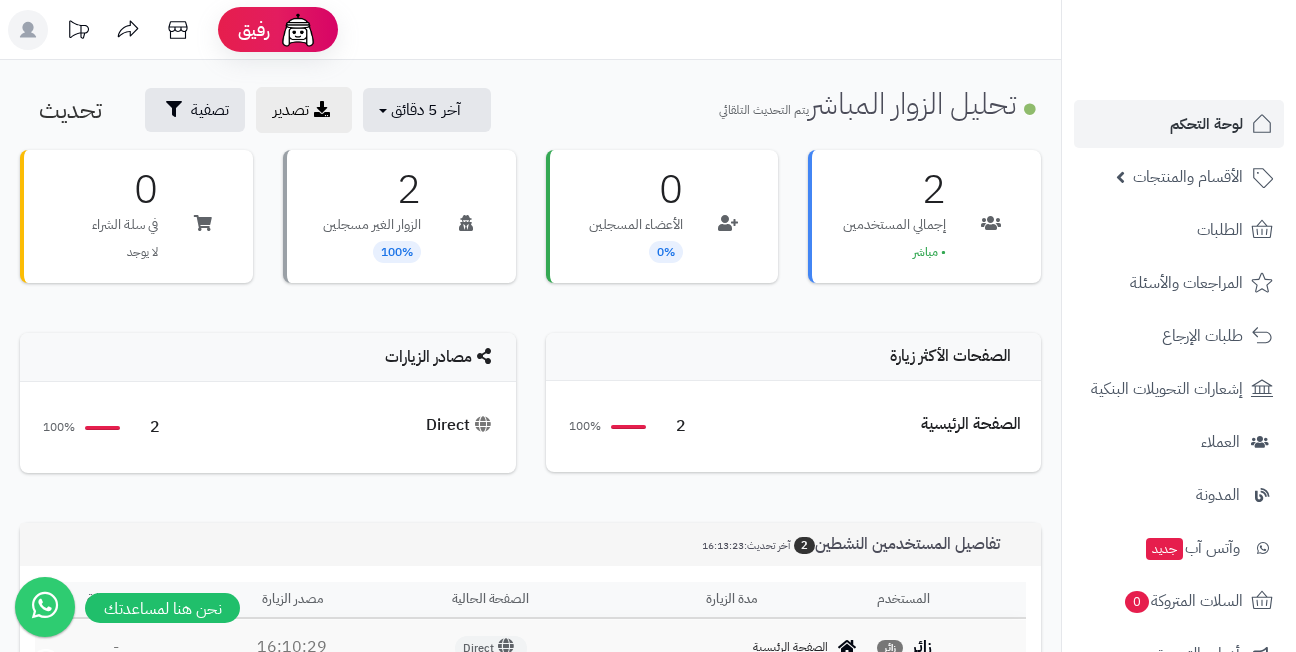 scroll, scrollTop: 0, scrollLeft: 0, axis: both 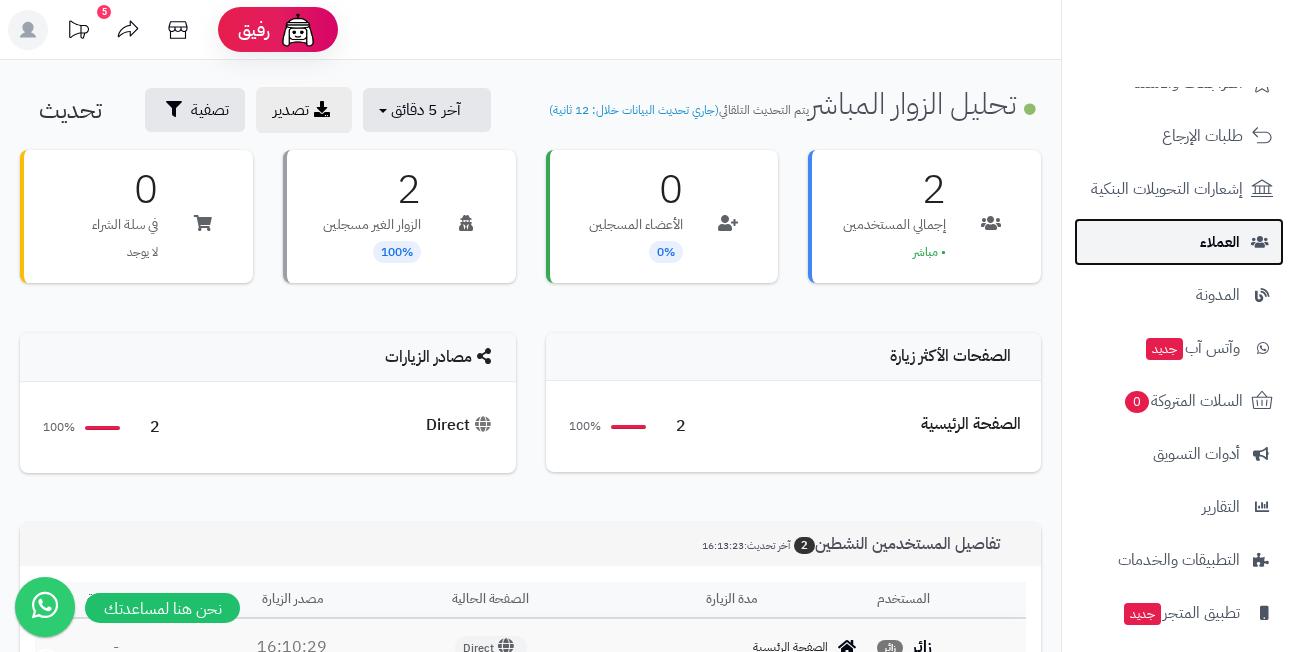 click on "العملاء" at bounding box center (1179, 242) 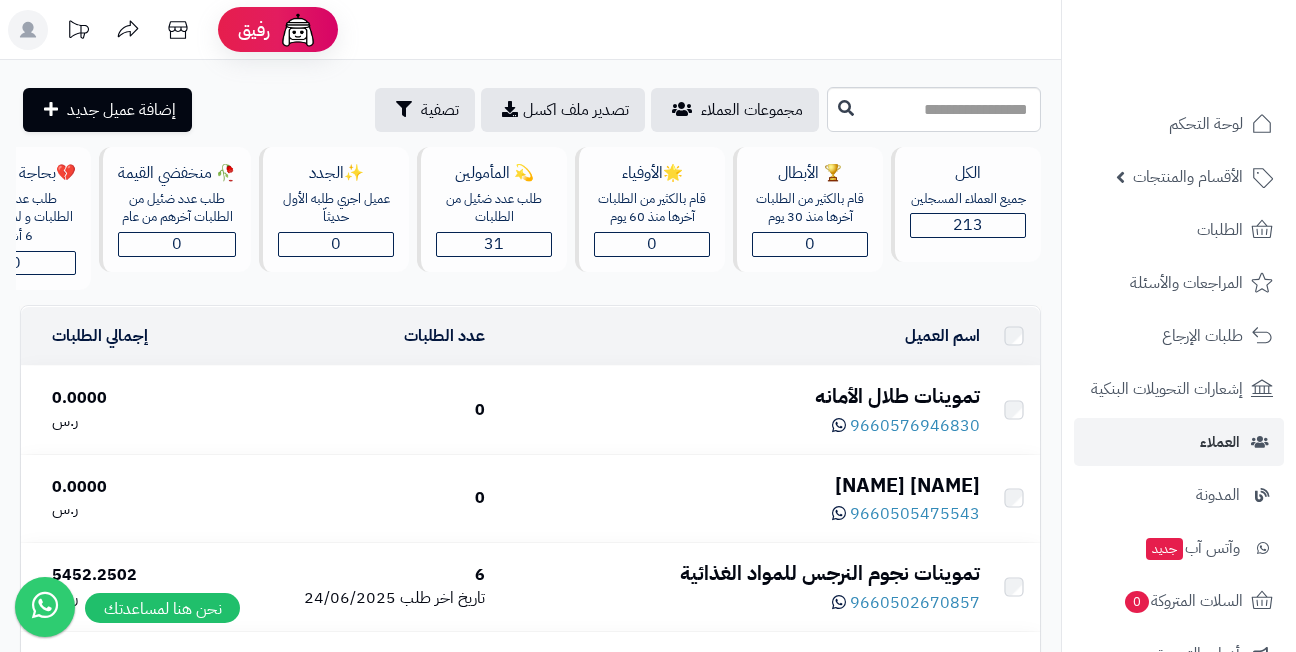 scroll, scrollTop: 0, scrollLeft: 0, axis: both 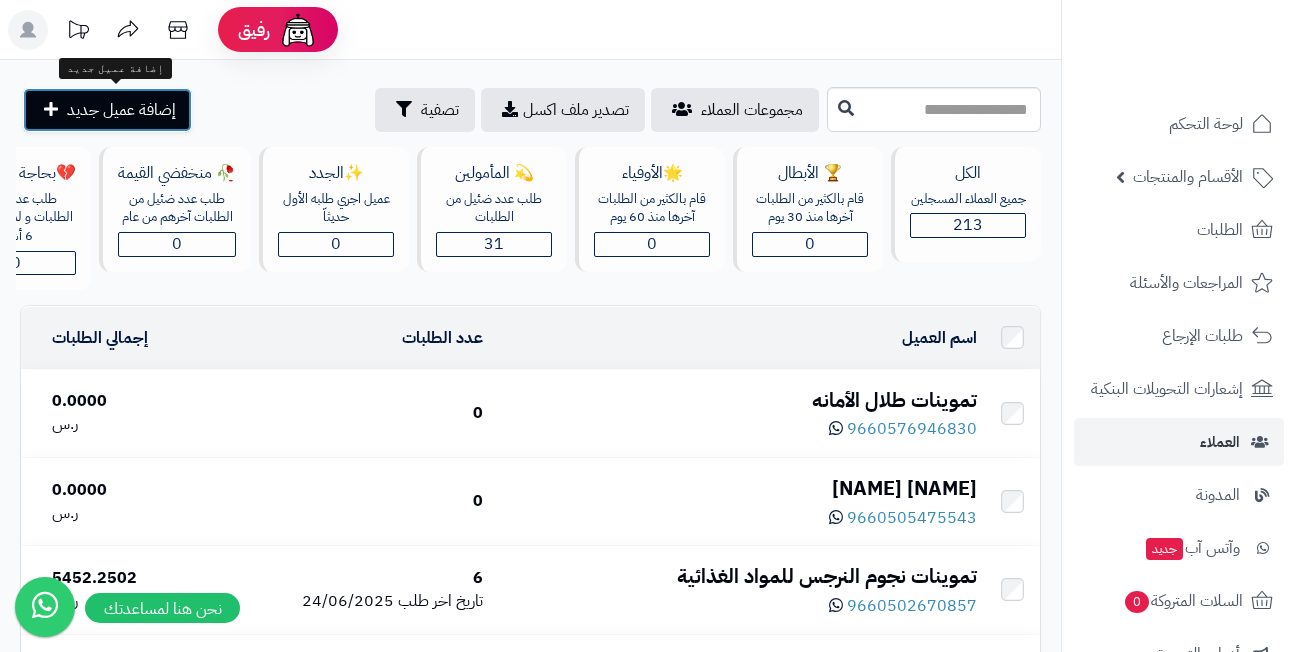 click on "إضافة عميل جديد" at bounding box center (121, 110) 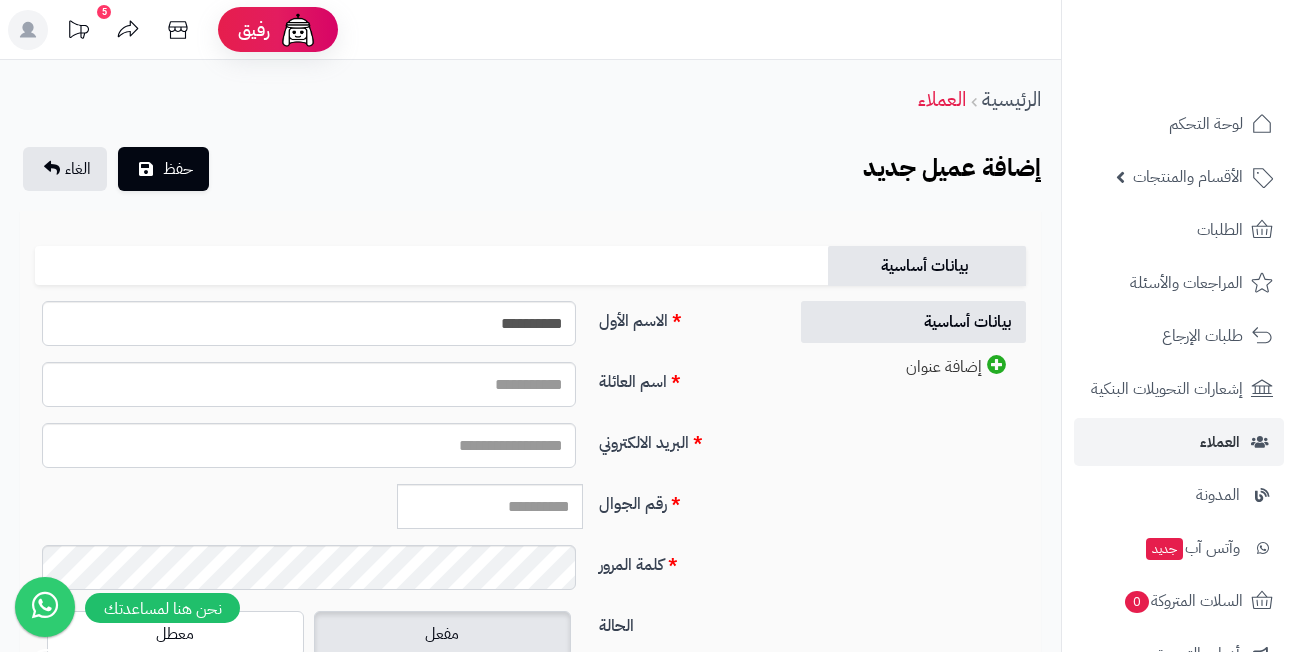 click on "اسم العائلة" at bounding box center (309, 384) 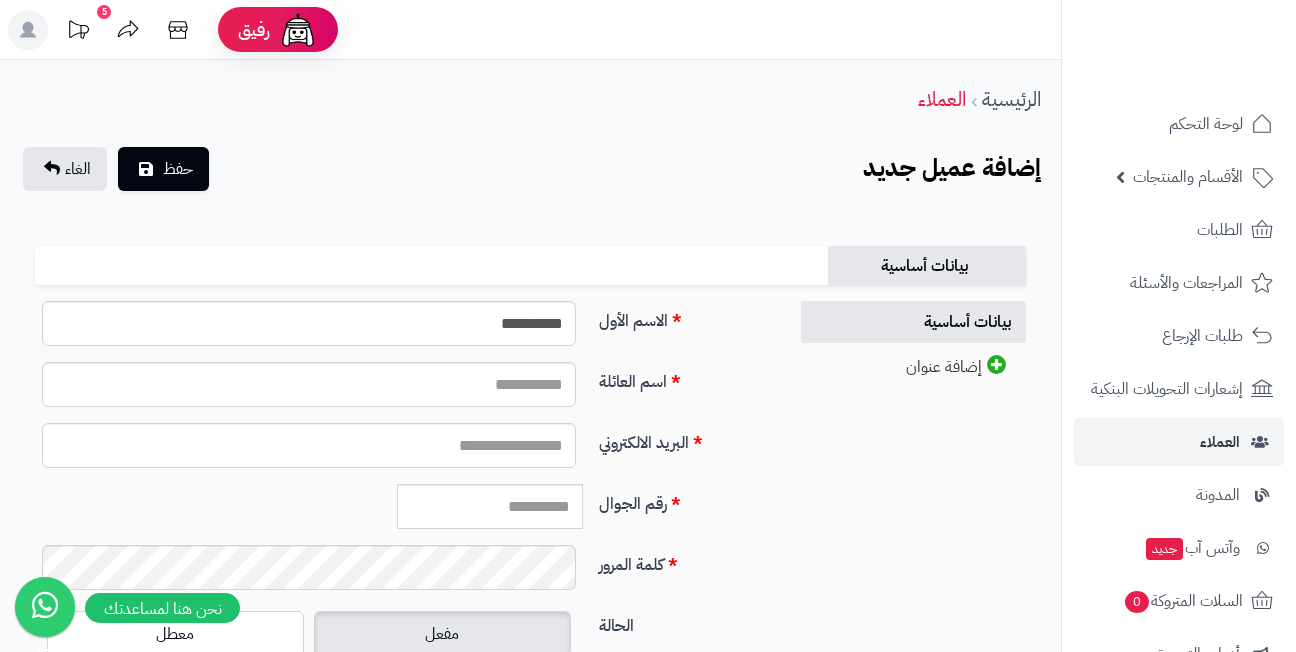 scroll, scrollTop: 0, scrollLeft: 0, axis: both 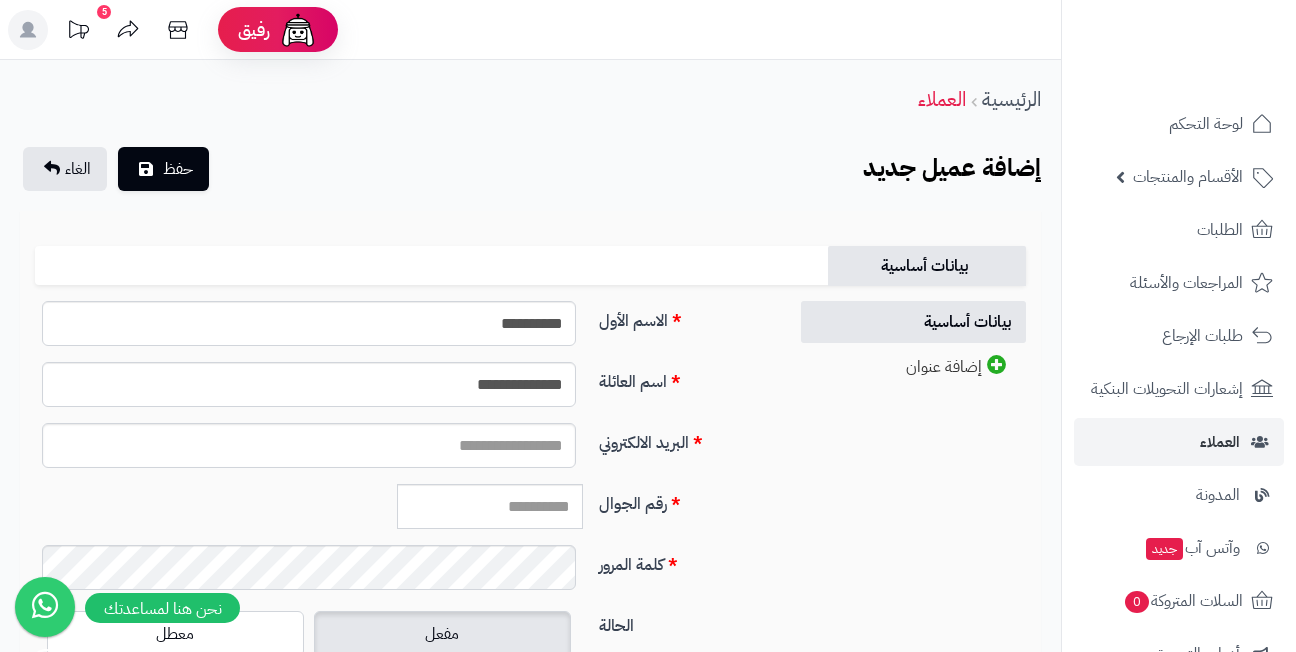type on "**********" 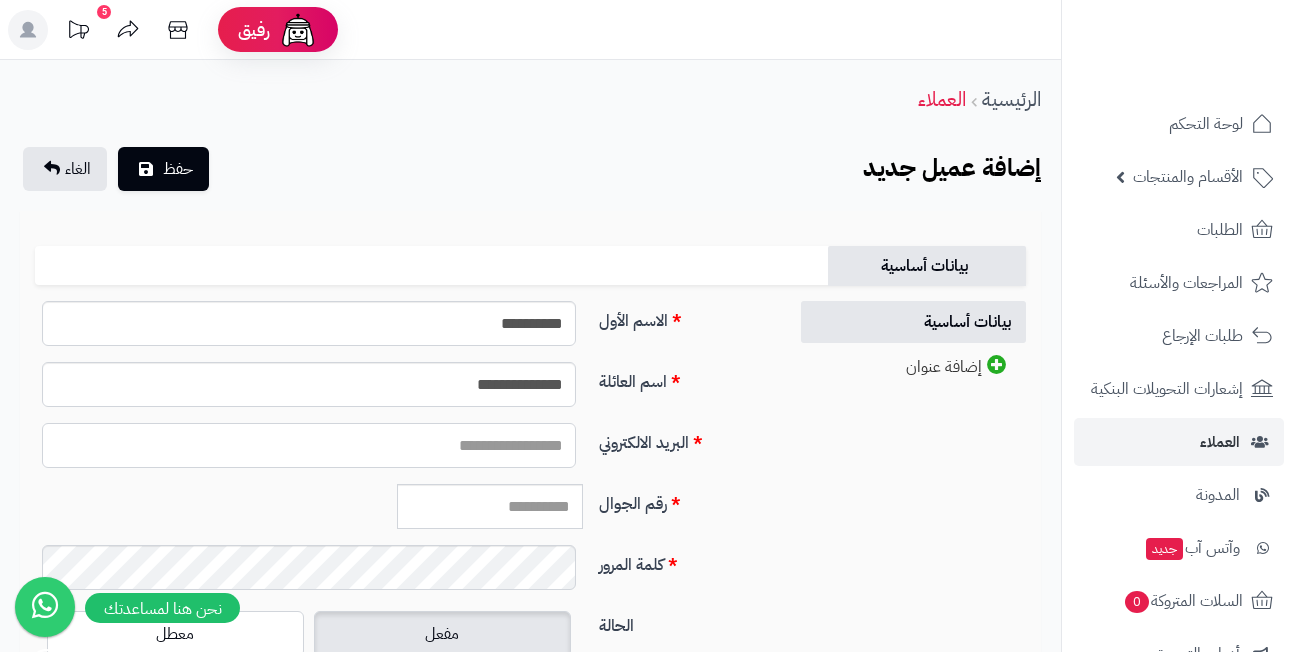 click on "البريد الالكتروني" at bounding box center [309, 445] 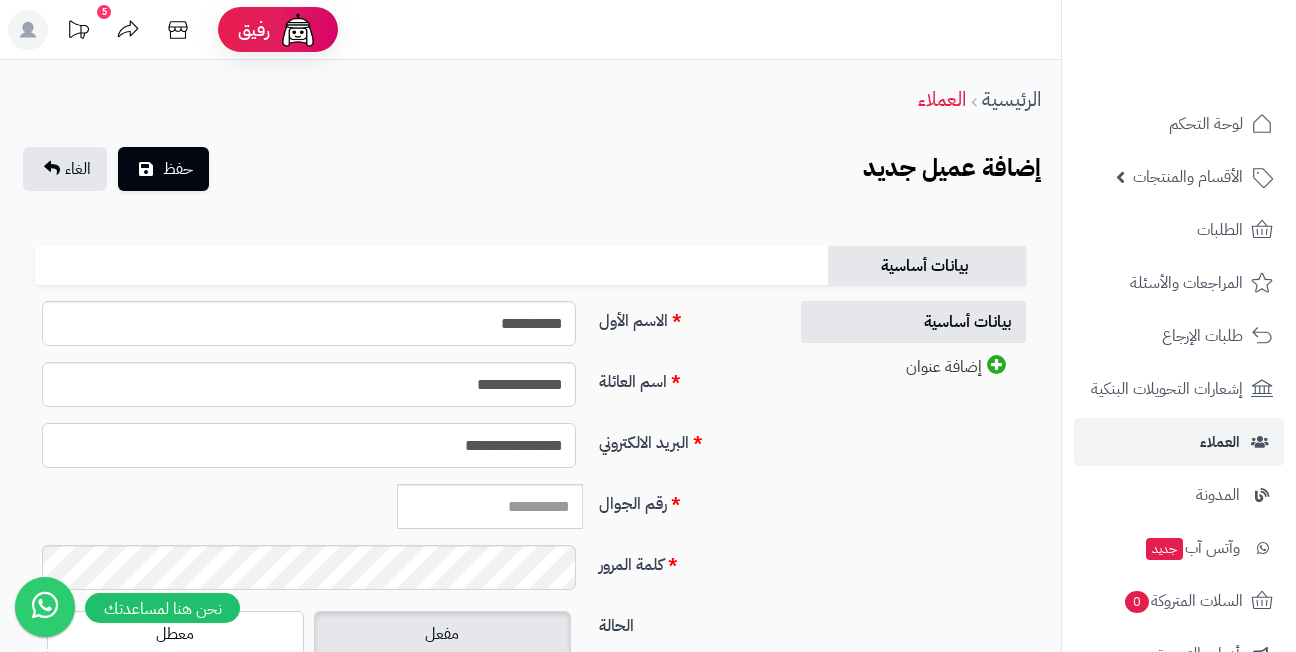 type on "**********" 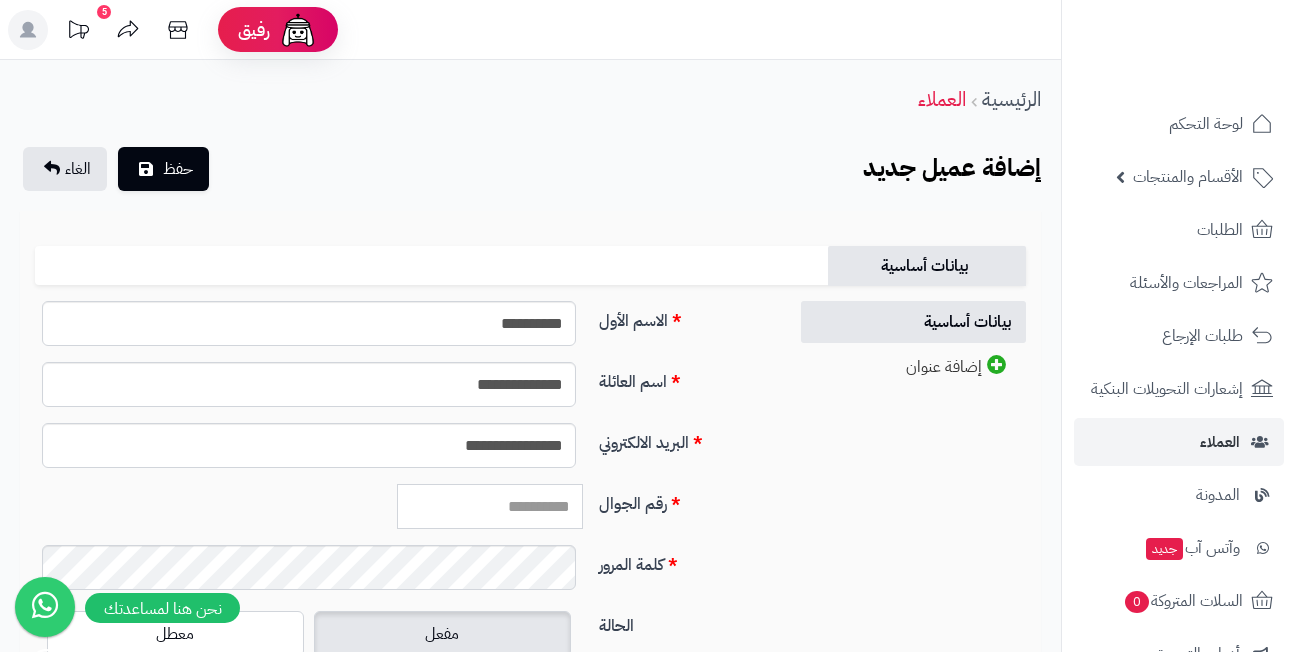 paste on "*********" 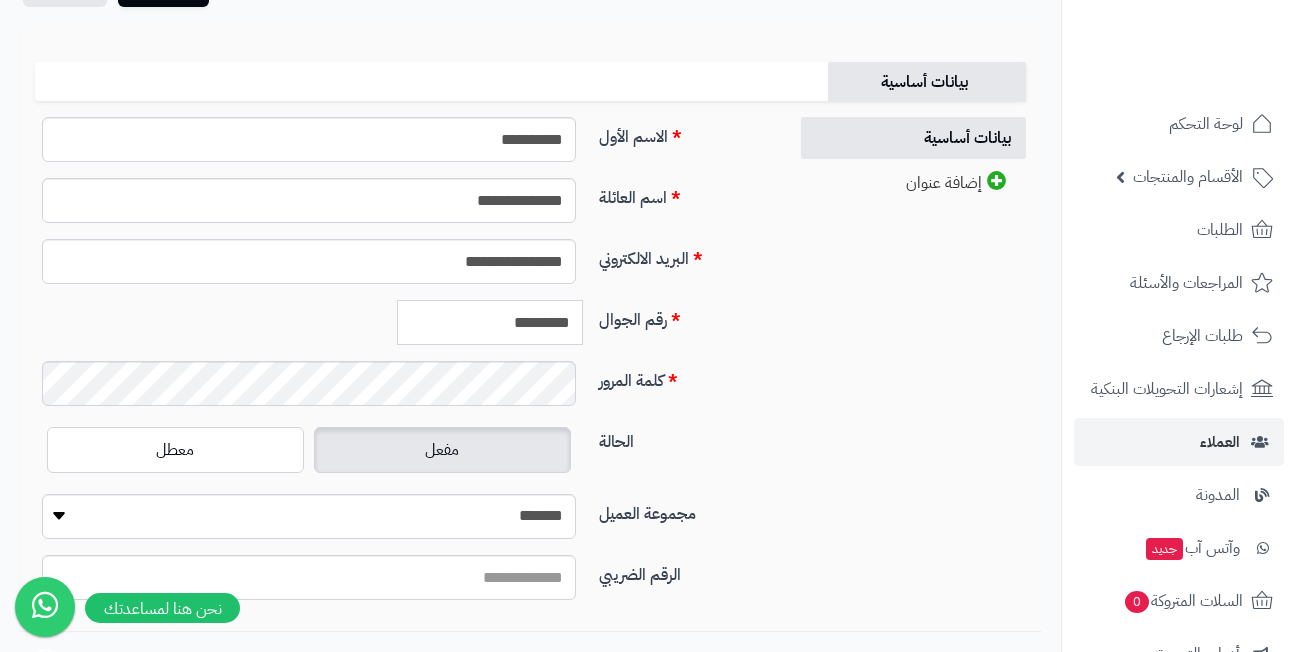 scroll, scrollTop: 200, scrollLeft: 0, axis: vertical 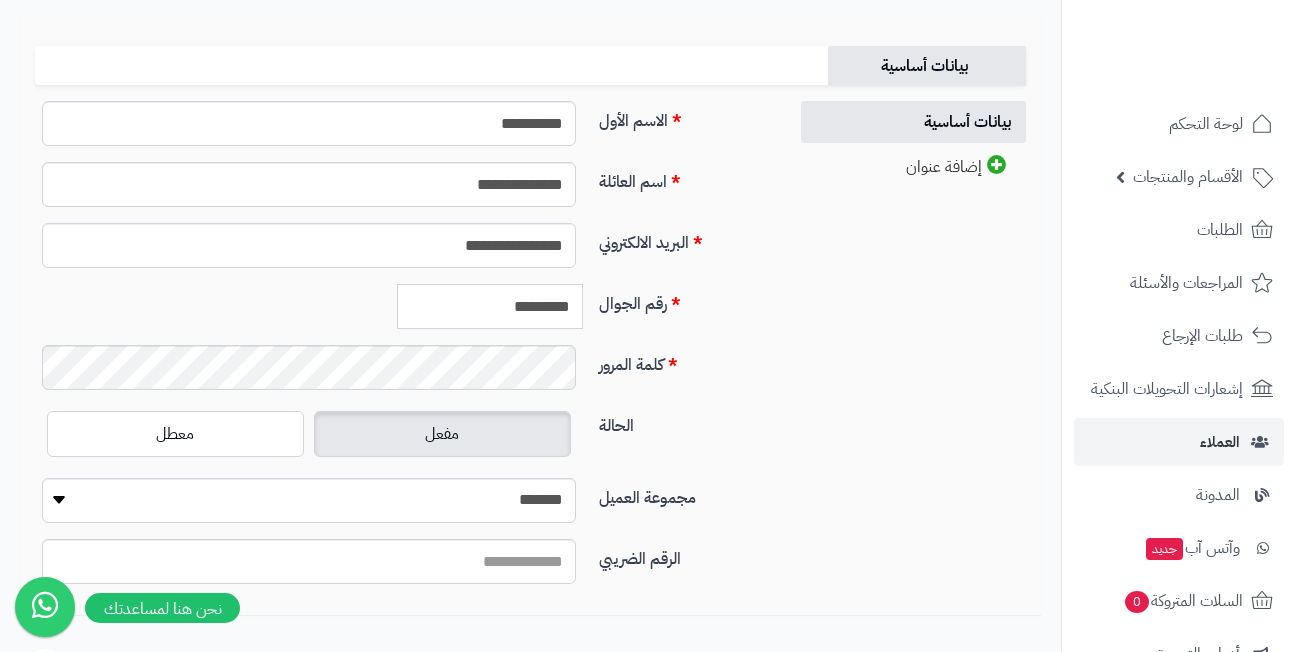 type on "*********" 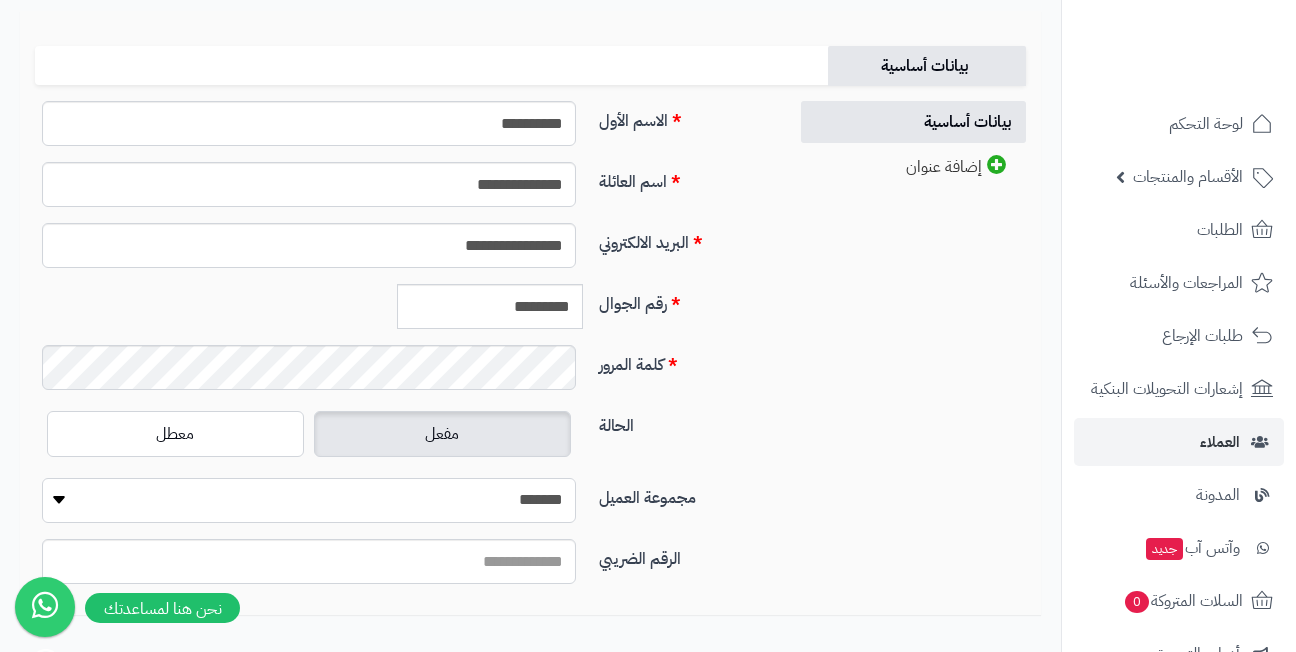 click on "**********" at bounding box center [309, 500] 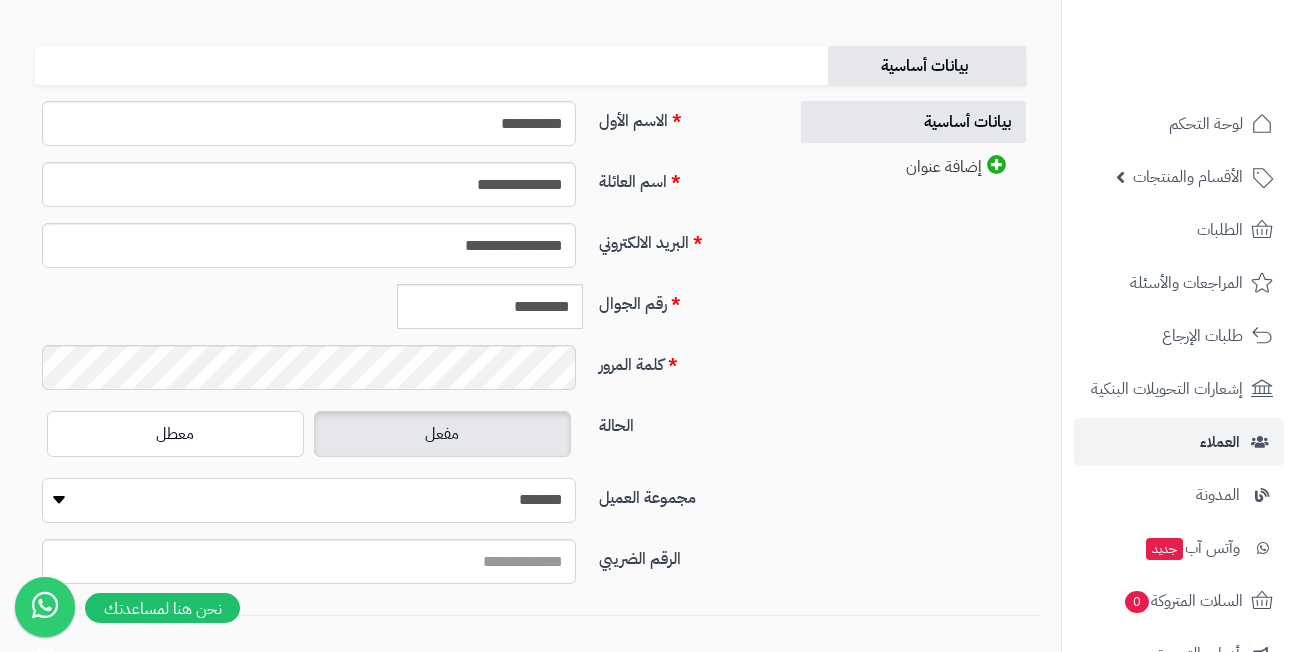 select on "*" 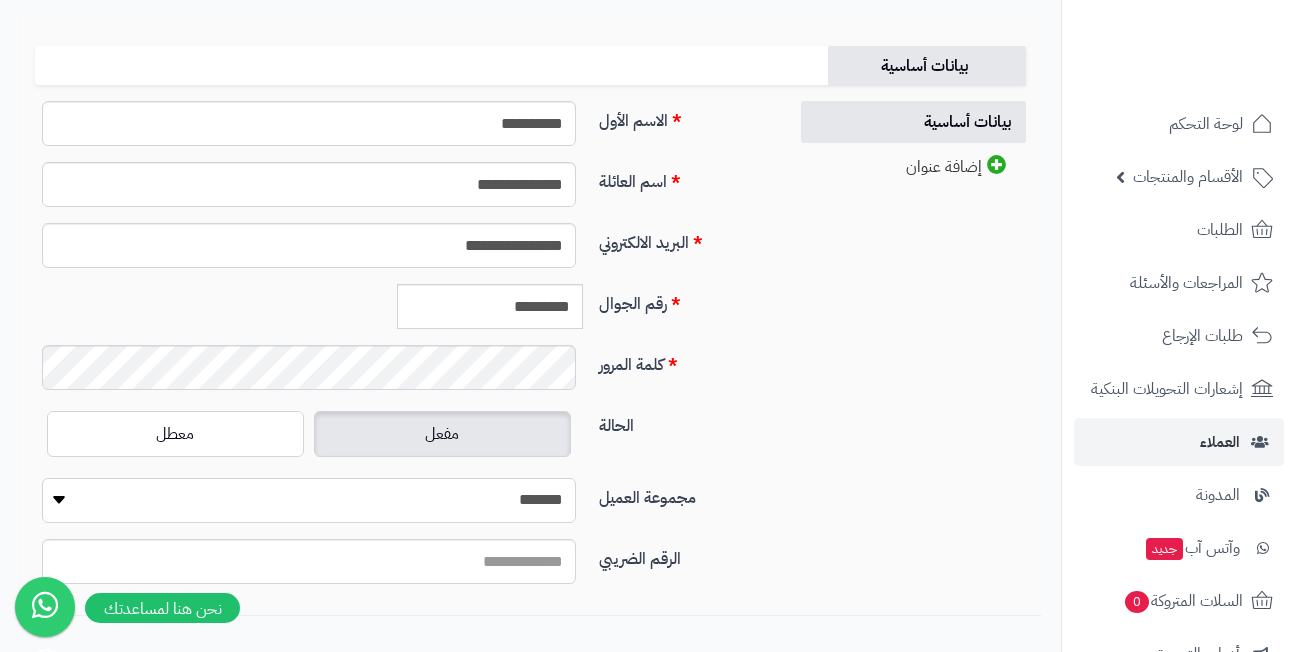 click on "**********" at bounding box center (309, 500) 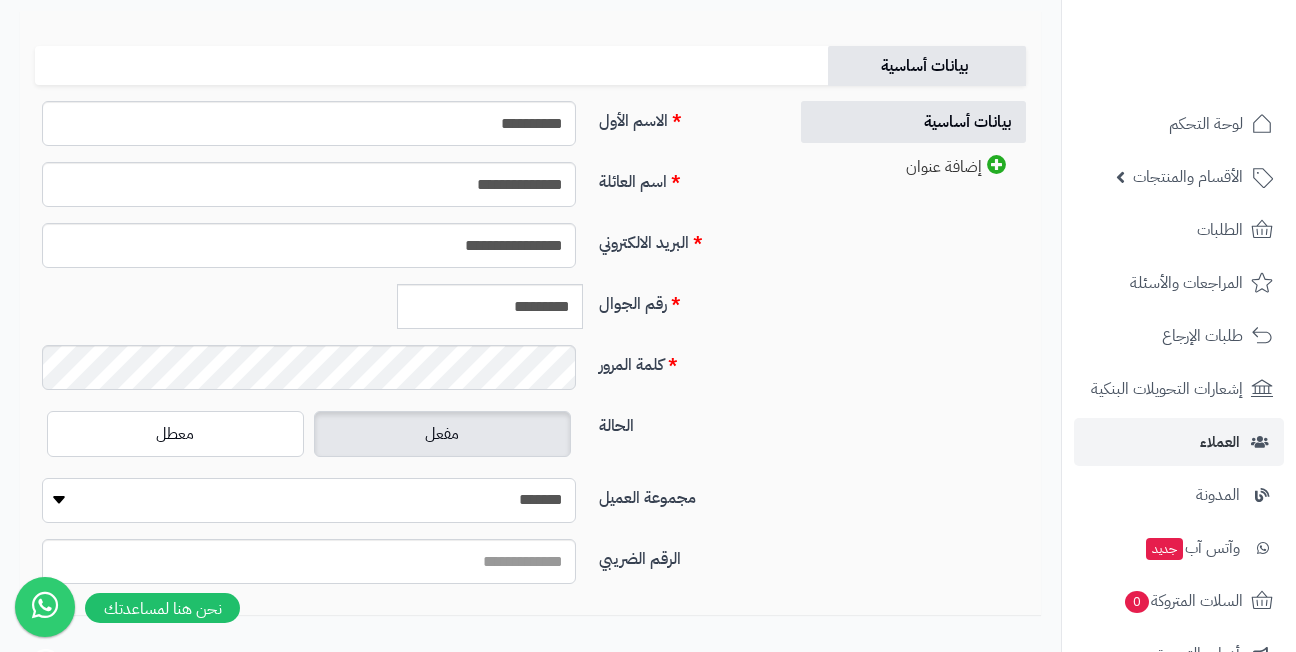 scroll, scrollTop: 100, scrollLeft: 0, axis: vertical 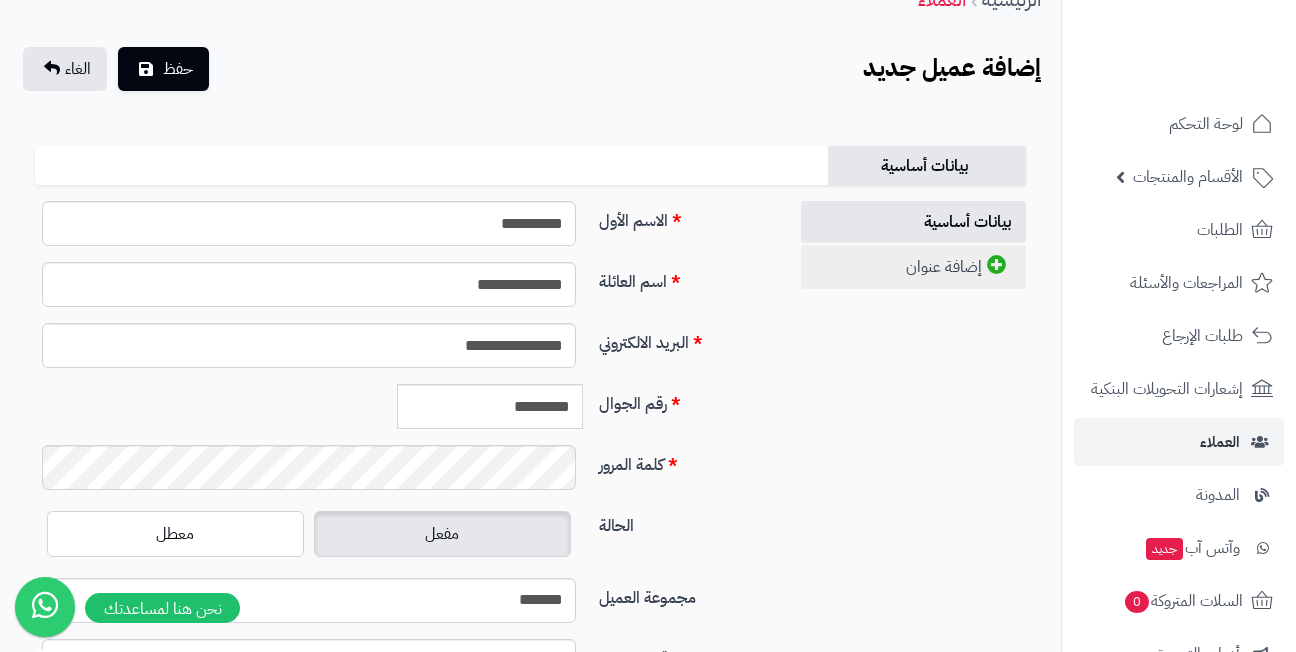 click on "إضافة عنوان" at bounding box center (913, 267) 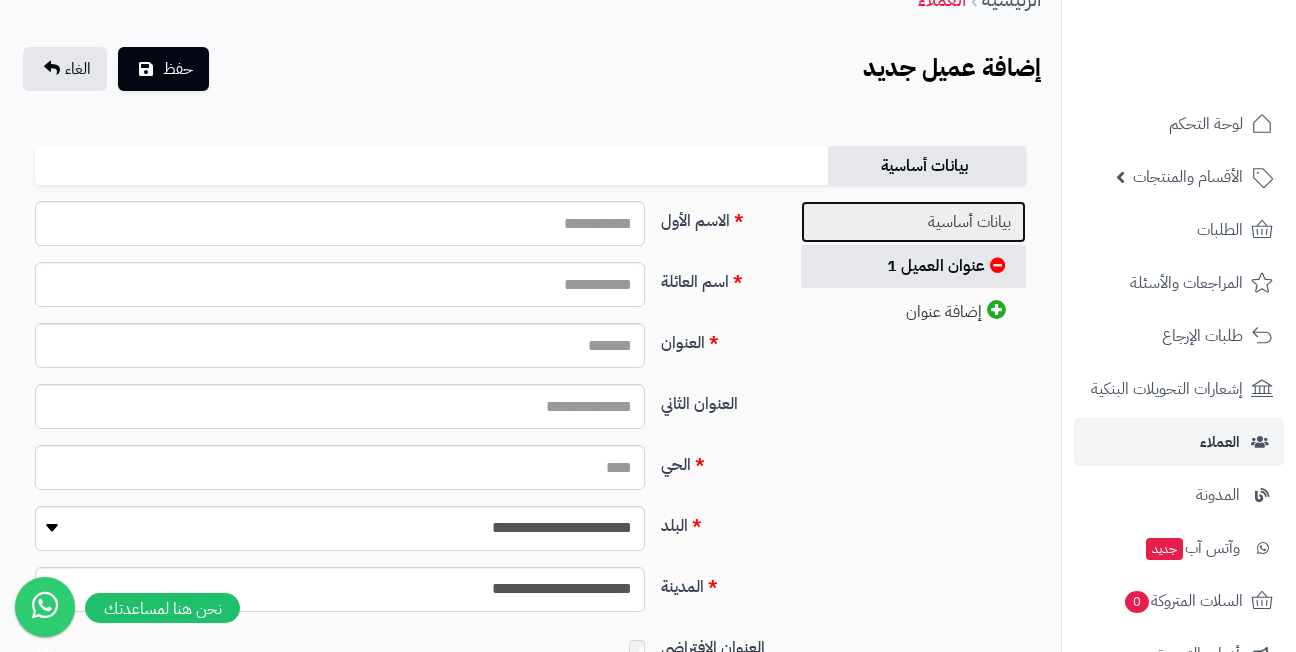 click on "بيانات أساسية" at bounding box center (913, 222) 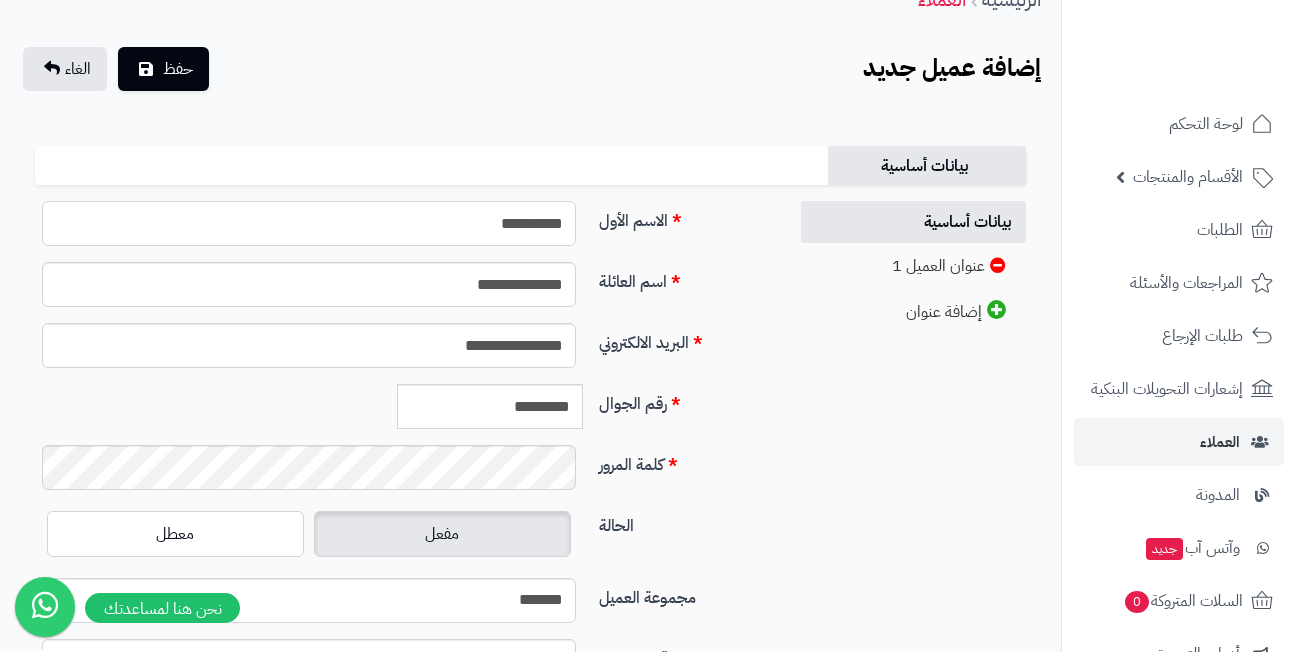 click on "*********" at bounding box center [309, 223] 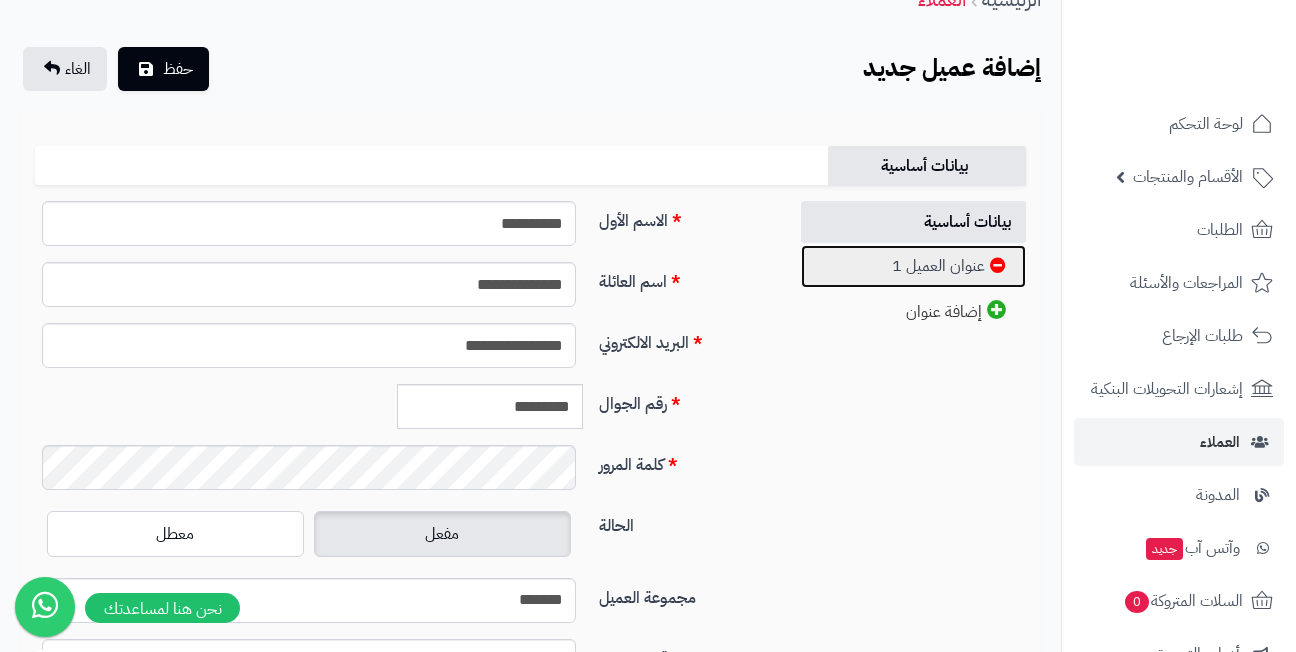 click on "عنوان العميل 1" at bounding box center [913, 266] 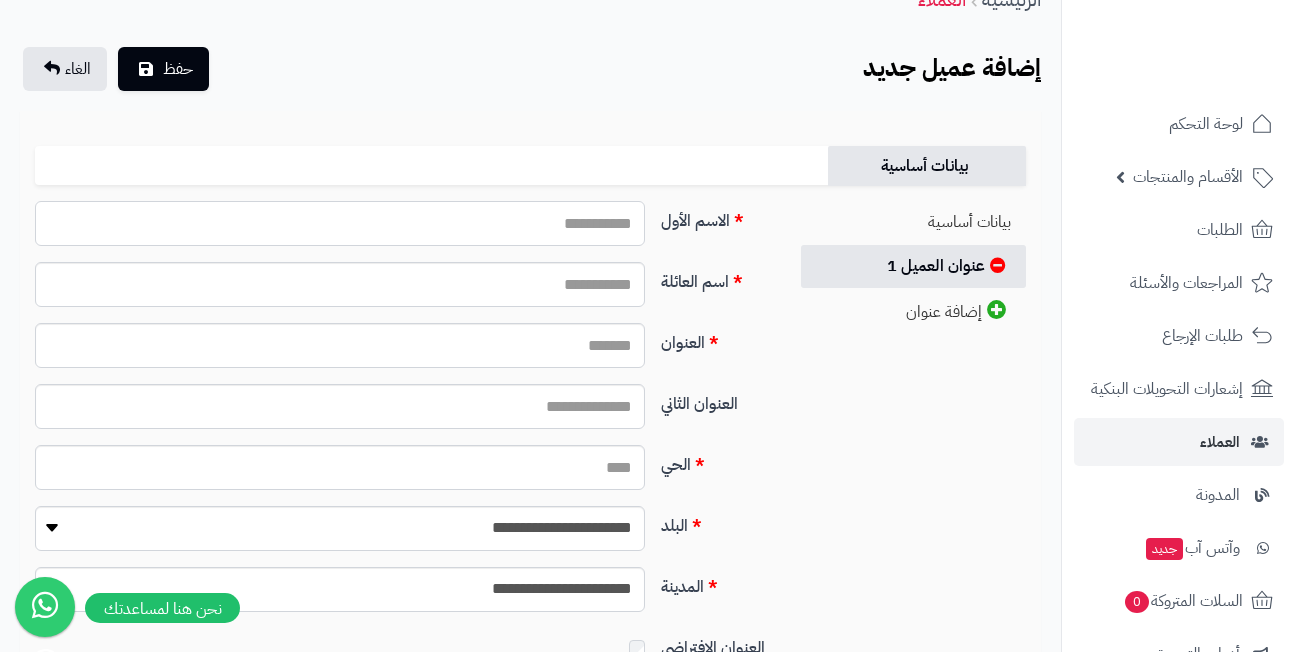 click on "الاسم الأول" at bounding box center (340, 223) 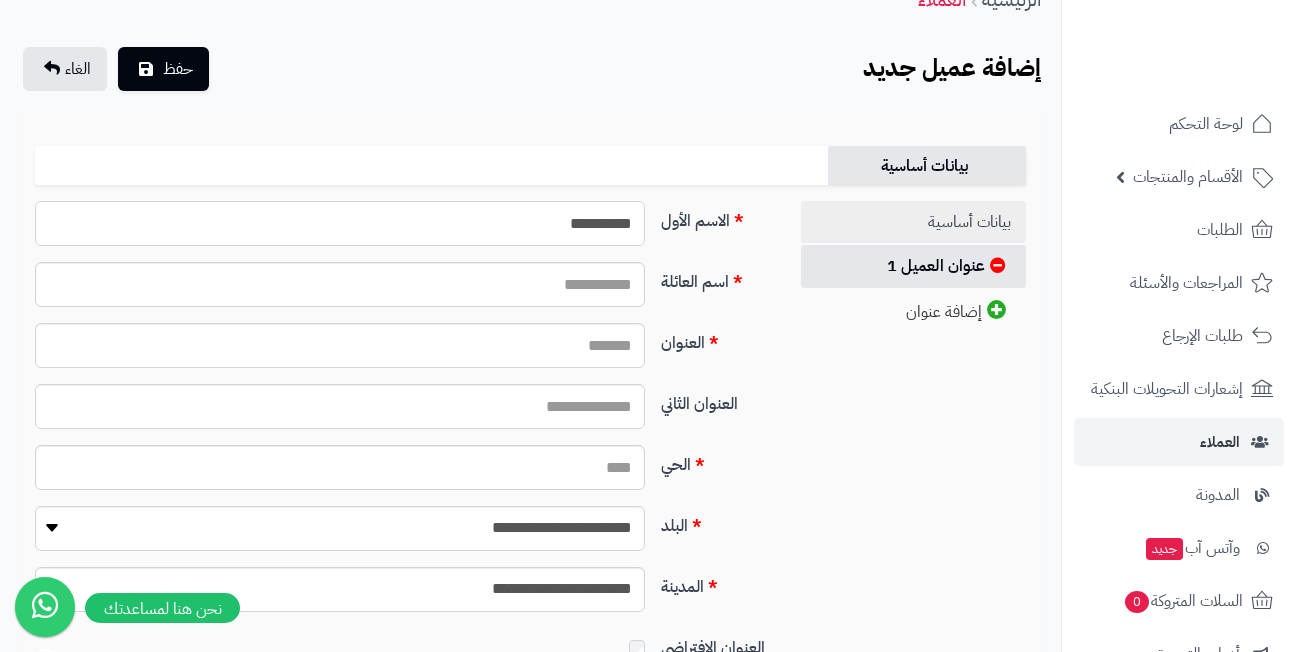 type on "*********" 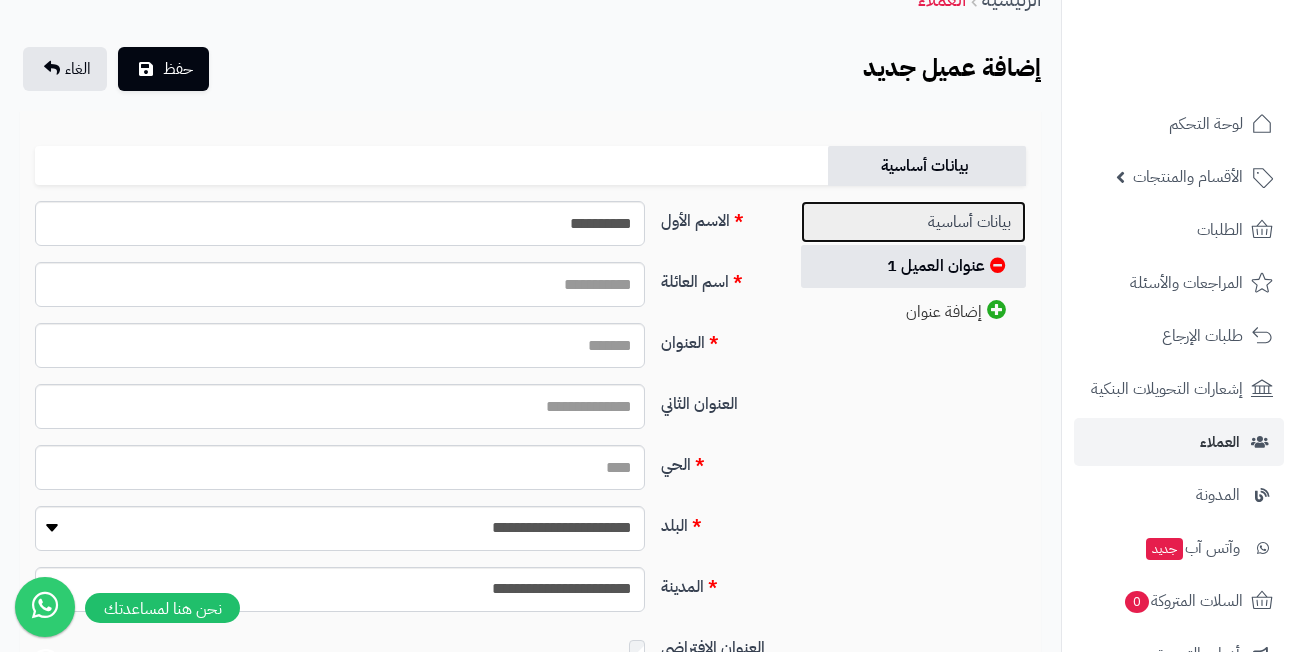 click on "بيانات أساسية" at bounding box center [913, 222] 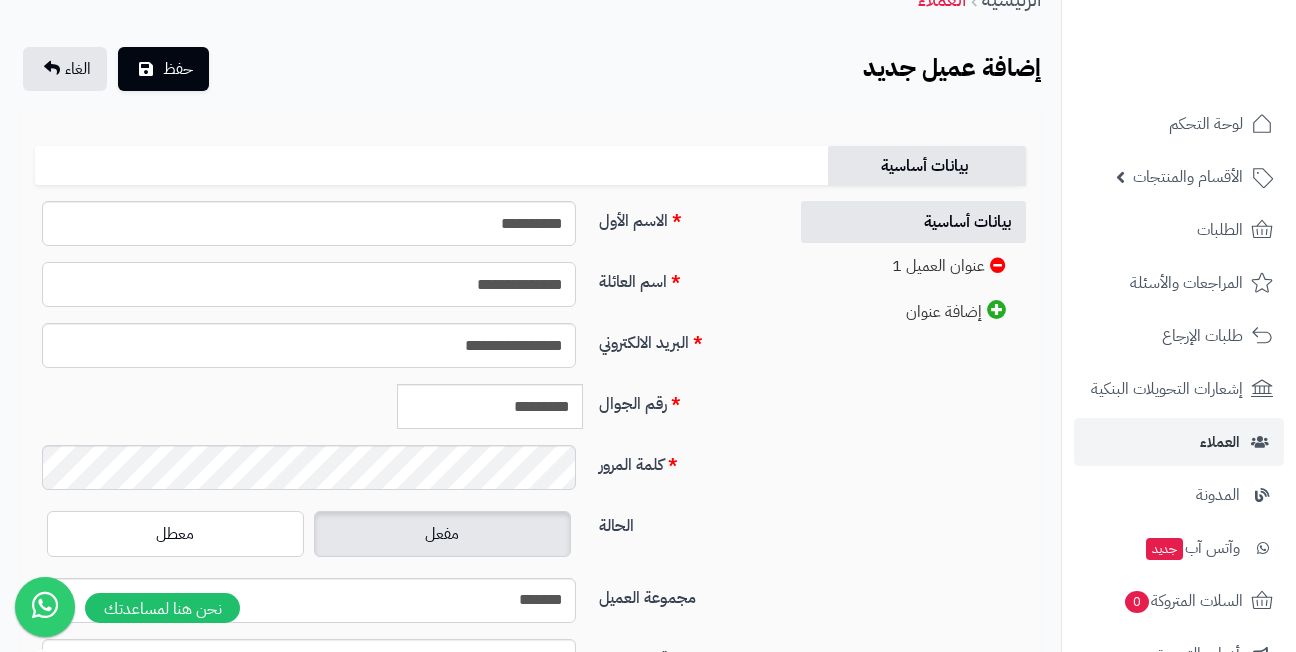 click on "**********" at bounding box center [309, 284] 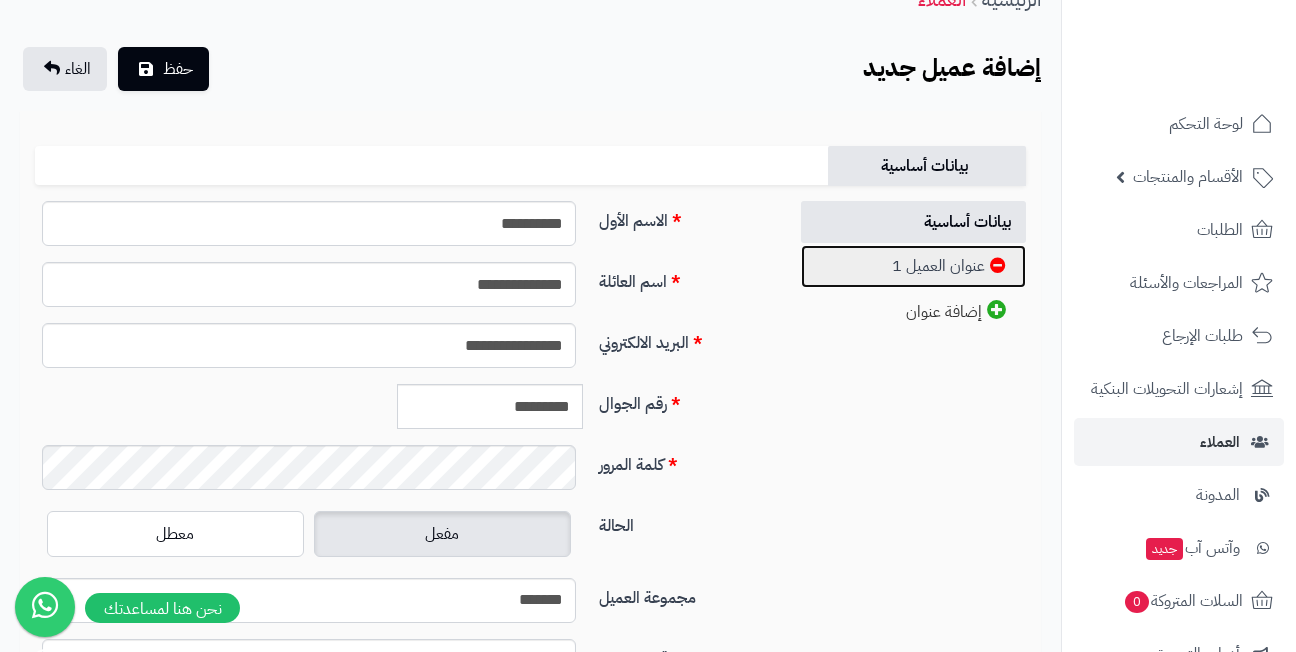 click on "عنوان العميل 1" at bounding box center [913, 266] 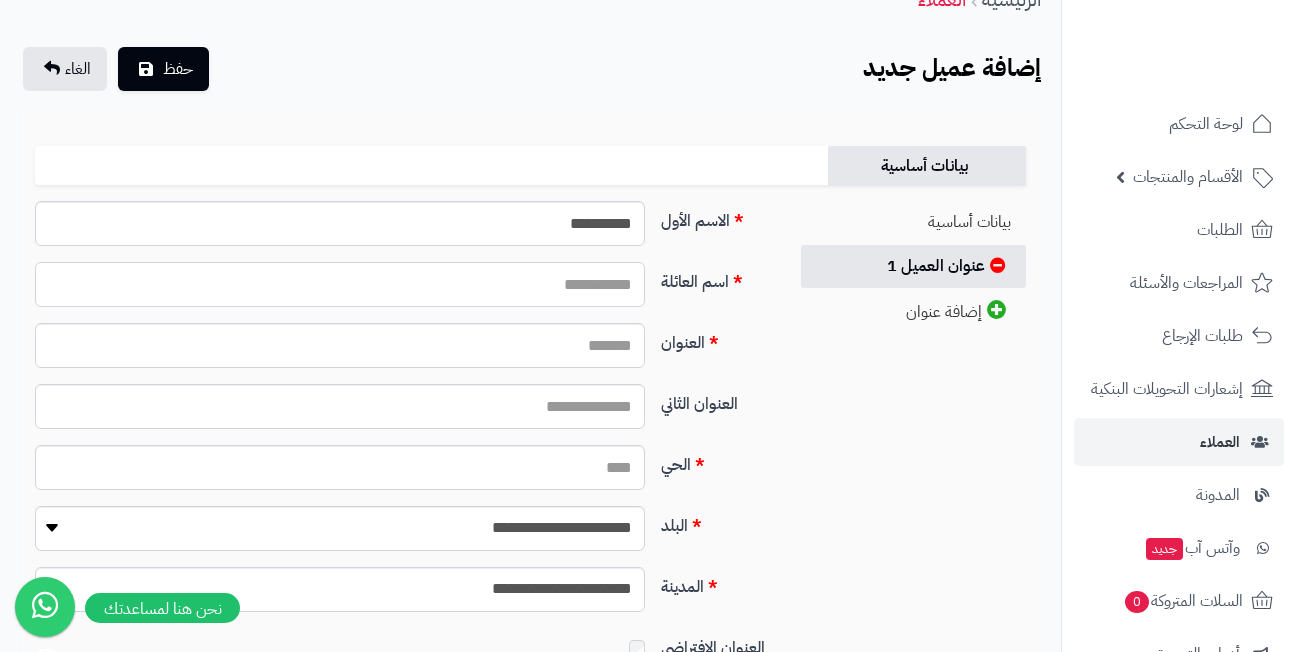 click on "اسم العائلة" at bounding box center (340, 284) 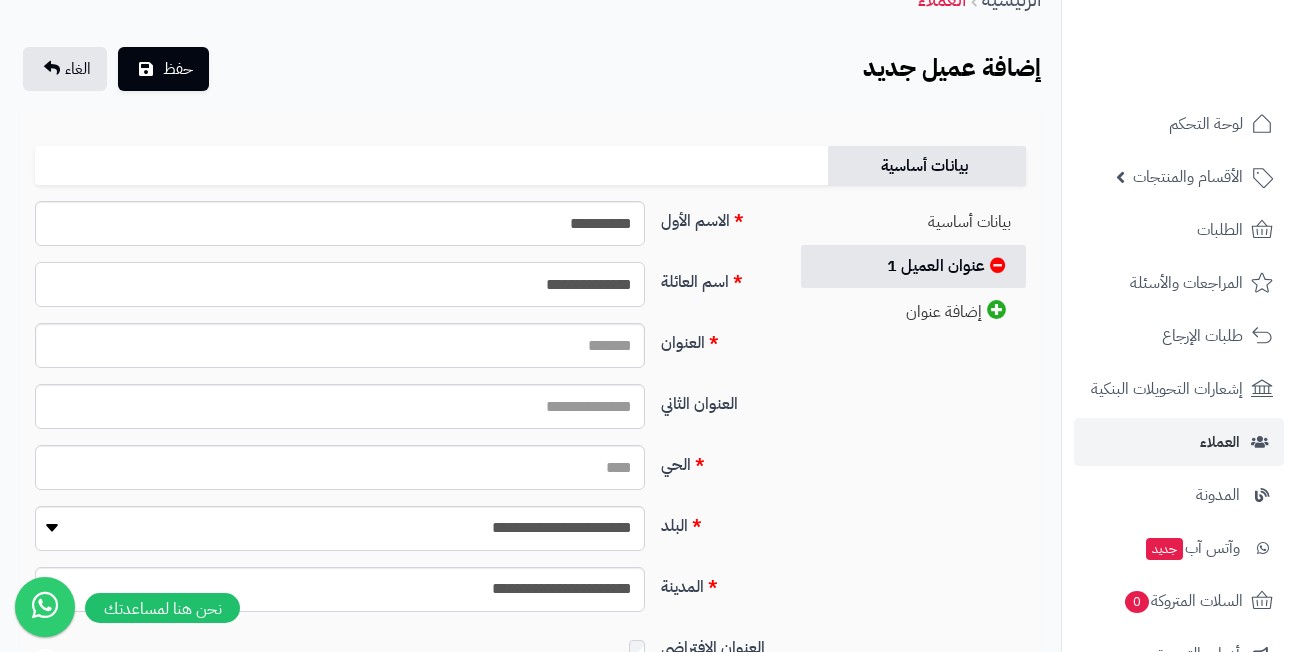 type on "**********" 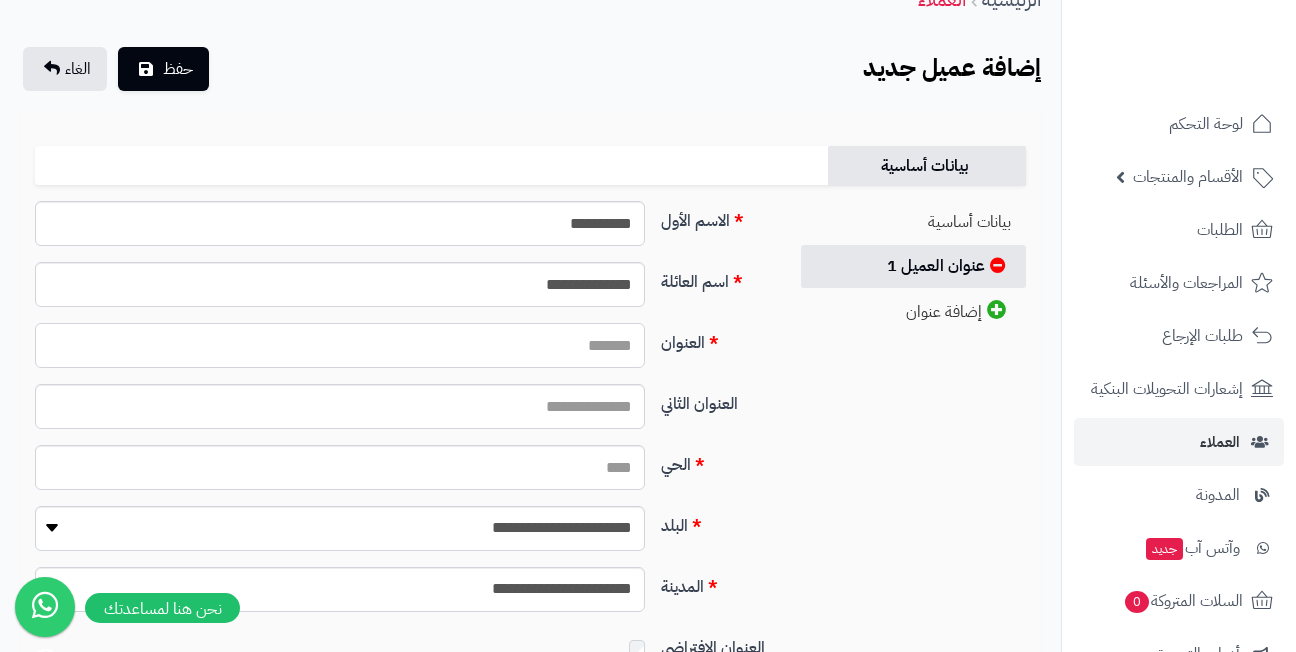 click on "العنوان" at bounding box center [340, 345] 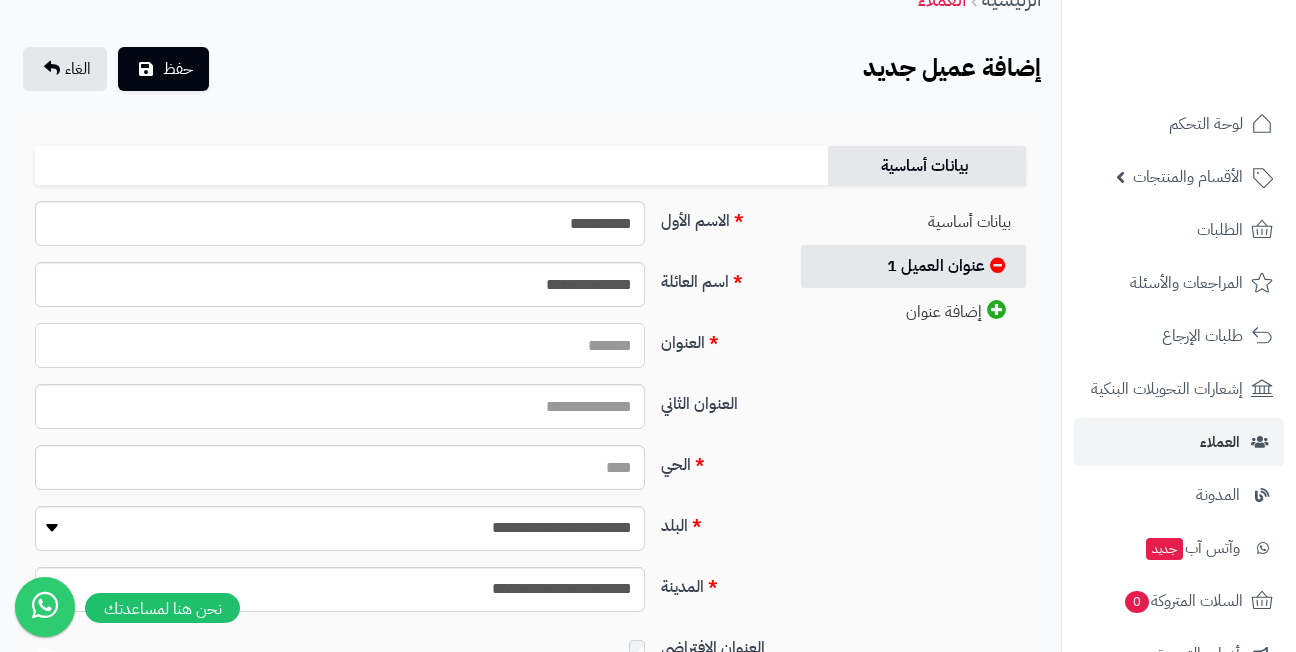 click on "العنوان" at bounding box center (340, 345) 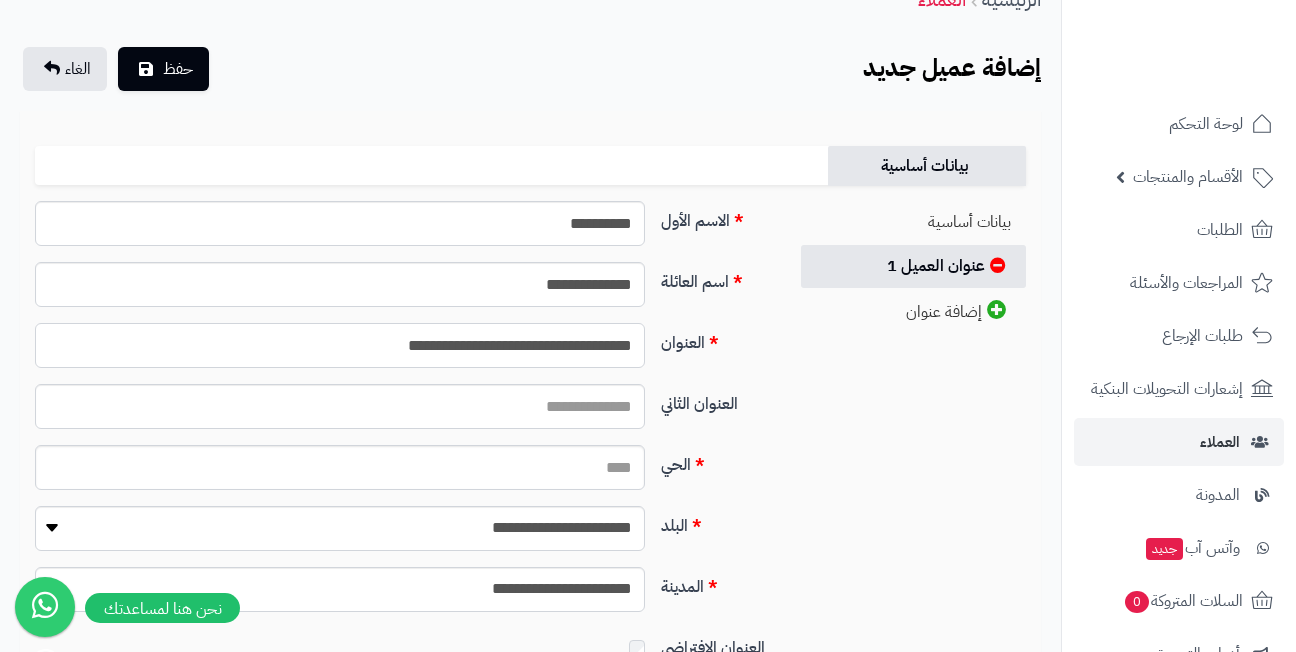 type on "**********" 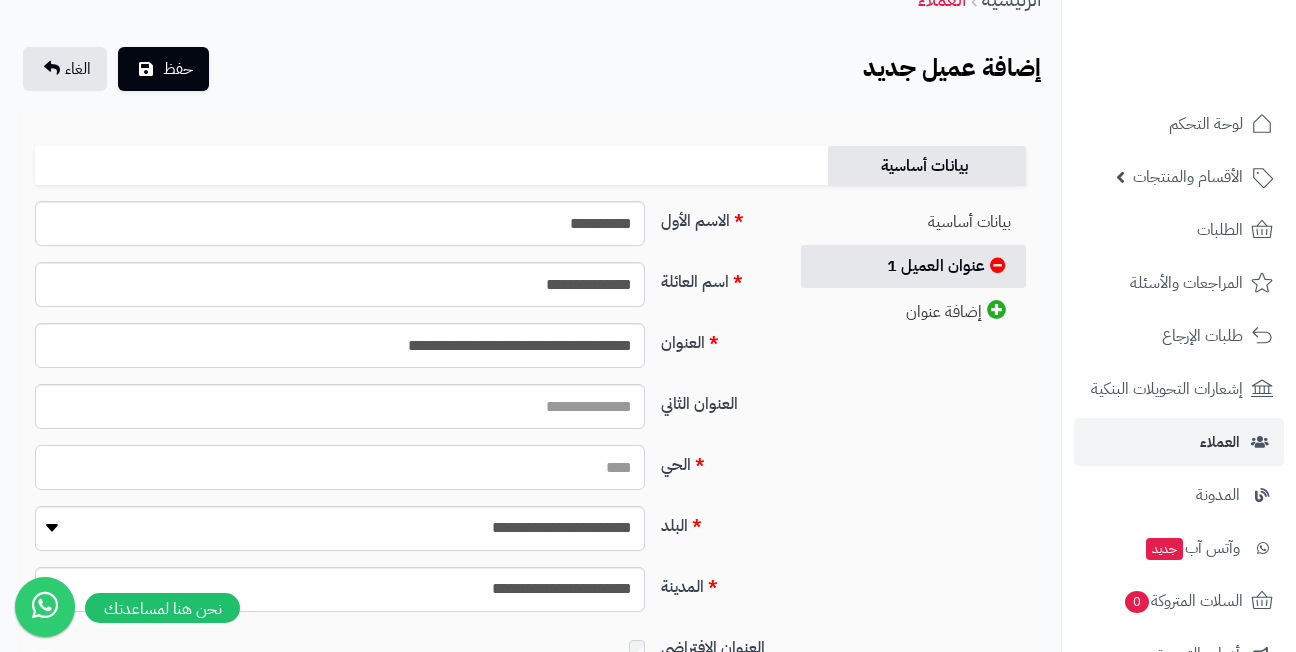 click on "الحي" at bounding box center (340, 467) 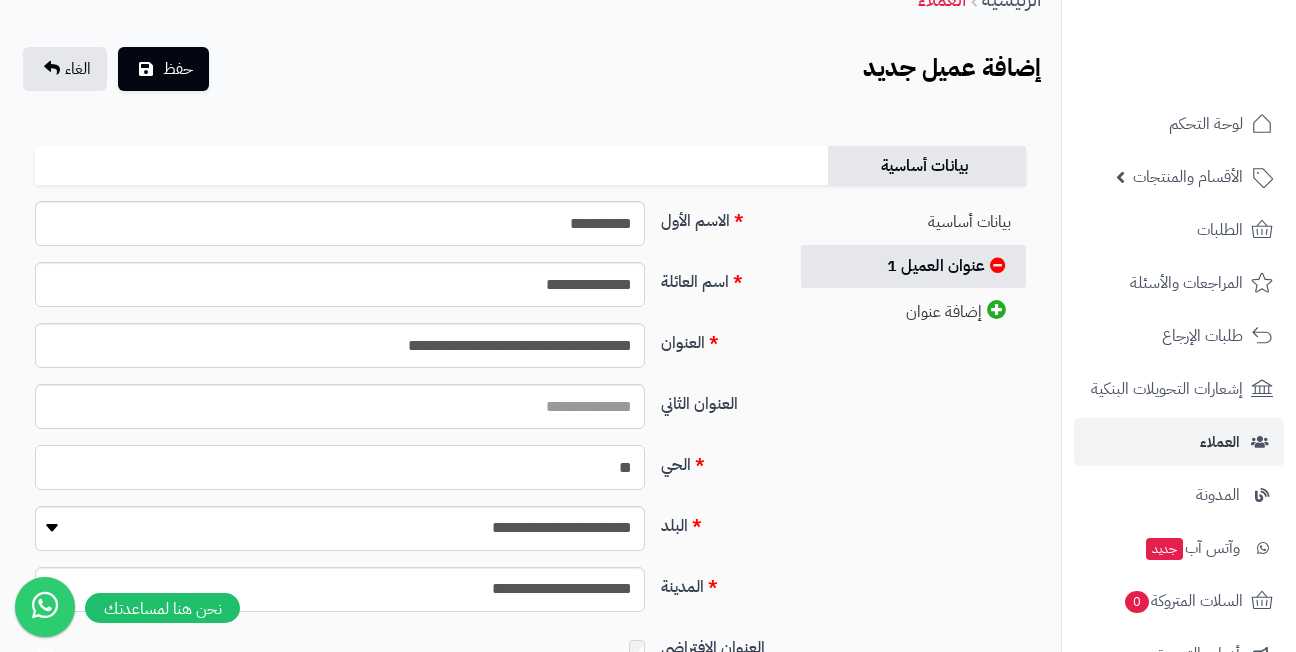 type on "*" 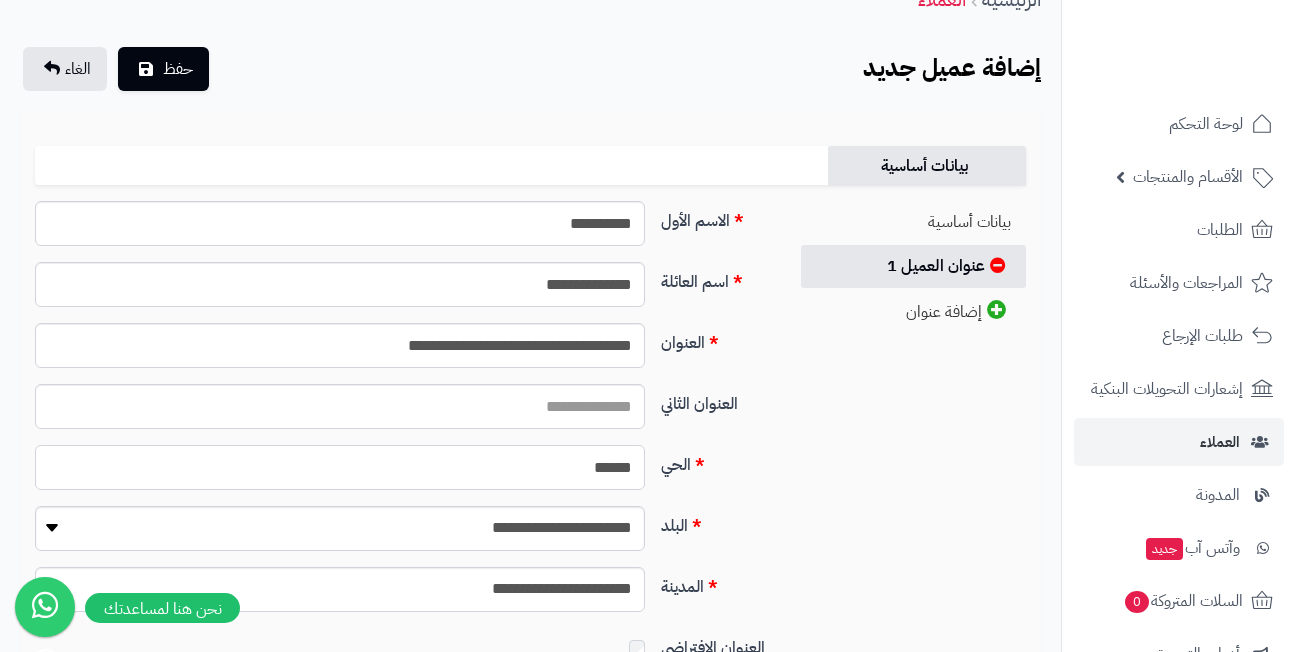 type on "******" 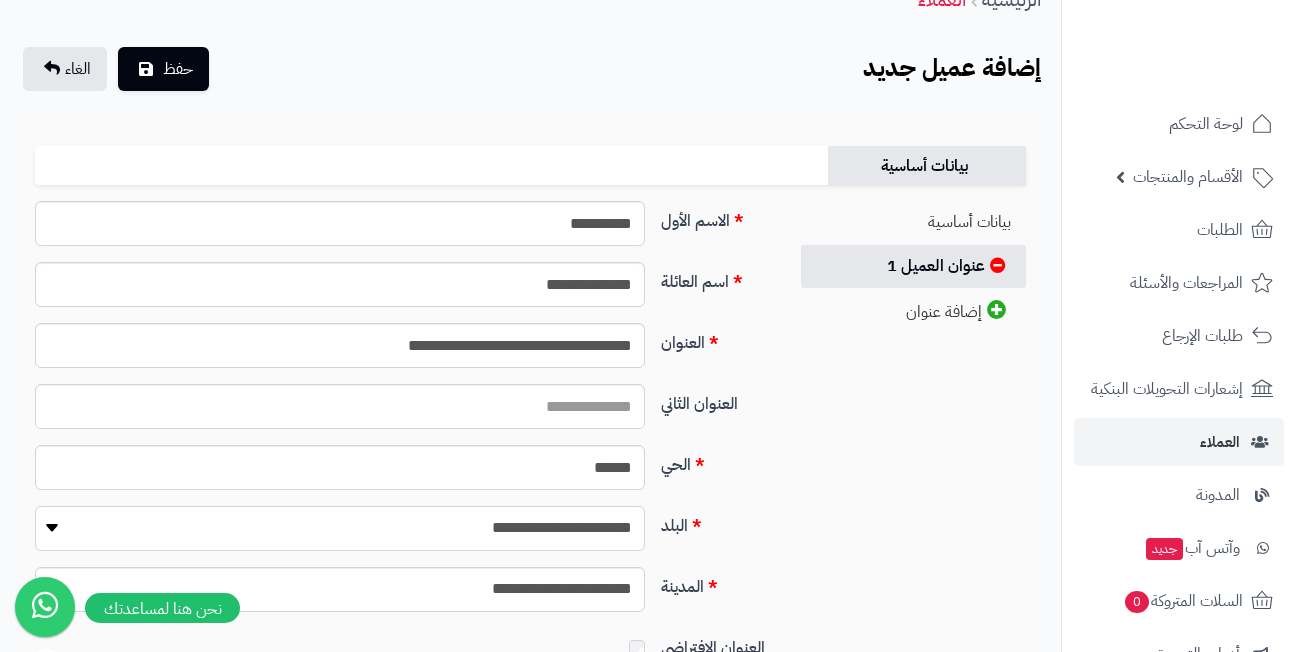 click on "**********" at bounding box center [340, 528] 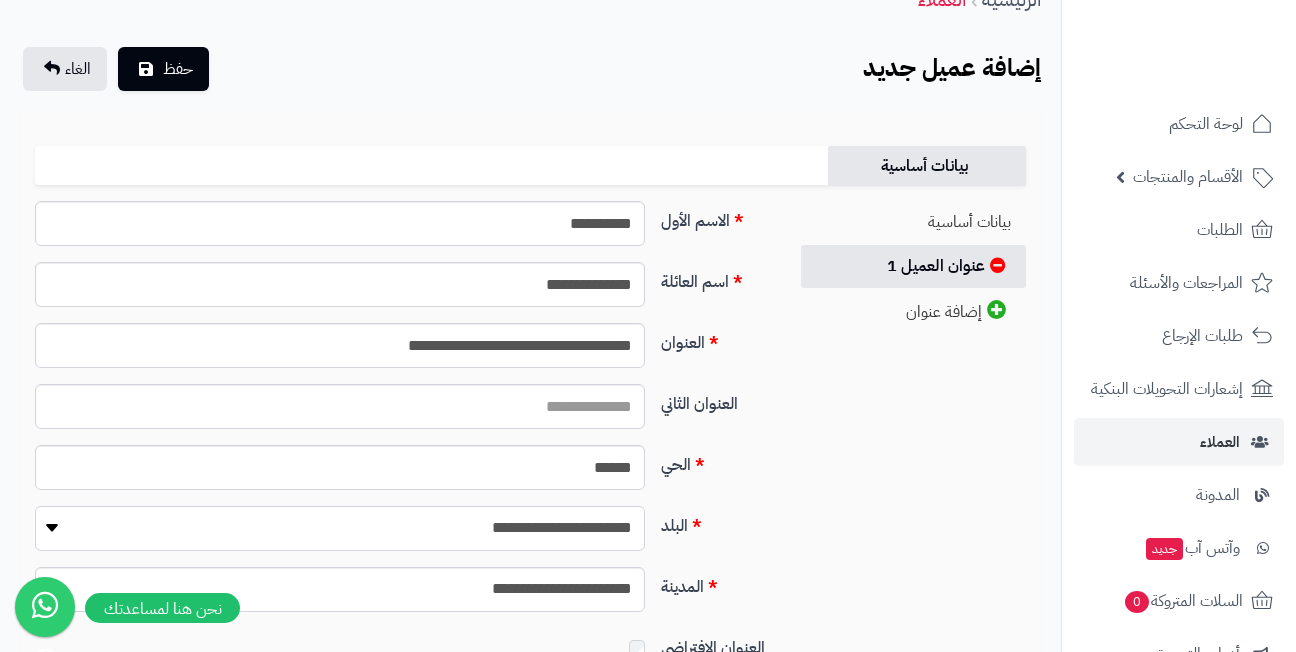 select on "***" 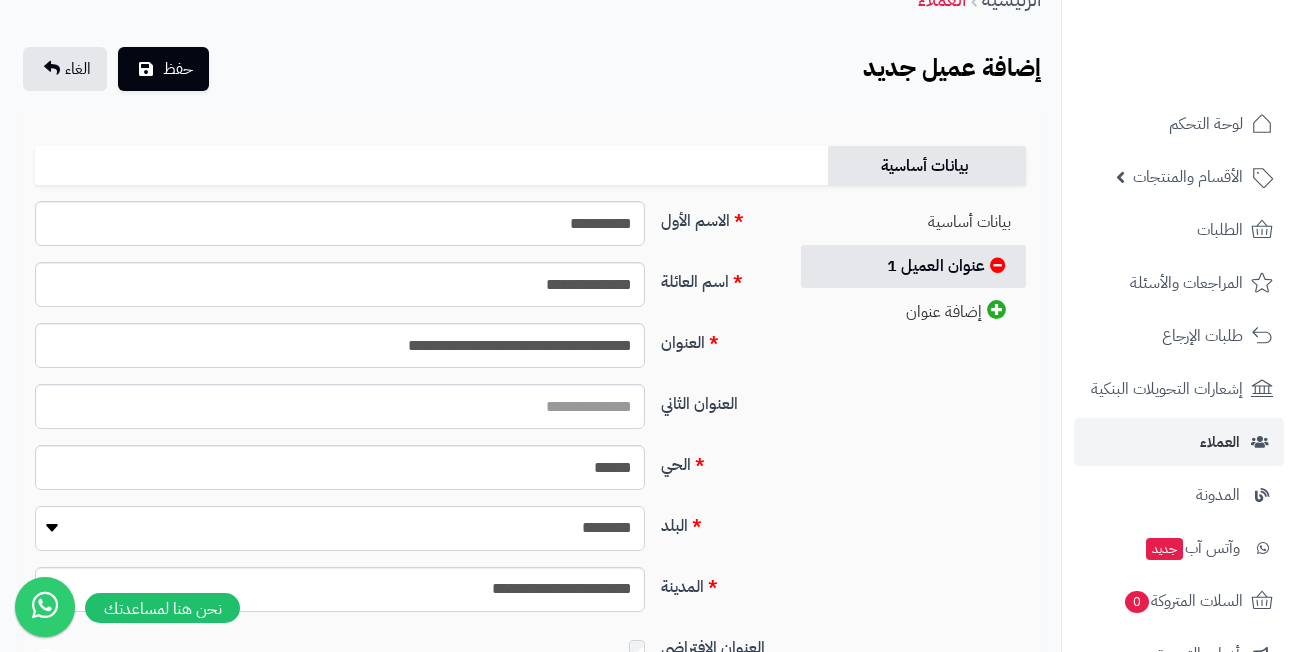 click on "**********" at bounding box center (340, 528) 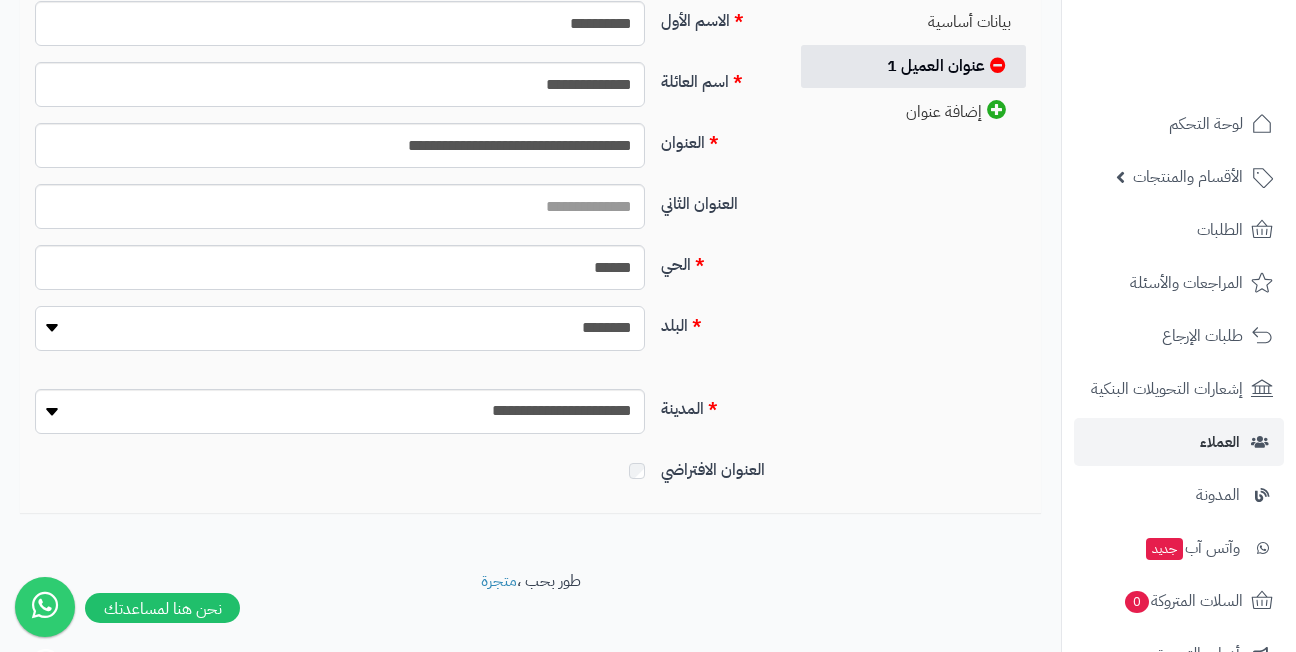 scroll, scrollTop: 295, scrollLeft: 0, axis: vertical 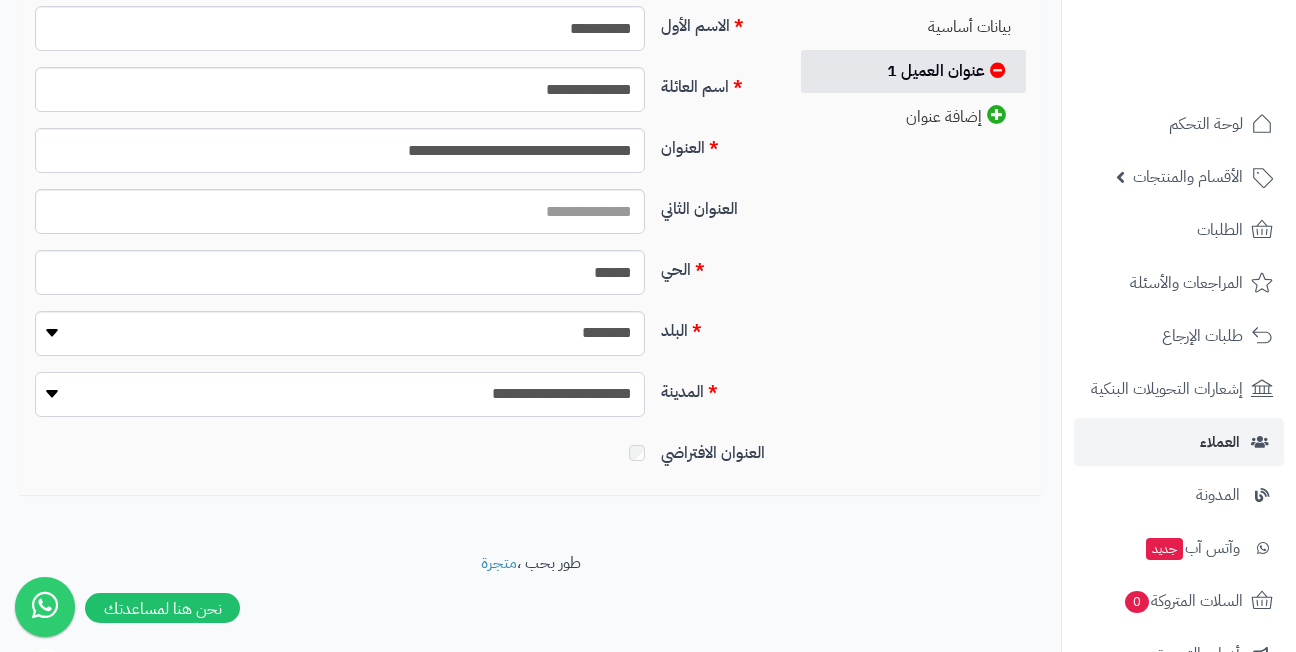 click on "**********" at bounding box center (340, 394) 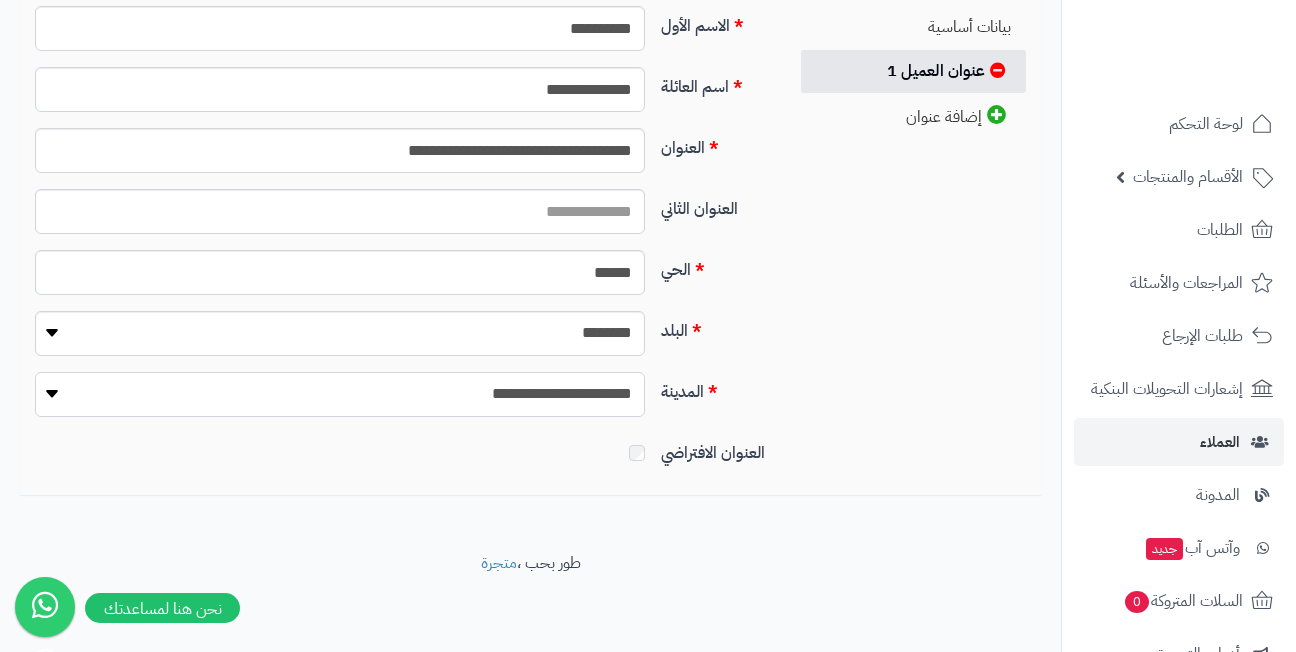 select on "***" 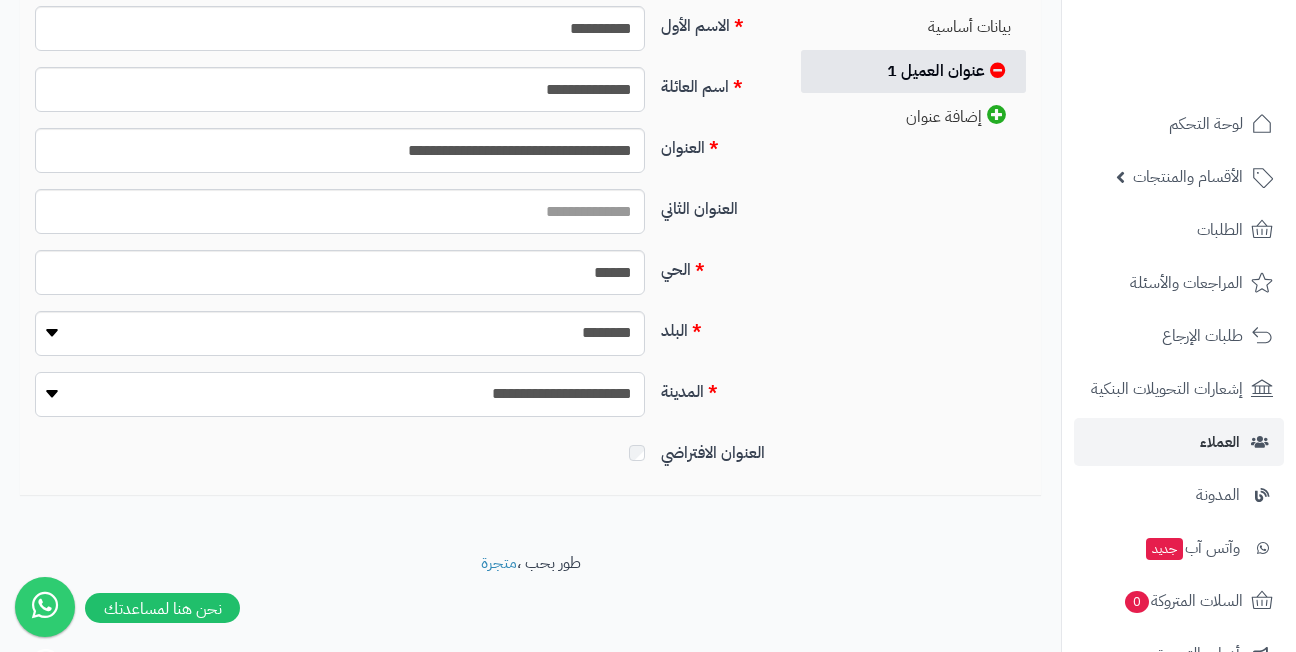 click on "**********" at bounding box center [340, 394] 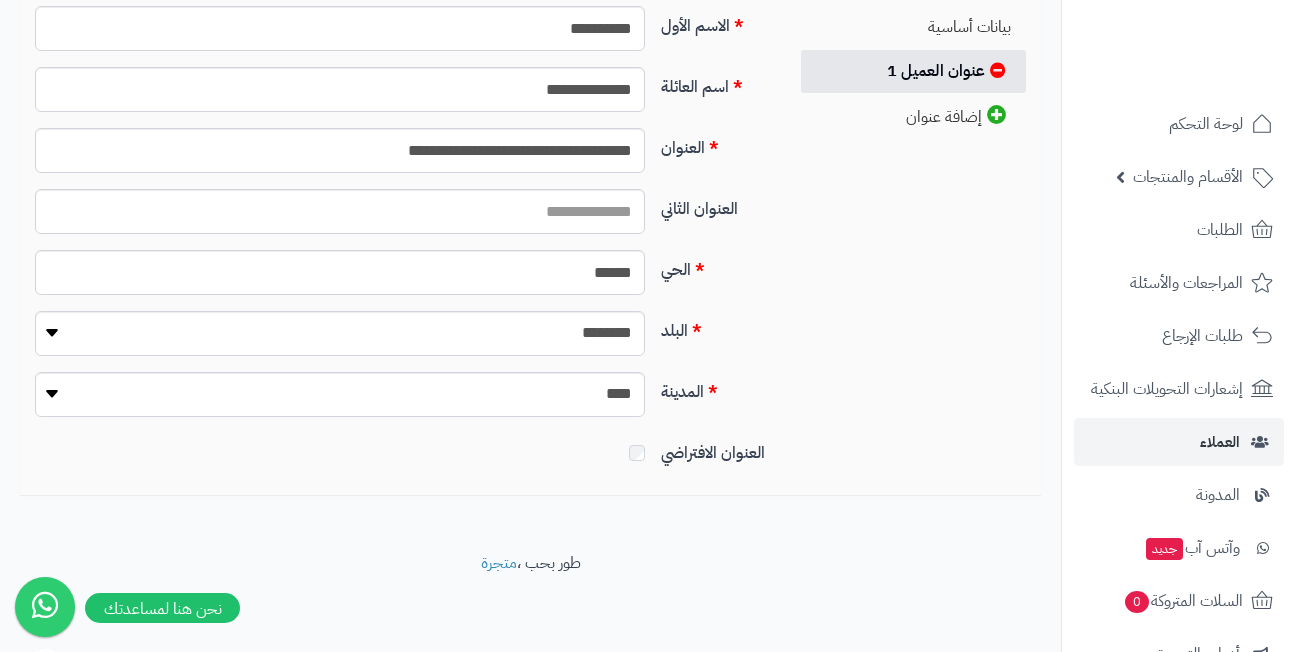click on "**********" at bounding box center (530, 243) 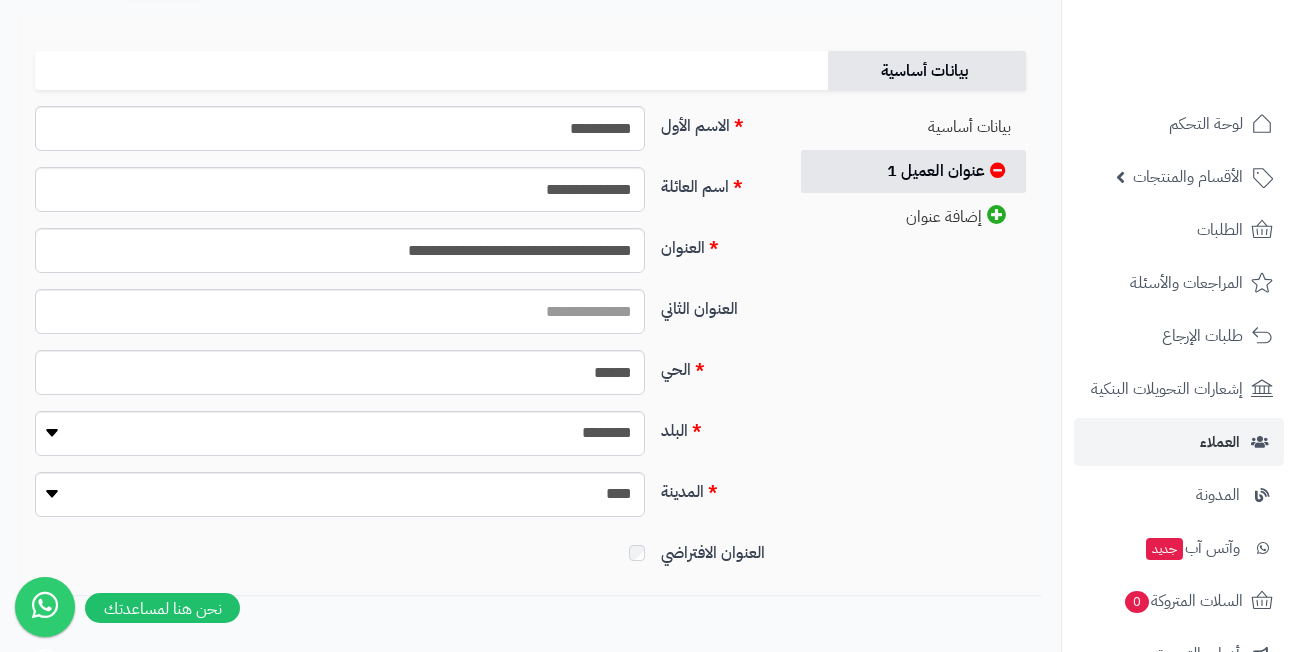 scroll, scrollTop: 0, scrollLeft: 0, axis: both 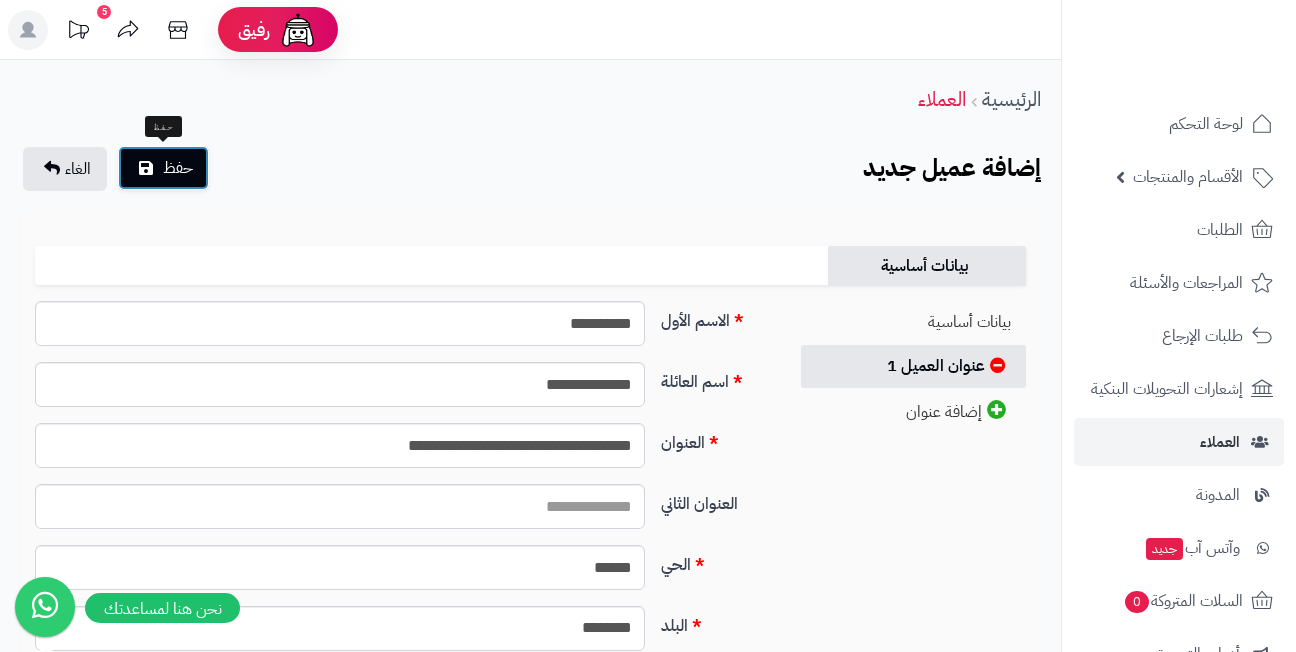click on "حفظ" at bounding box center (178, 168) 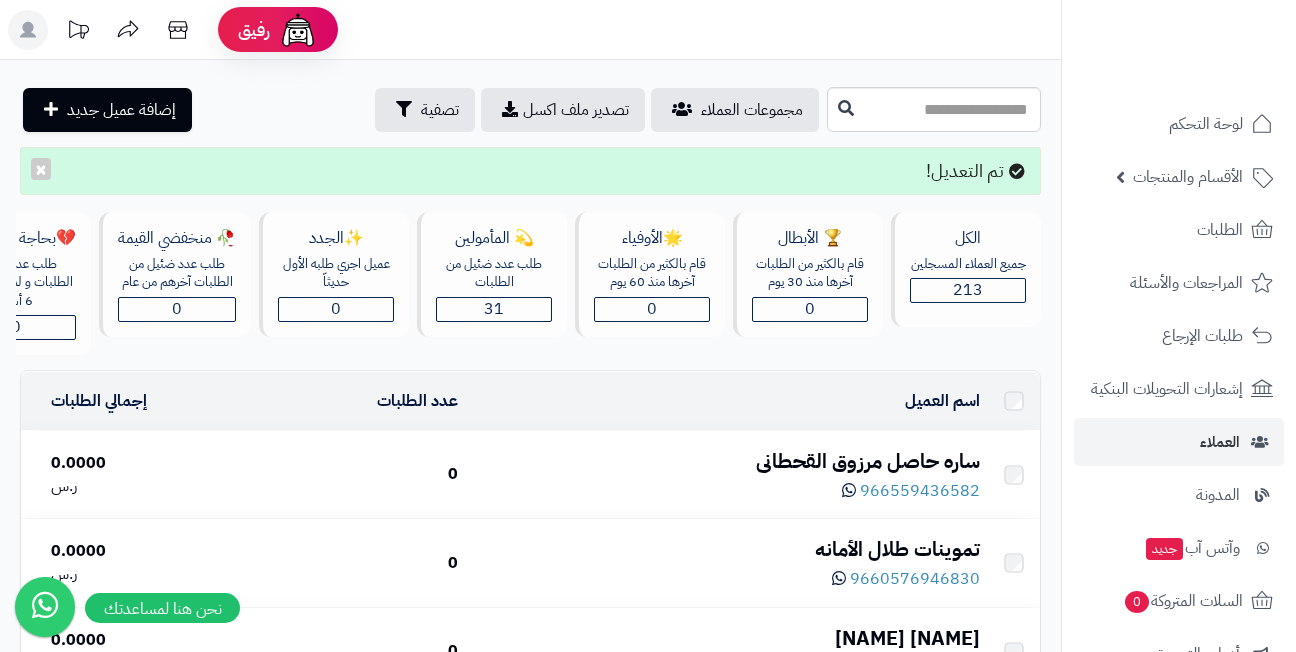 scroll, scrollTop: 0, scrollLeft: 0, axis: both 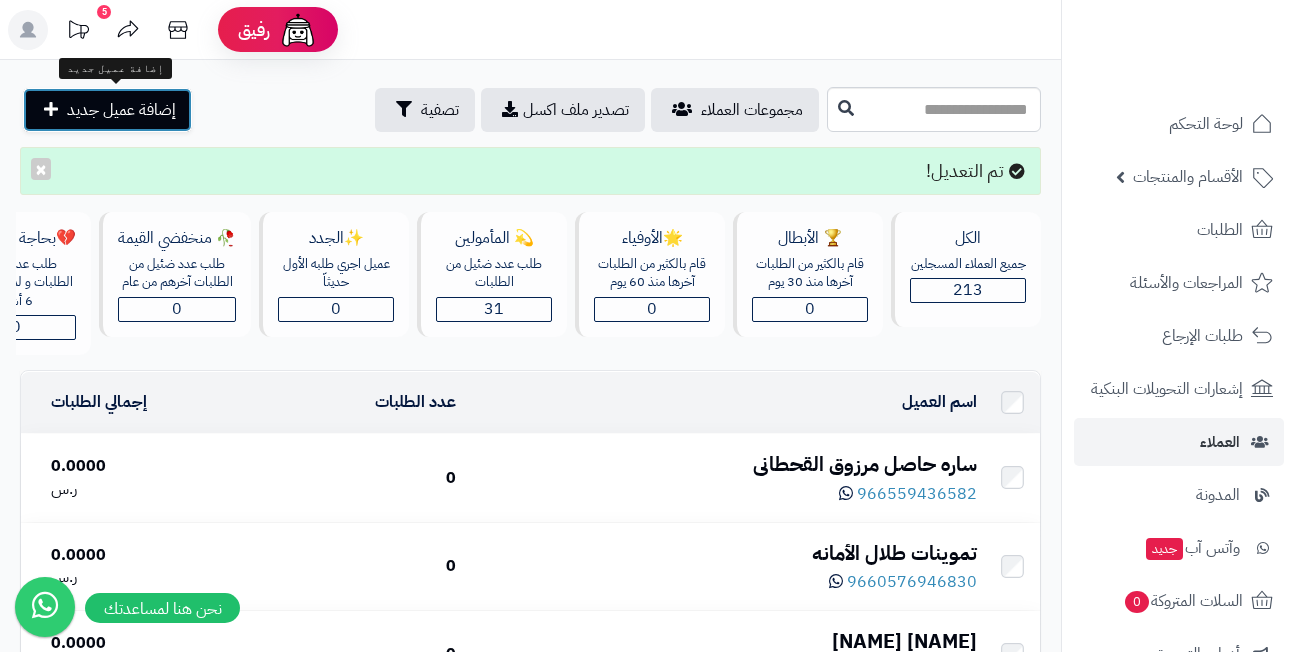 click on "إضافة عميل جديد" at bounding box center (121, 110) 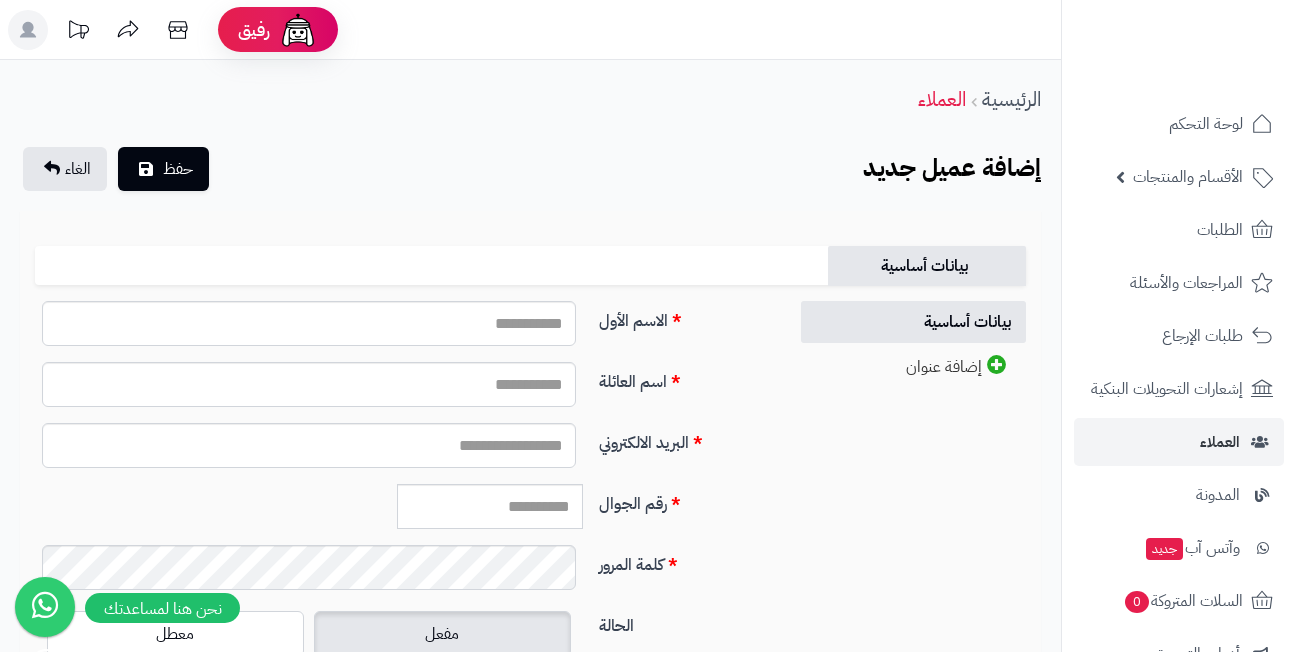 scroll, scrollTop: 0, scrollLeft: 0, axis: both 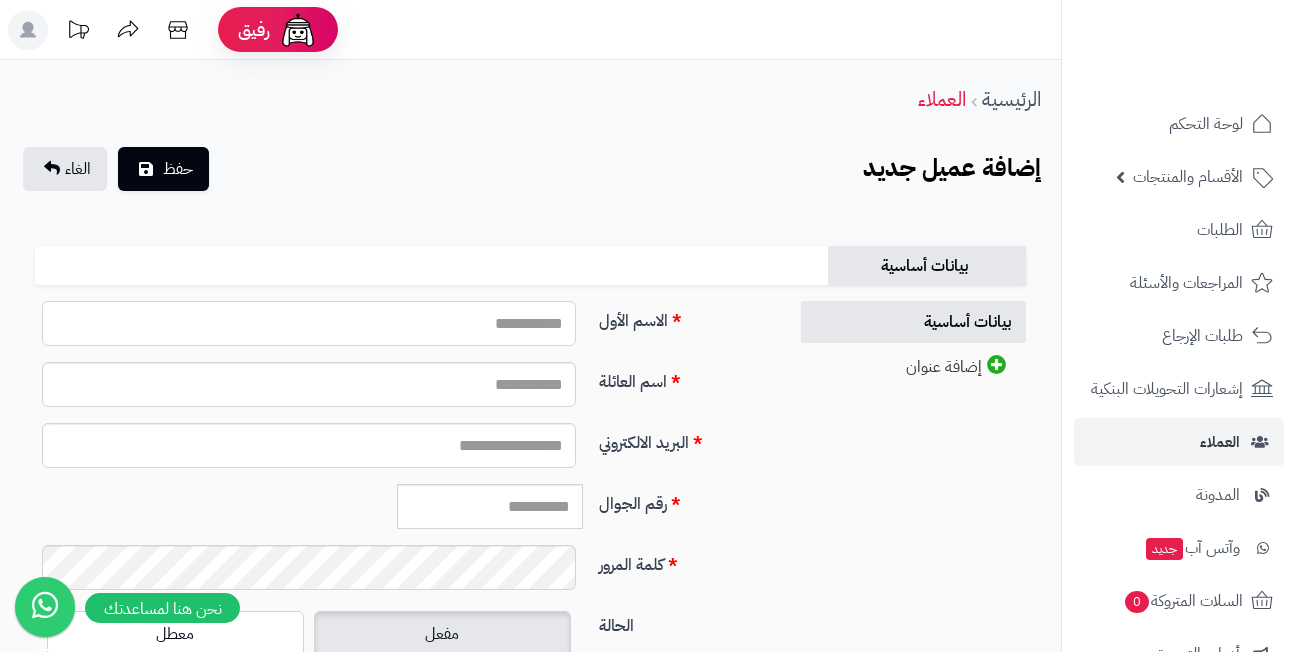 click on "الاسم الأول" at bounding box center [309, 323] 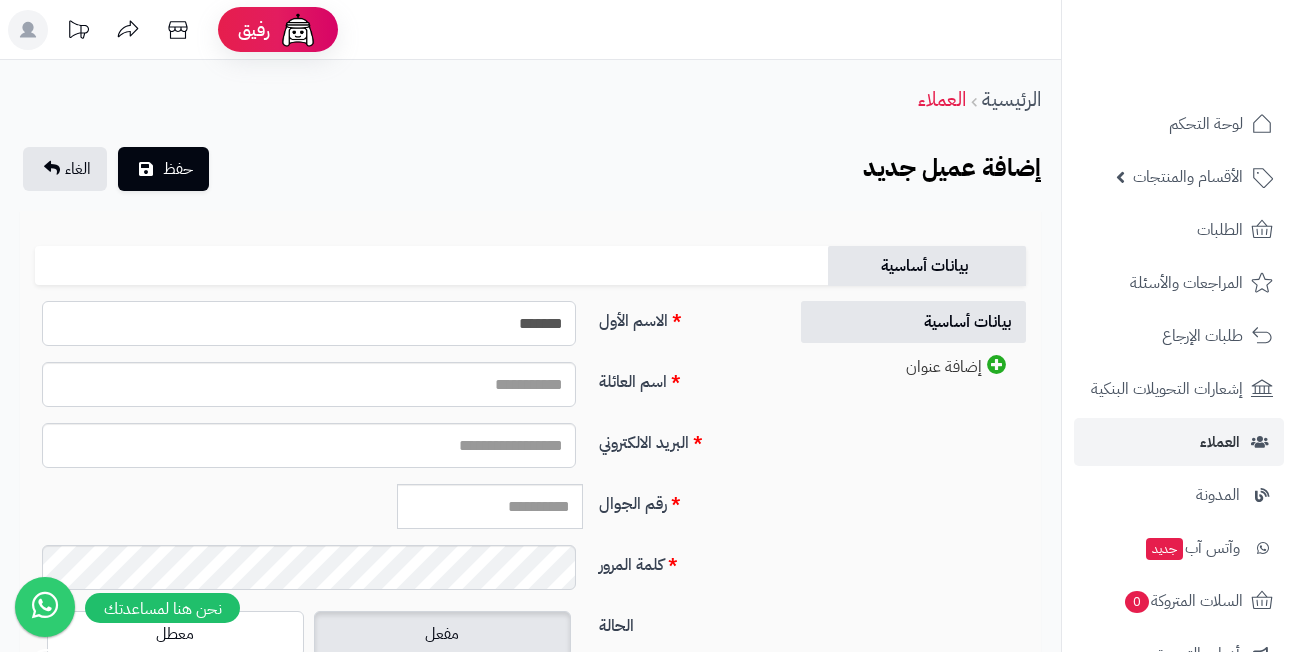 type on "*******" 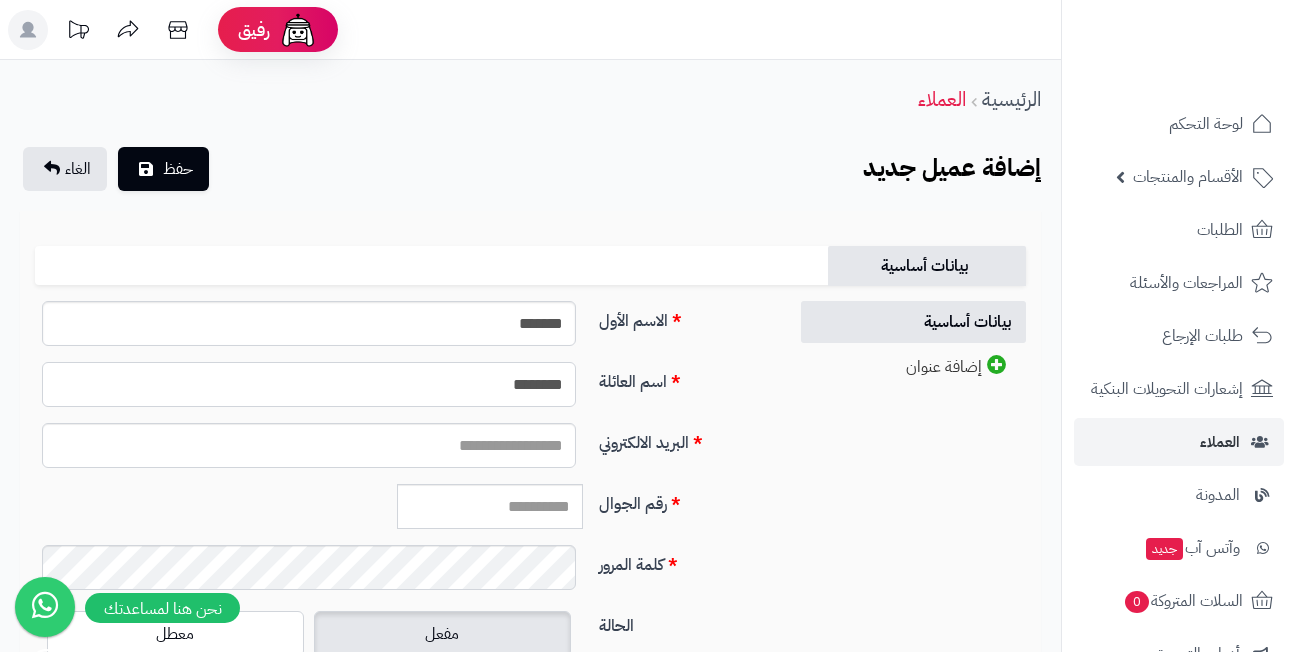 type on "********" 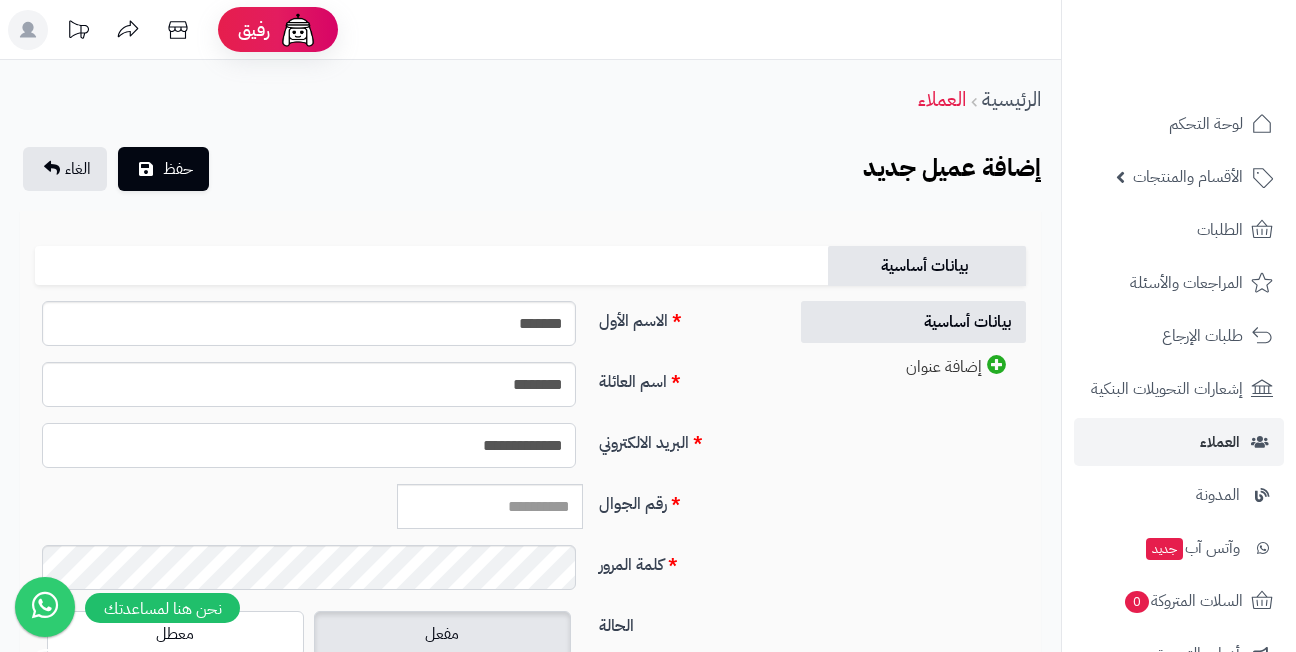 type on "**********" 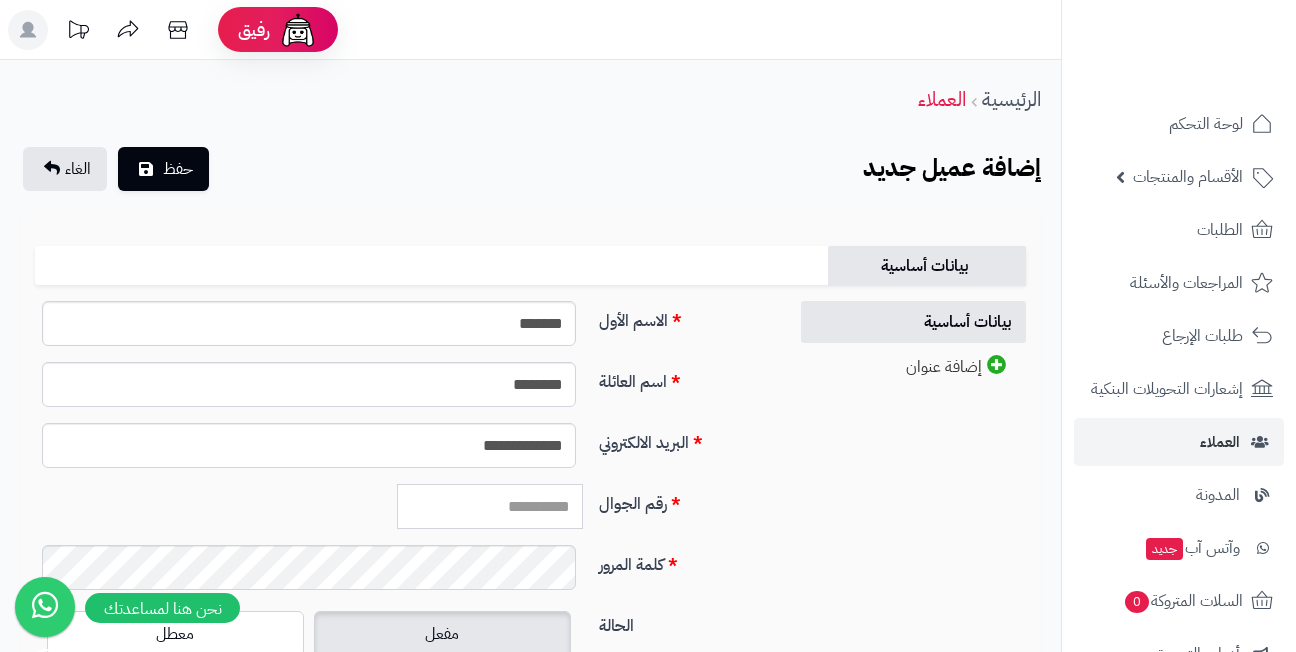paste on "*********" 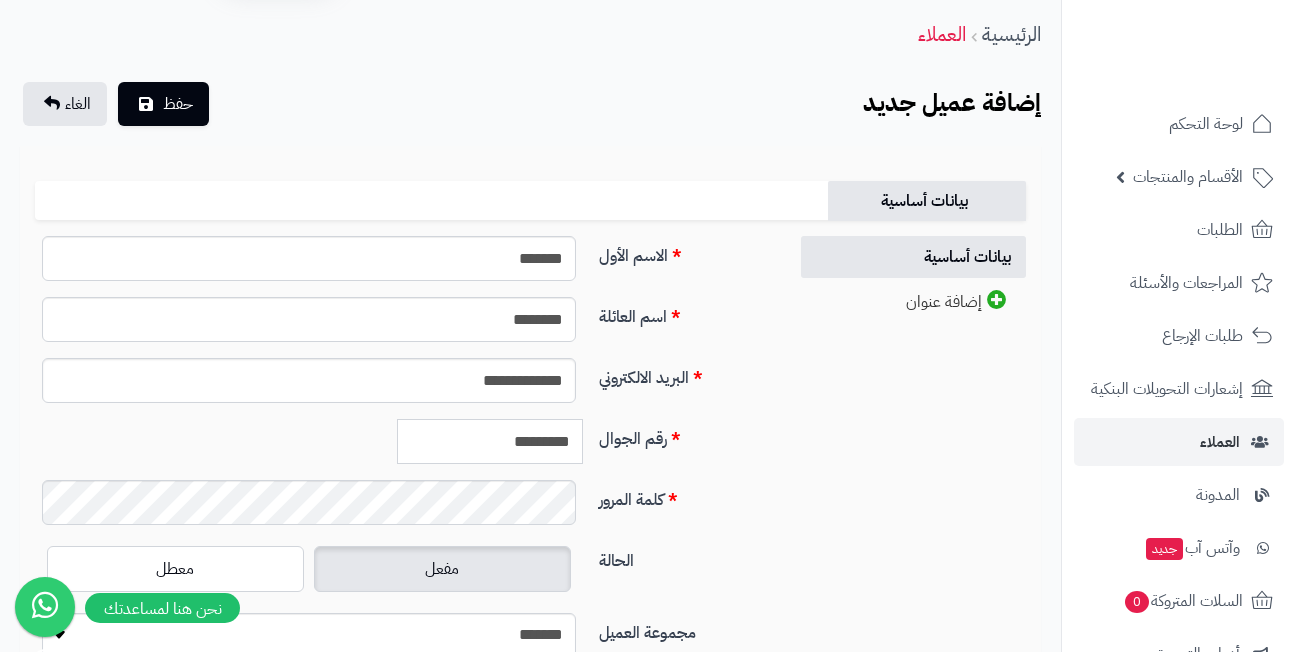 scroll, scrollTop: 100, scrollLeft: 0, axis: vertical 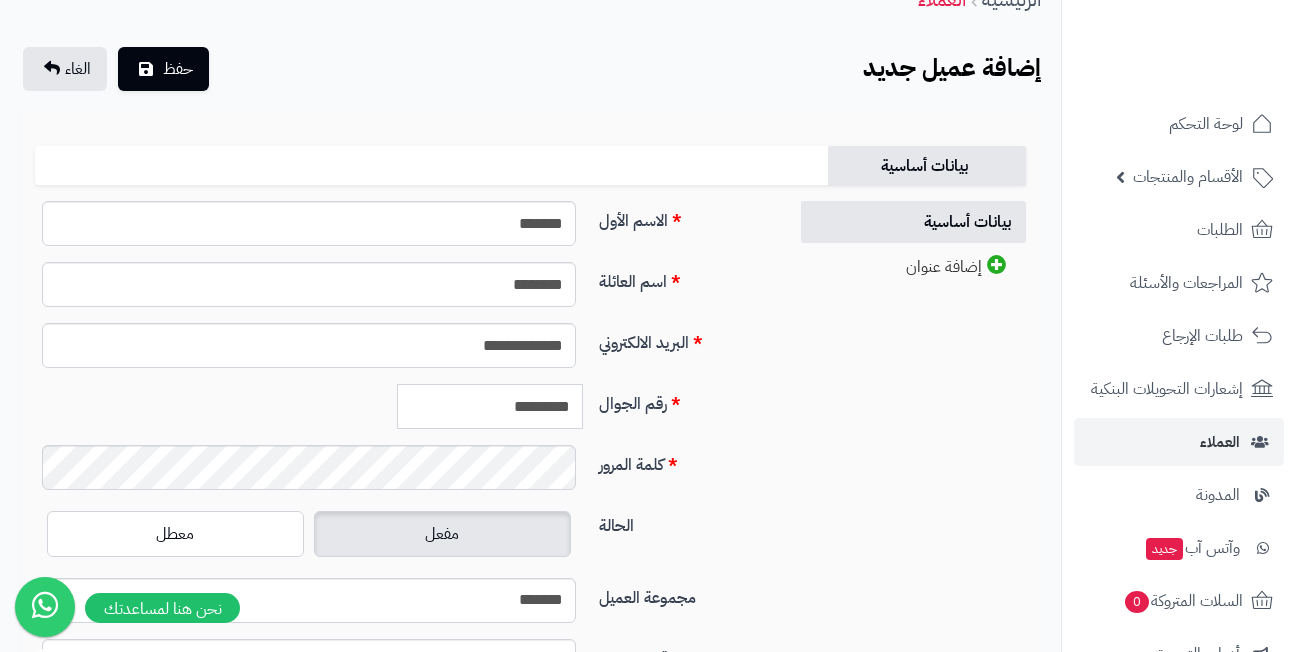 type on "*********" 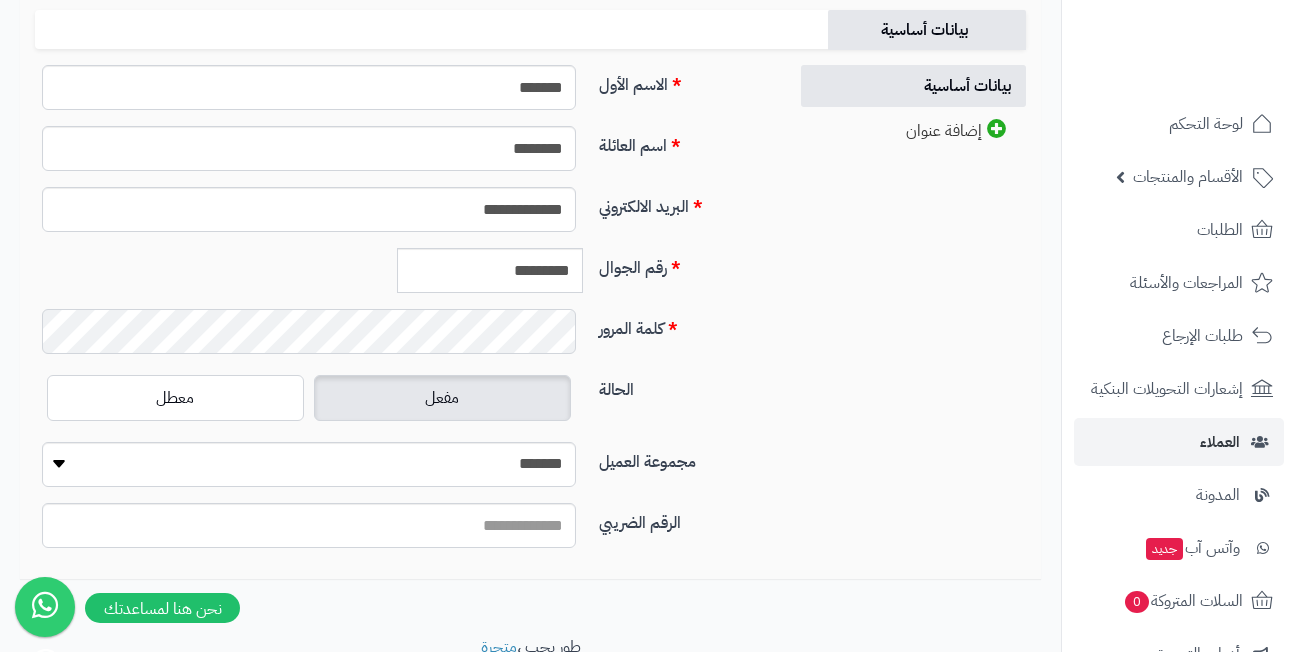 scroll, scrollTop: 200, scrollLeft: 0, axis: vertical 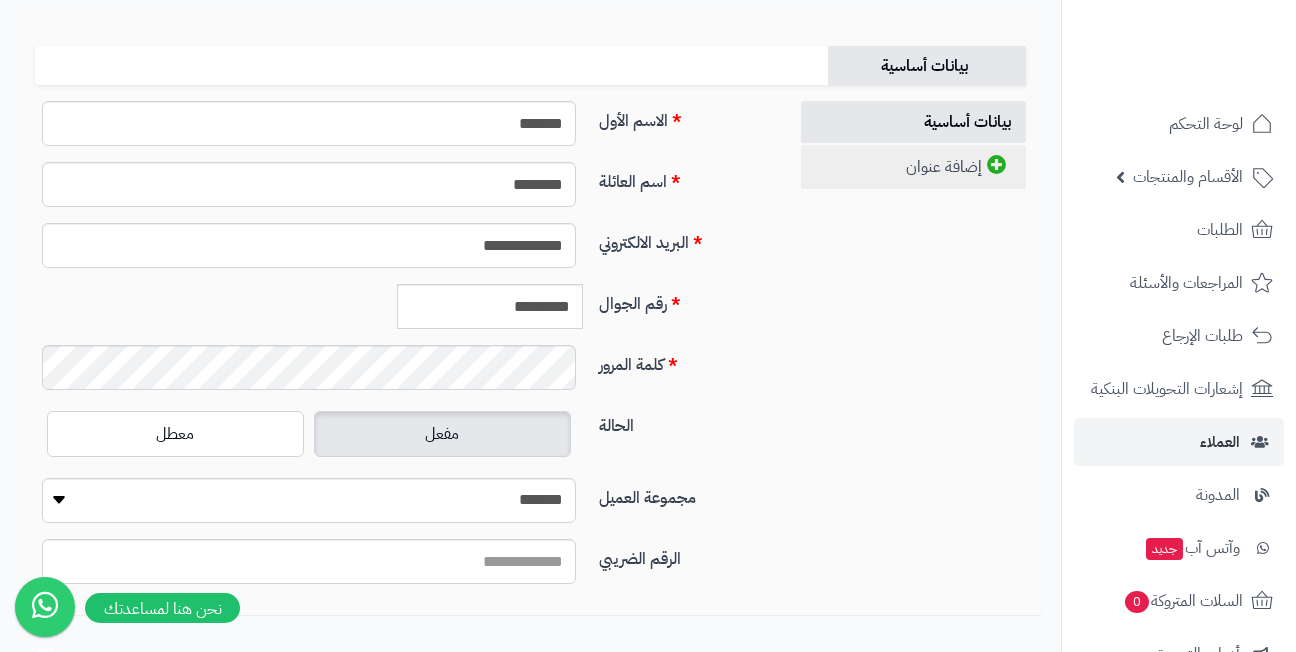 click on "إضافة عنوان" at bounding box center [913, 167] 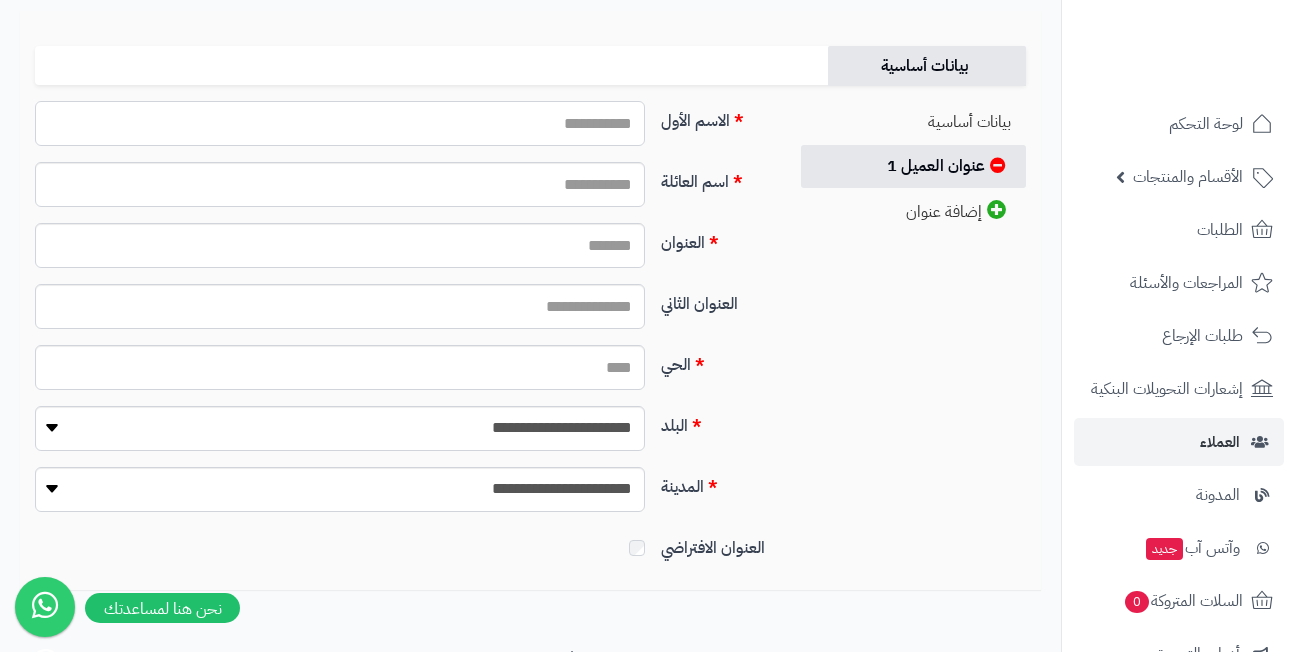 click on "الاسم الأول" at bounding box center (340, 123) 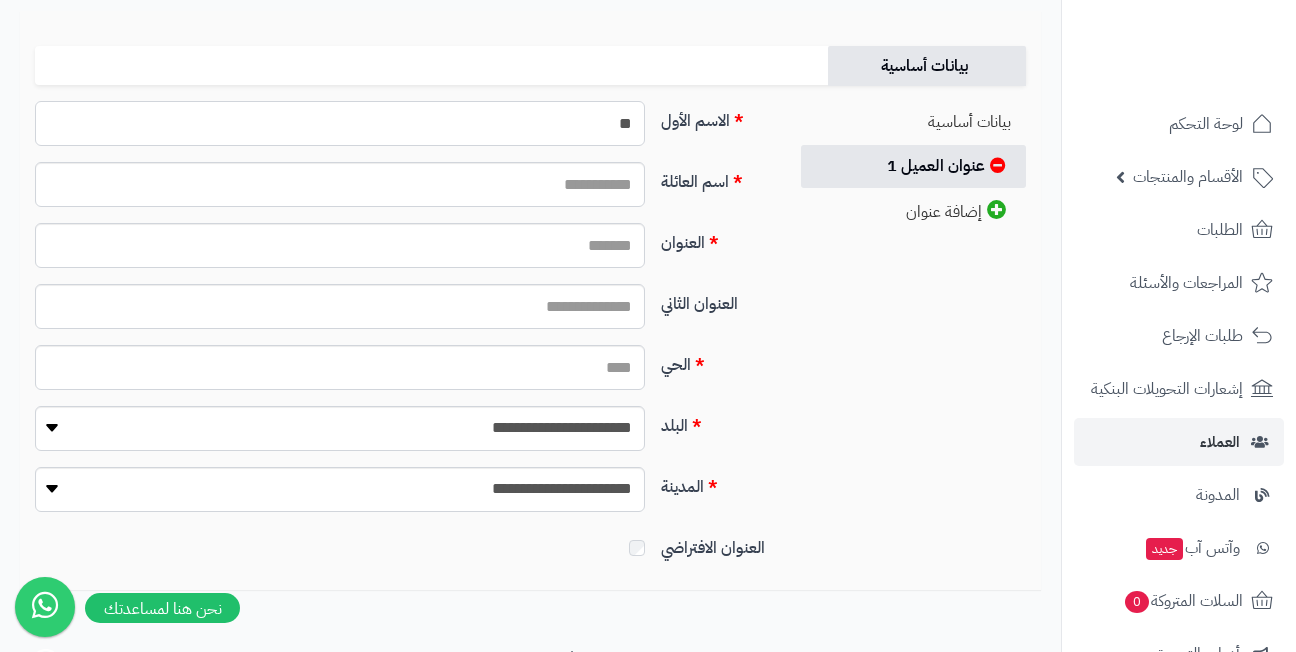 type on "*" 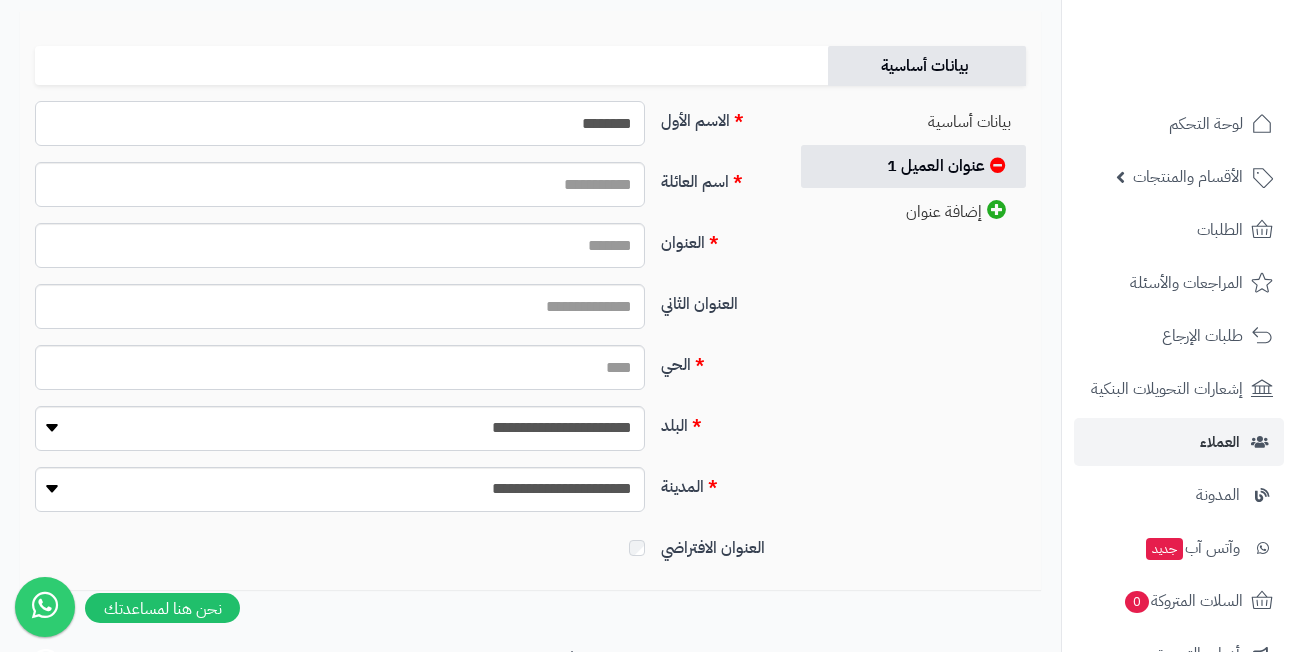 type on "*******" 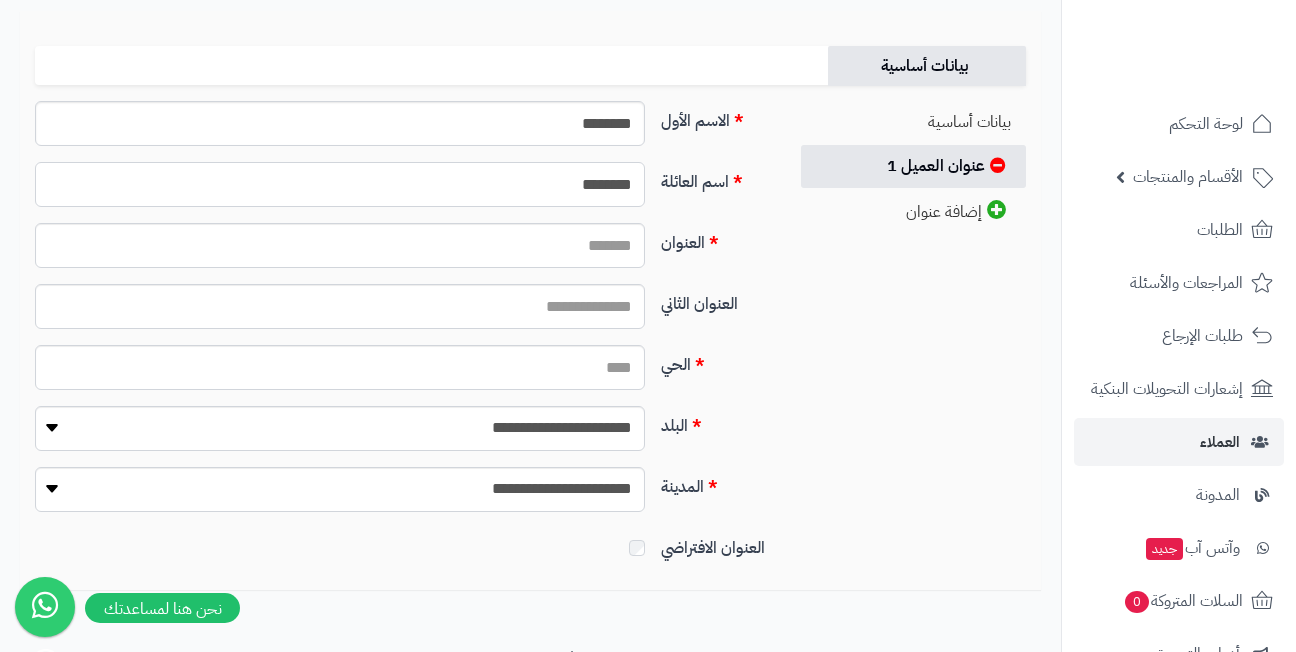 type on "********" 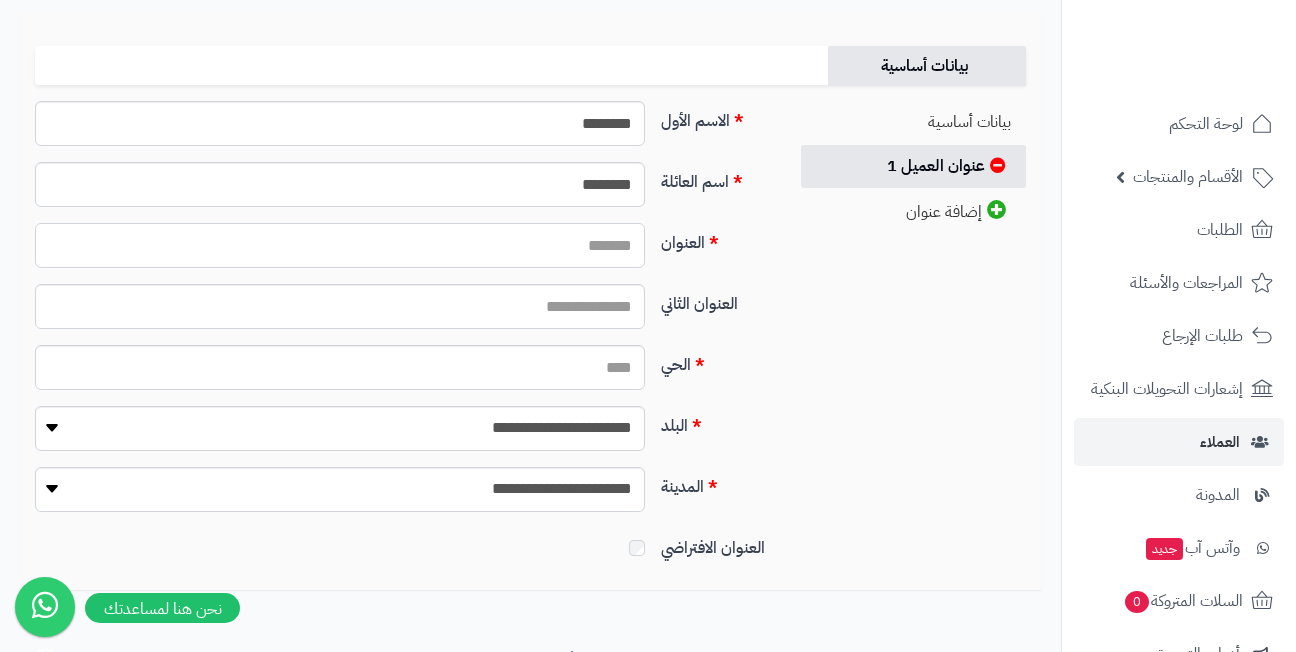 paste on "**********" 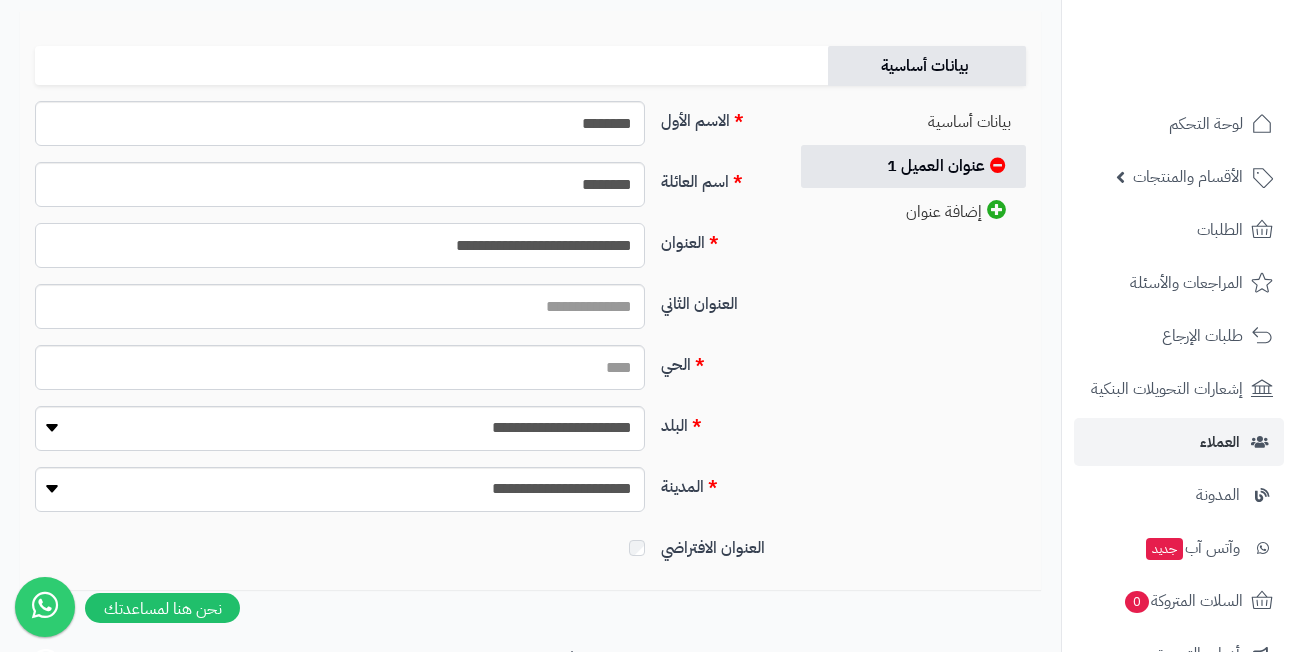 type on "**********" 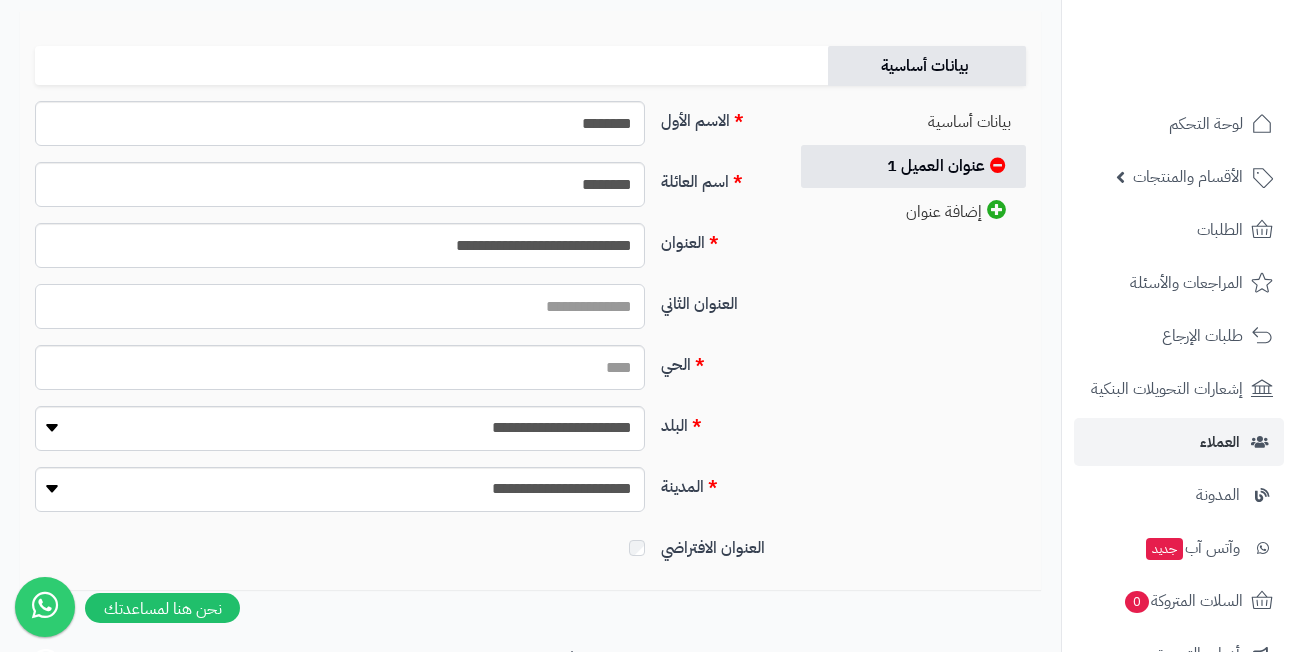 click on "العنوان الثاني" at bounding box center [340, 306] 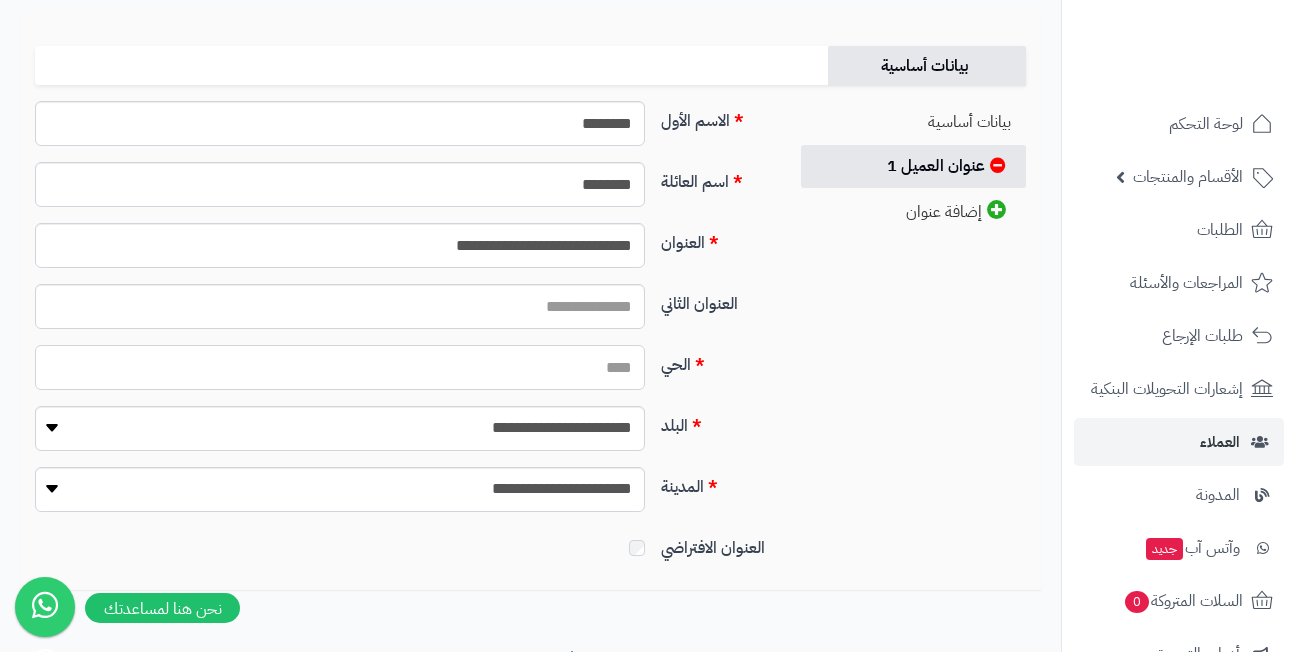 click on "الحي" at bounding box center [340, 367] 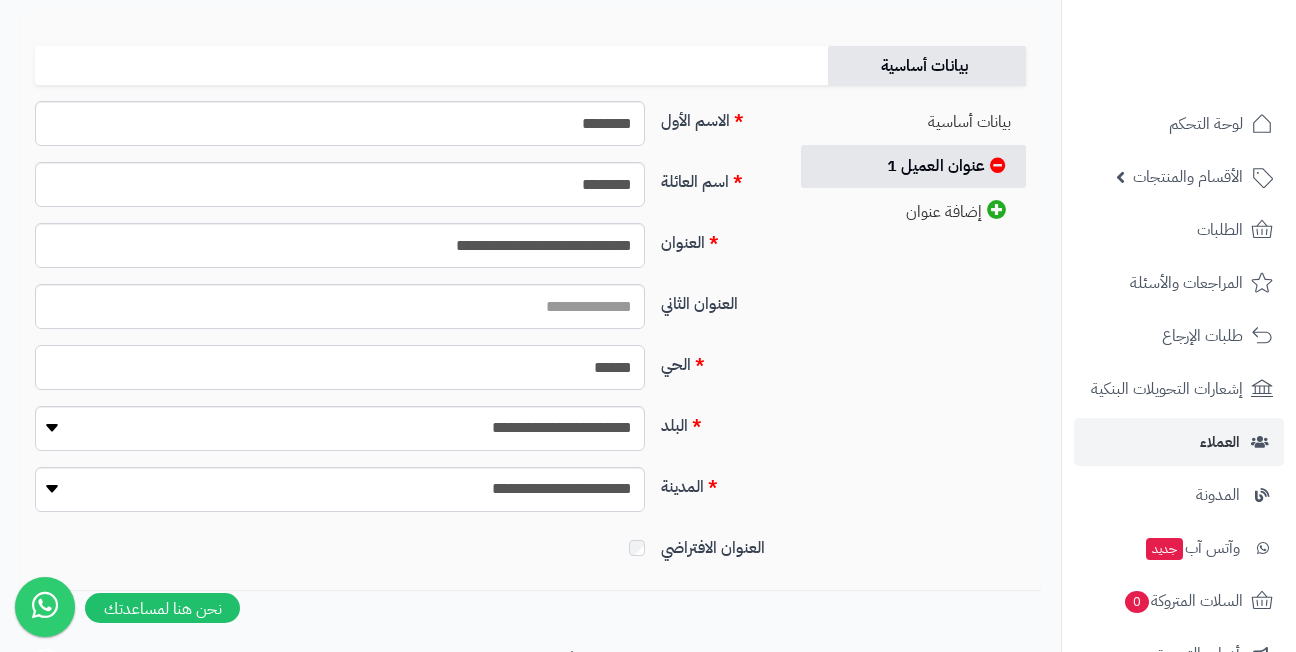 type on "******" 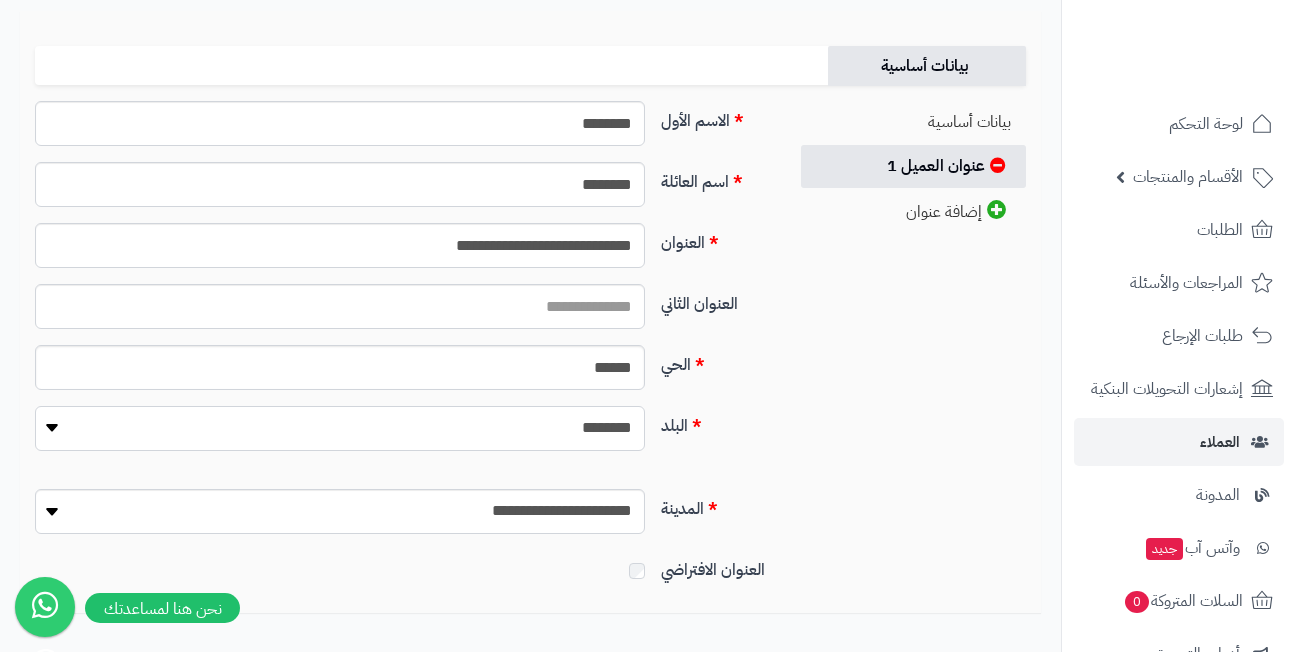 select on "***" 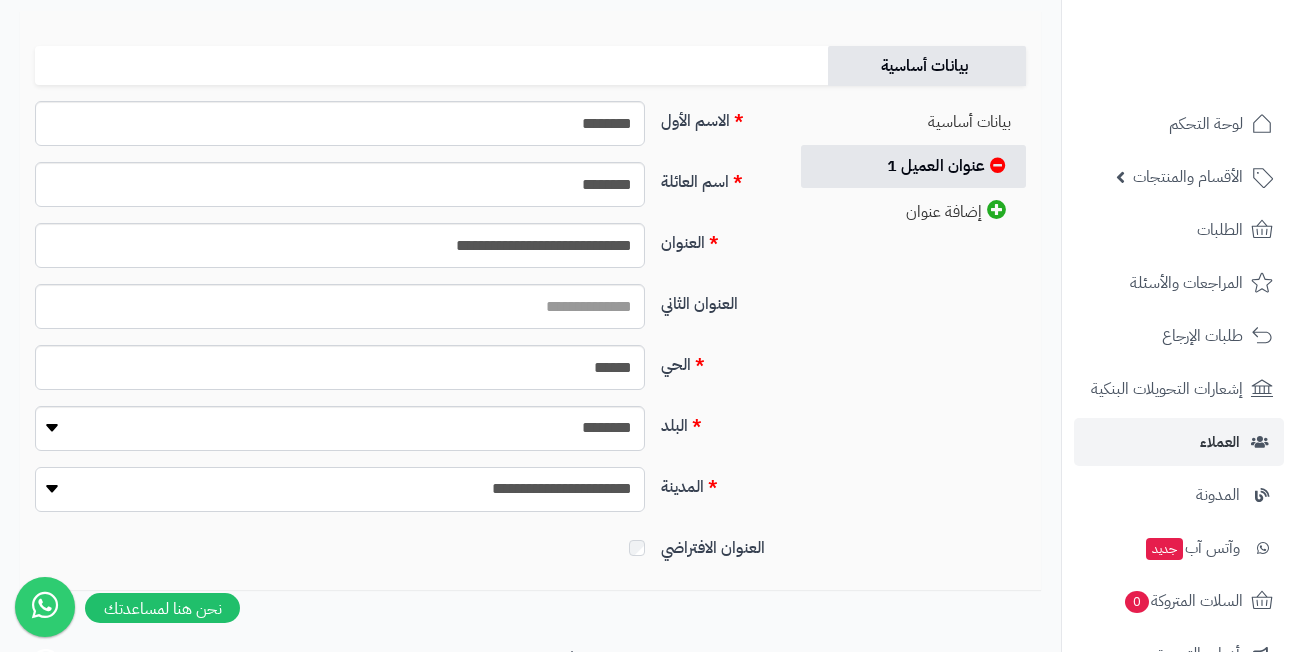 click on "**********" at bounding box center [340, 489] 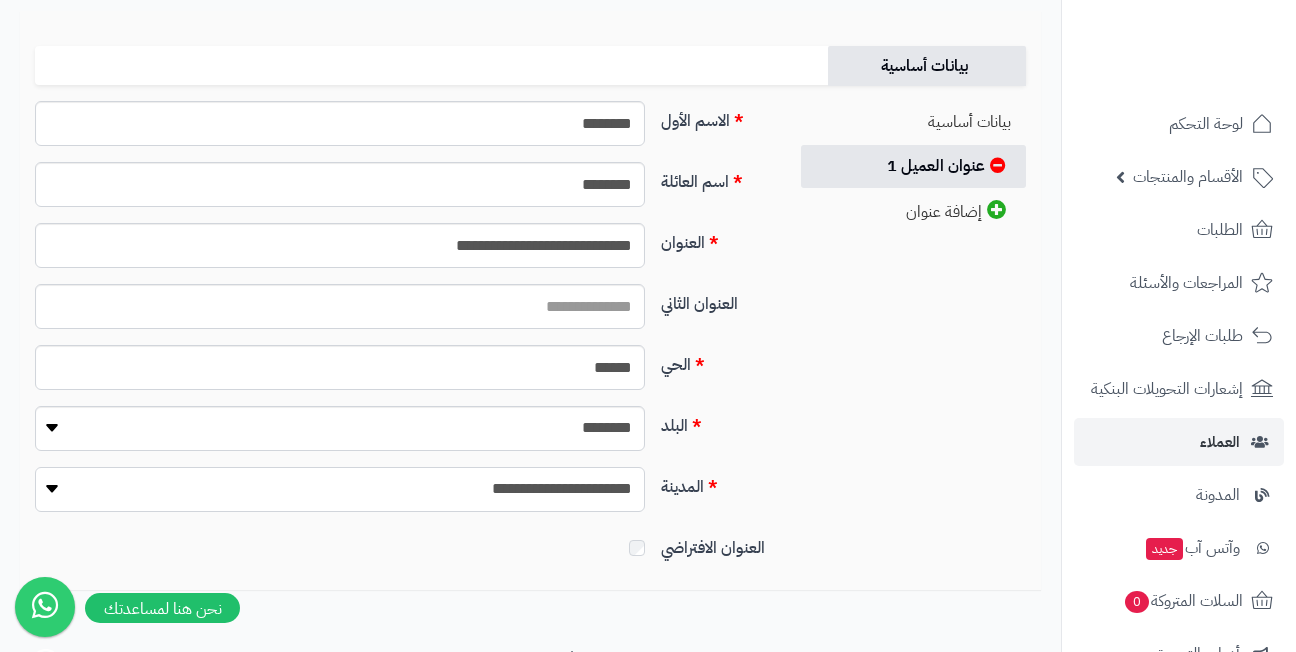 select on "***" 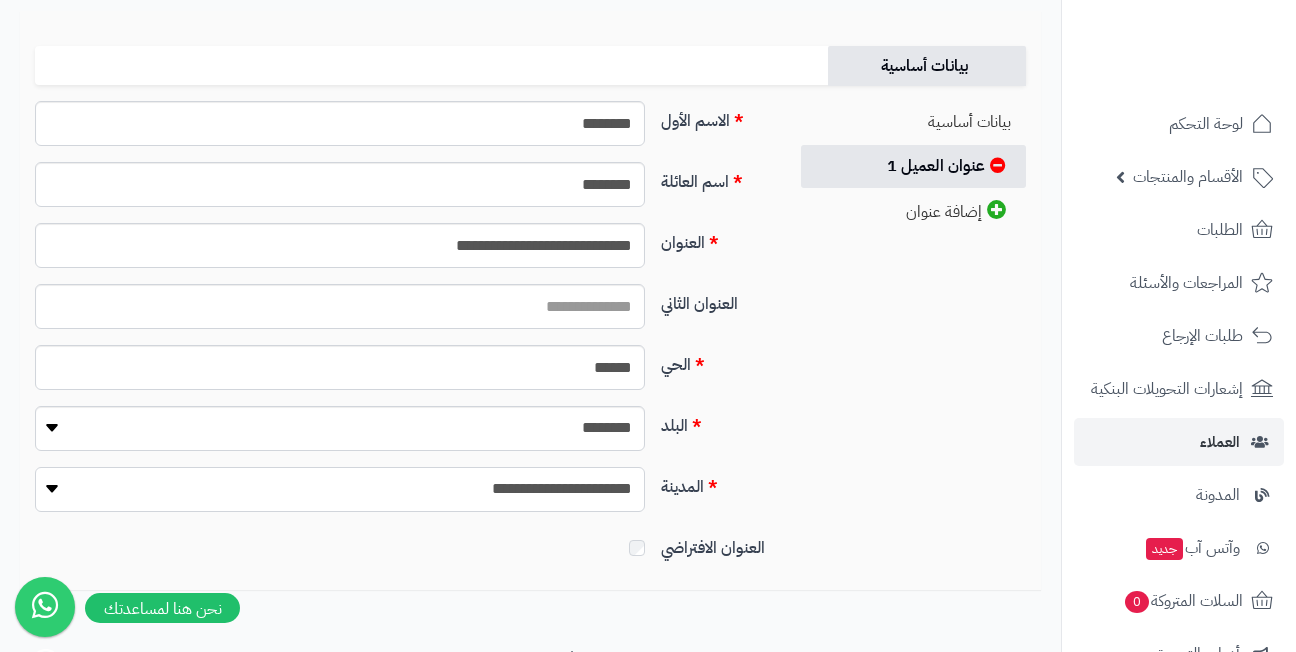 click on "**********" at bounding box center (340, 489) 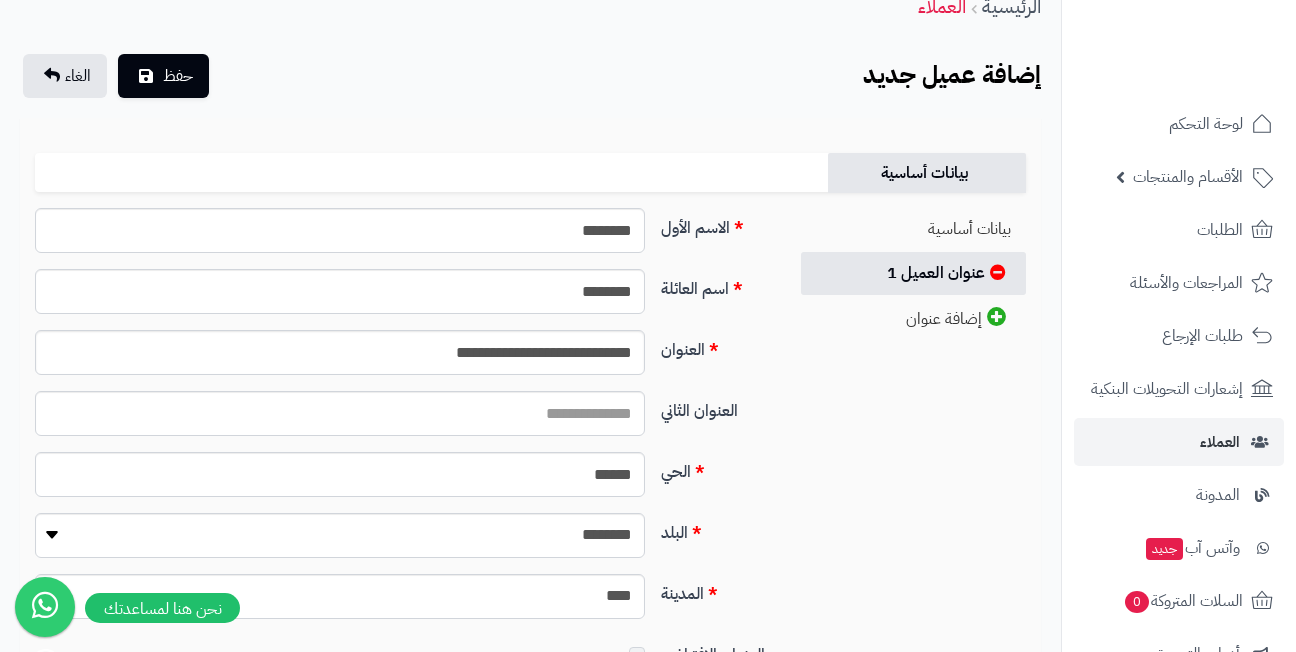 scroll, scrollTop: 0, scrollLeft: 0, axis: both 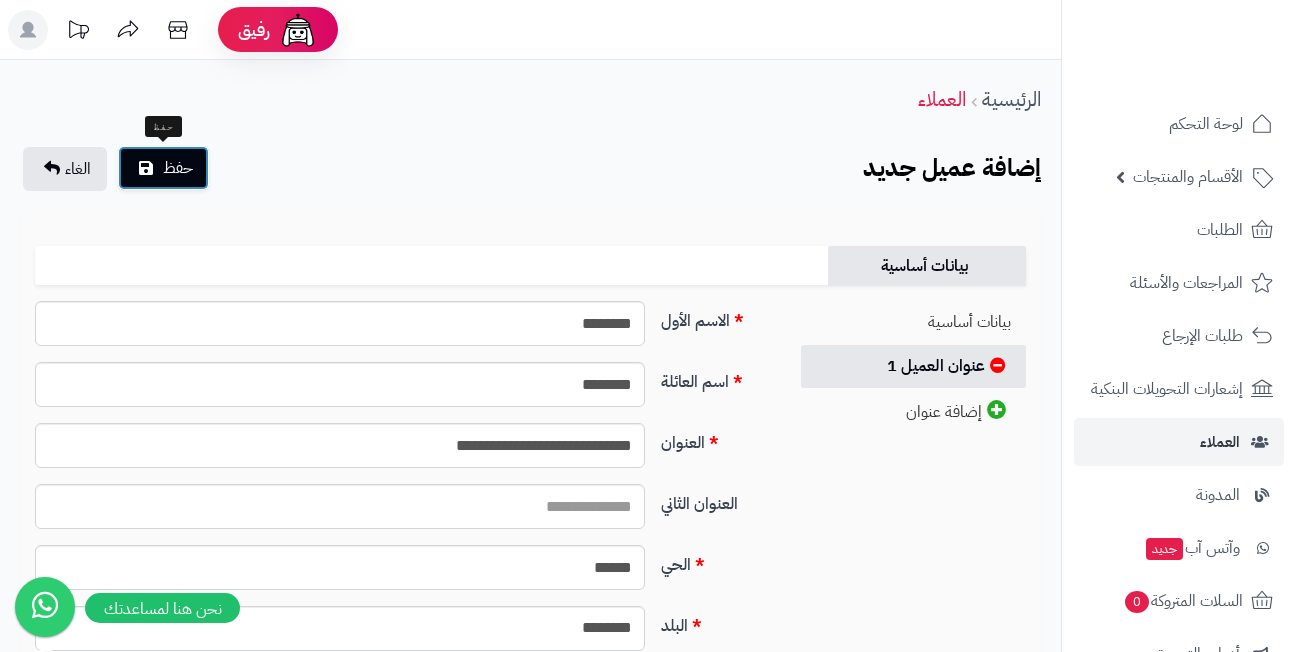click on "حفظ" at bounding box center (163, 168) 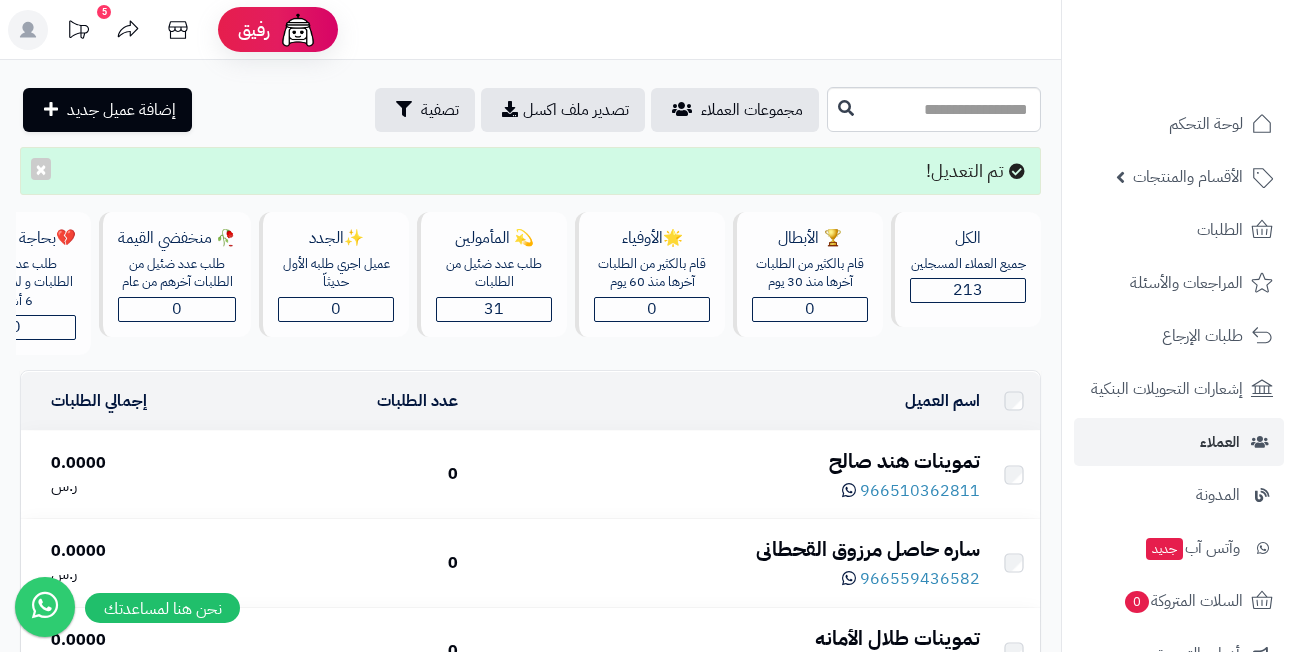 scroll, scrollTop: 0, scrollLeft: 0, axis: both 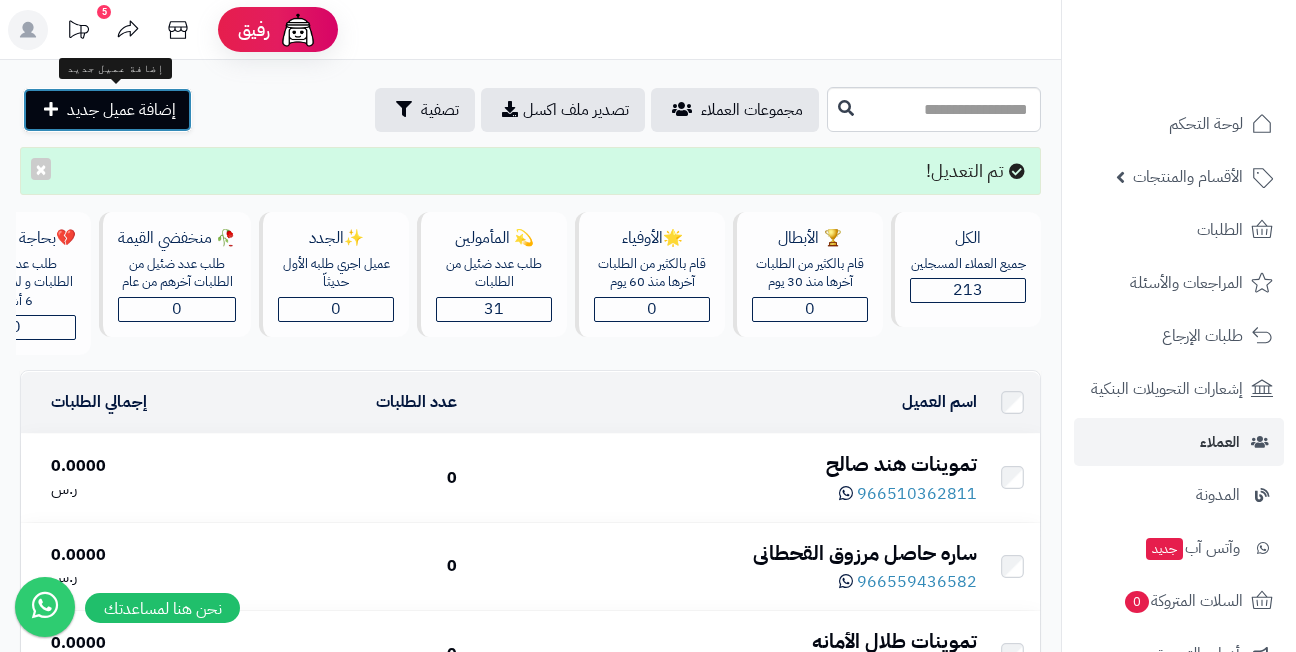 click on "إضافة عميل جديد" at bounding box center [121, 110] 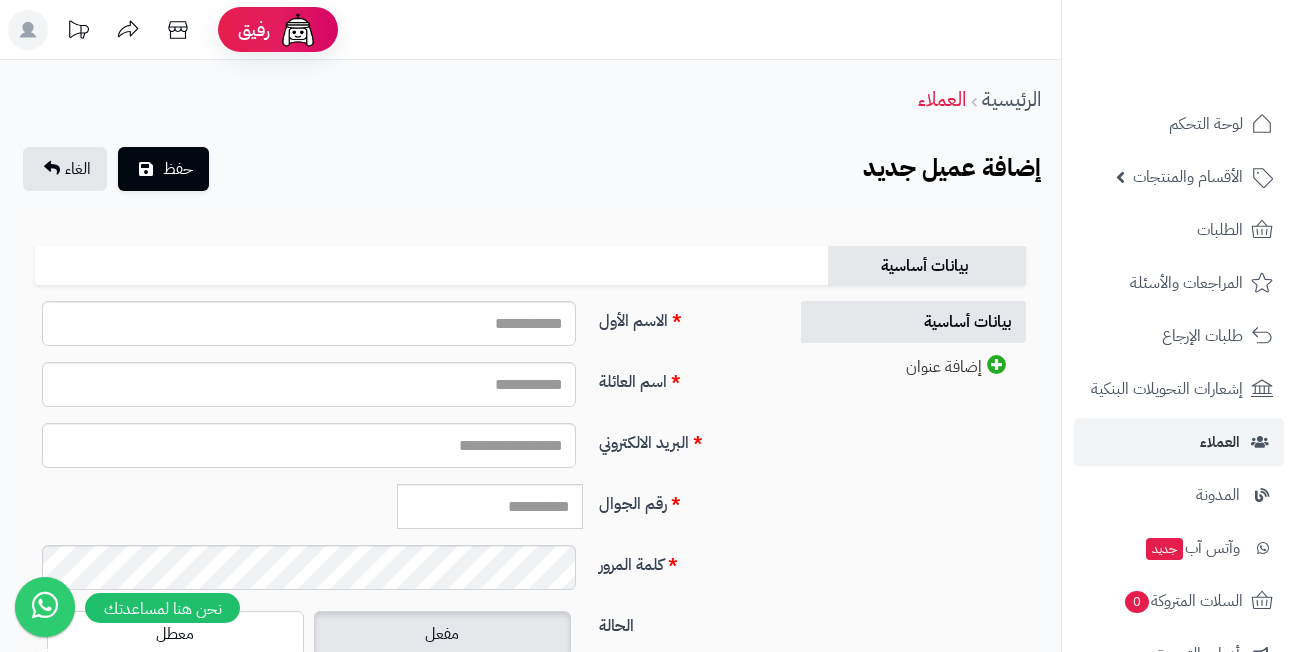 scroll, scrollTop: 0, scrollLeft: 0, axis: both 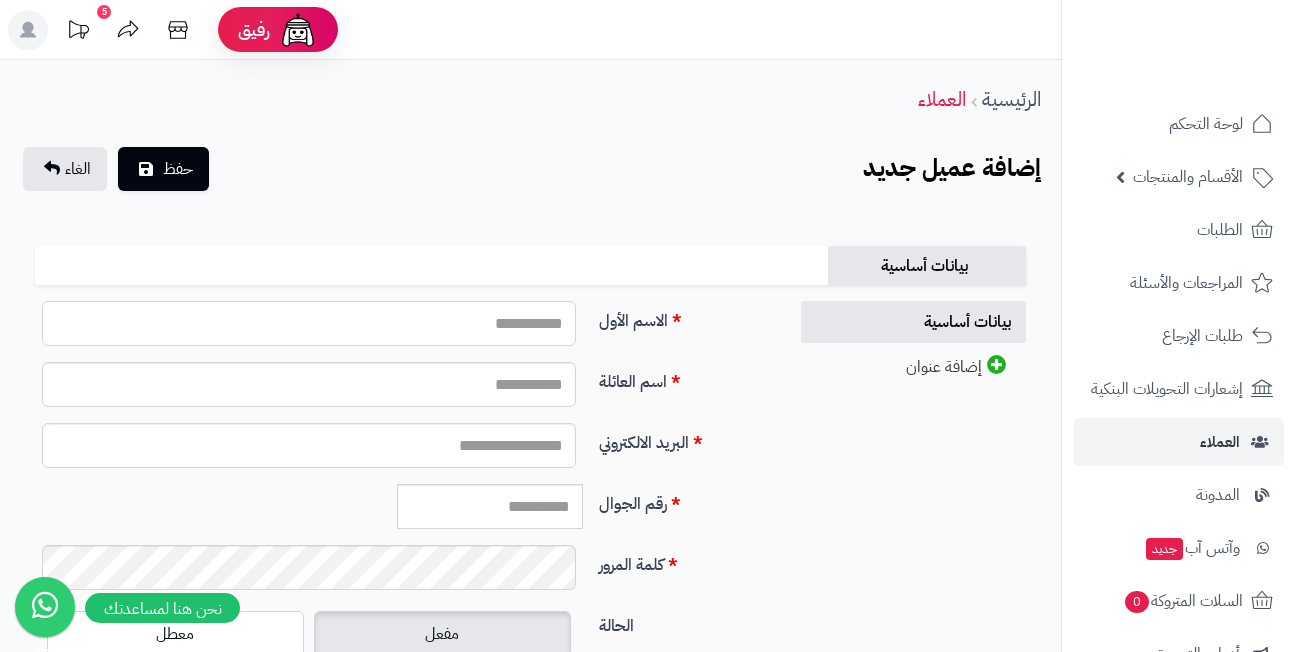click on "الاسم الأول" at bounding box center [309, 323] 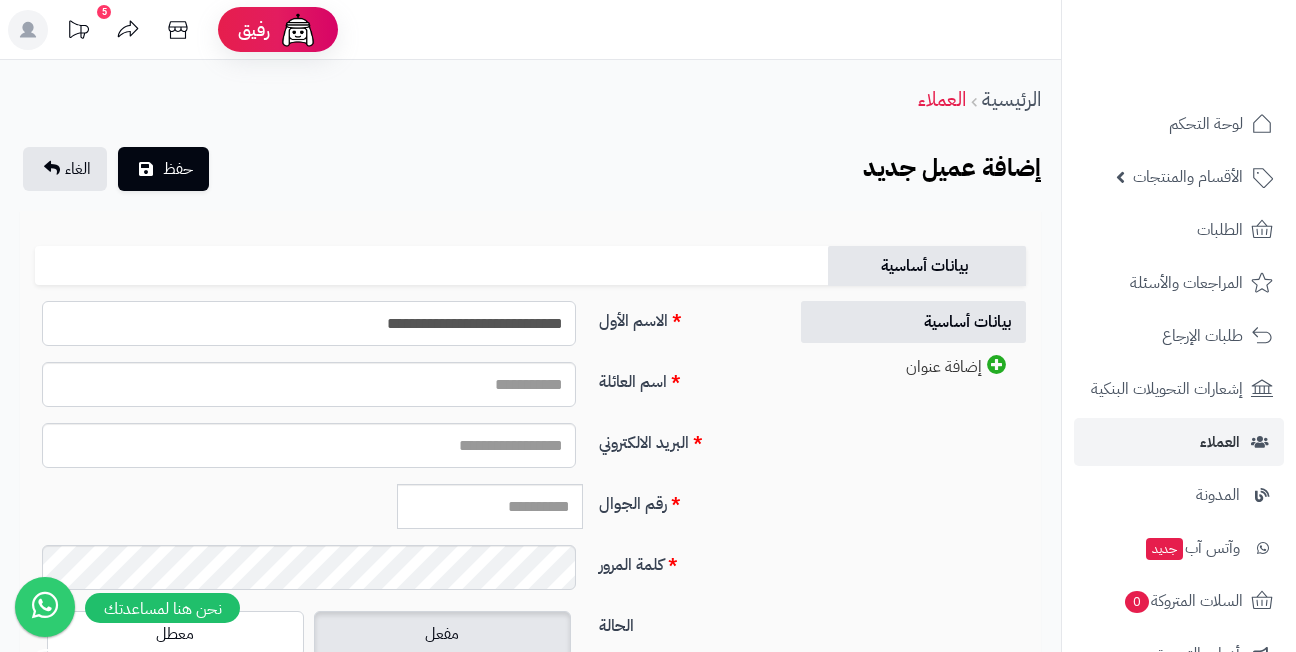 drag, startPoint x: 382, startPoint y: 323, endPoint x: 480, endPoint y: 323, distance: 98 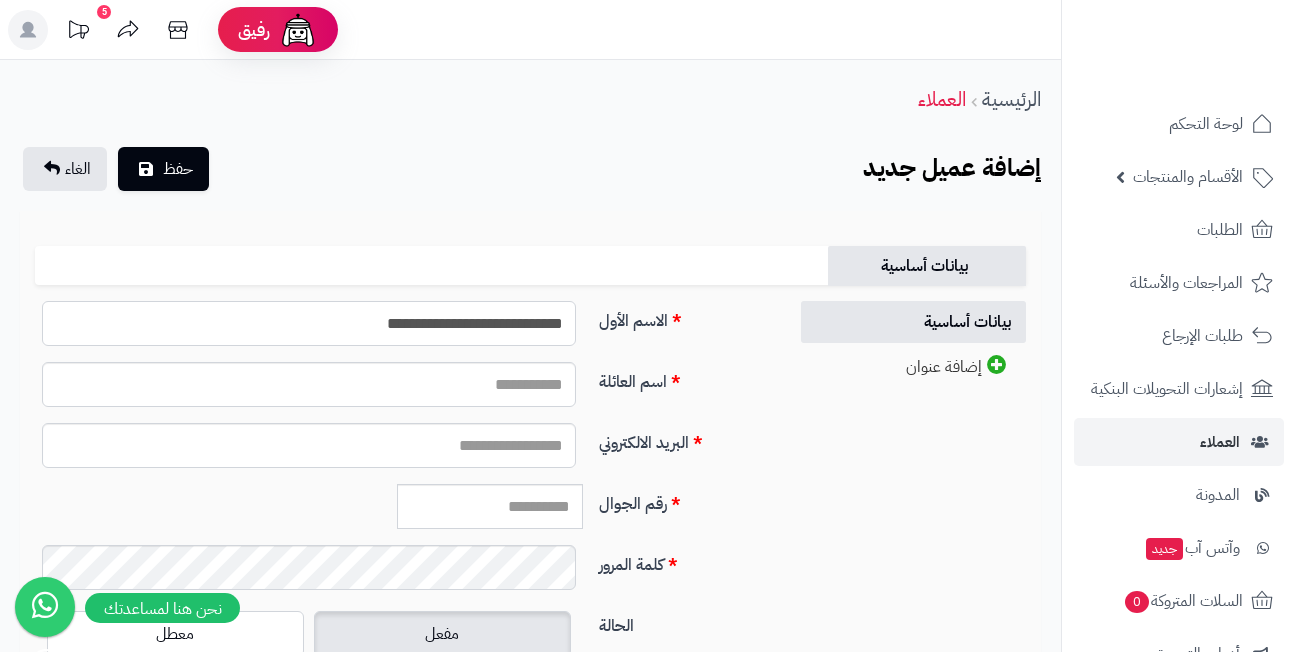 click on "**********" at bounding box center [309, 323] 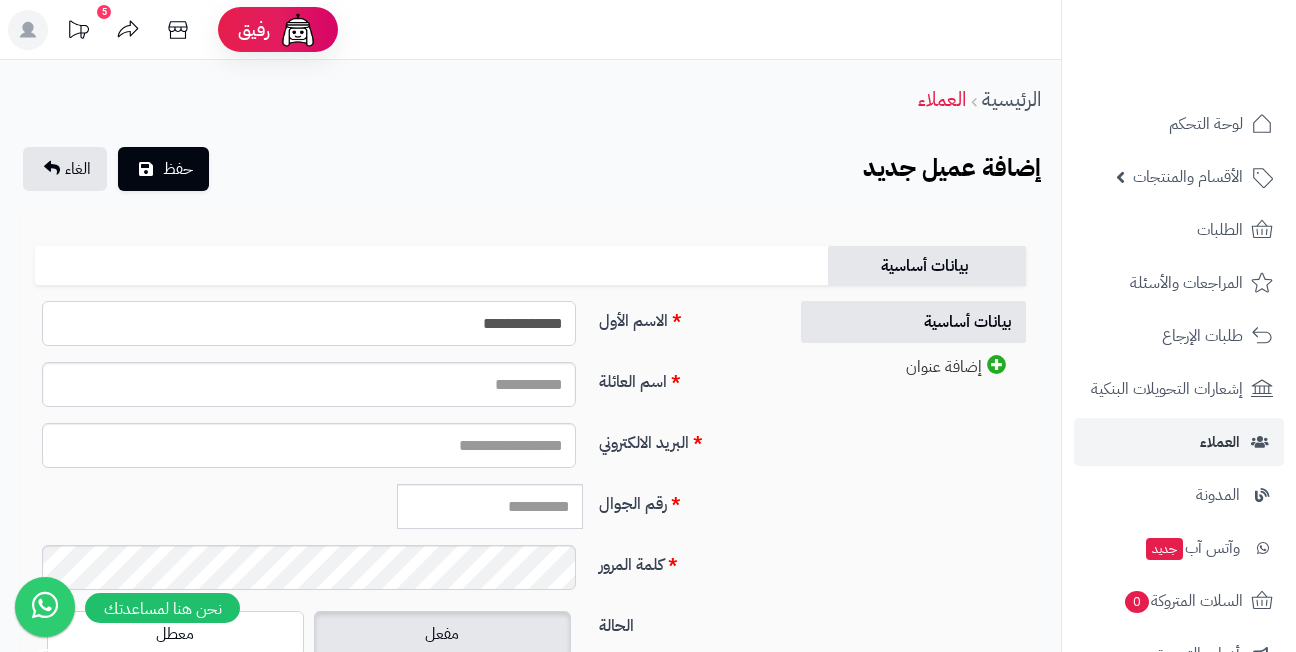 type on "**********" 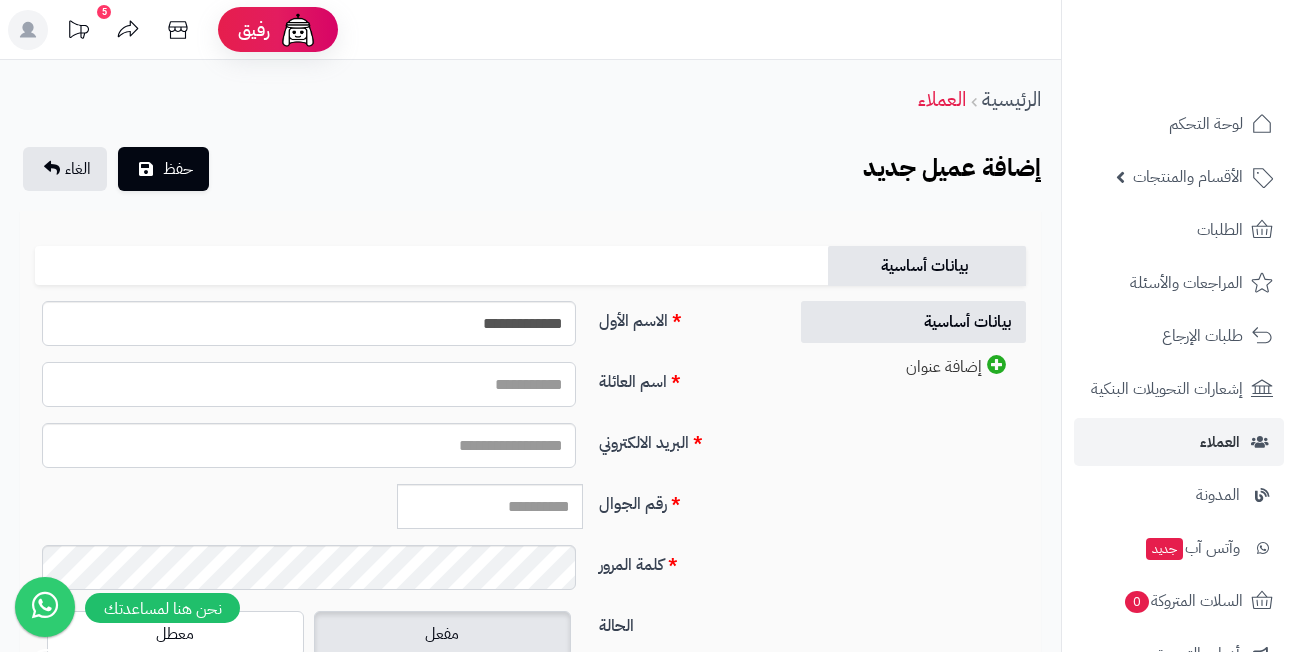 click on "اسم العائلة" at bounding box center (309, 384) 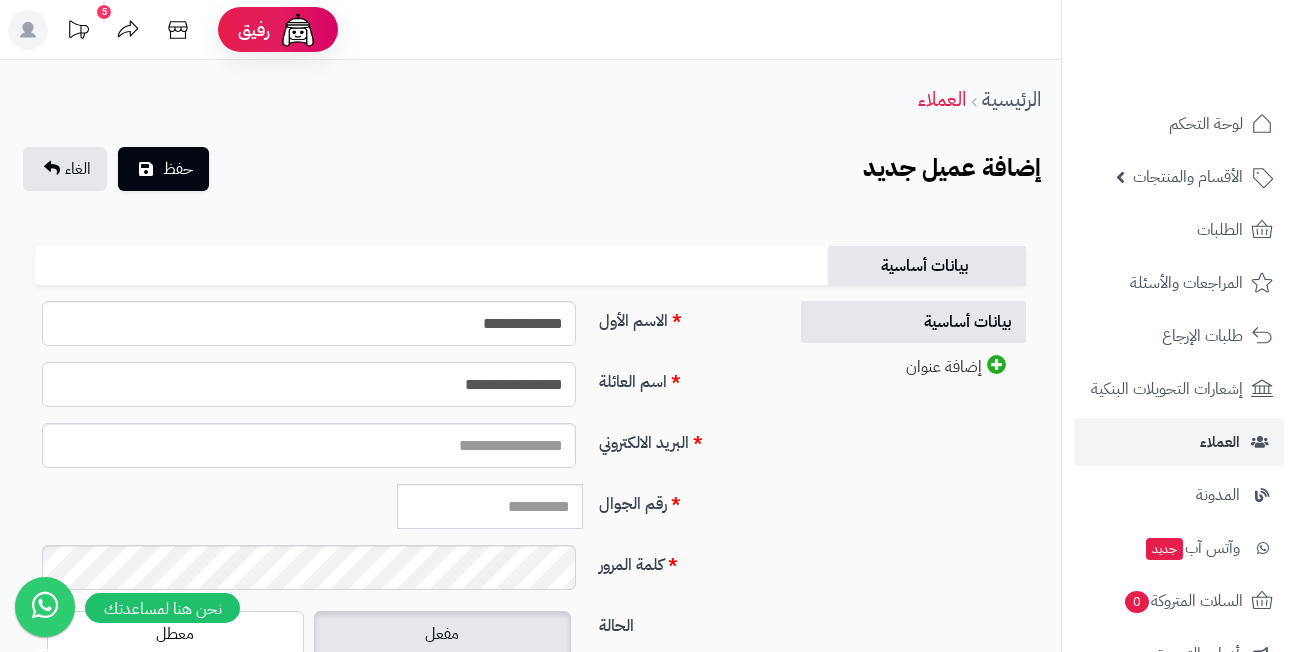 type on "**********" 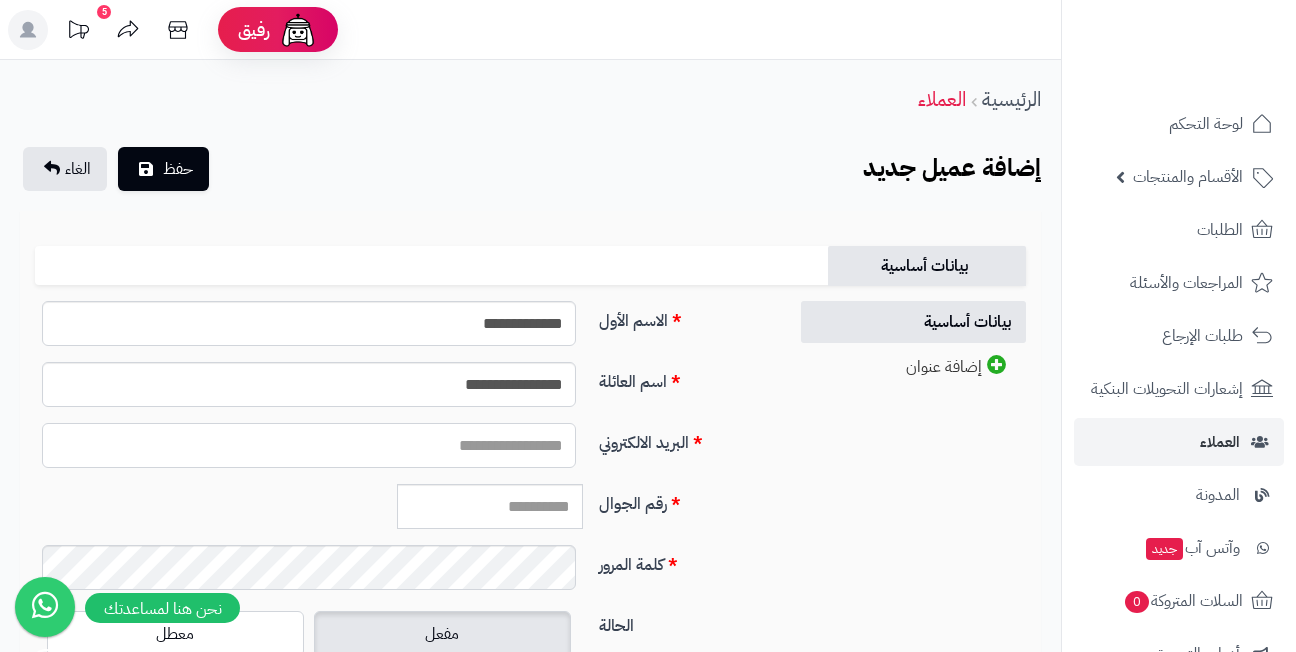 click on "البريد الالكتروني" at bounding box center [309, 445] 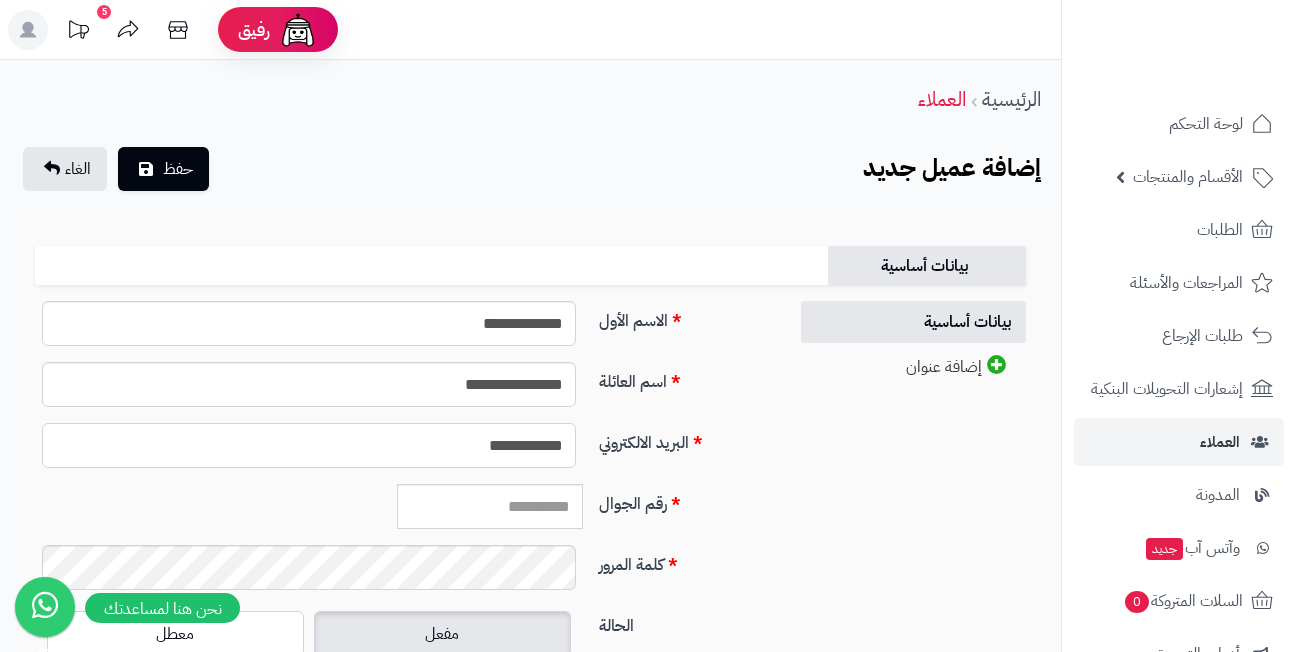 type on "**********" 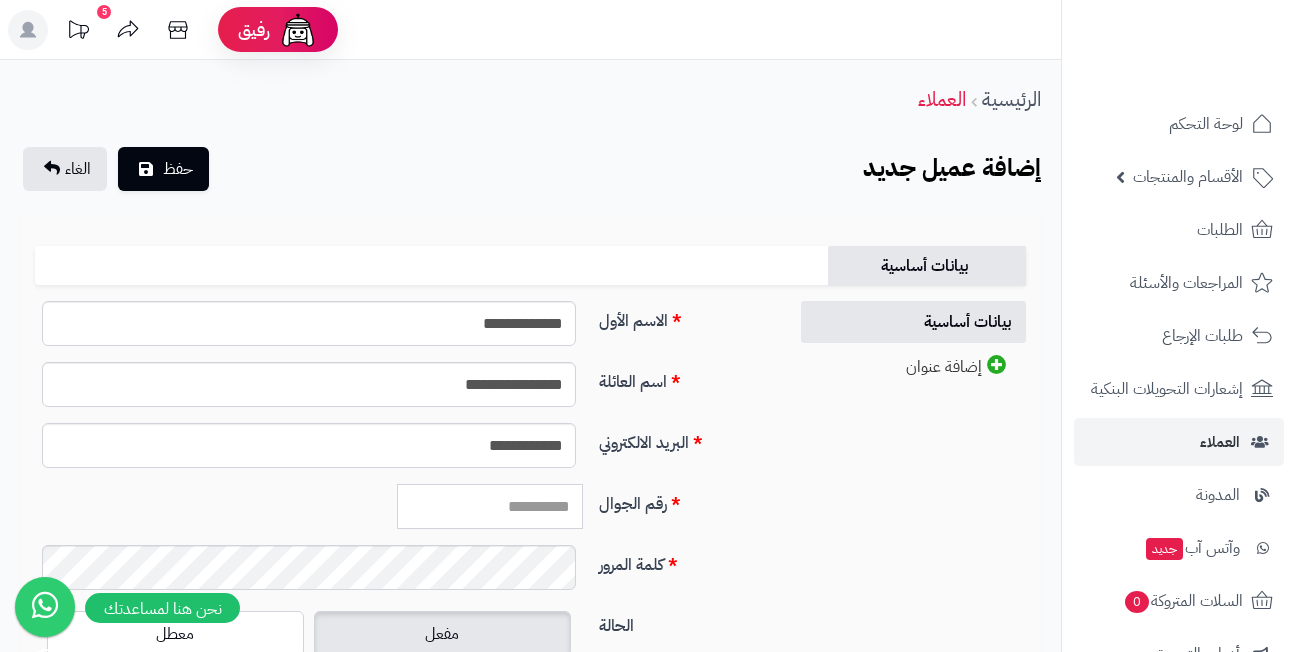 paste on "*********" 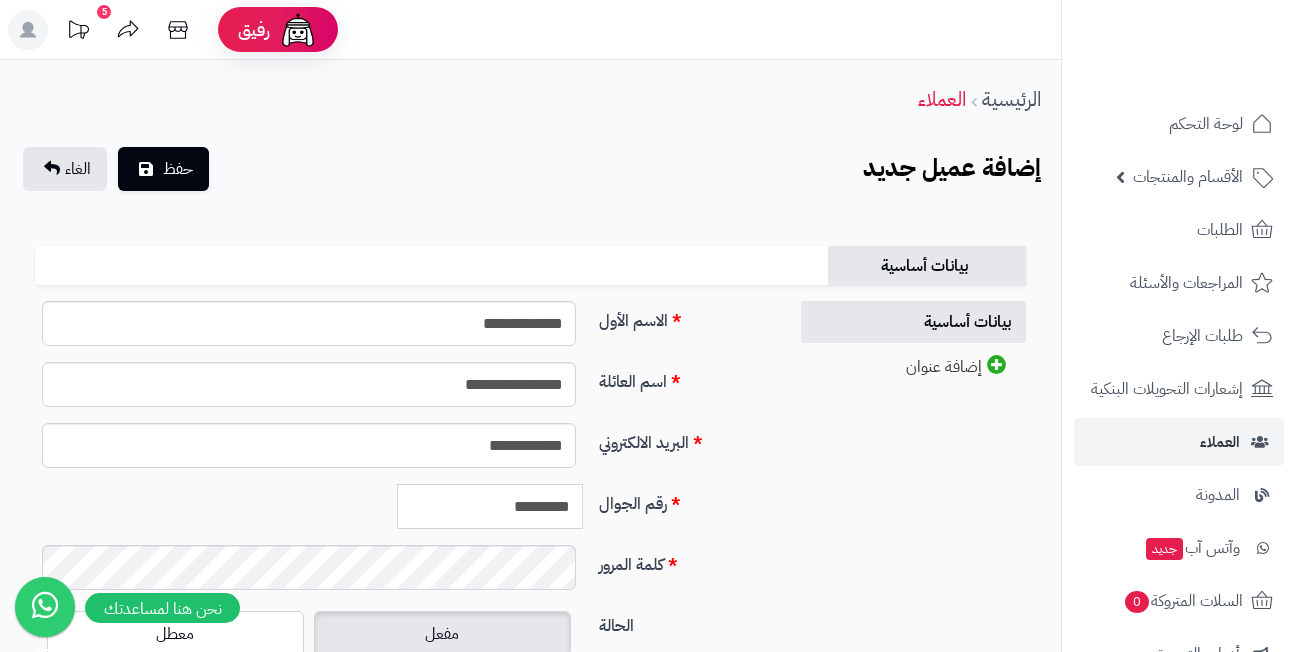 type on "*********" 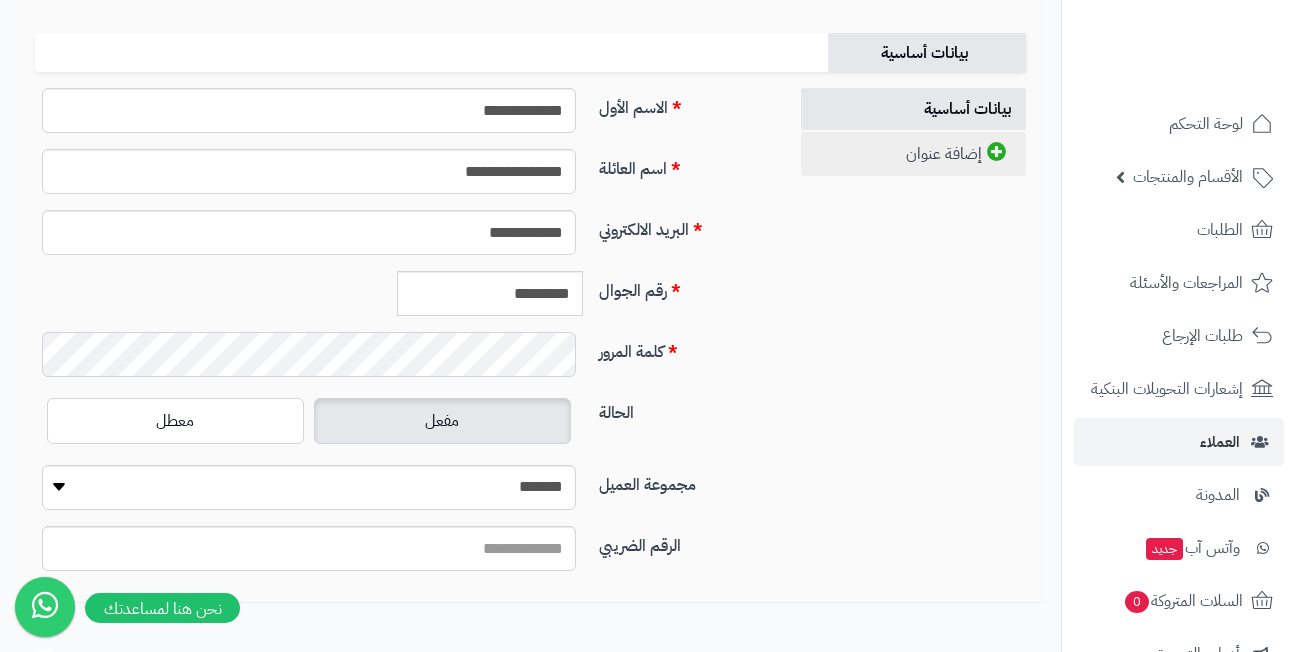 scroll, scrollTop: 200, scrollLeft: 0, axis: vertical 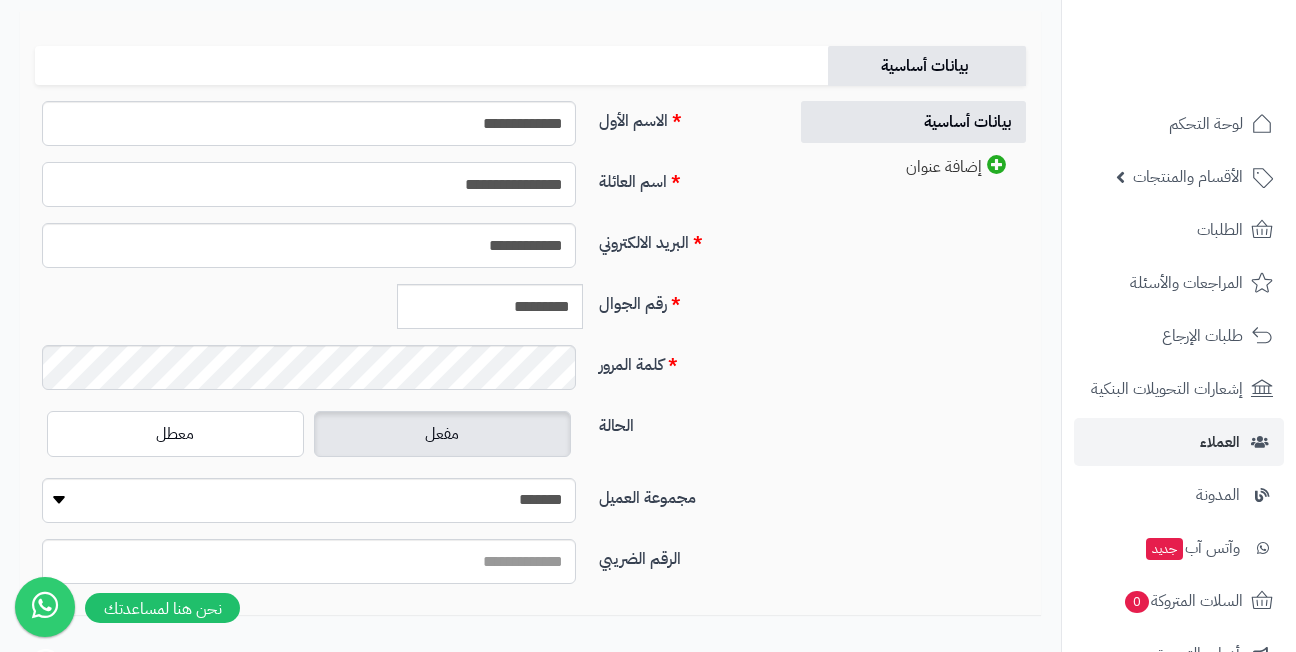 drag, startPoint x: 438, startPoint y: 187, endPoint x: 656, endPoint y: 181, distance: 218.08255 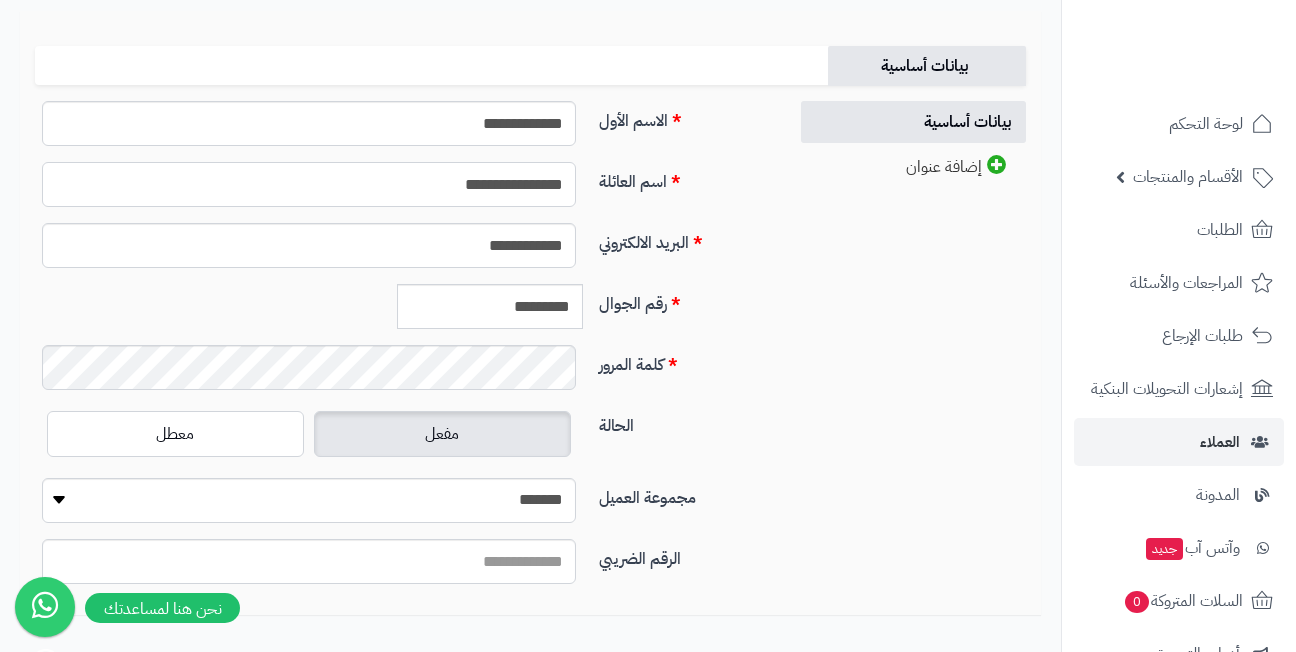 click on "**********" at bounding box center (403, 192) 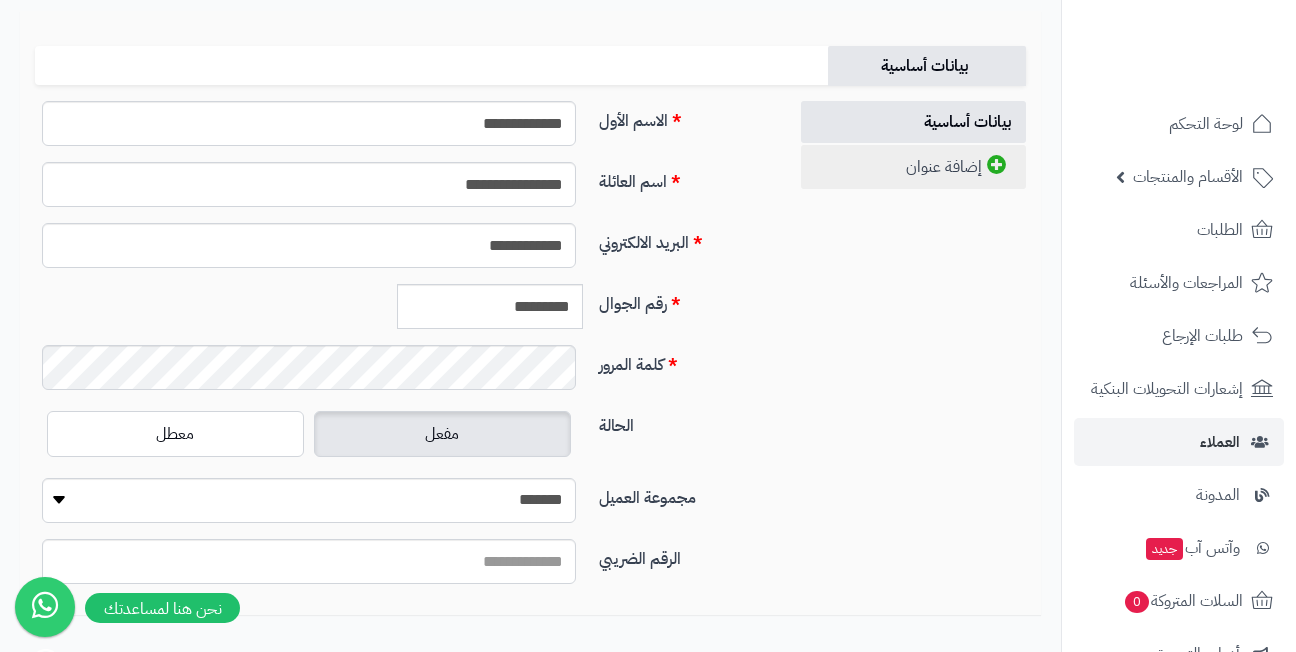 click on "إضافة عنوان" at bounding box center (913, 167) 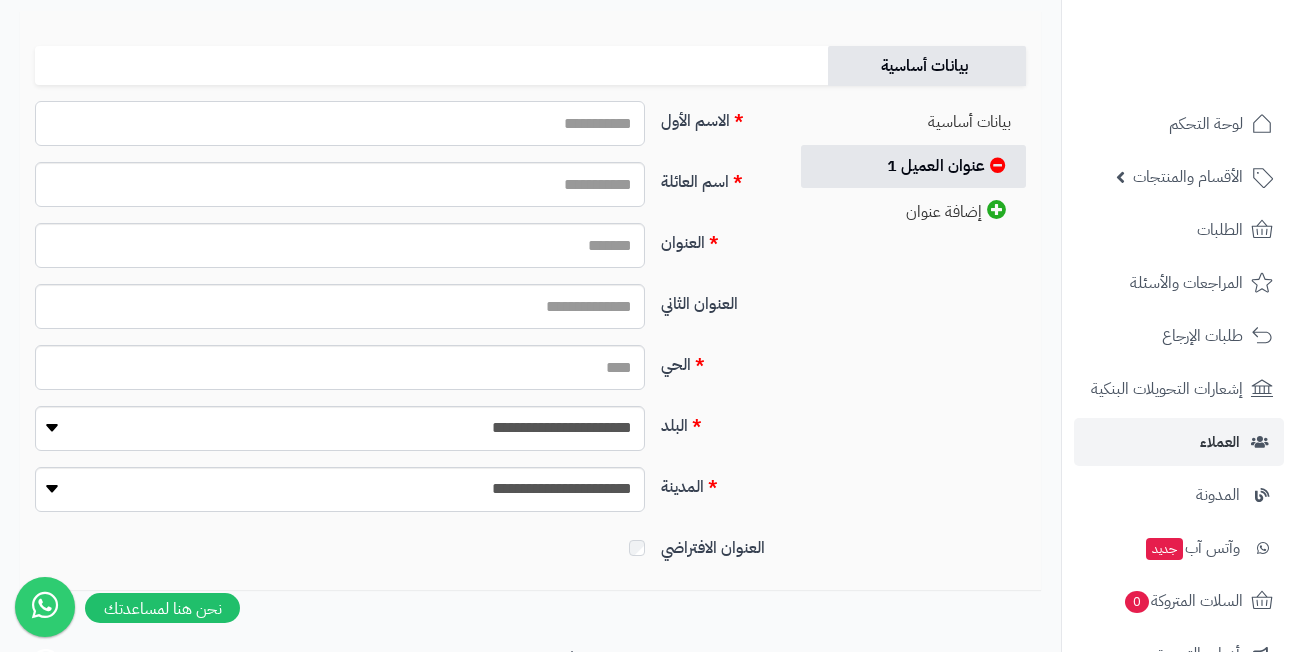 click on "الاسم الأول" at bounding box center (340, 123) 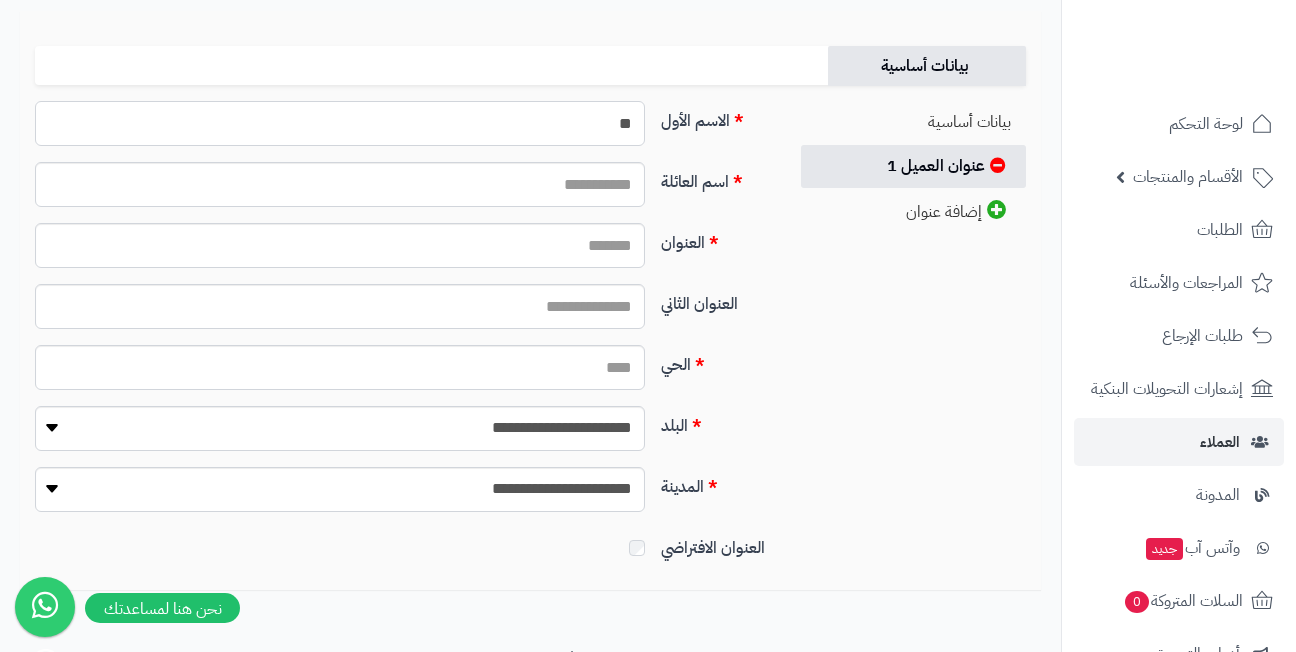 type on "*" 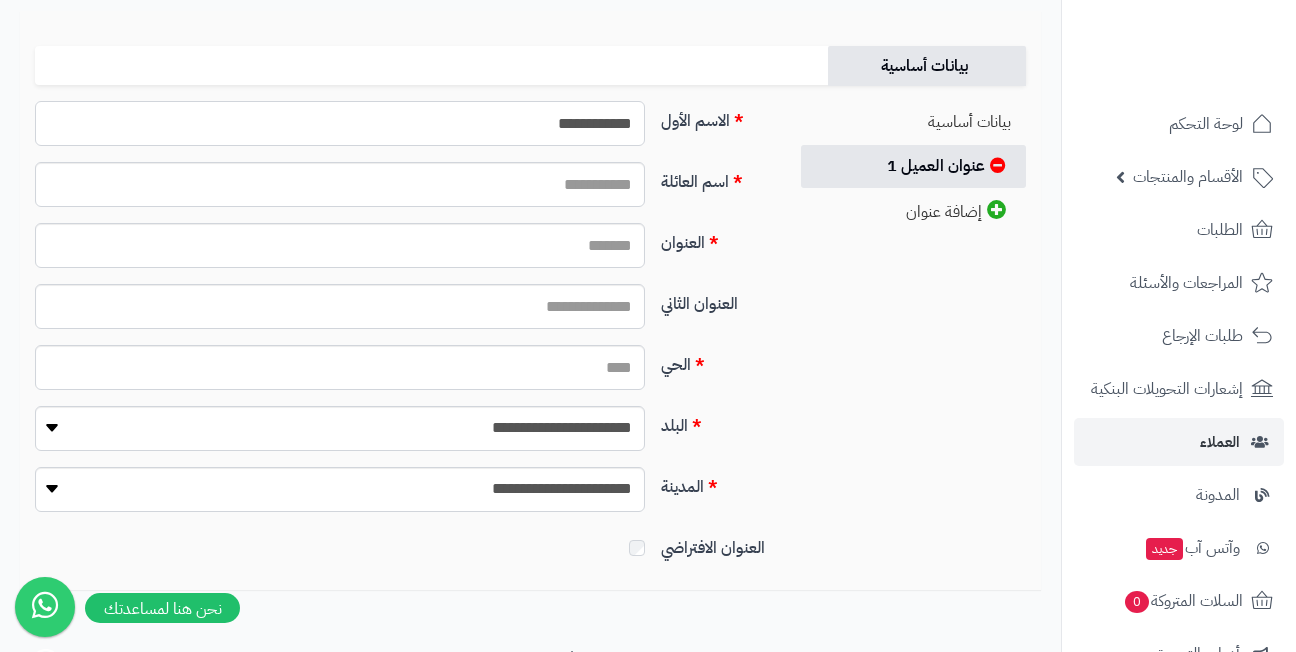 type on "**********" 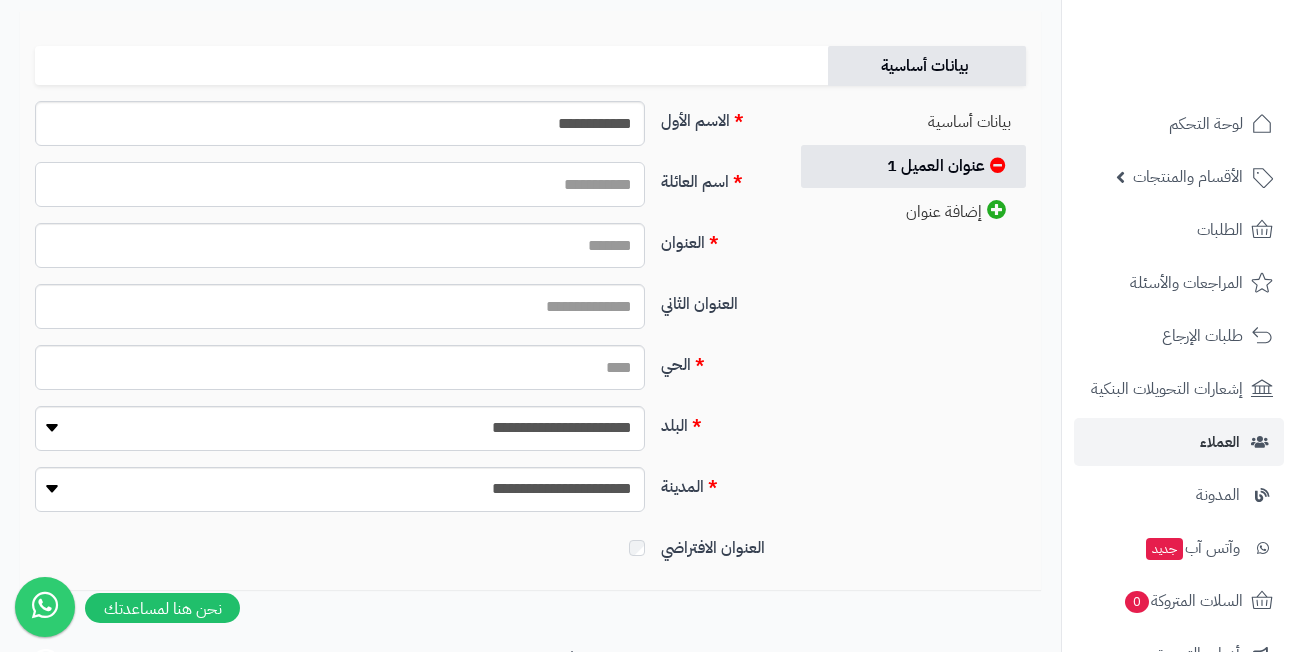 paste on "**********" 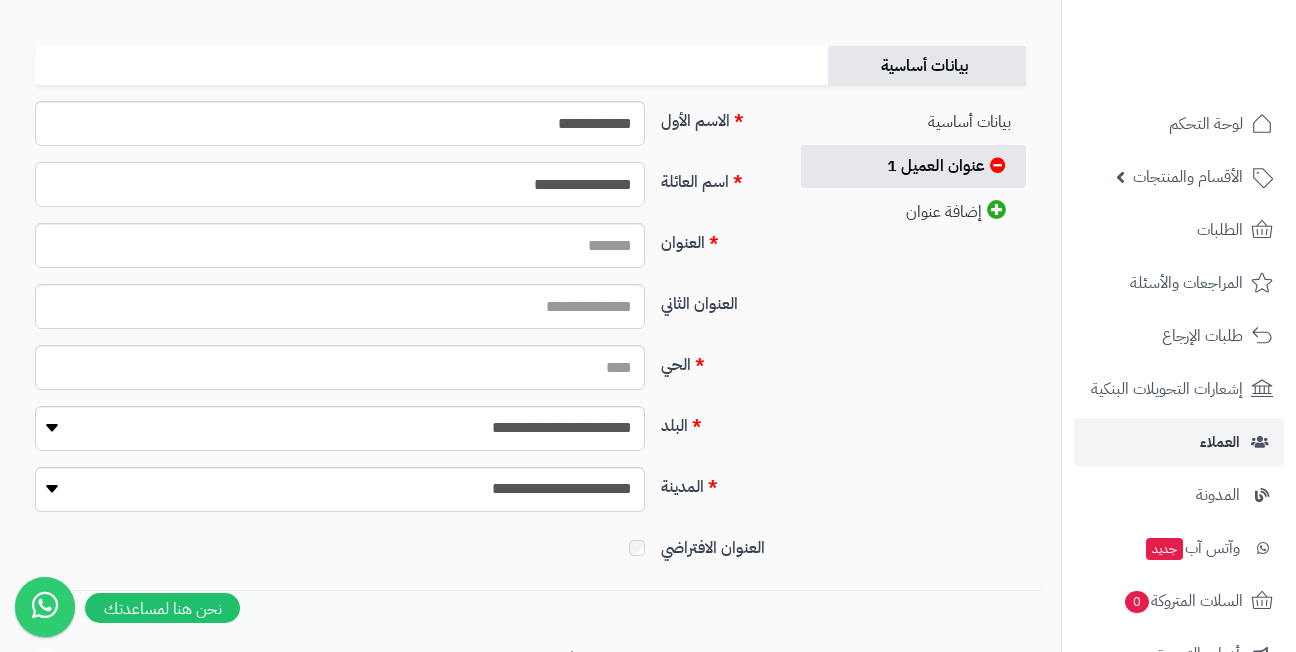 type on "**********" 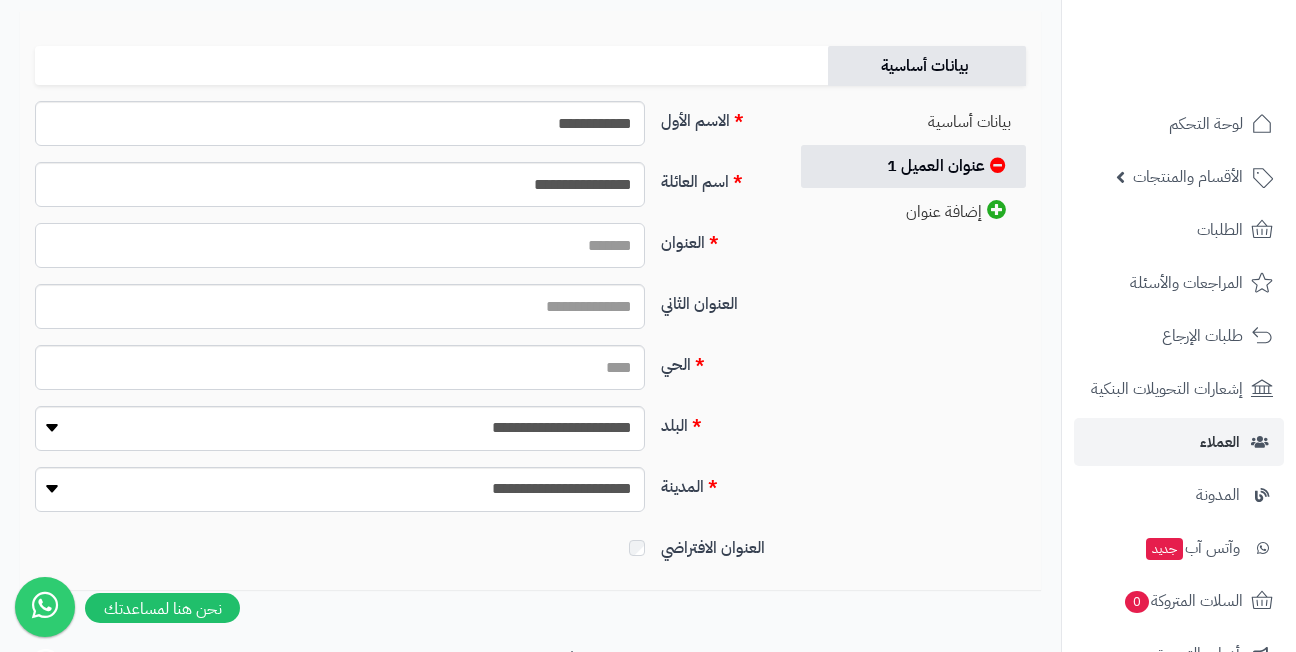 click on "العنوان" at bounding box center [340, 245] 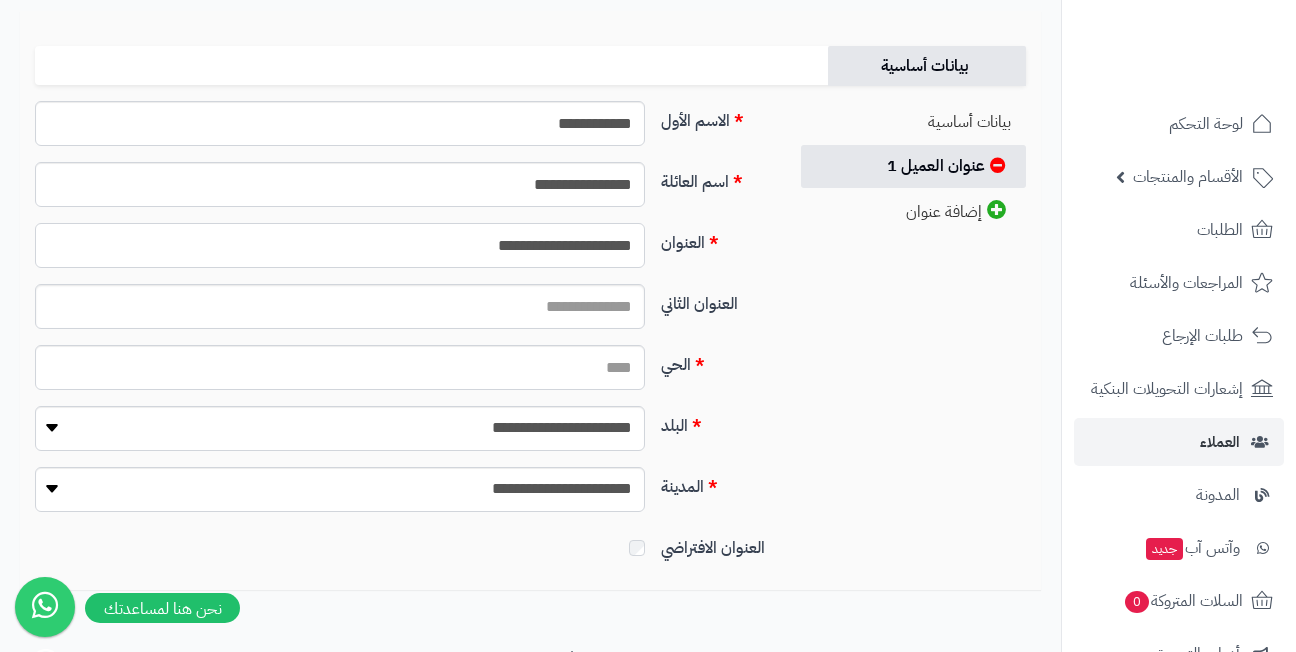 type on "**********" 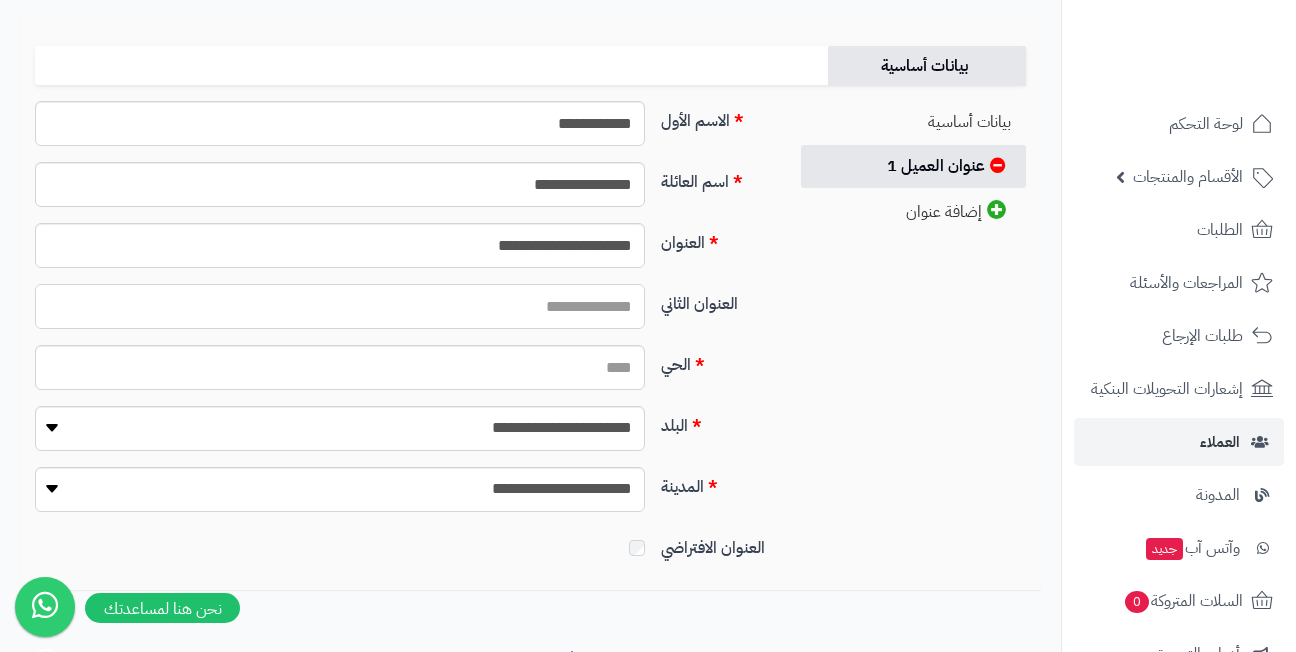 click on "العنوان الثاني" at bounding box center [340, 306] 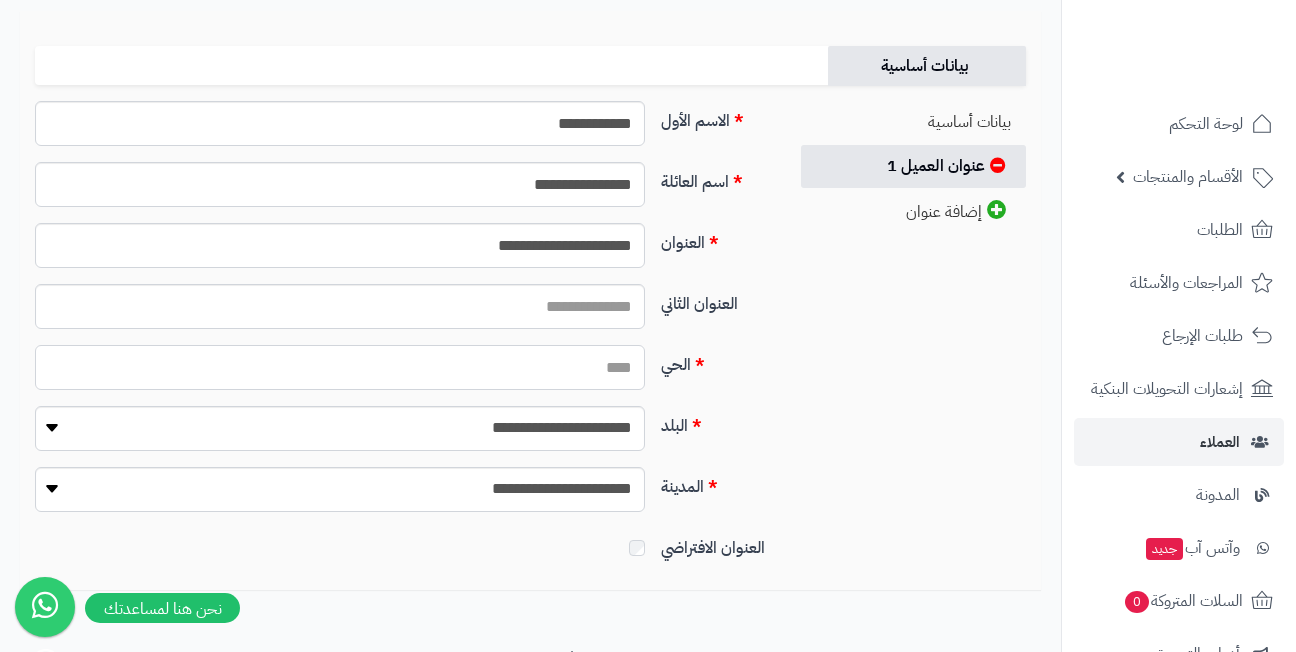 click on "الحي" at bounding box center (340, 367) 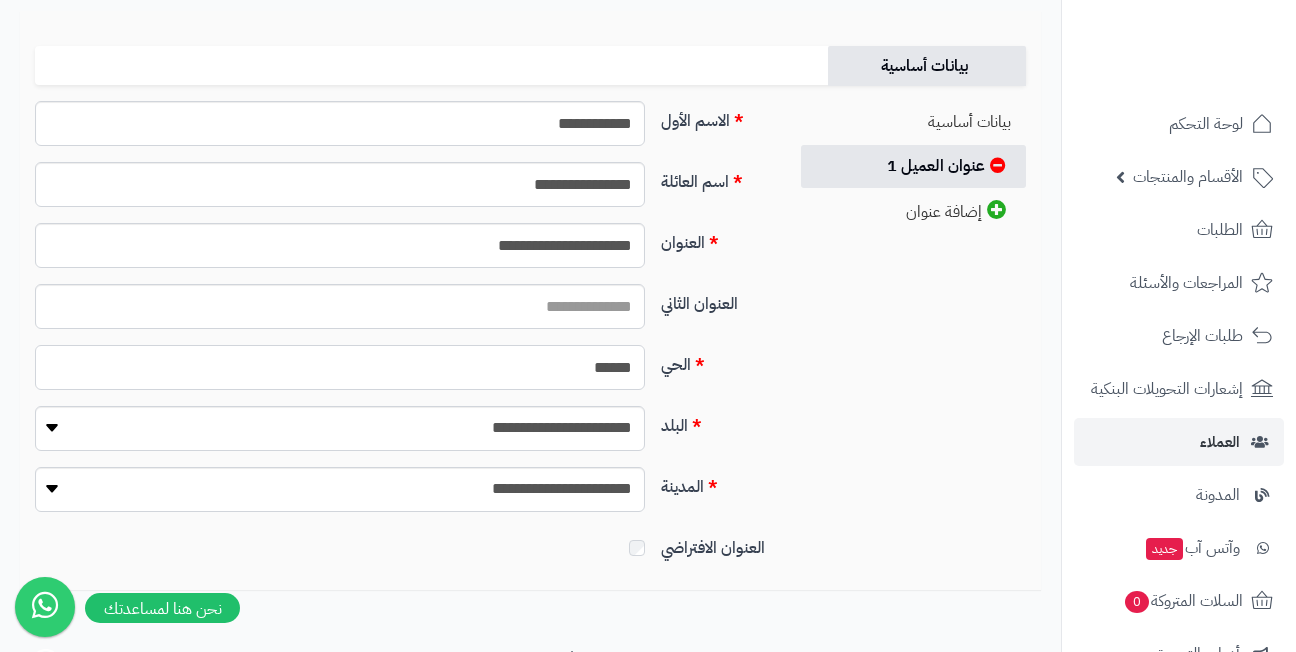 type on "******" 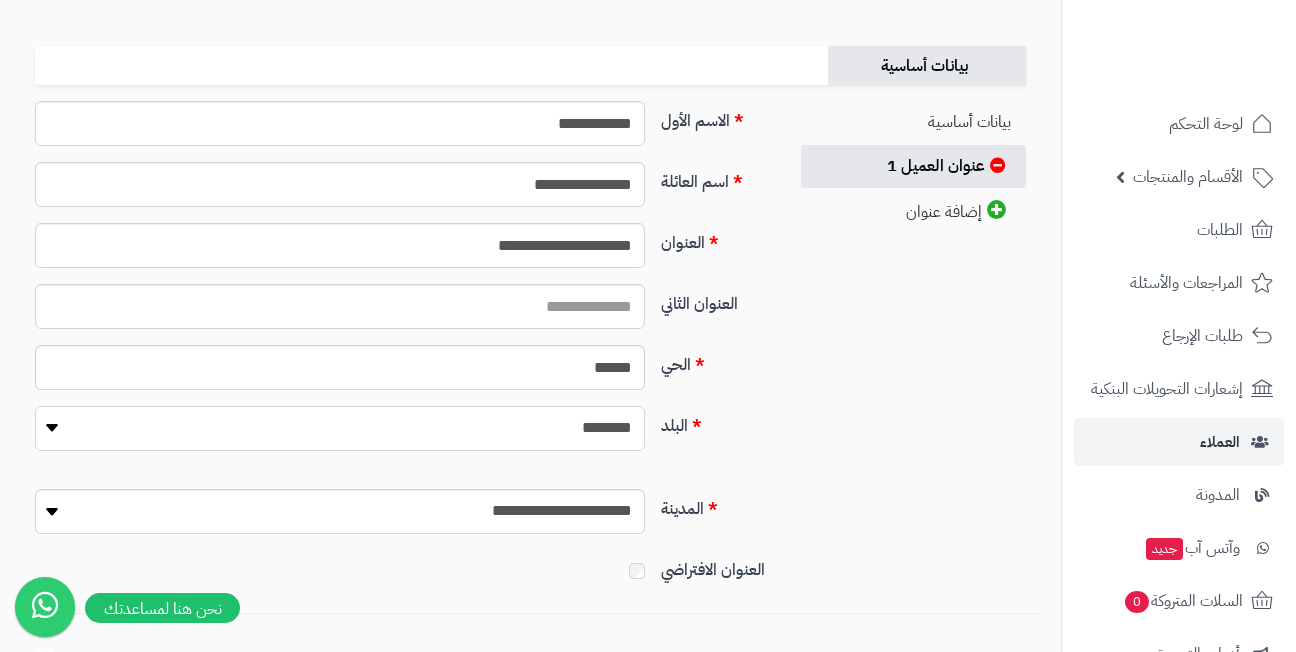 select on "***" 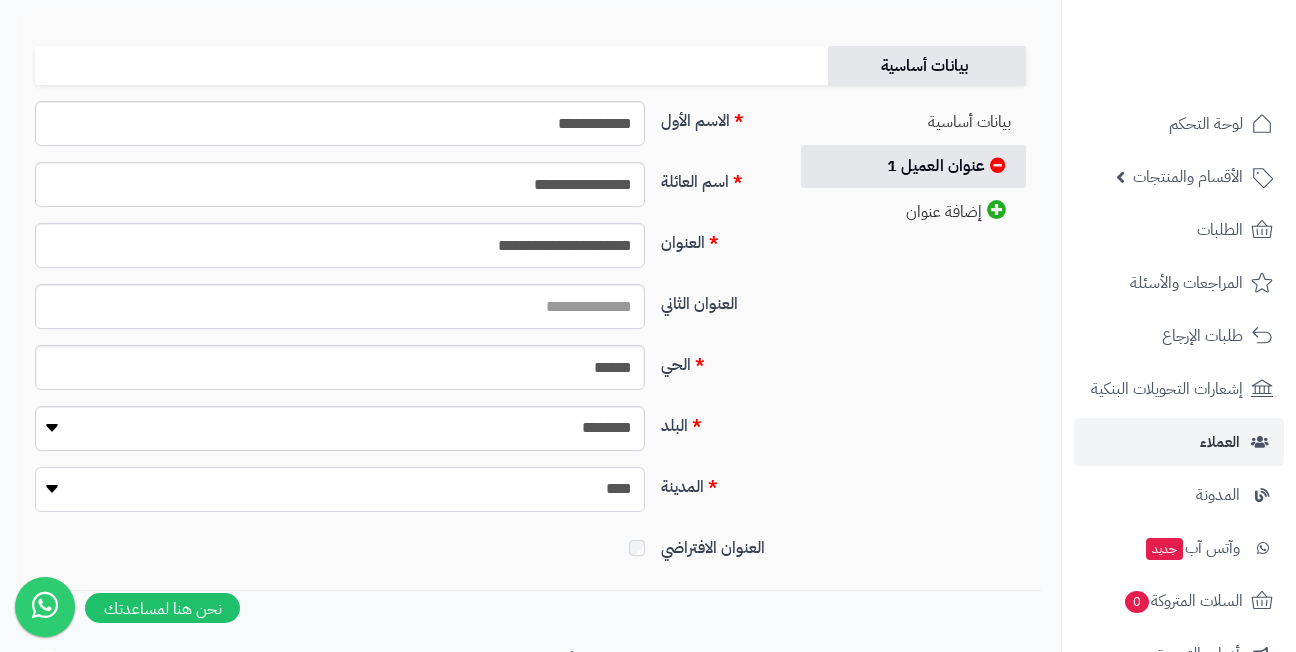 select on "***" 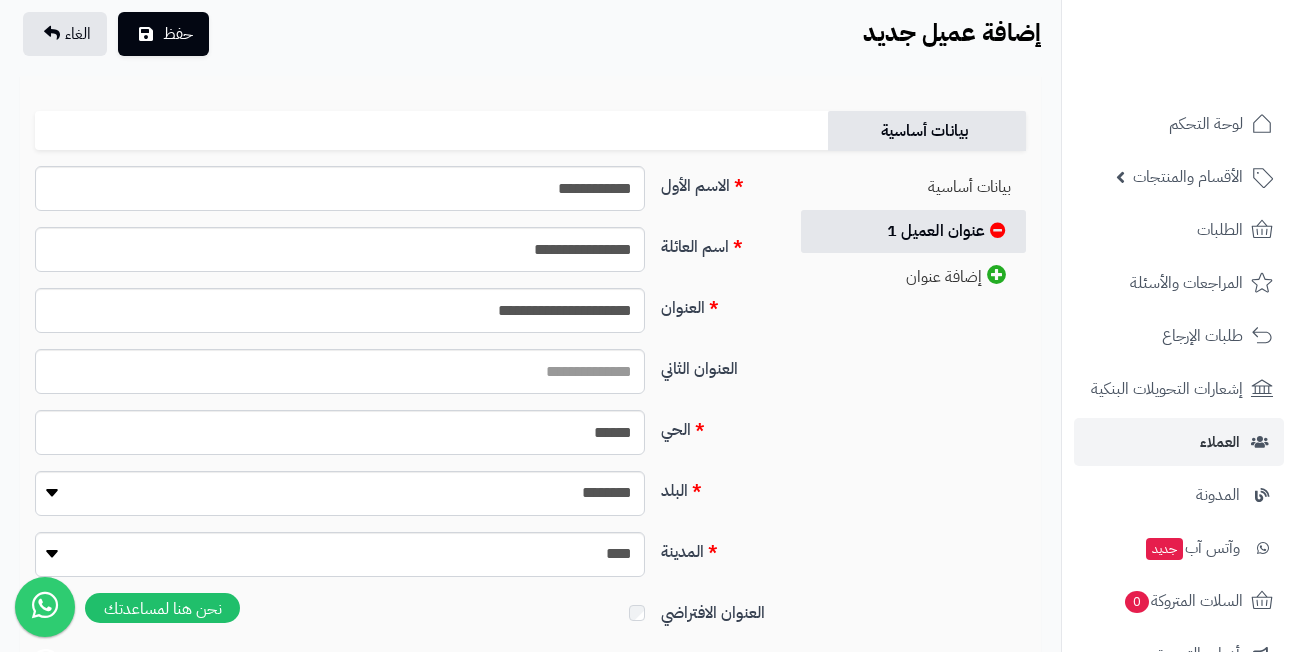 scroll, scrollTop: 0, scrollLeft: 0, axis: both 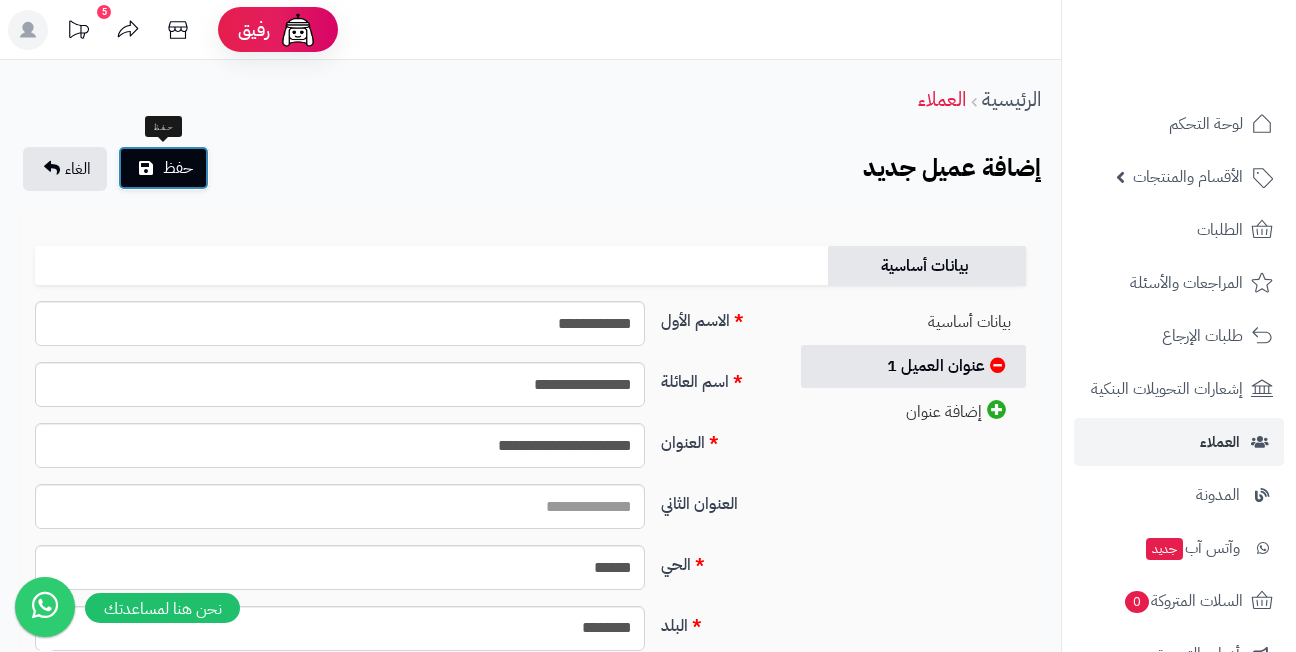 click on "حفظ" at bounding box center [178, 168] 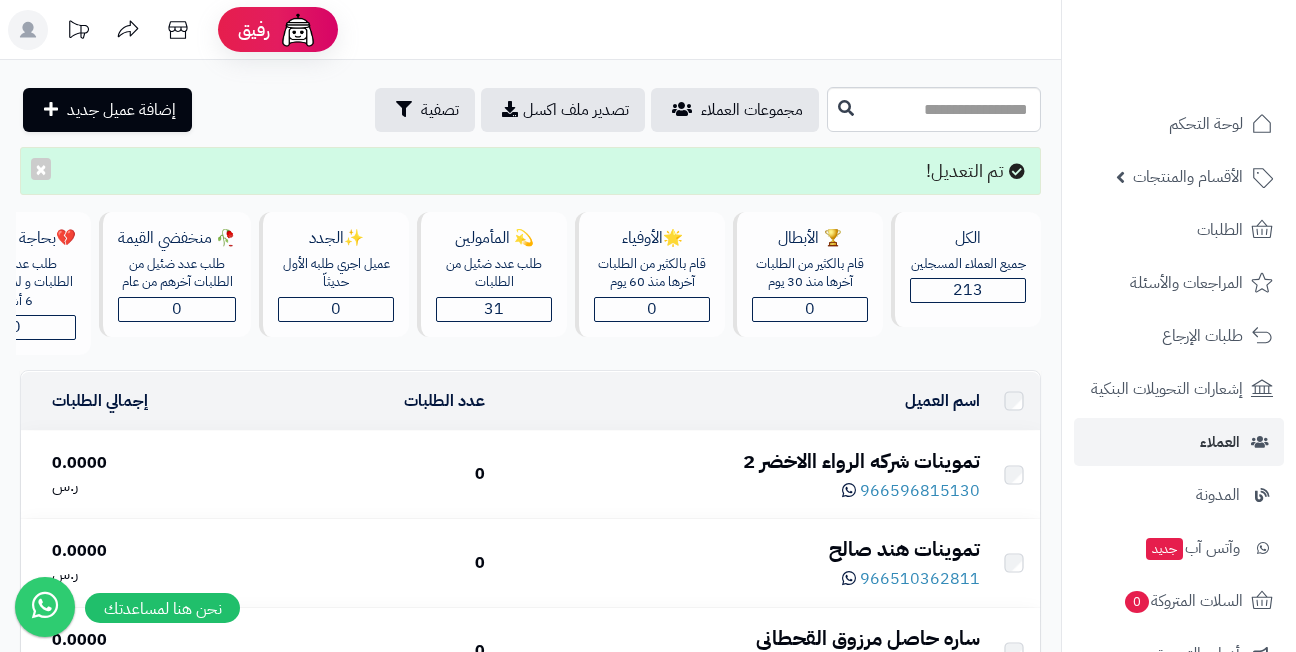 scroll, scrollTop: 0, scrollLeft: 0, axis: both 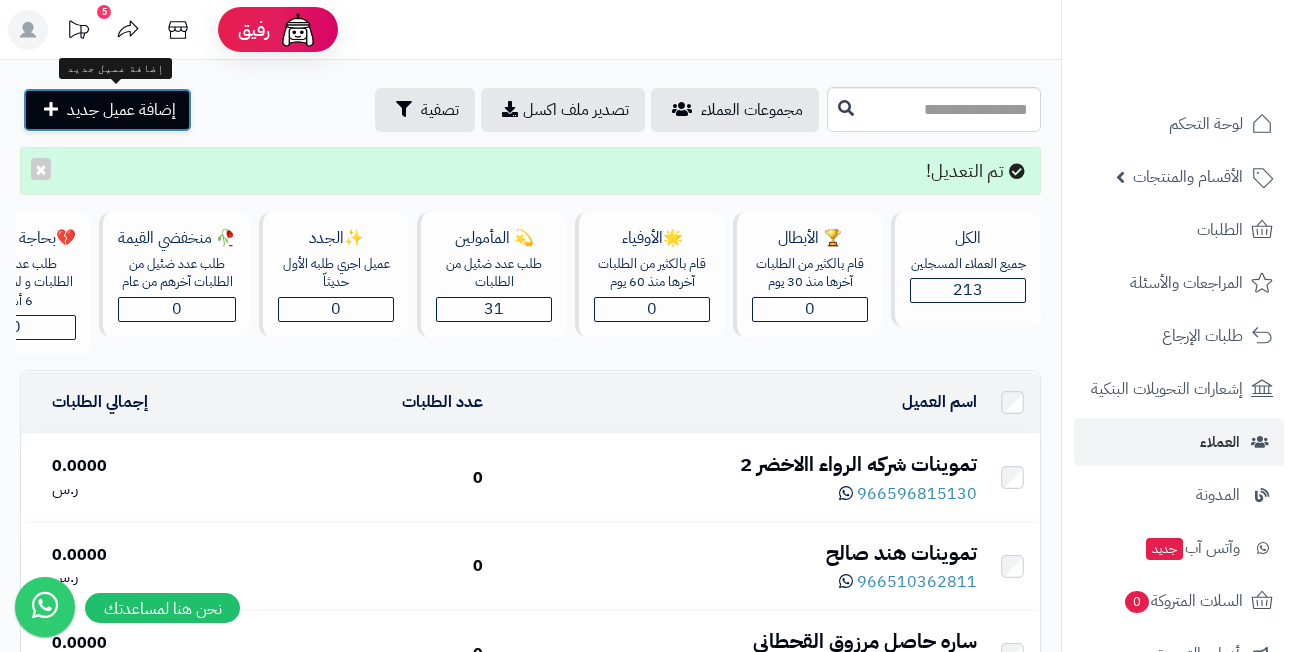 click on "إضافة عميل جديد" at bounding box center (121, 110) 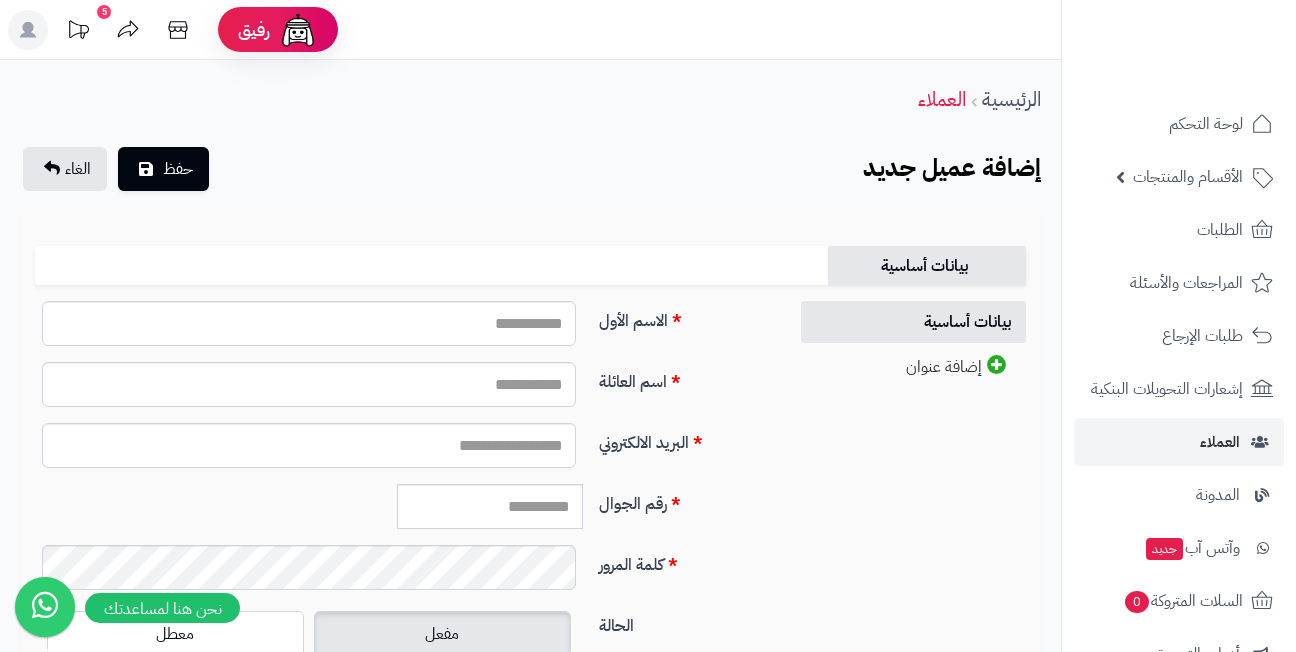 scroll, scrollTop: 0, scrollLeft: 0, axis: both 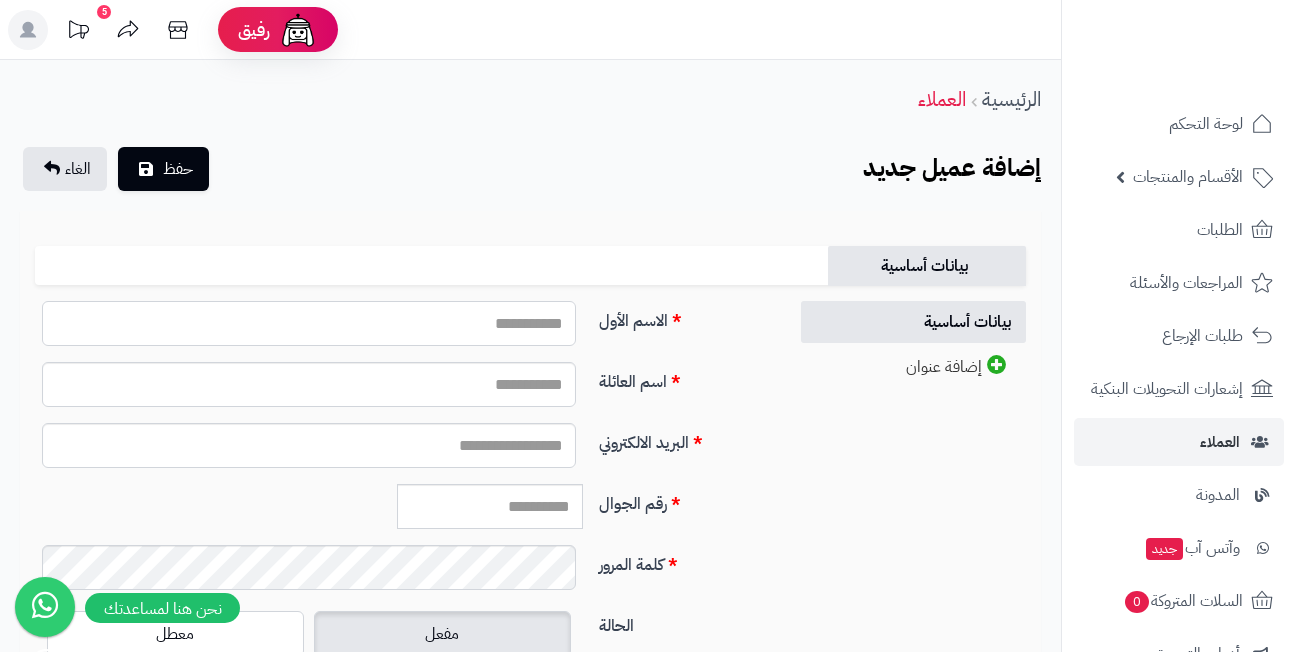click on "الاسم الأول" at bounding box center [309, 323] 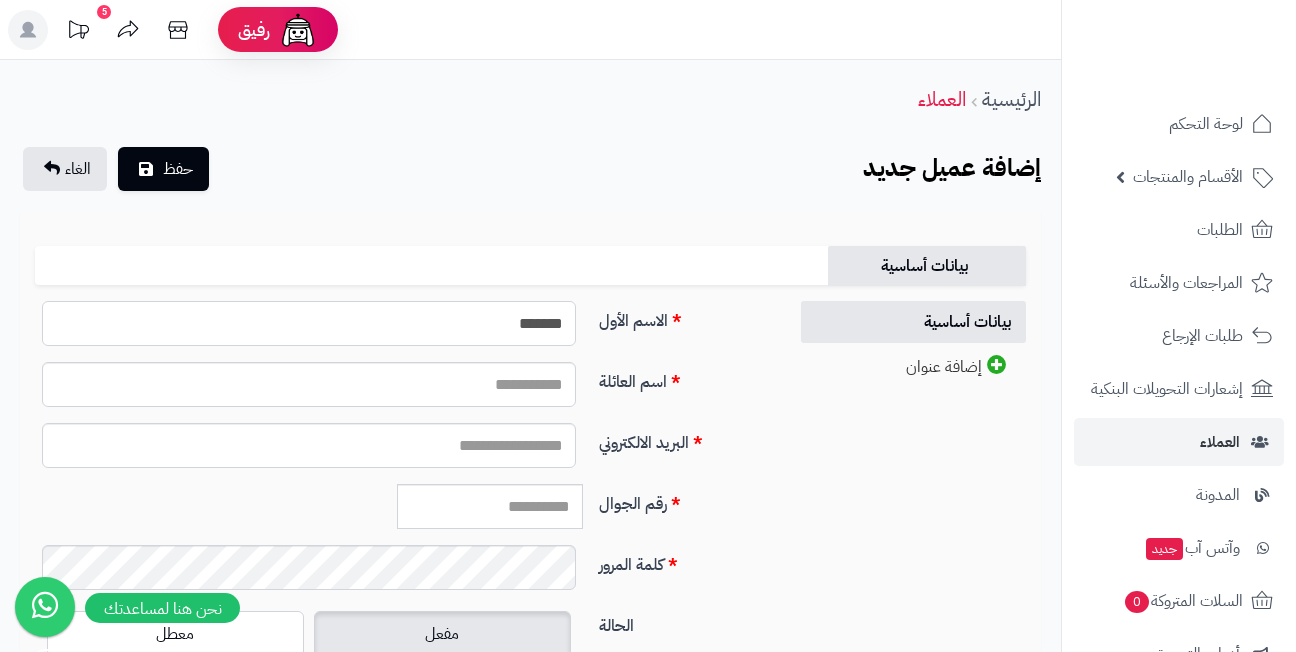 type on "*******" 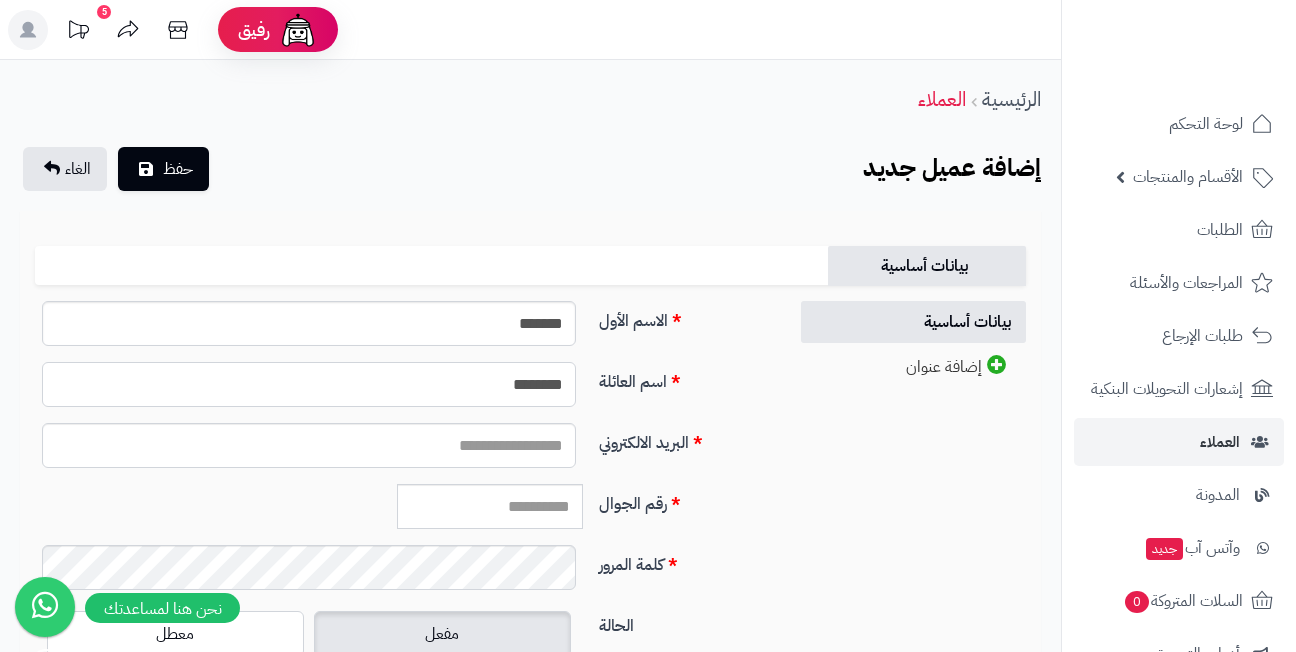 type on "********" 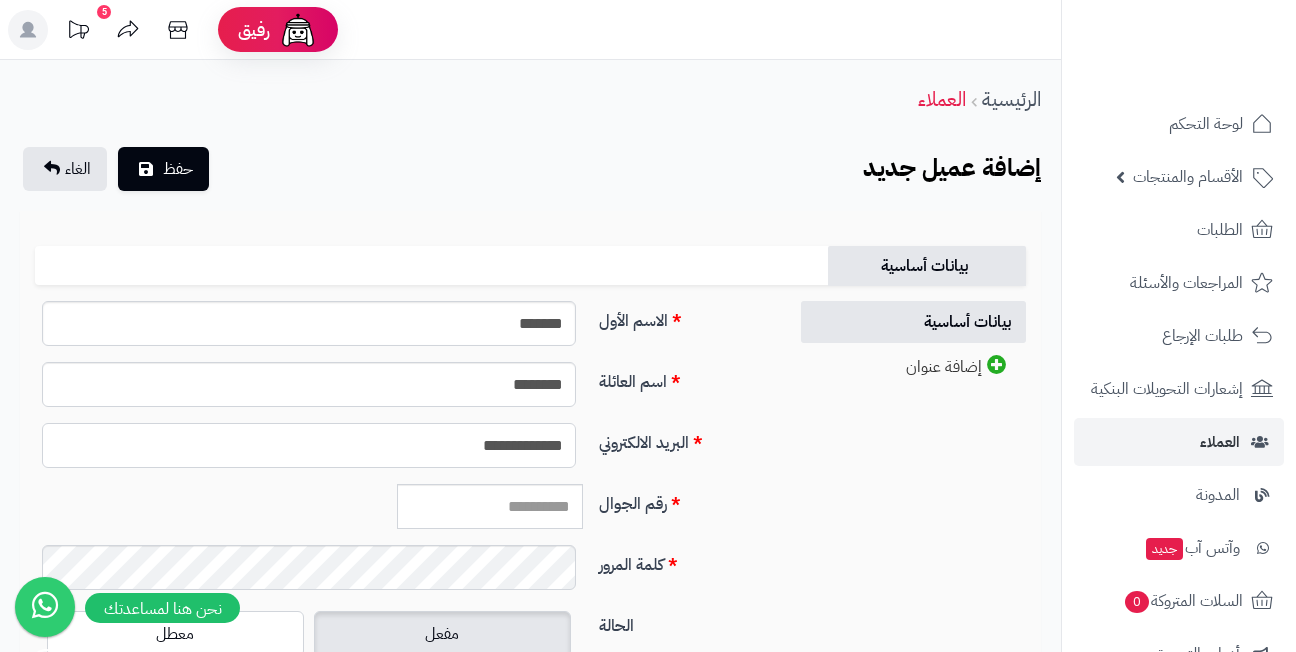 type on "**********" 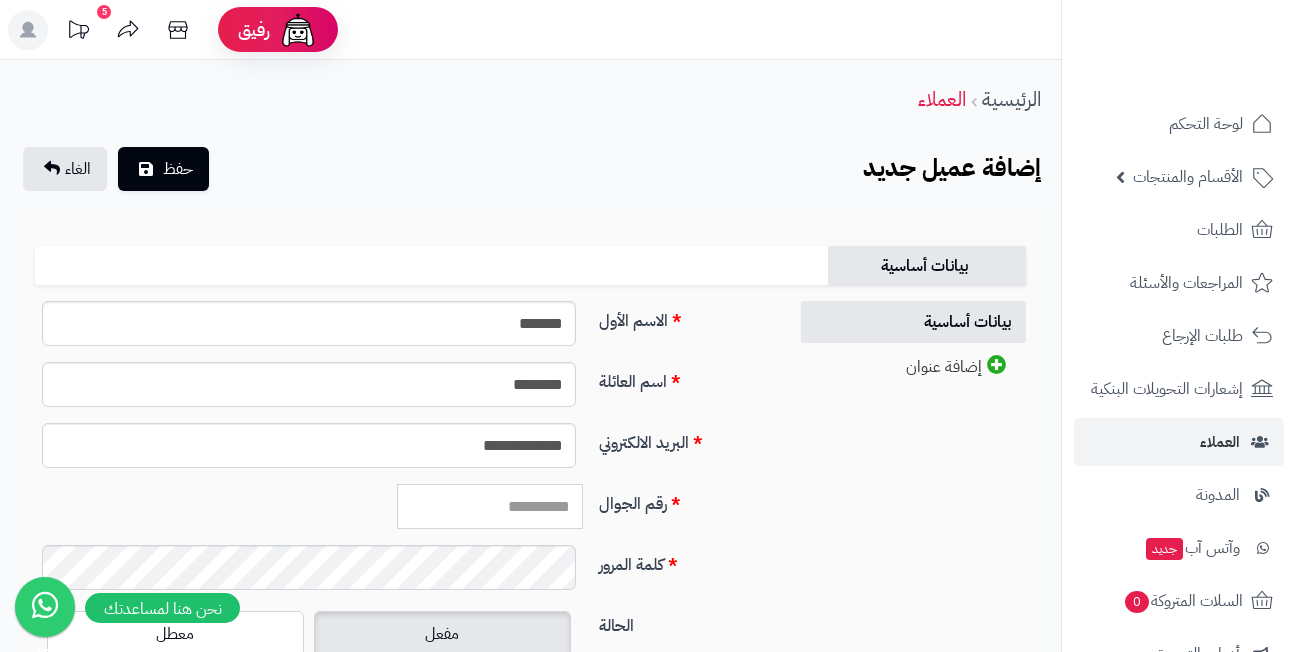paste on "*********" 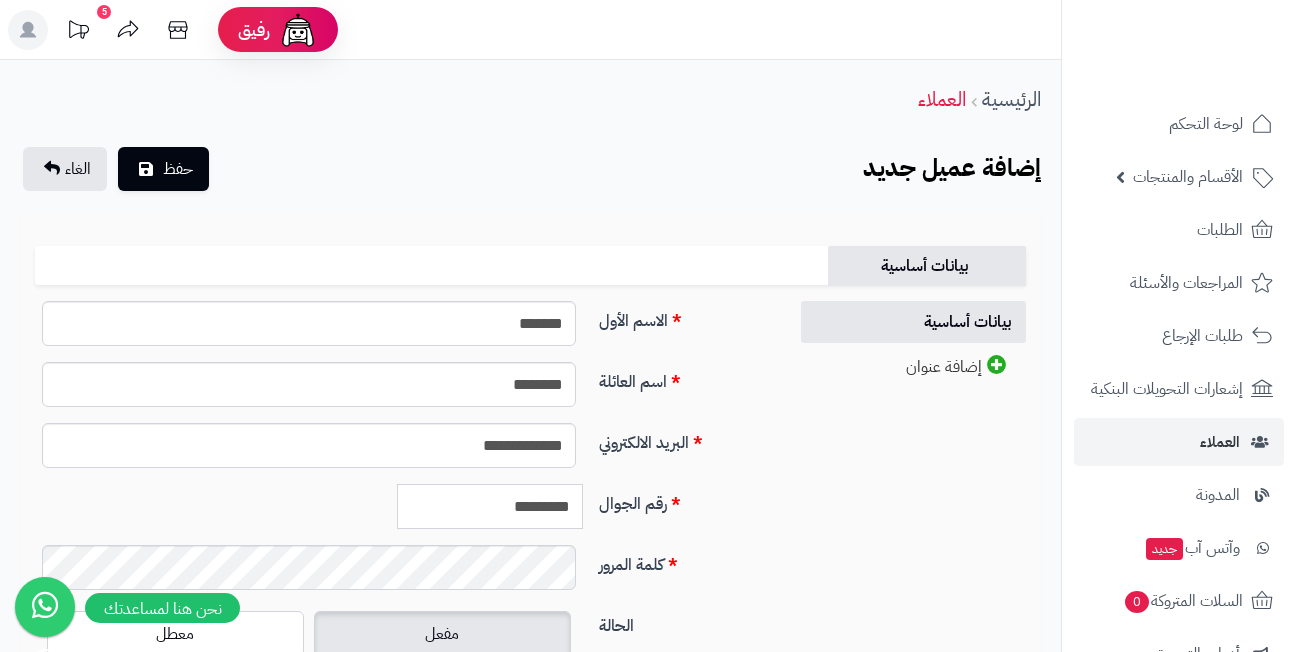 type on "*********" 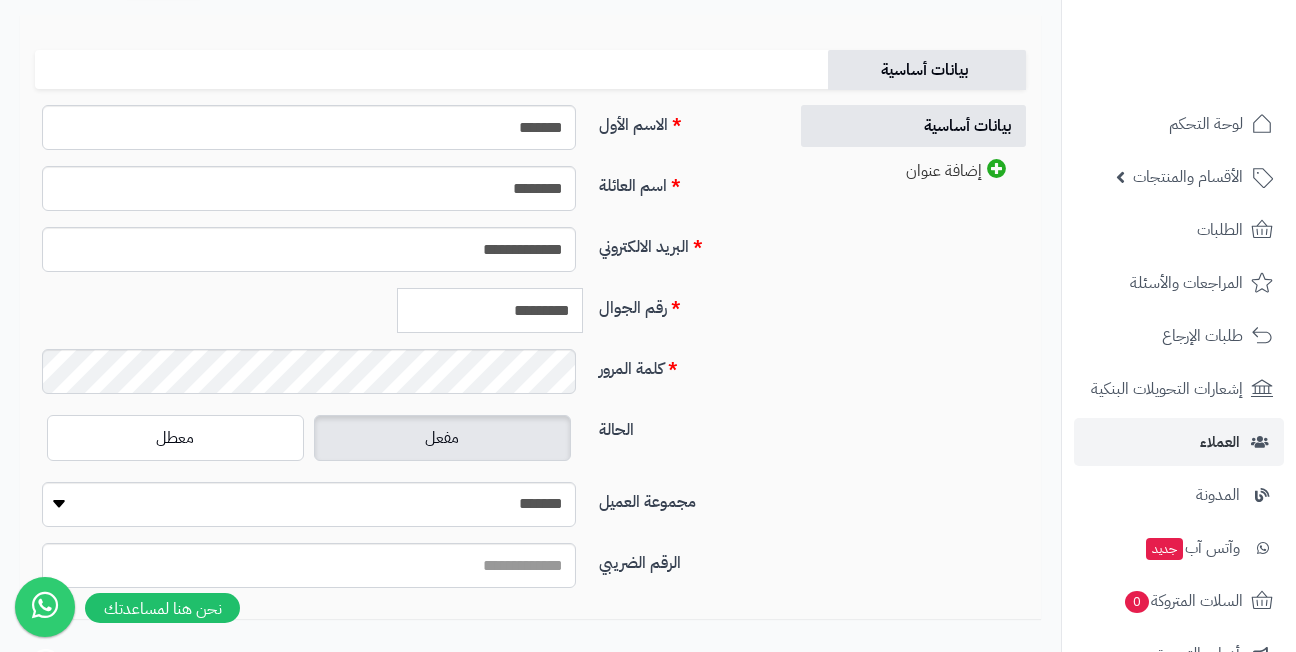 scroll, scrollTop: 200, scrollLeft: 0, axis: vertical 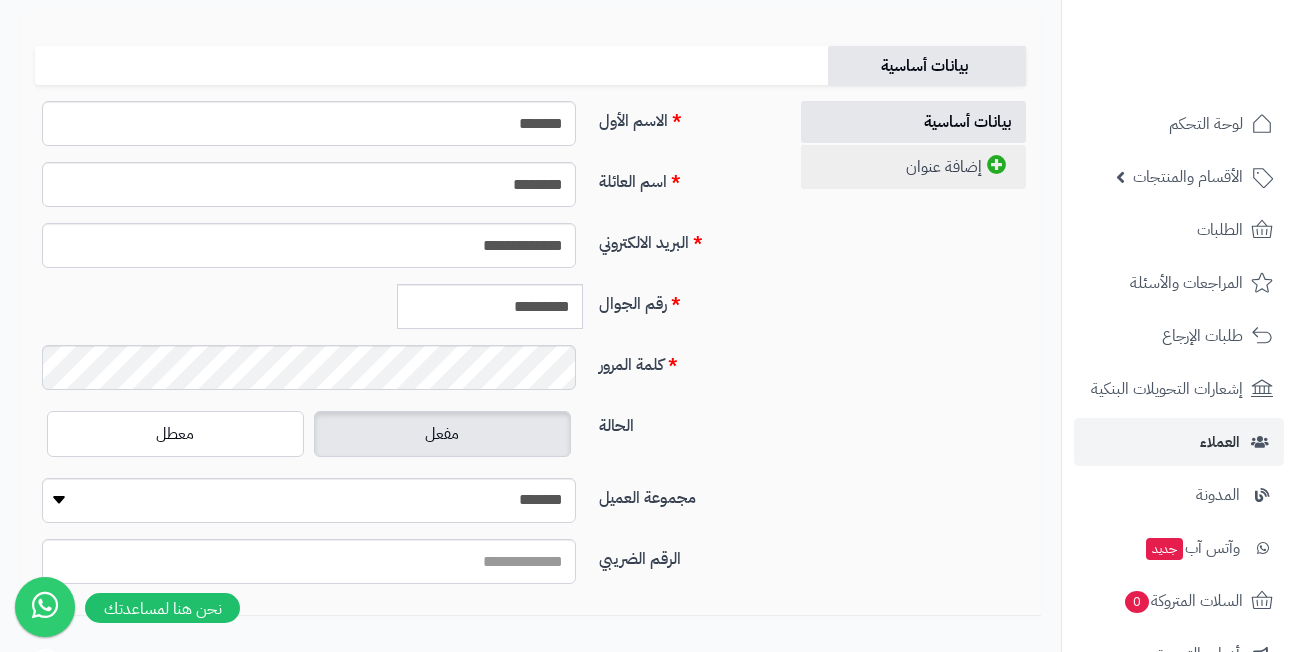 click on "إضافة عنوان" at bounding box center (913, 167) 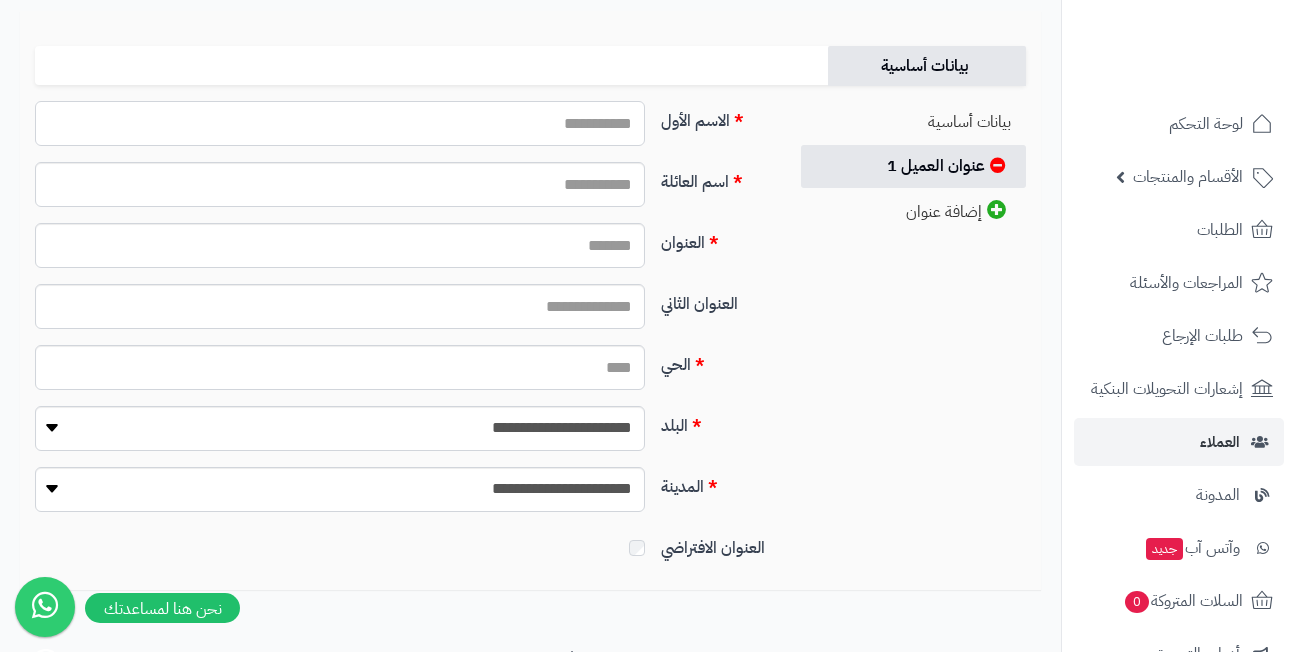 click on "الاسم الأول" at bounding box center [340, 123] 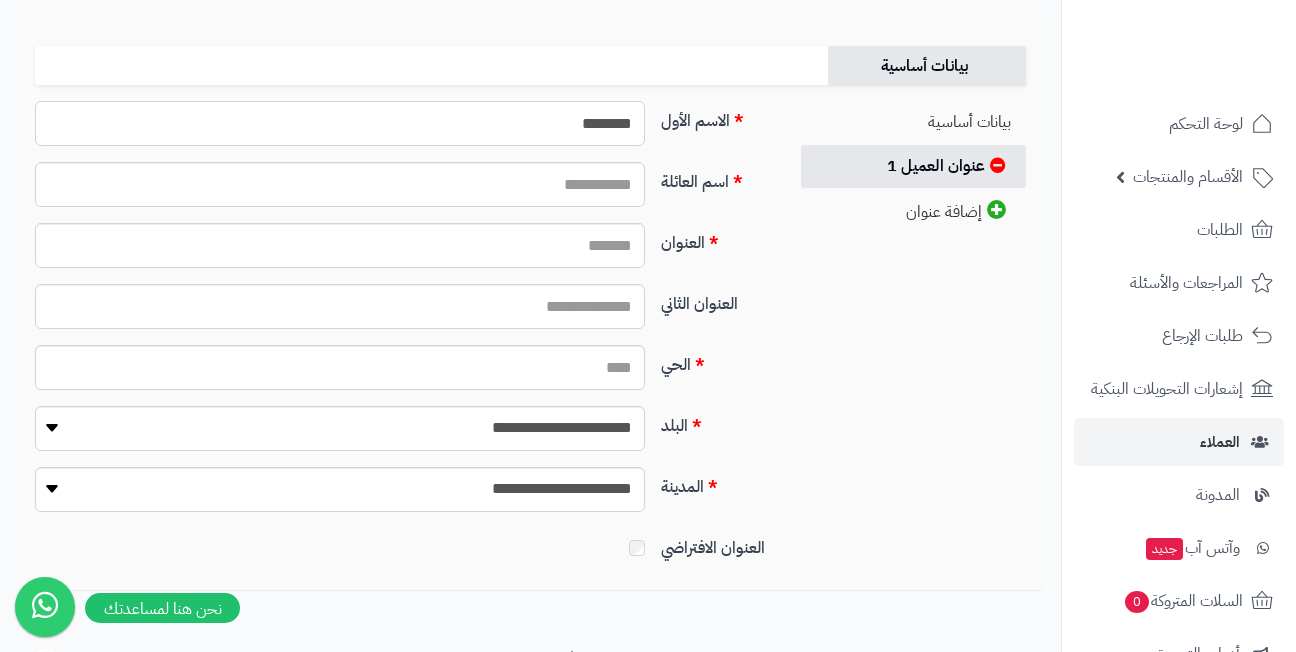 type on "*******" 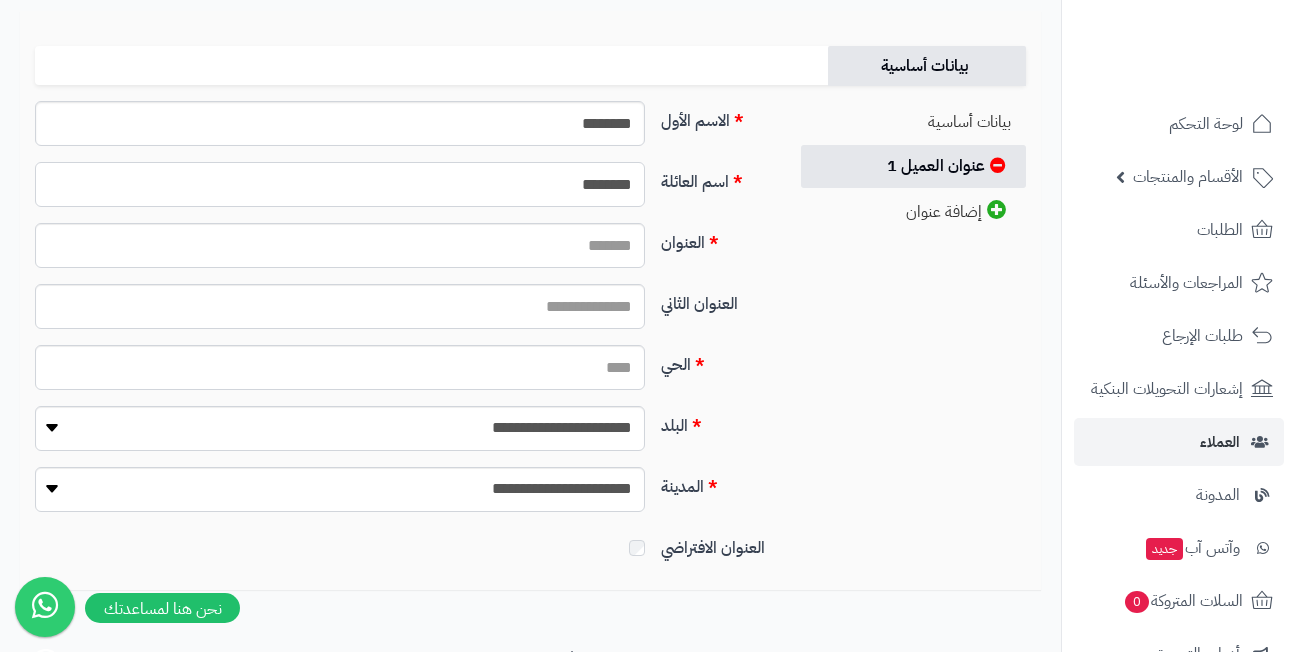 type on "********" 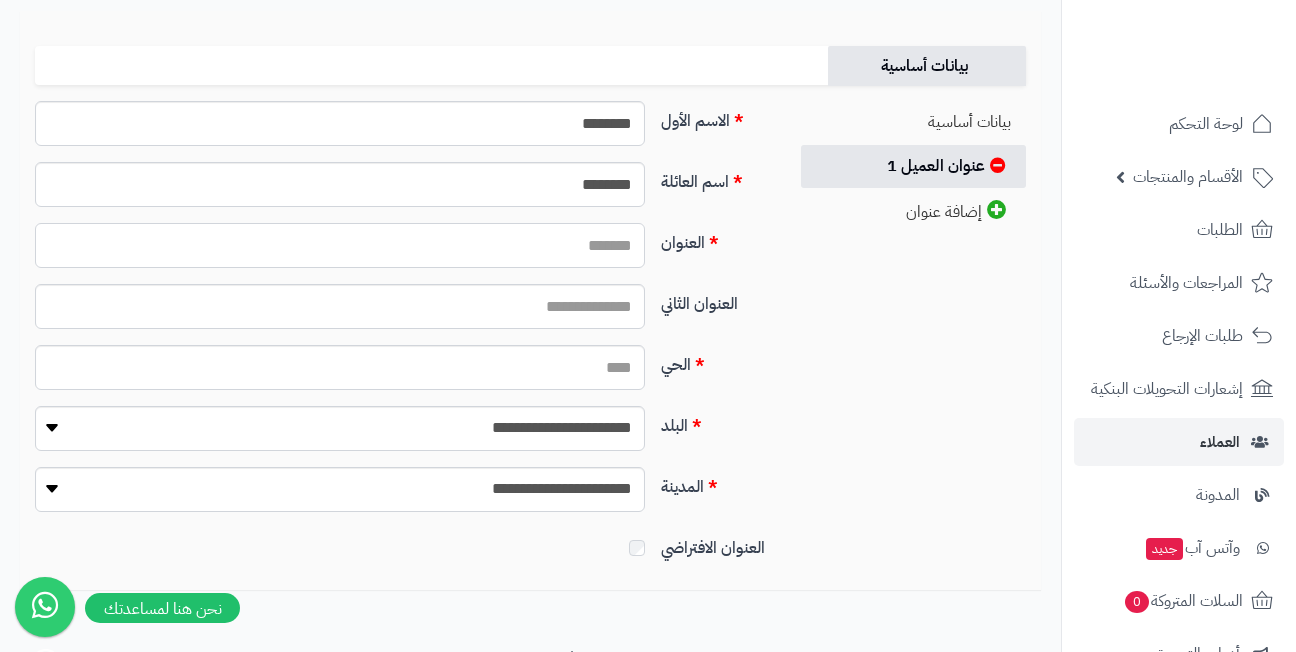 paste on "**********" 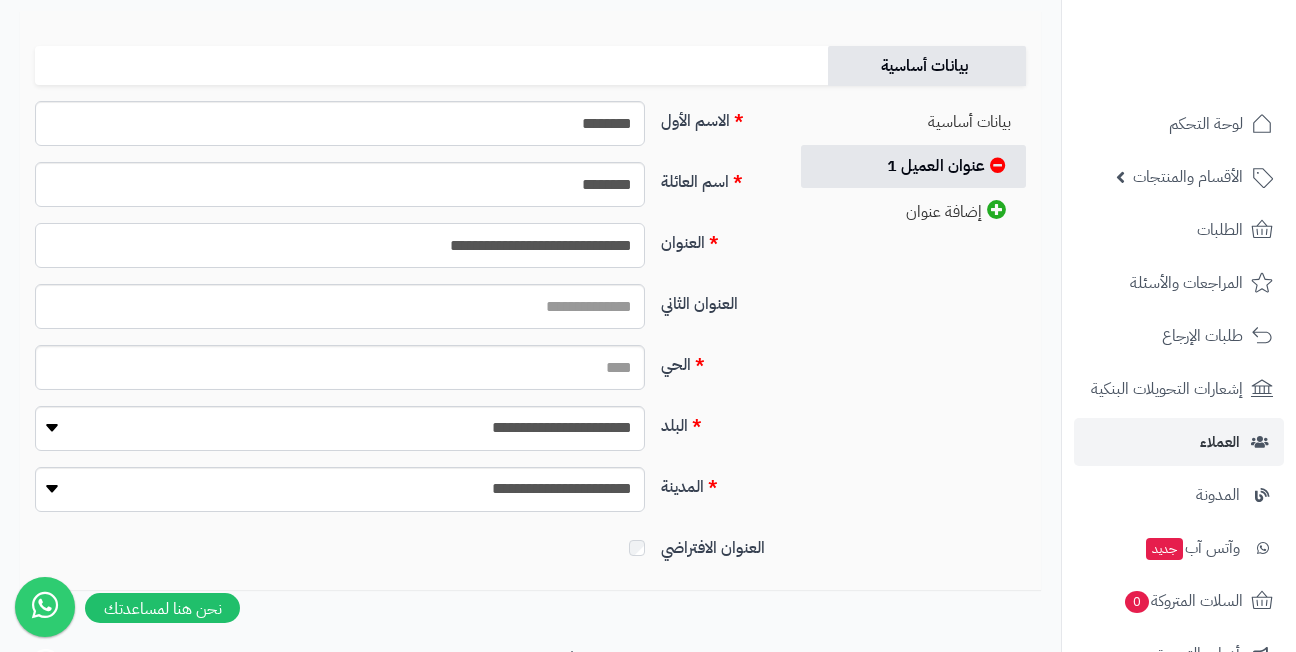 type on "**********" 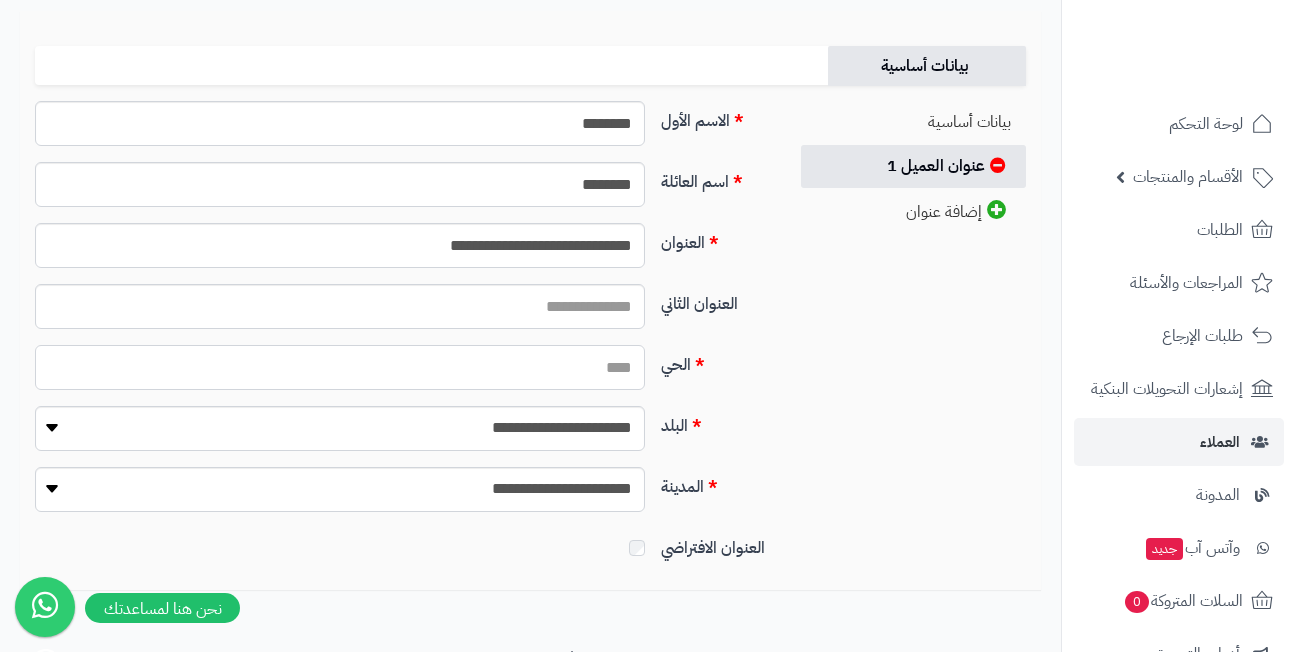 click on "الحي" at bounding box center [340, 367] 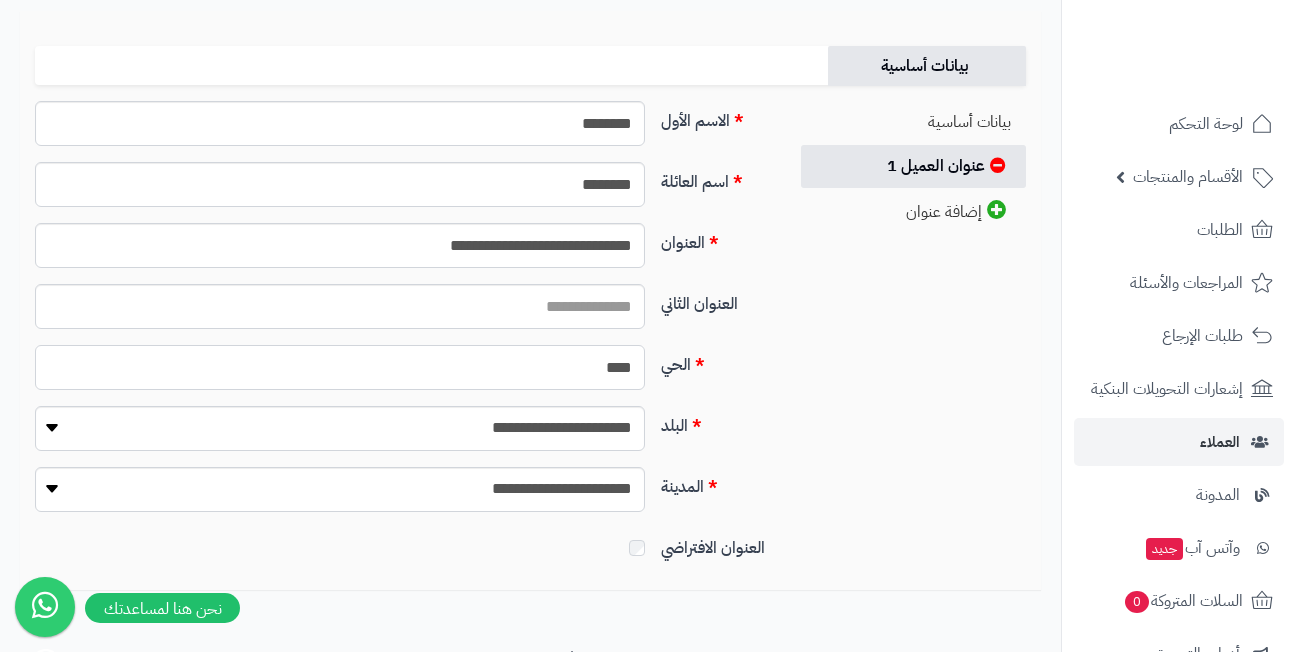 type on "****" 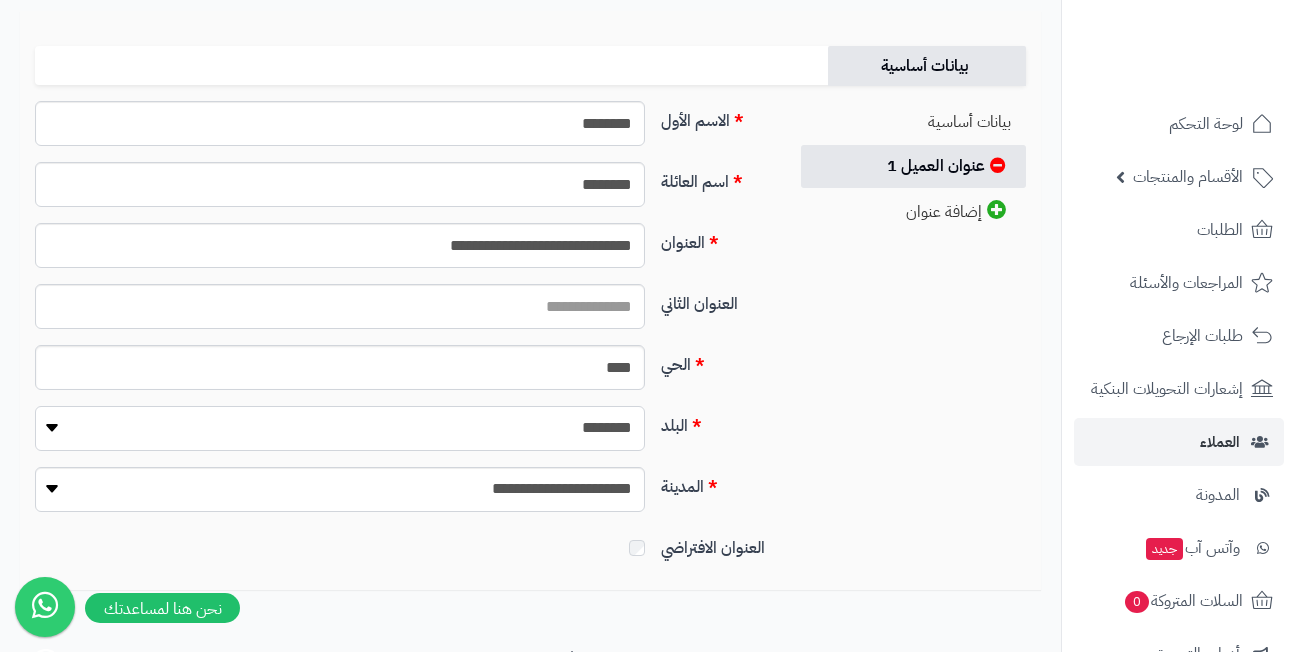 select on "***" 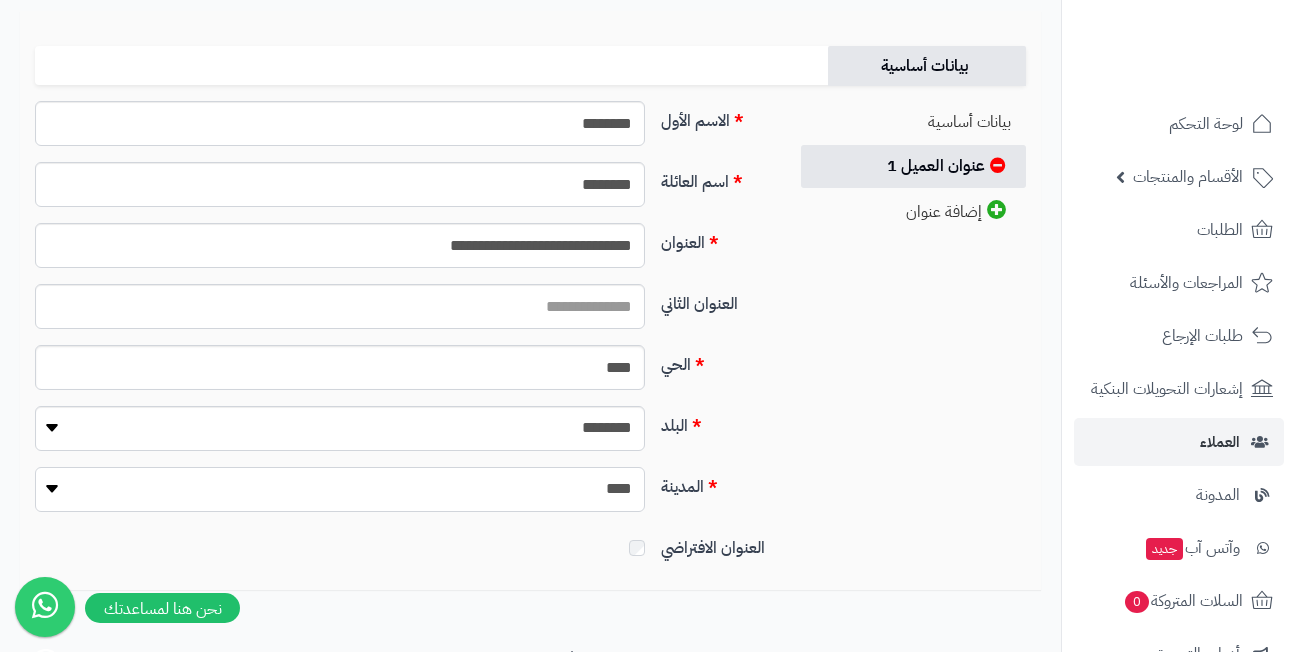 select on "***" 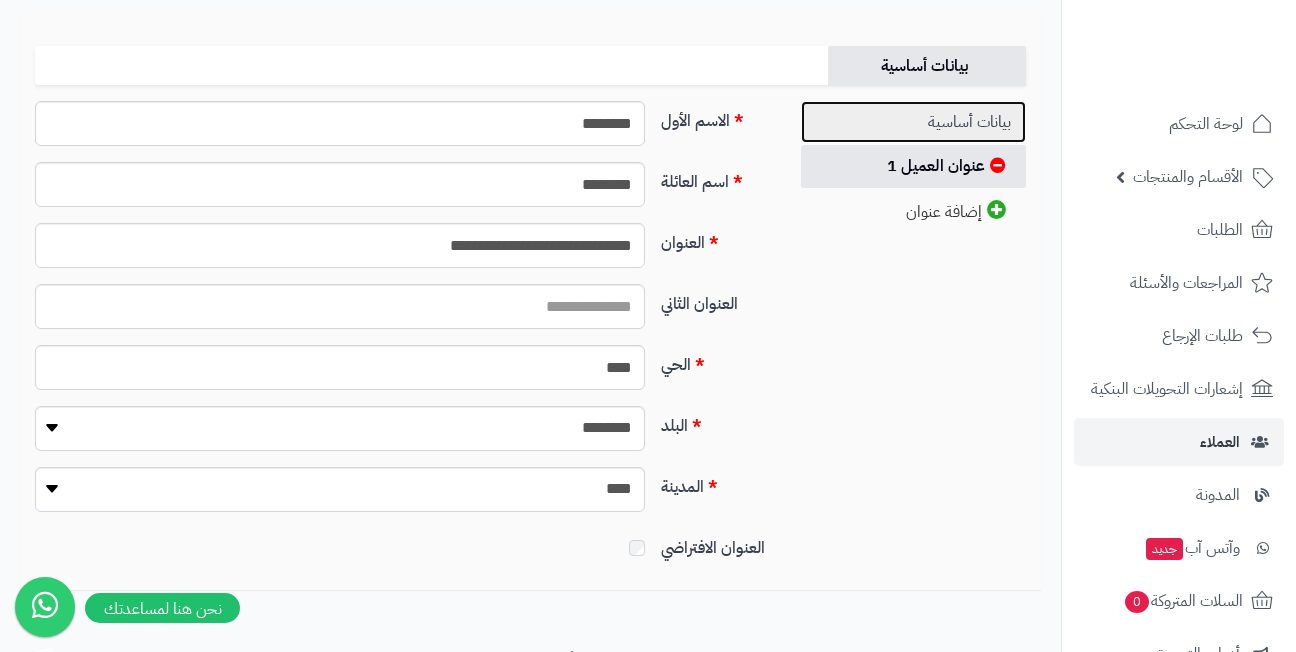 click on "بيانات أساسية" at bounding box center [913, 122] 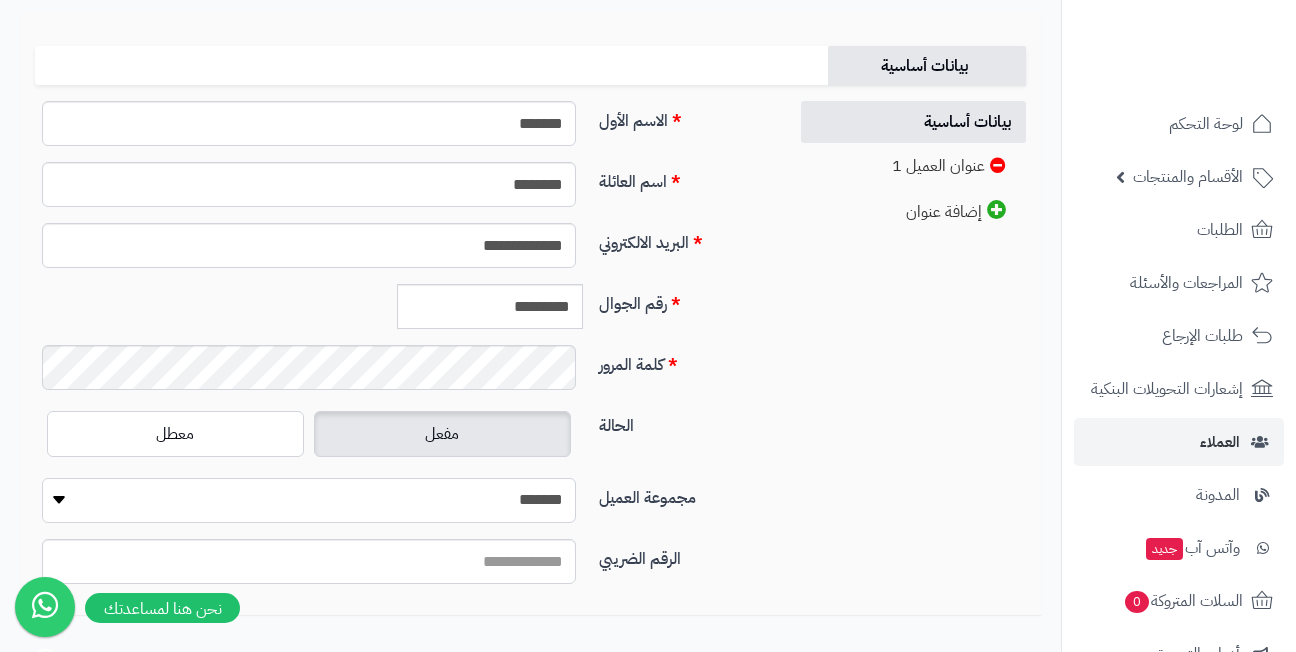 click on "**********" at bounding box center [309, 500] 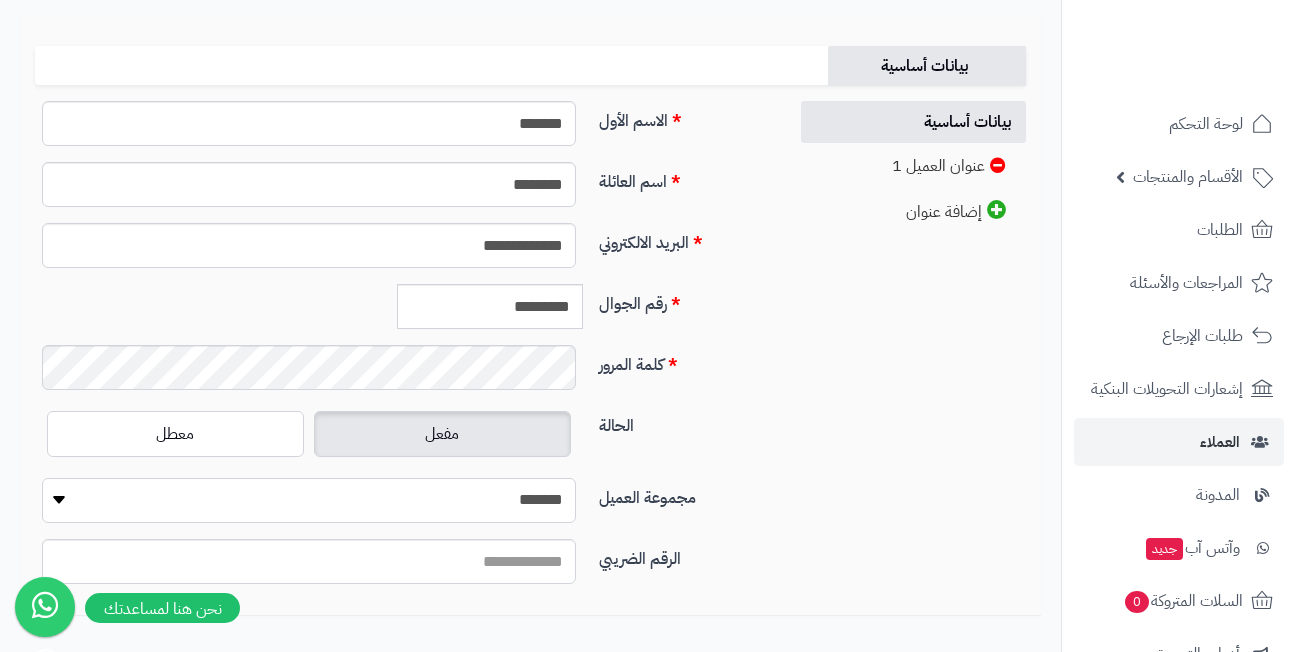 select on "*" 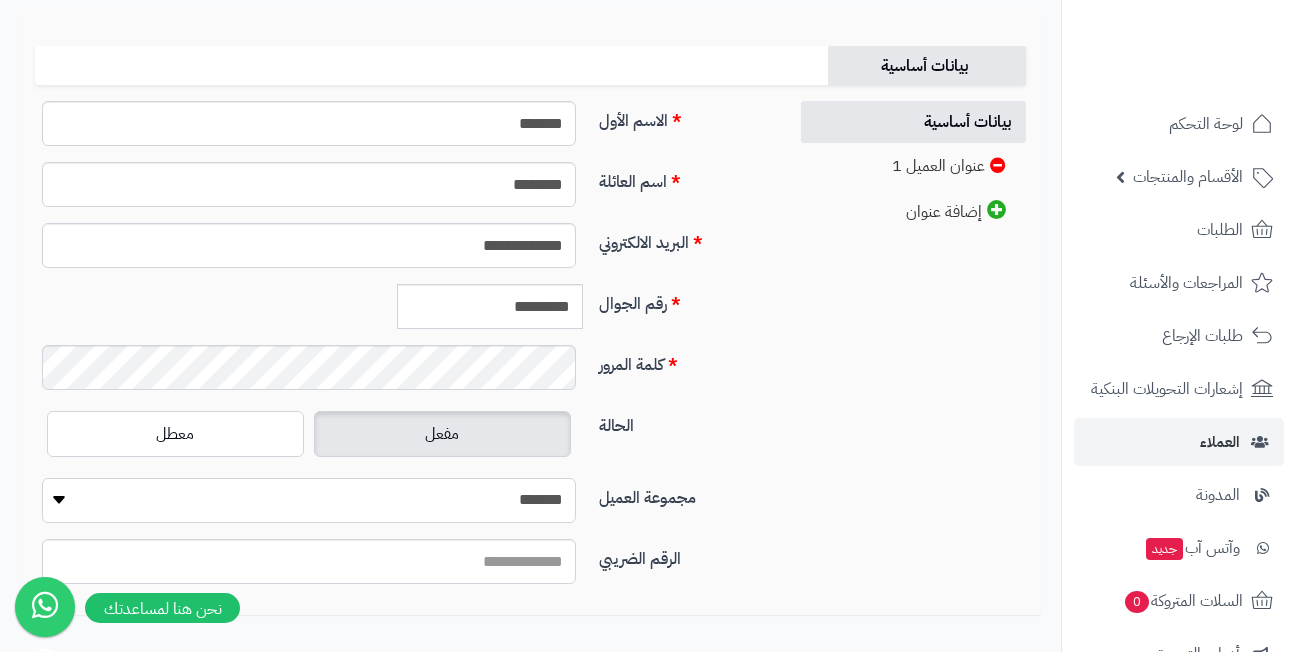 click on "**********" at bounding box center [309, 500] 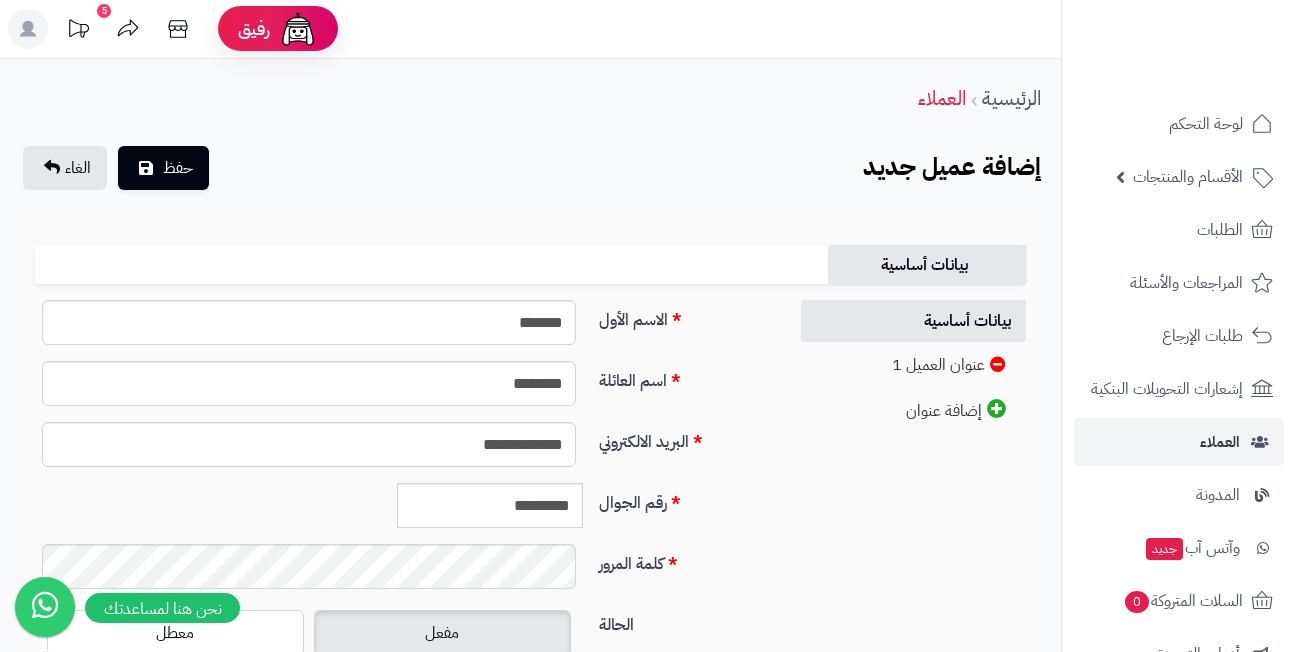 scroll, scrollTop: 0, scrollLeft: 0, axis: both 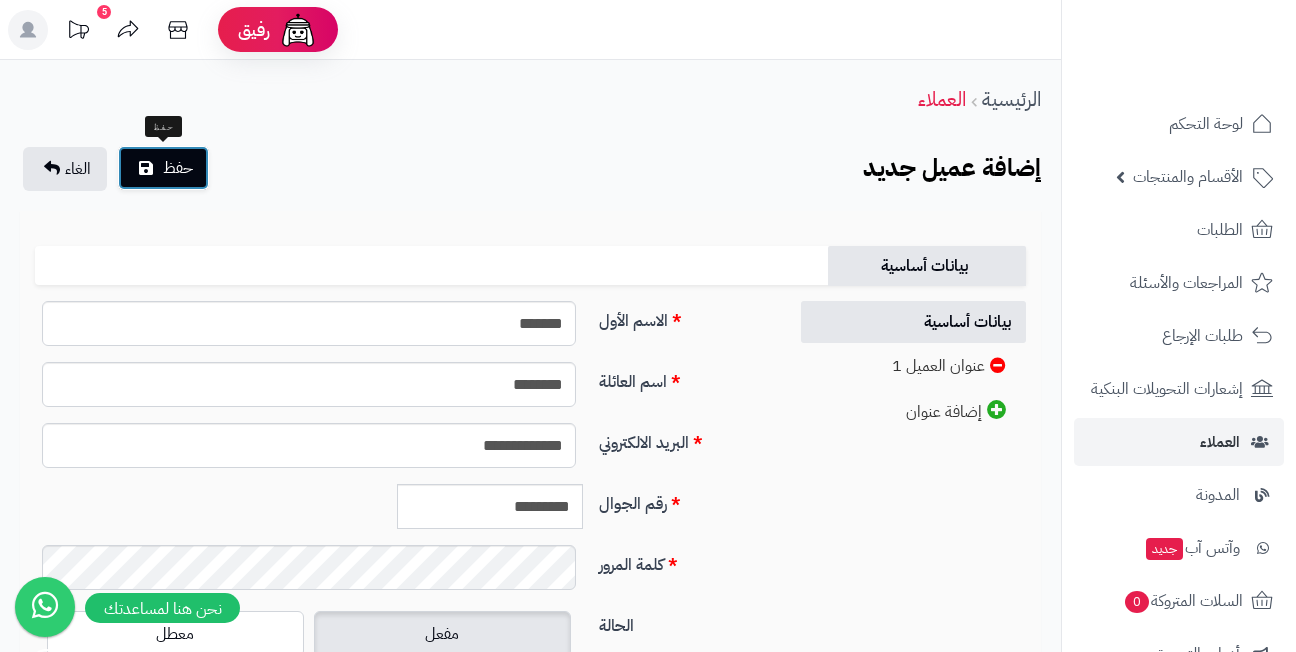 click on "حفظ" at bounding box center (178, 168) 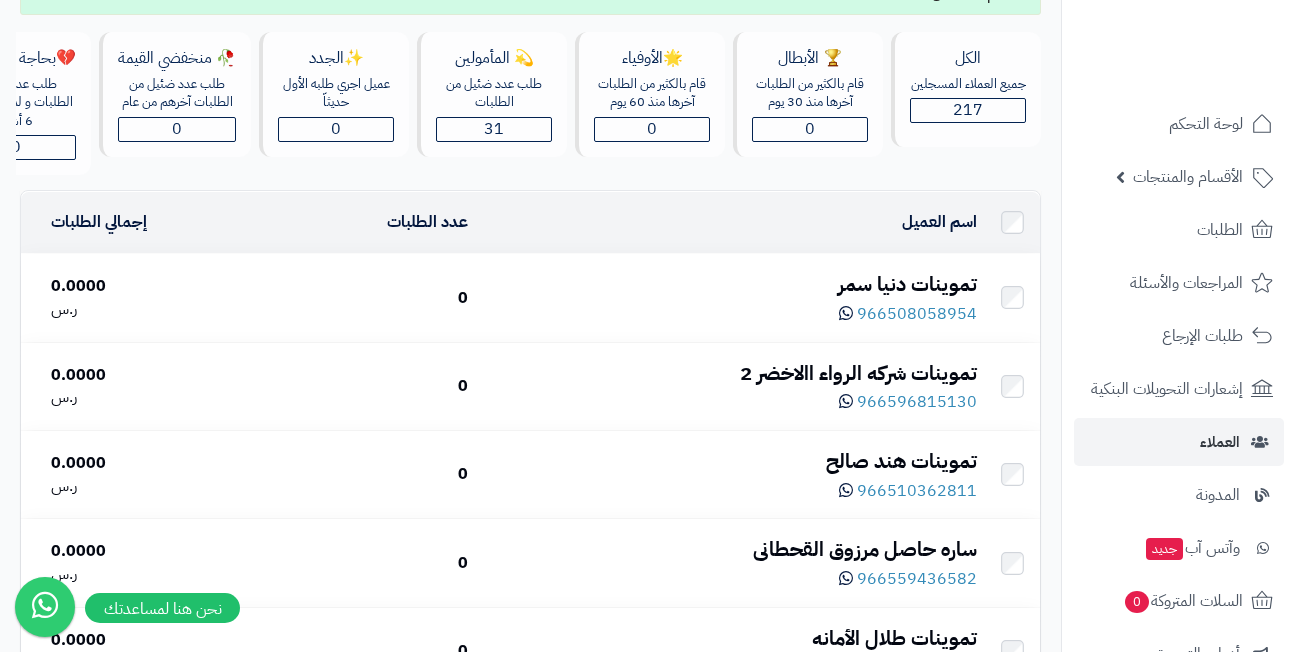 scroll, scrollTop: 200, scrollLeft: 0, axis: vertical 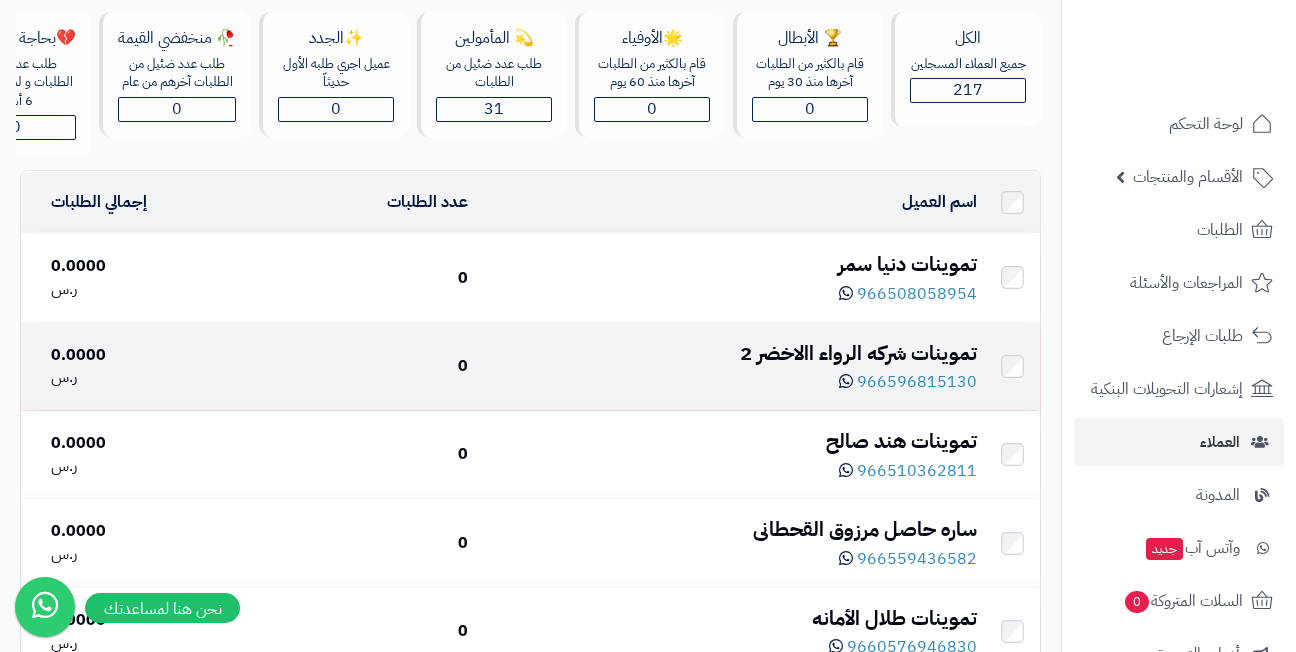 click on "تموينات شركه الرواء االاخضر 2" at bounding box center (730, 353) 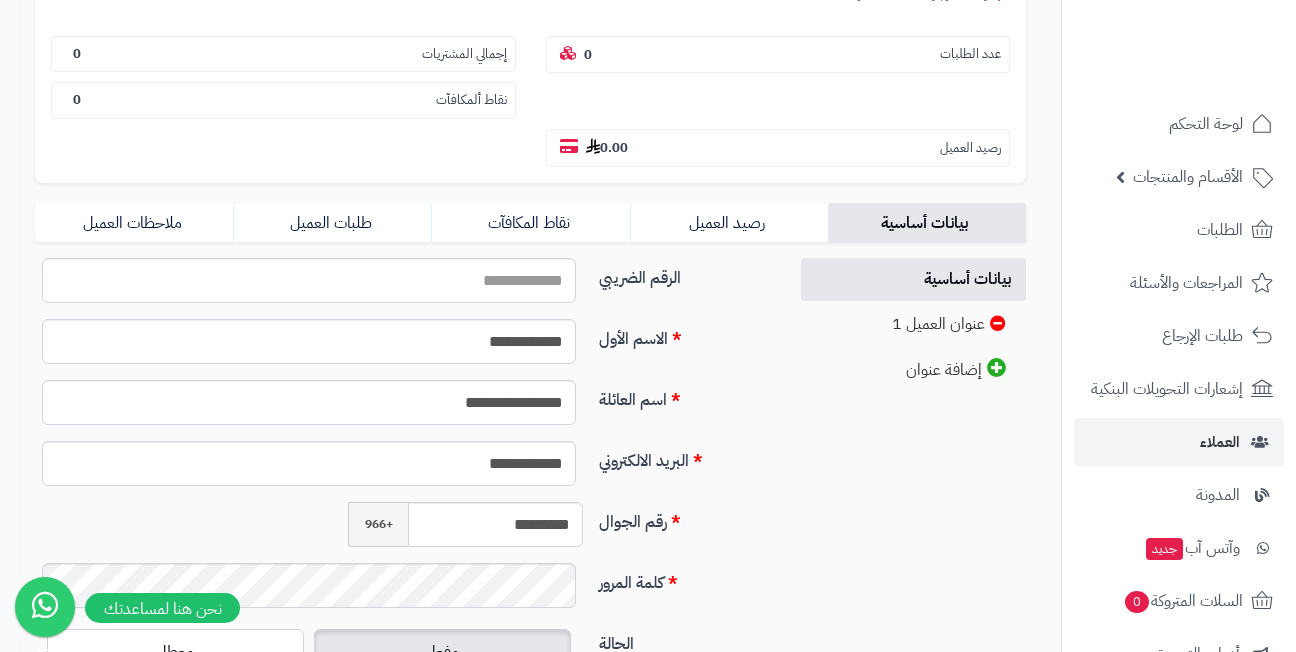 scroll, scrollTop: 500, scrollLeft: 0, axis: vertical 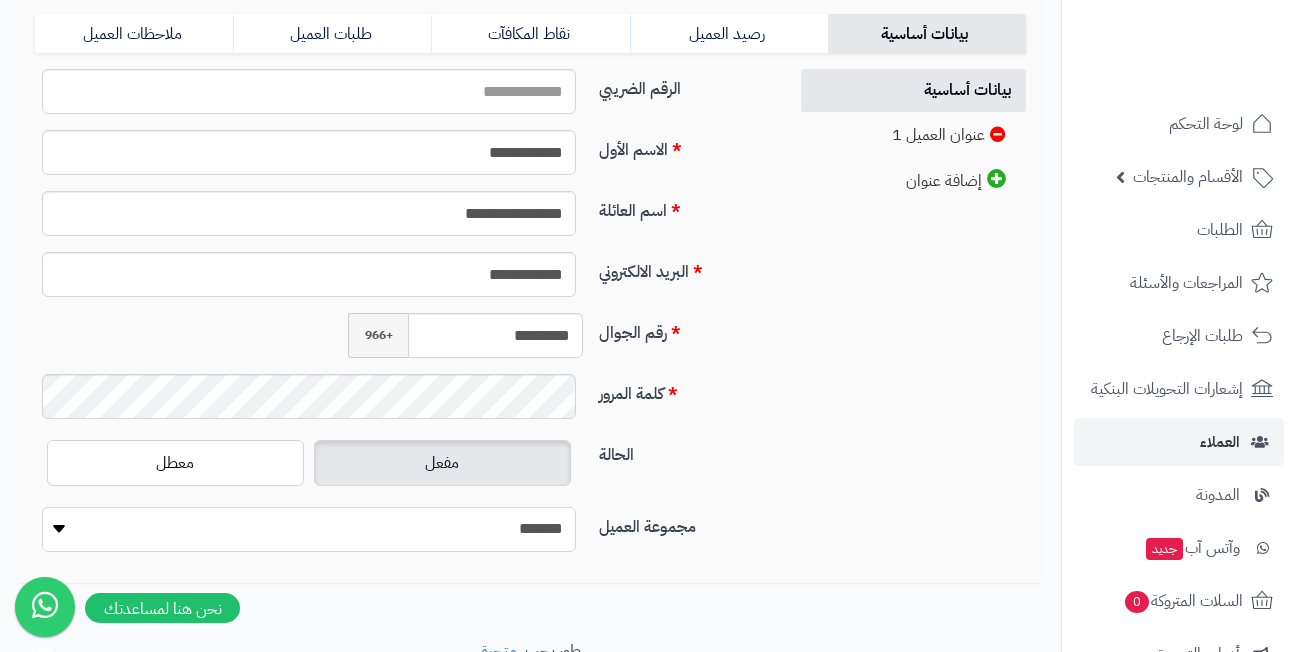 click on "**********" at bounding box center (309, 529) 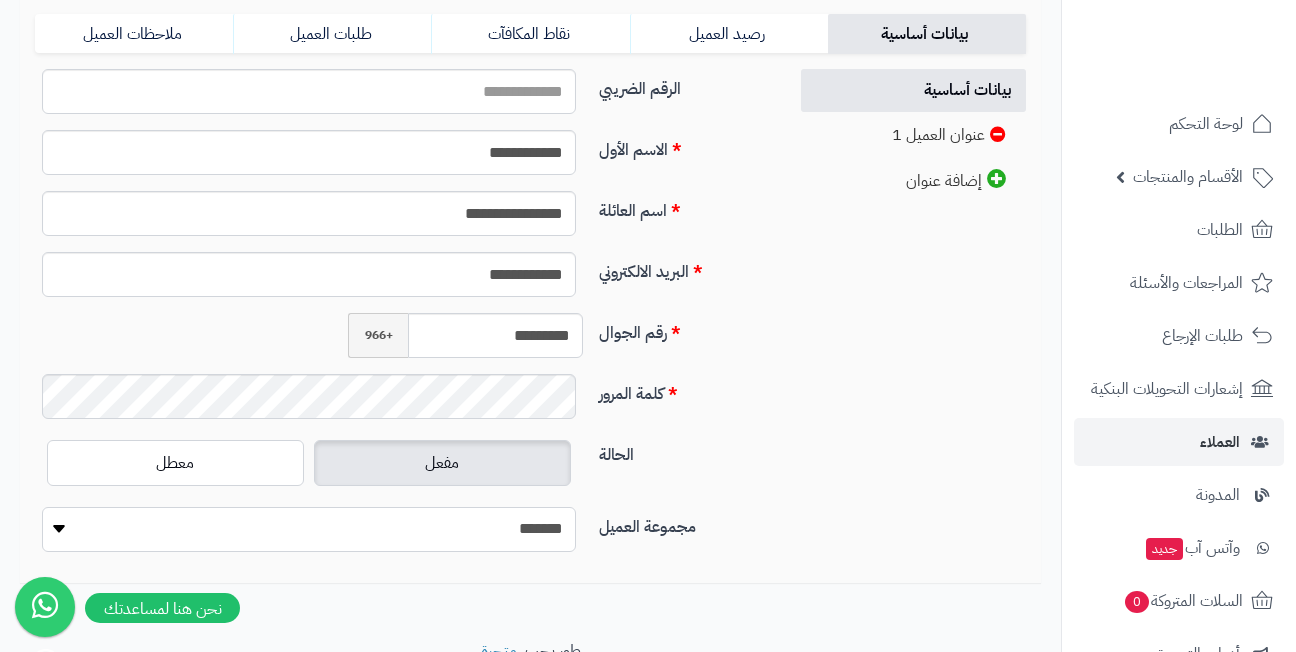 select on "*" 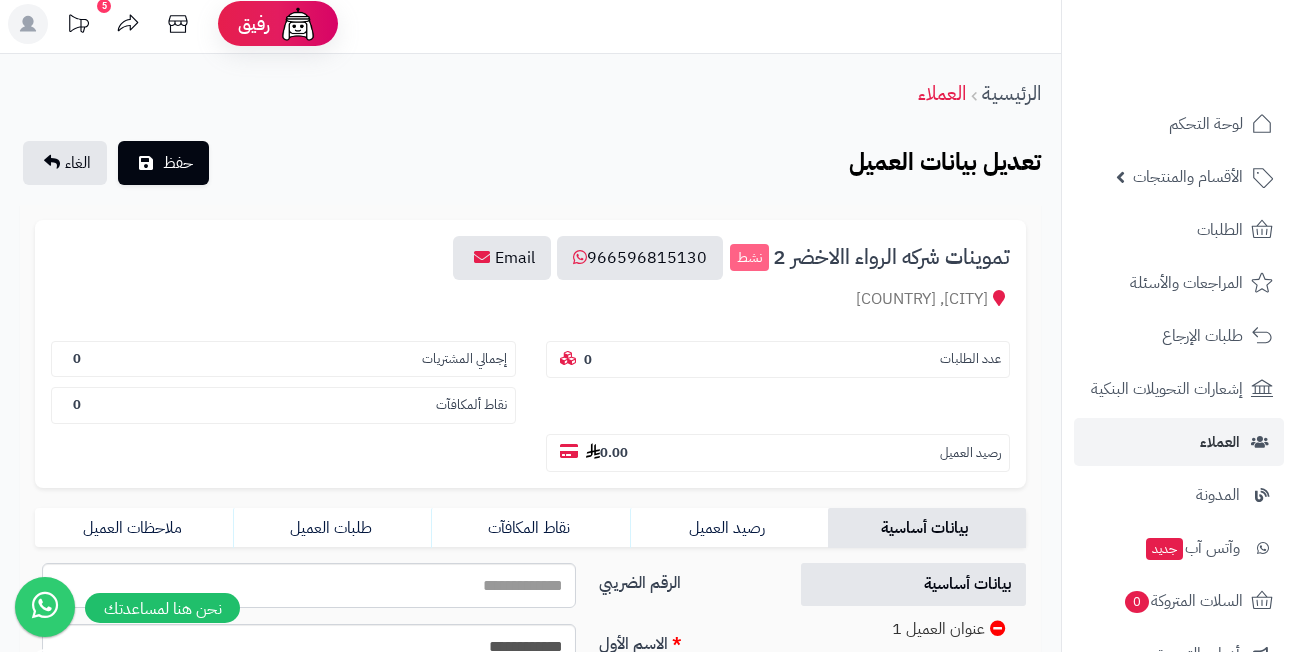 scroll, scrollTop: 0, scrollLeft: 0, axis: both 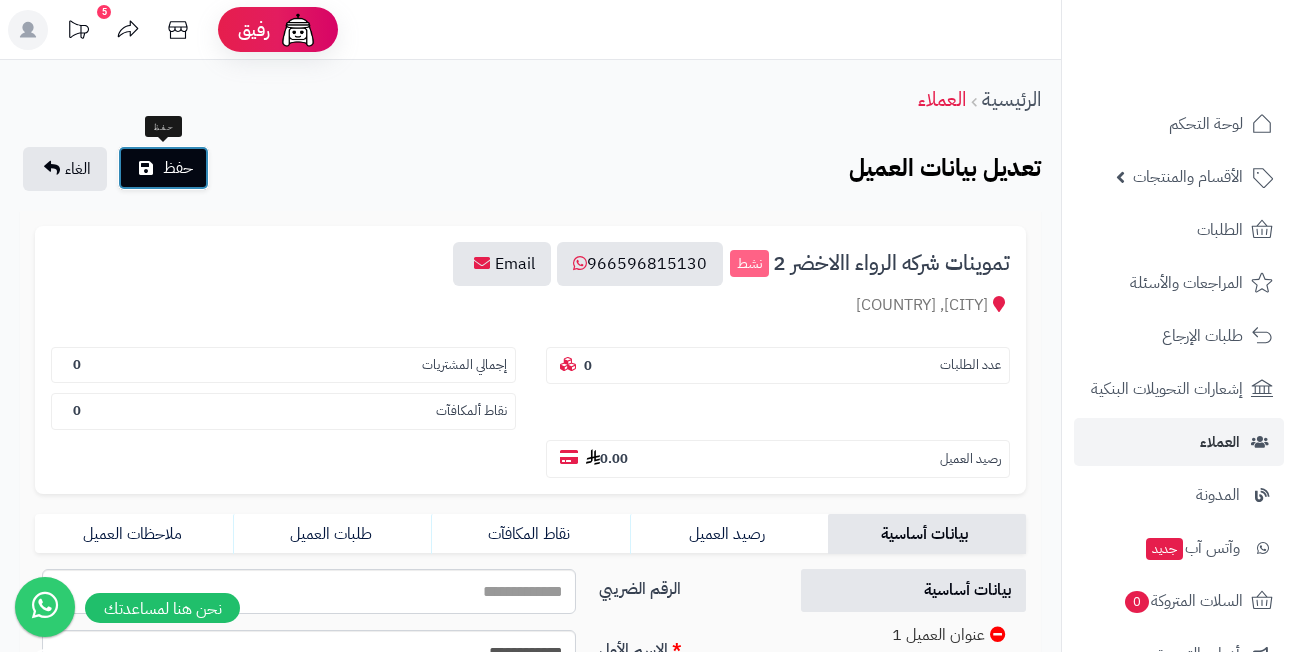 click on "حفظ" at bounding box center (178, 168) 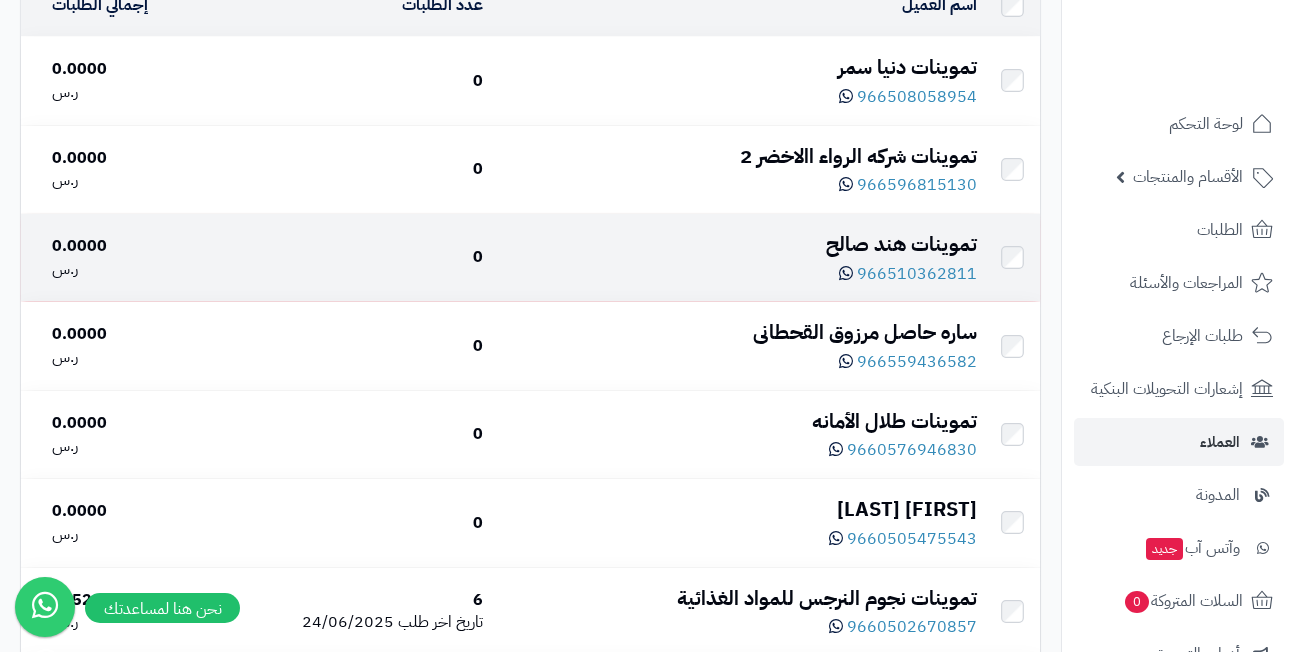 scroll, scrollTop: 400, scrollLeft: 0, axis: vertical 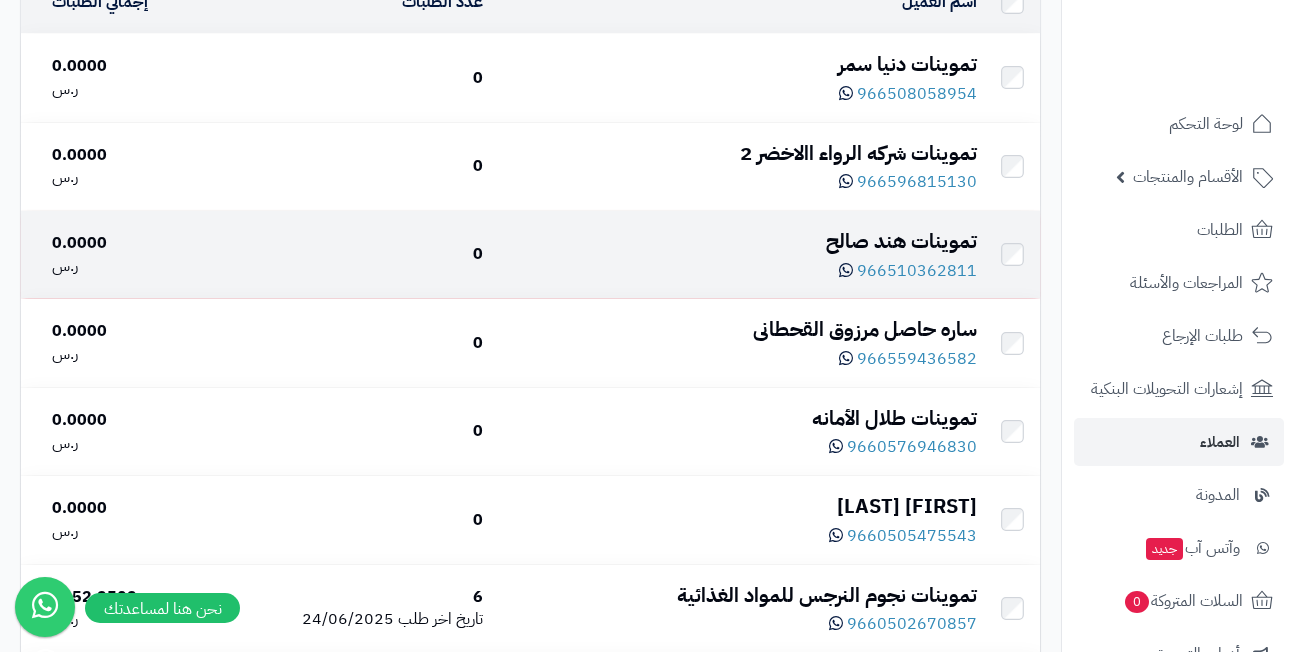 click on "تموينات هند صالح" at bounding box center (737, 241) 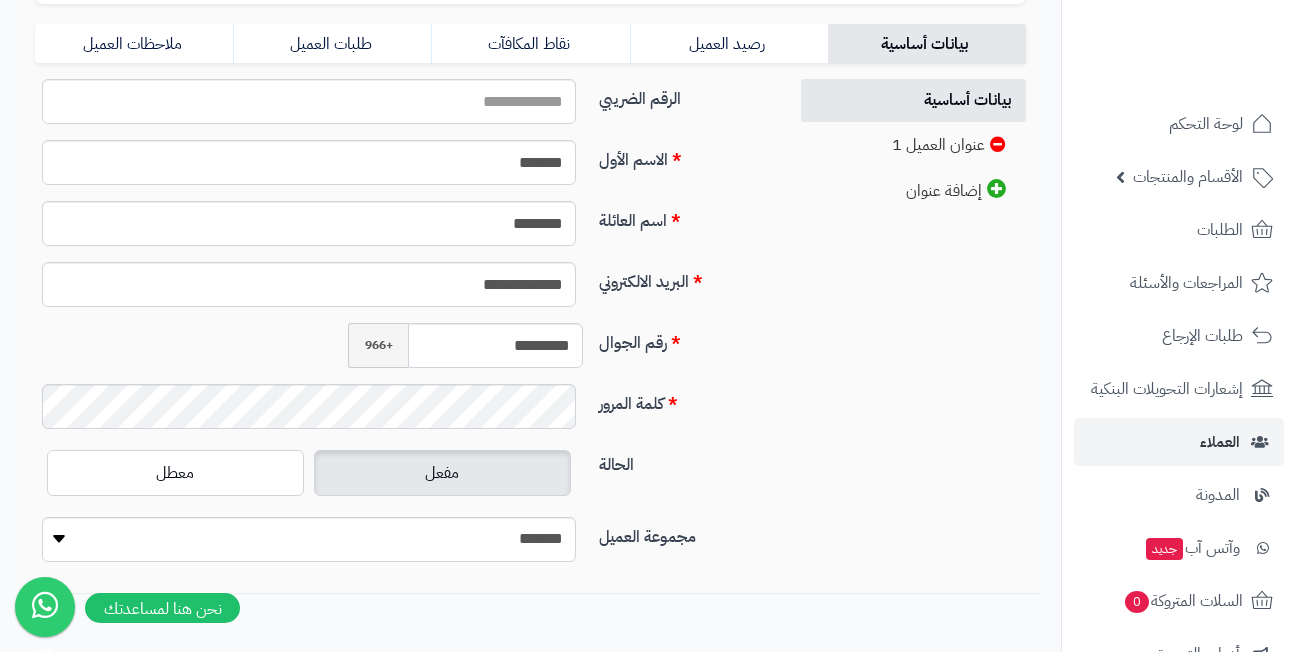 scroll, scrollTop: 588, scrollLeft: 0, axis: vertical 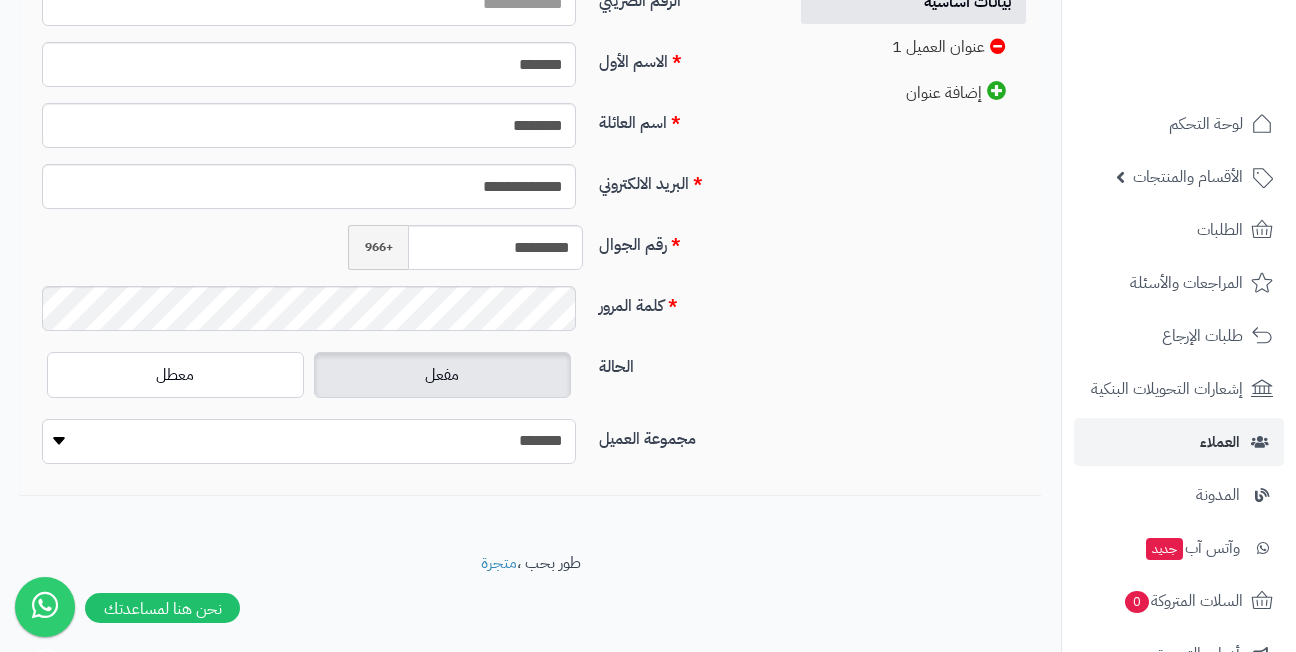 click on "**********" at bounding box center [309, 441] 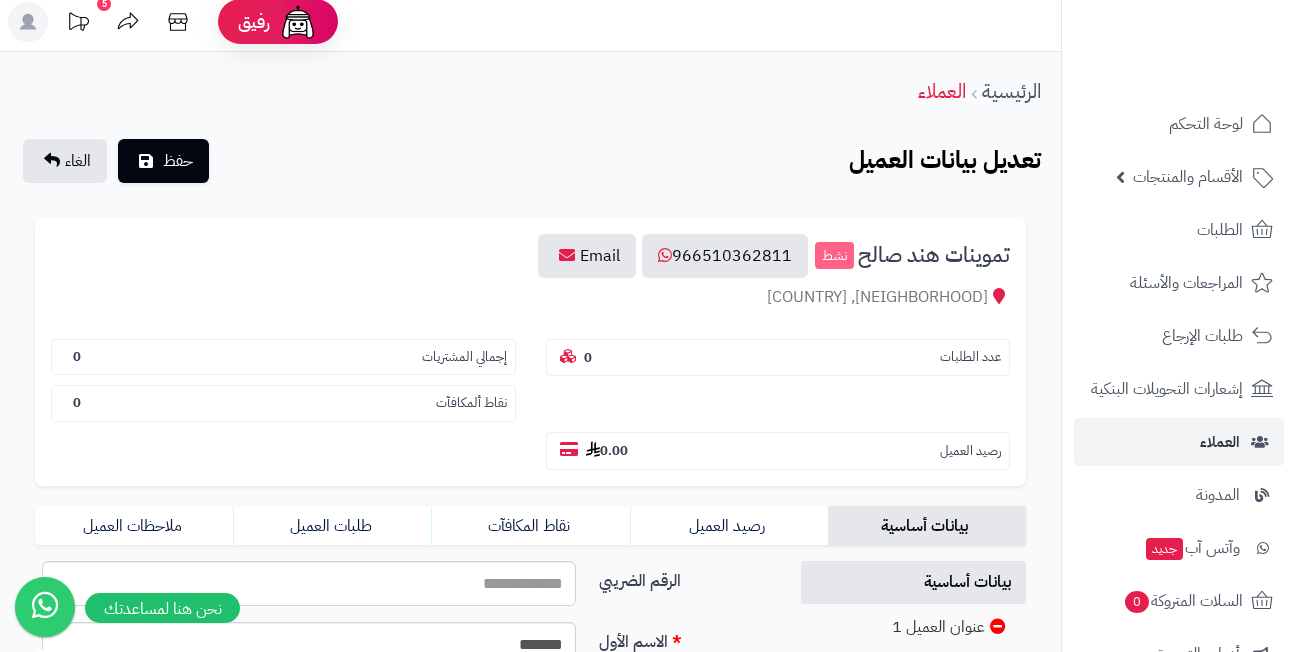 scroll, scrollTop: 0, scrollLeft: 0, axis: both 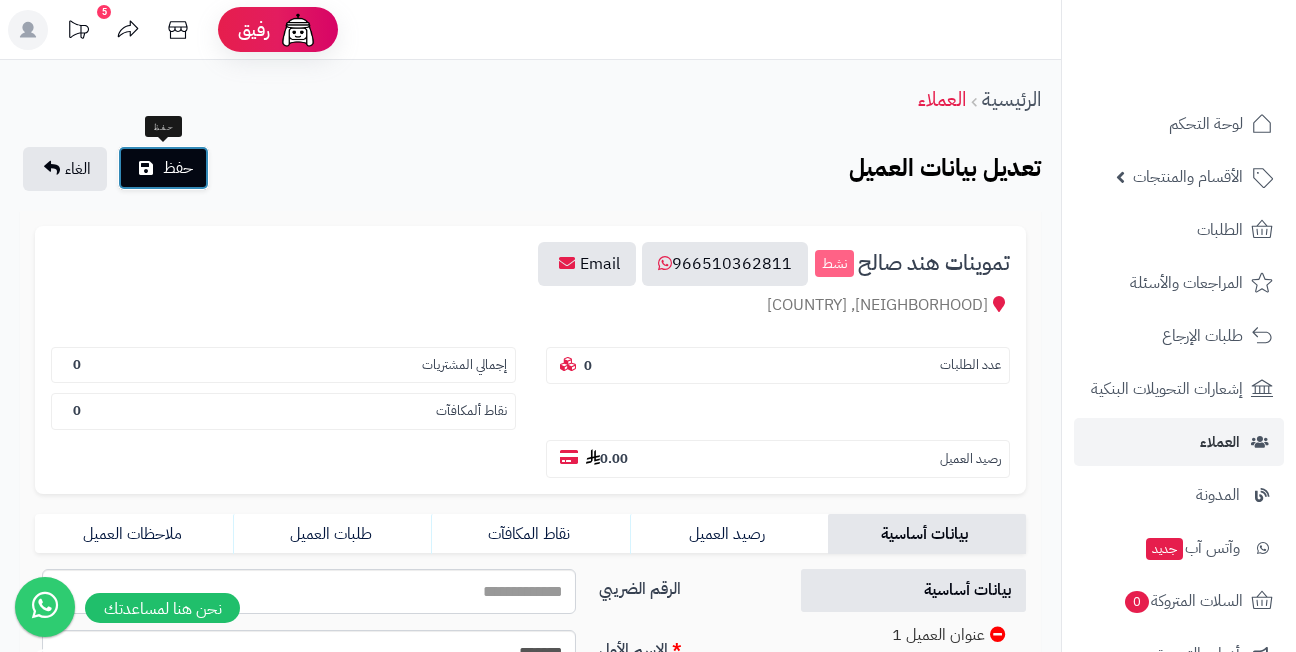 click on "حفظ" at bounding box center [178, 168] 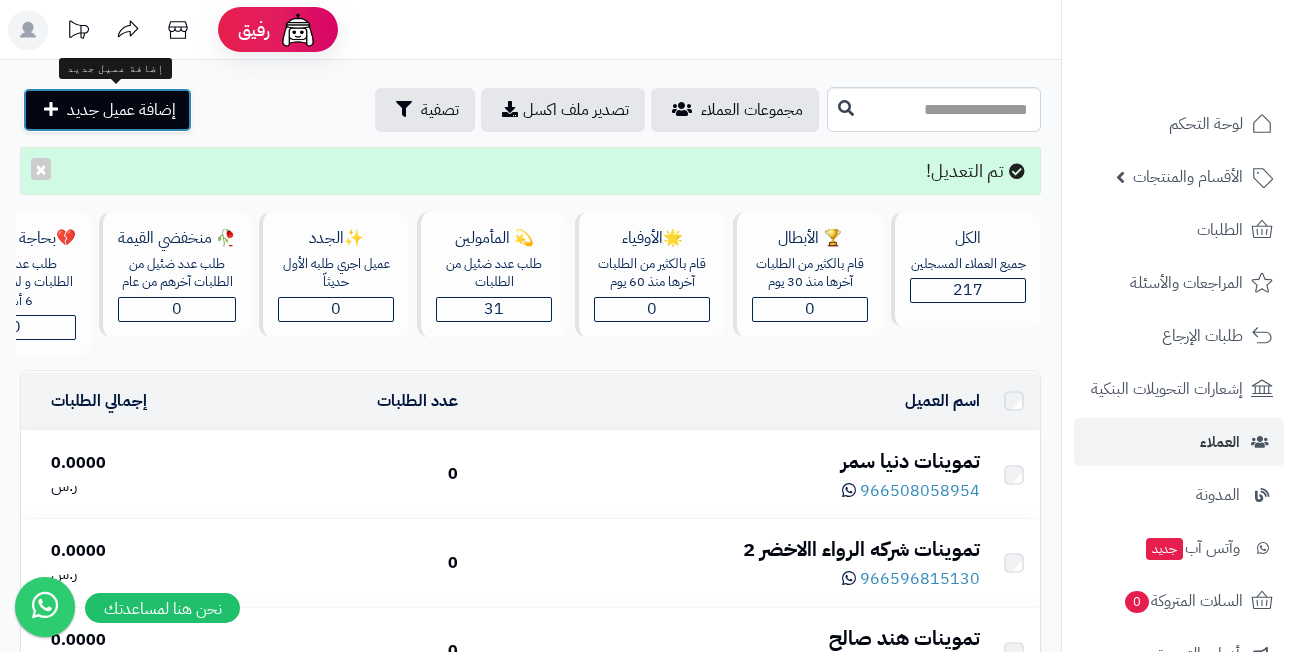 click on "إضافة عميل جديد" at bounding box center (121, 110) 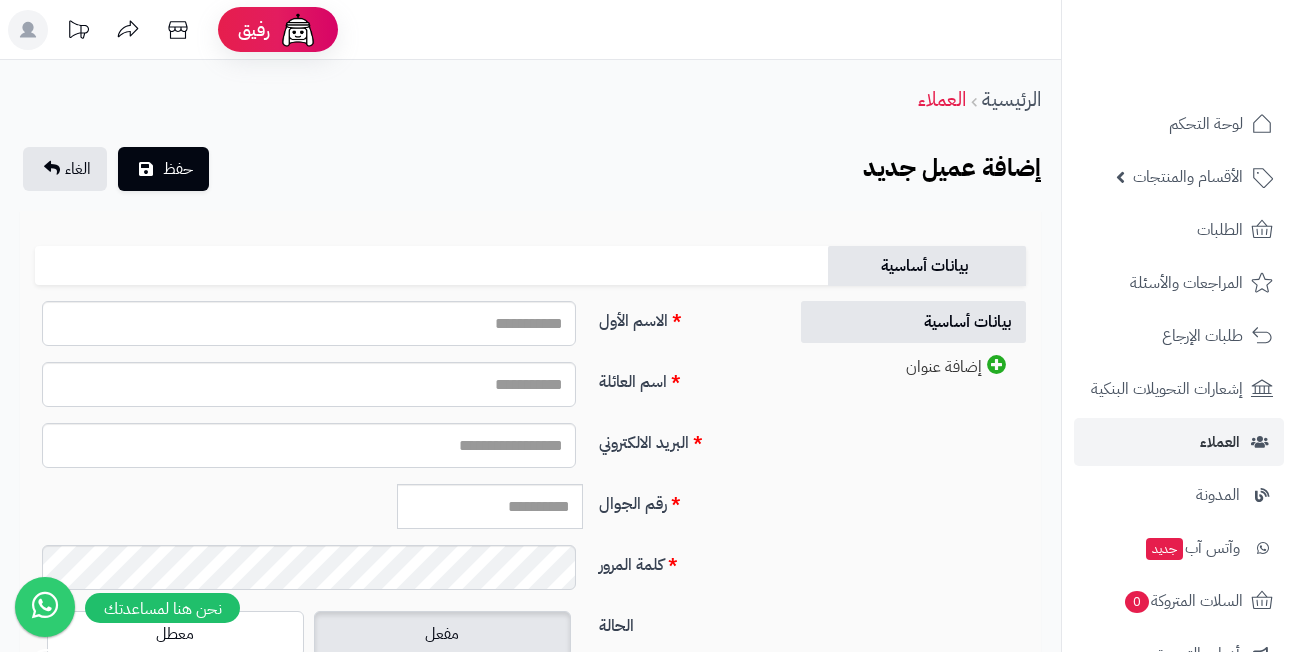 scroll, scrollTop: 0, scrollLeft: 0, axis: both 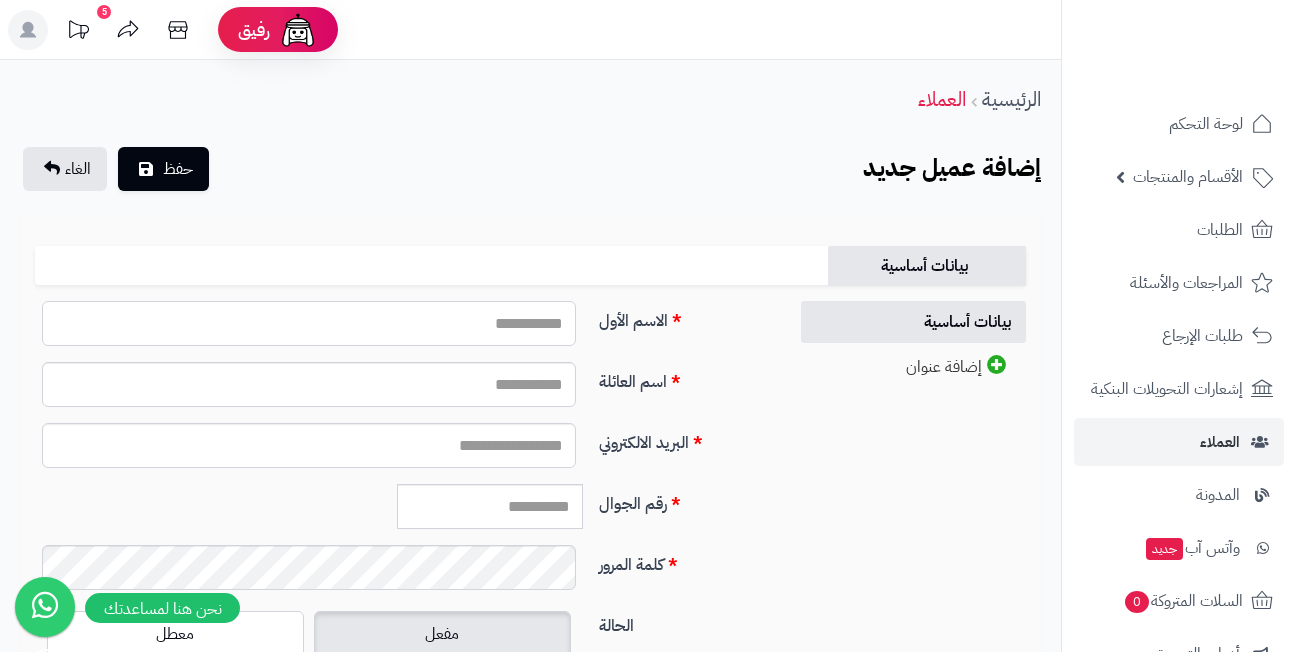 click on "الاسم الأول" at bounding box center (309, 323) 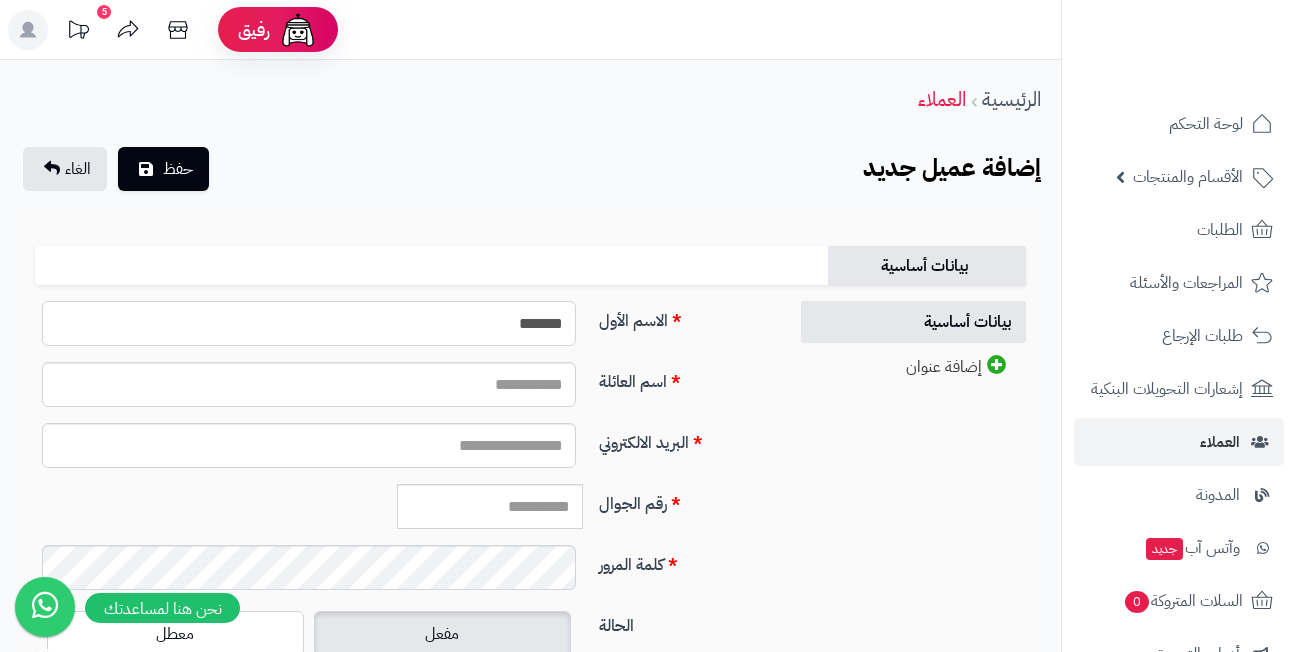 type on "*******" 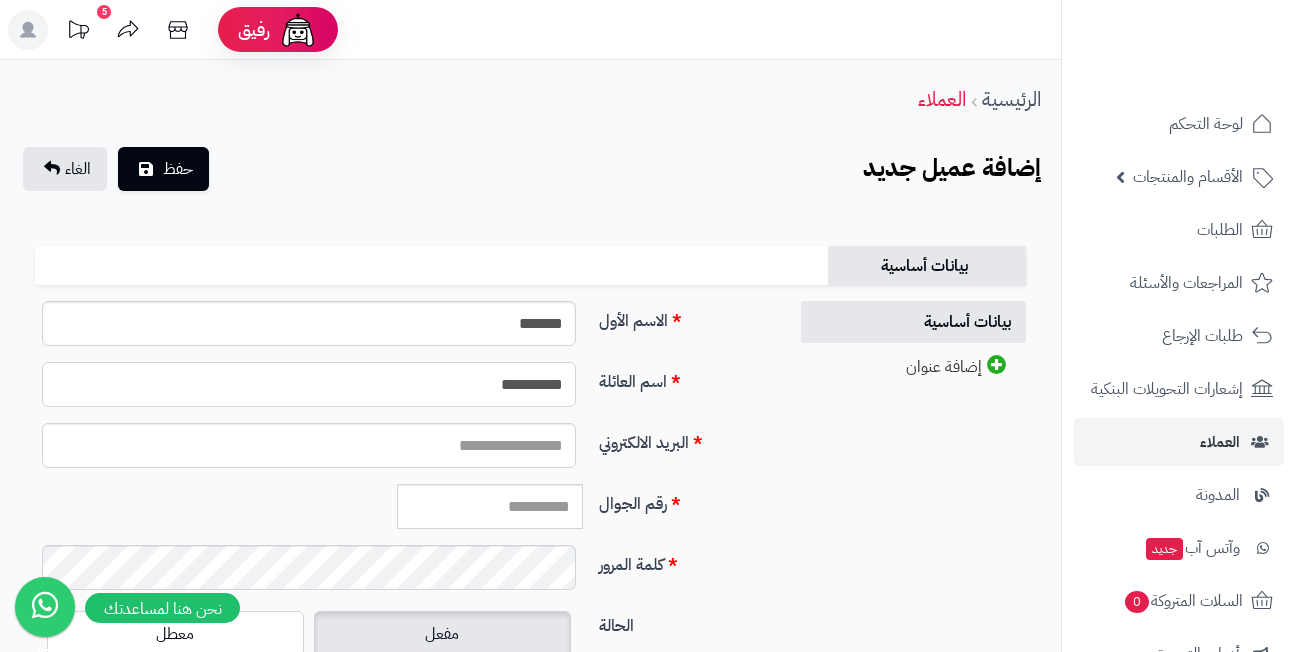 type on "**********" 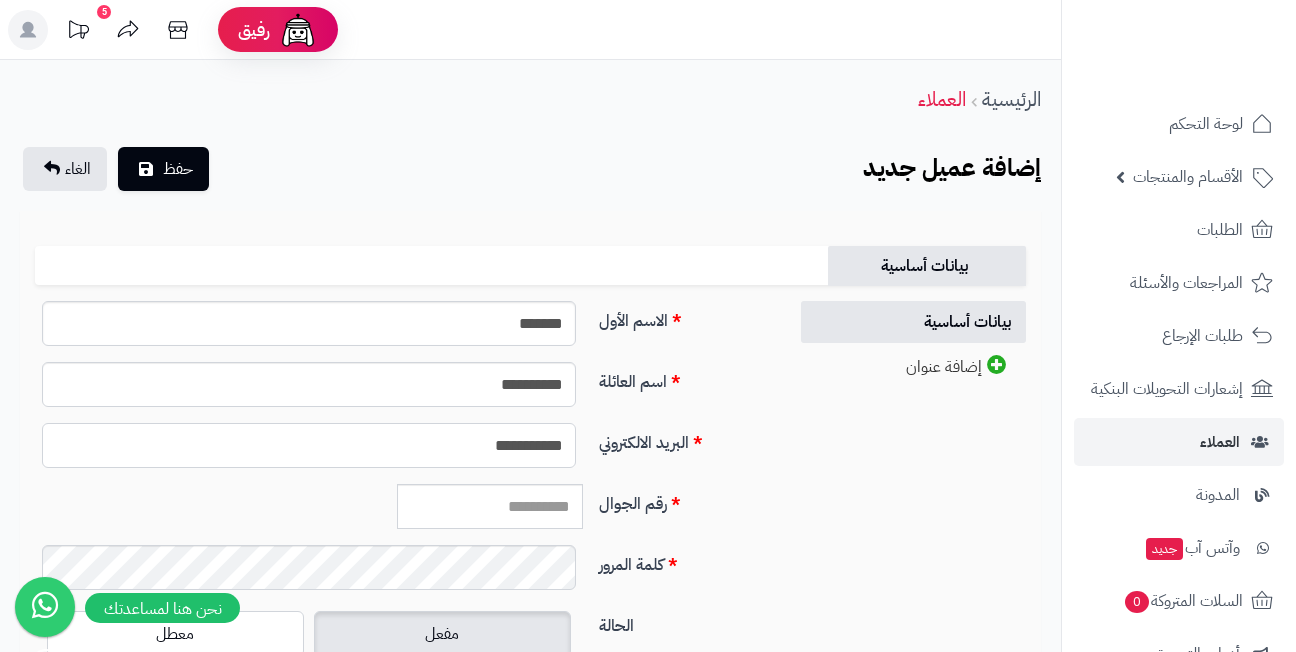 type on "**********" 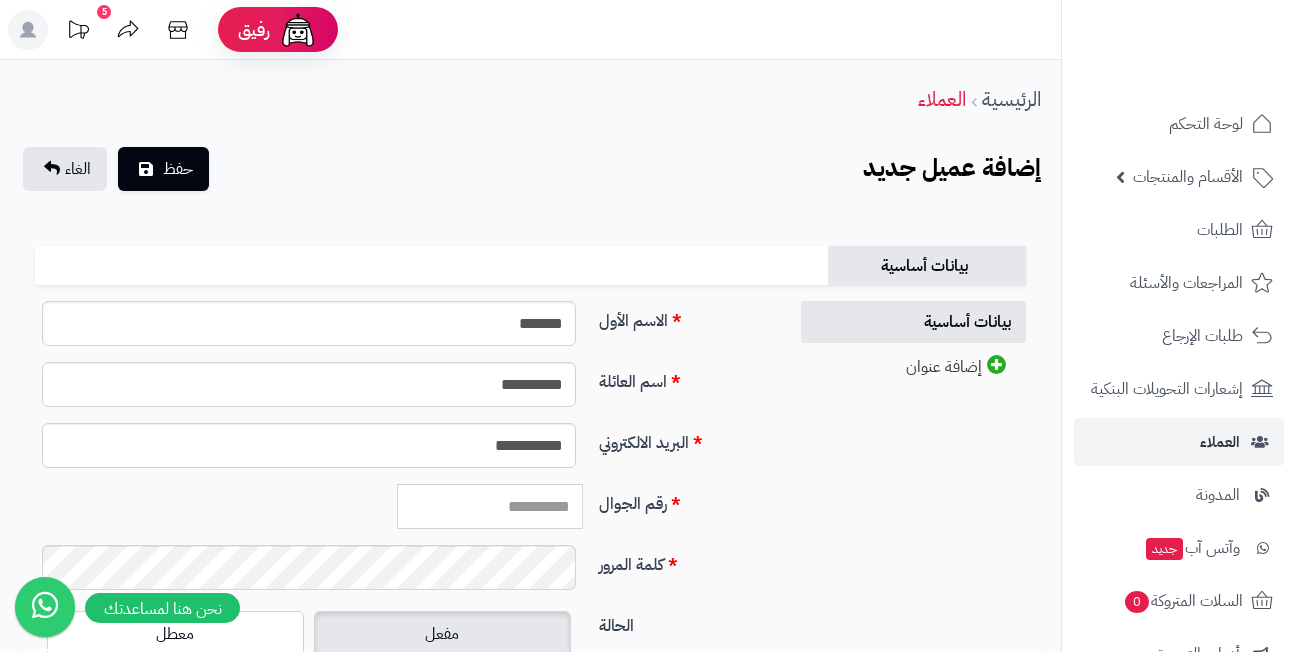 paste on "*********" 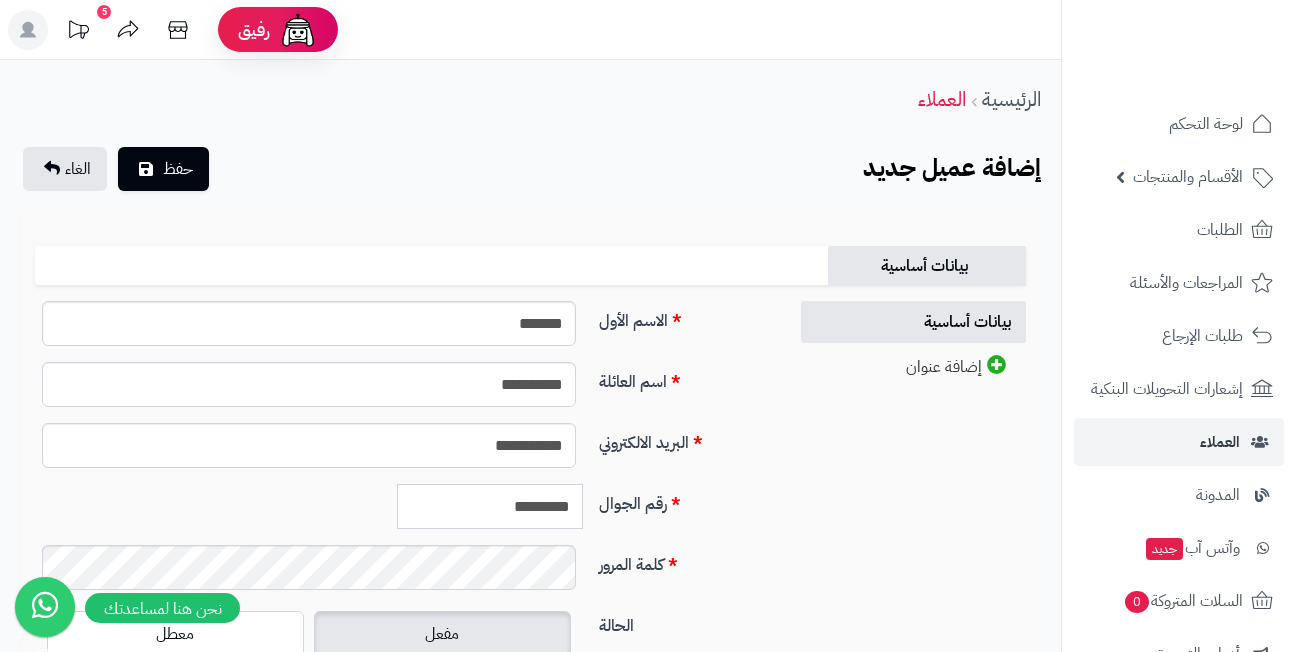 type on "*********" 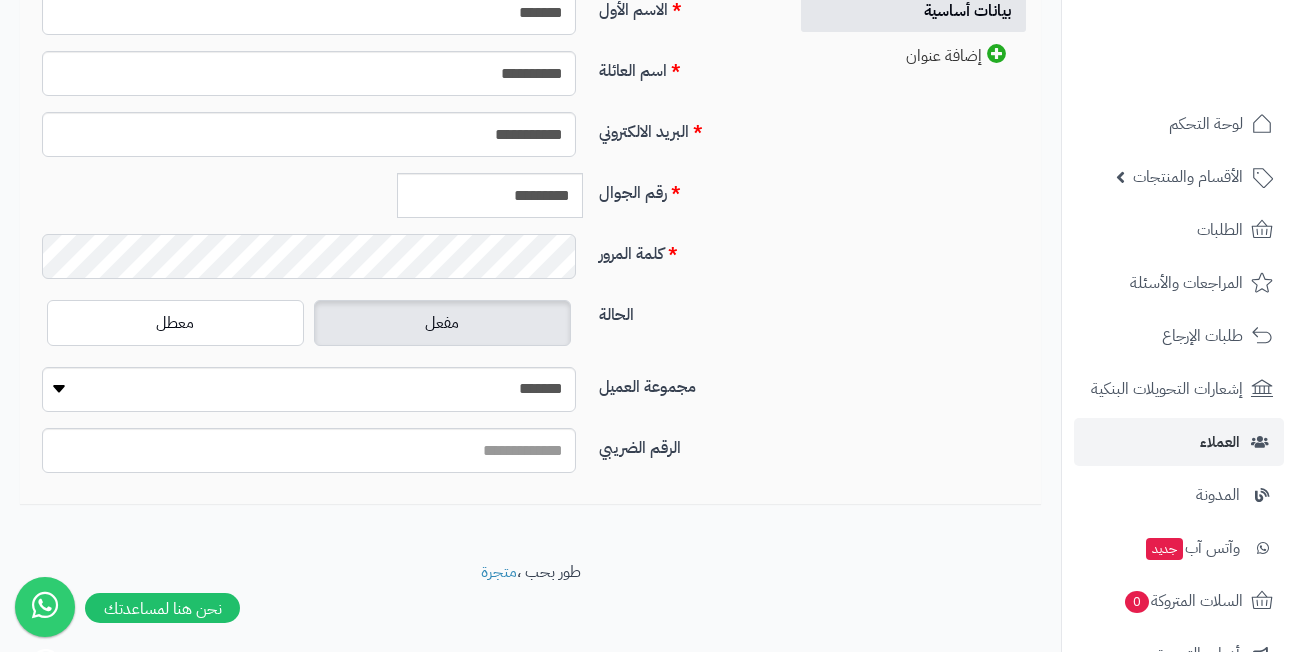 scroll, scrollTop: 320, scrollLeft: 0, axis: vertical 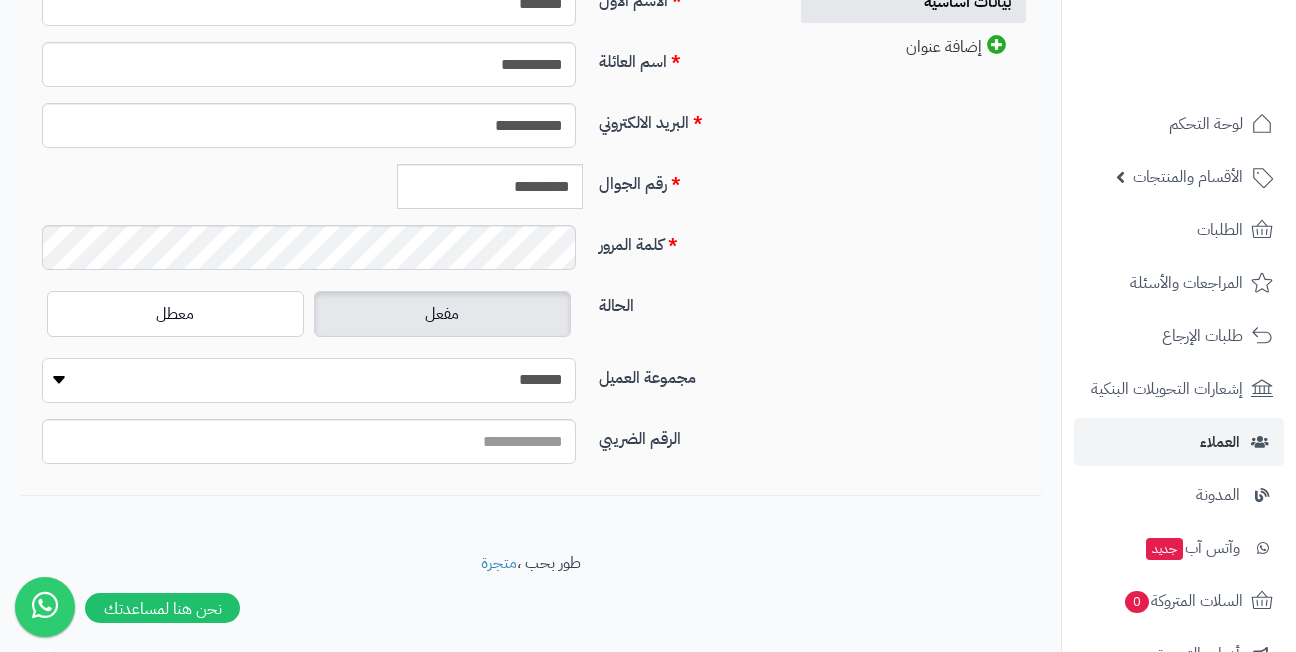 click on "**********" at bounding box center [309, 380] 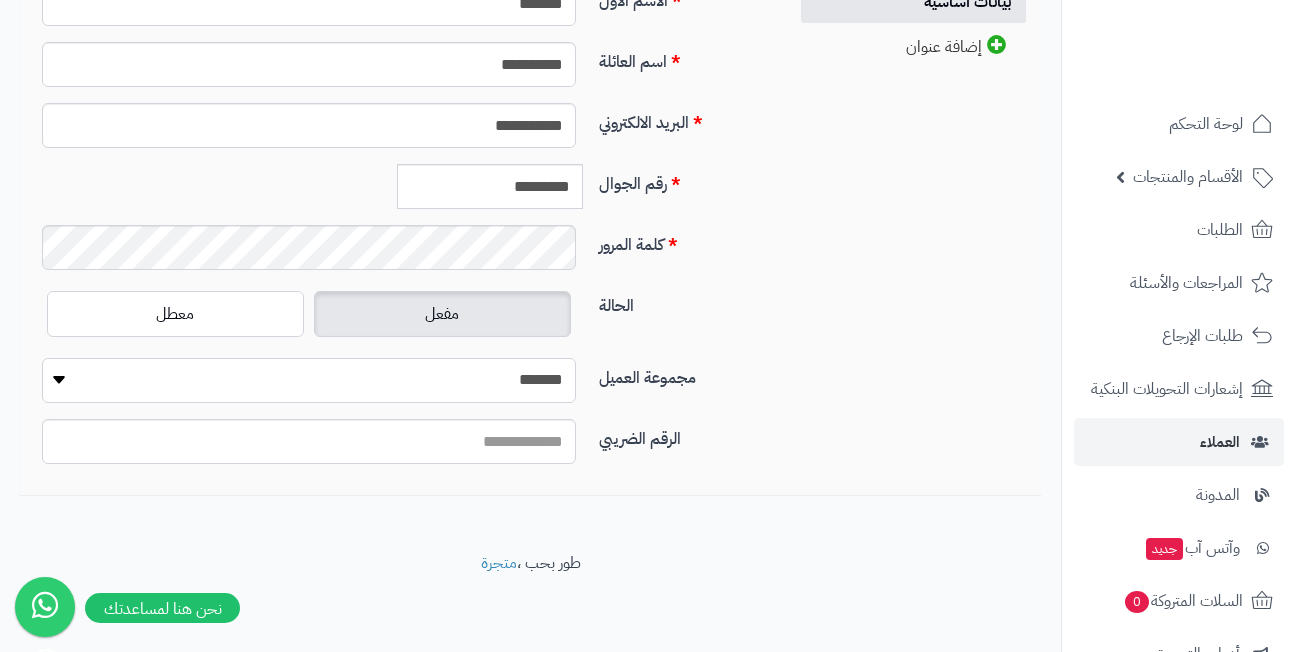 select on "*" 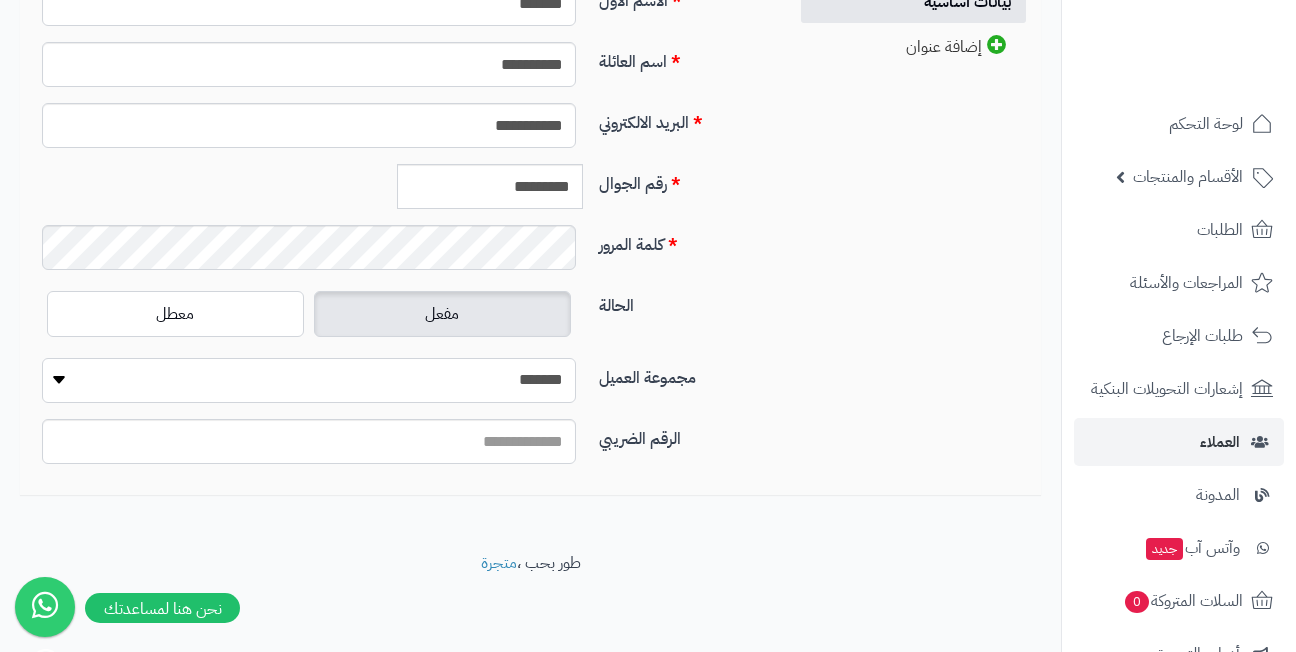 click on "**********" at bounding box center (309, 380) 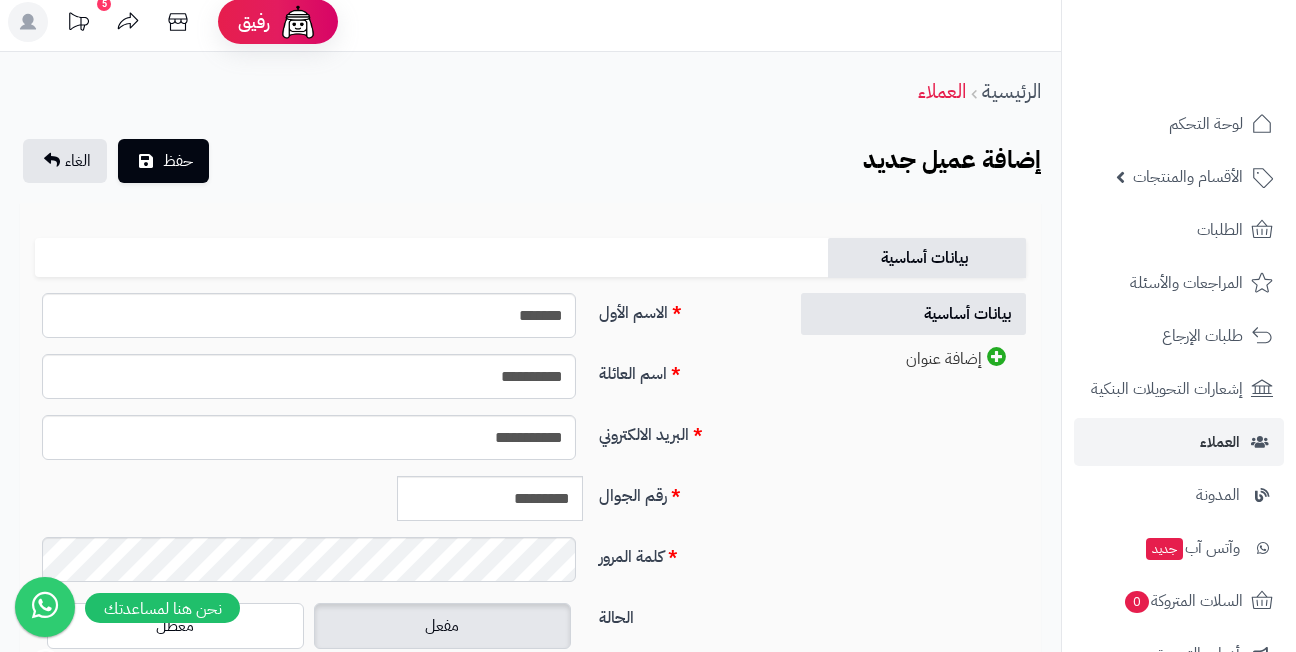 scroll, scrollTop: 0, scrollLeft: 0, axis: both 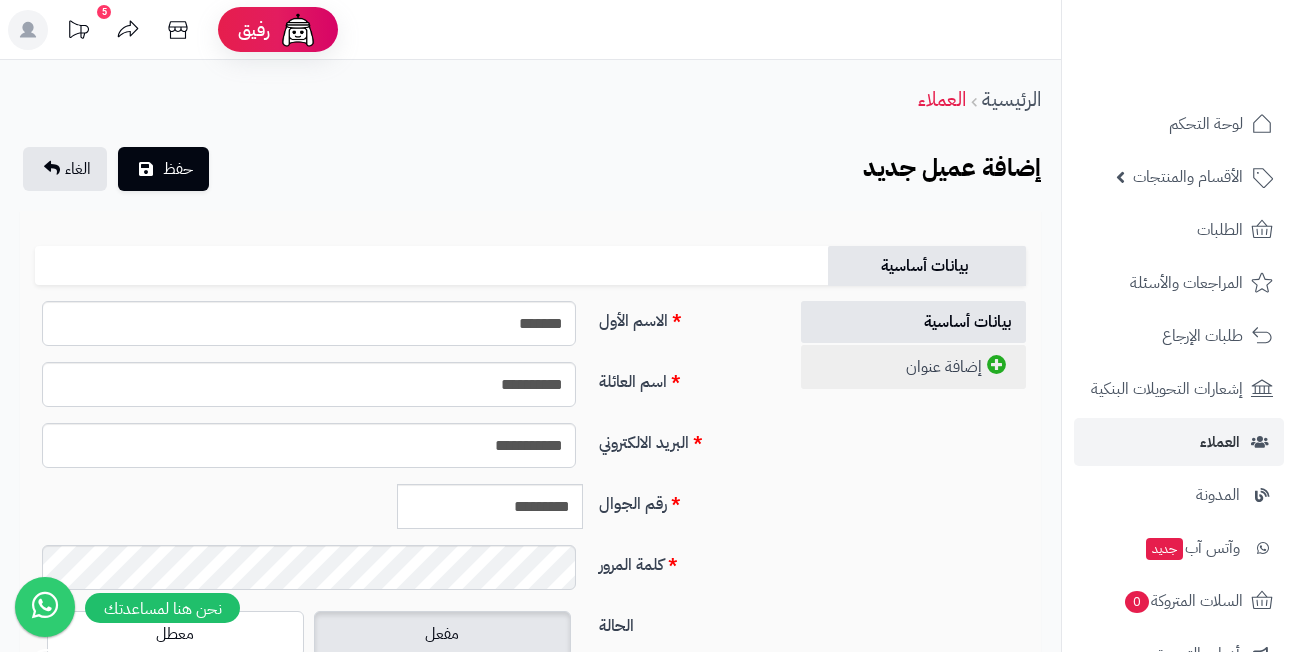 click on "إضافة عنوان" at bounding box center (913, 367) 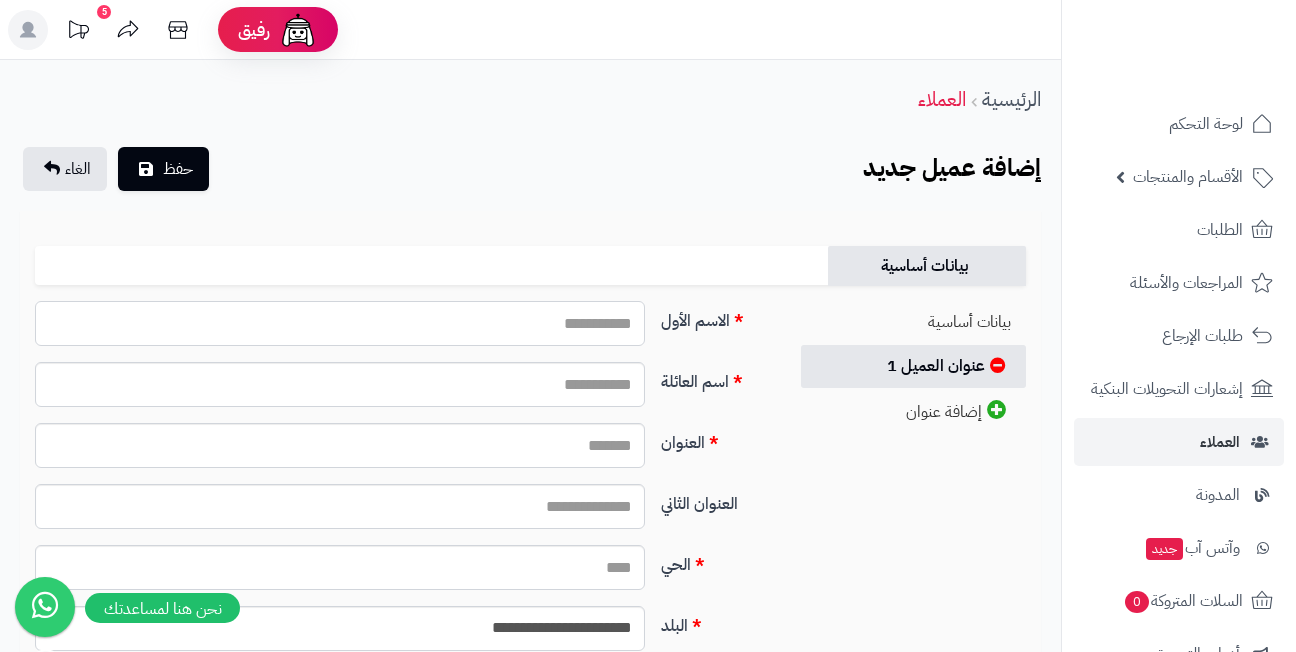 click on "الاسم الأول" at bounding box center (340, 323) 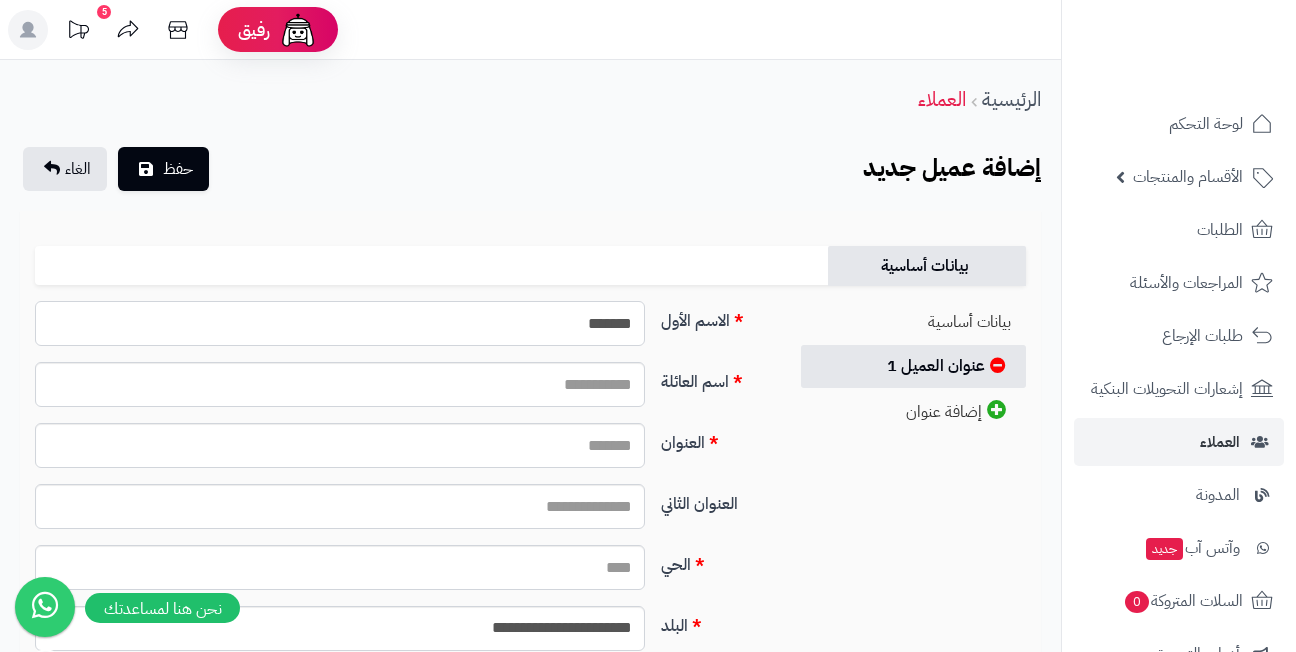 type on "*******" 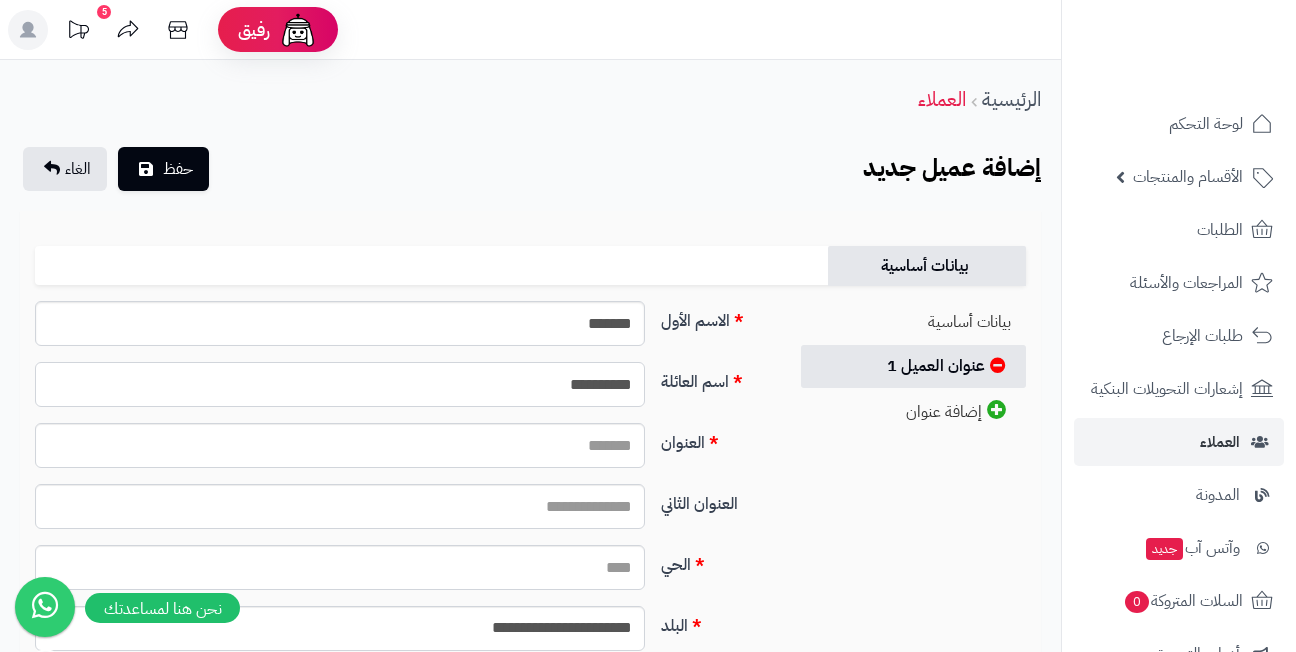 type on "**********" 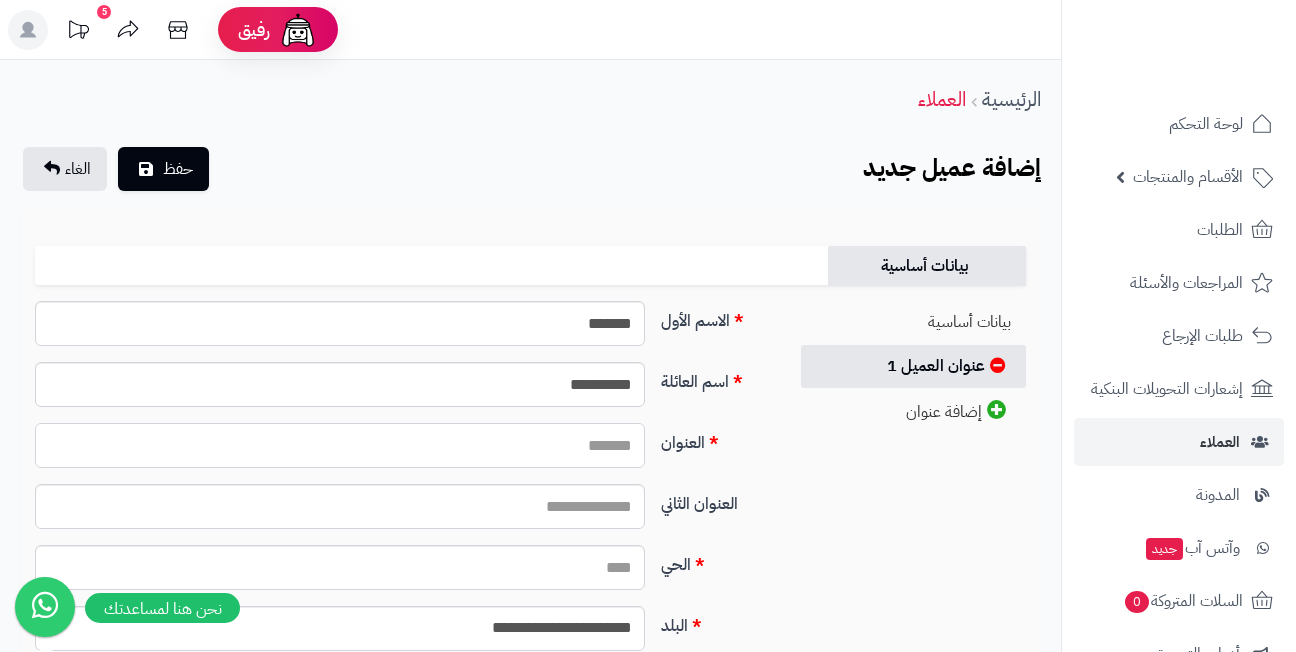 paste on "**********" 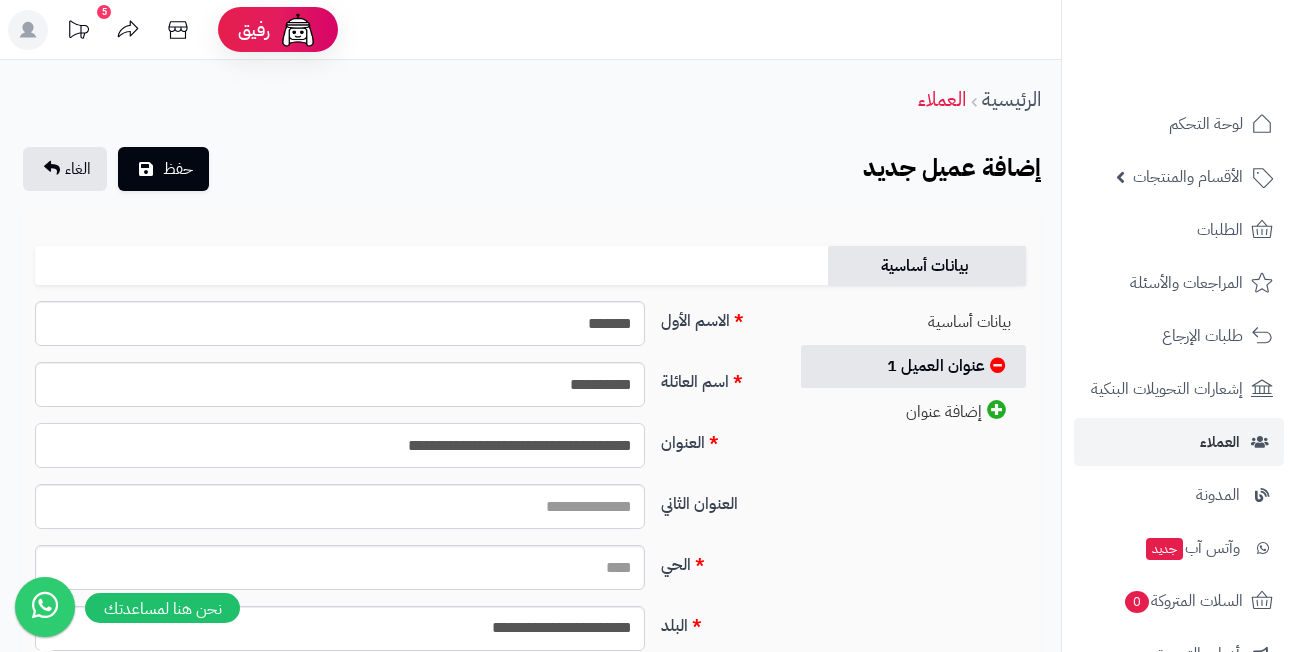 type on "**********" 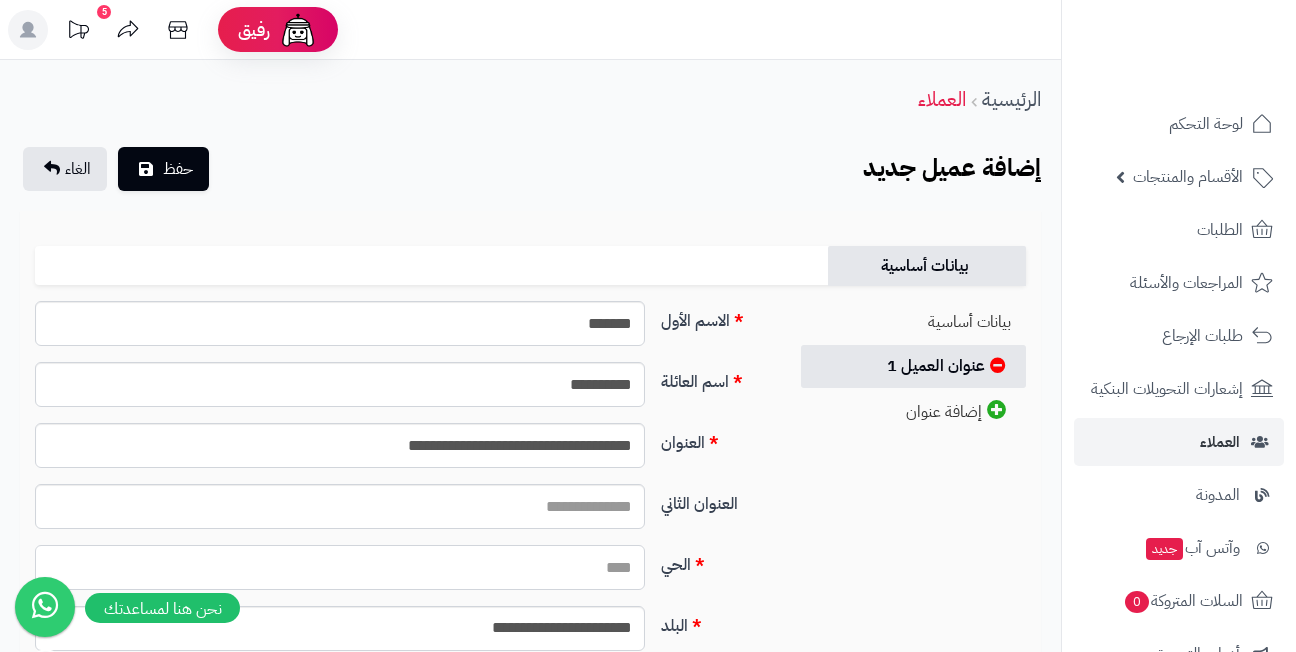 click on "الحي" at bounding box center (340, 567) 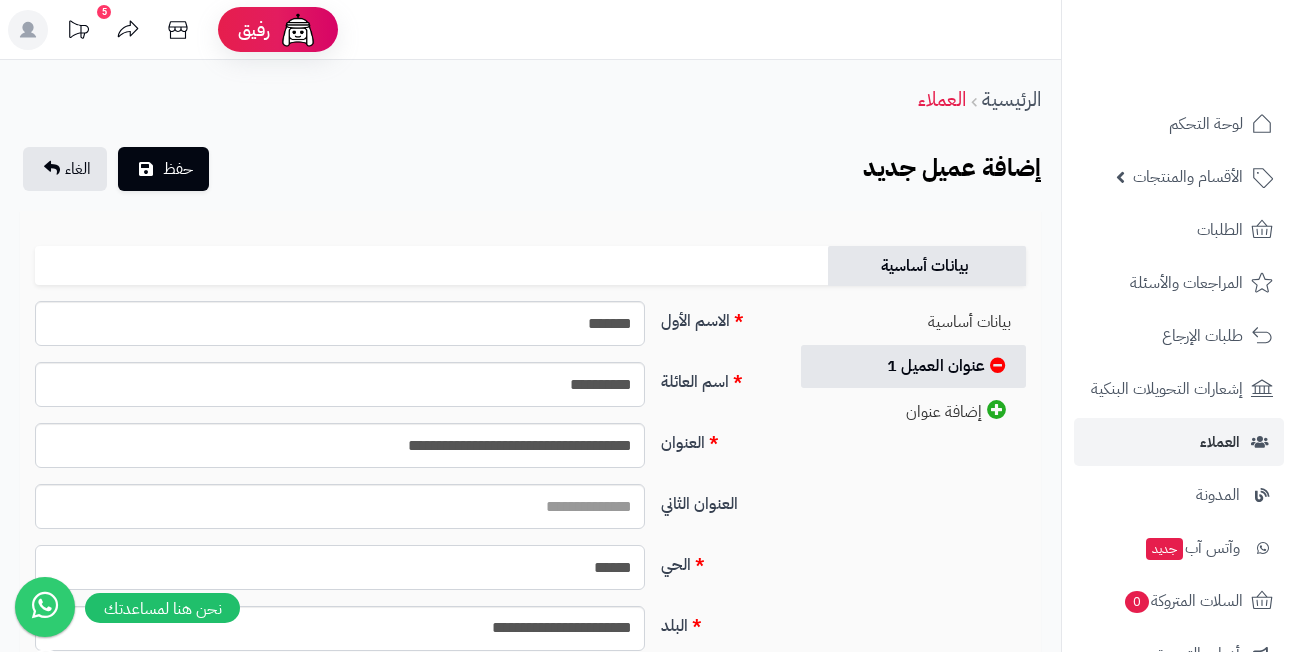 type on "******" 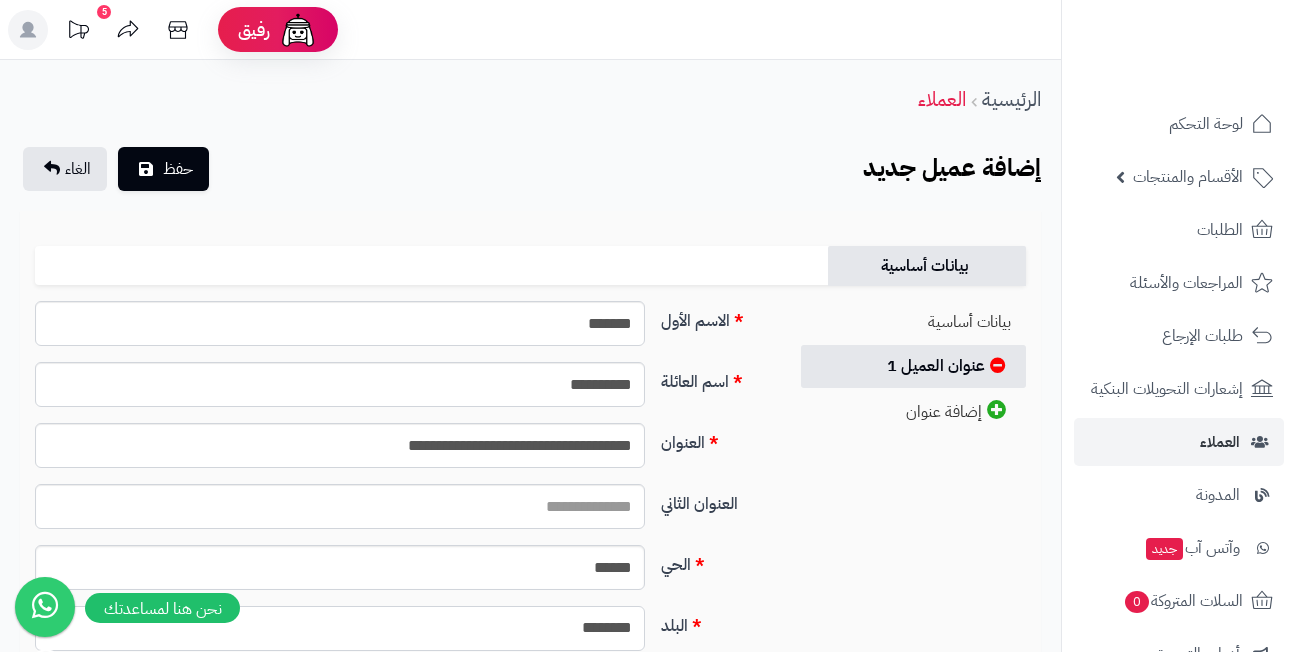 select on "***" 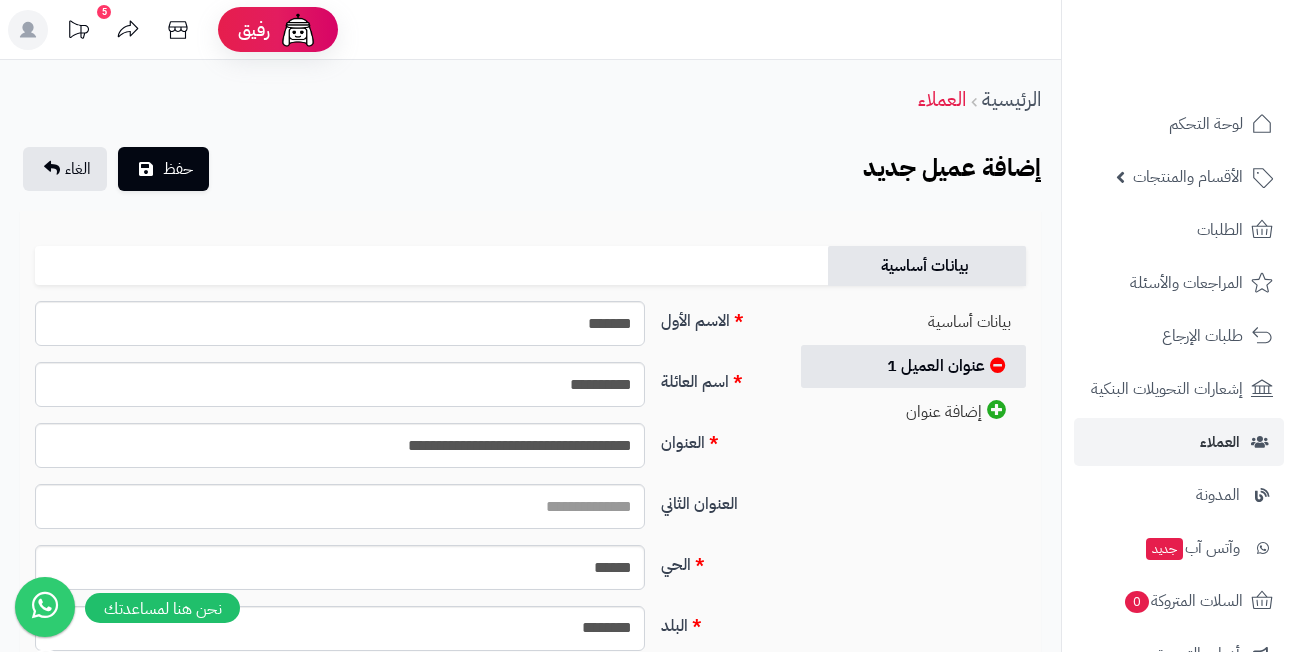 scroll, scrollTop: 295, scrollLeft: 0, axis: vertical 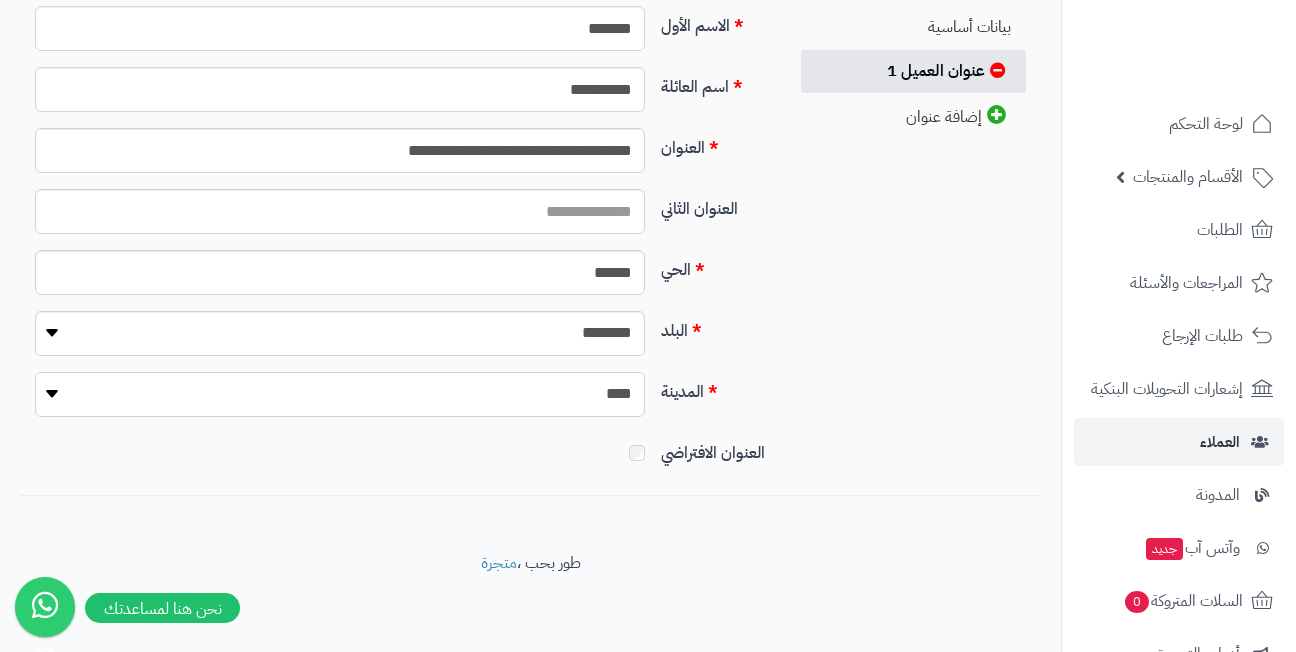select on "***" 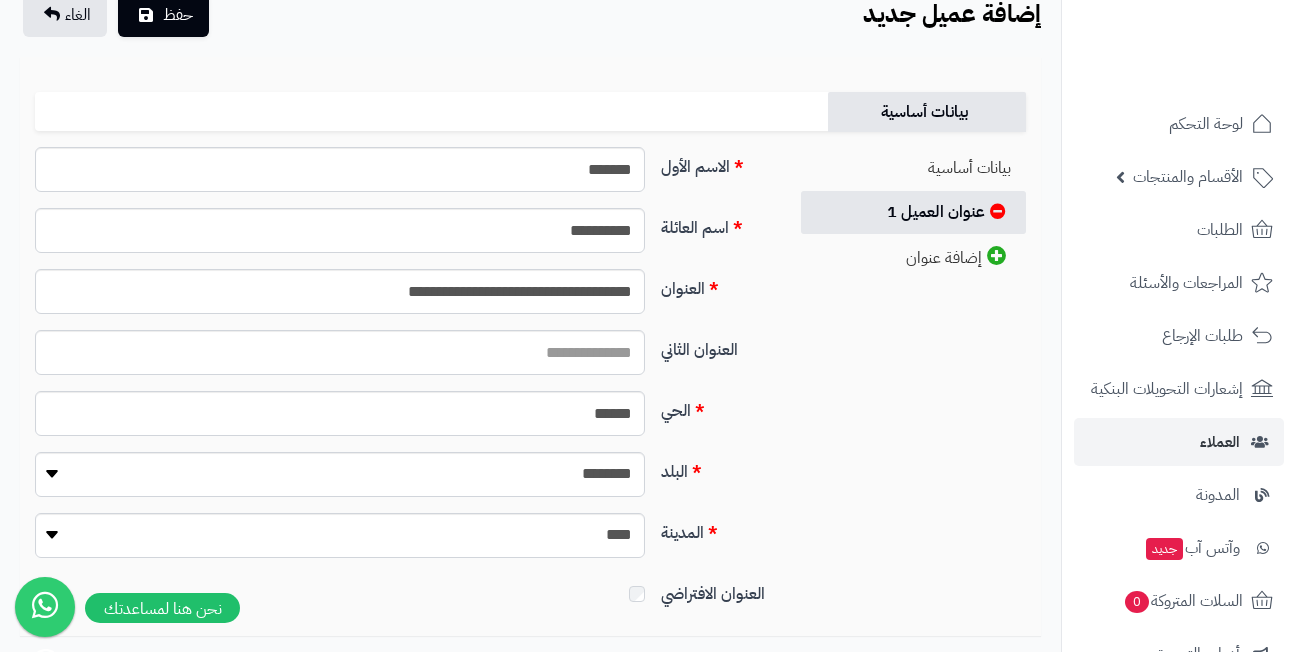 scroll, scrollTop: 0, scrollLeft: 0, axis: both 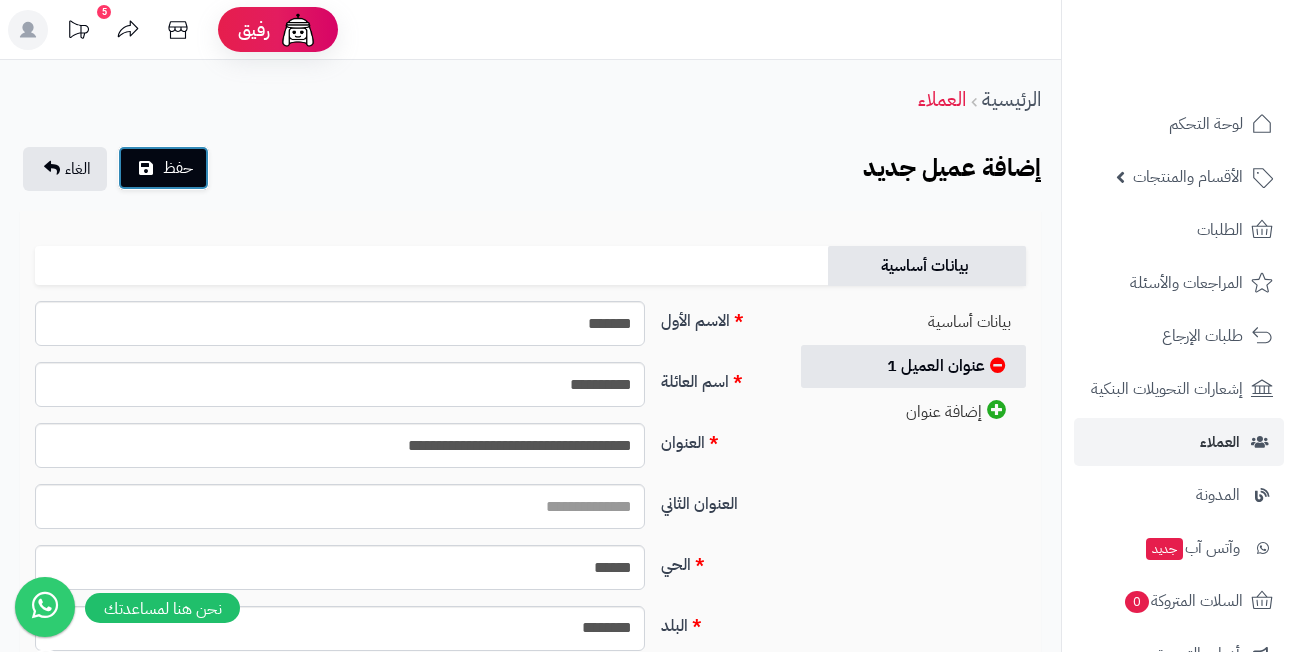 click on "حفظ" at bounding box center (178, 168) 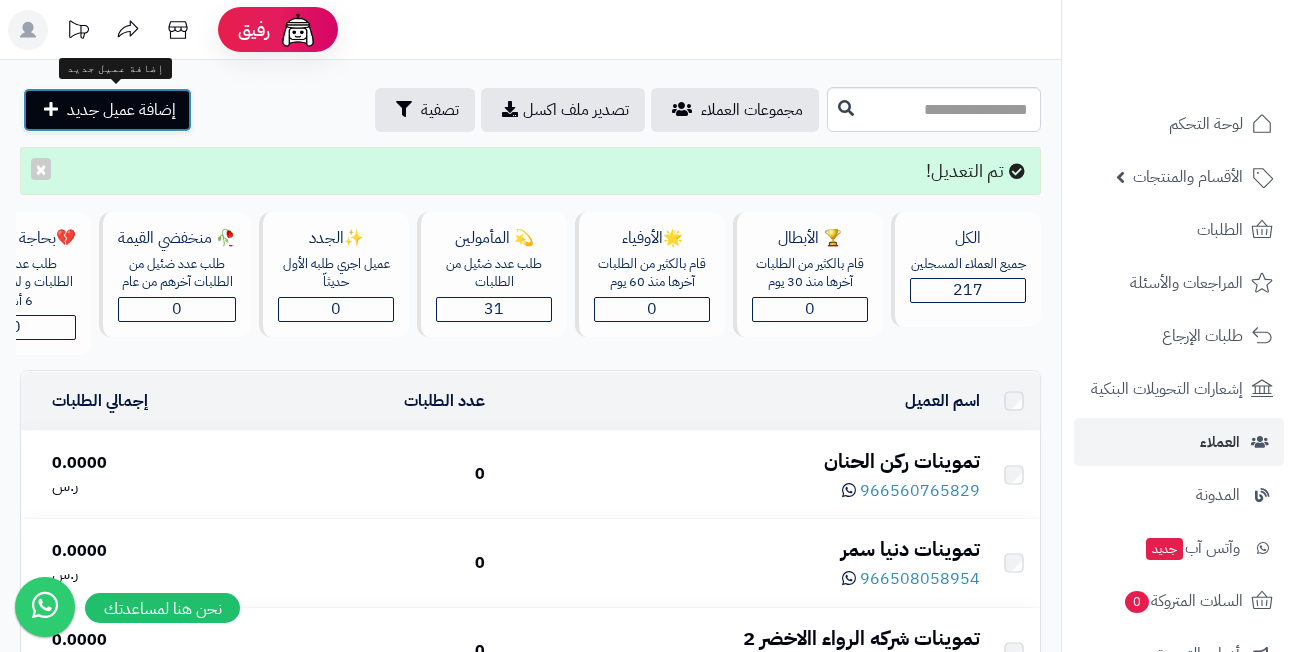 scroll, scrollTop: 0, scrollLeft: 0, axis: both 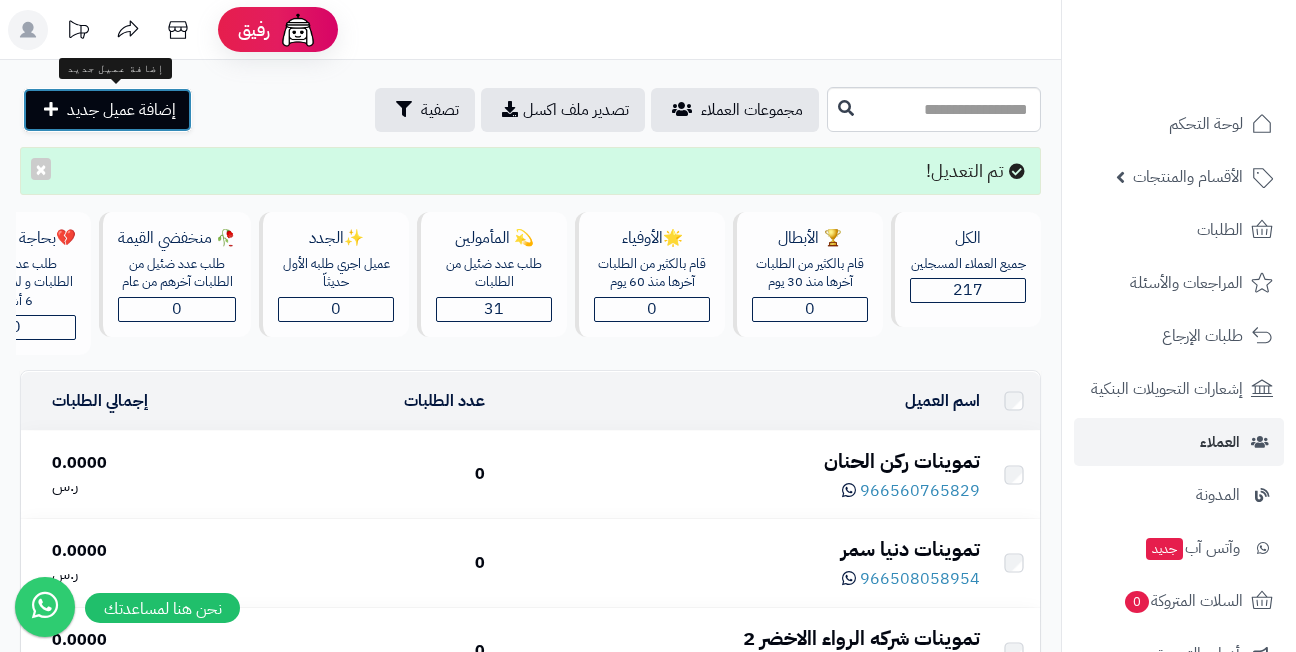 drag, startPoint x: 0, startPoint y: 0, endPoint x: 166, endPoint y: 106, distance: 196.95685 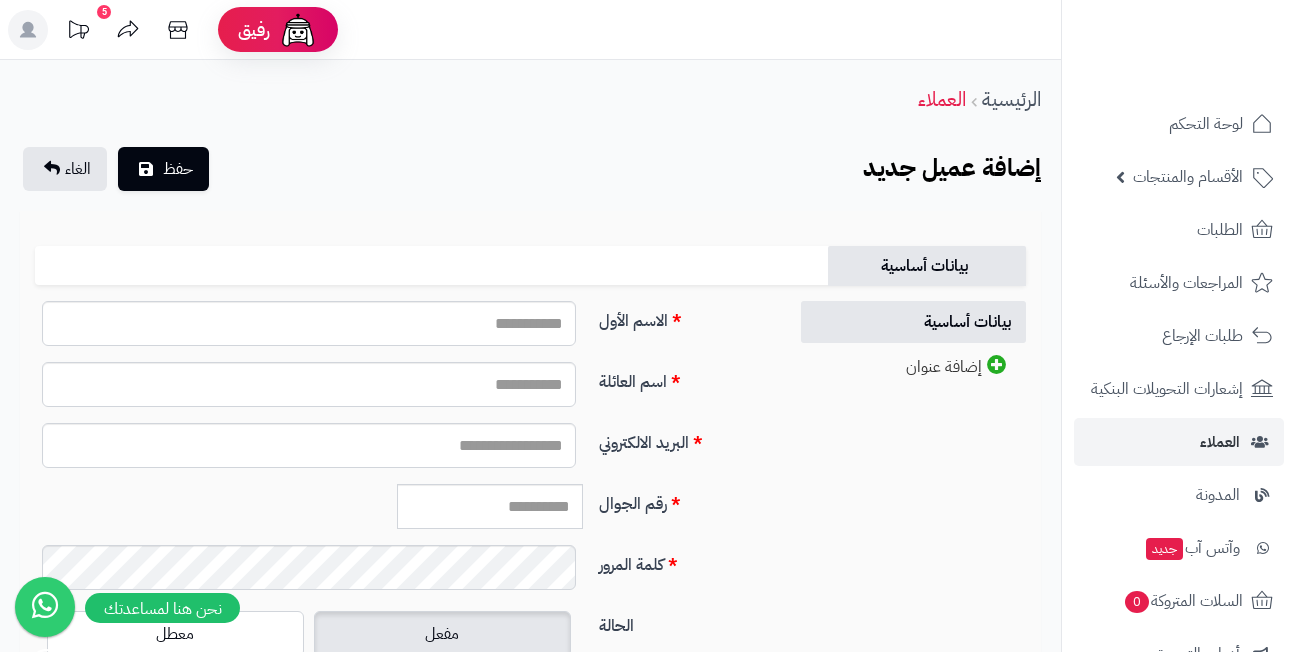 scroll, scrollTop: 0, scrollLeft: 0, axis: both 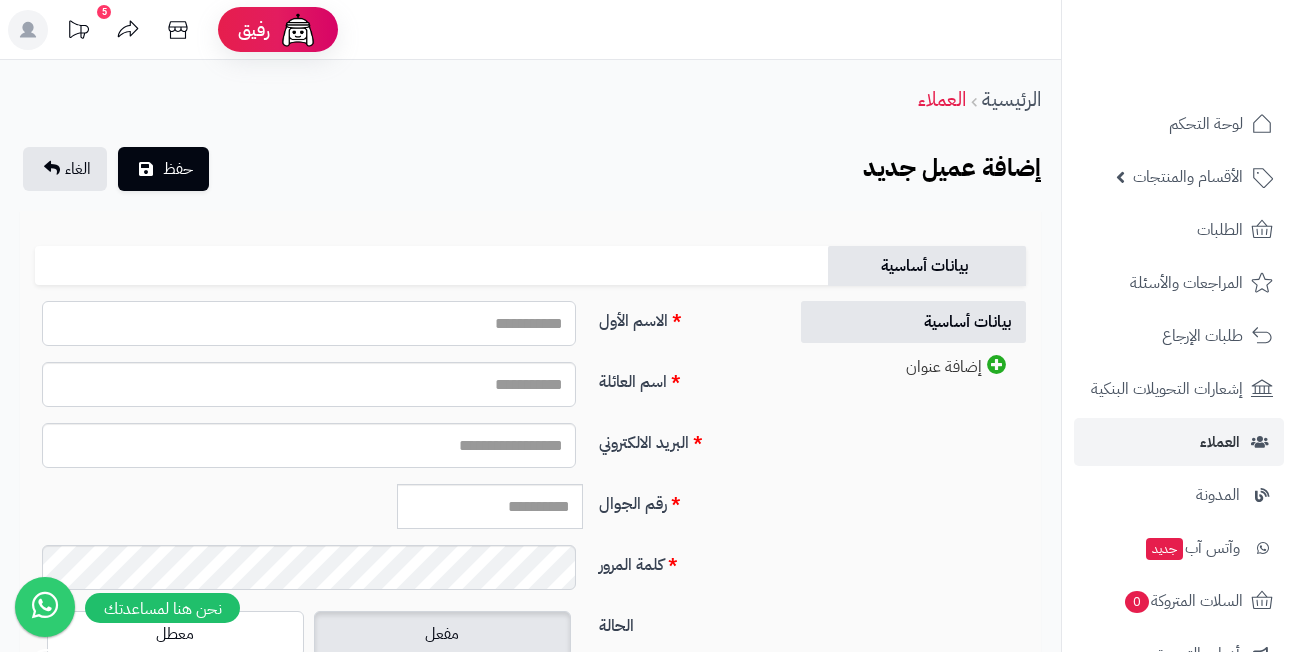 click on "الاسم الأول" at bounding box center (309, 323) 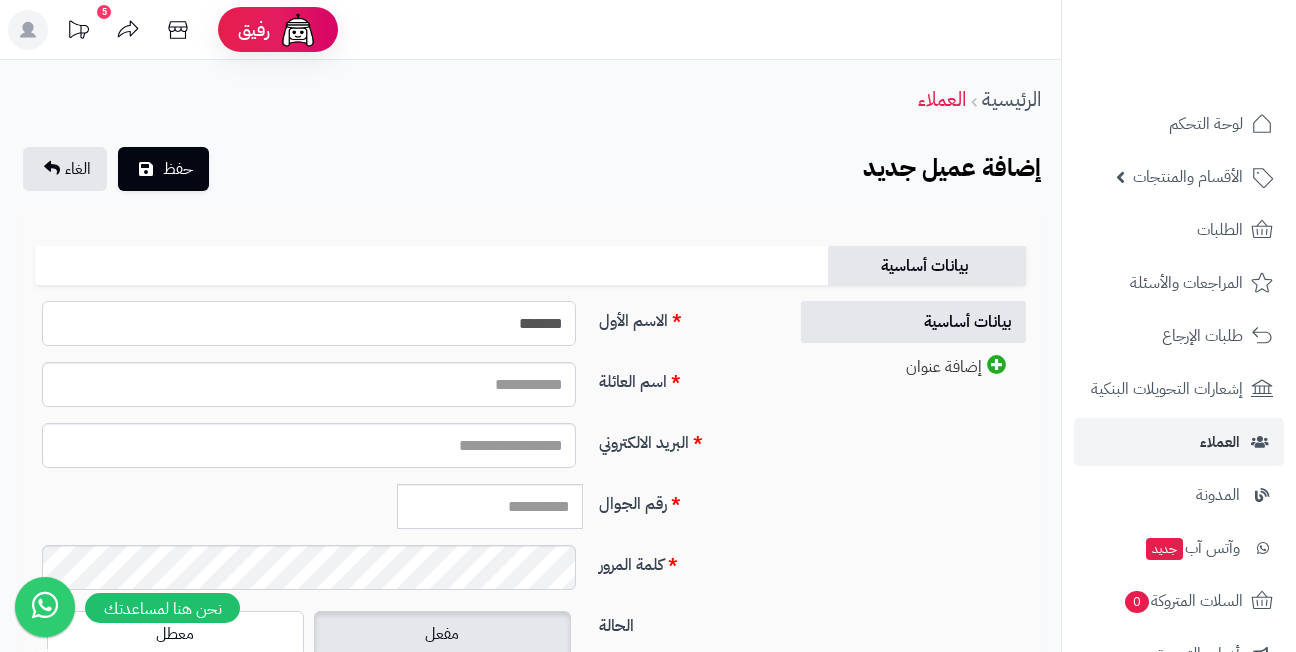 type on "*******" 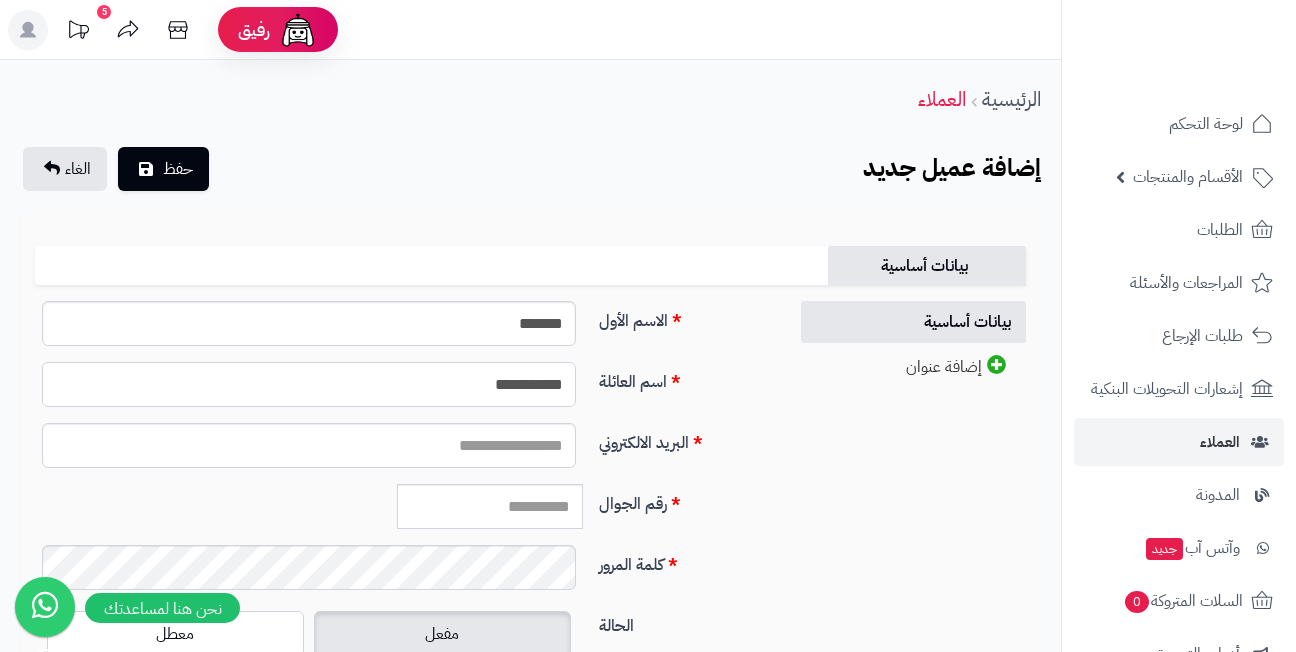 type on "**********" 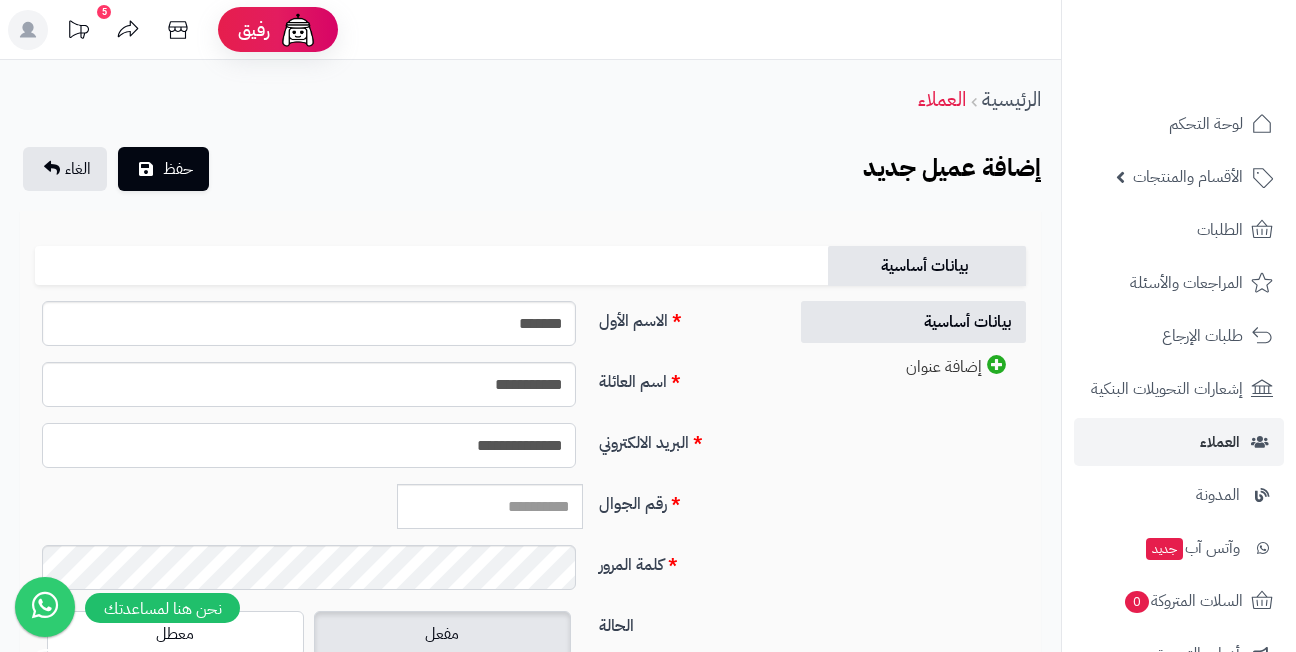 type on "**********" 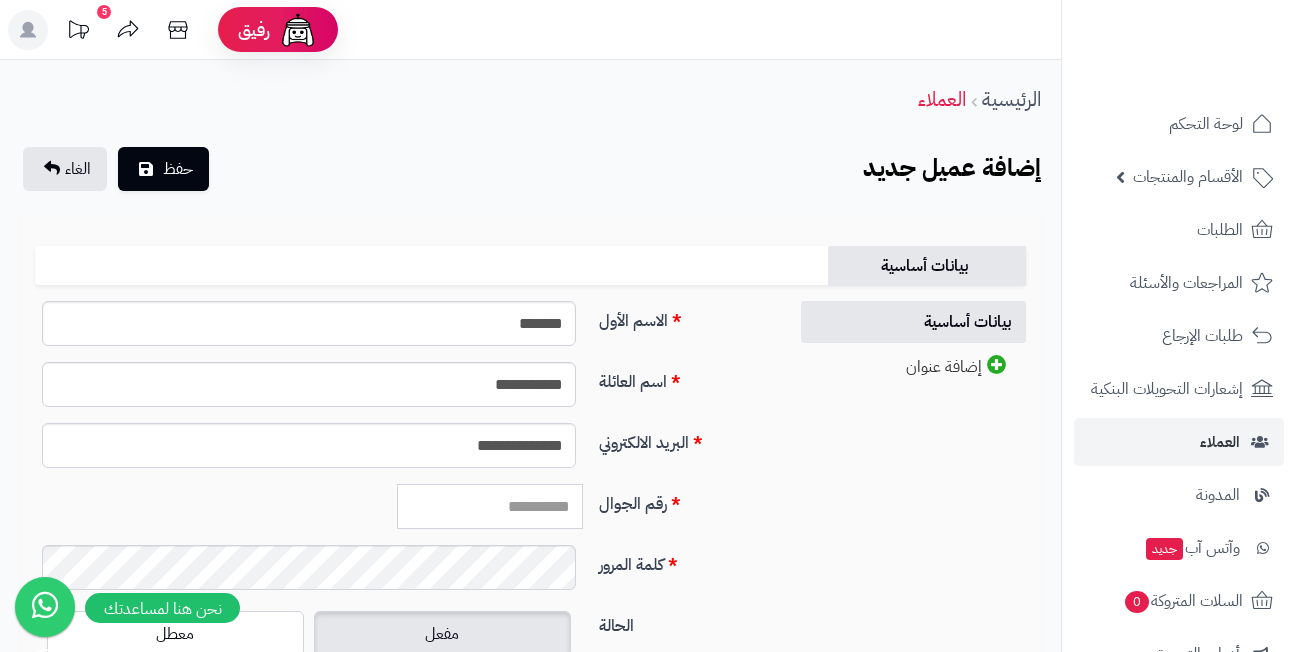 paste on "*********" 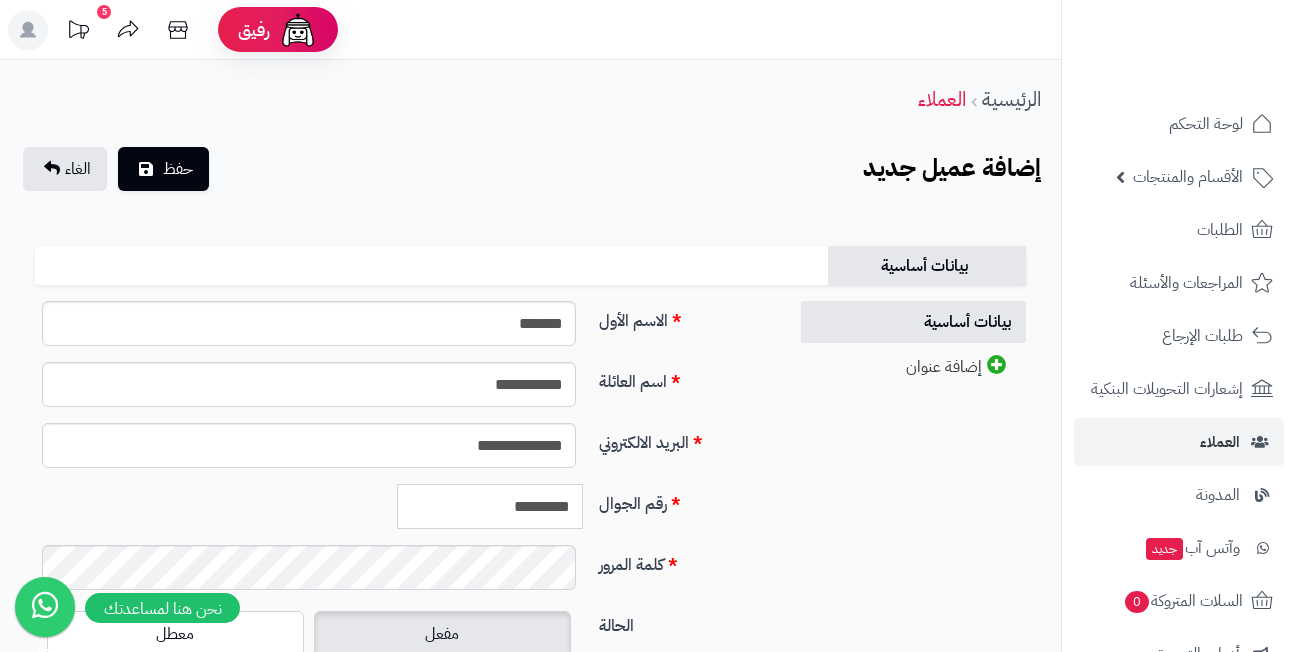 type on "*********" 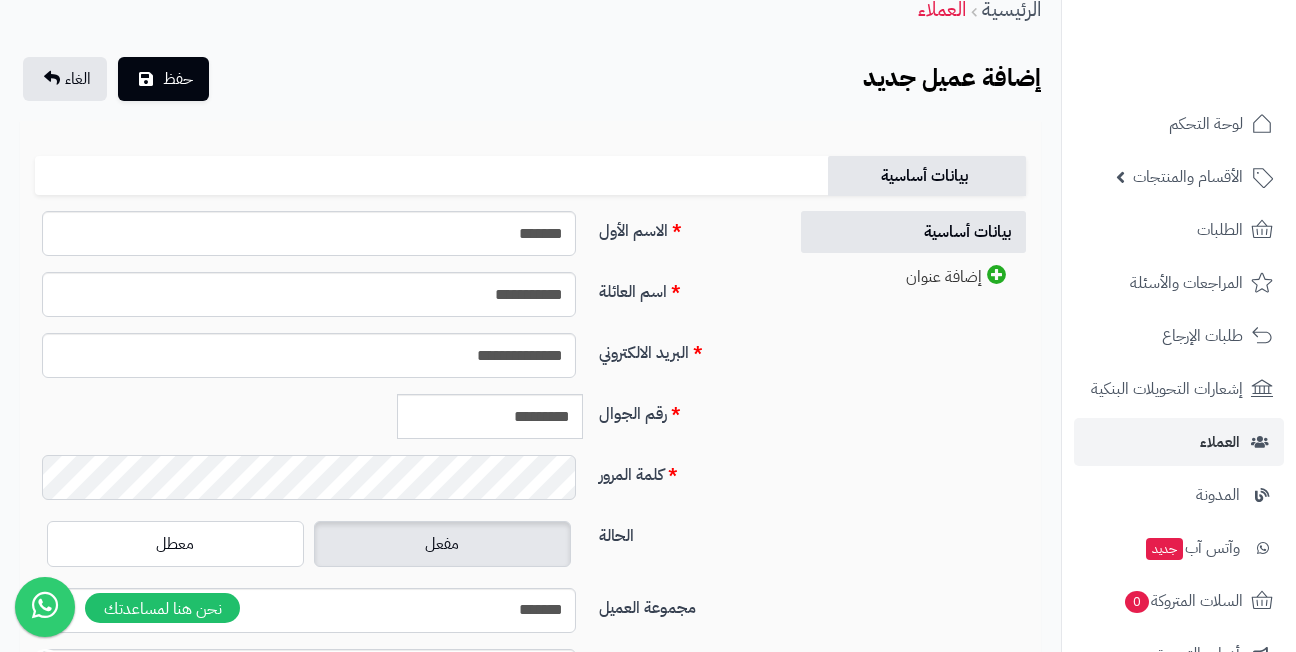 scroll, scrollTop: 200, scrollLeft: 0, axis: vertical 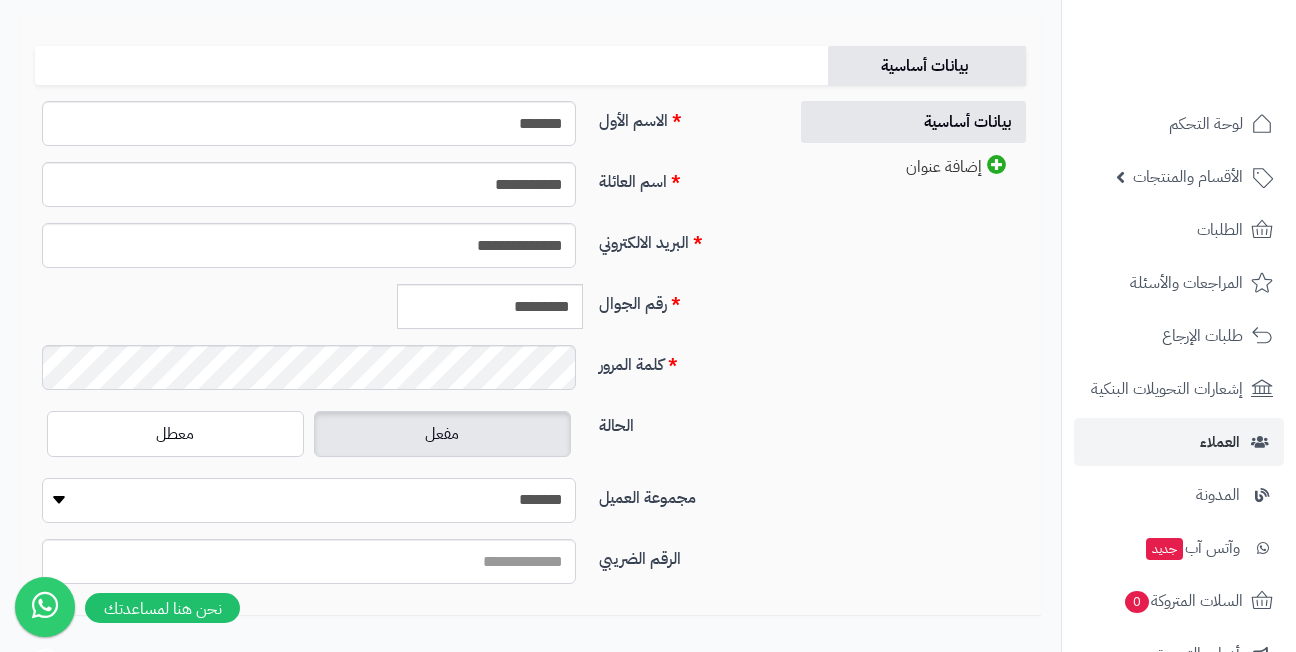 click on "**********" at bounding box center (309, 500) 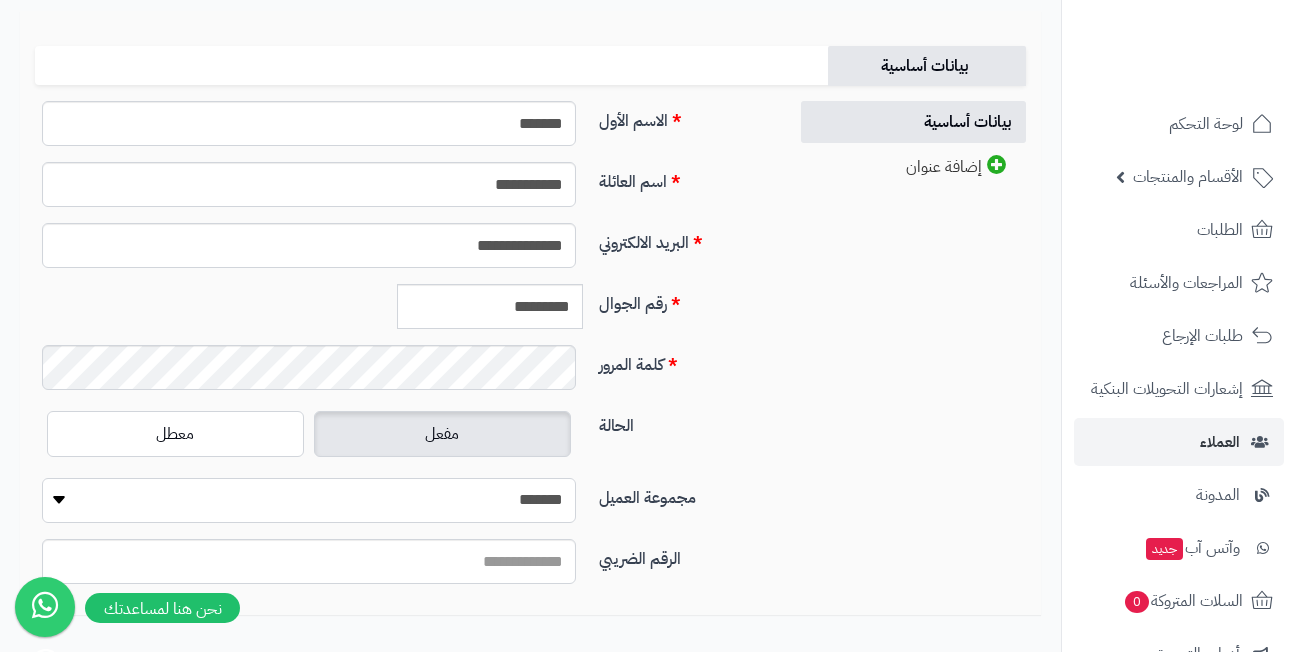 select on "*" 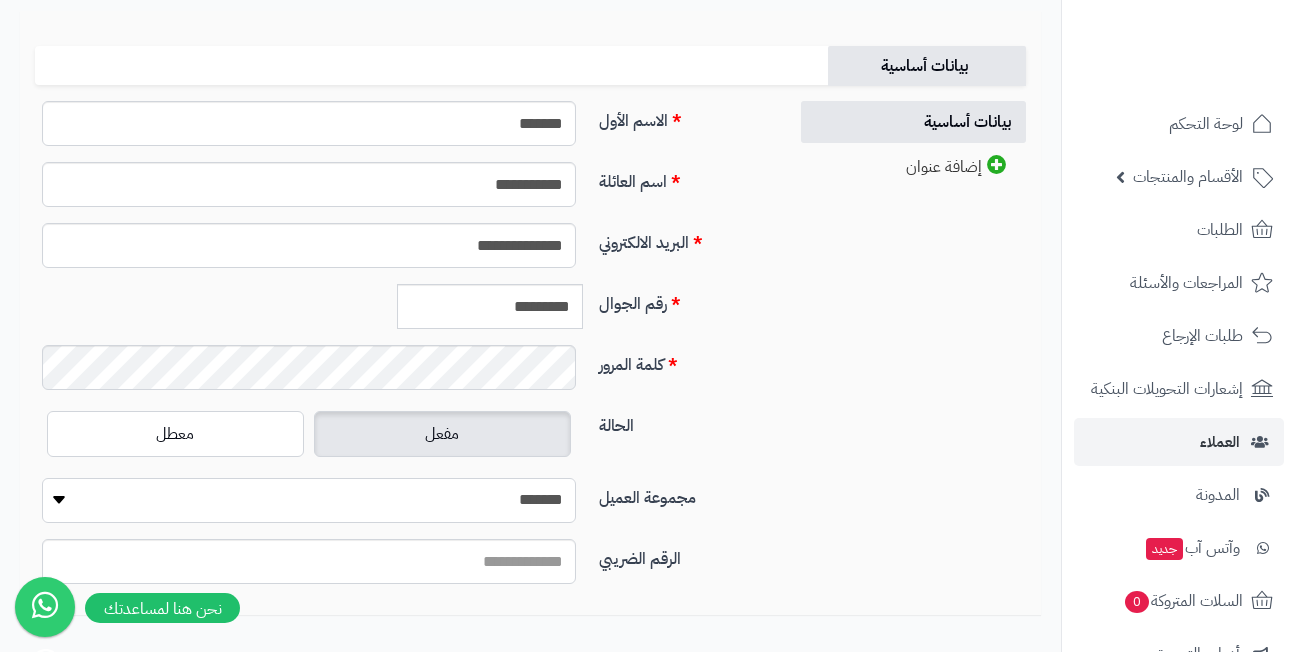 click on "**********" at bounding box center (309, 500) 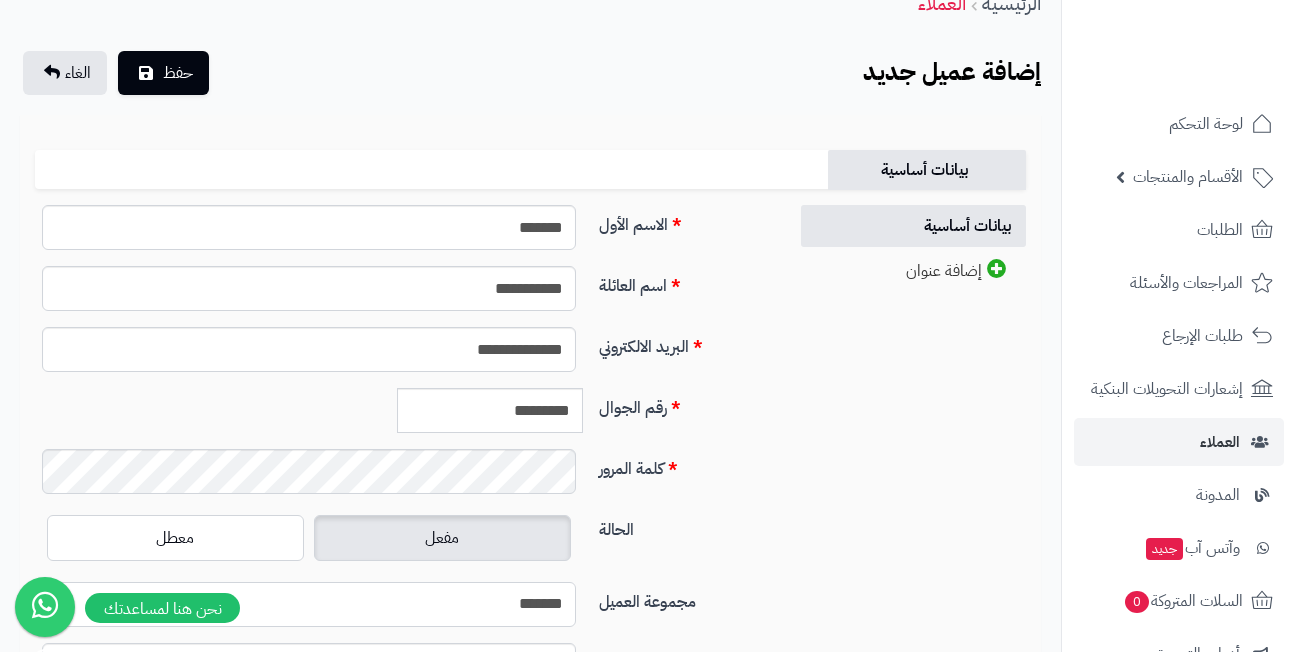 scroll, scrollTop: 0, scrollLeft: 0, axis: both 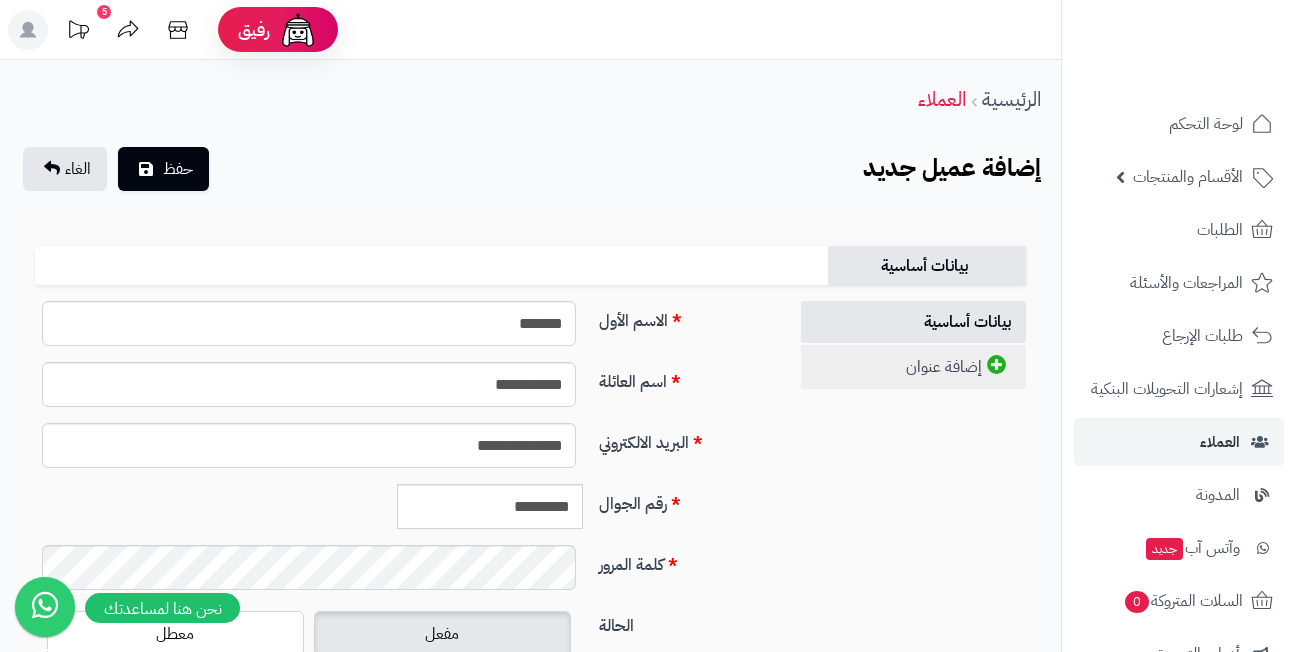 click on "إضافة عنوان" at bounding box center (913, 367) 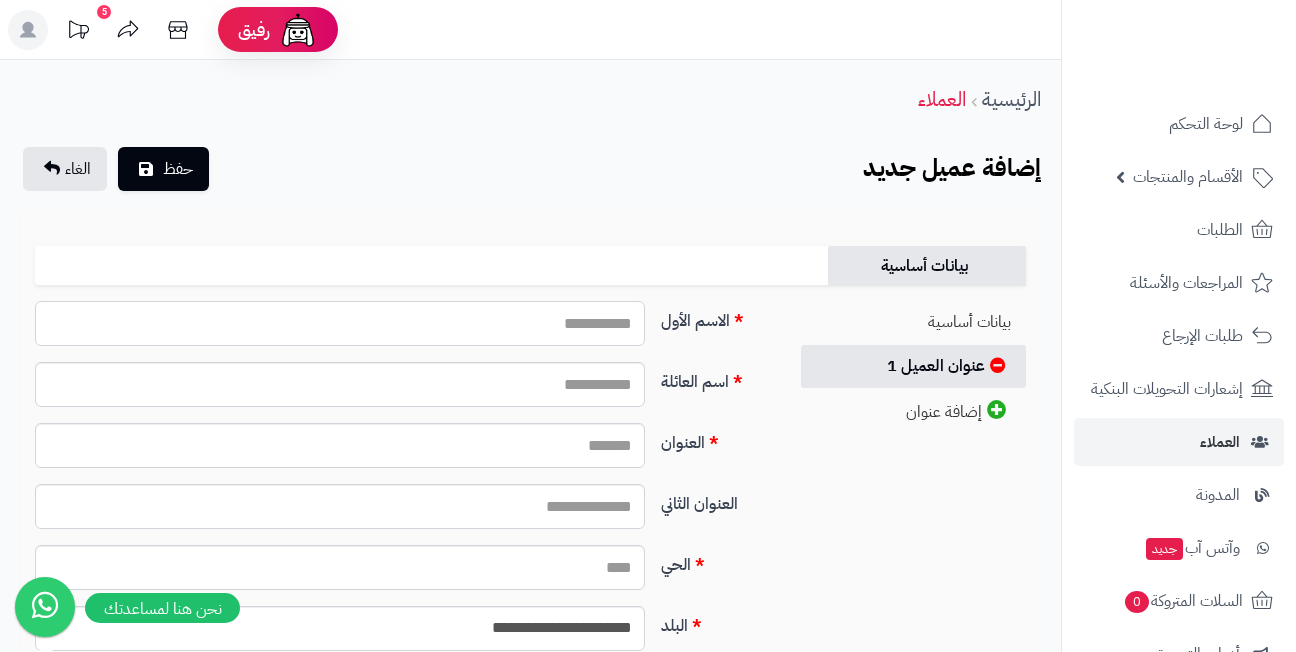 click on "الاسم الأول" at bounding box center (340, 323) 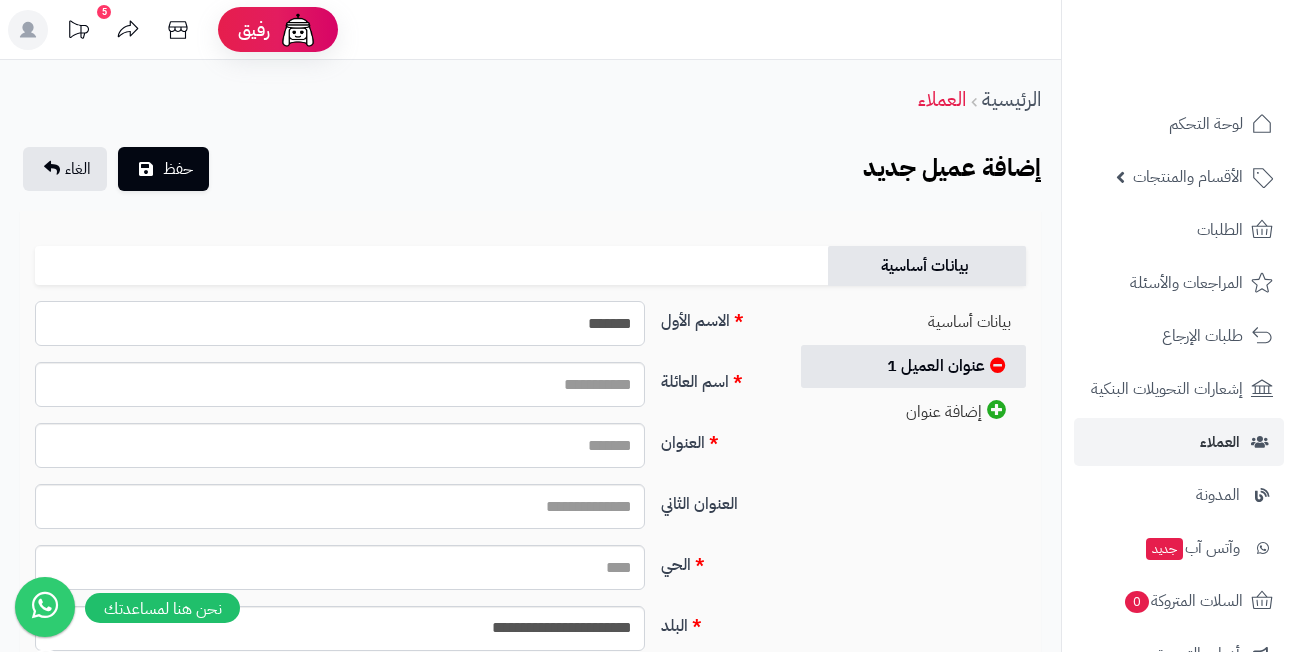 type on "*******" 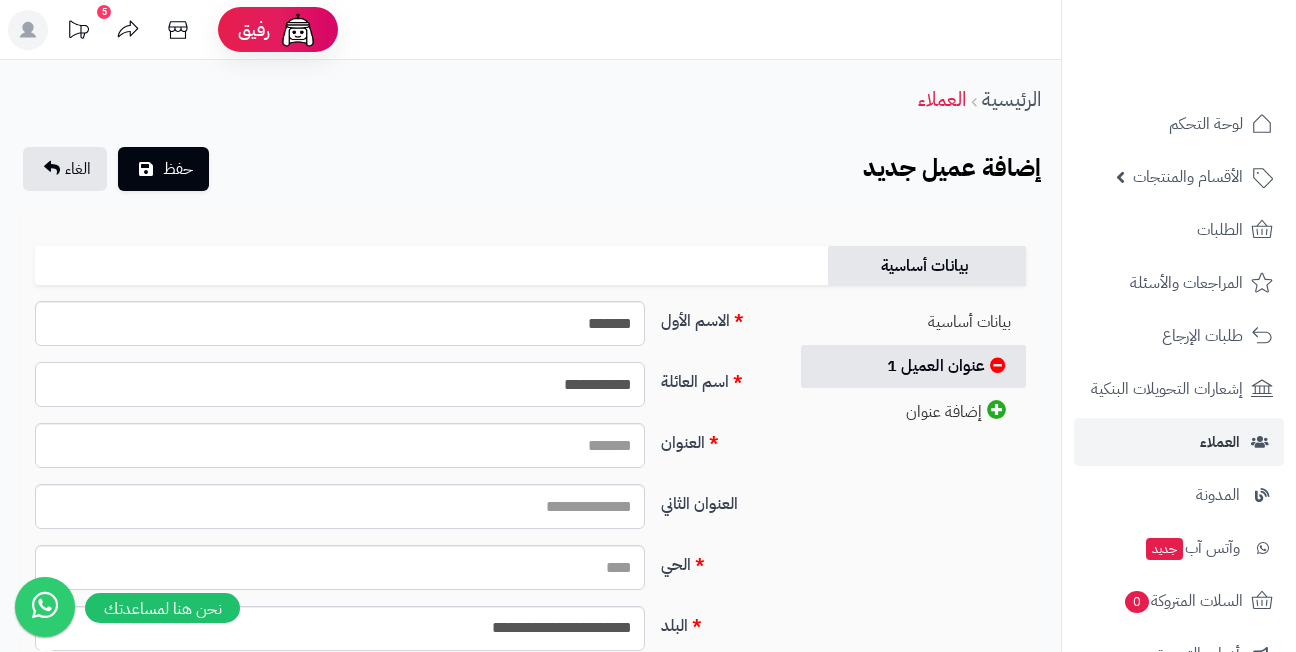 type on "**********" 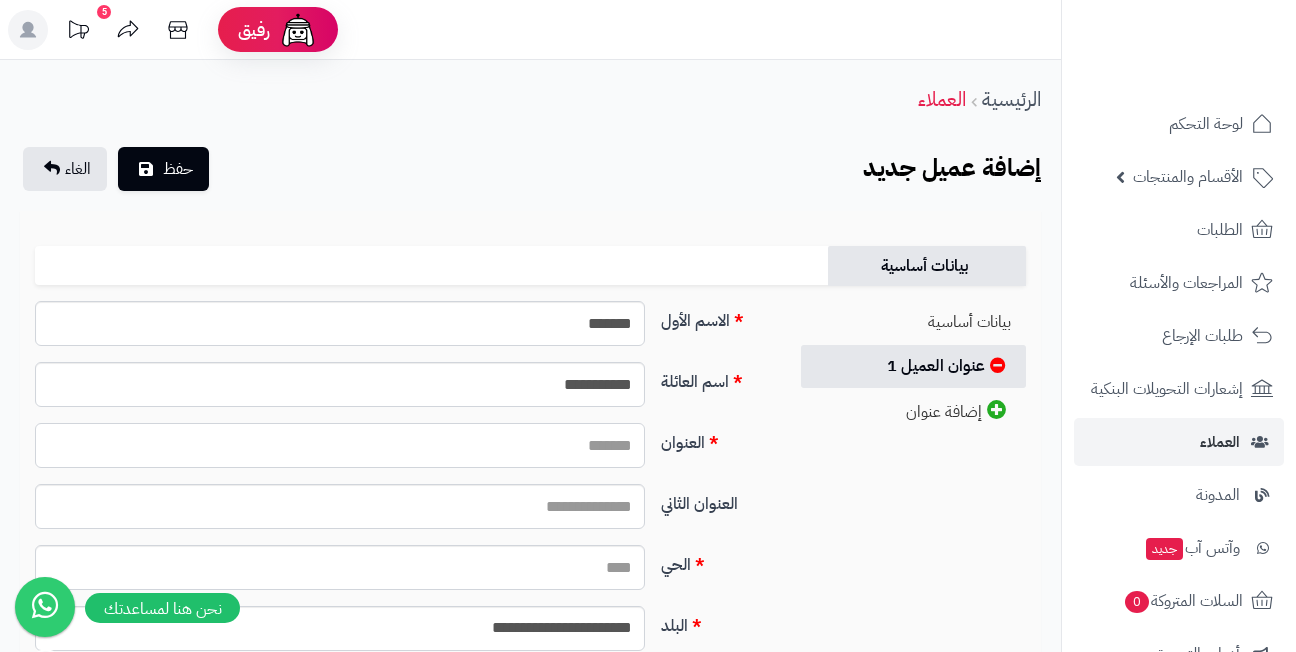 paste on "**********" 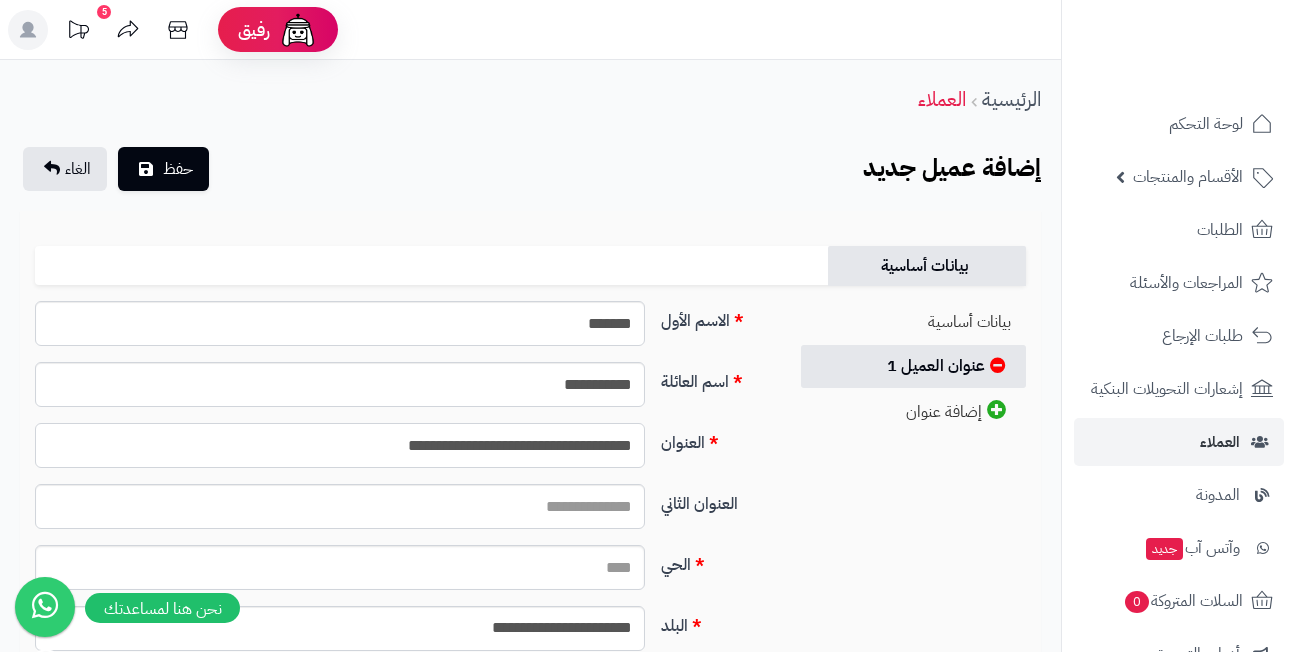 type on "**********" 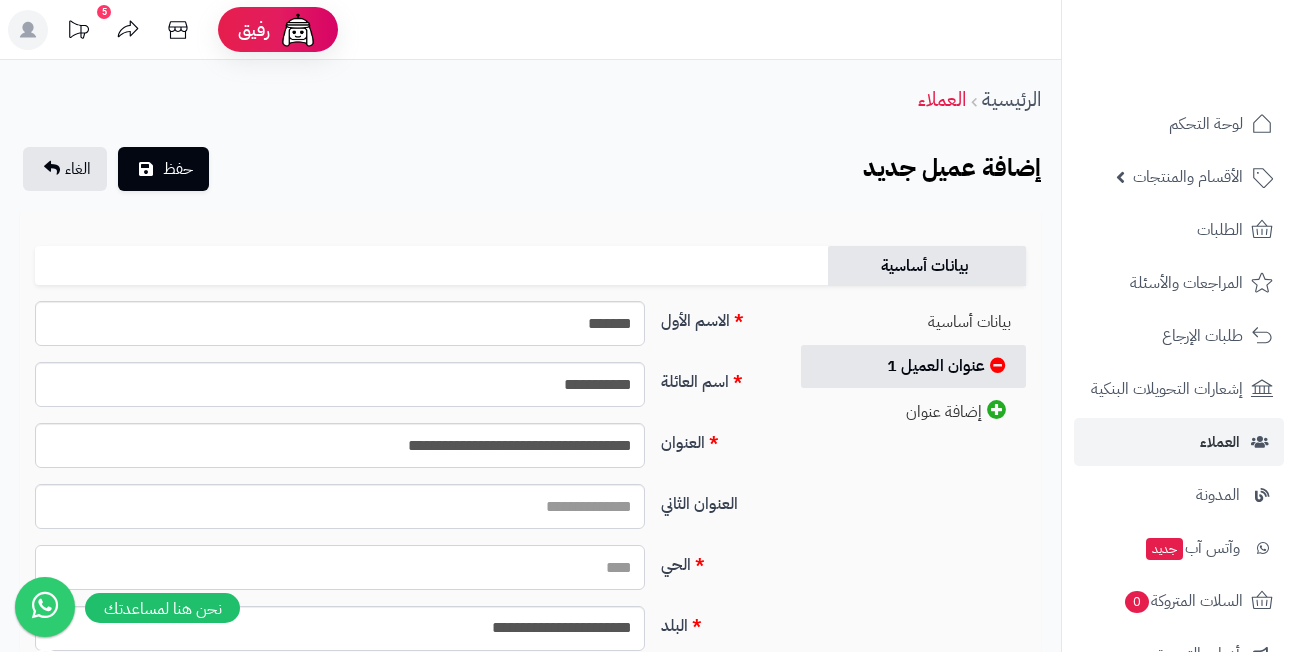 click on "الحي" at bounding box center (340, 567) 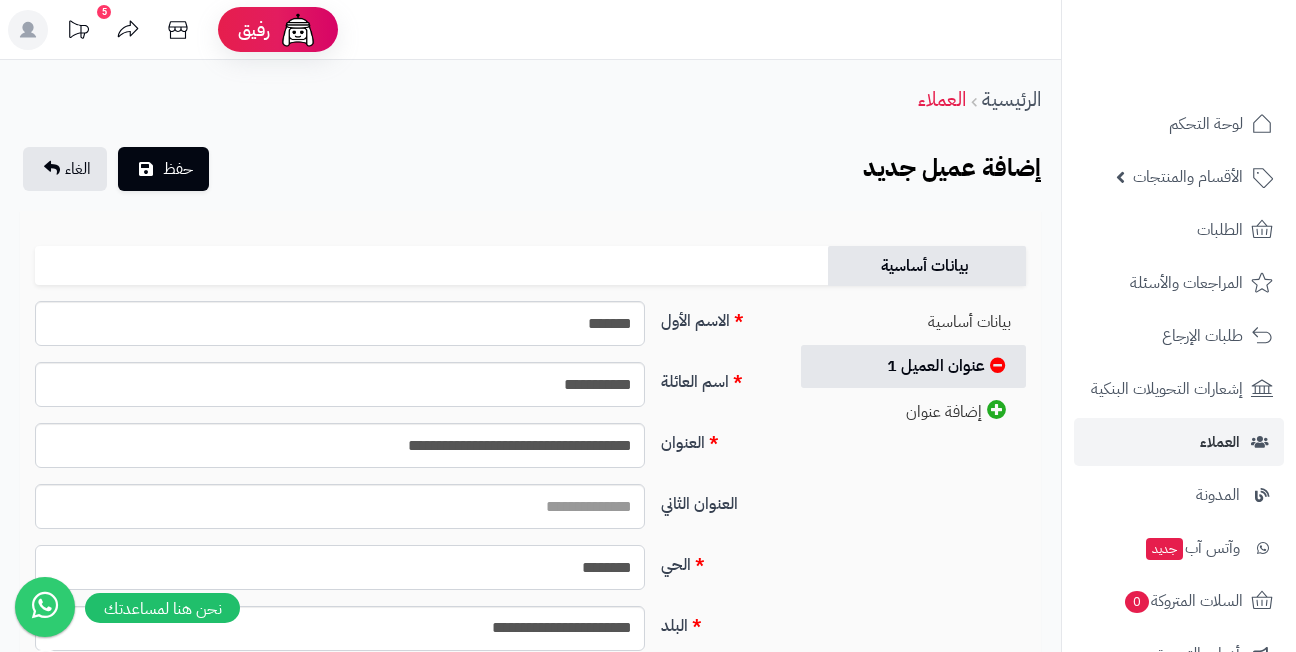type on "********" 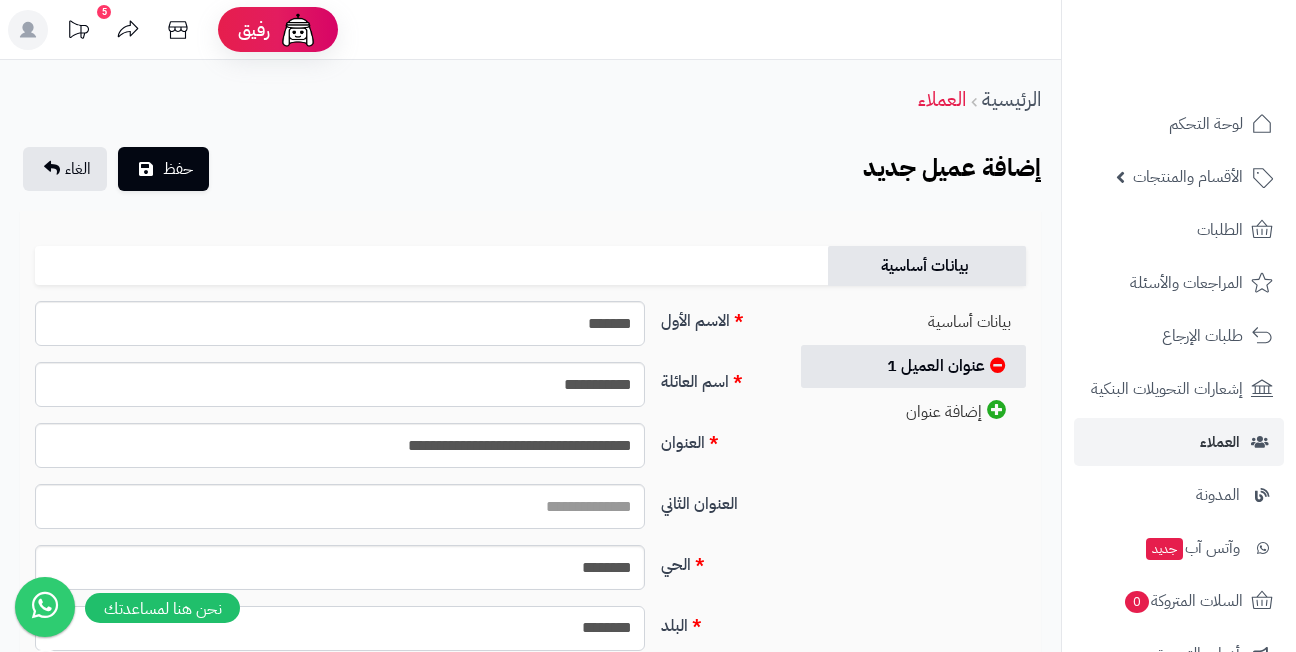 select on "***" 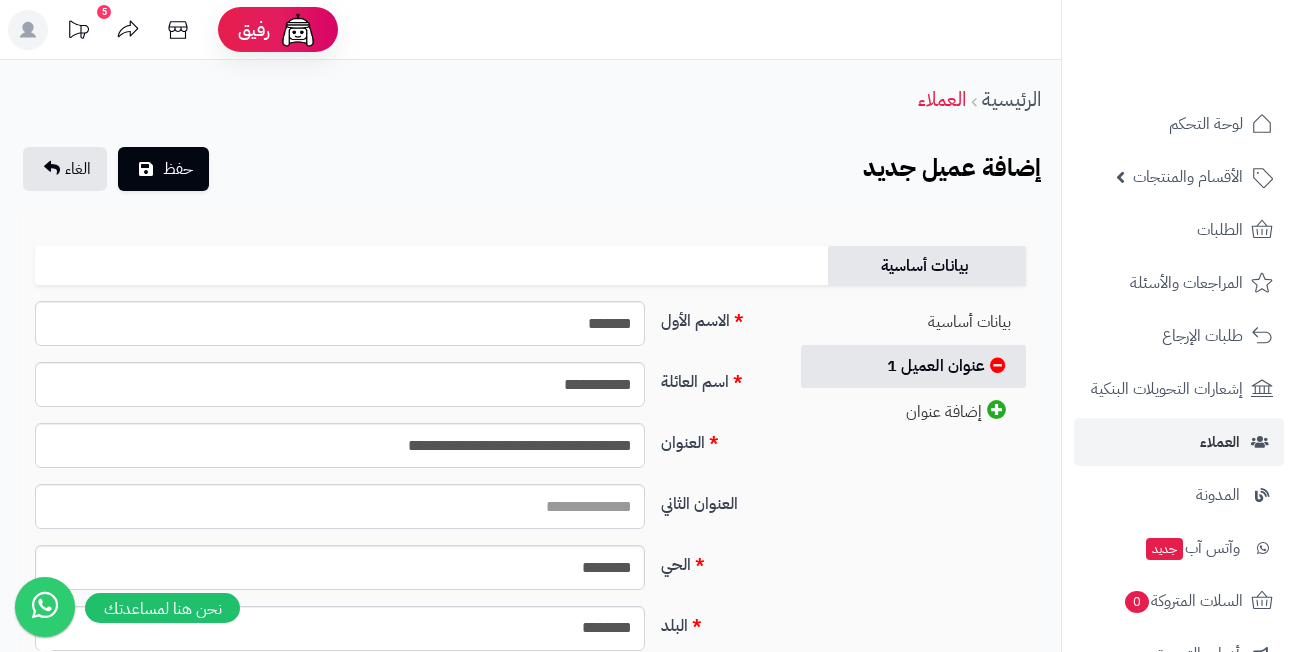 scroll, scrollTop: 295, scrollLeft: 0, axis: vertical 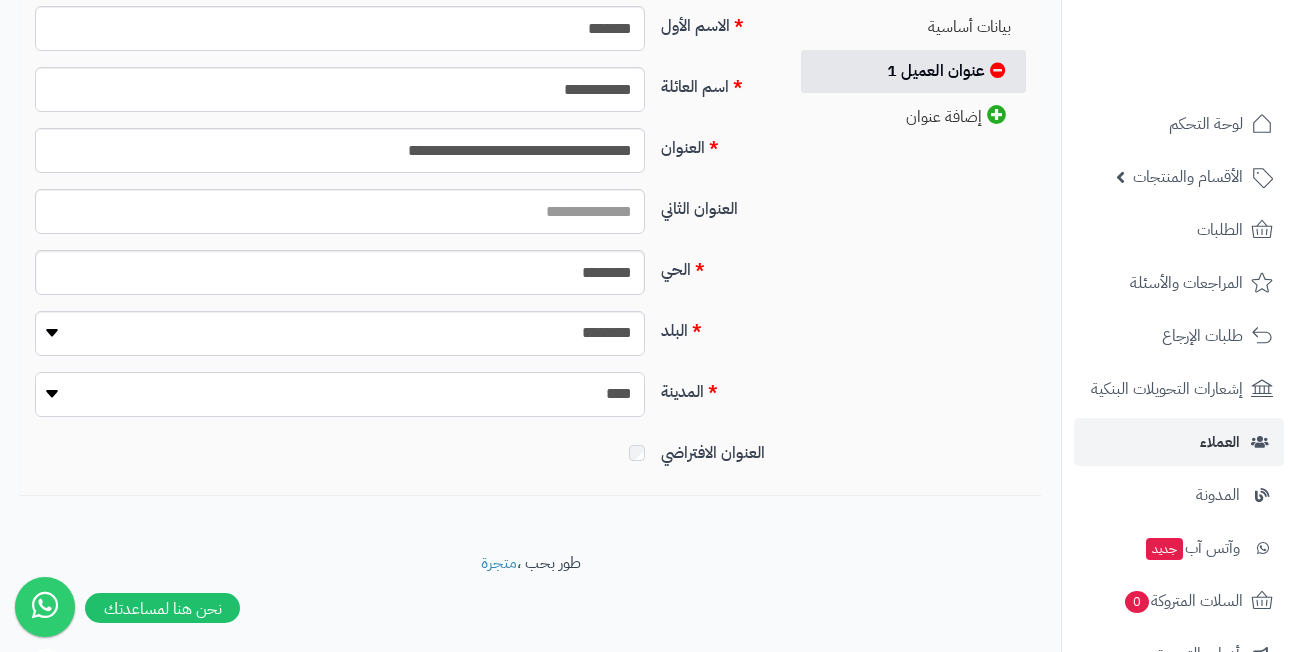 select on "***" 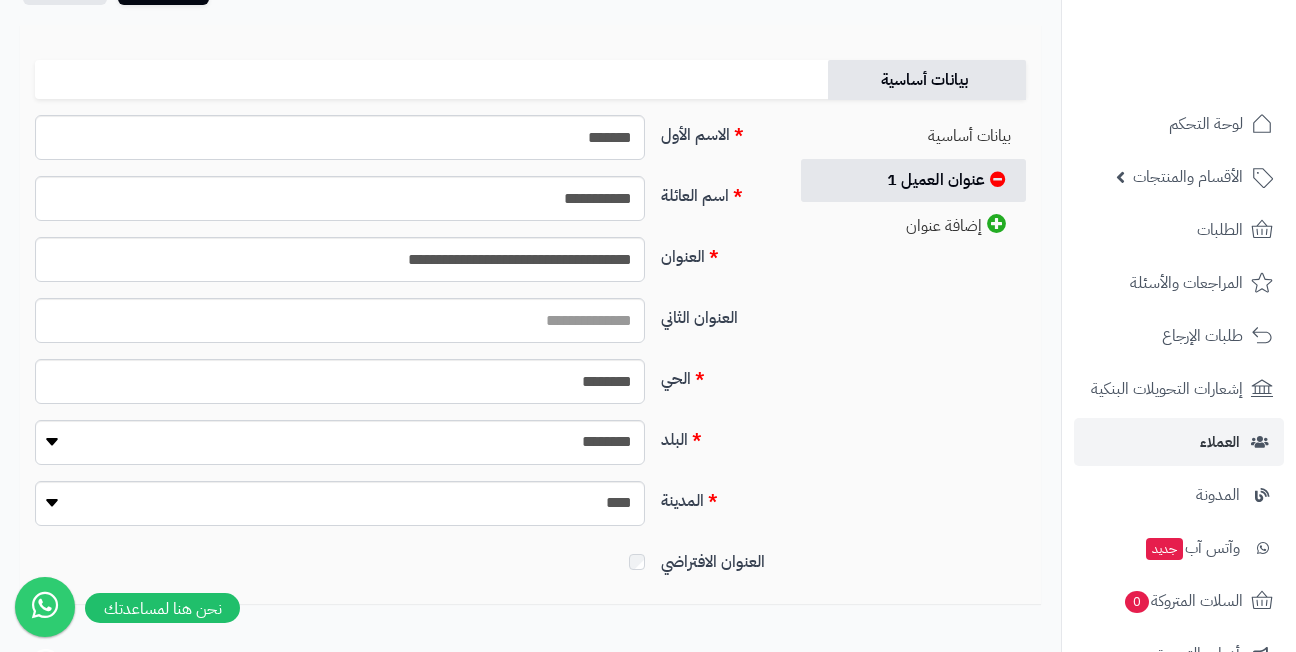 scroll, scrollTop: 0, scrollLeft: 0, axis: both 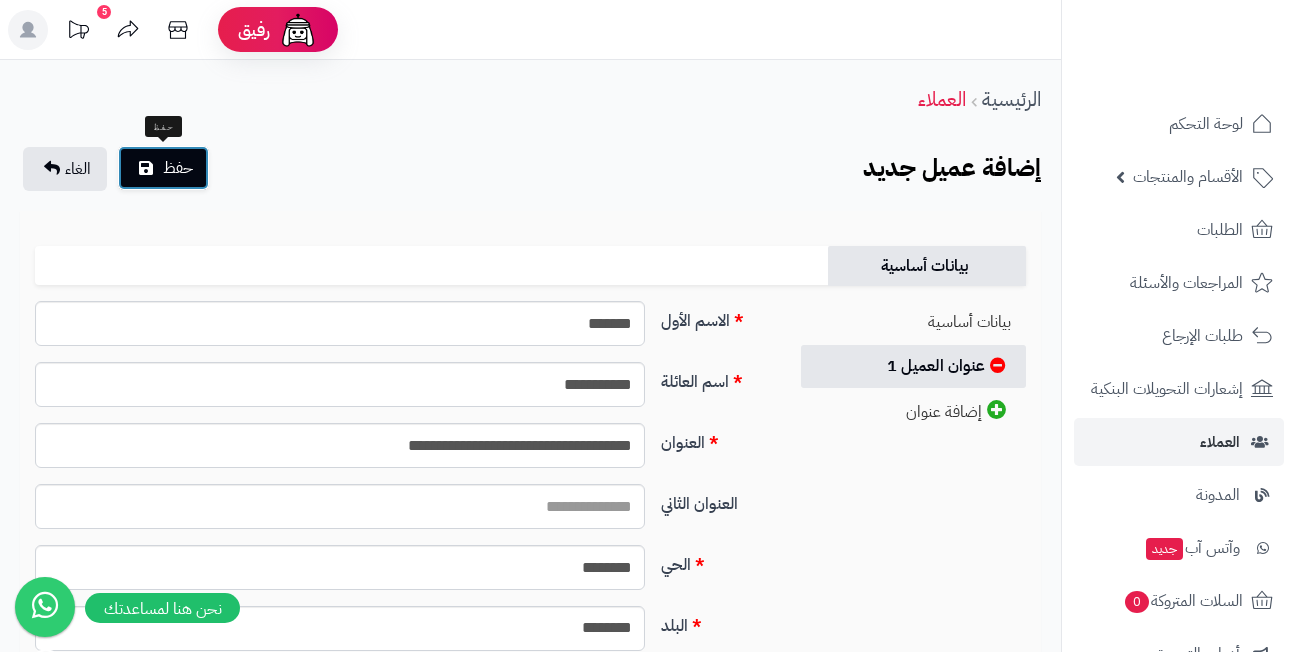 click on "حفظ" at bounding box center (178, 168) 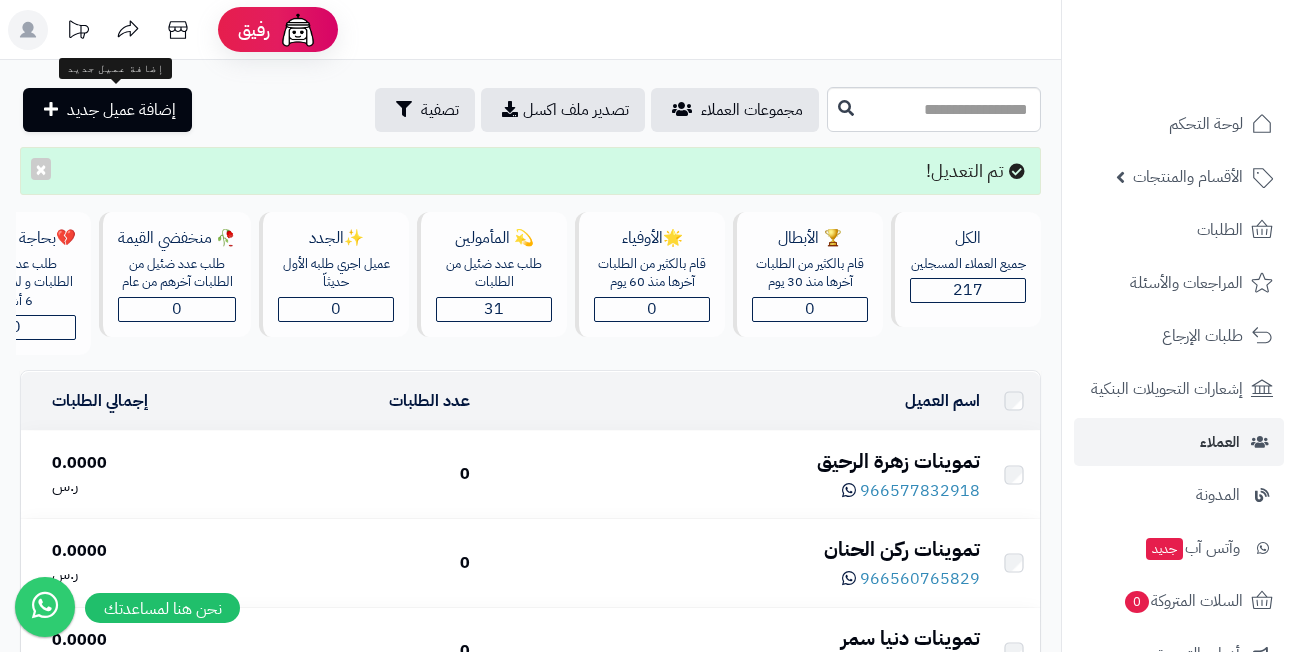 scroll, scrollTop: 0, scrollLeft: 0, axis: both 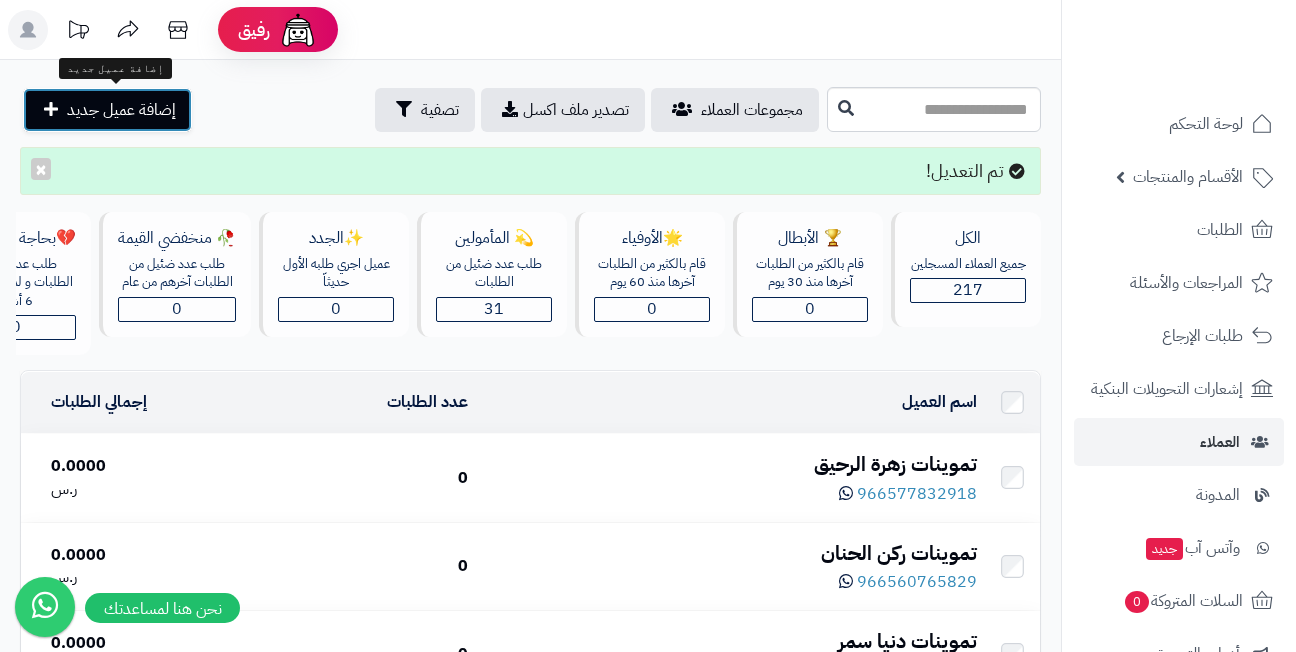 click on "إضافة عميل جديد" at bounding box center (121, 110) 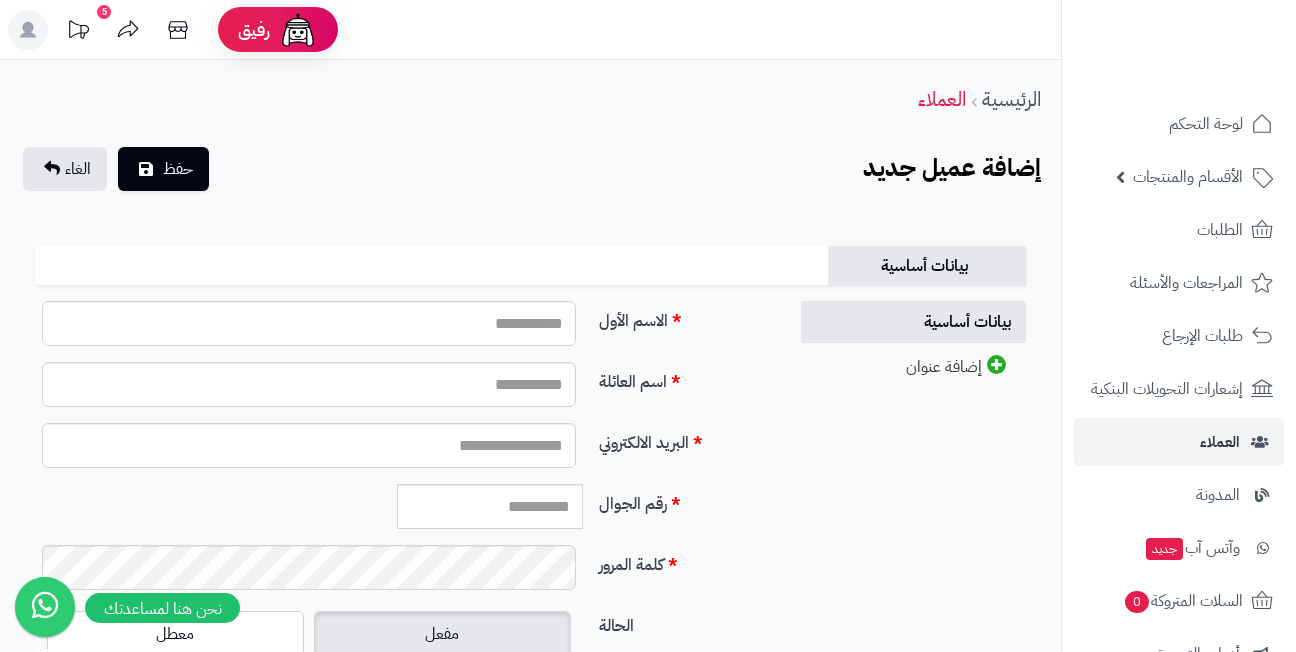 scroll, scrollTop: 0, scrollLeft: 0, axis: both 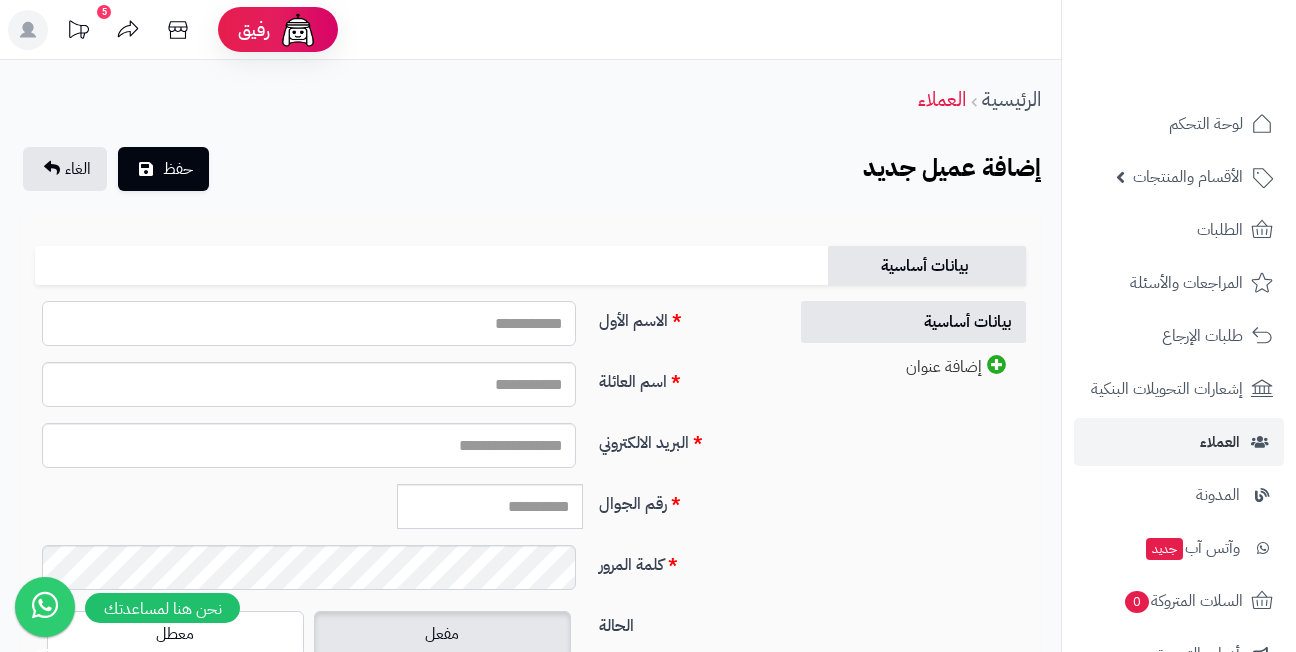 click on "الاسم الأول" at bounding box center [309, 323] 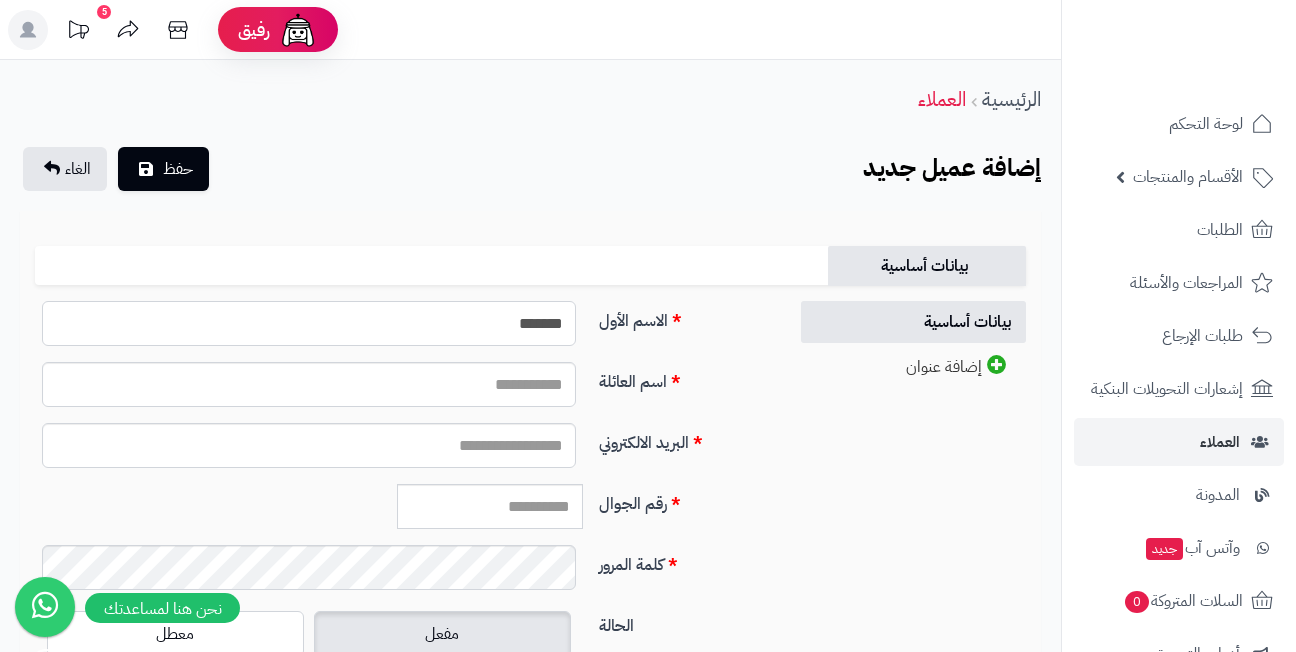 type on "*******" 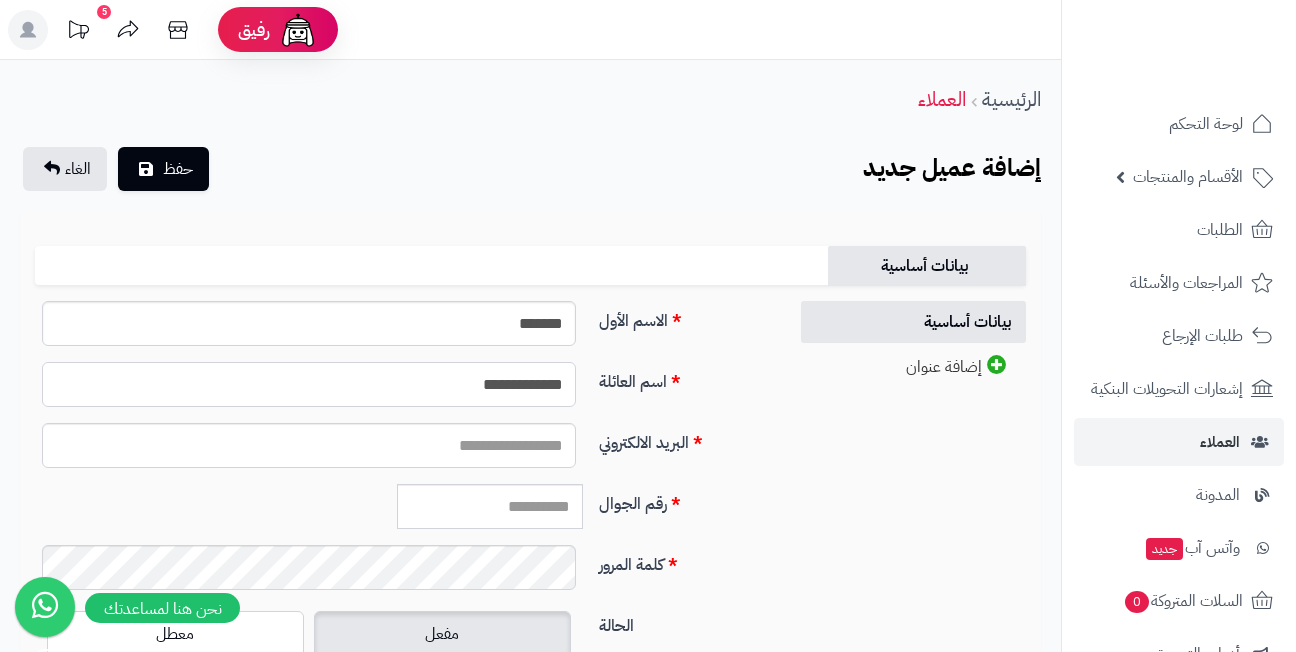 type on "**********" 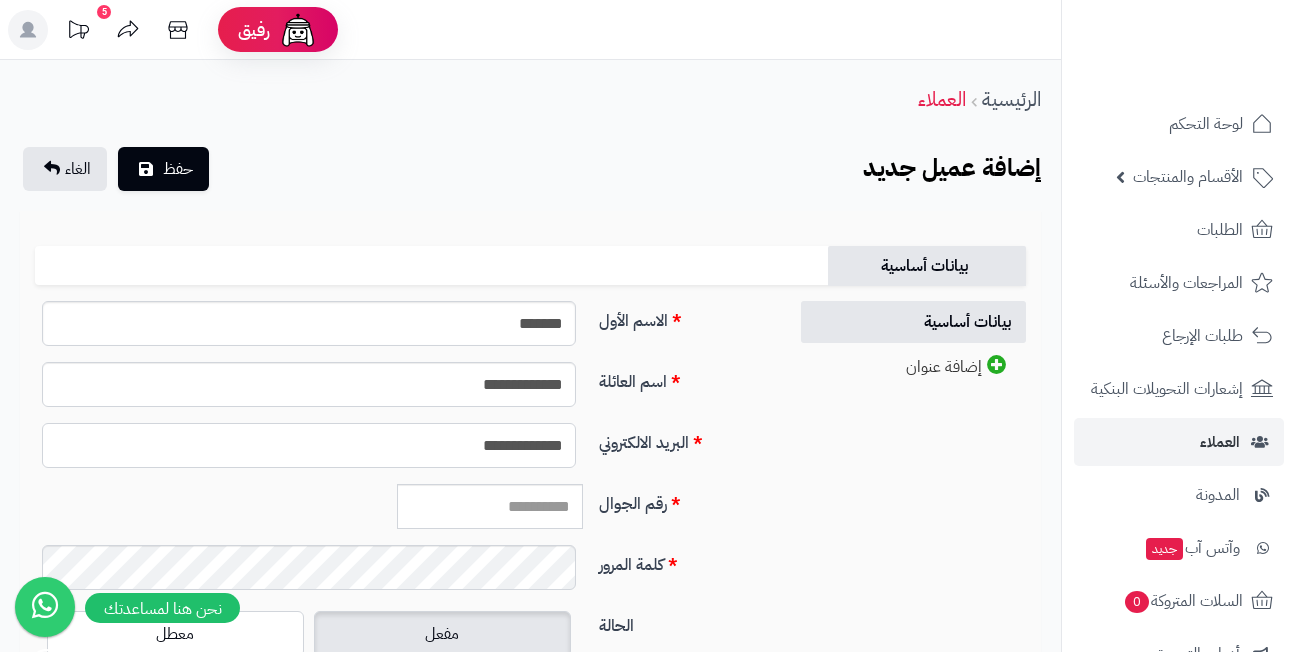 type on "**********" 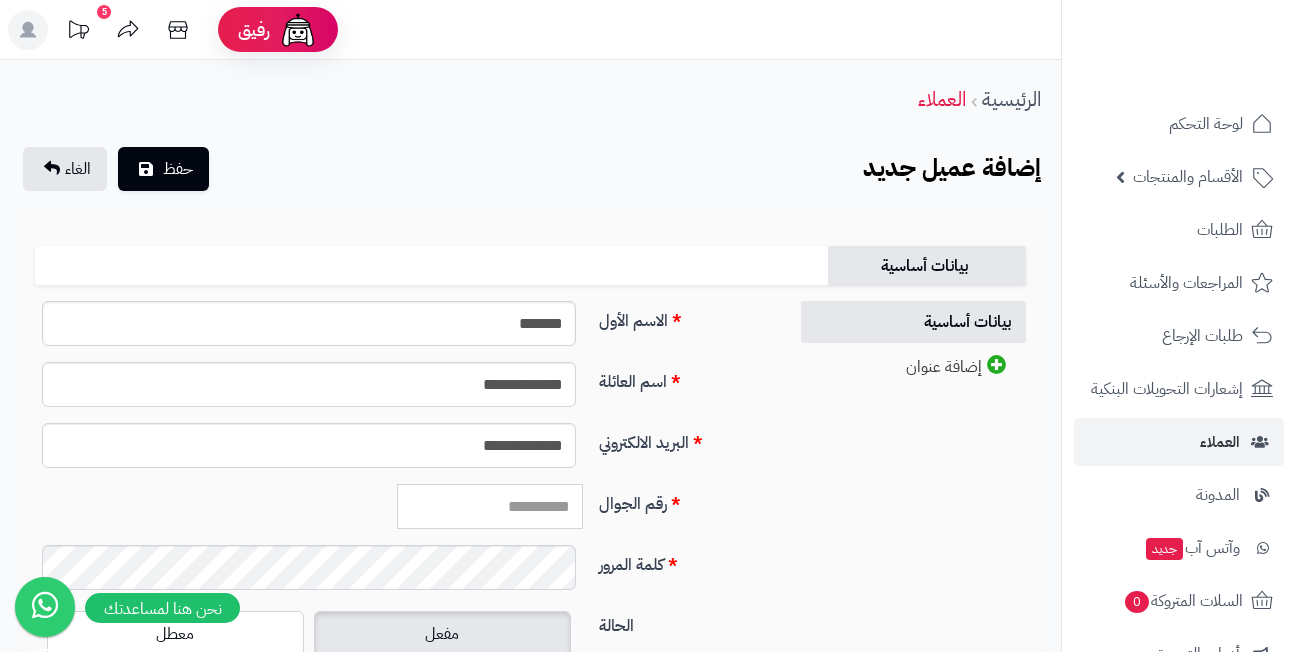 paste on "*********" 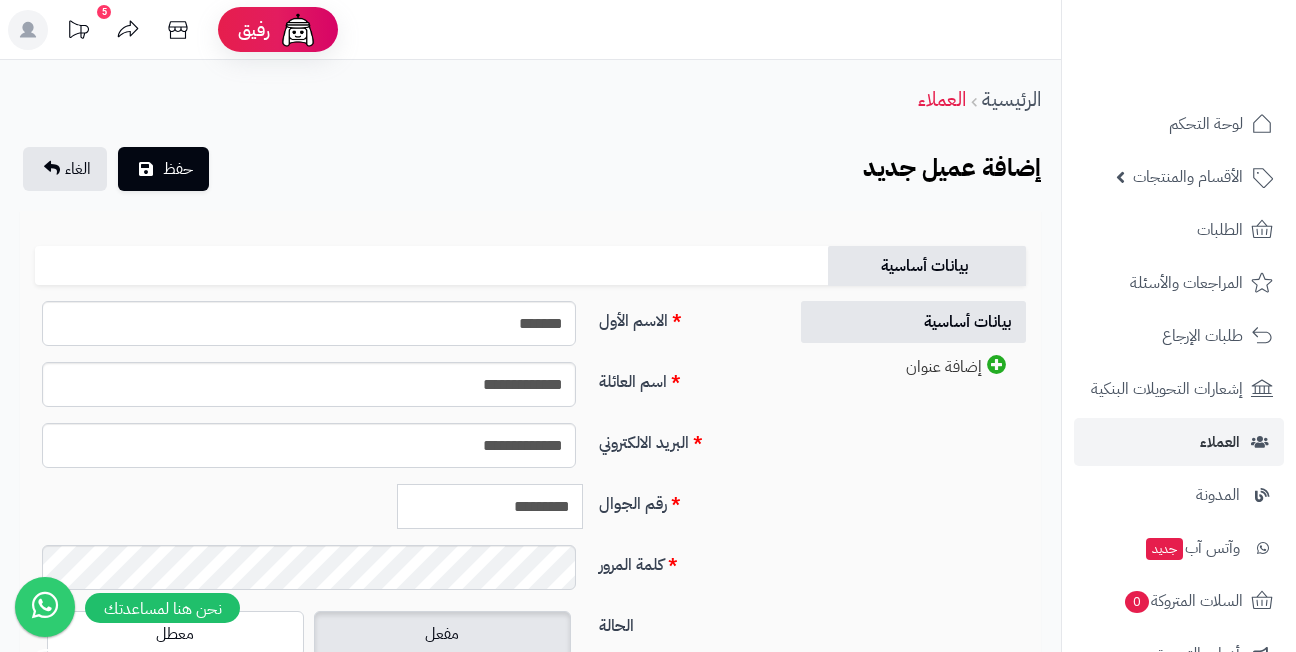 type on "*********" 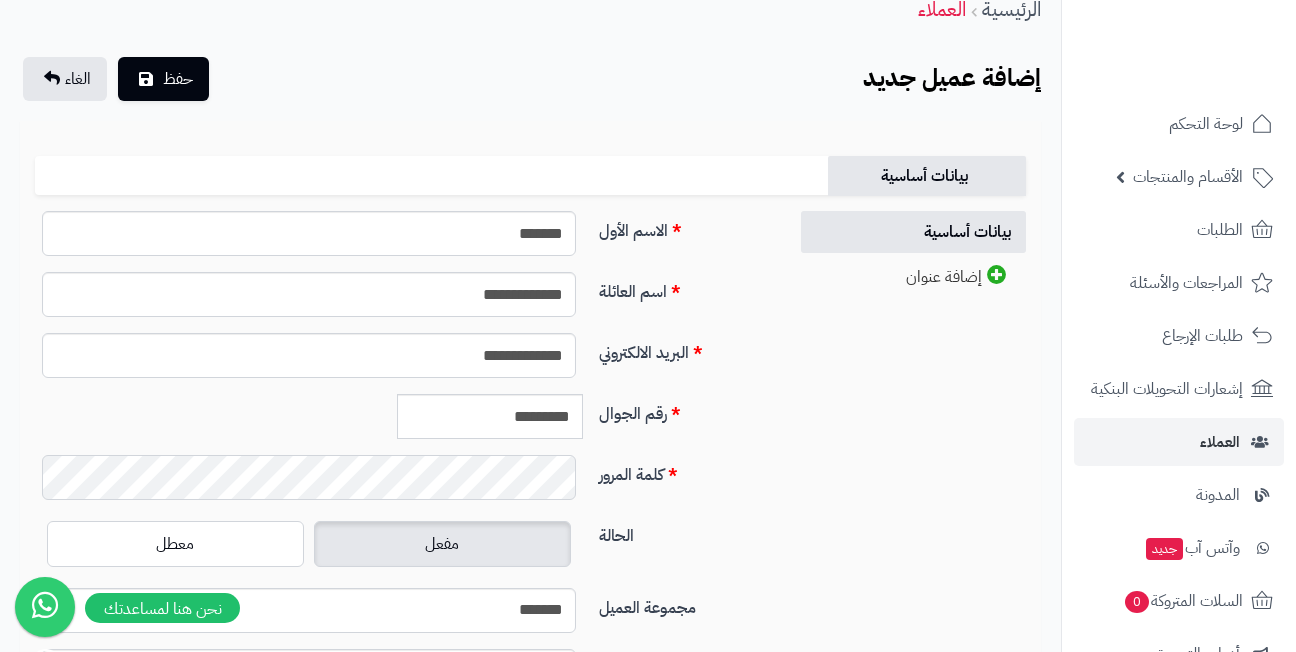 scroll, scrollTop: 200, scrollLeft: 0, axis: vertical 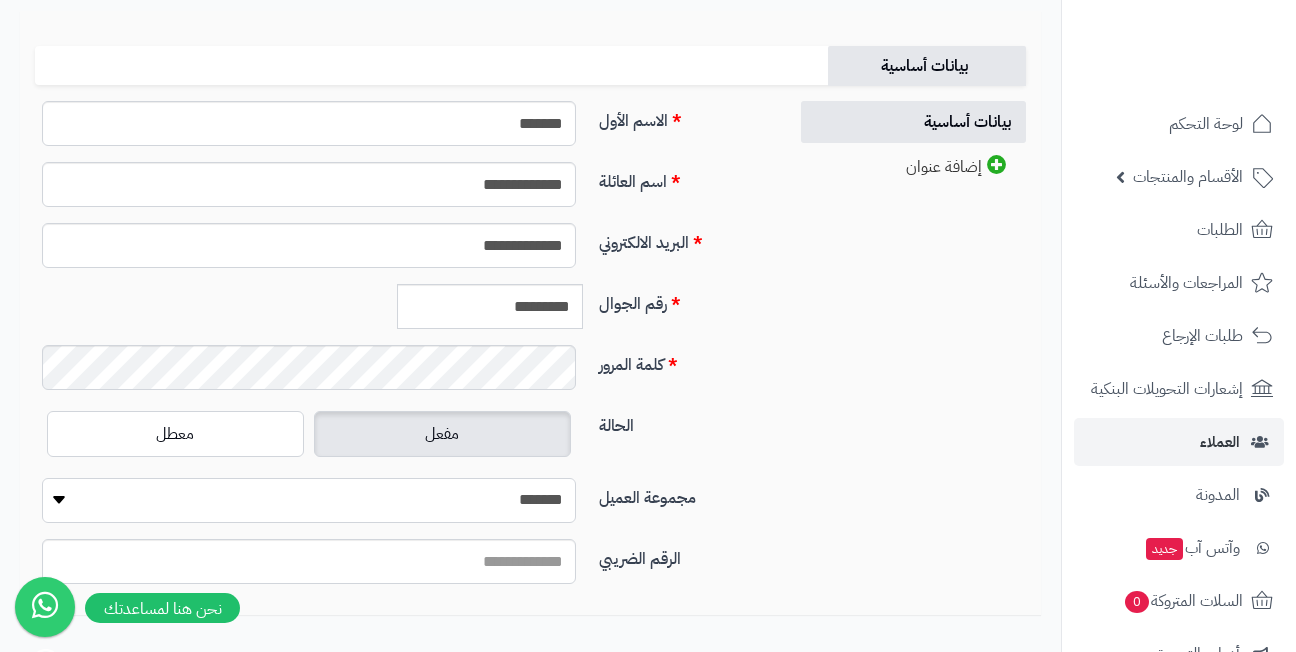 click on "**********" at bounding box center (309, 500) 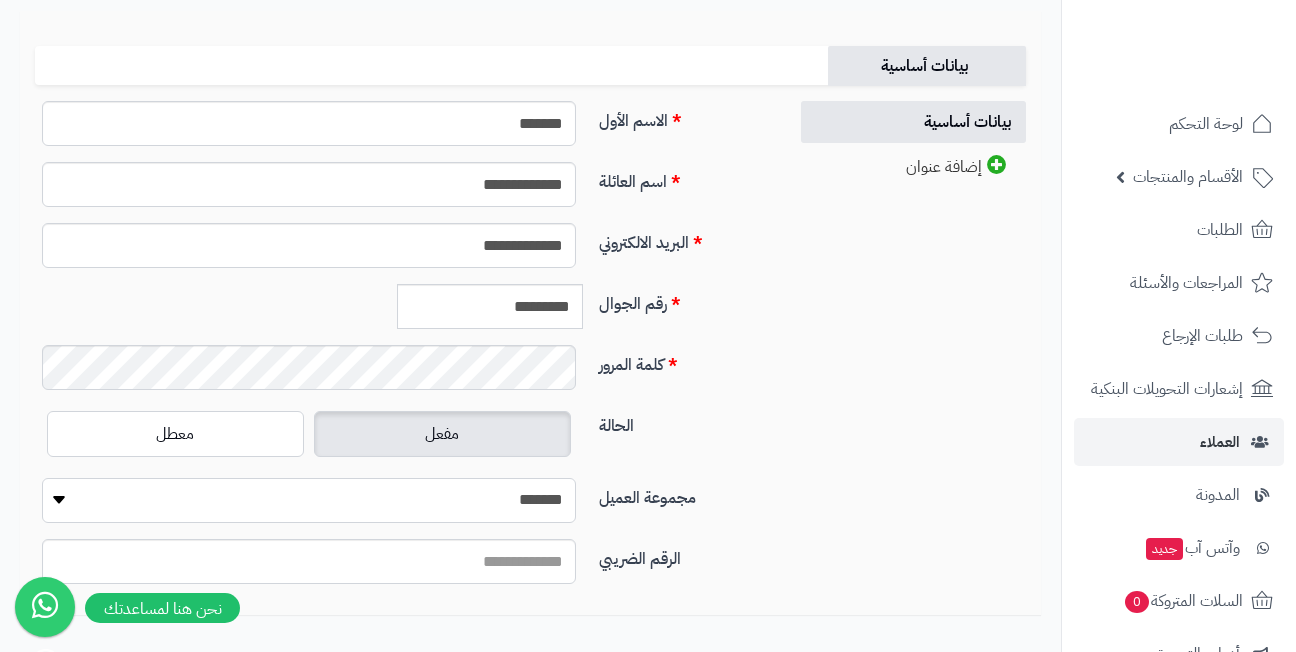 select on "*" 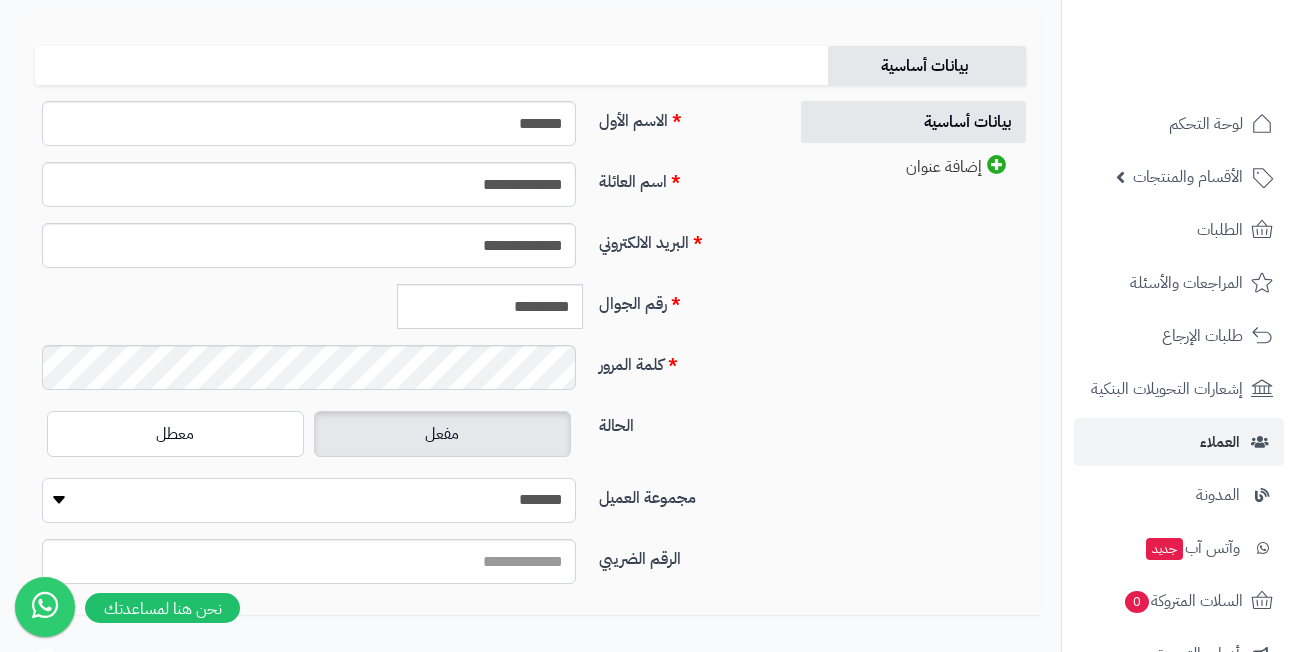 click on "**********" at bounding box center [309, 500] 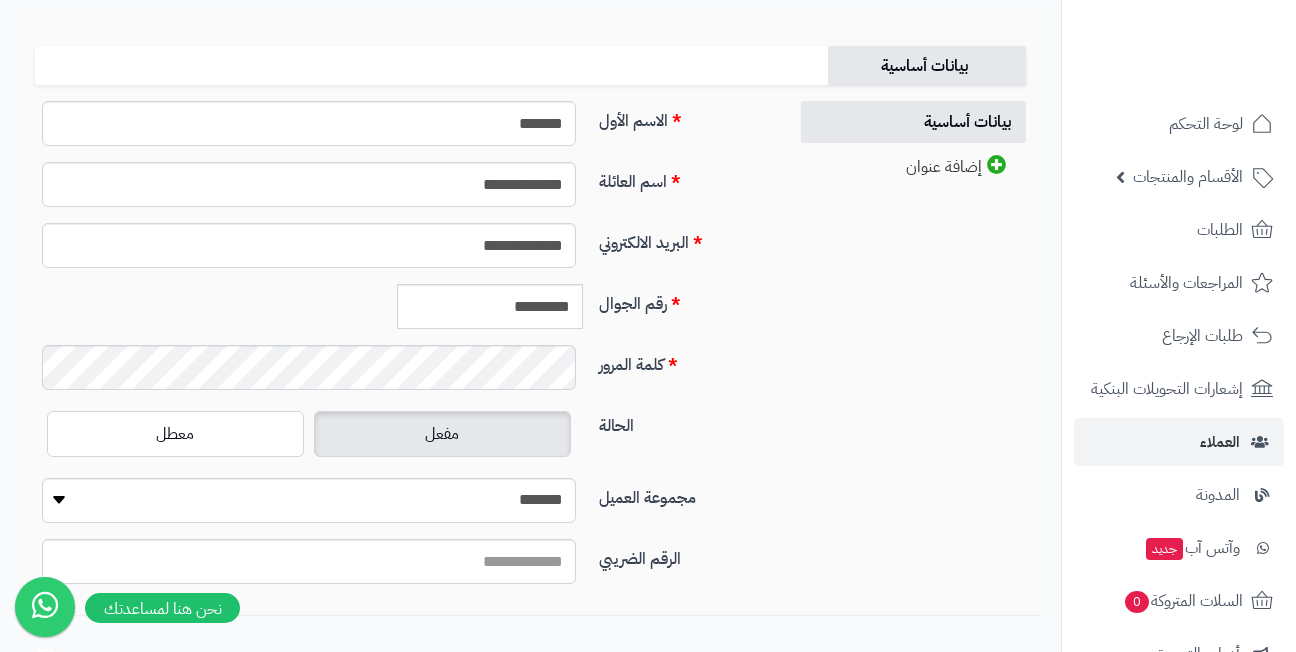 click on "الحالة
مفعل
معطل" at bounding box center [403, 442] 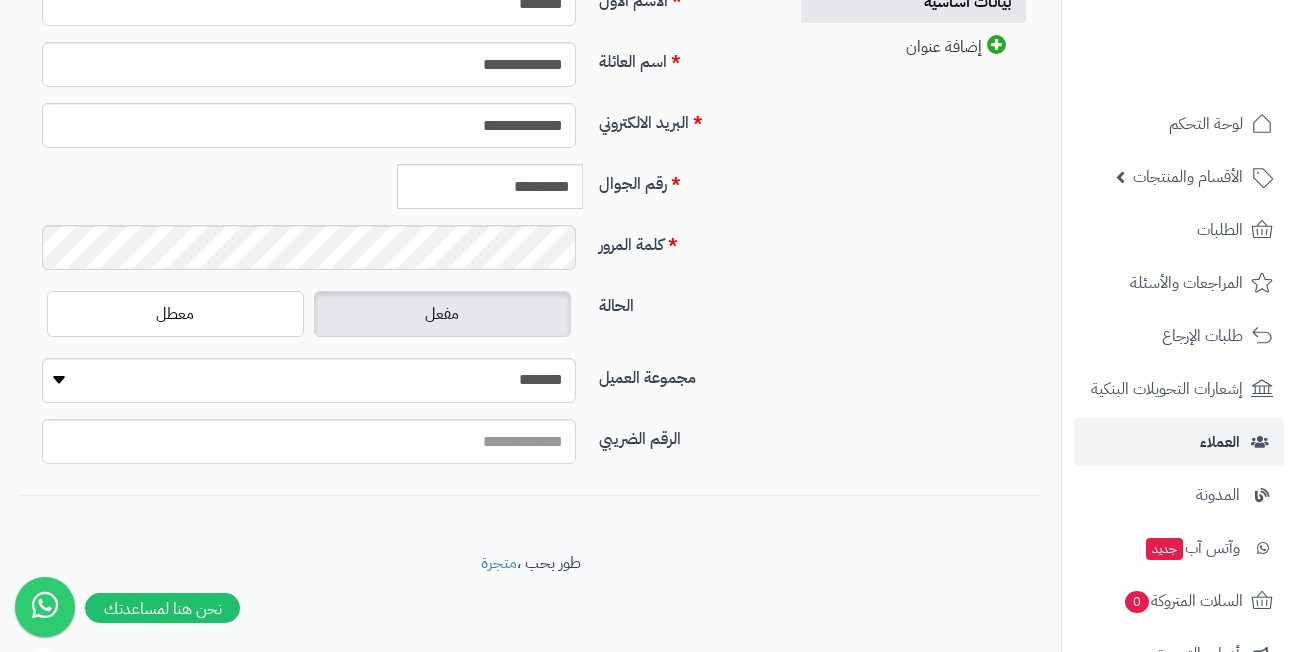 scroll, scrollTop: 120, scrollLeft: 0, axis: vertical 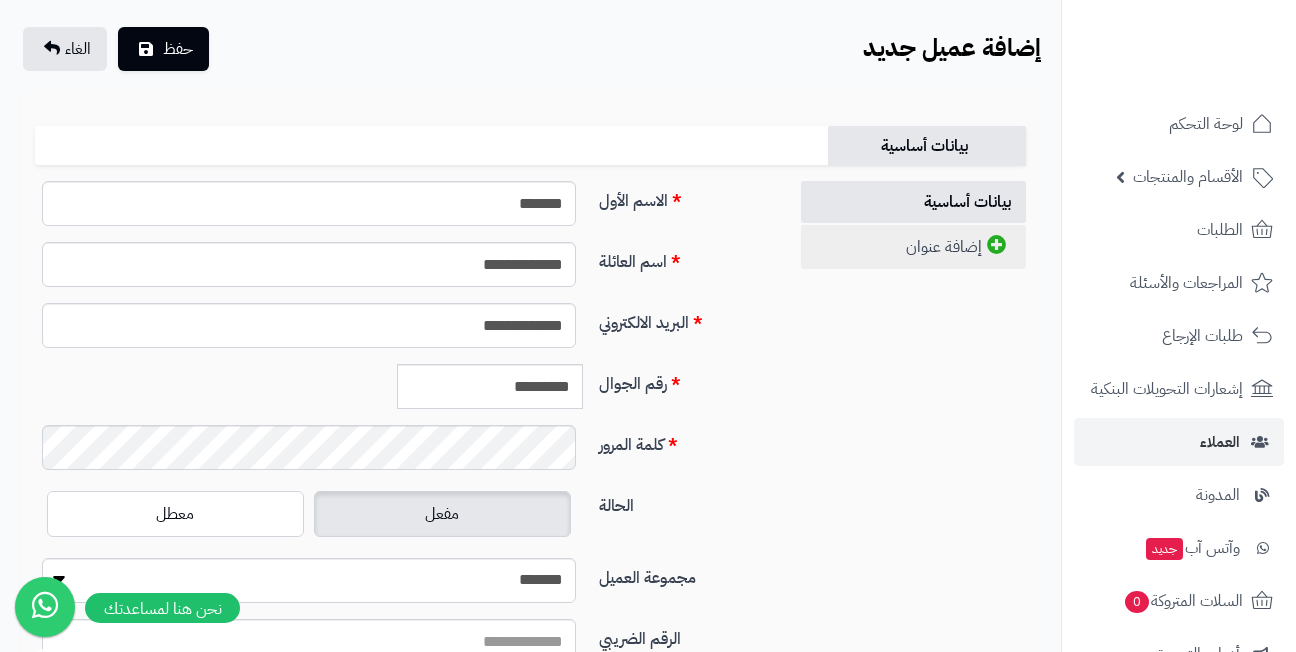 click on "إضافة عنوان" at bounding box center [913, 247] 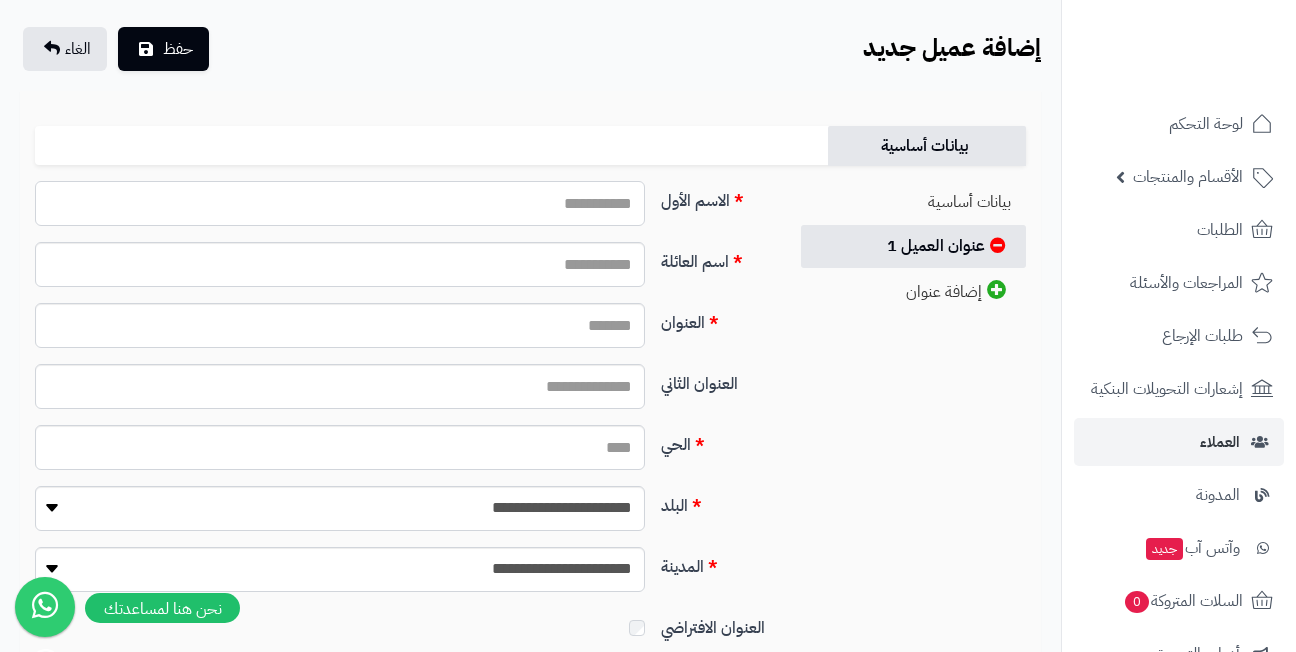 click on "الاسم الأول" at bounding box center (340, 203) 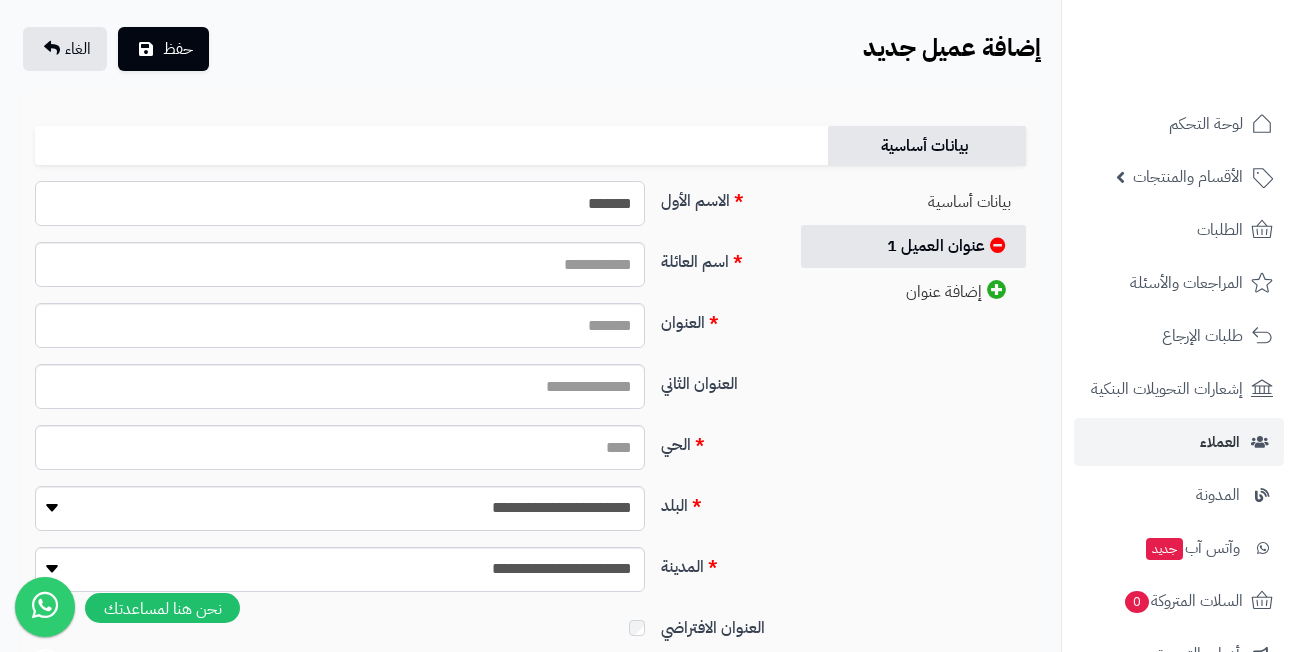 type on "*******" 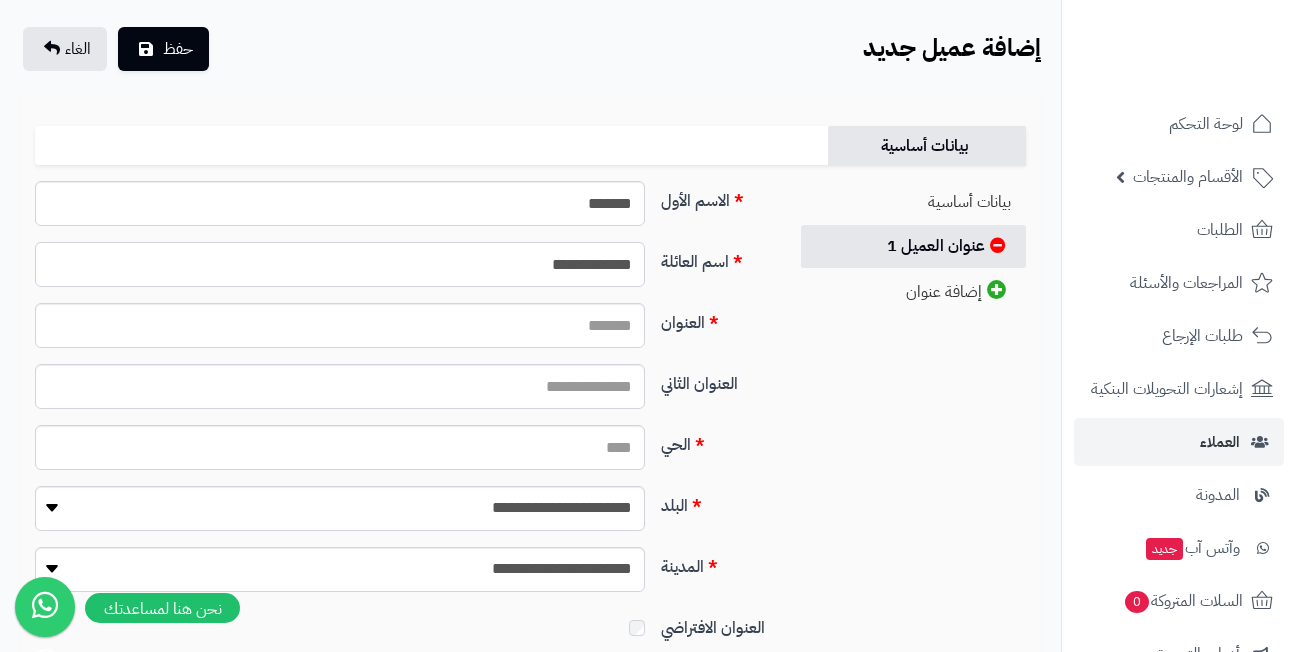 type on "**********" 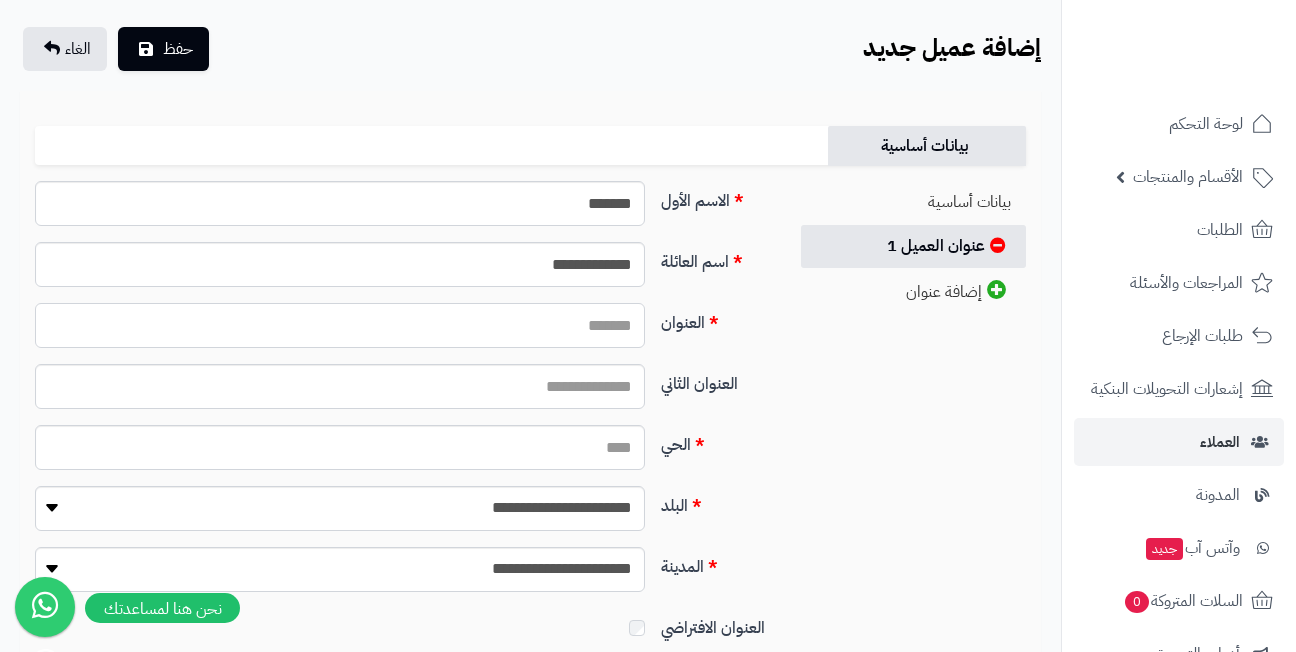 click on "العنوان" at bounding box center [340, 325] 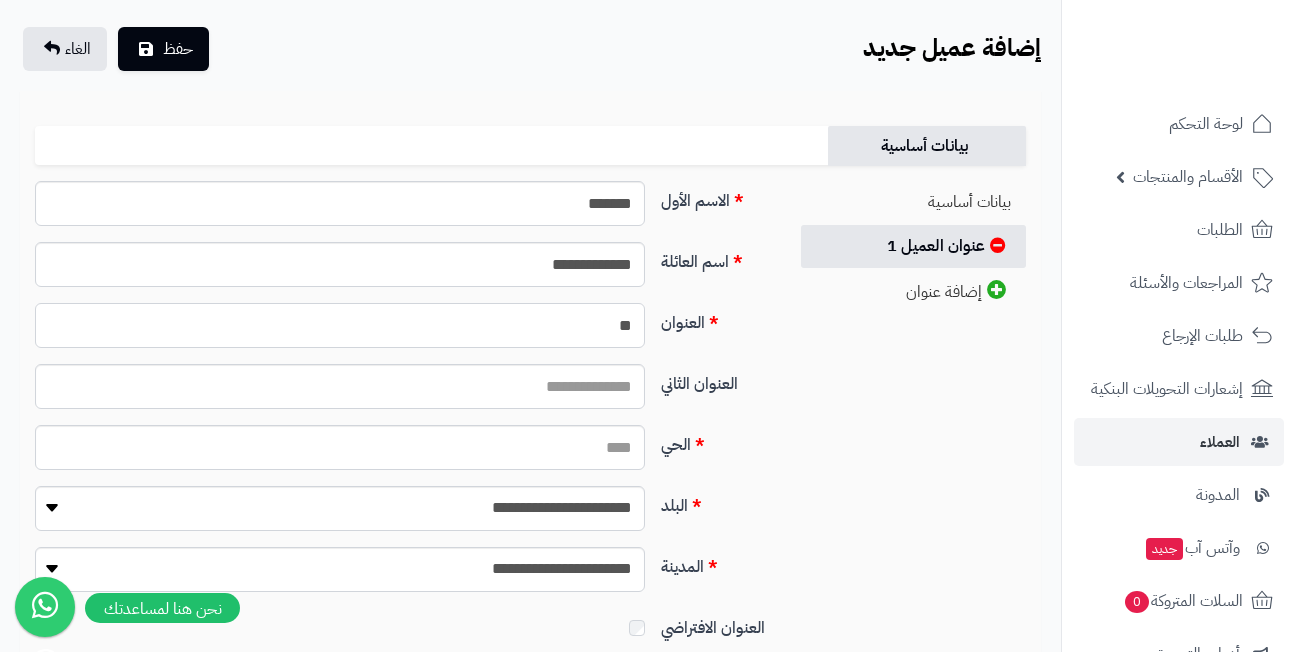type on "*" 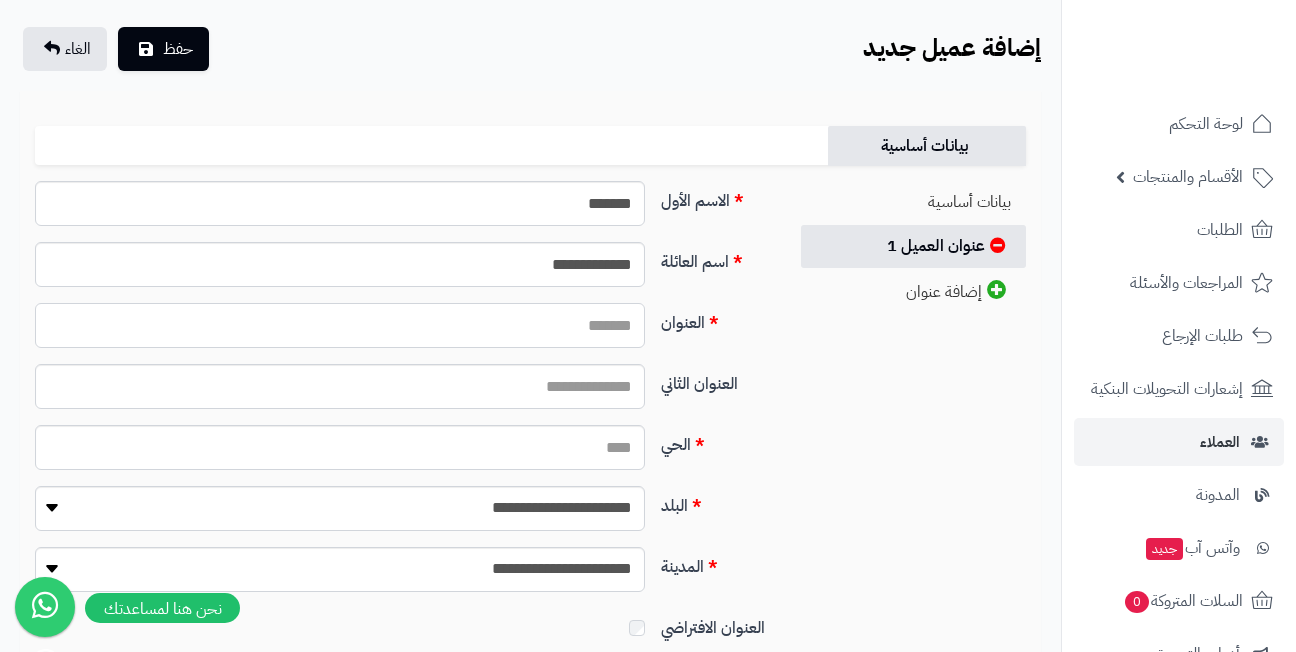 paste on "**********" 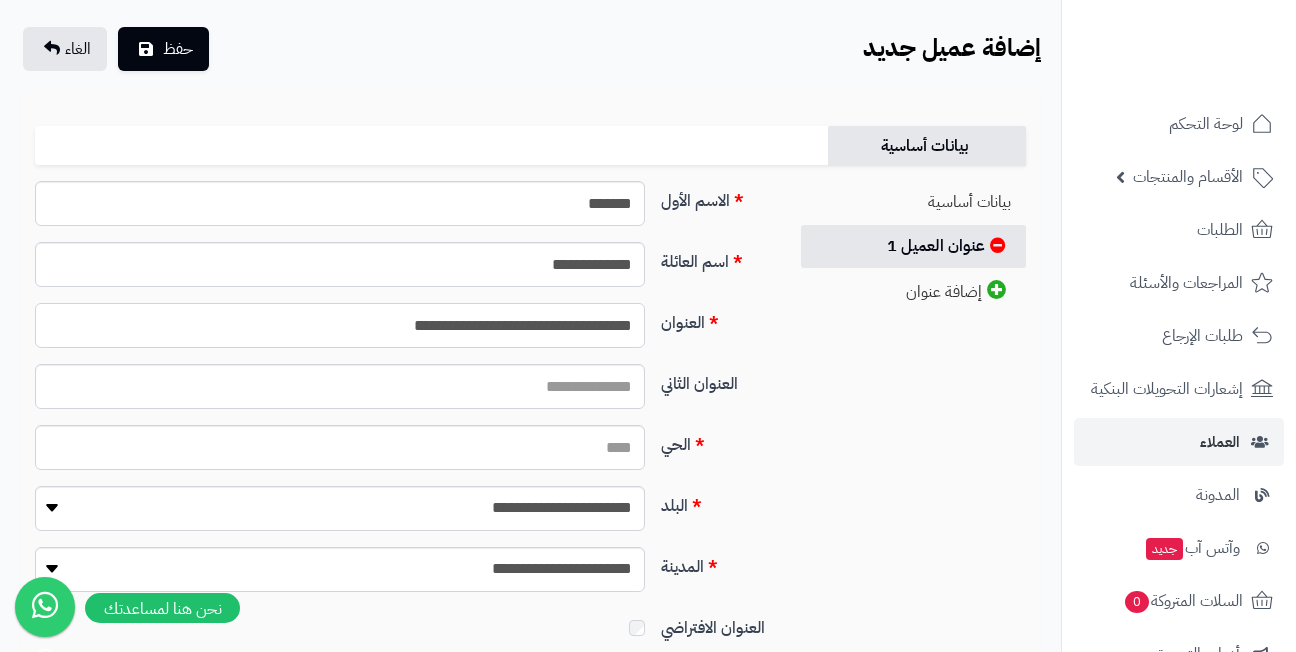 type on "**********" 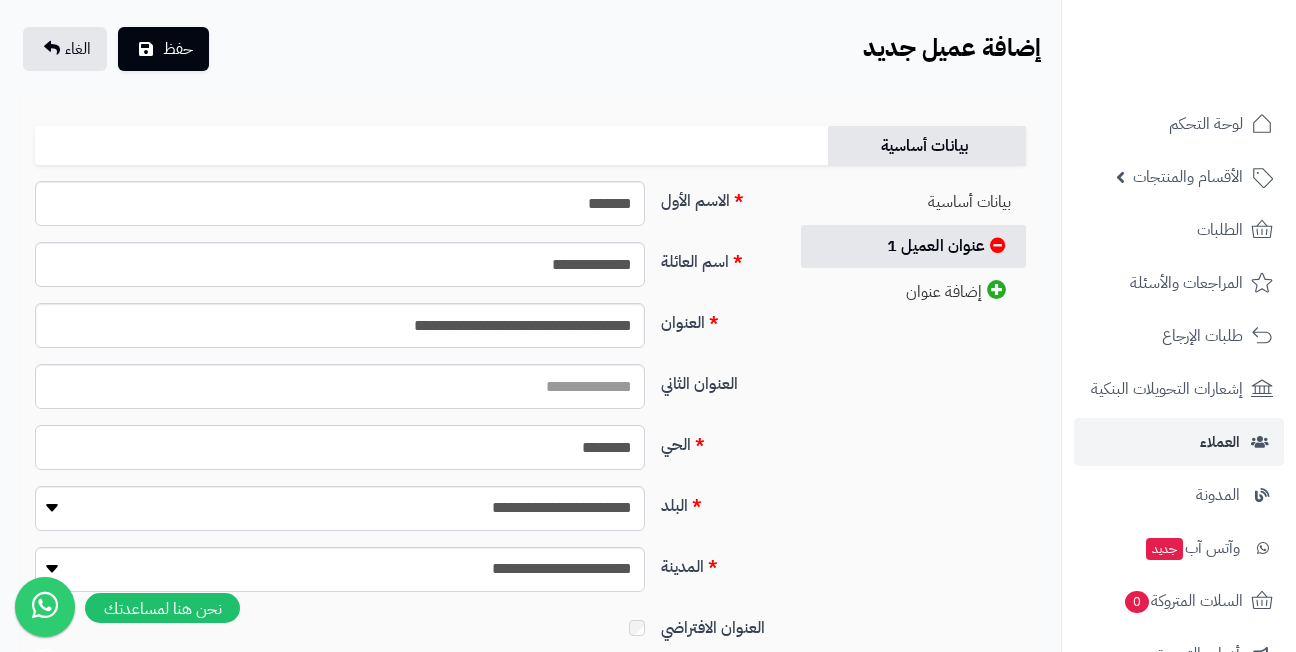 type on "********" 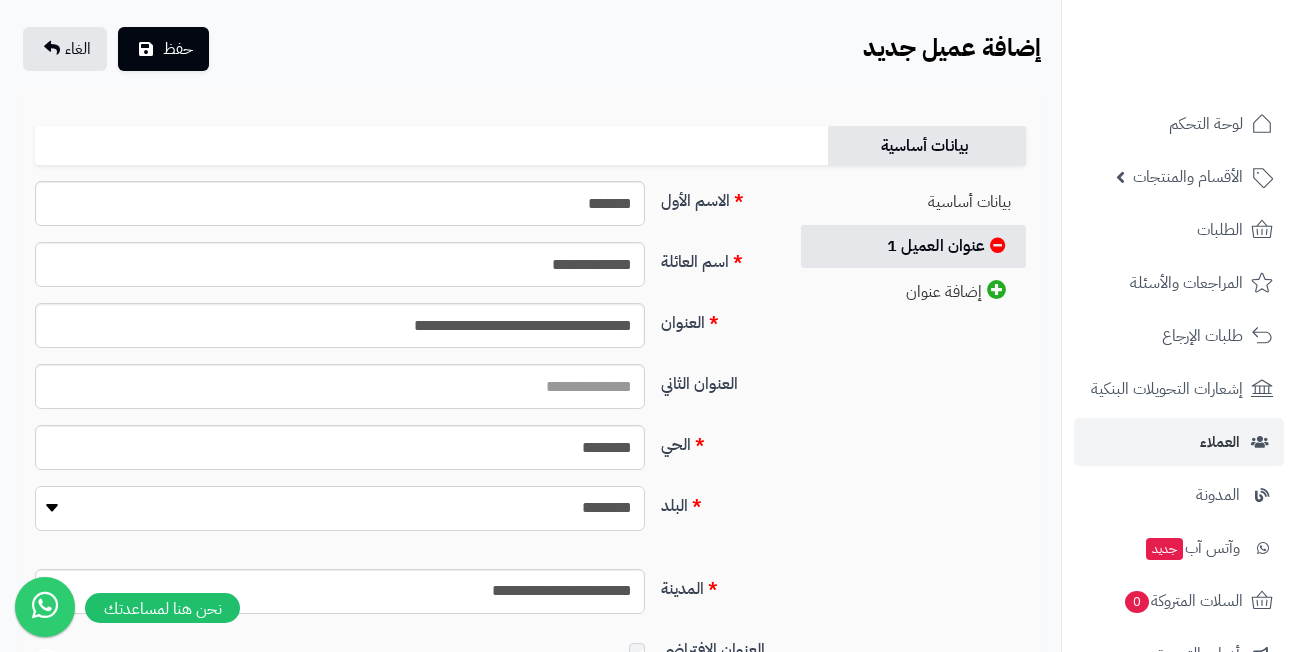 select on "***" 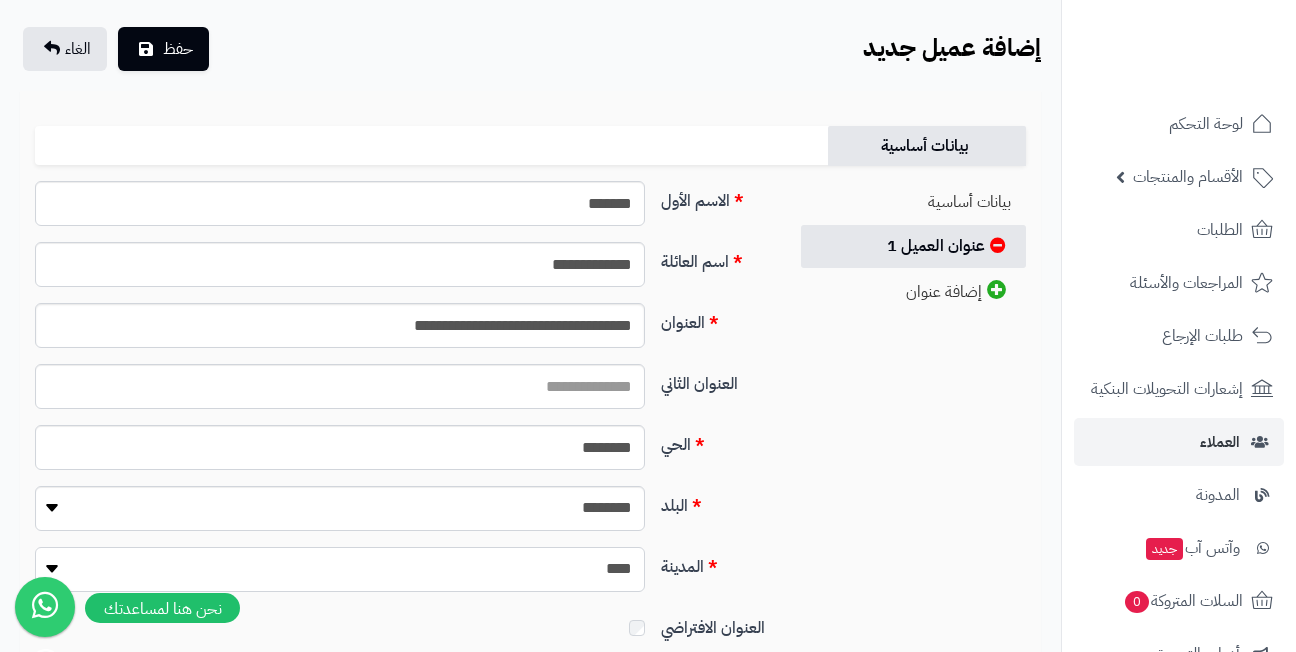select on "***" 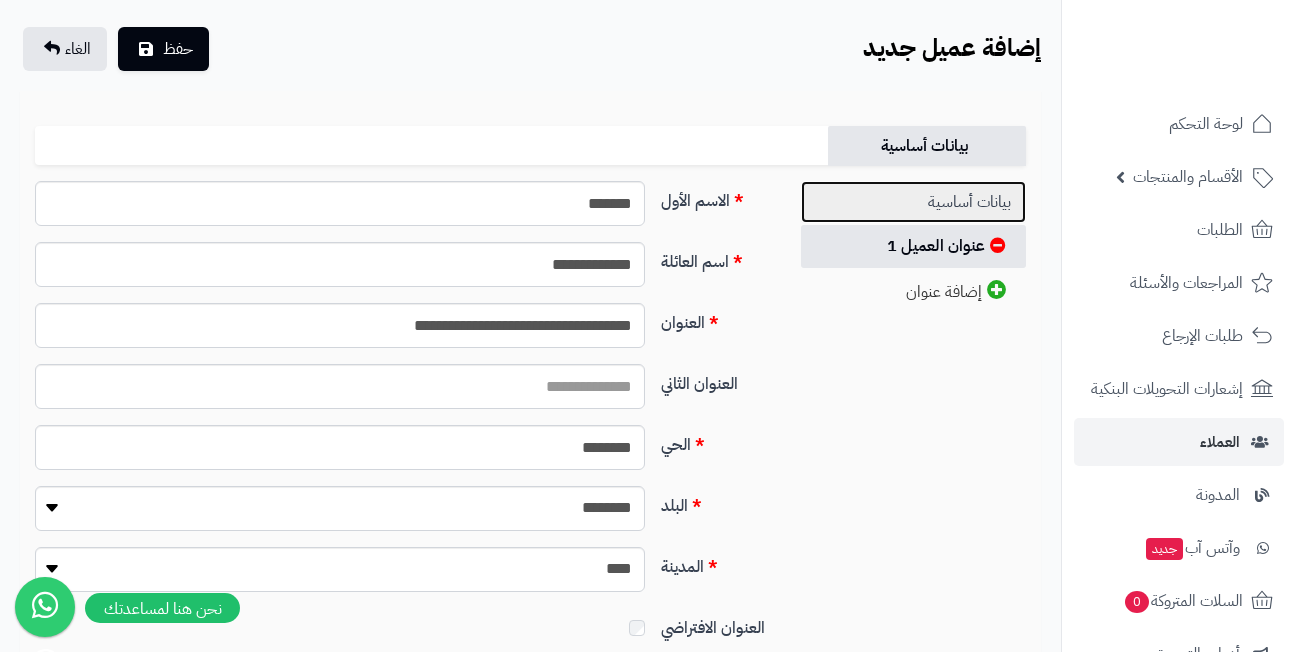 click on "بيانات أساسية" at bounding box center [913, 202] 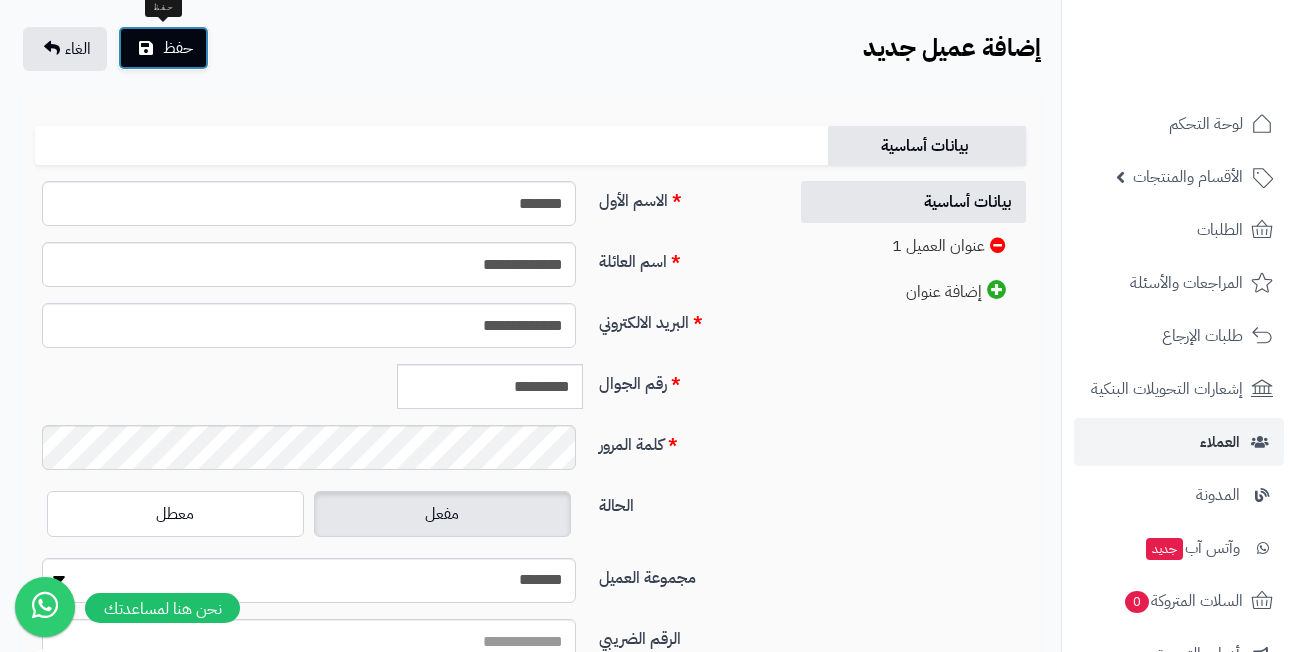 click on "حفظ" at bounding box center [178, 48] 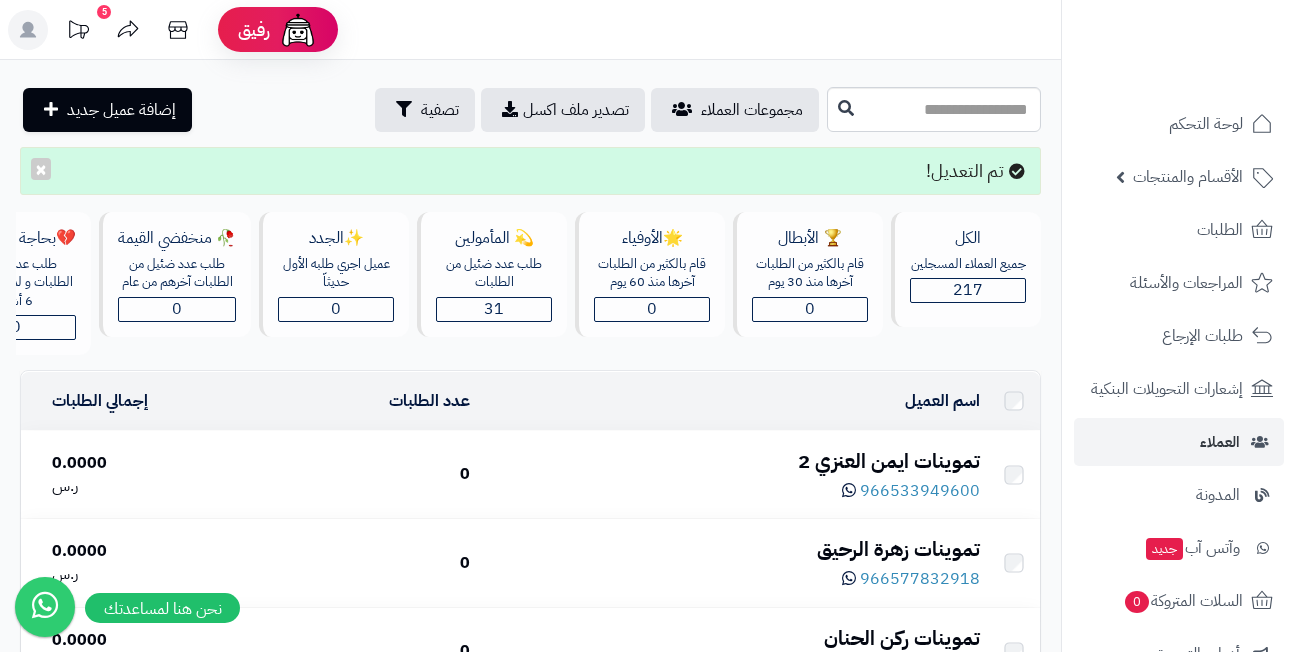 scroll, scrollTop: 0, scrollLeft: 0, axis: both 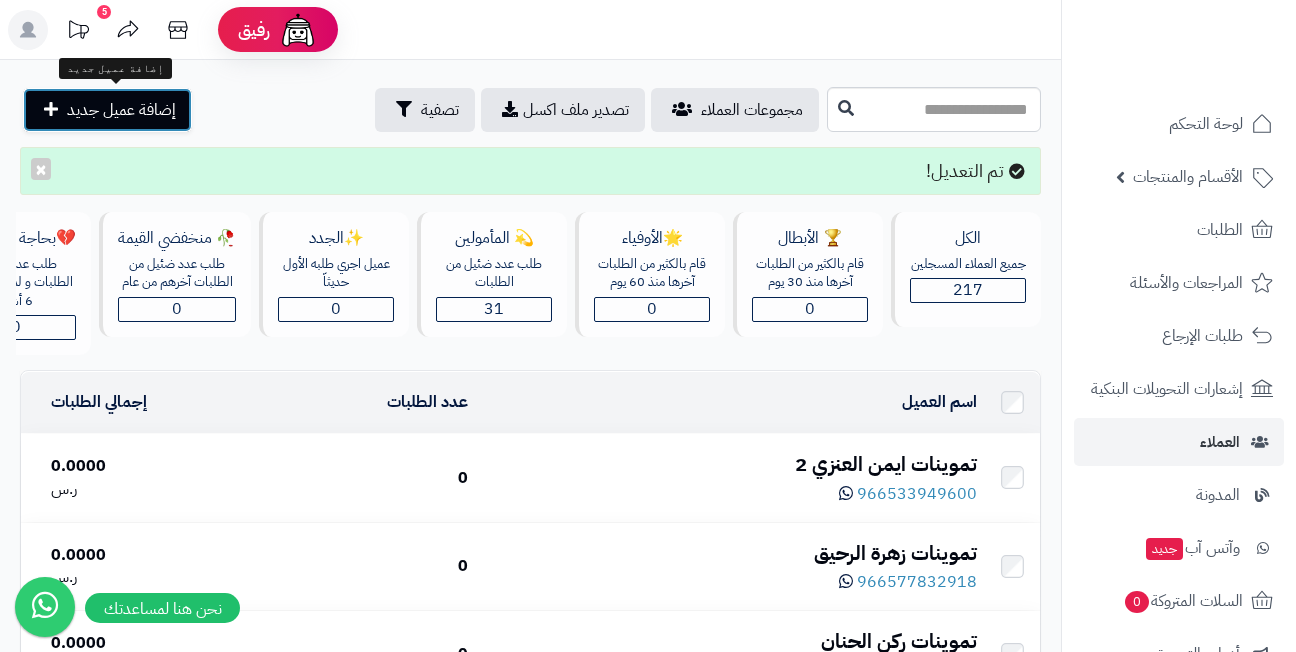click on "إضافة عميل جديد" at bounding box center [121, 110] 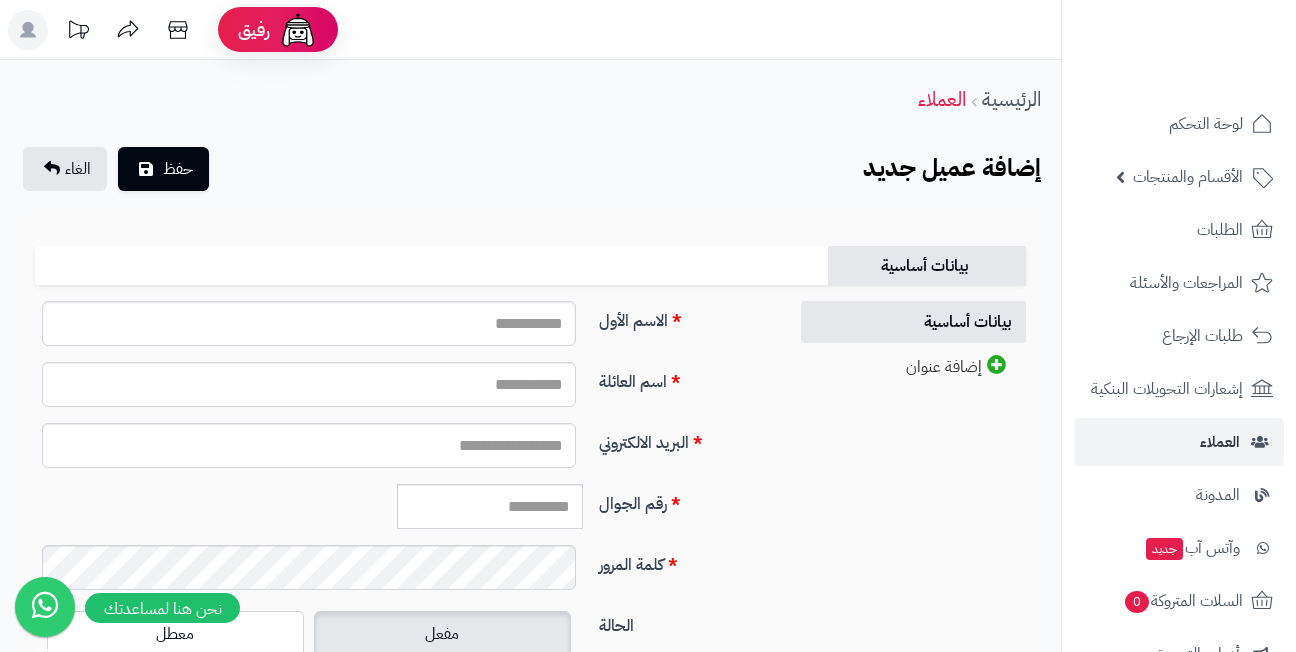 scroll, scrollTop: 0, scrollLeft: 0, axis: both 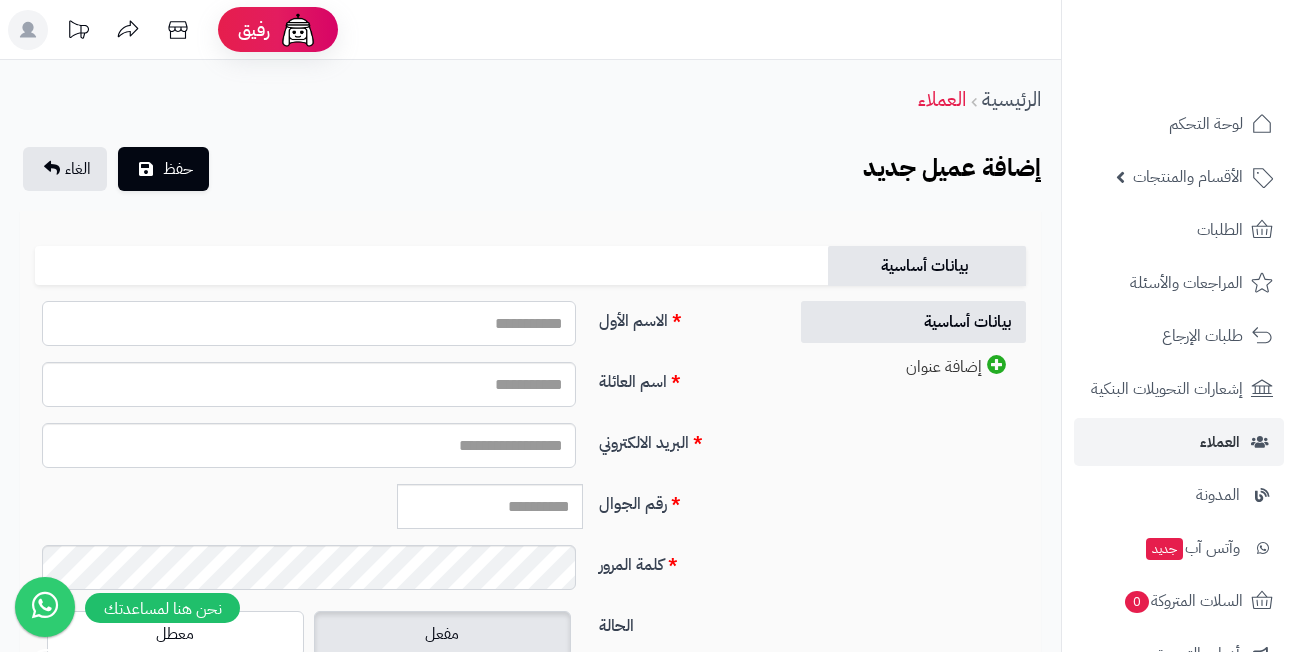 click on "الاسم الأول" at bounding box center [309, 323] 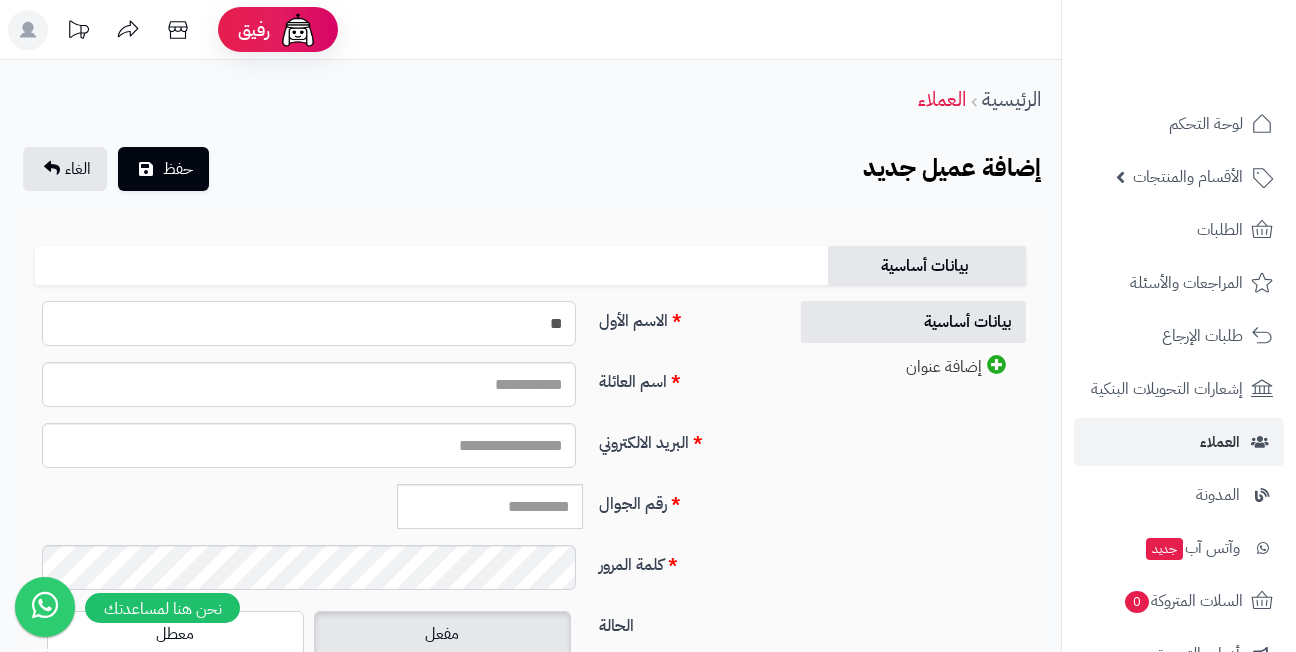 type on "*" 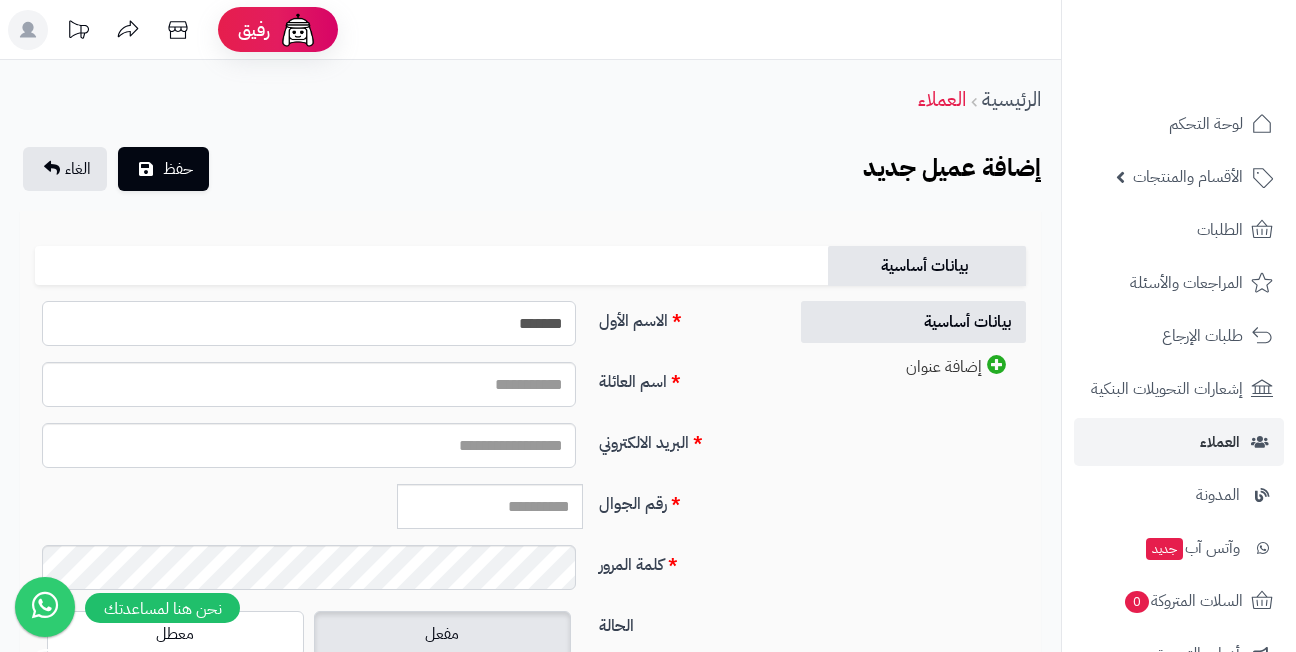type on "*******" 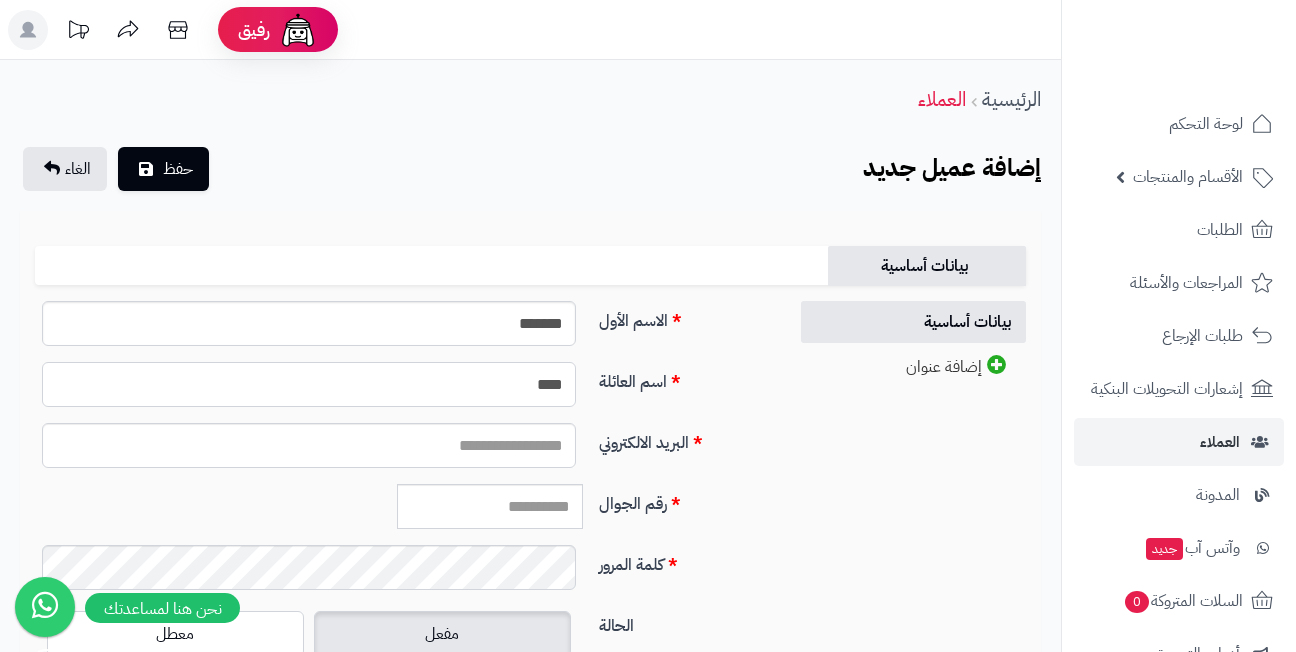type on "****" 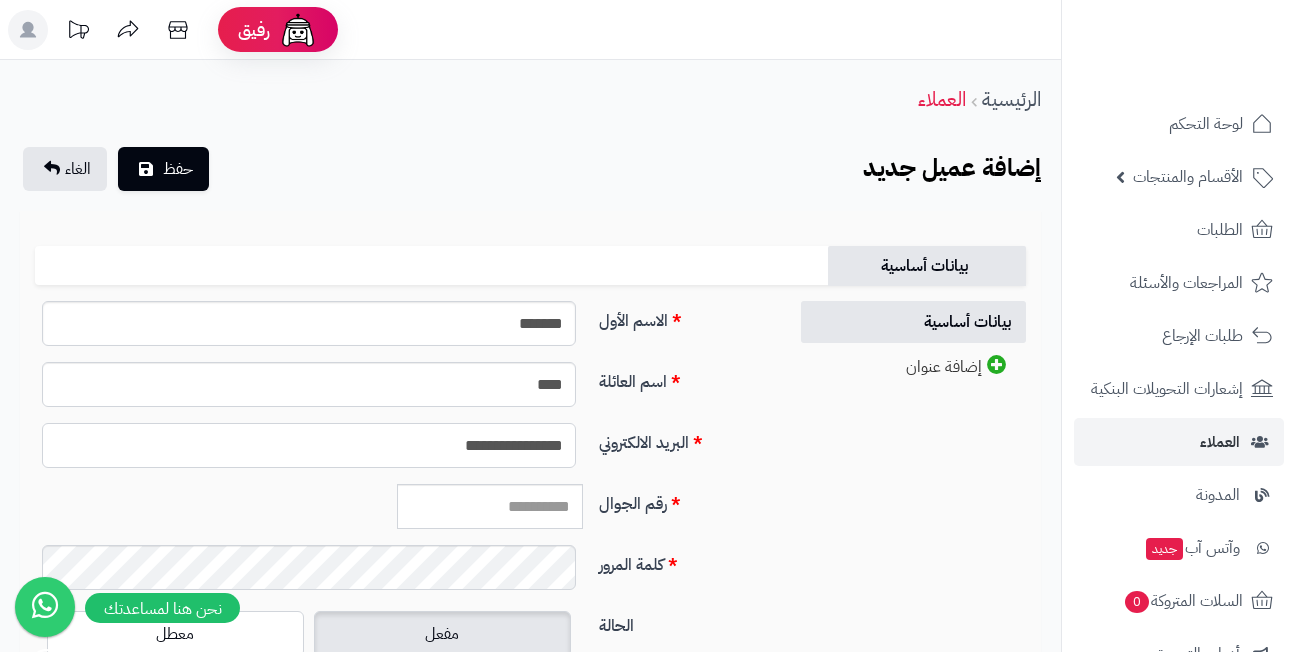 type on "**********" 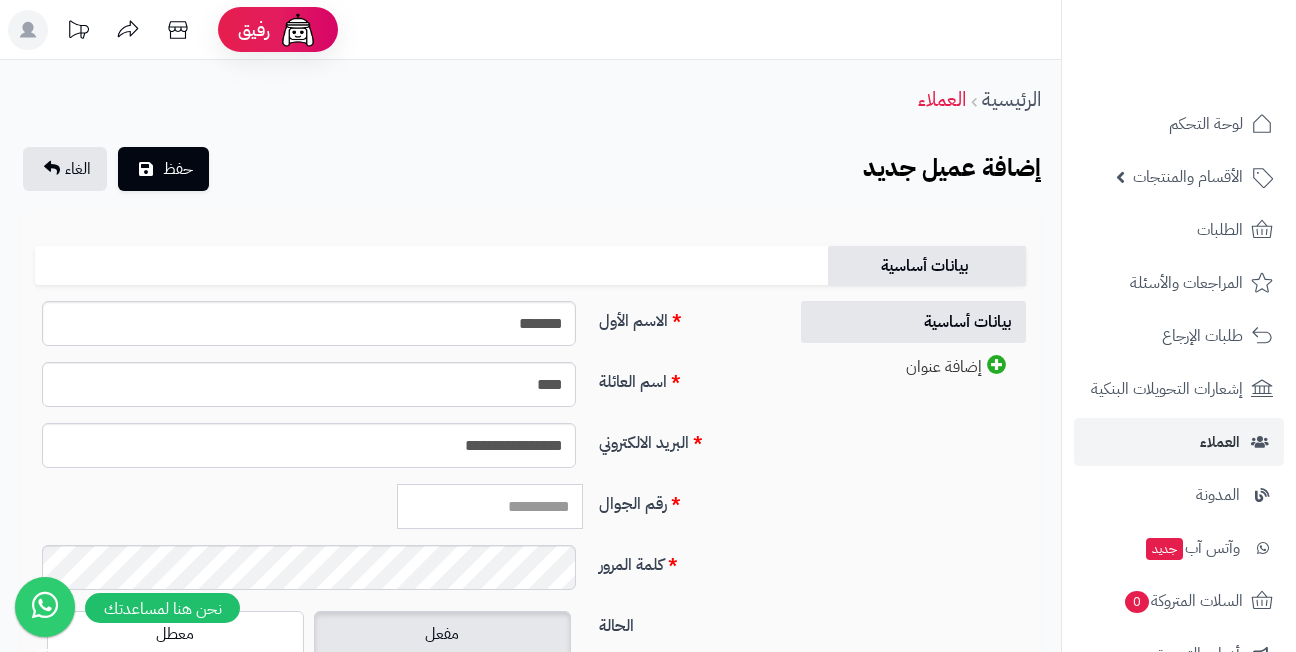 paste on "*********" 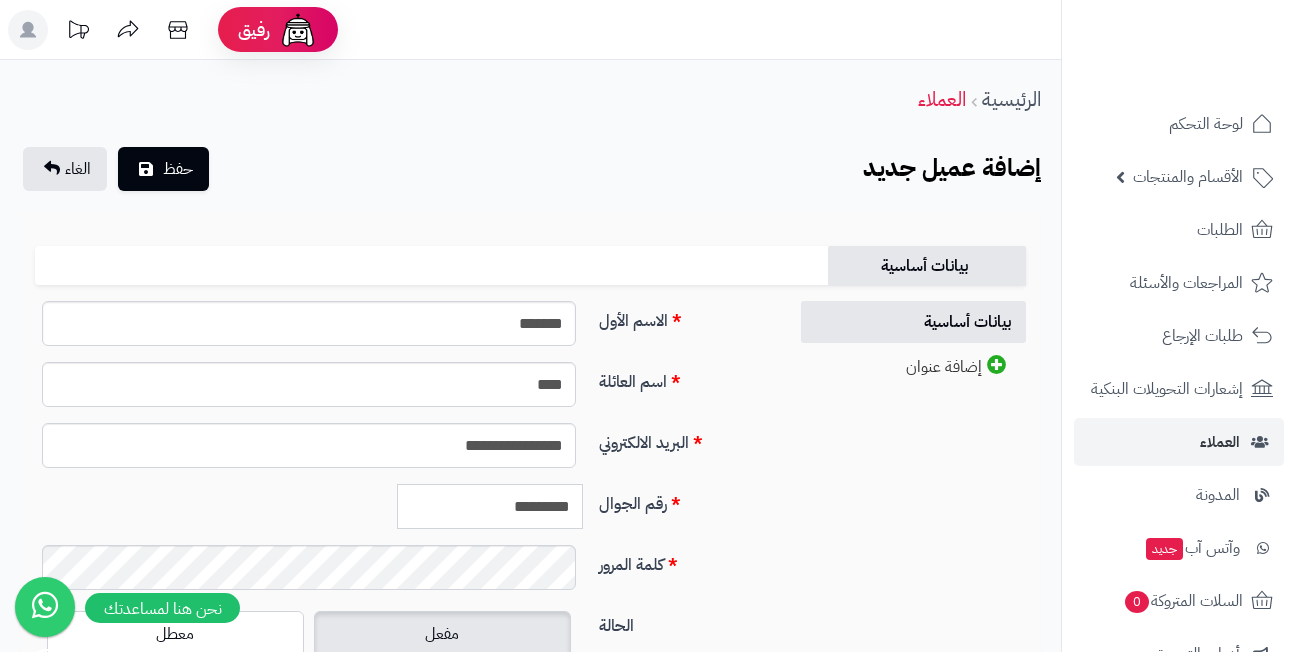type on "*********" 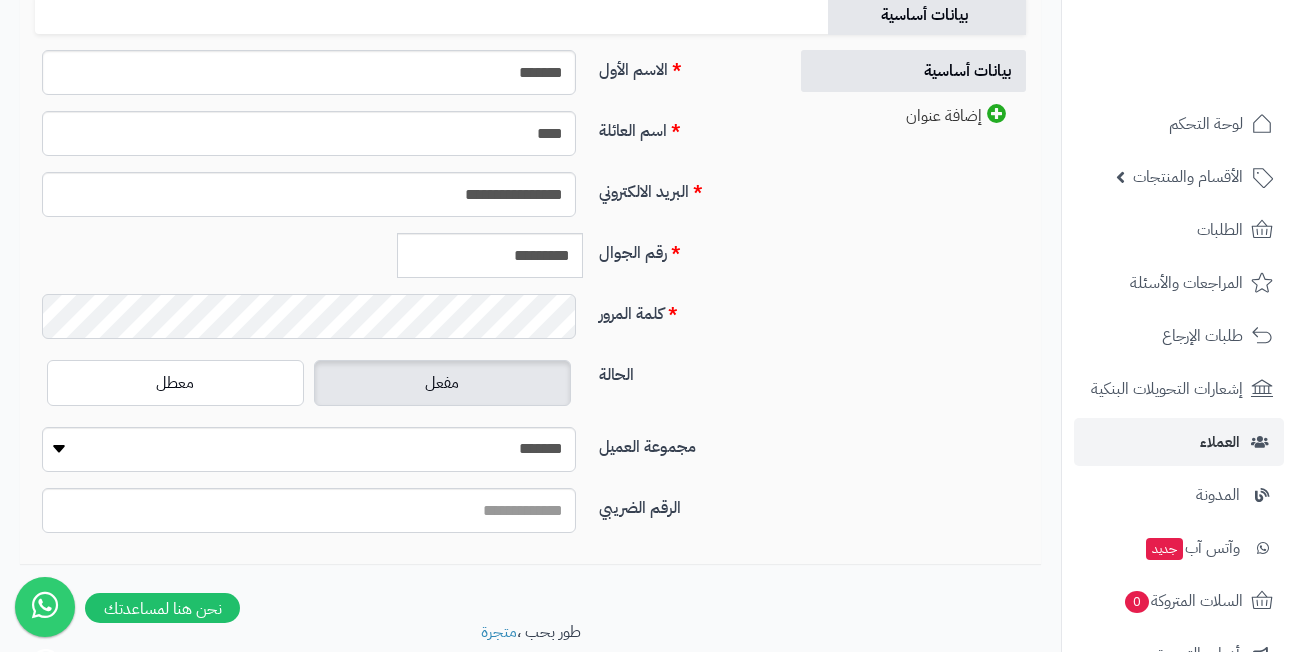 scroll, scrollTop: 320, scrollLeft: 0, axis: vertical 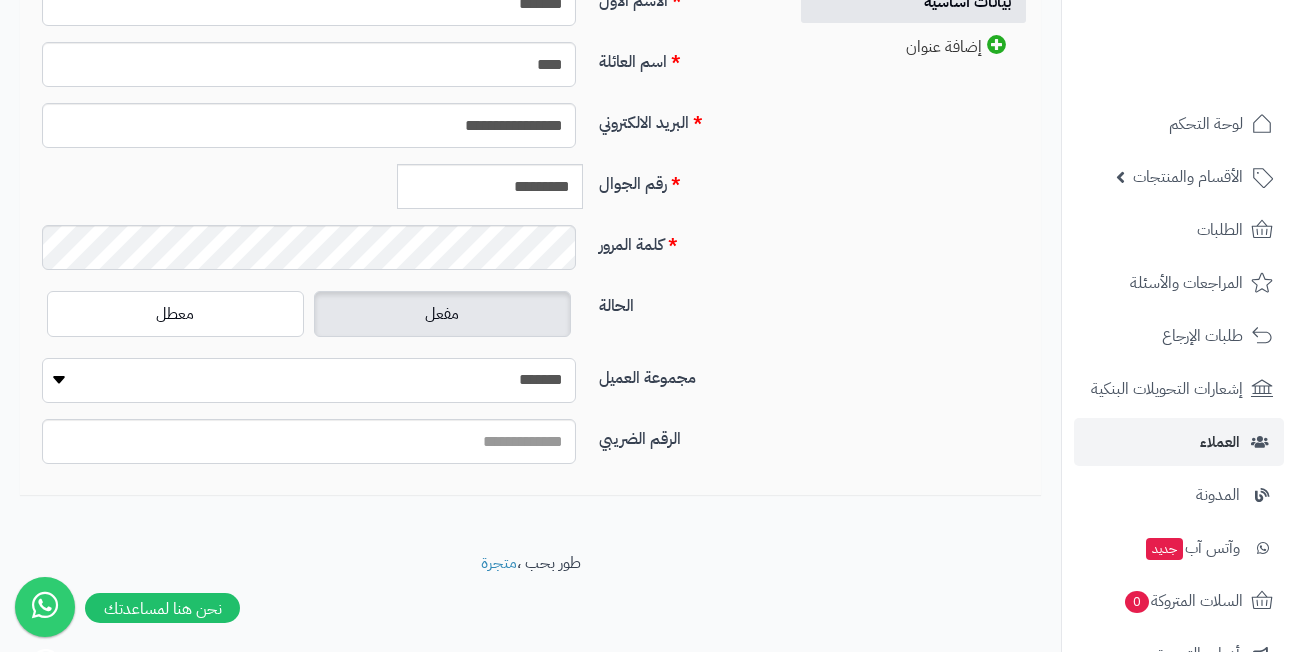 click on "**********" at bounding box center (309, 380) 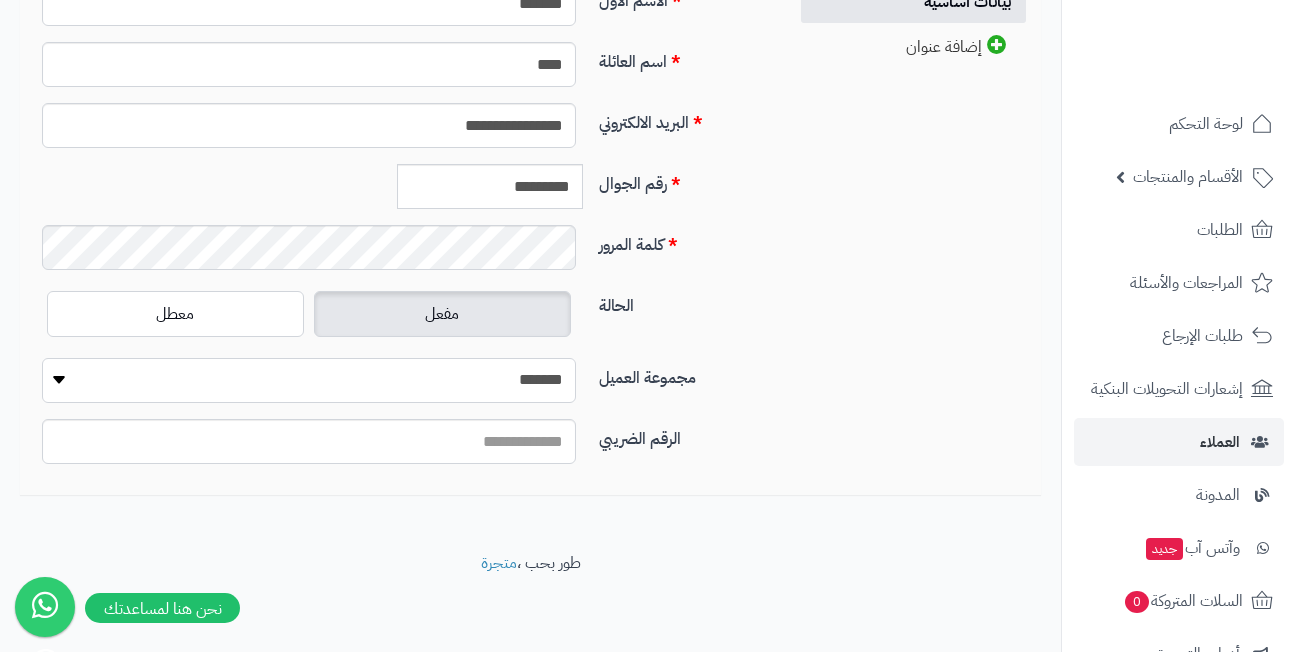 select on "*" 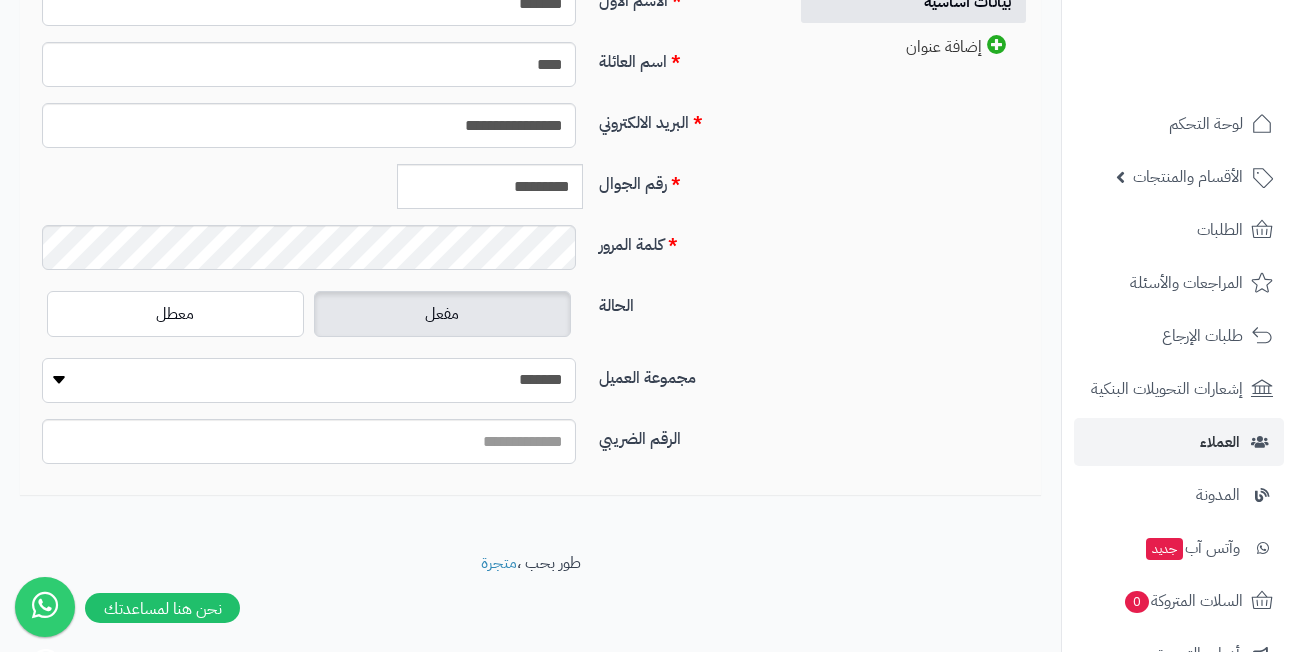 click on "**********" at bounding box center [309, 380] 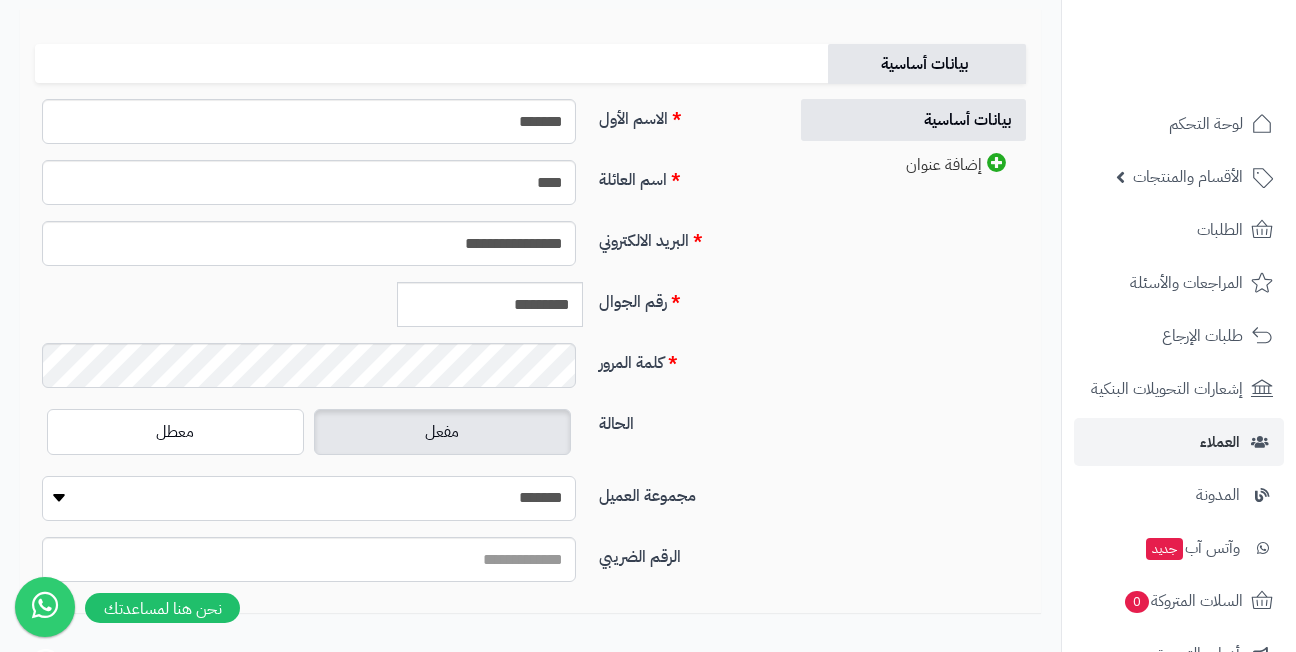 scroll, scrollTop: 20, scrollLeft: 0, axis: vertical 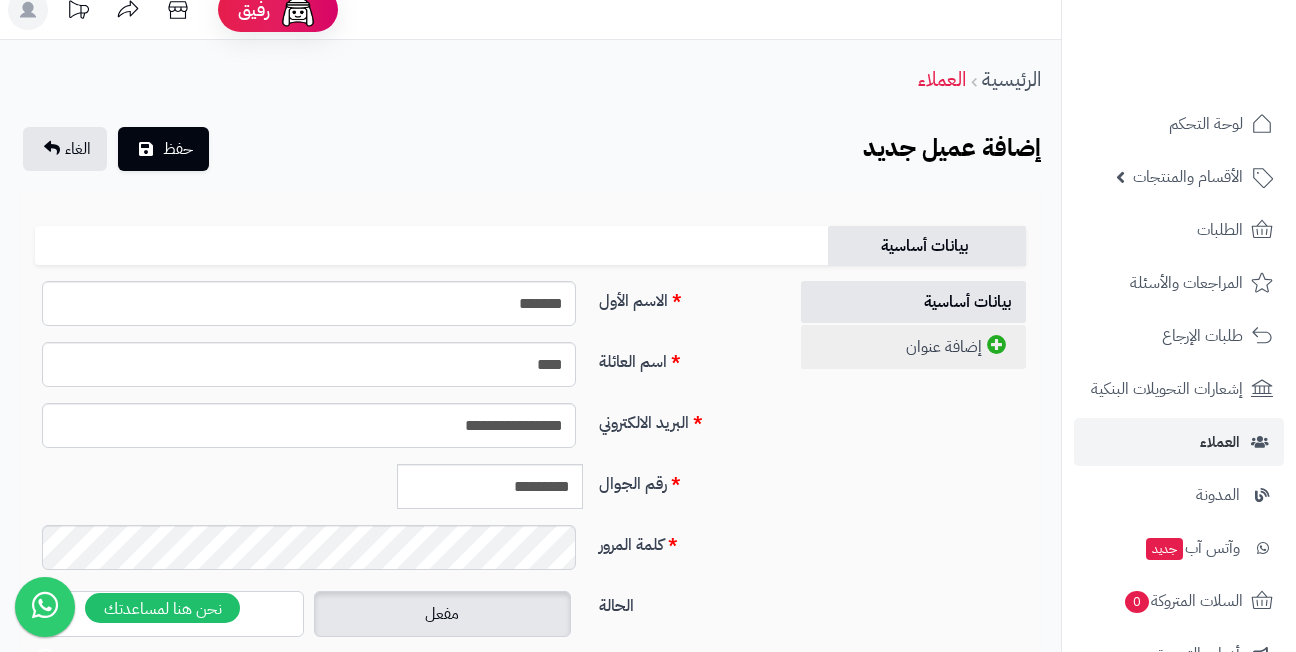 click on "إضافة عنوان" at bounding box center (913, 347) 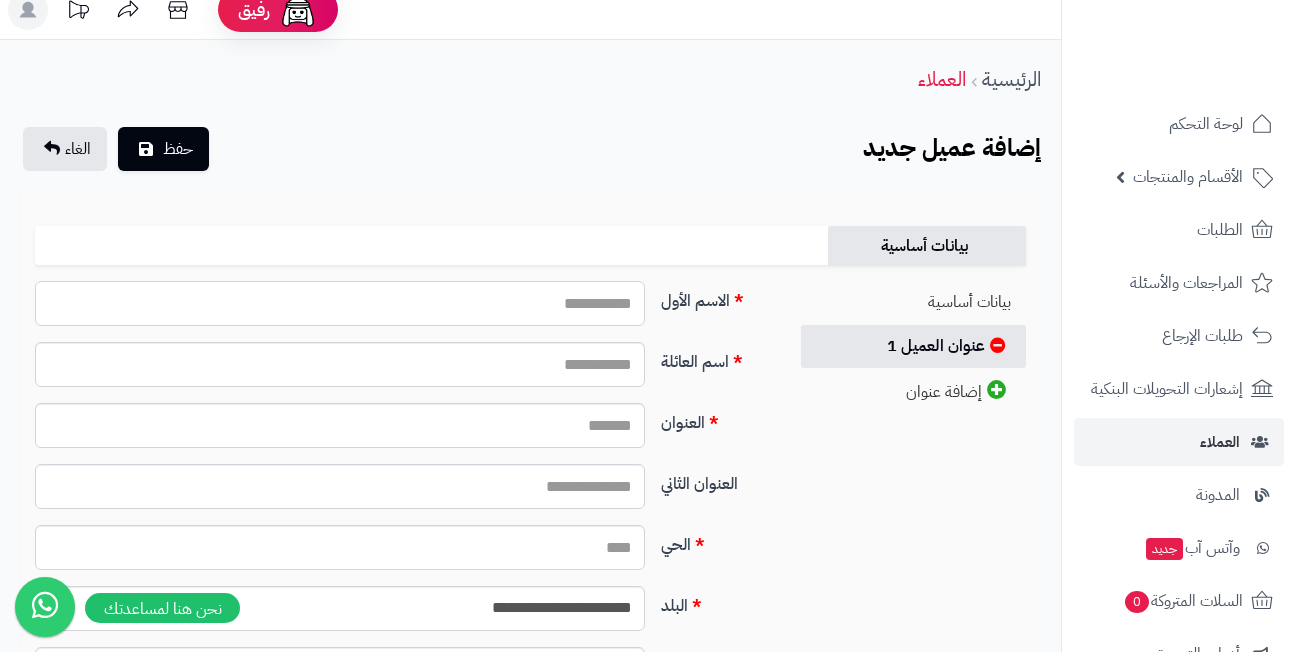 click on "الاسم الأول" at bounding box center (340, 303) 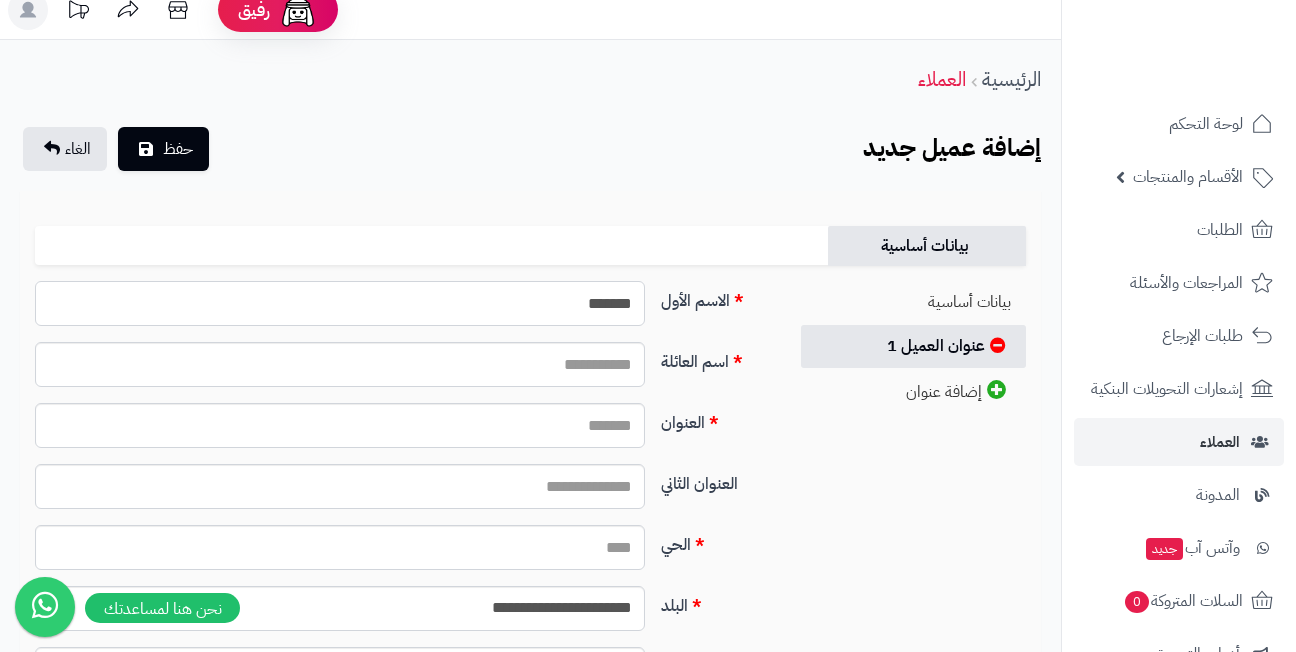 type on "*******" 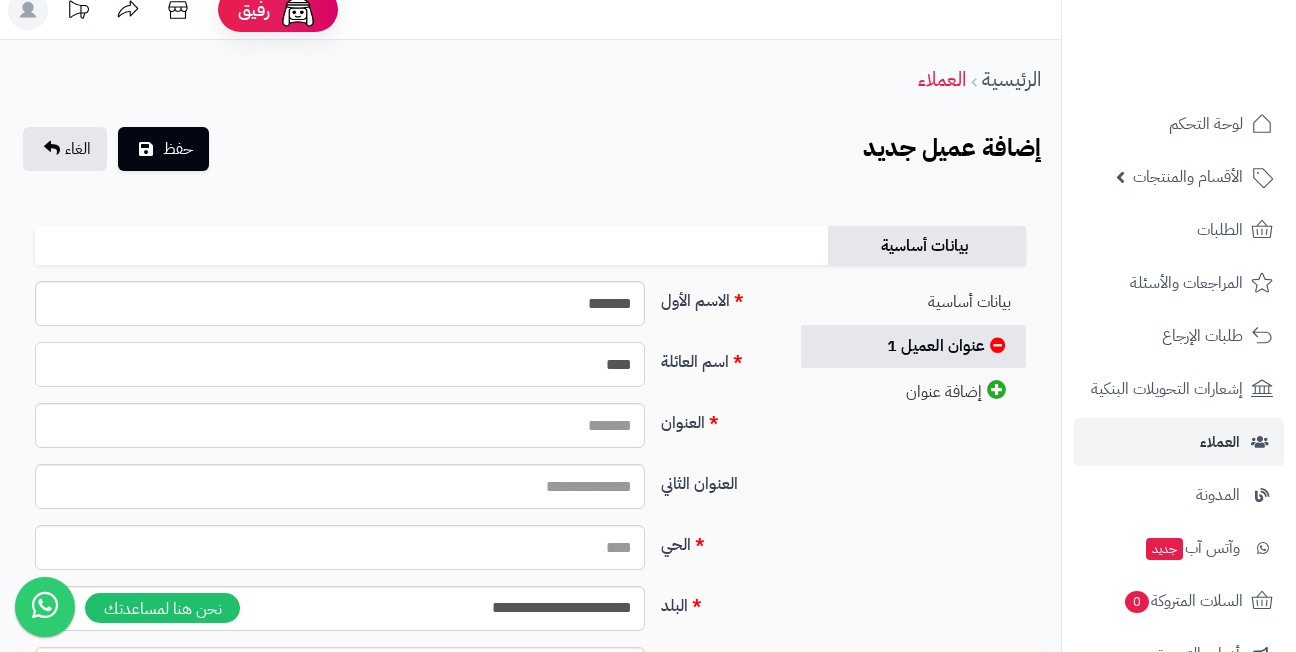 type on "****" 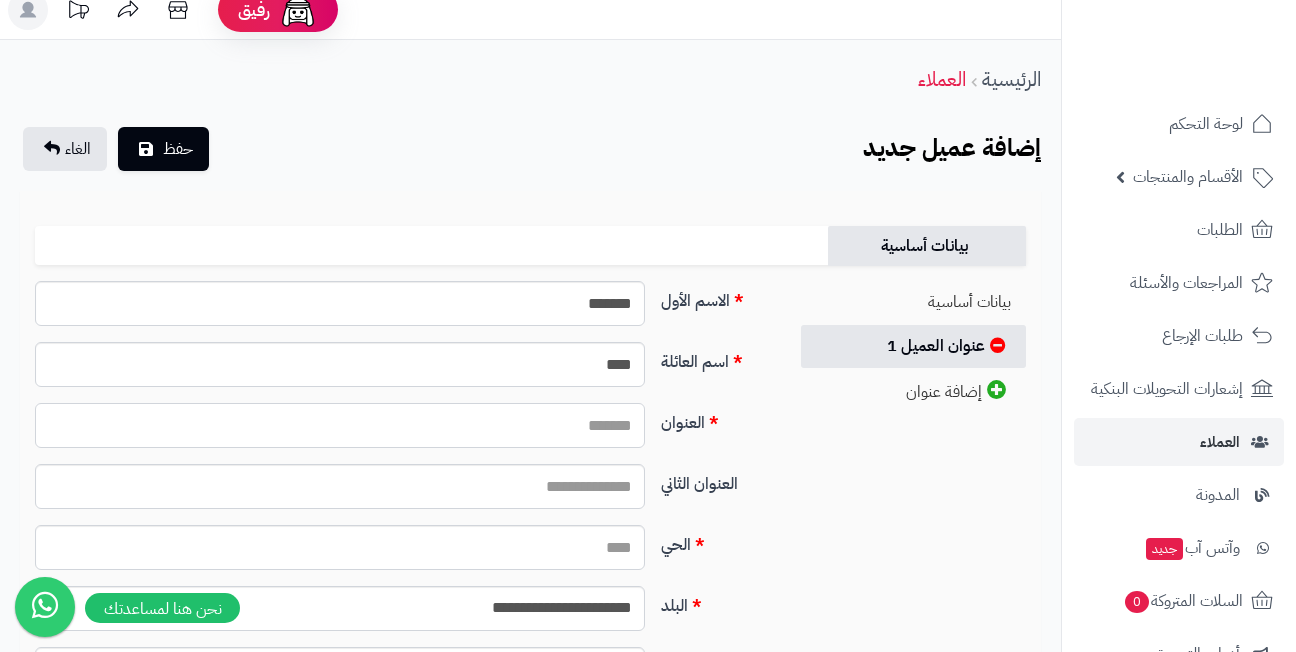 paste on "**********" 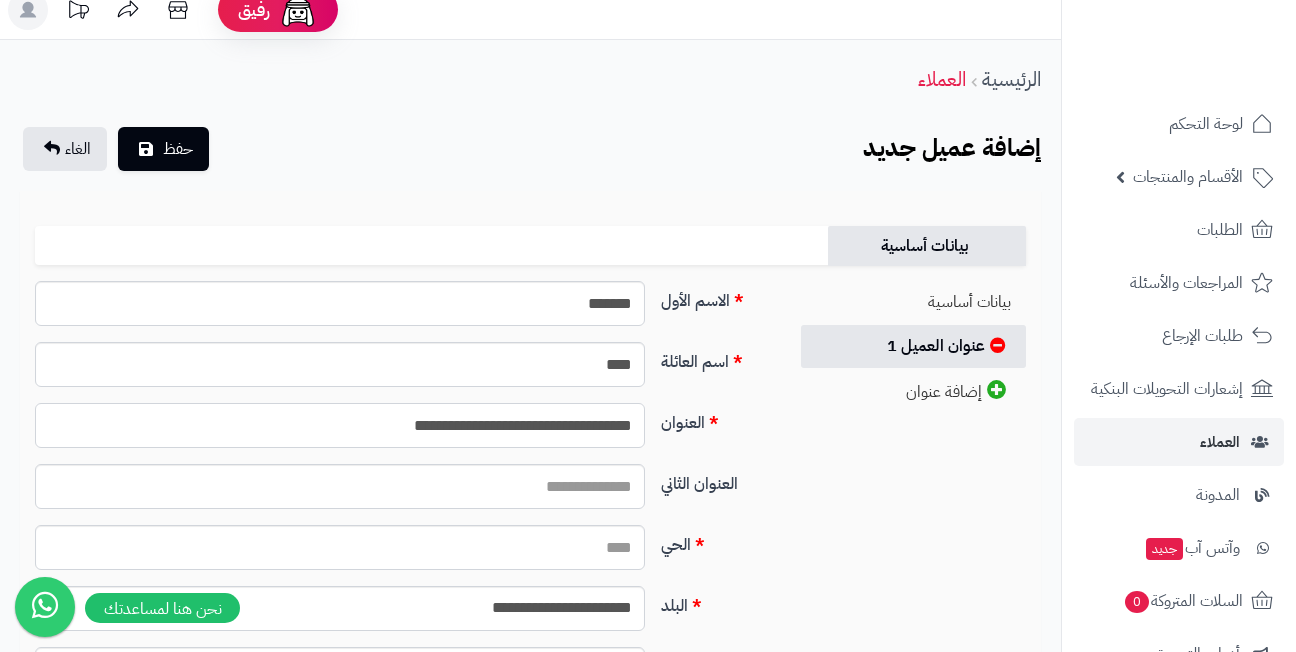 type on "**********" 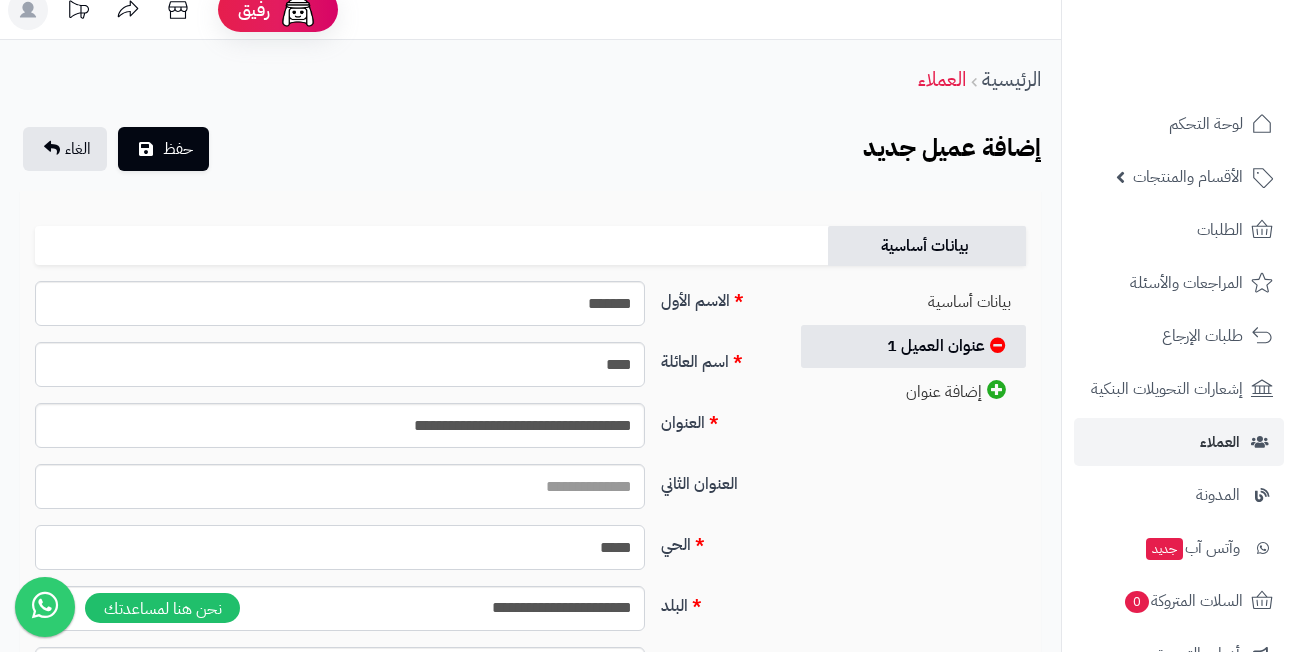 type on "*****" 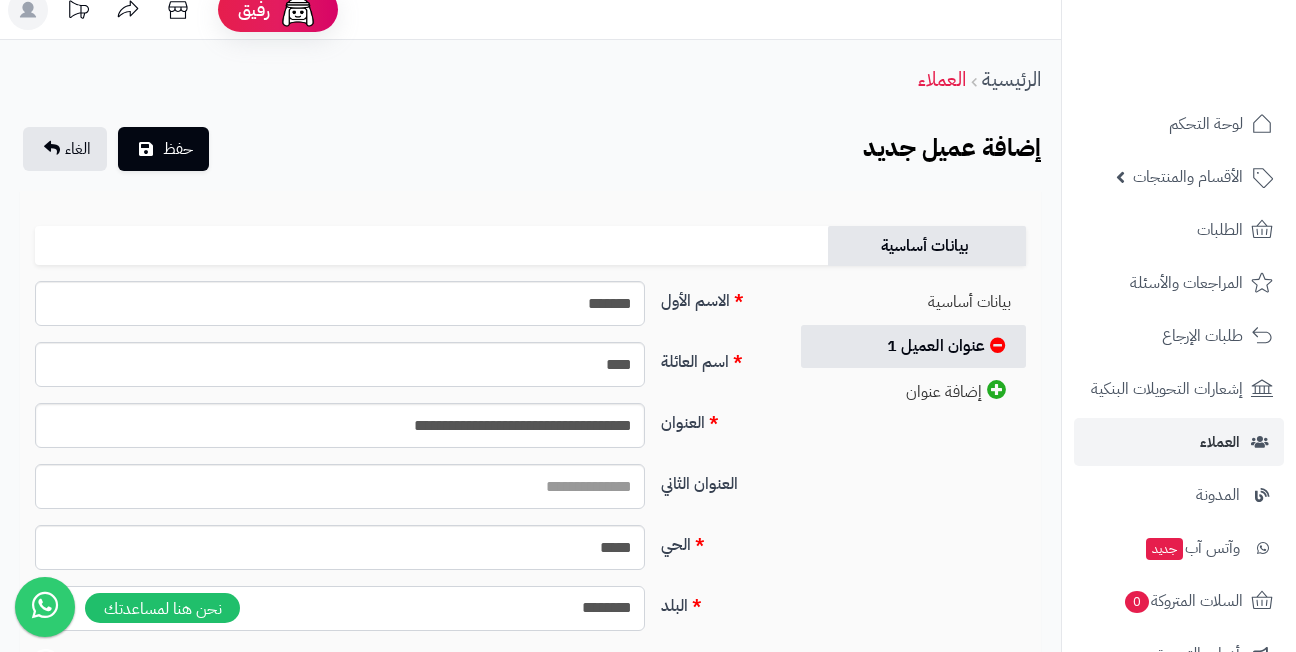 select on "***" 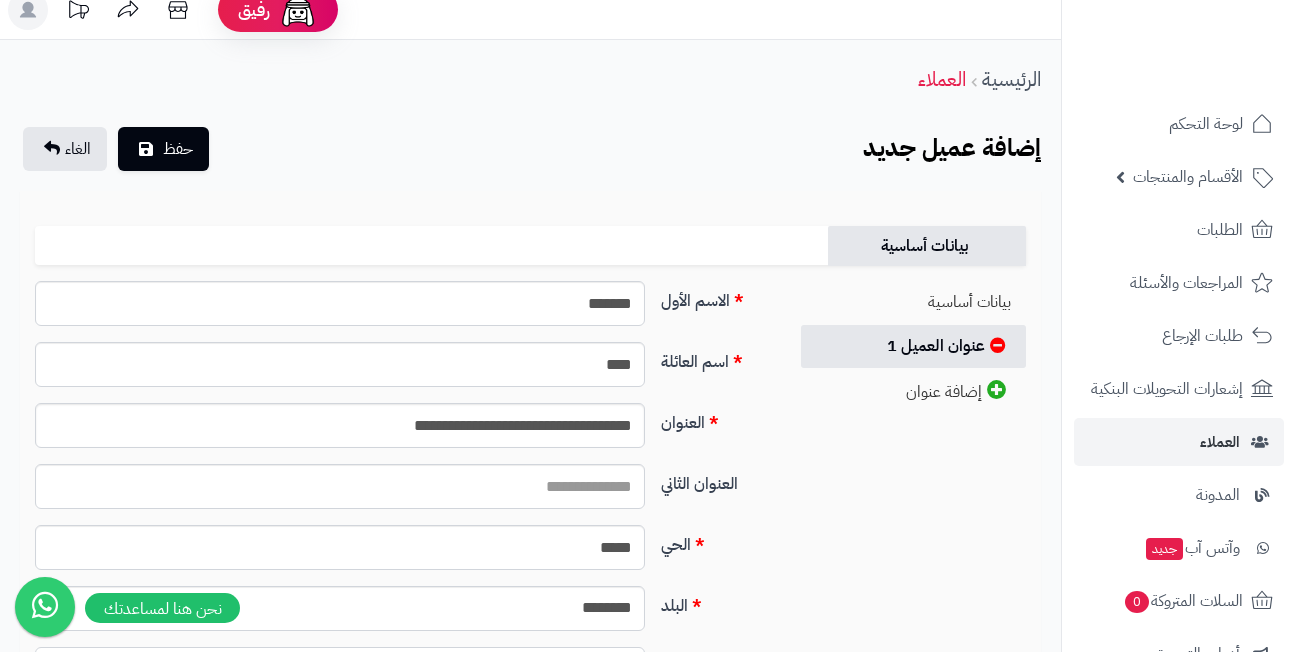 scroll, scrollTop: 60, scrollLeft: 0, axis: vertical 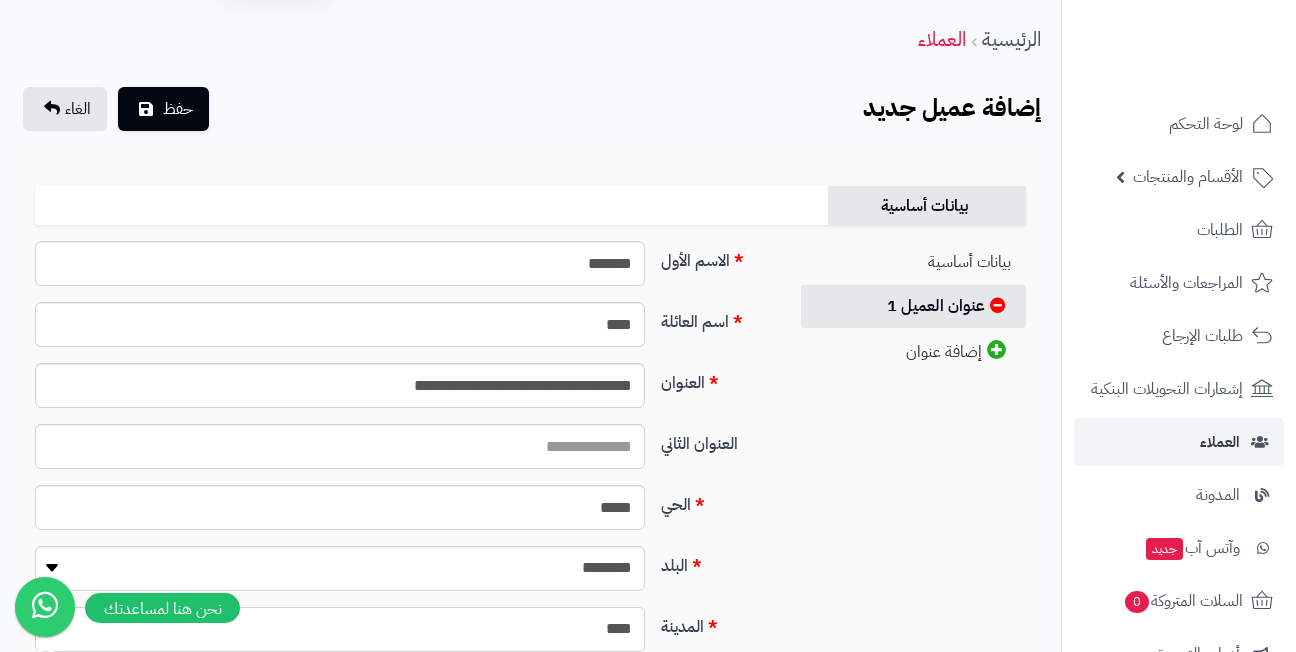 select on "***" 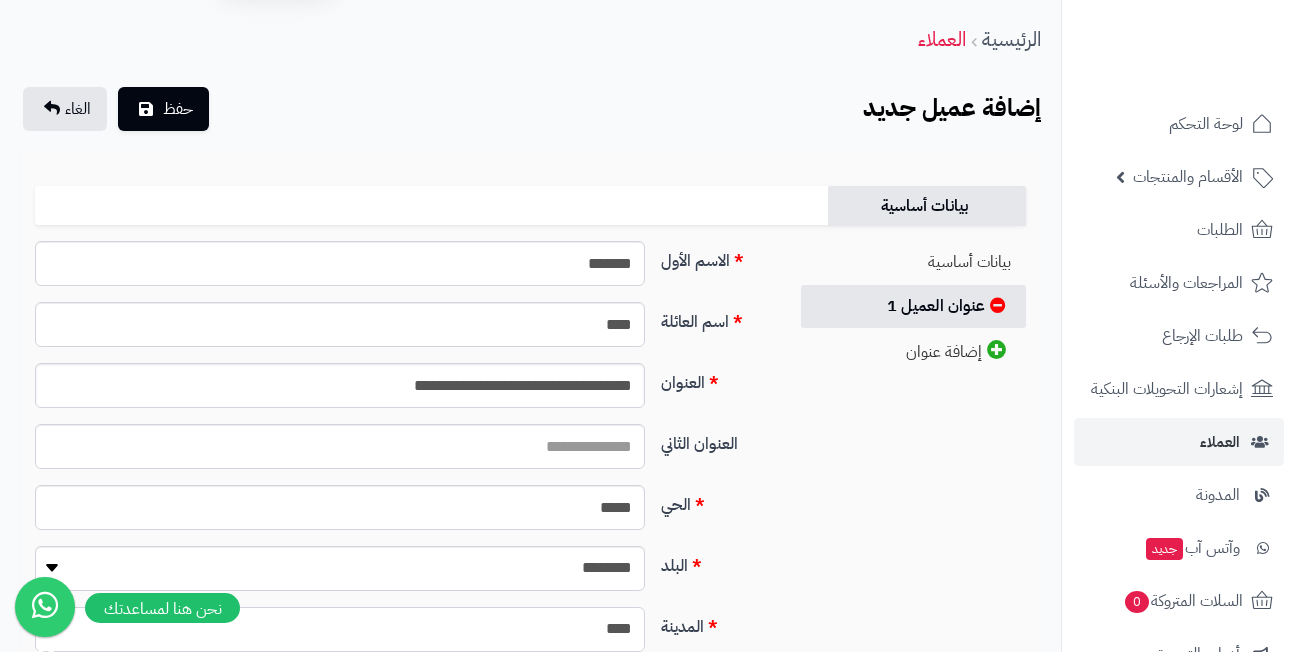 scroll, scrollTop: 260, scrollLeft: 0, axis: vertical 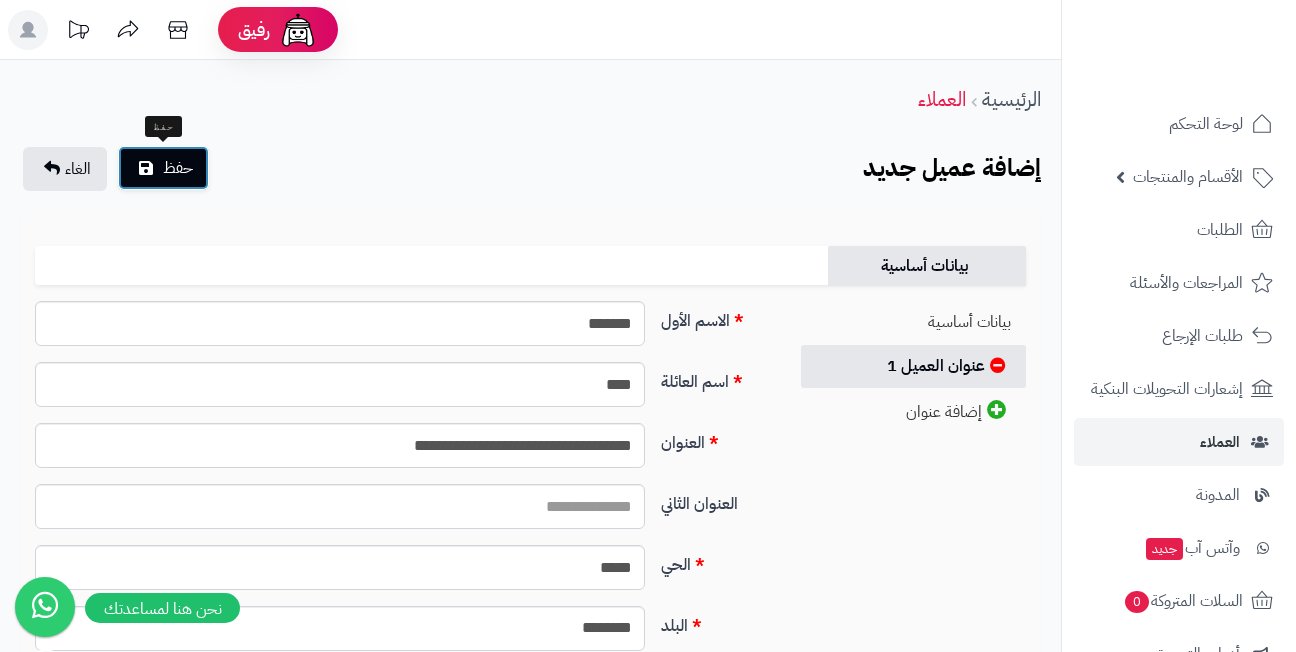 click on "حفظ" at bounding box center [178, 168] 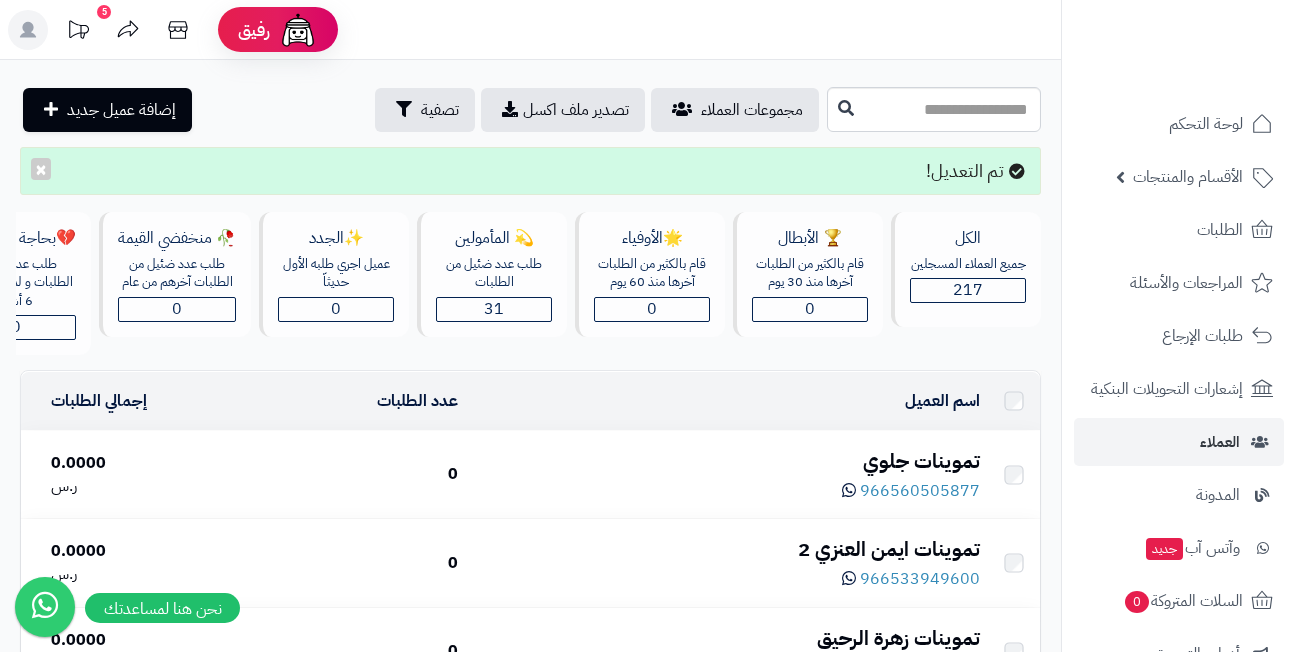 scroll, scrollTop: 0, scrollLeft: 0, axis: both 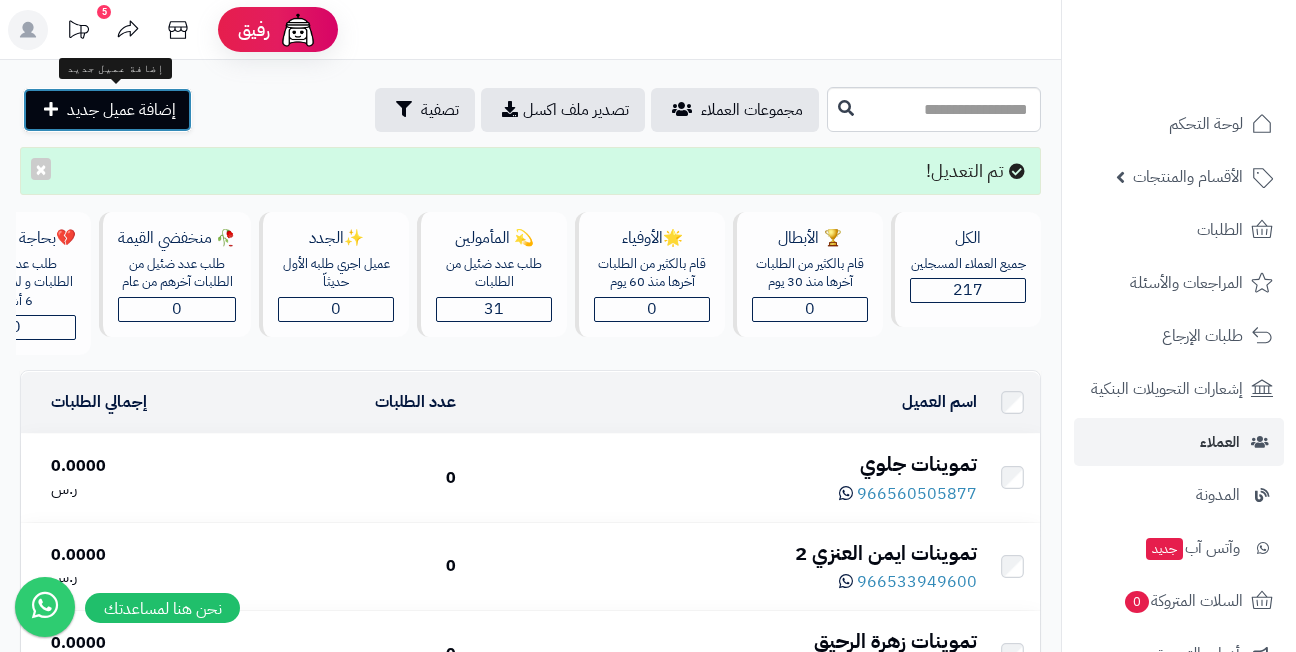 click on "إضافة عميل جديد" at bounding box center (121, 110) 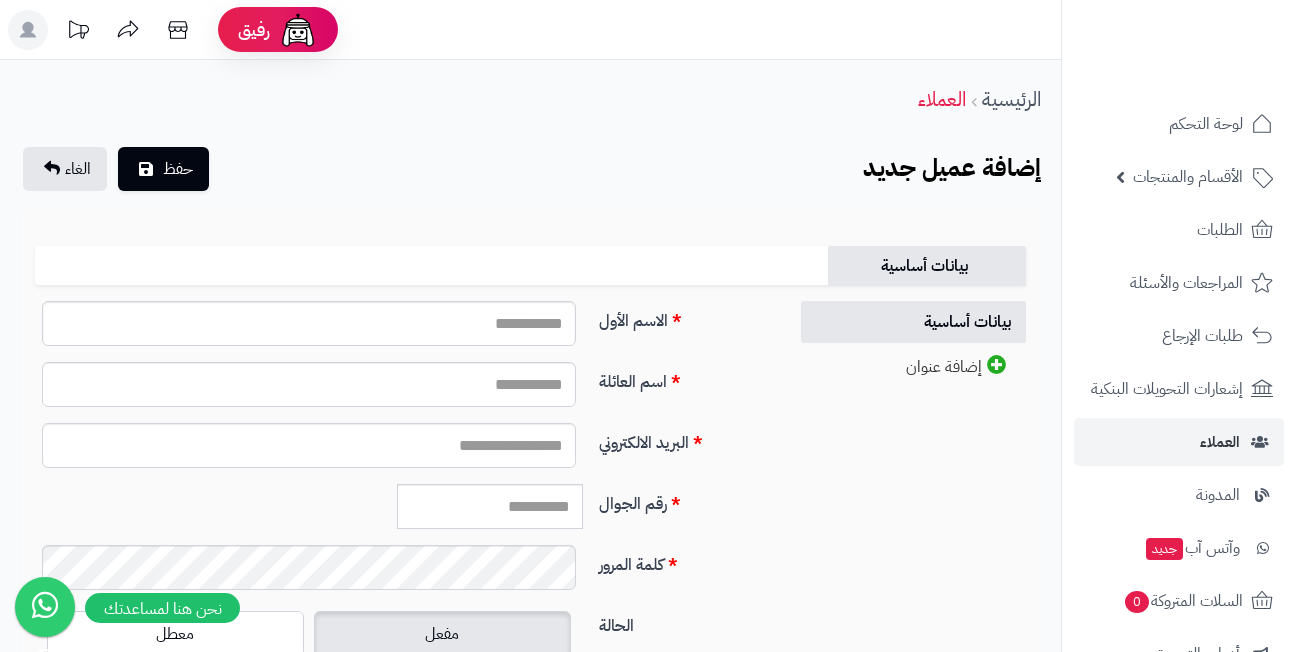 scroll, scrollTop: 0, scrollLeft: 0, axis: both 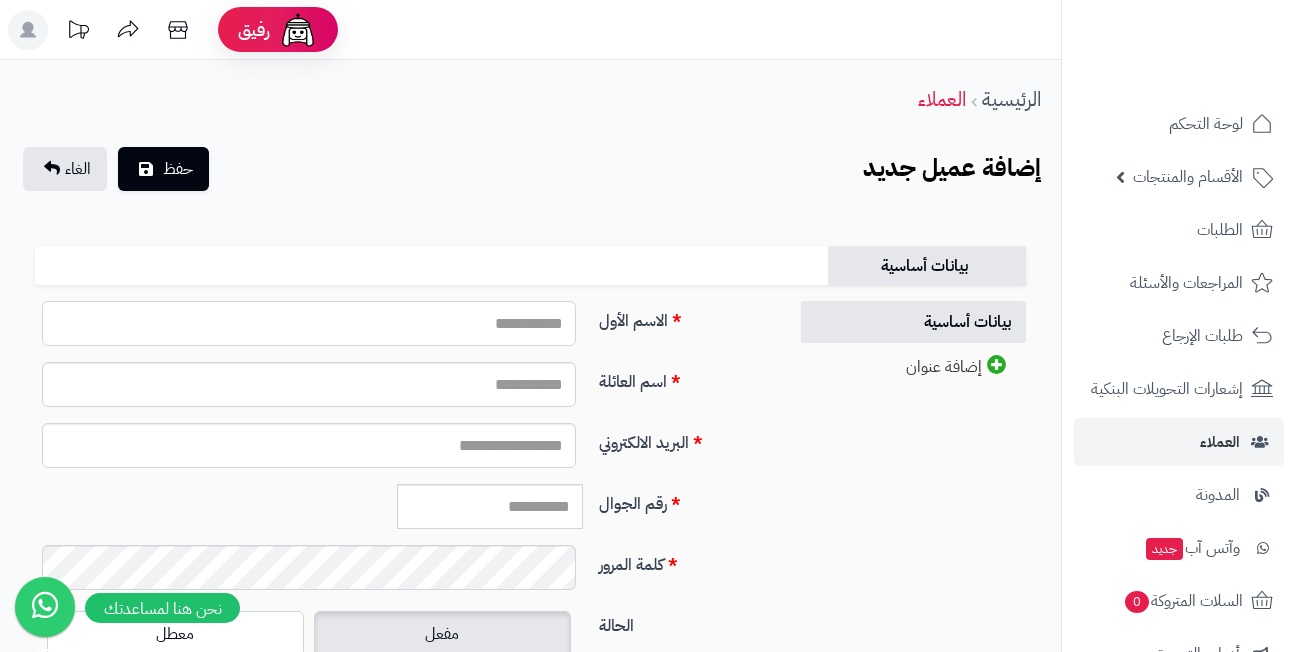 click on "الاسم الأول" at bounding box center [309, 323] 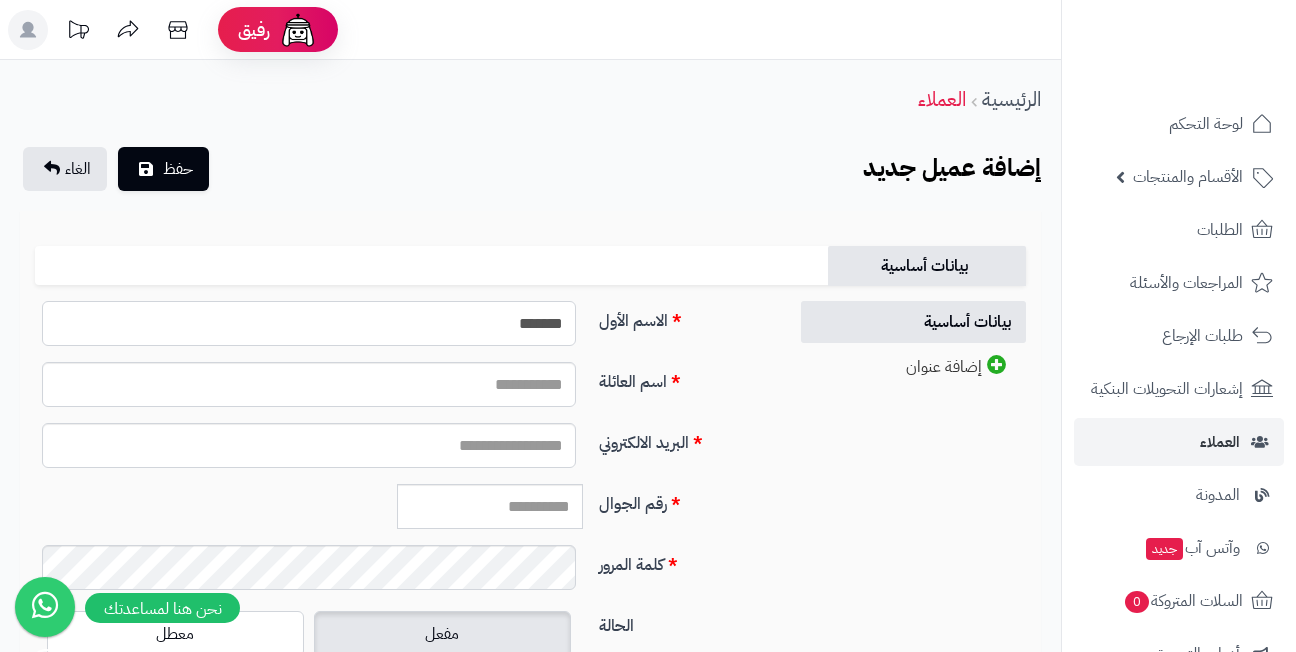 type on "*******" 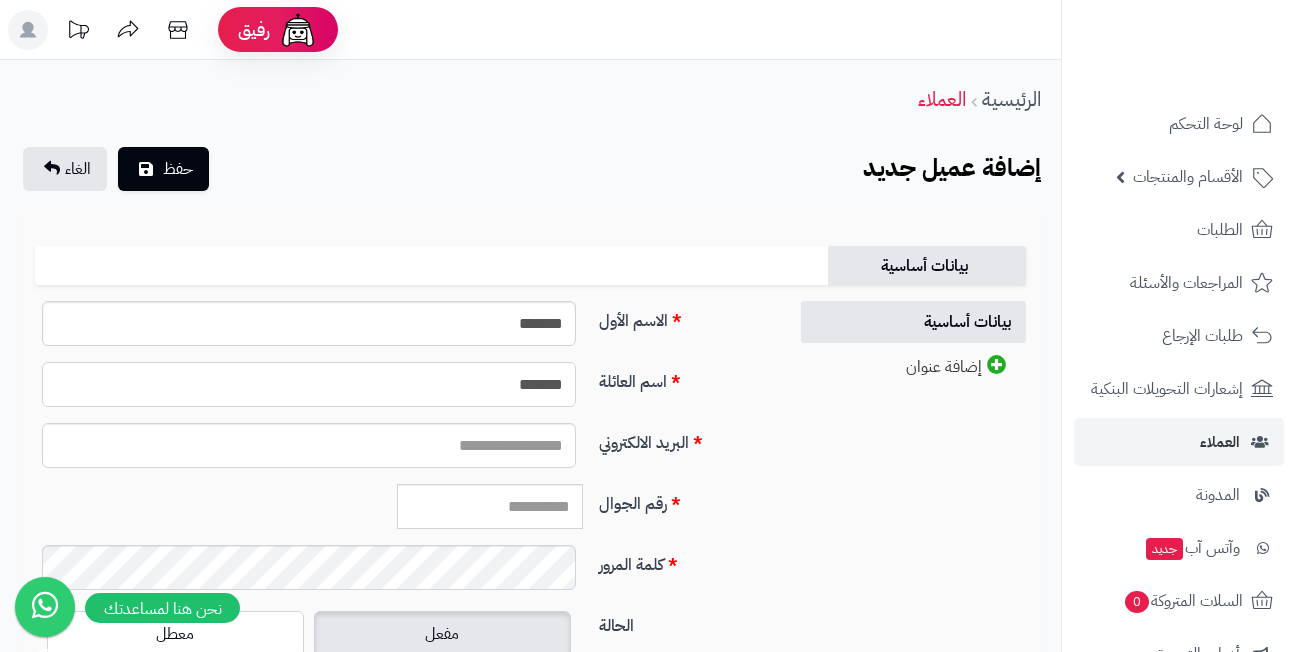 type on "*******" 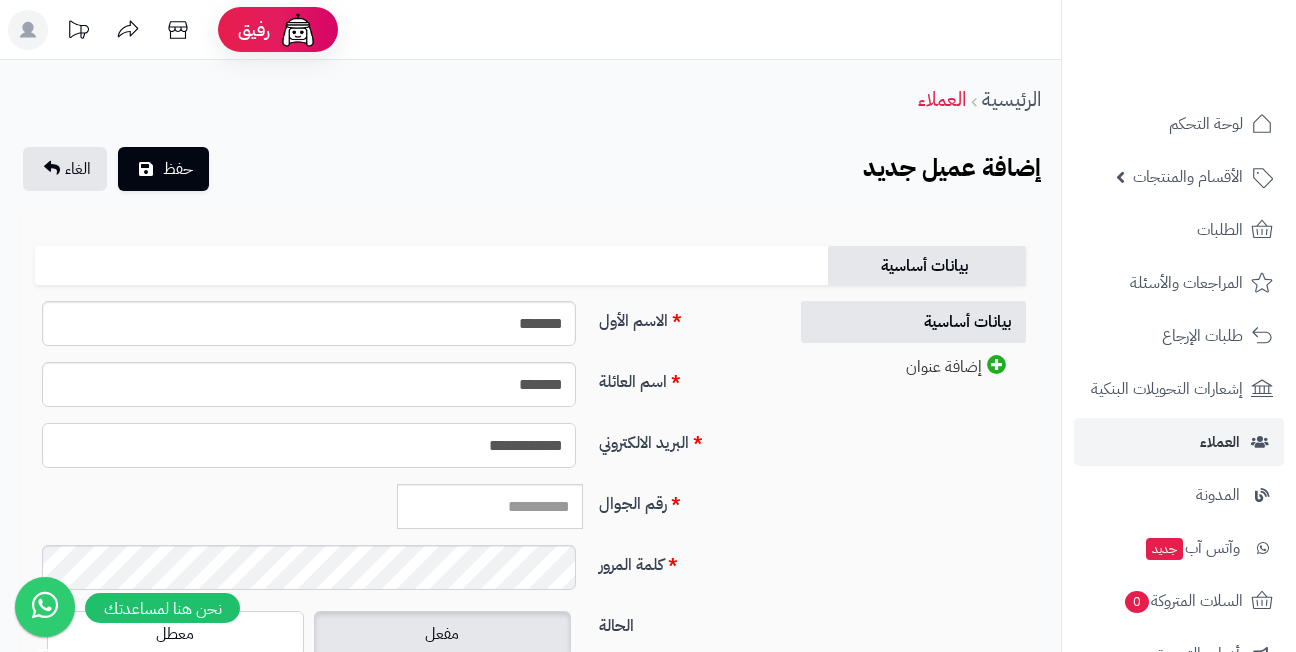 type on "**********" 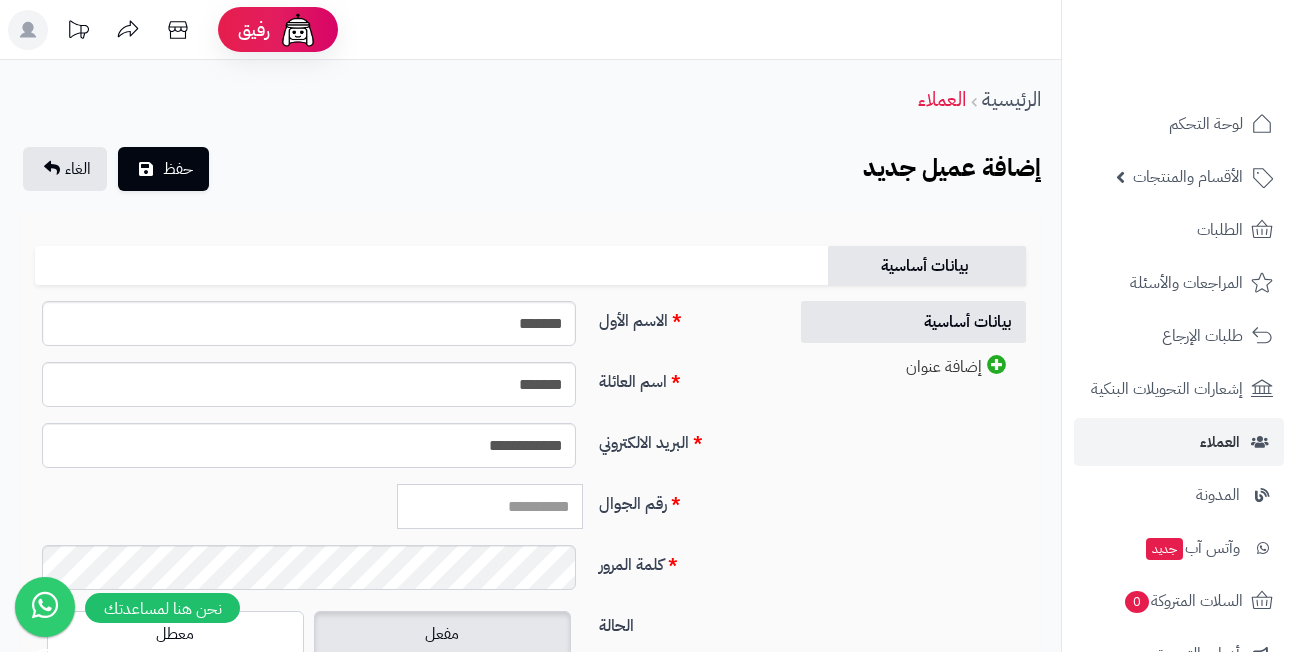 paste on "*********" 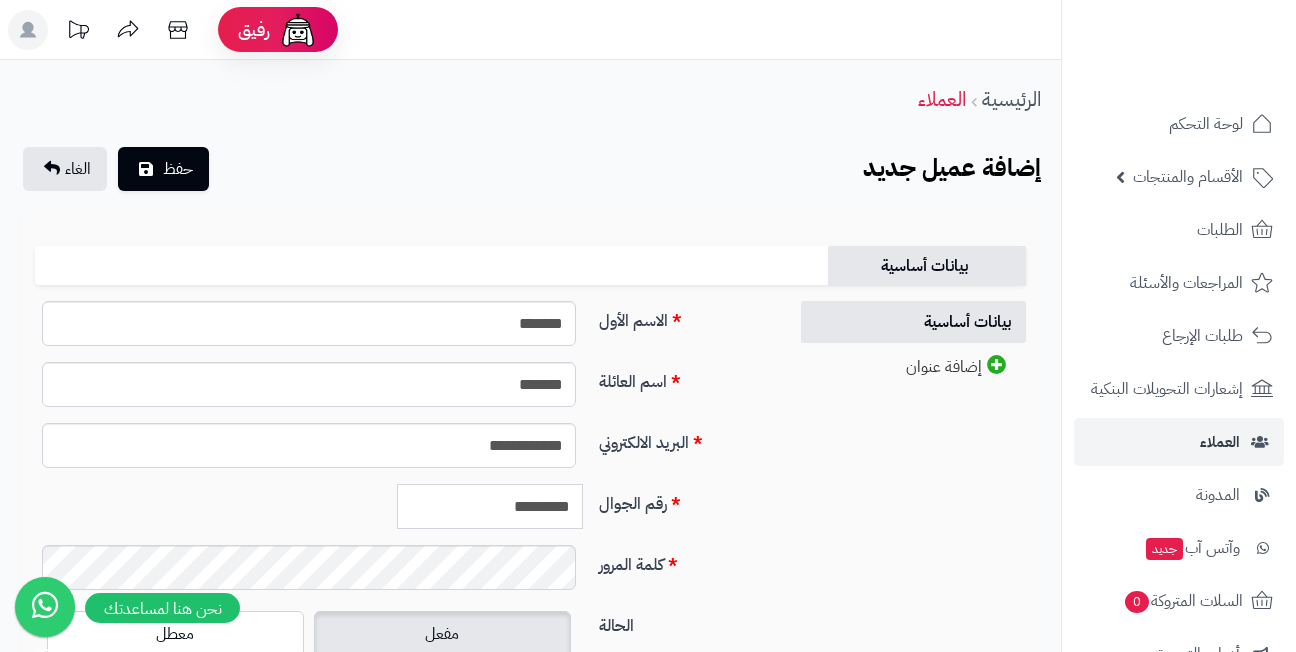 type on "*********" 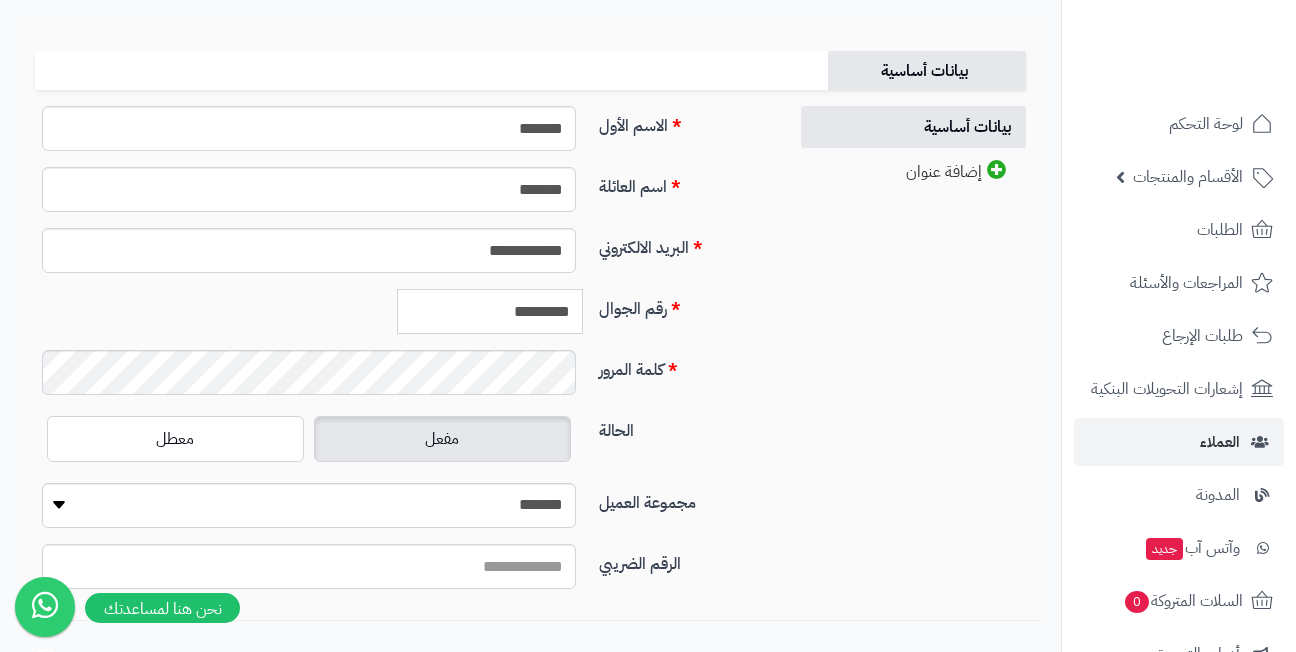 scroll, scrollTop: 200, scrollLeft: 0, axis: vertical 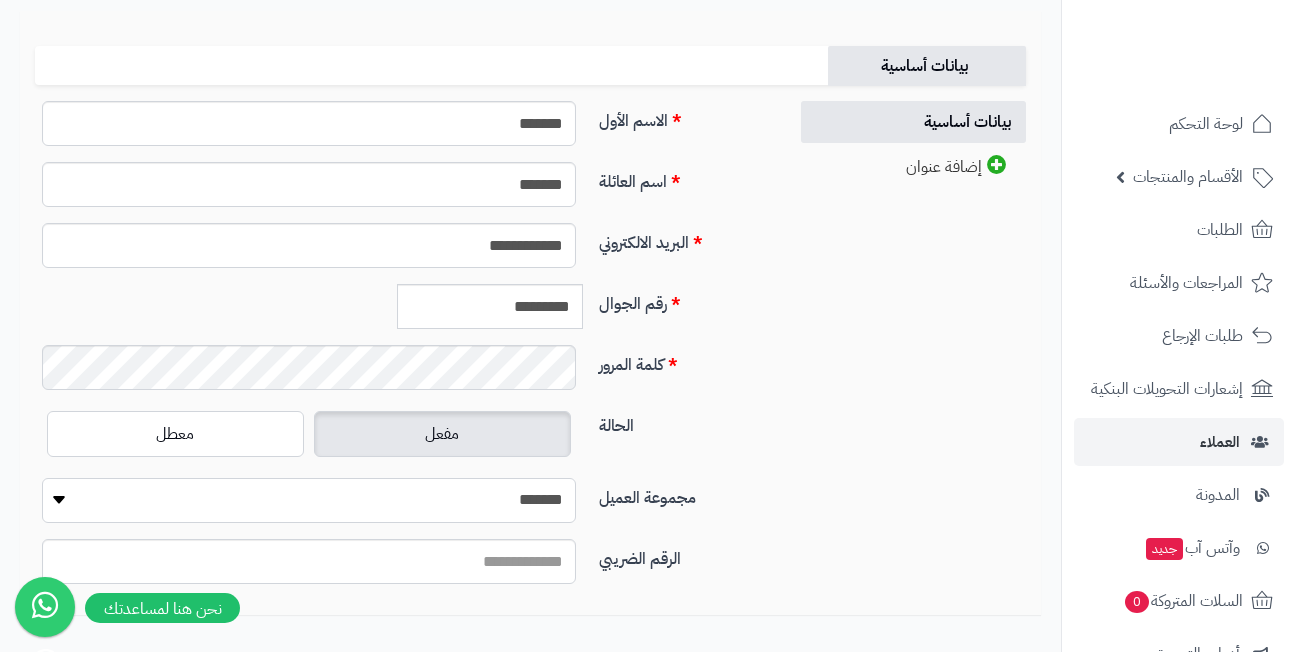 click on "**********" at bounding box center [309, 500] 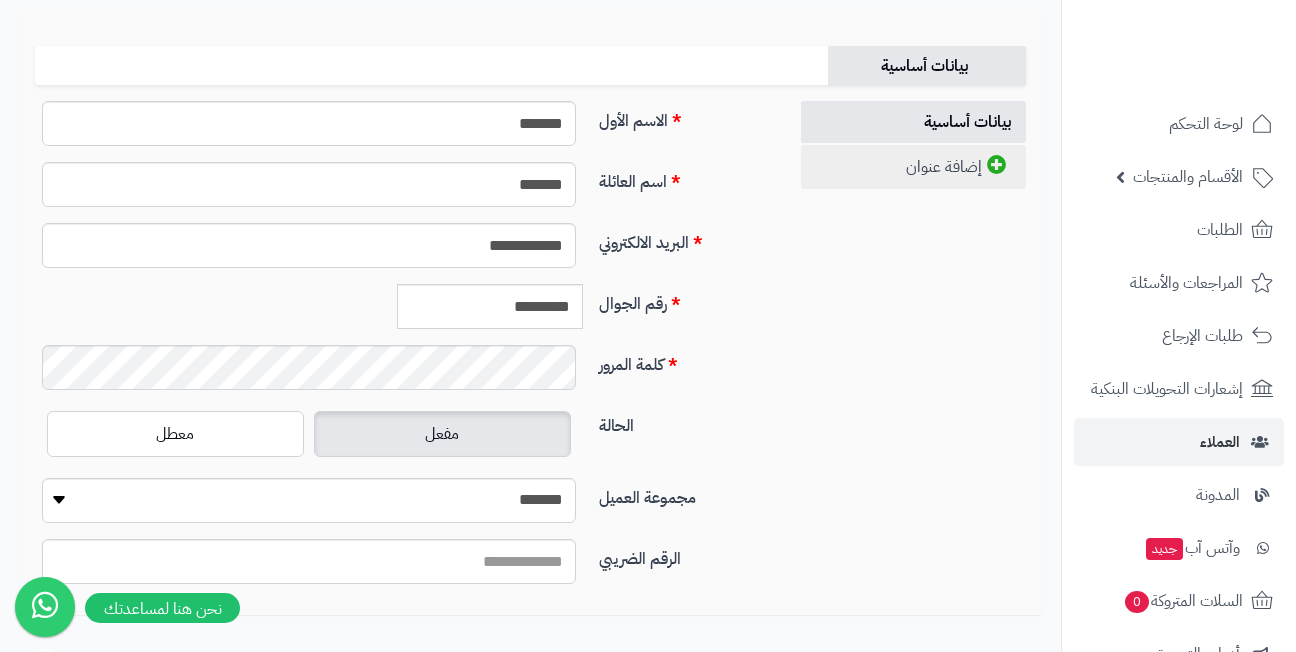 click on "إضافة عنوان" at bounding box center [913, 167] 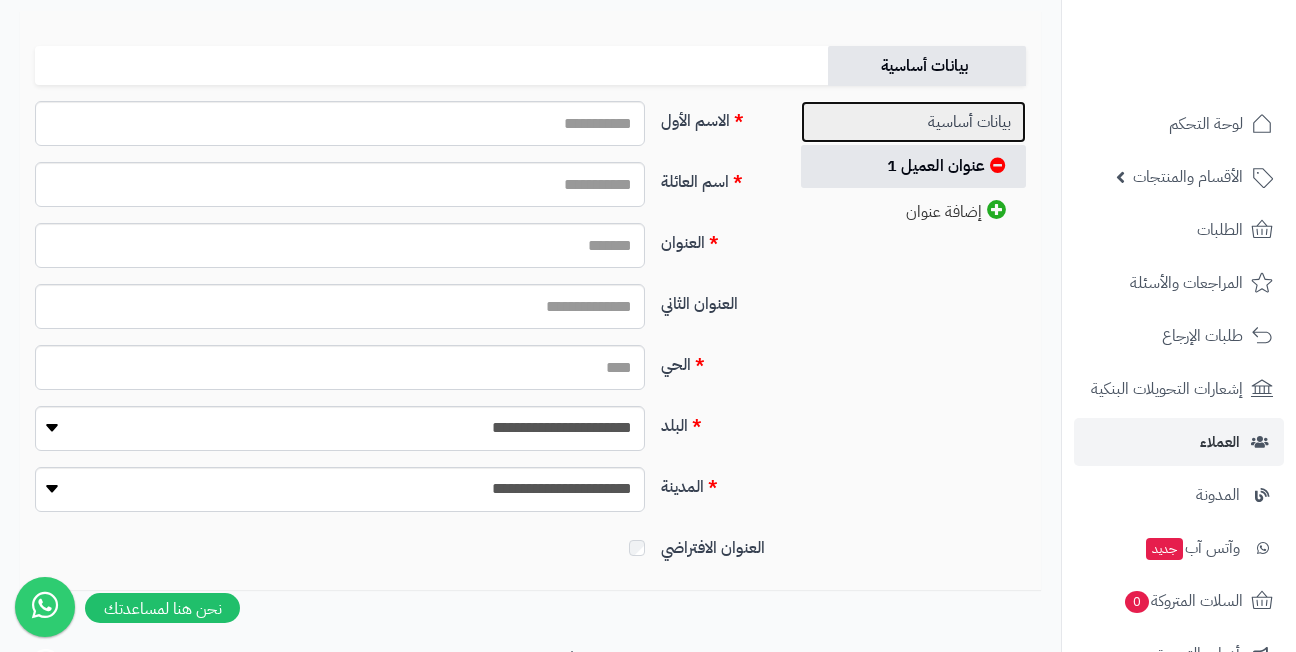 click on "بيانات أساسية" at bounding box center (913, 122) 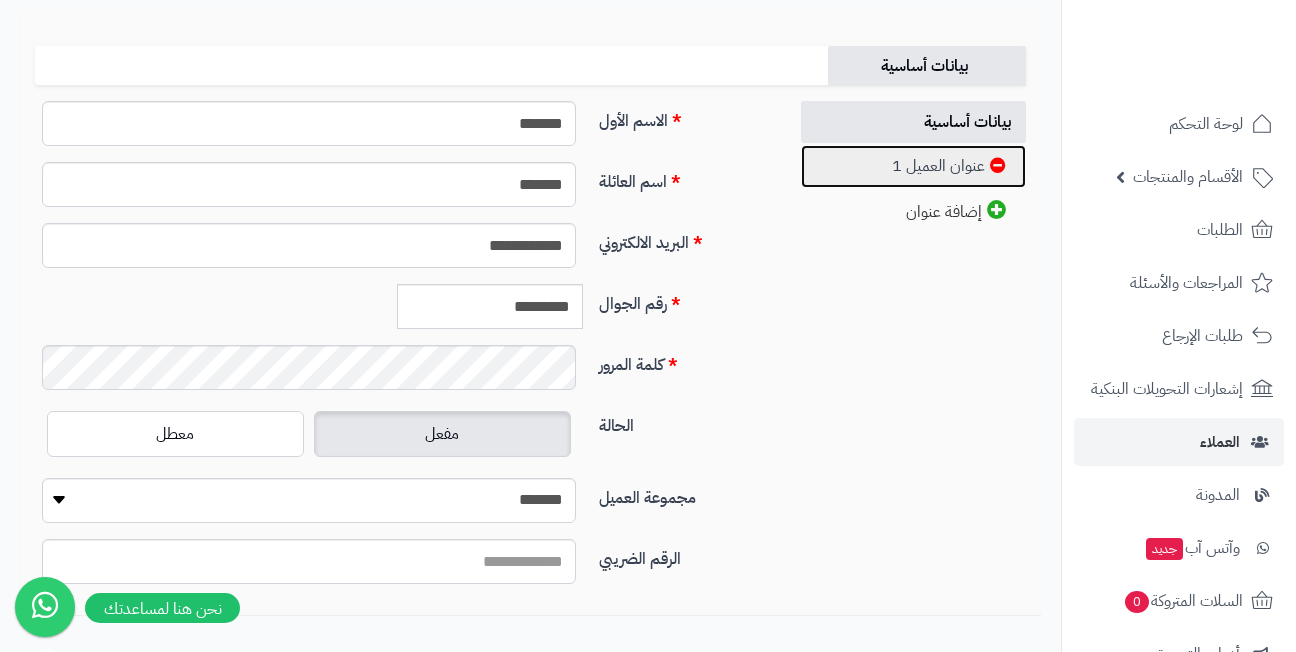 click on "عنوان العميل 1" at bounding box center [913, 166] 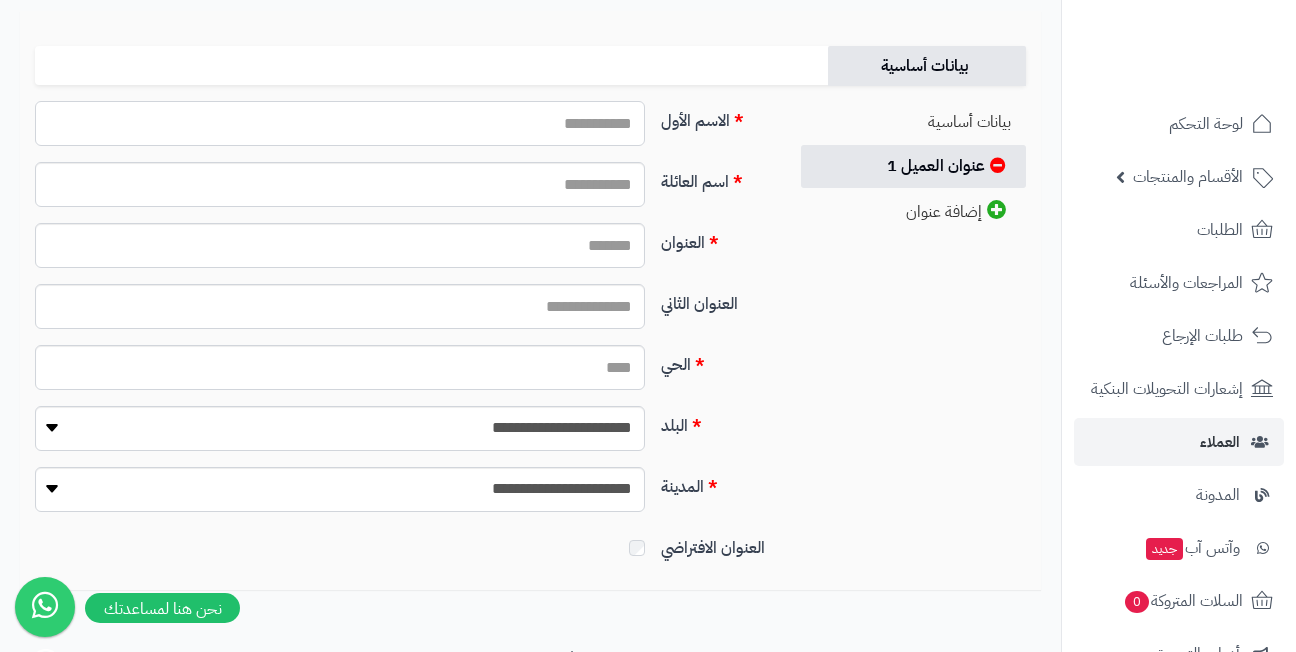 click on "الاسم الأول" at bounding box center (340, 123) 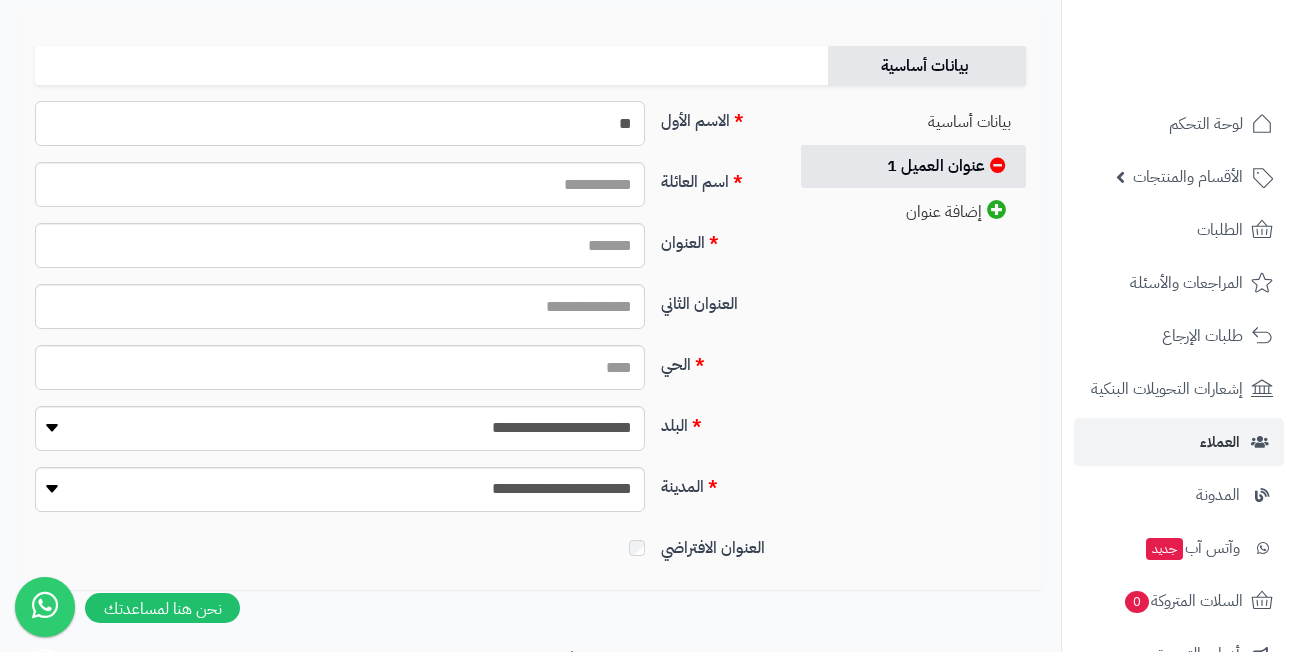 type on "*" 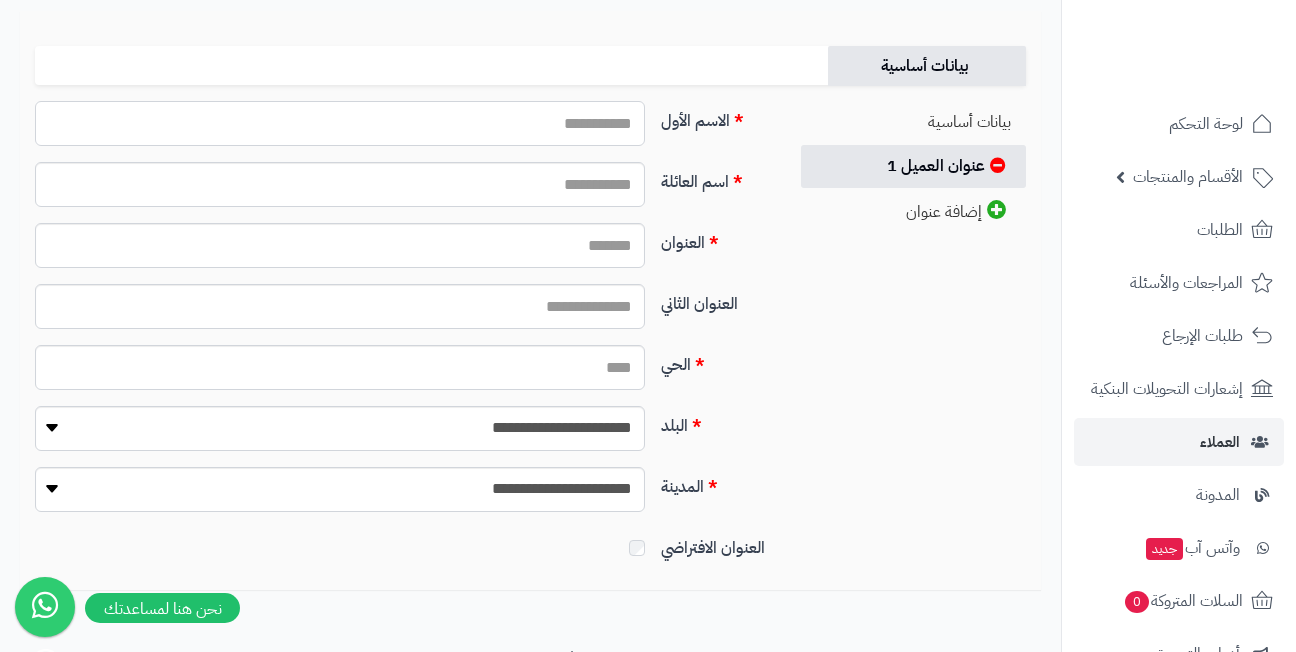 click on "الاسم الأول" at bounding box center [340, 123] 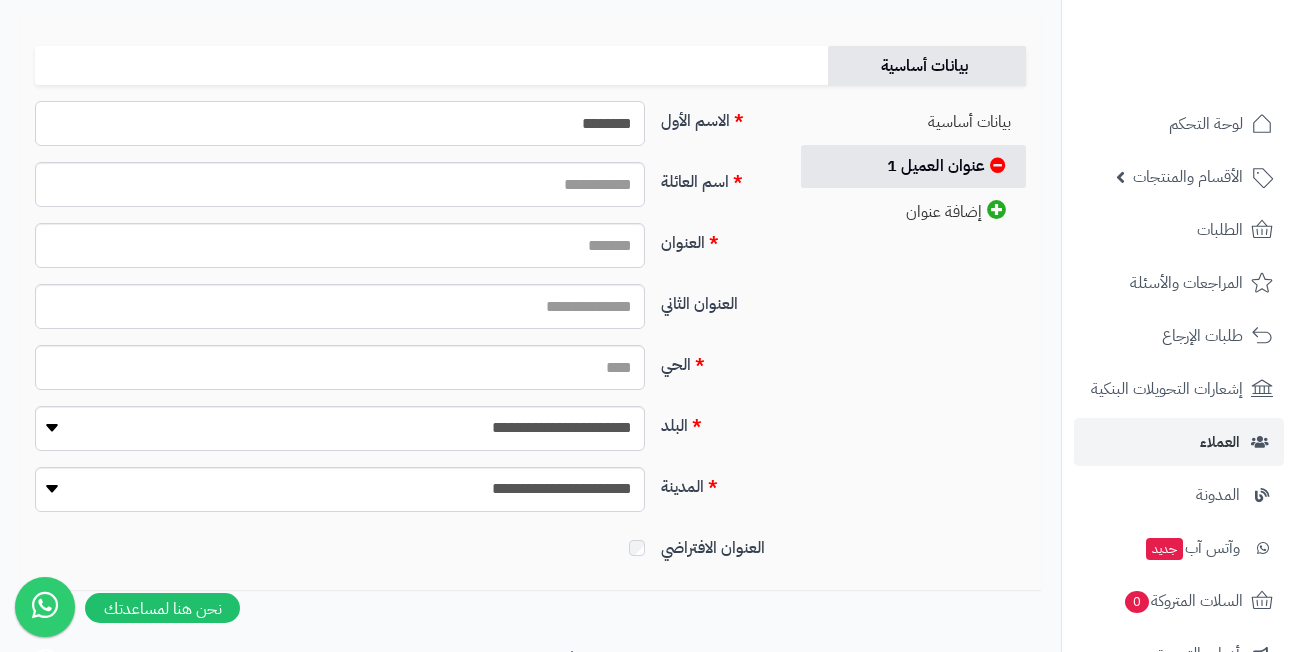 type on "*******" 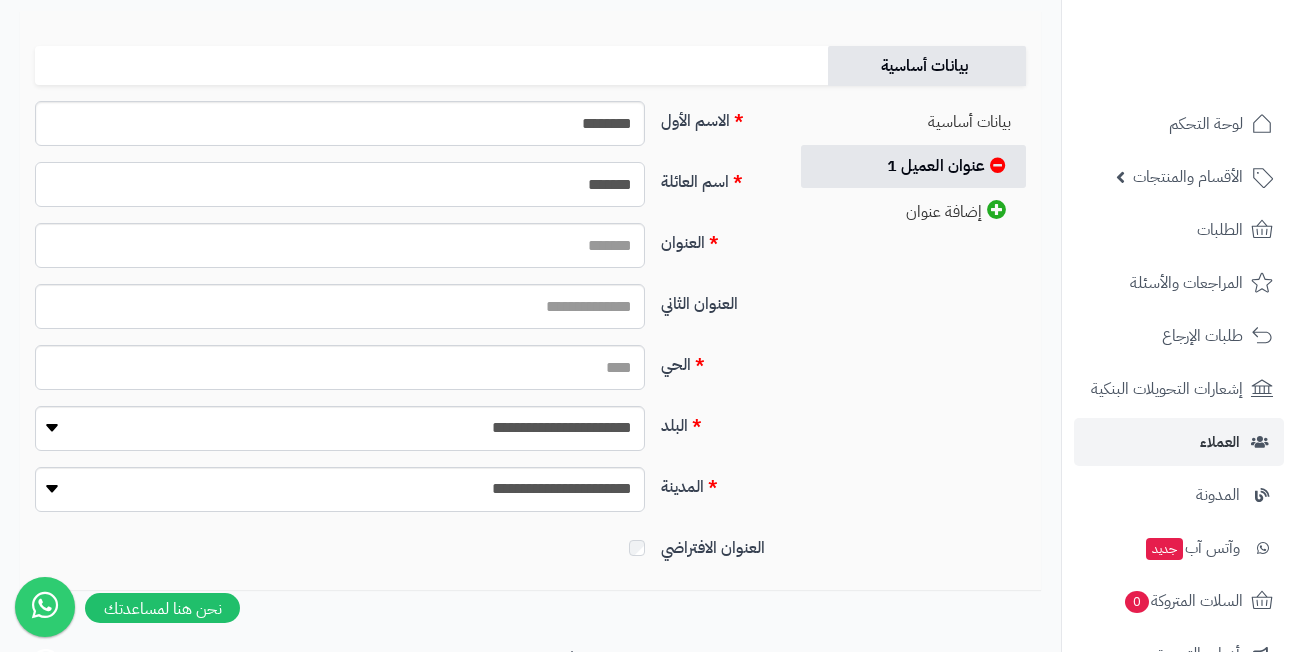 type on "*******" 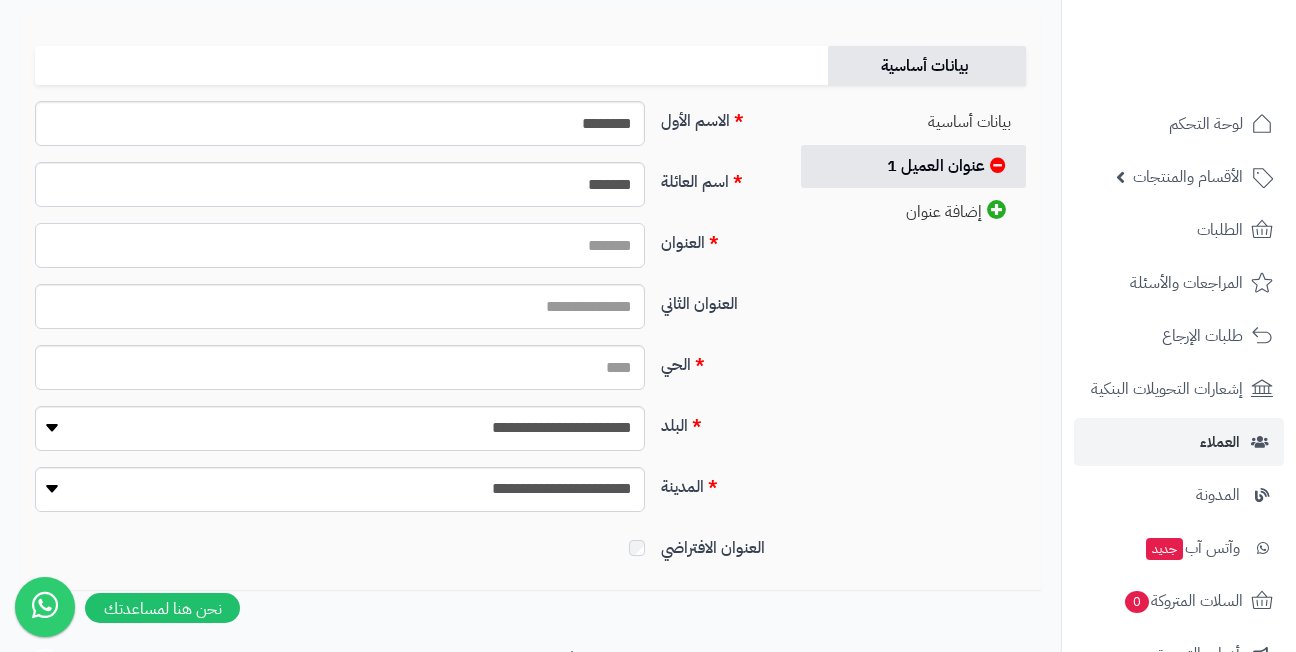paste on "**********" 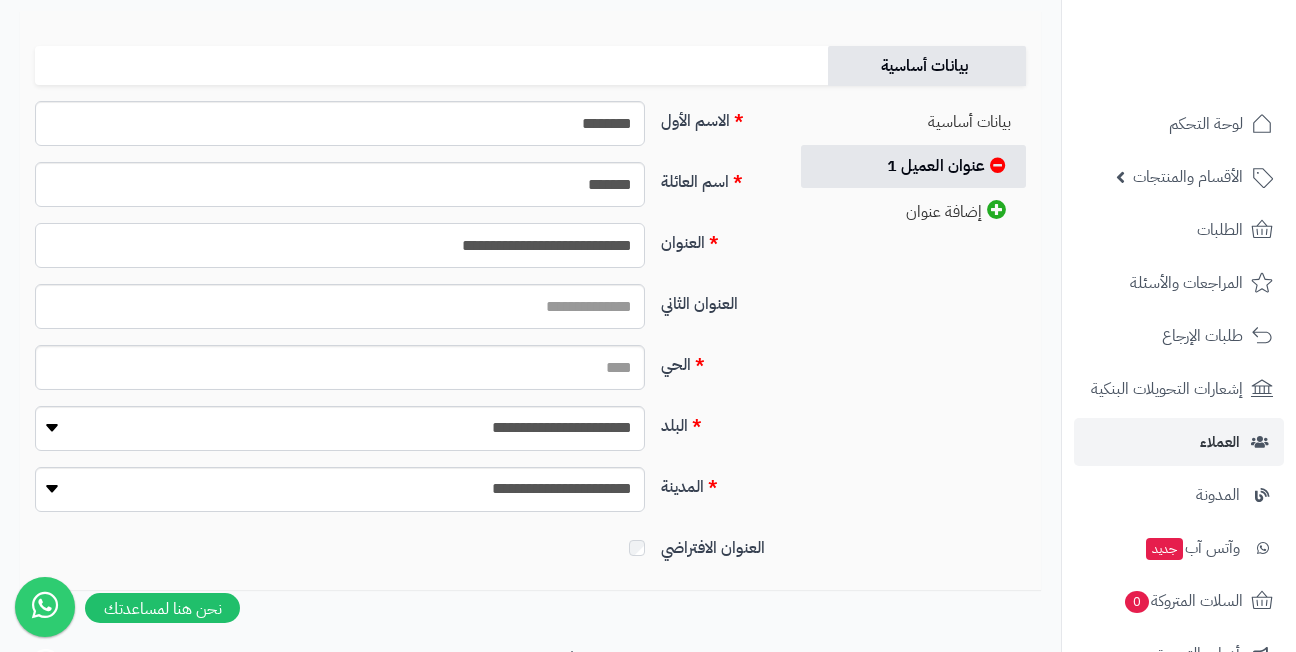 type on "**********" 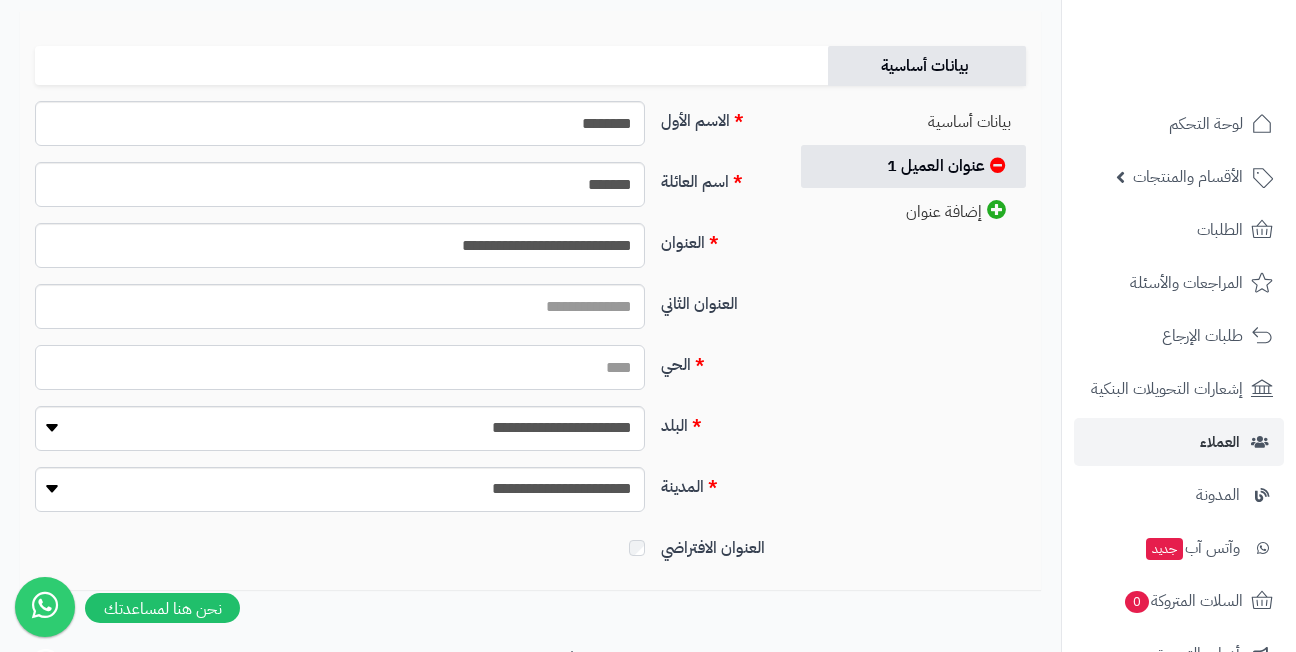 click on "الحي" at bounding box center [340, 367] 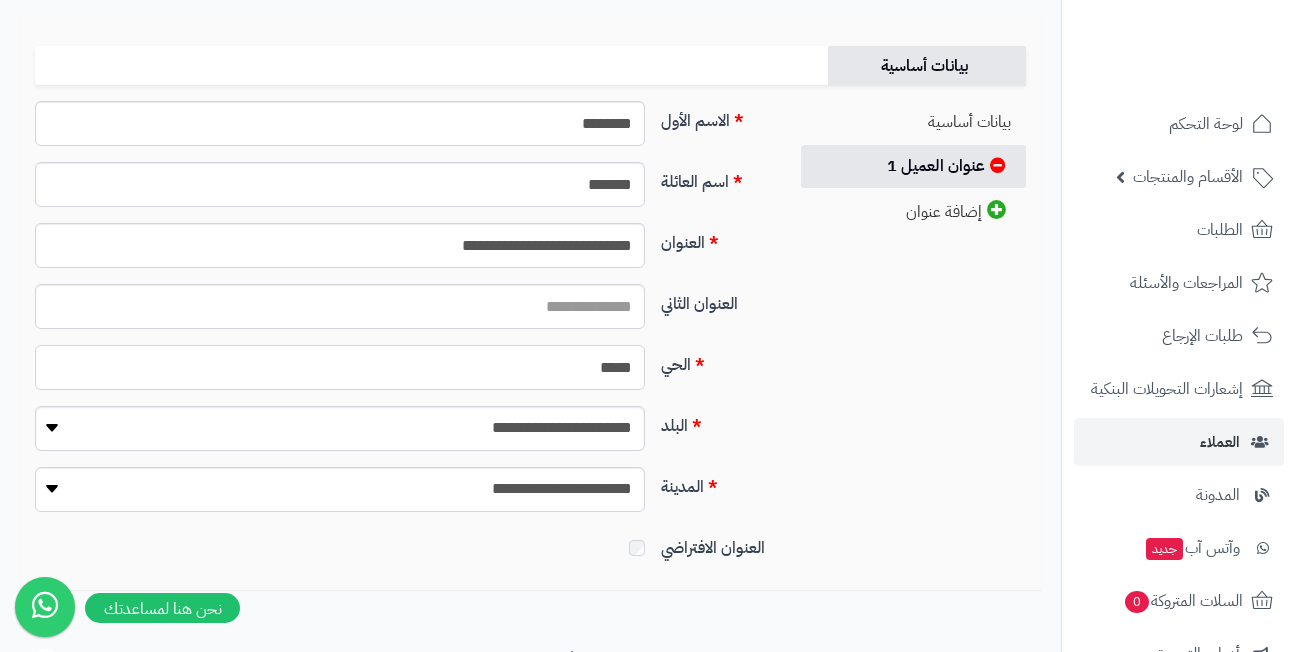 type on "*****" 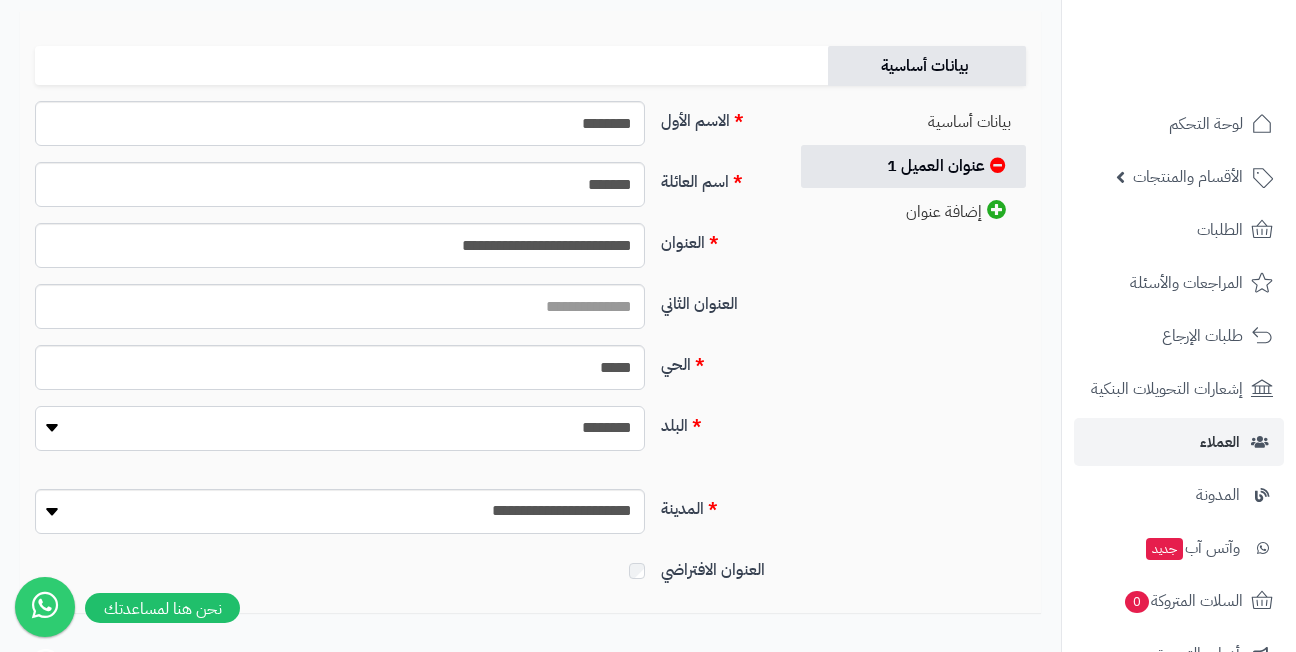 select on "***" 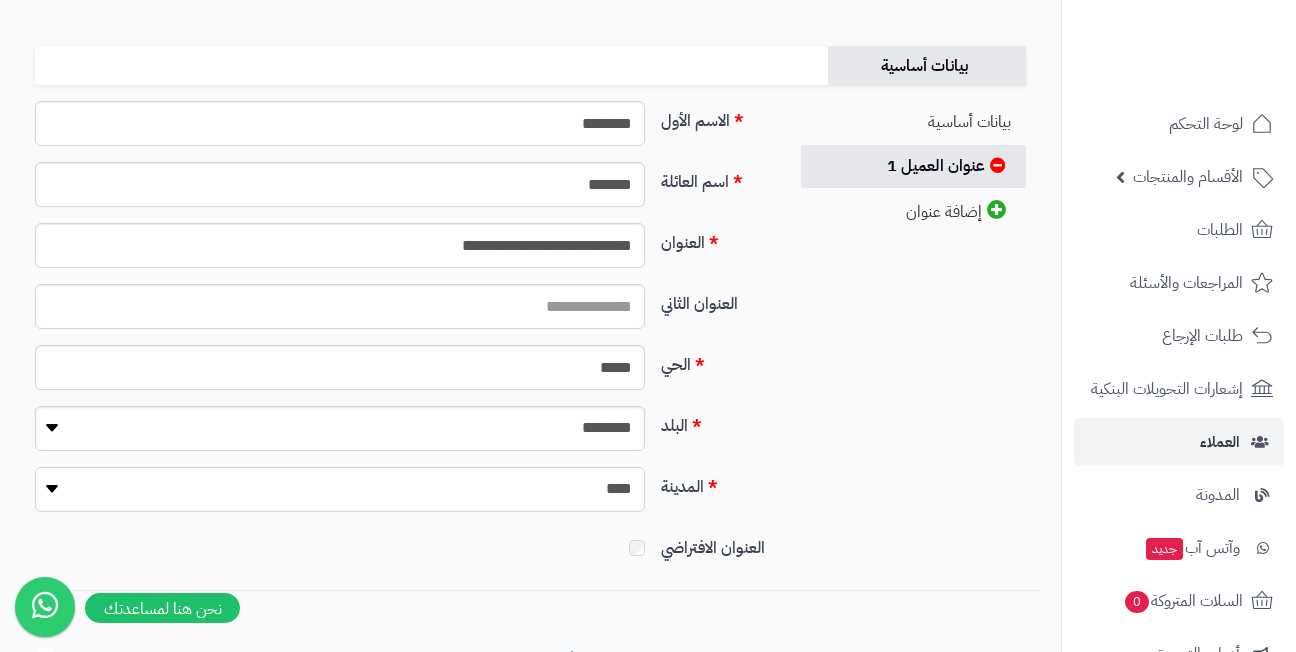 select on "***" 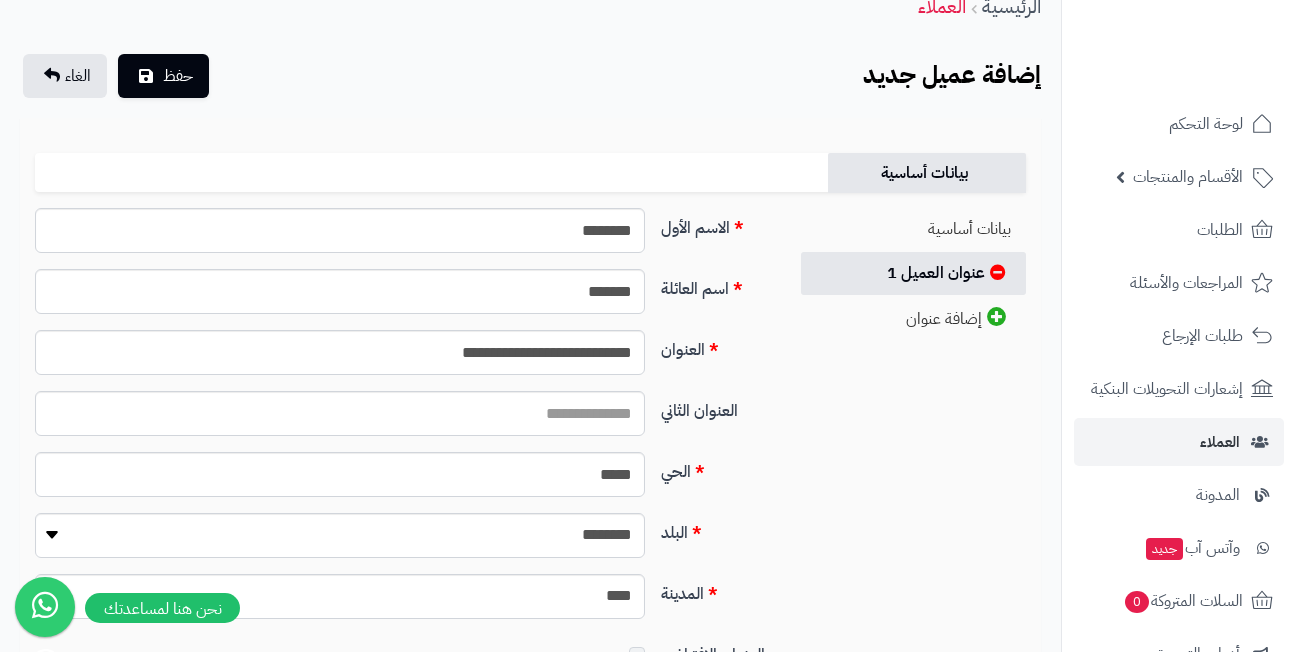 scroll, scrollTop: 0, scrollLeft: 0, axis: both 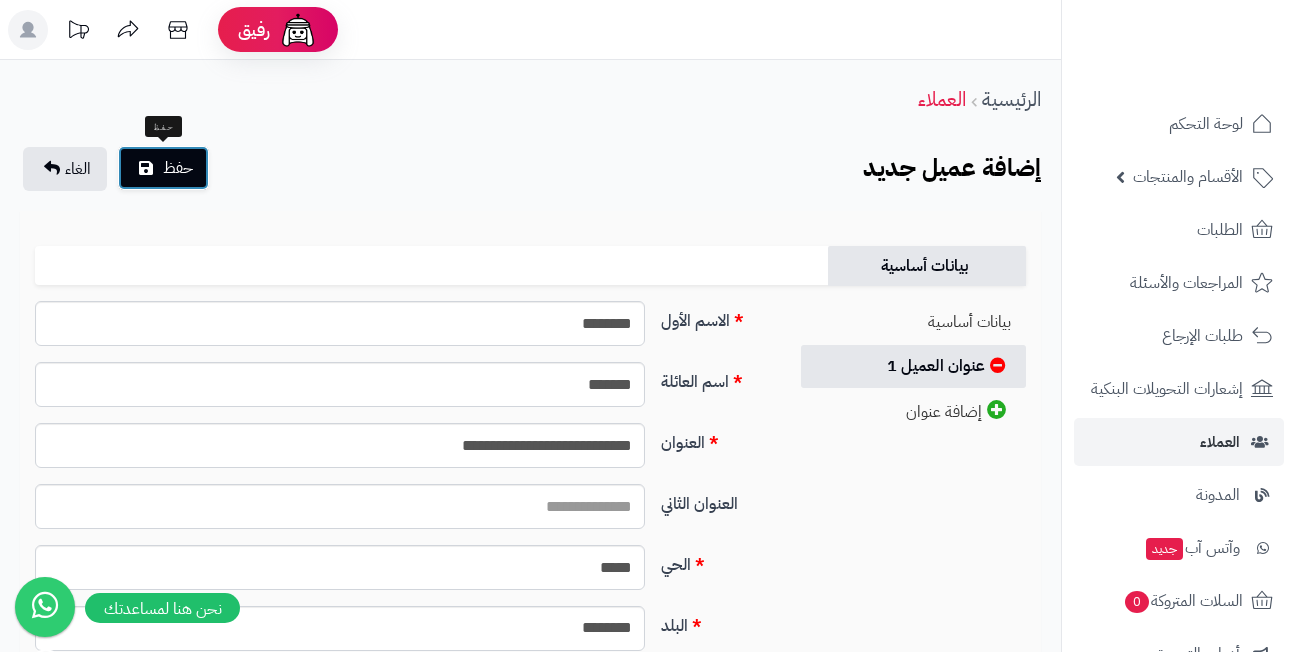 click on "حفظ" at bounding box center (178, 168) 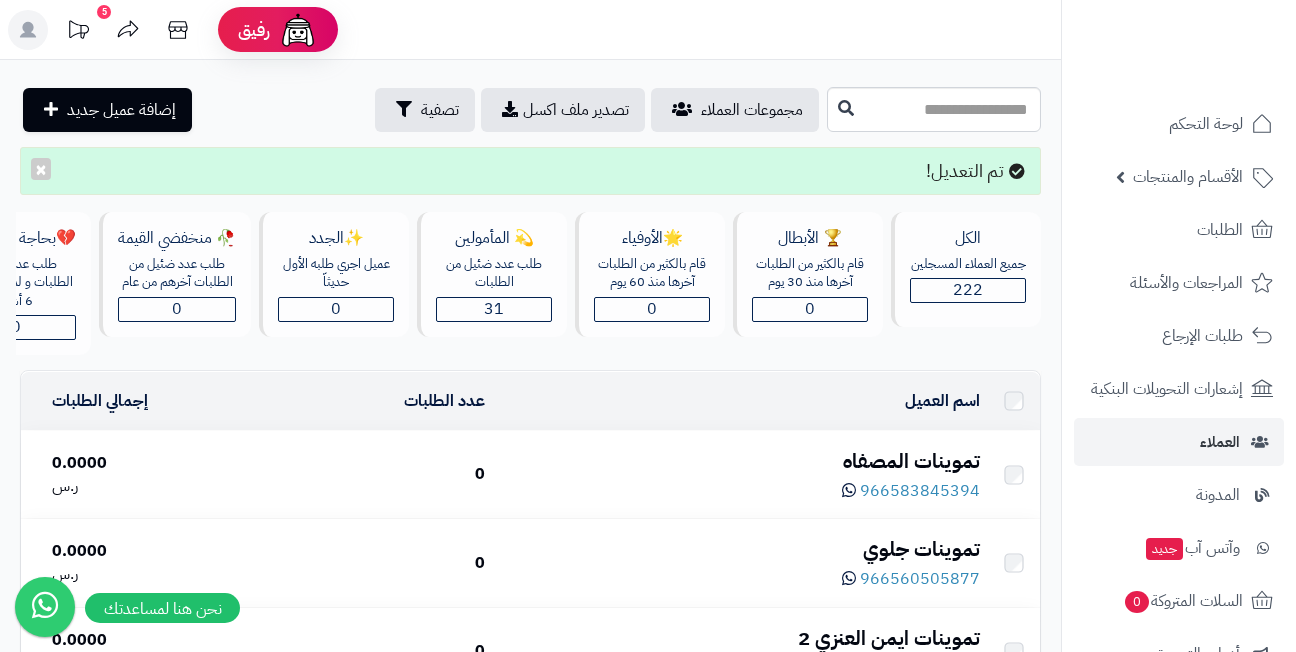 scroll, scrollTop: 0, scrollLeft: 0, axis: both 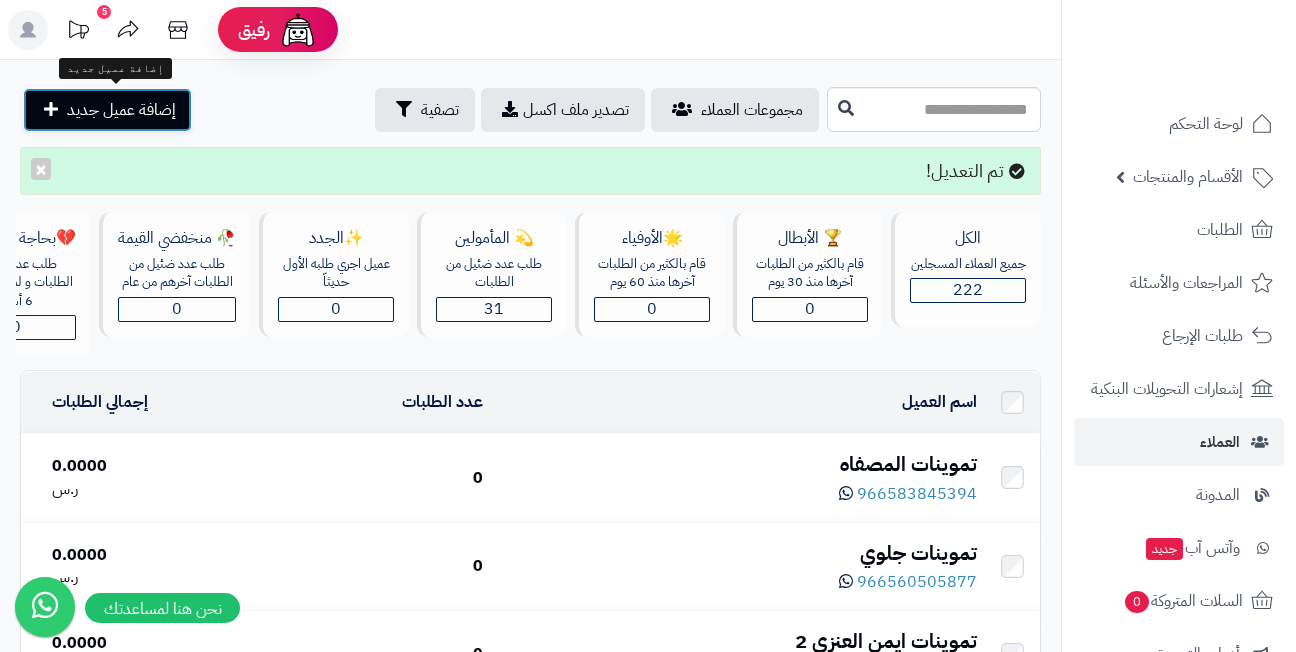 click on "إضافة عميل جديد" at bounding box center (121, 110) 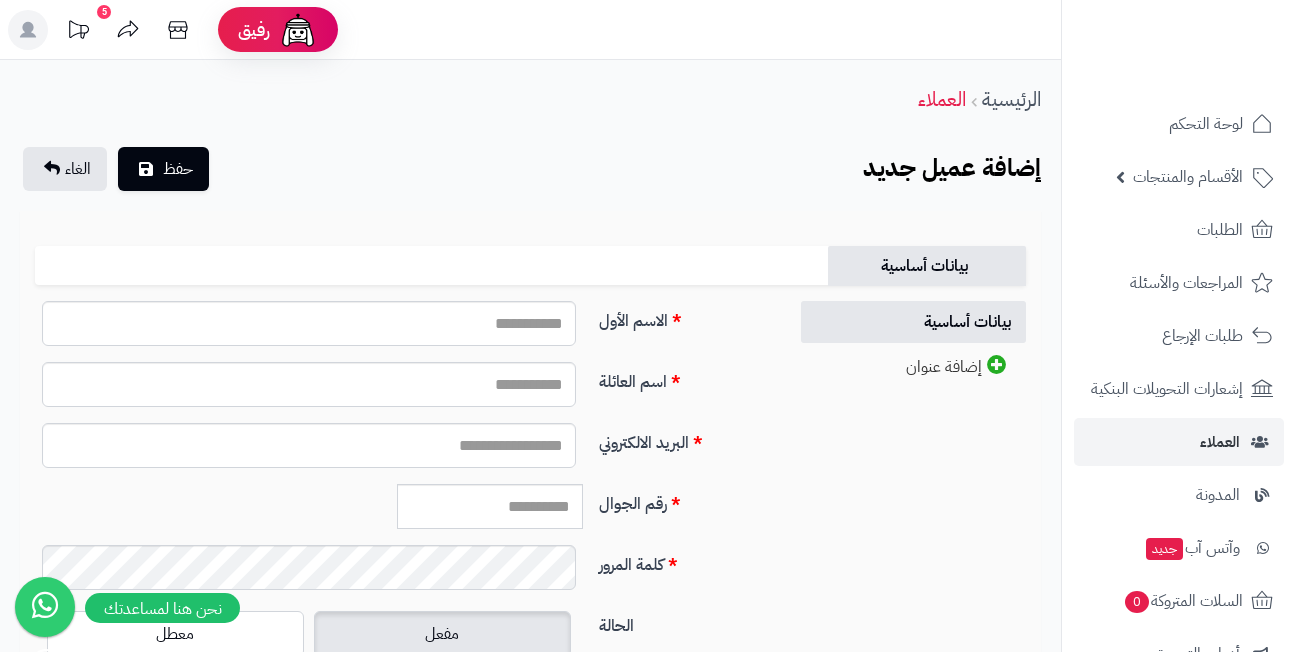 scroll, scrollTop: 0, scrollLeft: 0, axis: both 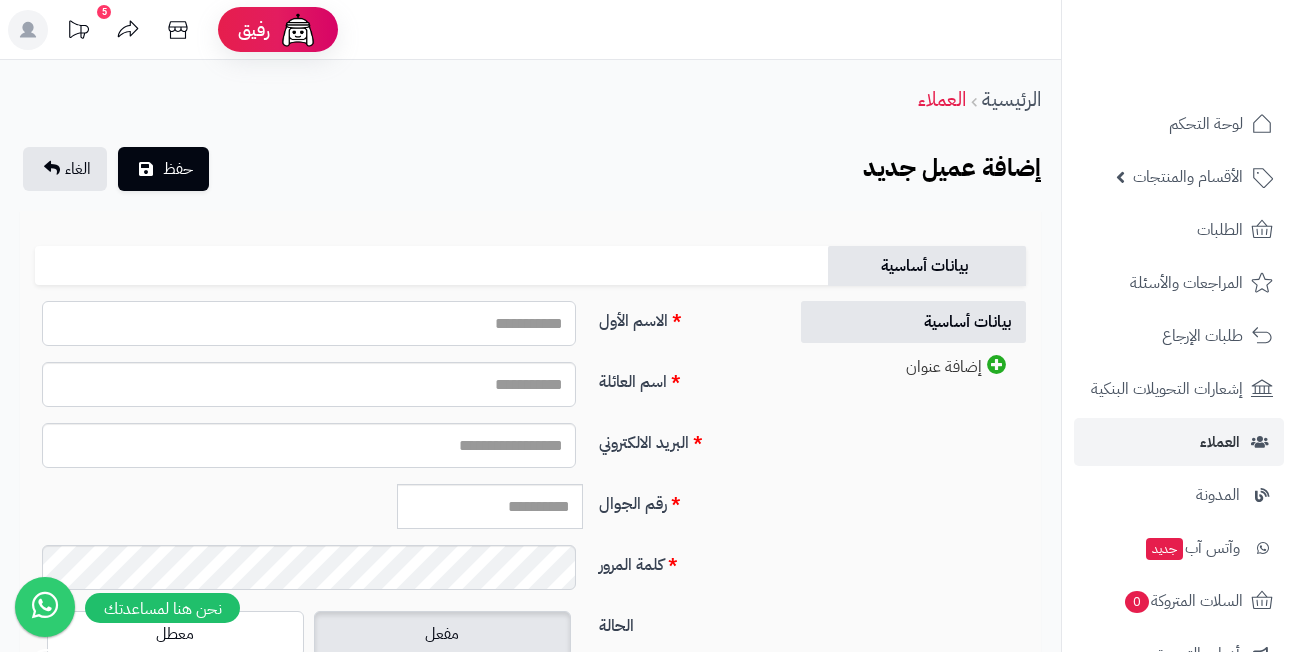 click on "الاسم الأول" at bounding box center [309, 323] 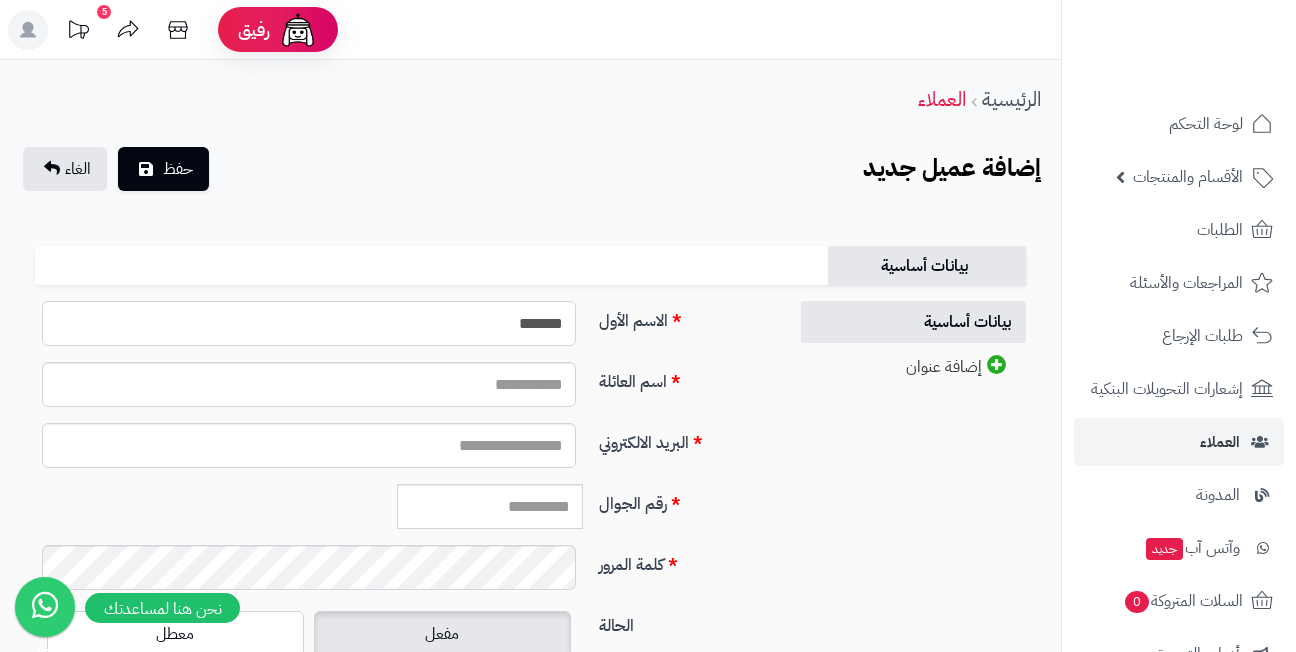 type on "*******" 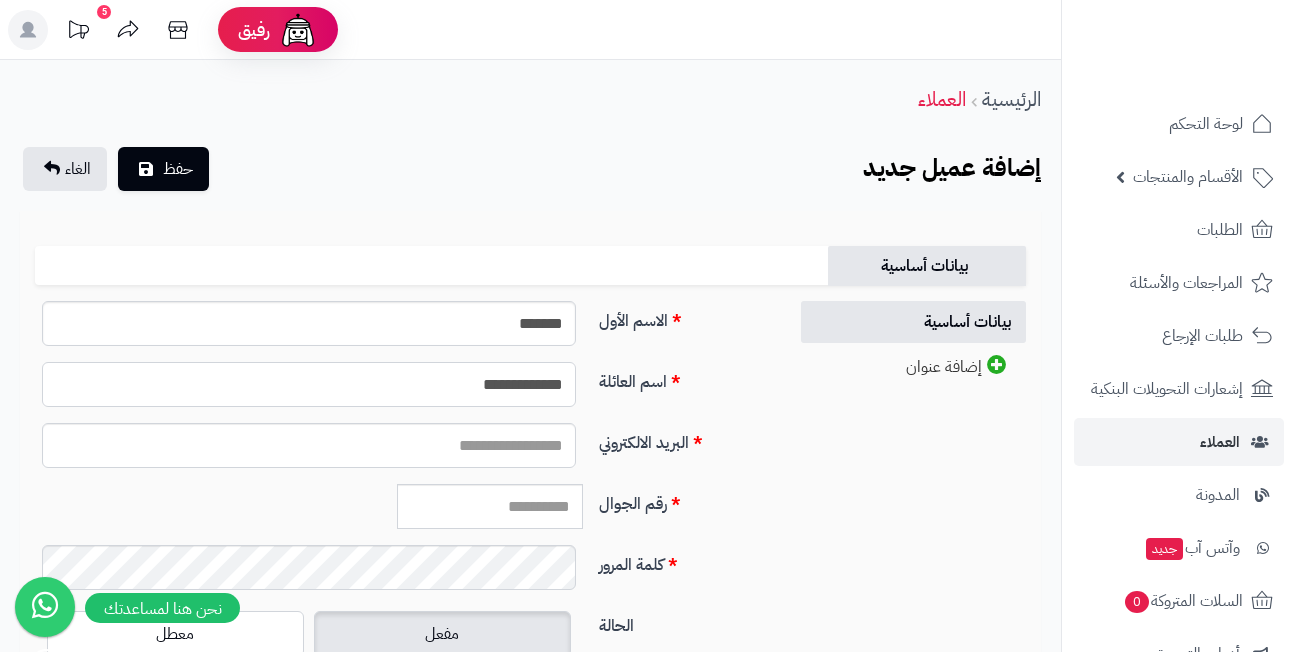 type on "**********" 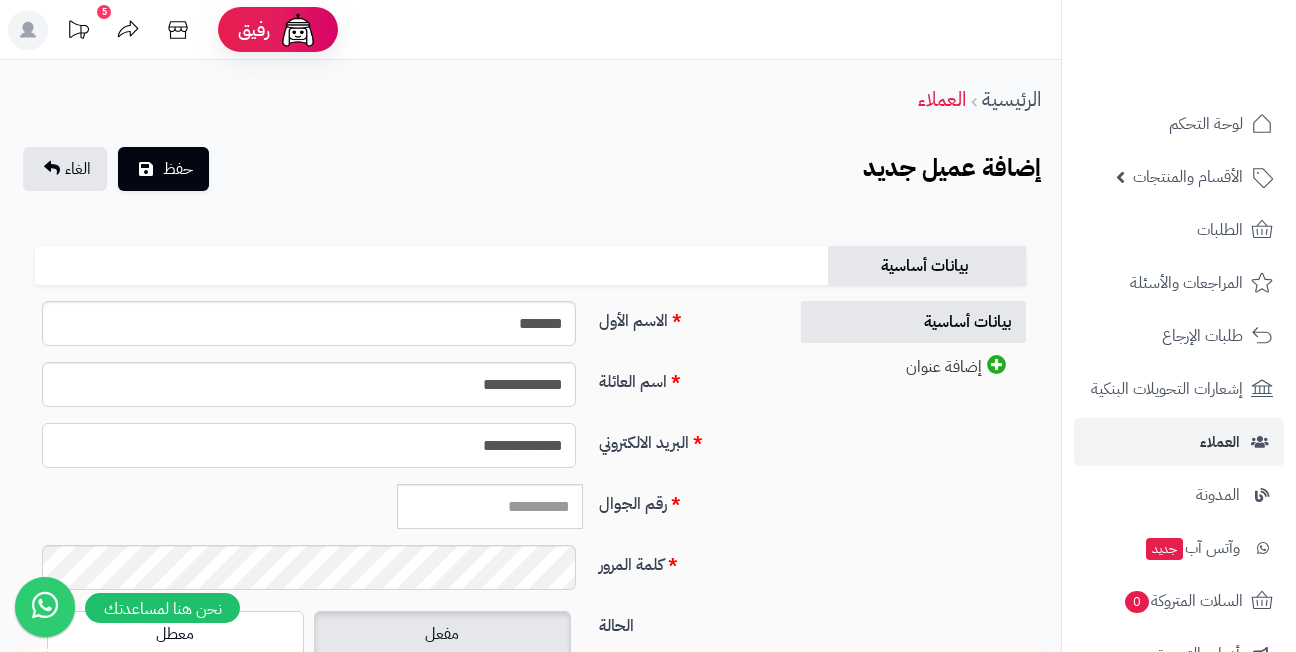 type on "**********" 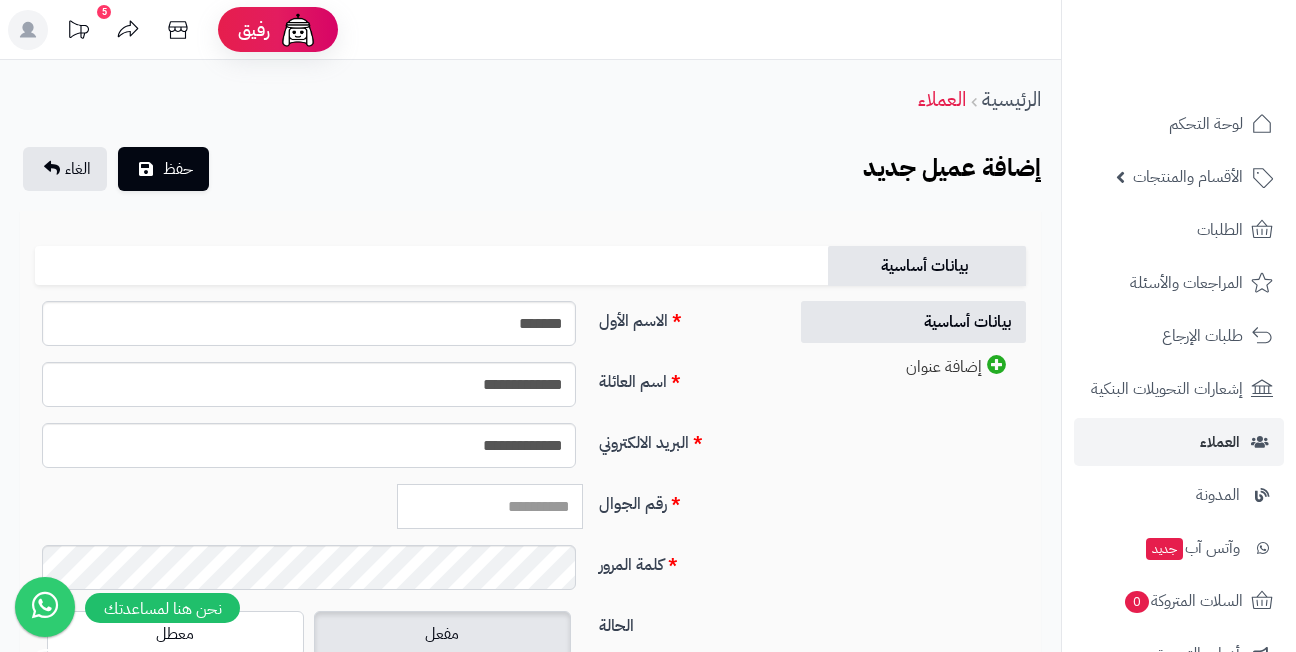 paste on "*********" 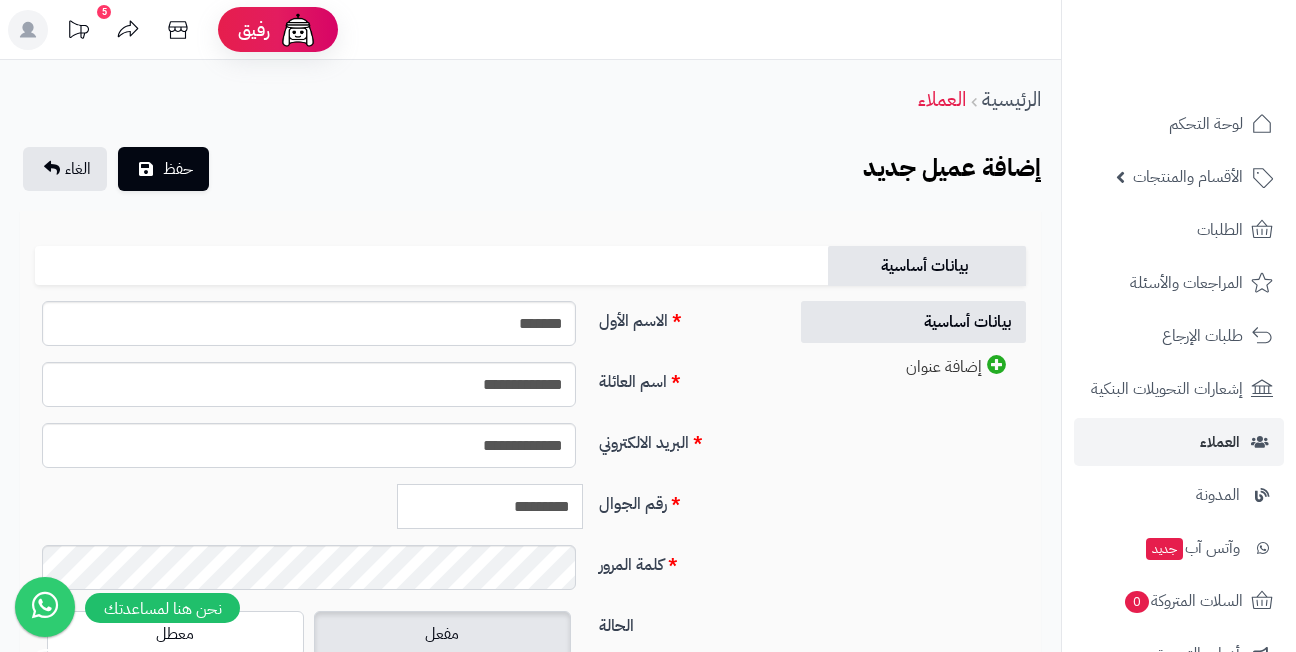 type on "*********" 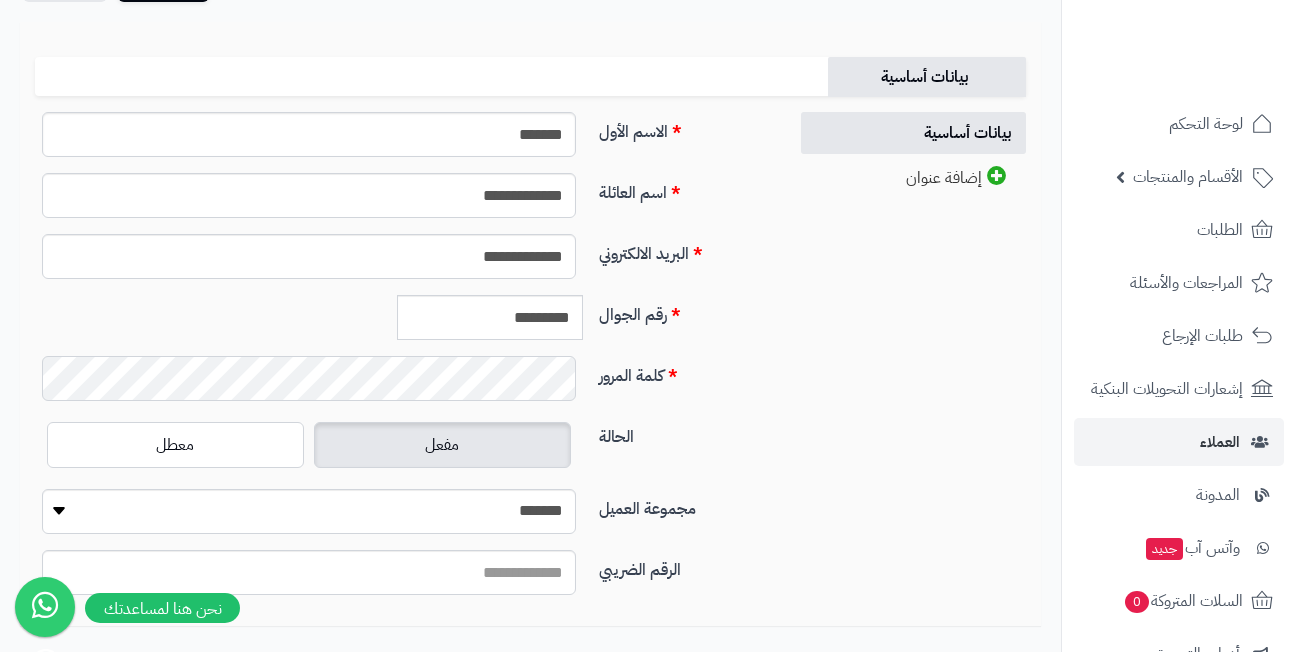 scroll, scrollTop: 300, scrollLeft: 0, axis: vertical 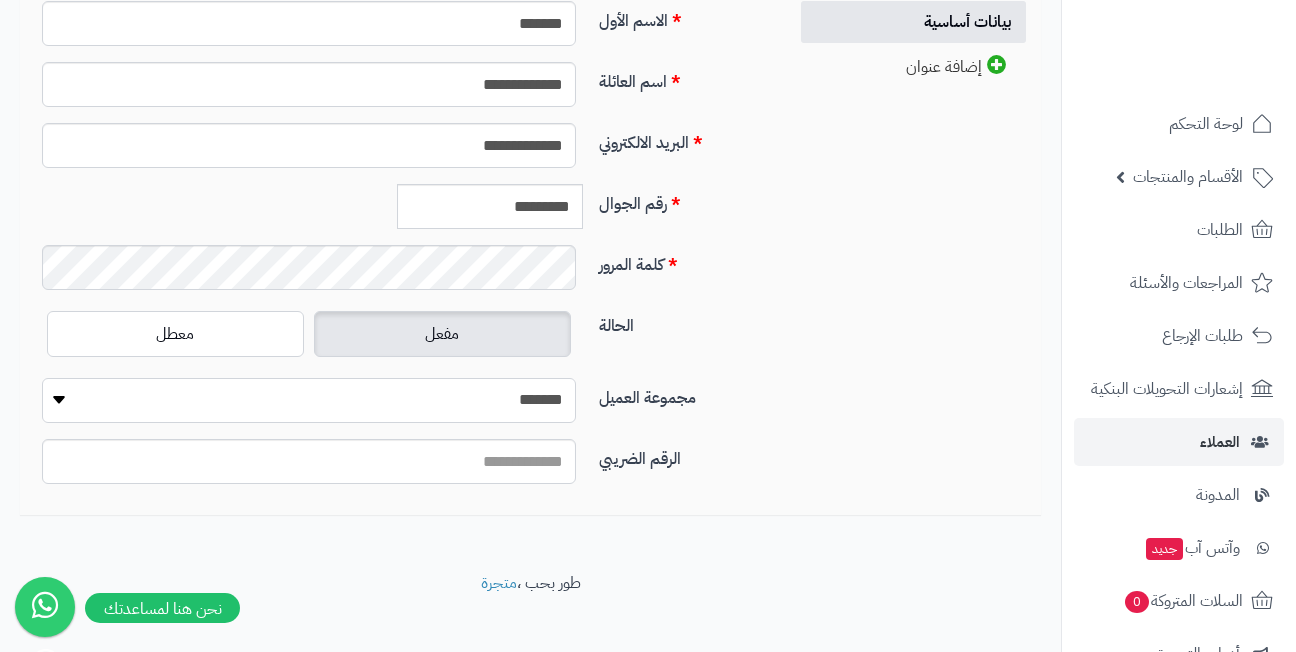 click on "**********" at bounding box center (309, 400) 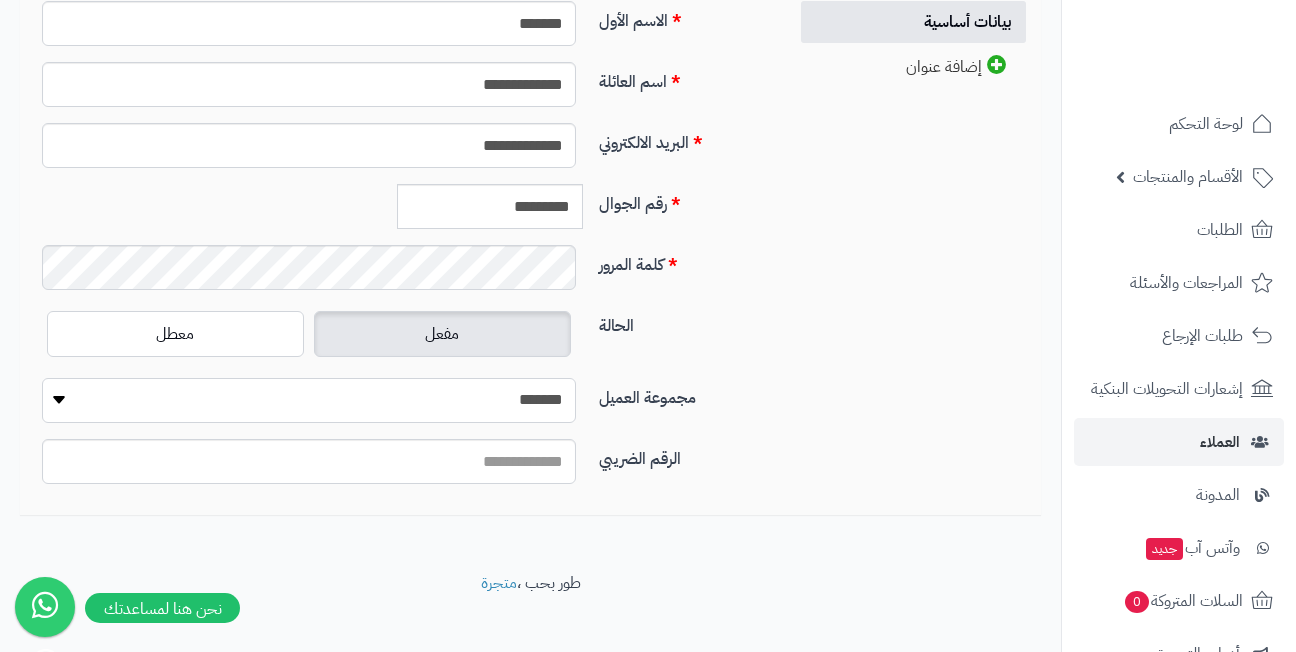 select on "*" 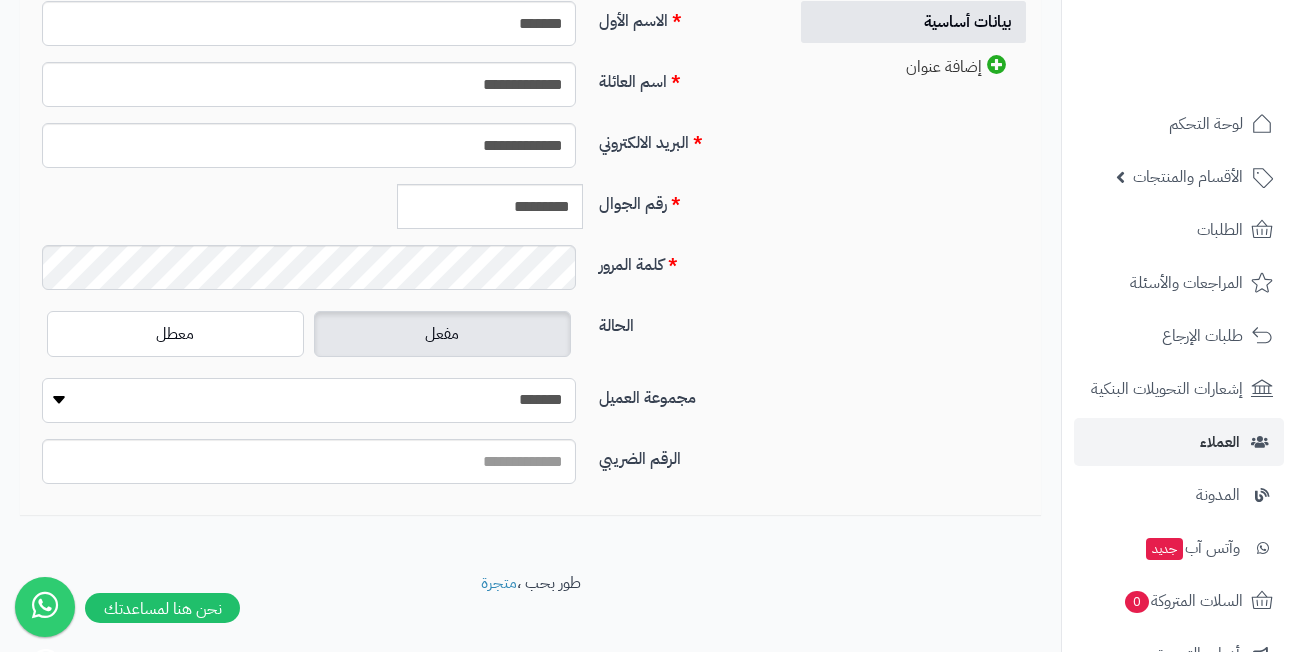 click on "**********" at bounding box center [309, 400] 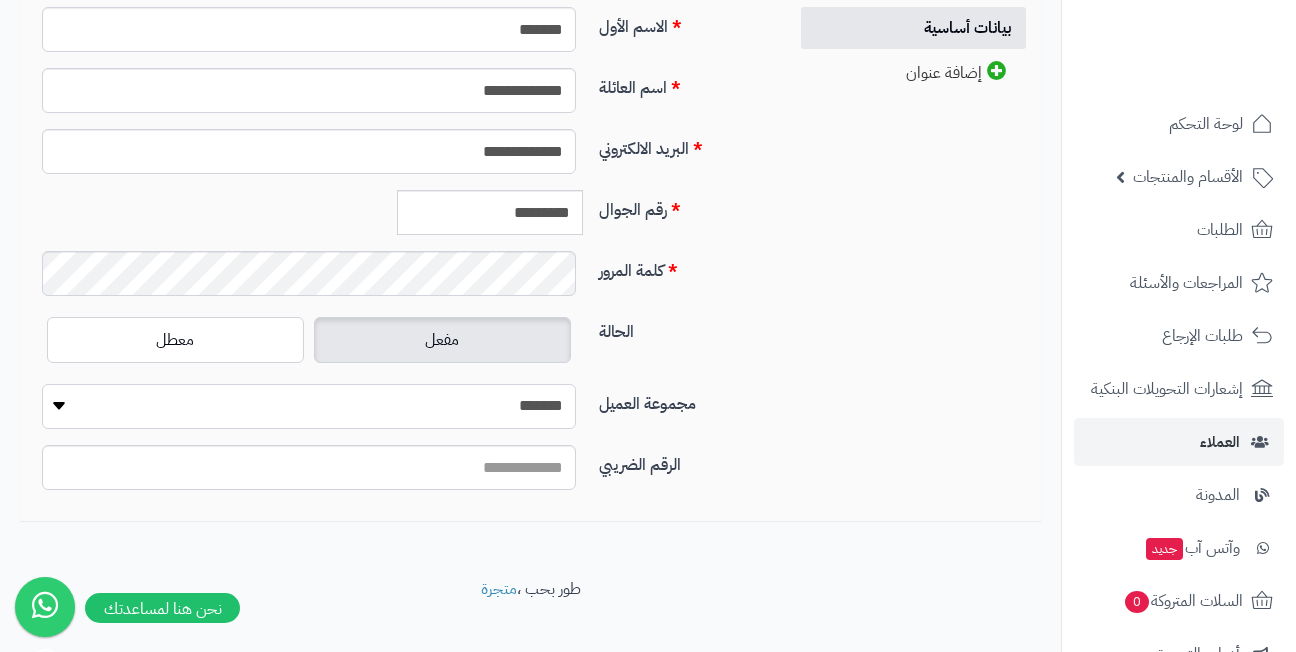 scroll, scrollTop: 100, scrollLeft: 0, axis: vertical 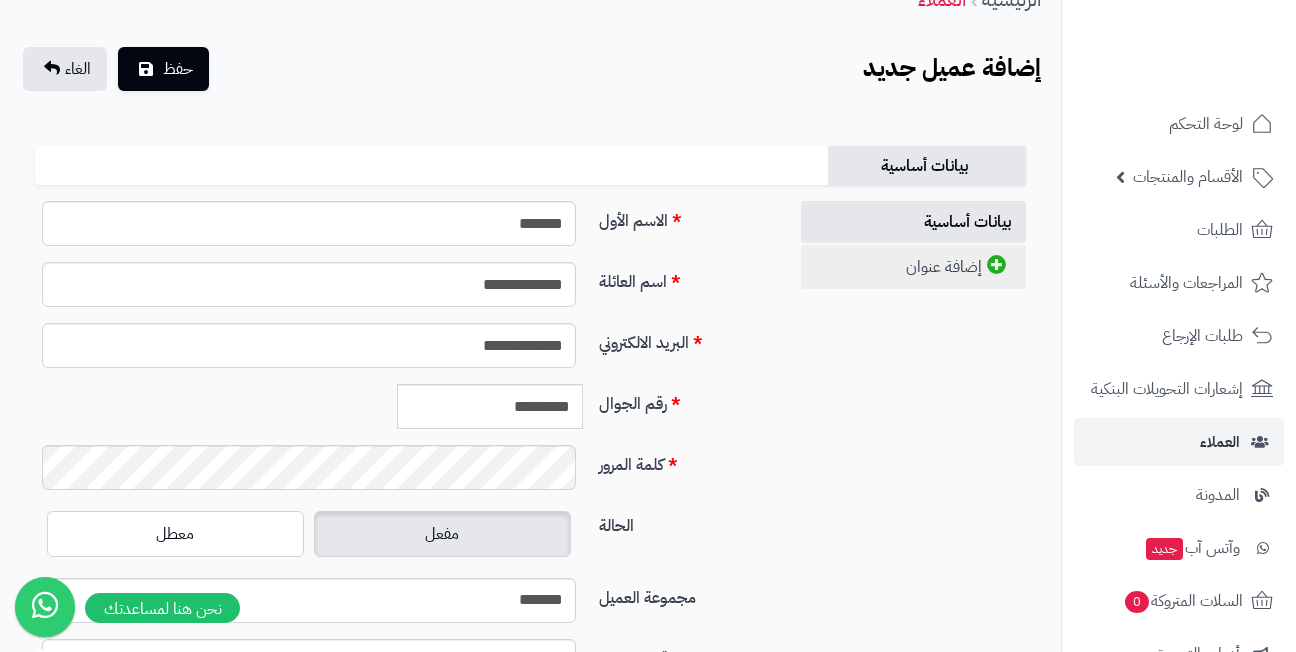 click on "إضافة عنوان" at bounding box center (913, 267) 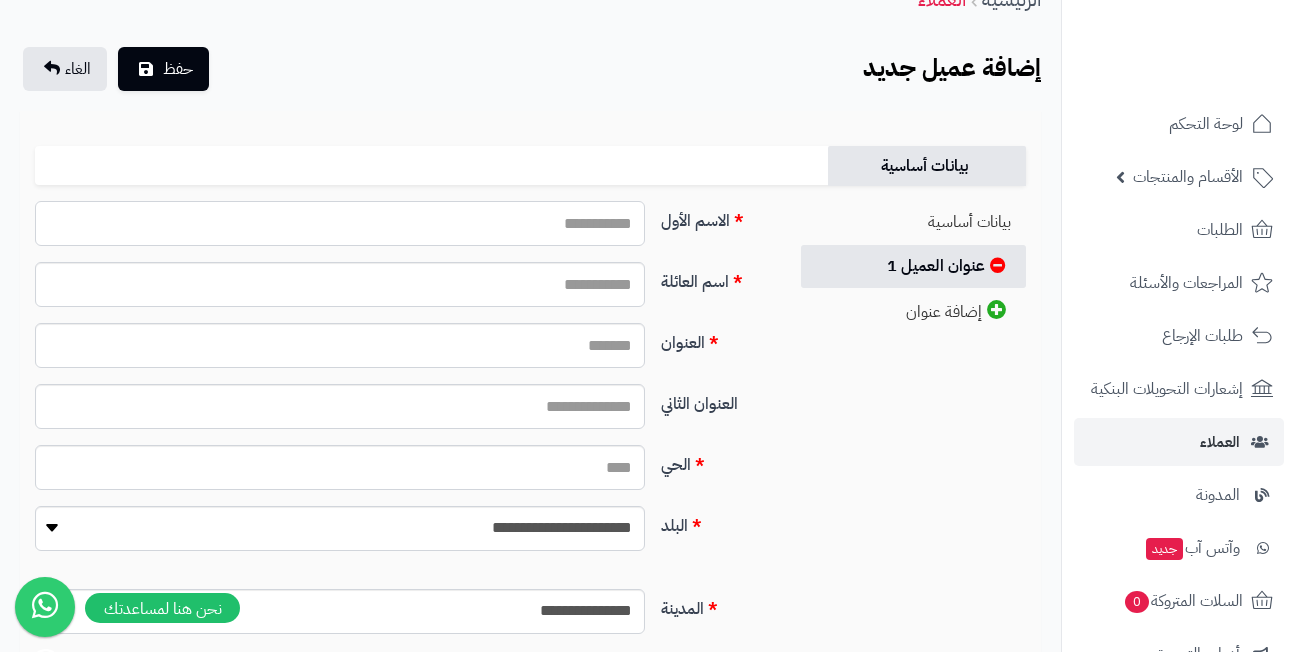 click on "الاسم الأول" at bounding box center (340, 223) 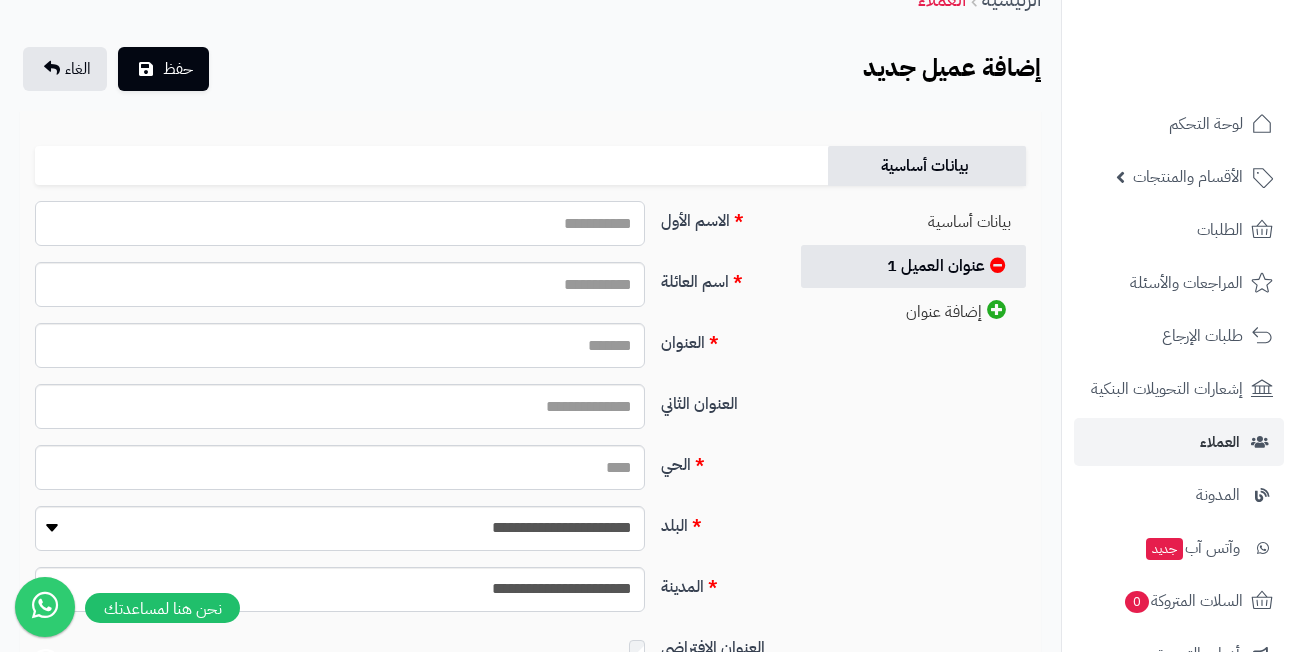 type on "*" 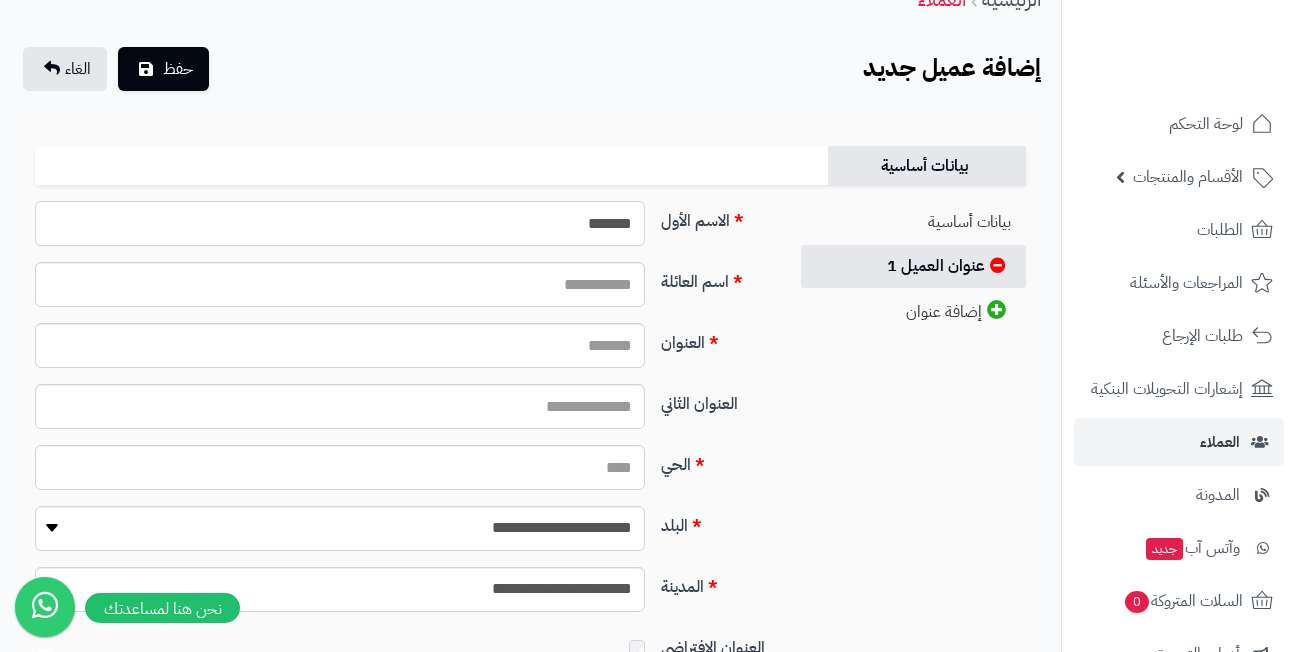 type on "*******" 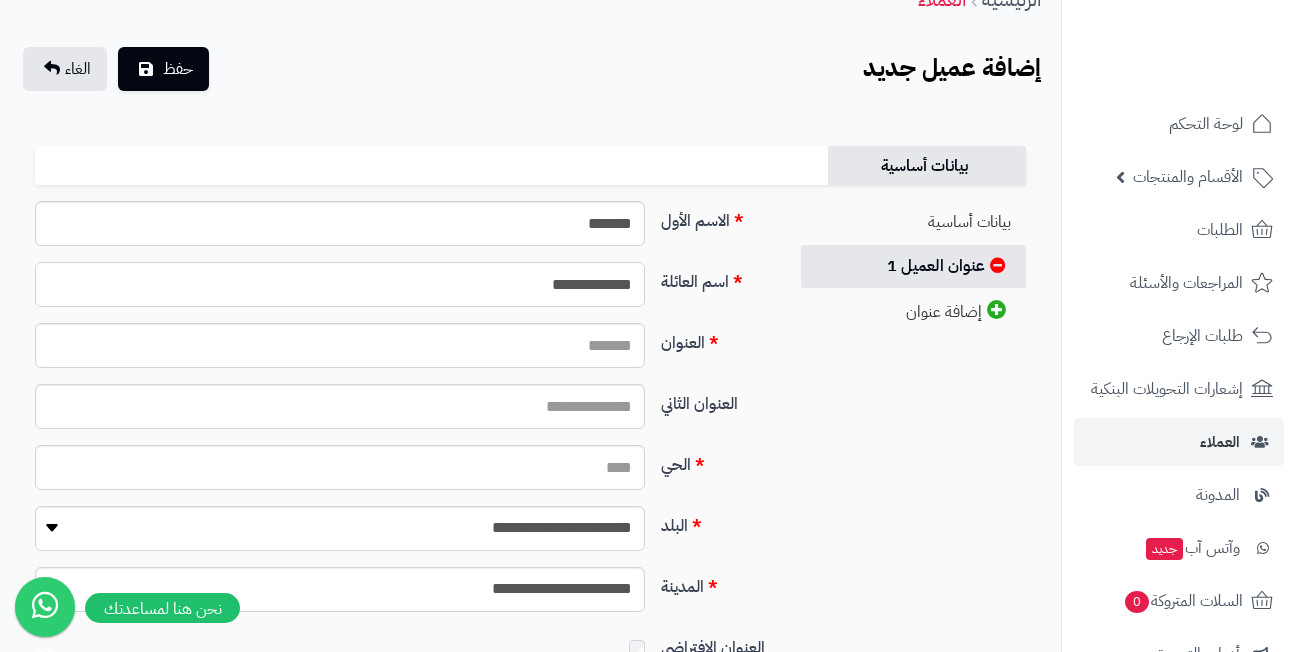 type on "**********" 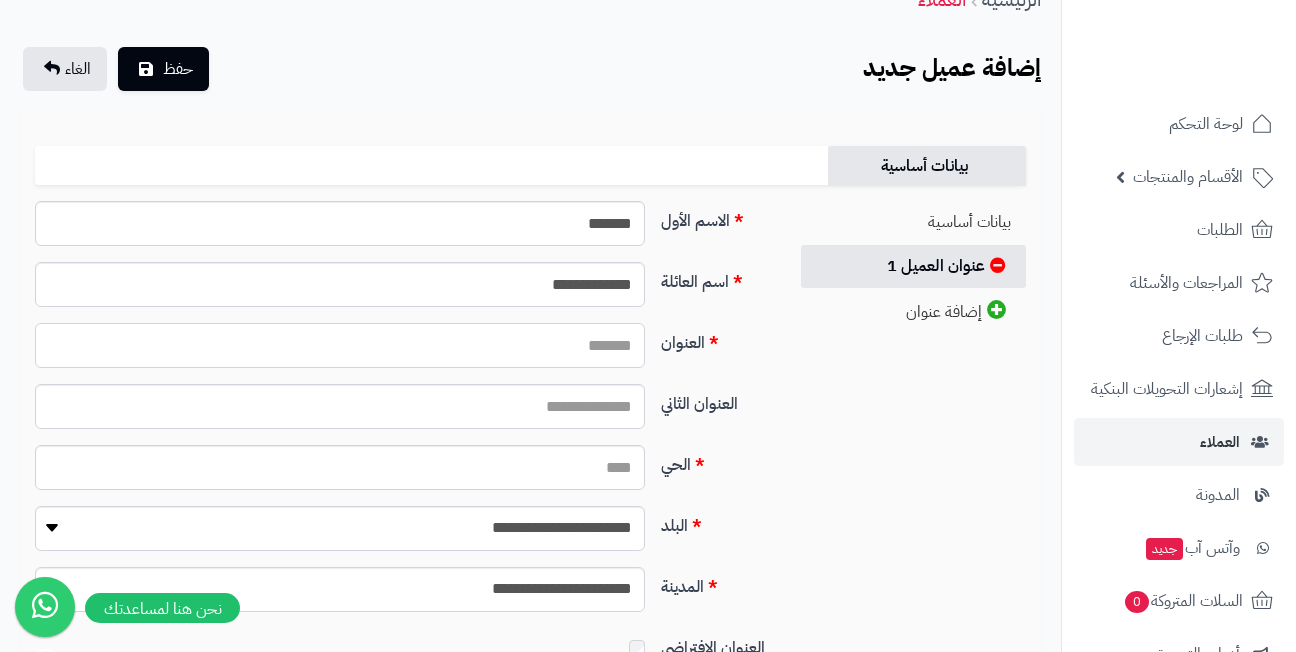 paste on "**********" 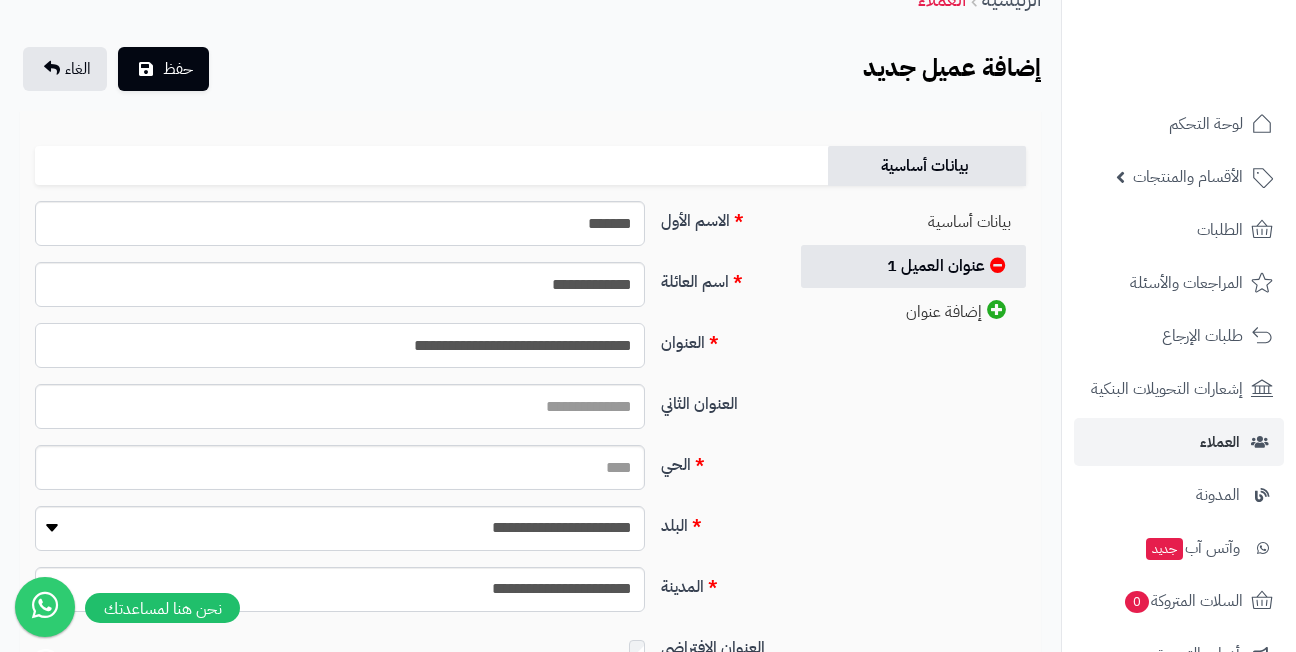 type on "**********" 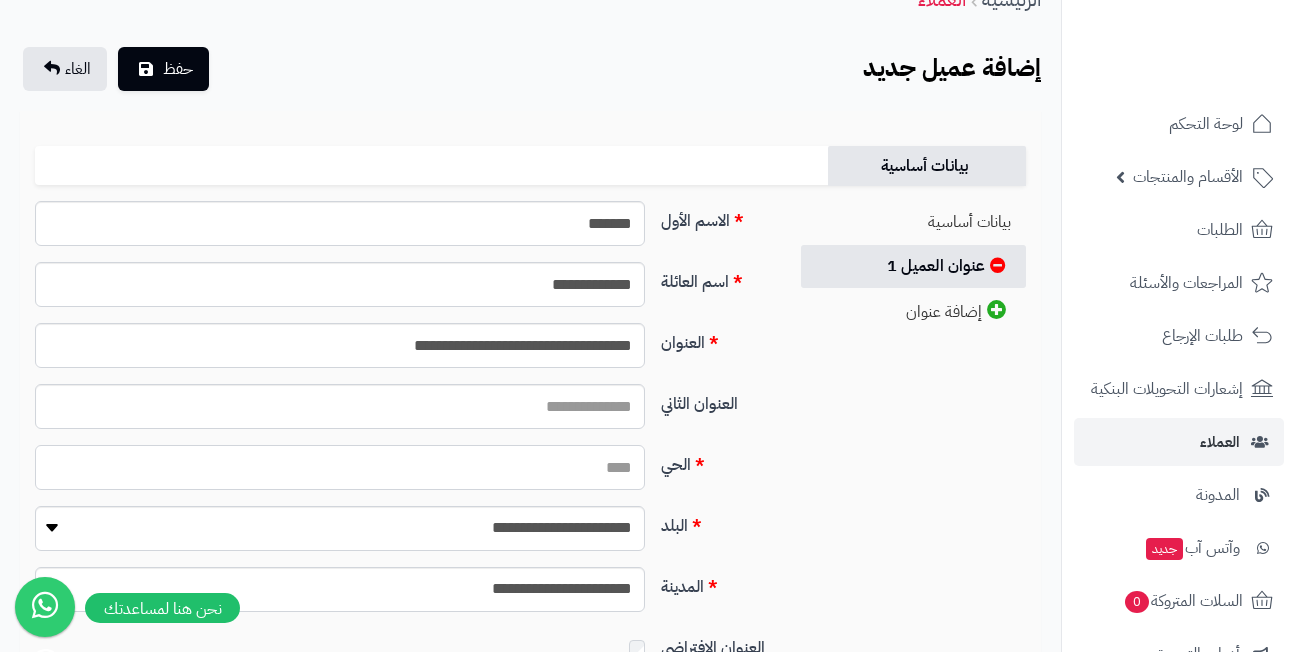 click on "الحي" at bounding box center [340, 467] 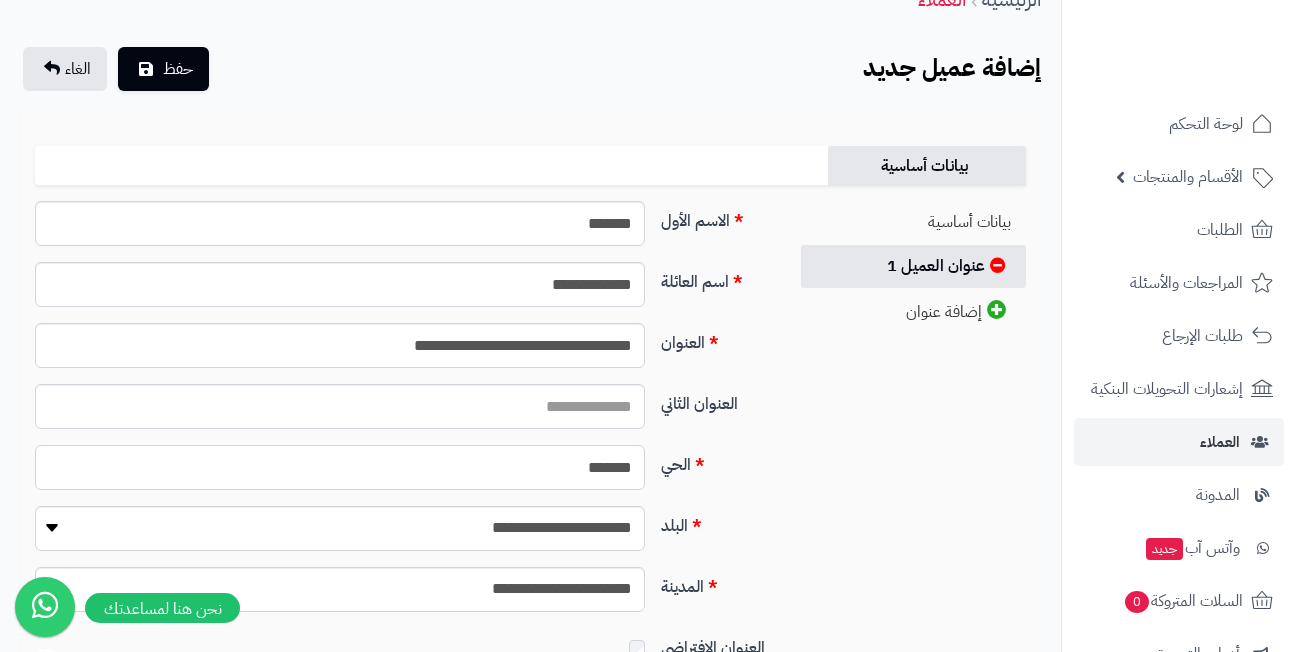 type on "*******" 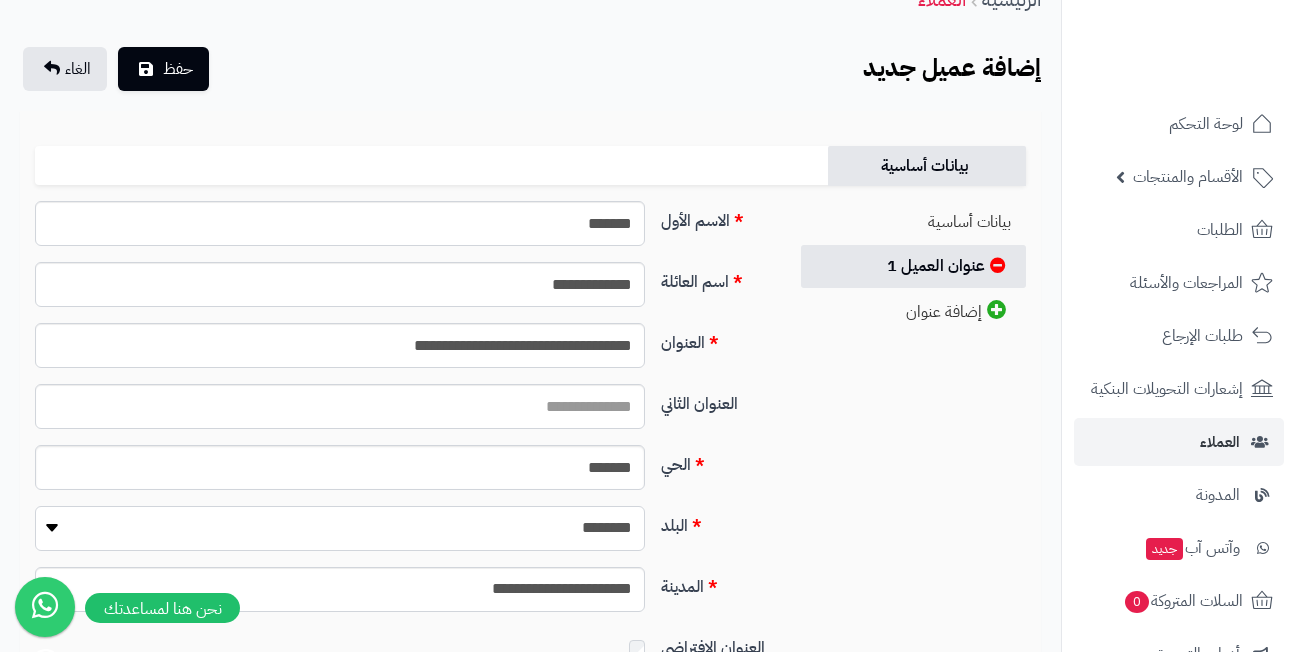 select on "***" 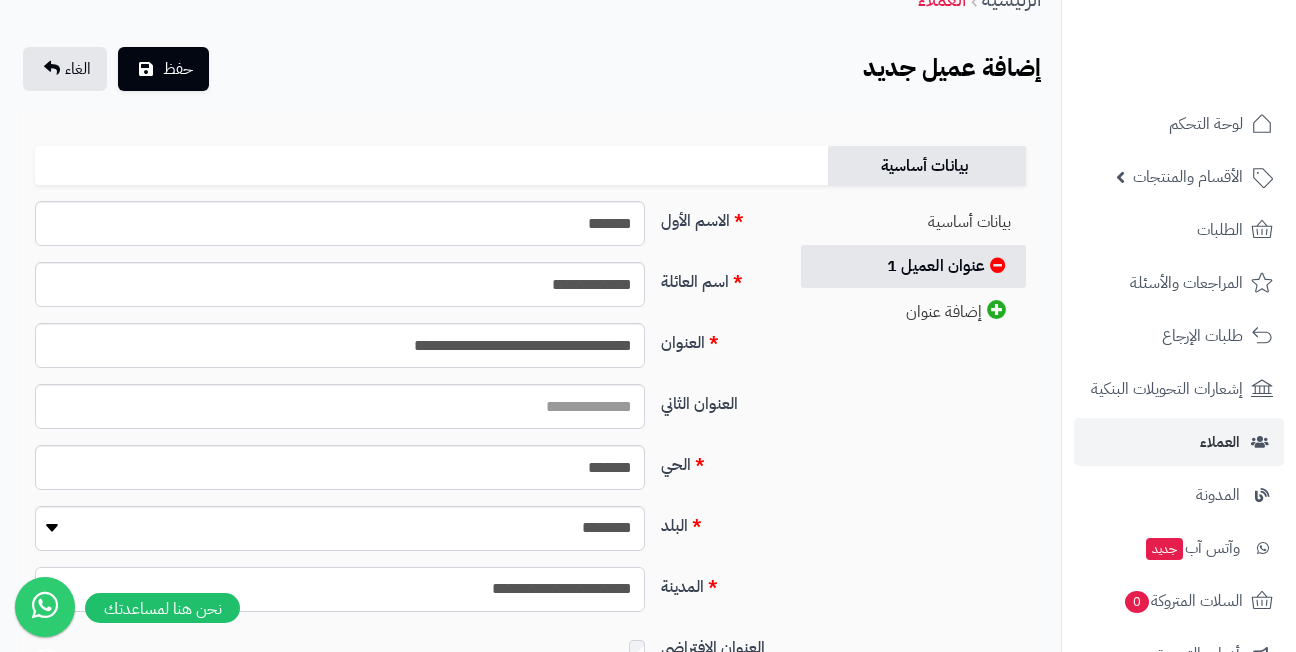 click on "**********" at bounding box center (340, 589) 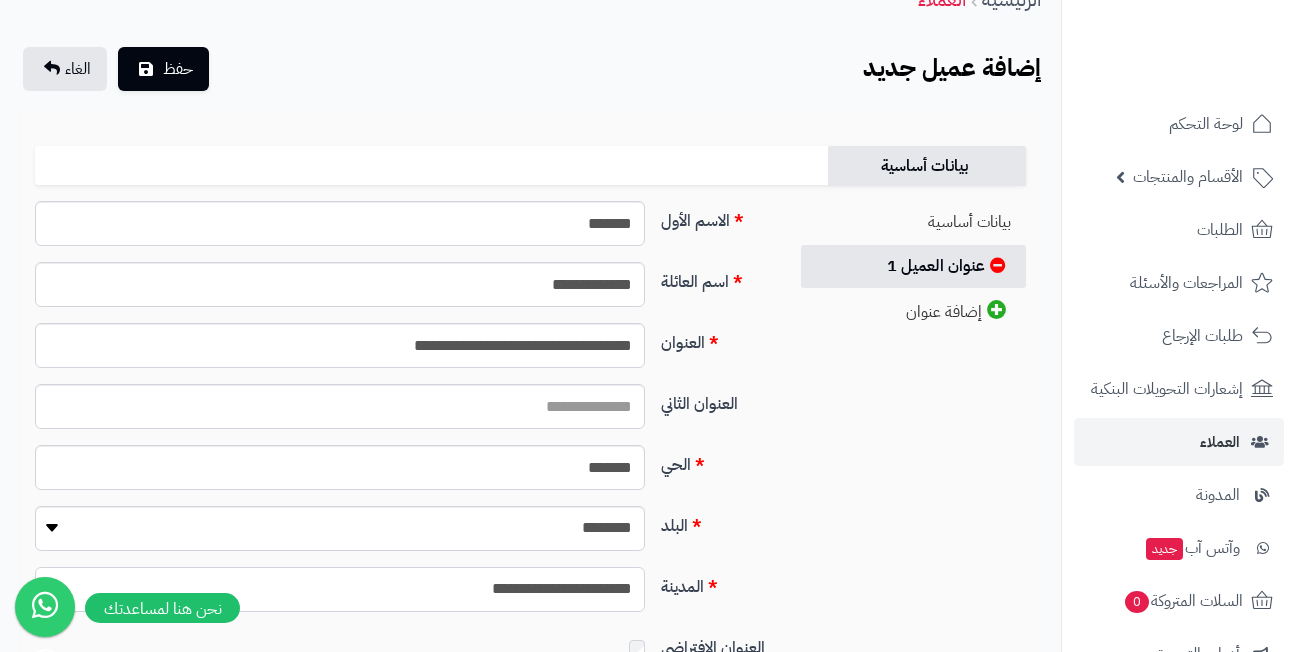select on "***" 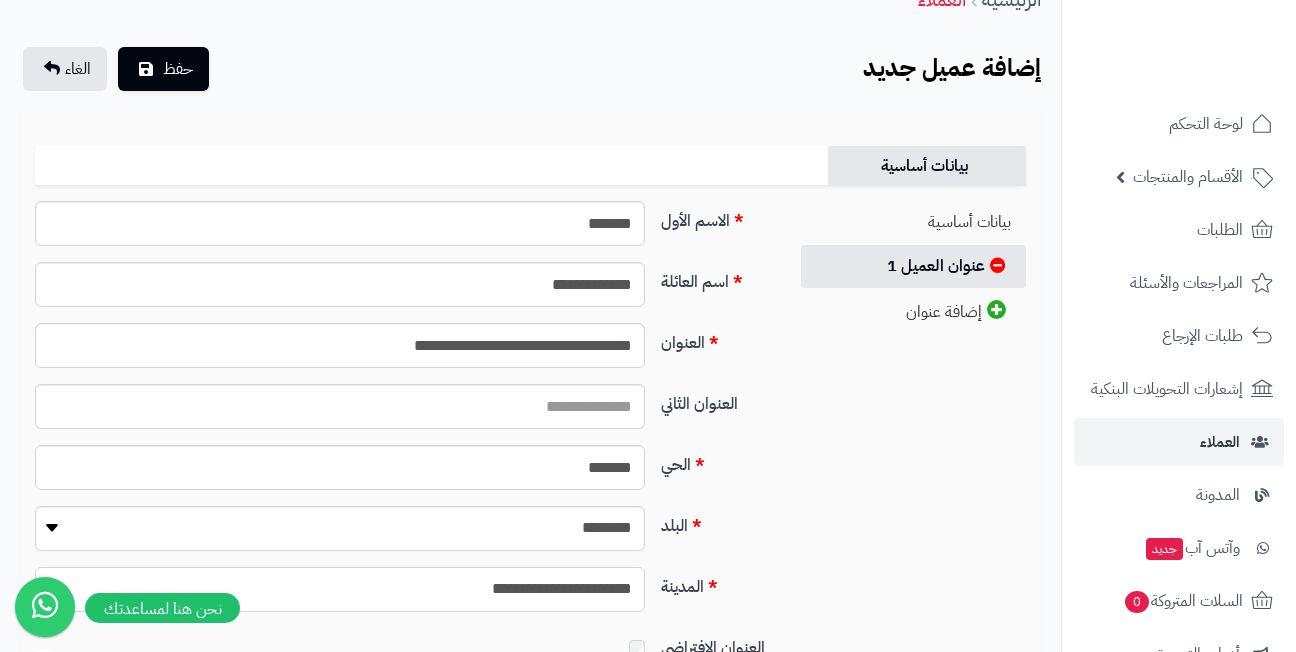 click on "**********" at bounding box center (340, 589) 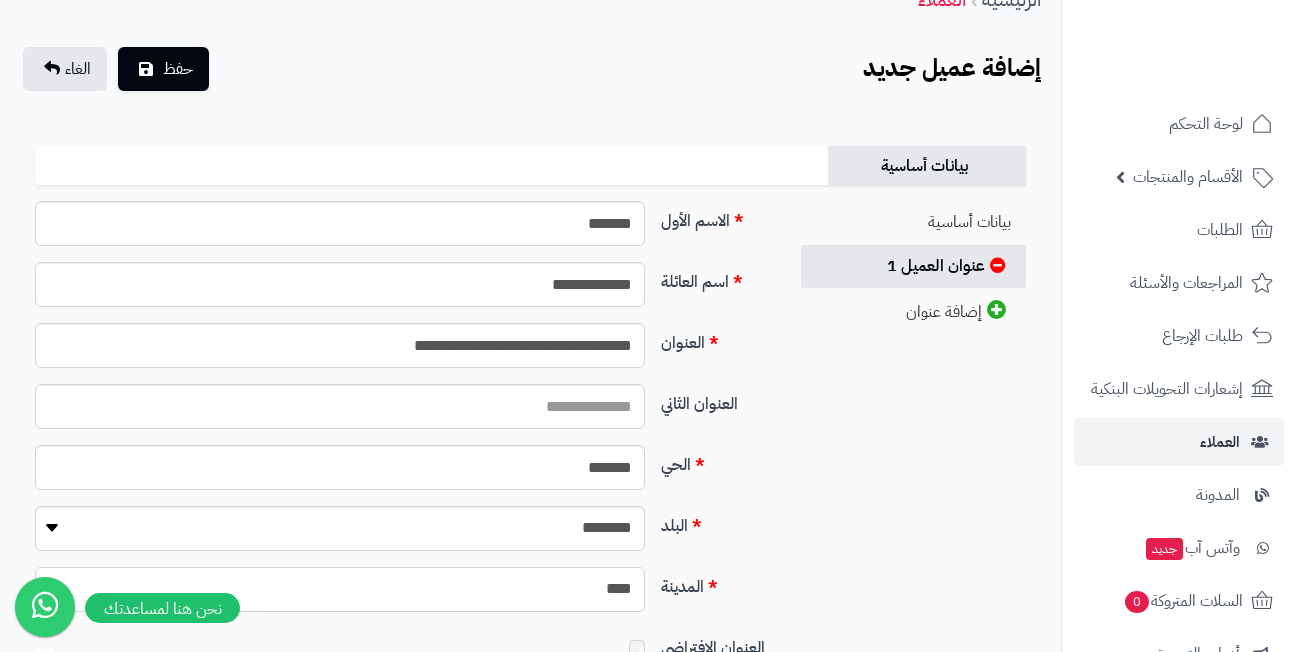 scroll, scrollTop: 295, scrollLeft: 0, axis: vertical 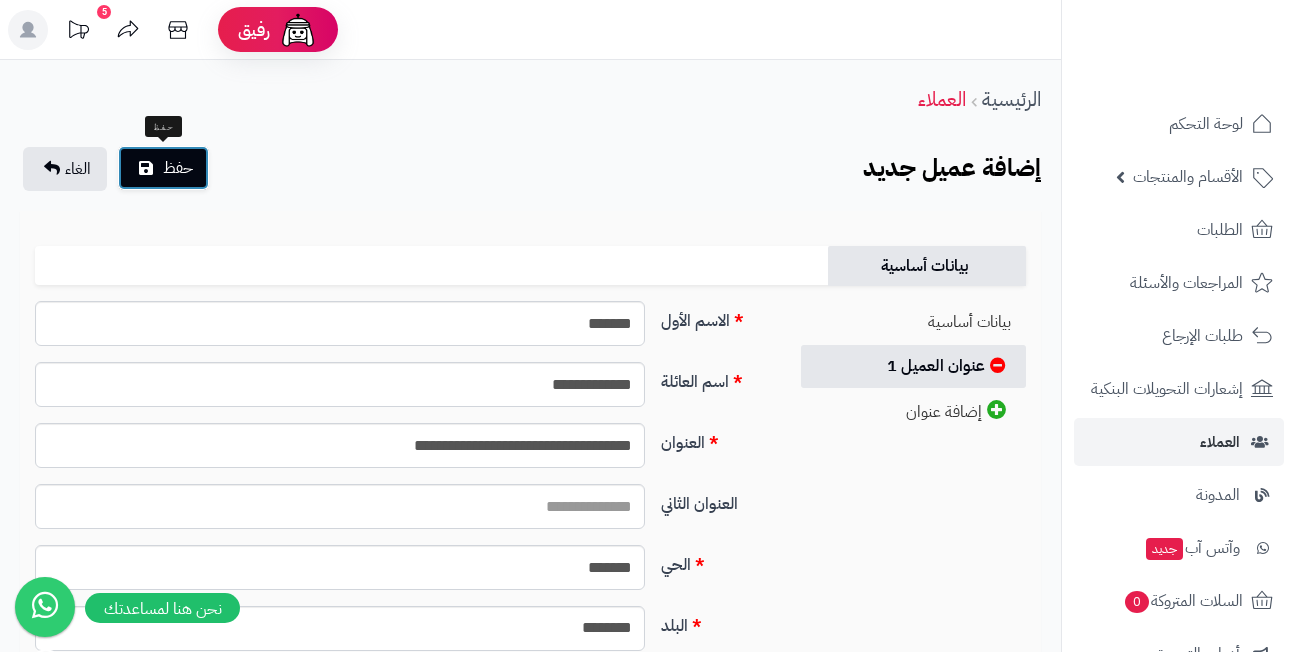 click on "حفظ" at bounding box center (178, 168) 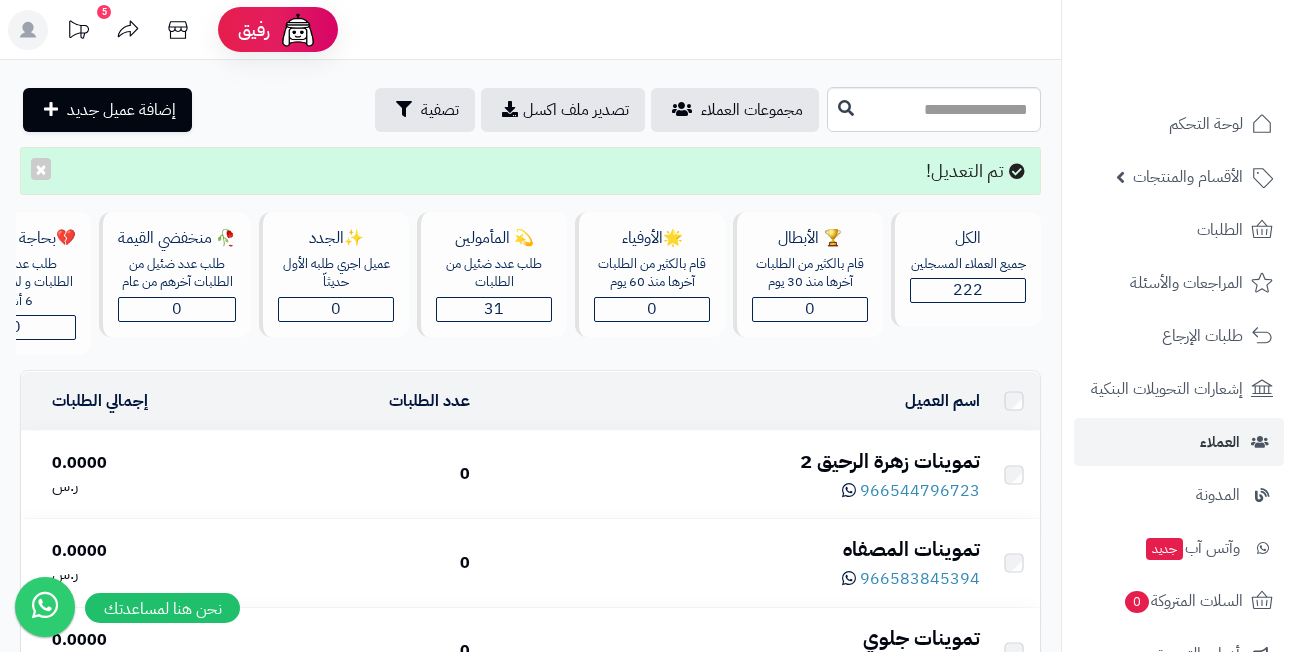 scroll, scrollTop: 0, scrollLeft: 0, axis: both 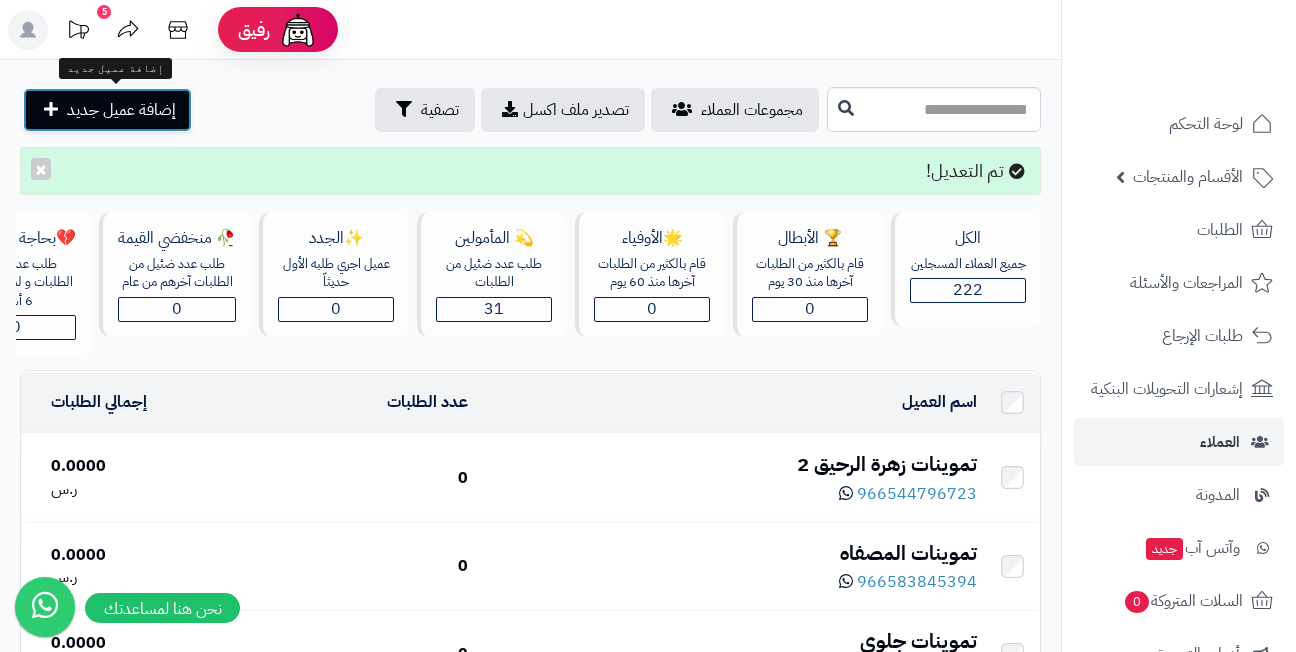 click on "إضافة عميل جديد" at bounding box center (121, 110) 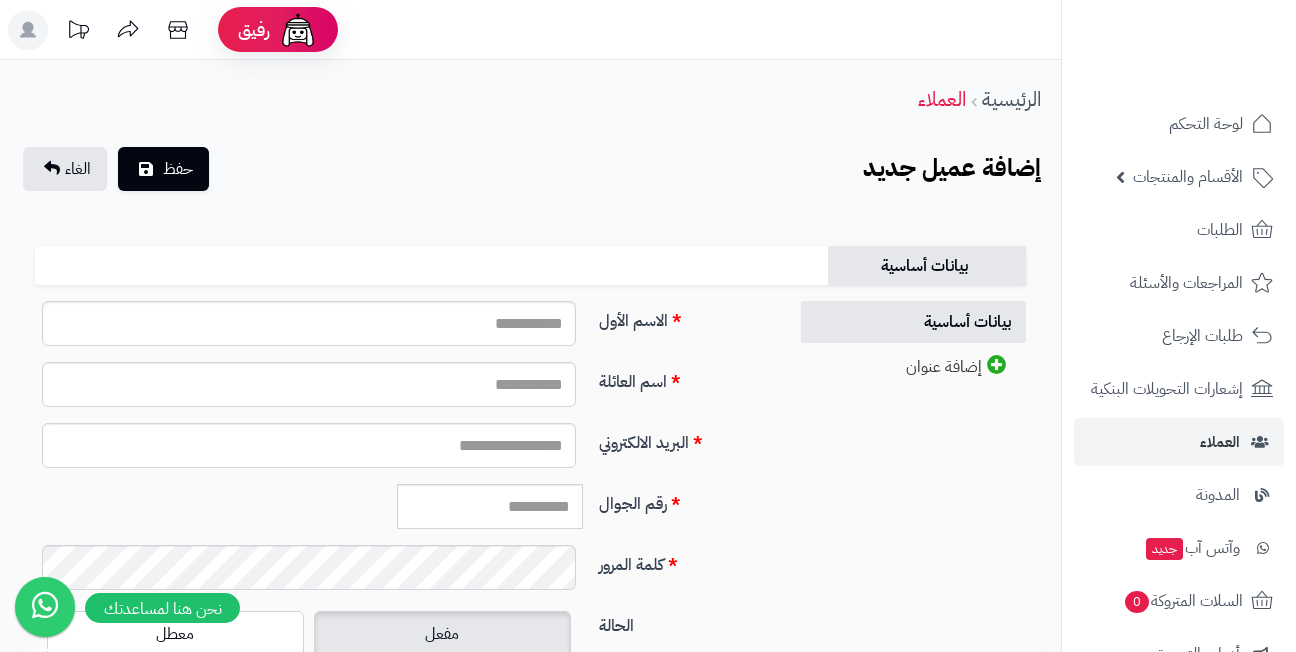 scroll, scrollTop: 0, scrollLeft: 0, axis: both 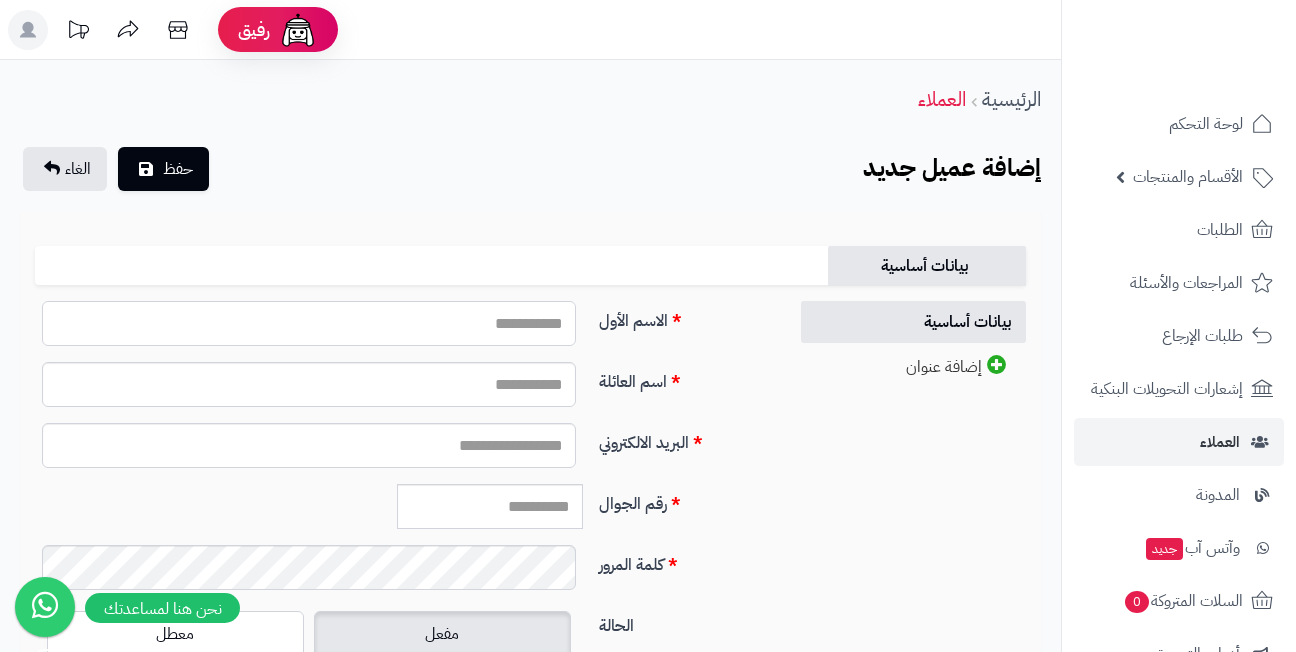 click on "الاسم الأول" at bounding box center (309, 323) 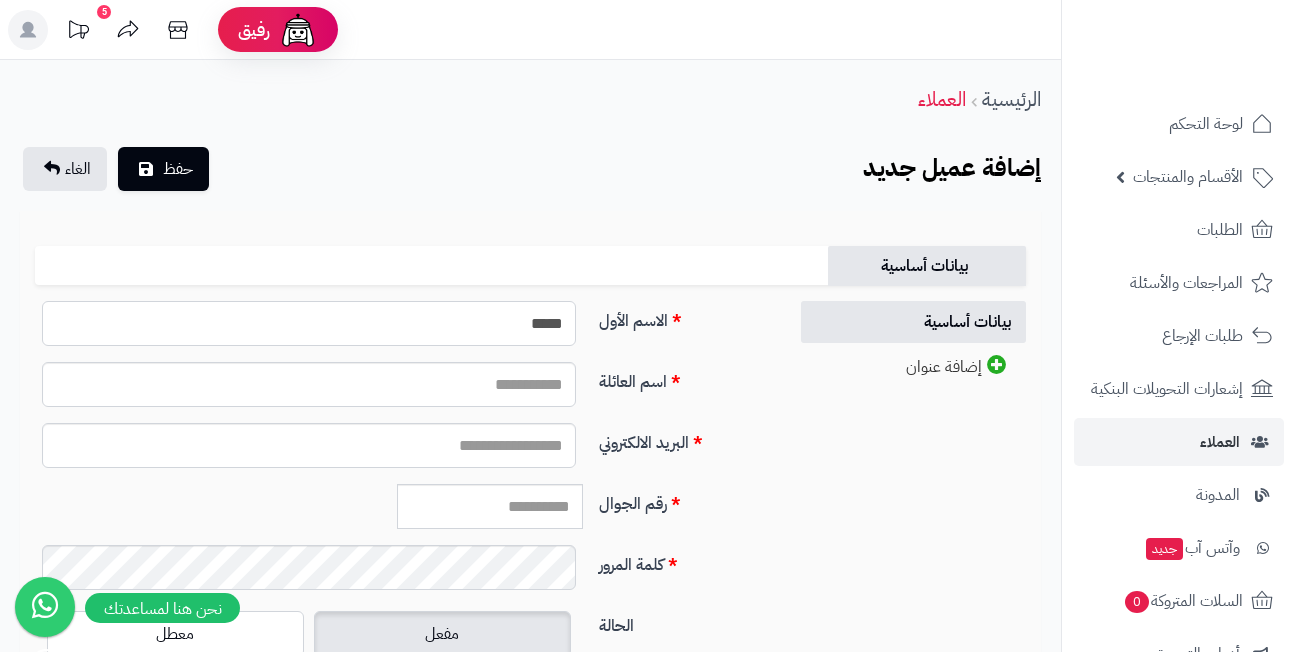 type on "****" 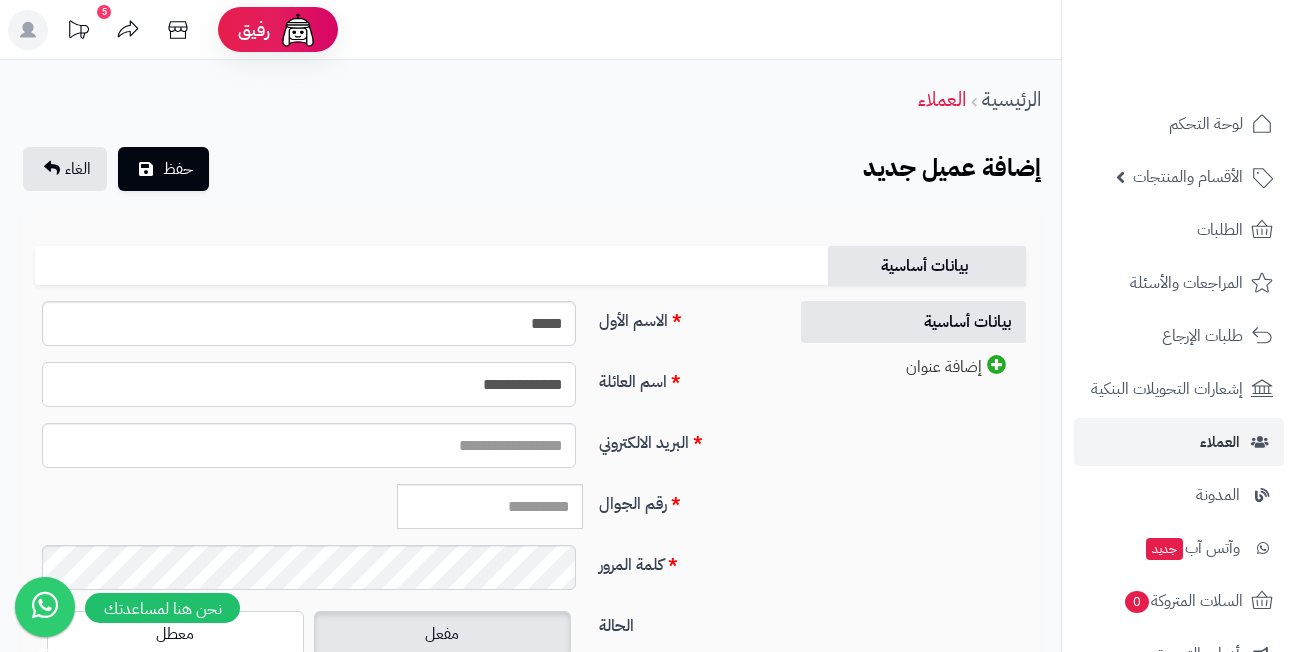 type on "**********" 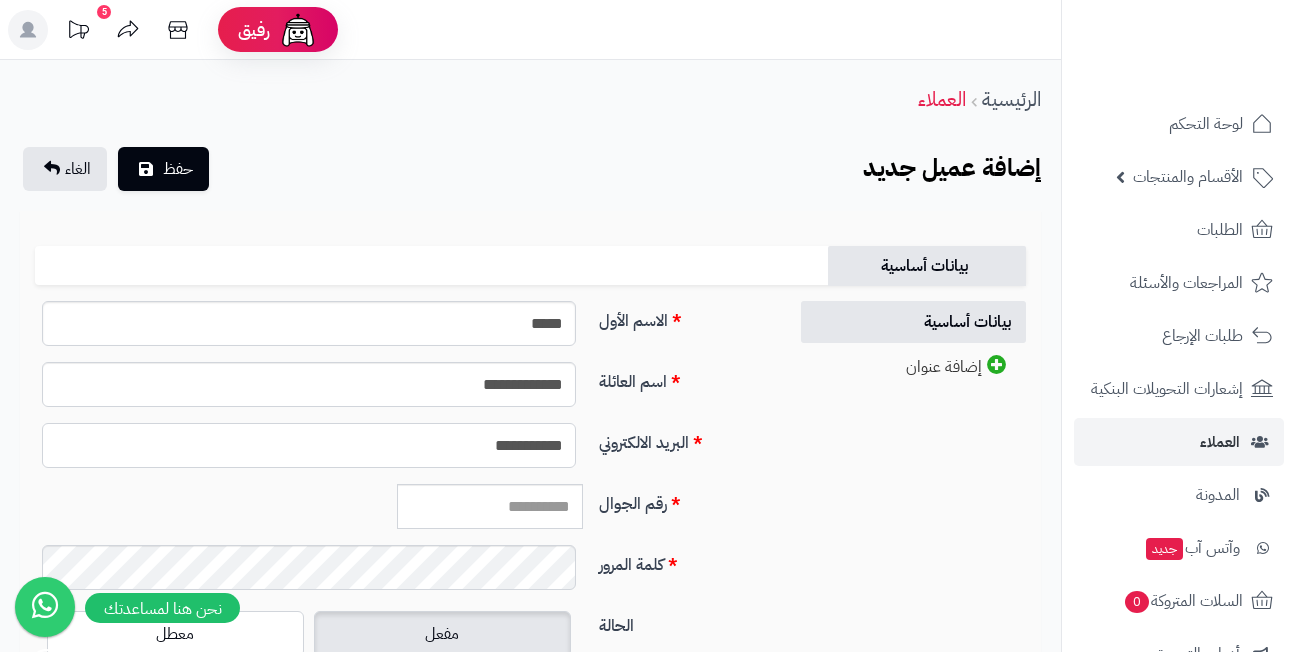 type on "**********" 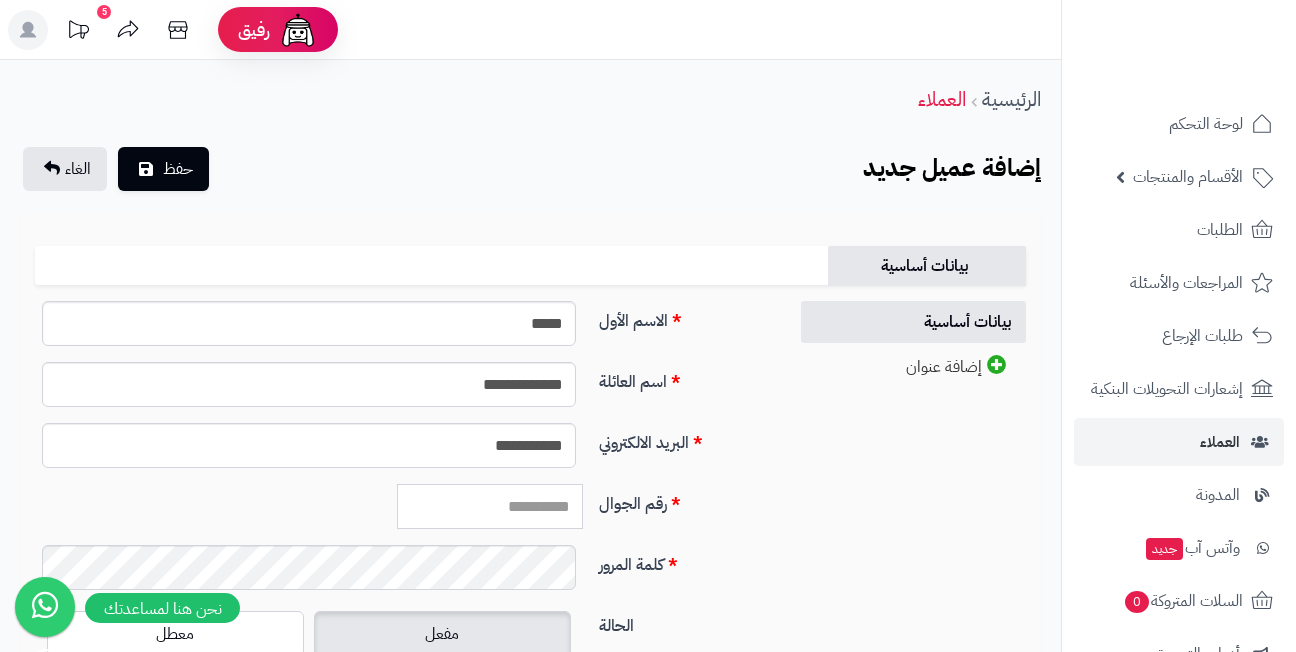 paste on "*********" 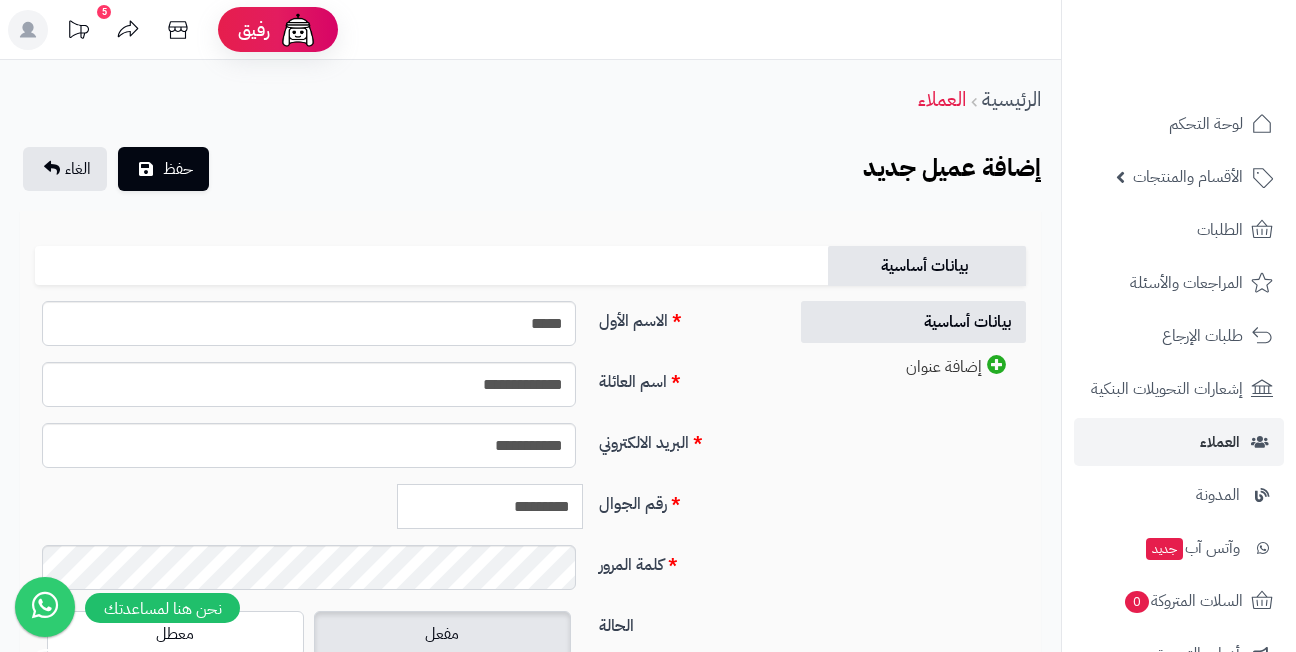 type on "*********" 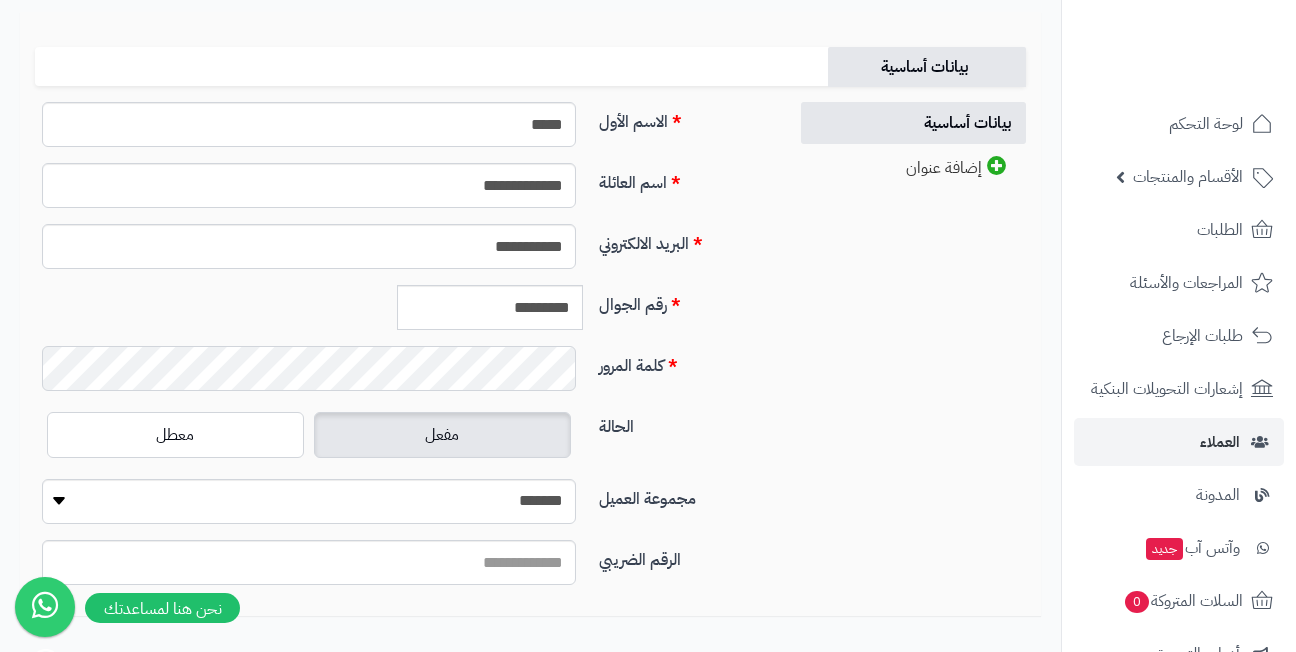 scroll, scrollTop: 200, scrollLeft: 0, axis: vertical 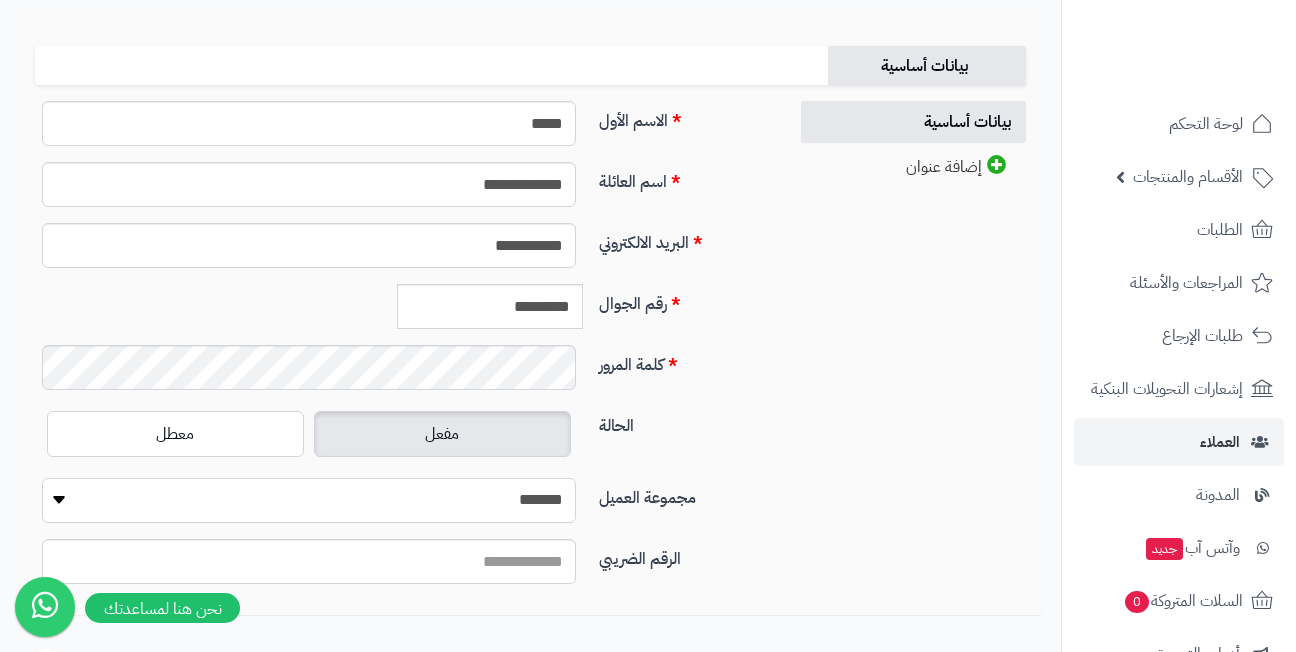 click on "**********" at bounding box center [309, 500] 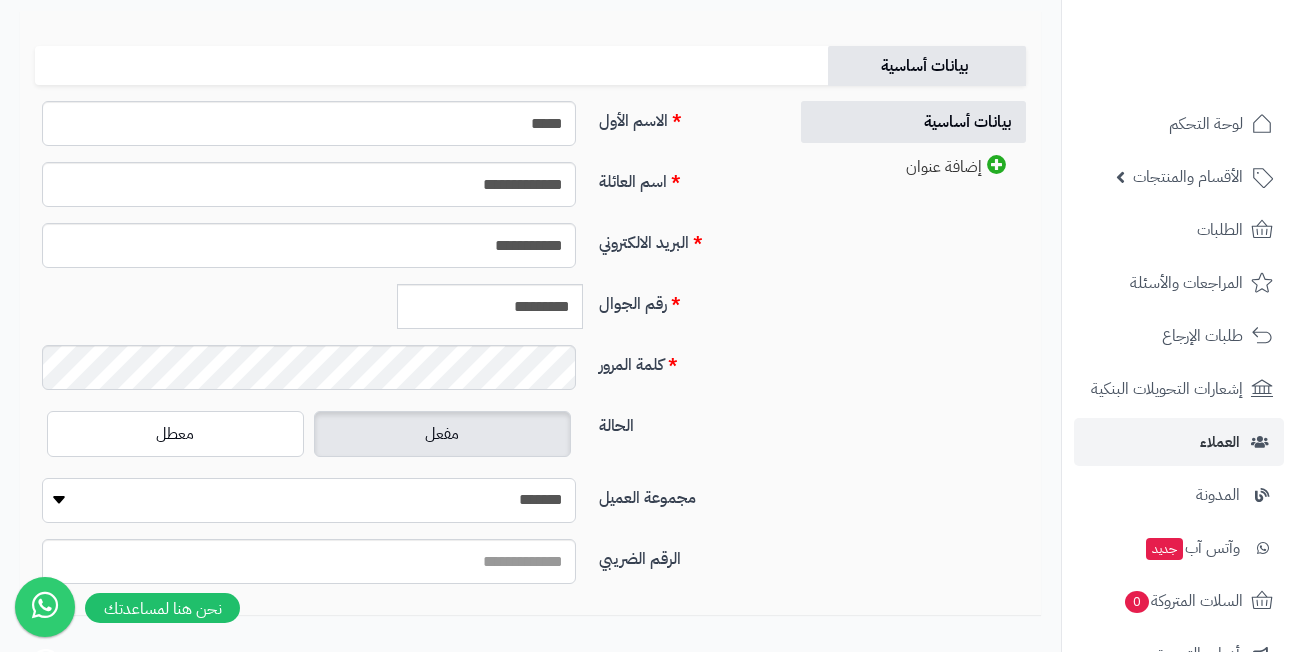 select on "*" 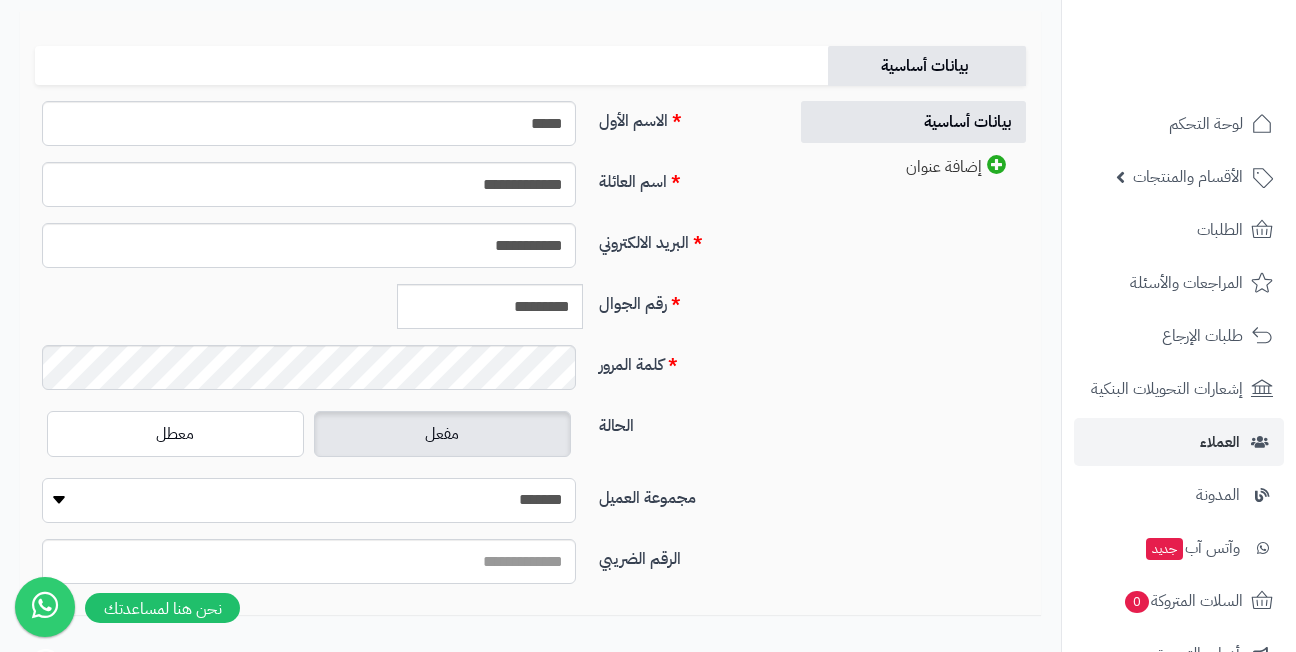 click on "**********" at bounding box center (309, 500) 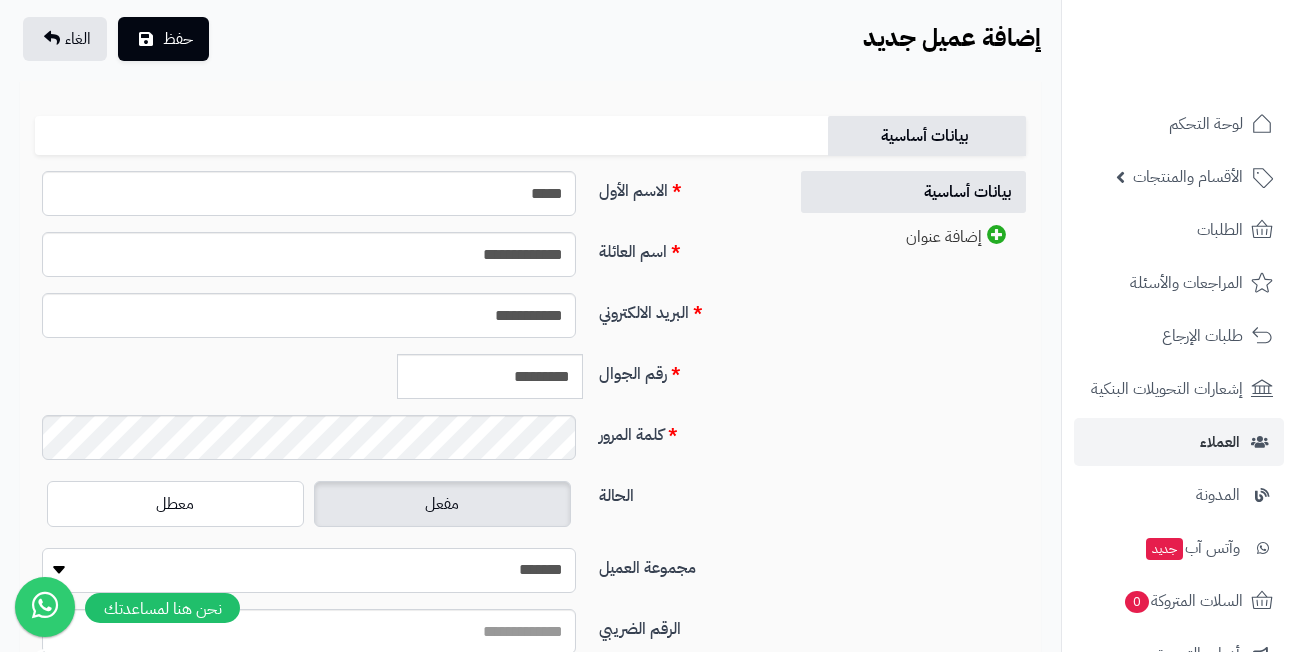 scroll, scrollTop: 0, scrollLeft: 0, axis: both 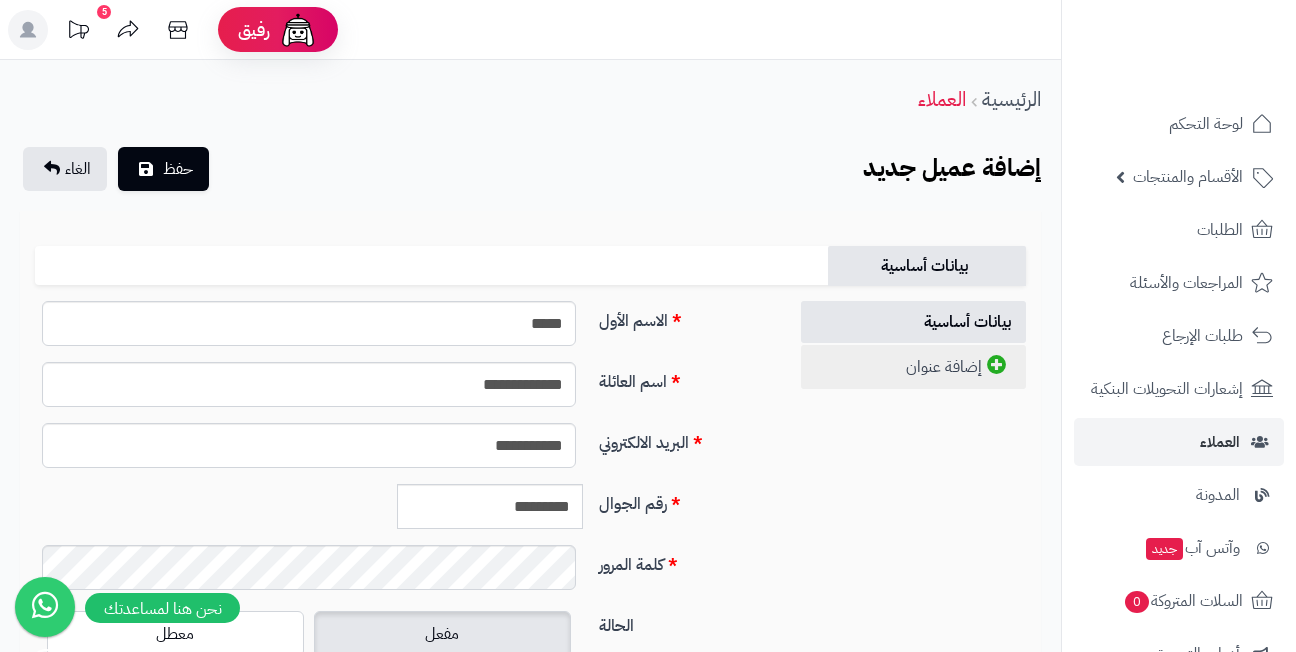click on "إضافة عنوان" at bounding box center [913, 367] 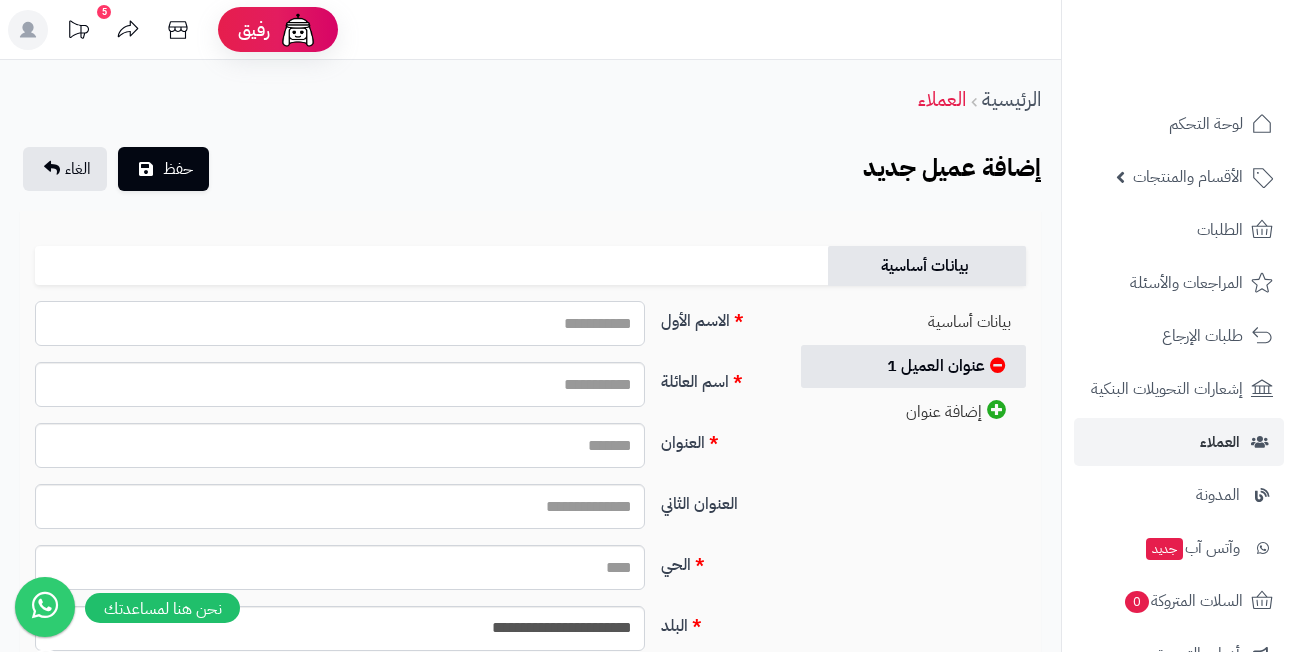 click on "الاسم الأول" at bounding box center [340, 323] 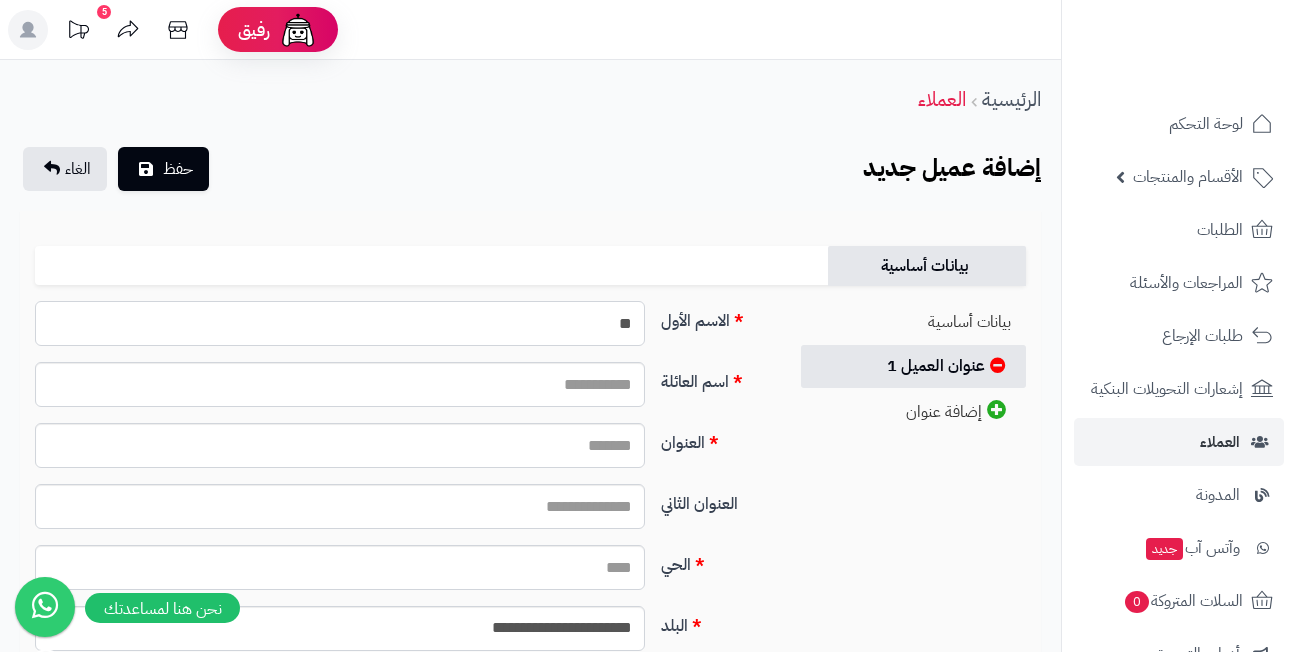 type on "*" 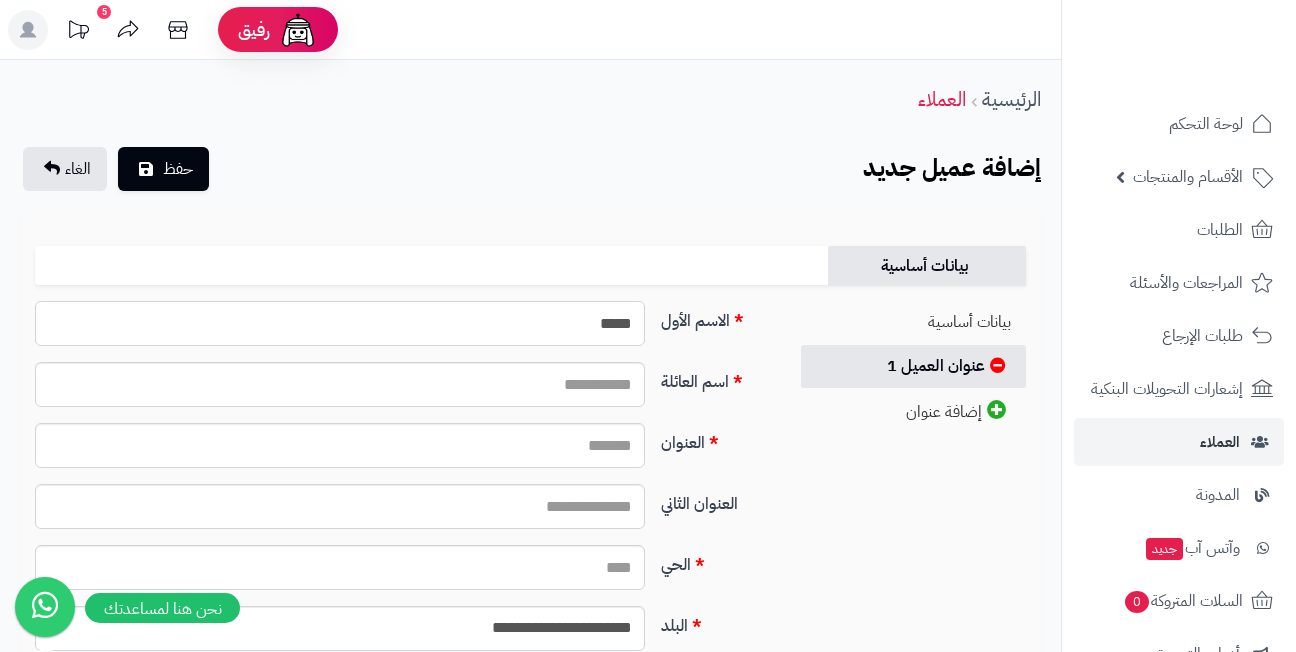 type on "****" 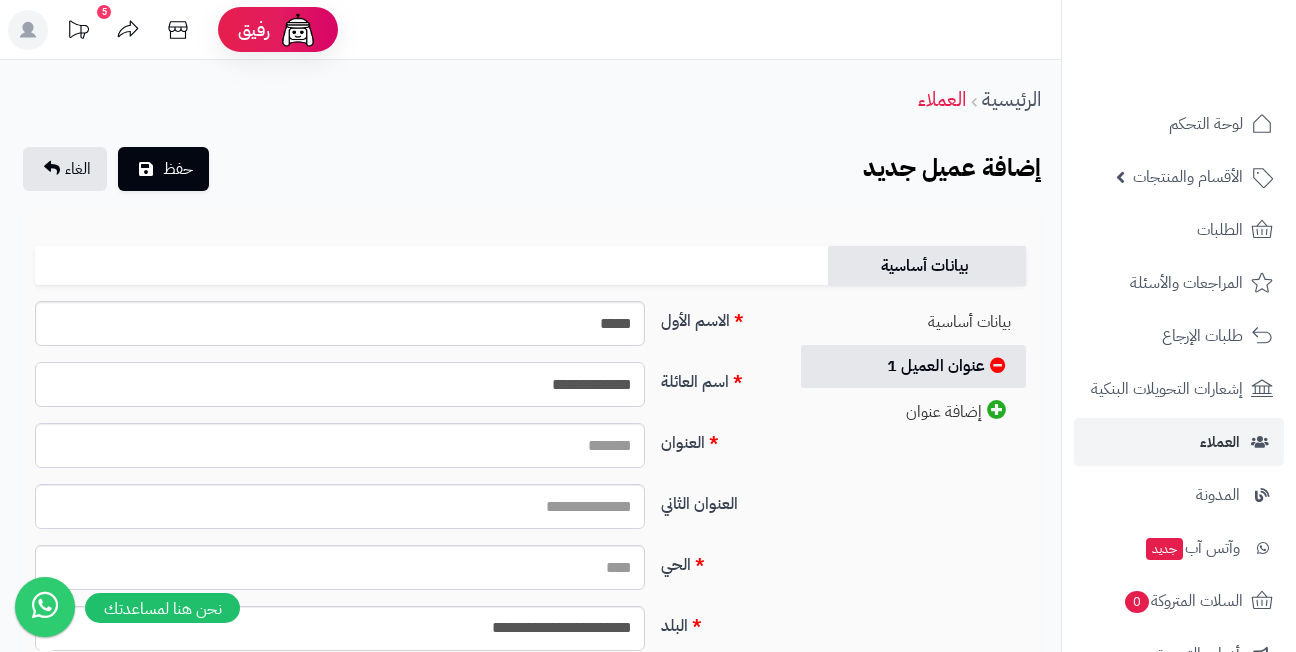 type on "**********" 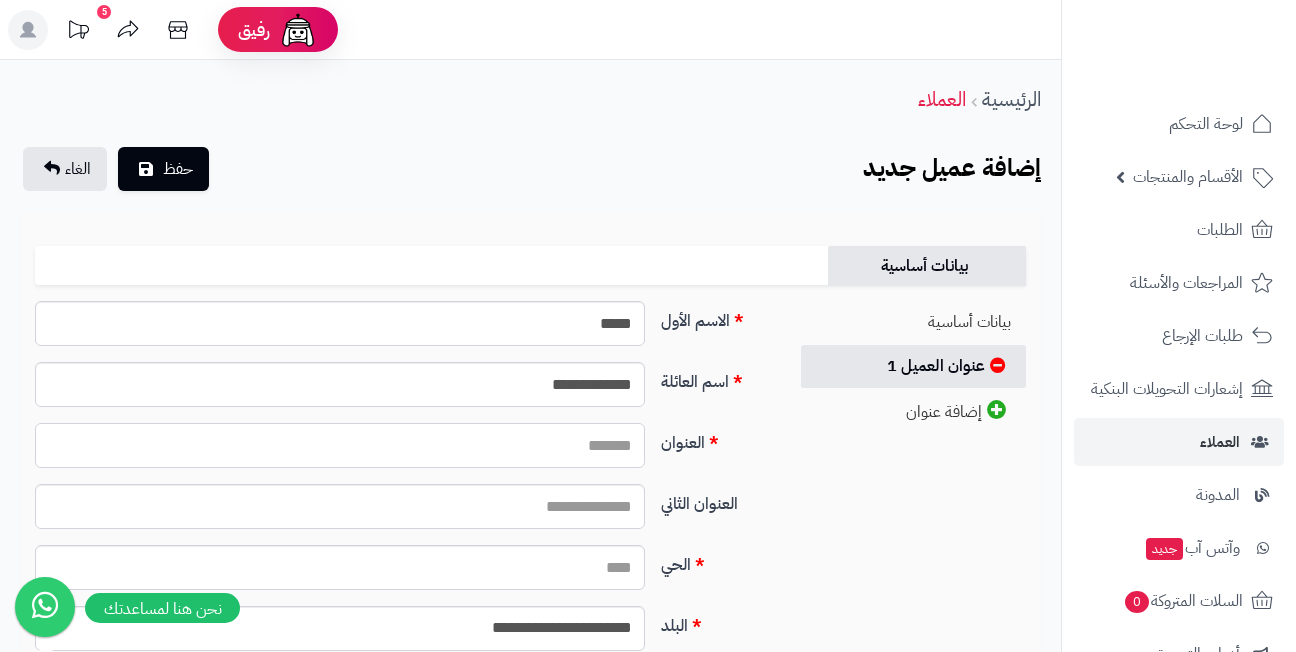 paste on "**********" 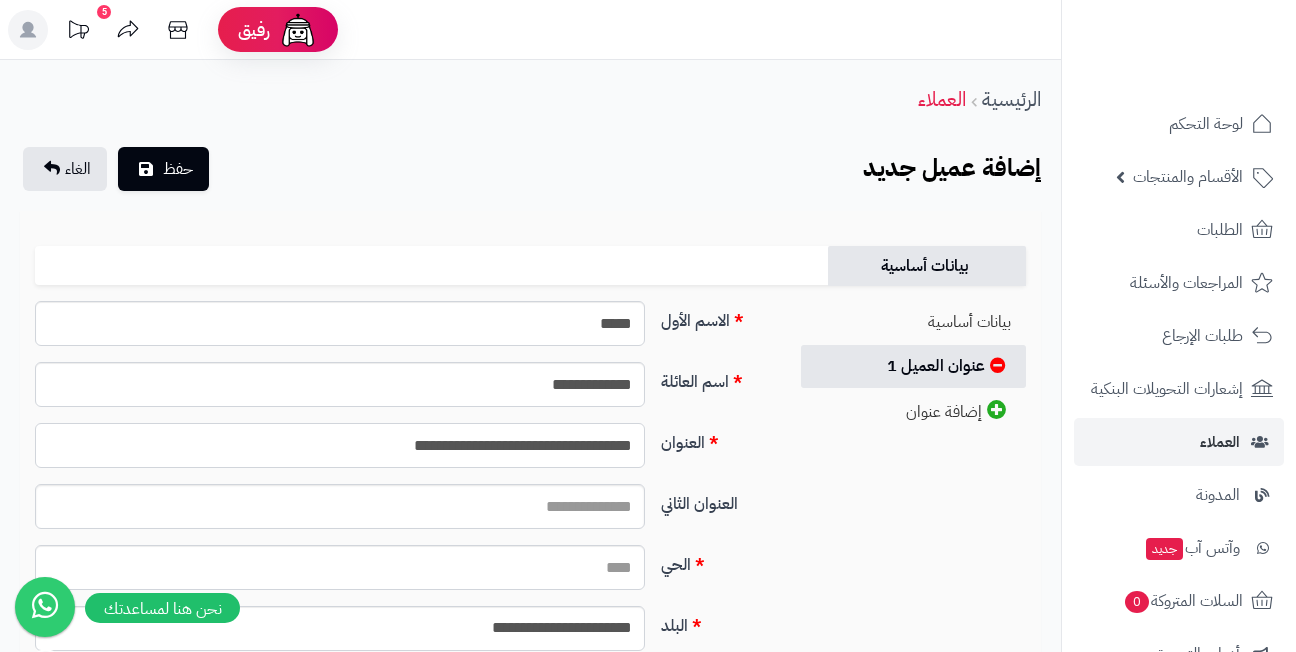 type on "**********" 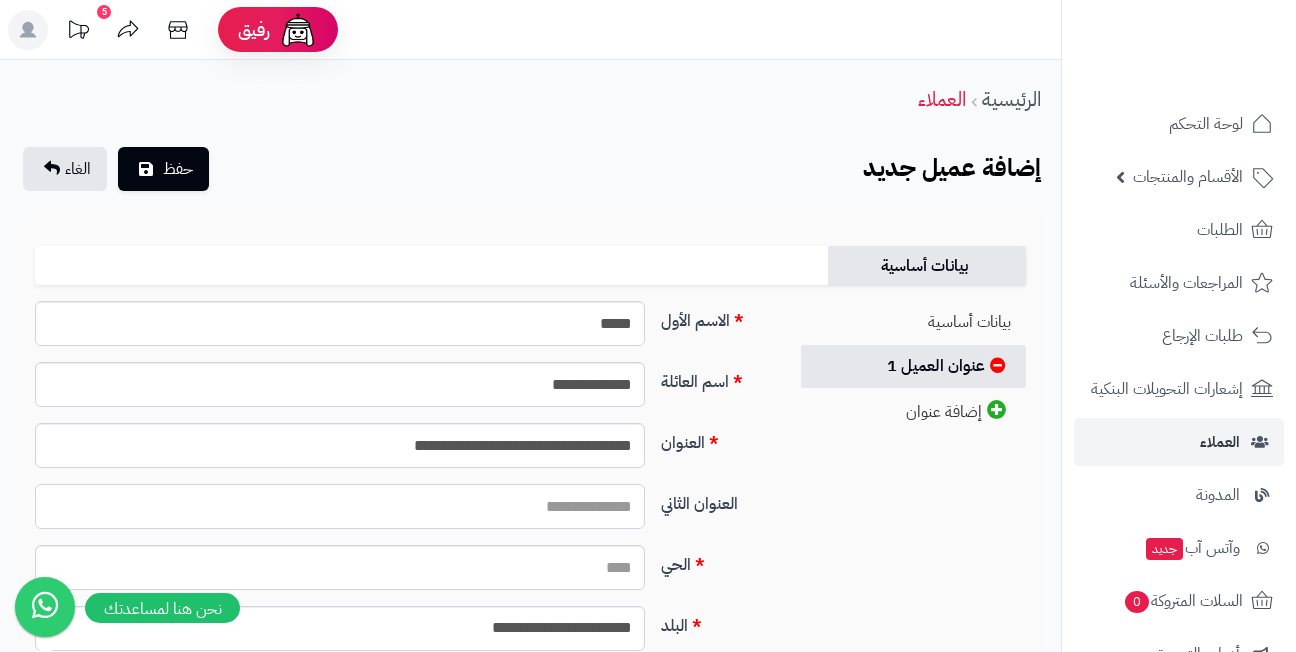 click on "العنوان الثاني" at bounding box center (340, 506) 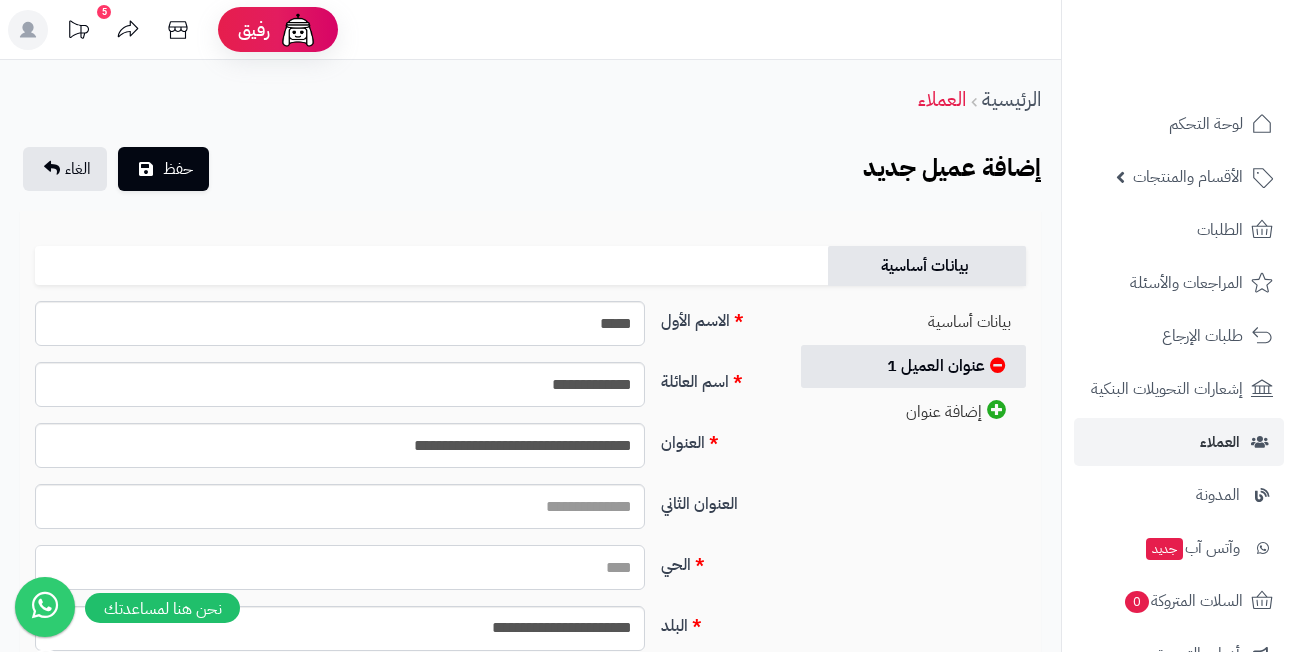 click on "الحي" at bounding box center (340, 567) 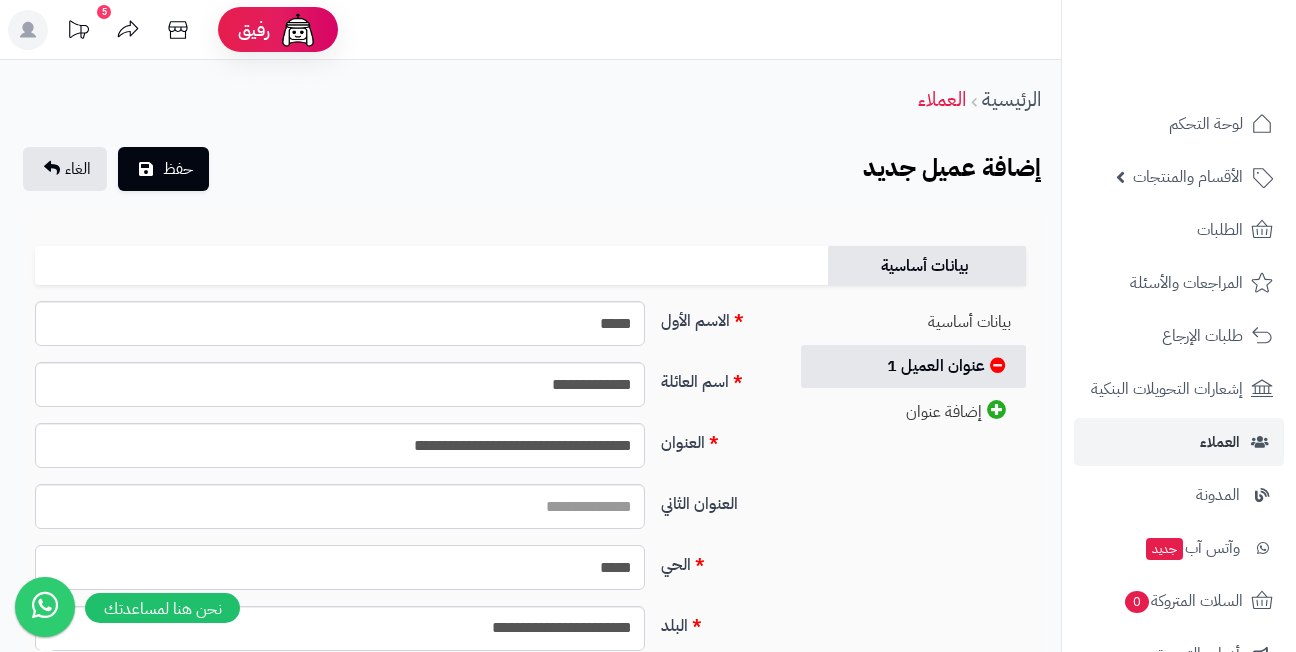 type on "*****" 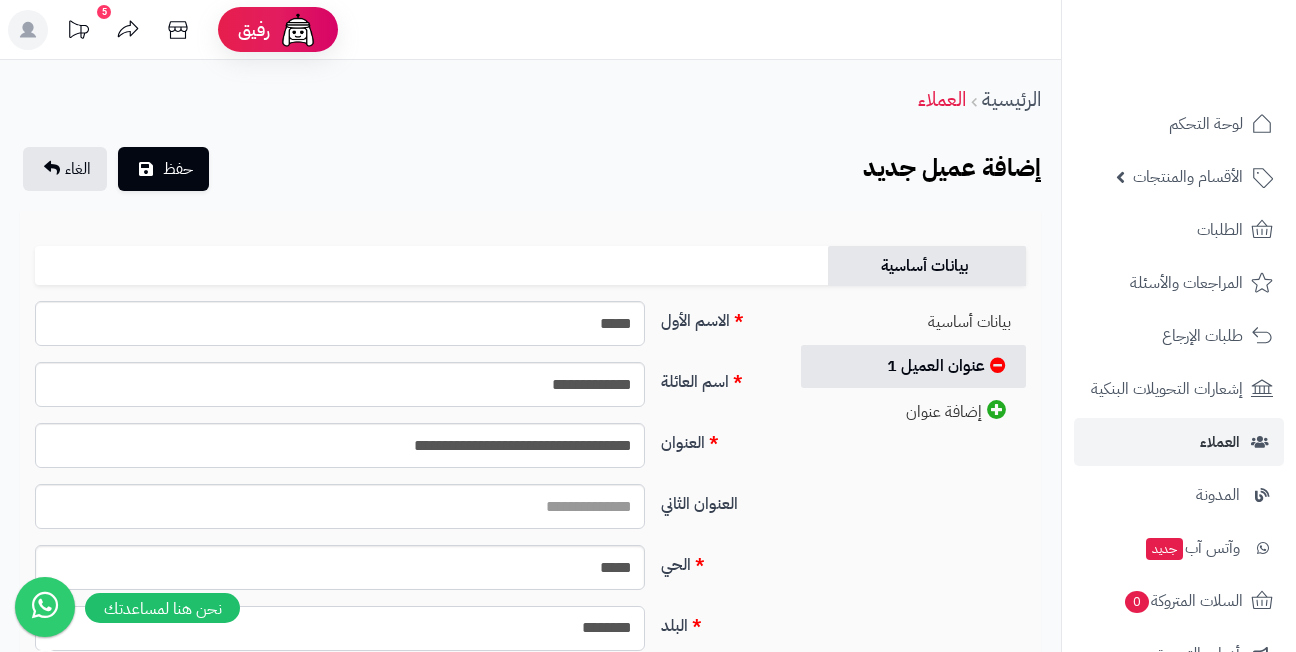 select on "***" 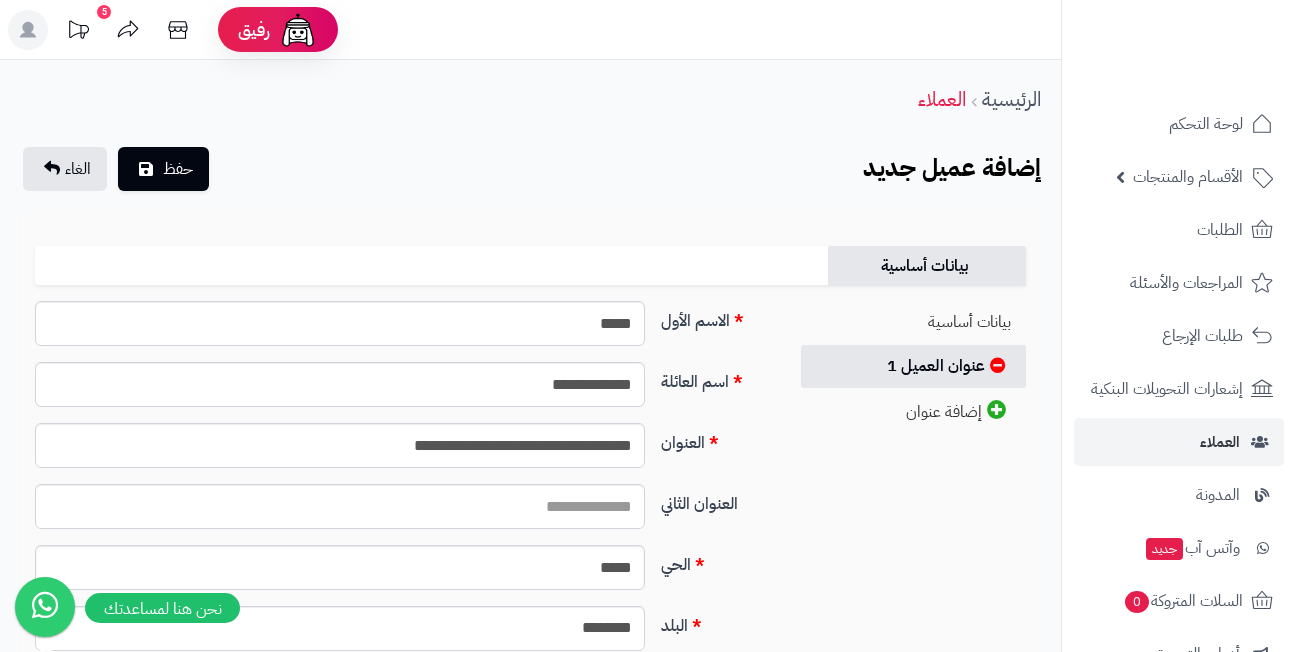 scroll, scrollTop: 295, scrollLeft: 0, axis: vertical 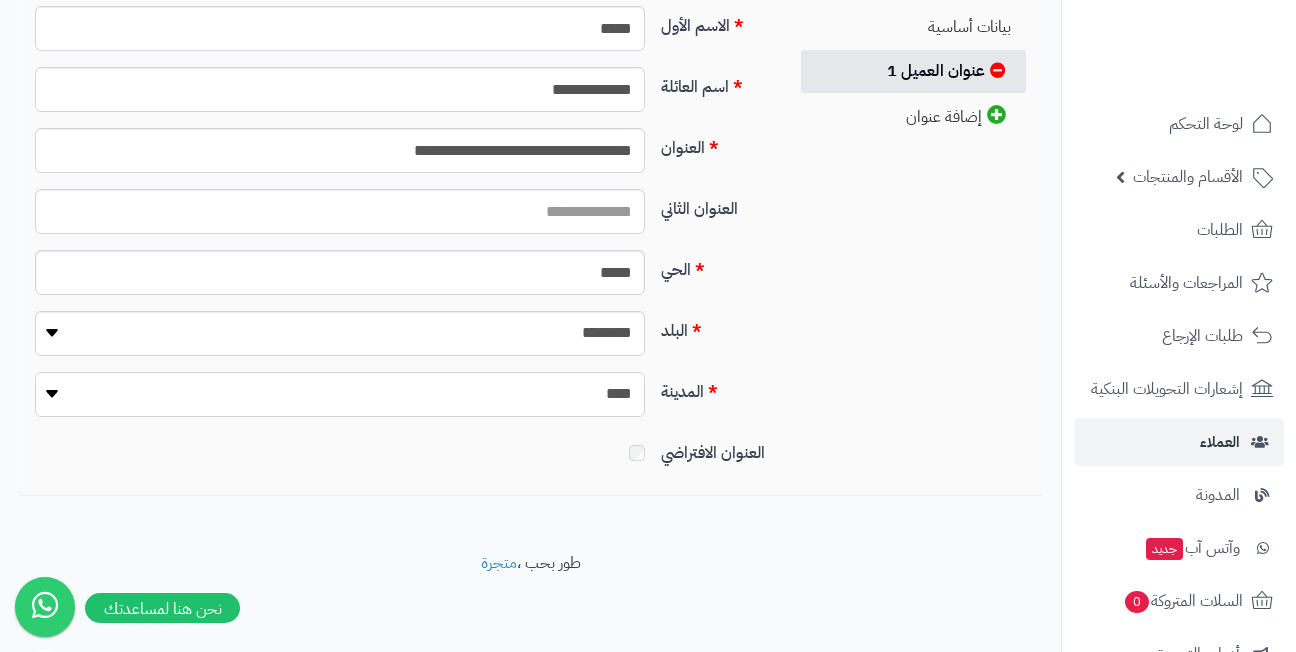 select on "***" 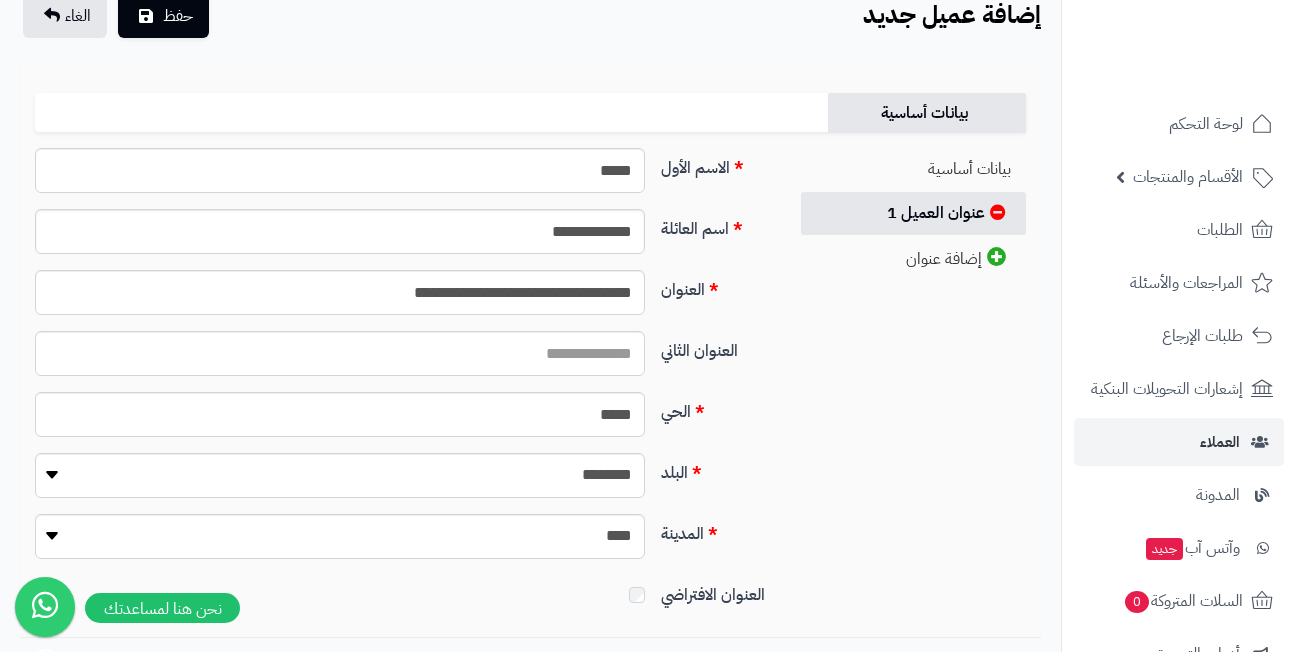 scroll, scrollTop: 0, scrollLeft: 0, axis: both 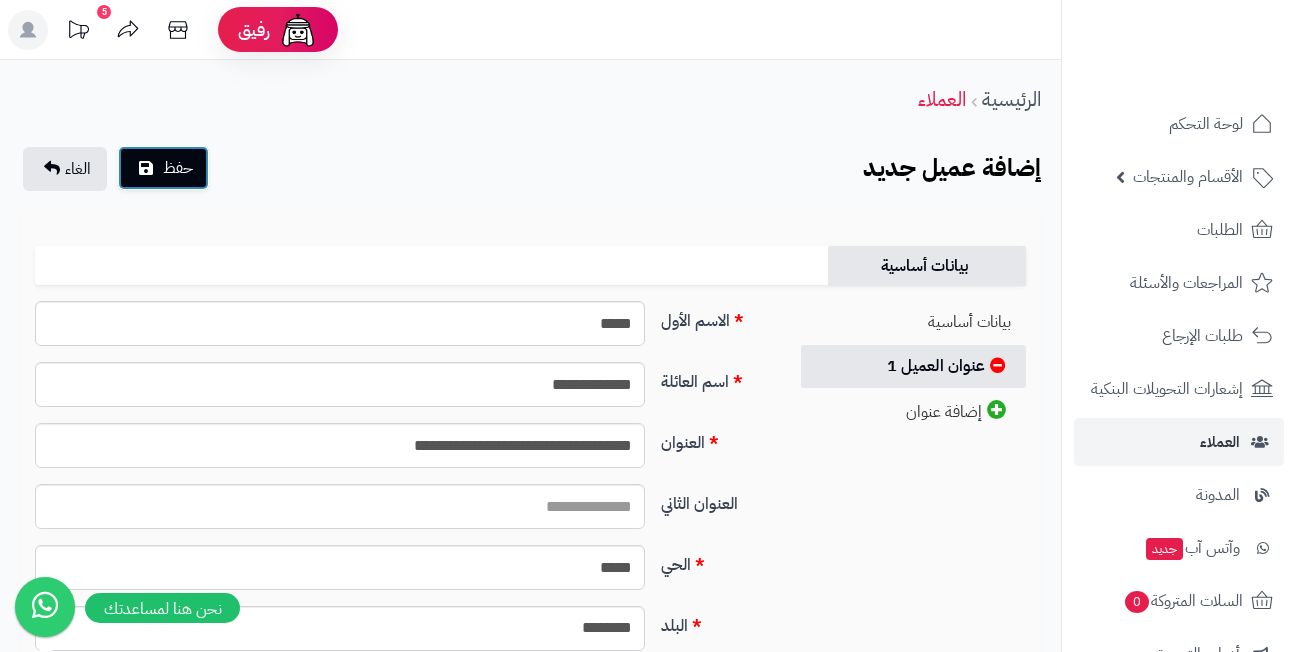 click on "حفظ" at bounding box center [178, 168] 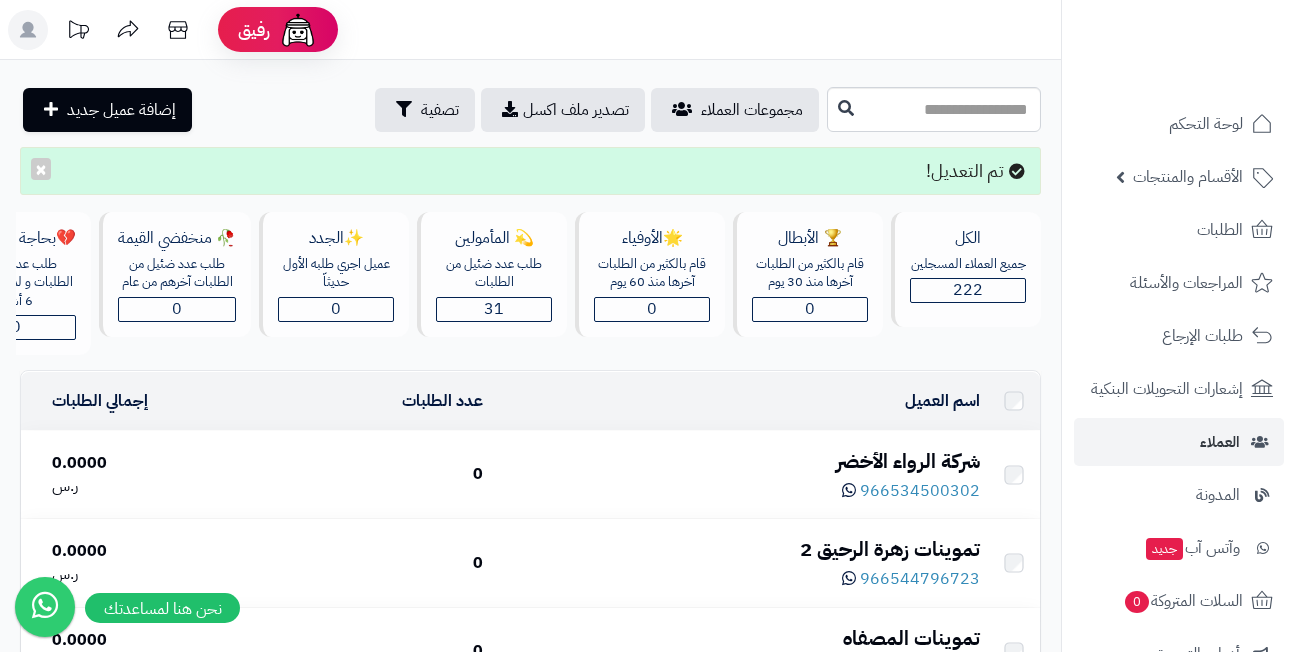 scroll, scrollTop: 0, scrollLeft: 0, axis: both 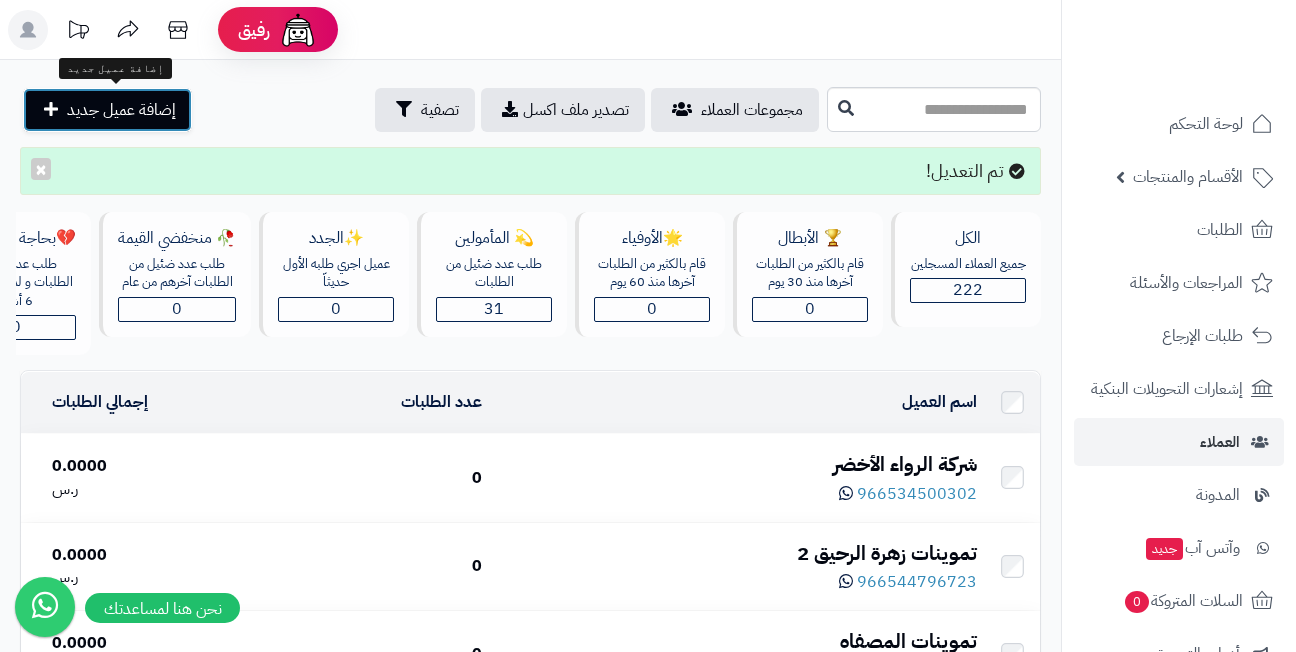 click on "إضافة عميل جديد" at bounding box center (107, 110) 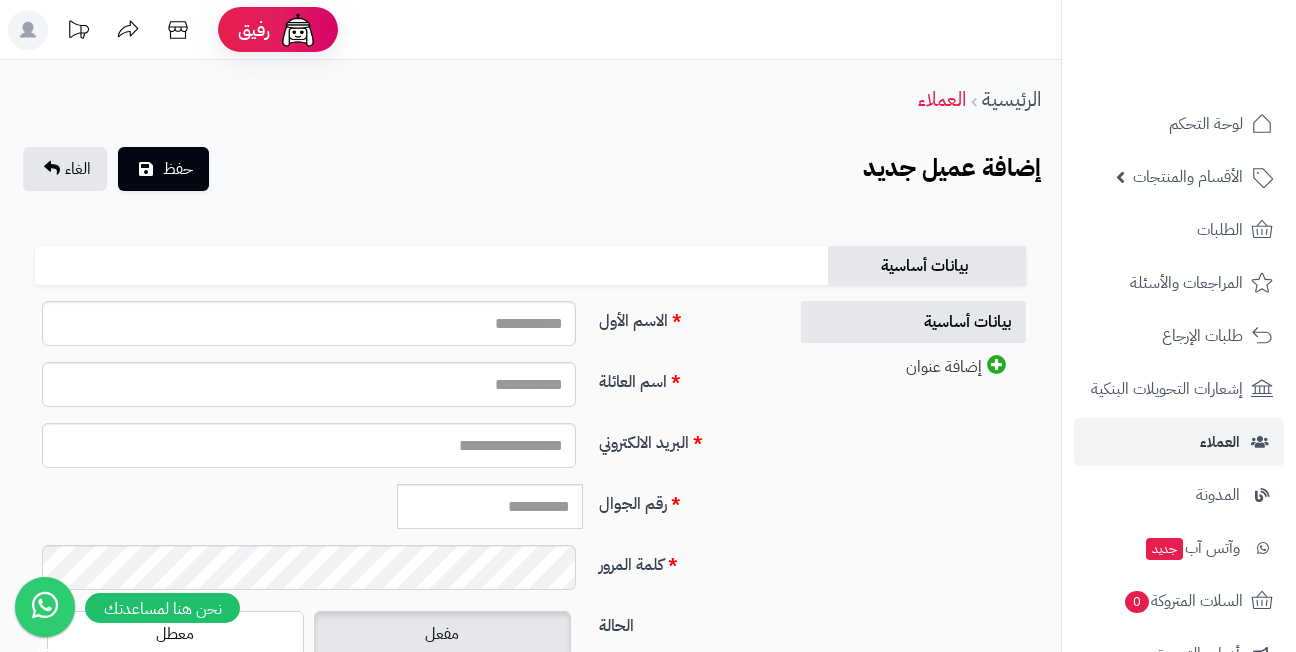 scroll, scrollTop: 0, scrollLeft: 0, axis: both 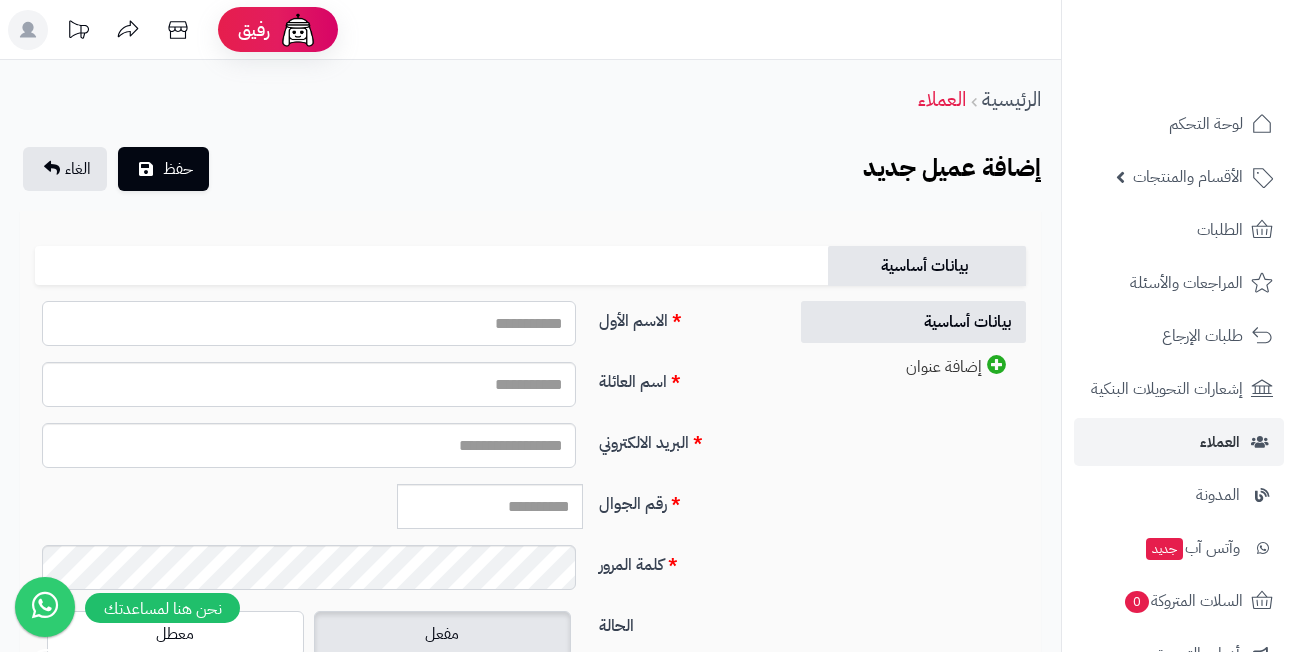 click on "الاسم الأول" at bounding box center (309, 323) 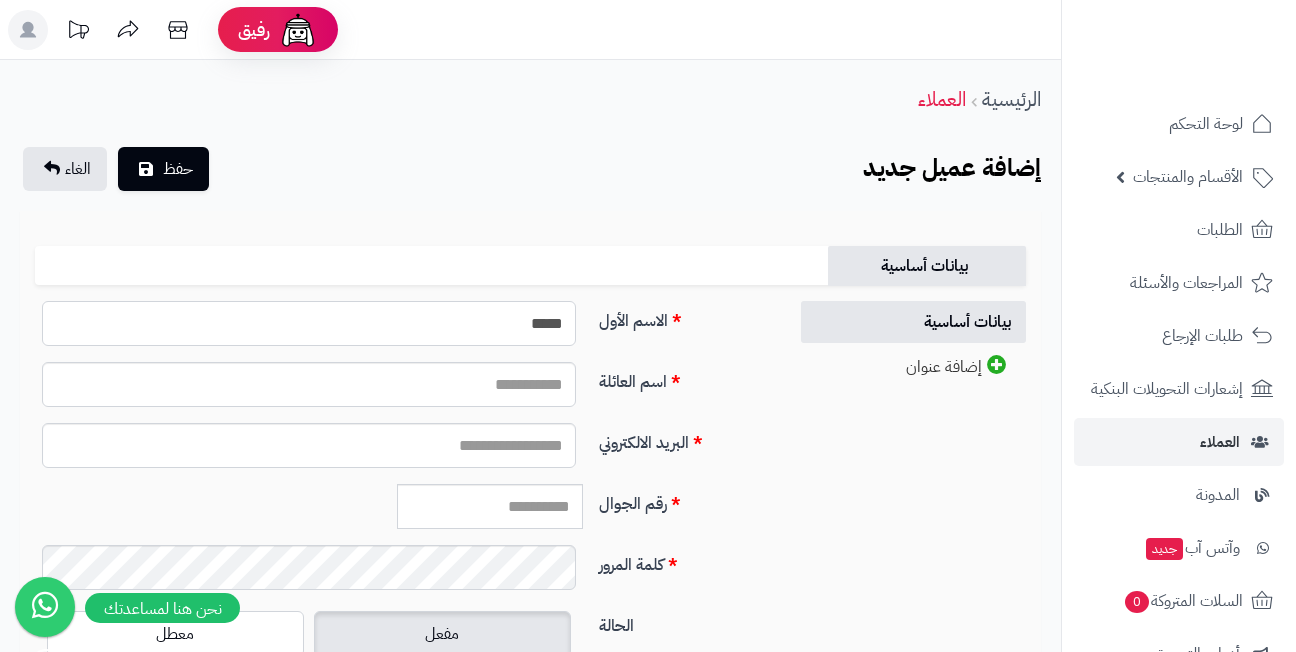 type on "*****" 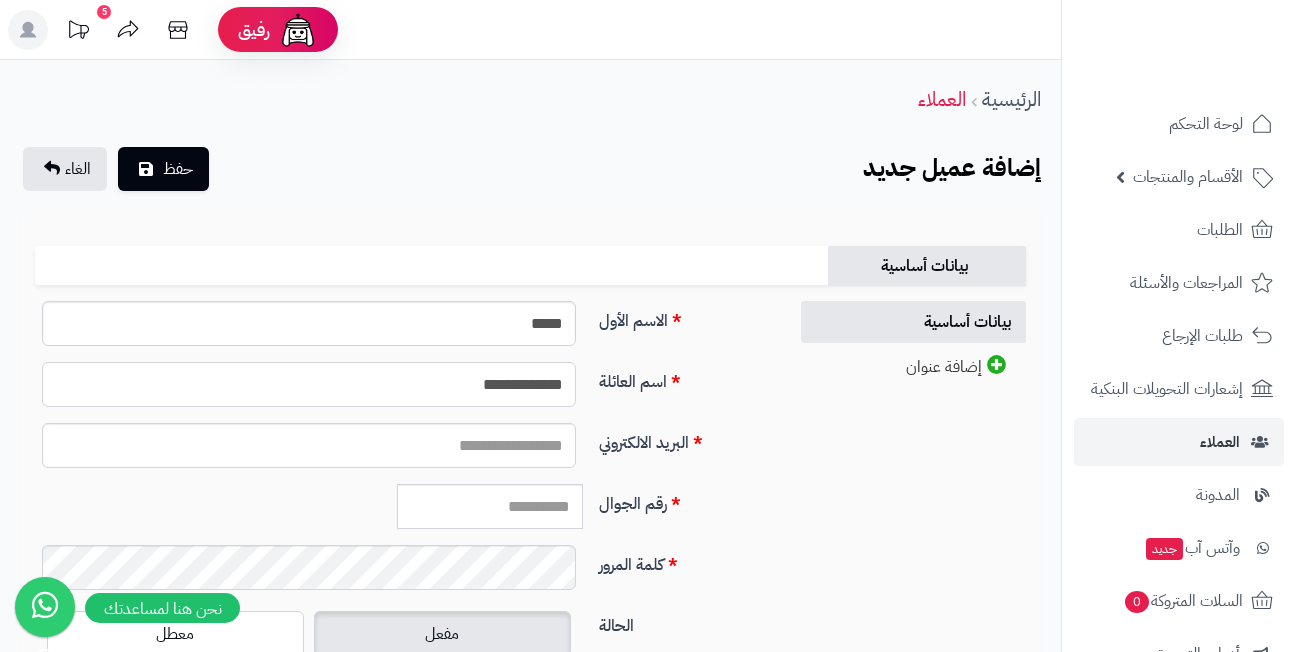 type on "**********" 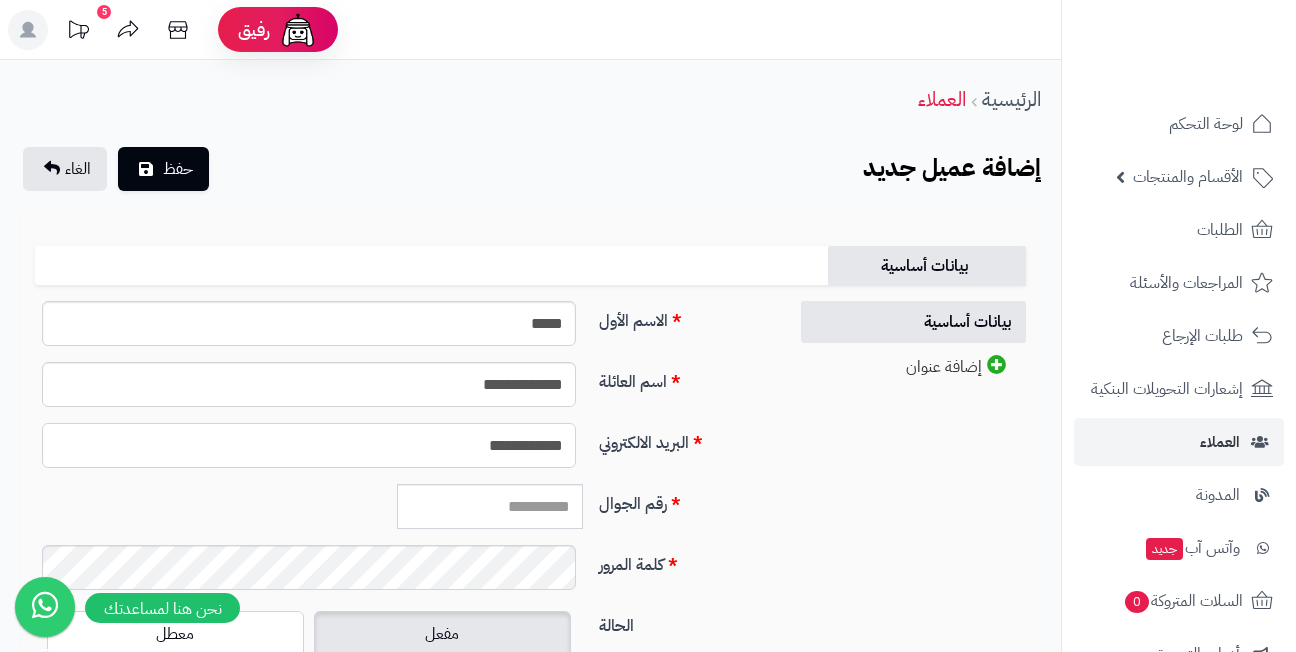 type on "**********" 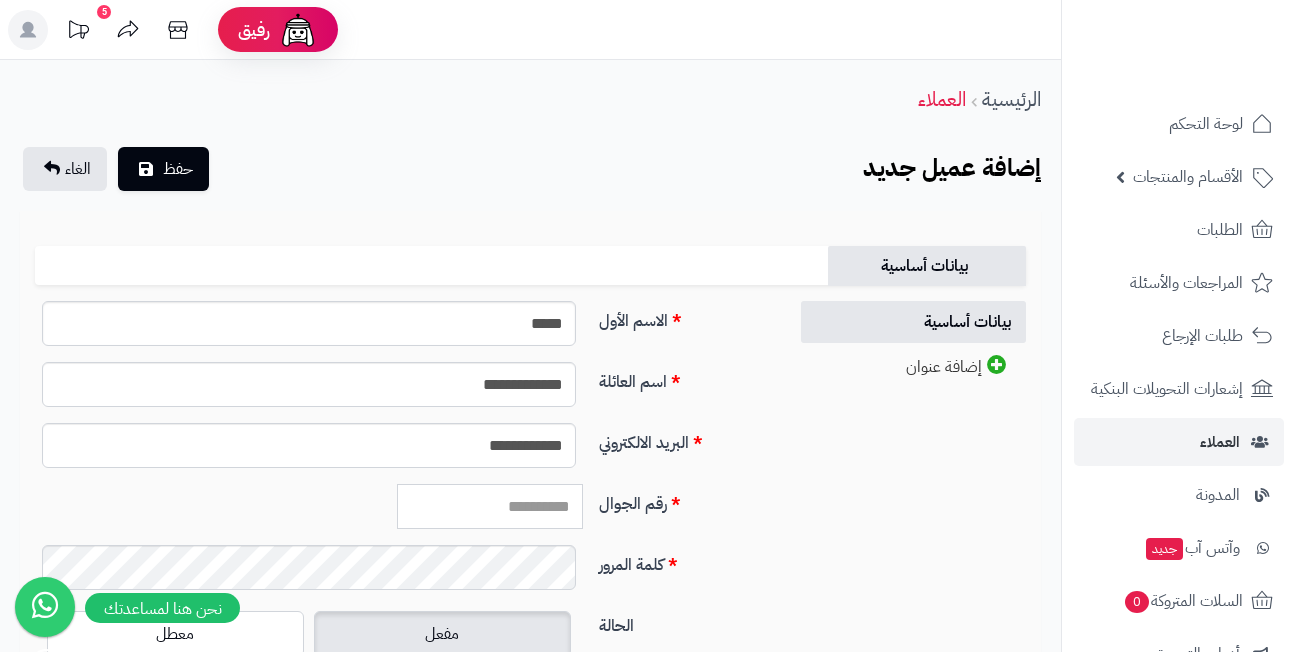 paste on "*********" 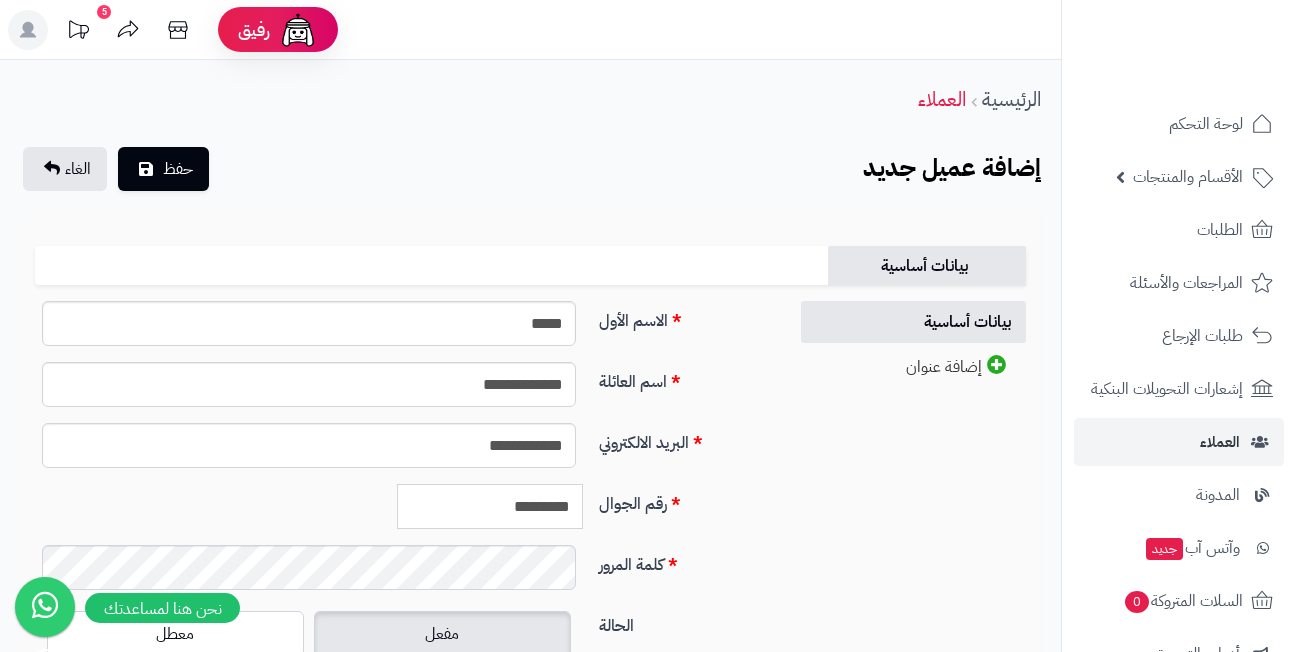 type on "*********" 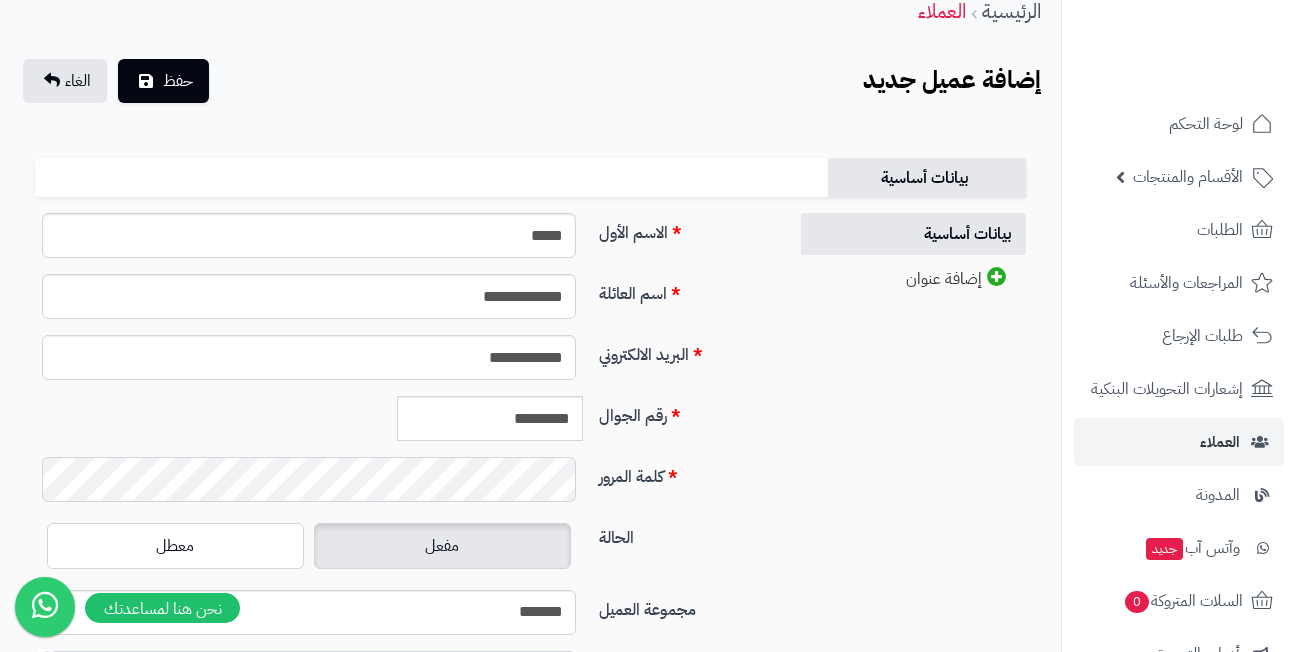 scroll, scrollTop: 200, scrollLeft: 0, axis: vertical 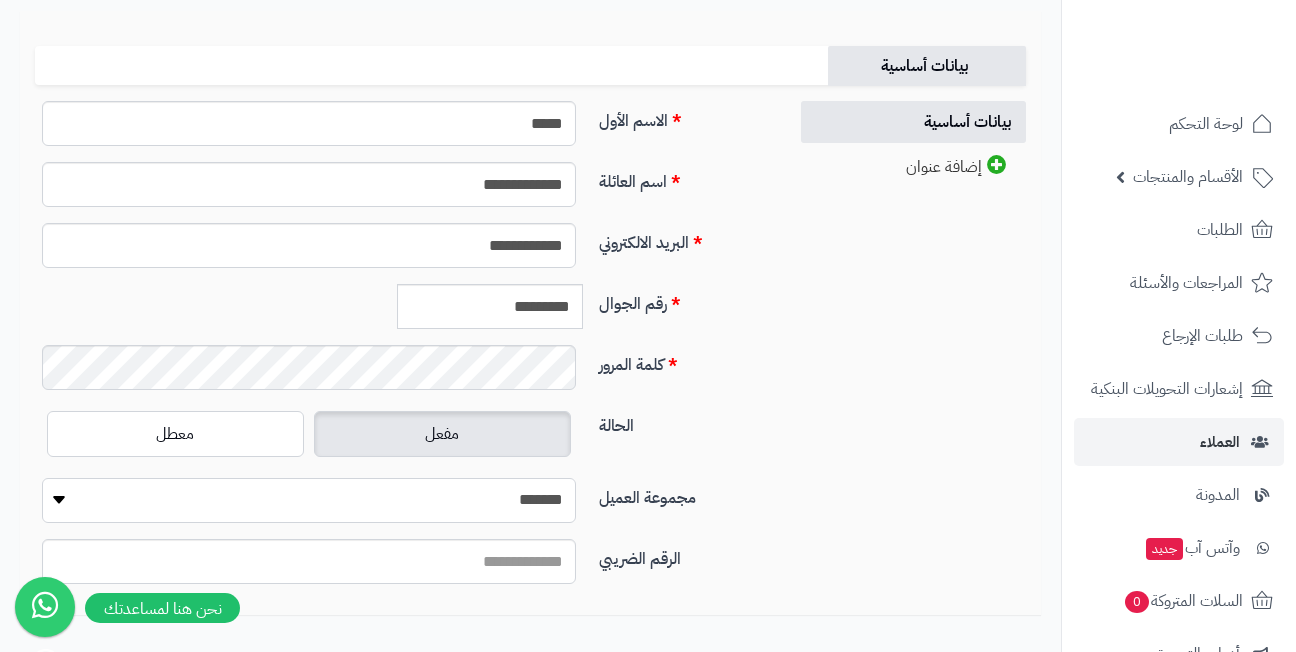 click on "**********" at bounding box center [309, 500] 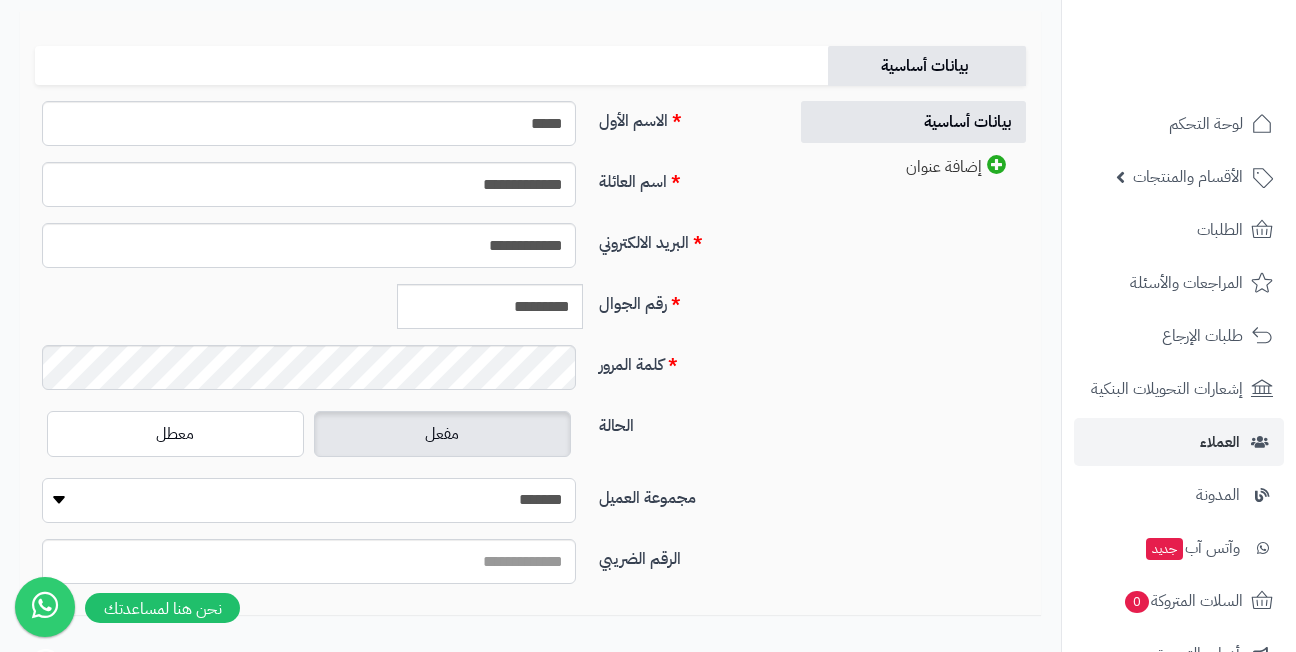 select on "*" 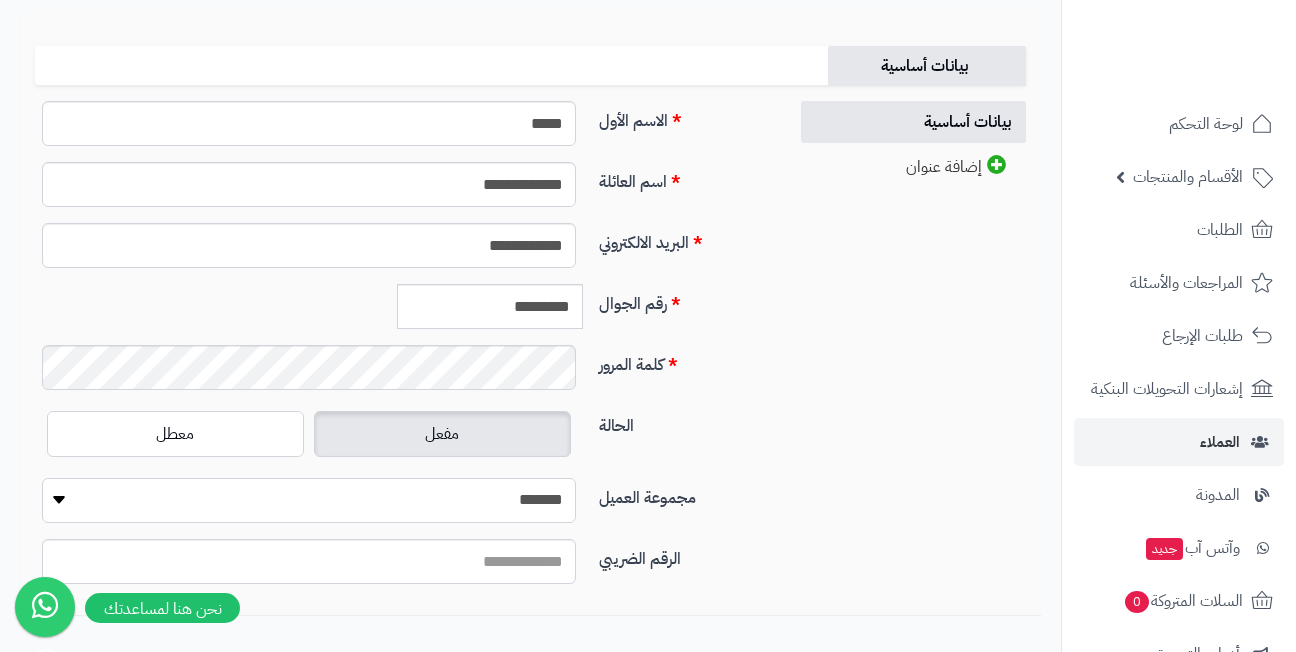 click on "**********" at bounding box center (309, 500) 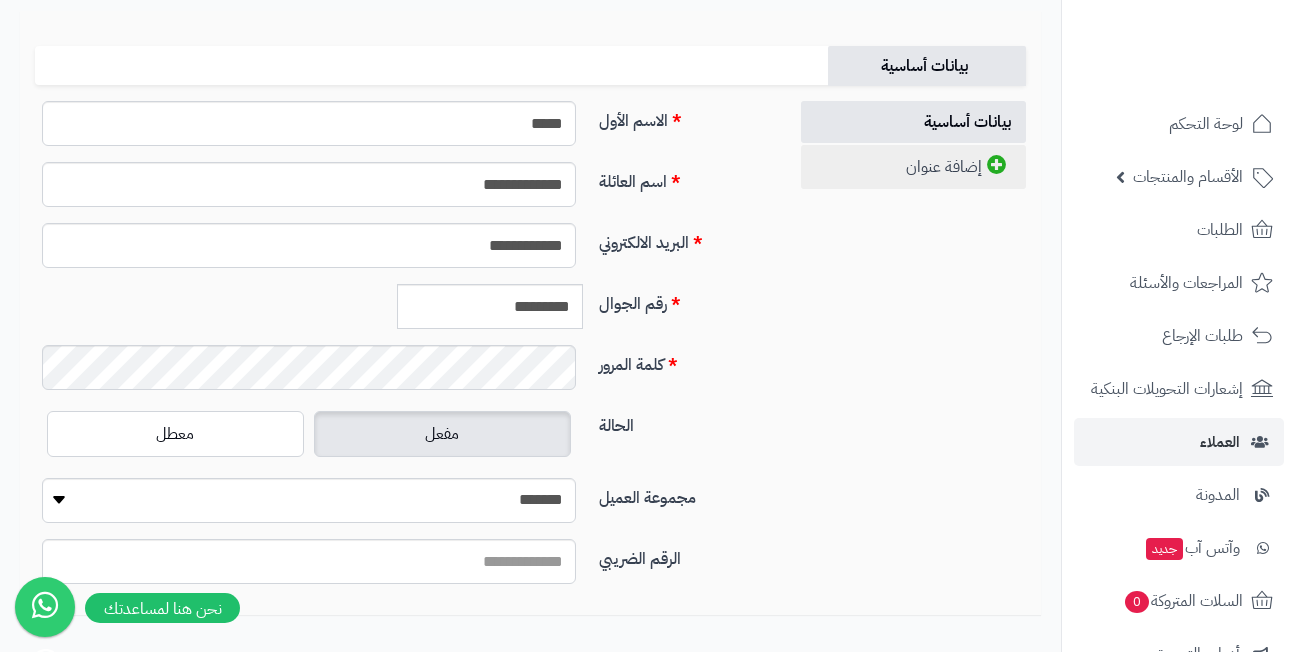 click on "إضافة عنوان" at bounding box center [913, 167] 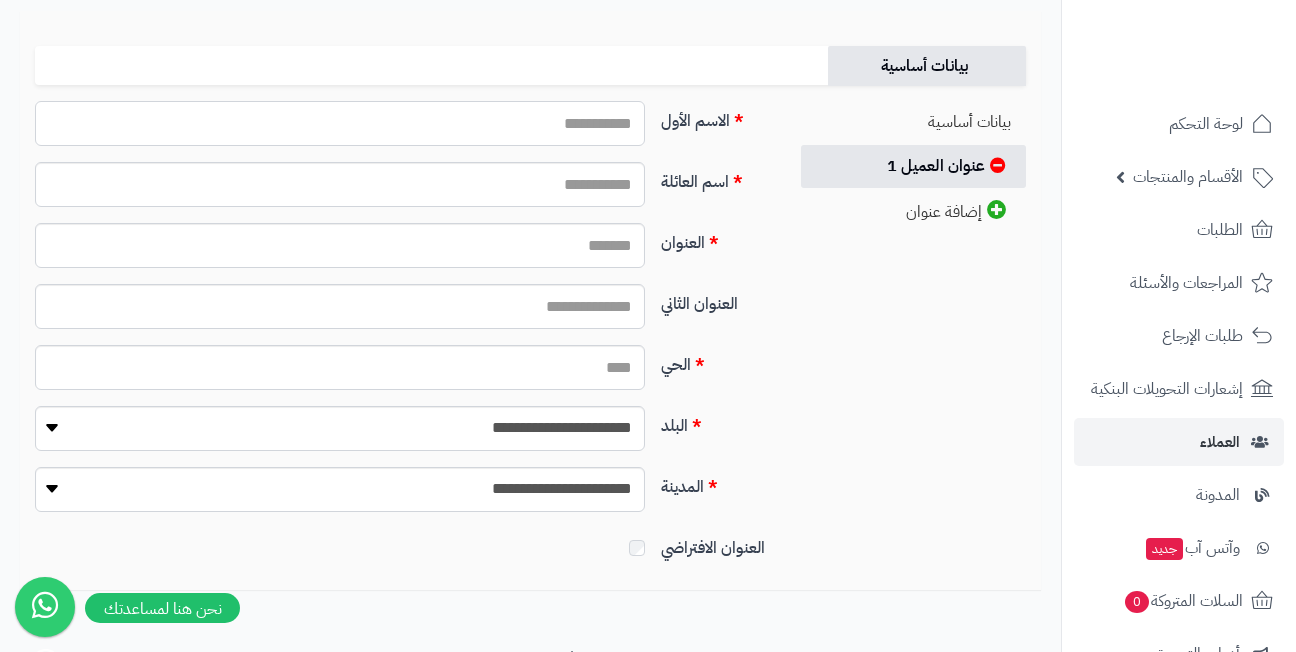 click on "الاسم الأول" at bounding box center (340, 123) 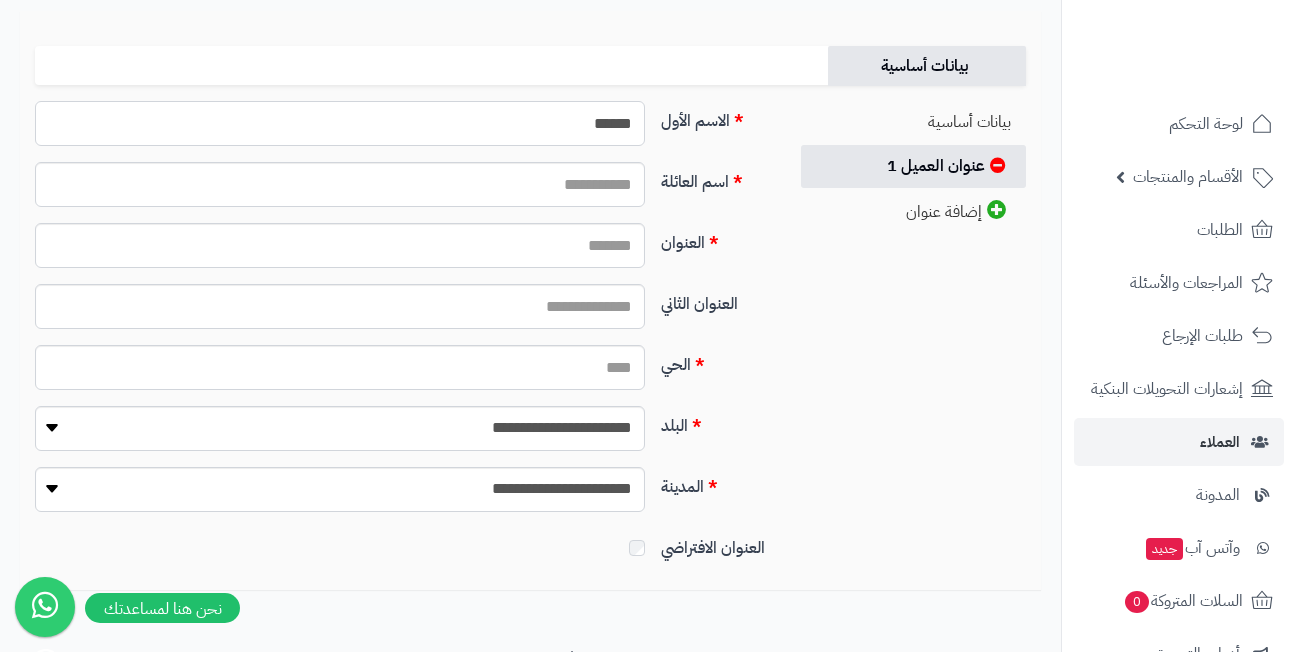 type on "*****" 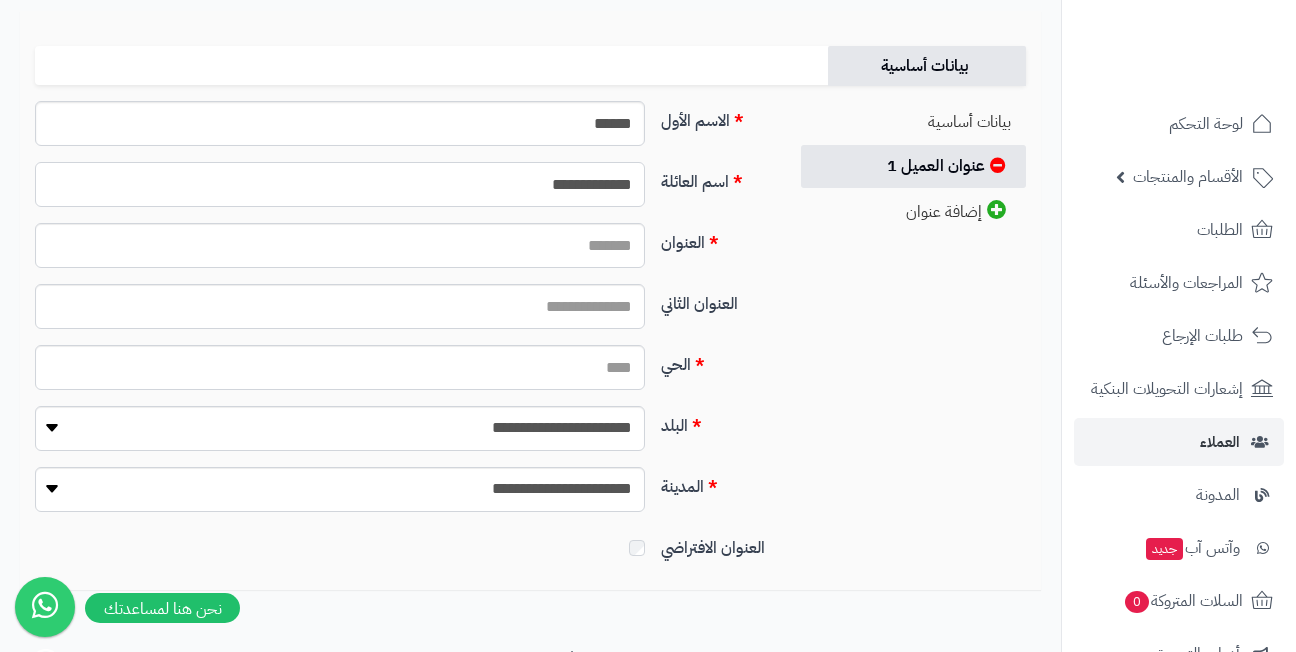 type on "**********" 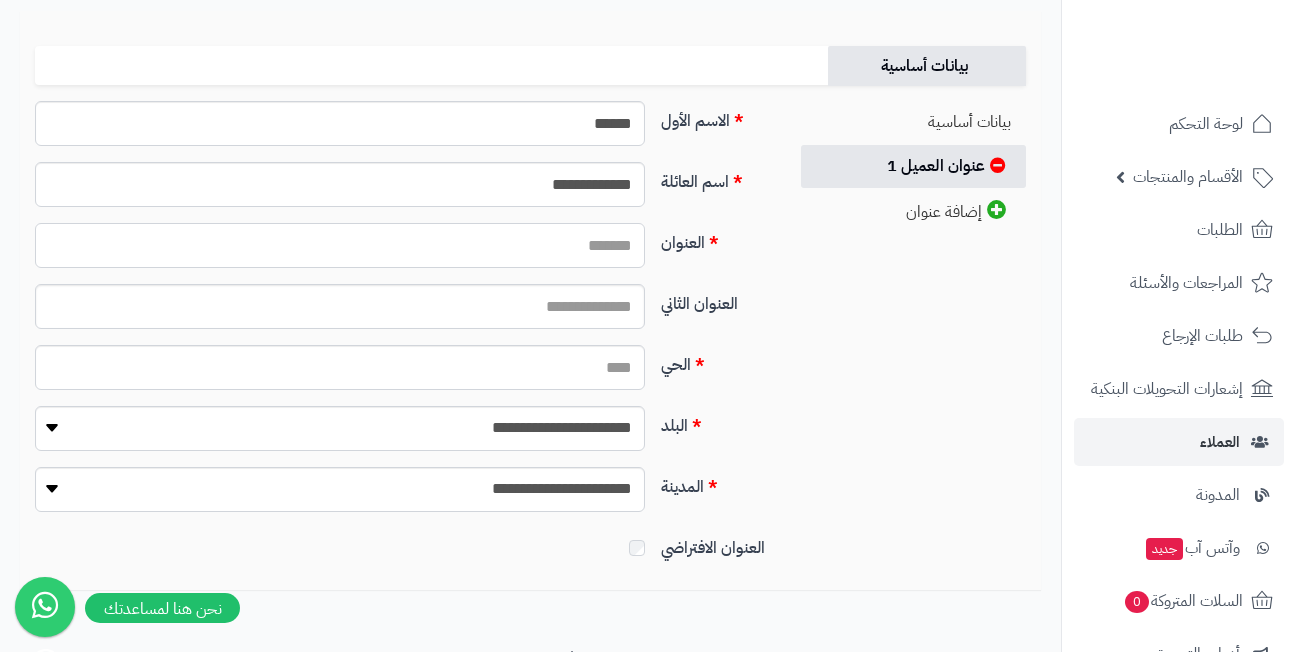 paste on "**********" 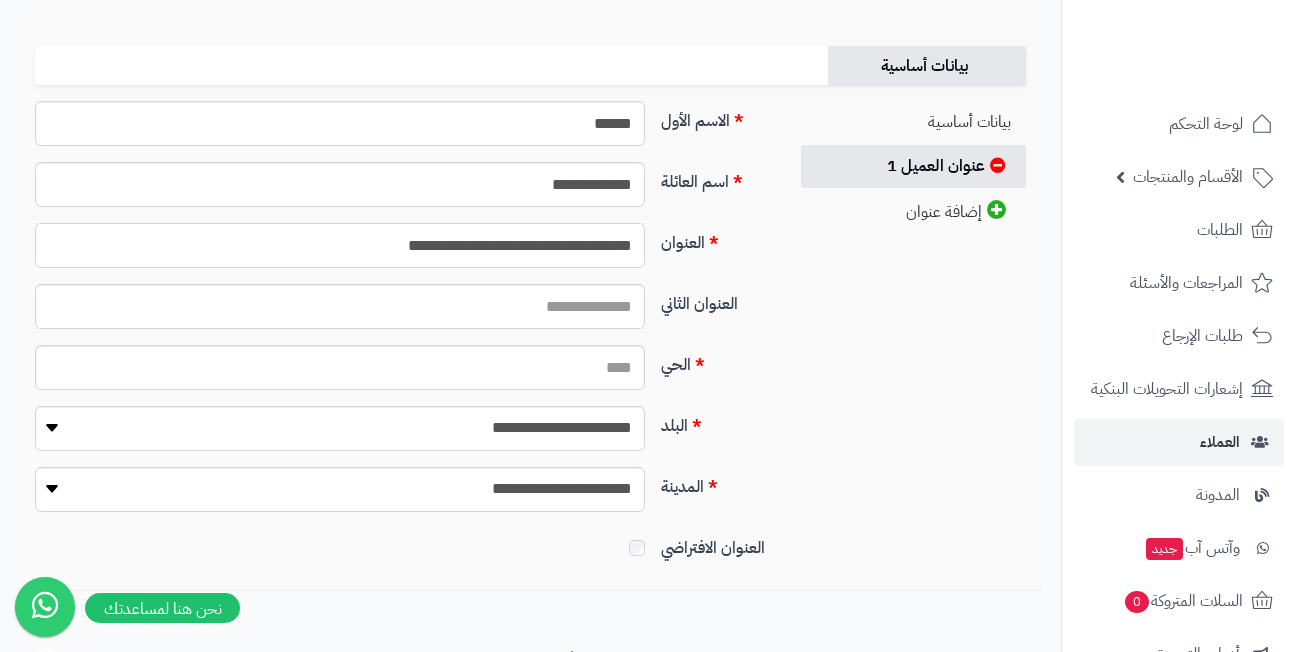 type on "**********" 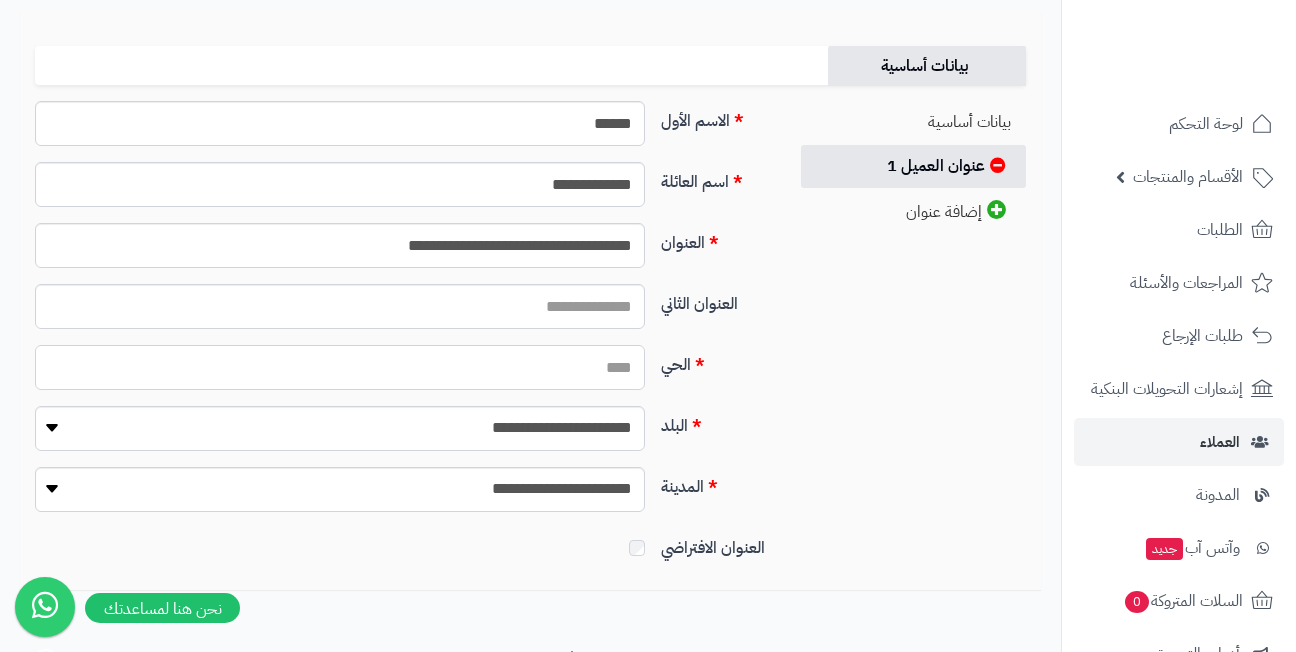 click on "الحي" at bounding box center (340, 367) 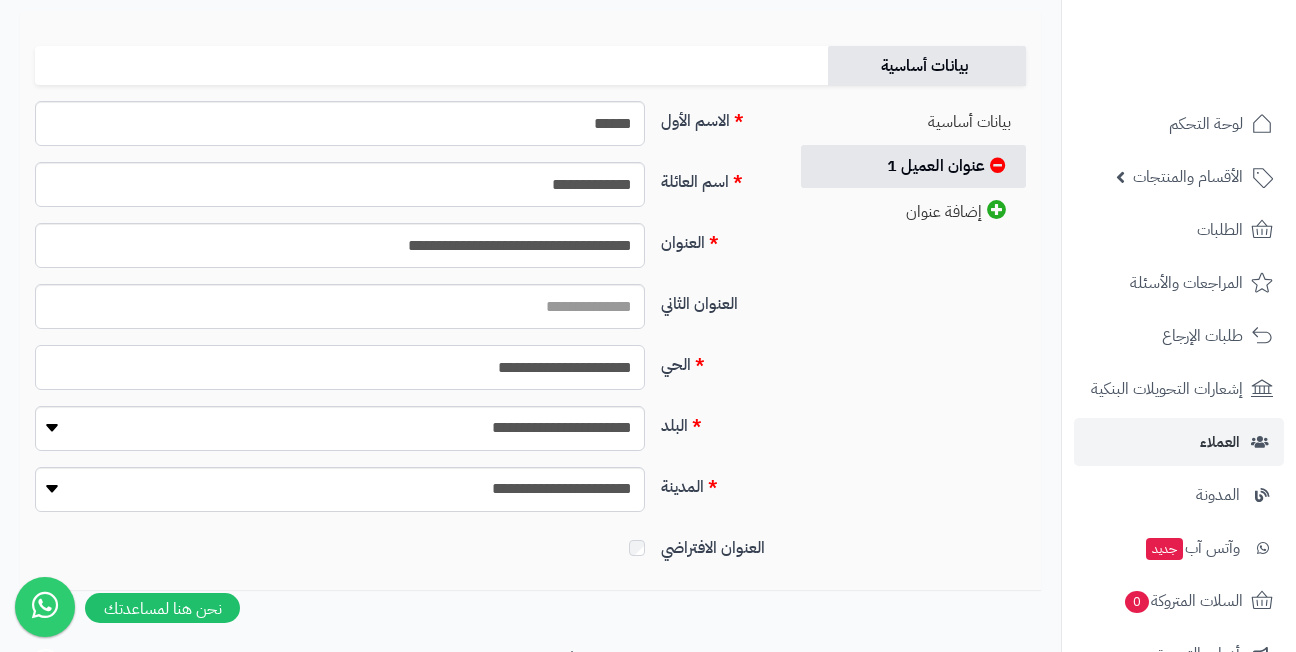 drag, startPoint x: 442, startPoint y: 364, endPoint x: 573, endPoint y: 359, distance: 131.09538 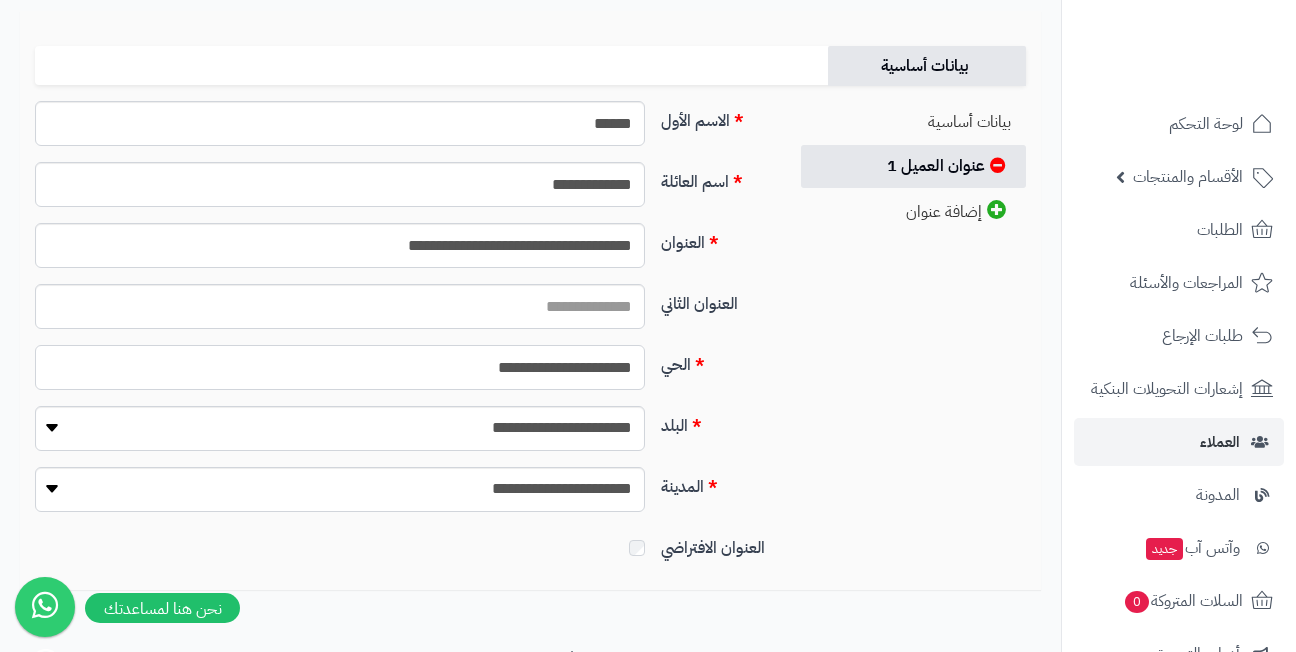 click on "**********" at bounding box center (340, 367) 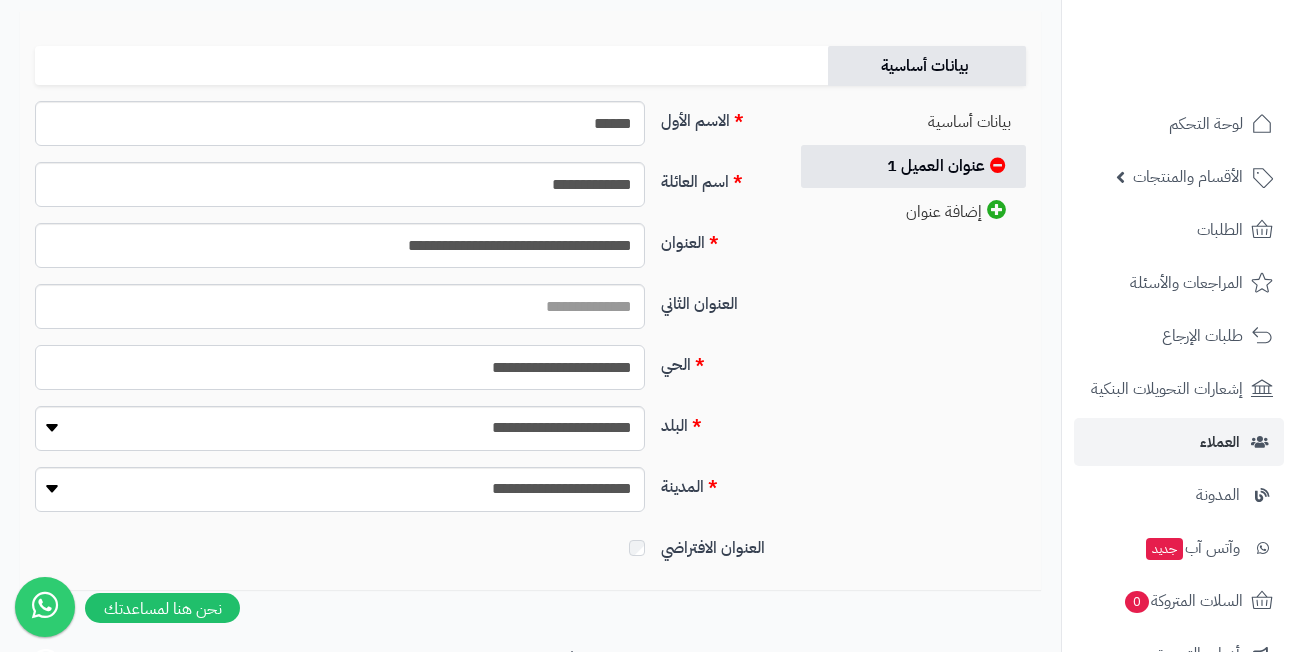type on "**********" 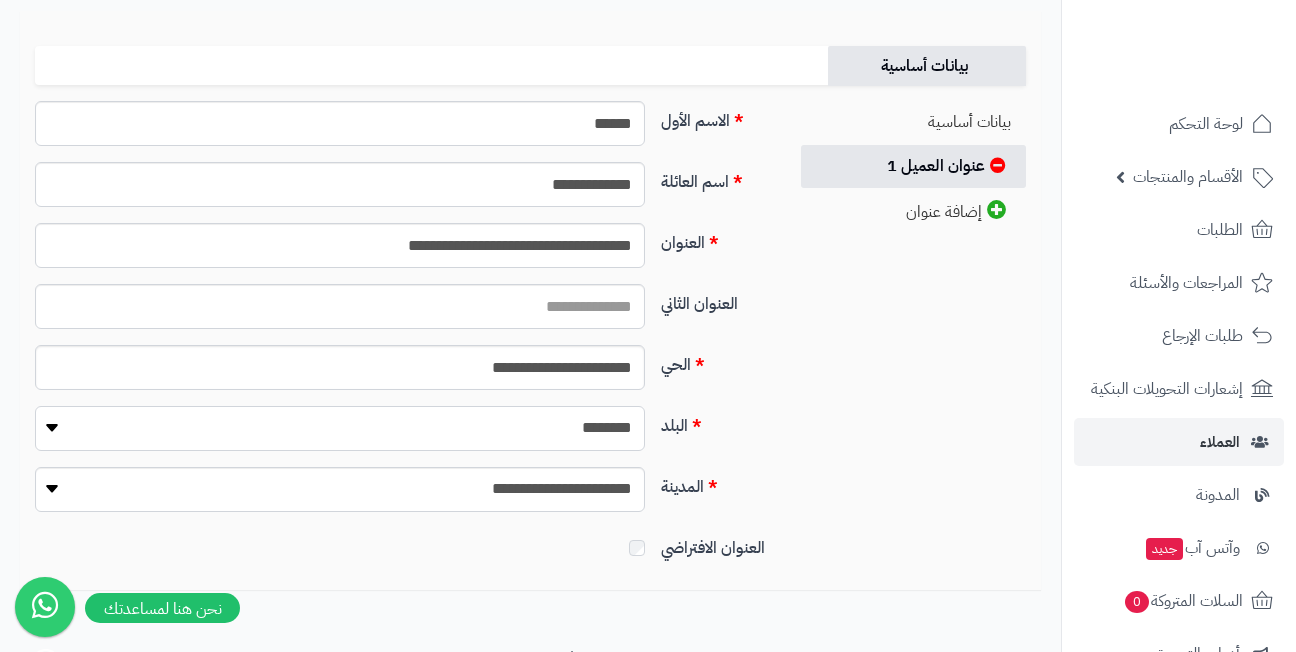 select on "***" 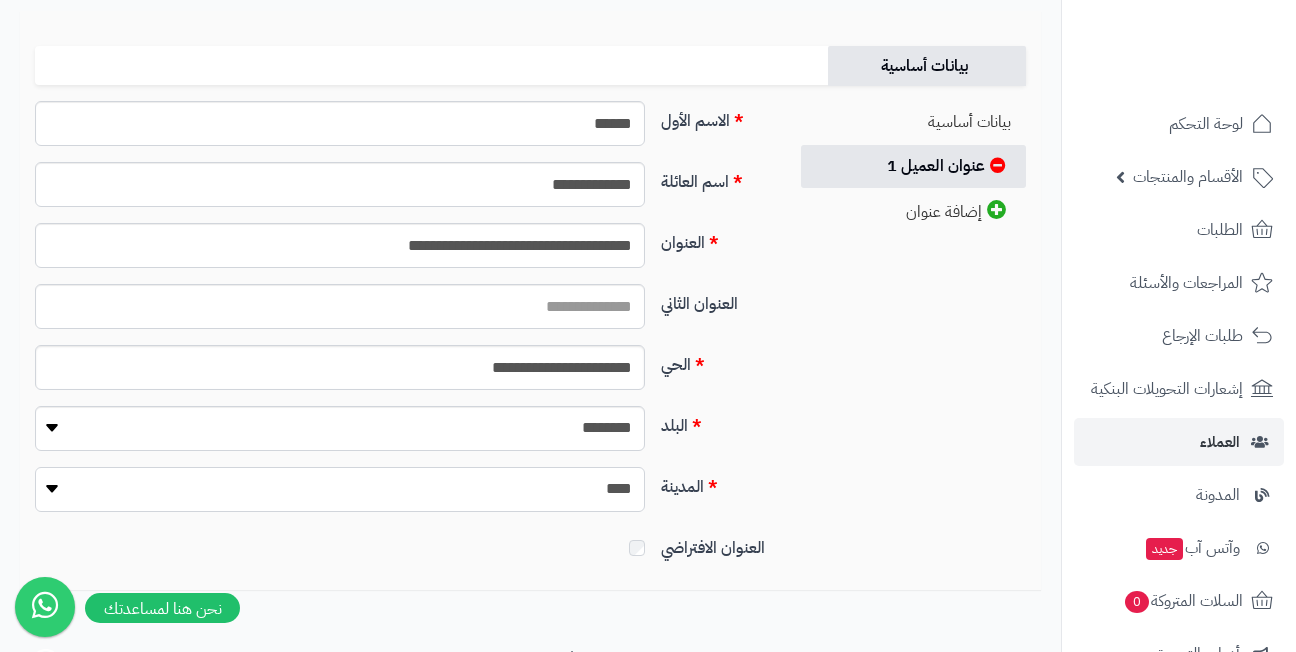 select on "***" 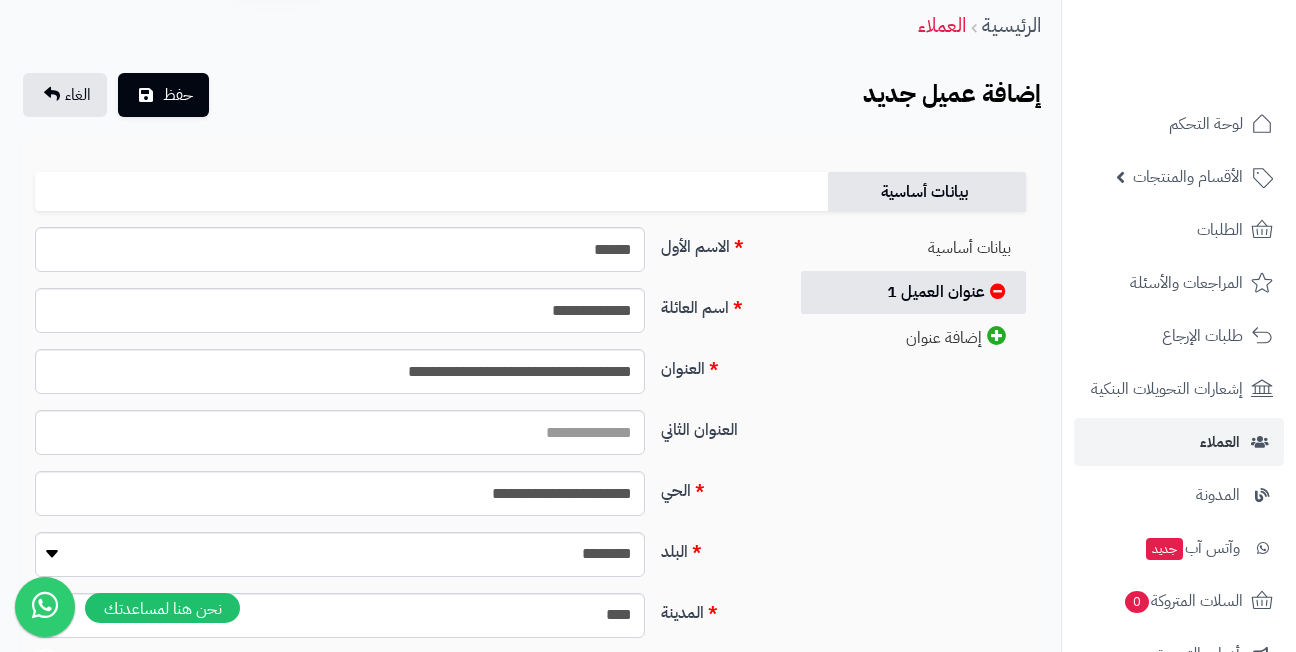 scroll, scrollTop: 0, scrollLeft: 0, axis: both 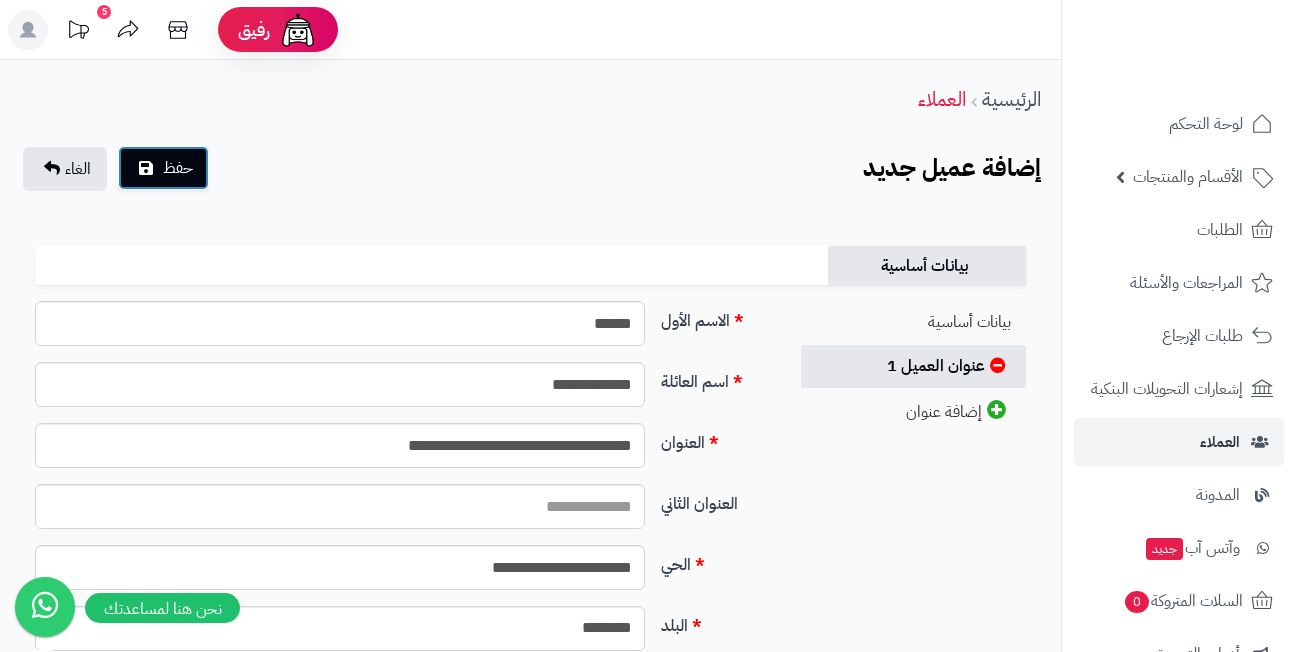 click on "حفظ" at bounding box center [178, 168] 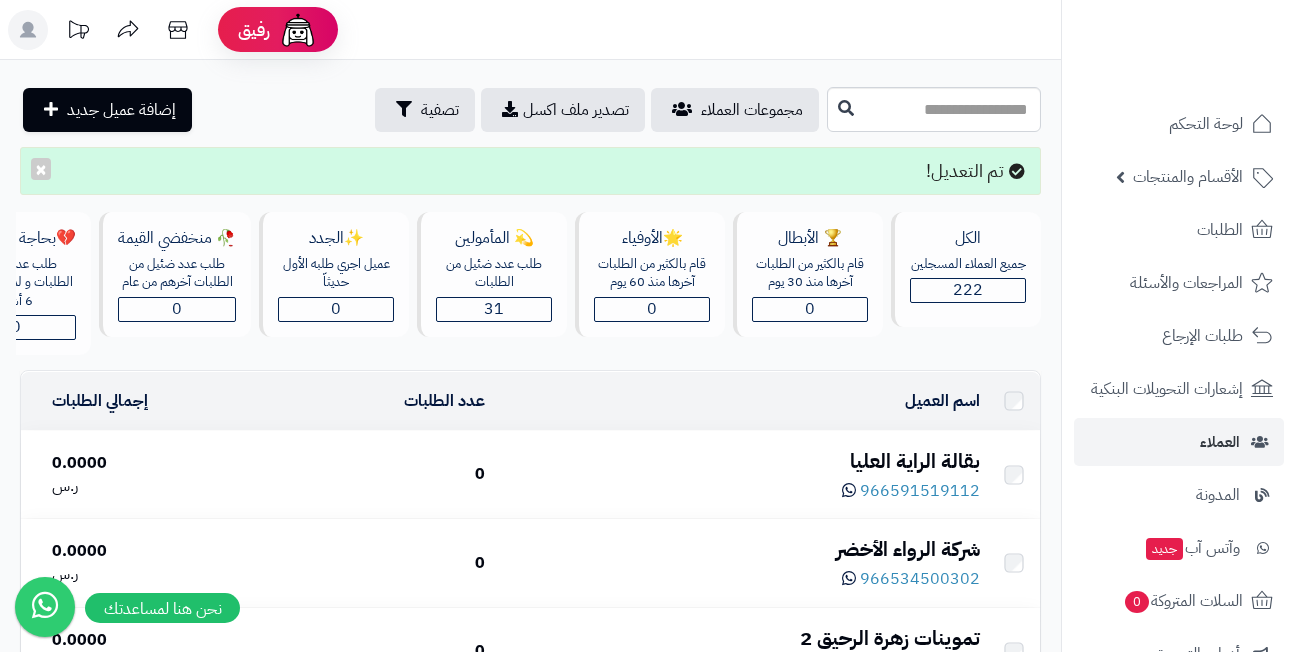 scroll, scrollTop: 0, scrollLeft: 0, axis: both 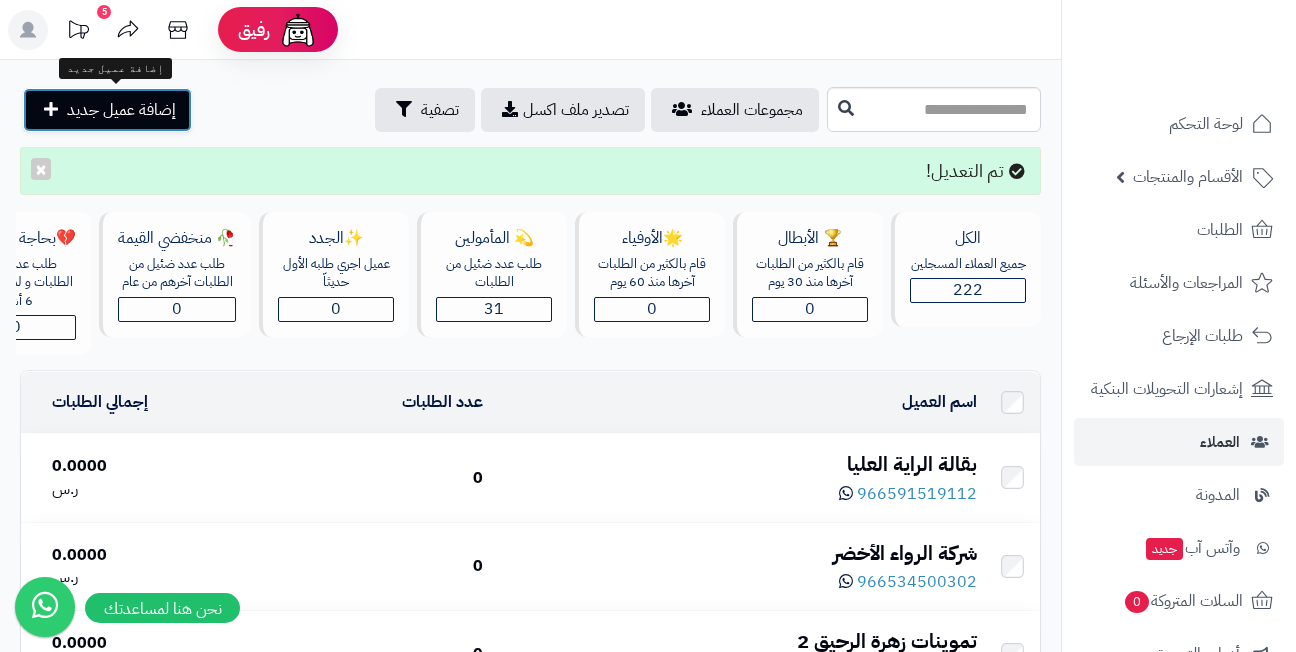 click on "إضافة عميل جديد" at bounding box center [121, 110] 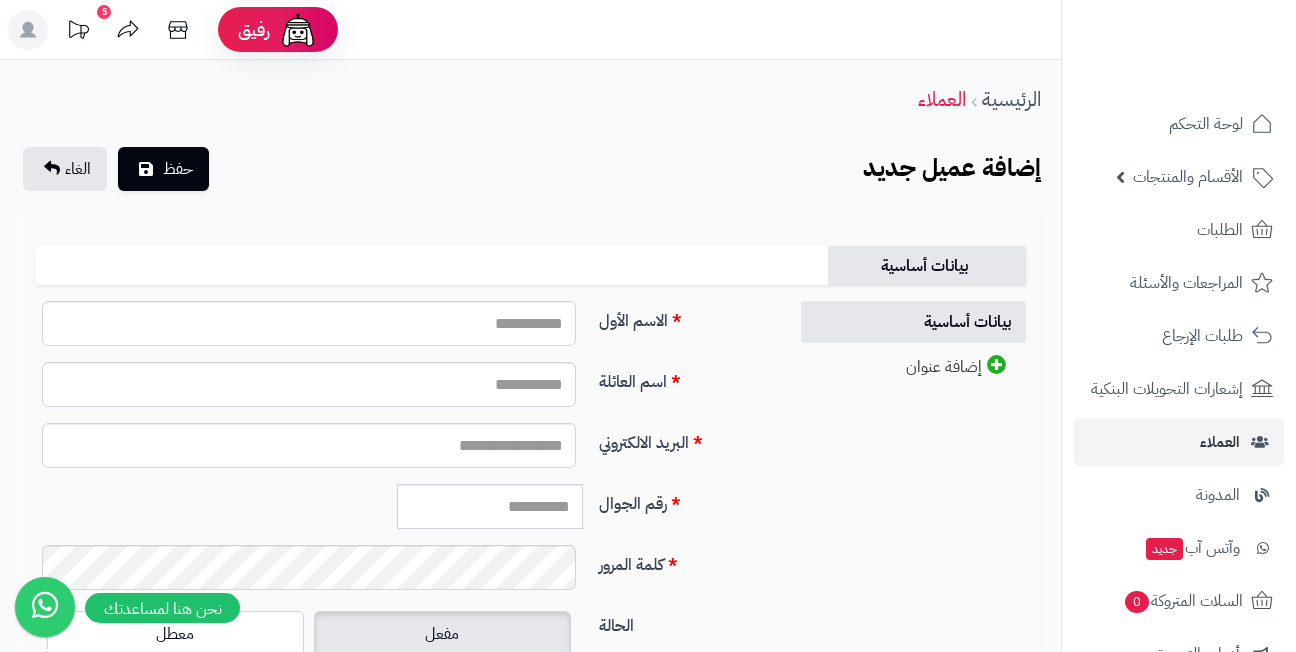 scroll, scrollTop: 0, scrollLeft: 0, axis: both 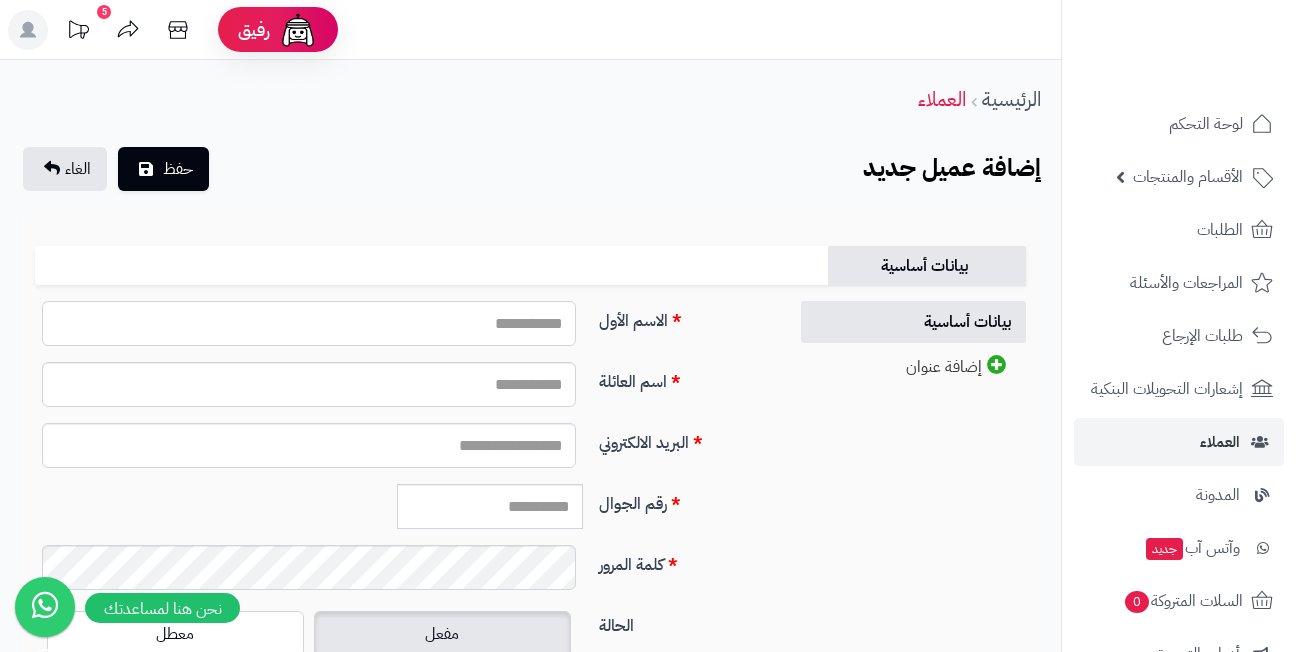 click on "الاسم الأول" at bounding box center [309, 323] 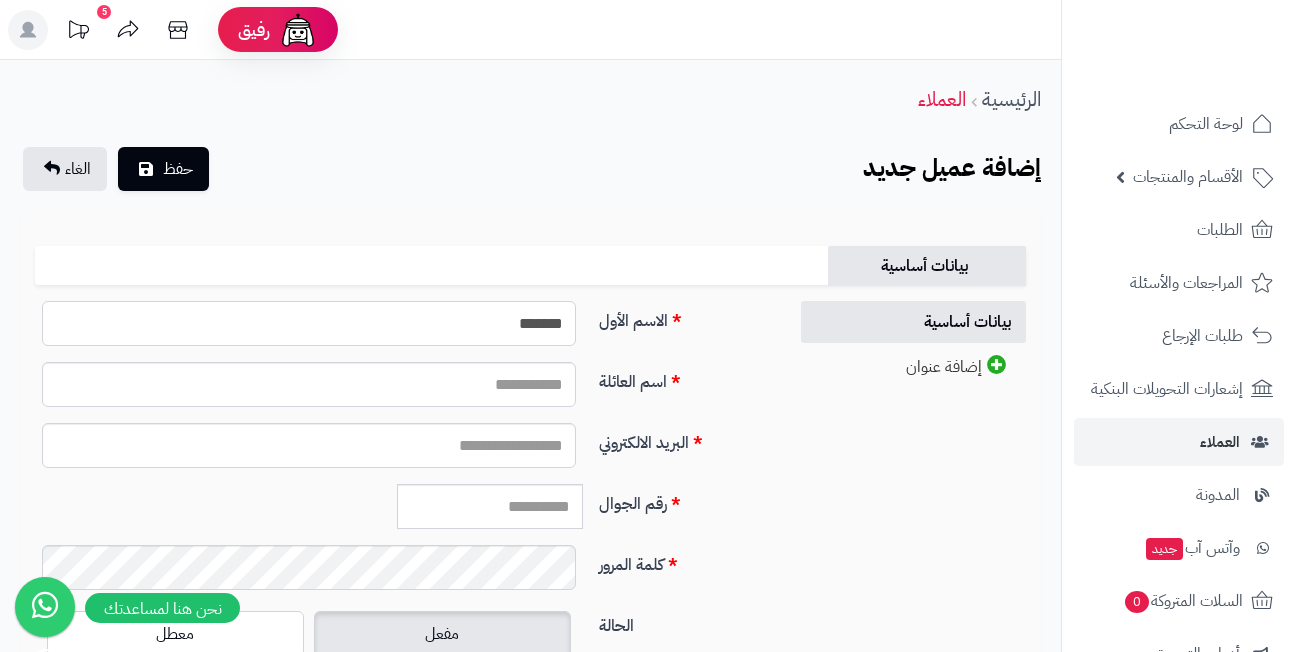 type on "*******" 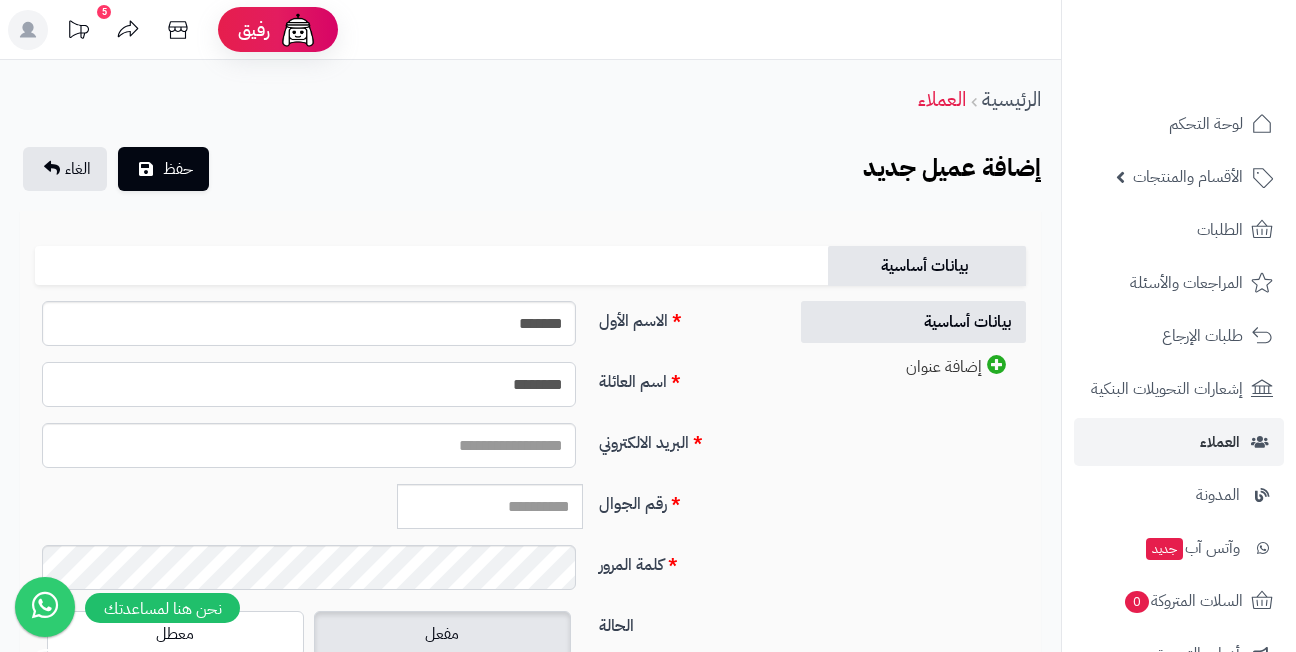 type on "********" 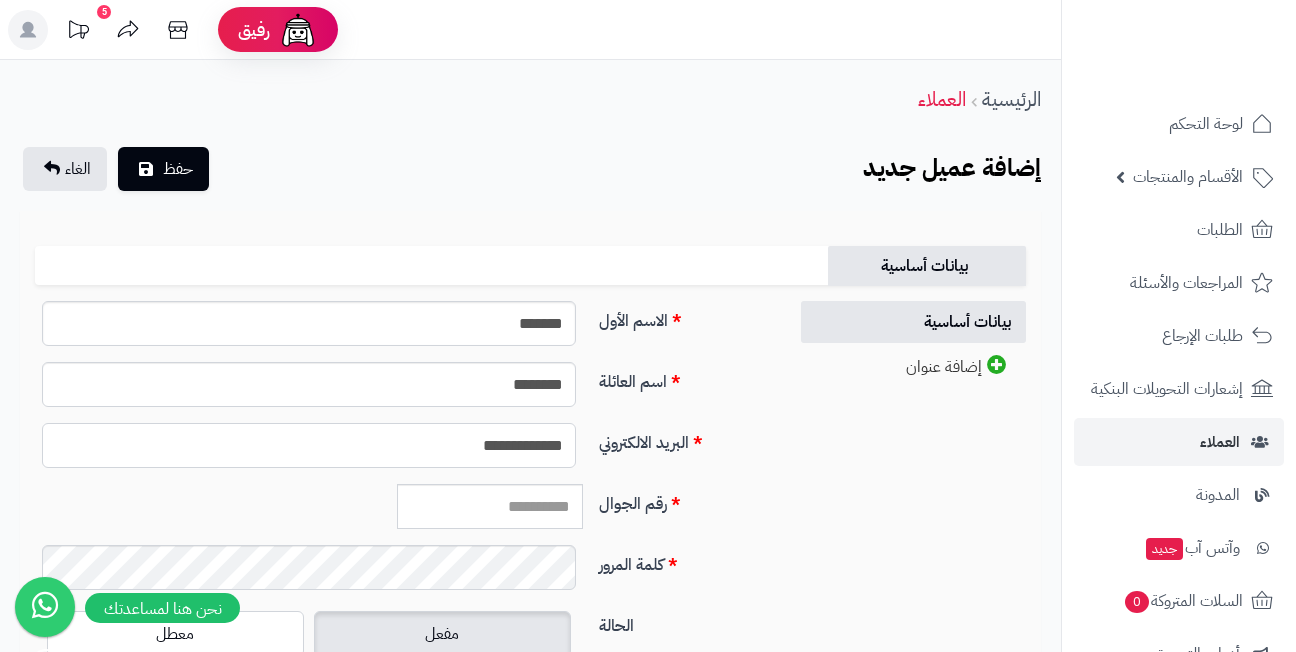 type on "**********" 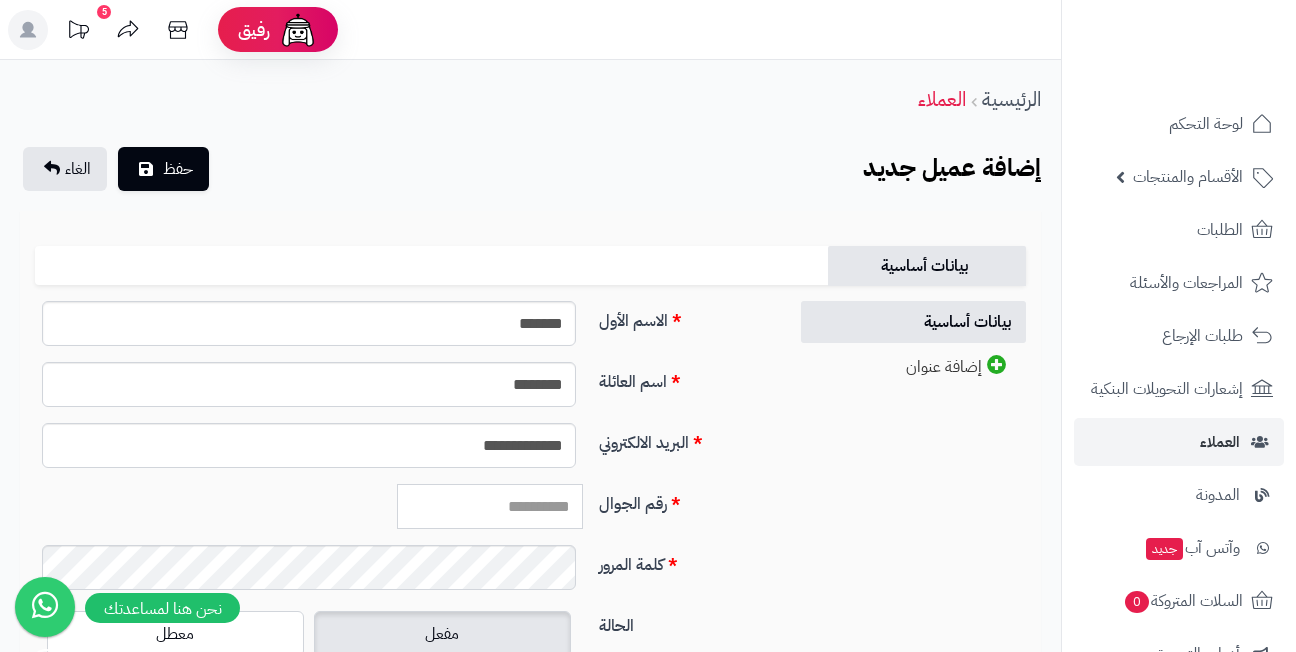paste on "*********" 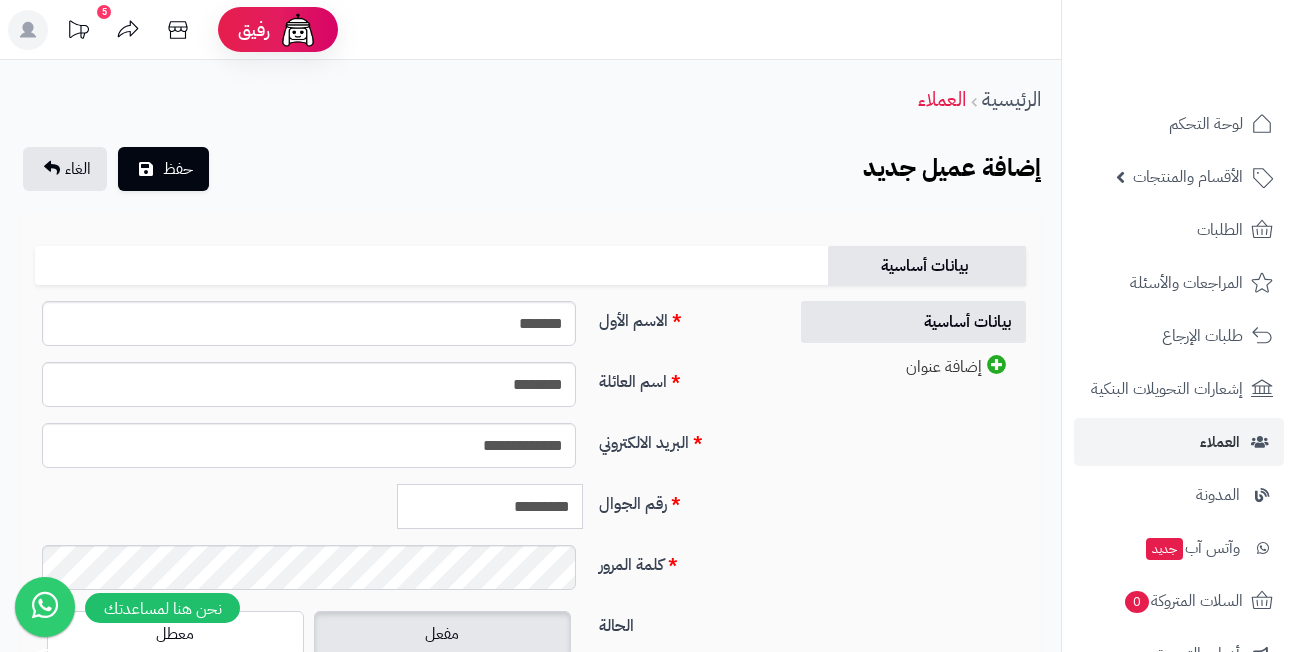 type on "*********" 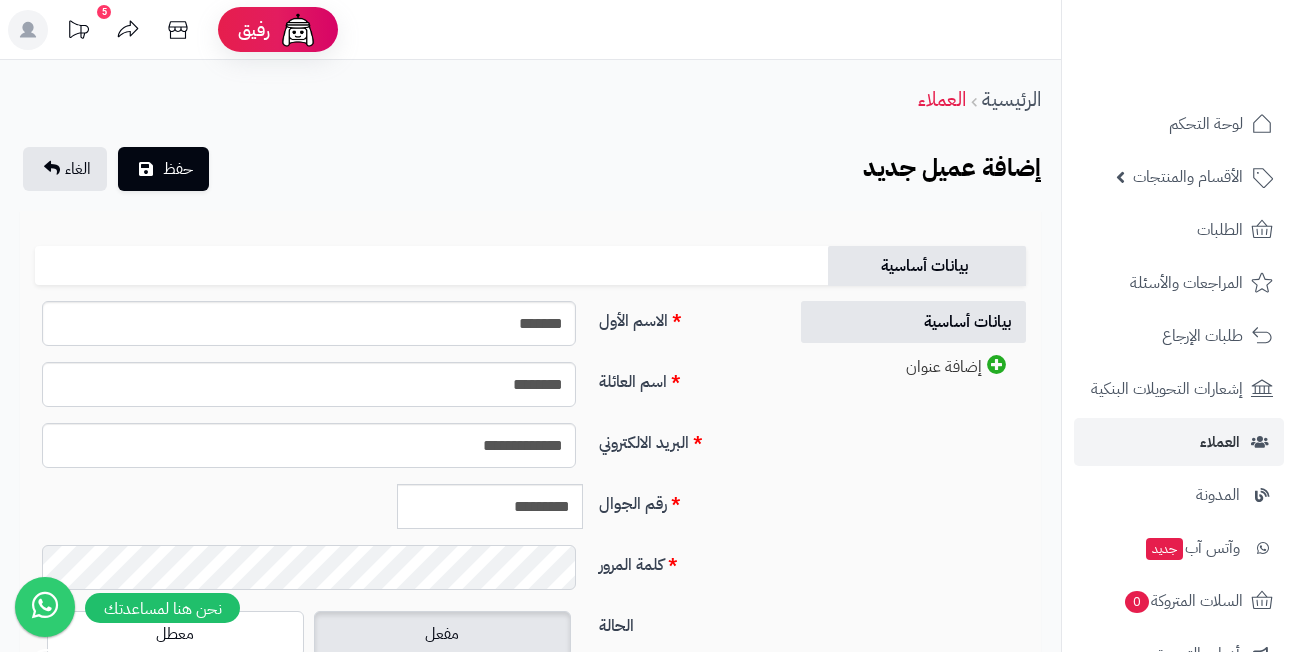 scroll, scrollTop: 300, scrollLeft: 0, axis: vertical 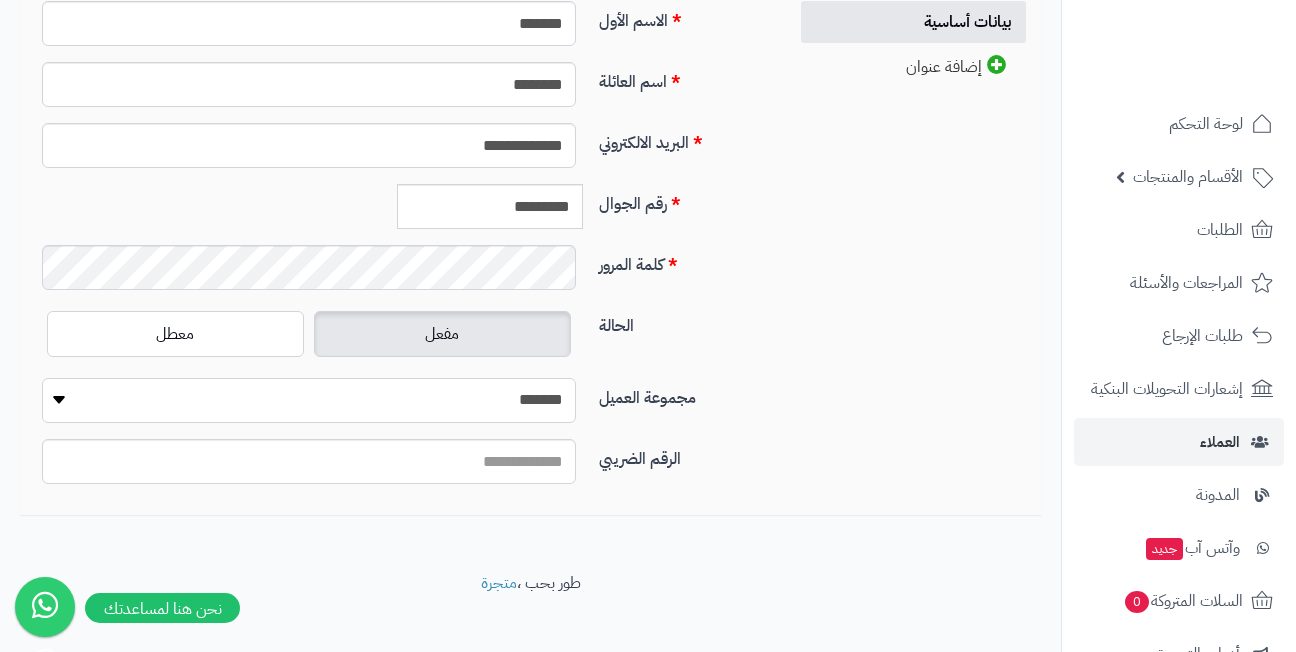 click on "**********" at bounding box center [309, 400] 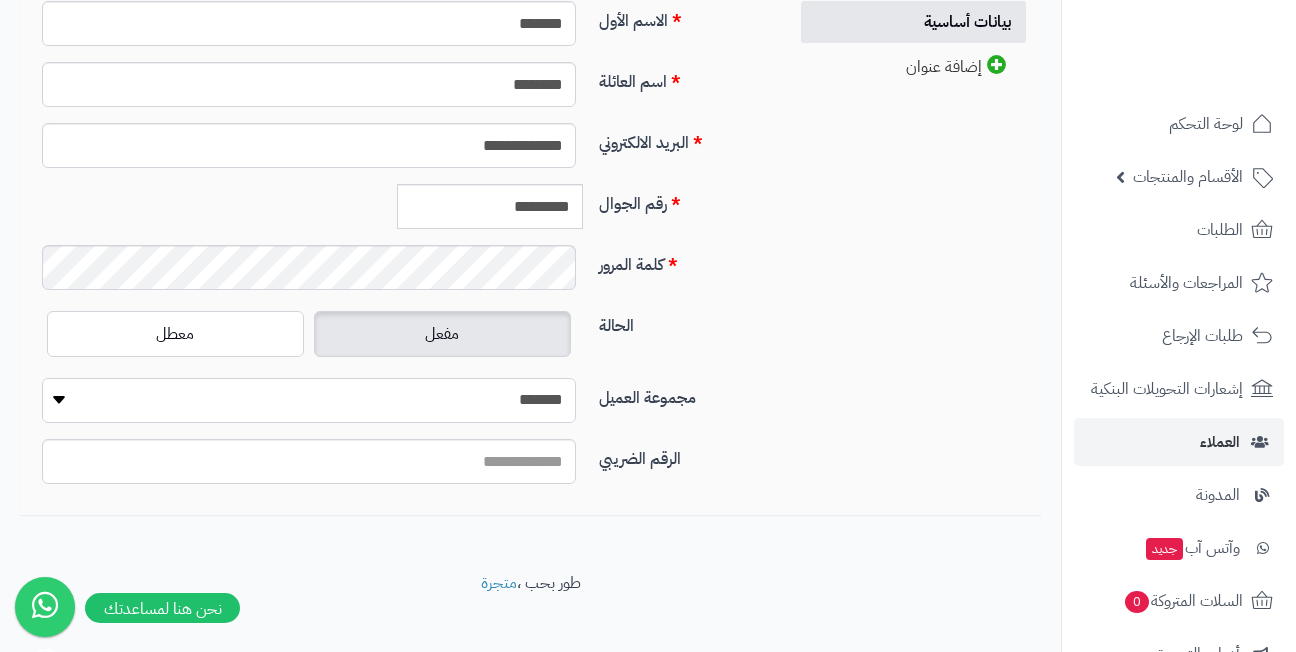 select on "*" 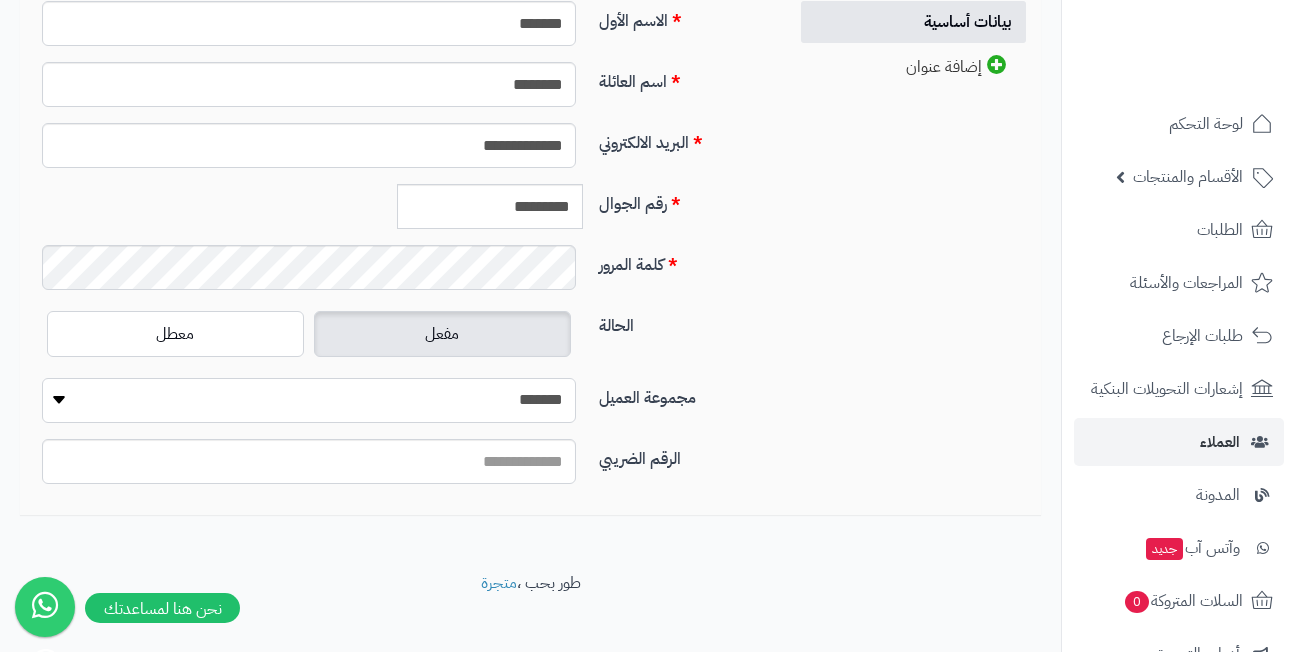 click on "**********" at bounding box center (309, 400) 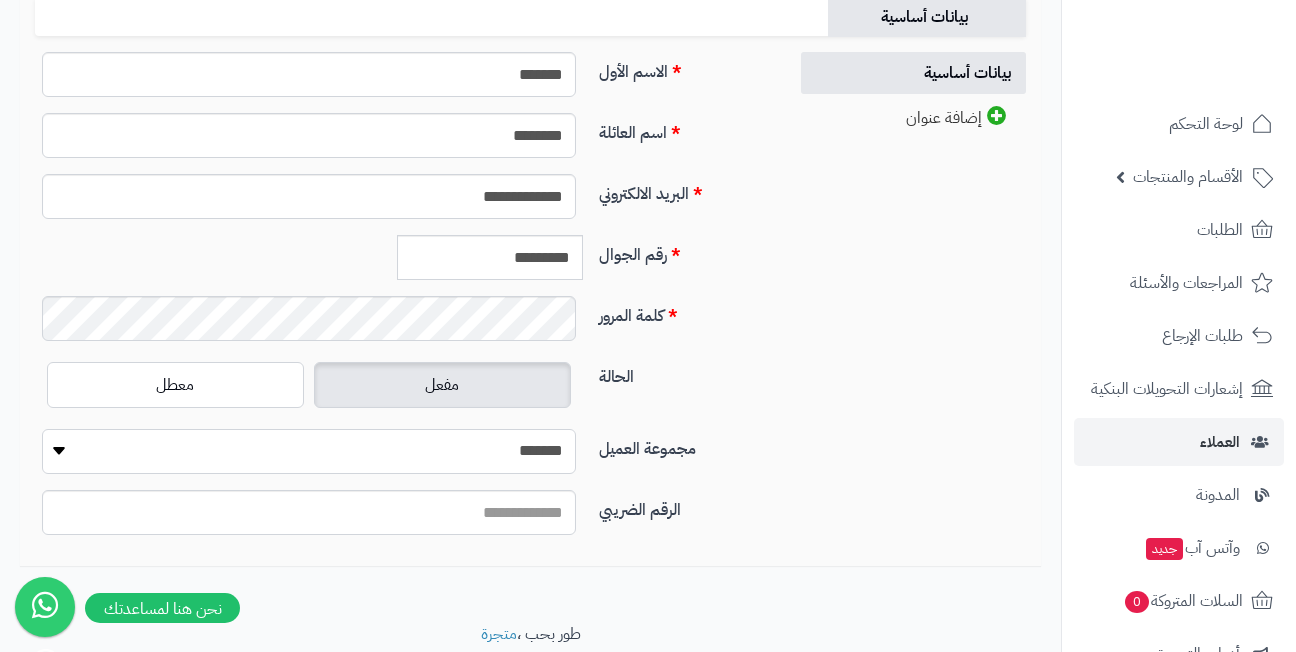 scroll, scrollTop: 200, scrollLeft: 0, axis: vertical 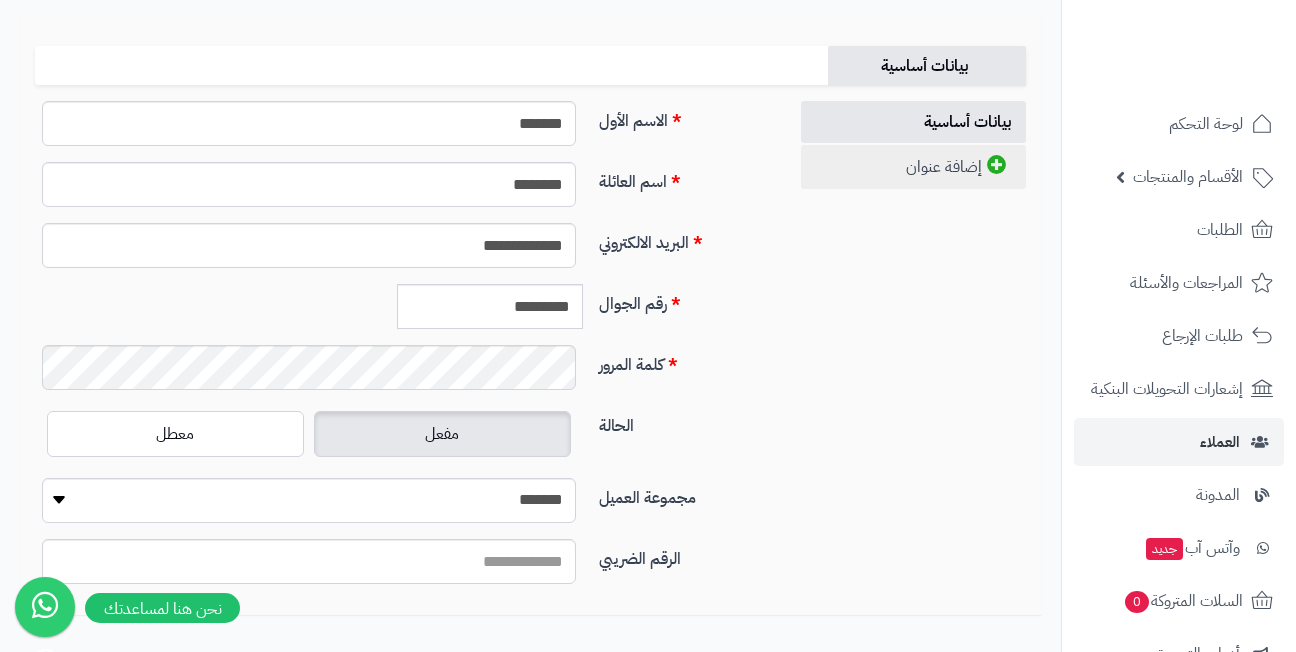 click on "إضافة عنوان" at bounding box center [913, 167] 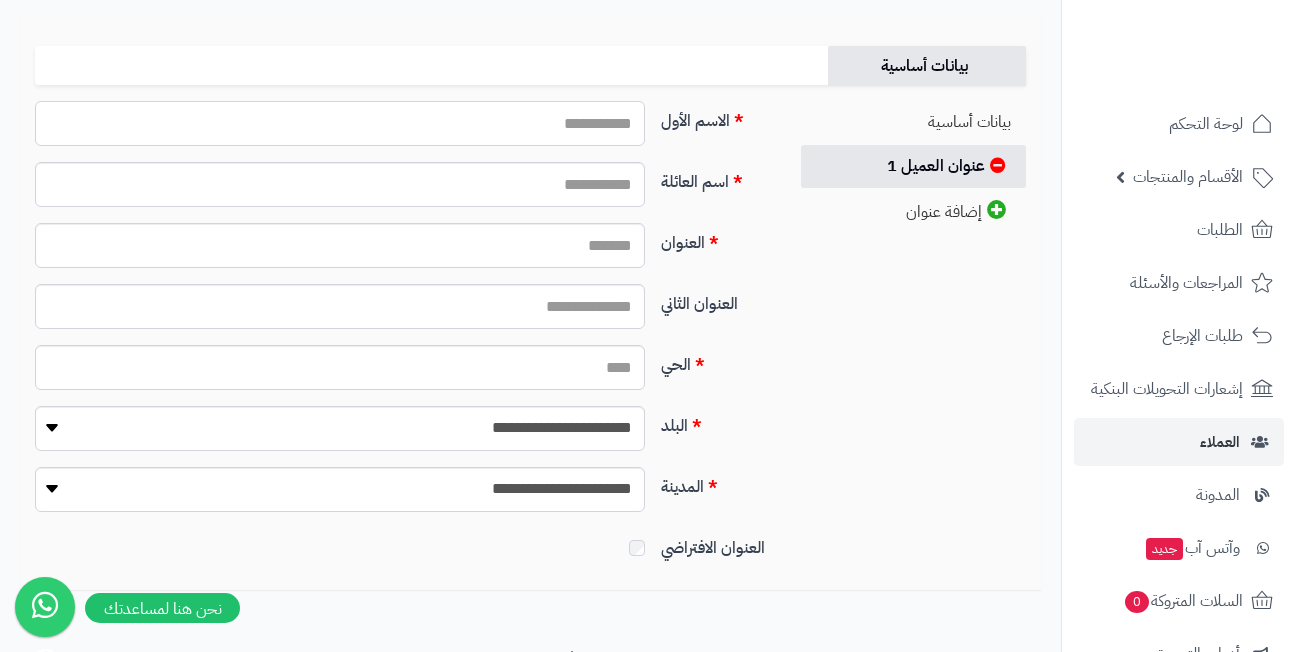 click on "الاسم الأول" at bounding box center (340, 123) 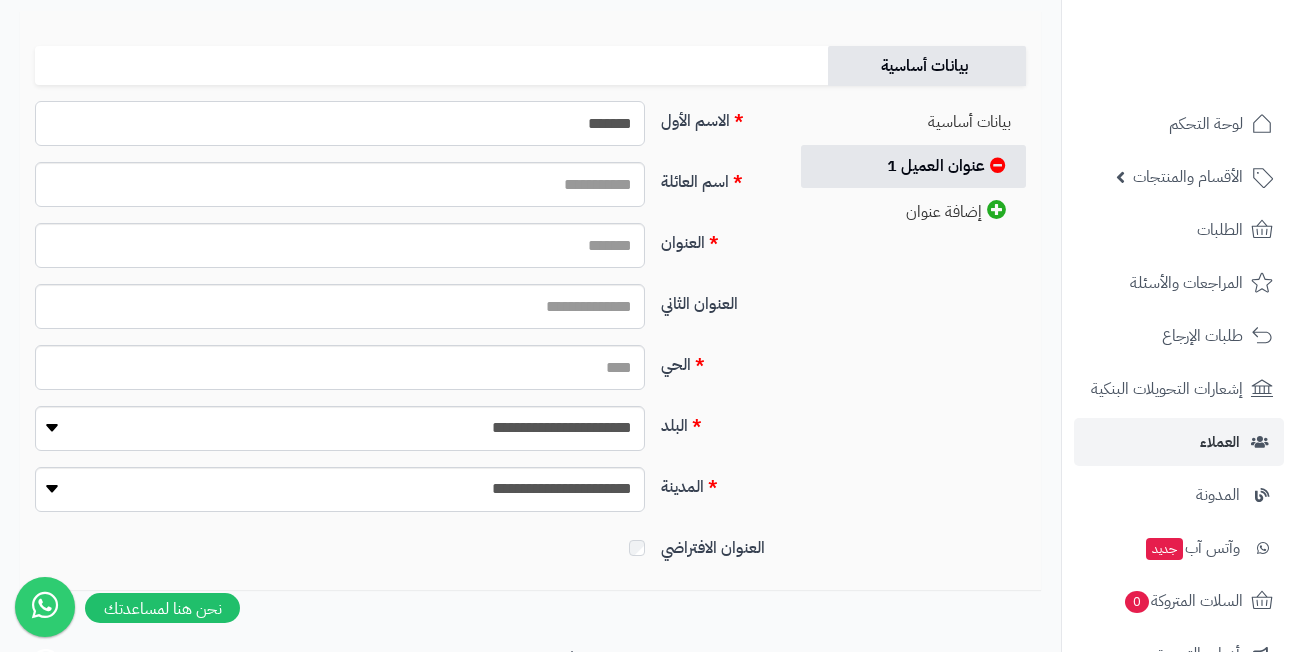 type on "*******" 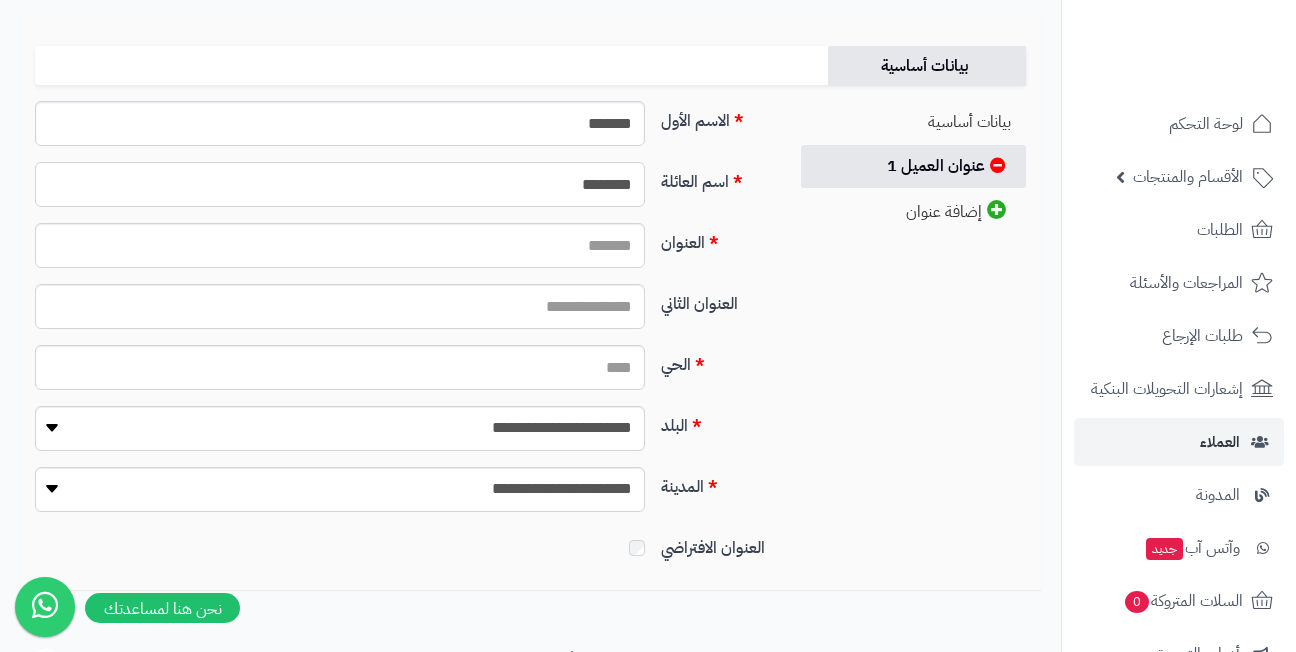 type on "********" 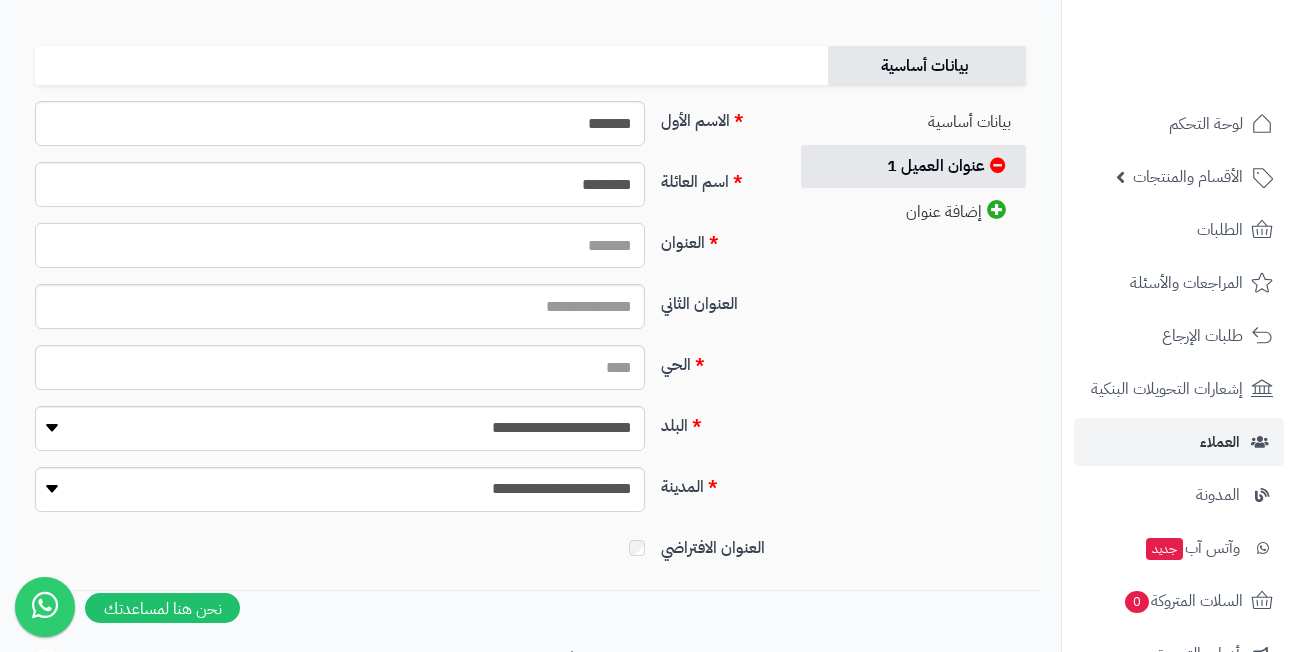 paste on "**********" 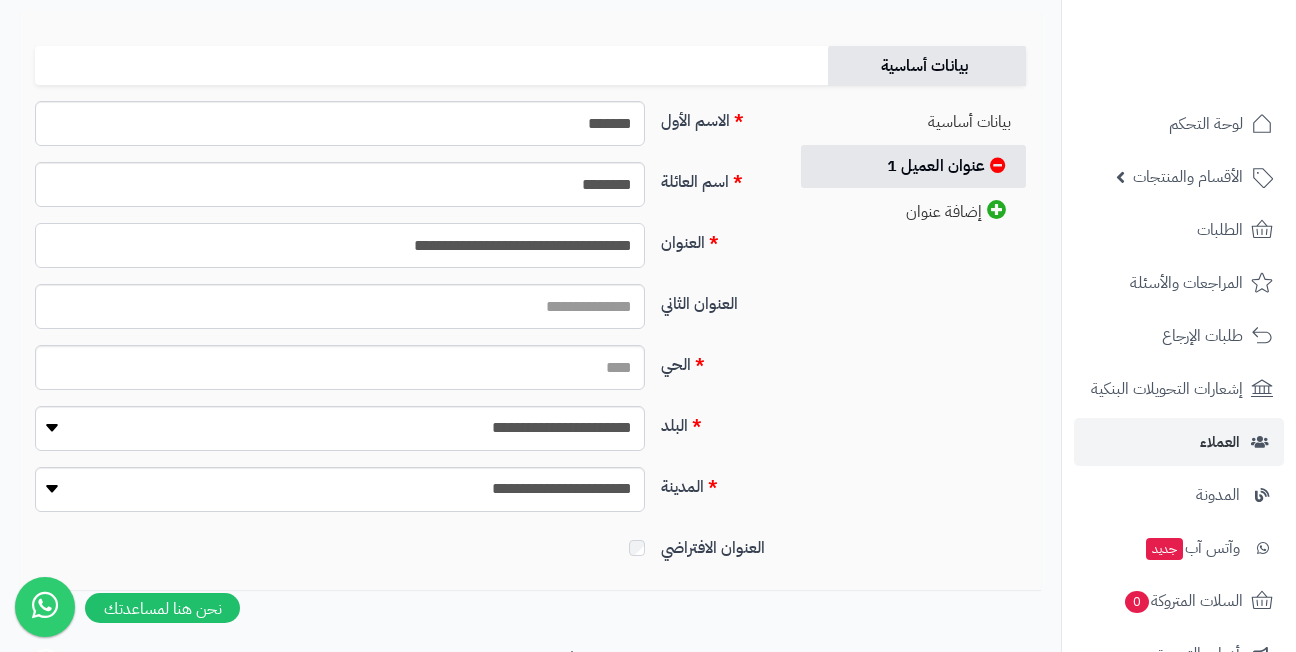 type on "**********" 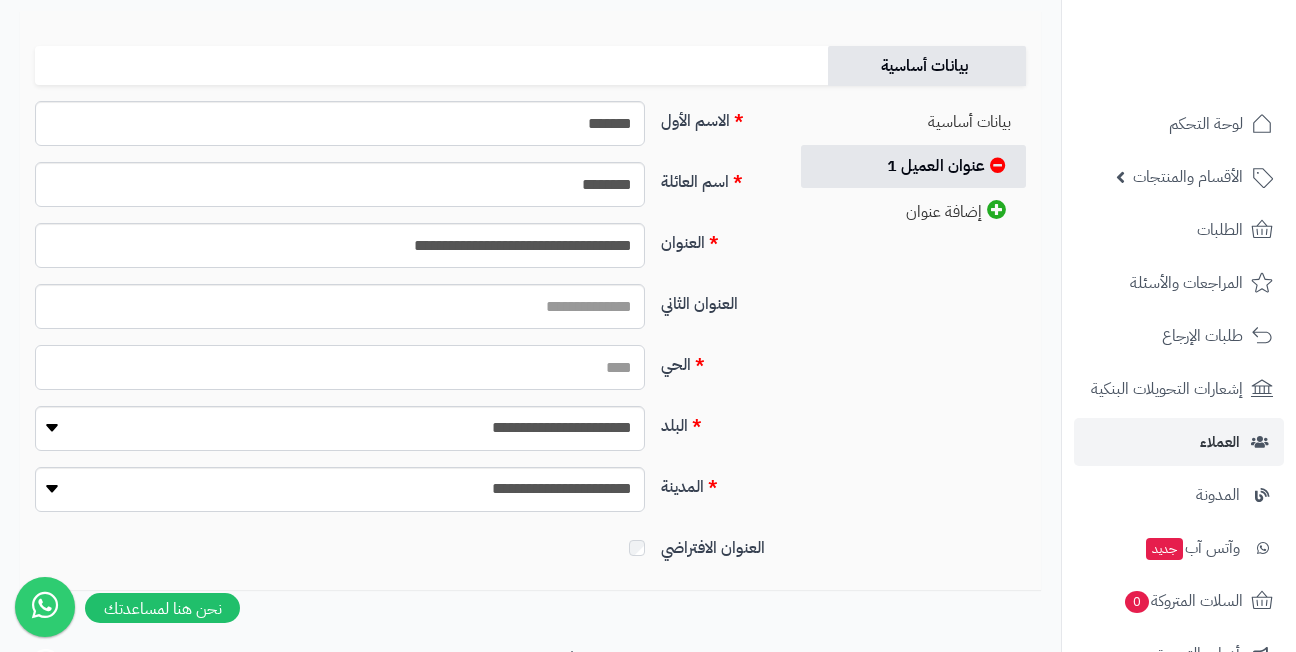 click on "الحي" at bounding box center [340, 367] 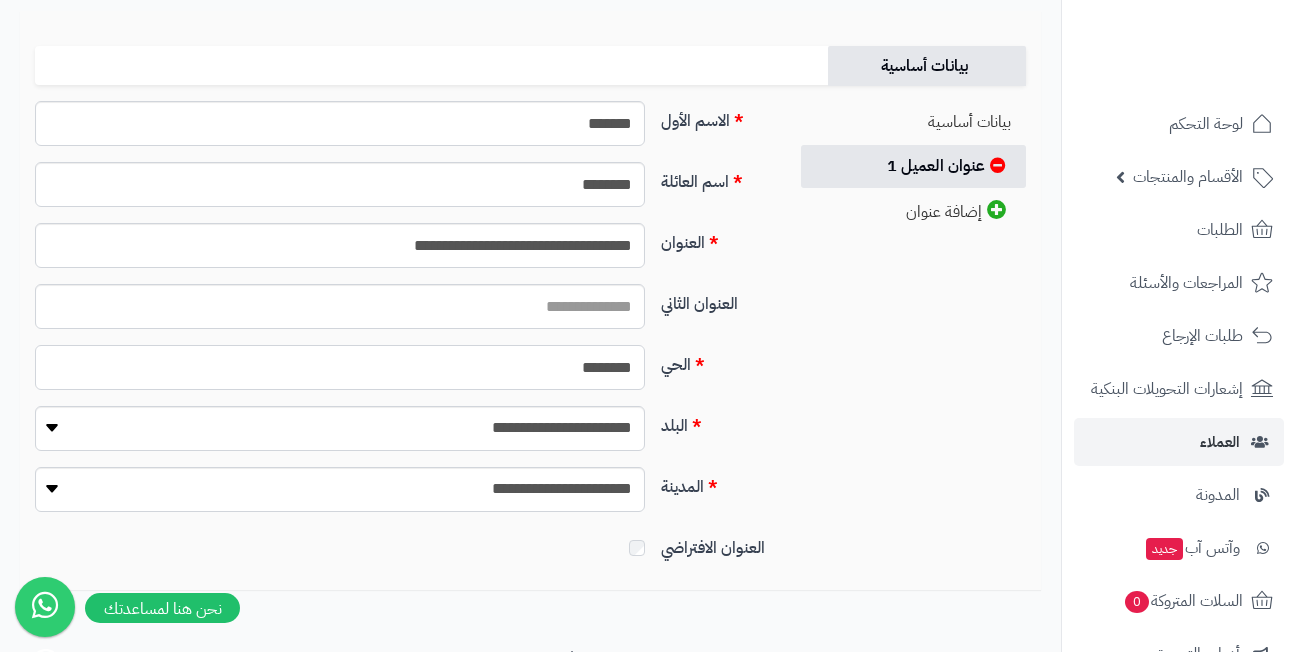 type on "********" 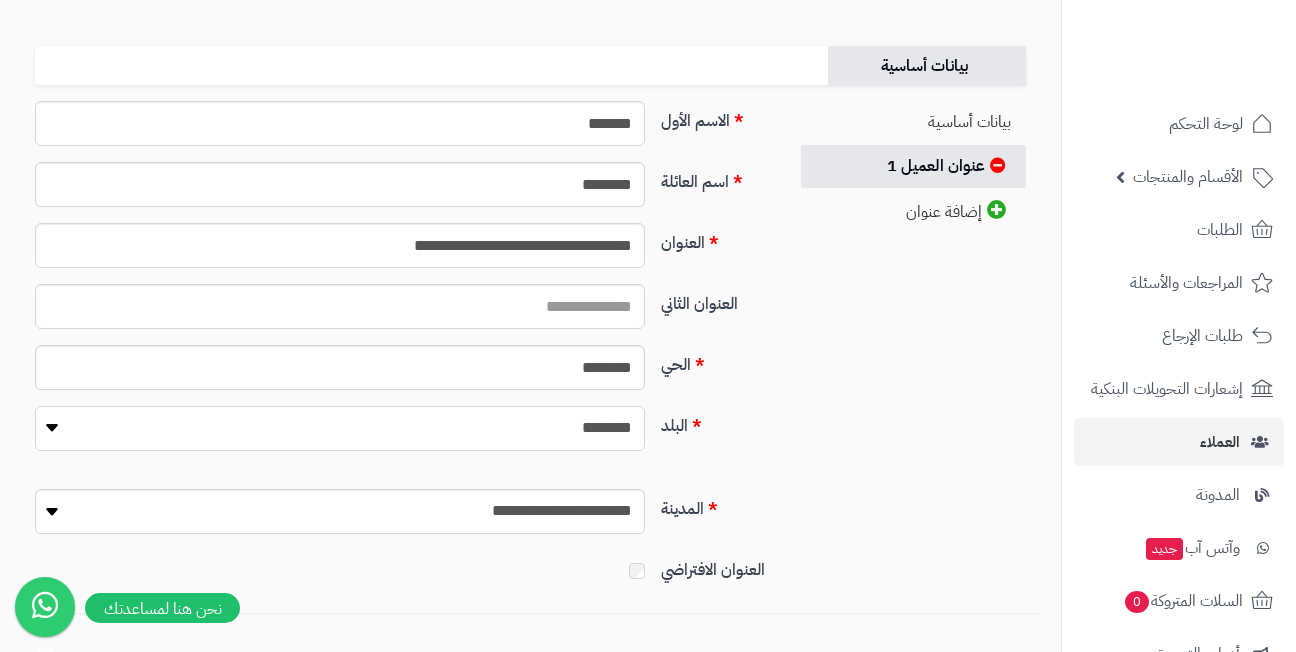 select on "***" 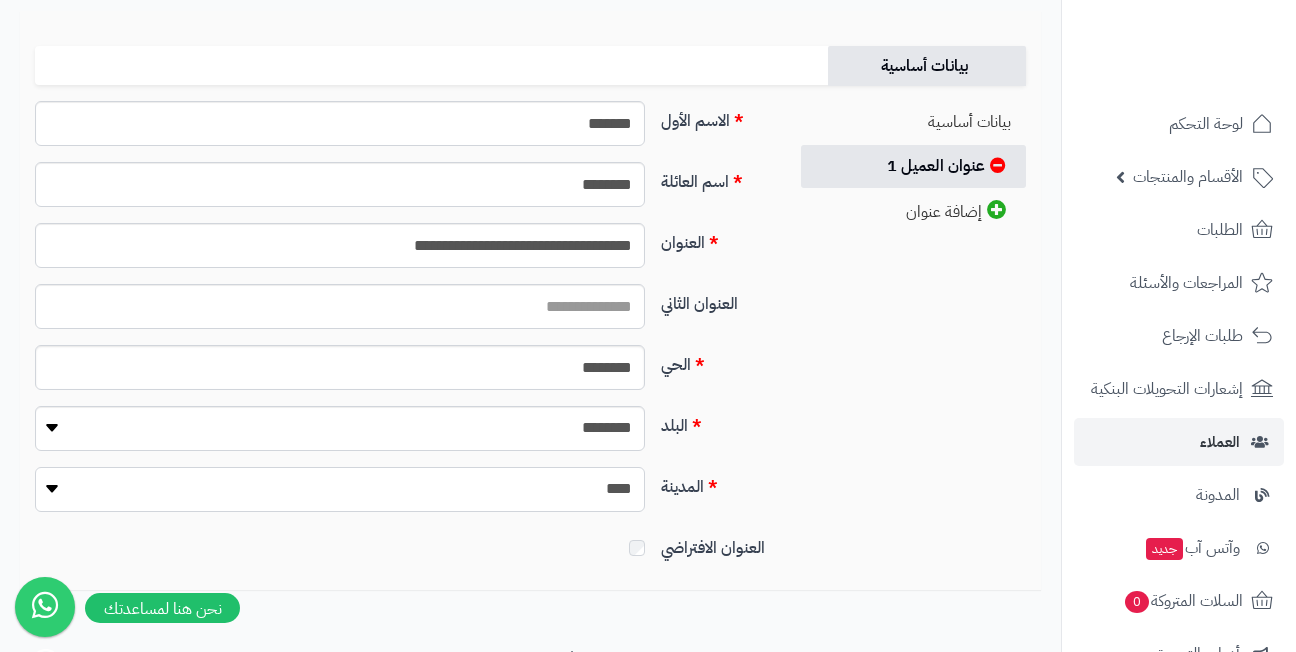 select on "***" 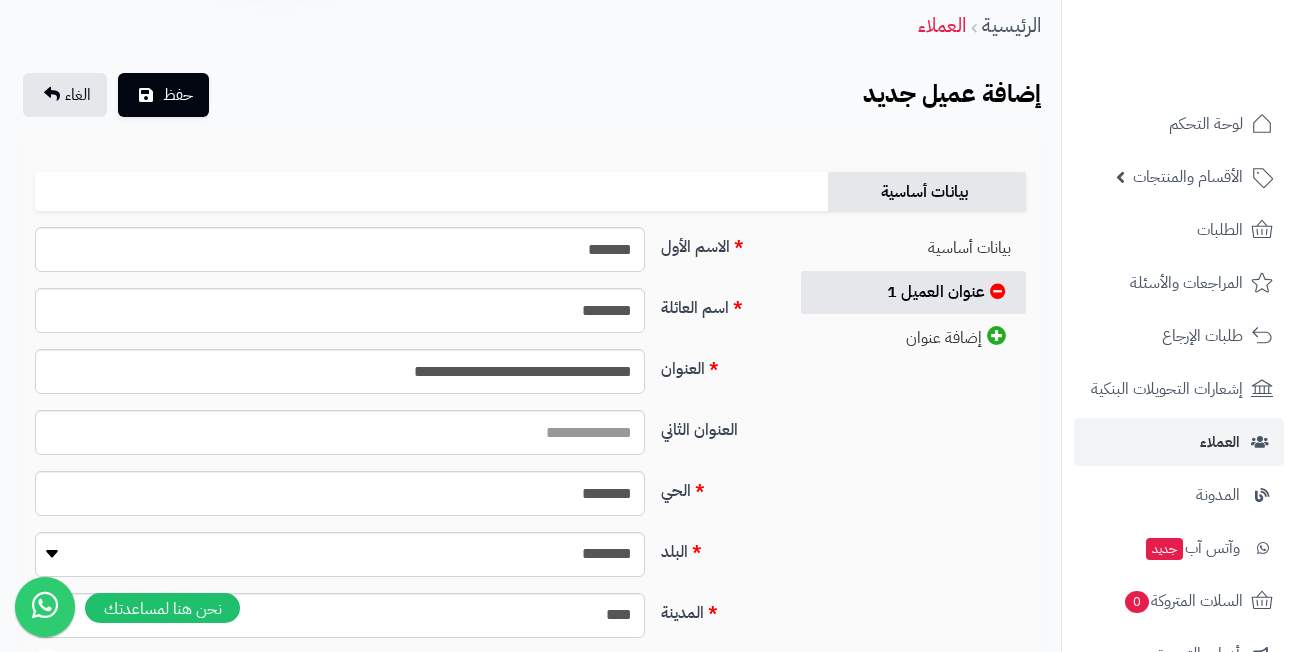 scroll, scrollTop: 0, scrollLeft: 0, axis: both 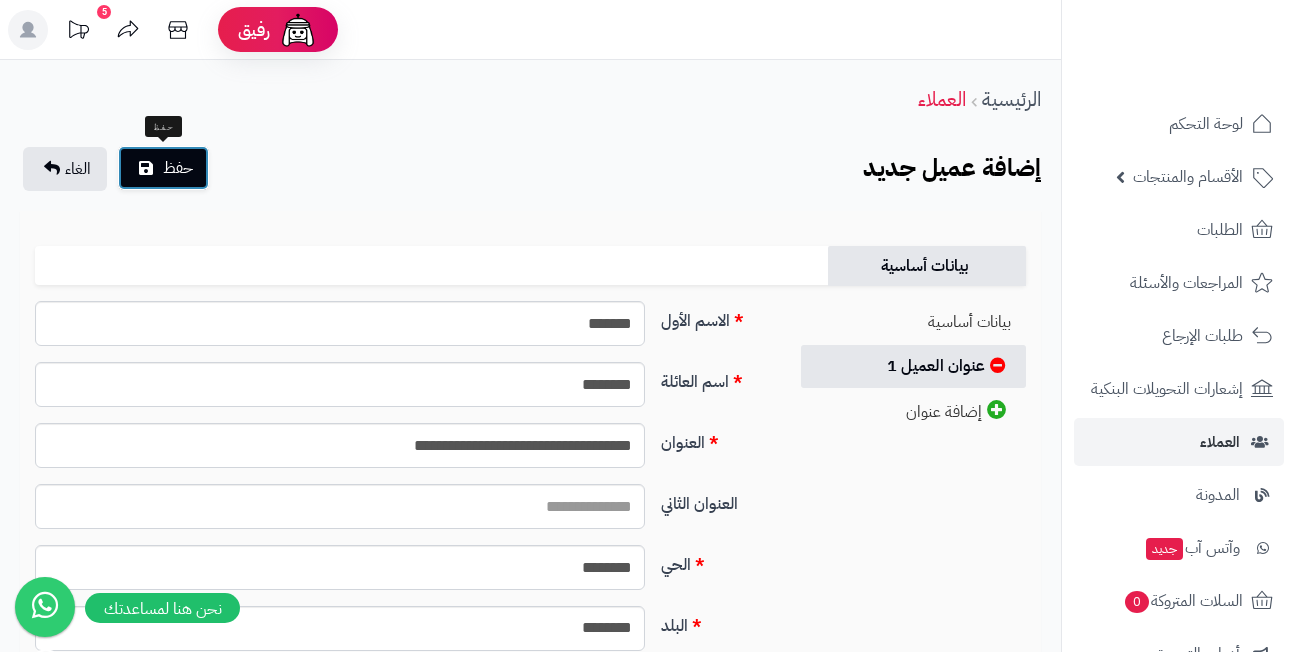 click on "حفظ" at bounding box center [178, 168] 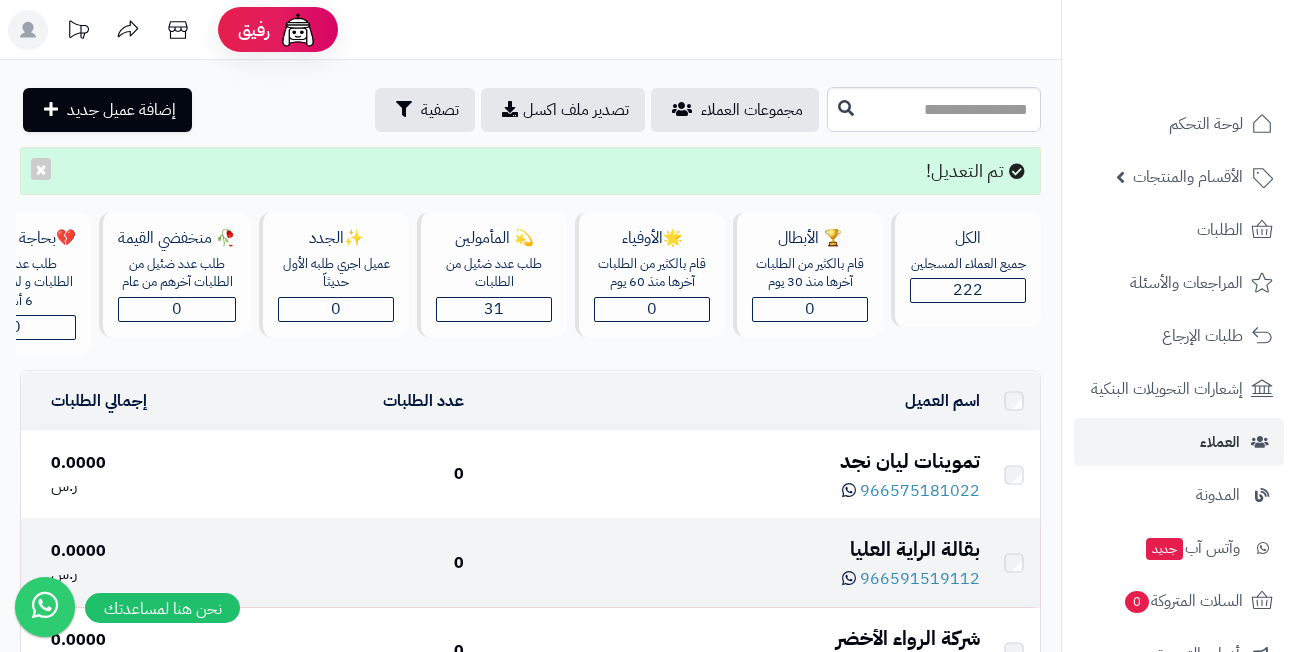 scroll, scrollTop: 0, scrollLeft: 0, axis: both 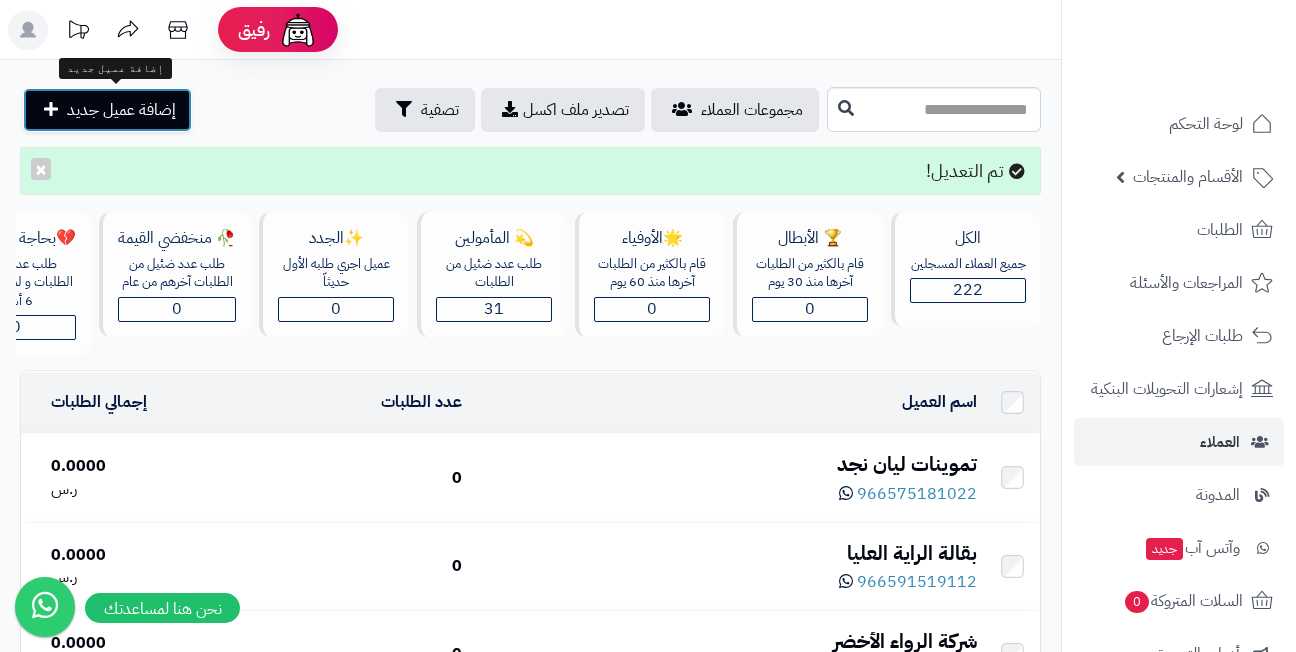 click on "إضافة عميل جديد" at bounding box center (121, 110) 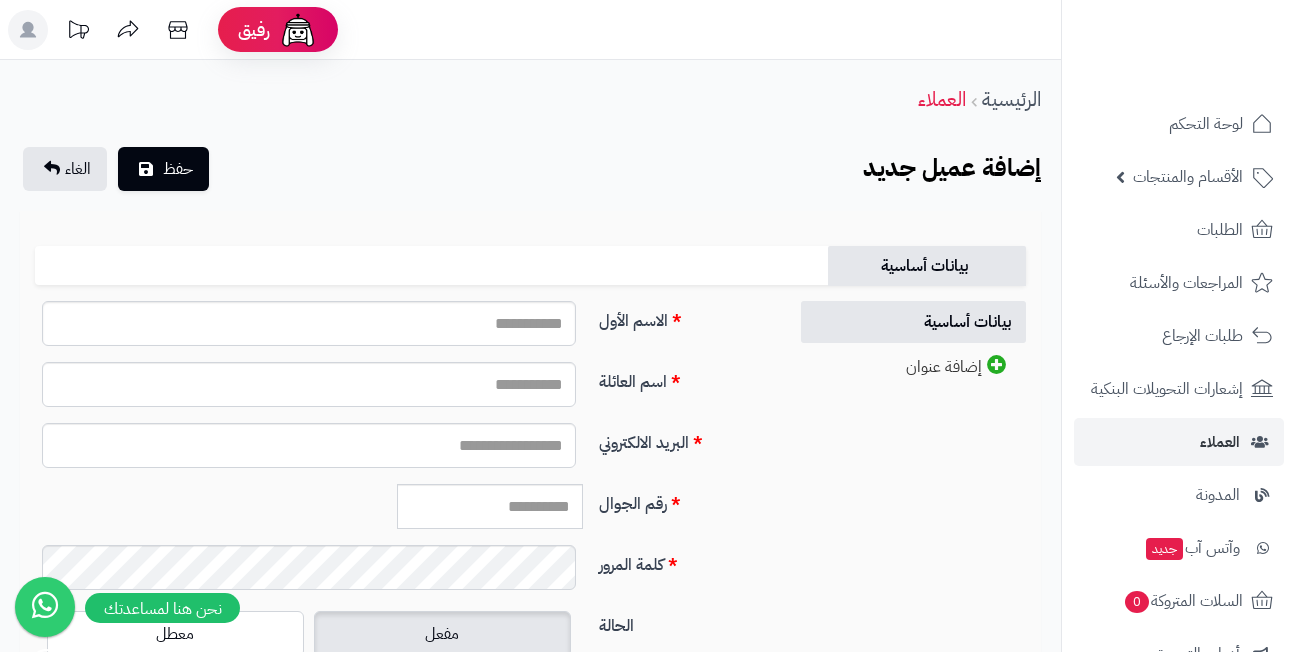 scroll, scrollTop: 0, scrollLeft: 0, axis: both 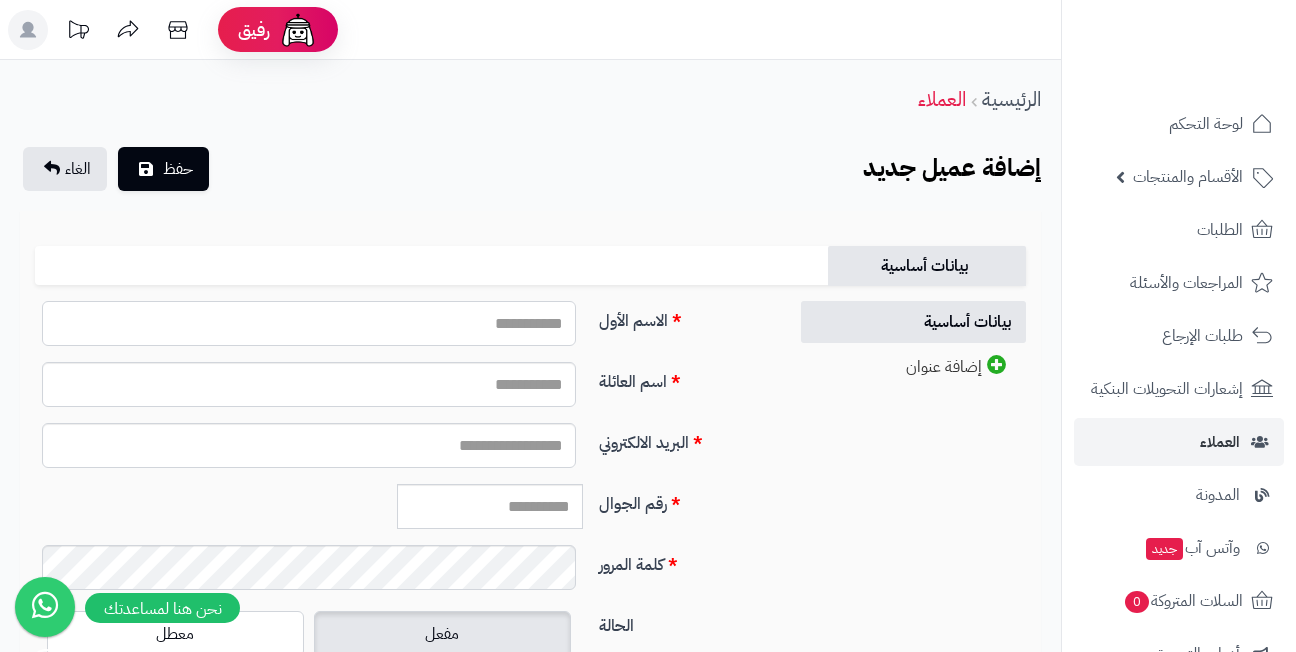 click on "الاسم الأول" at bounding box center [309, 323] 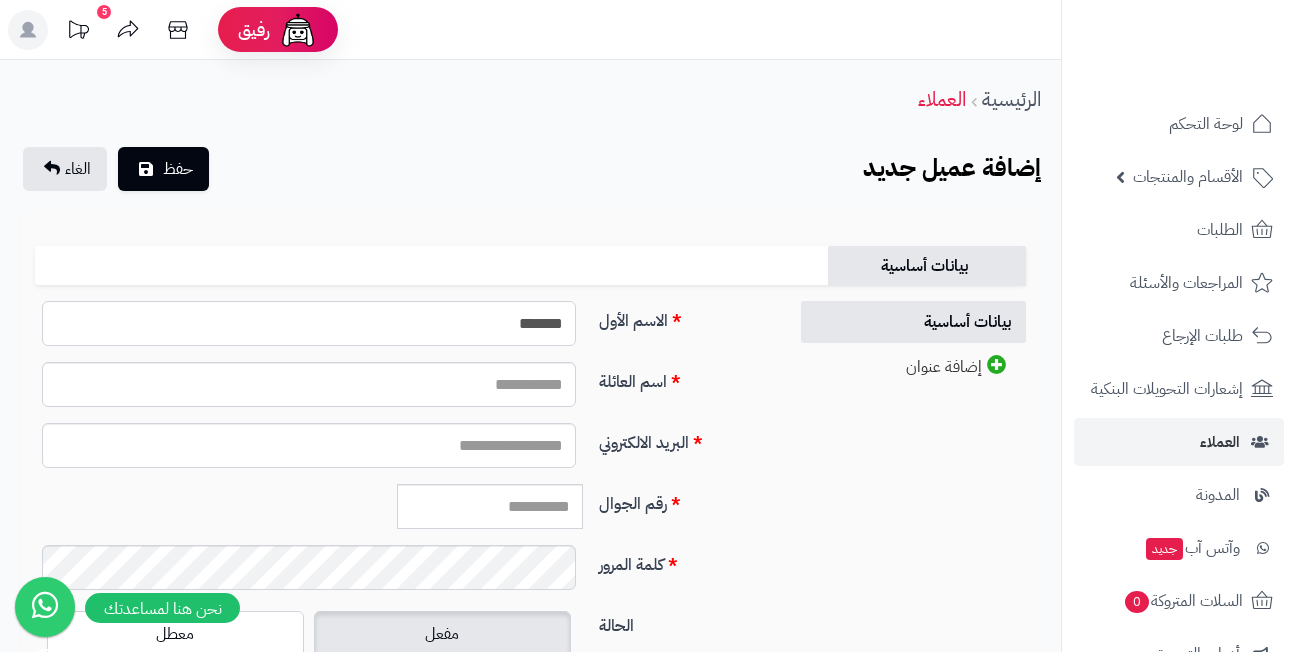 type on "*******" 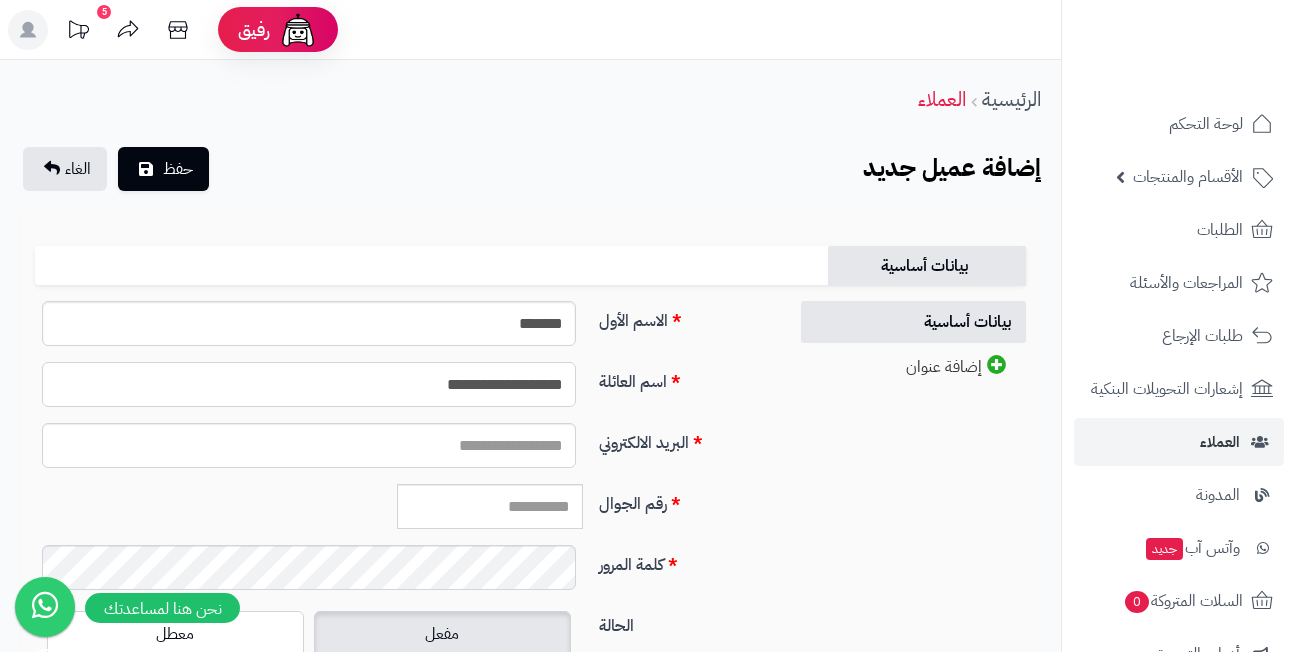 type on "**********" 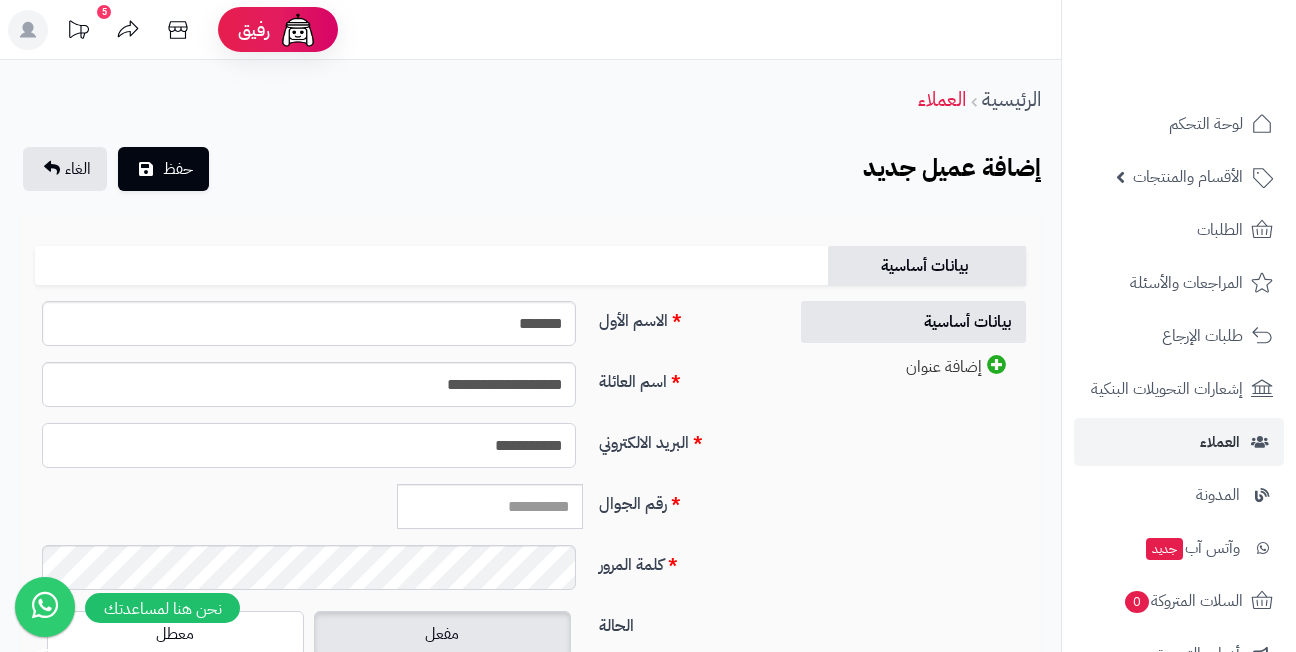 type on "**********" 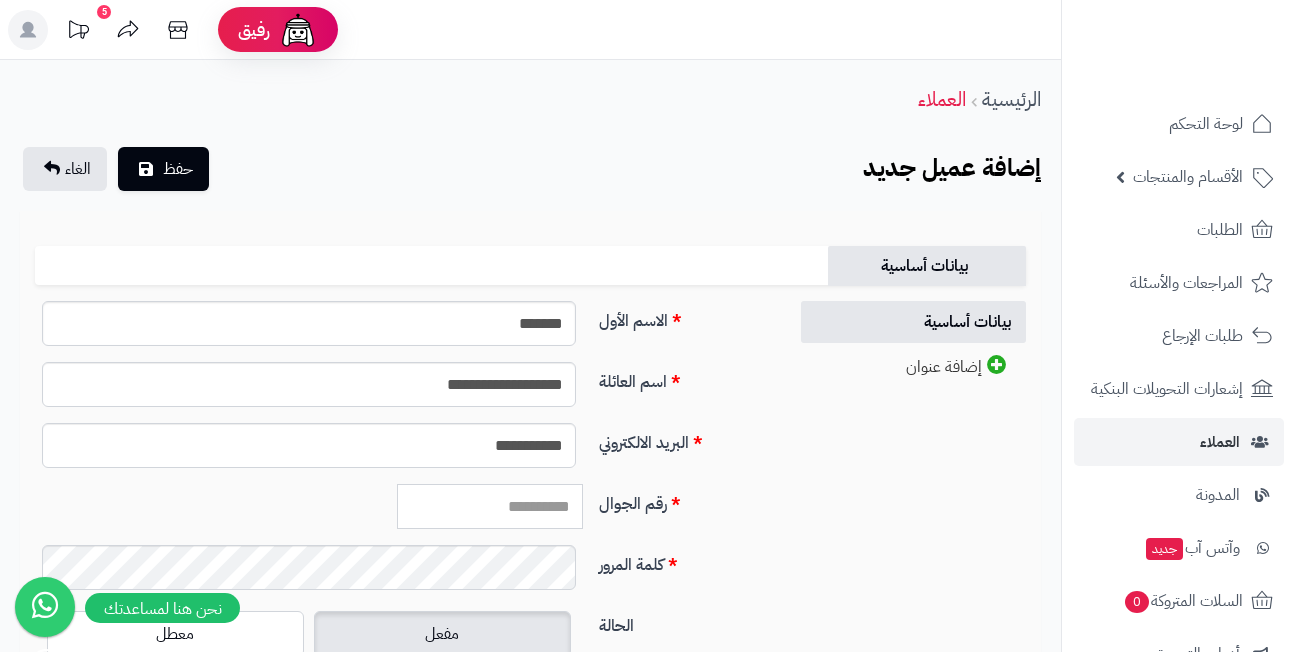 paste on "*********" 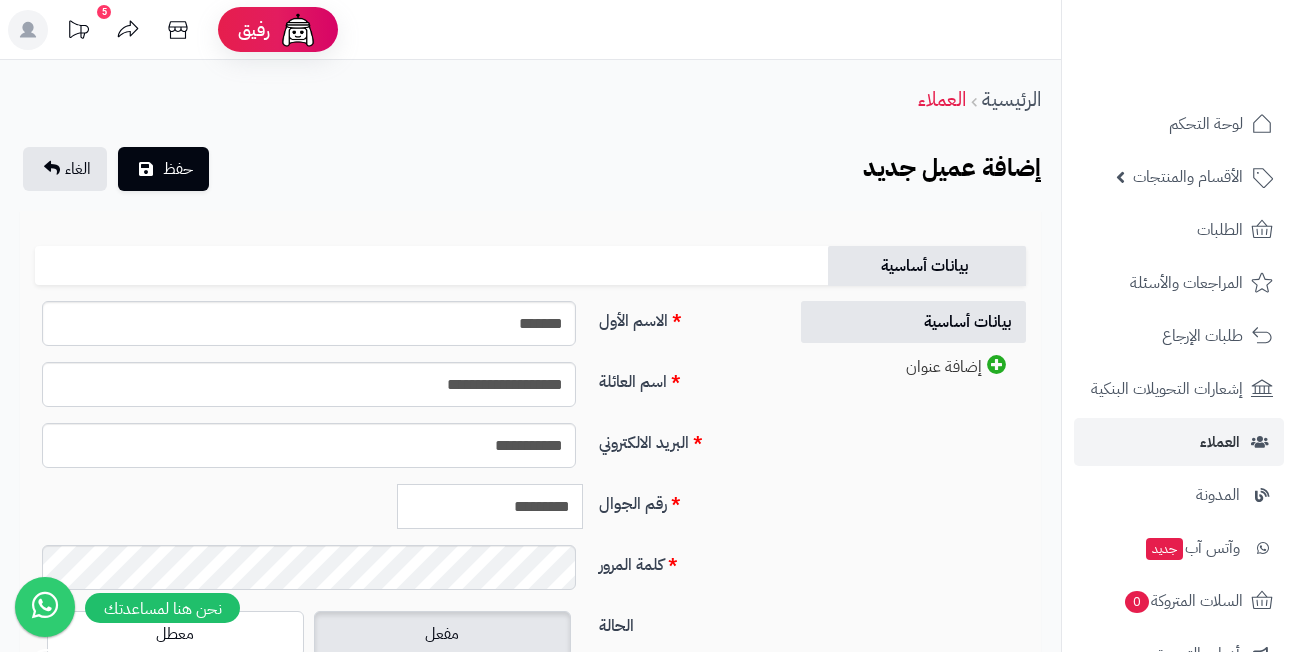 type on "*********" 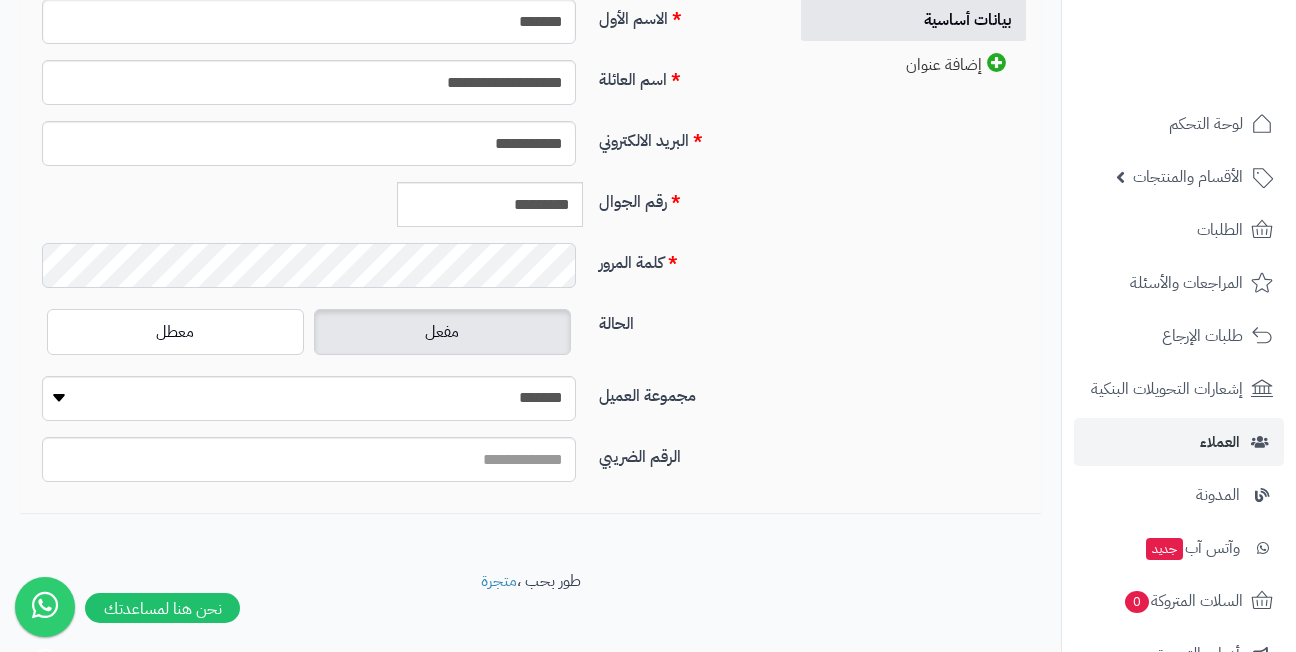 scroll, scrollTop: 320, scrollLeft: 0, axis: vertical 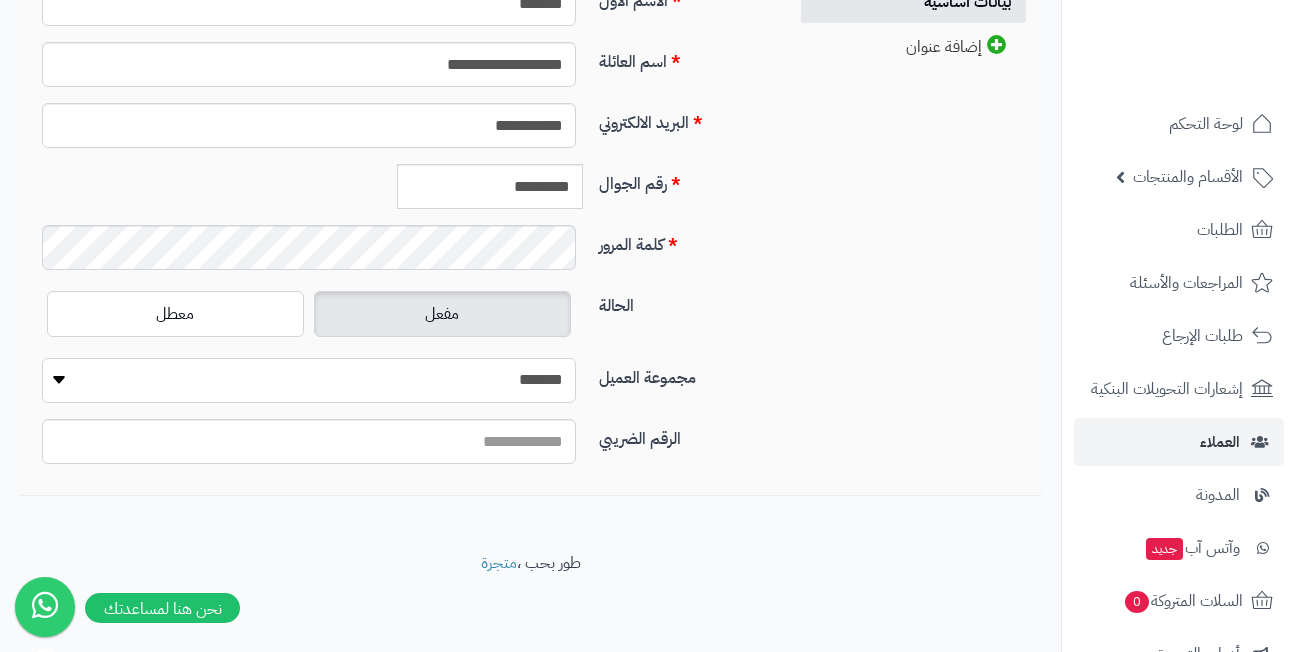 click on "**********" at bounding box center [309, 380] 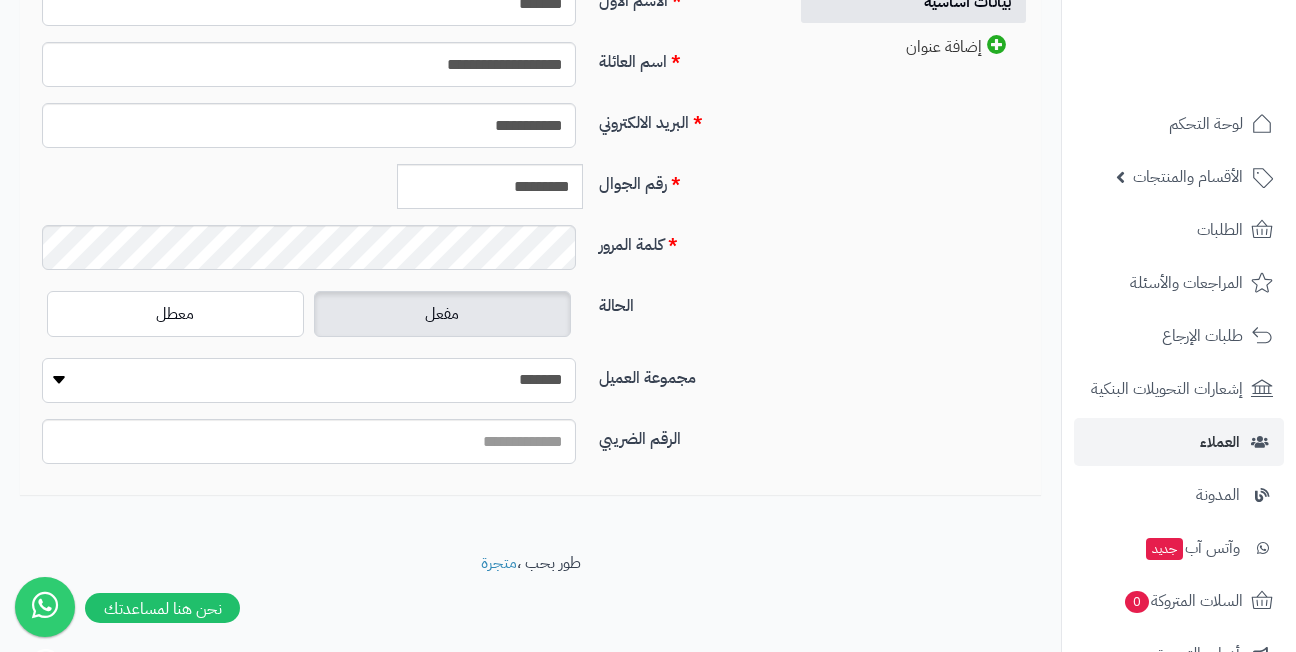 select on "*" 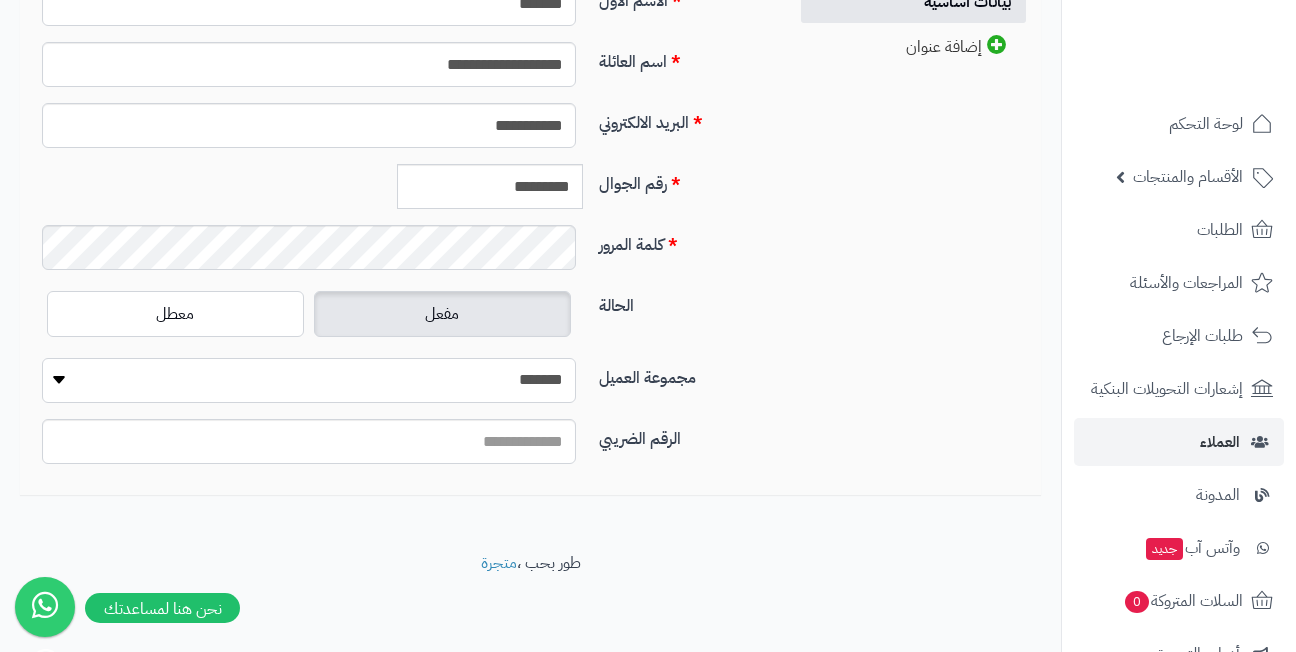 click on "**********" at bounding box center [309, 380] 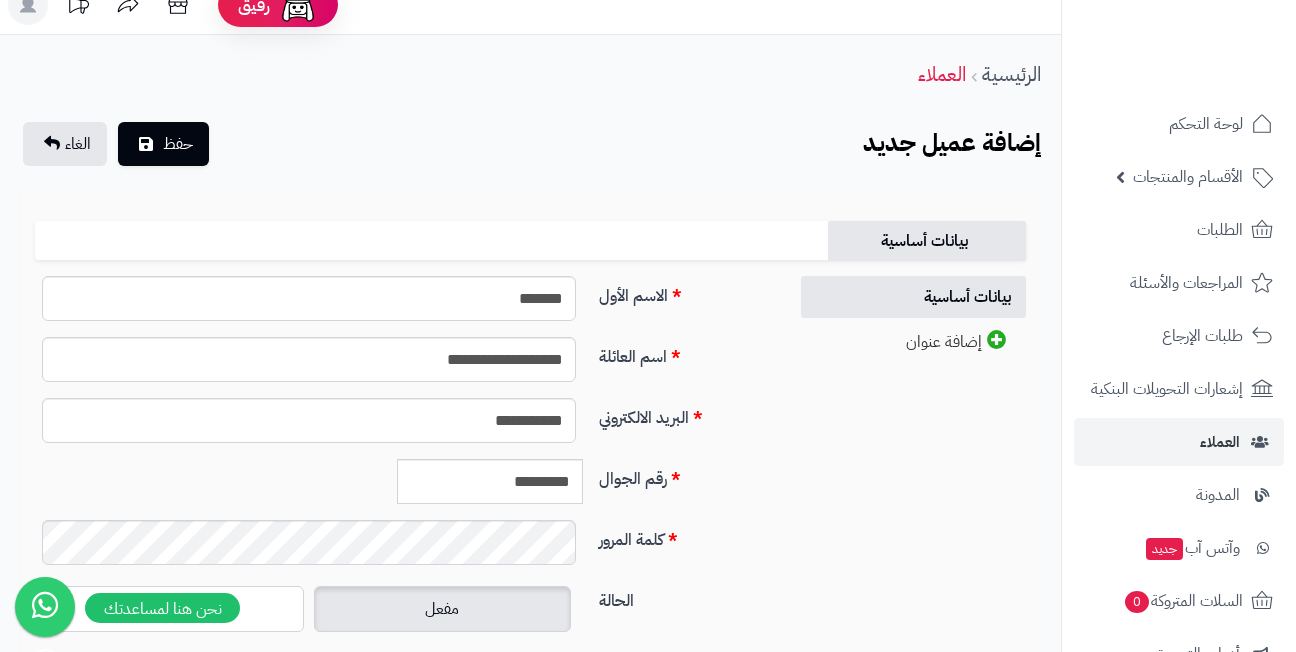 scroll, scrollTop: 20, scrollLeft: 0, axis: vertical 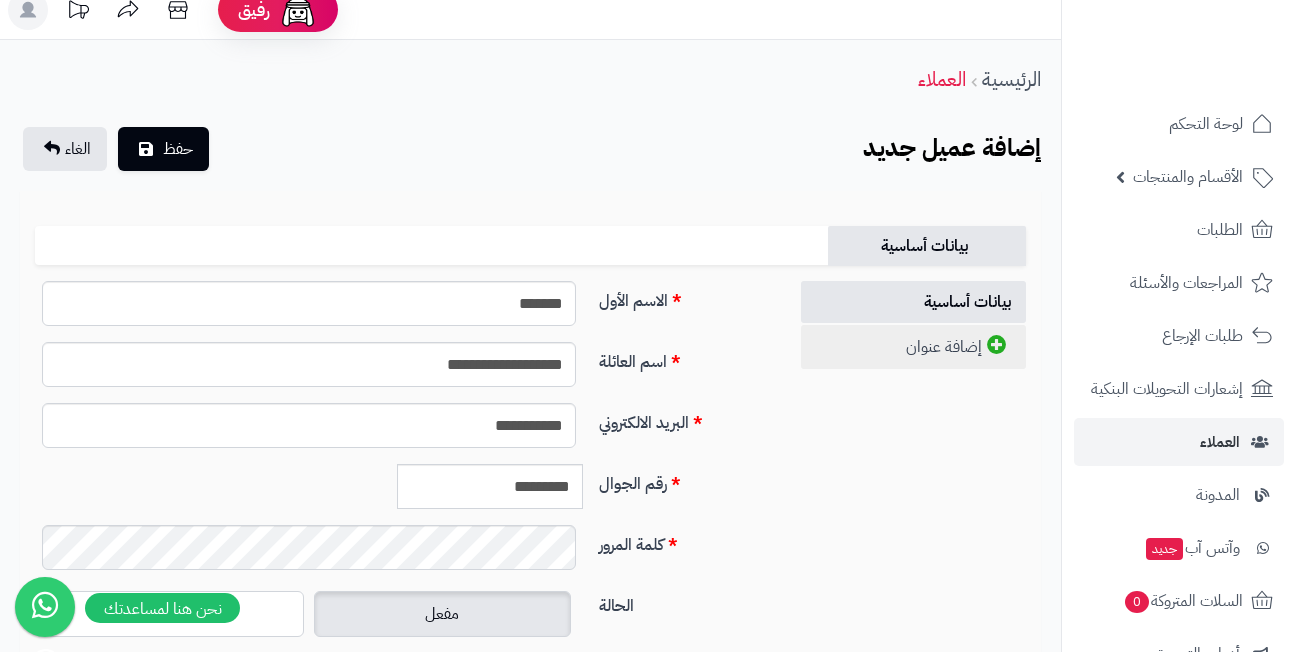 click on "إضافة عنوان" at bounding box center [913, 347] 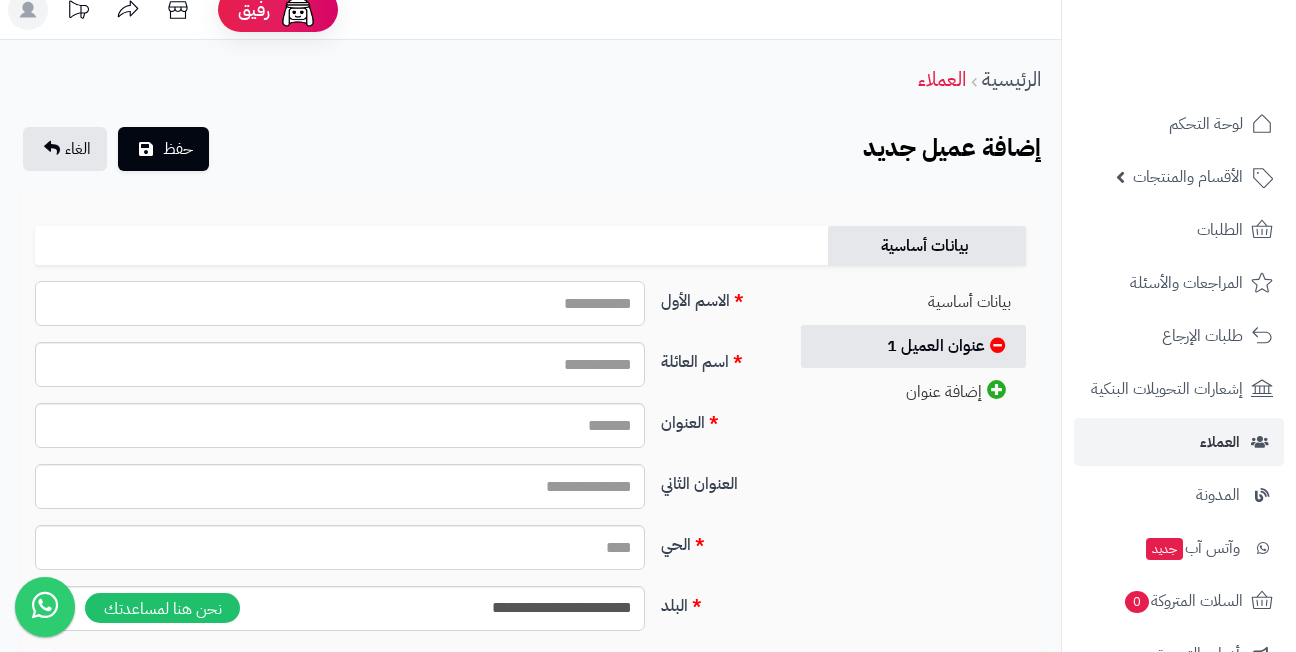 click on "الاسم الأول" at bounding box center [340, 303] 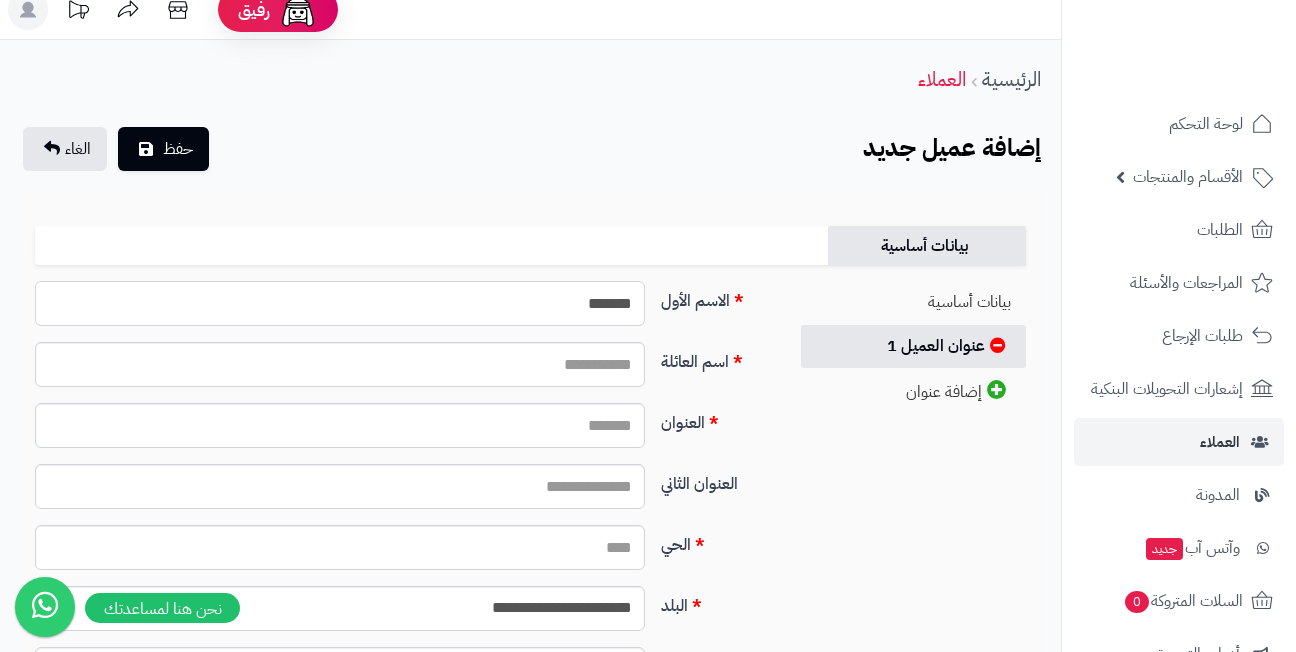 type on "*******" 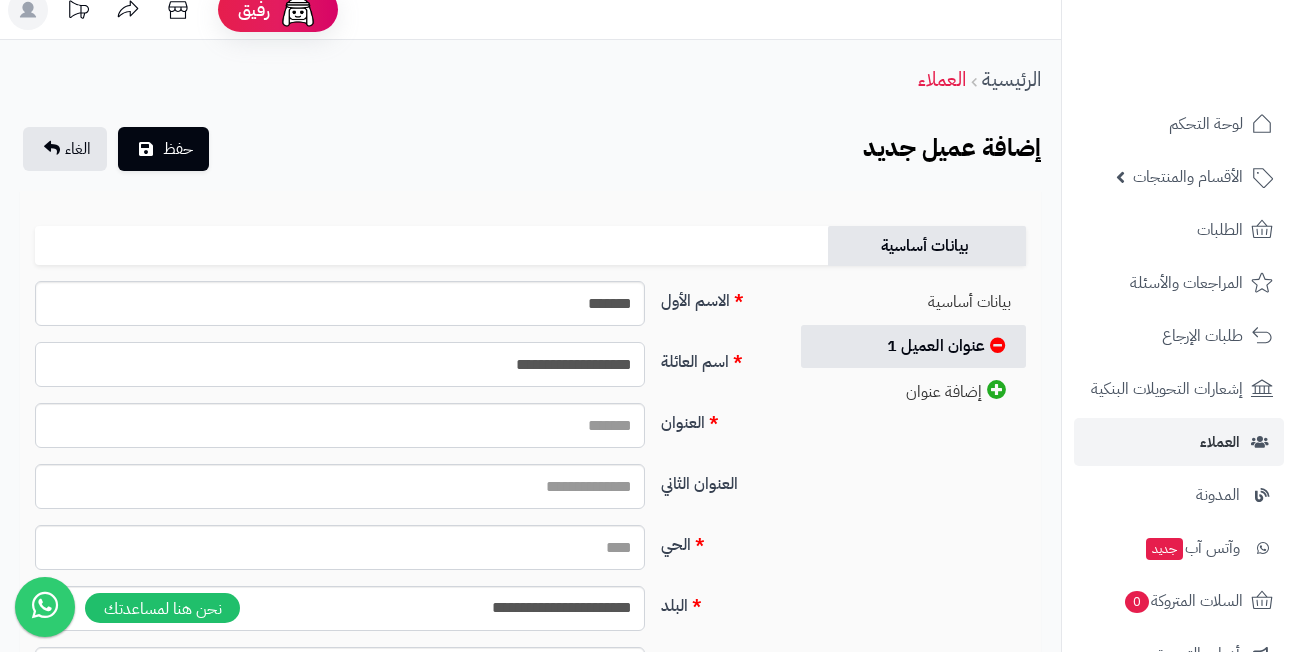 type on "**********" 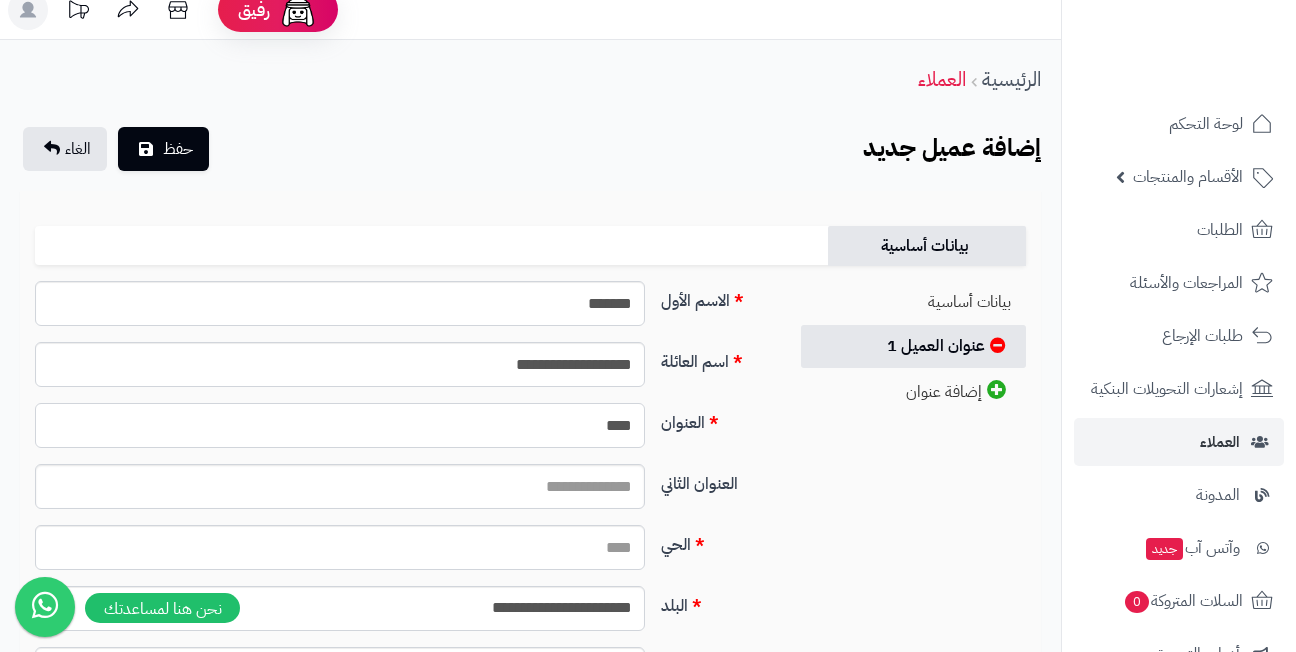 type on "****" 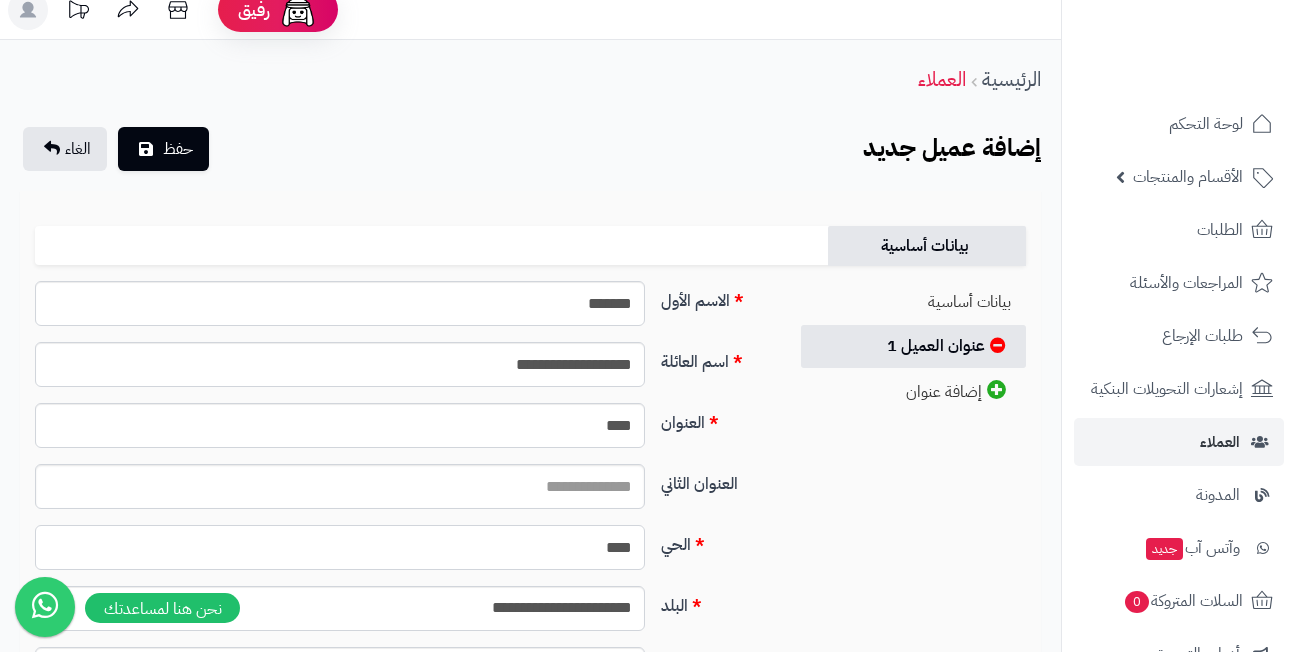 type on "****" 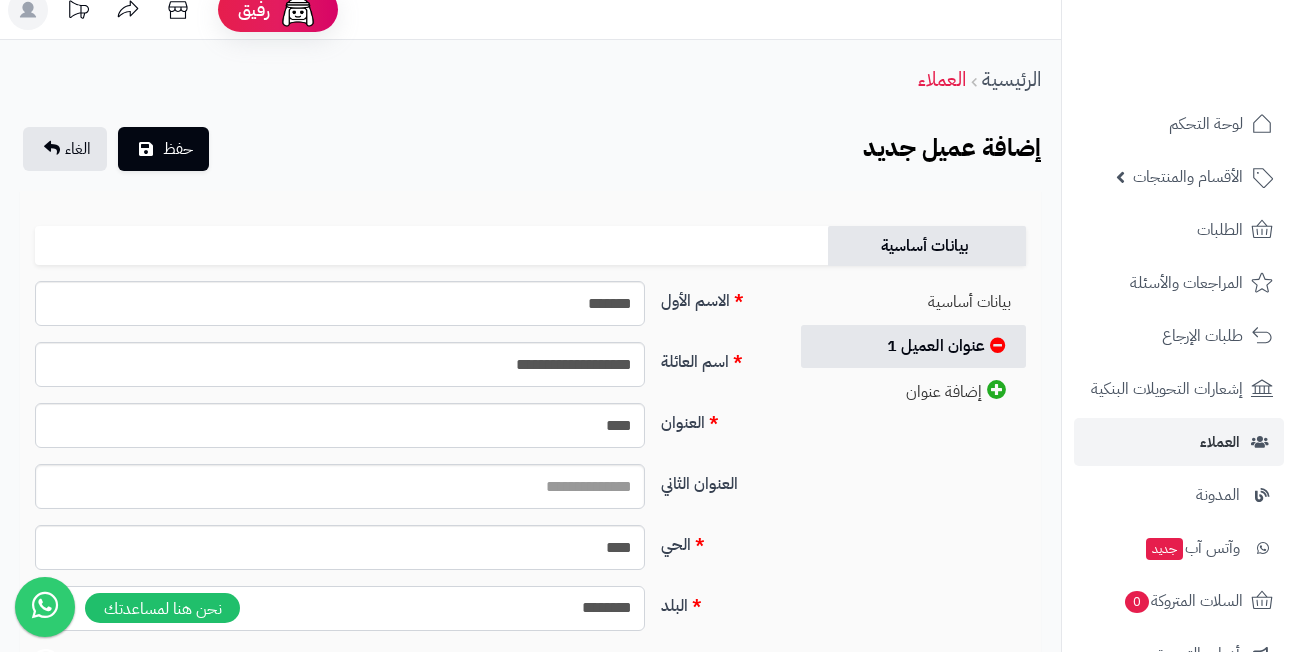 select on "***" 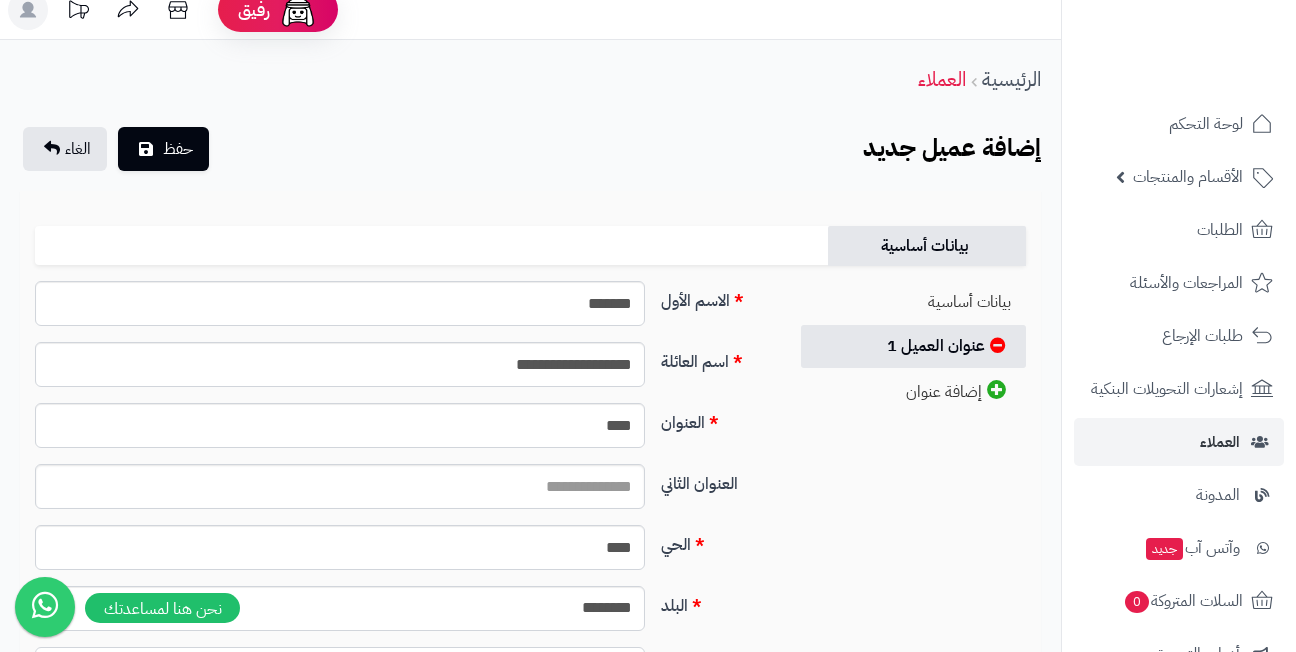 scroll, scrollTop: 60, scrollLeft: 0, axis: vertical 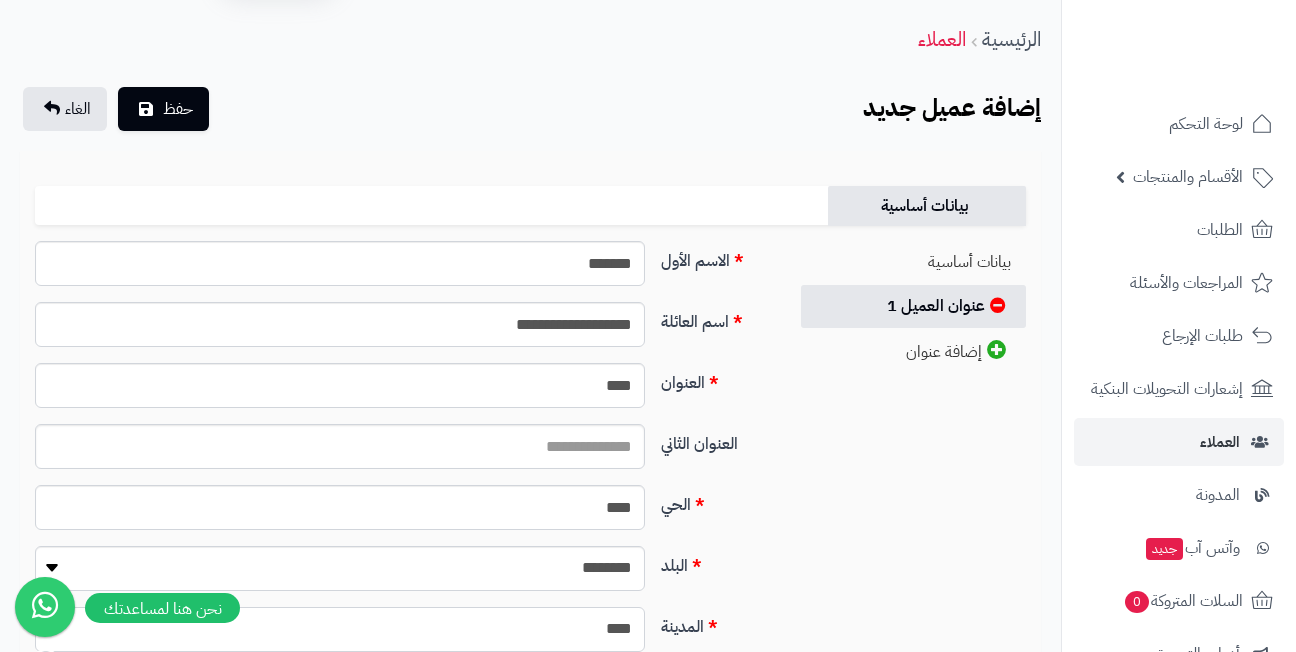 select on "***" 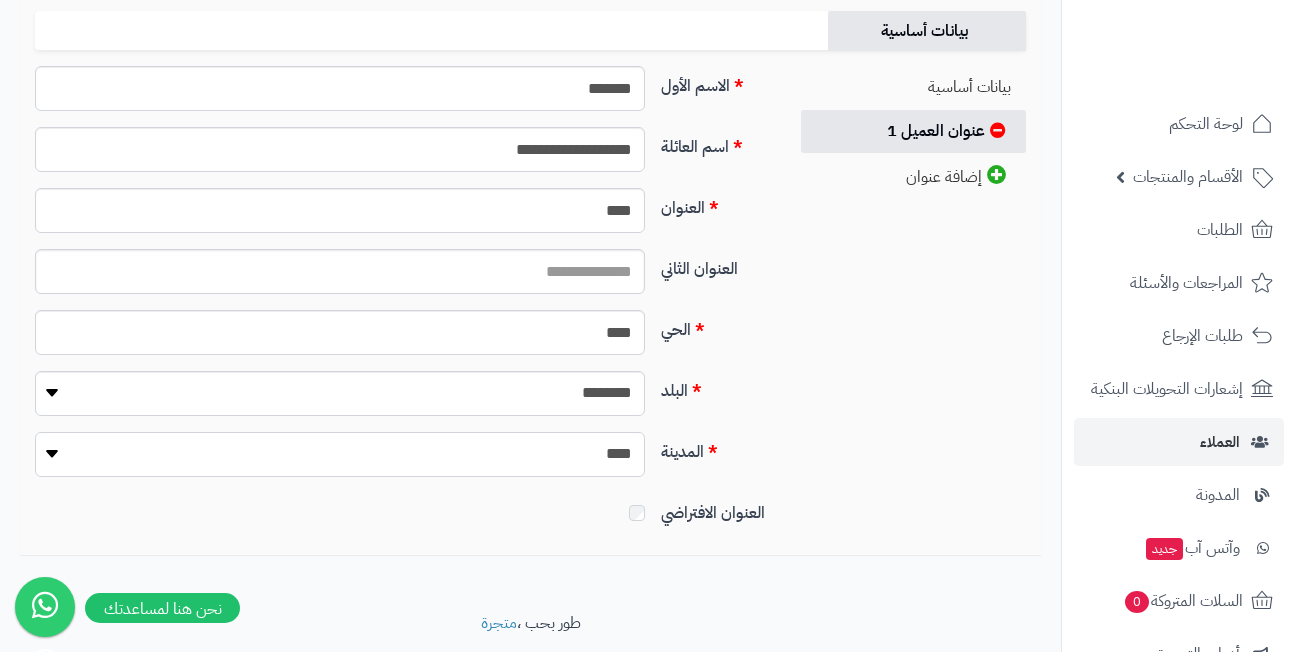 scroll, scrollTop: 260, scrollLeft: 0, axis: vertical 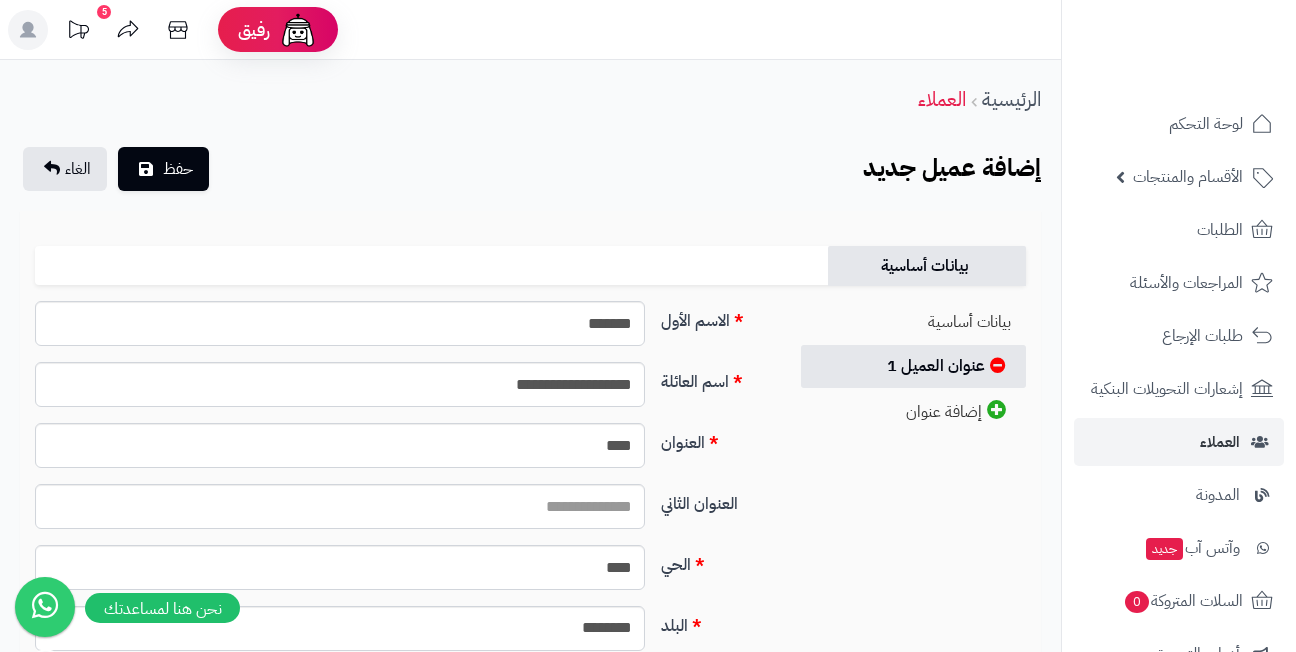 click on "**********" at bounding box center (530, 453) 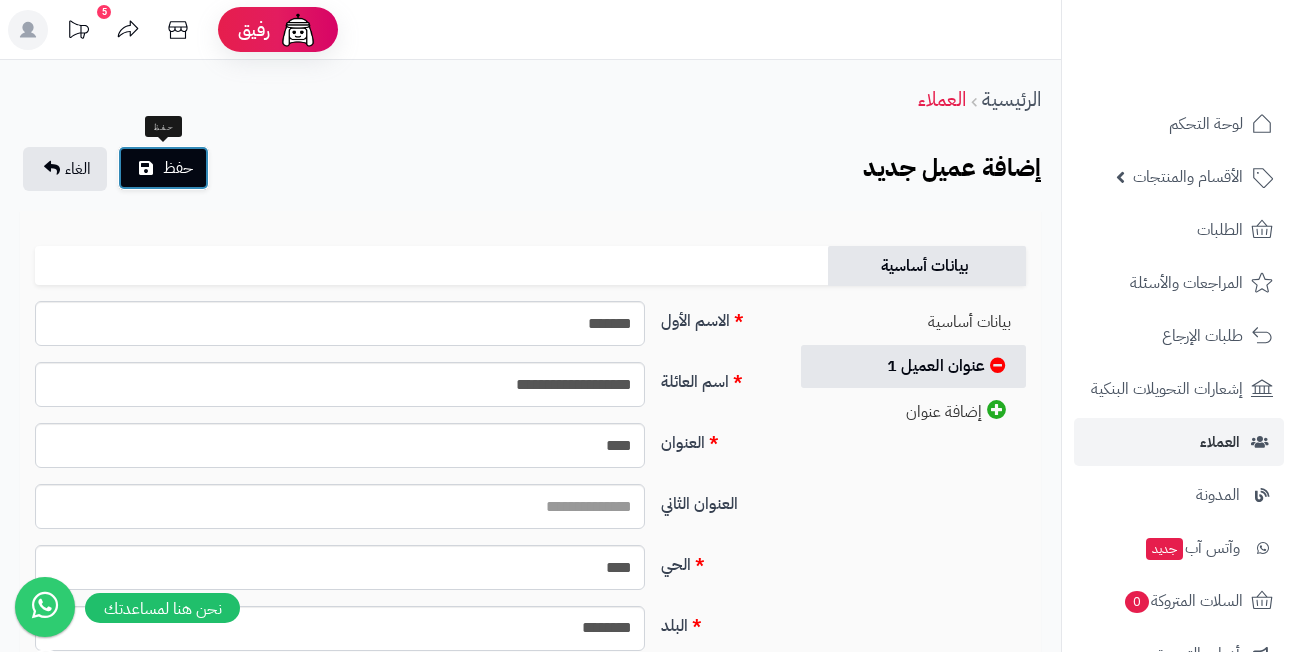 click on "حفظ" at bounding box center (163, 168) 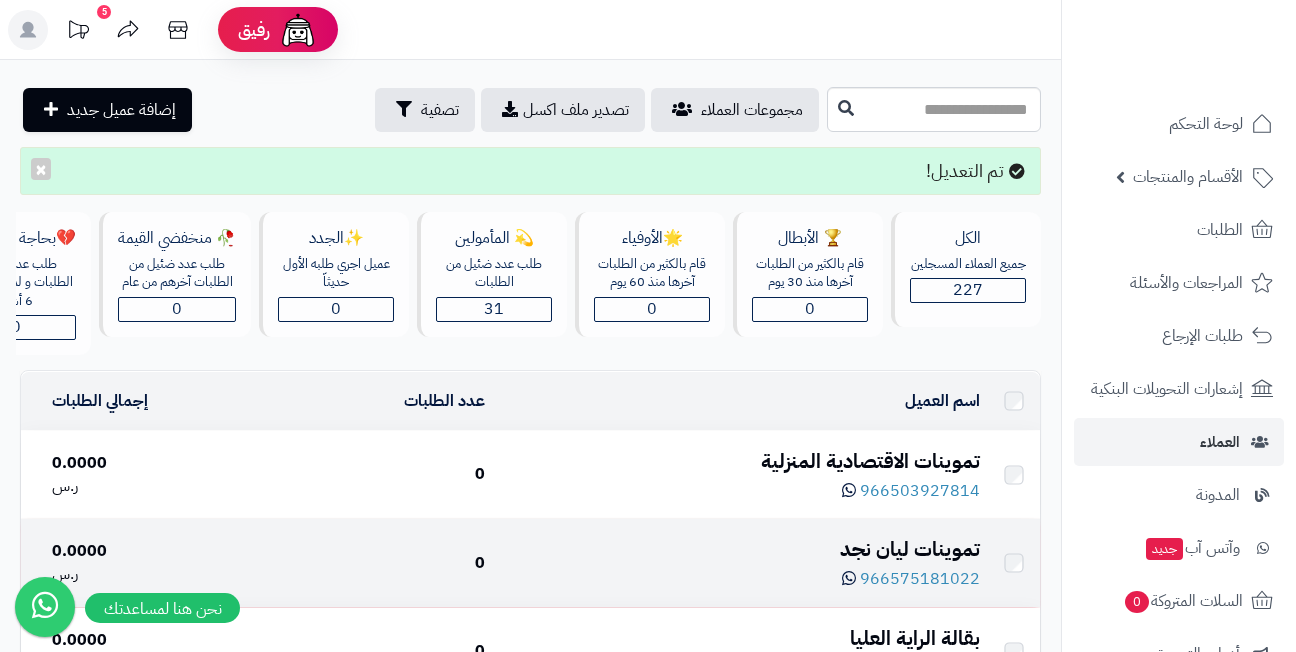 scroll, scrollTop: 0, scrollLeft: 0, axis: both 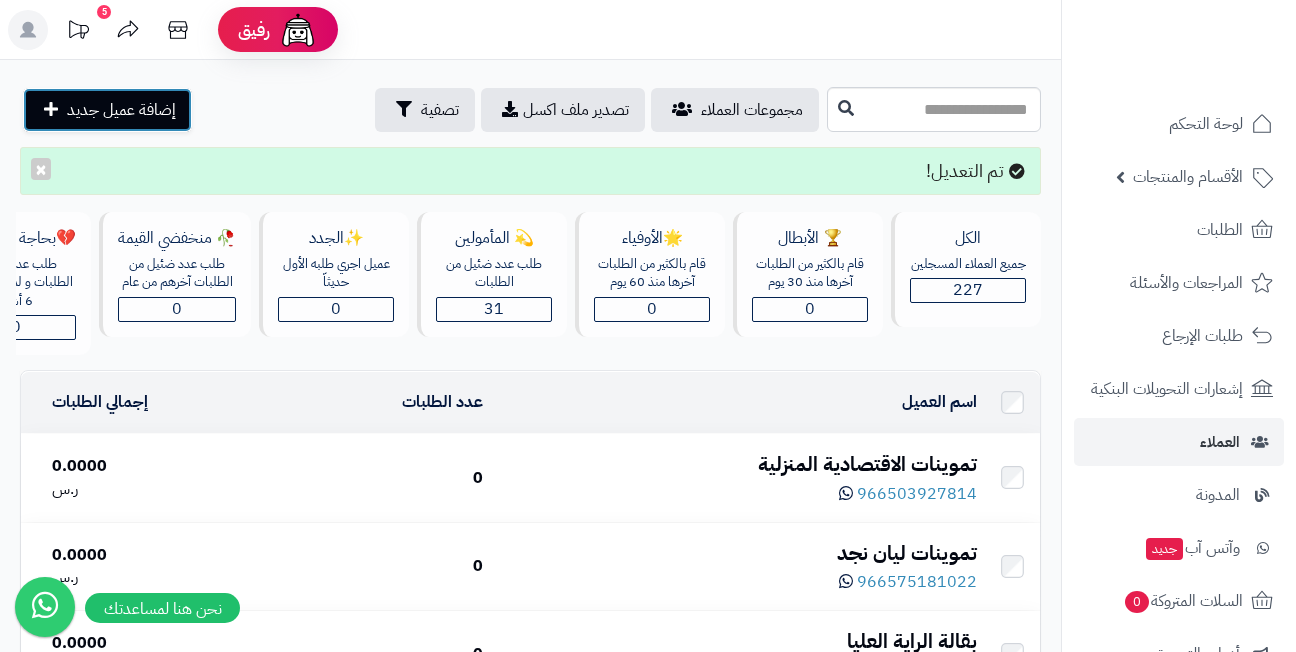 click on "إضافة عميل جديد" at bounding box center [121, 110] 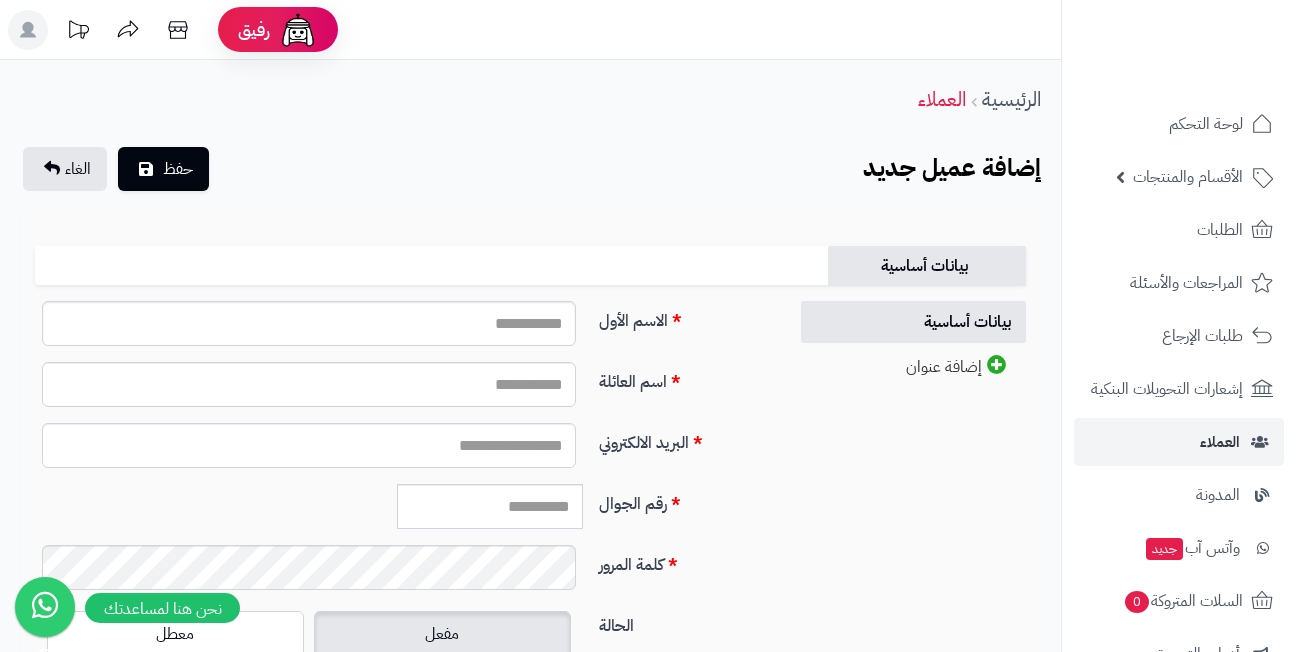 scroll, scrollTop: 0, scrollLeft: 0, axis: both 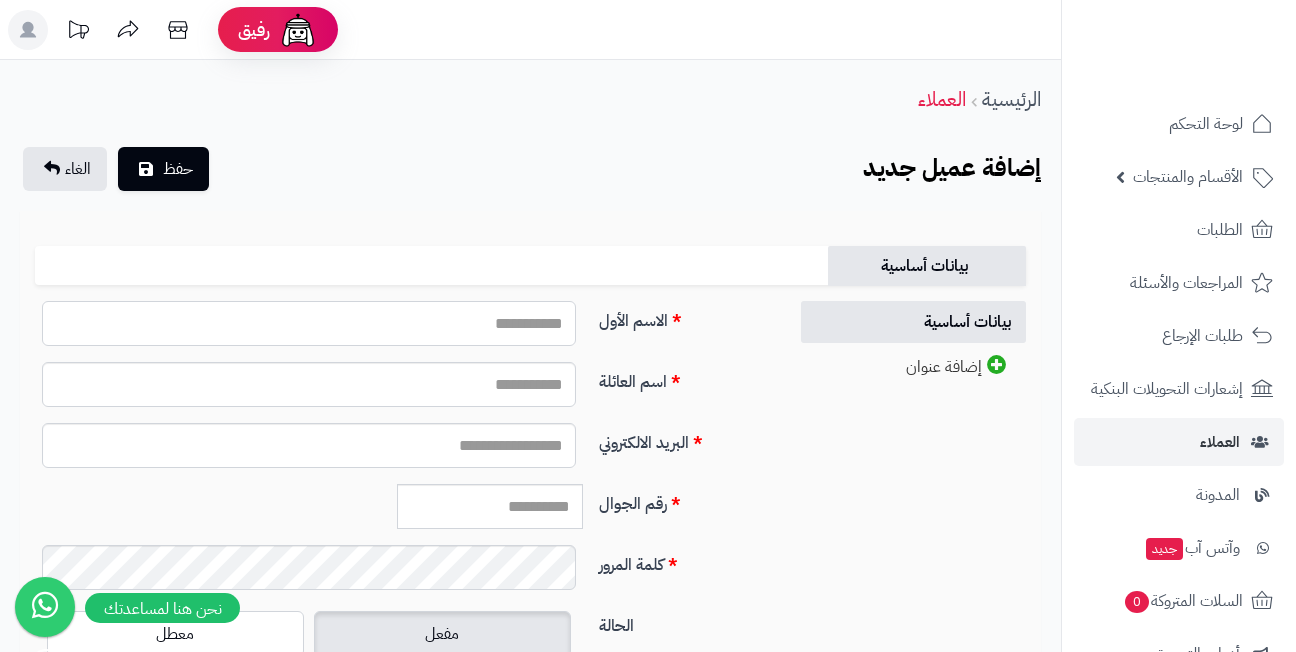 click on "الاسم الأول" at bounding box center [309, 323] 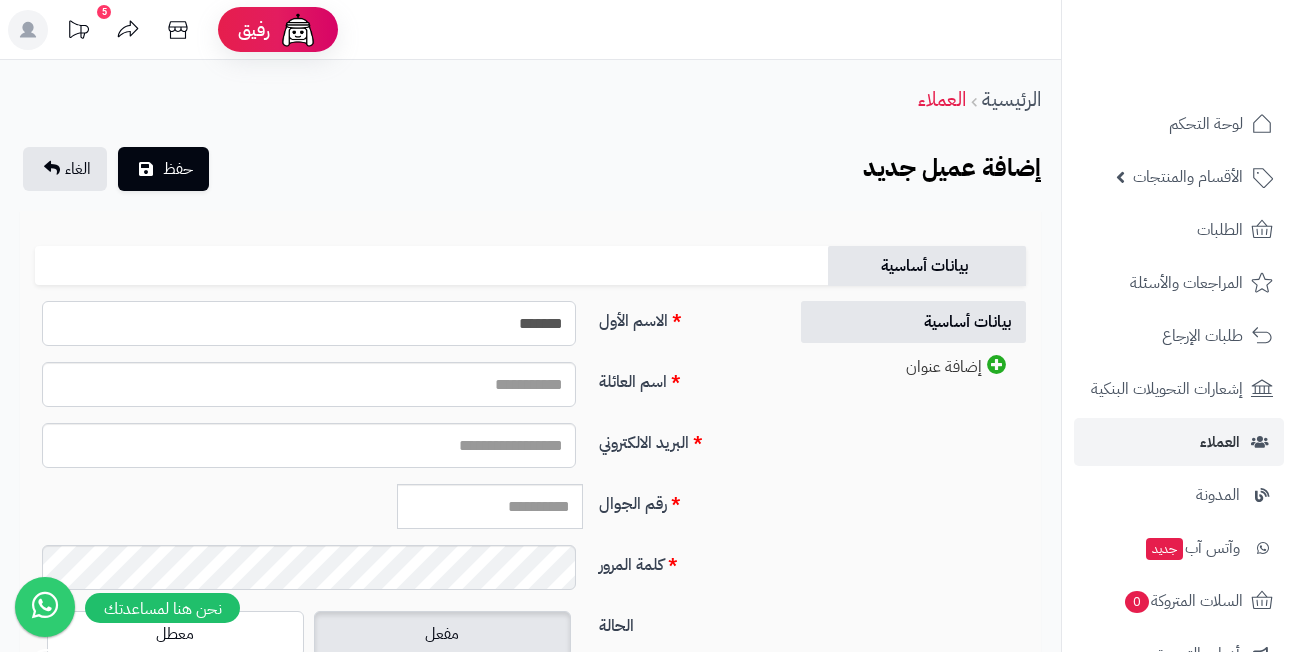 type on "*******" 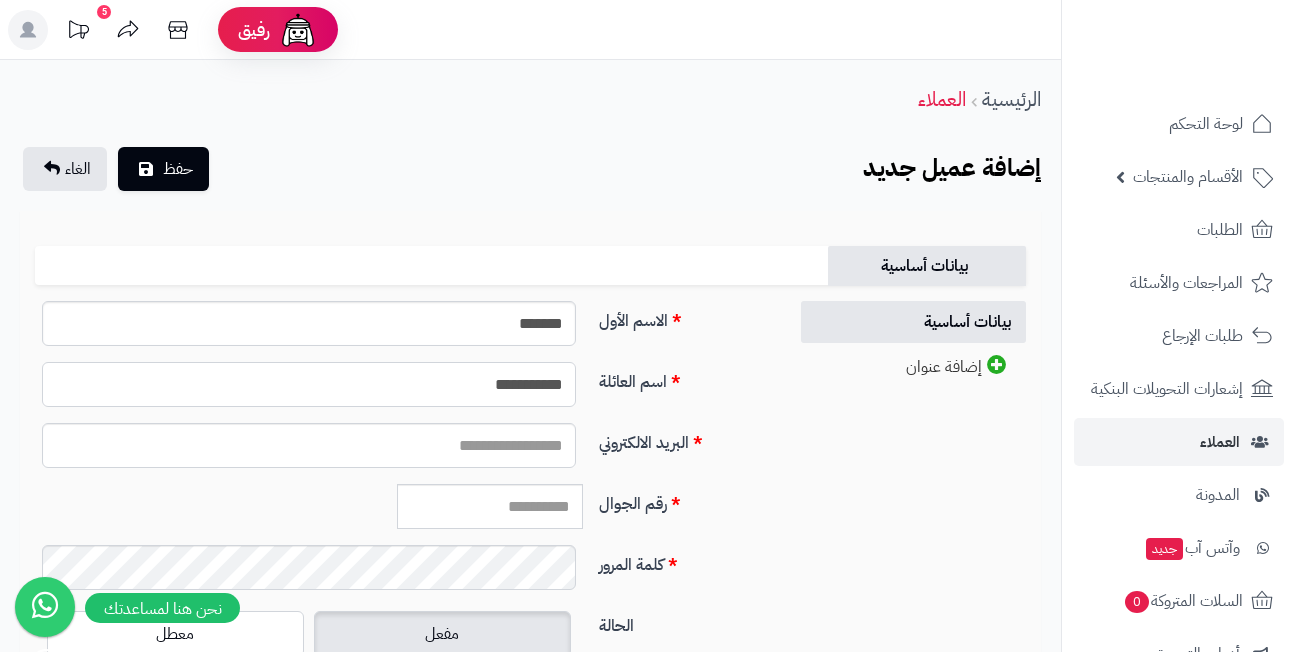 type on "**********" 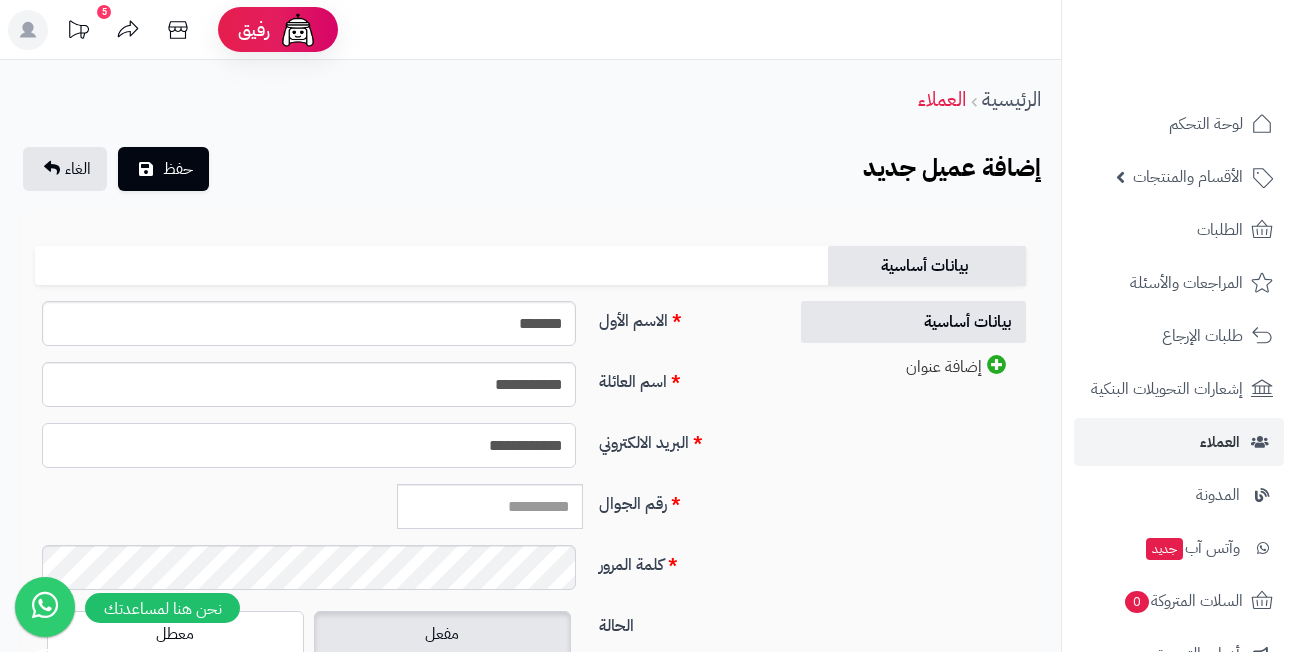 type on "**********" 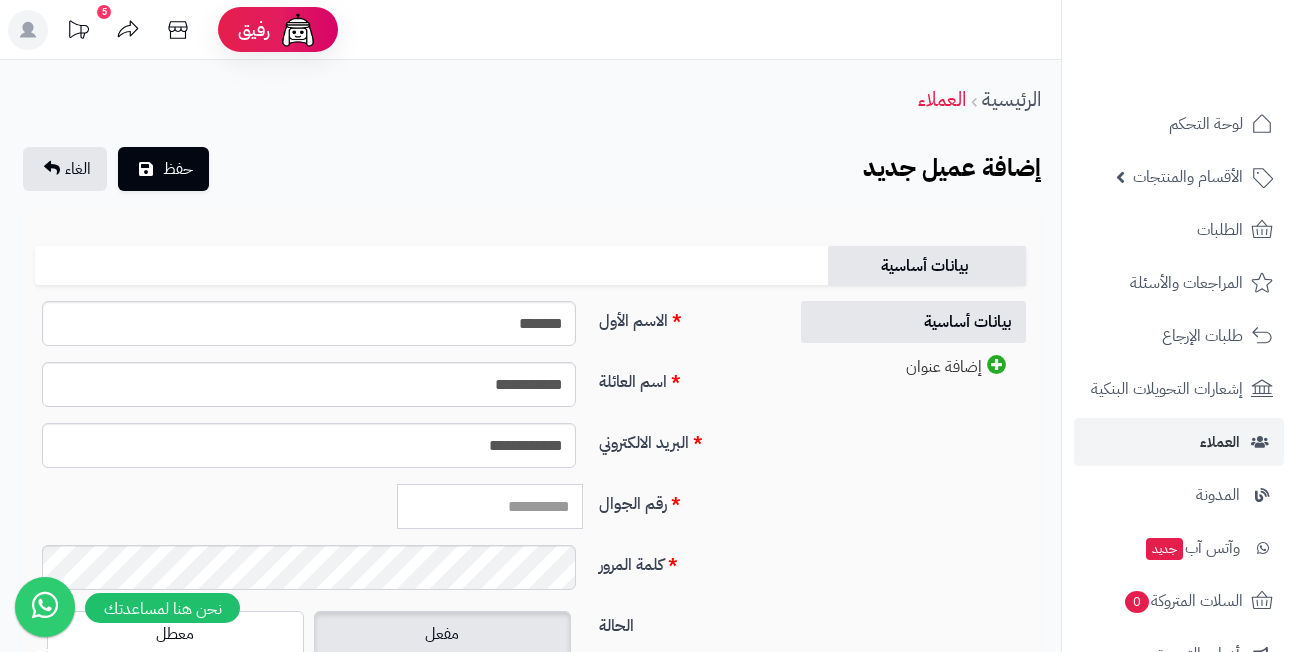paste on "*********" 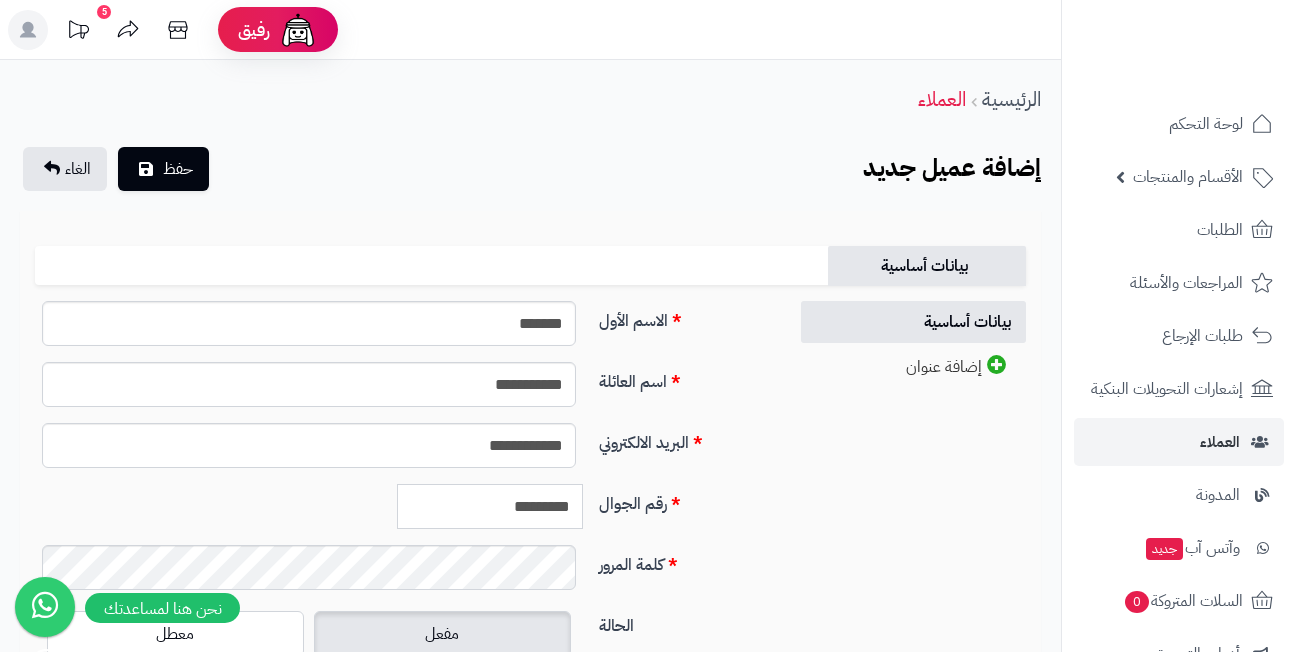 type on "*********" 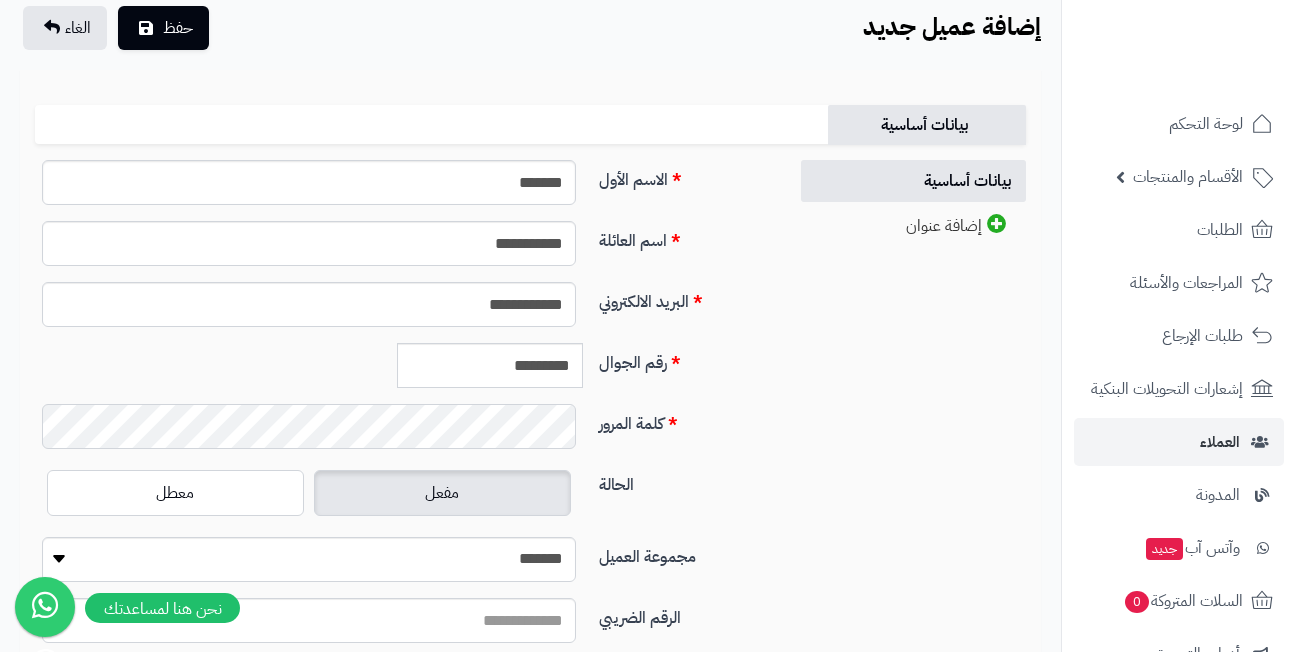 scroll, scrollTop: 320, scrollLeft: 0, axis: vertical 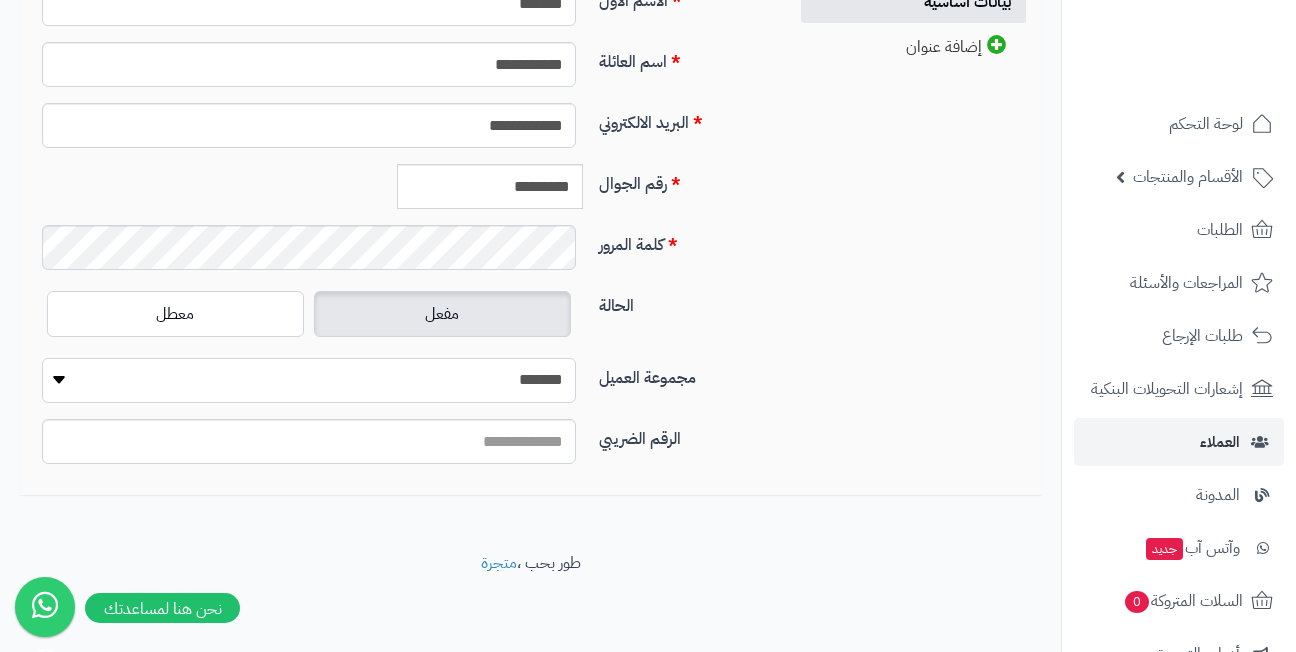 click on "**********" at bounding box center (309, 380) 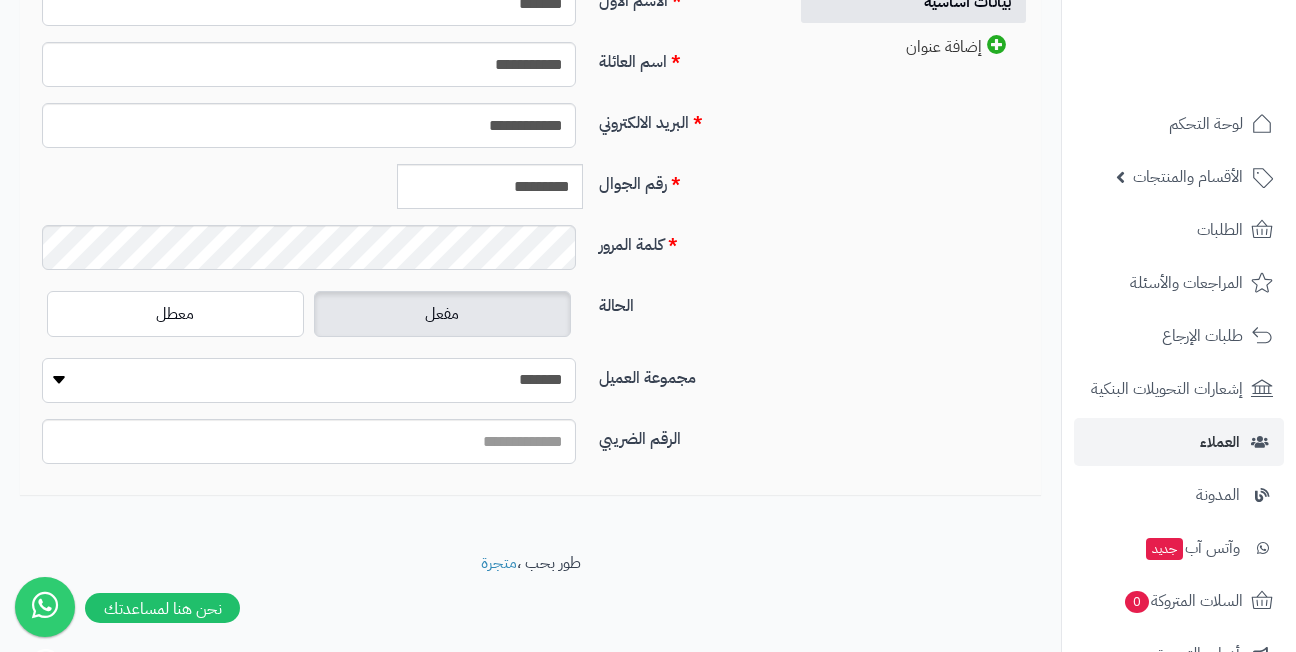 select on "*" 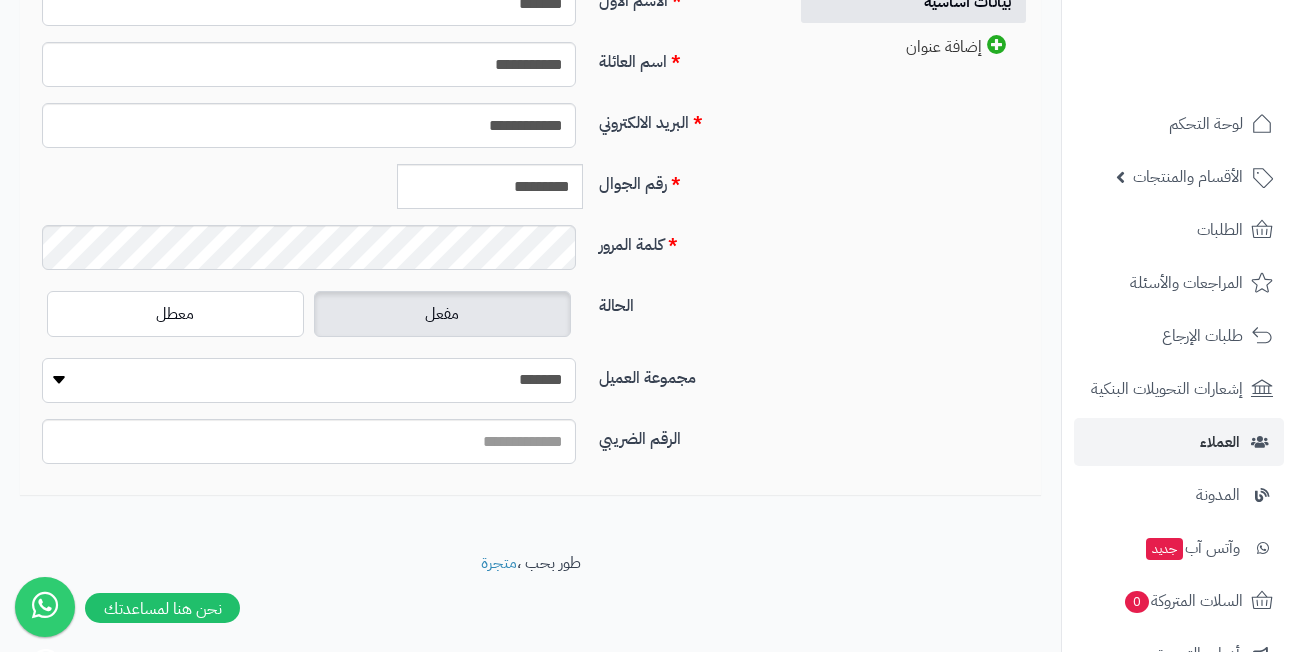 click on "**********" at bounding box center (309, 380) 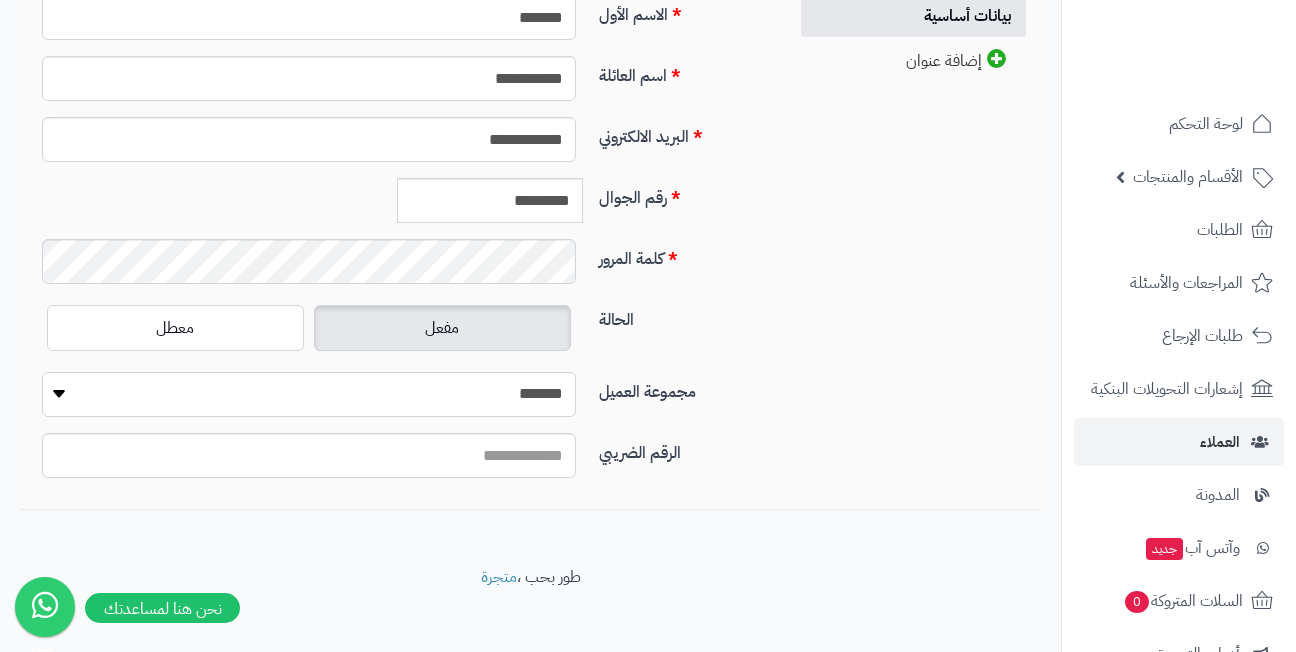 scroll, scrollTop: 120, scrollLeft: 0, axis: vertical 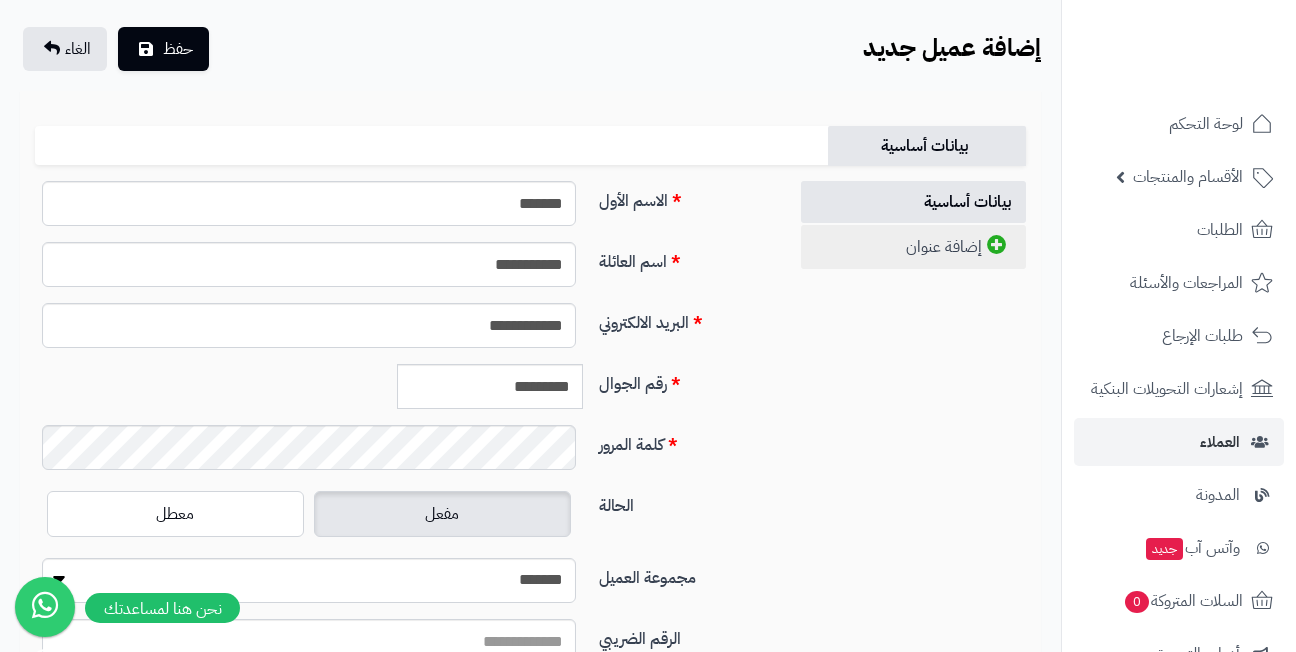 click on "إضافة عنوان" at bounding box center [913, 247] 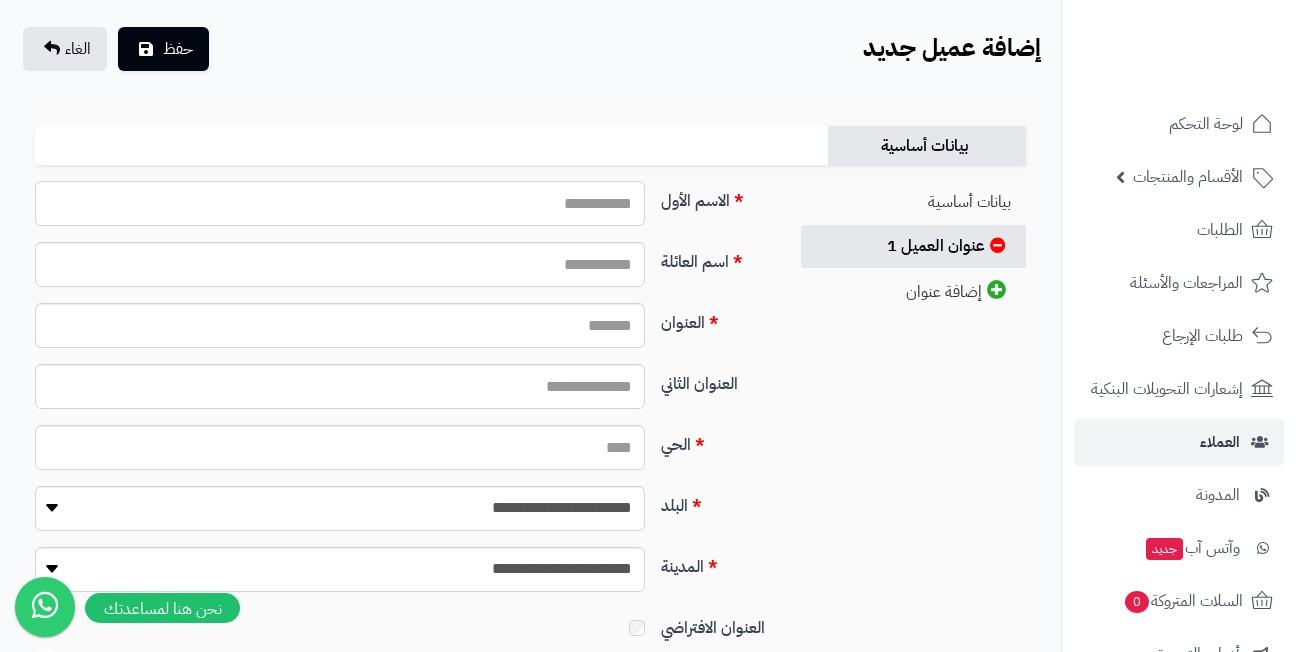 click on "الاسم الأول" at bounding box center (340, 203) 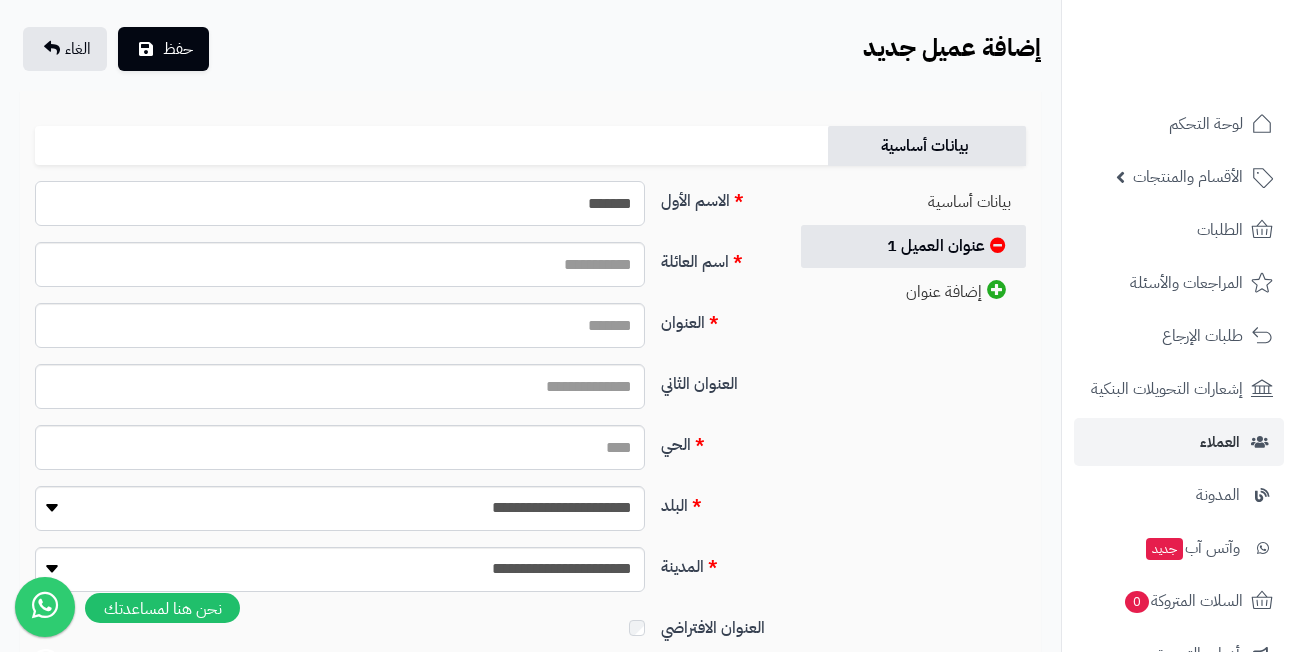 type on "*******" 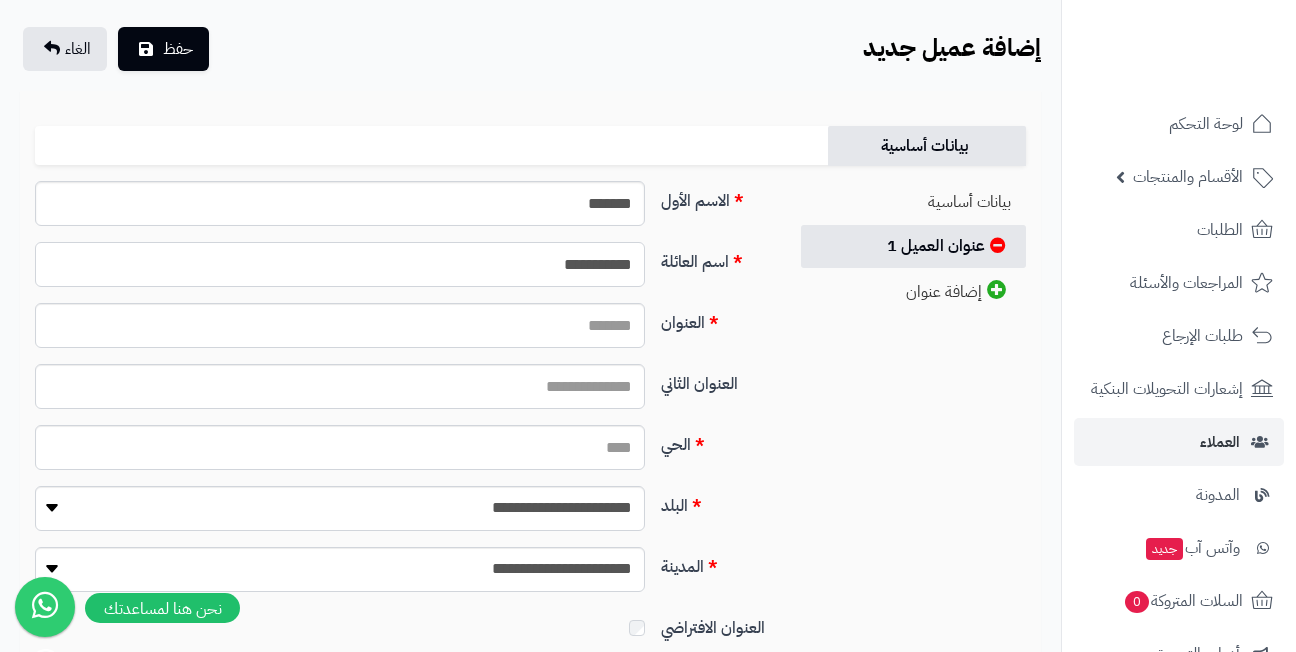 type on "**********" 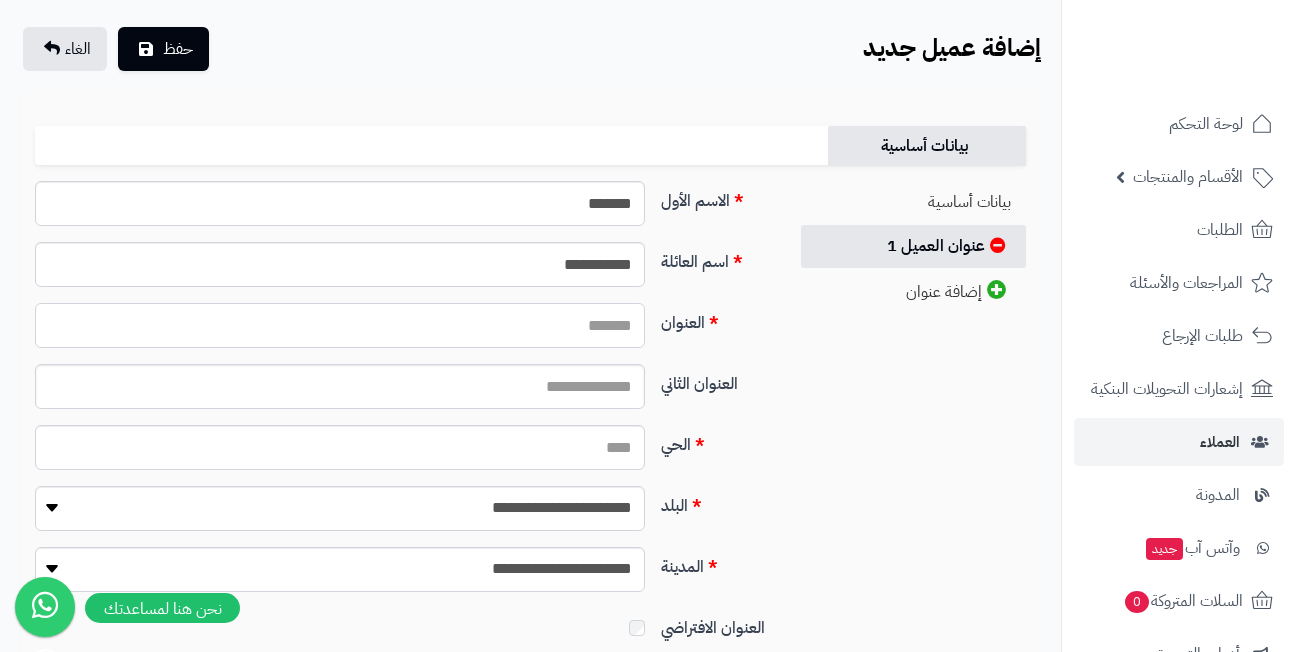 paste on "**********" 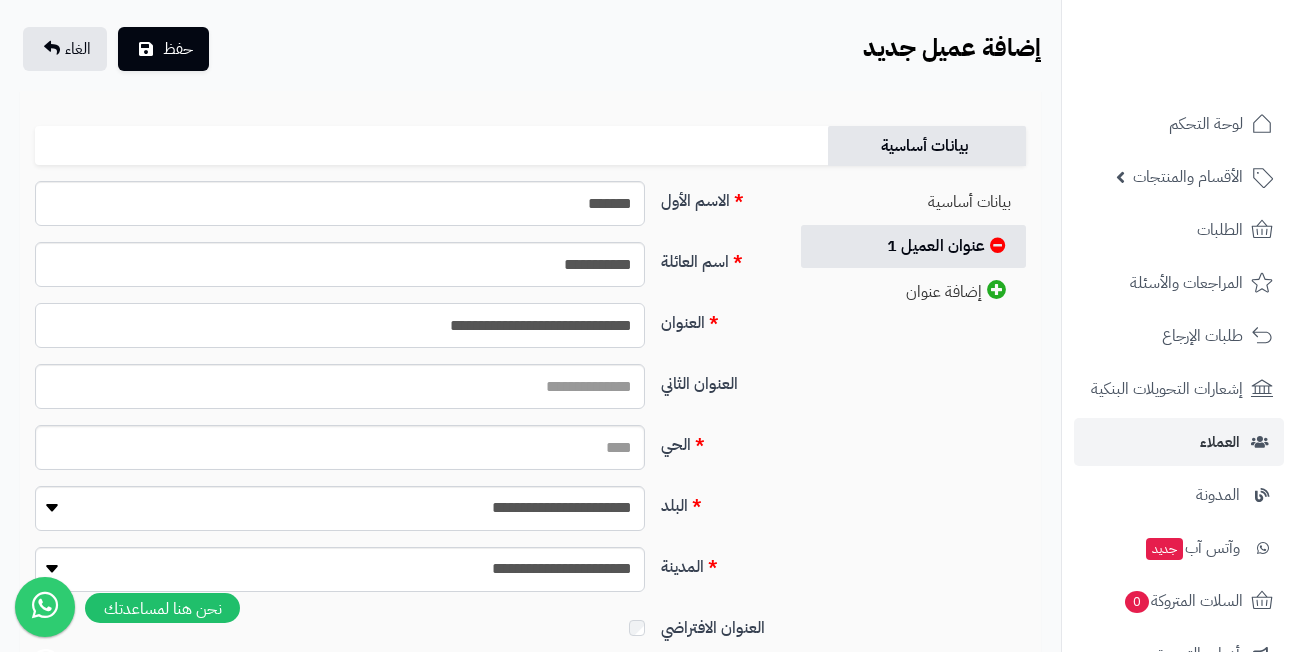 type on "**********" 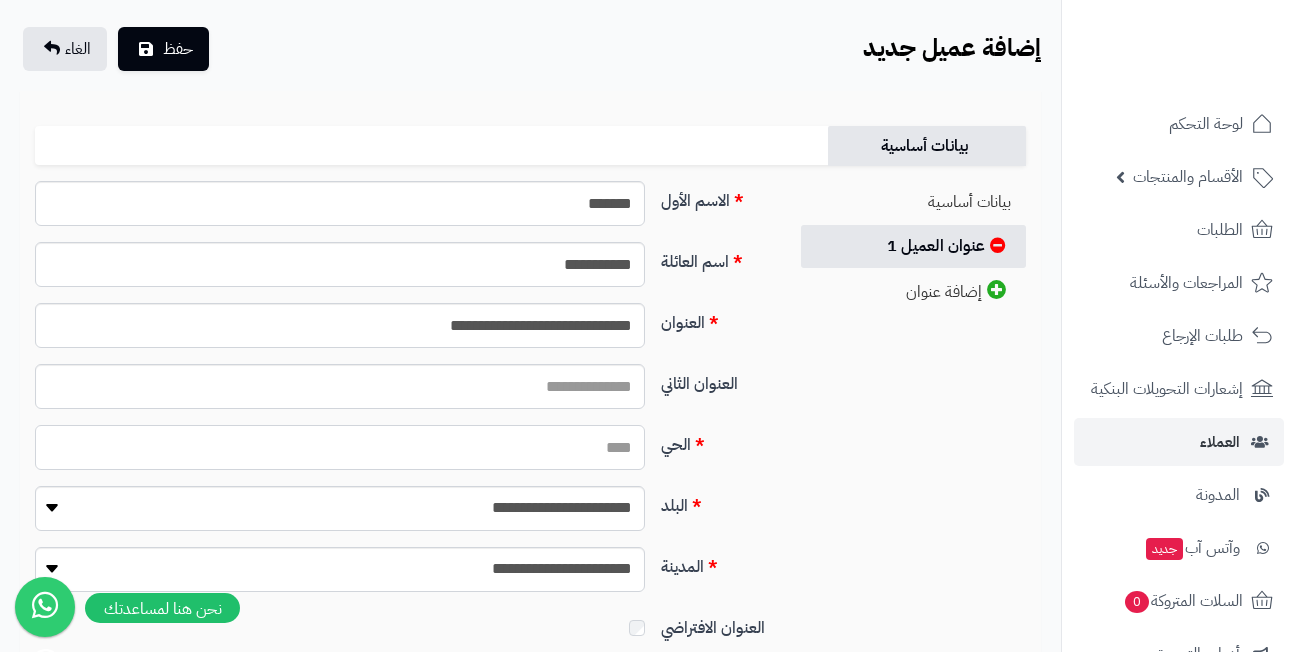 click on "الحي" at bounding box center (340, 447) 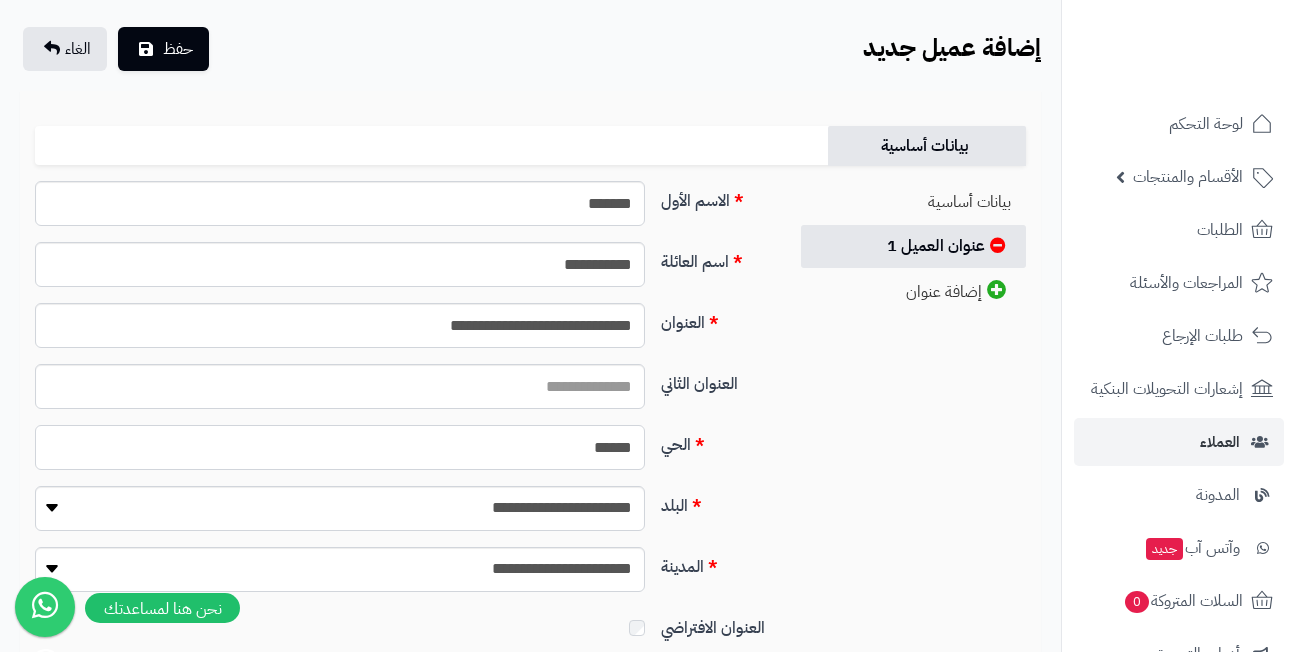 type on "******" 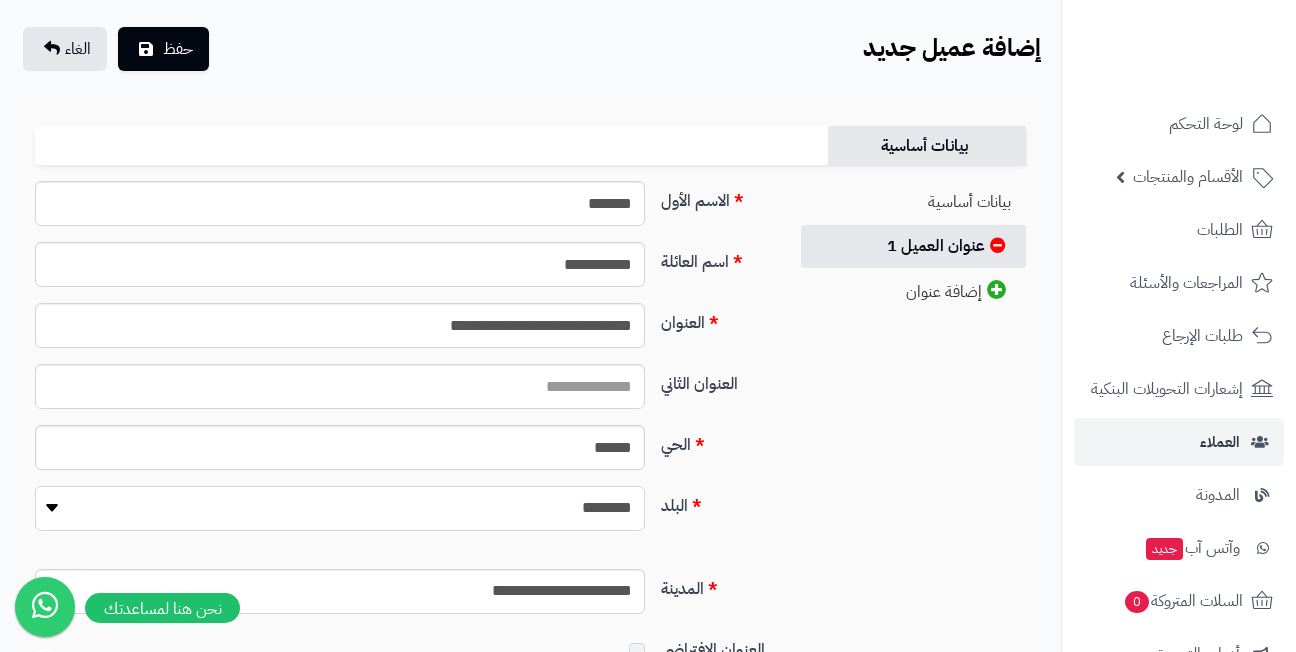 select on "***" 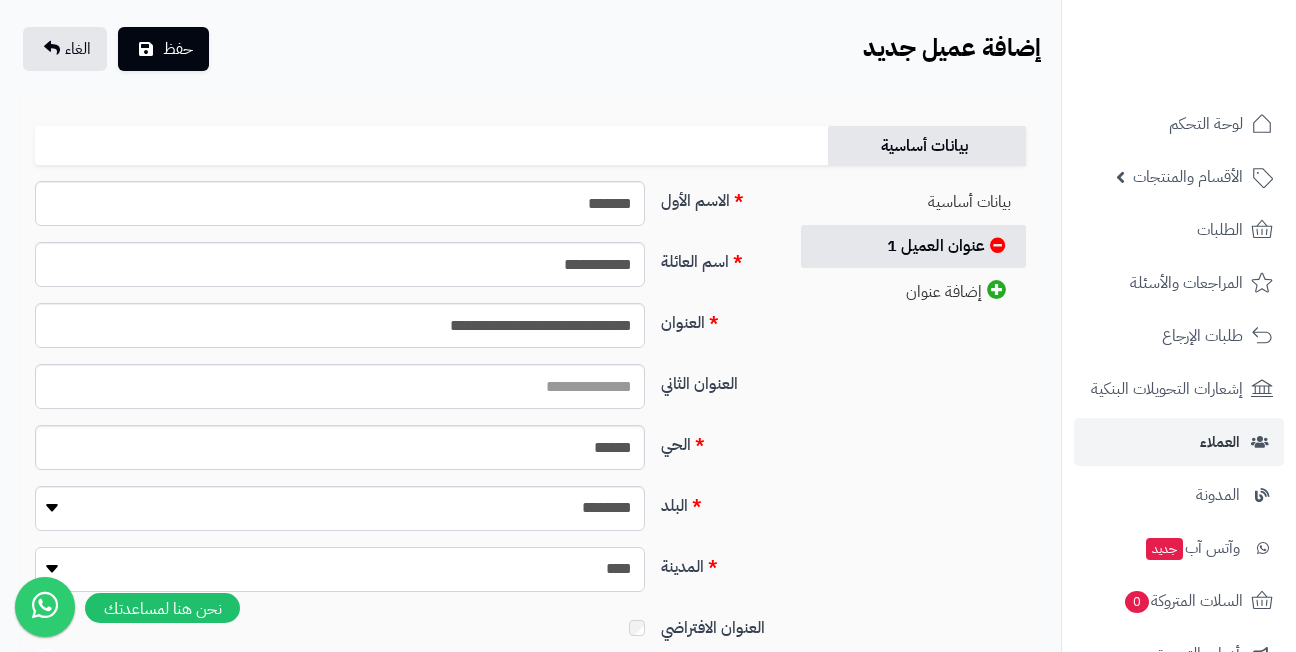 select on "***" 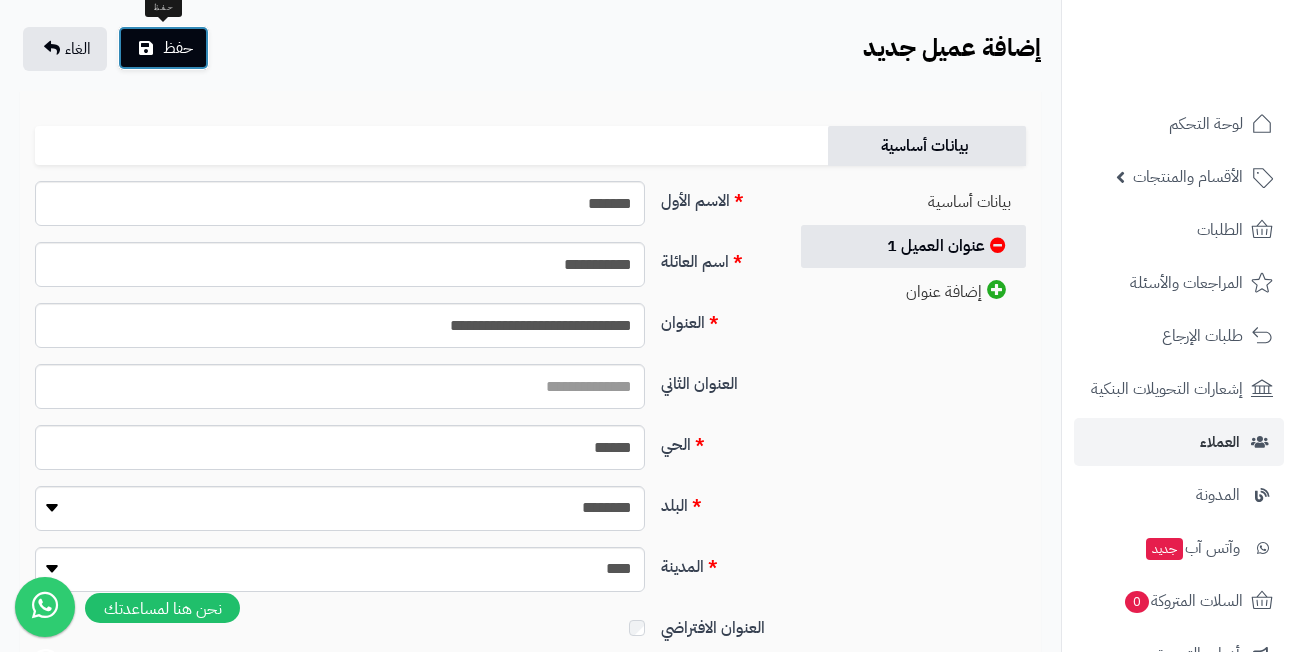 click on "حفظ" at bounding box center [178, 48] 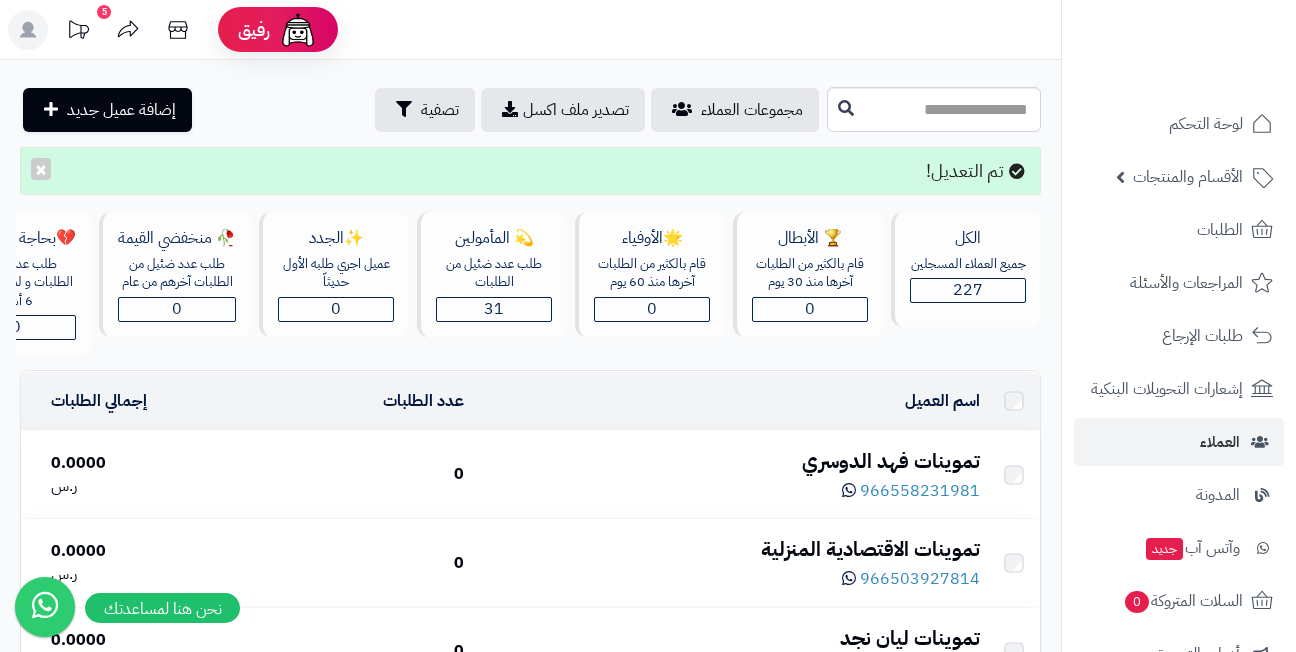 scroll, scrollTop: 0, scrollLeft: 0, axis: both 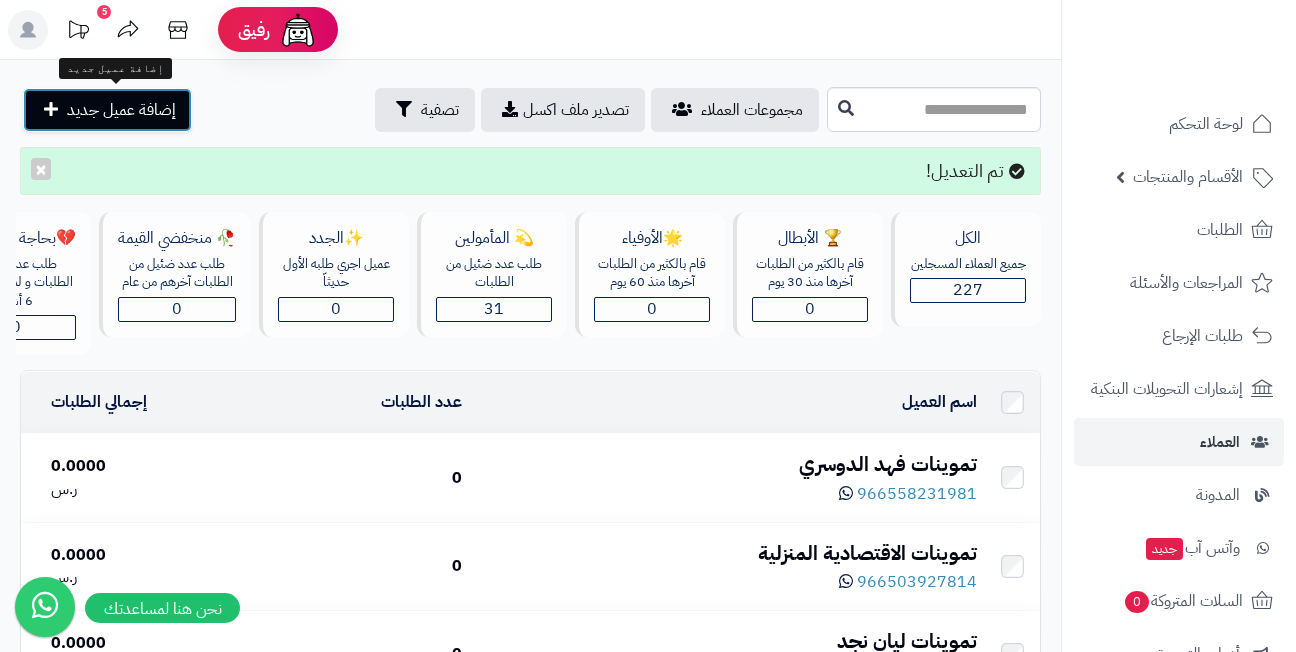 click on "إضافة عميل جديد" at bounding box center (121, 110) 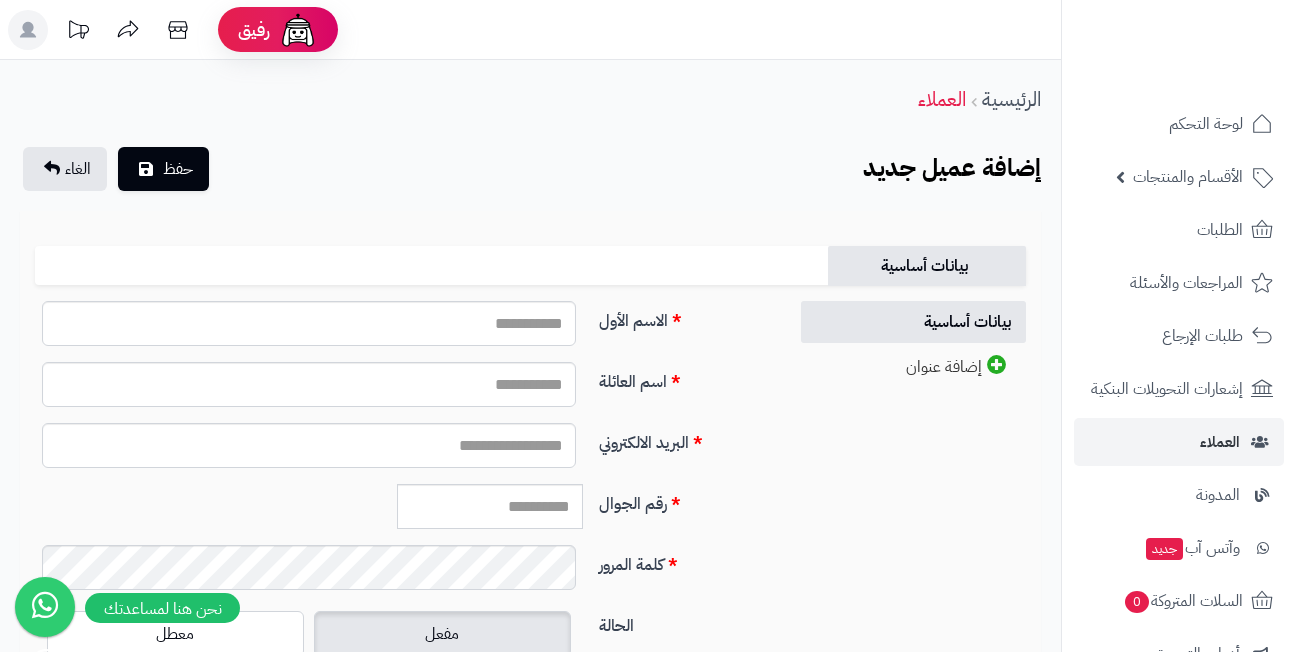 scroll, scrollTop: 0, scrollLeft: 0, axis: both 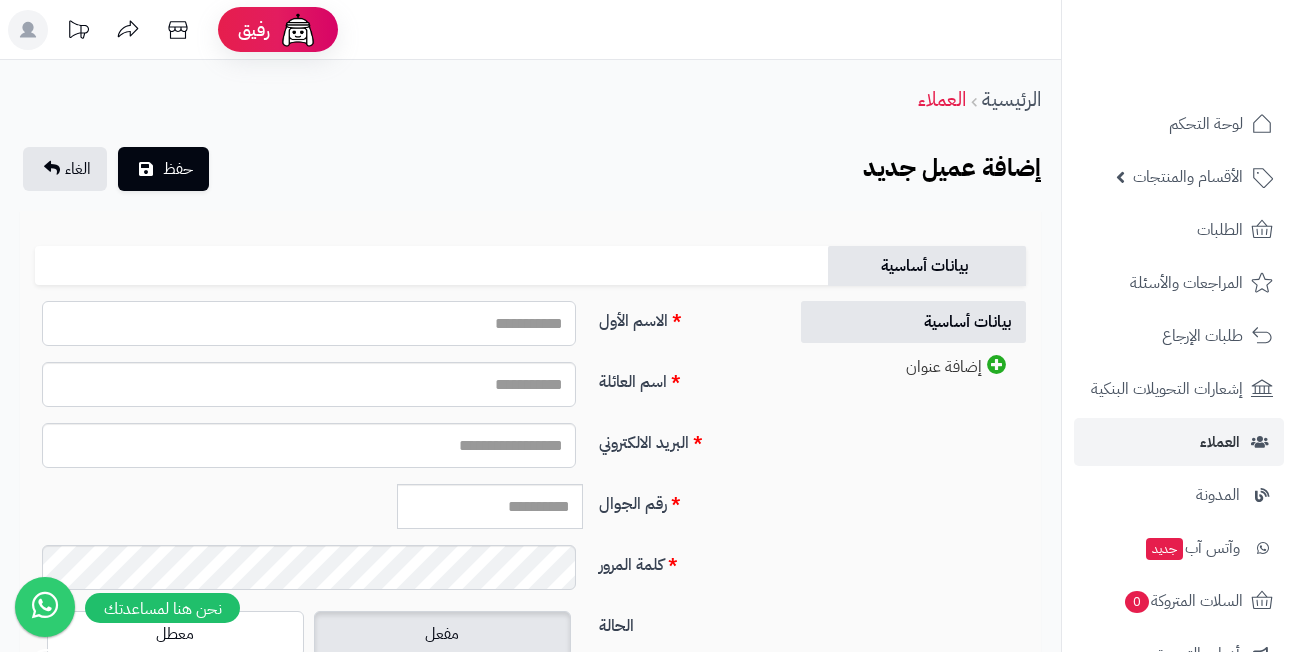 click on "الاسم الأول" at bounding box center (309, 323) 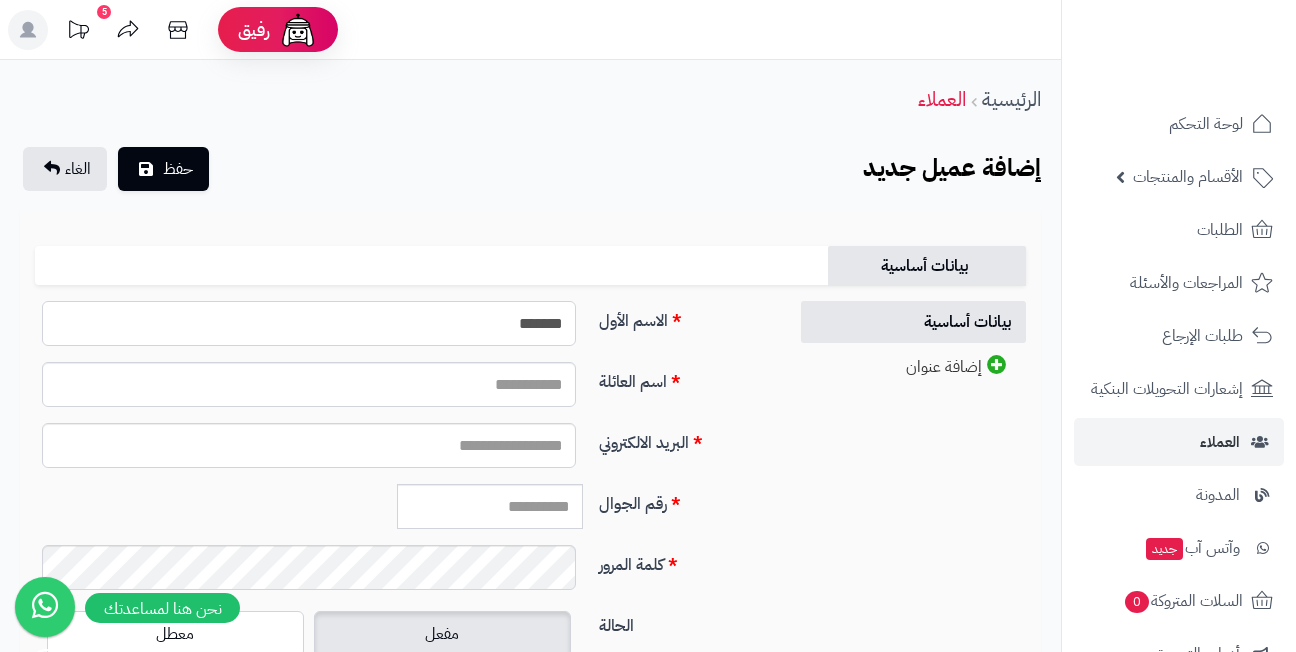 type on "*******" 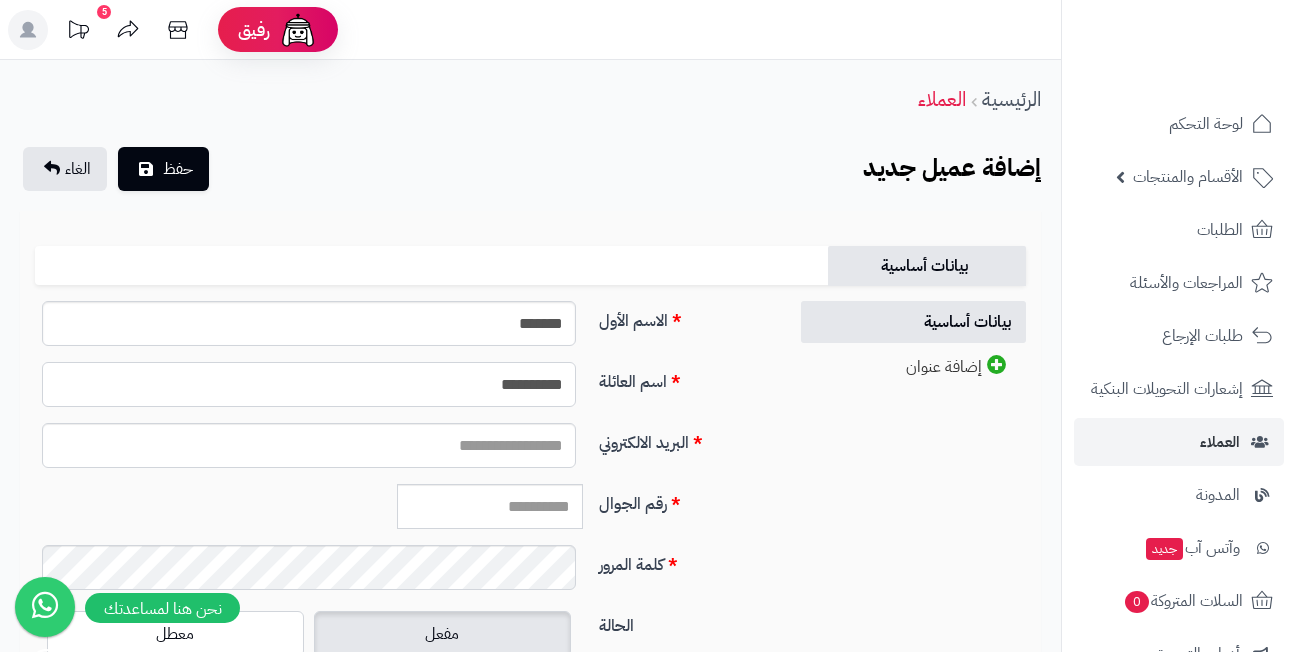 type on "**********" 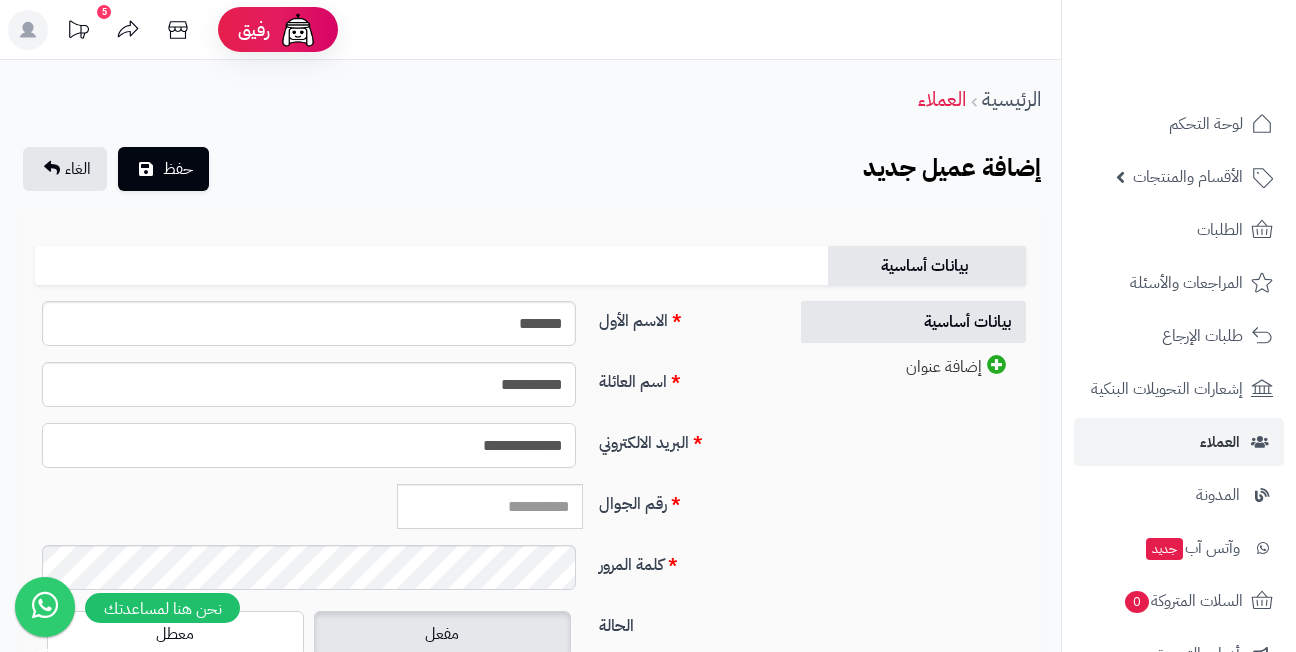 type on "**********" 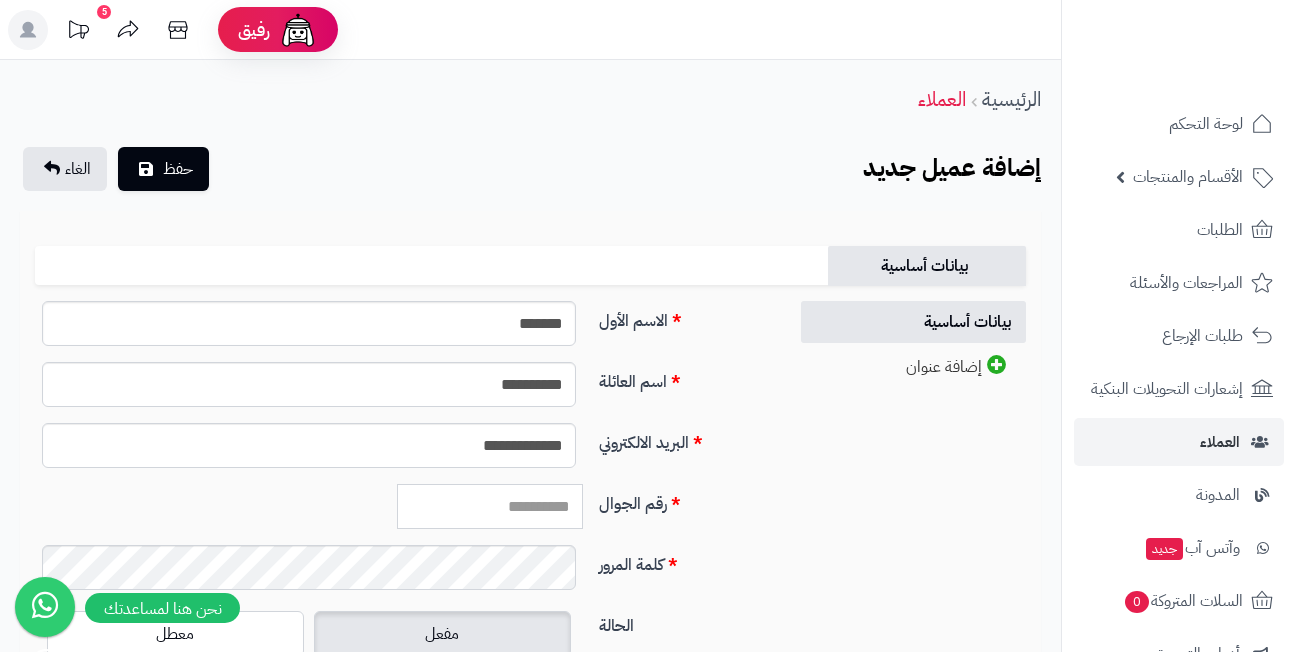 paste on "*********" 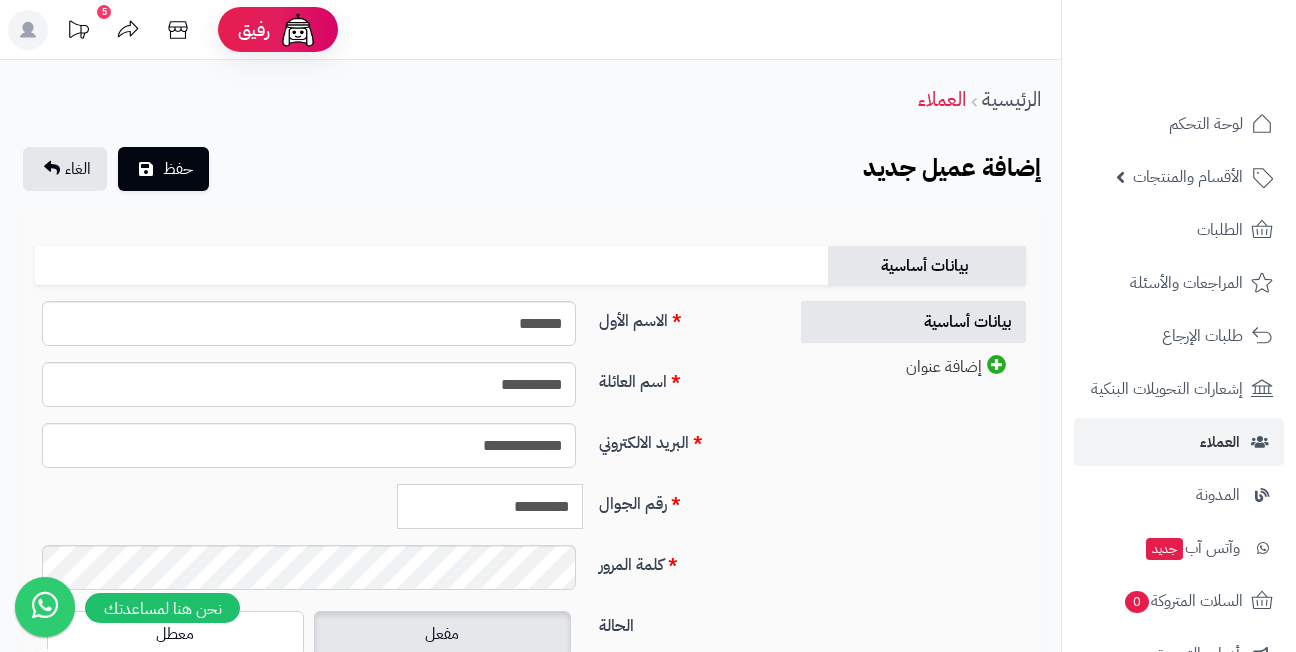 type on "*********" 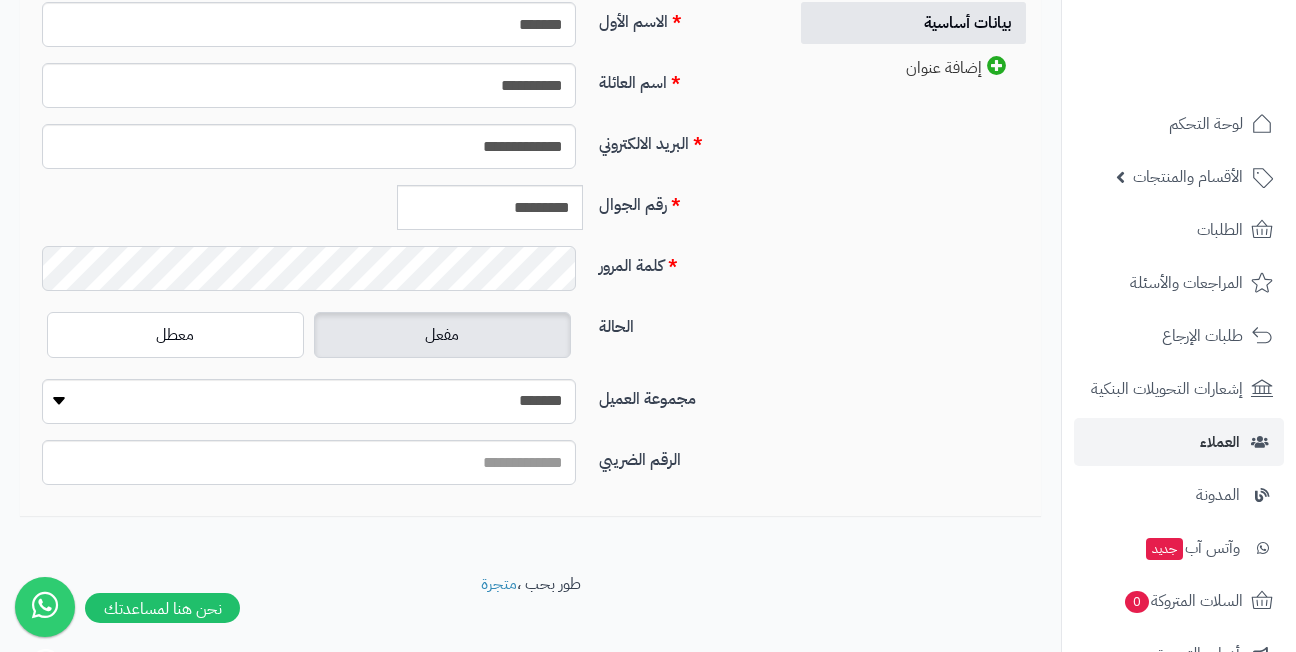 scroll, scrollTop: 300, scrollLeft: 0, axis: vertical 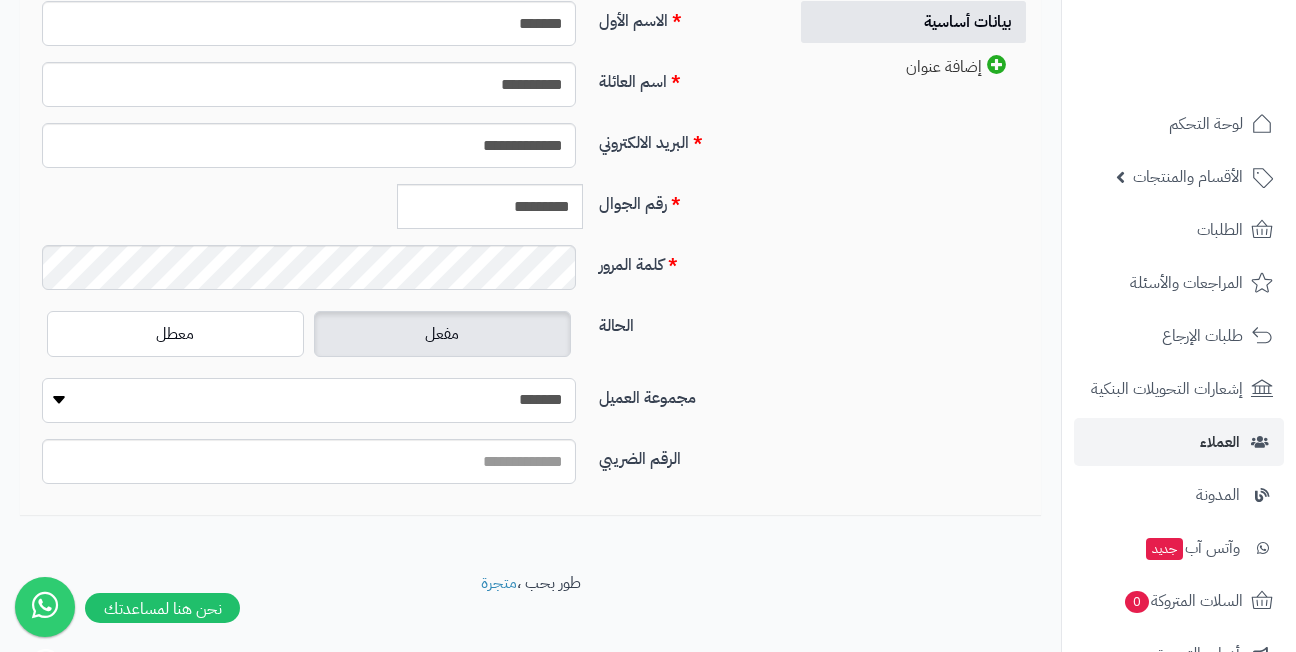click on "**********" at bounding box center (309, 400) 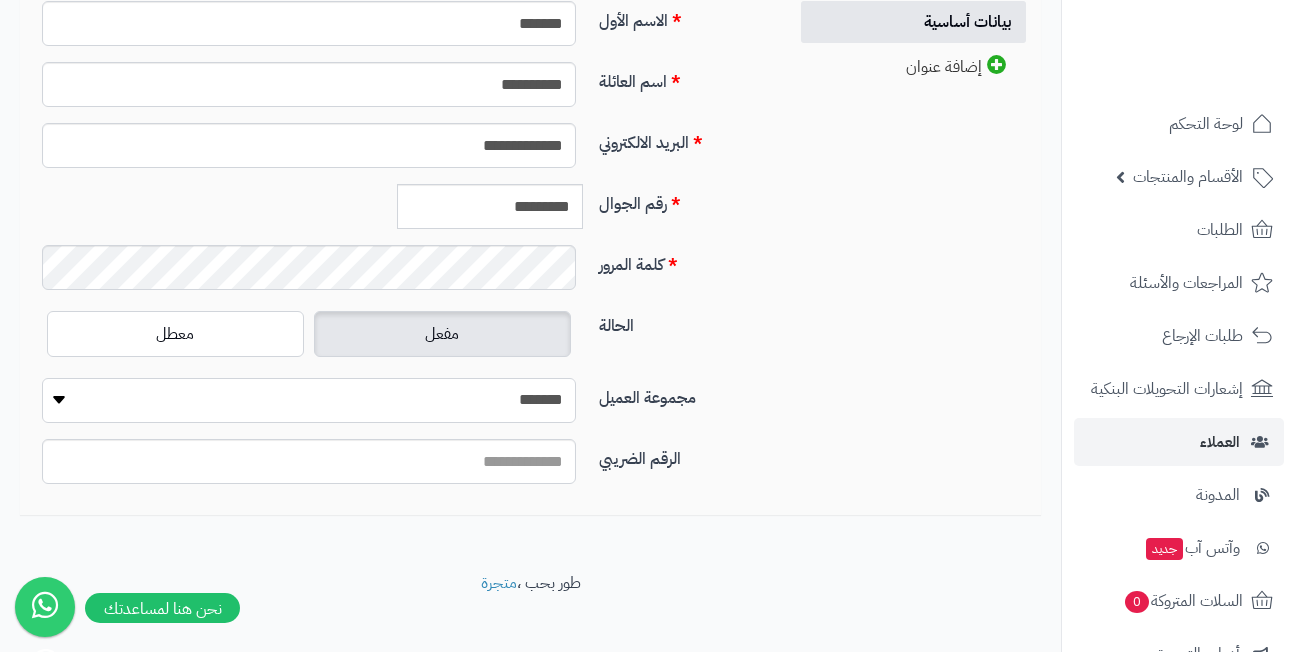 select on "*" 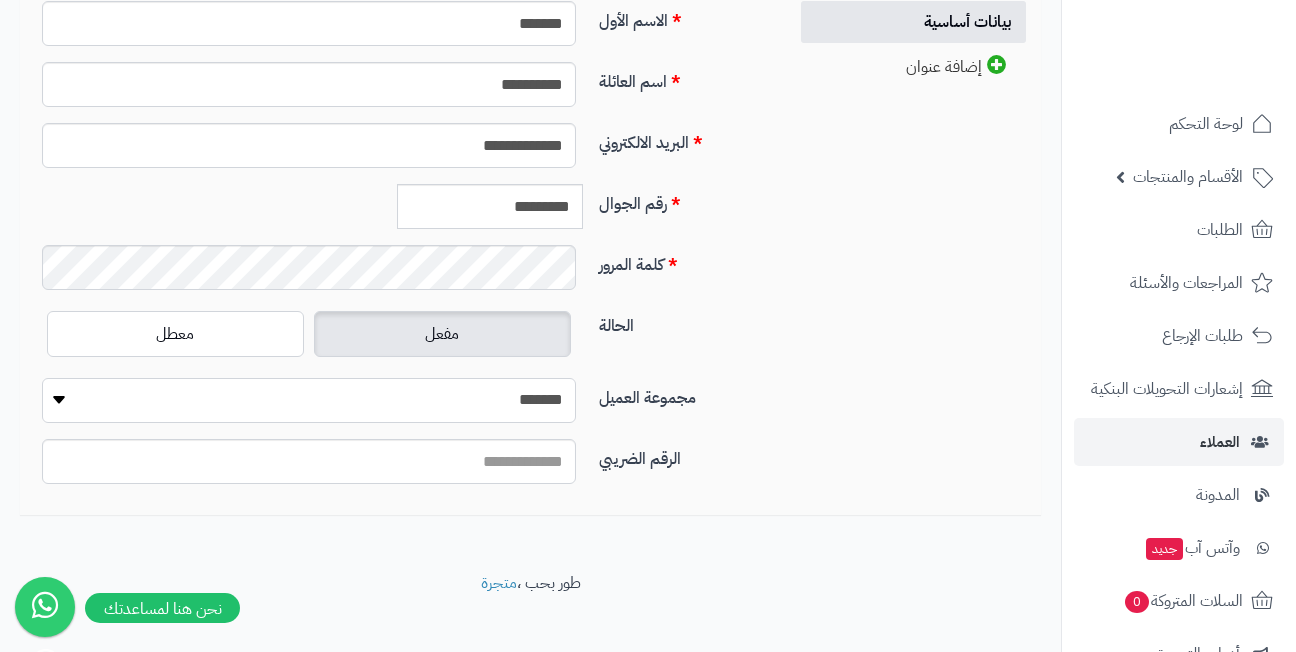 click on "**********" at bounding box center (309, 400) 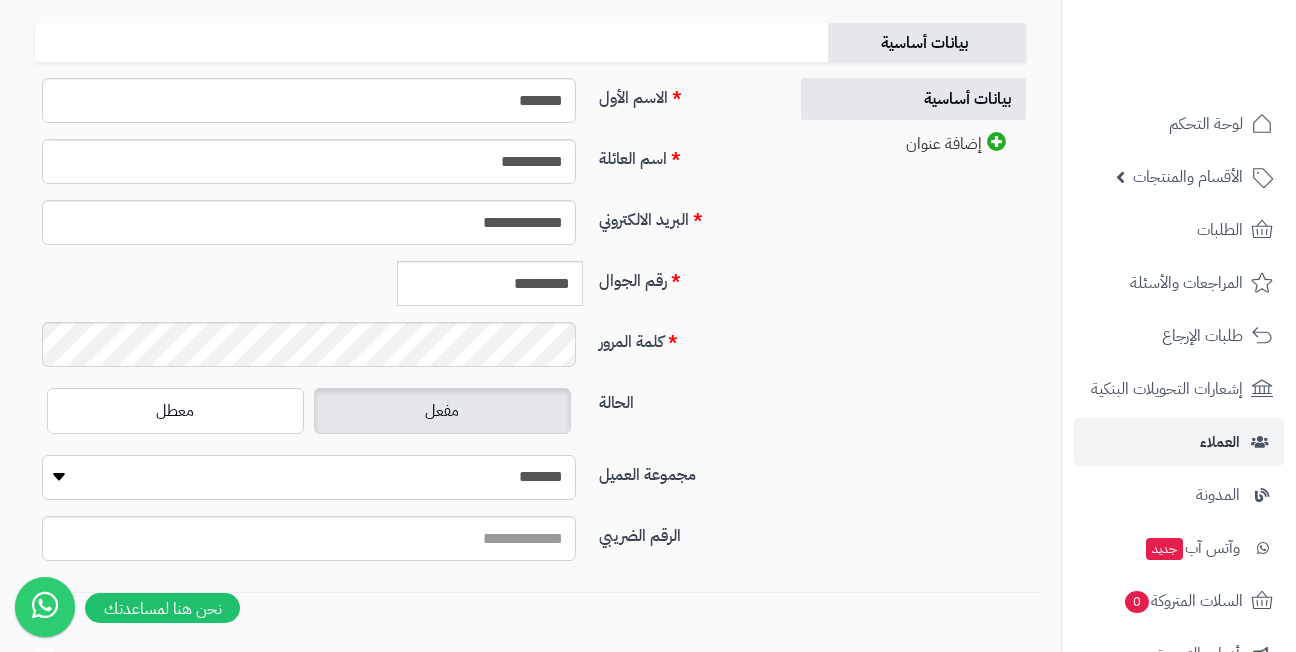 scroll, scrollTop: 100, scrollLeft: 0, axis: vertical 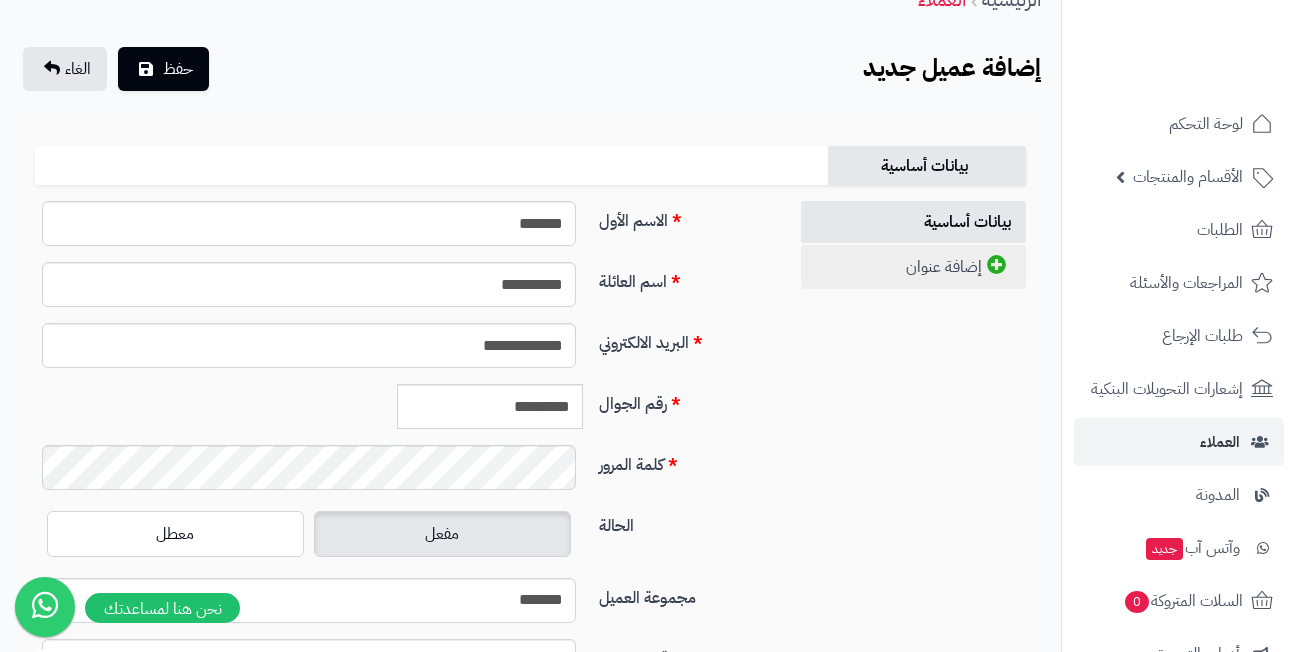 click on "إضافة عنوان" at bounding box center (913, 267) 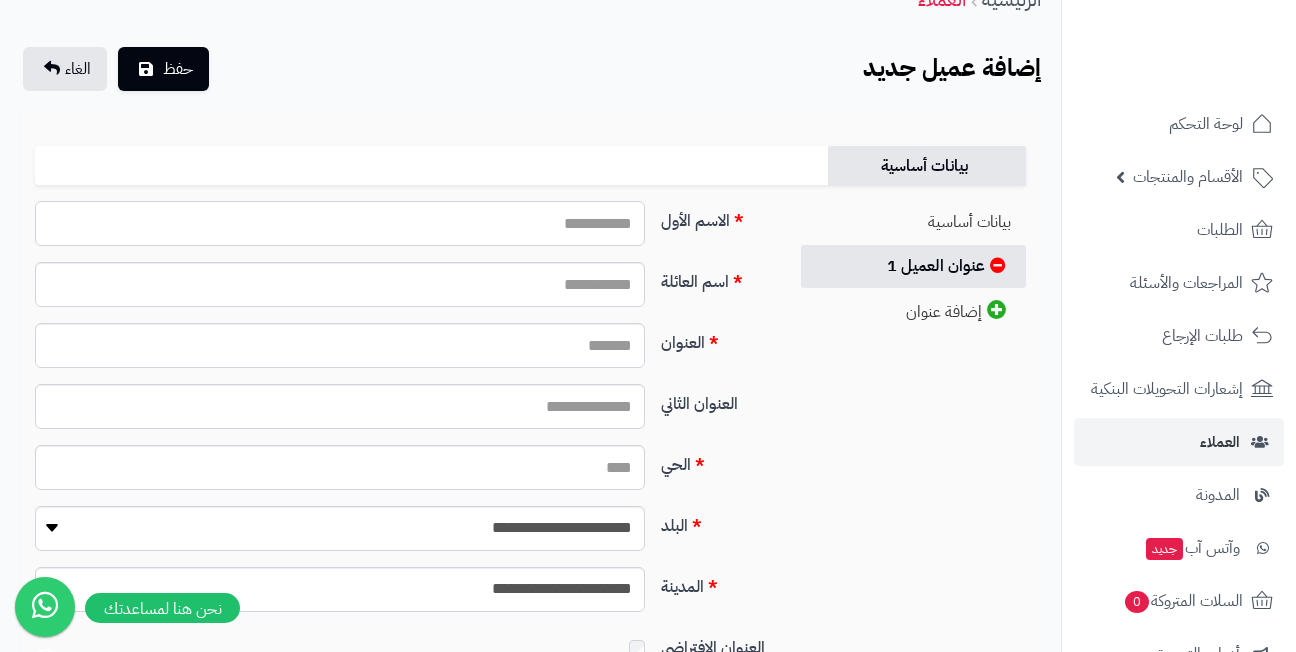 click on "الاسم الأول" at bounding box center [340, 223] 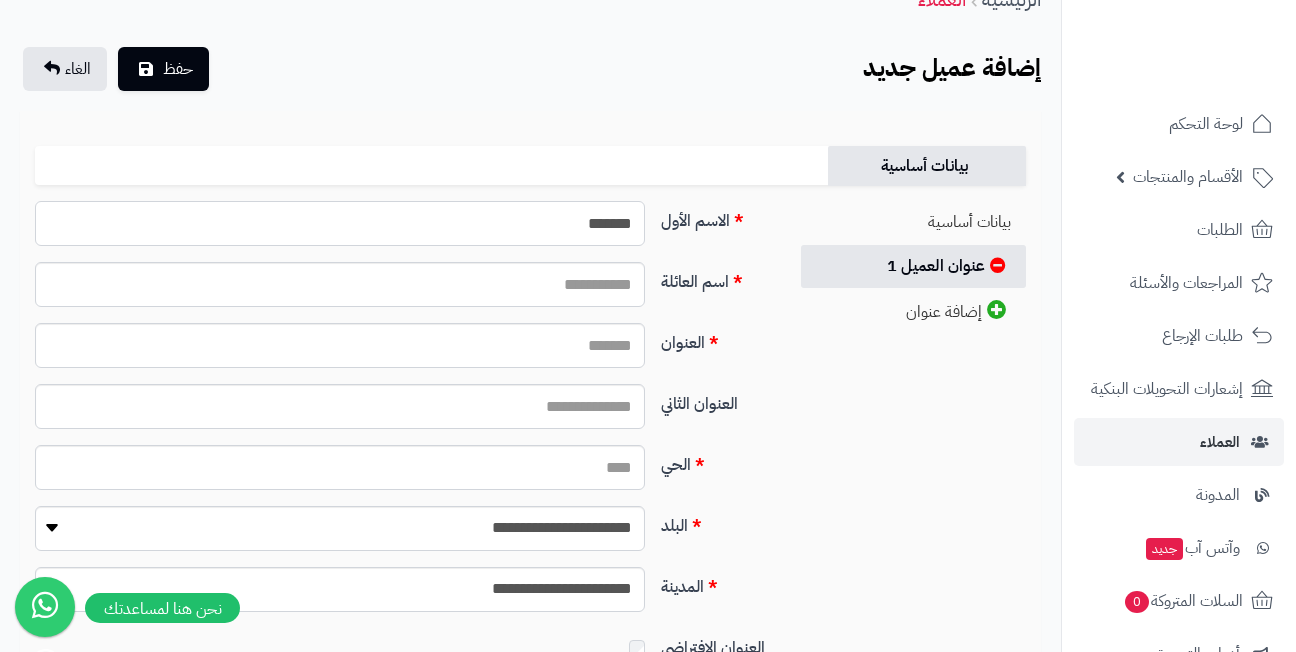 type on "*******" 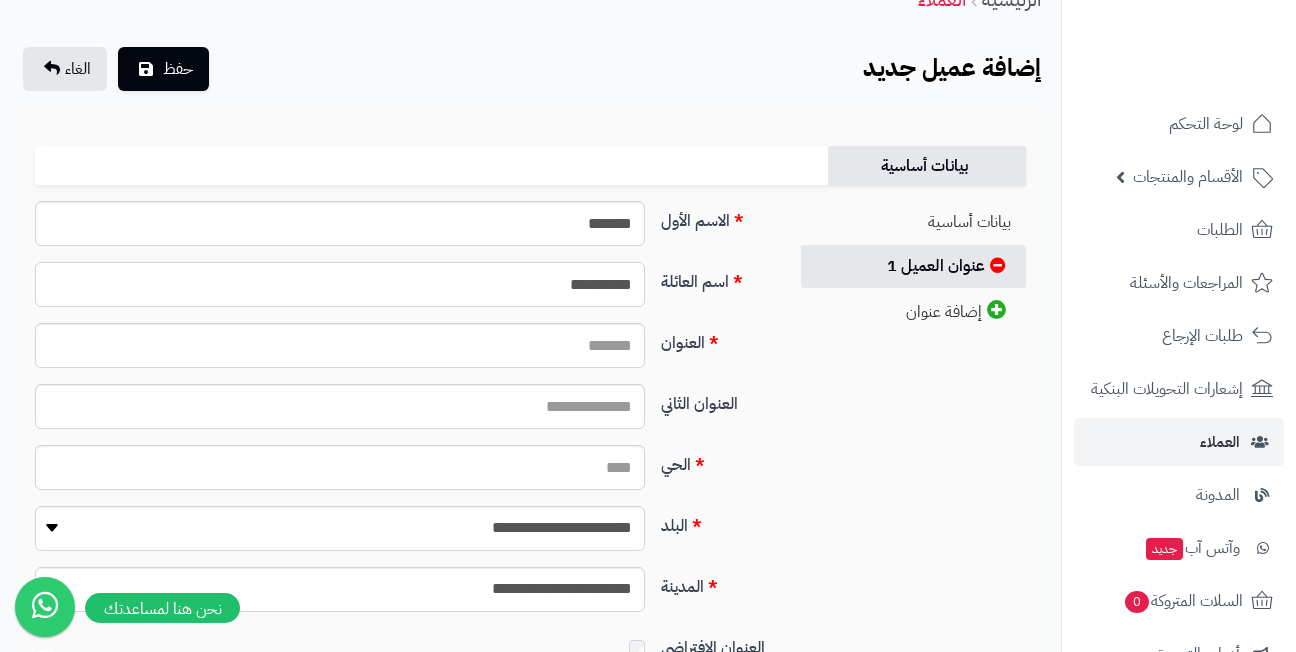type on "**********" 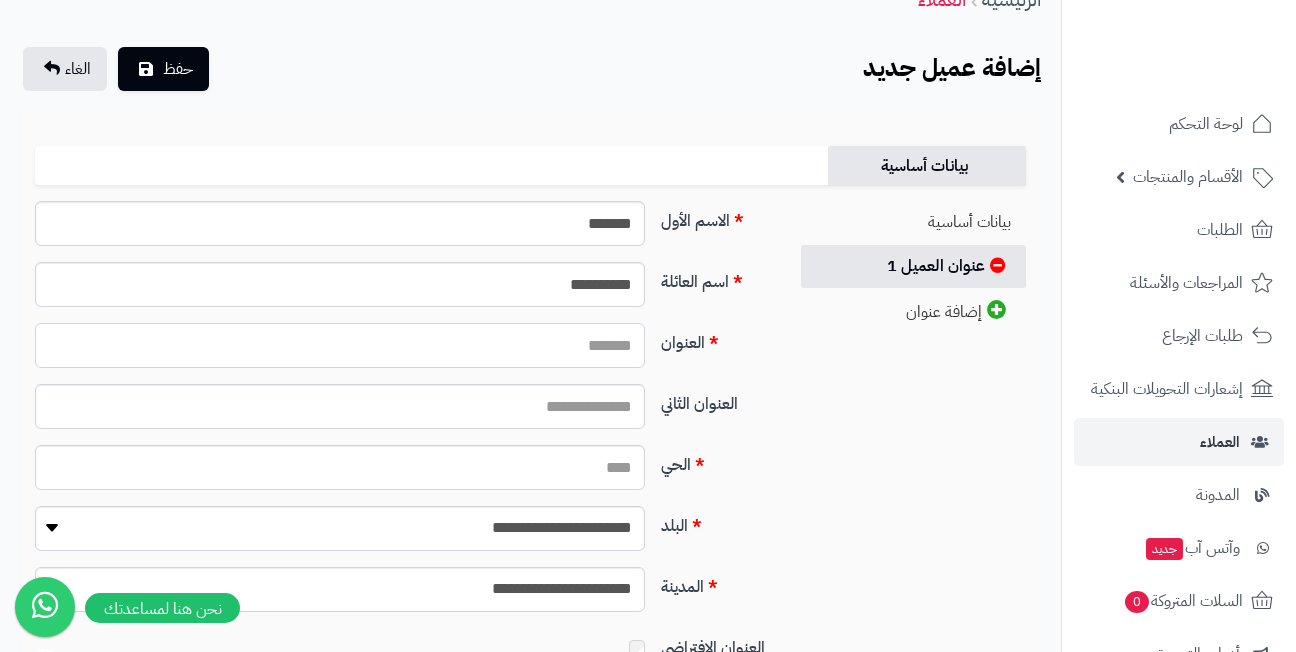 paste on "**********" 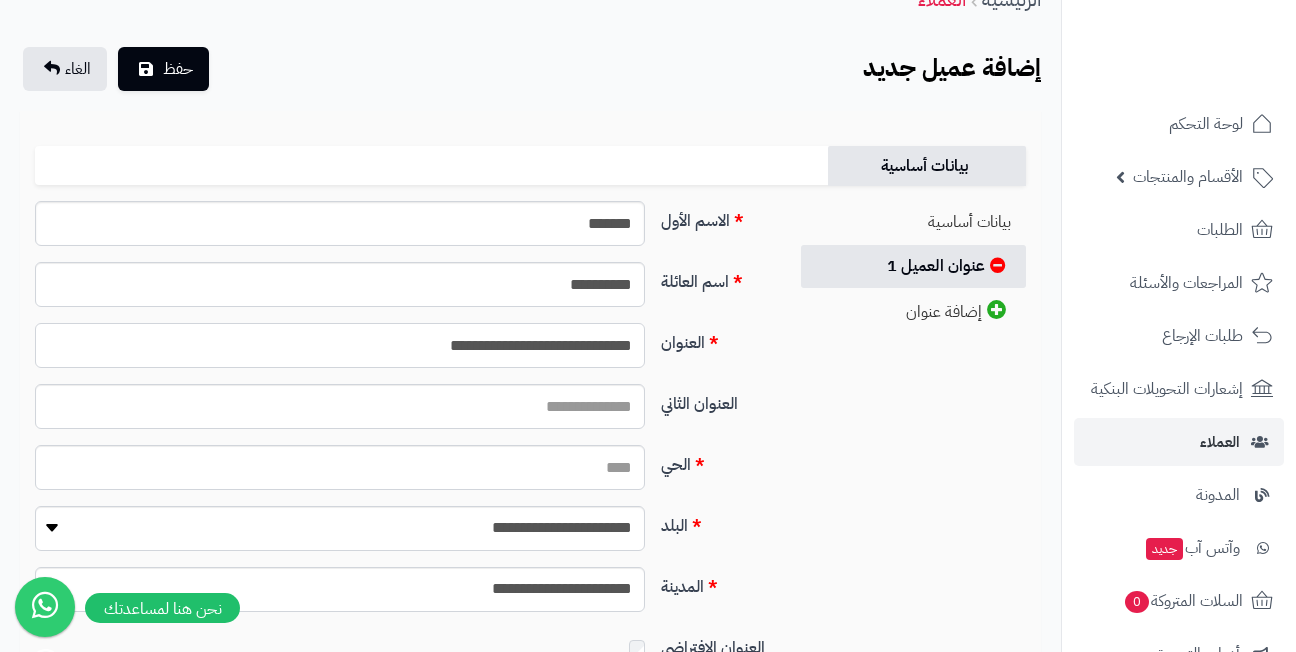 type on "**********" 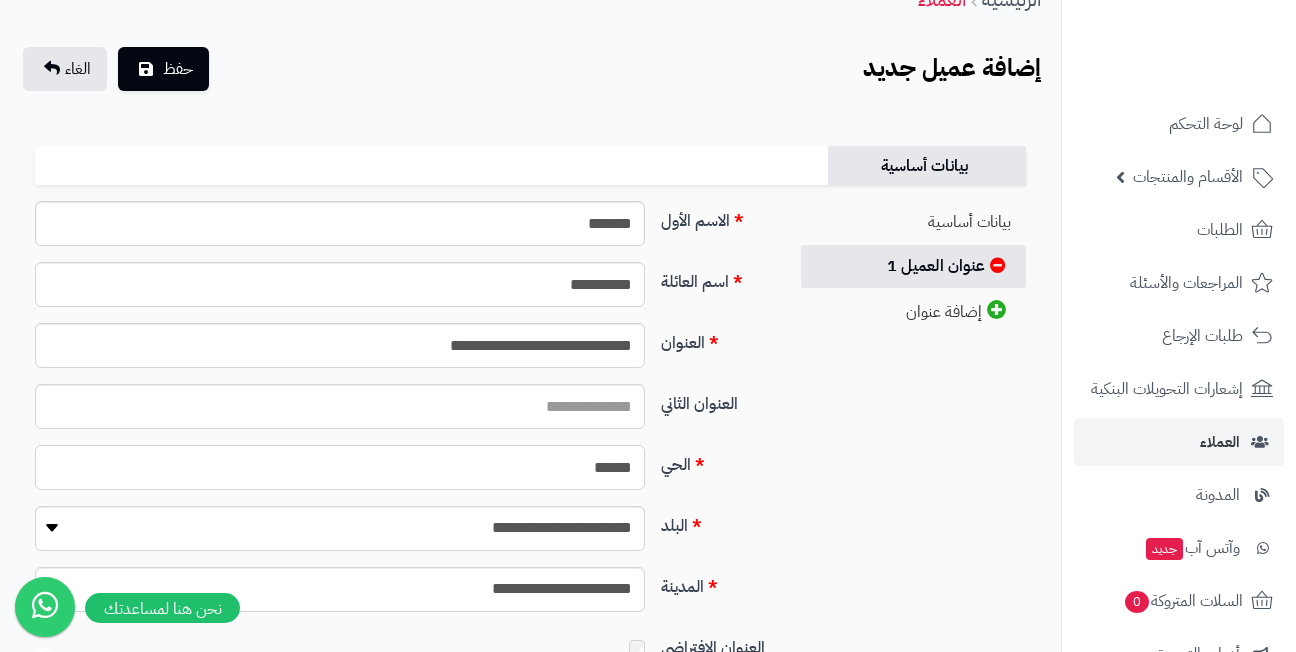 type on "******" 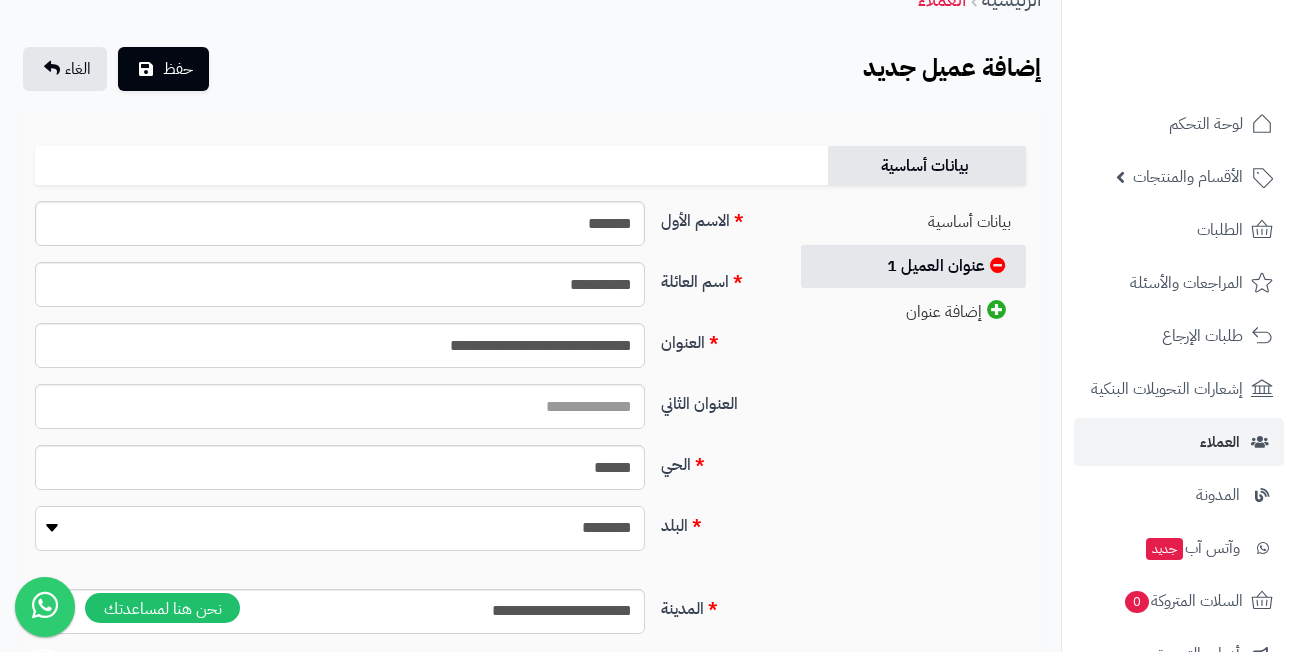 select on "***" 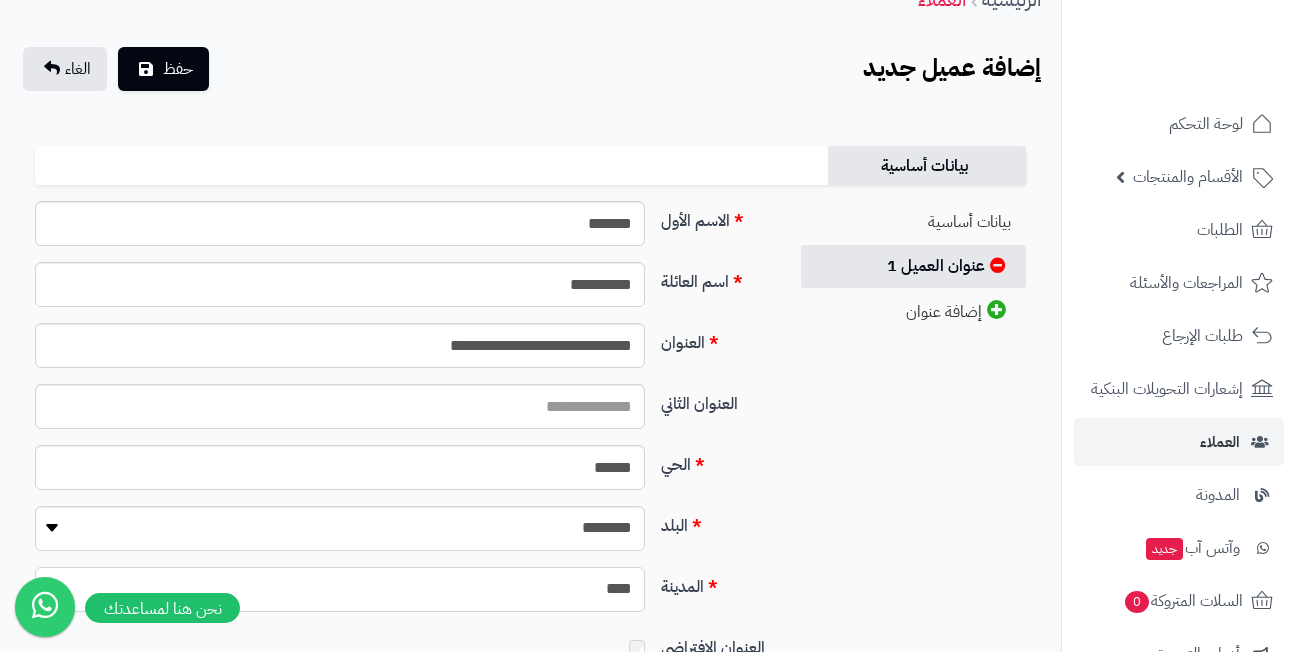 select on "***" 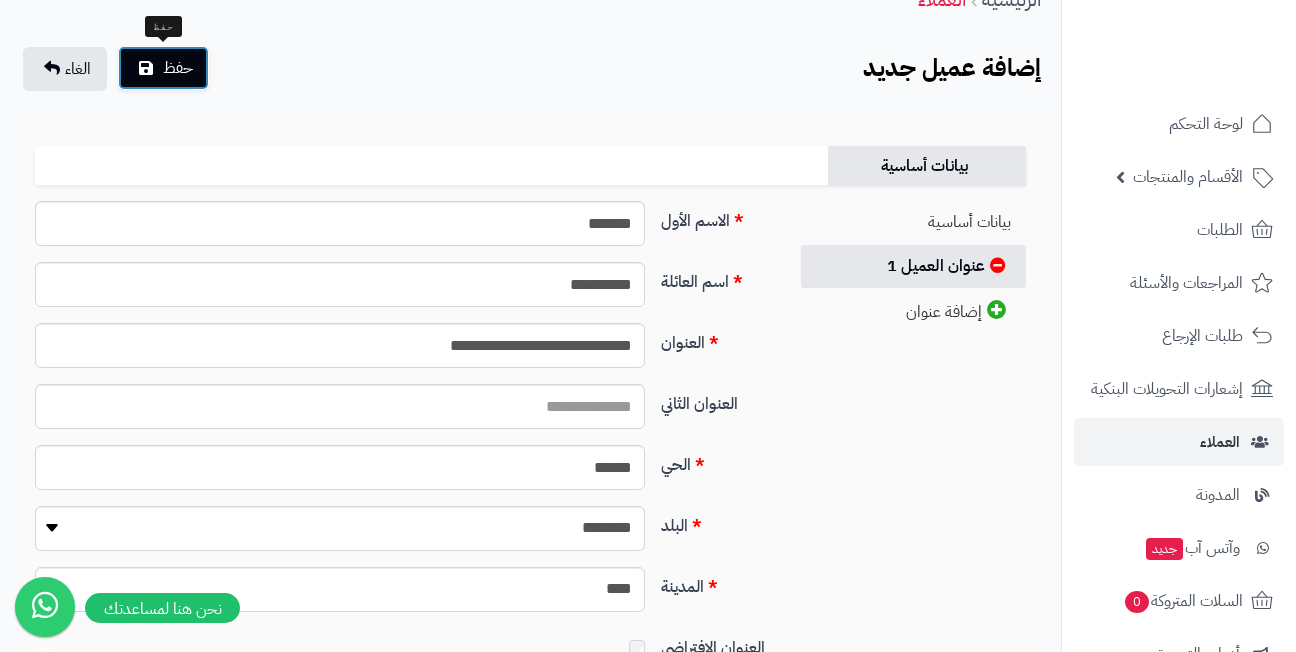click on "حفظ" at bounding box center [178, 68] 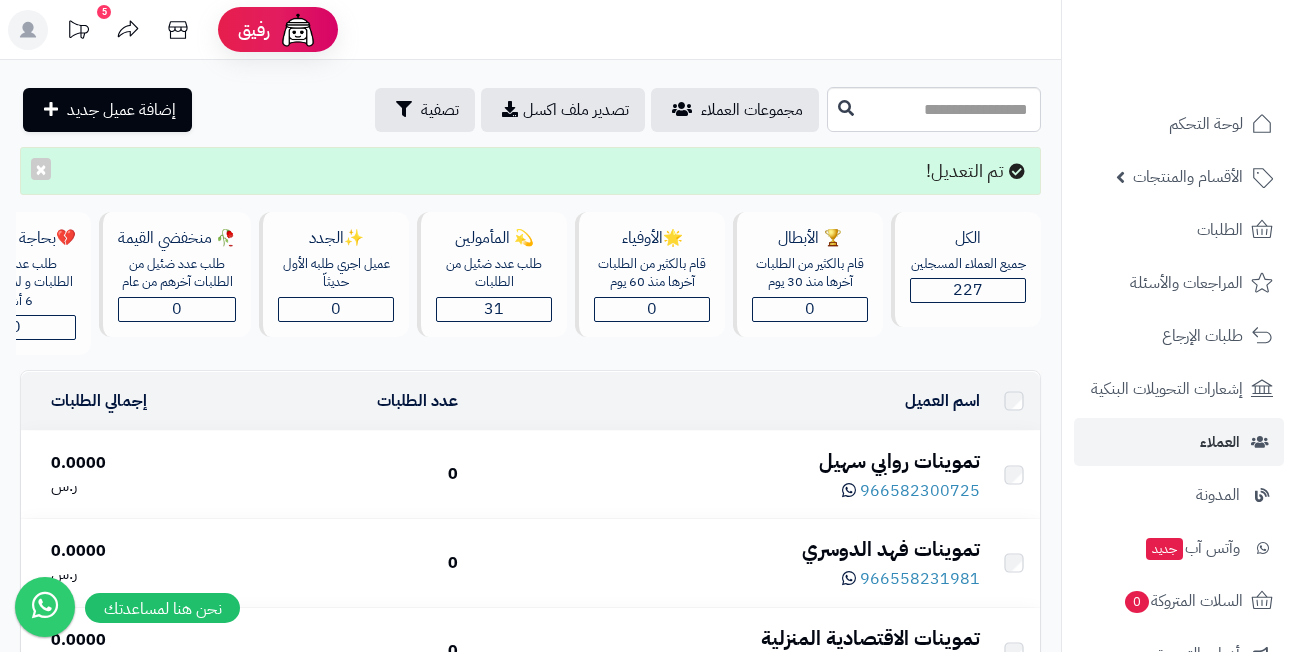 scroll, scrollTop: 0, scrollLeft: 0, axis: both 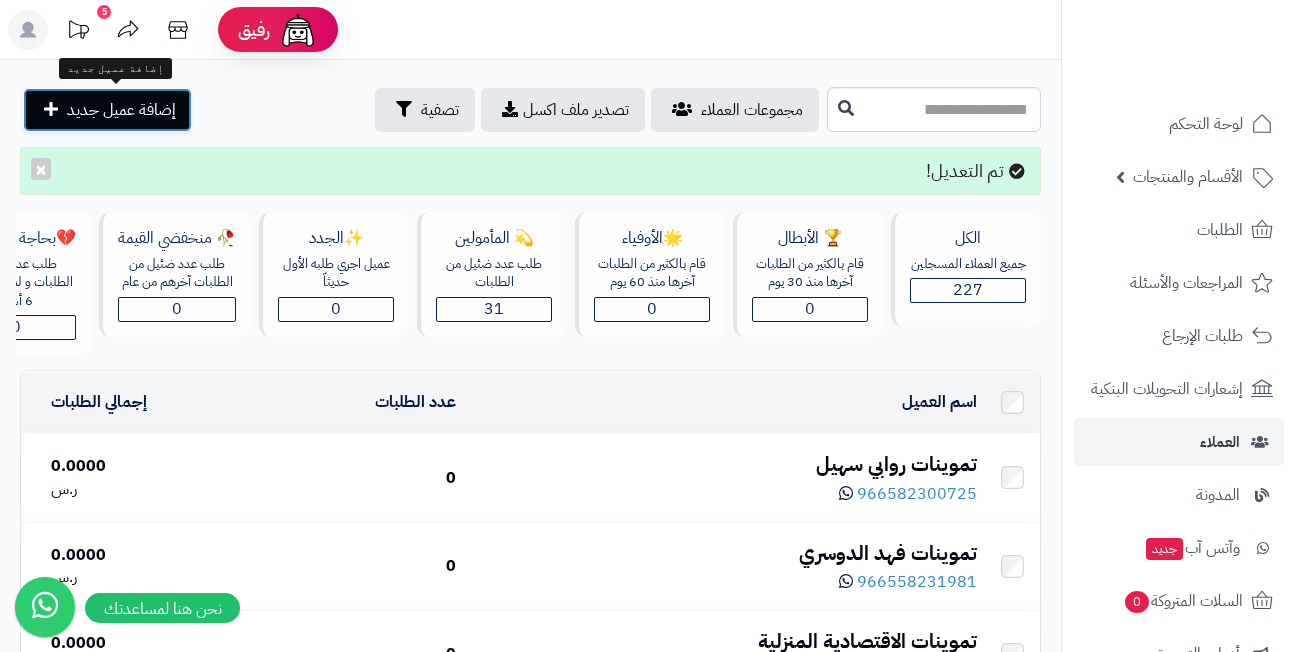 click on "إضافة عميل جديد" at bounding box center [121, 110] 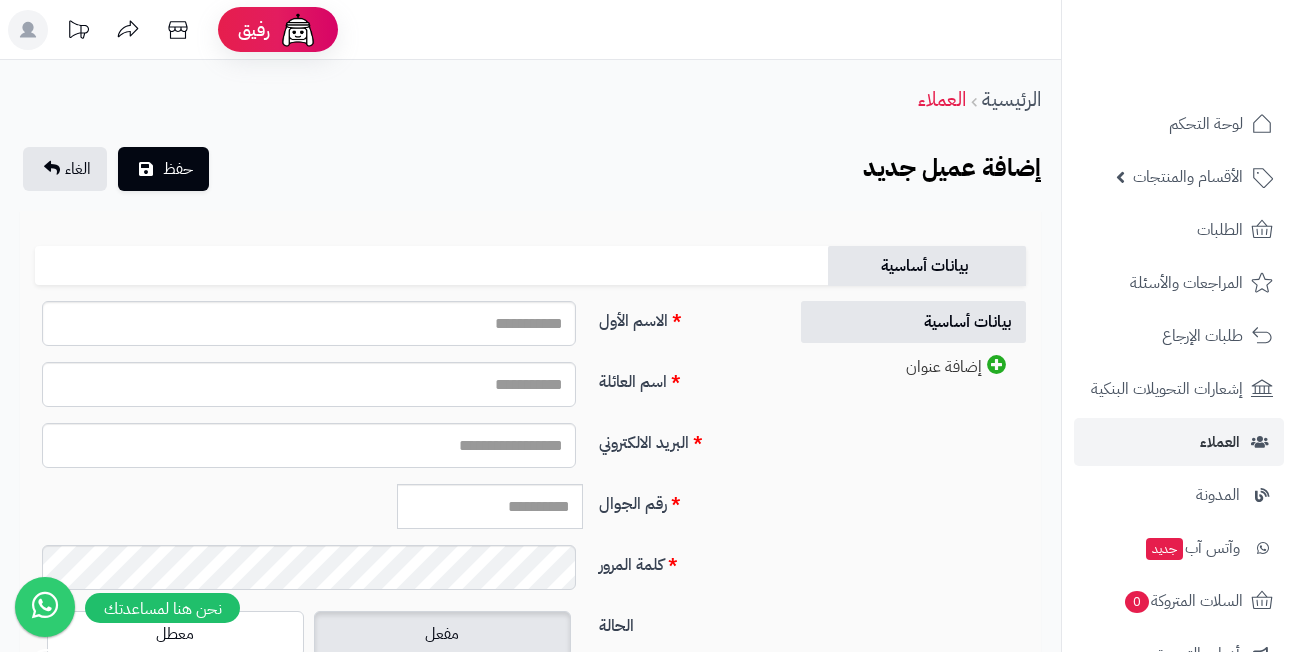 scroll, scrollTop: 0, scrollLeft: 0, axis: both 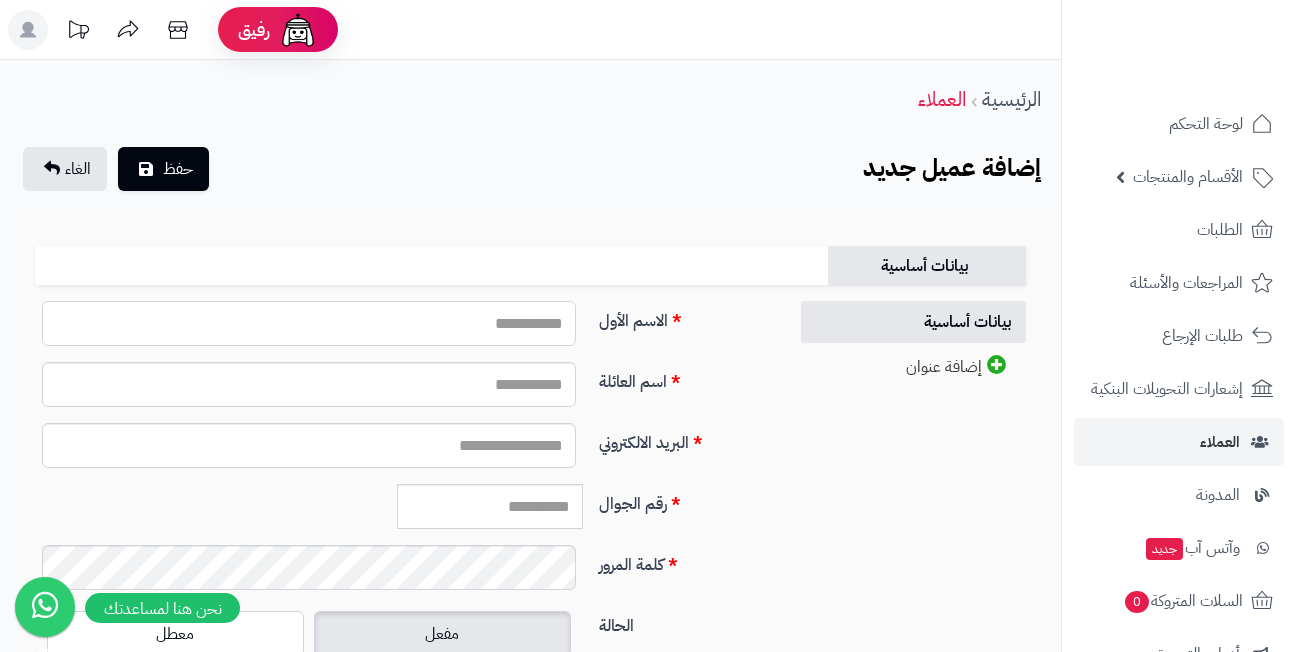 click on "الاسم الأول" at bounding box center (309, 323) 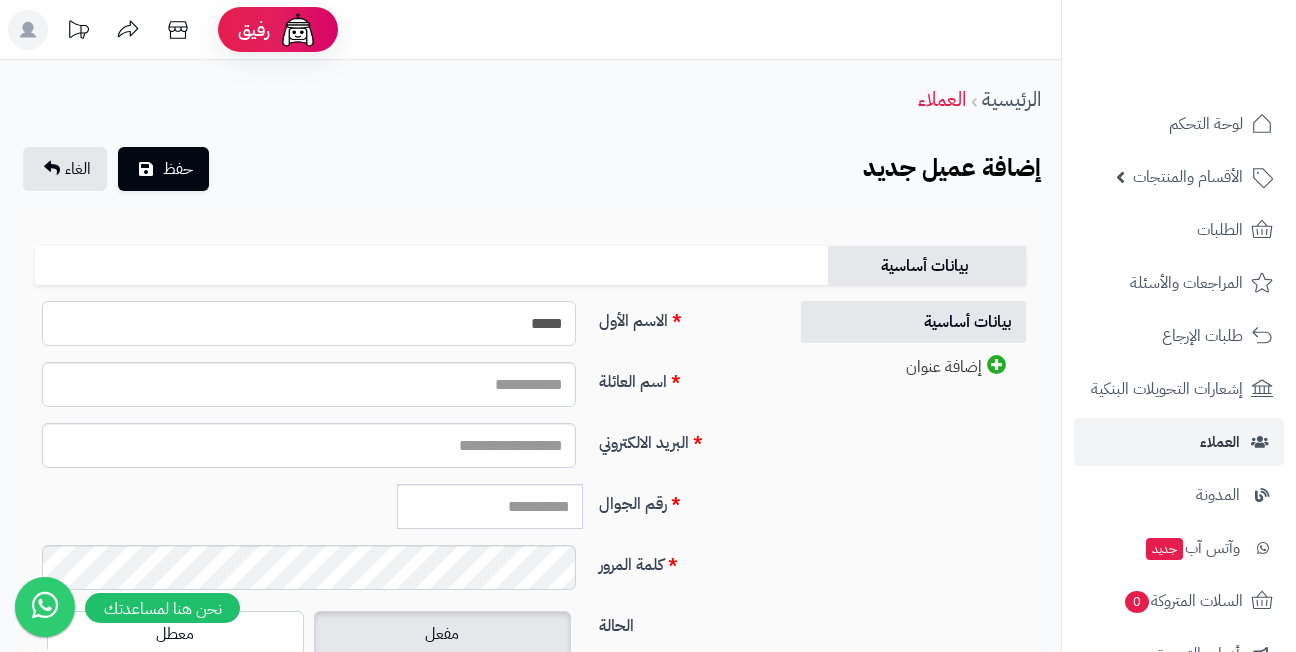 type on "*****" 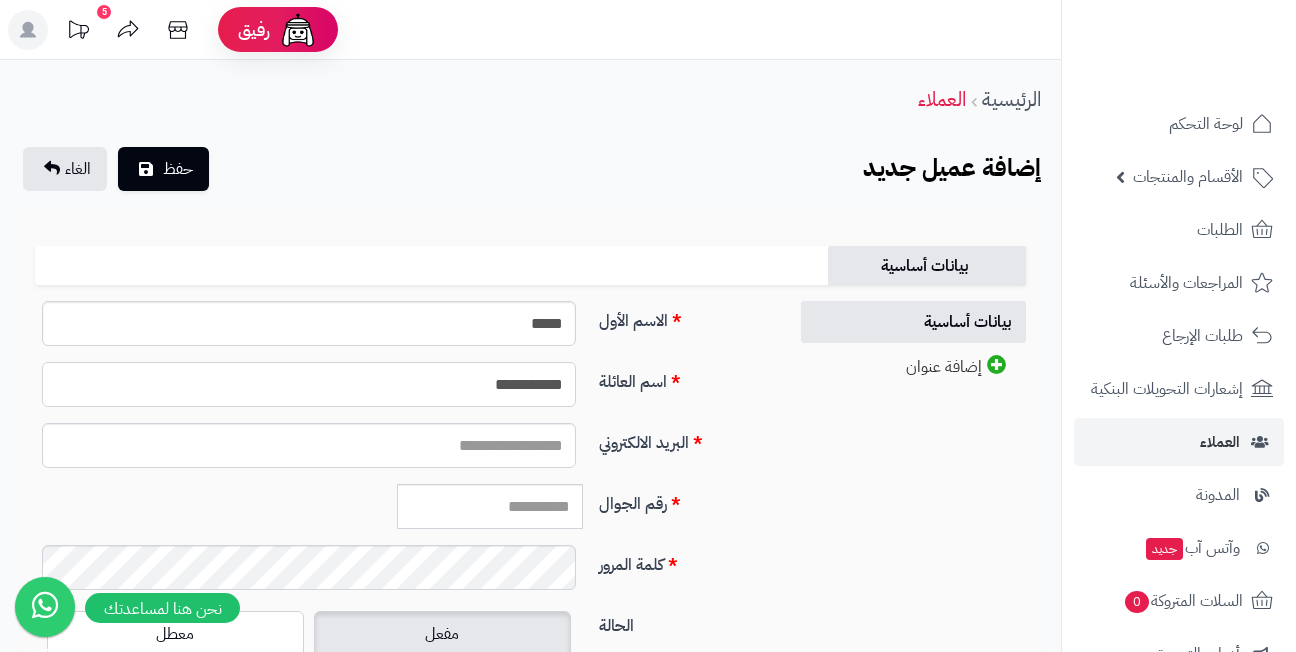 type on "**********" 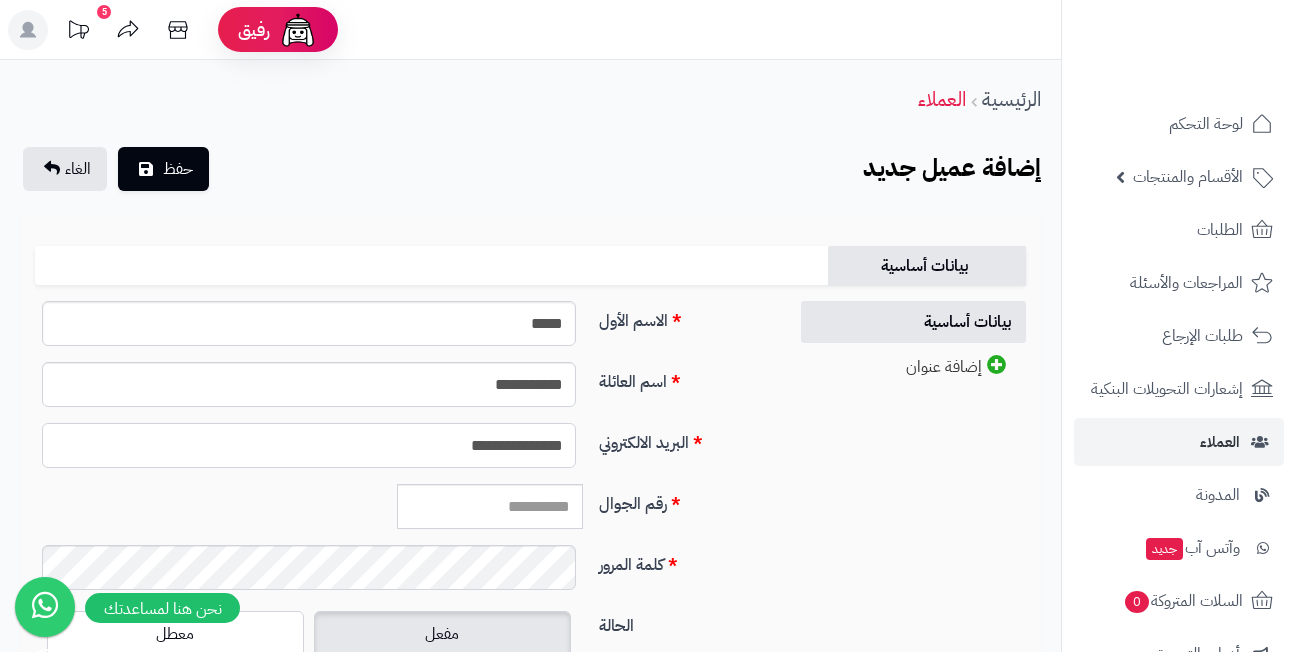 type on "**********" 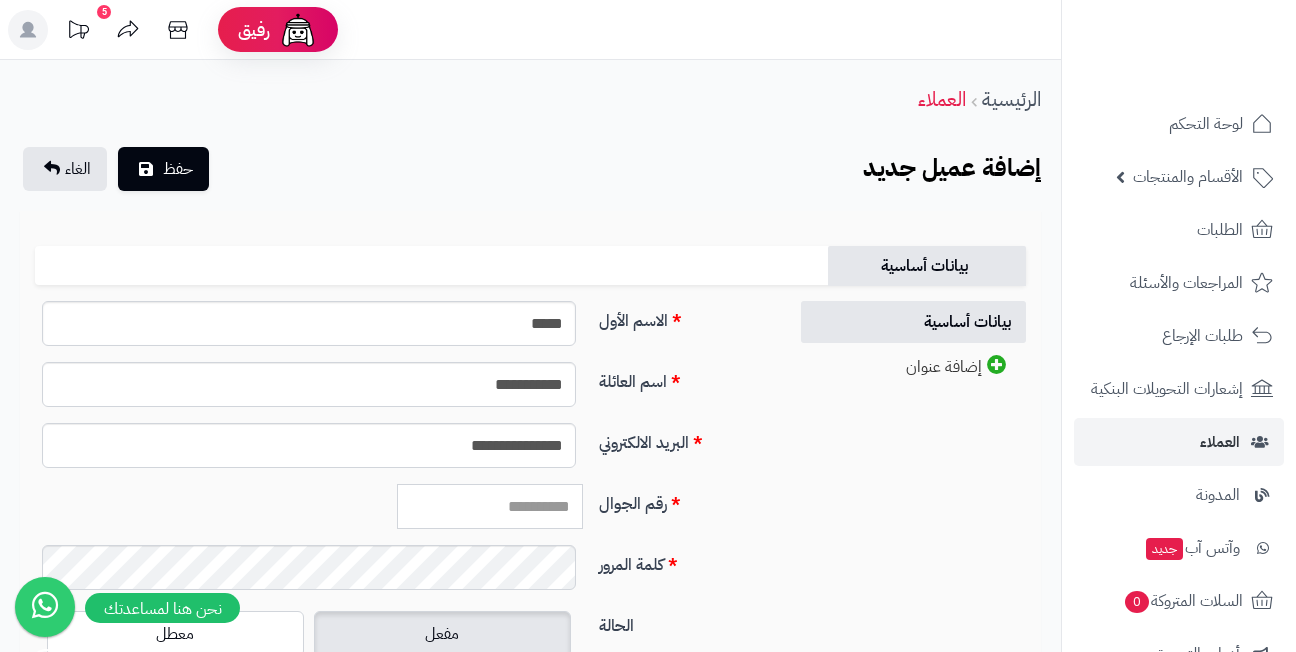 paste on "*********" 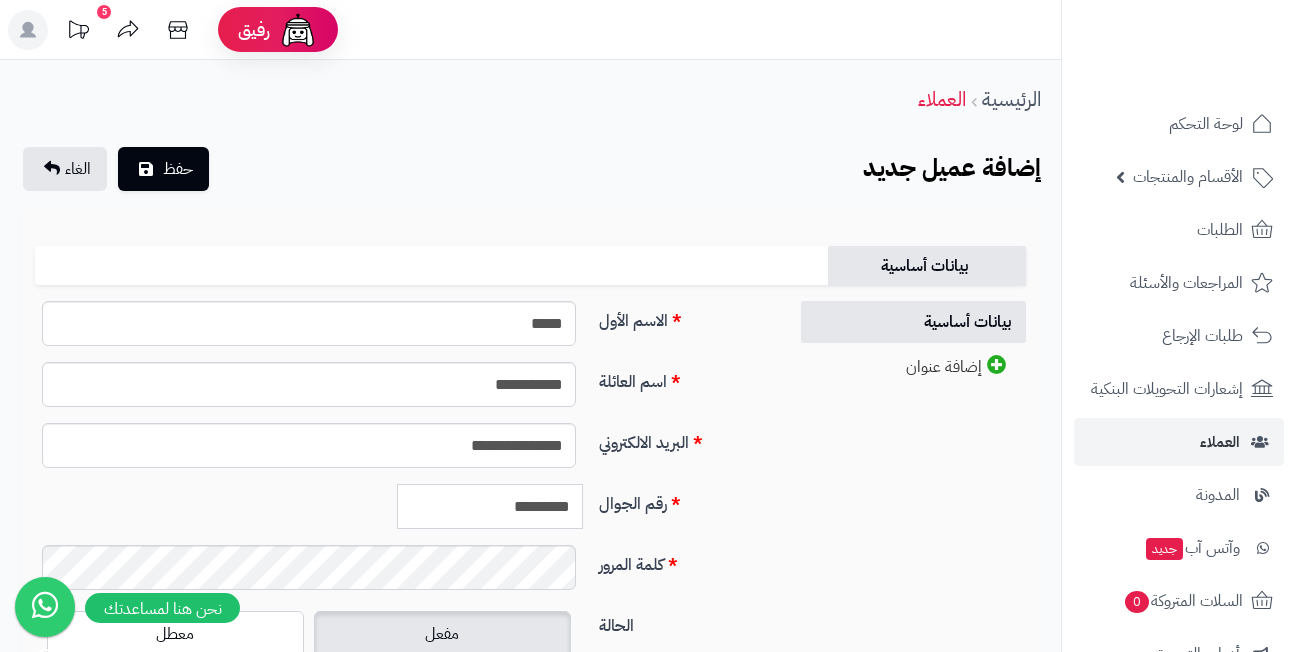 type on "*********" 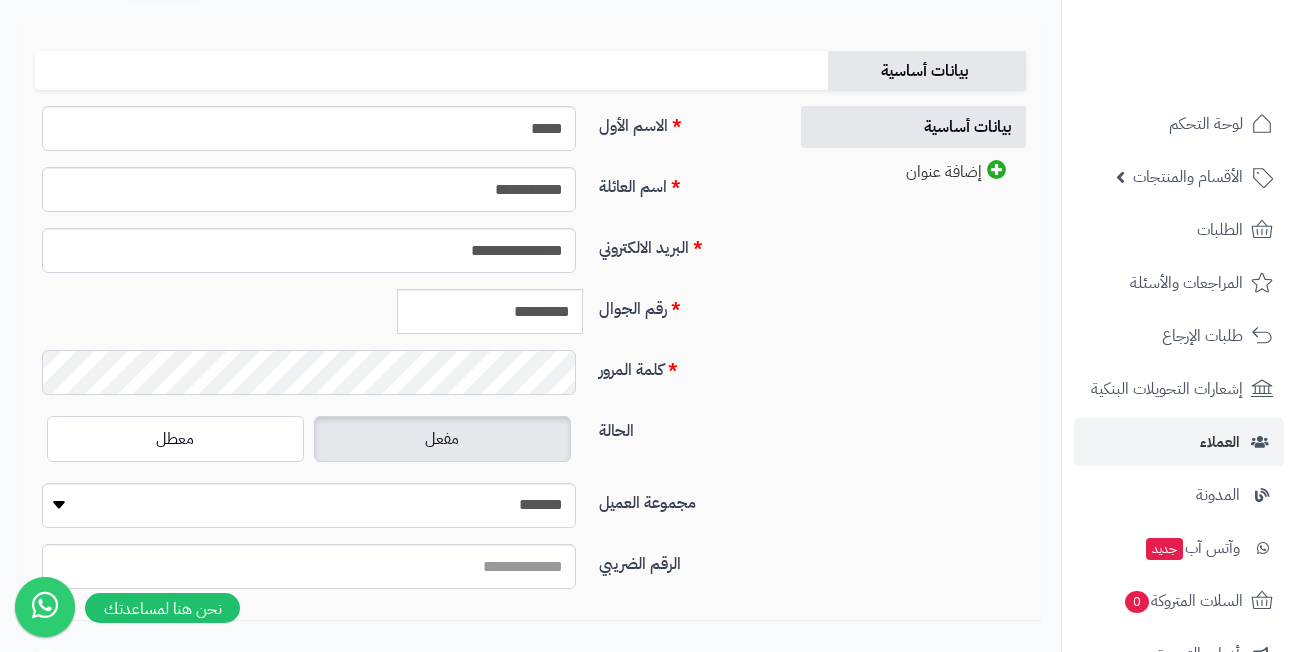 scroll, scrollTop: 200, scrollLeft: 0, axis: vertical 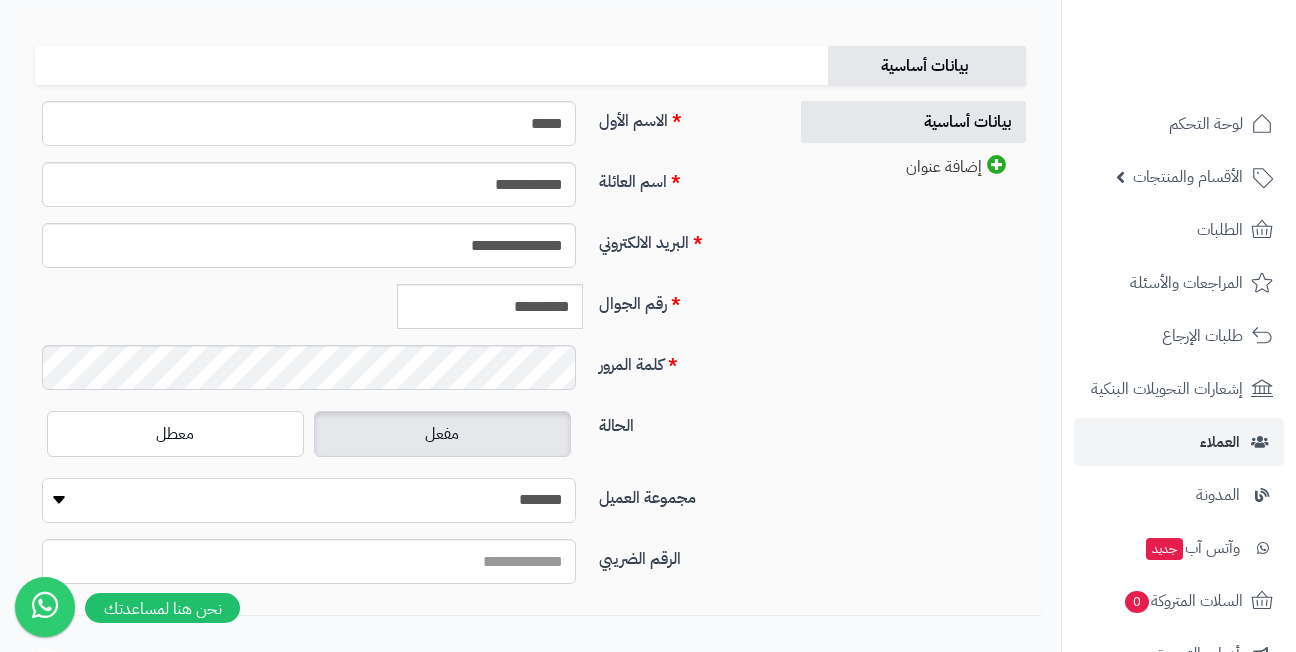 click on "**********" at bounding box center (309, 500) 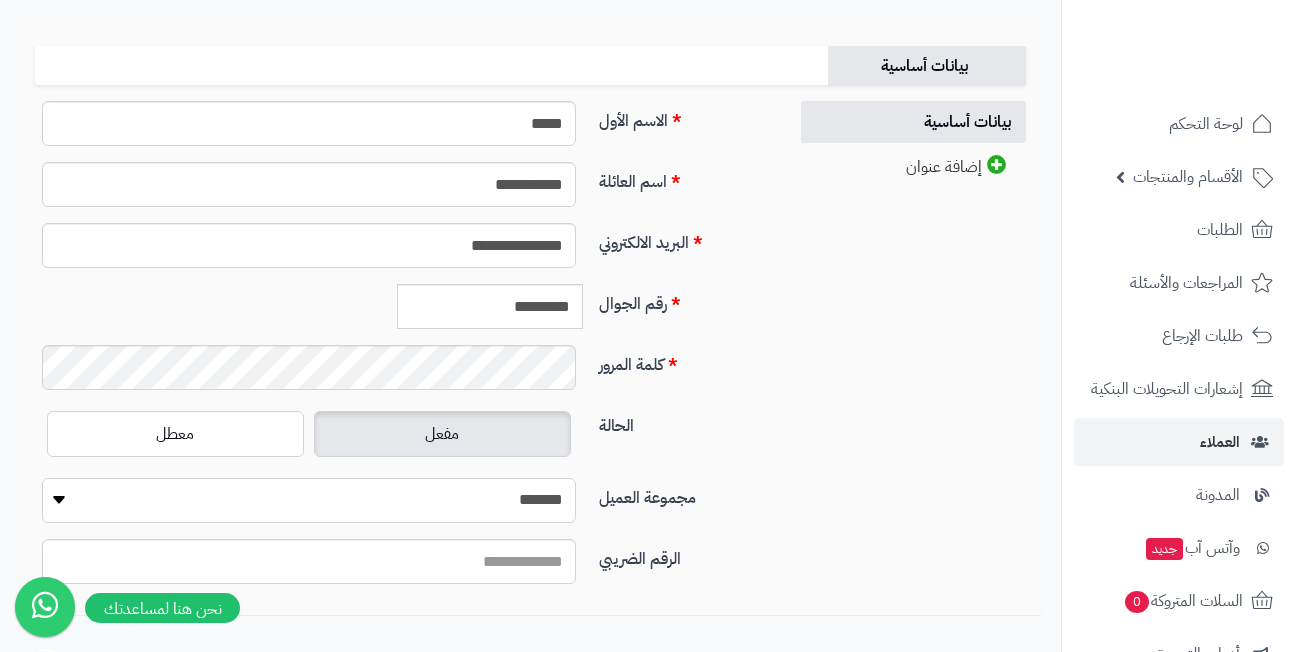 select on "*" 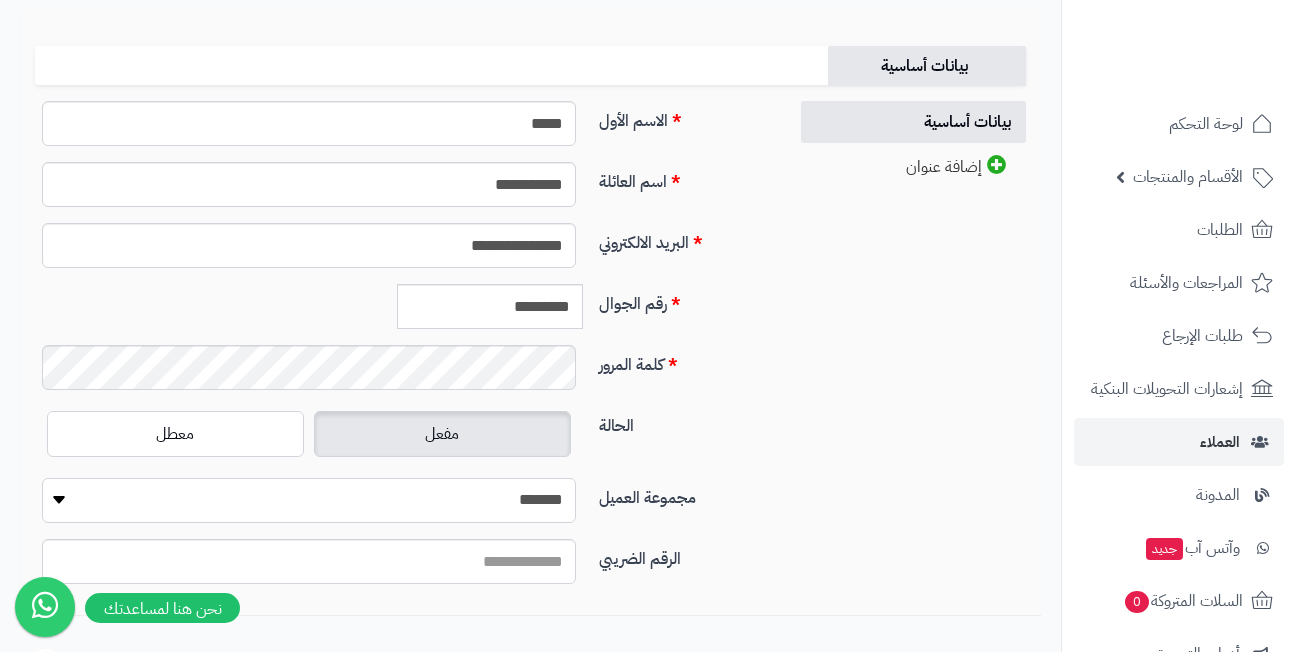 click on "**********" at bounding box center (309, 500) 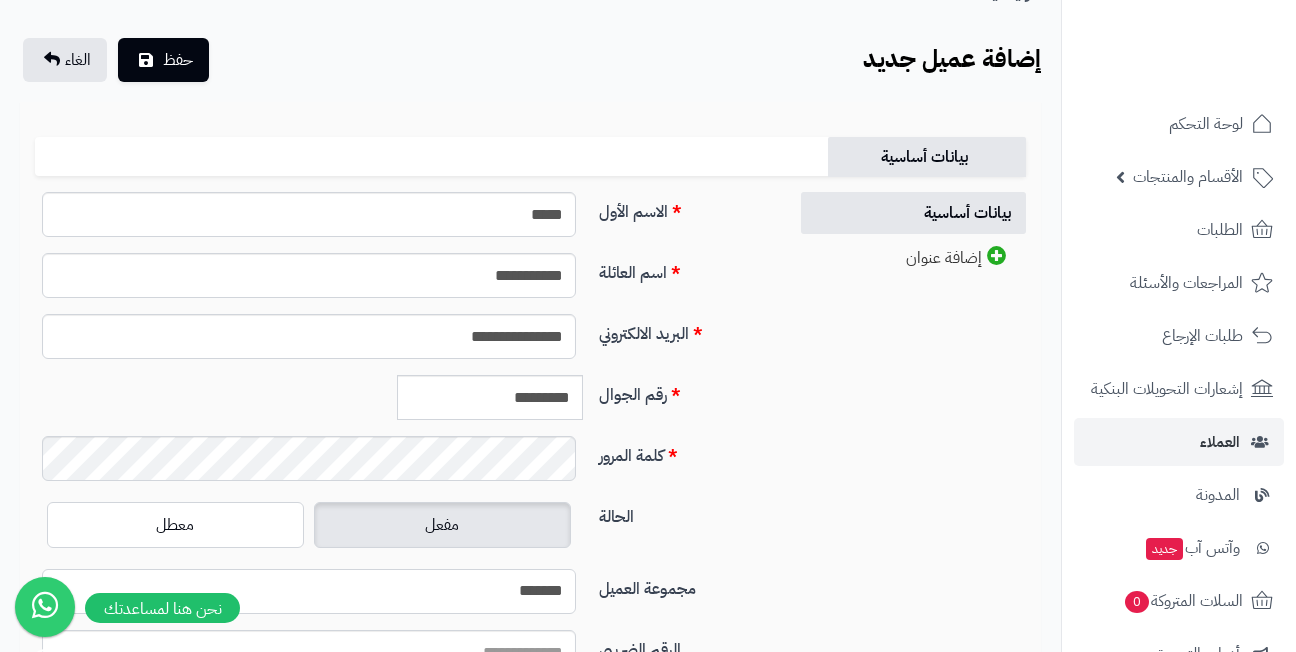 scroll, scrollTop: 0, scrollLeft: 0, axis: both 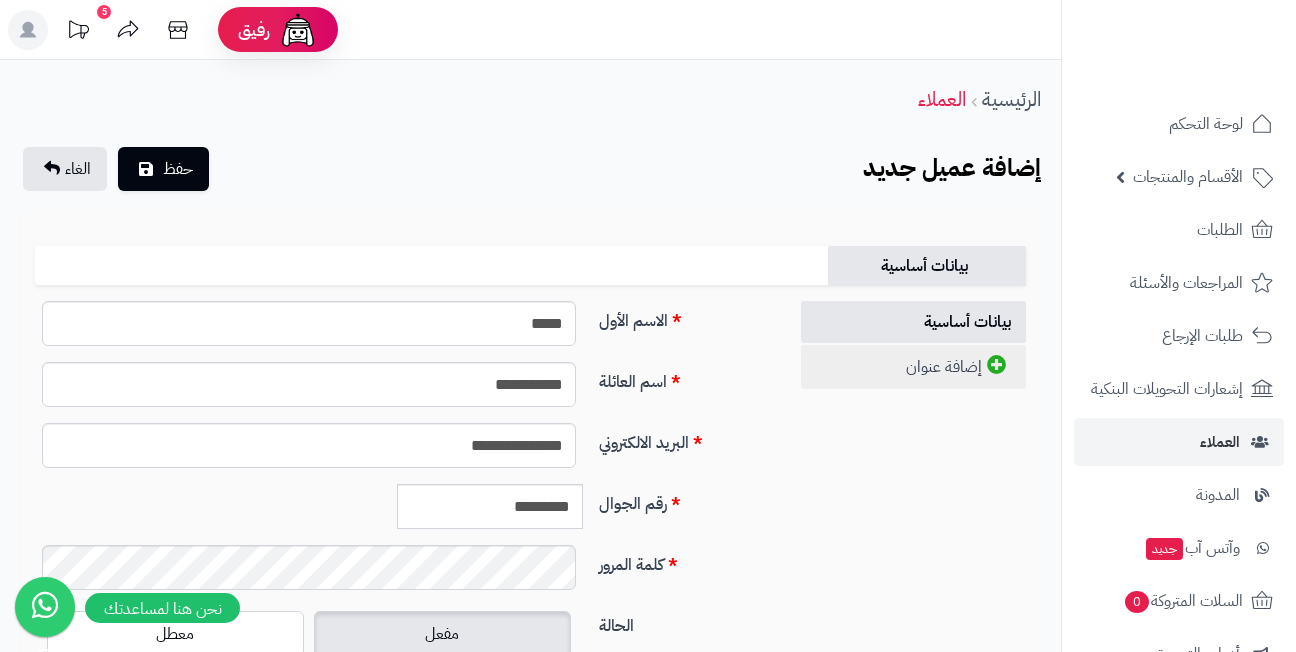 click on "إضافة عنوان" at bounding box center [913, 367] 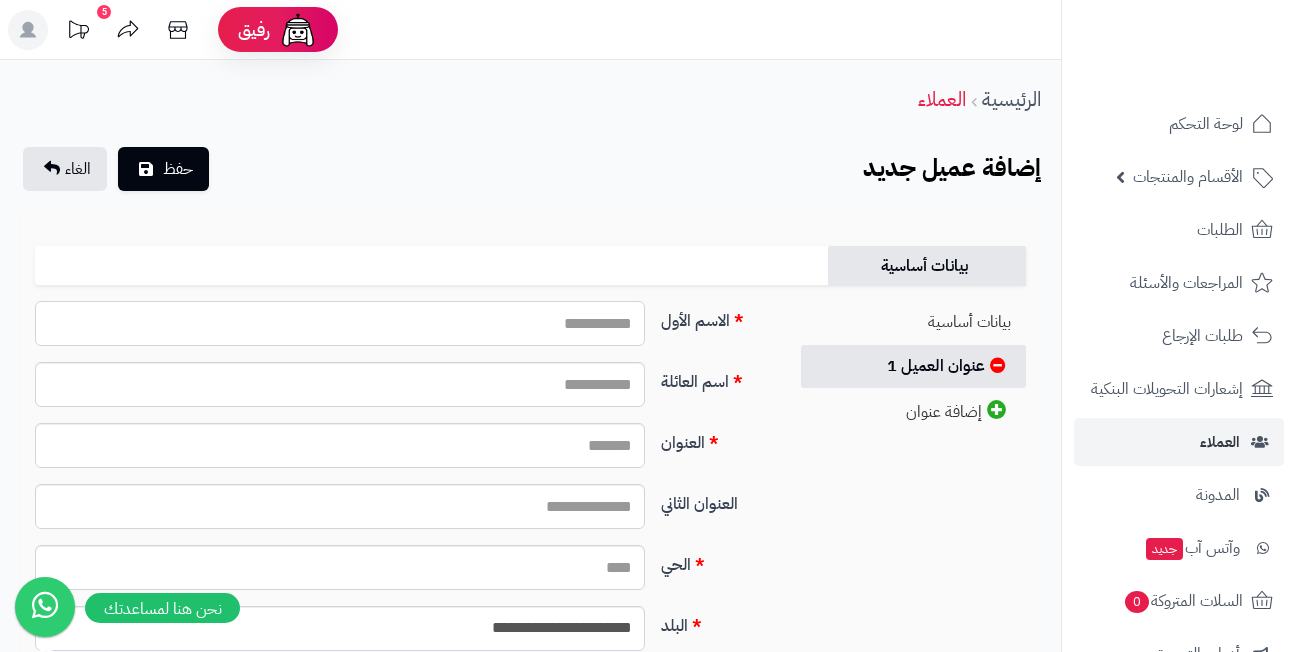 click on "الاسم الأول" at bounding box center [340, 323] 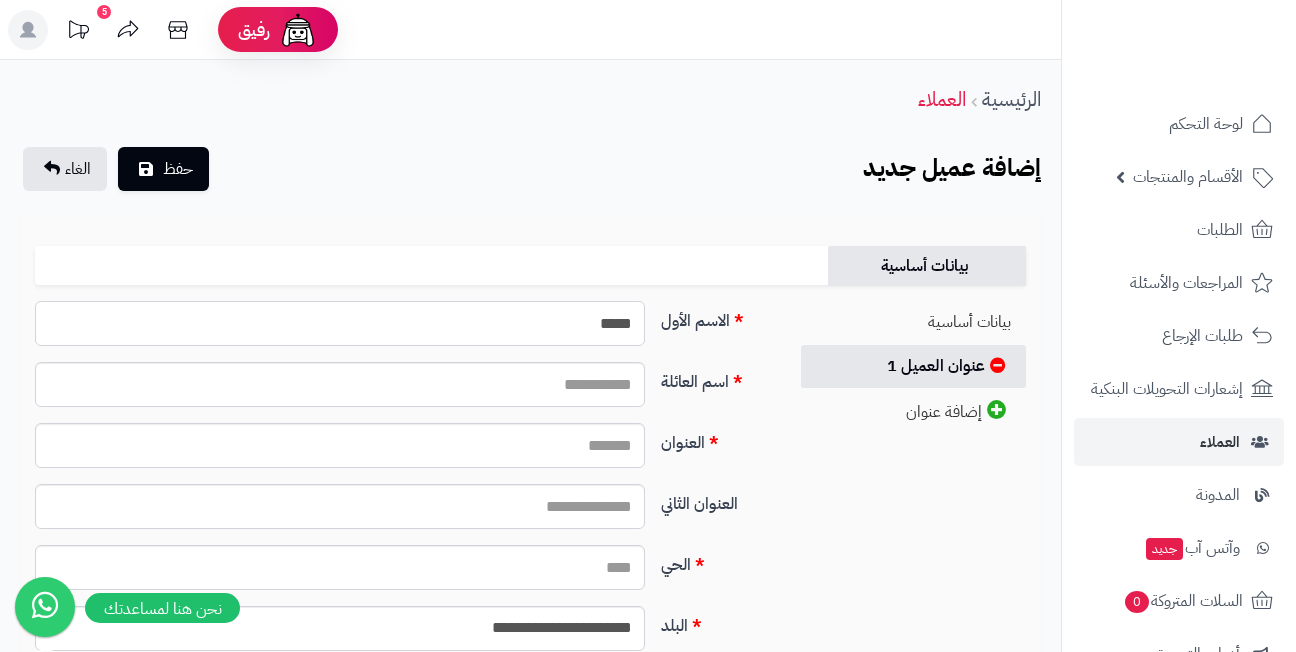 type on "*****" 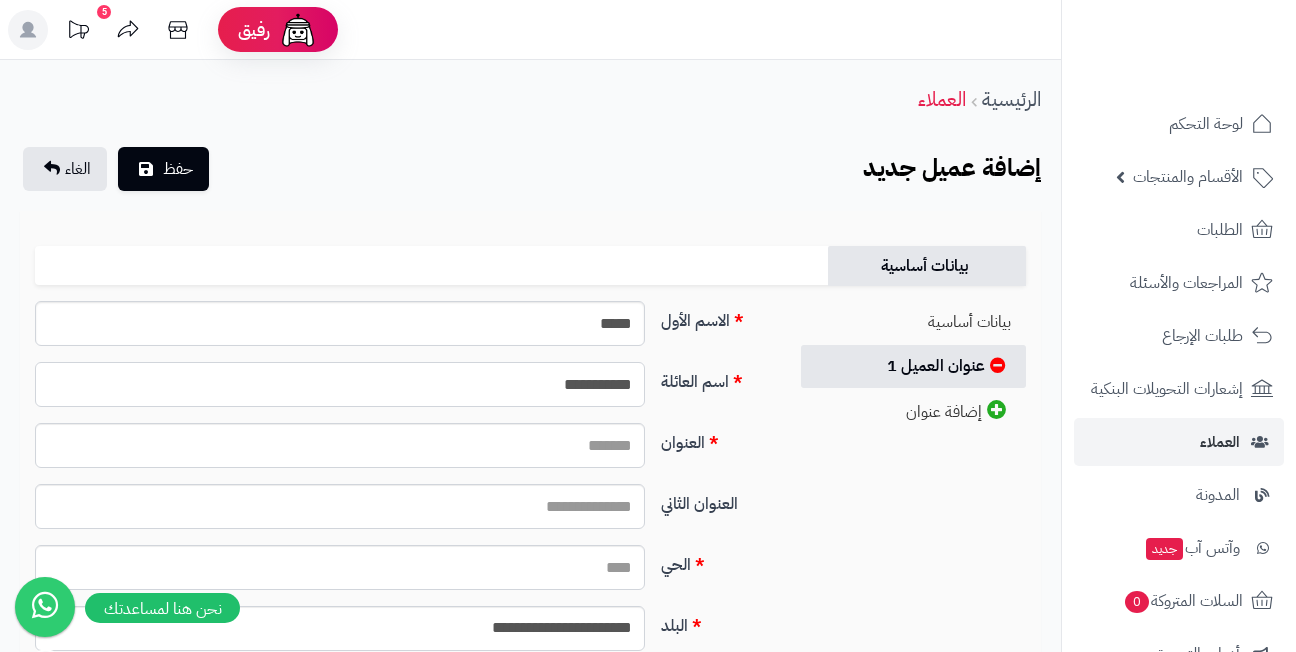 type on "**********" 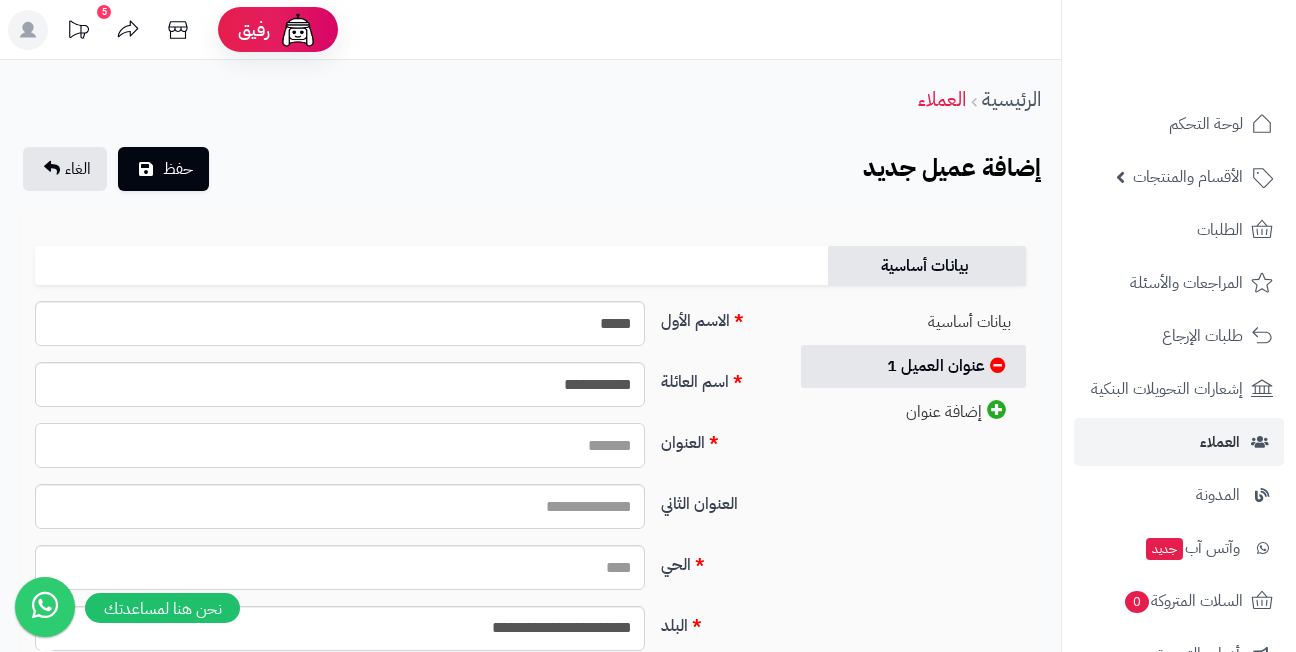 paste on "**********" 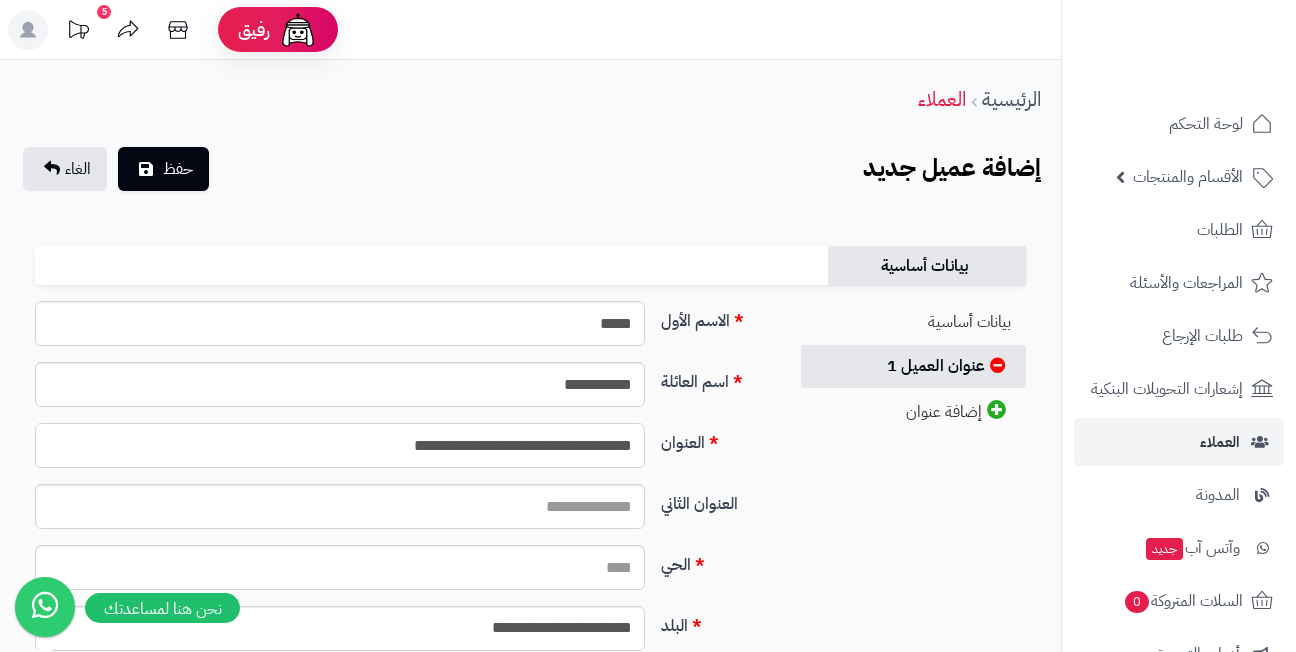 type on "**********" 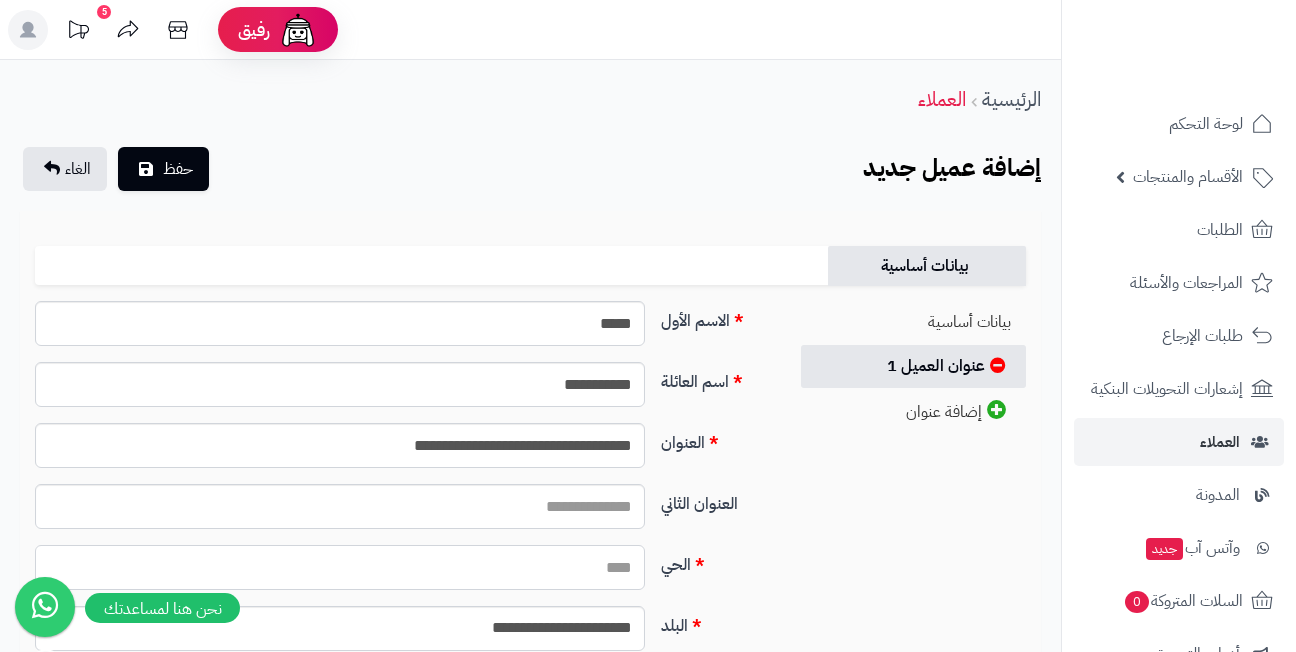 click on "الحي" at bounding box center (340, 567) 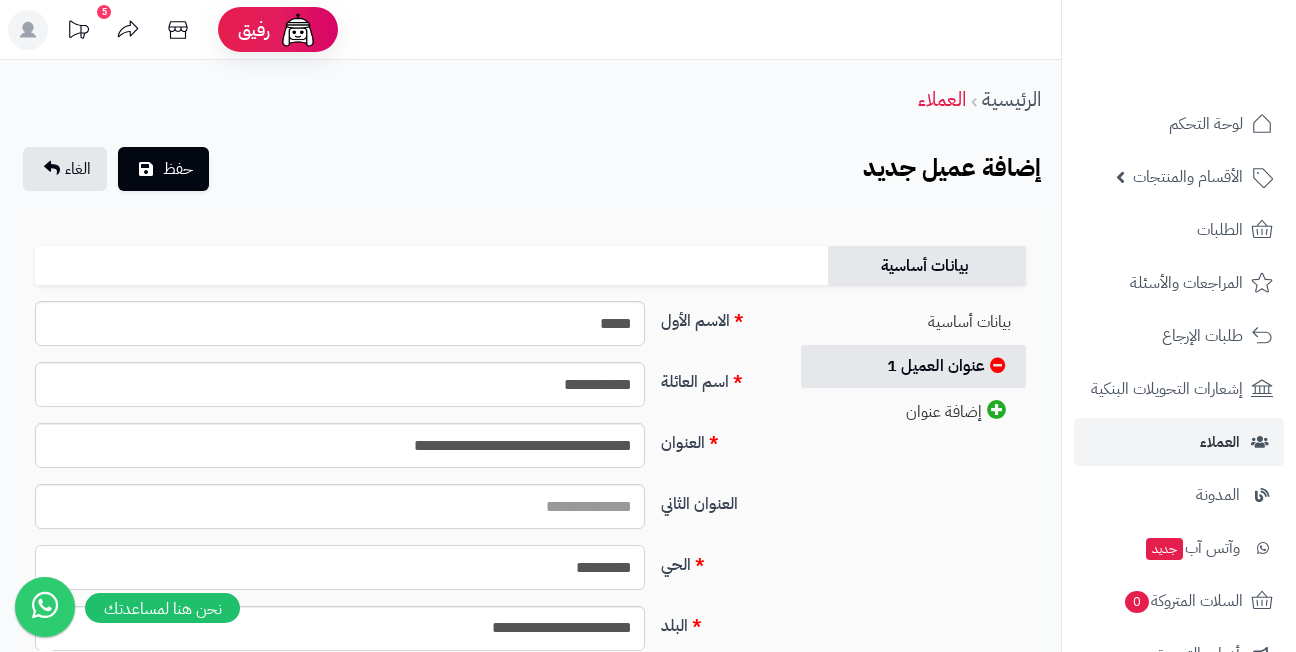 type on "*********" 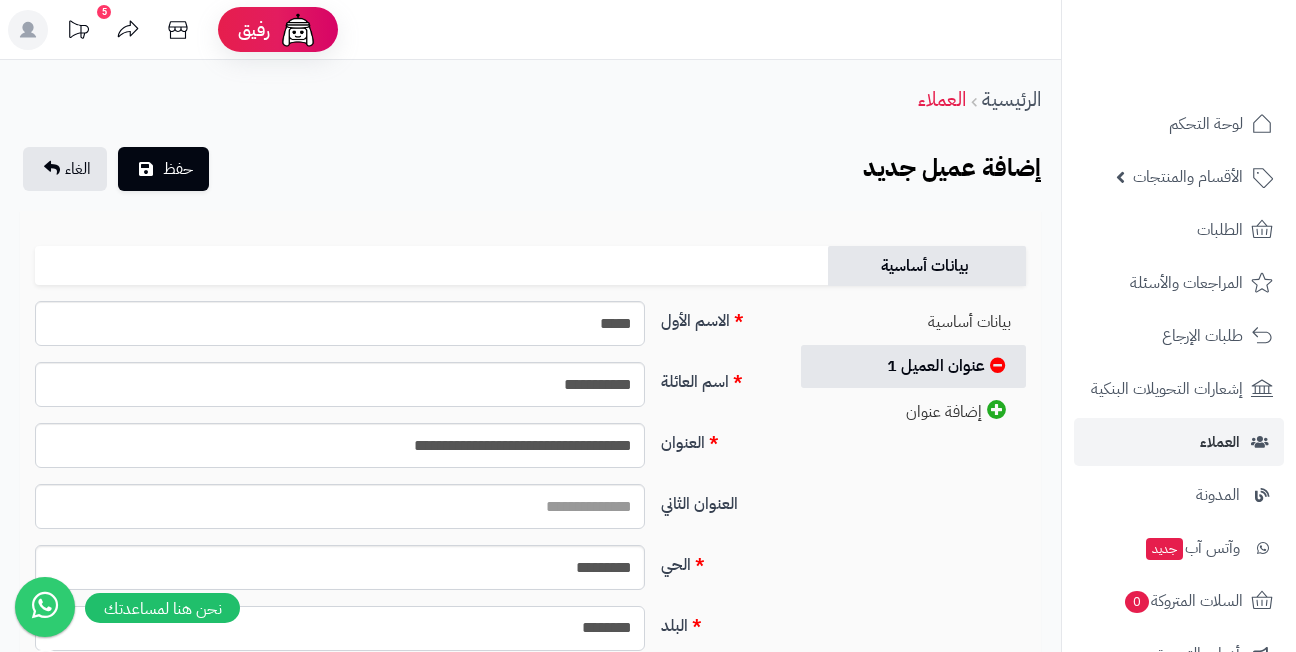 select on "***" 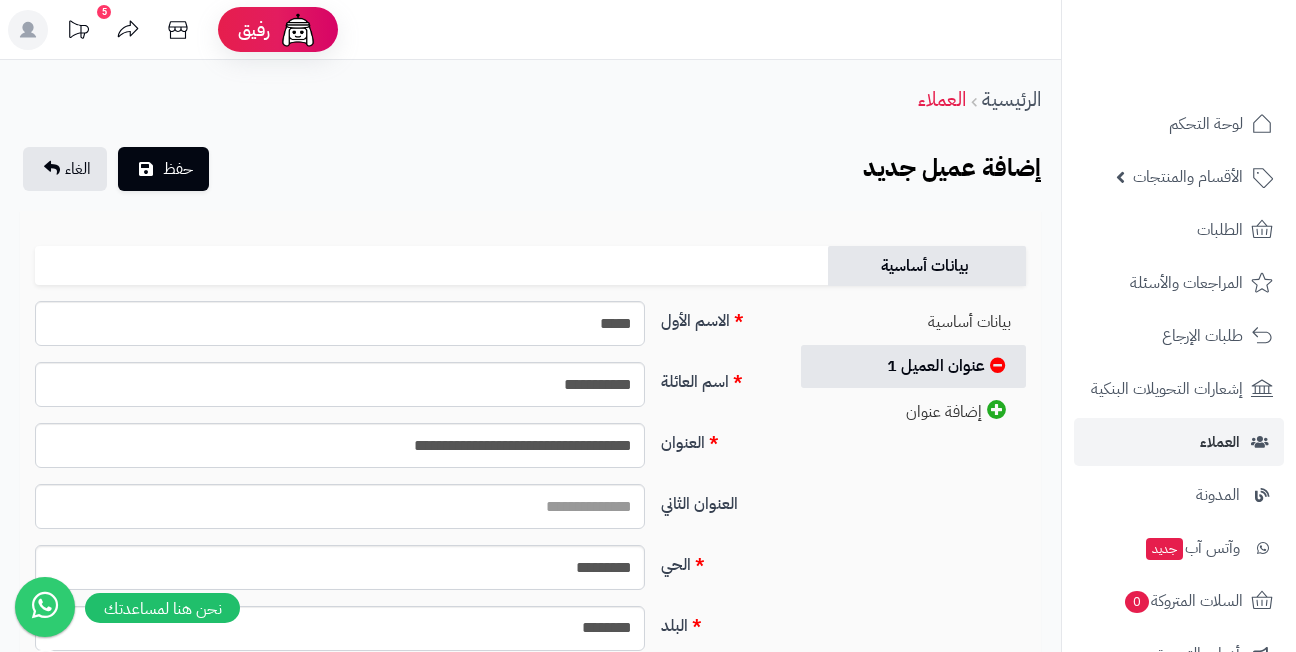 scroll, scrollTop: 295, scrollLeft: 0, axis: vertical 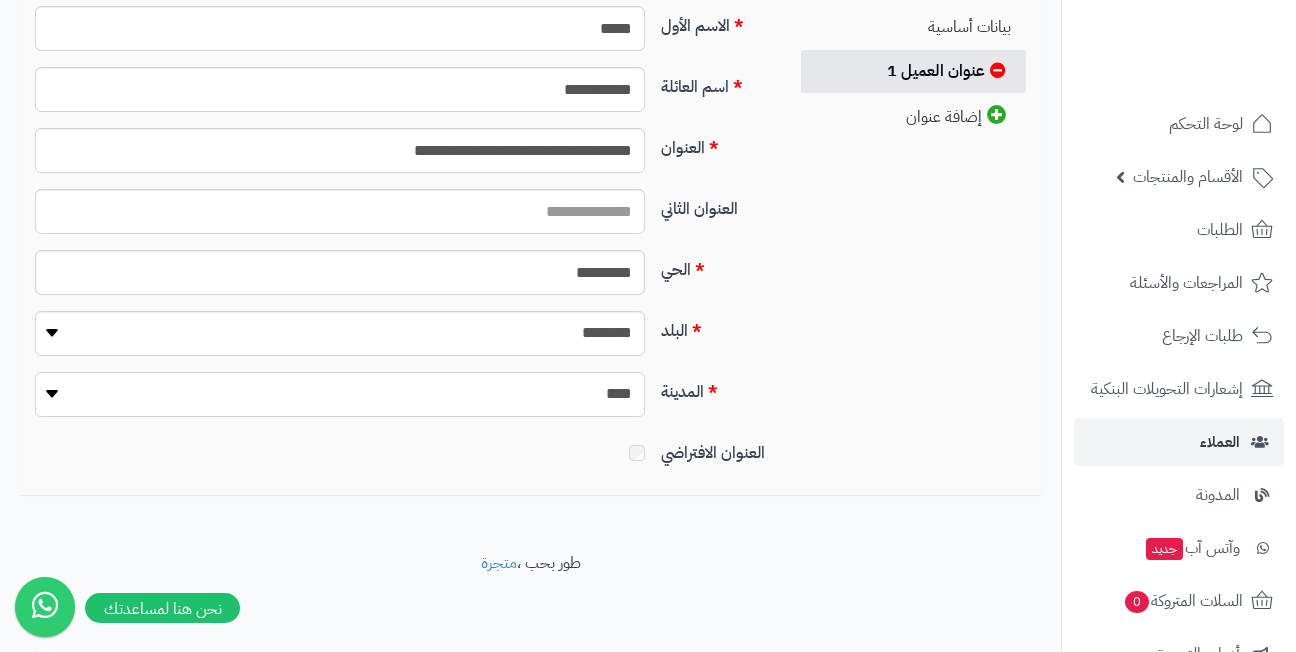 select on "***" 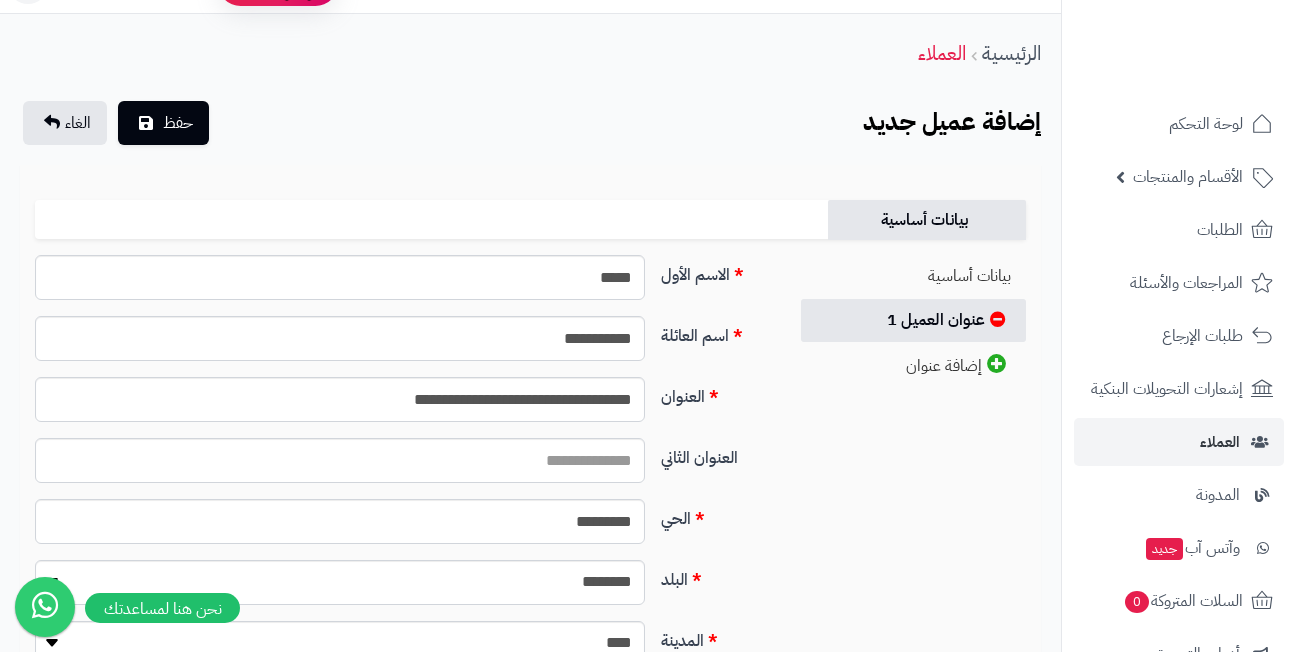 scroll, scrollTop: 0, scrollLeft: 0, axis: both 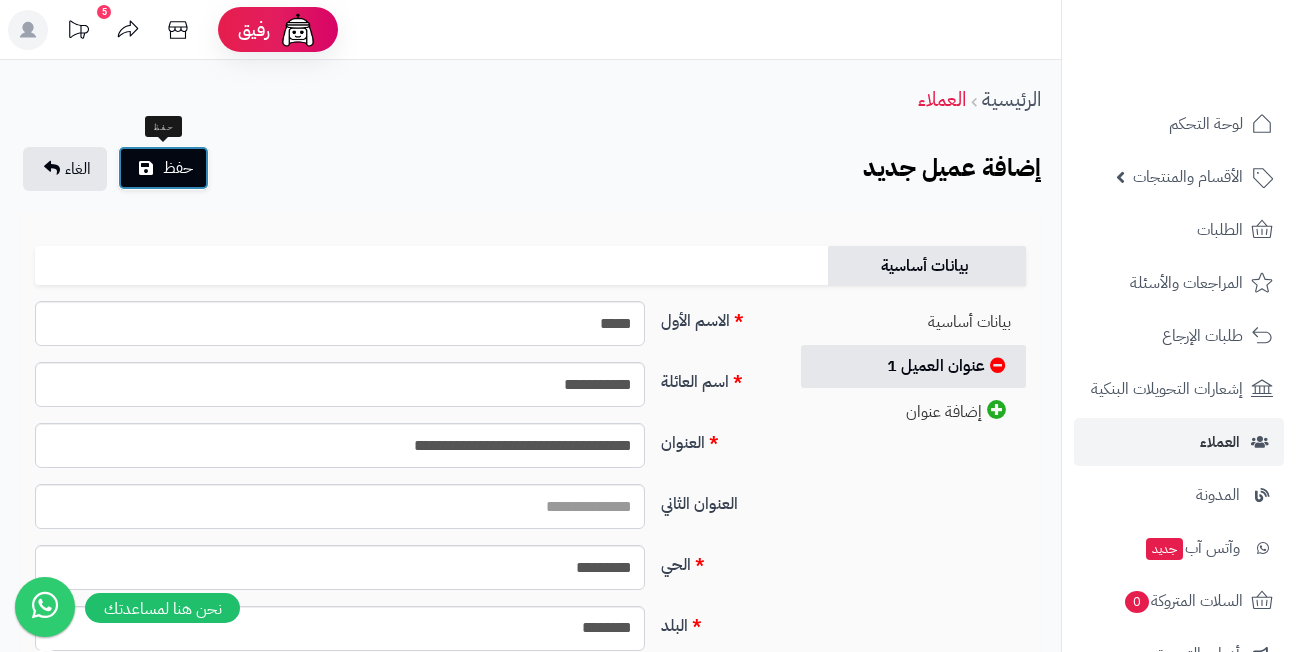 click on "حفظ" at bounding box center [178, 168] 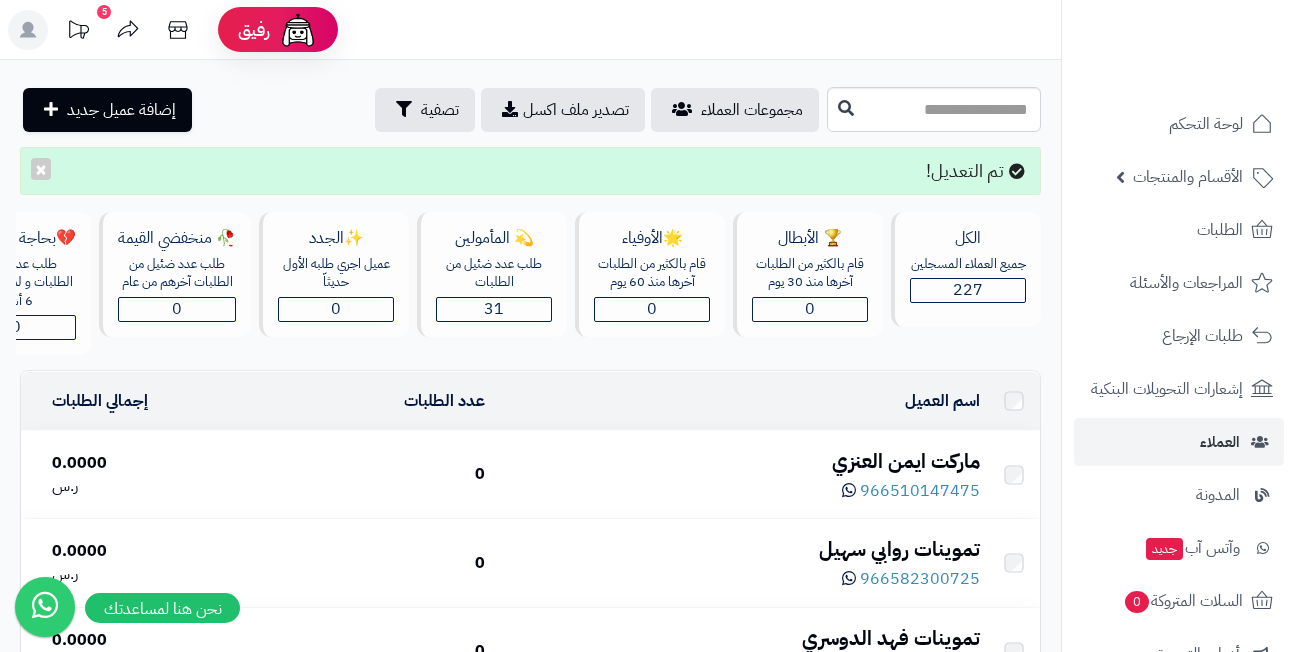scroll, scrollTop: 0, scrollLeft: 0, axis: both 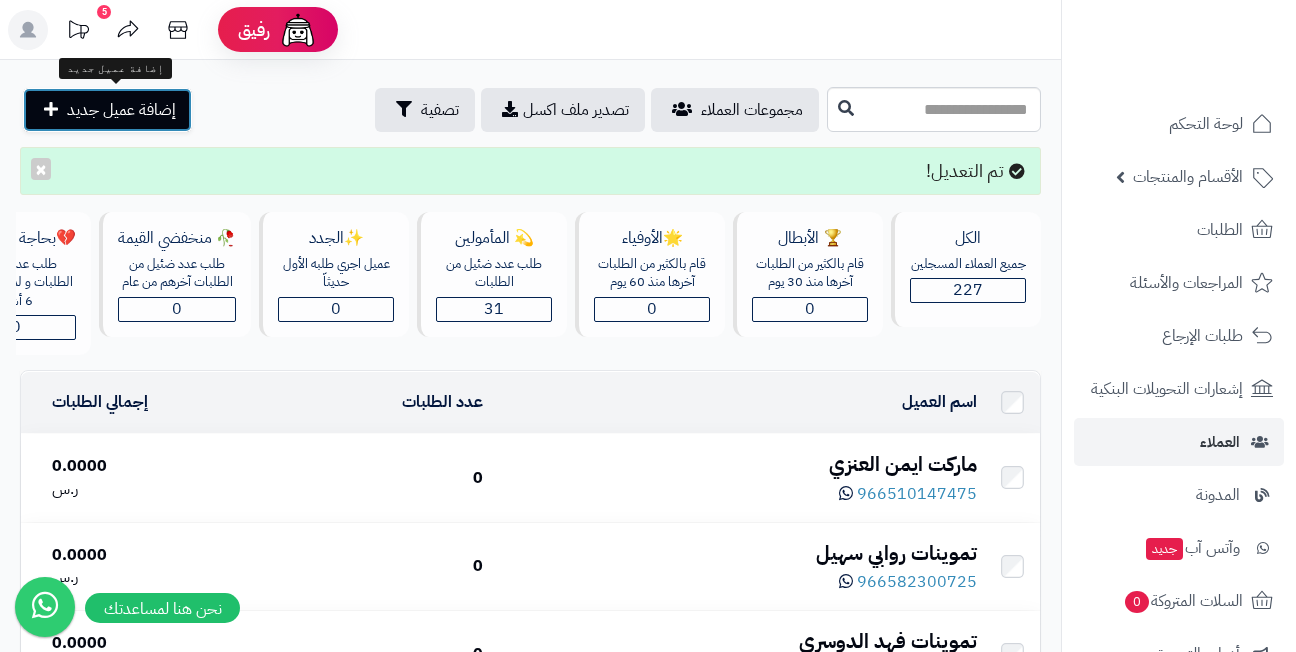 click on "إضافة عميل جديد" at bounding box center (121, 110) 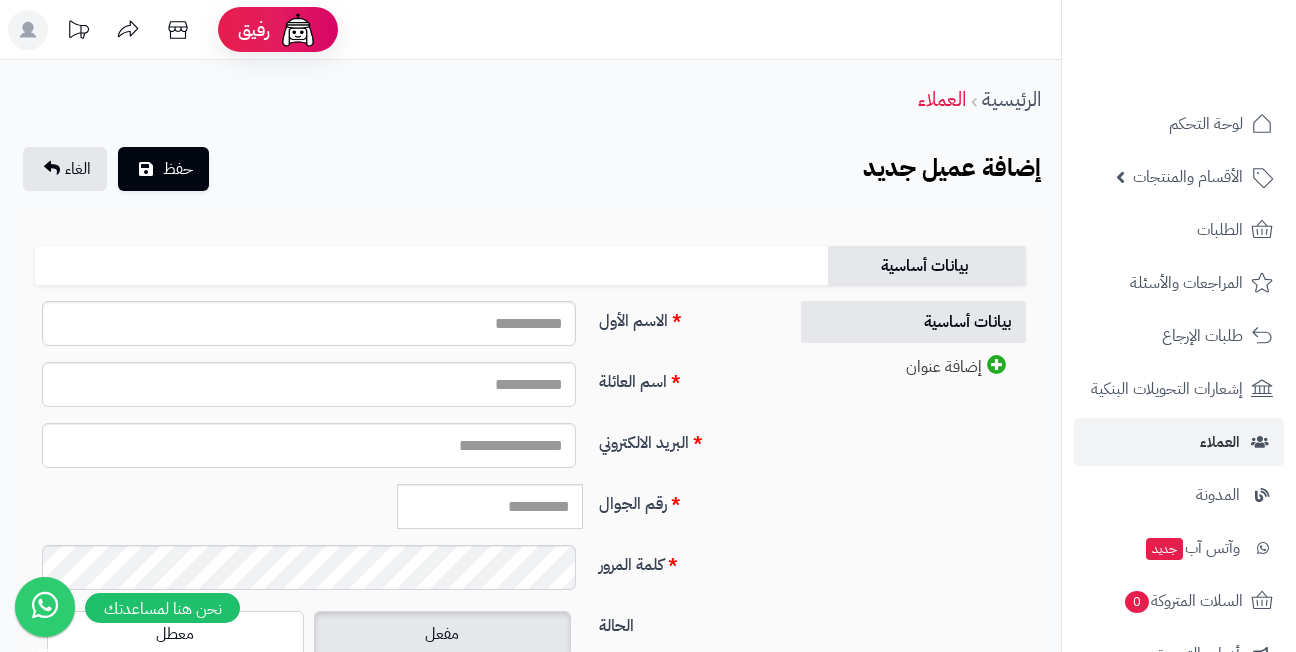 scroll, scrollTop: 0, scrollLeft: 0, axis: both 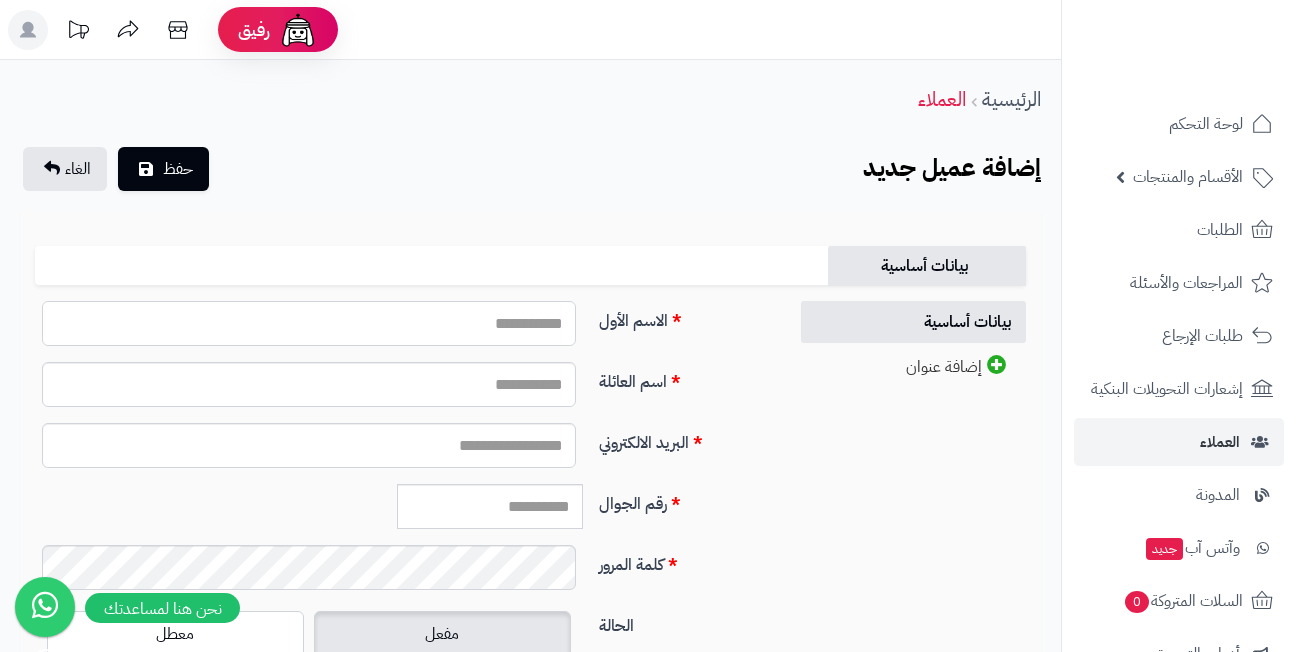 click on "الاسم الأول" at bounding box center (309, 323) 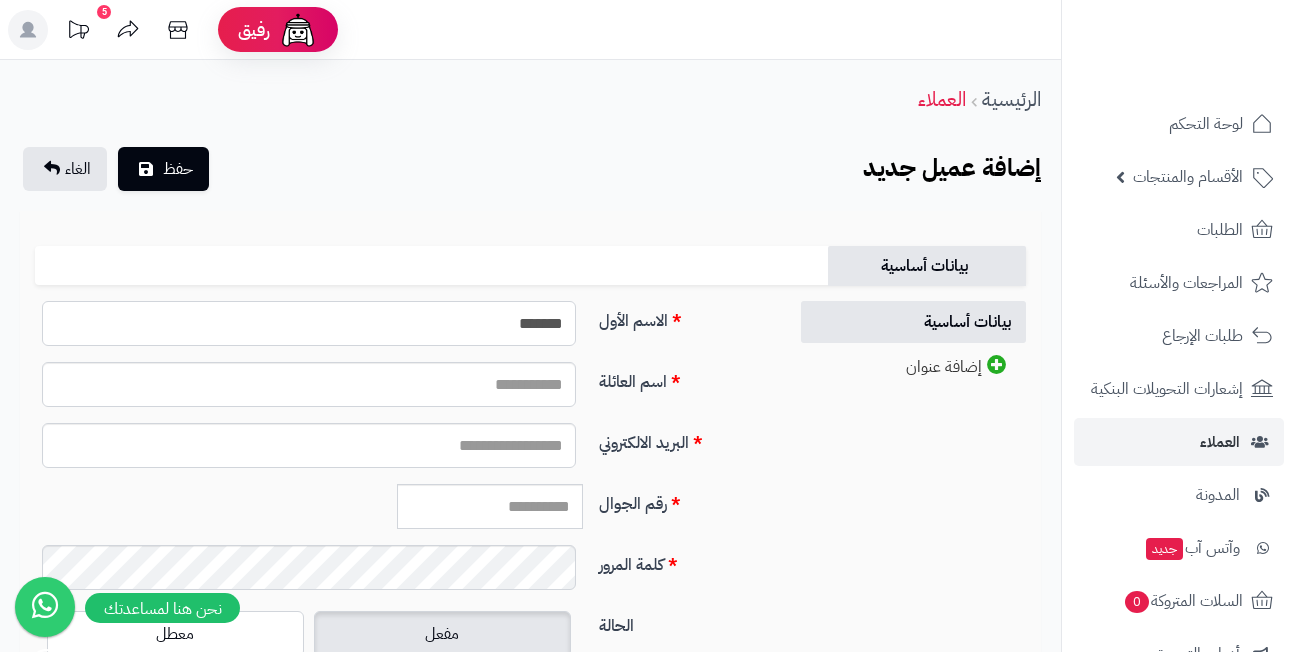 type on "*******" 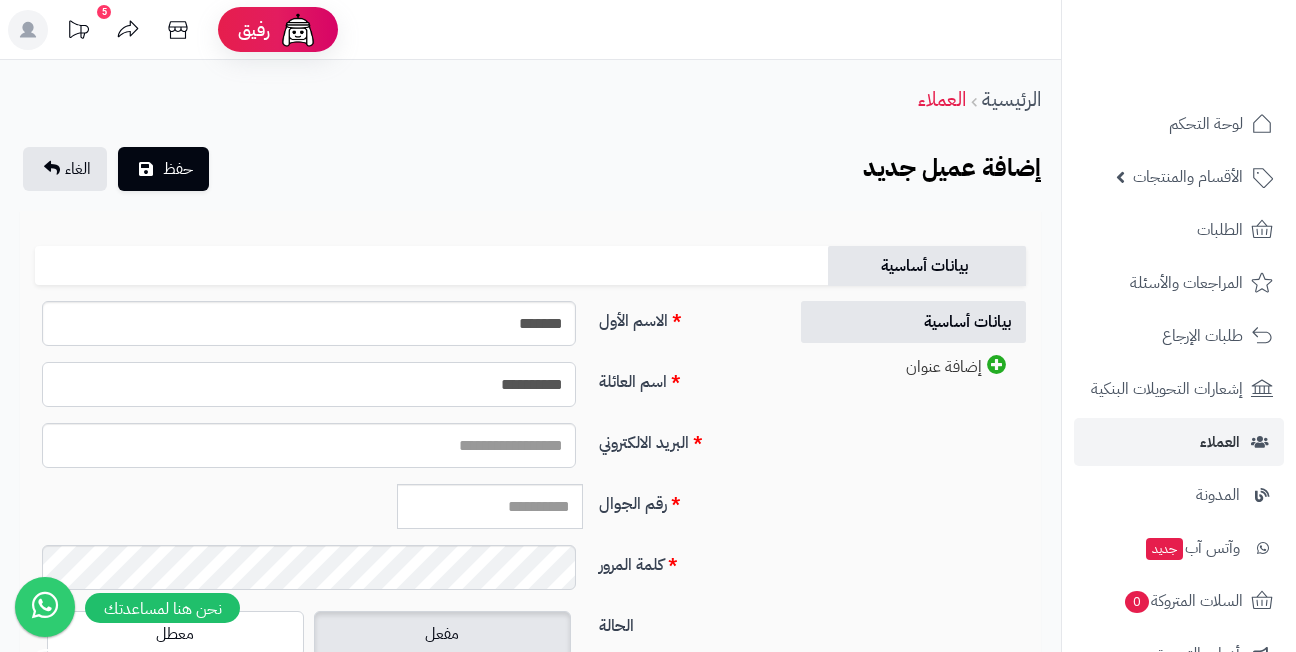 type on "**********" 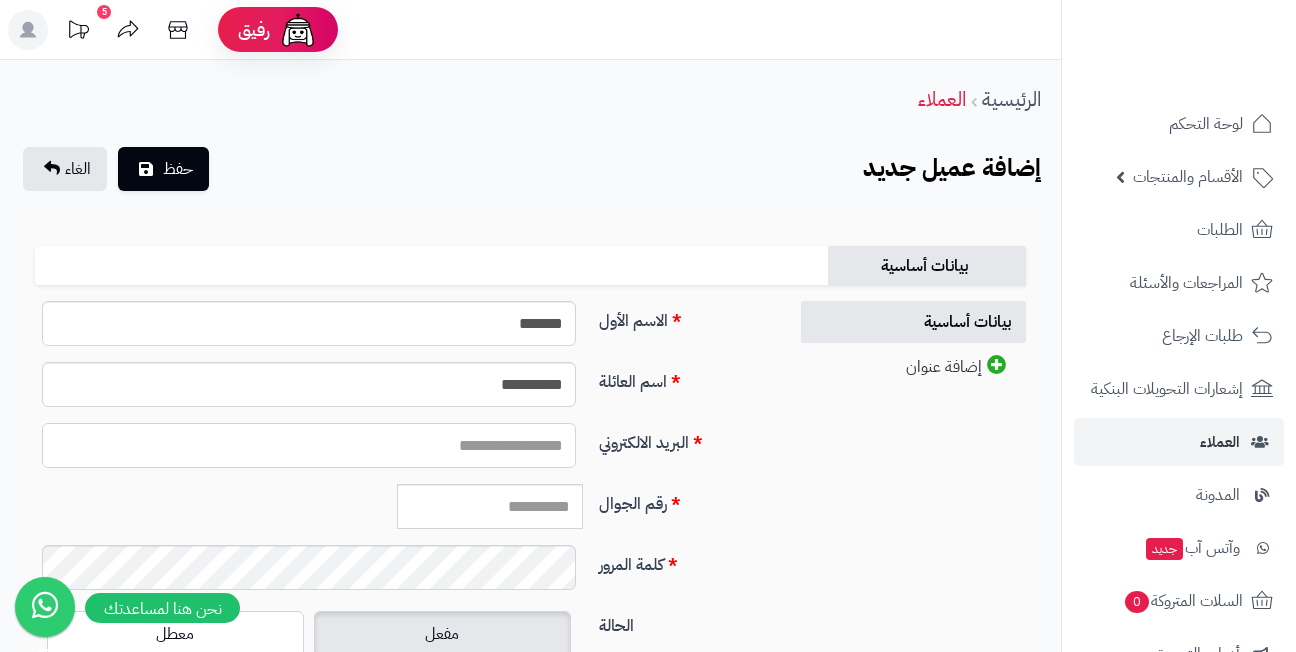 click on "البريد الالكتروني" at bounding box center (309, 445) 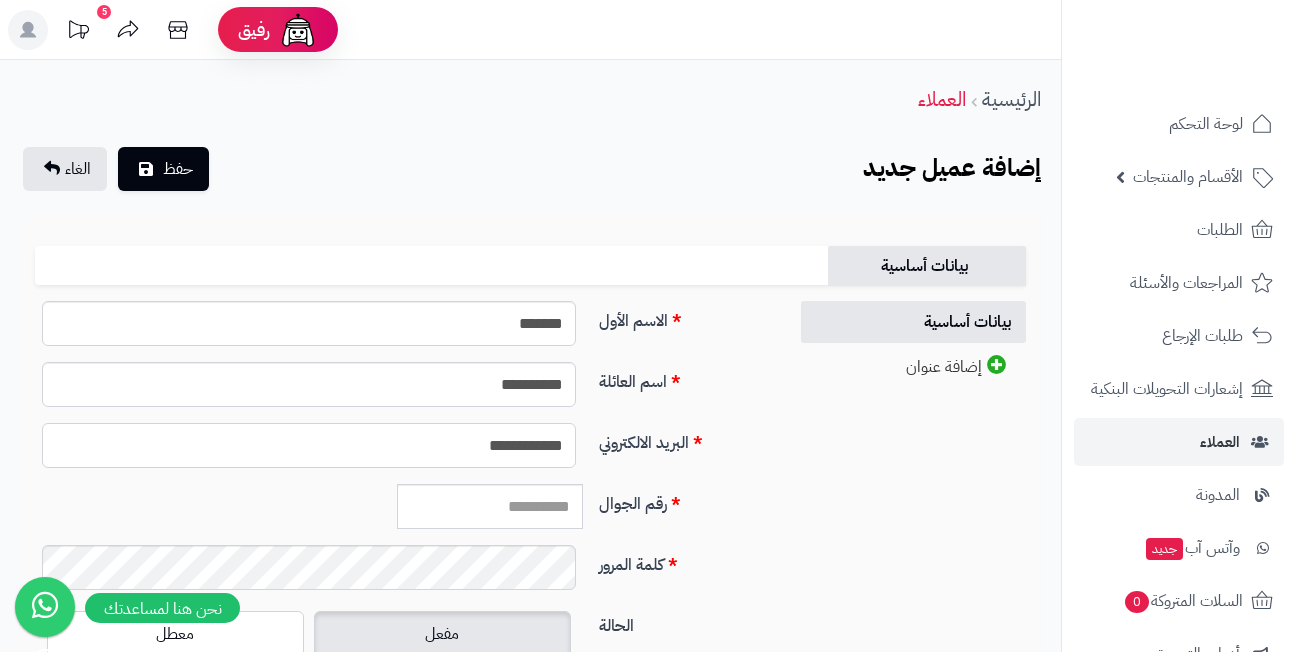 type on "**********" 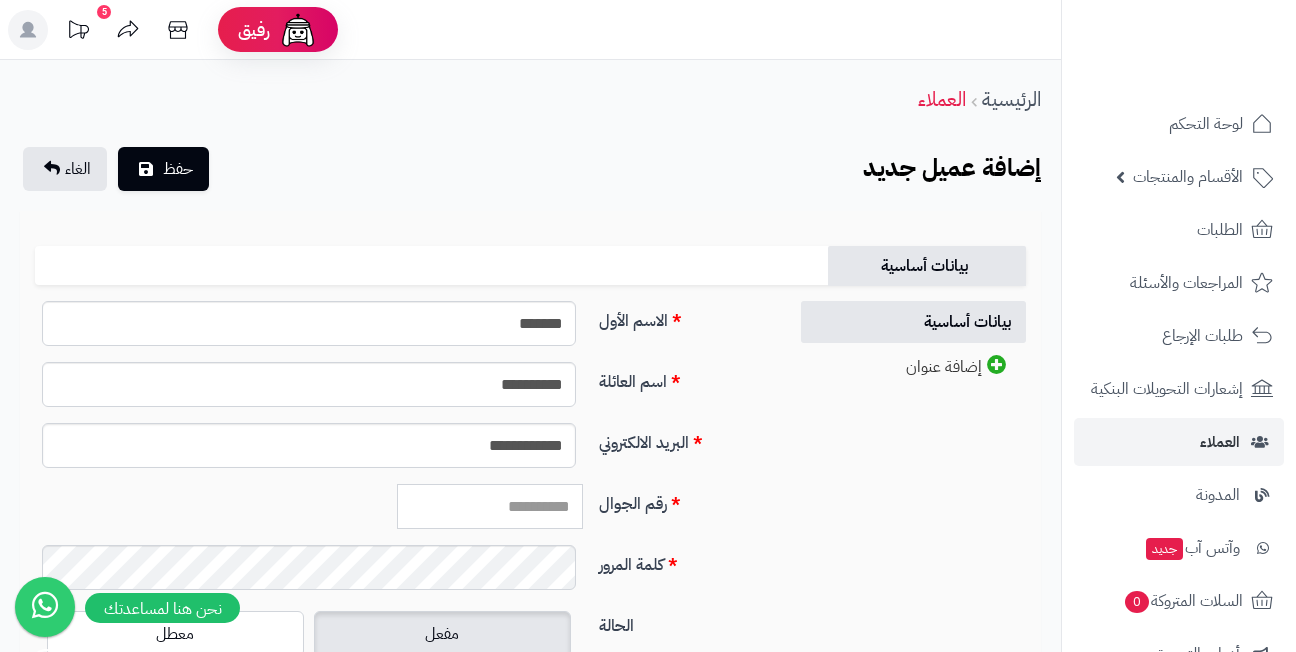 paste on "*********" 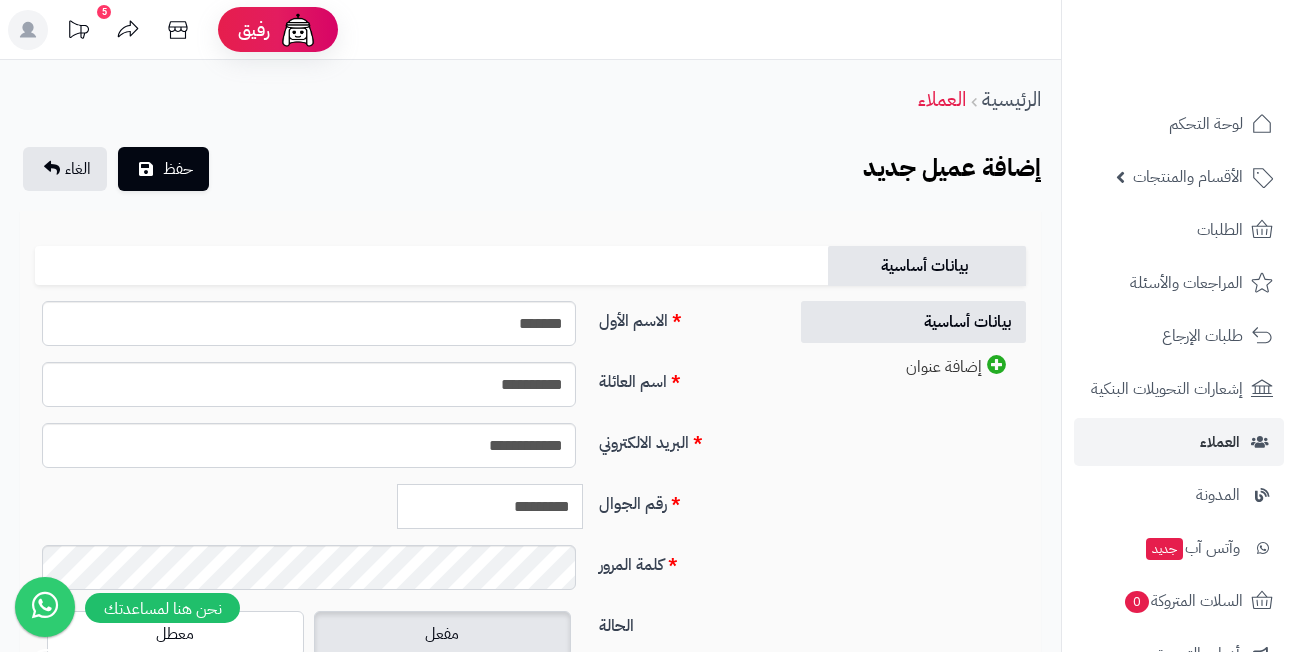 type on "*********" 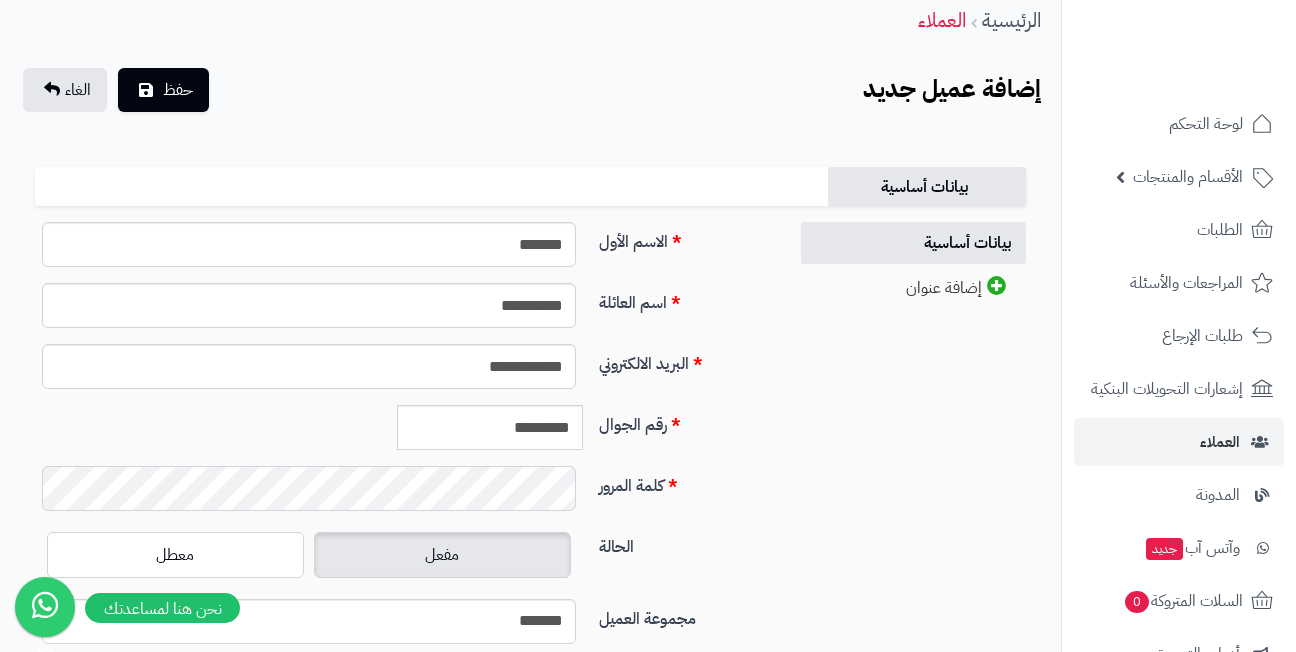 scroll, scrollTop: 200, scrollLeft: 0, axis: vertical 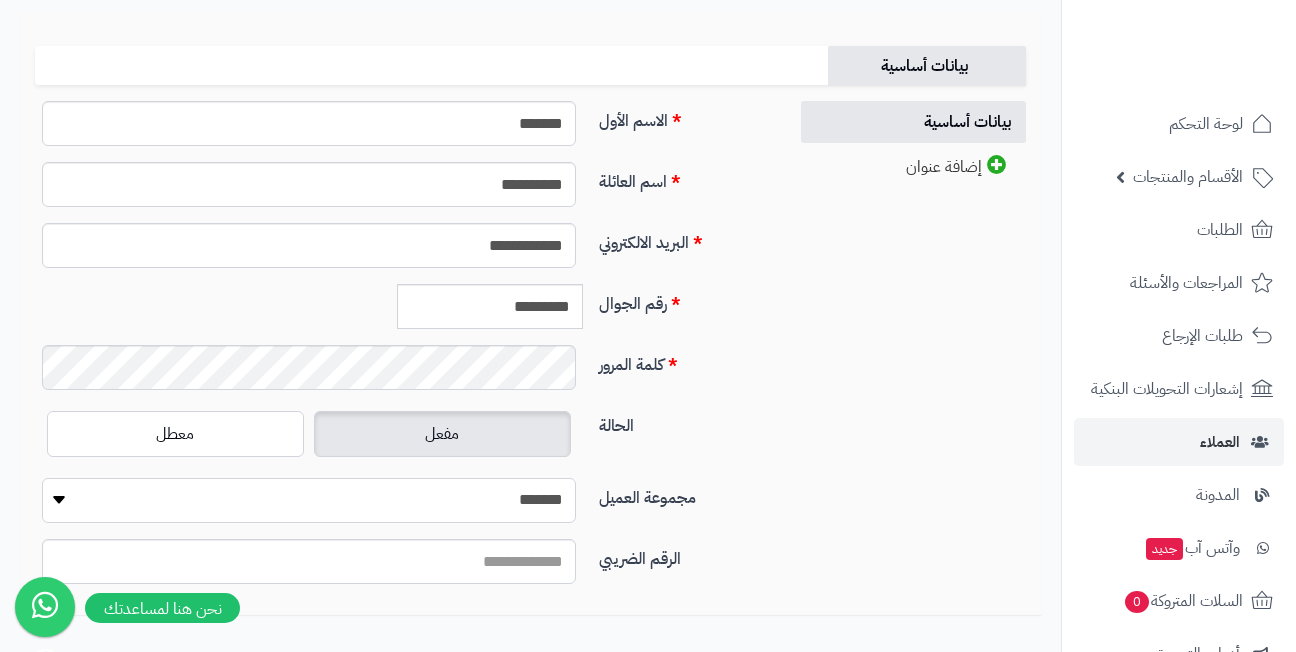 click on "**********" at bounding box center (309, 500) 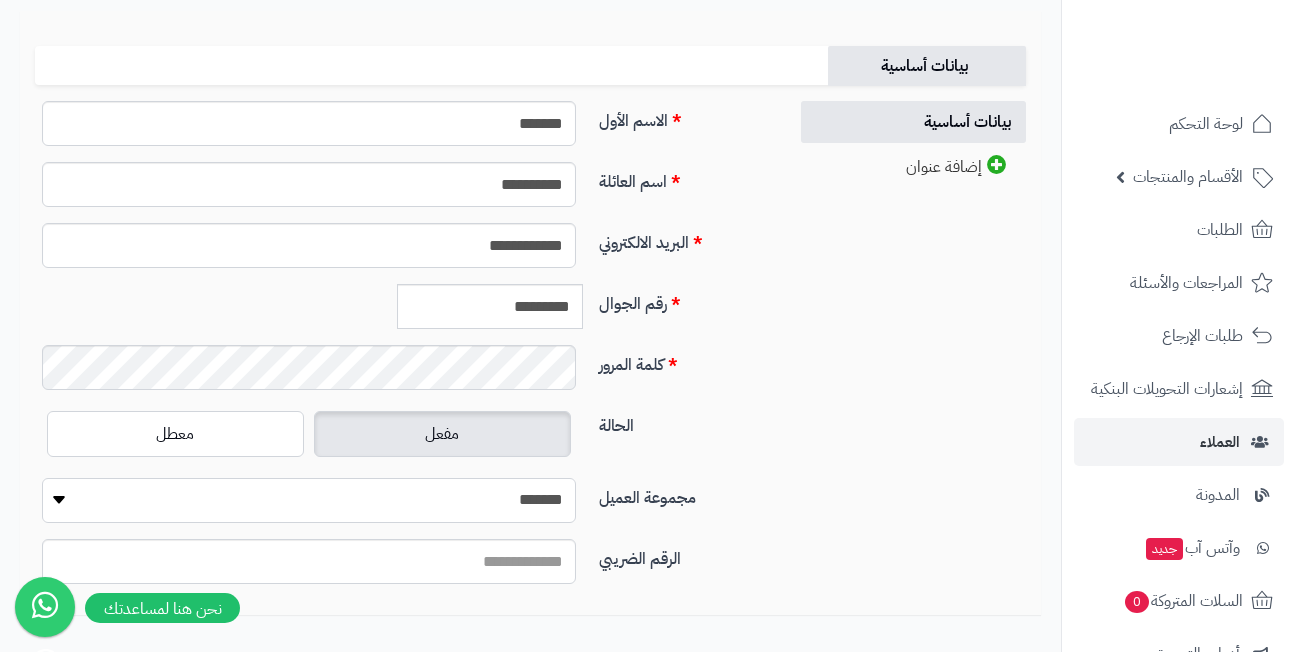 select on "*" 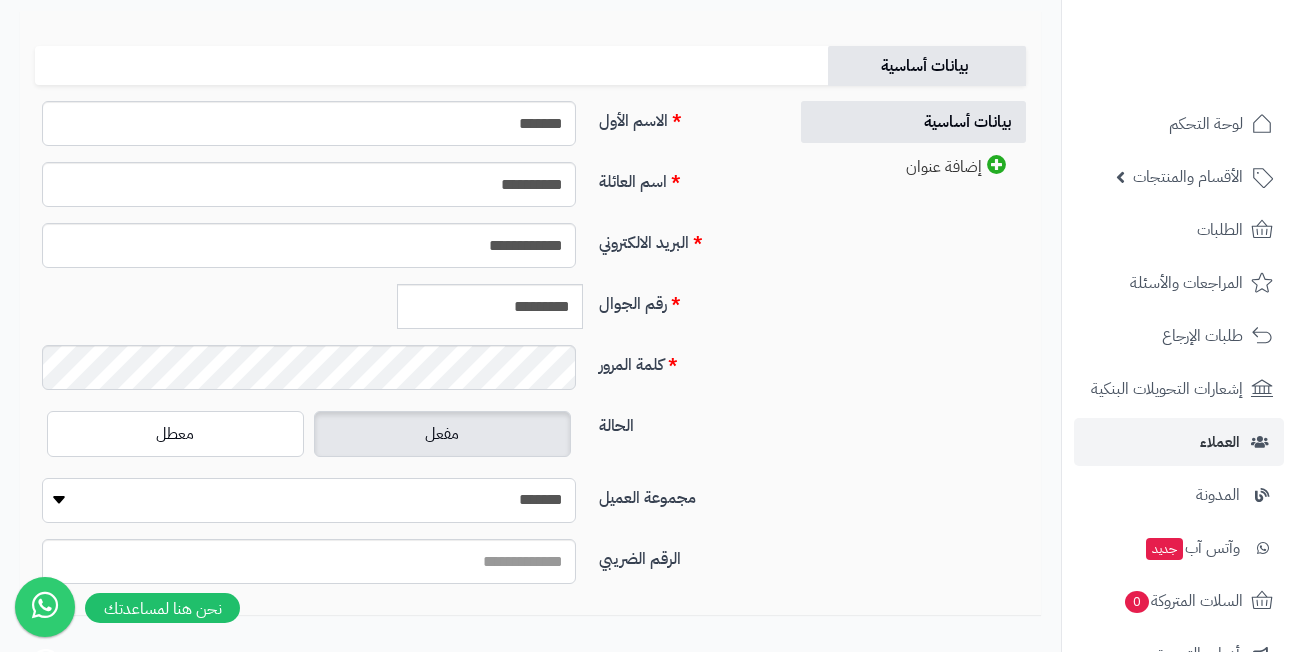 click on "**********" at bounding box center (309, 500) 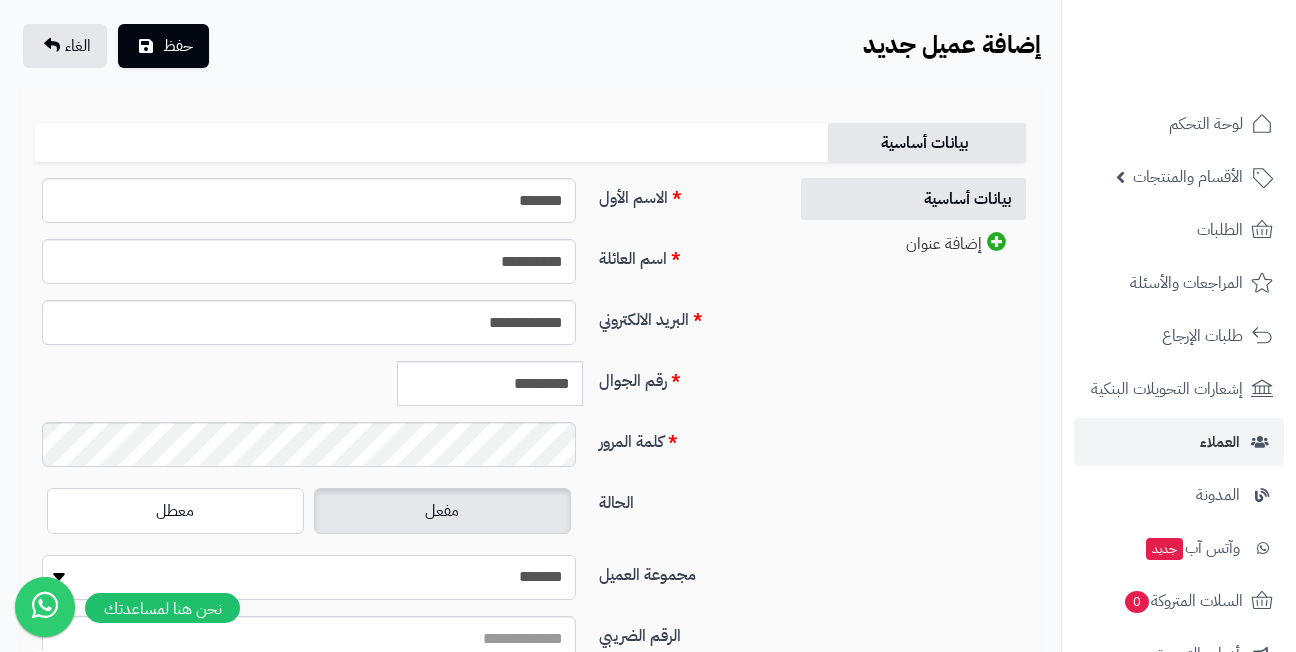 scroll, scrollTop: 100, scrollLeft: 0, axis: vertical 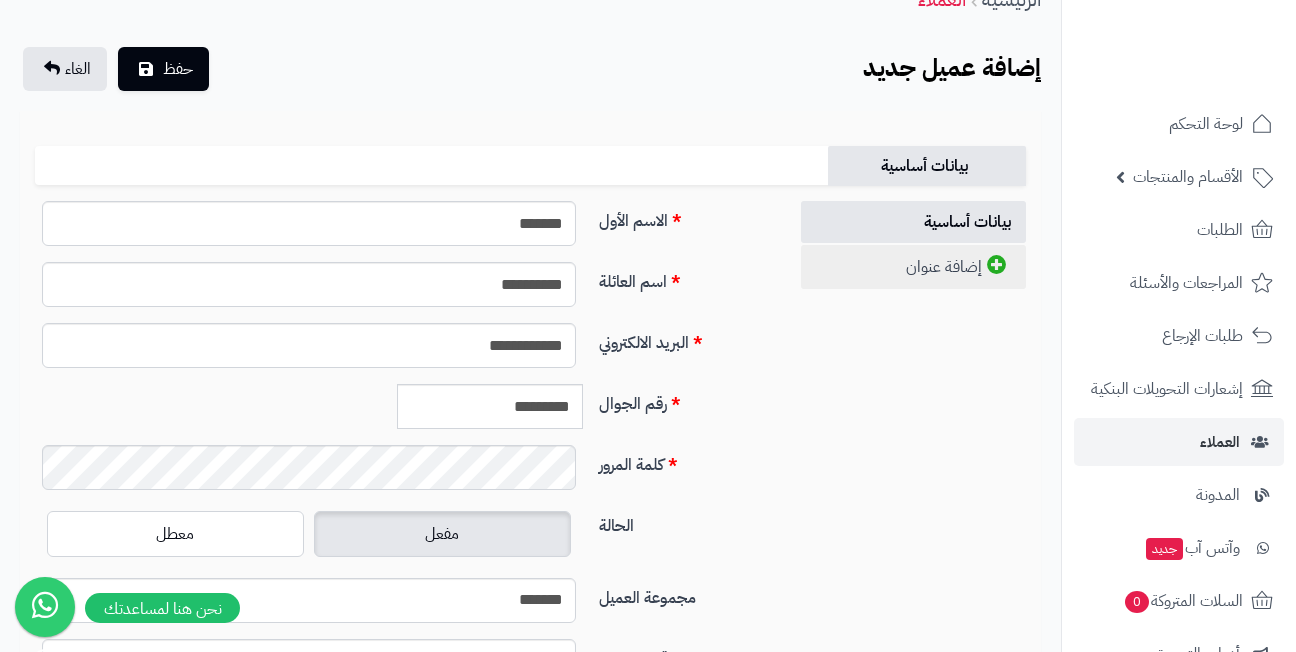 click on "إضافة عنوان" at bounding box center (913, 267) 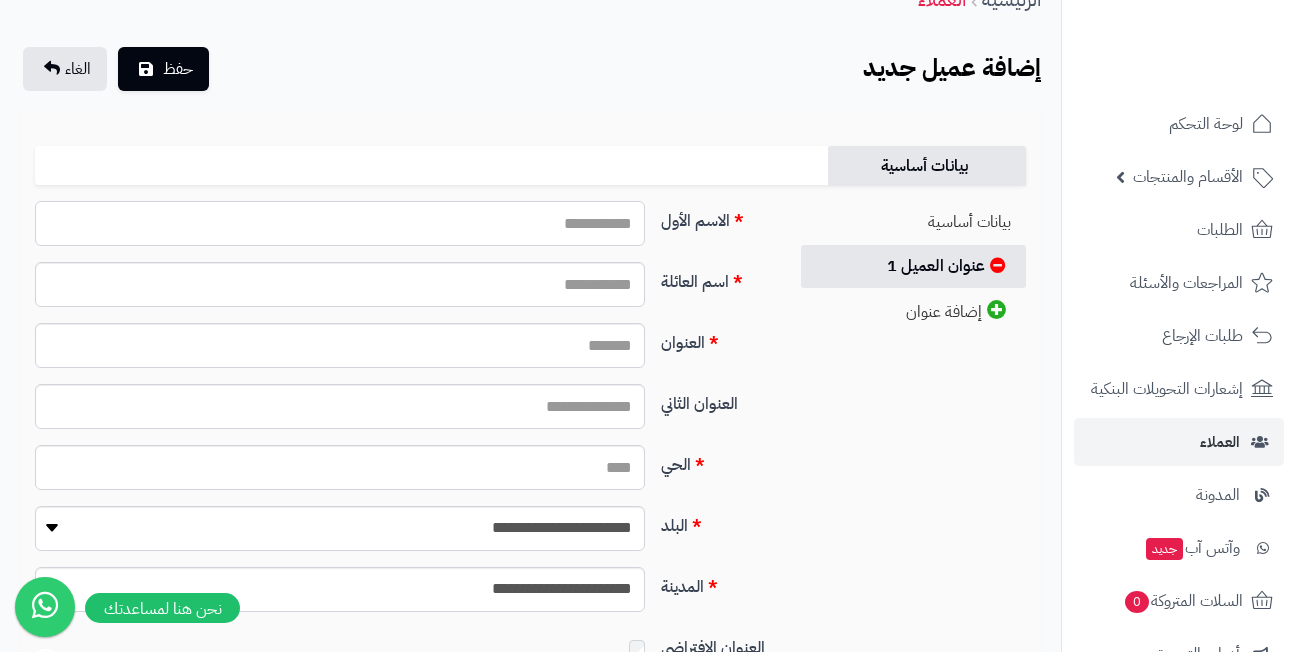 click on "الاسم الأول" at bounding box center [340, 223] 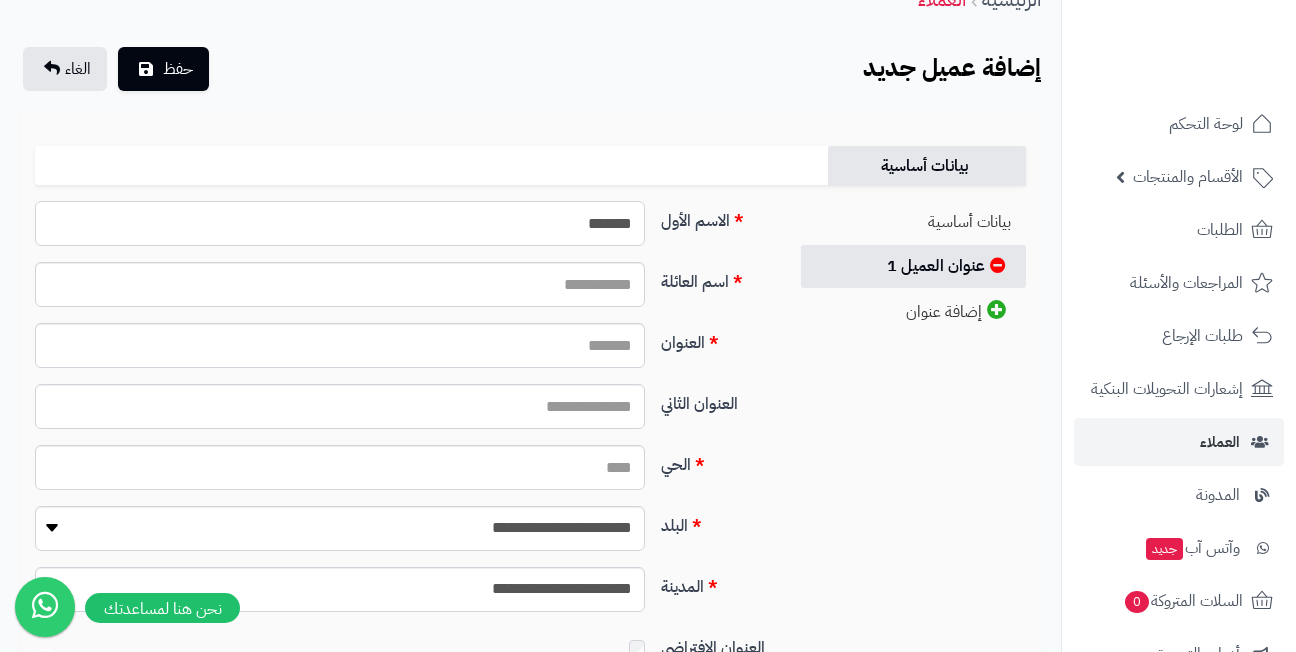 type on "*******" 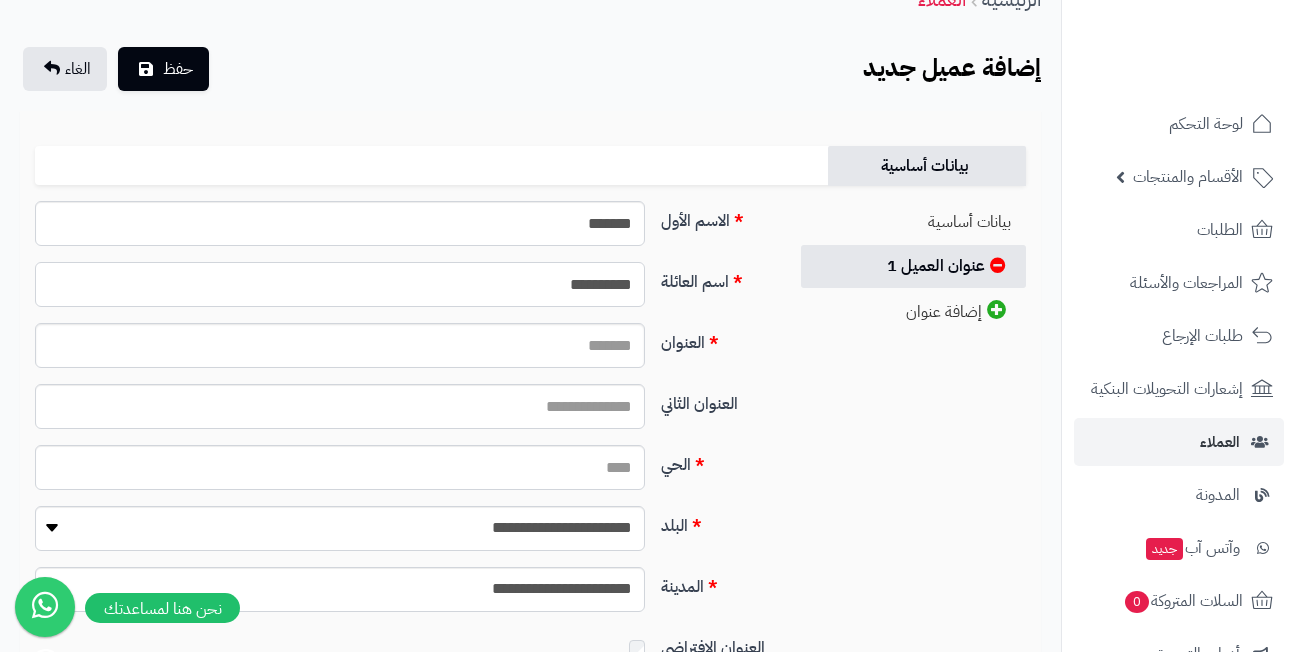 type on "**********" 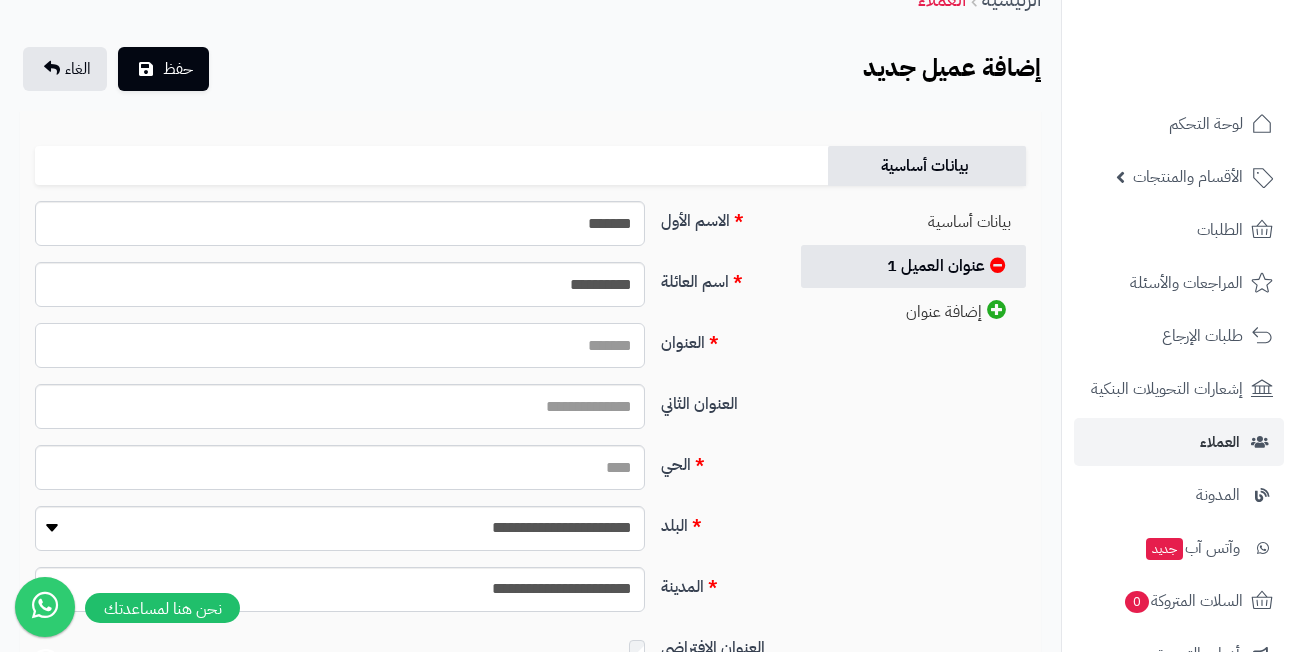 paste on "**********" 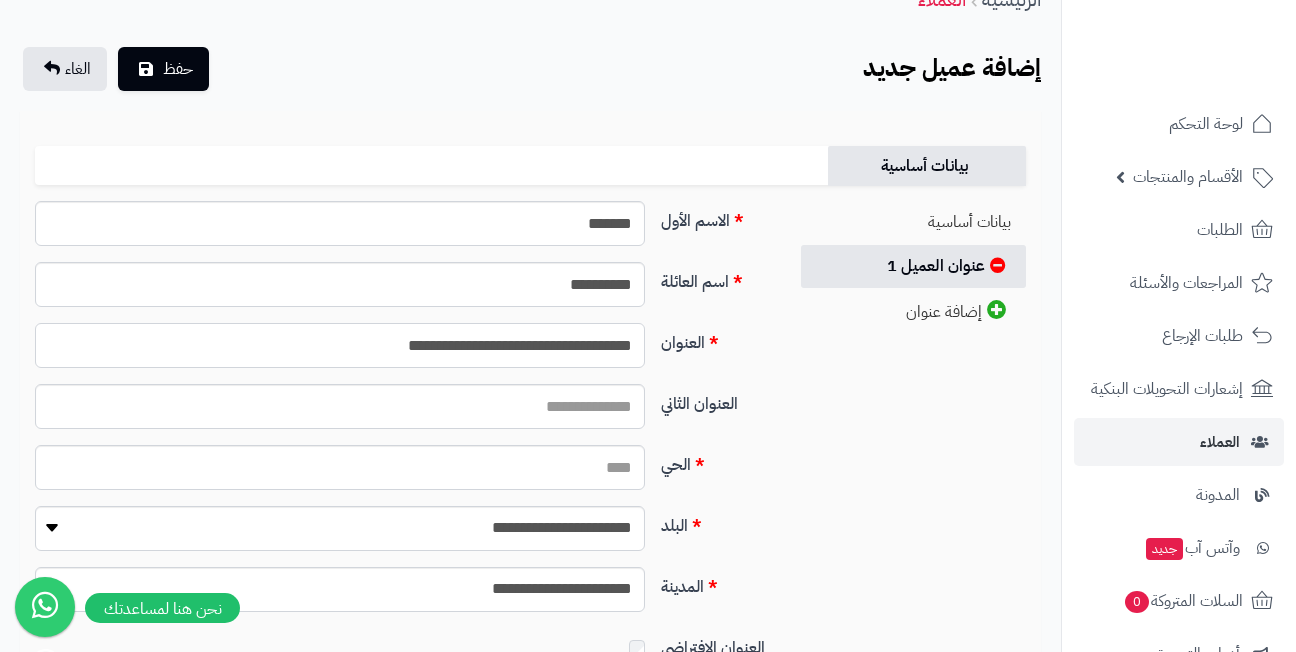 type on "**********" 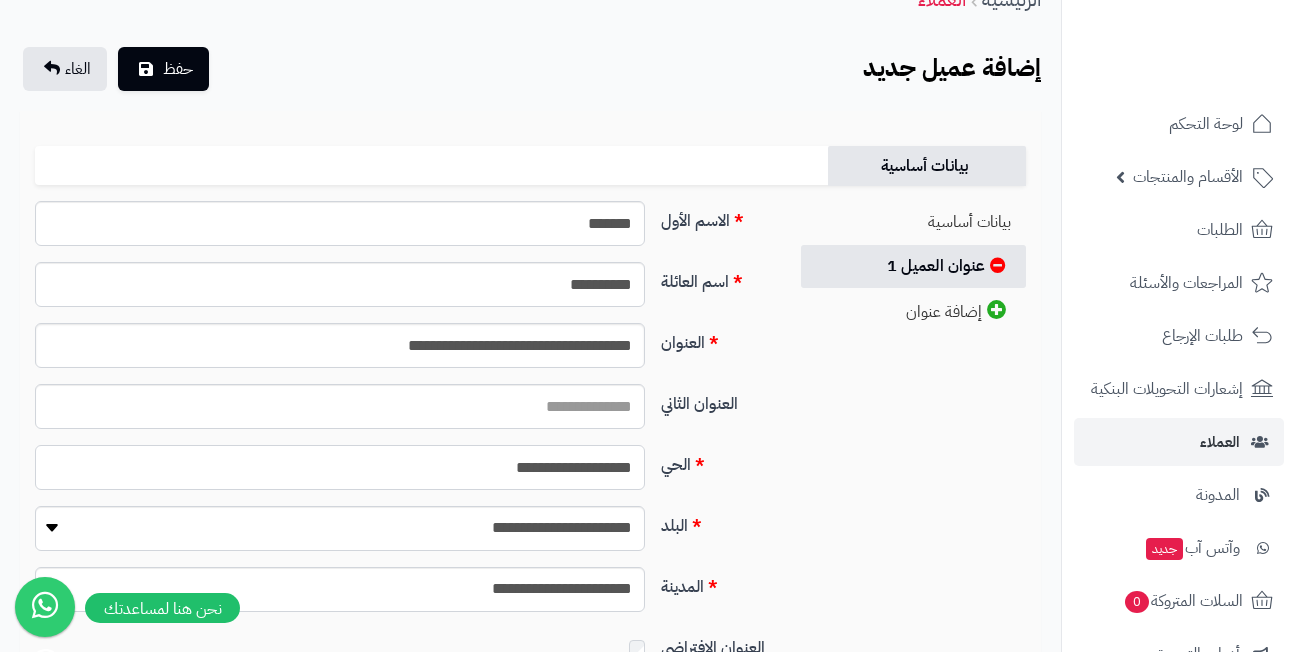 type on "**********" 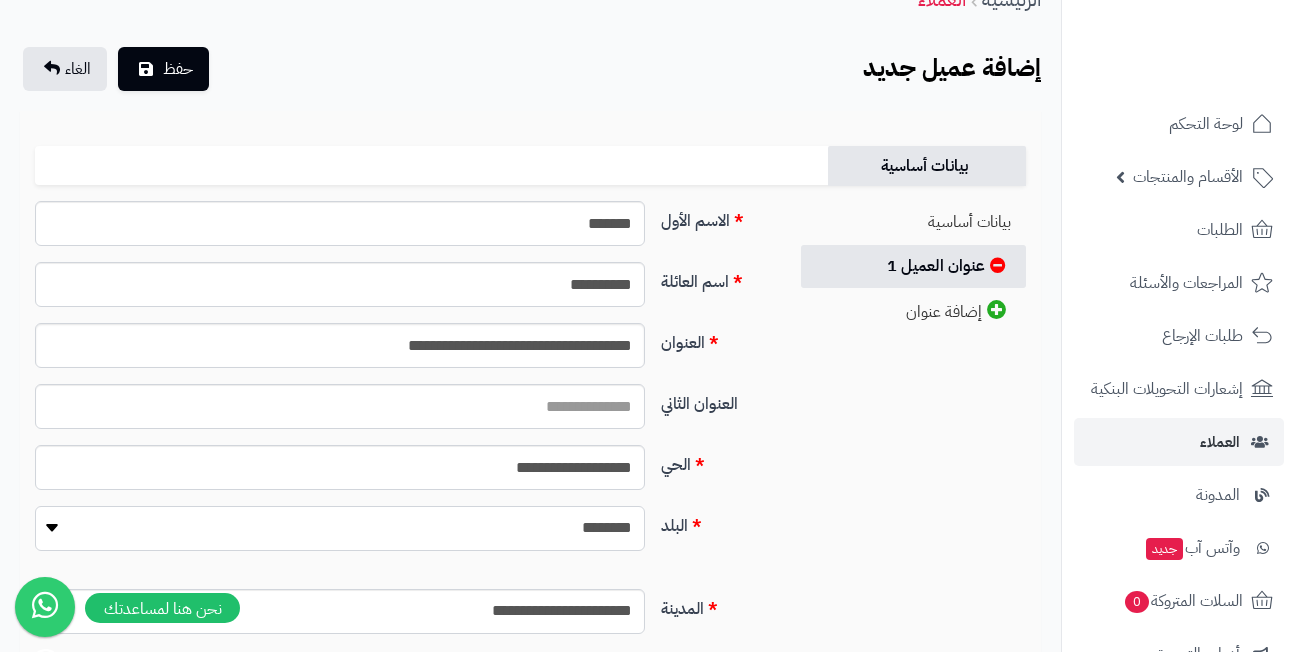 select on "***" 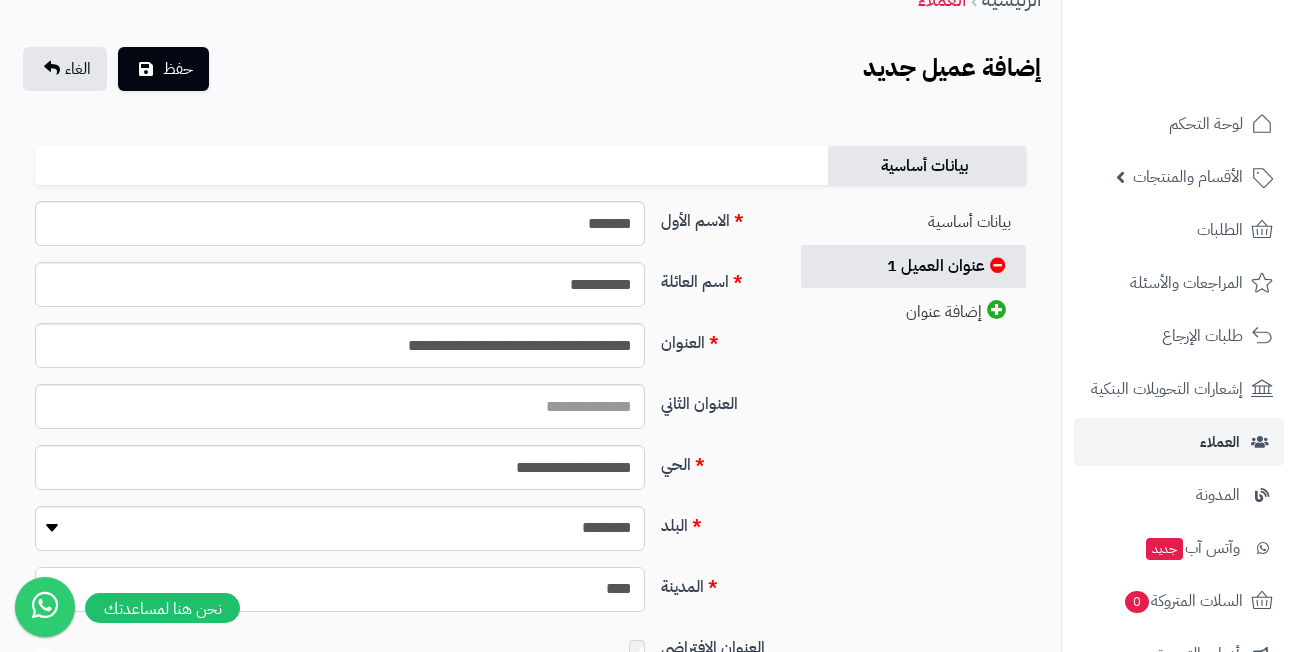 select on "***" 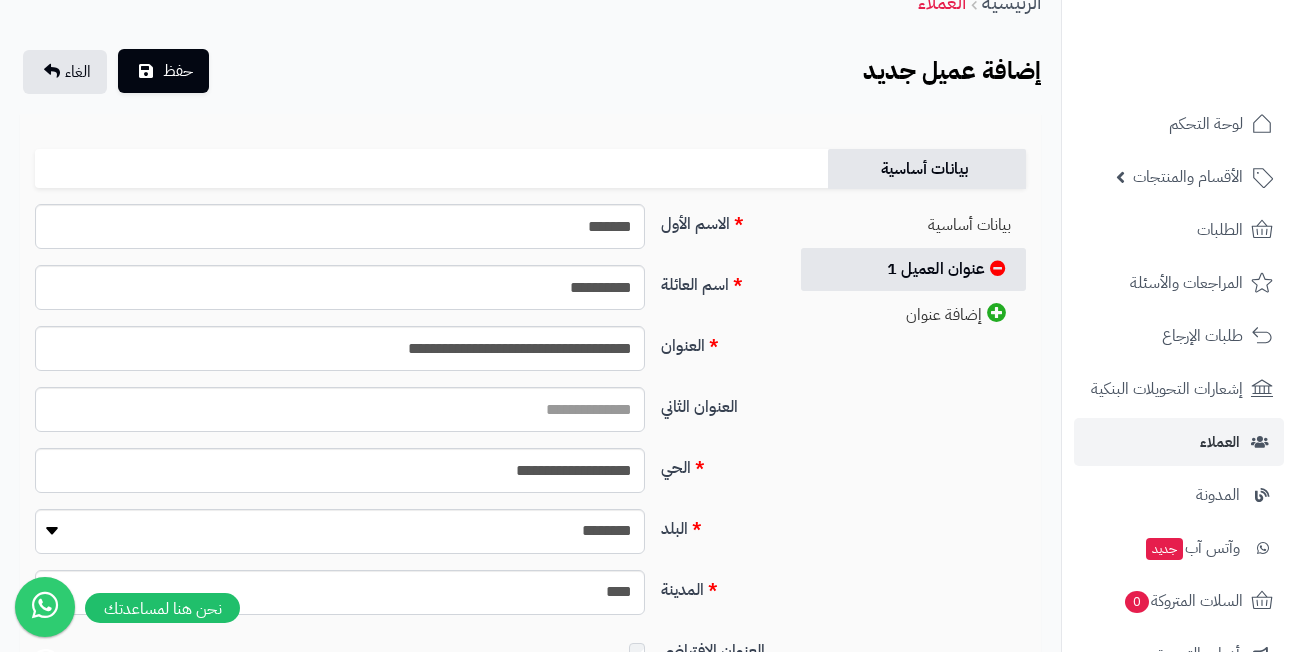 scroll, scrollTop: 0, scrollLeft: 0, axis: both 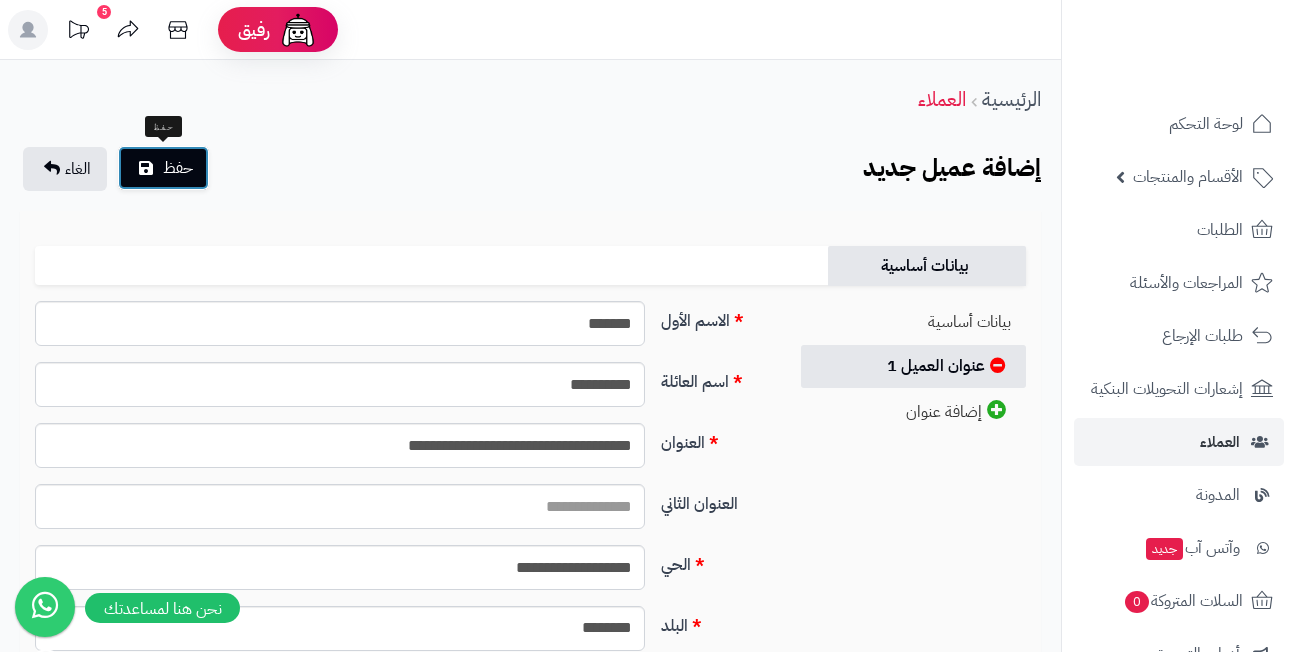 click on "حفظ" at bounding box center [178, 168] 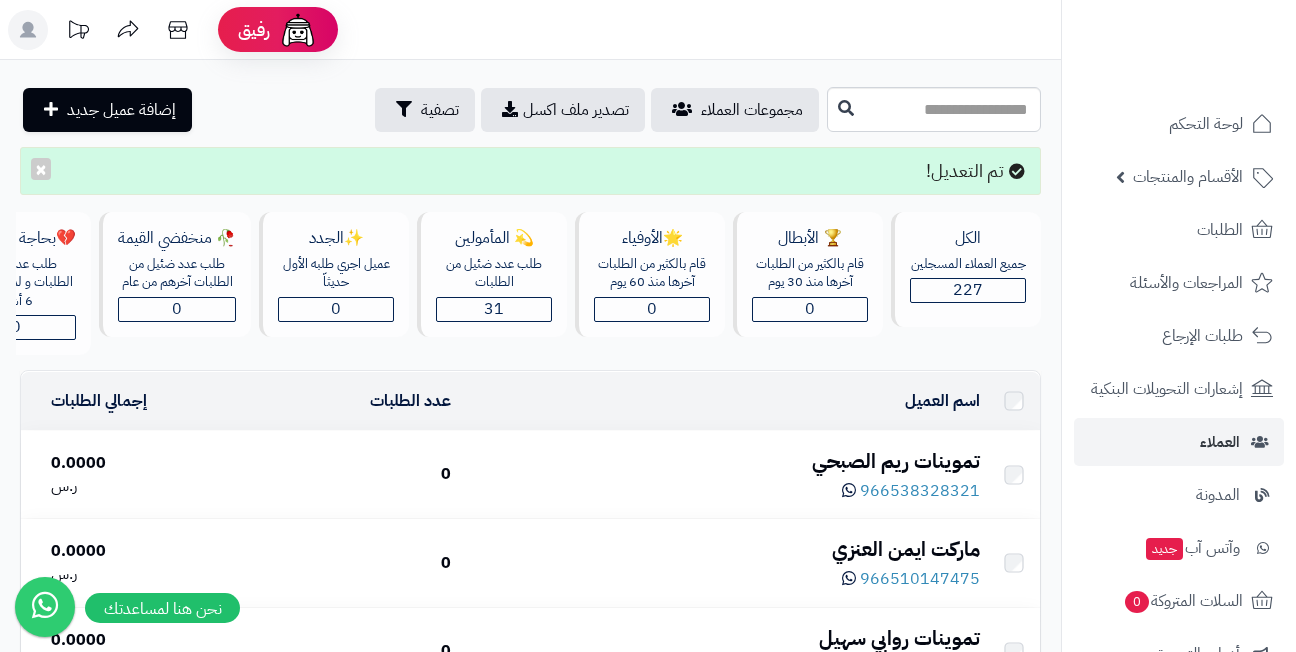 scroll, scrollTop: 0, scrollLeft: 0, axis: both 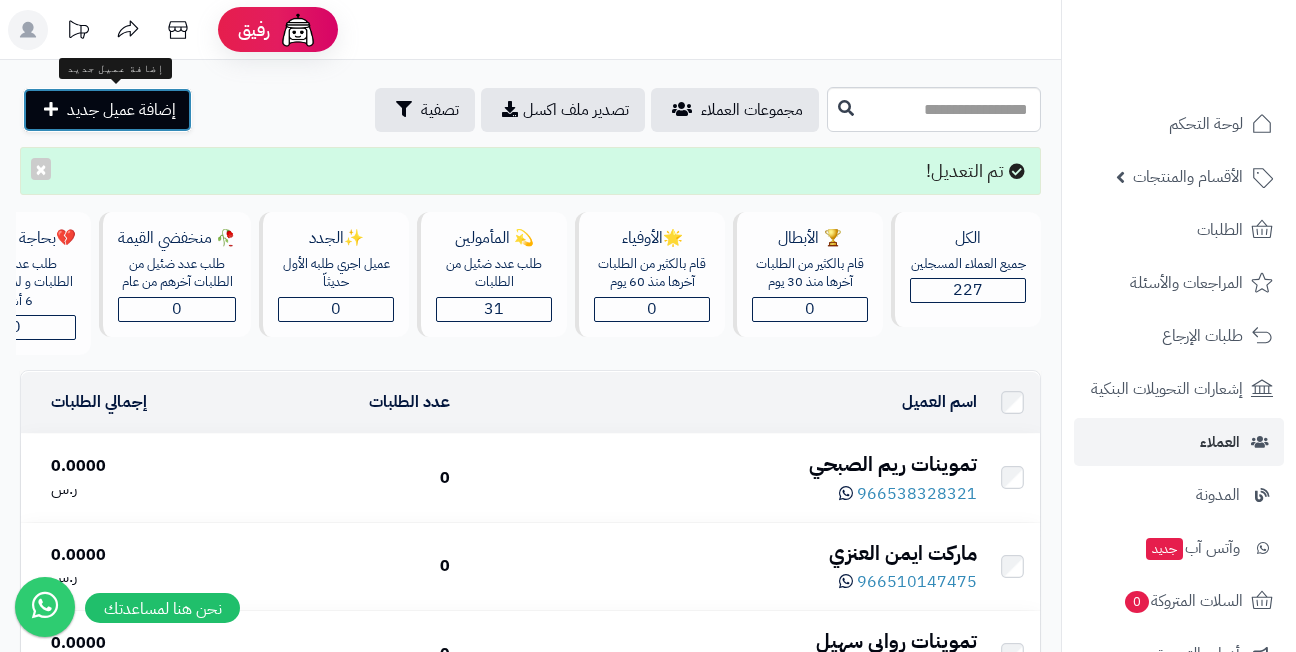 click on "إضافة عميل جديد" at bounding box center [121, 110] 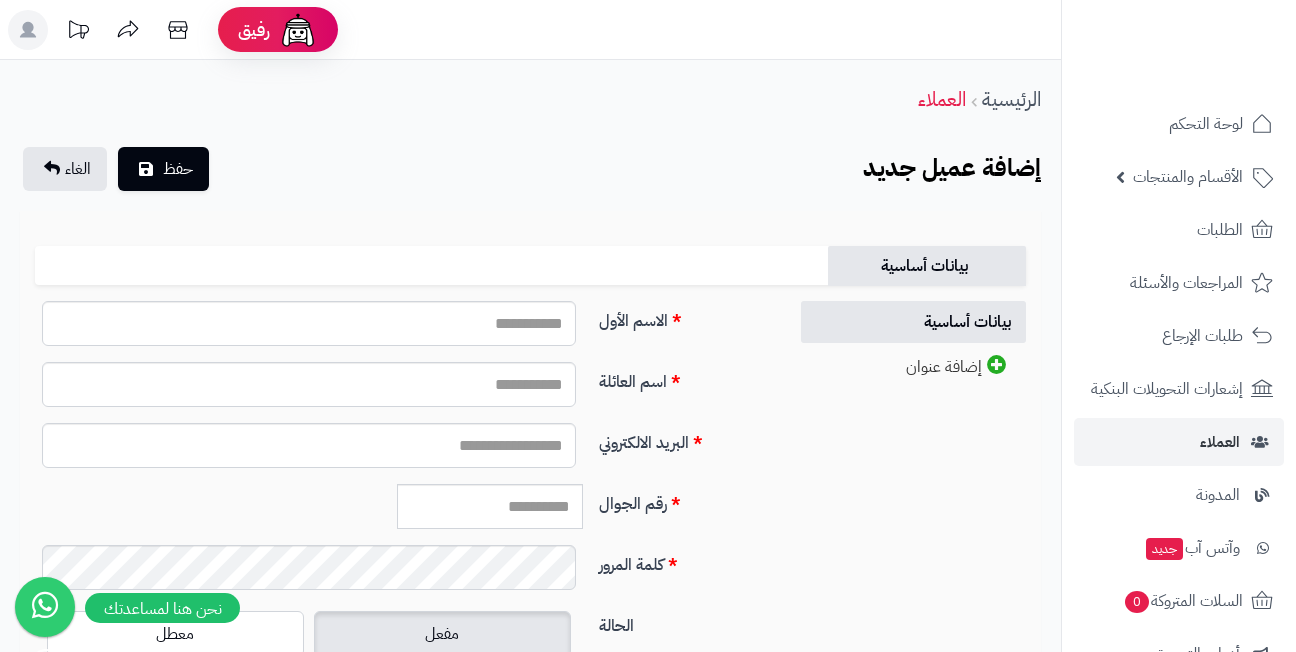 scroll, scrollTop: 0, scrollLeft: 0, axis: both 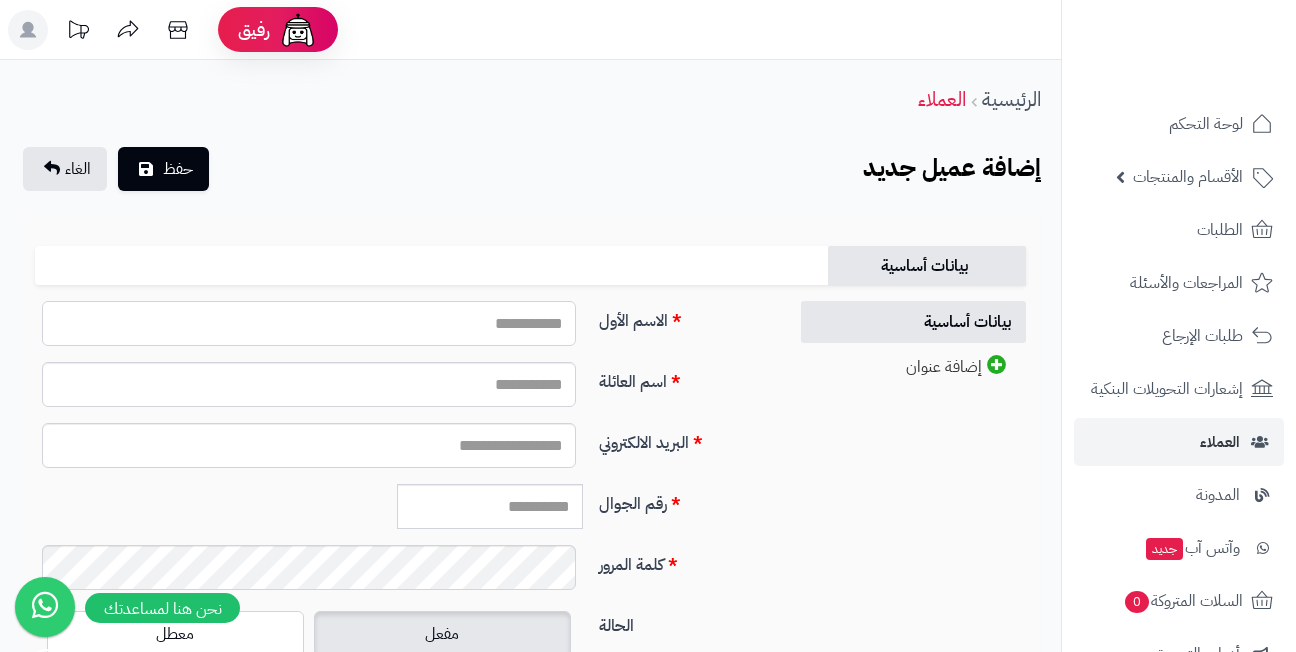 click on "الاسم الأول" at bounding box center [309, 323] 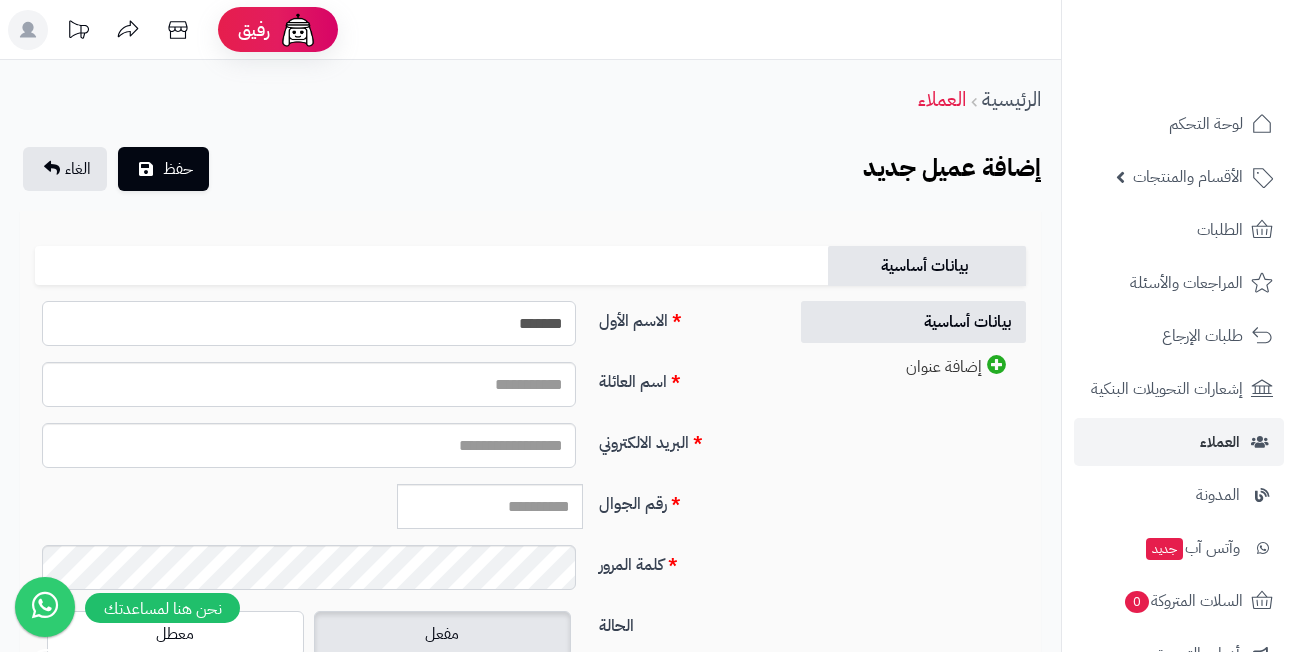 type on "*******" 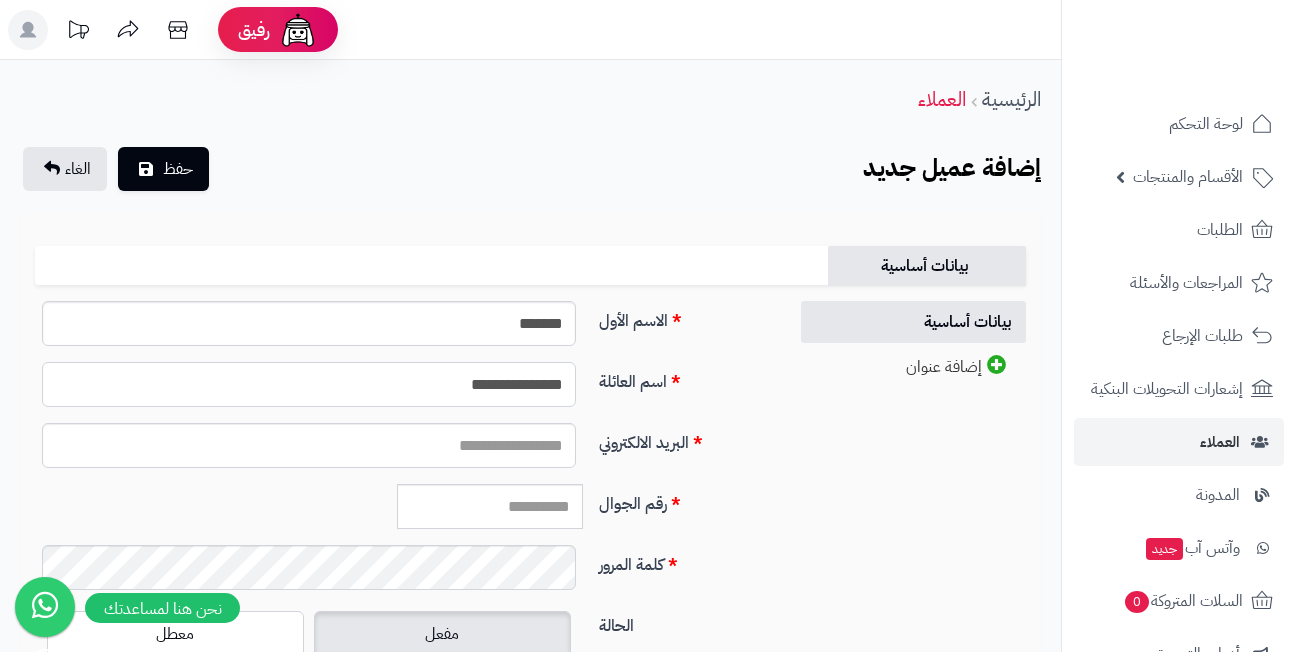 type on "**********" 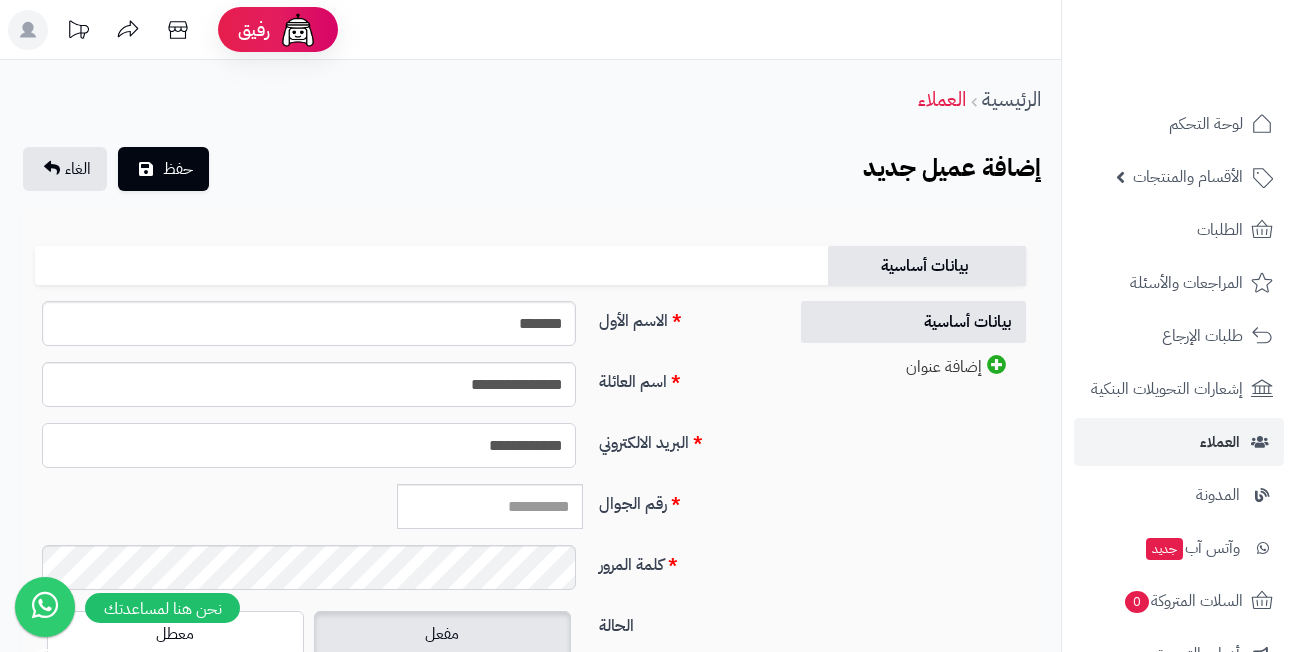 type on "**********" 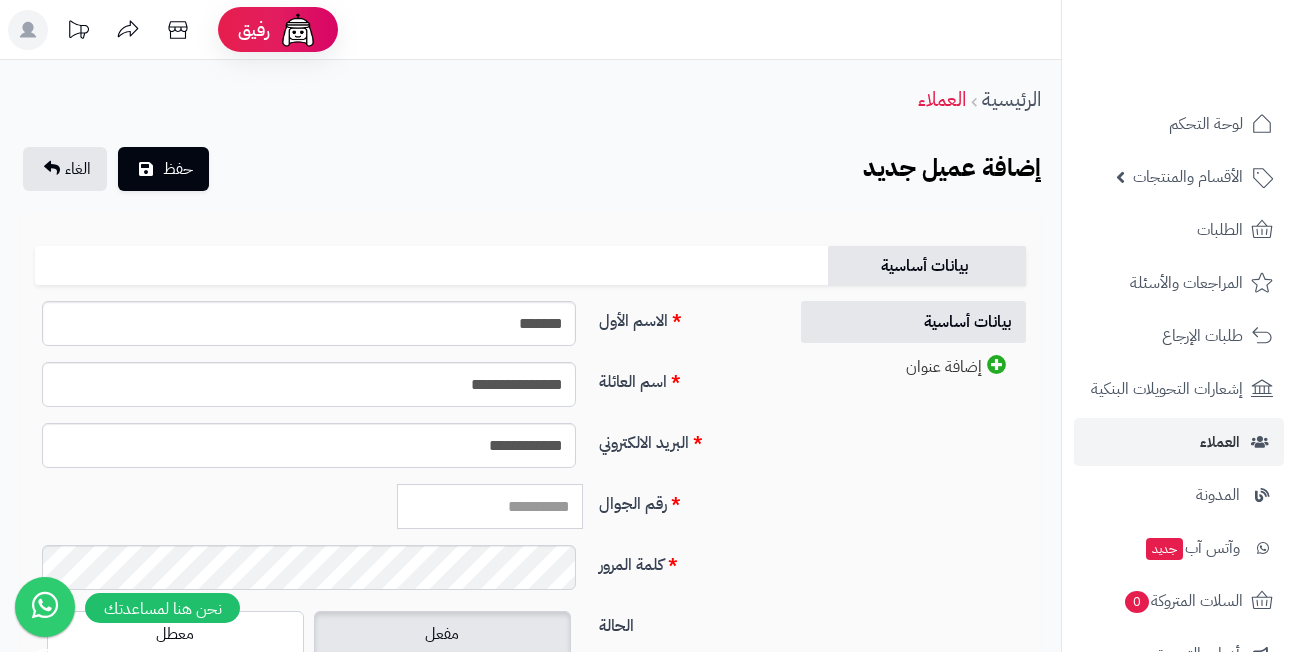 paste on "*********" 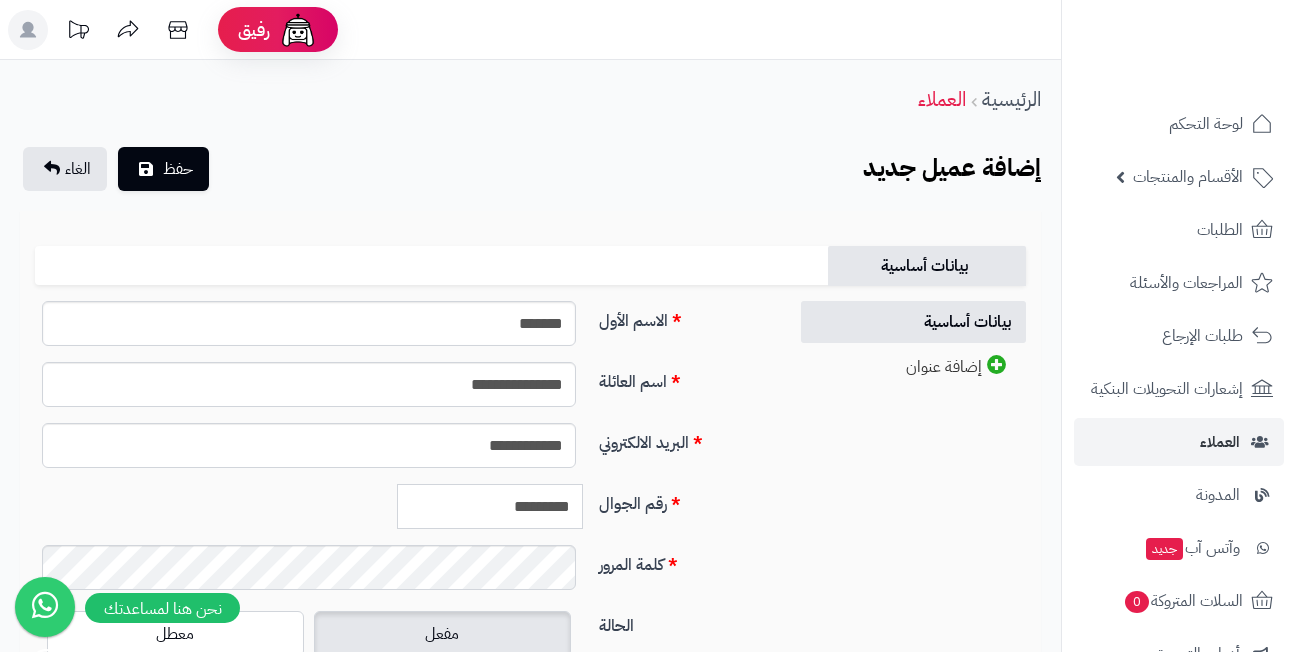 type on "*********" 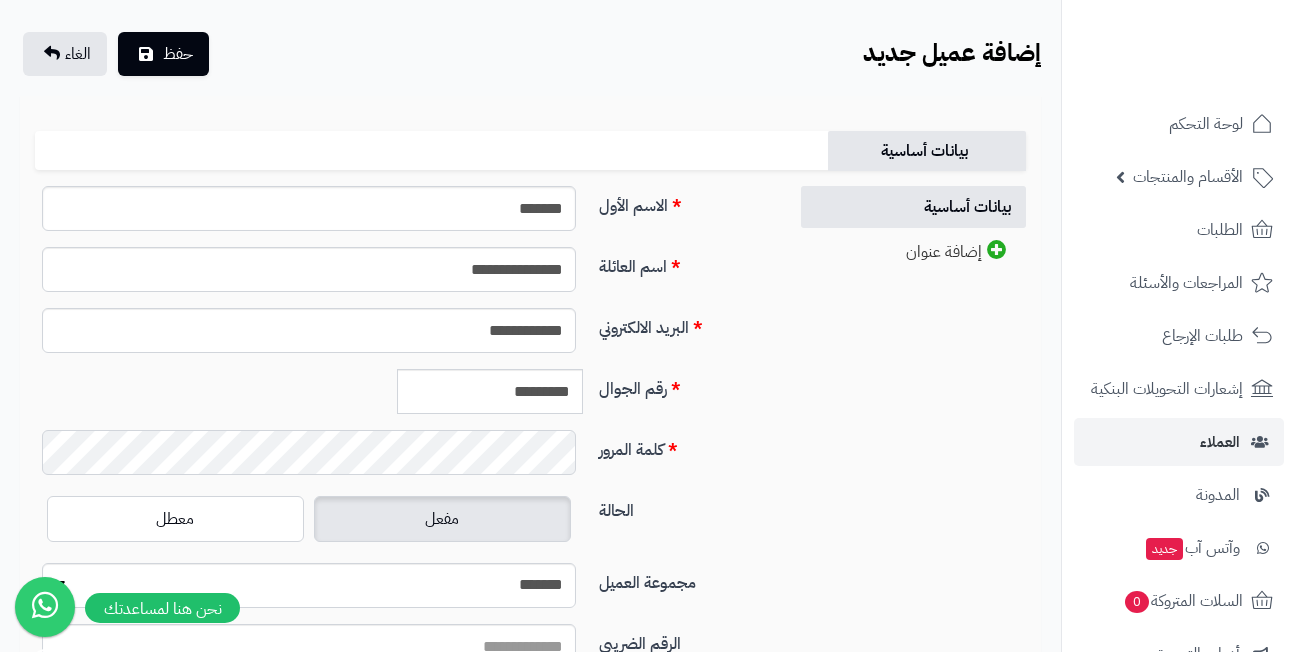scroll, scrollTop: 200, scrollLeft: 0, axis: vertical 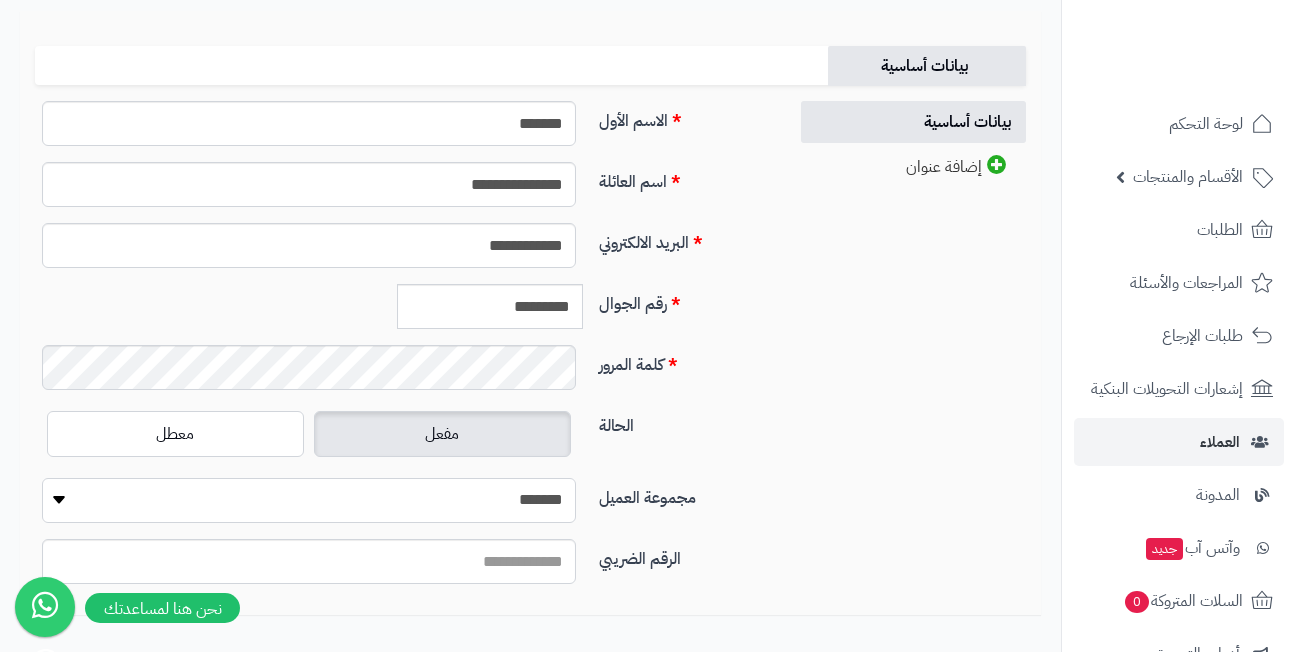 click on "**********" at bounding box center [309, 500] 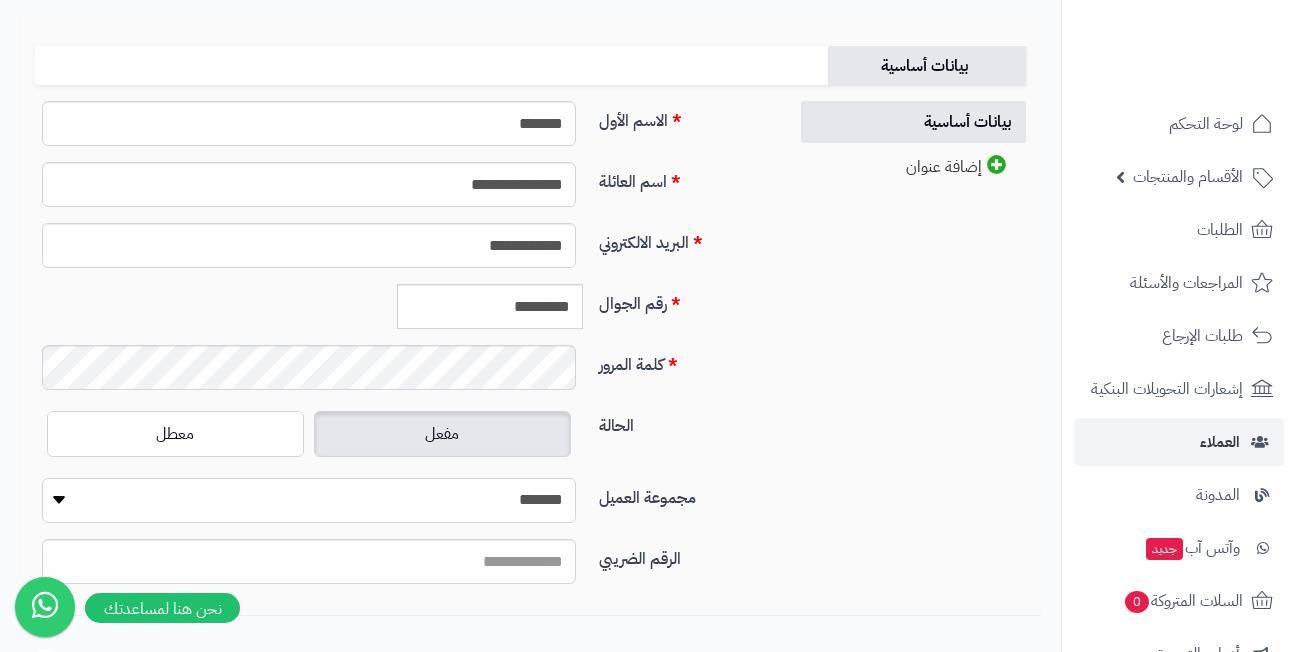 select on "*" 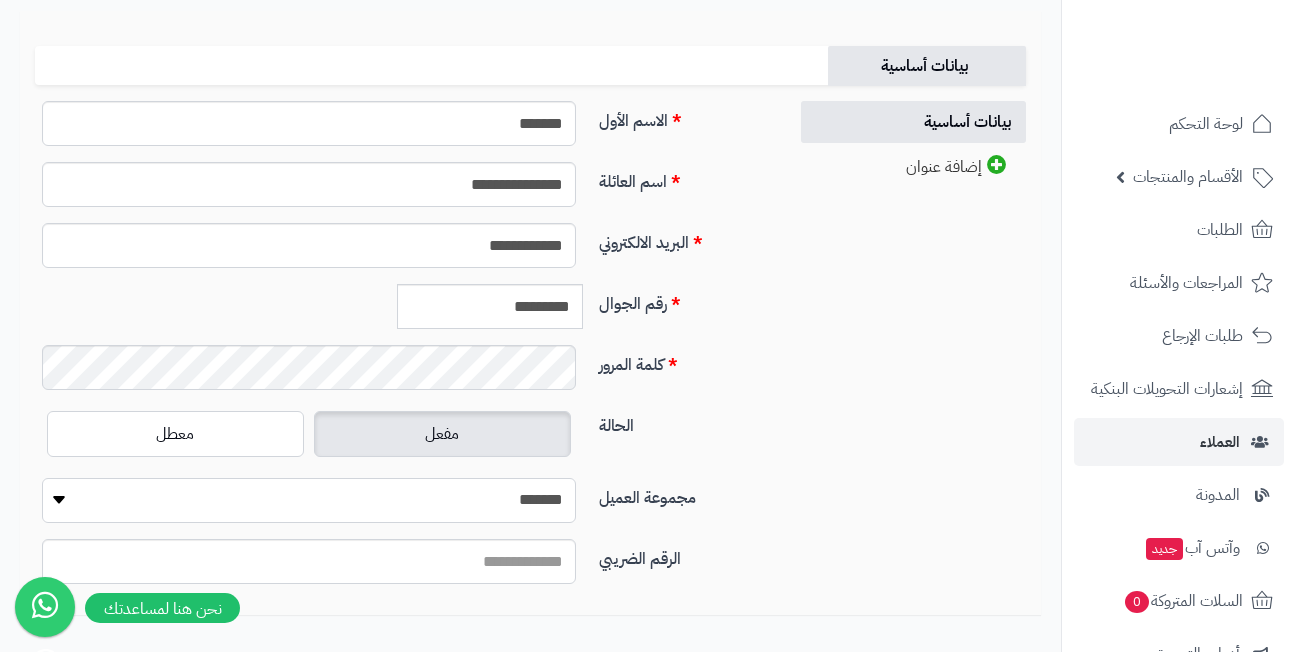 click on "**********" at bounding box center (309, 500) 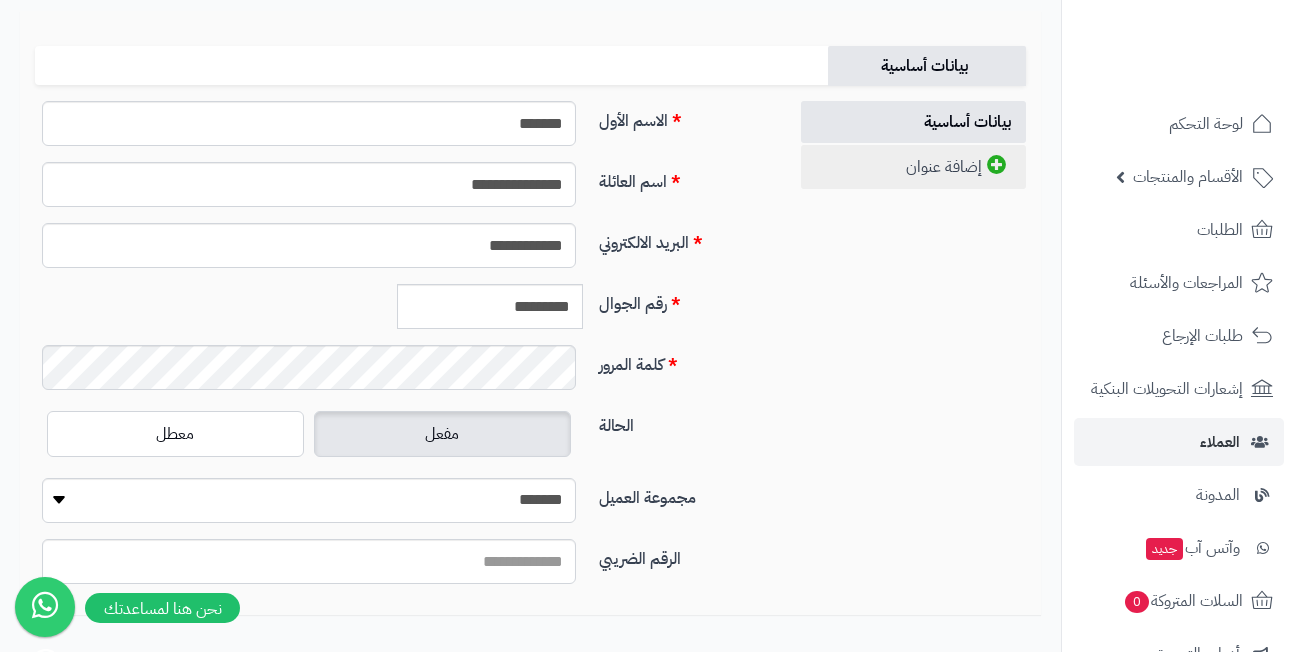 click on "إضافة عنوان" at bounding box center (913, 167) 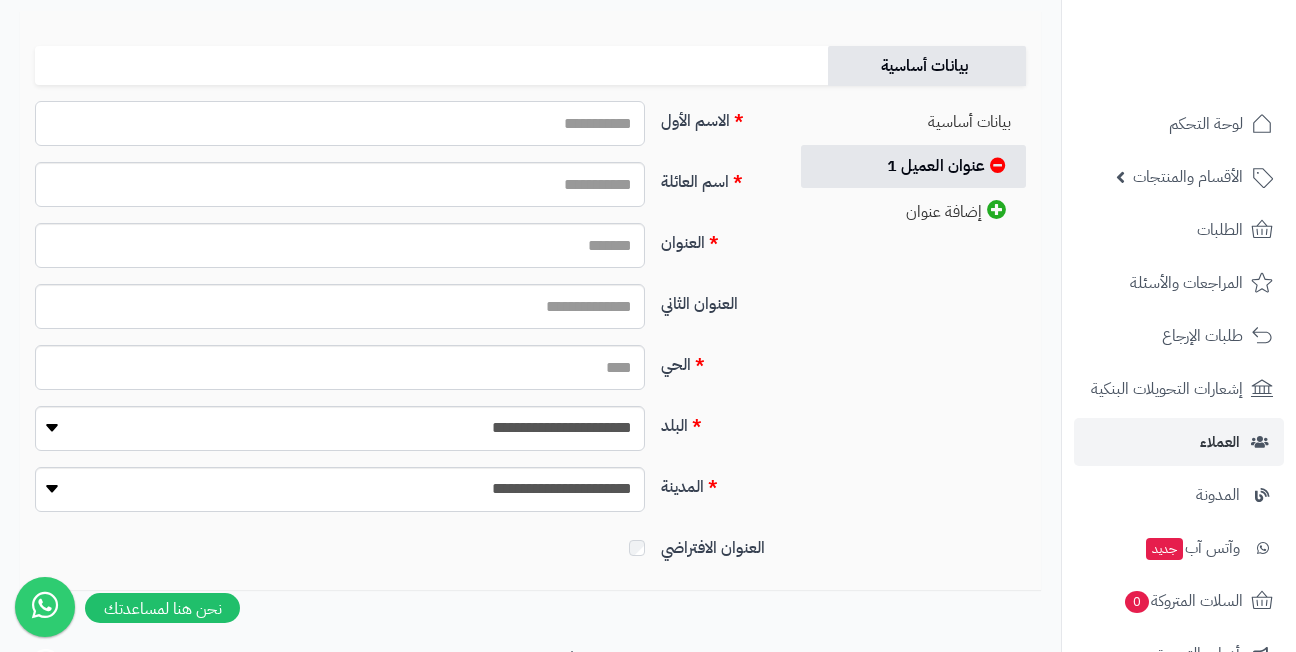 click on "الاسم الأول" at bounding box center [340, 123] 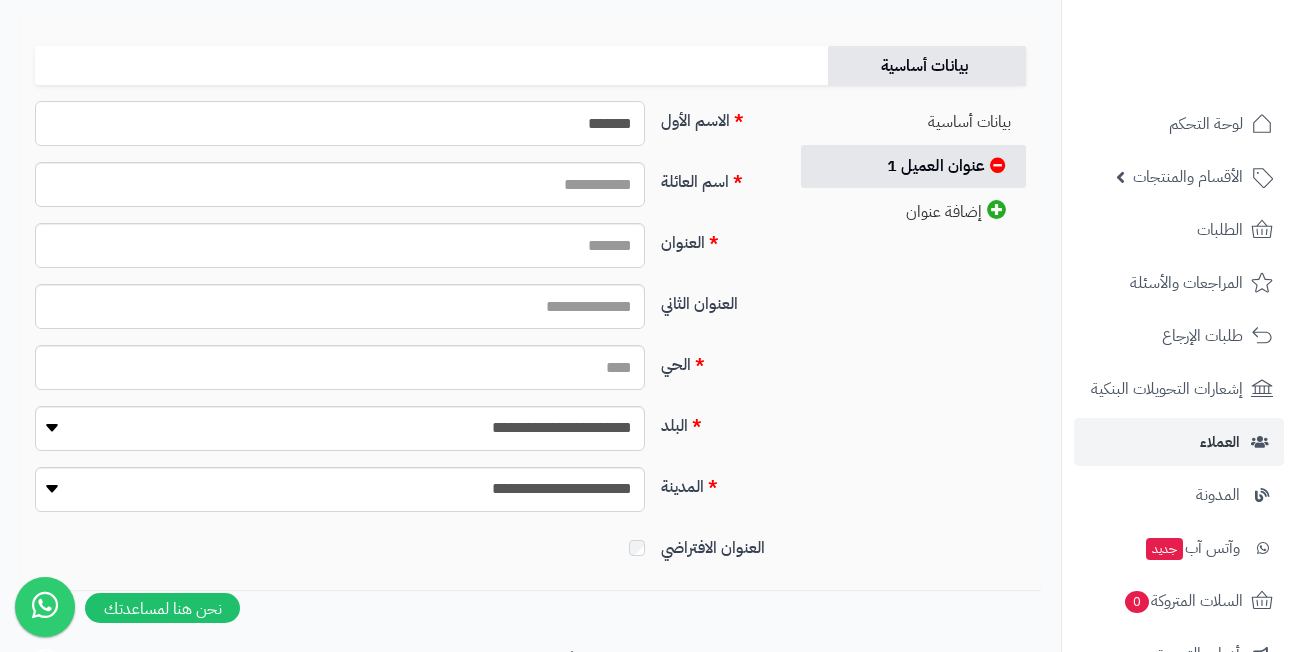 type on "*******" 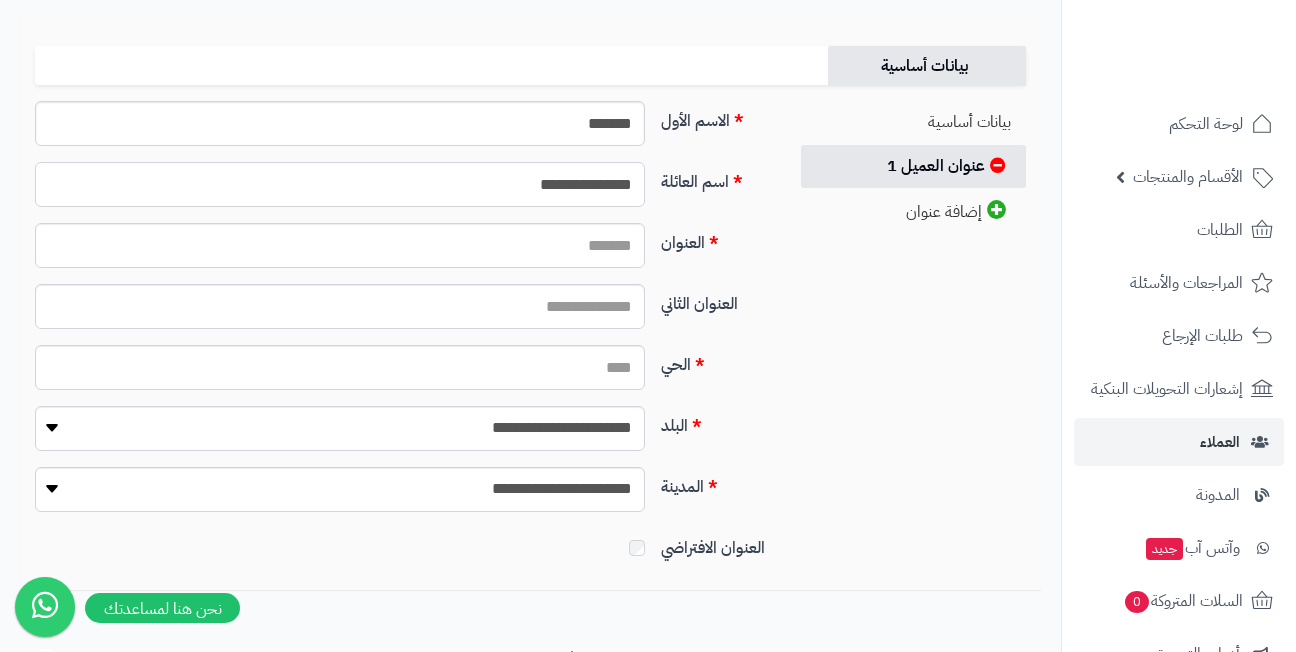 type on "**********" 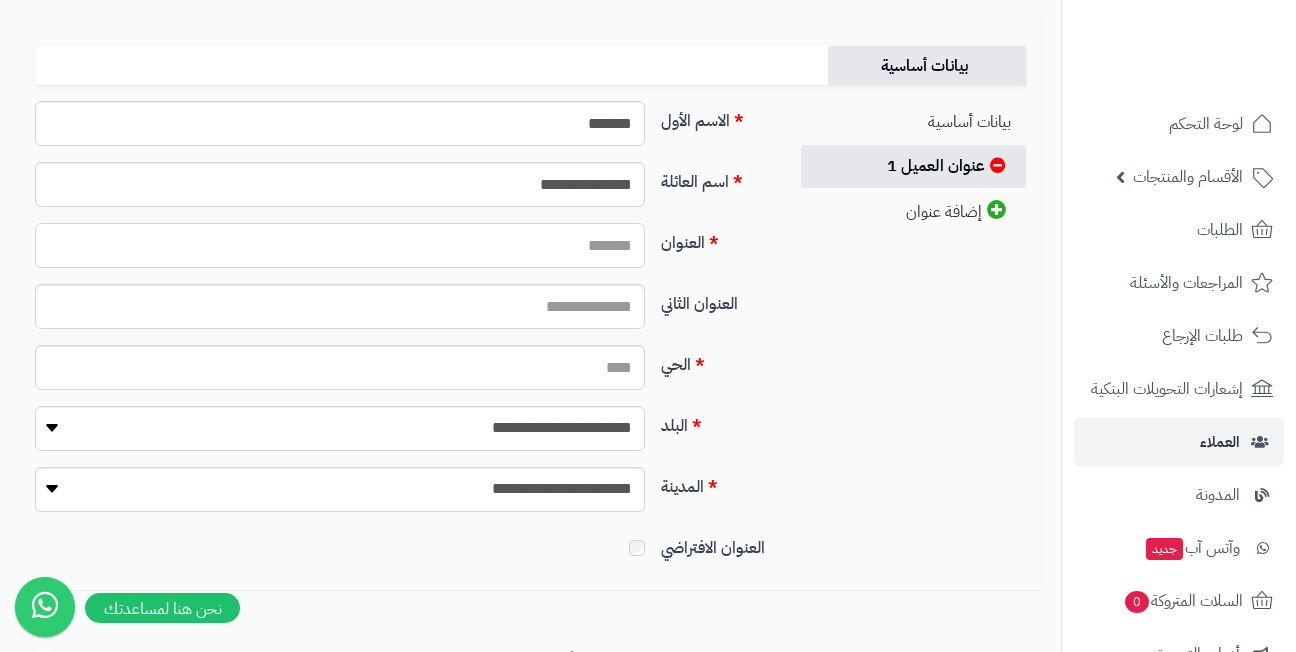 paste on "**********" 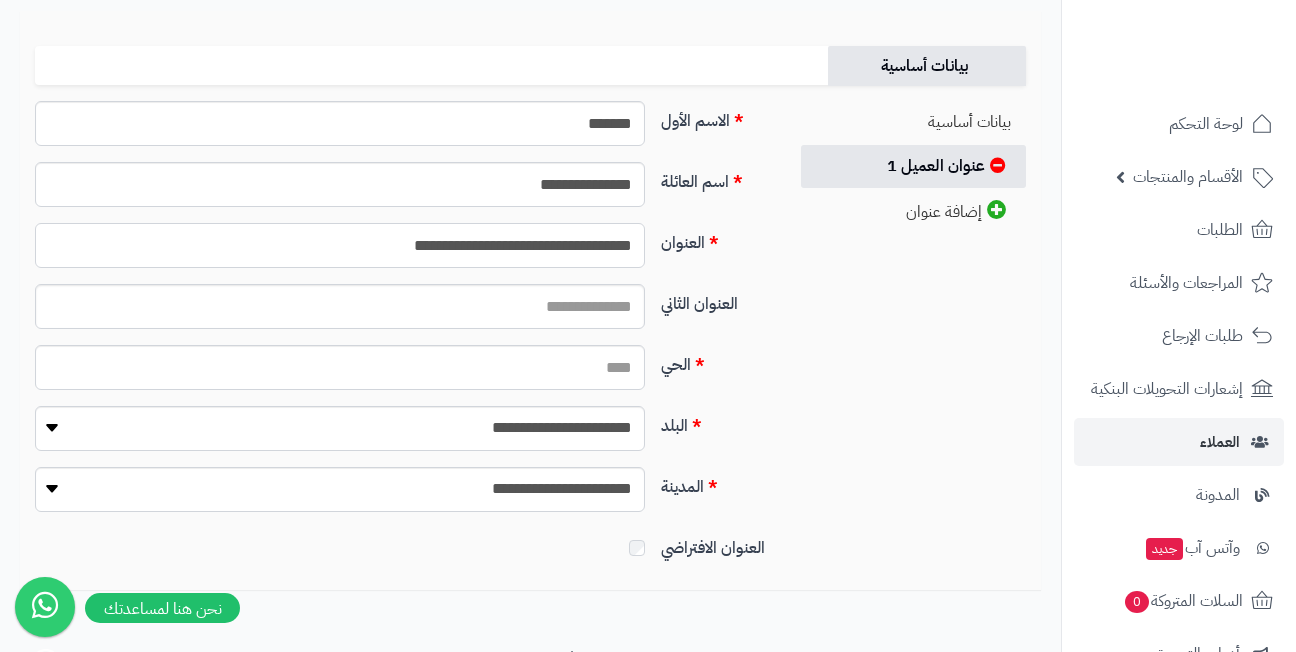 type on "**********" 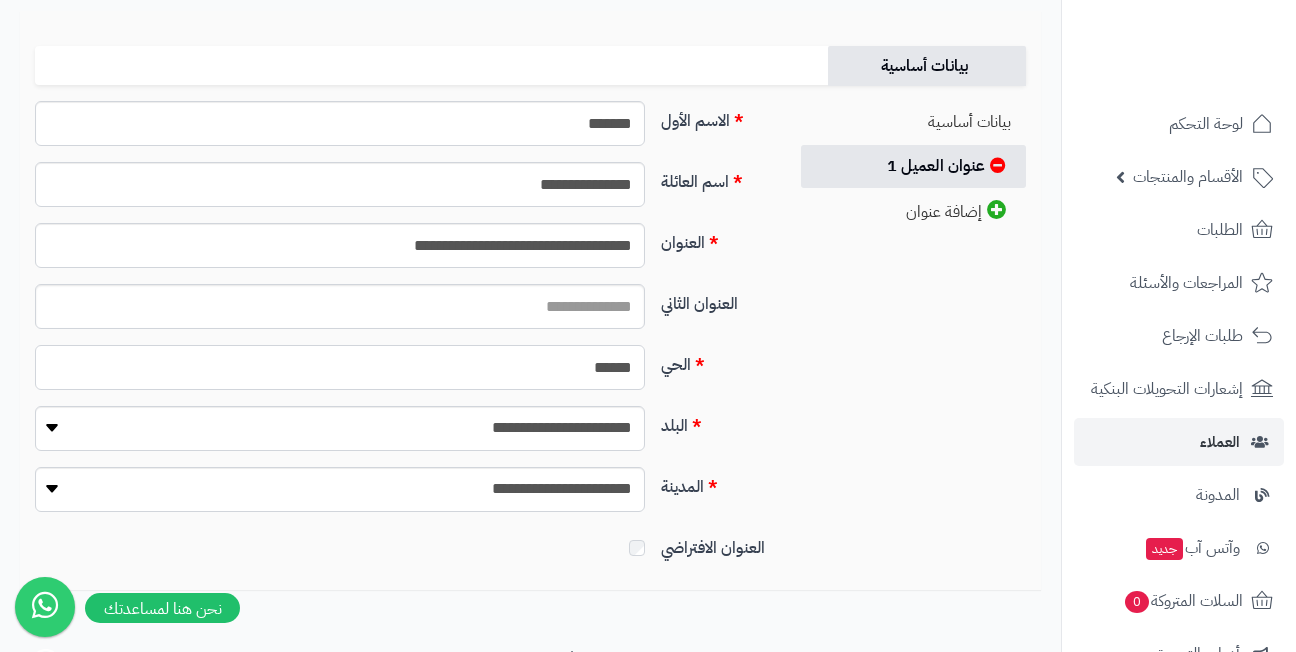 type on "******" 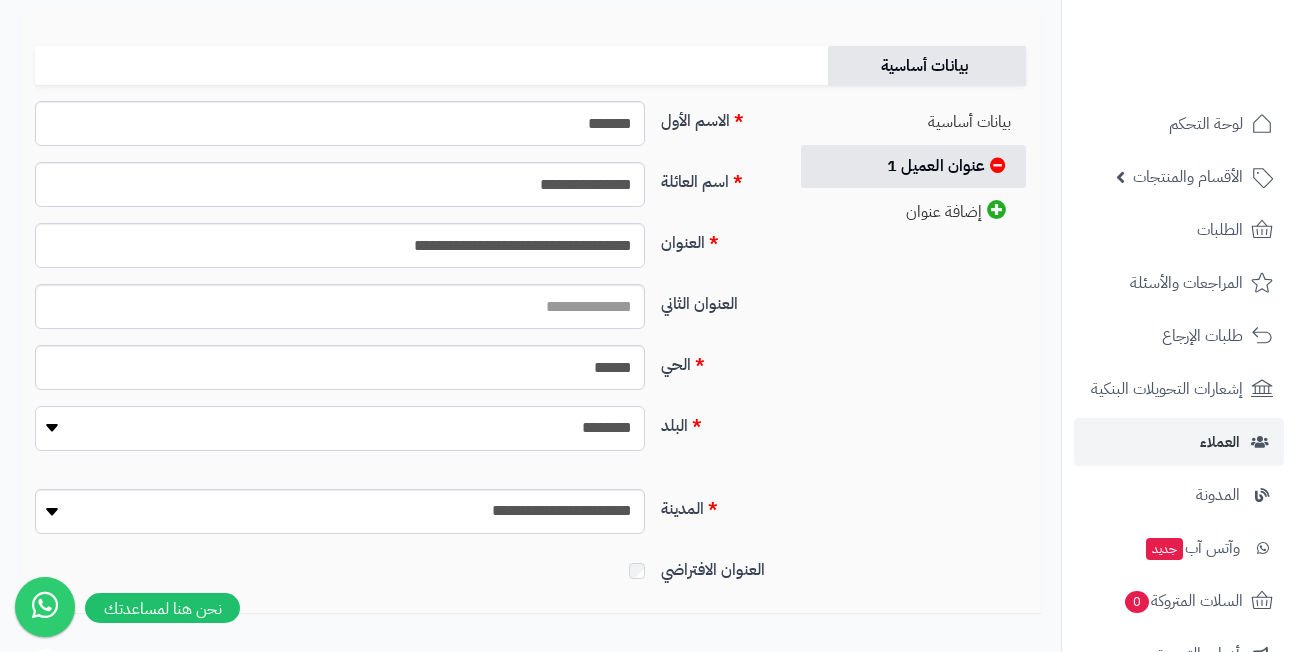 select on "***" 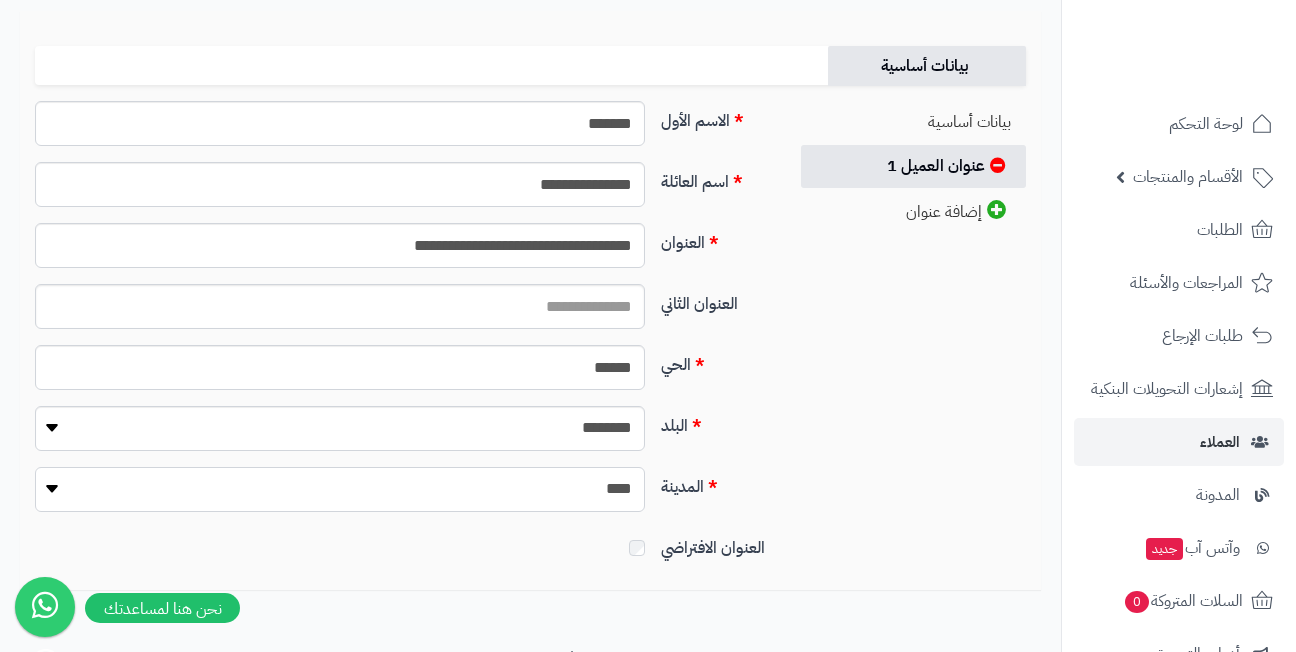 select on "***" 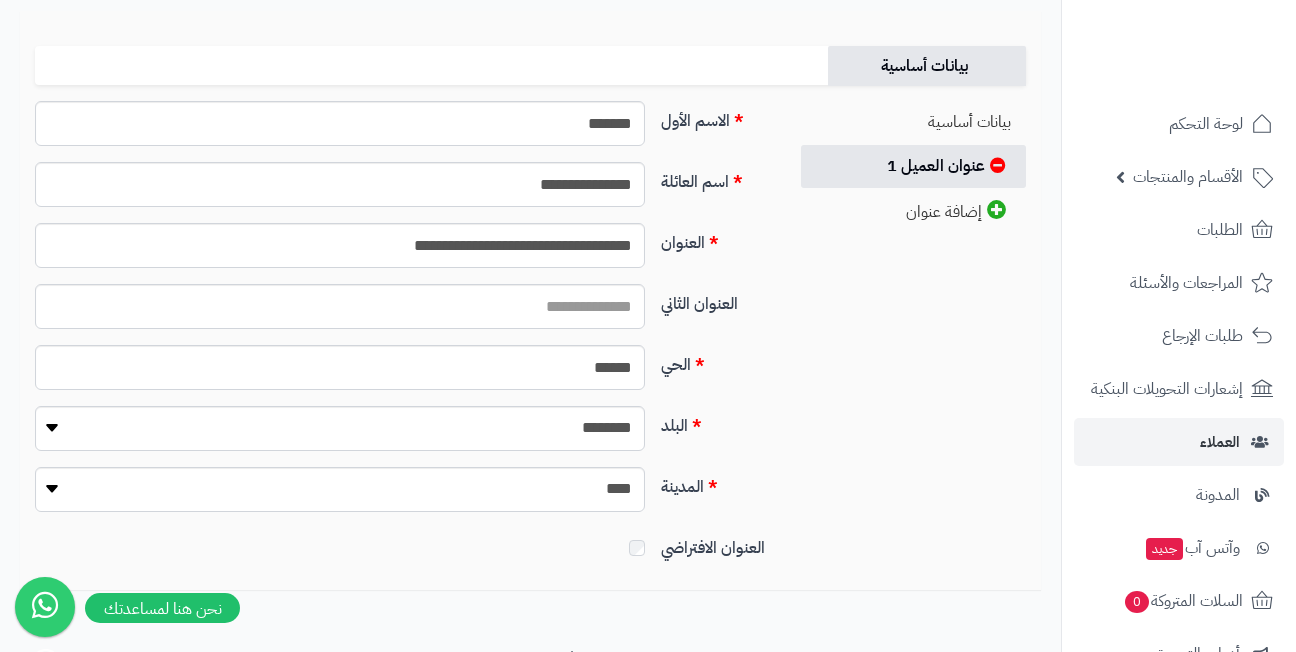 click at bounding box center [340, 544] 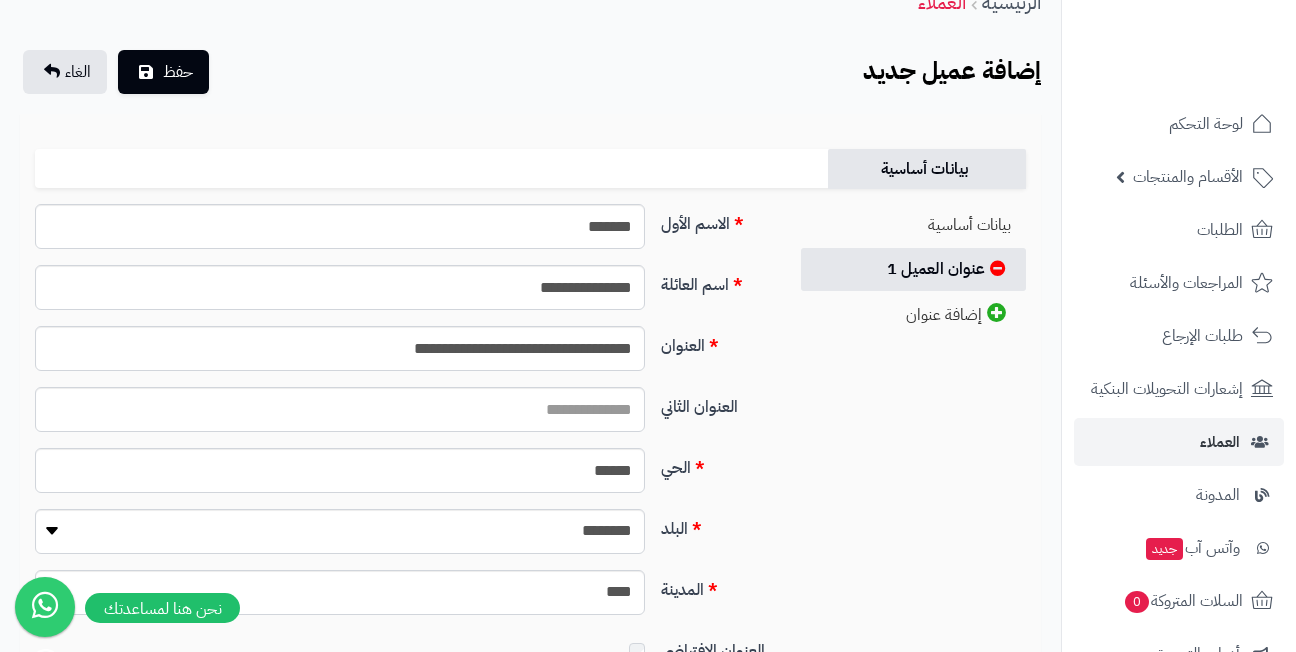 scroll, scrollTop: 0, scrollLeft: 0, axis: both 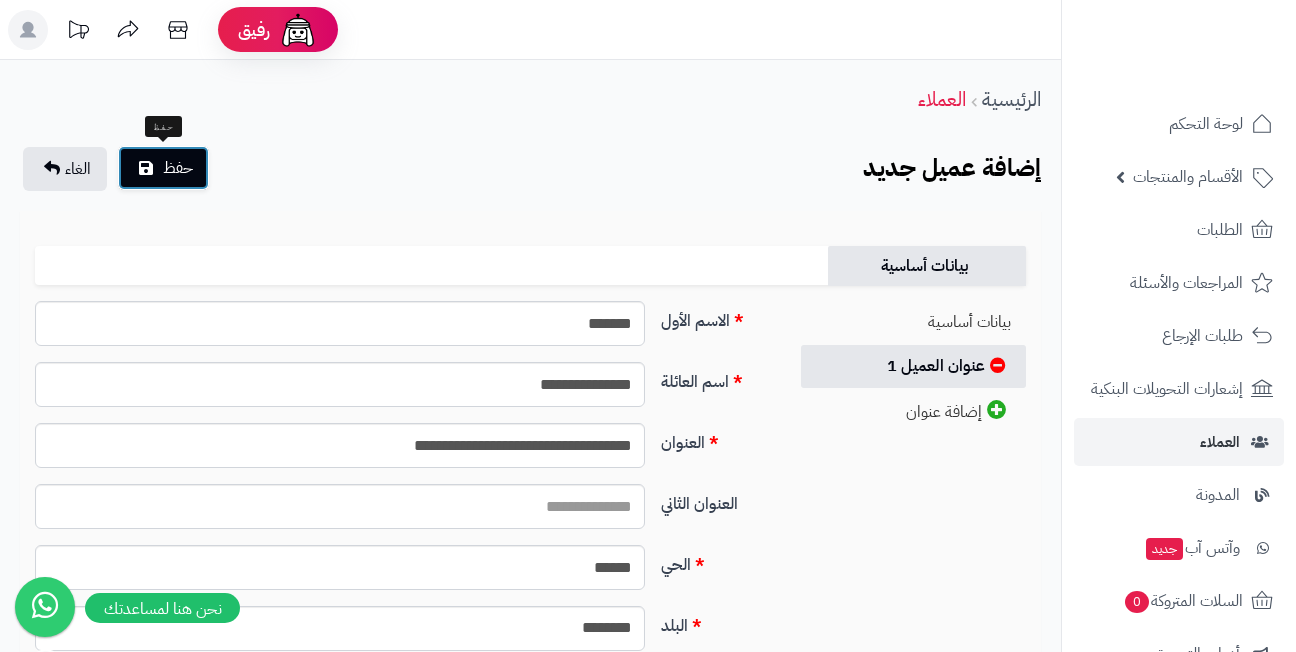 click on "حفظ" at bounding box center [163, 168] 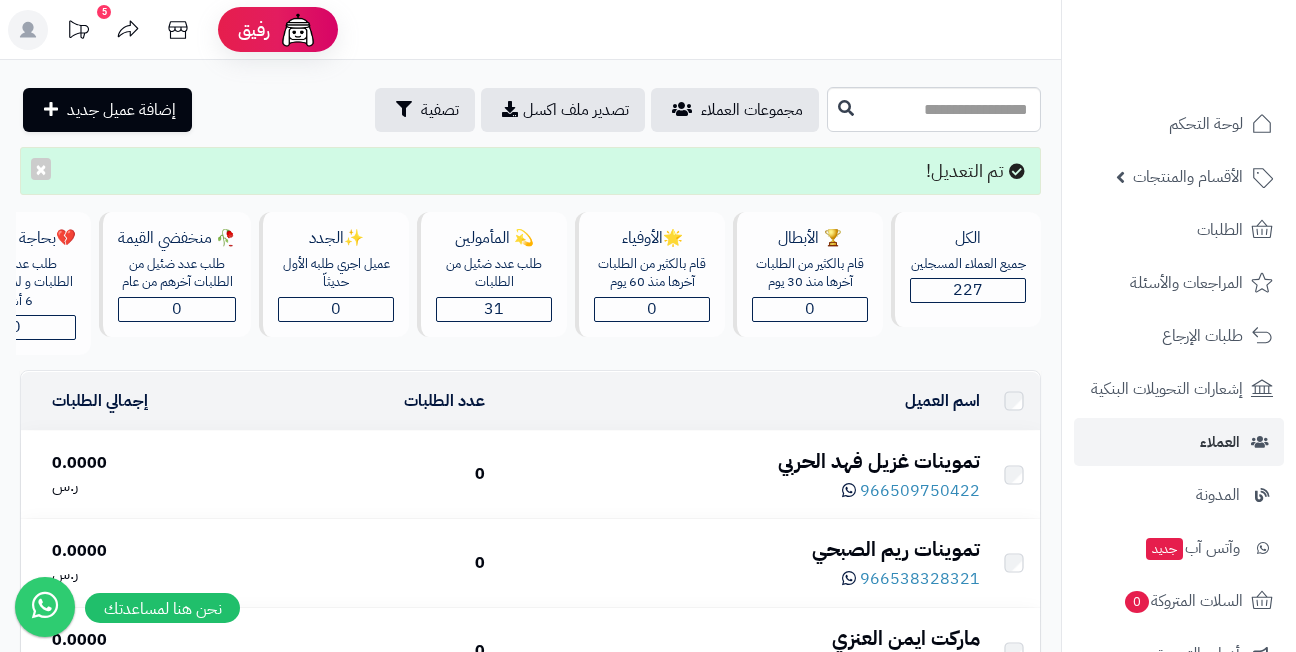 scroll, scrollTop: 0, scrollLeft: 0, axis: both 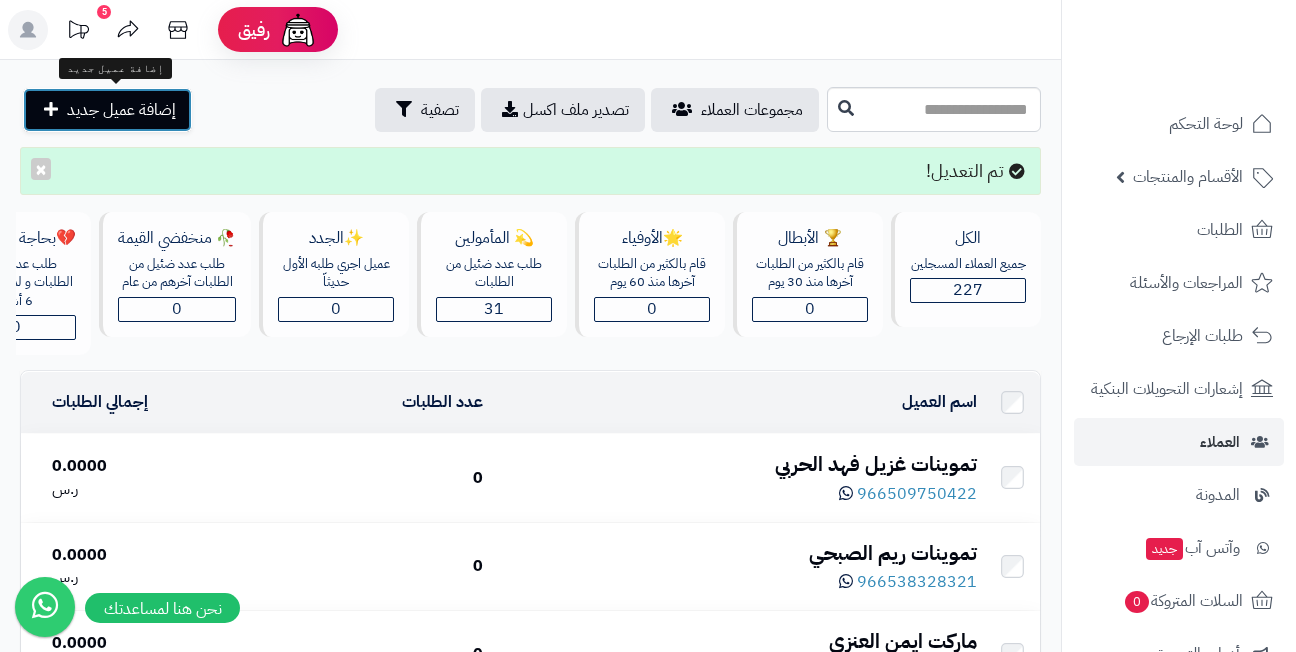 click on "إضافة عميل جديد" at bounding box center (121, 110) 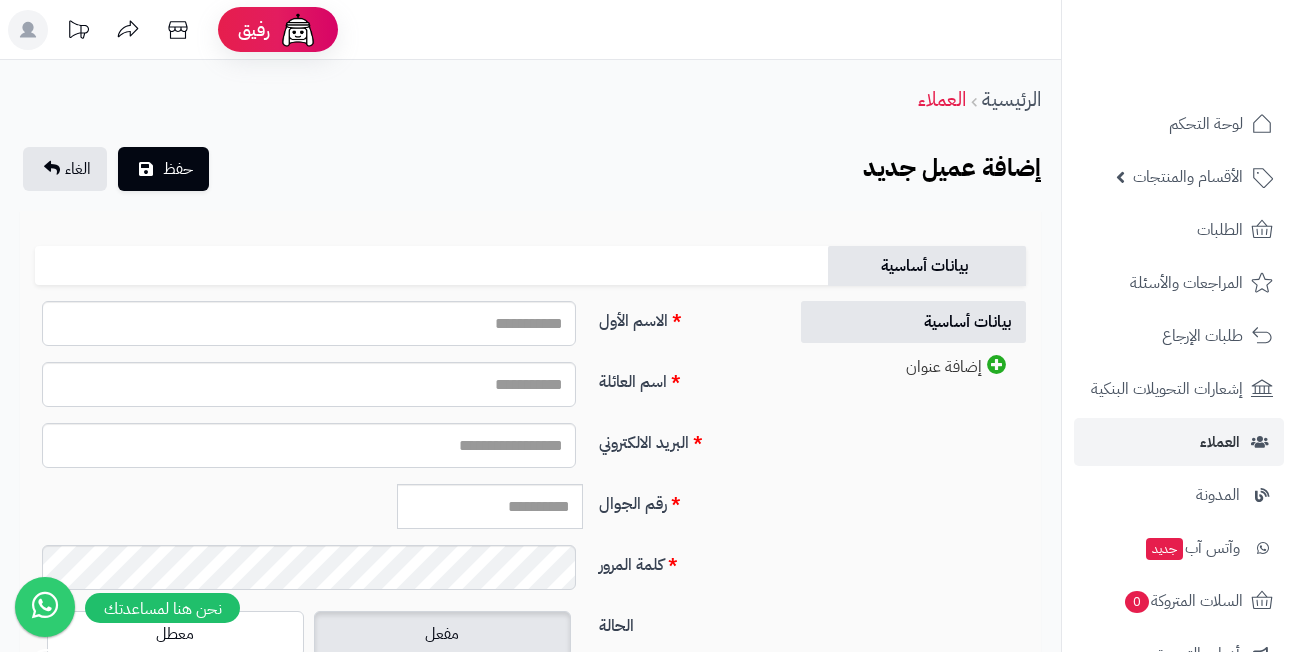 scroll, scrollTop: 0, scrollLeft: 0, axis: both 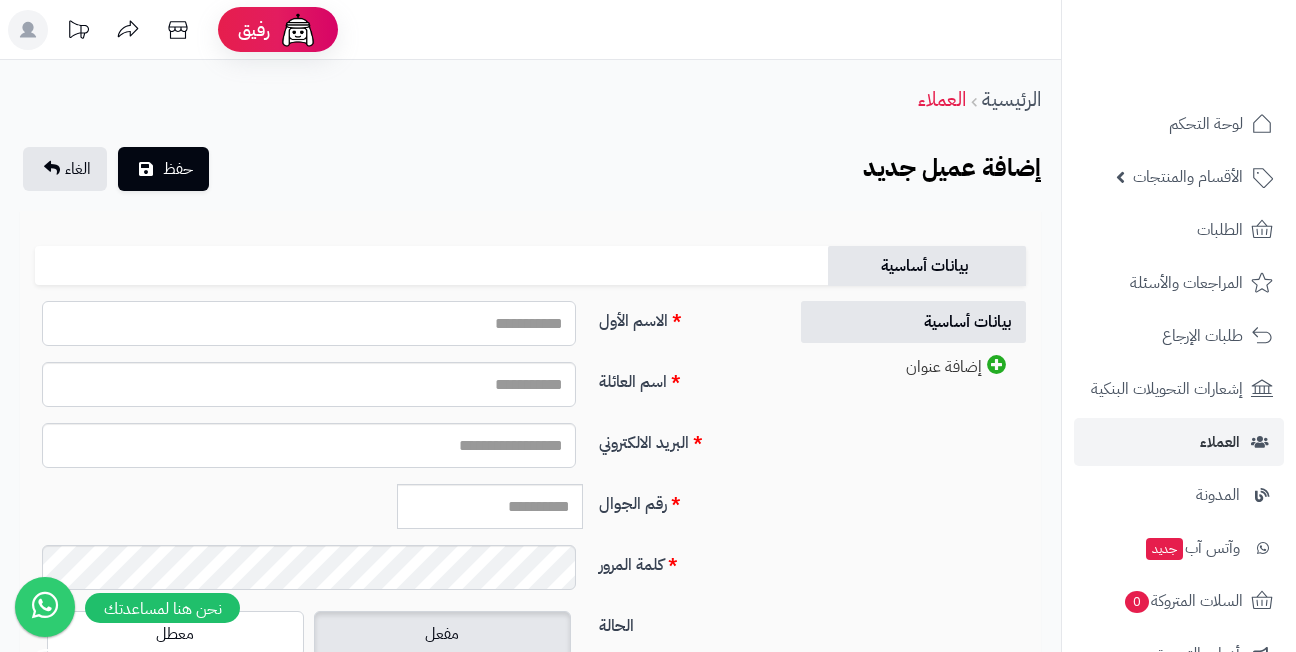 click on "الاسم الأول" at bounding box center (309, 323) 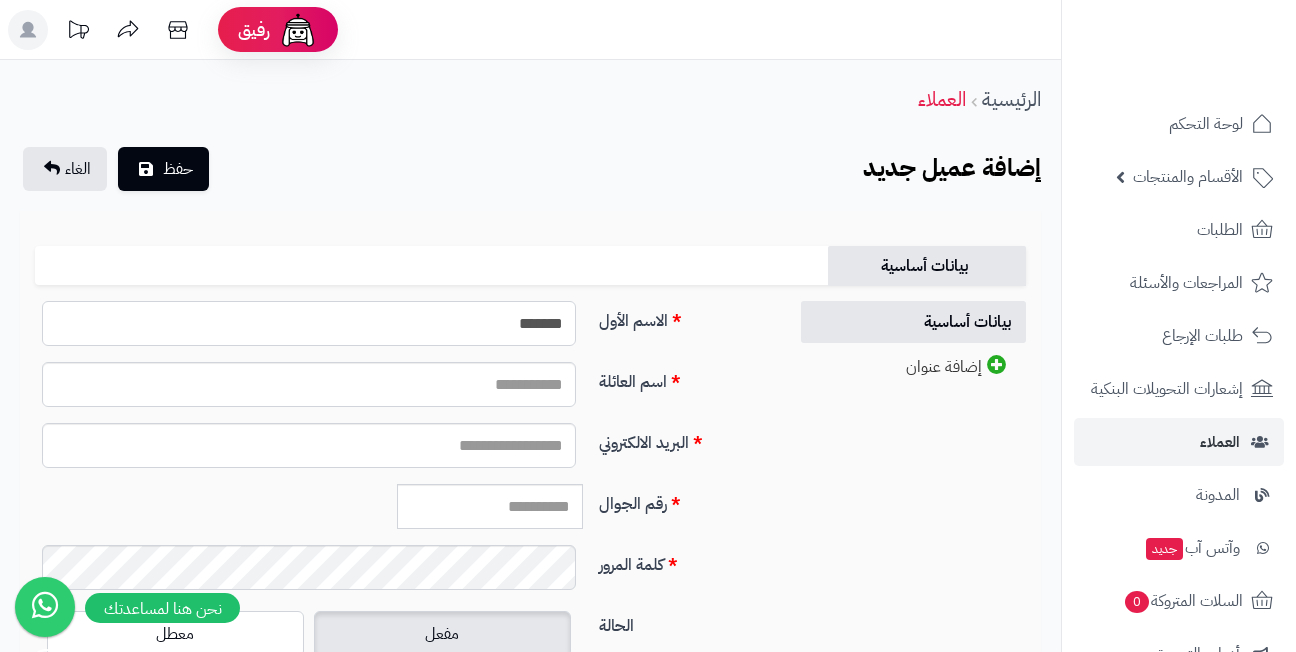 type on "*******" 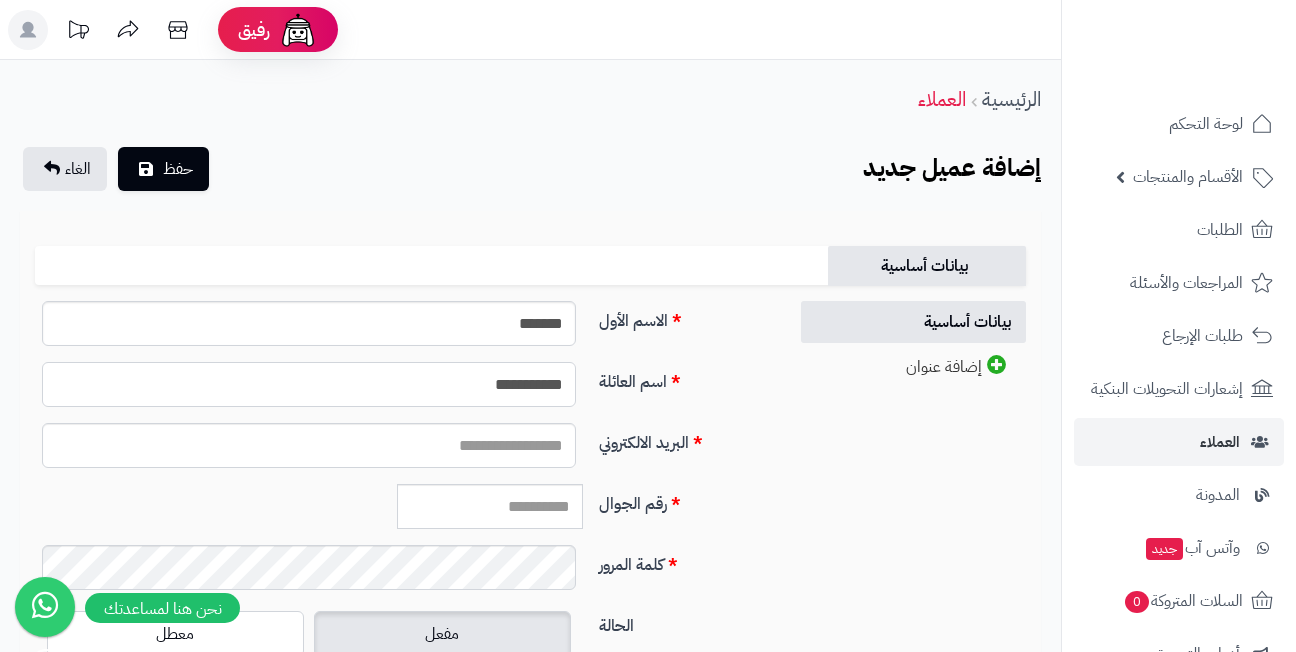 type on "**********" 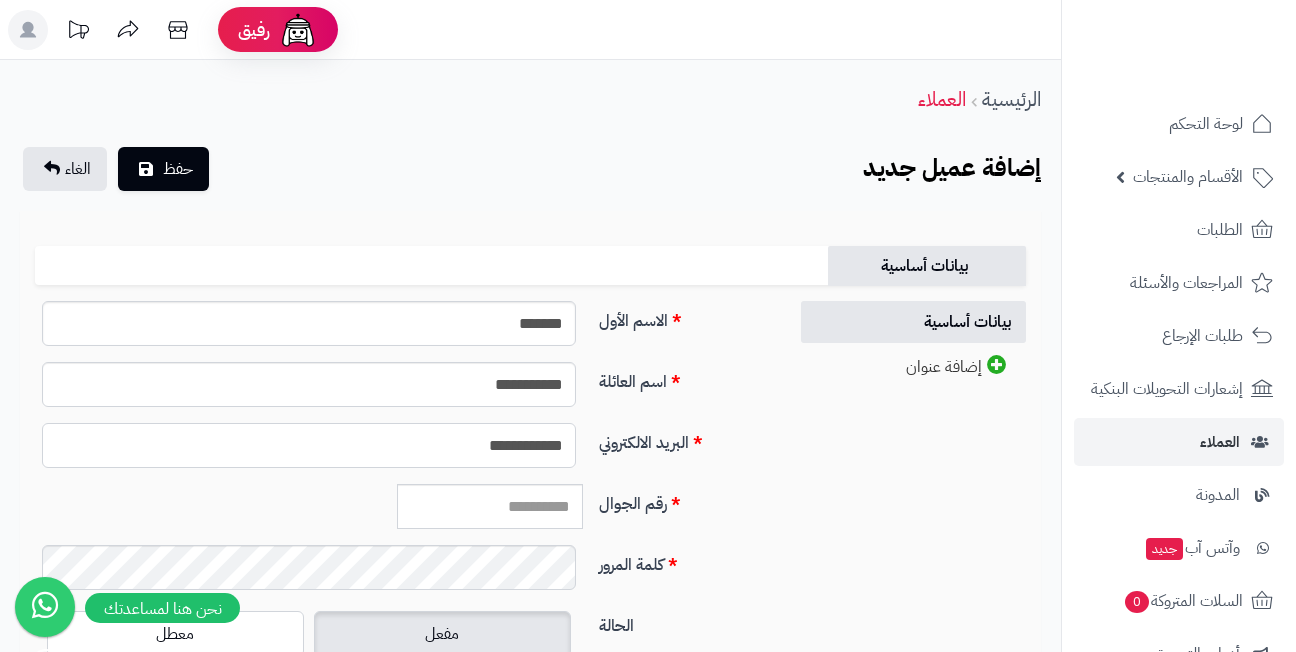 type on "**********" 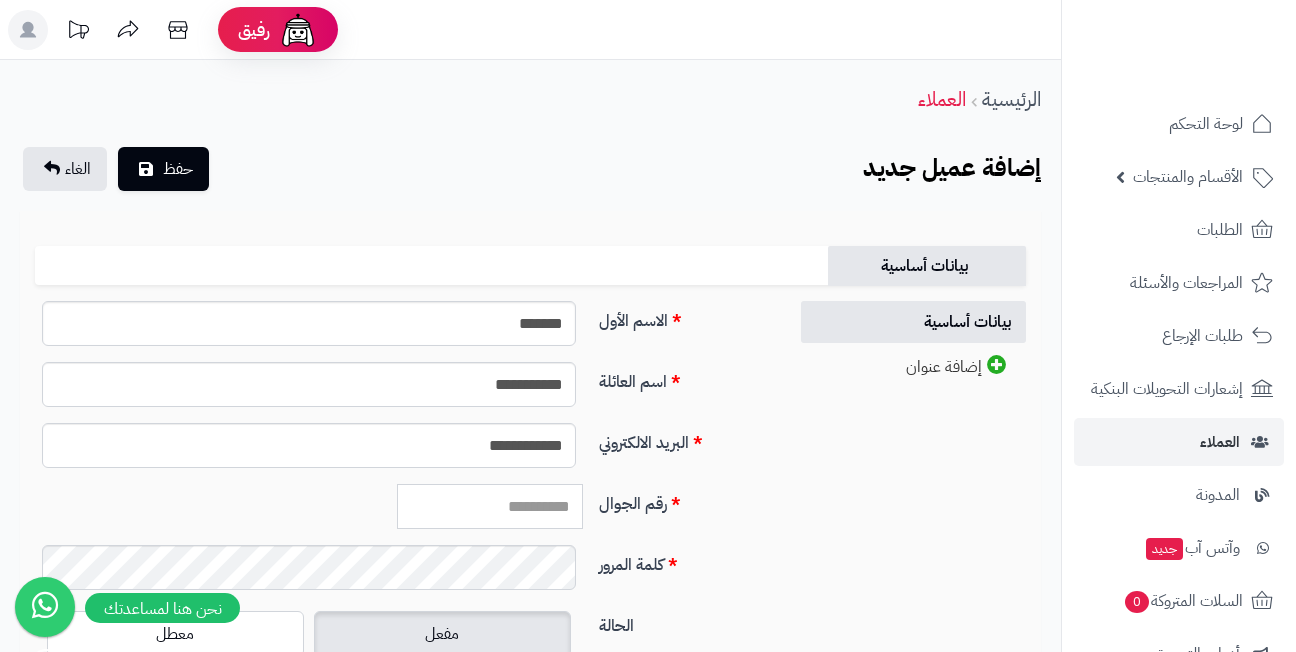 paste on "*********" 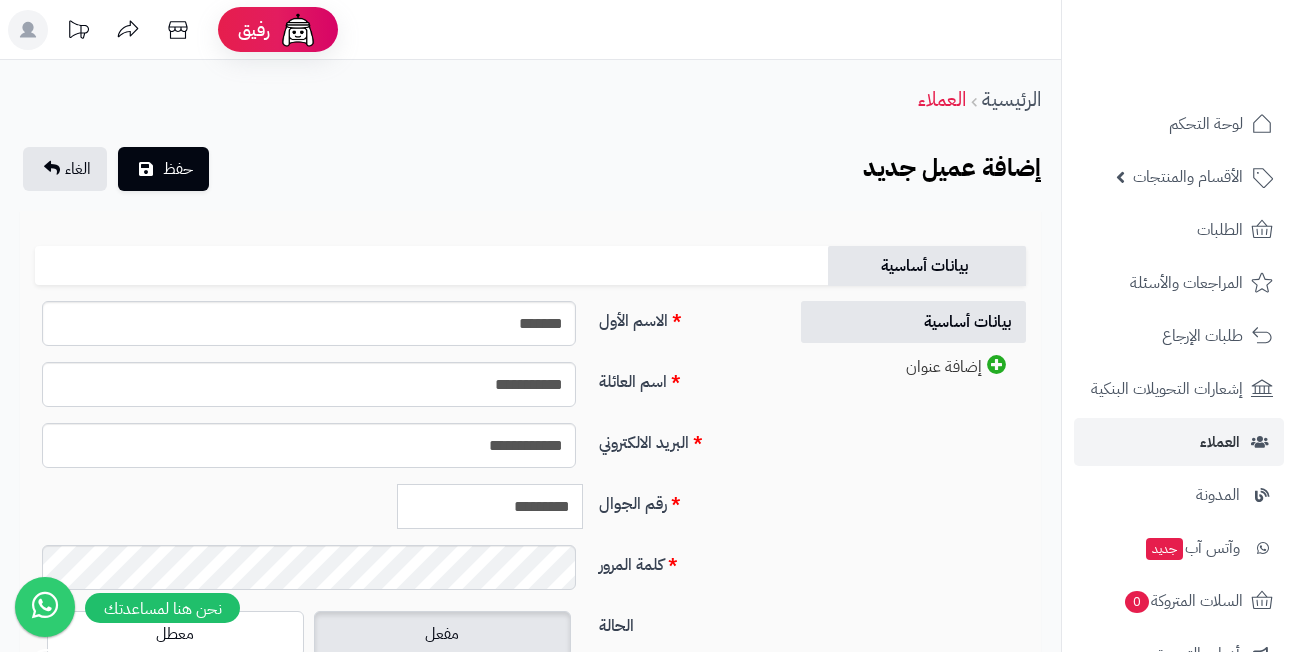 type on "*********" 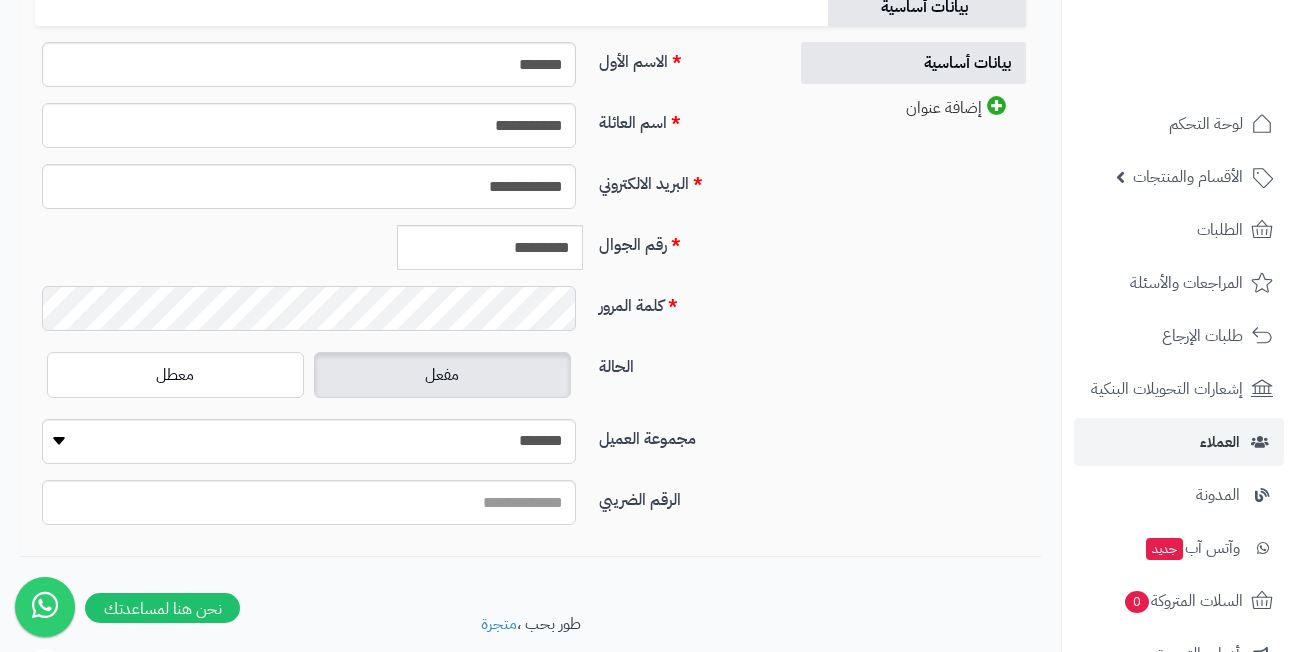 scroll, scrollTop: 320, scrollLeft: 0, axis: vertical 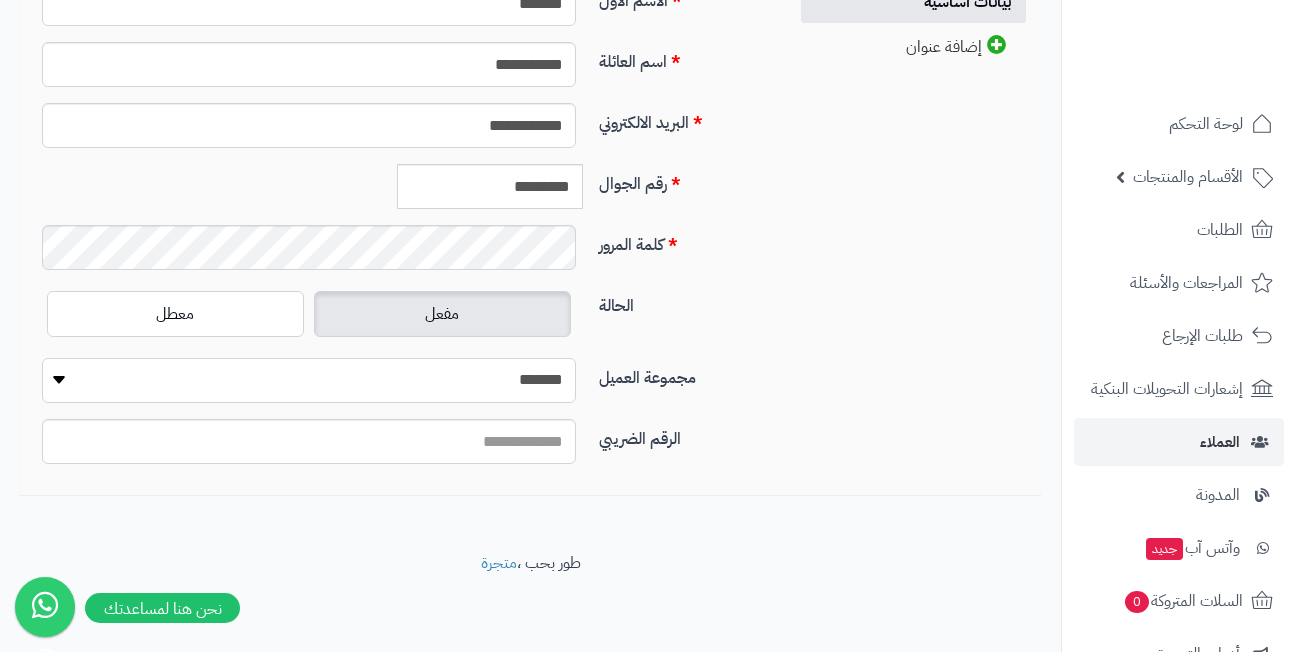 click on "**********" at bounding box center [309, 380] 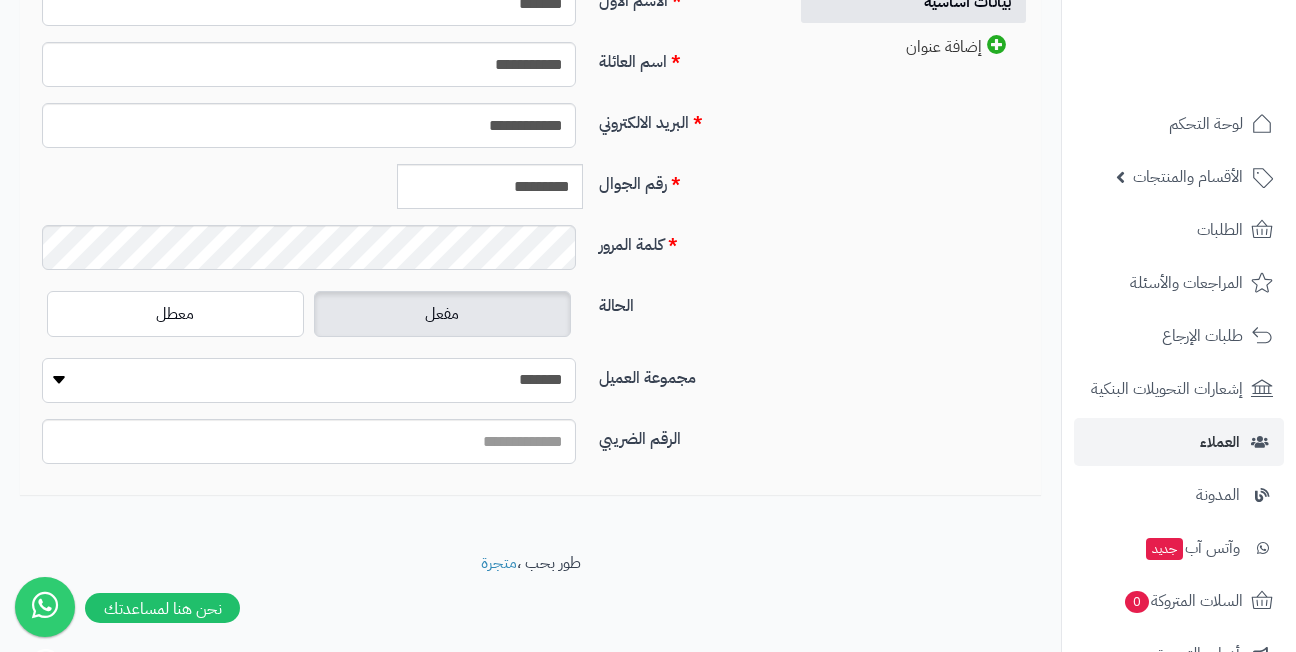 select on "*" 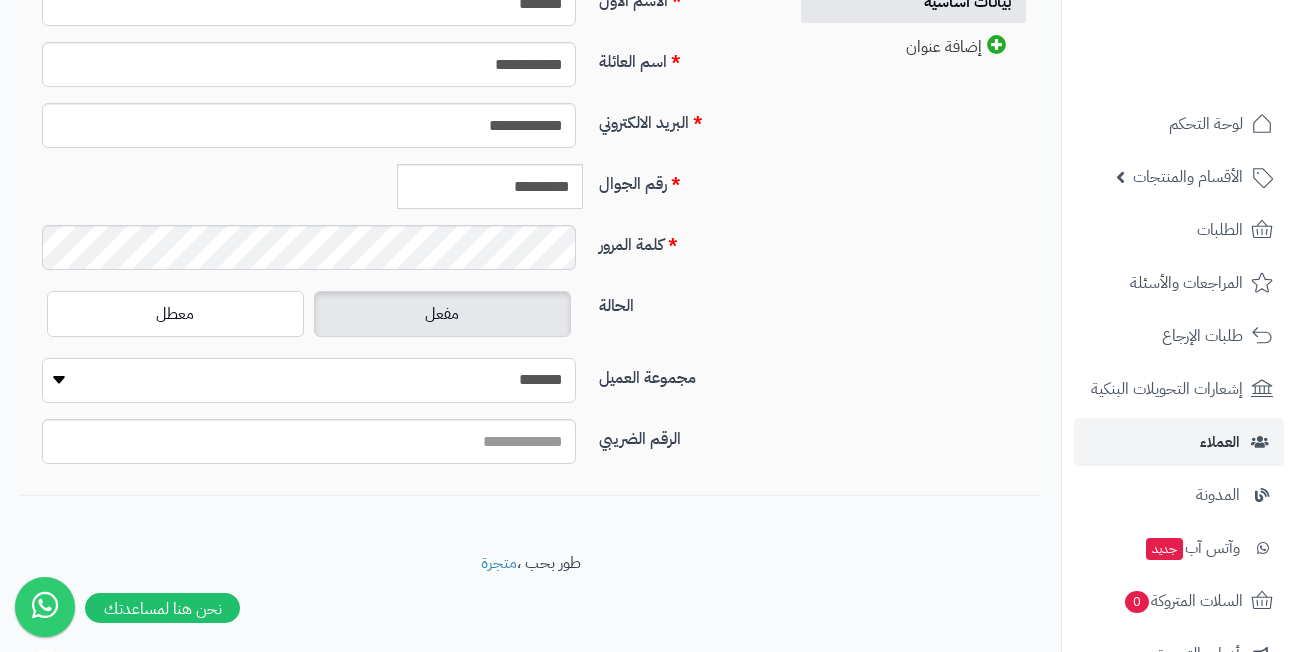 click on "**********" at bounding box center [309, 380] 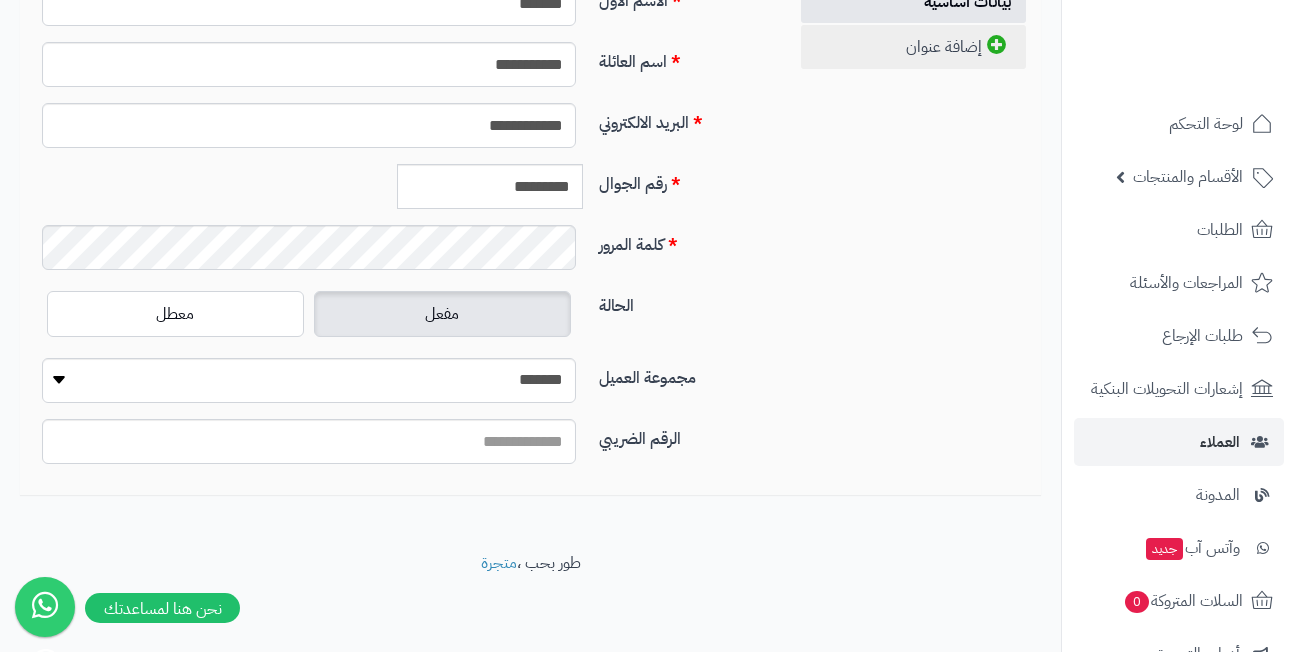 click on "إضافة عنوان" at bounding box center (913, 47) 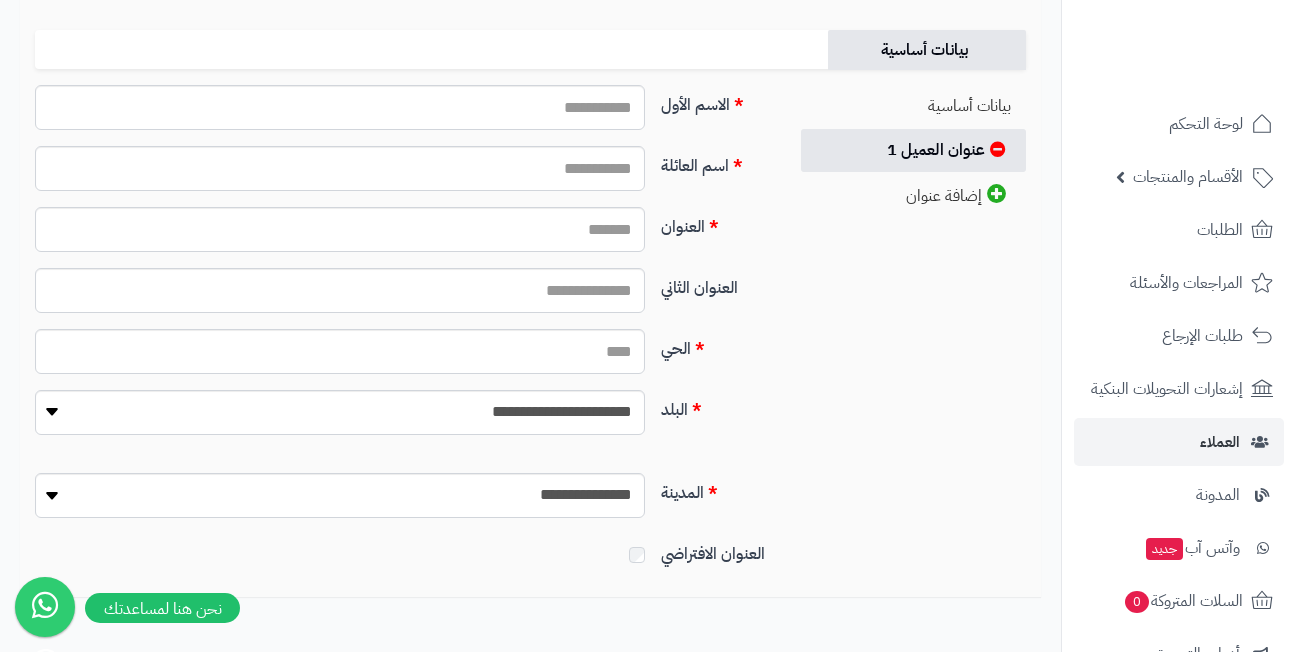 scroll, scrollTop: 118, scrollLeft: 0, axis: vertical 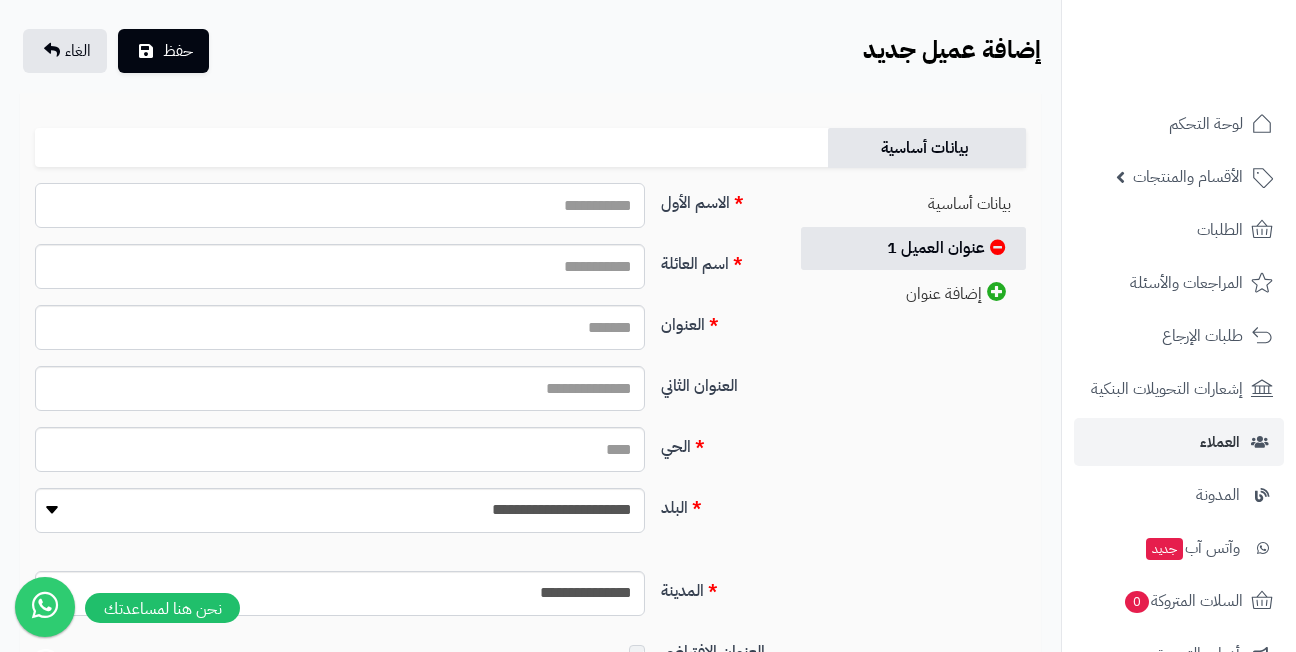 click on "الاسم الأول" at bounding box center (340, 205) 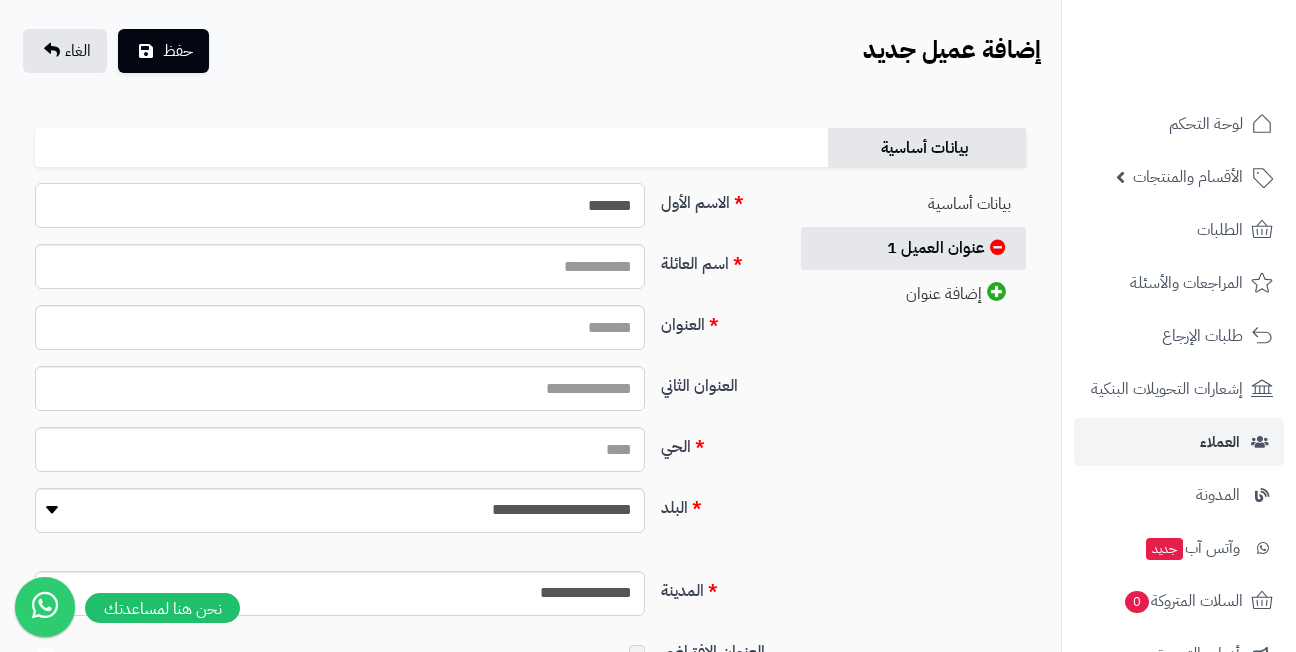 type on "*******" 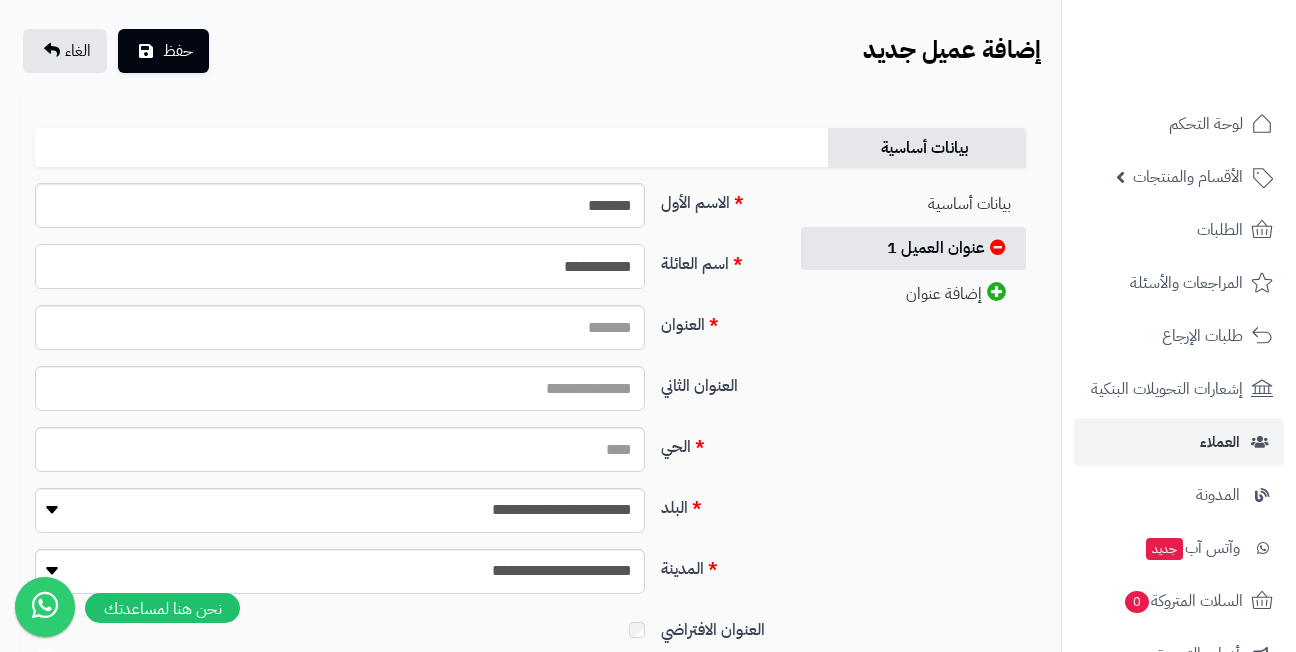 type on "**********" 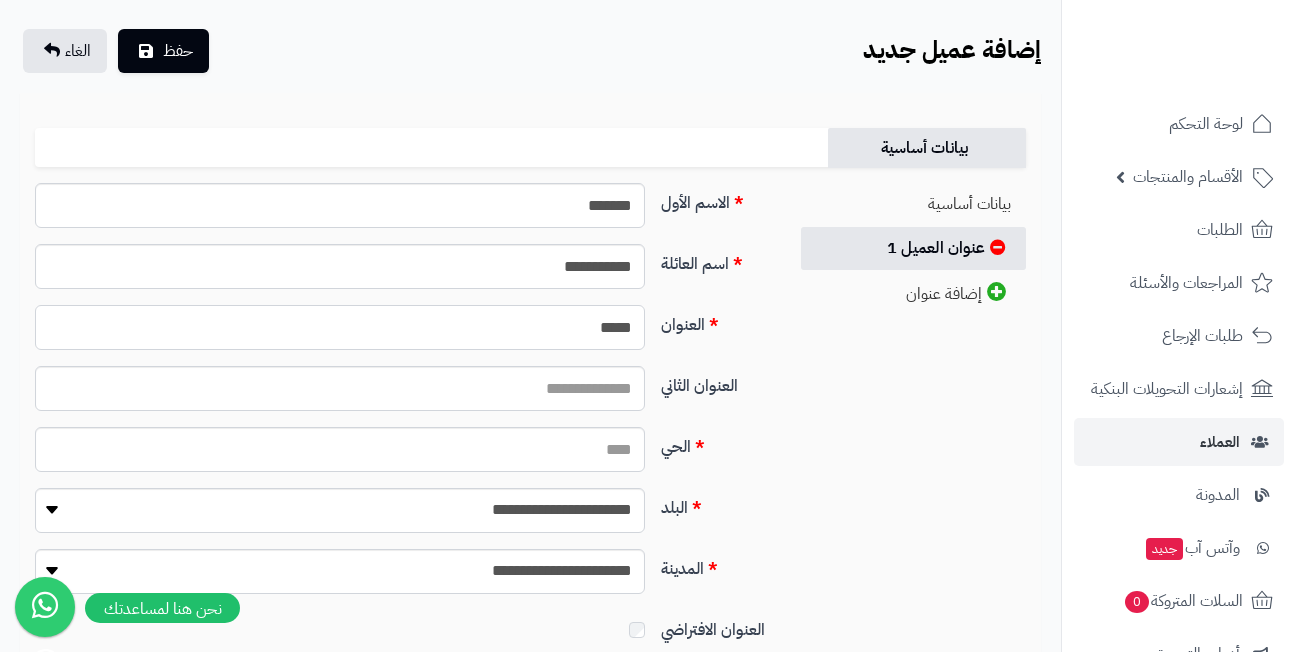 type on "*****" 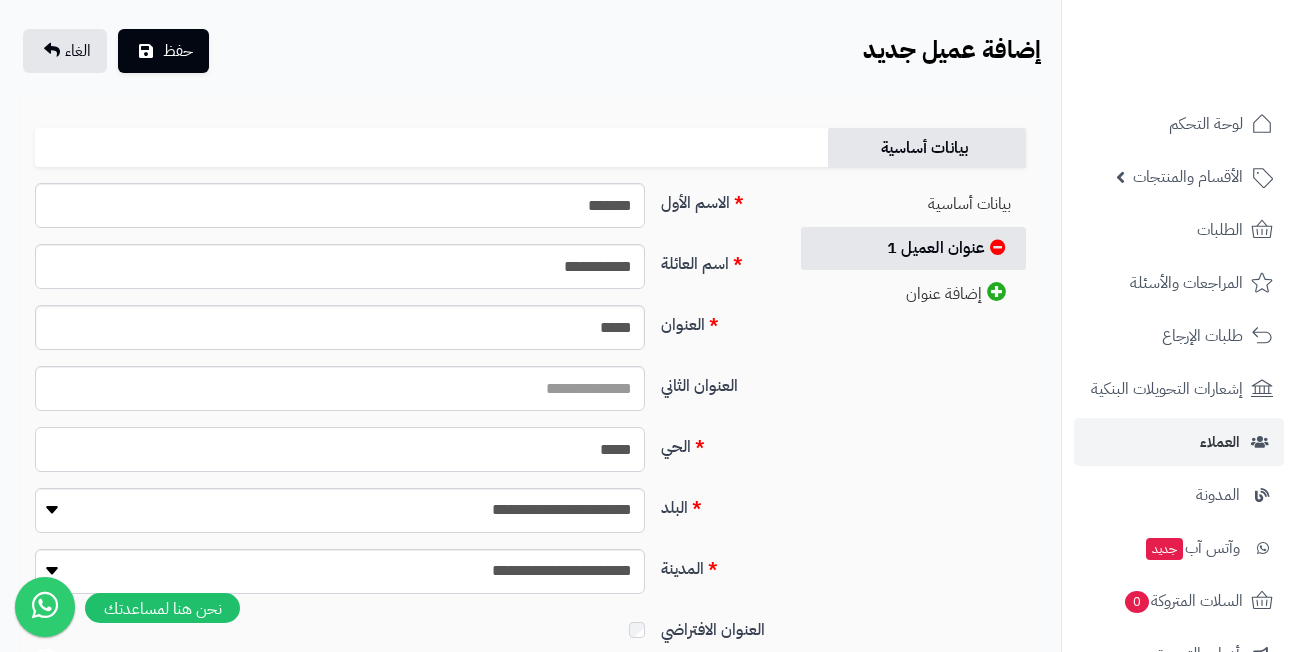 type on "*****" 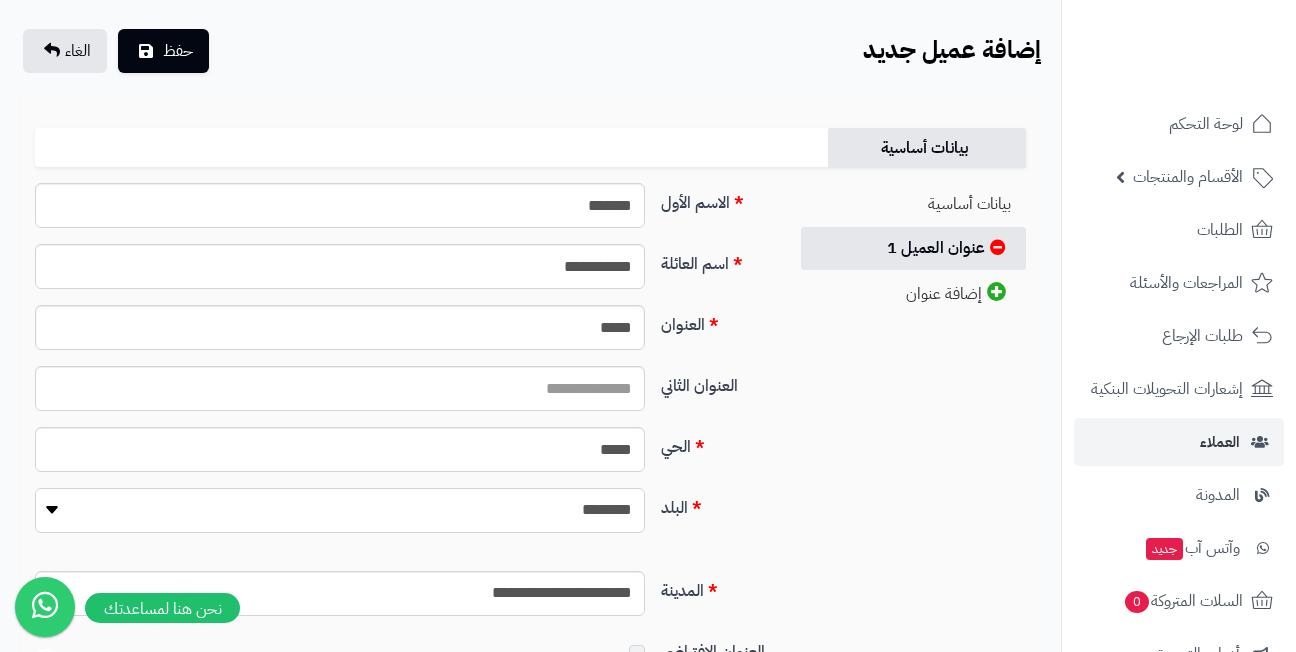 select on "***" 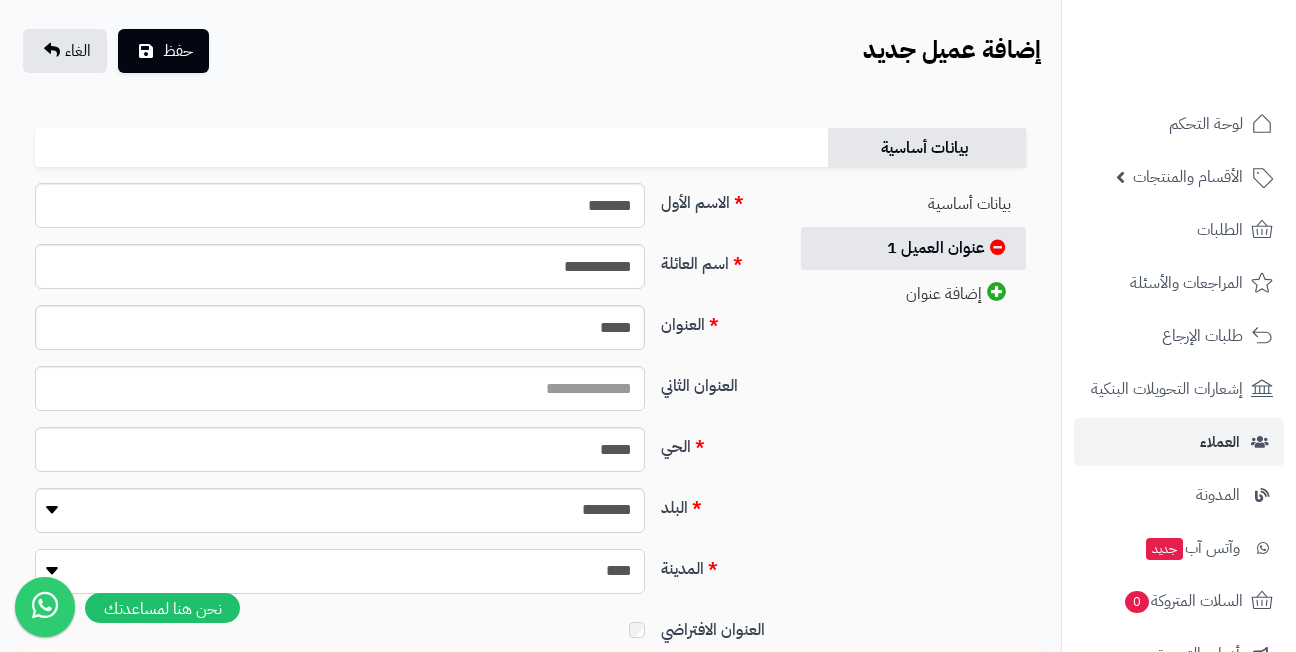 select on "***" 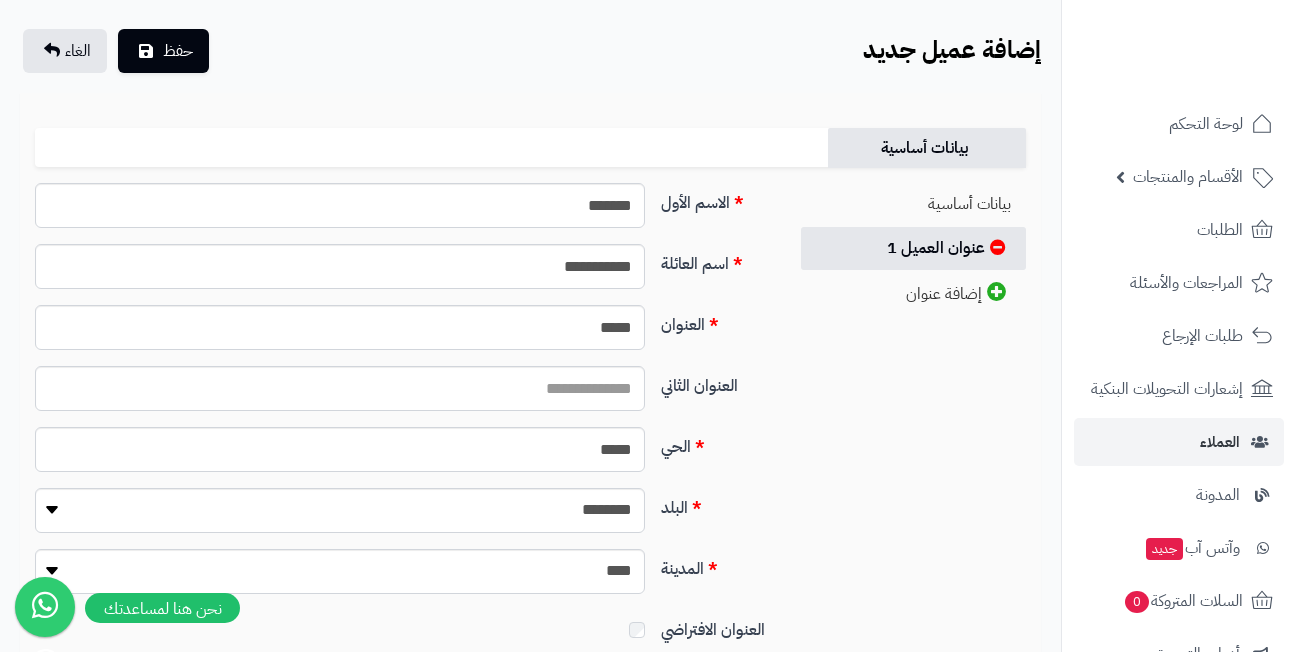 click at bounding box center [340, 626] 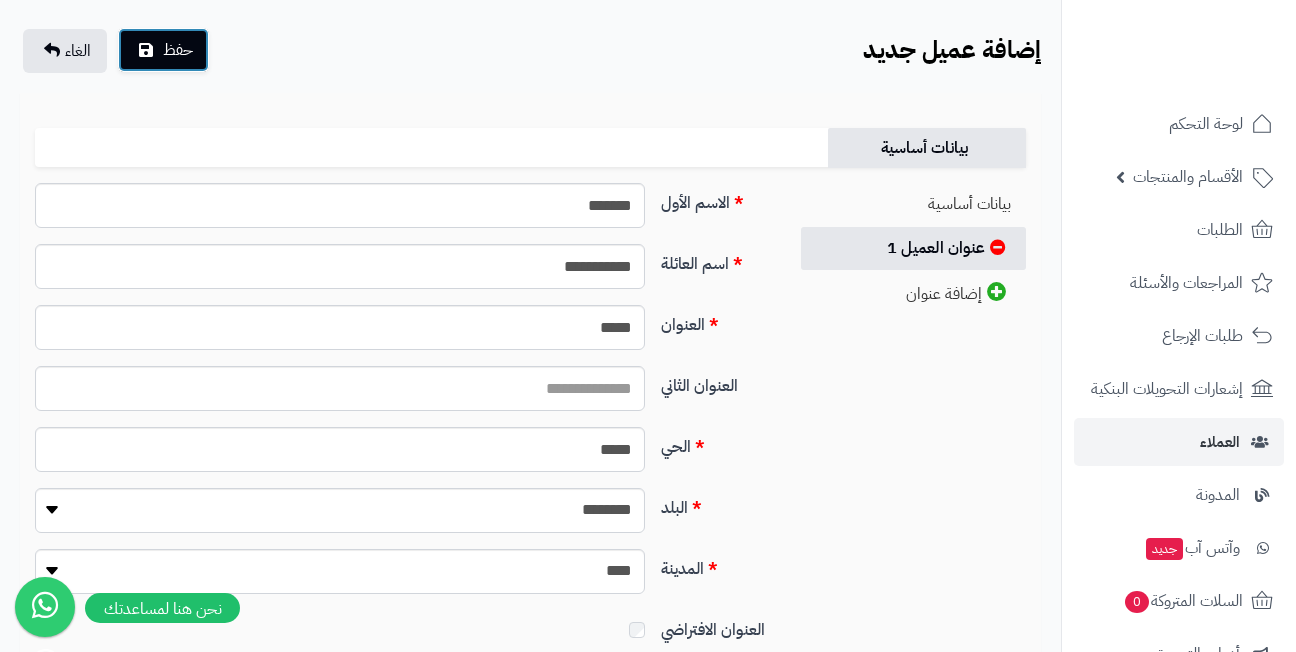 click on "حفظ" at bounding box center (178, 50) 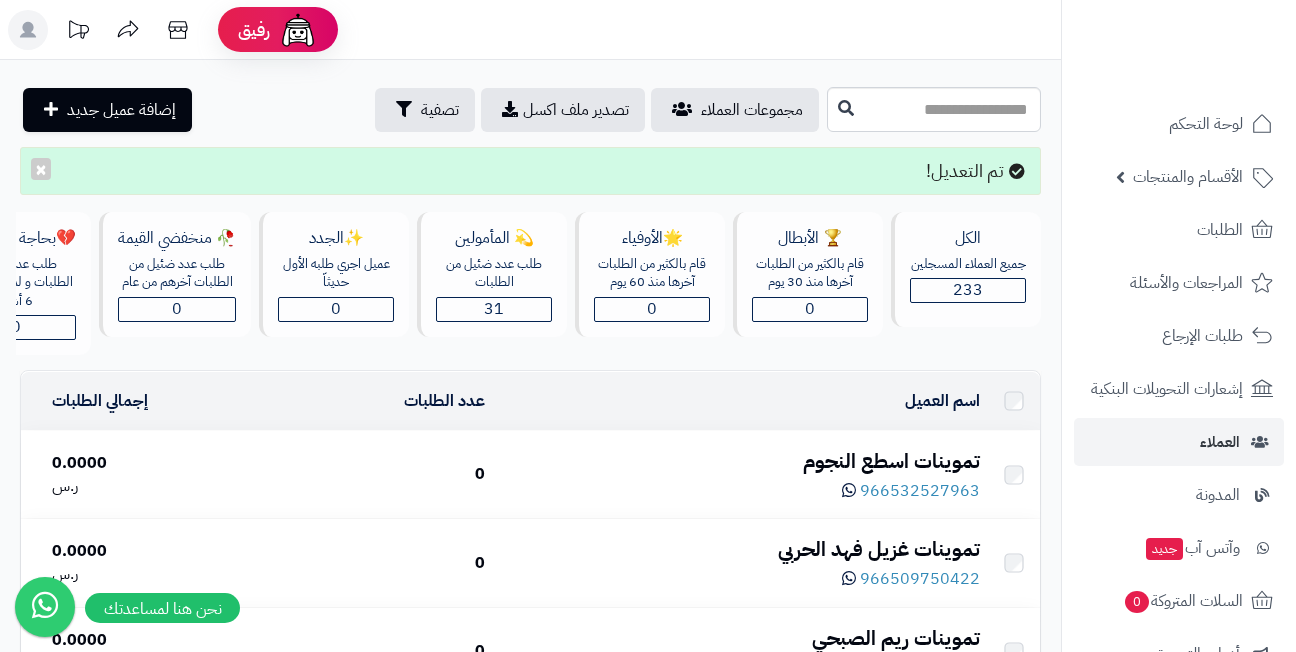 scroll, scrollTop: 0, scrollLeft: 0, axis: both 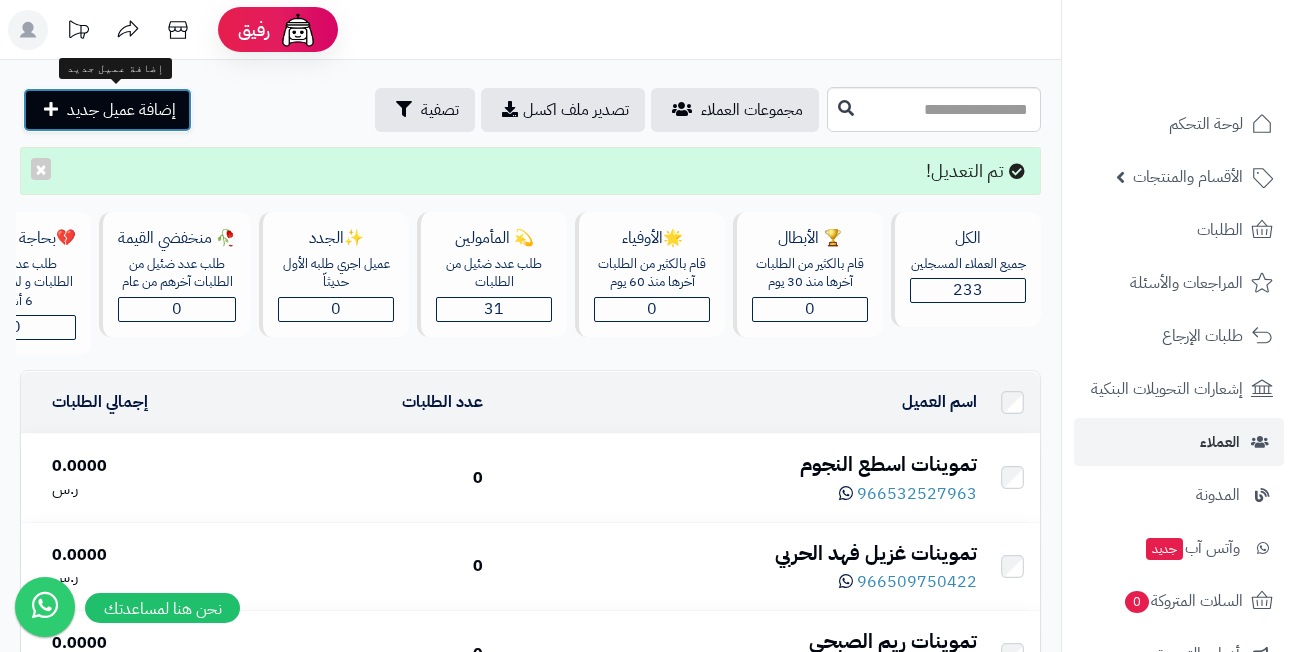 click on "إضافة عميل جديد" at bounding box center (107, 110) 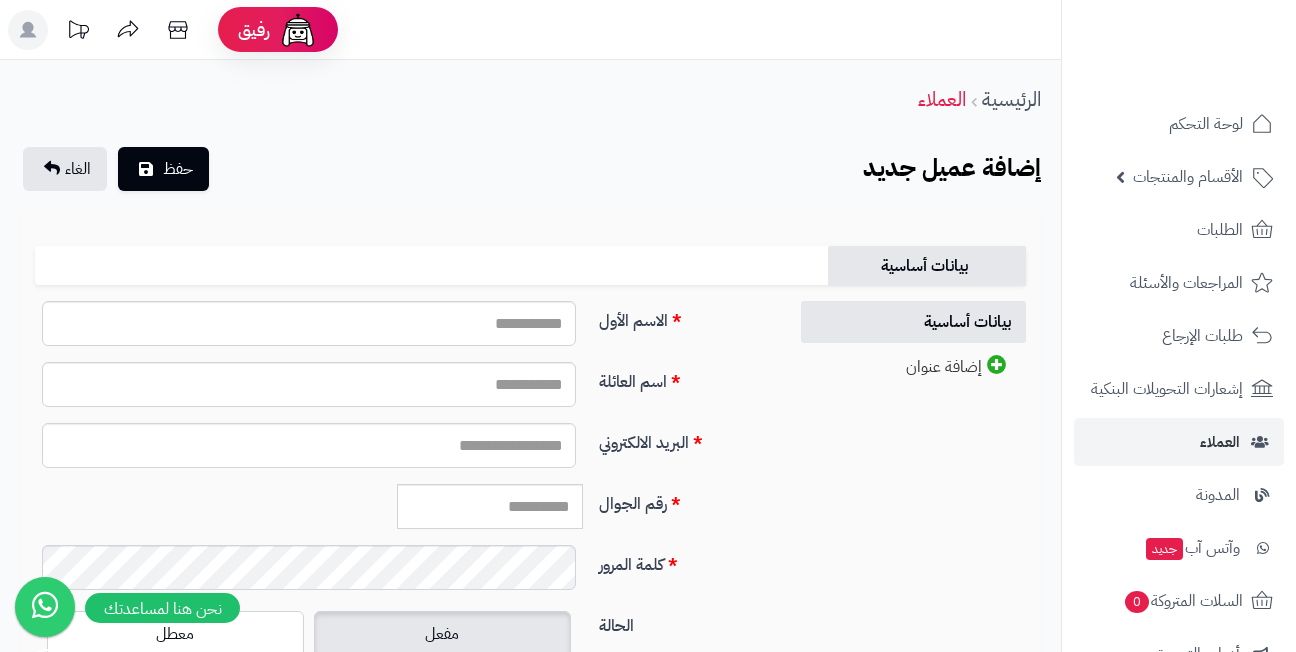 scroll, scrollTop: 0, scrollLeft: 0, axis: both 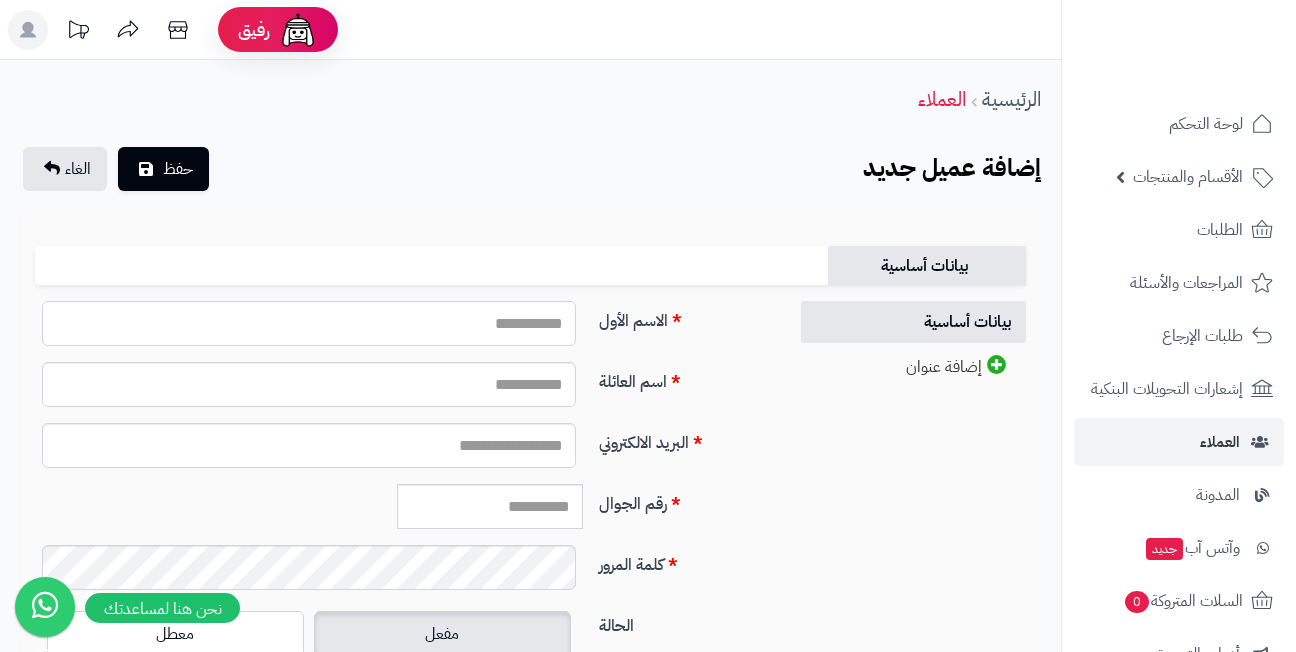 click on "الاسم الأول" at bounding box center [309, 323] 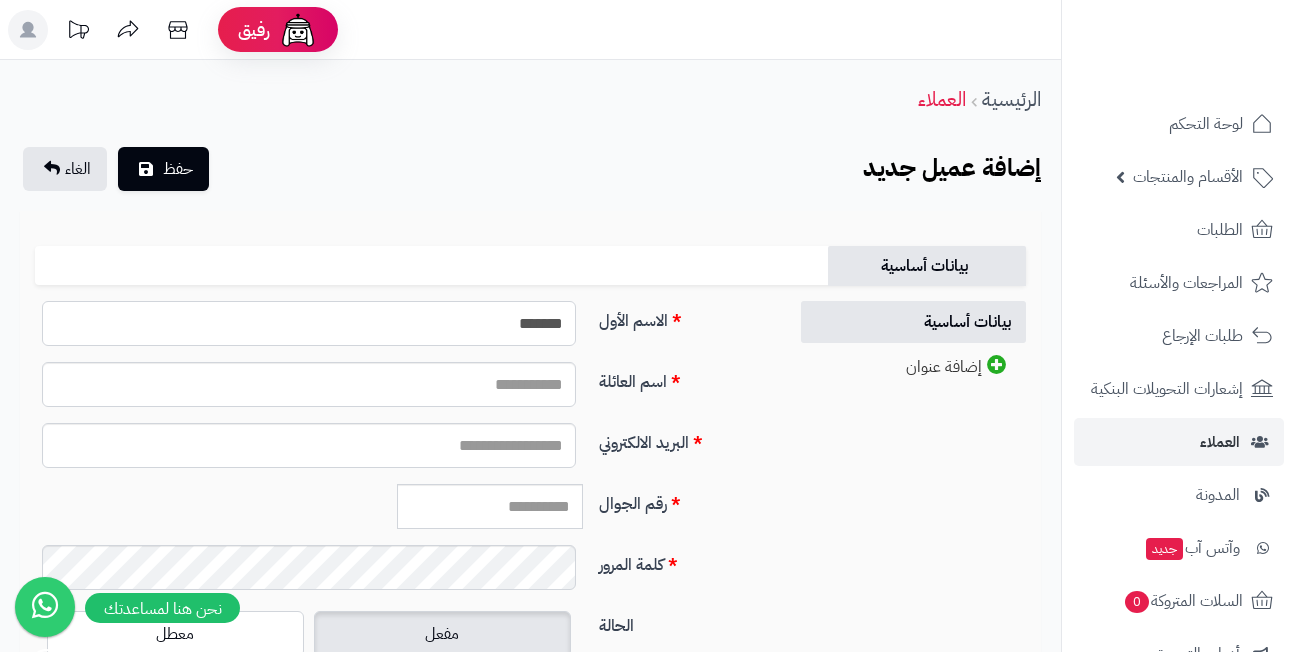 type on "*******" 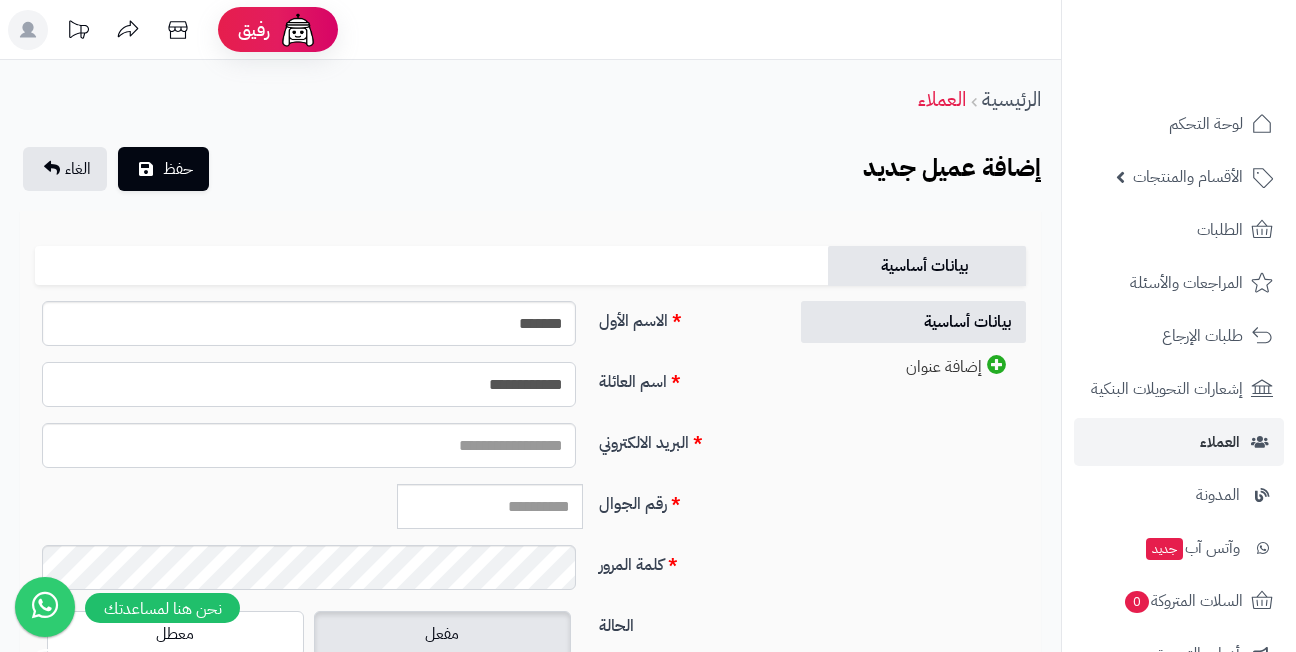 type on "**********" 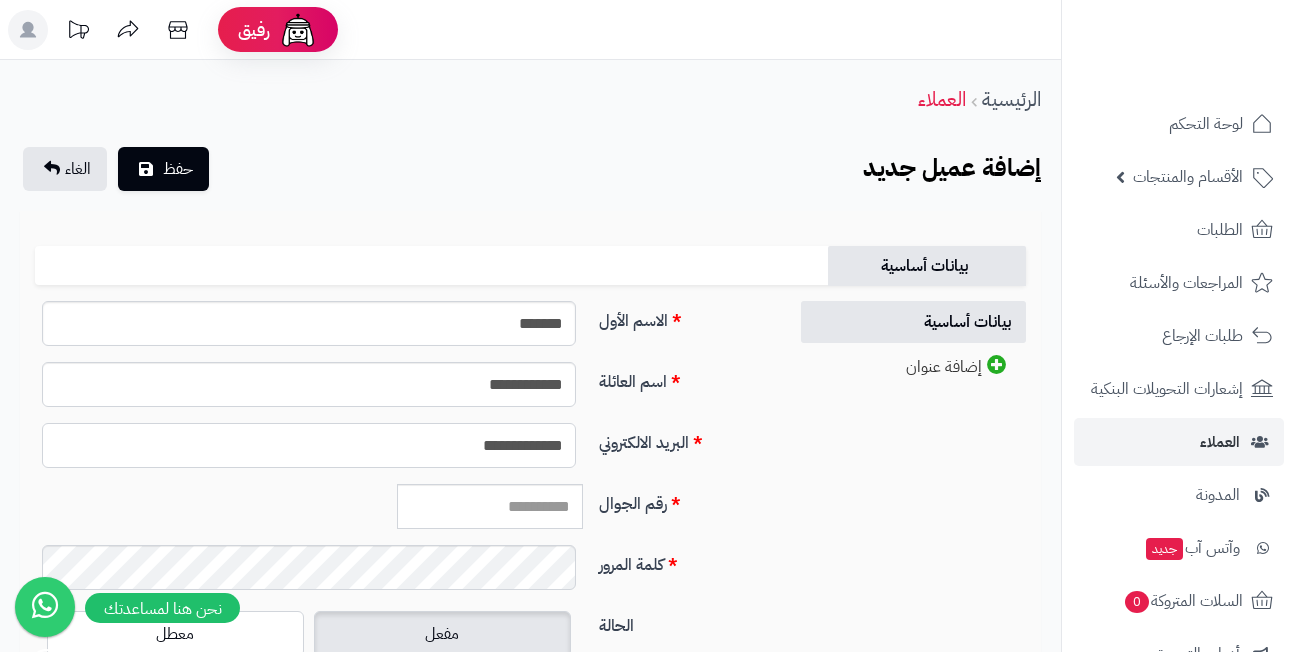 type on "**********" 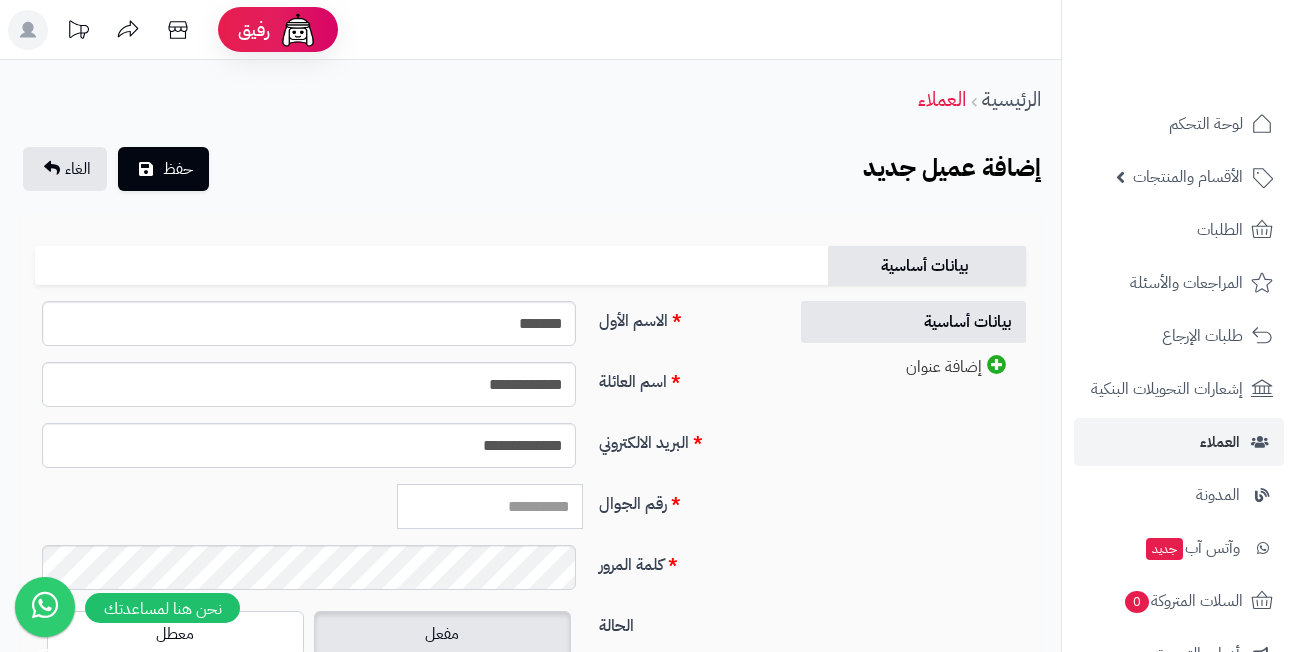 paste on "*********" 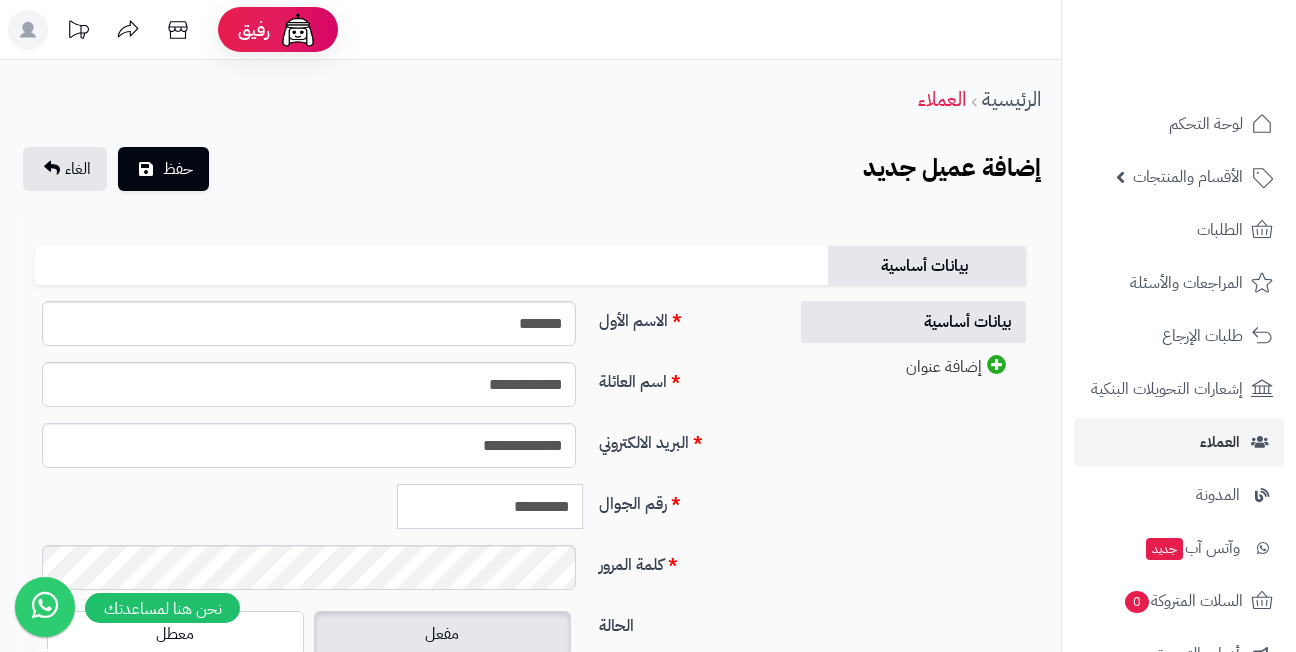 type on "*********" 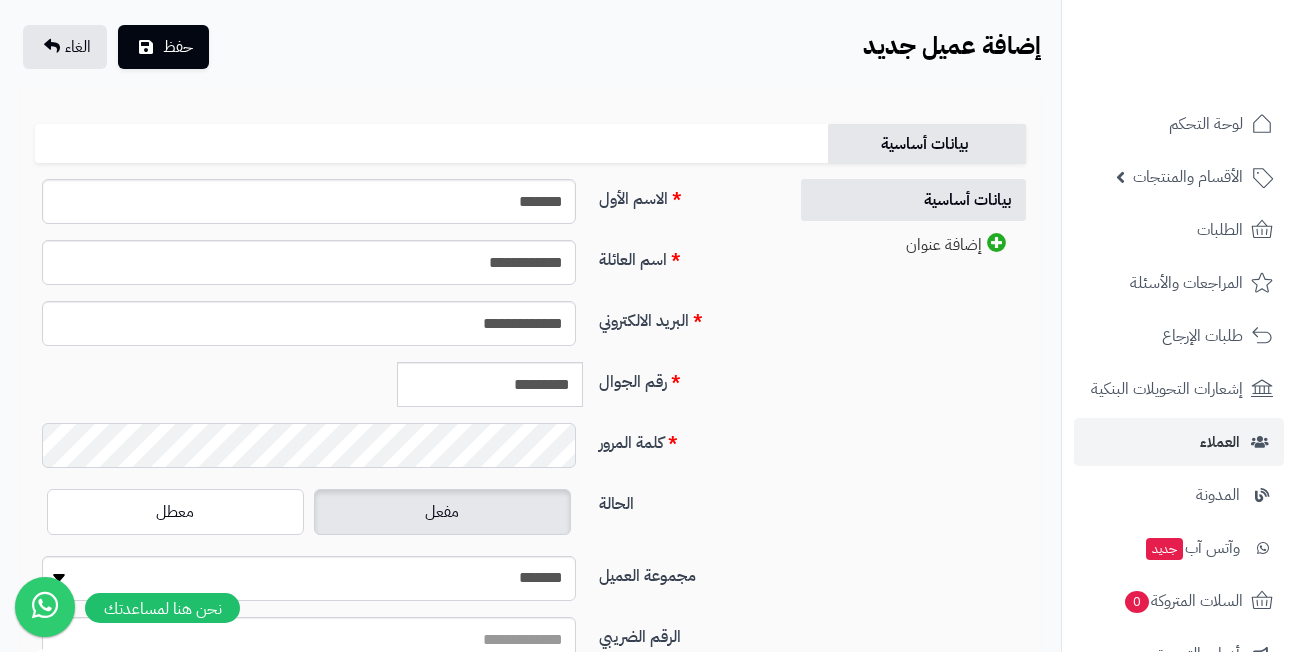 scroll, scrollTop: 200, scrollLeft: 0, axis: vertical 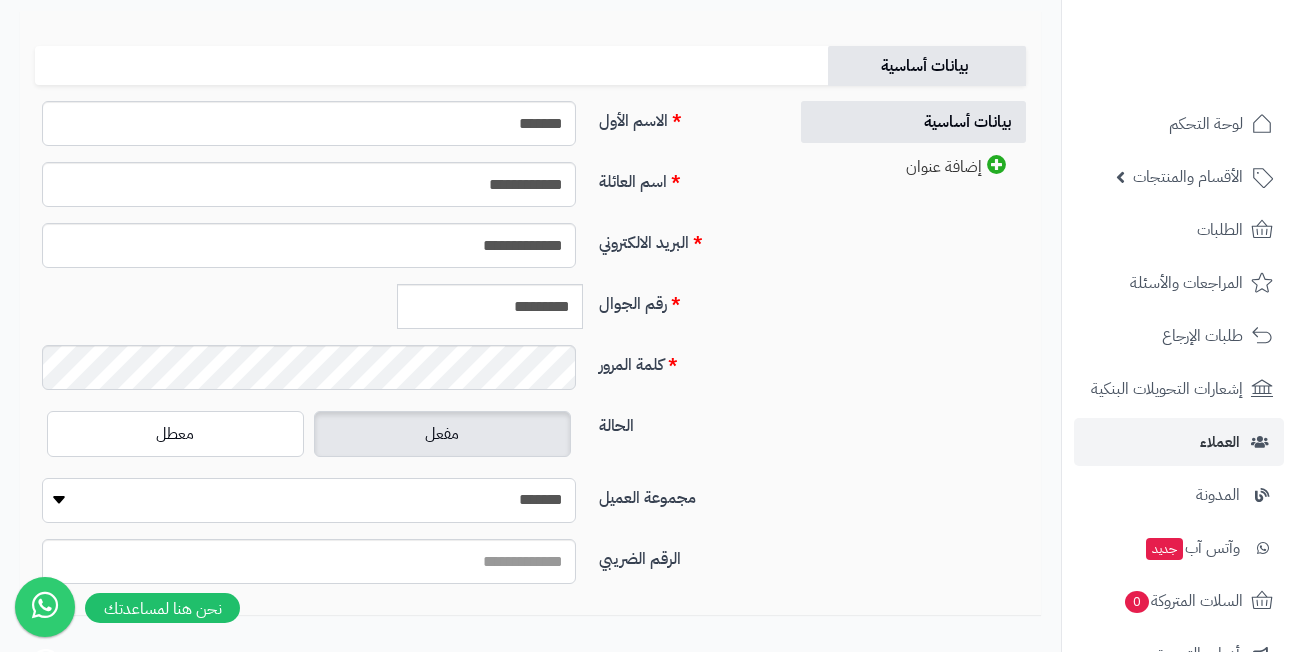 click on "**********" at bounding box center (309, 500) 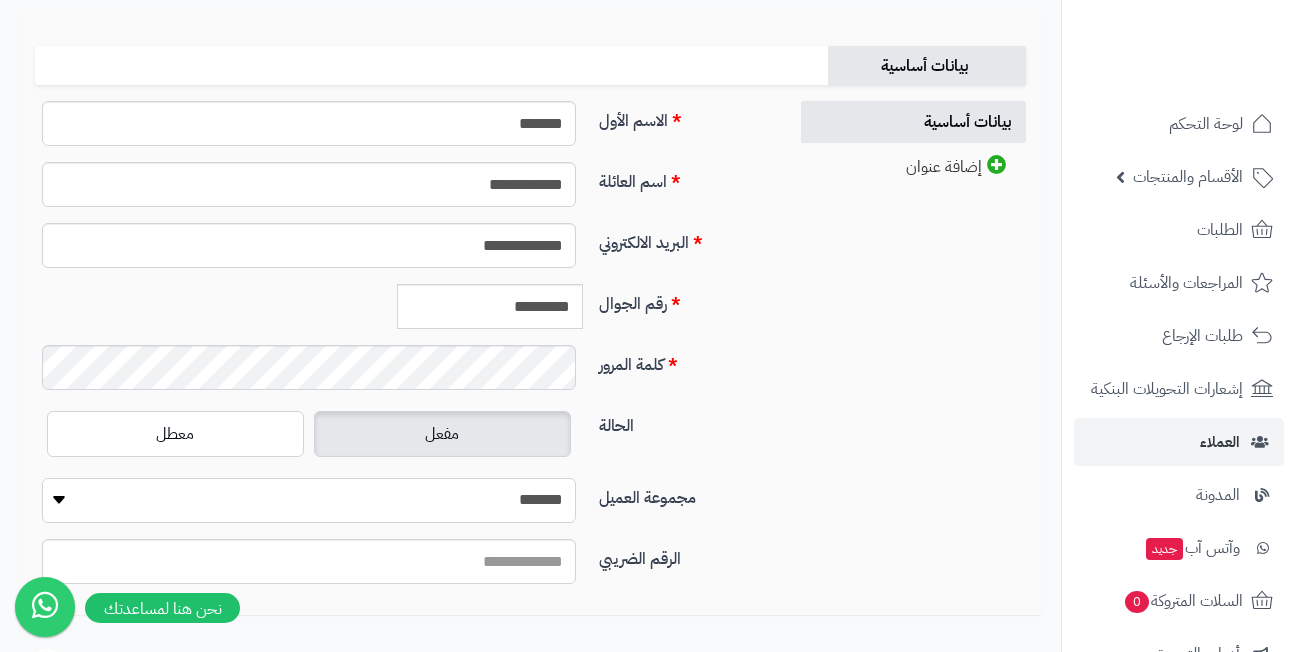 select on "*" 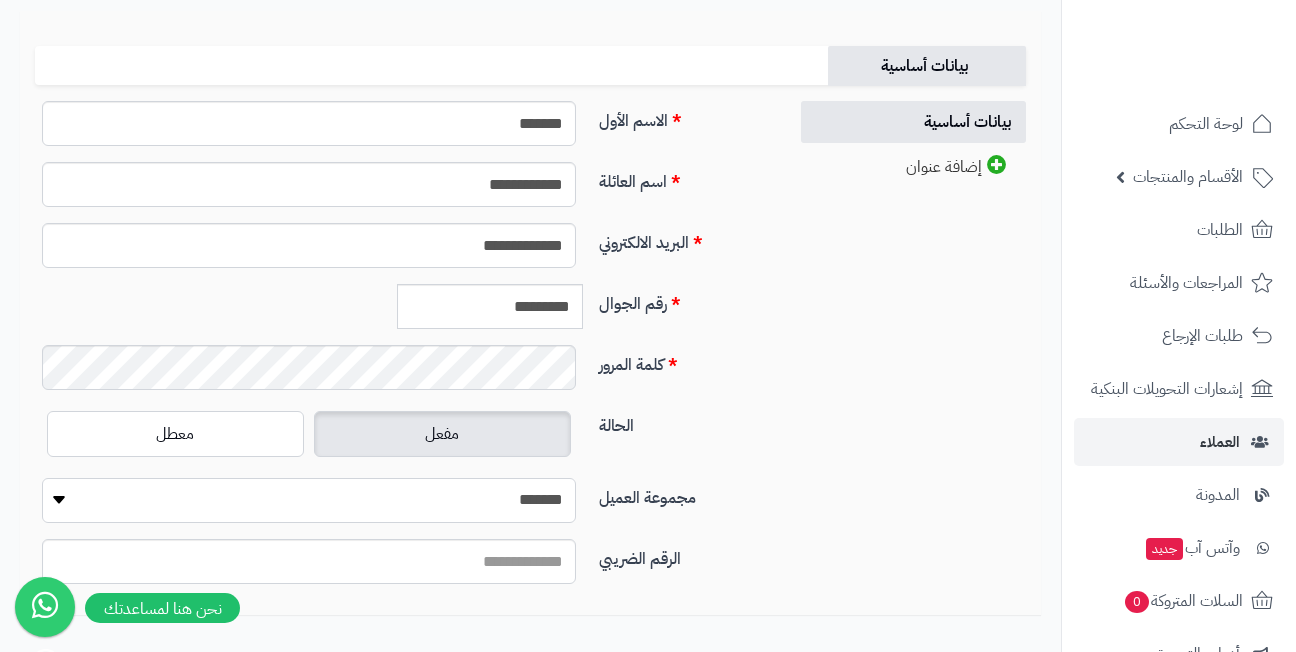 click on "**********" at bounding box center [309, 500] 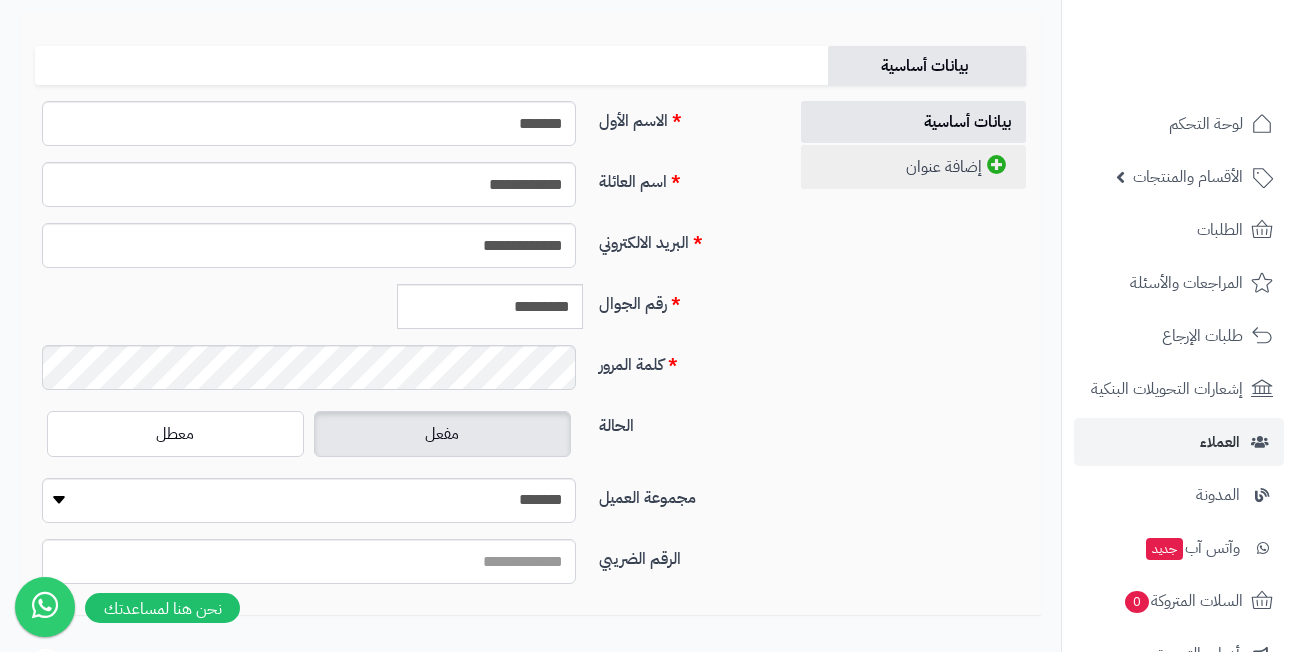 click on "إضافة عنوان" at bounding box center (913, 167) 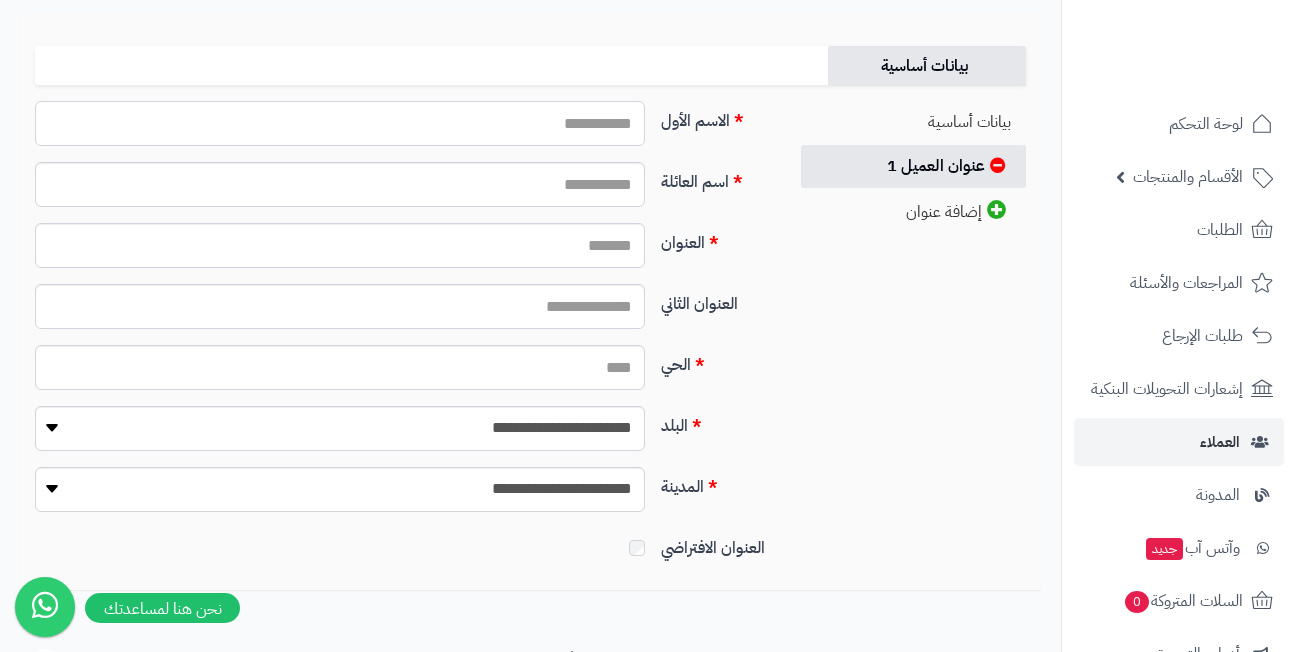 click on "الاسم الأول" at bounding box center (340, 123) 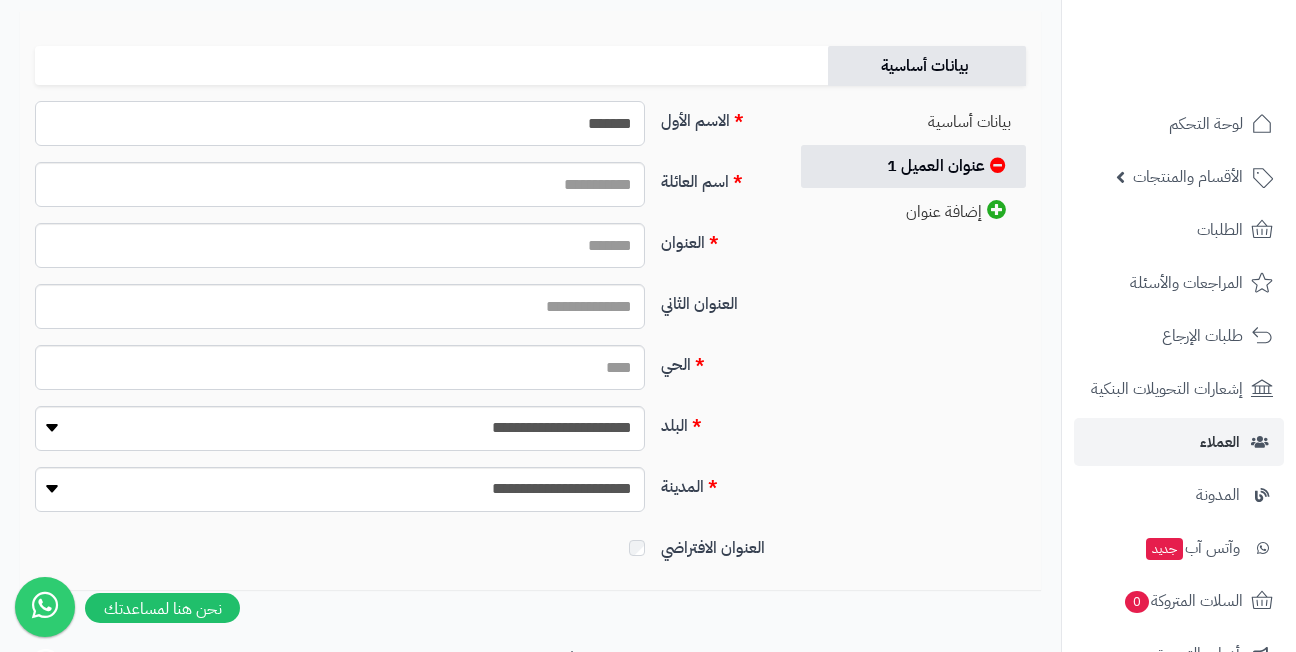 type on "*******" 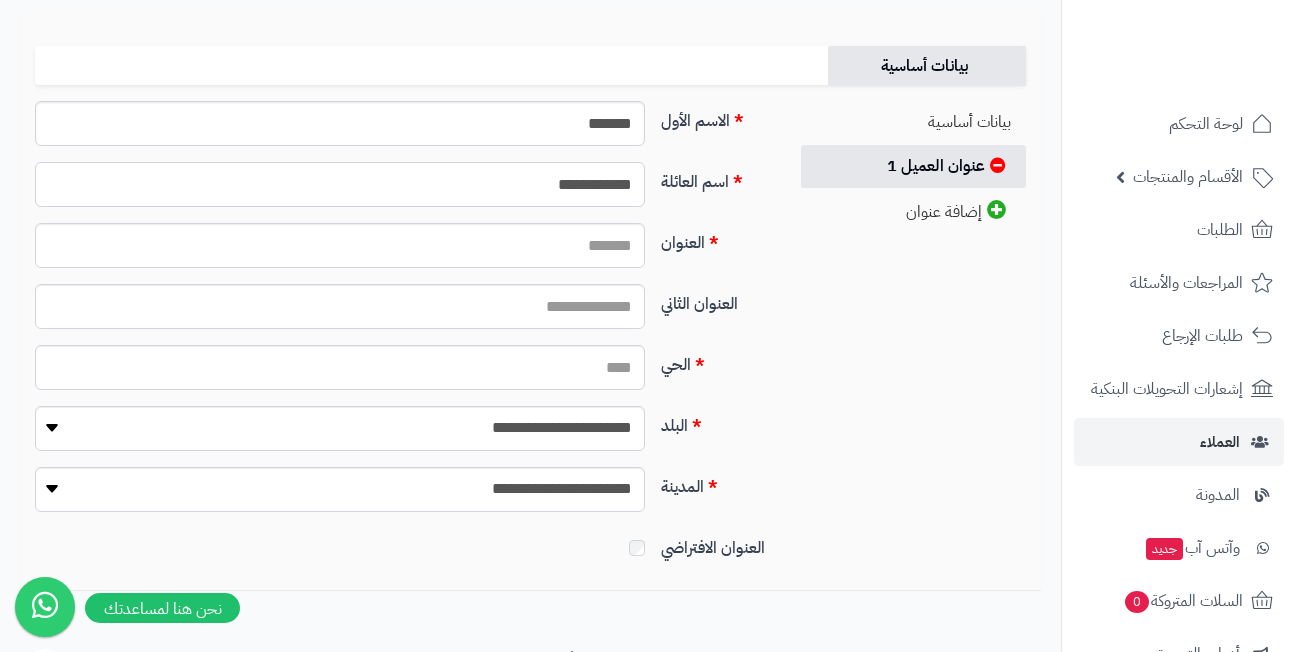 type on "**********" 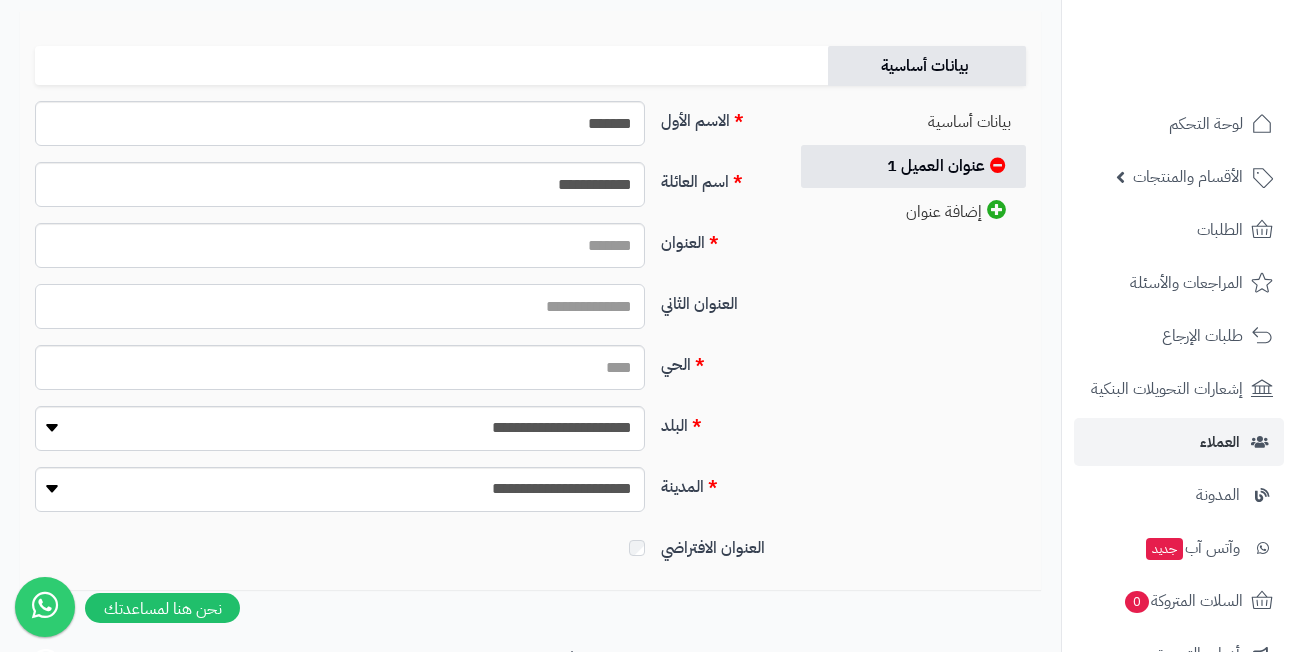 click on "العنوان الثاني" at bounding box center (340, 306) 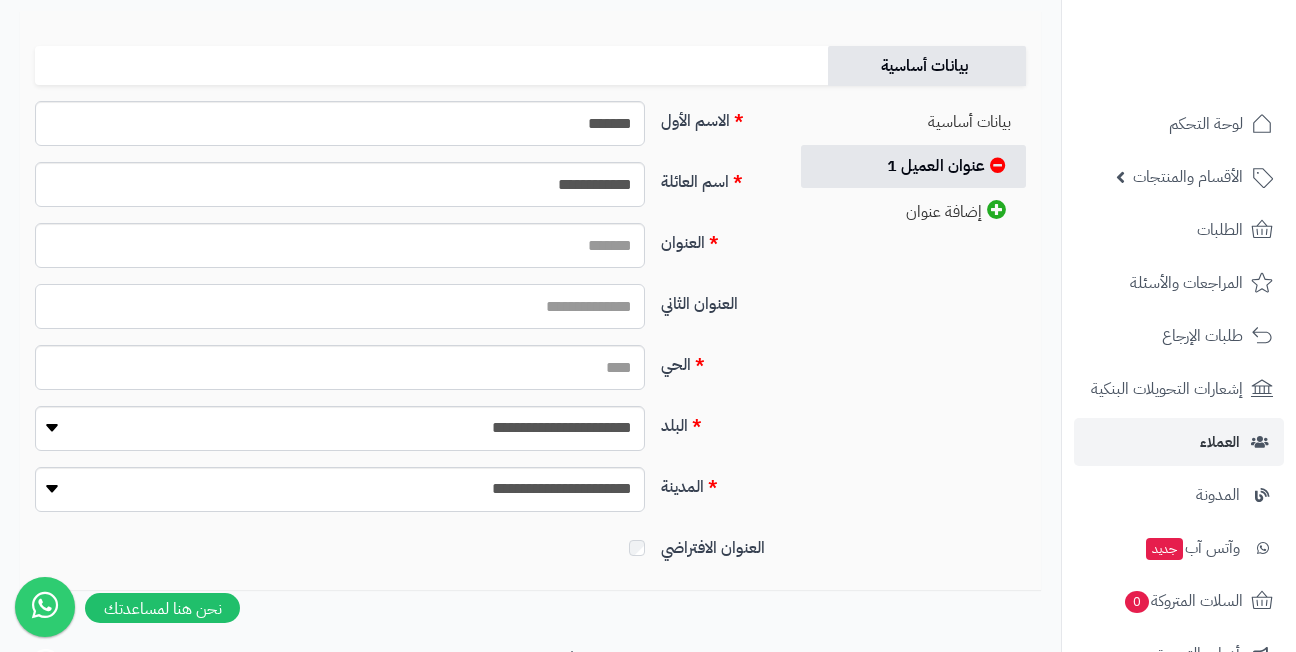 paste on "**********" 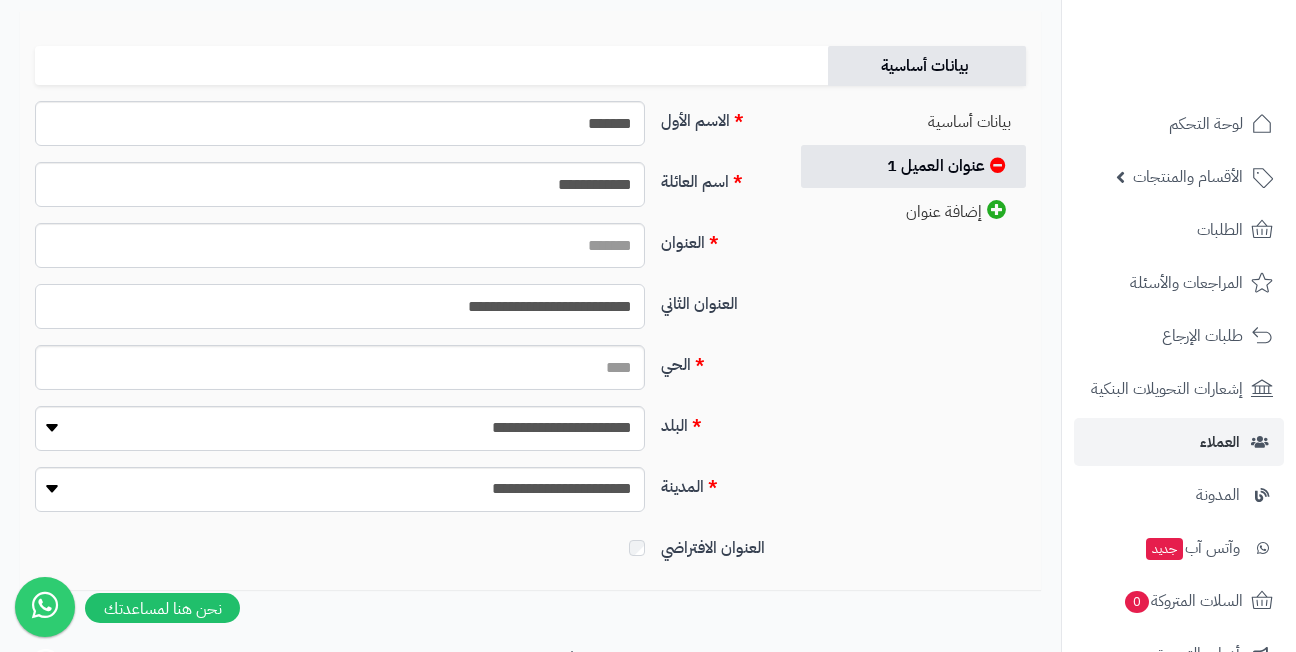 type on "**********" 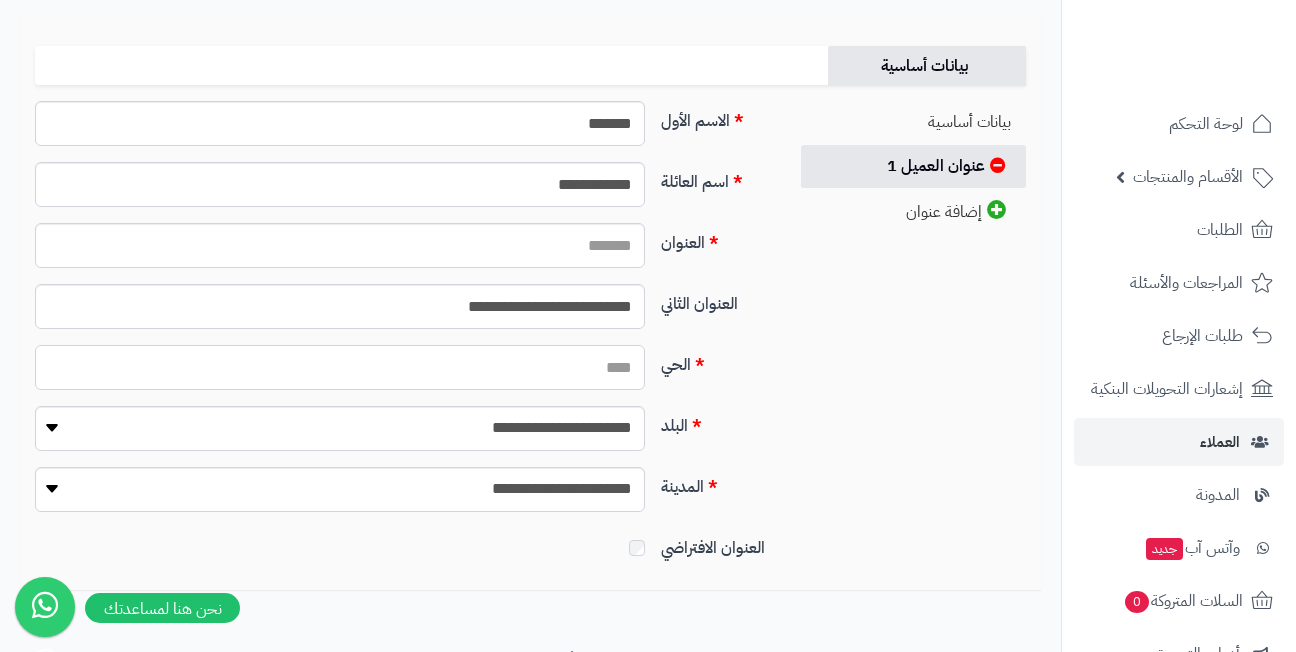 click on "الحي" at bounding box center [340, 367] 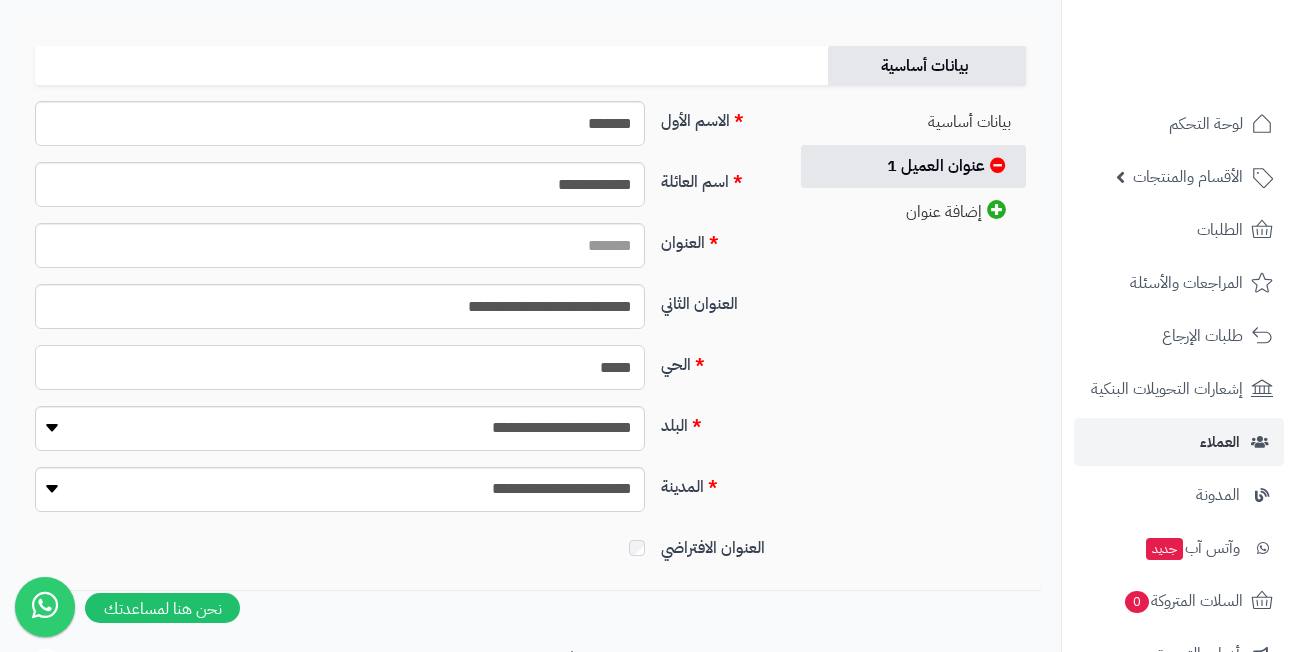 type on "*****" 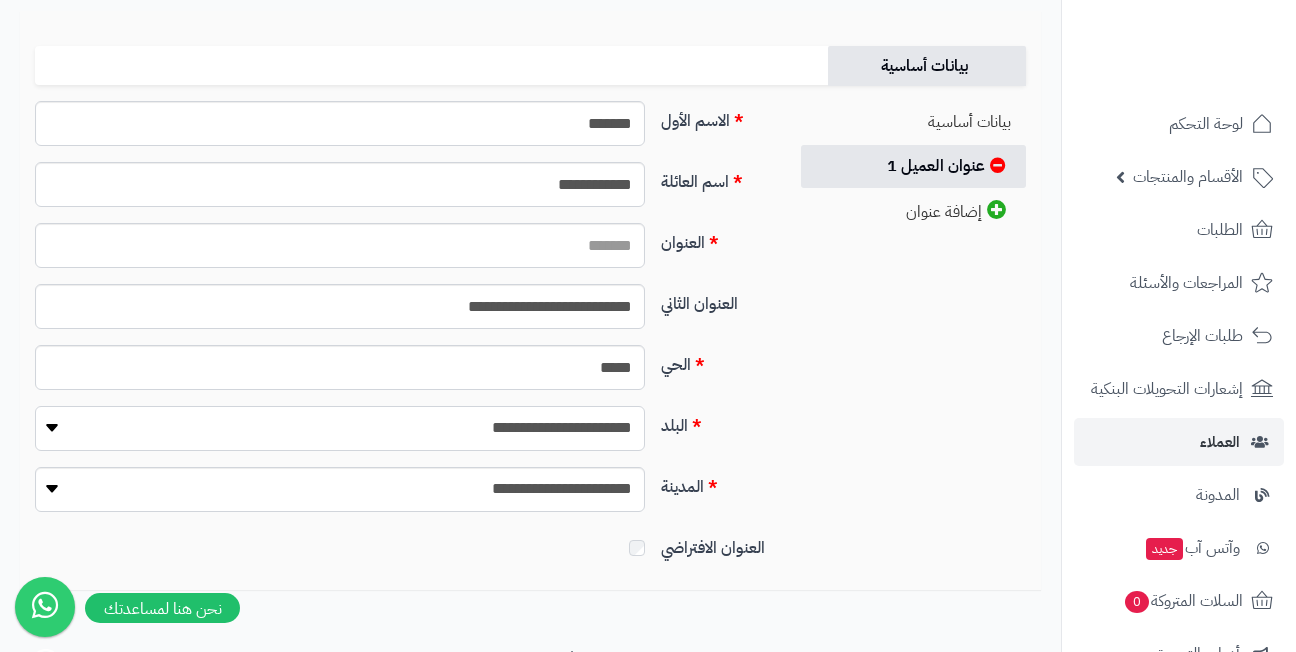 click on "**********" at bounding box center (340, 428) 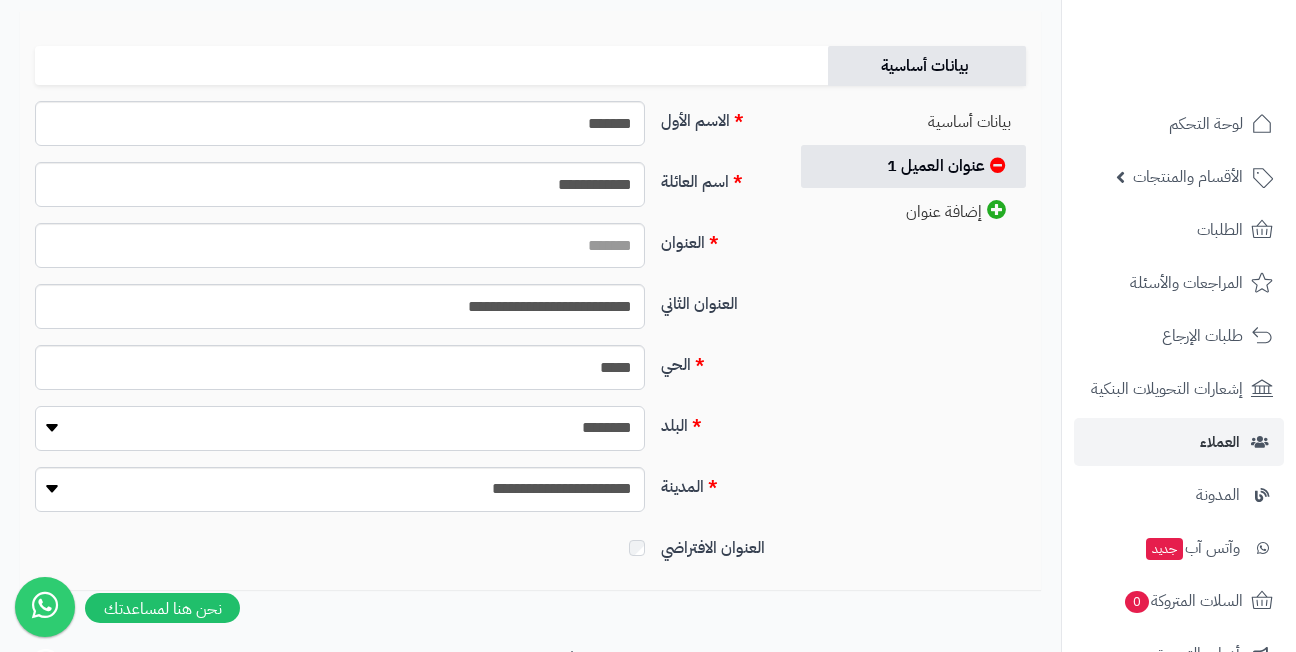 click on "**********" at bounding box center (340, 428) 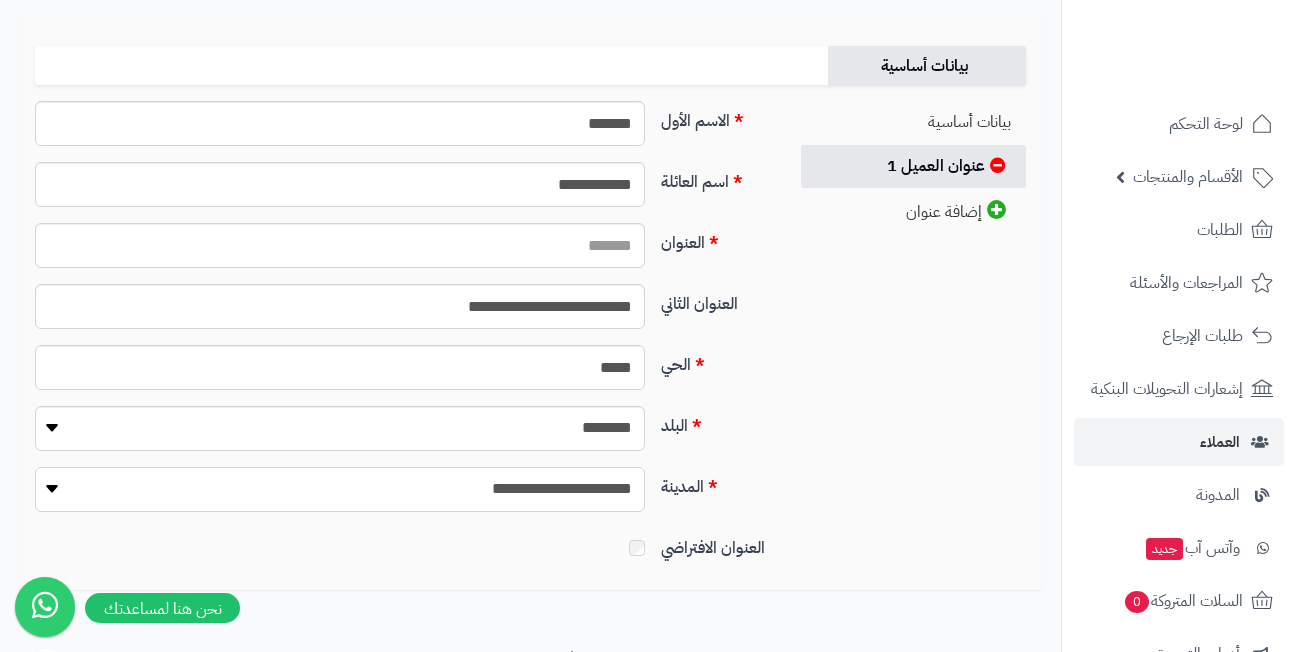 click on "**********" at bounding box center [340, 489] 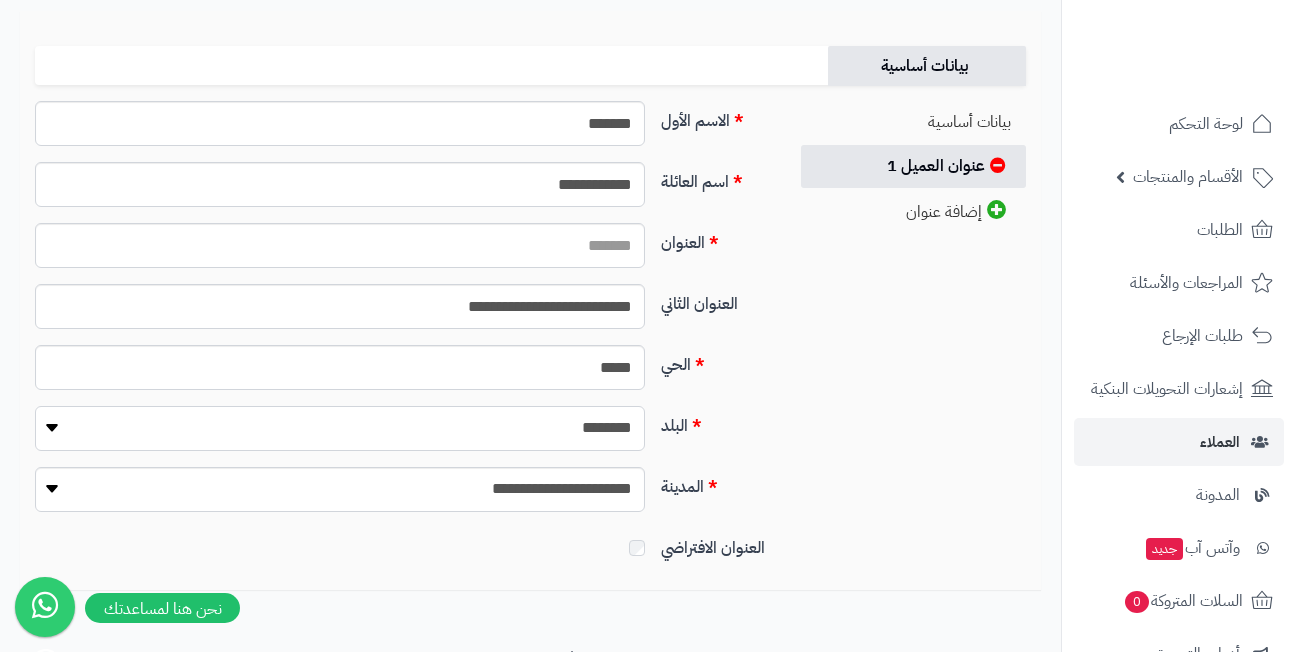 click on "**********" at bounding box center [340, 428] 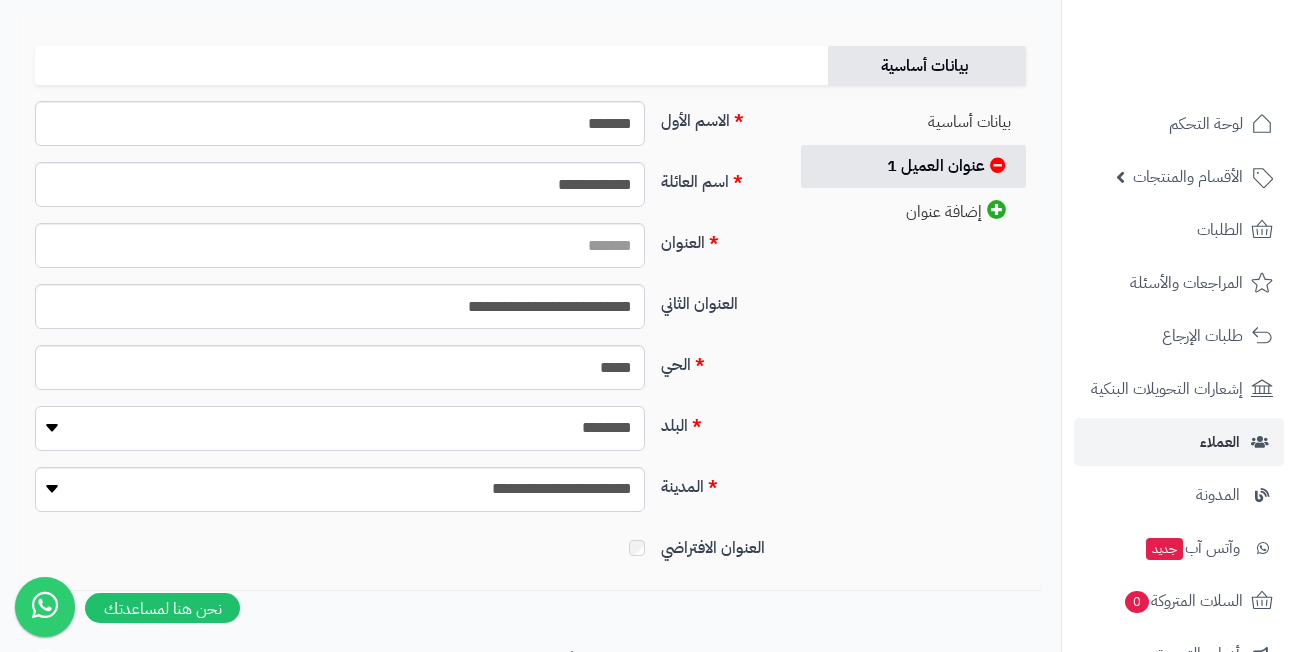 click on "**********" at bounding box center (340, 428) 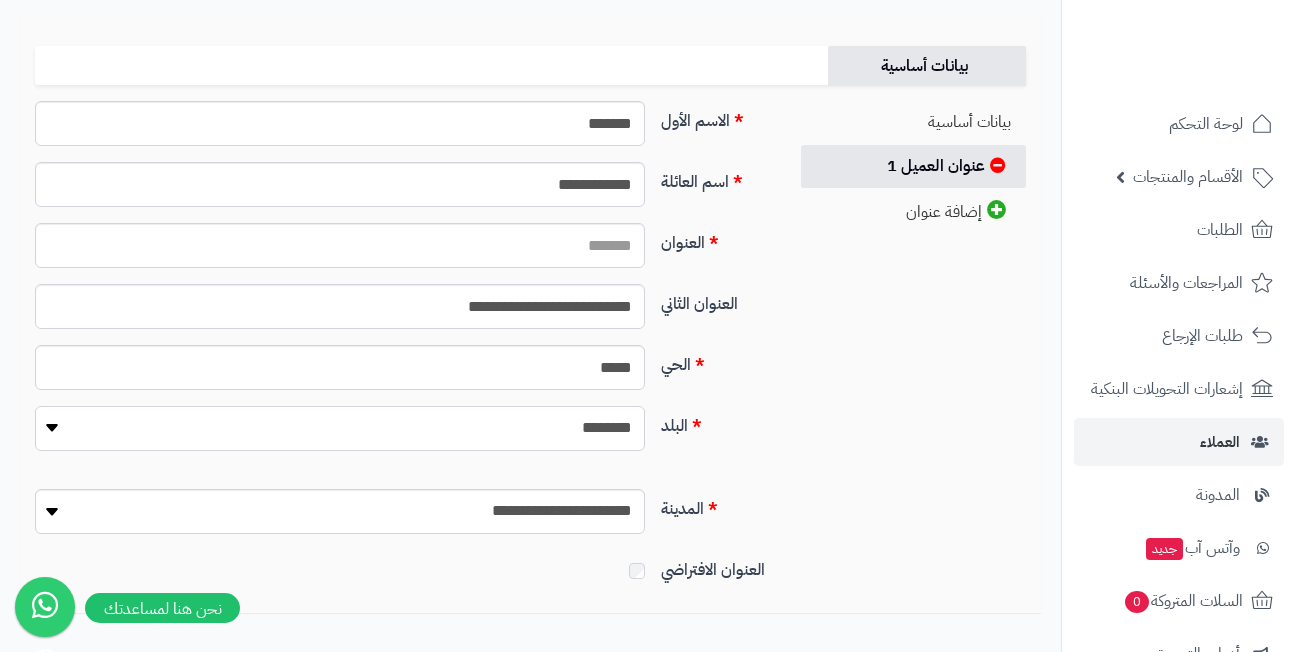 select on "***" 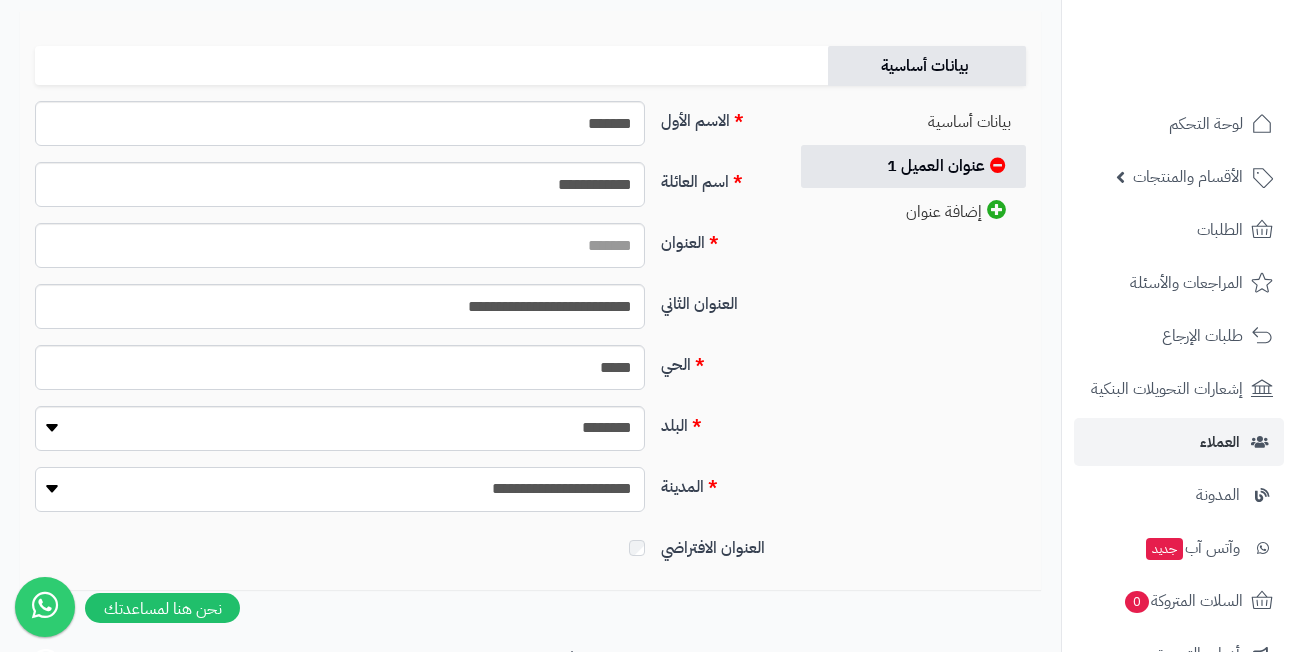 click on "**********" at bounding box center (340, 489) 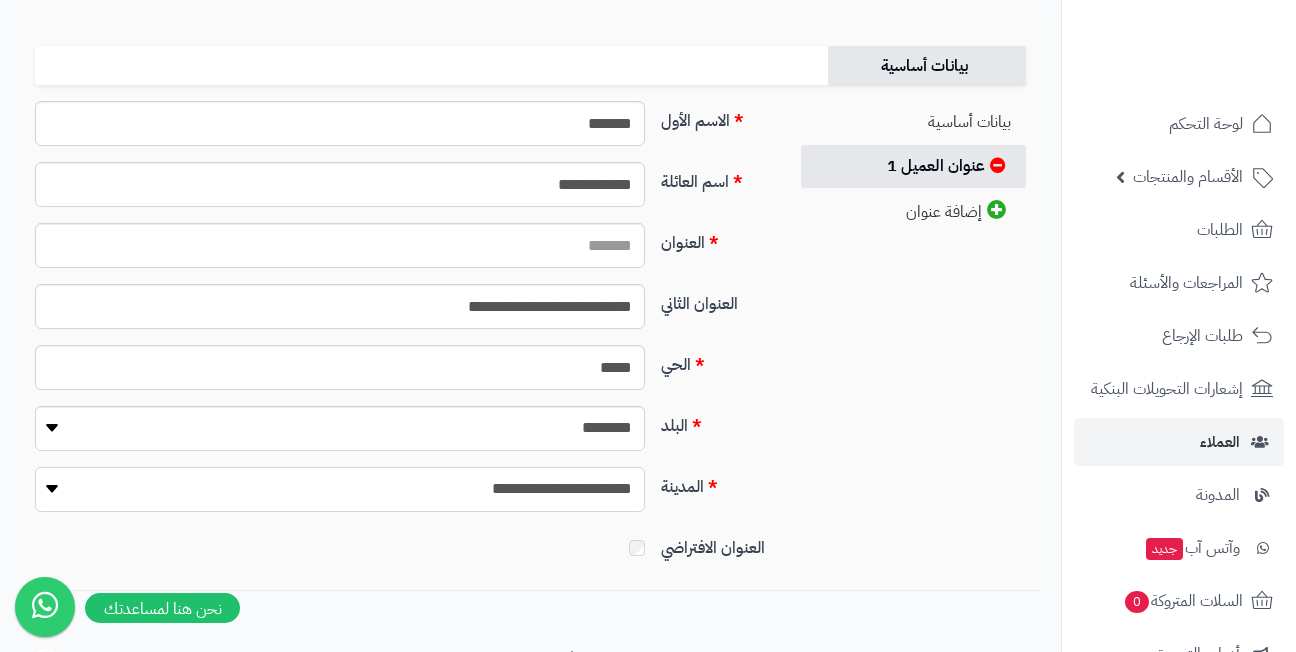 select on "***" 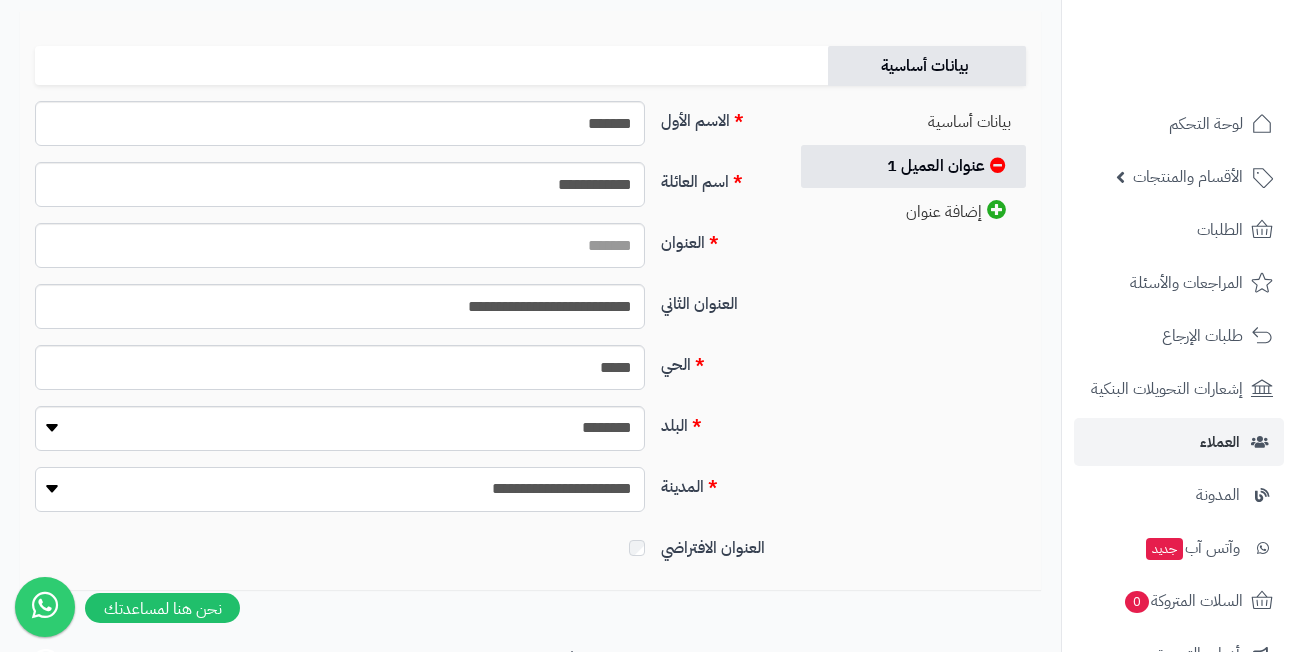 click on "**********" at bounding box center (340, 489) 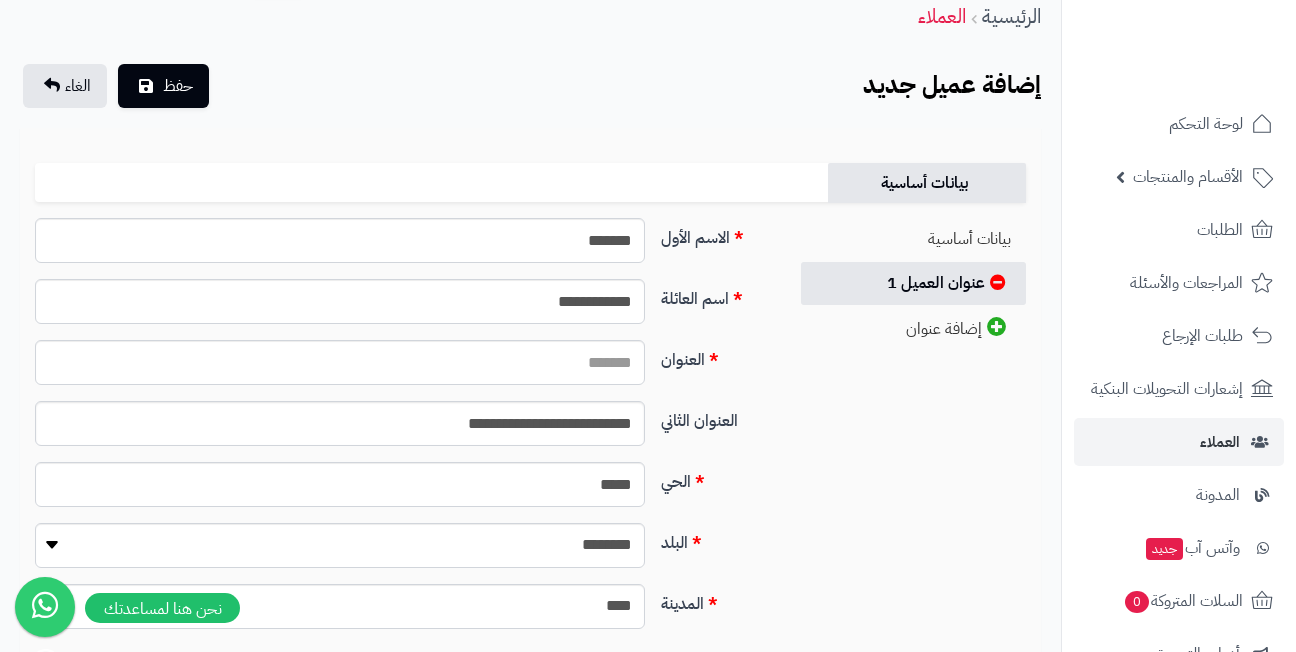 scroll, scrollTop: 0, scrollLeft: 0, axis: both 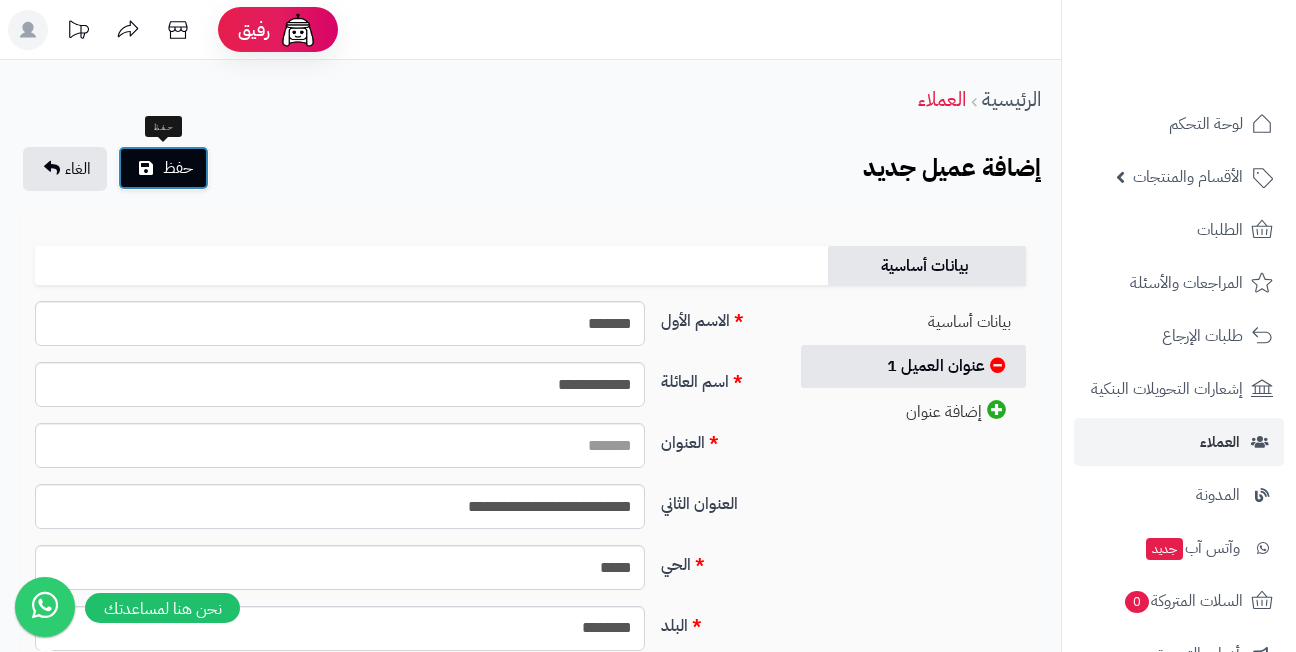 click on "حفظ" at bounding box center (163, 168) 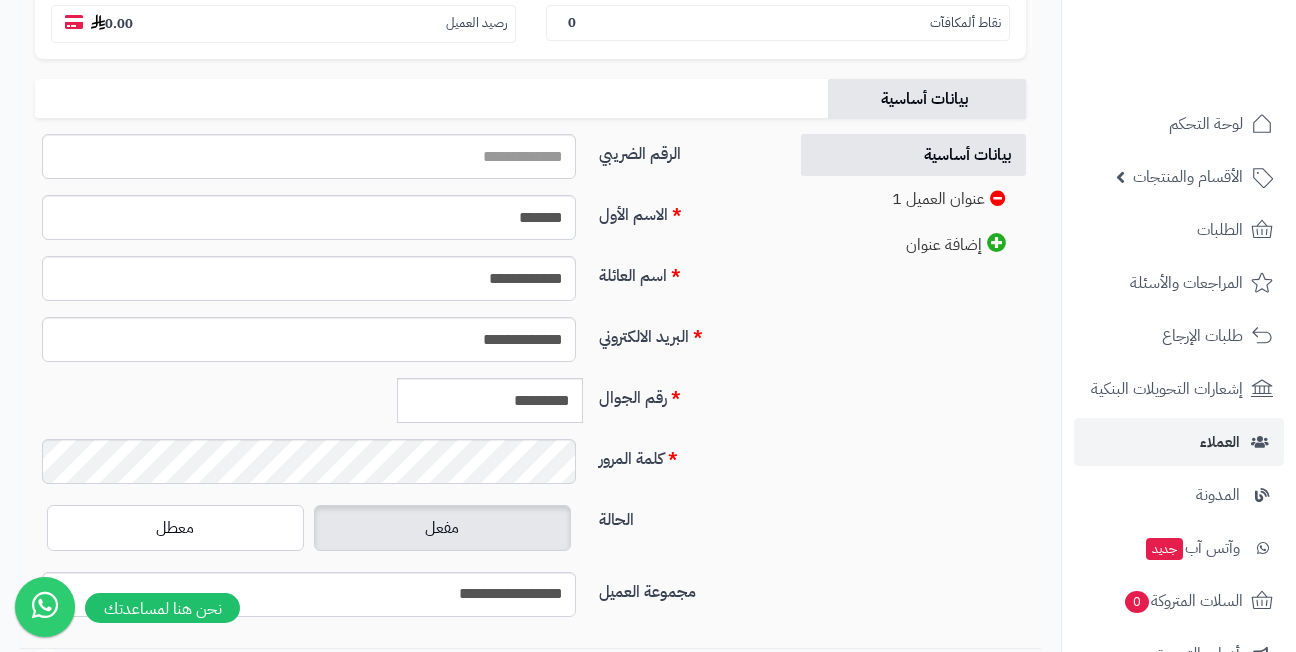 scroll, scrollTop: 400, scrollLeft: 0, axis: vertical 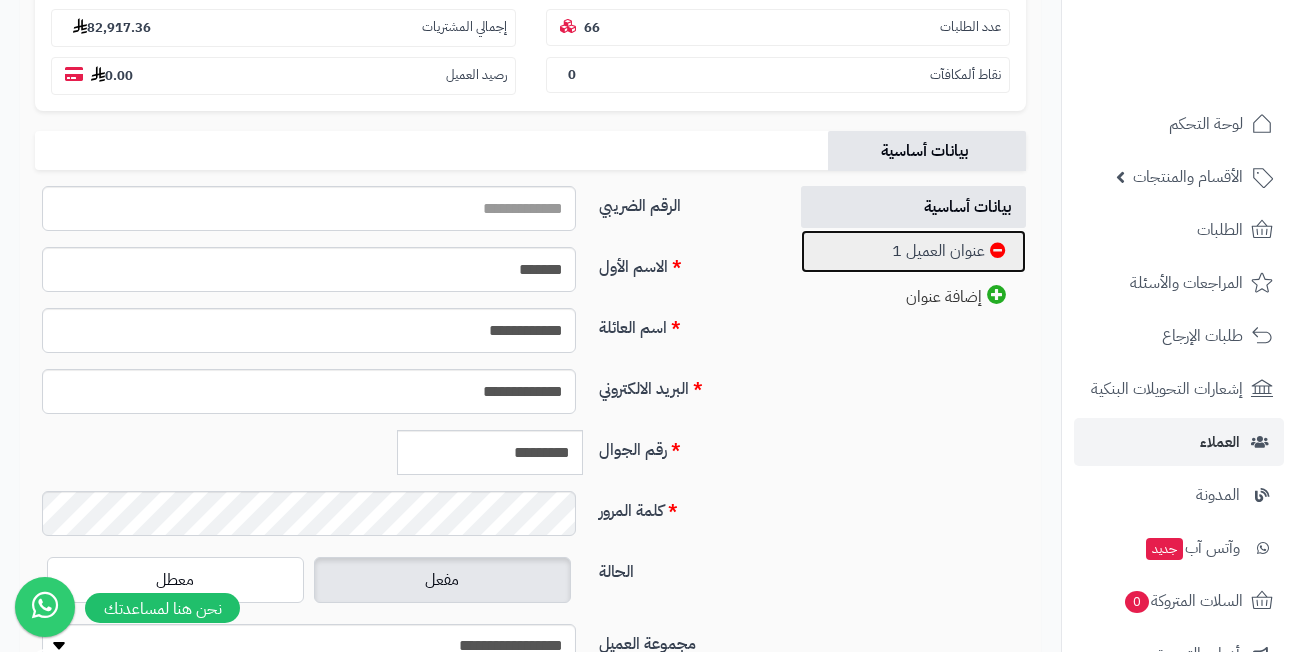 click on "عنوان العميل 1" at bounding box center [913, 251] 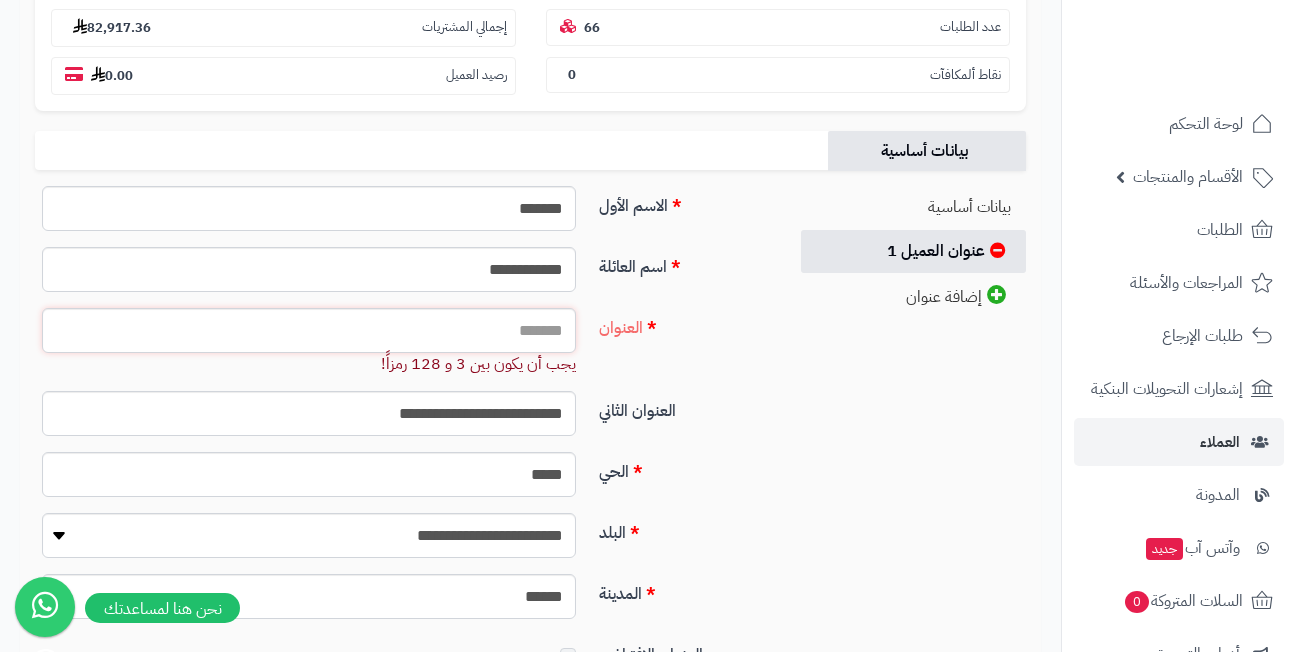 click on "العنوان" at bounding box center [309, 330] 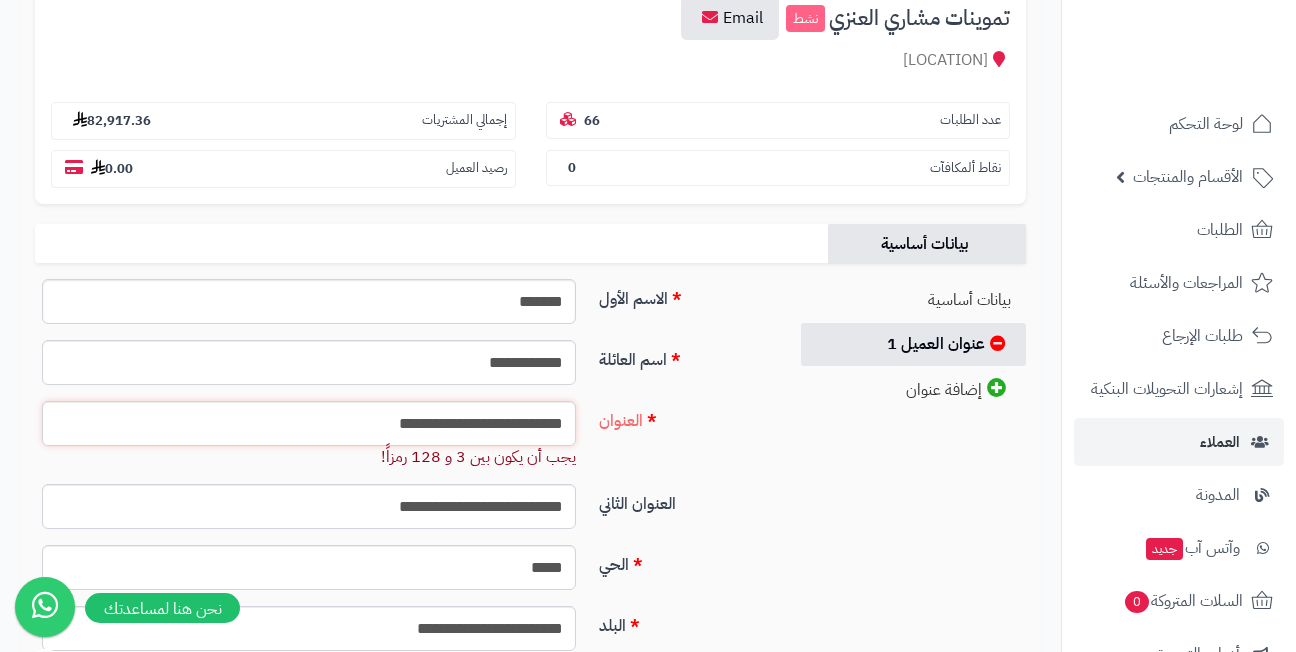 scroll, scrollTop: 100, scrollLeft: 0, axis: vertical 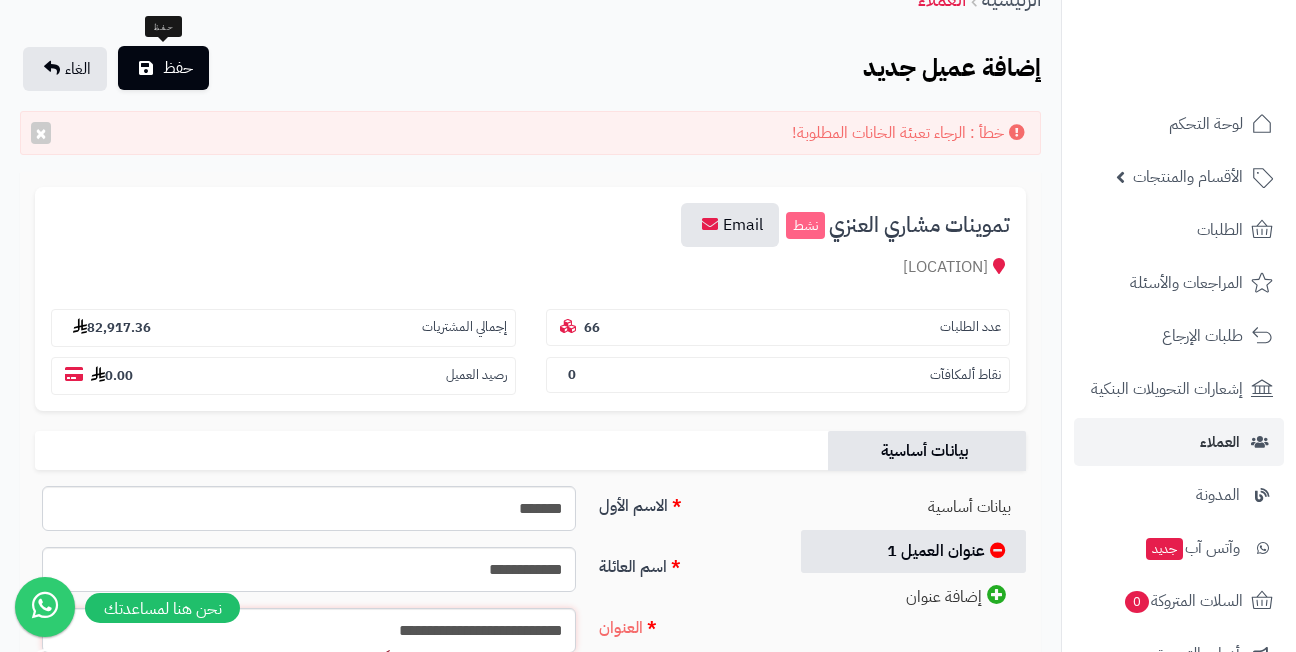 type on "**********" 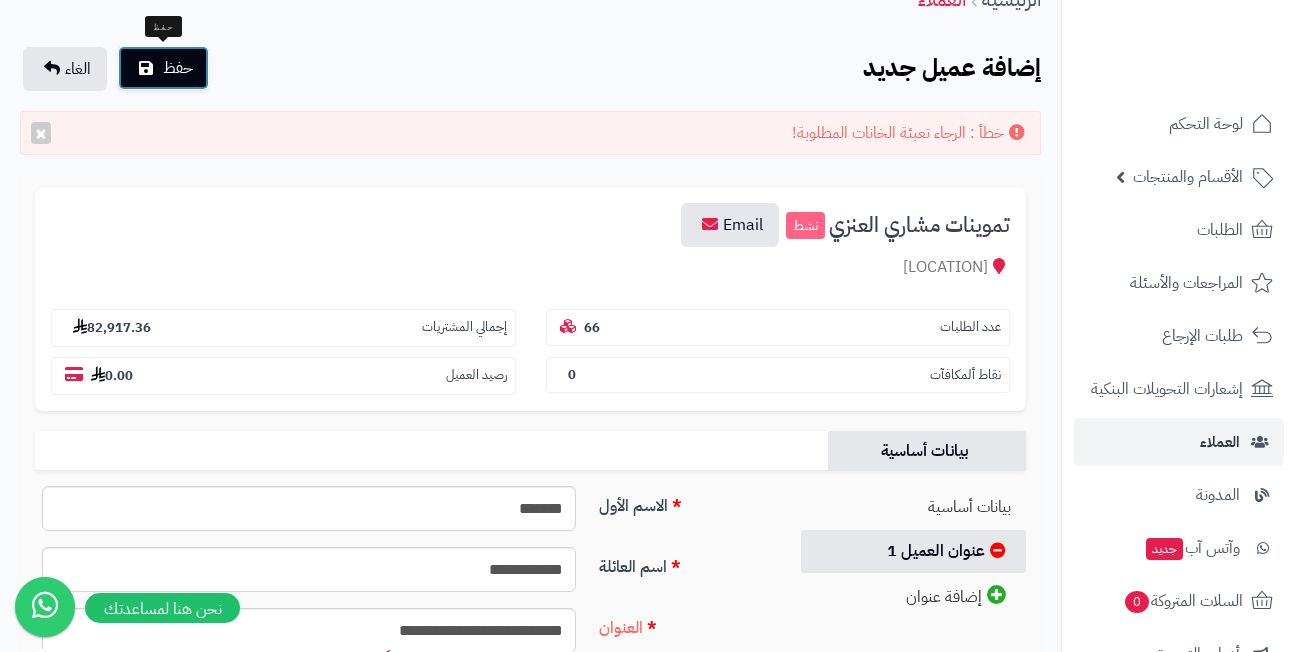 click on "حفظ" at bounding box center [178, 68] 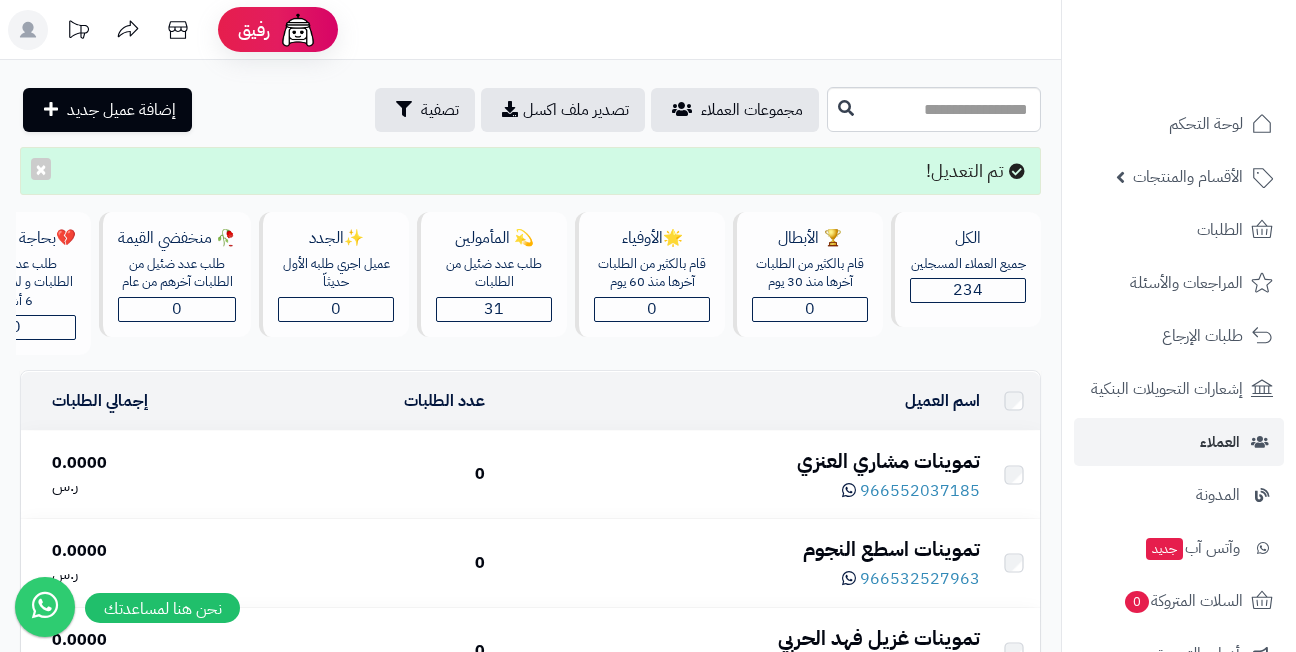 scroll, scrollTop: 0, scrollLeft: 0, axis: both 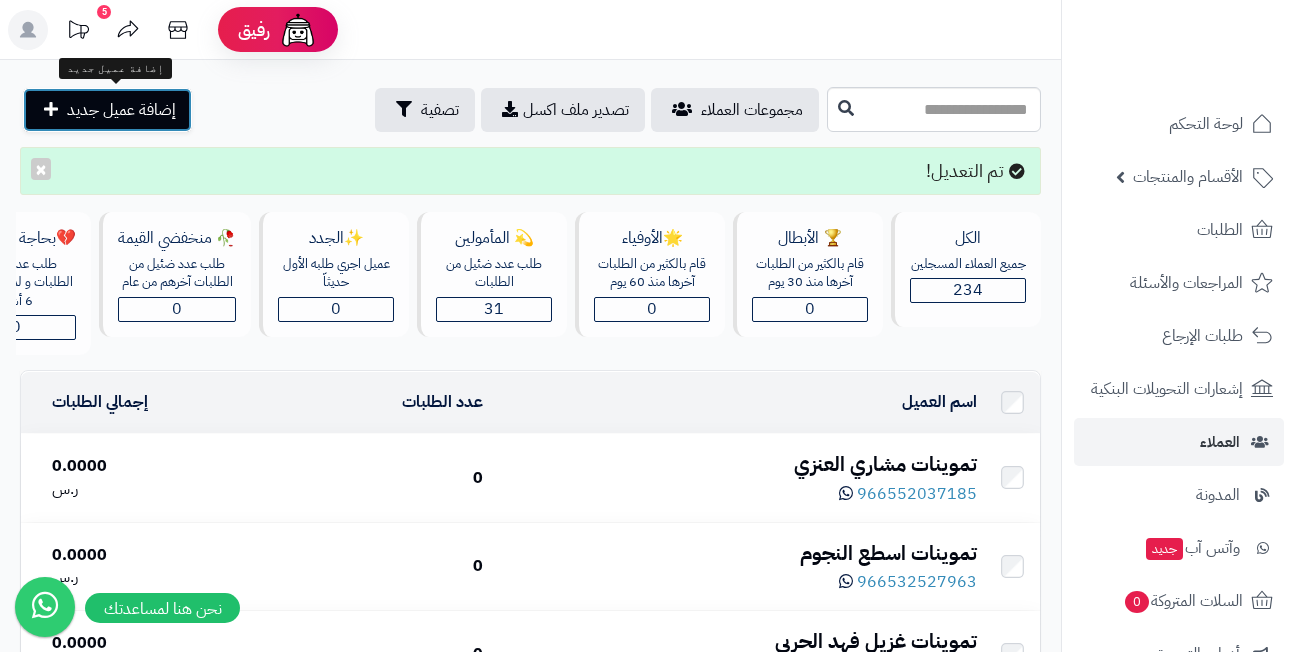 click on "إضافة عميل جديد" at bounding box center [121, 110] 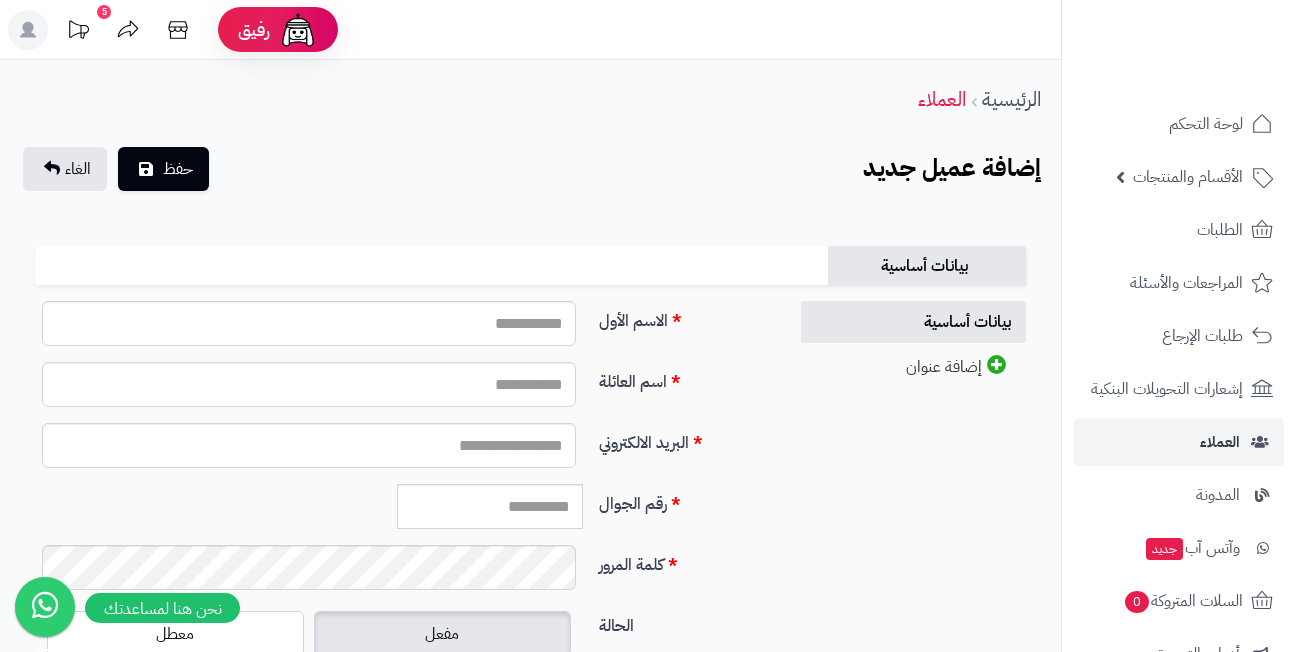 scroll, scrollTop: 0, scrollLeft: 0, axis: both 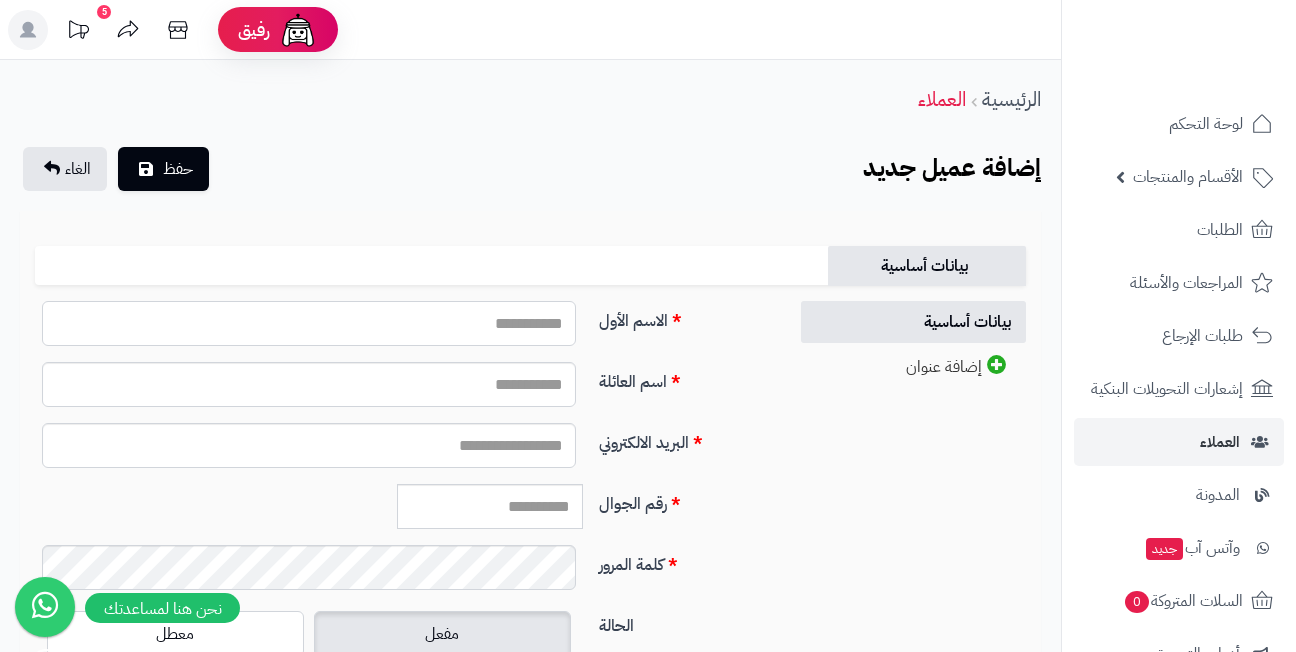 click on "الاسم الأول" at bounding box center (309, 323) 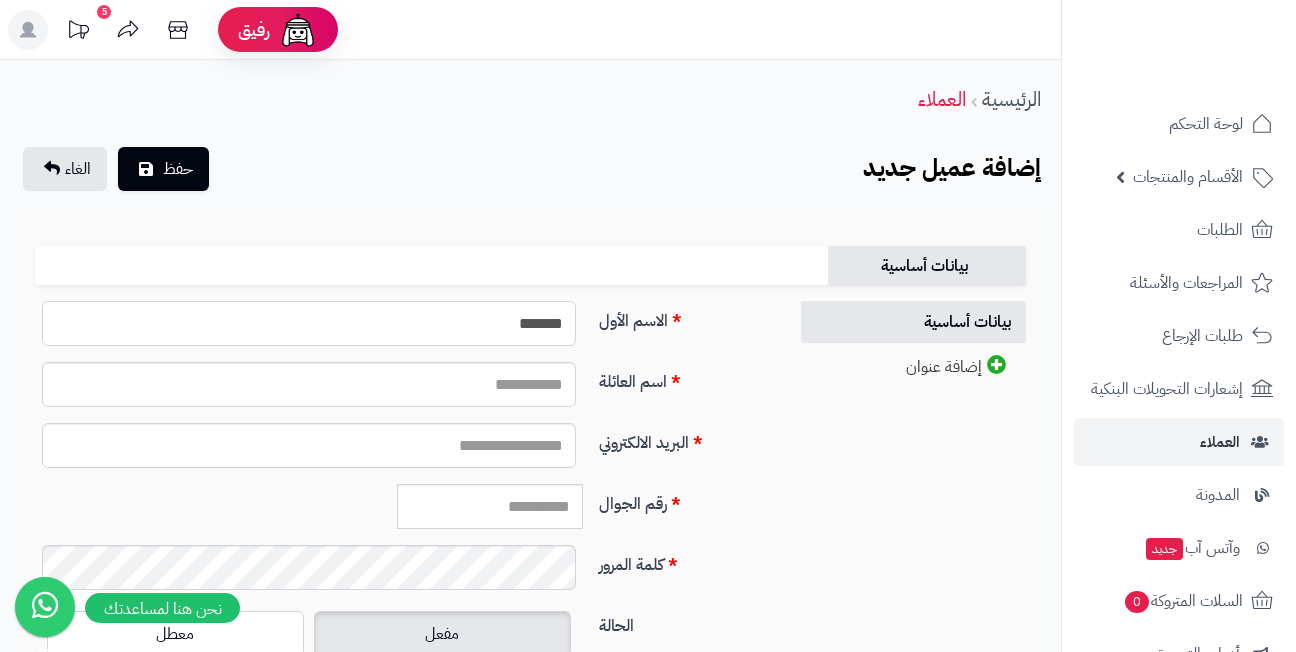 type on "*******" 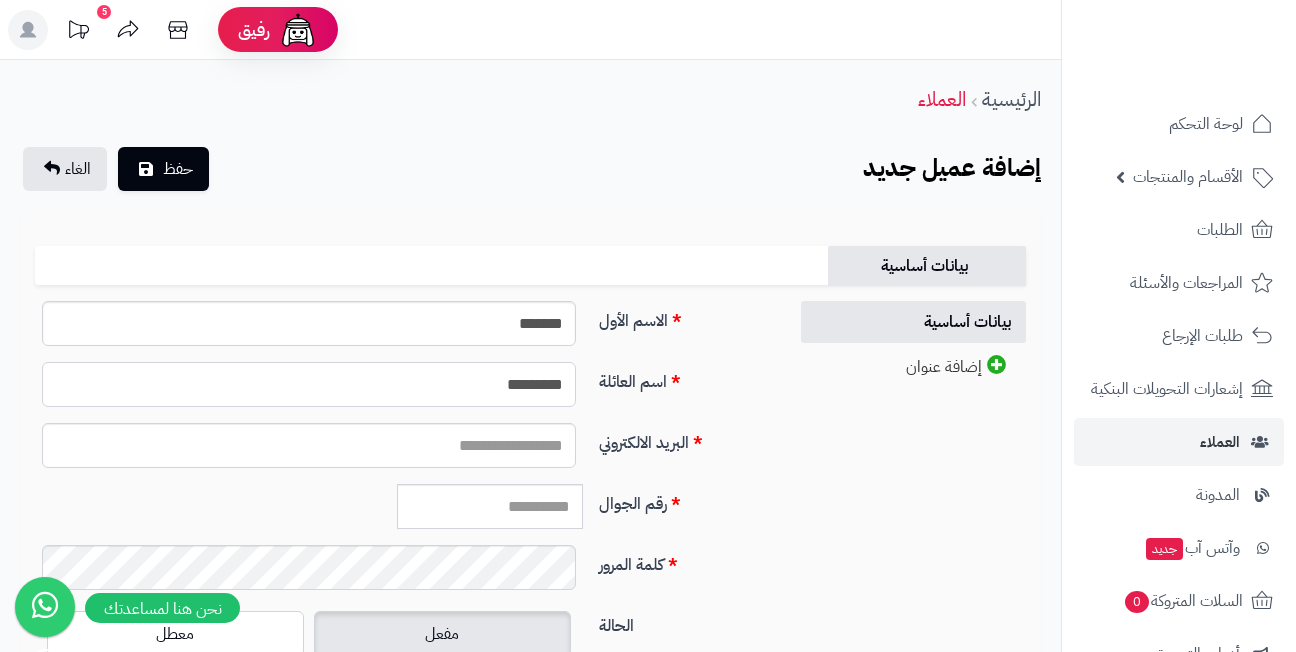 type on "*********" 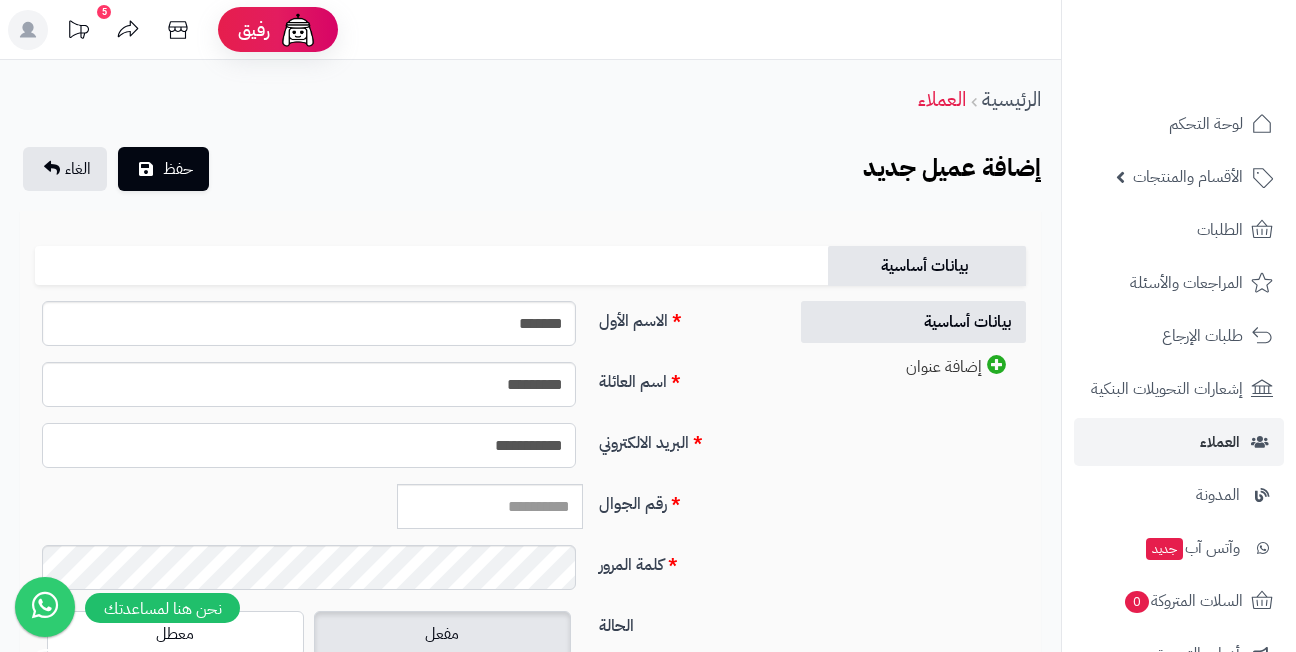 type on "**********" 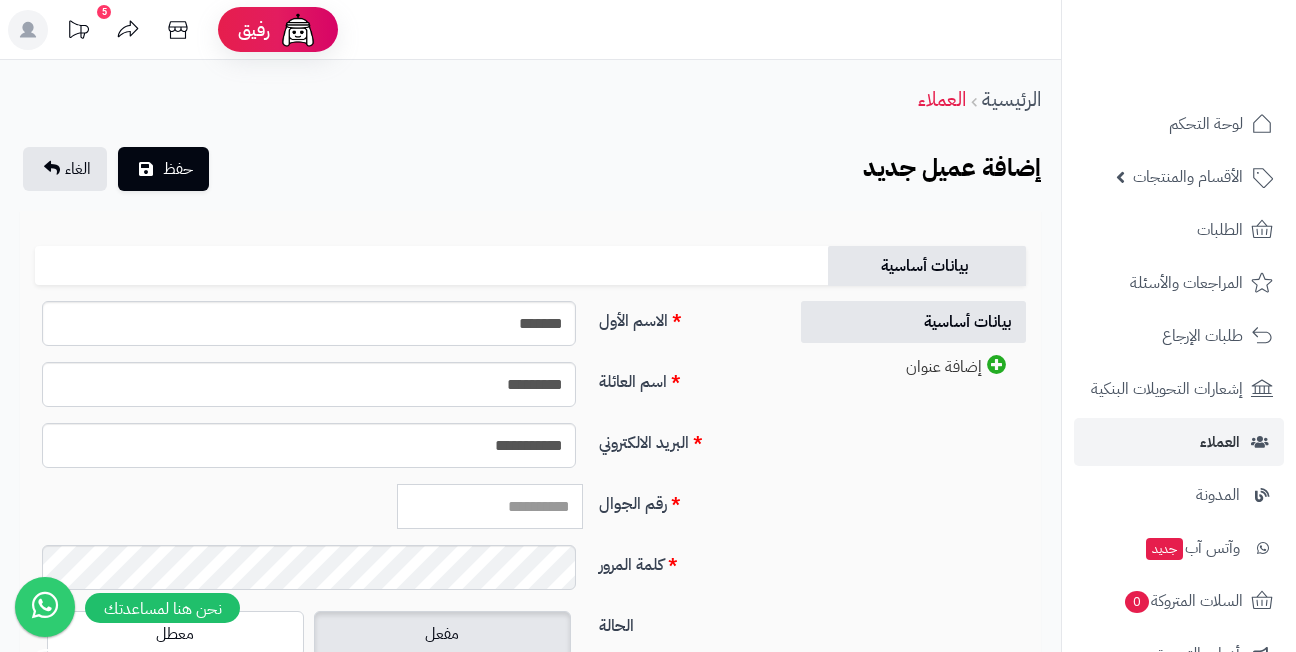 paste on "*********" 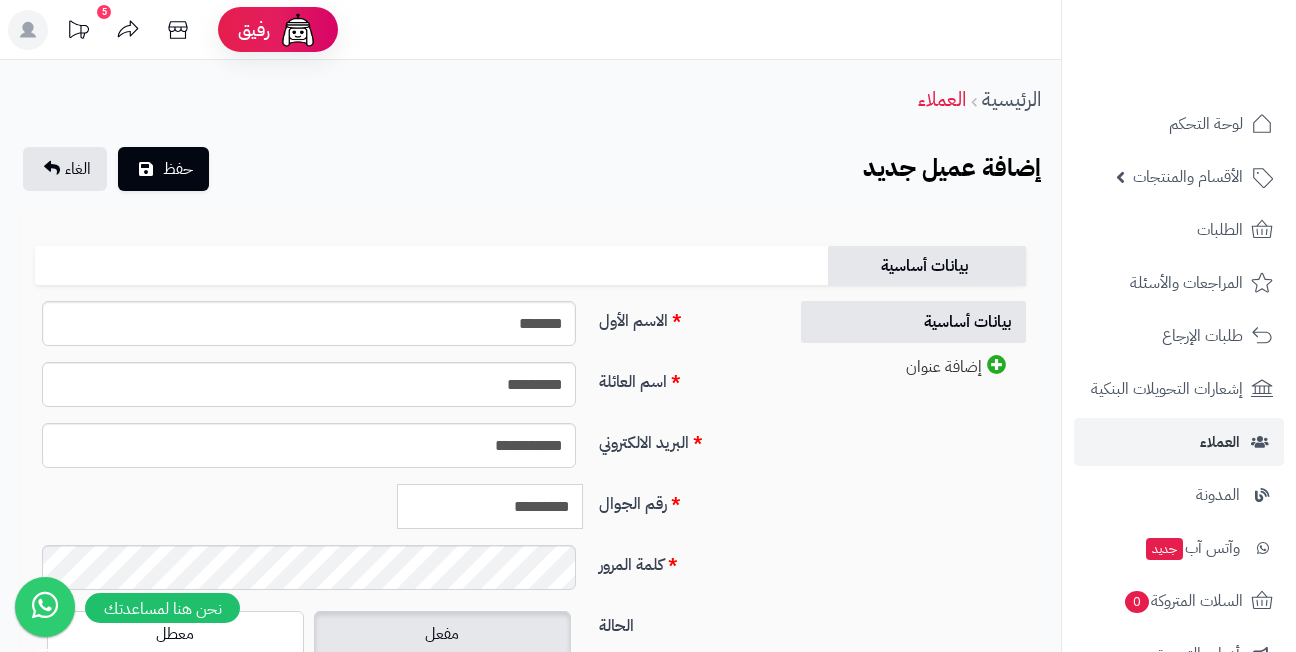 type on "*********" 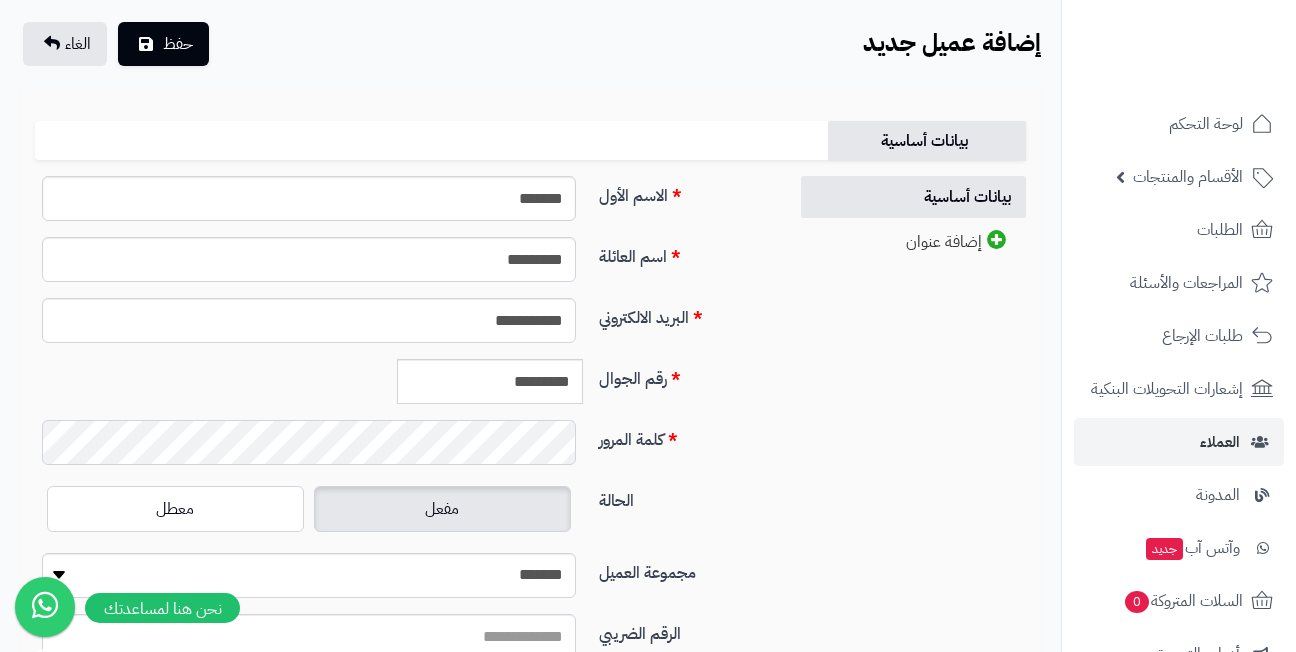 scroll, scrollTop: 200, scrollLeft: 0, axis: vertical 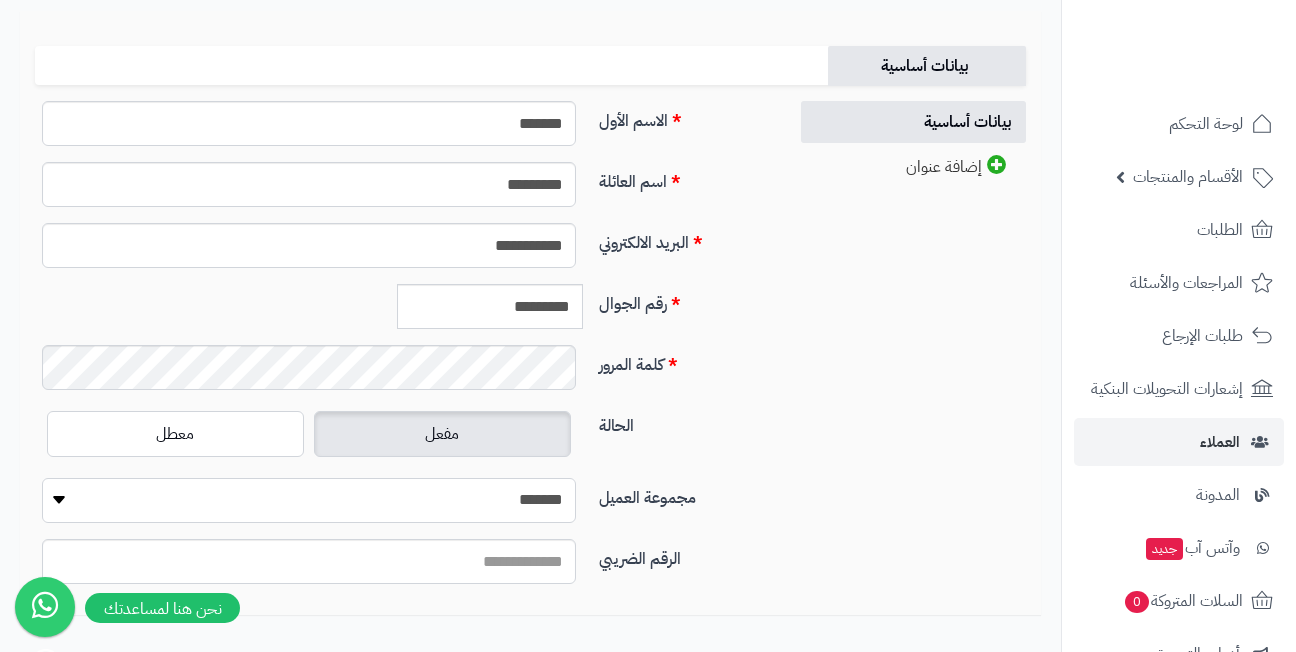 click on "**********" at bounding box center (309, 500) 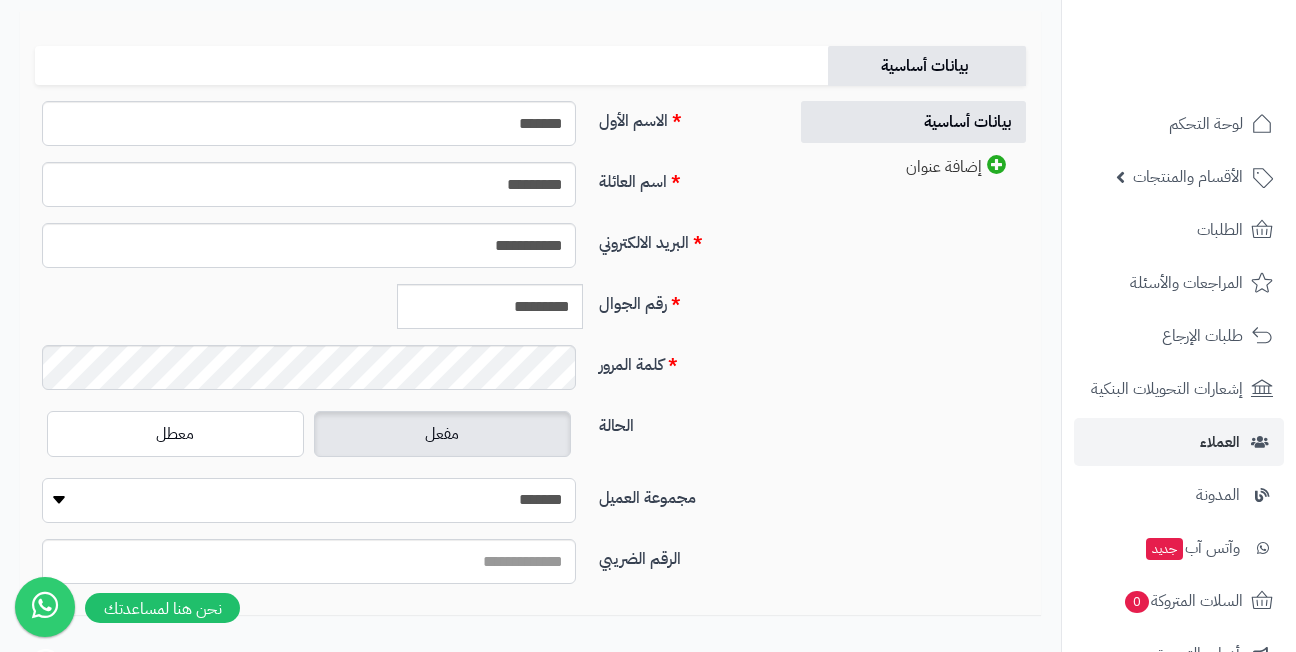 select on "*" 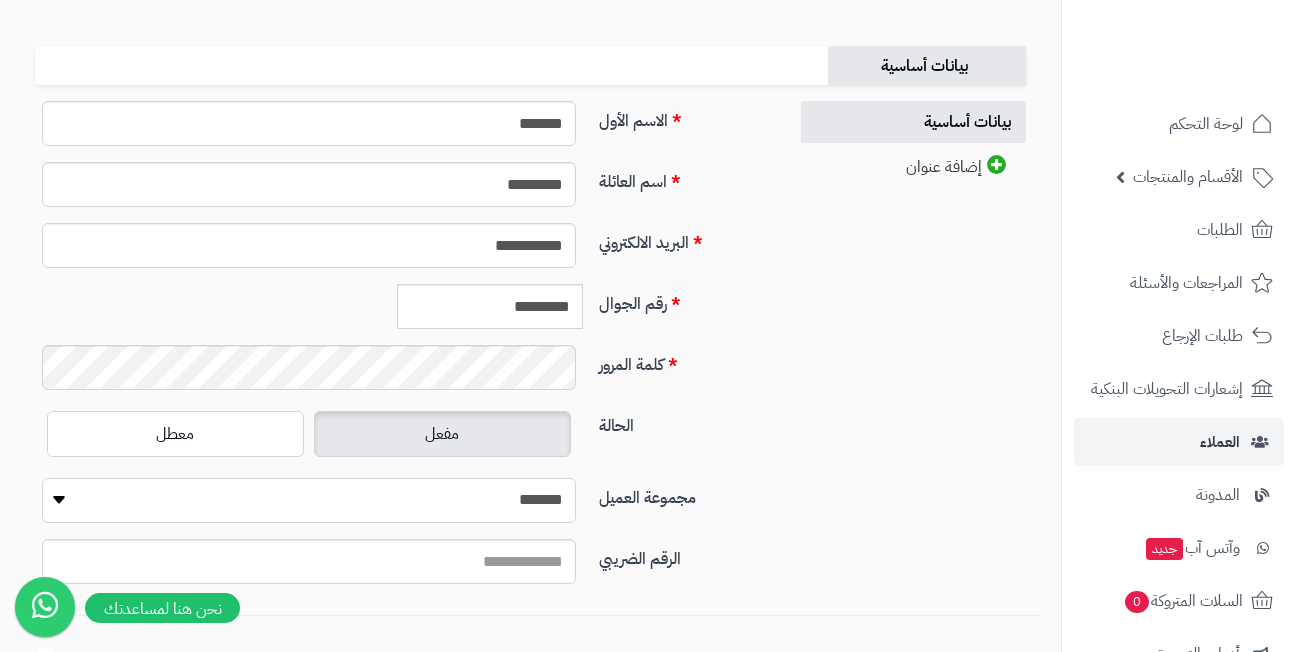 click on "**********" at bounding box center (309, 500) 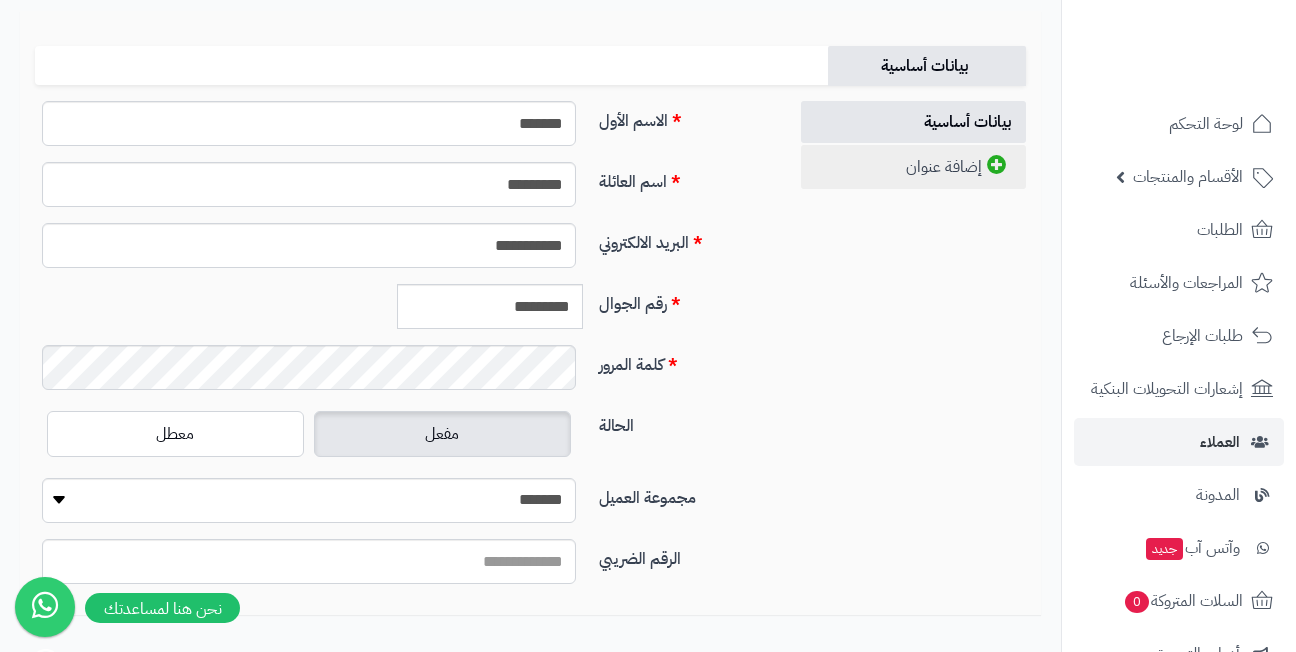 click on "إضافة عنوان" at bounding box center (913, 167) 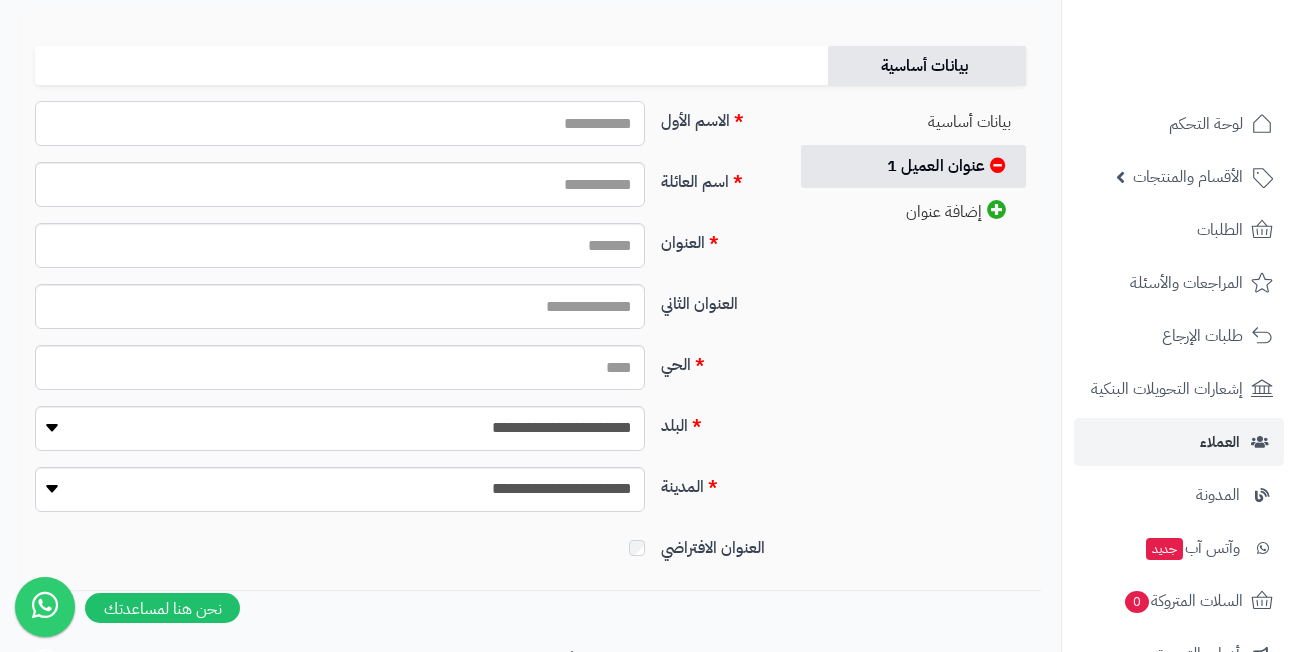 click on "الاسم الأول" at bounding box center (340, 123) 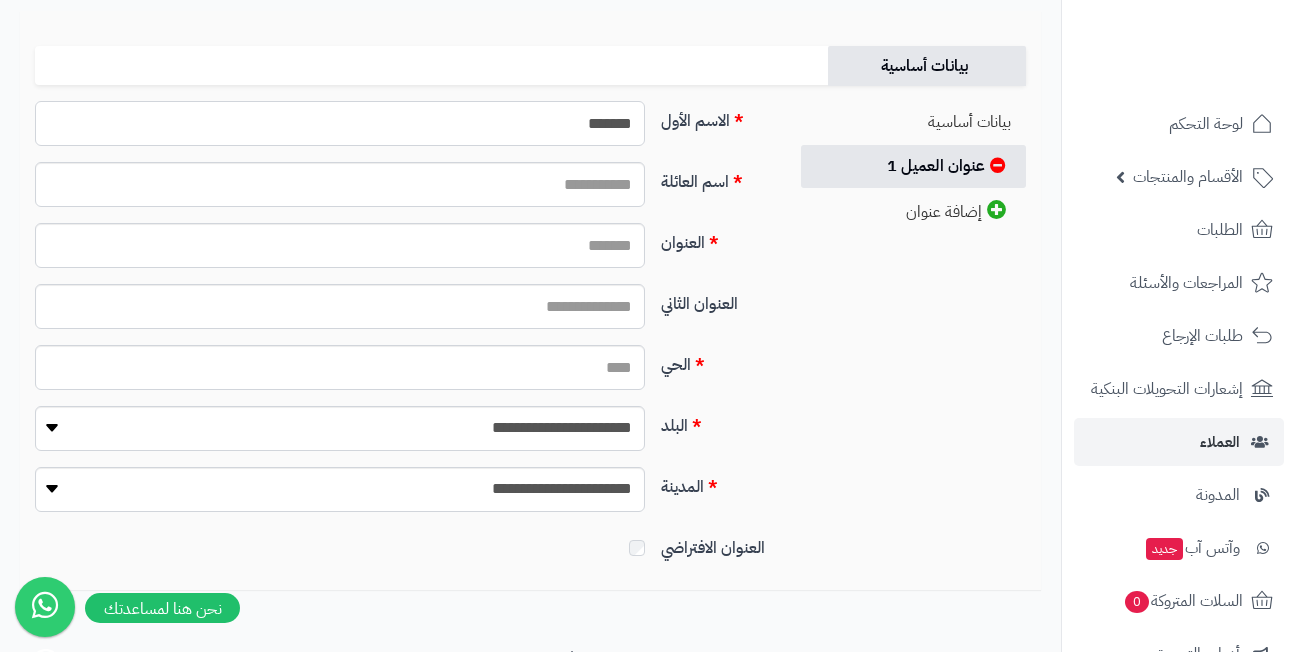 type on "*******" 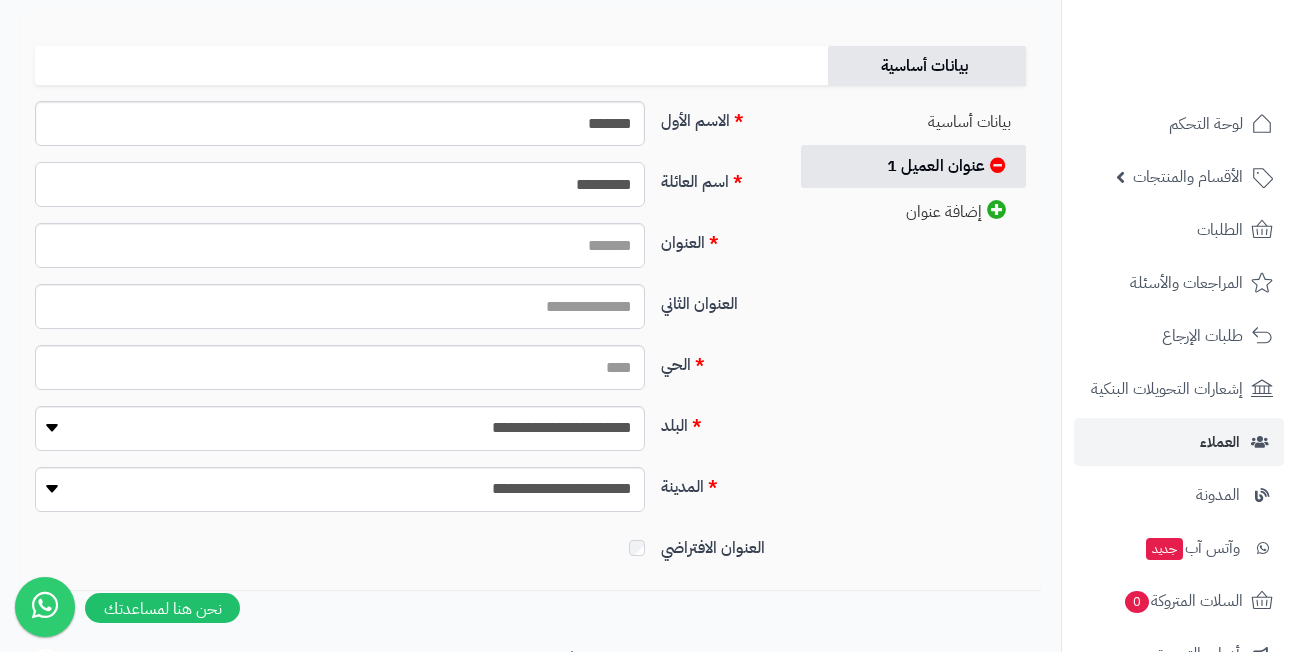 type on "*********" 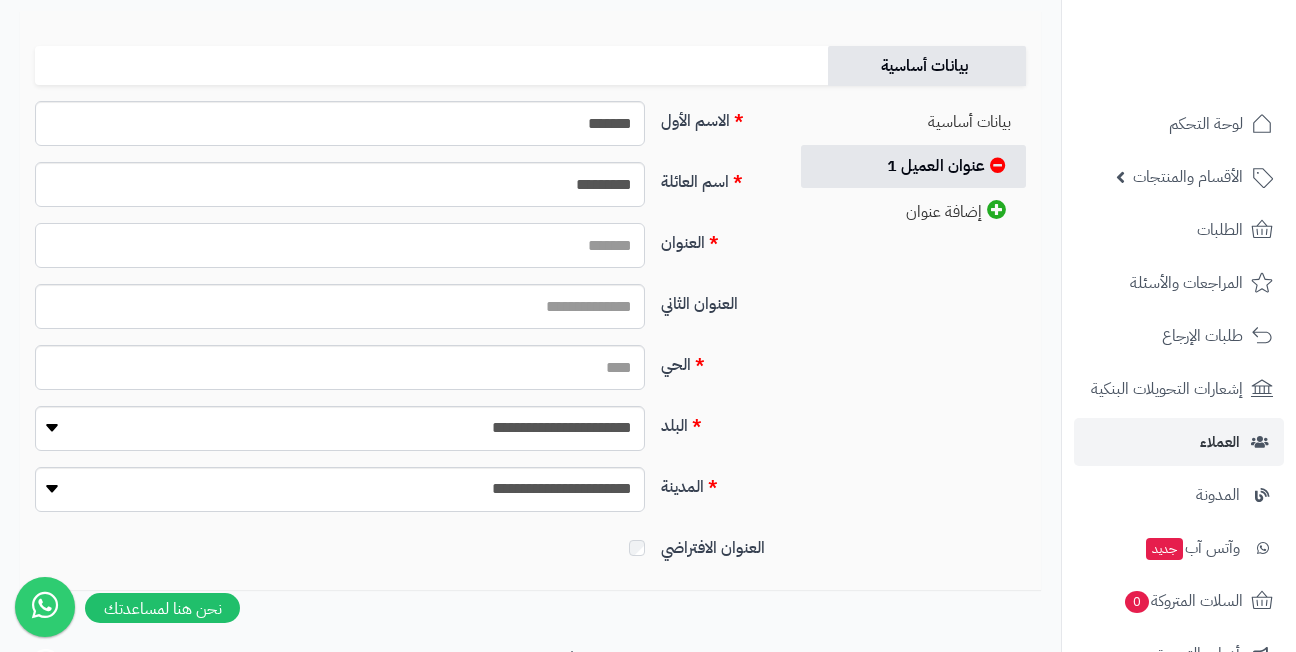 paste on "**********" 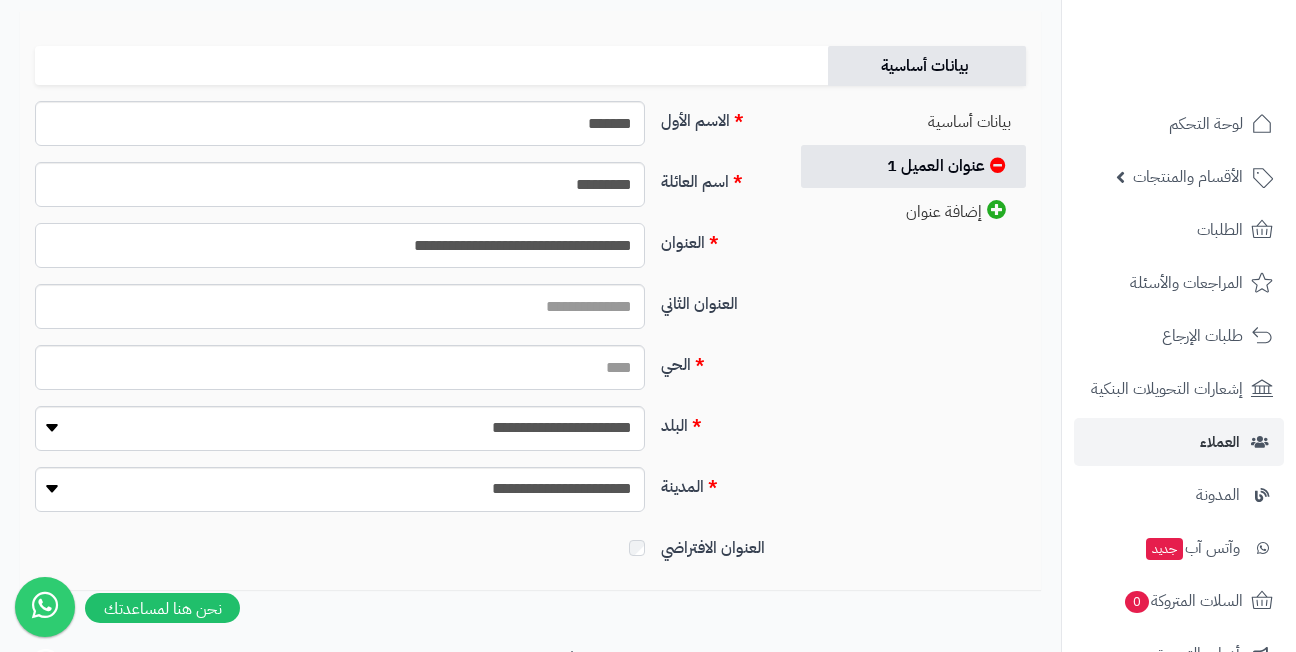 type on "**********" 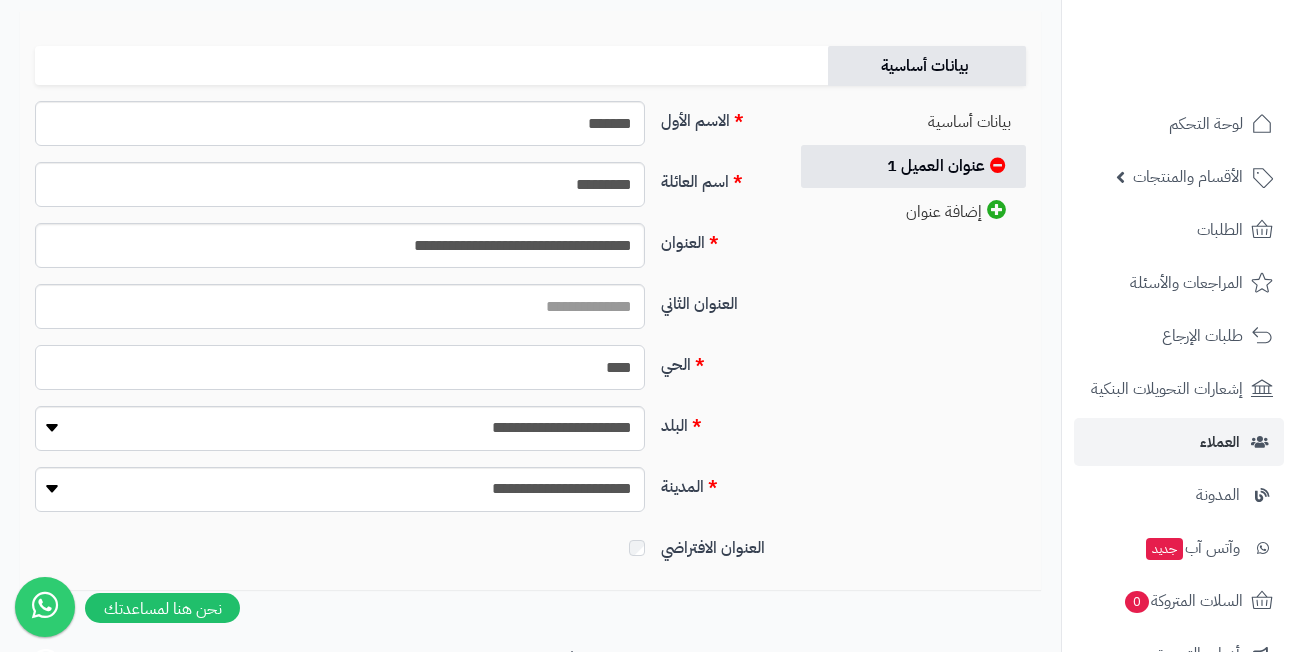 type on "******" 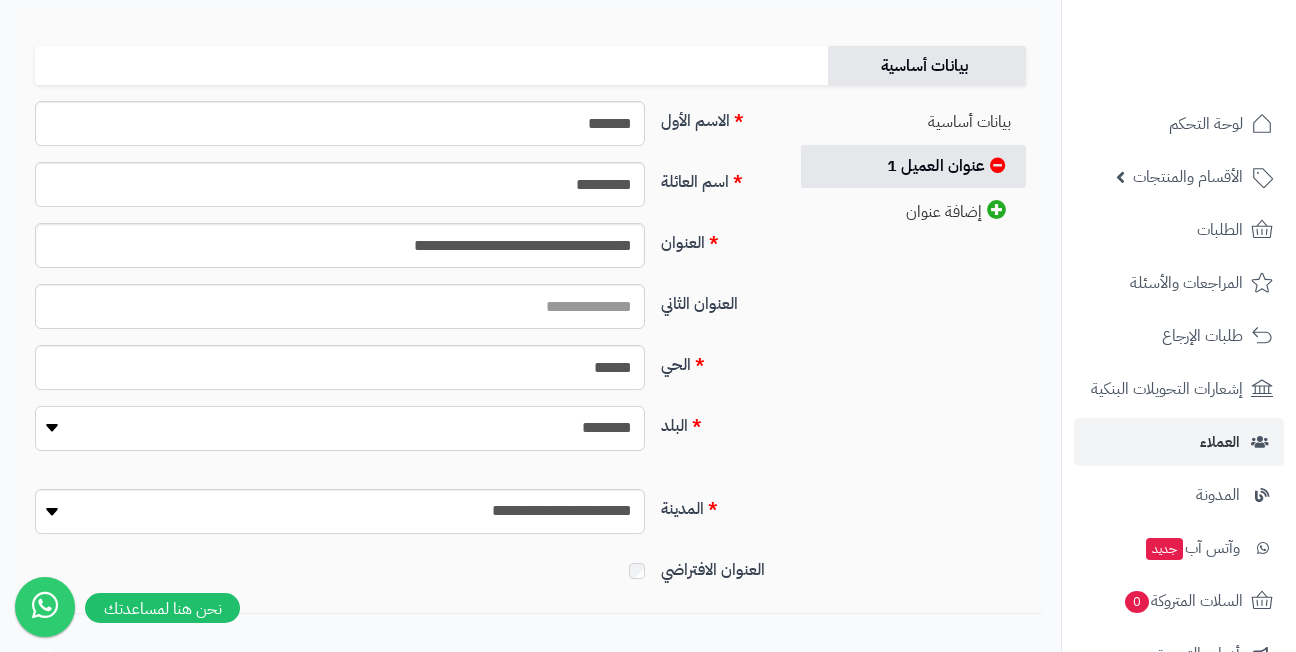 select on "***" 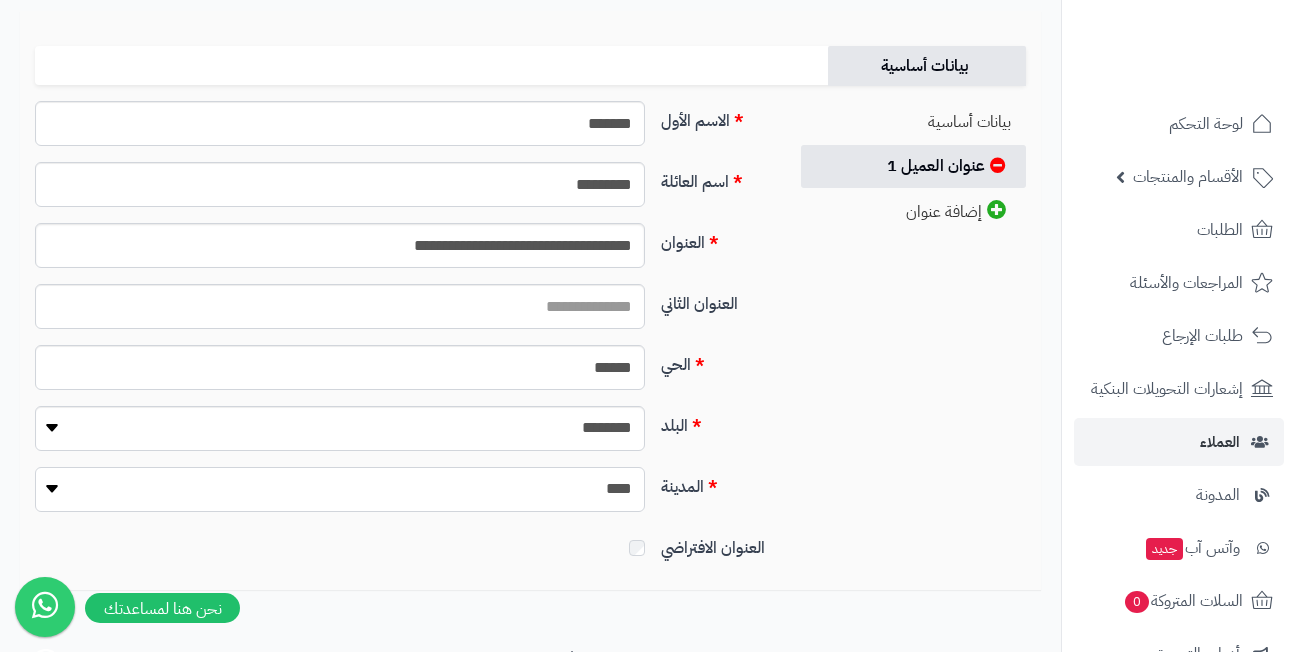 select on "***" 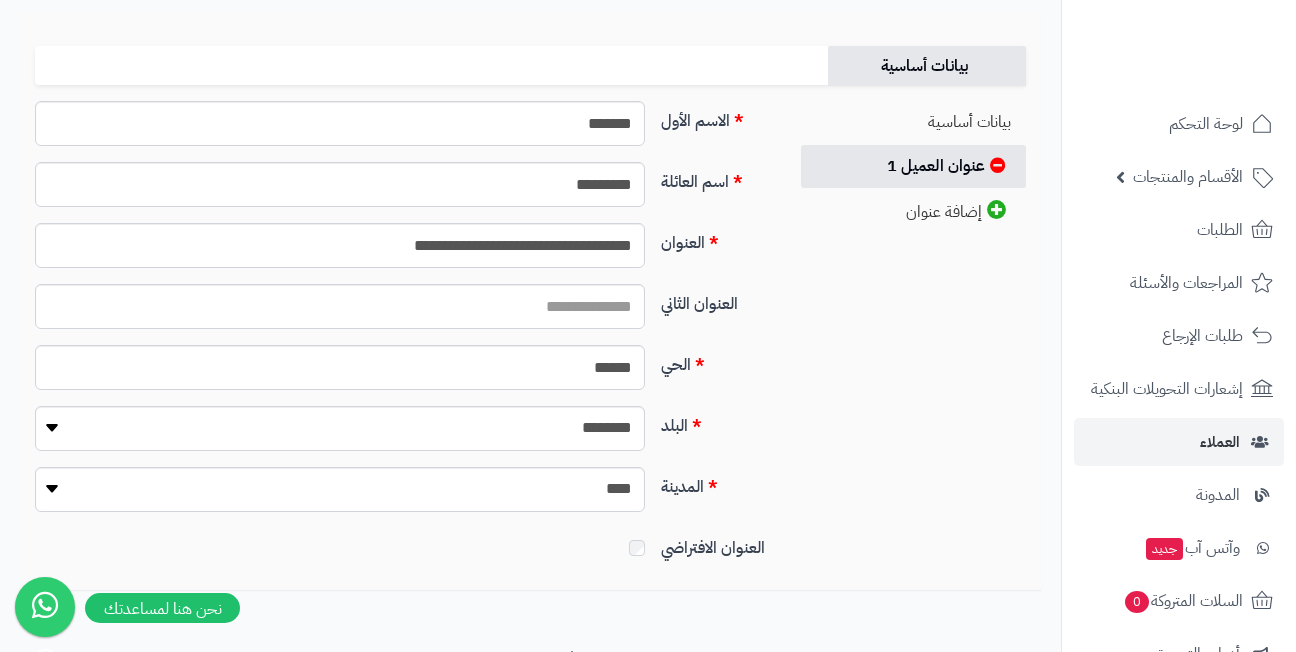 click at bounding box center [340, 544] 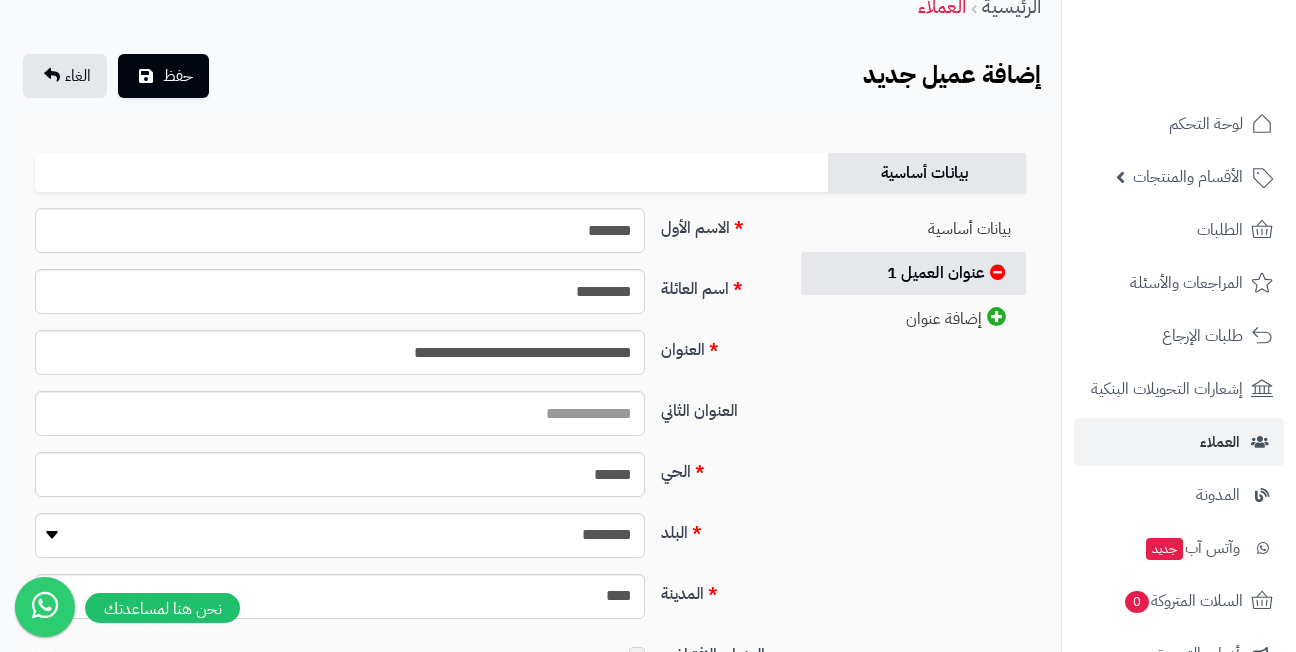scroll, scrollTop: 0, scrollLeft: 0, axis: both 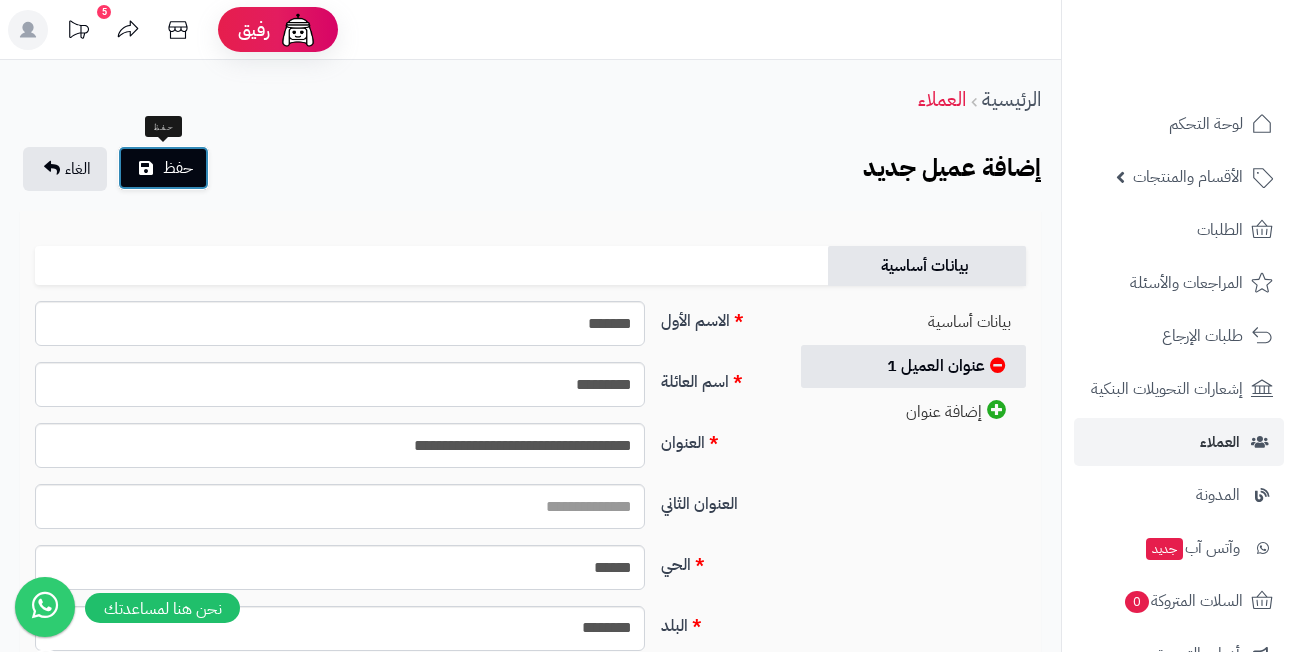 click on "حفظ" at bounding box center (178, 168) 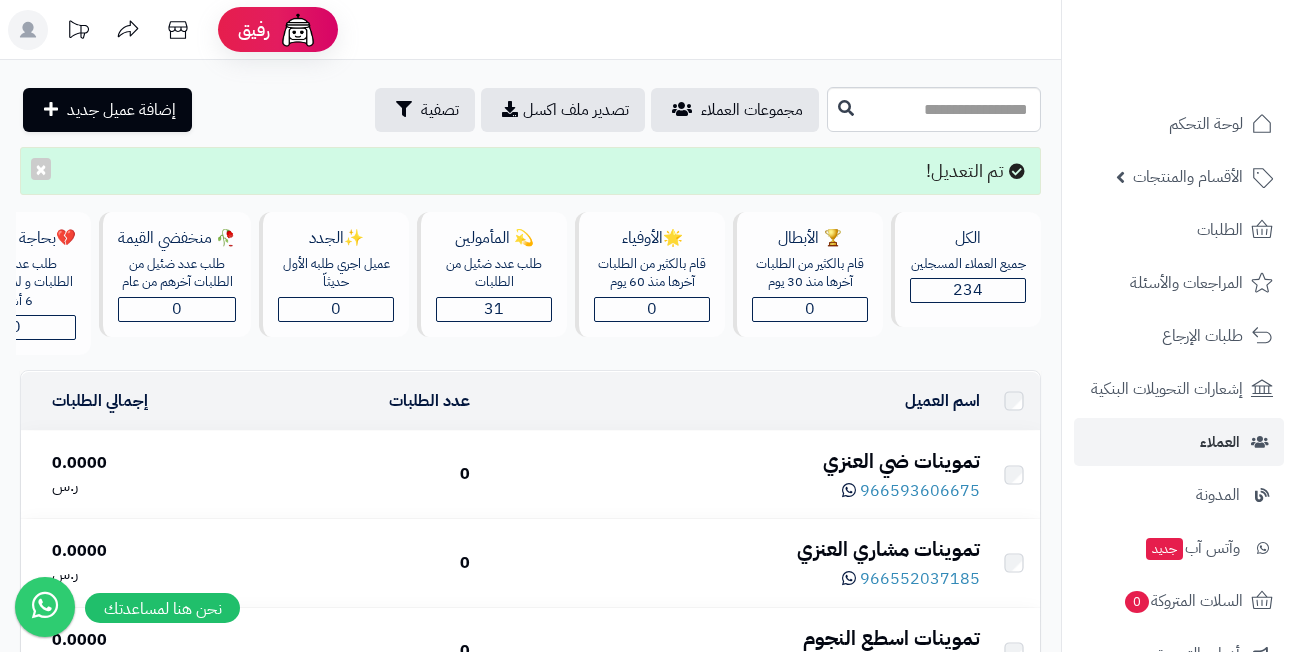 scroll, scrollTop: 0, scrollLeft: 0, axis: both 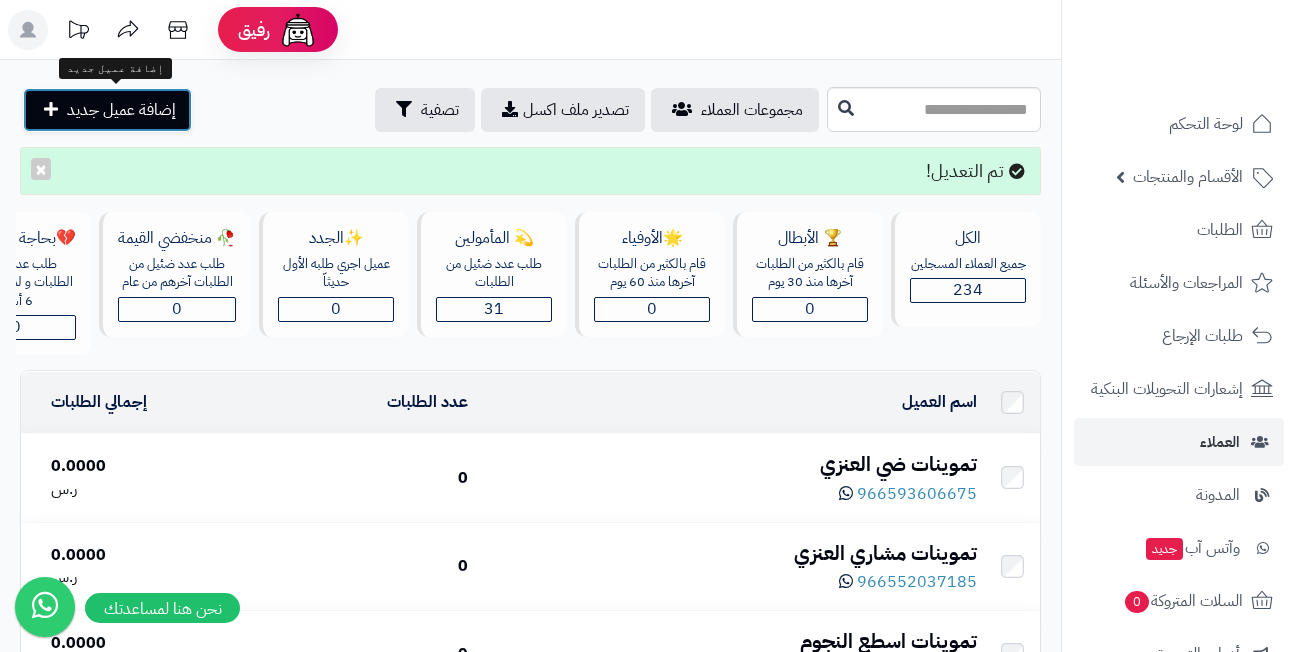 click on "إضافة عميل جديد" at bounding box center (121, 110) 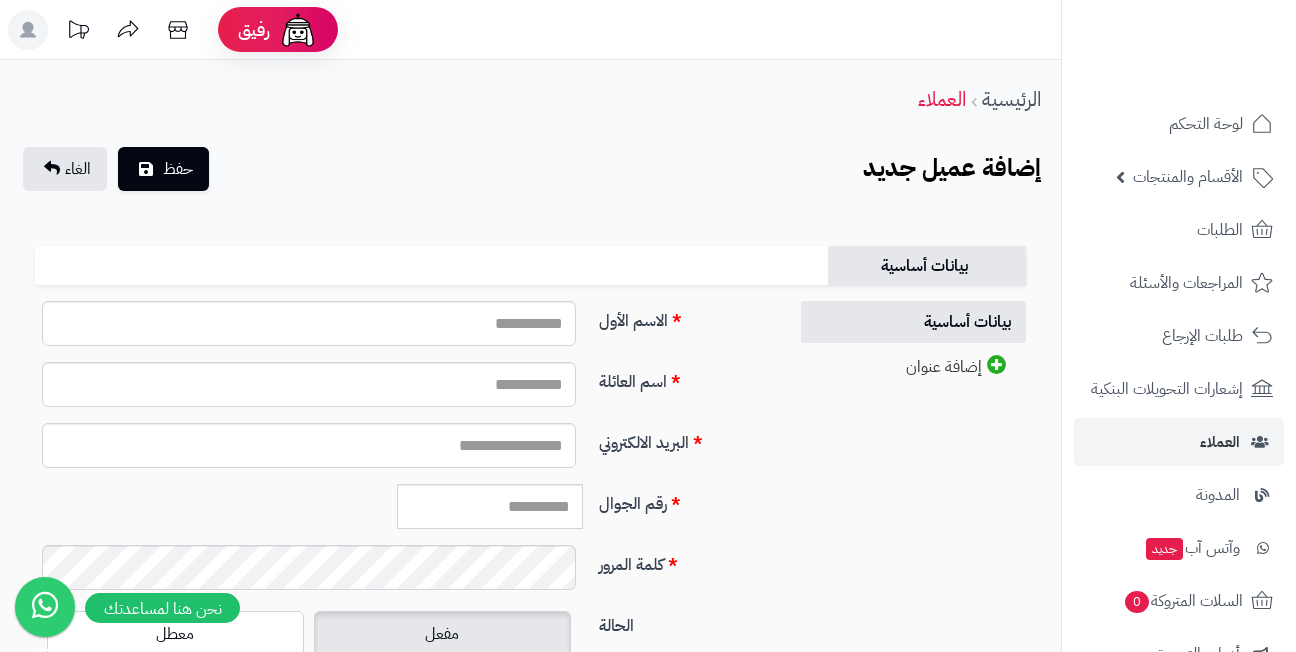 scroll, scrollTop: 0, scrollLeft: 0, axis: both 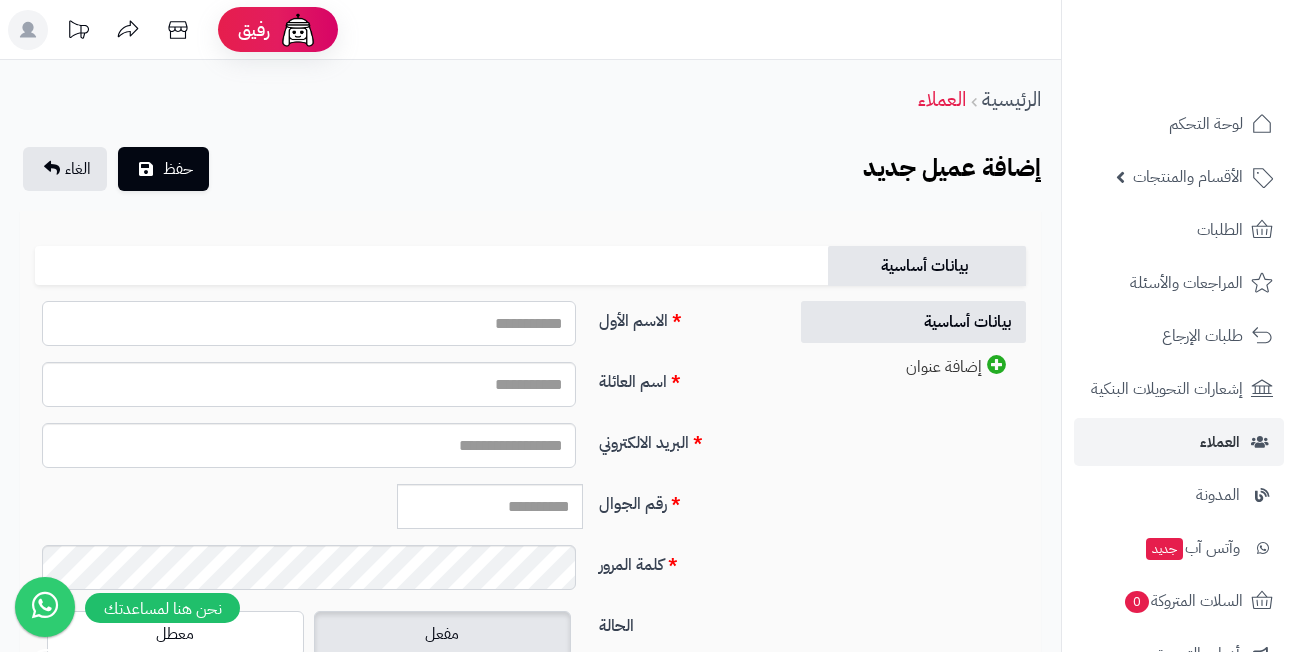 click on "الاسم الأول" at bounding box center (309, 323) 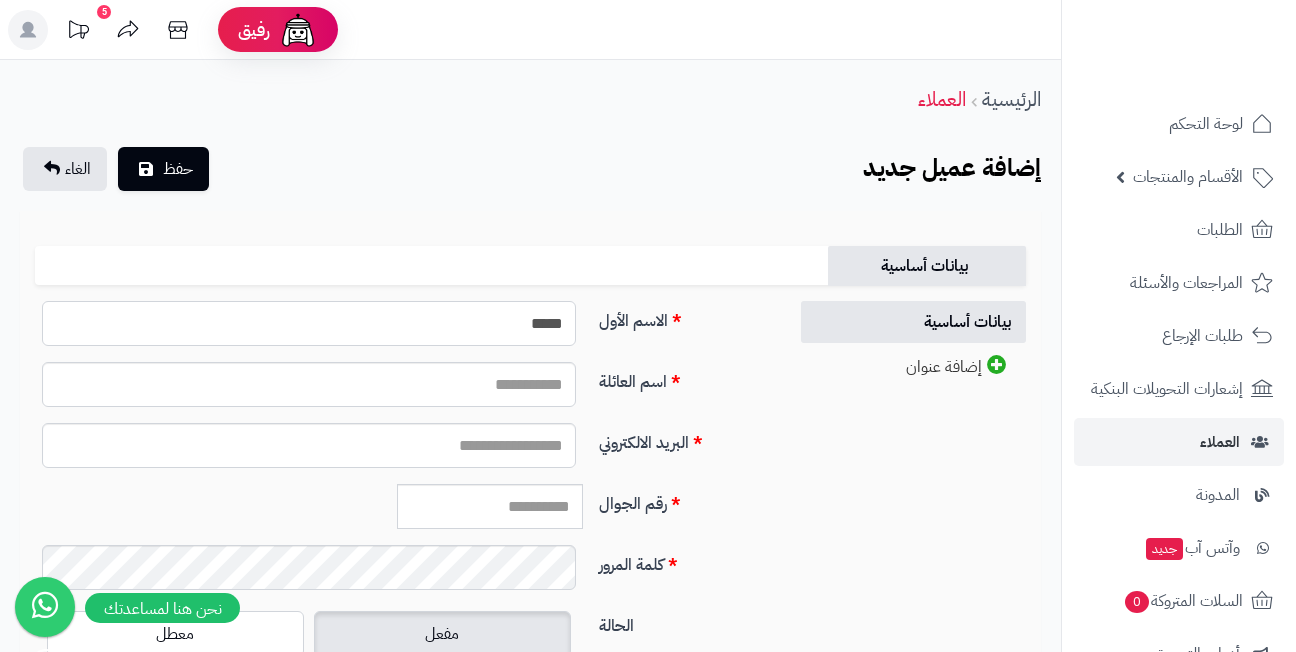 type on "*******" 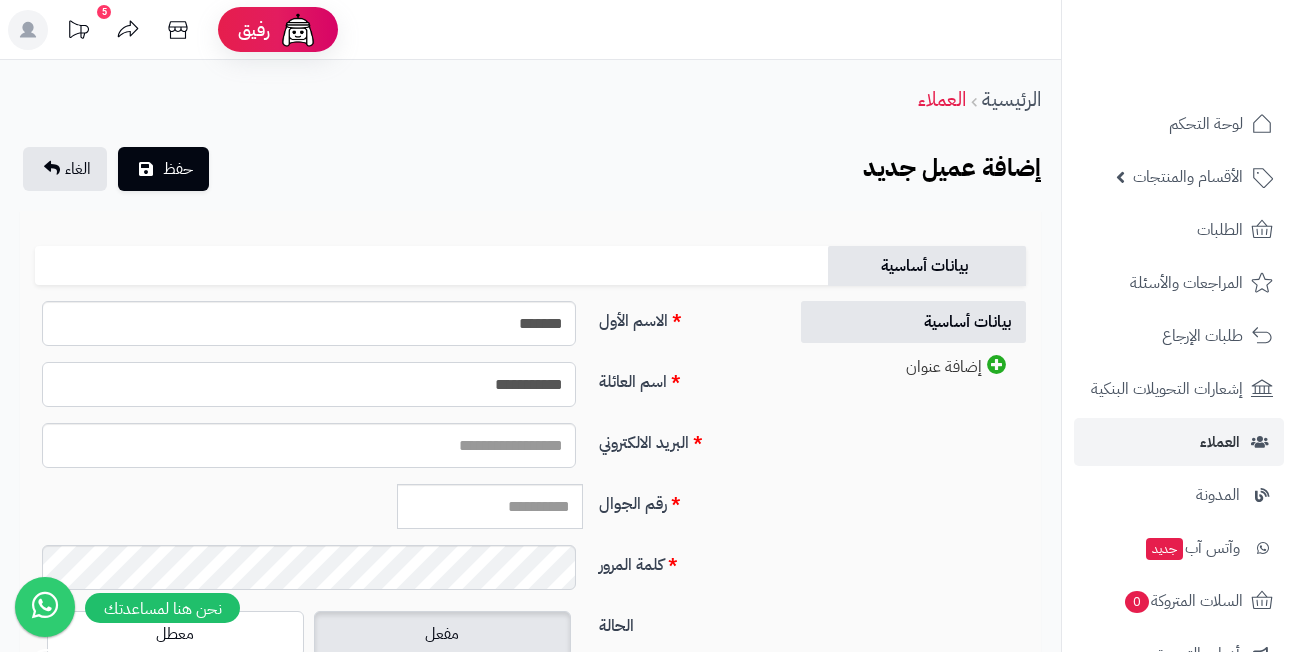 click on "**********" at bounding box center [309, 384] 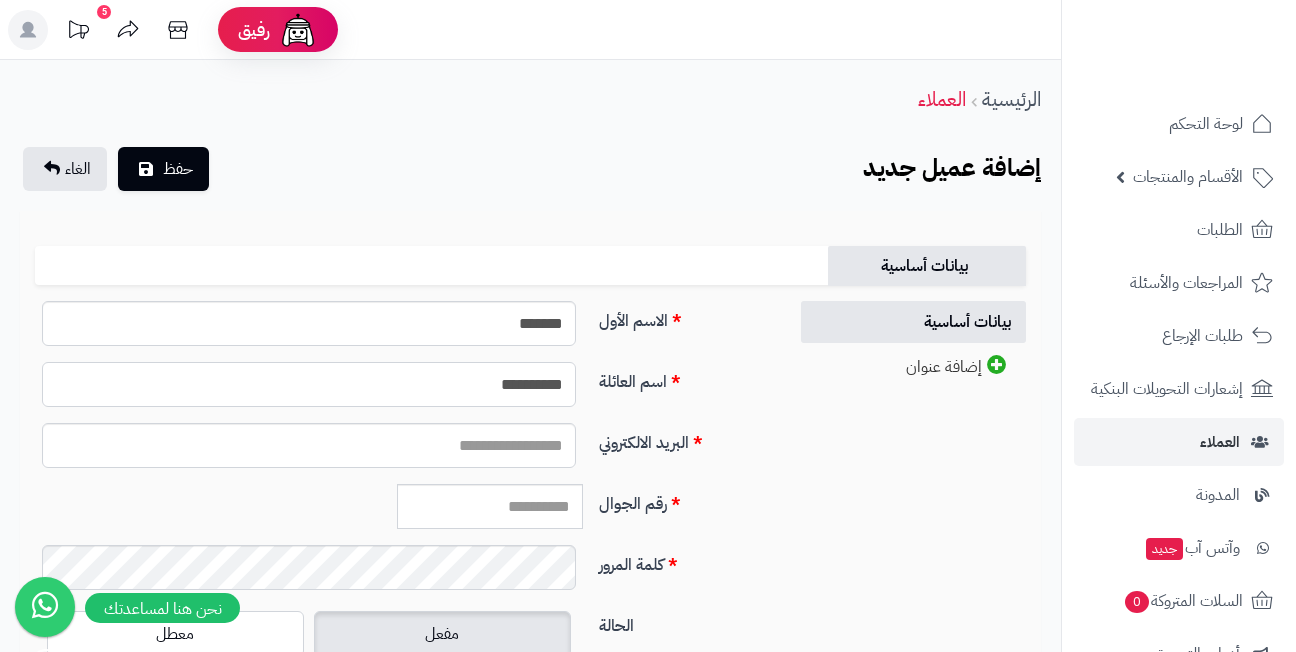 click on "**********" at bounding box center [309, 384] 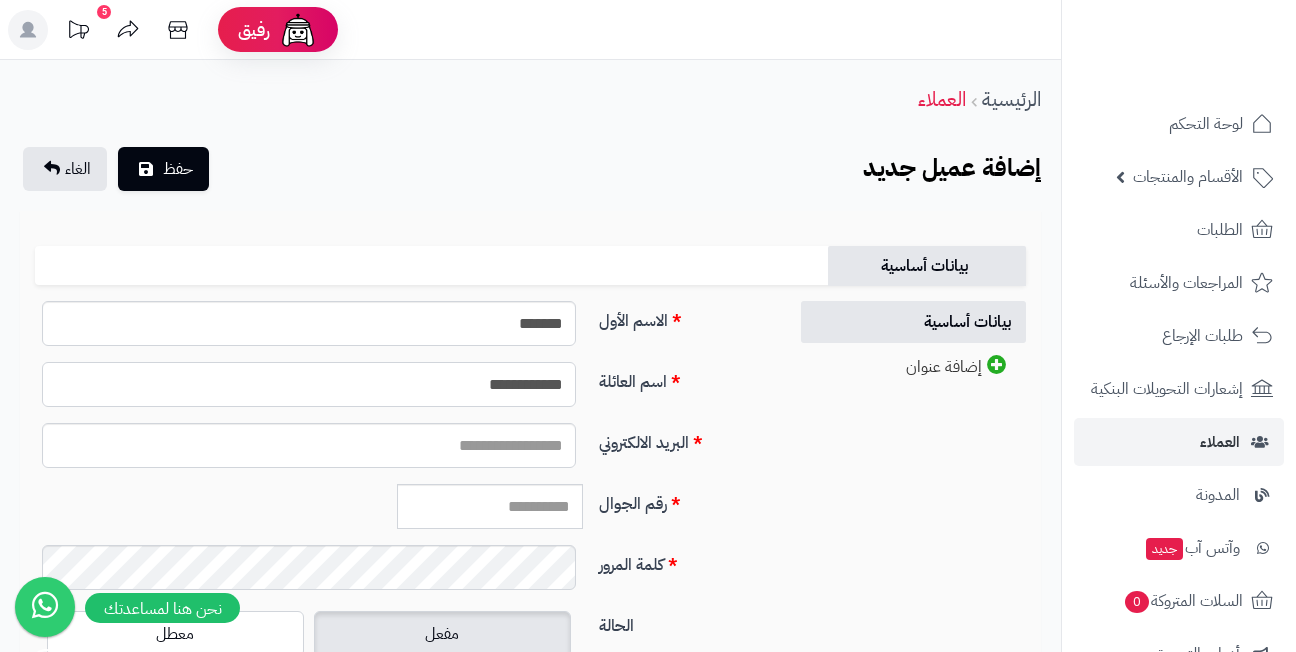 click on "**********" at bounding box center (309, 384) 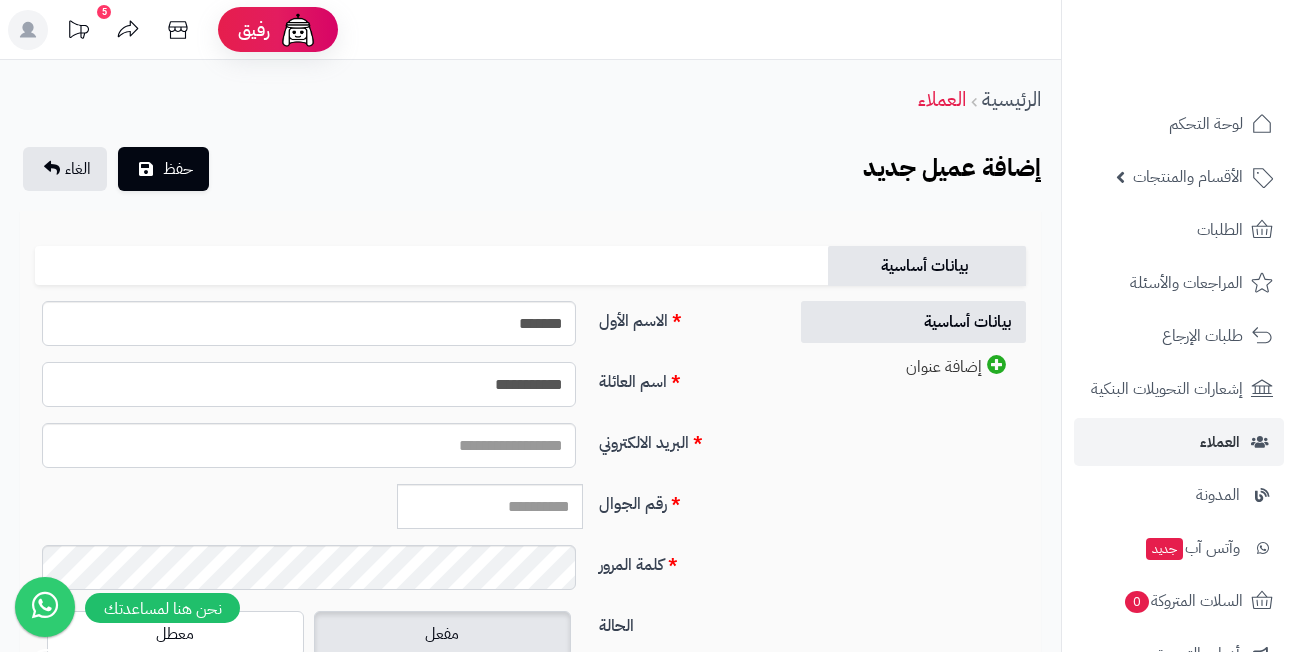 drag, startPoint x: 558, startPoint y: 386, endPoint x: 573, endPoint y: 386, distance: 15 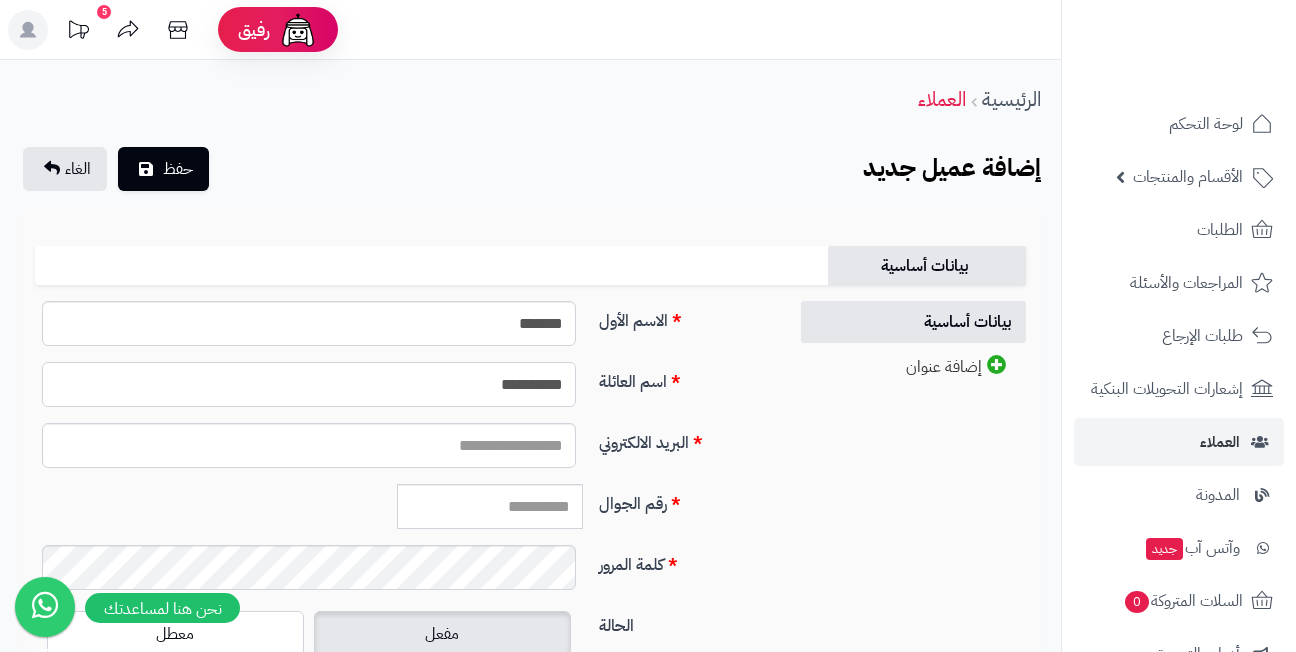 click on "**********" at bounding box center [309, 384] 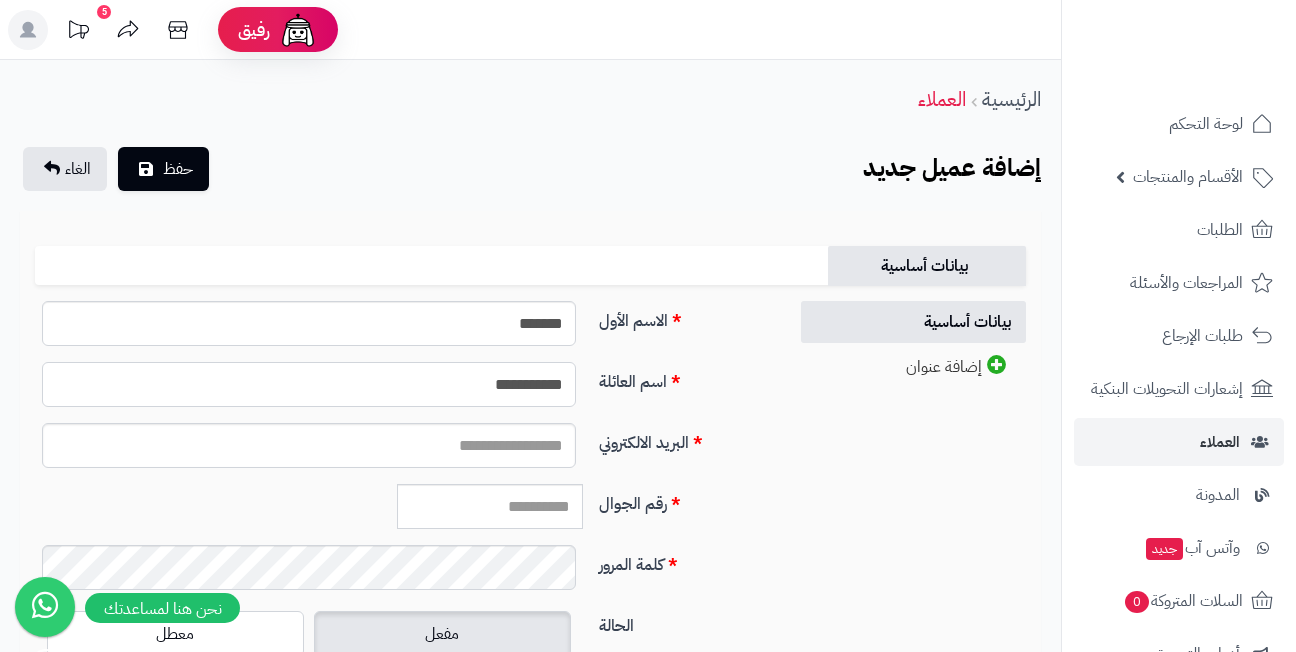 type on "**********" 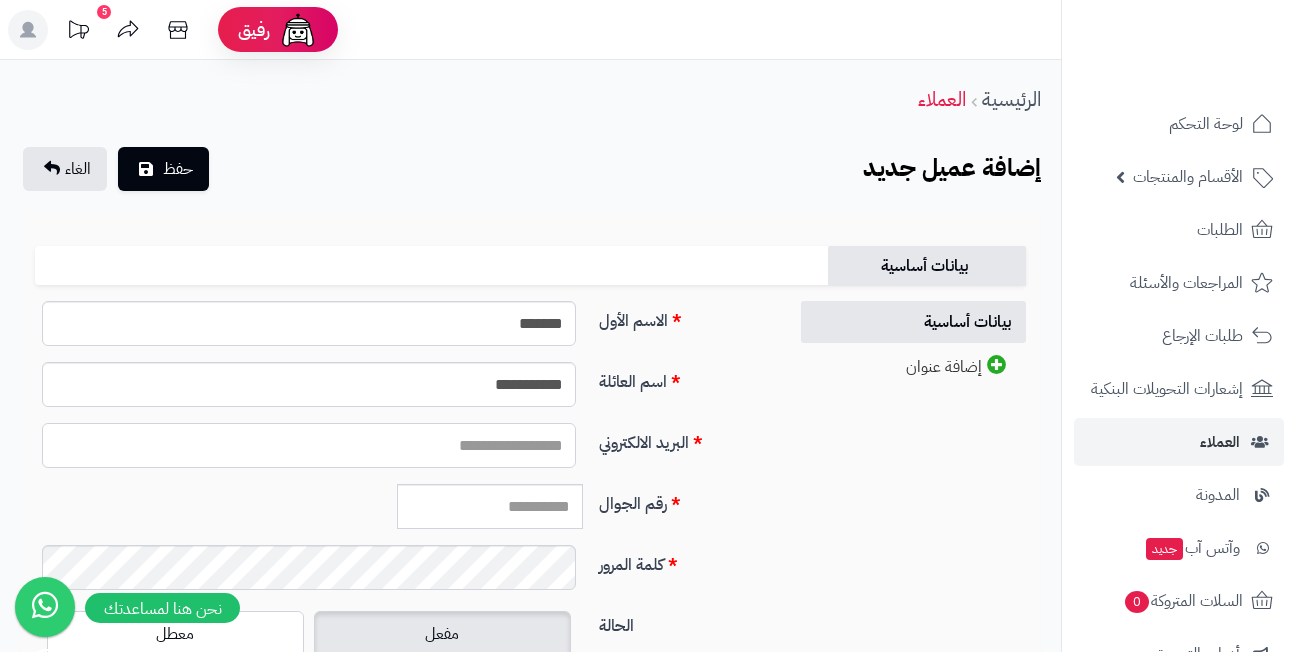 click on "البريد الالكتروني" at bounding box center (309, 445) 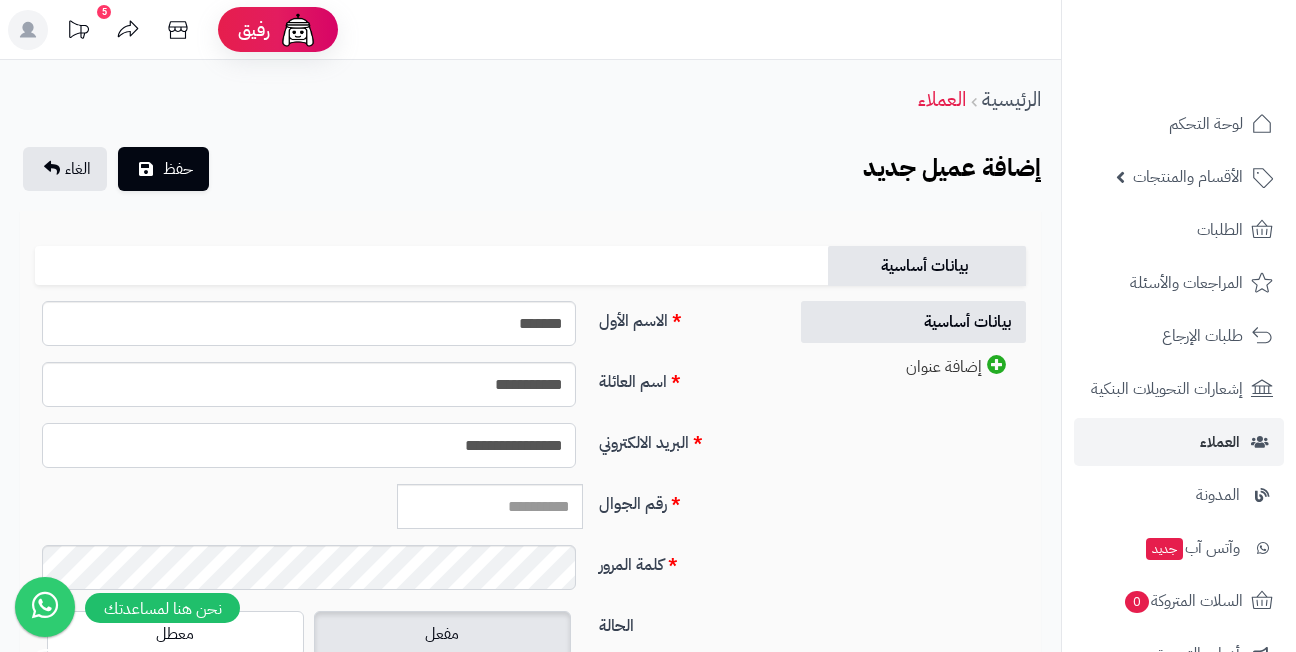 type on "**********" 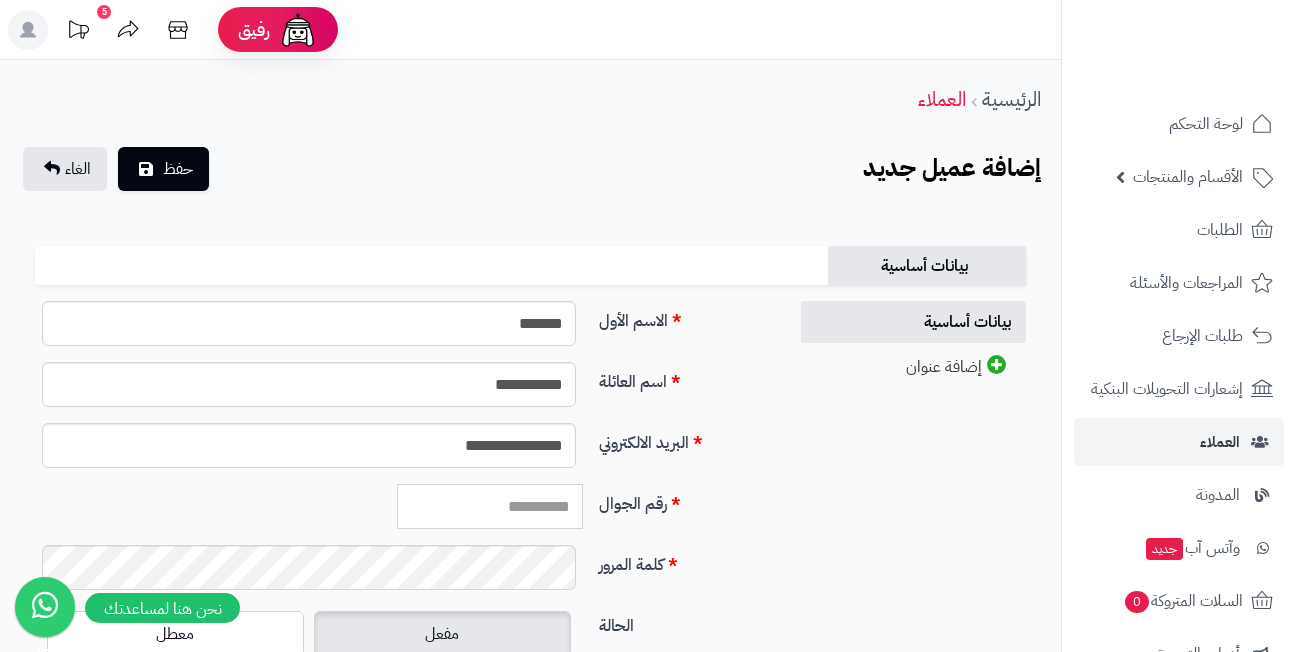 paste on "*********" 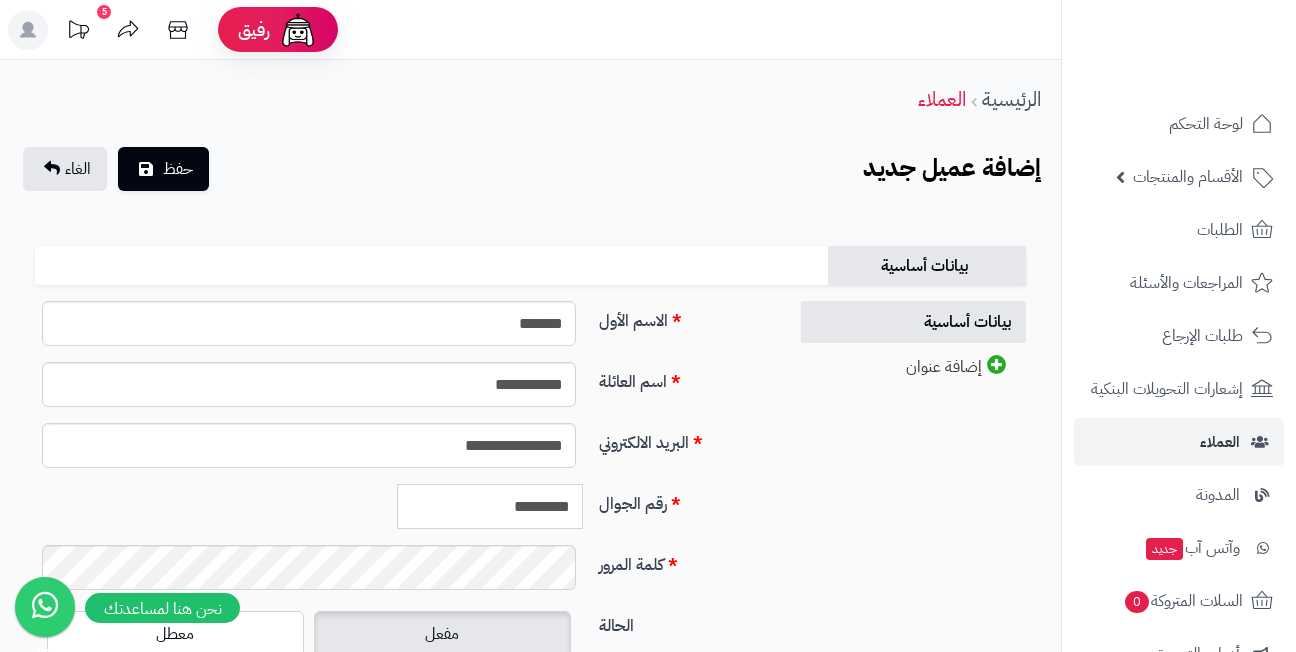 type on "*********" 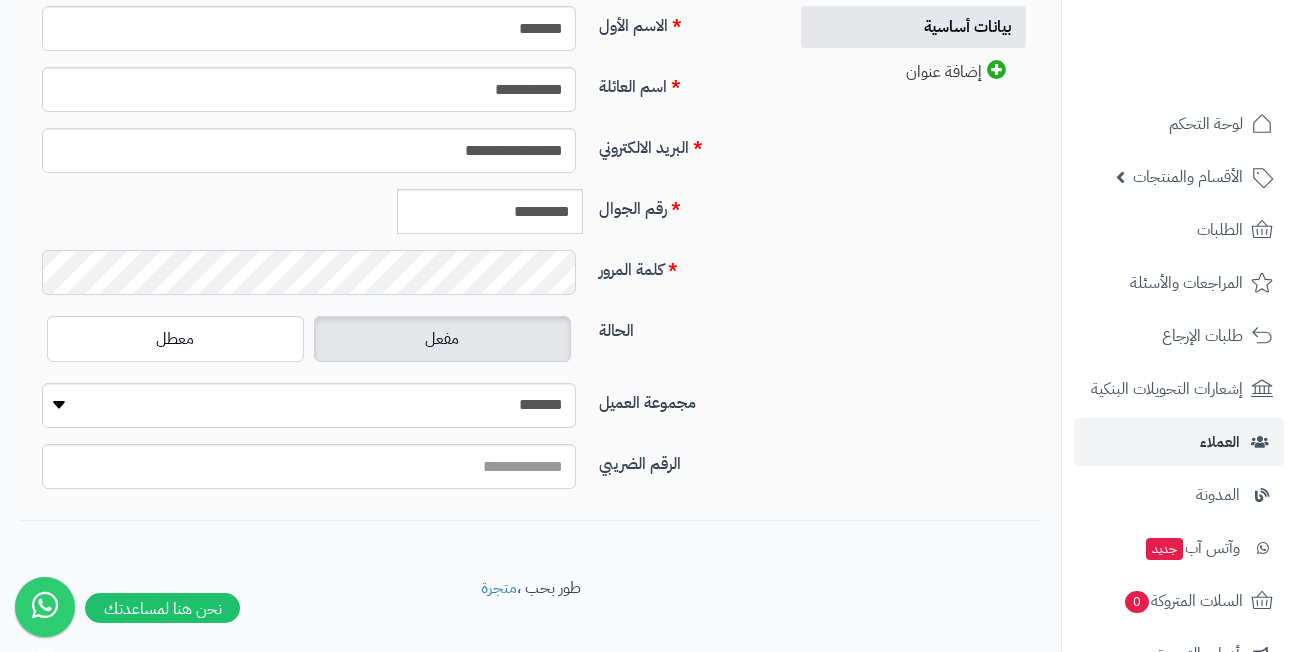 scroll, scrollTop: 300, scrollLeft: 0, axis: vertical 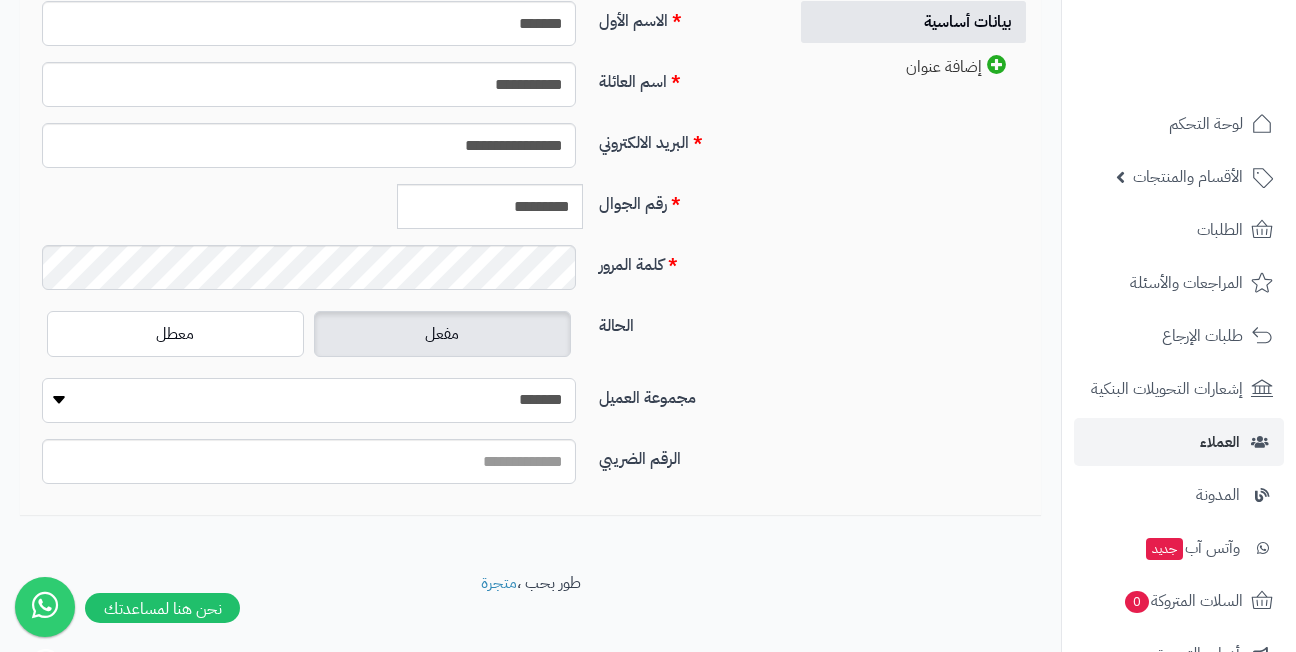 click on "**********" at bounding box center (309, 400) 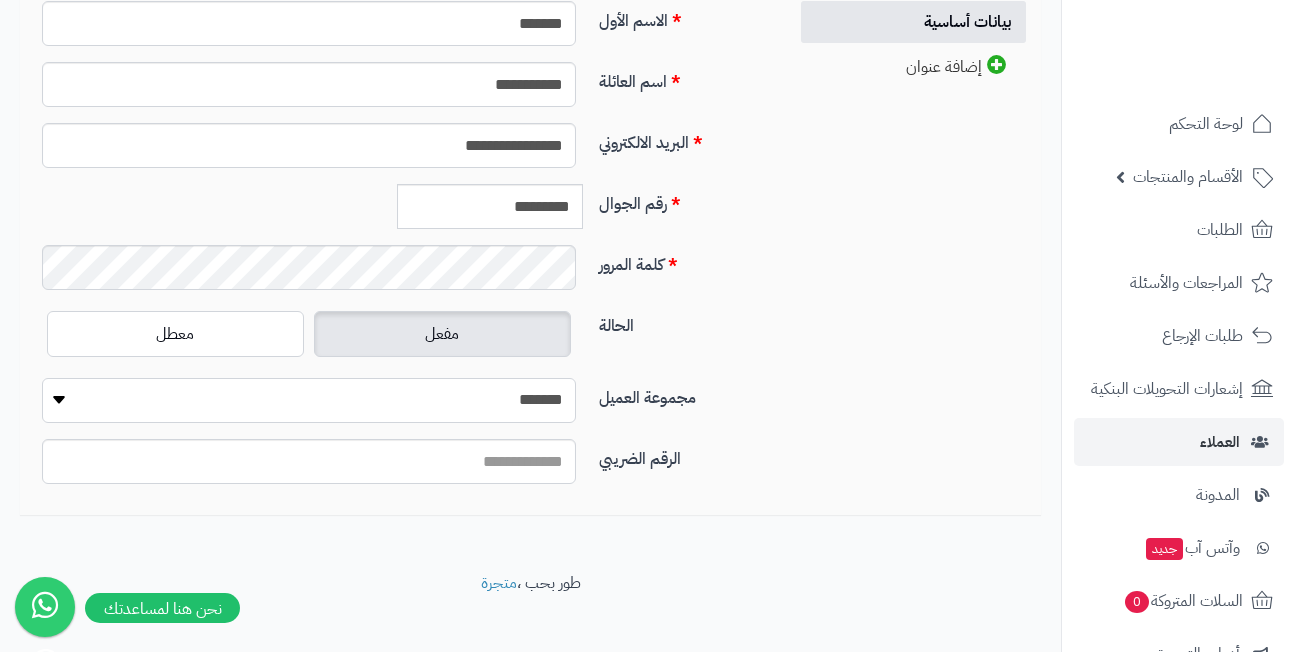 click on "**********" at bounding box center (309, 400) 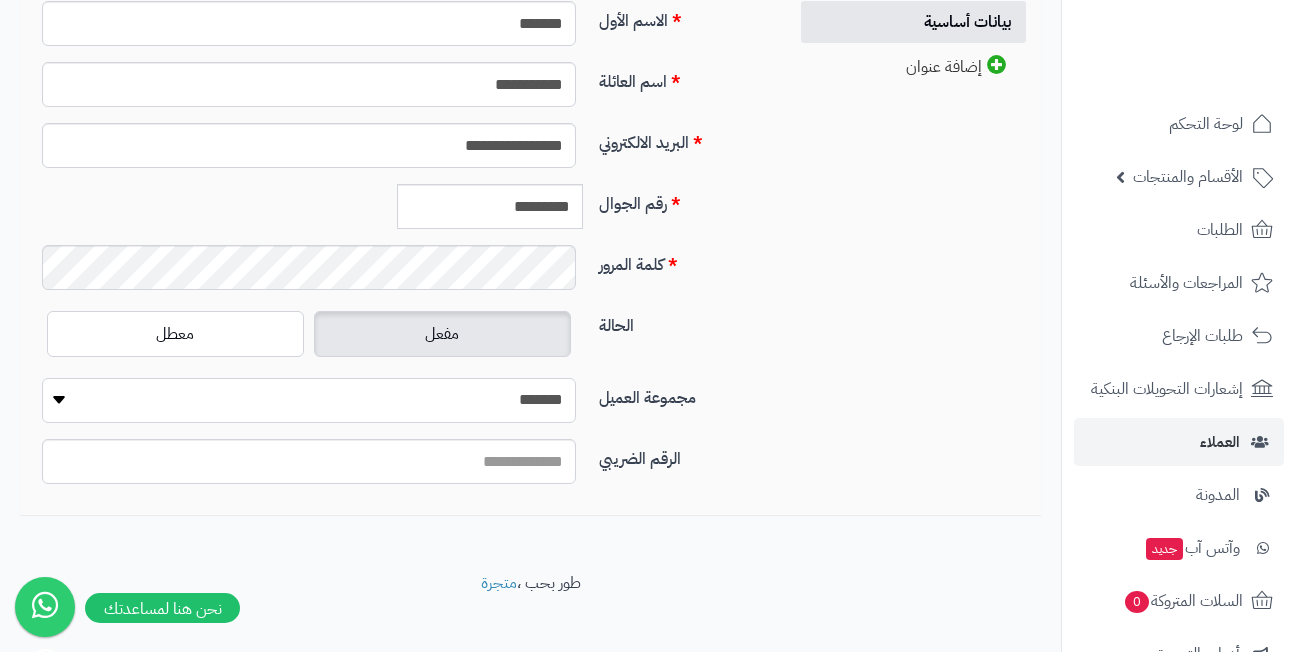 click on "**********" at bounding box center (309, 400) 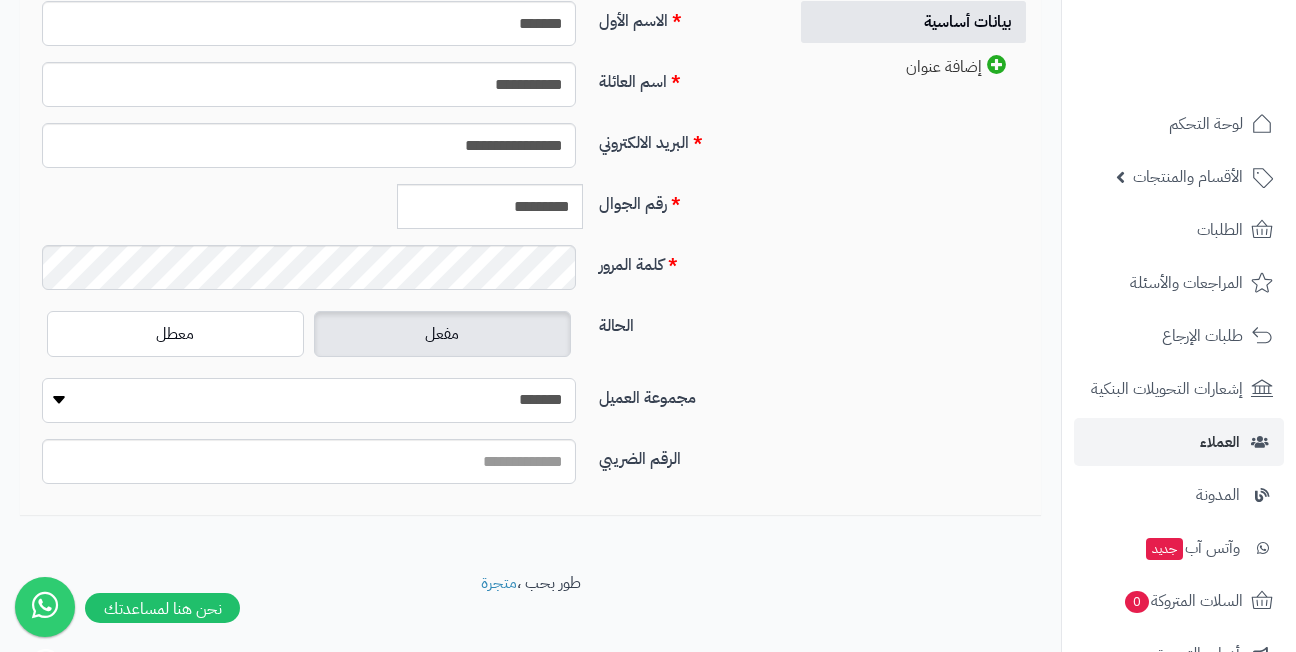 select on "*" 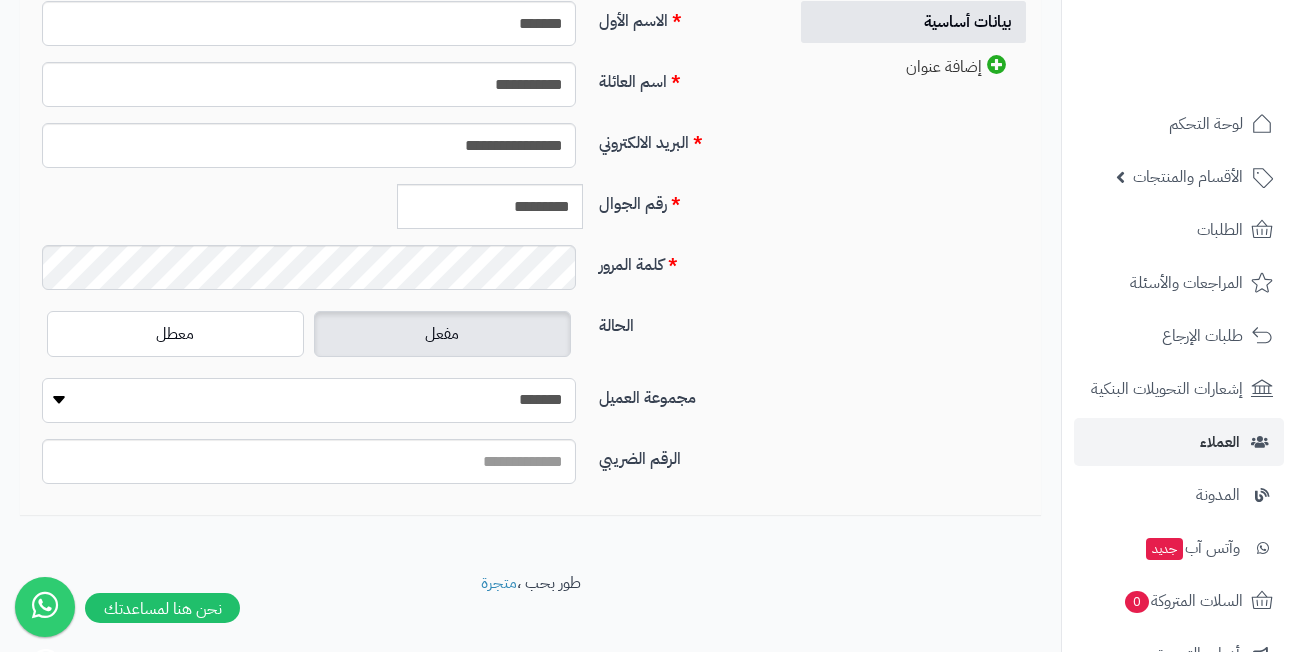 click on "**********" at bounding box center (309, 400) 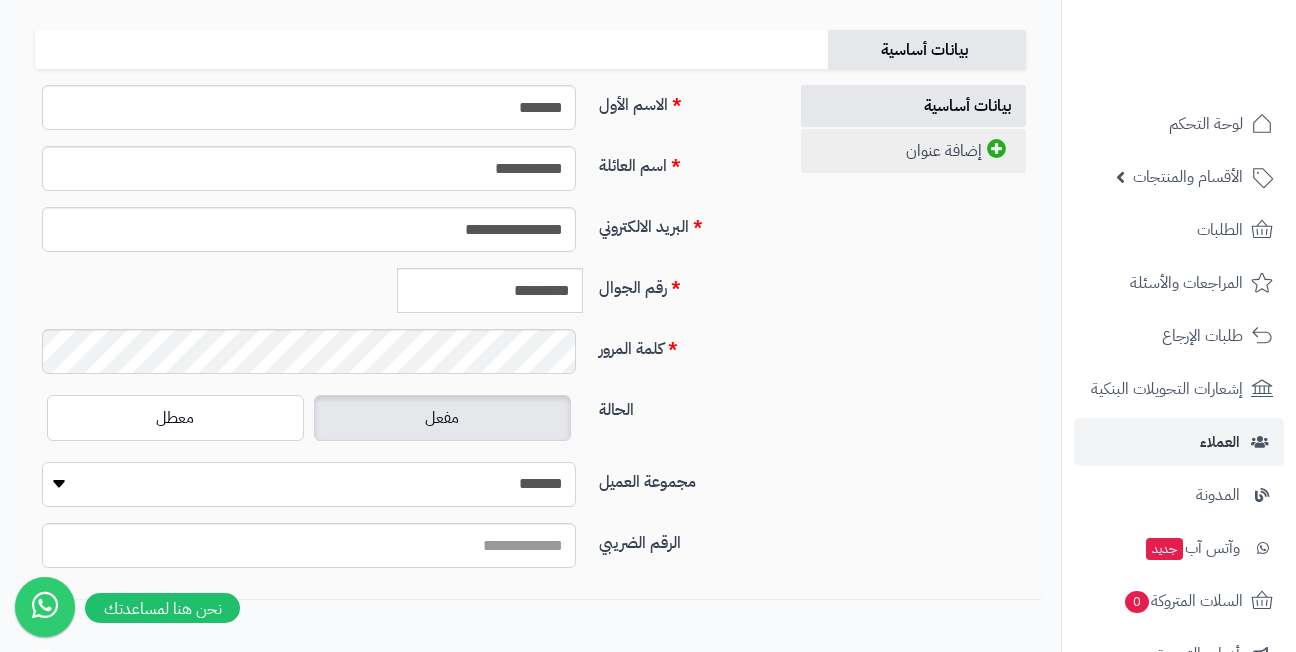 scroll, scrollTop: 100, scrollLeft: 0, axis: vertical 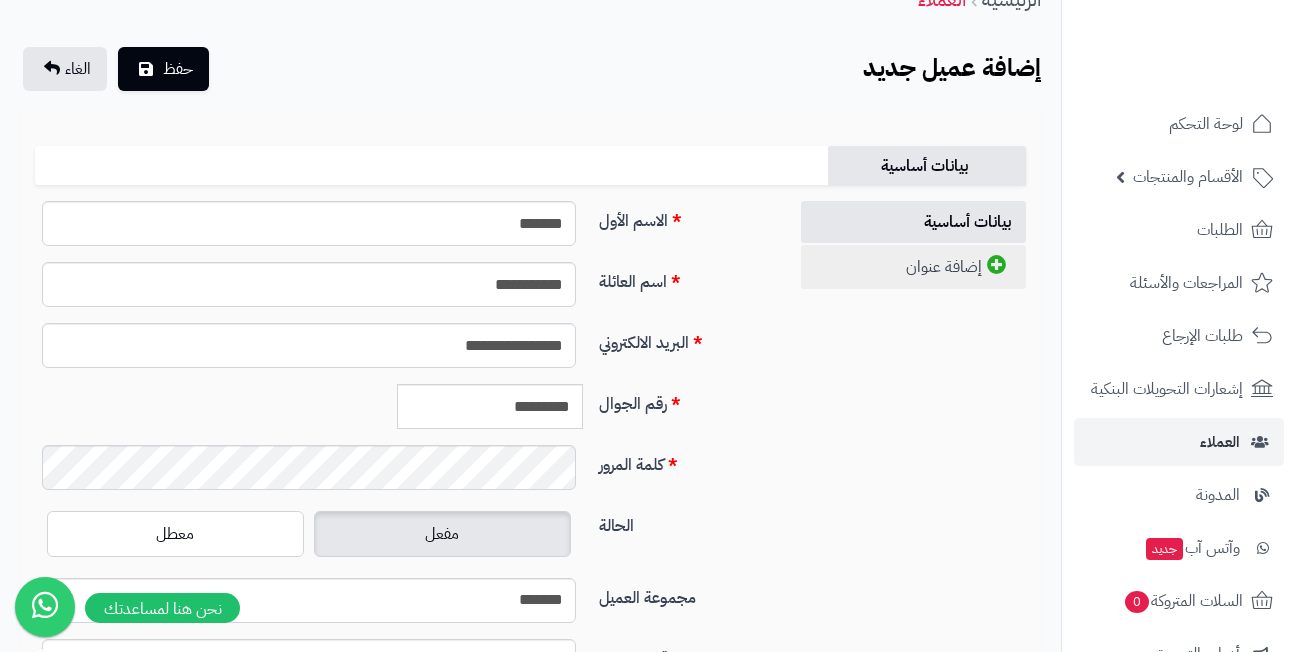 click on "إضافة عنوان" at bounding box center [913, 267] 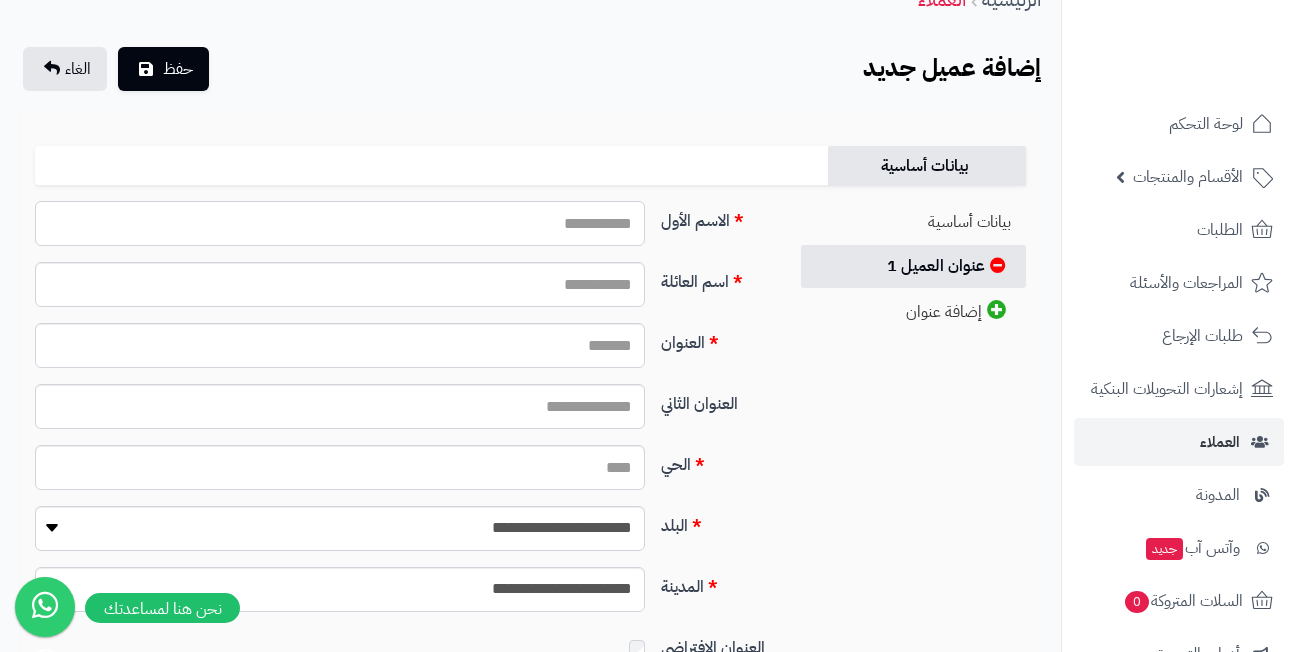 click on "الاسم الأول" at bounding box center (340, 223) 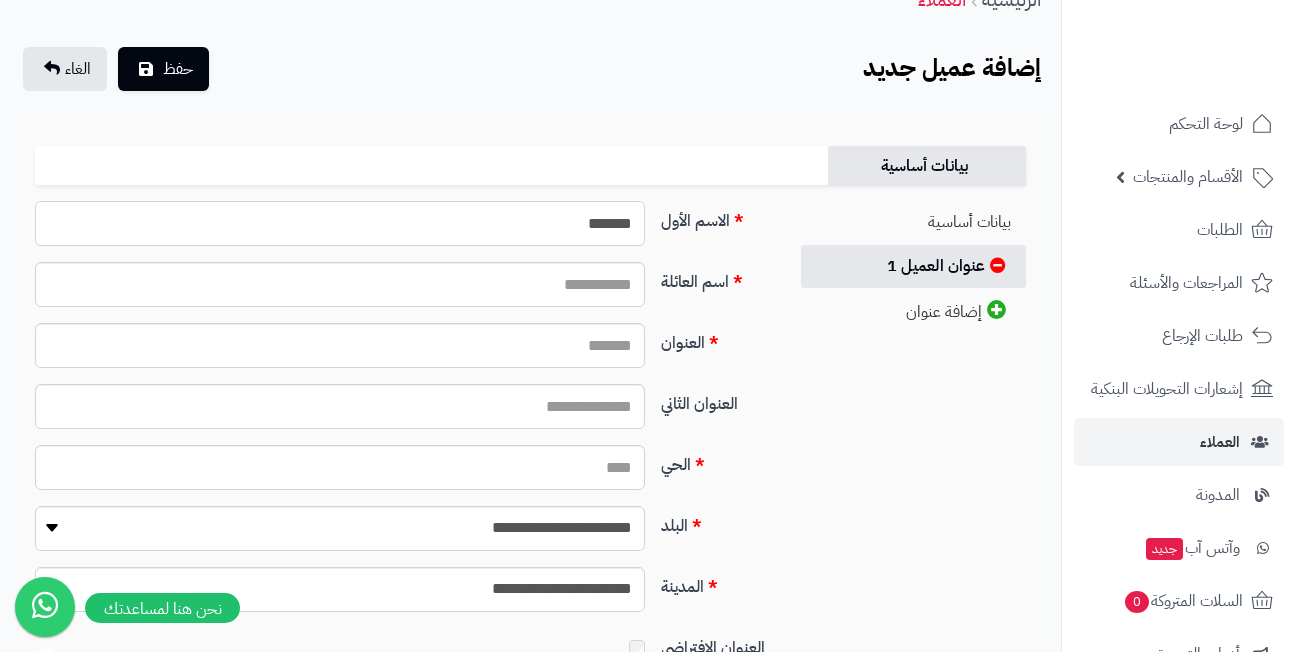 type on "*******" 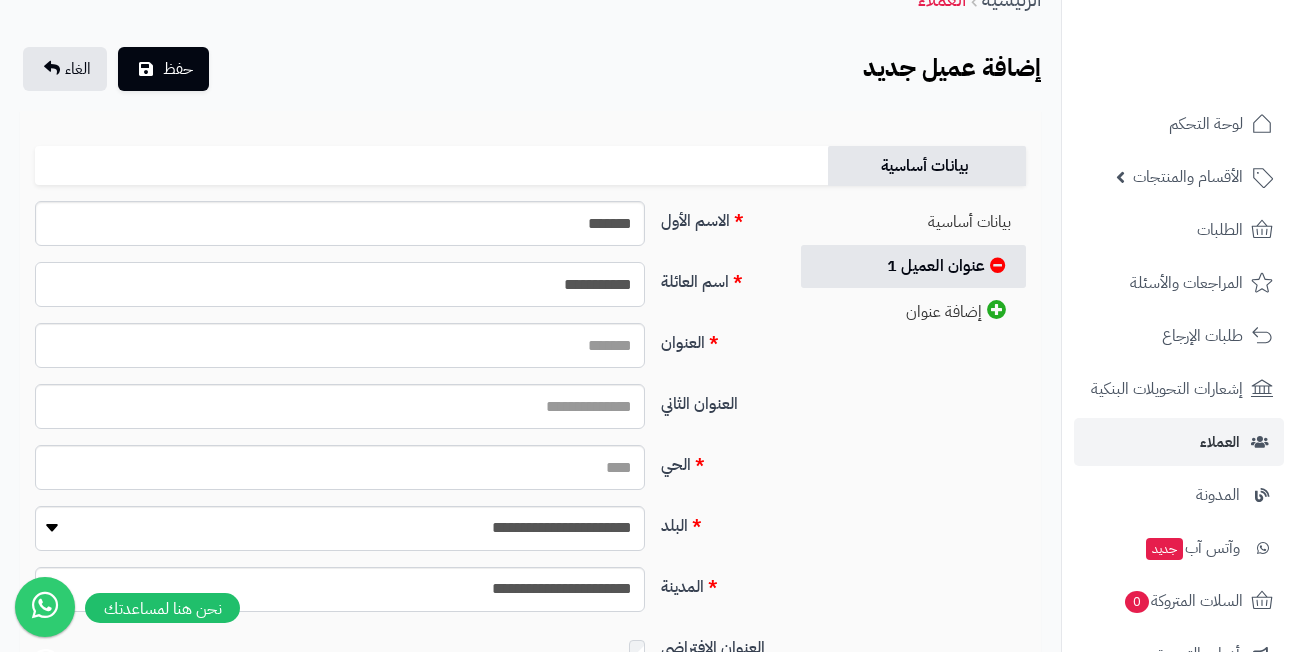 type on "**********" 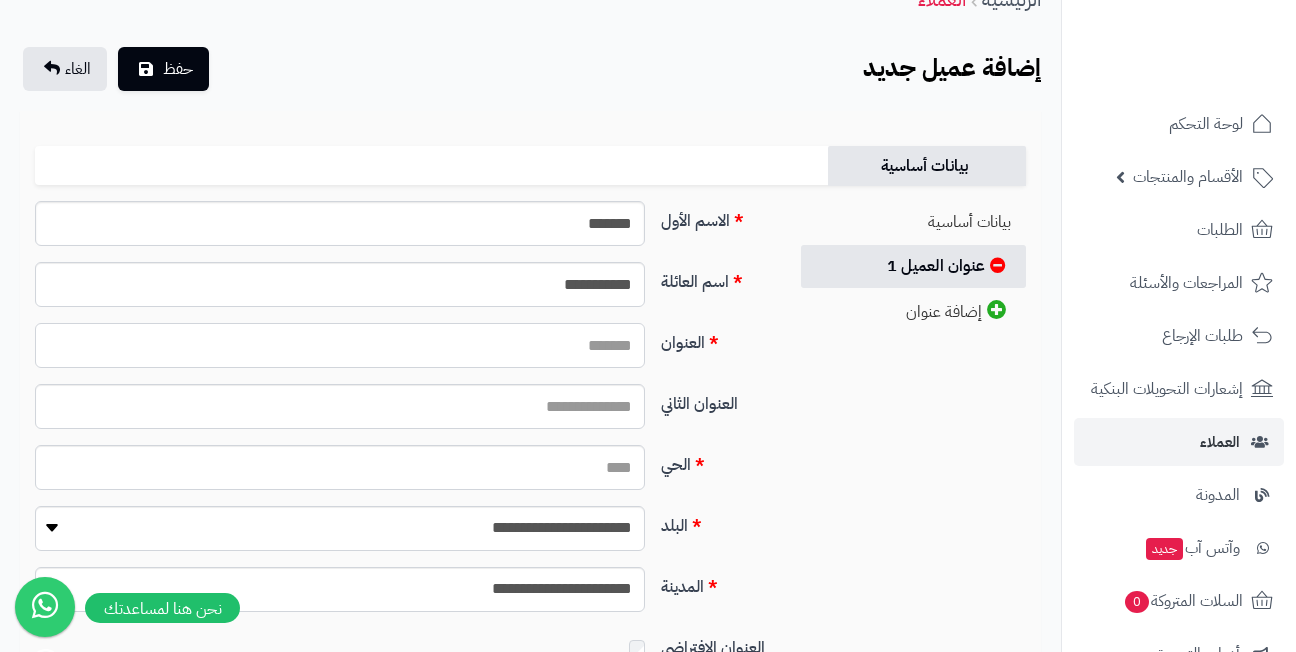 paste on "**********" 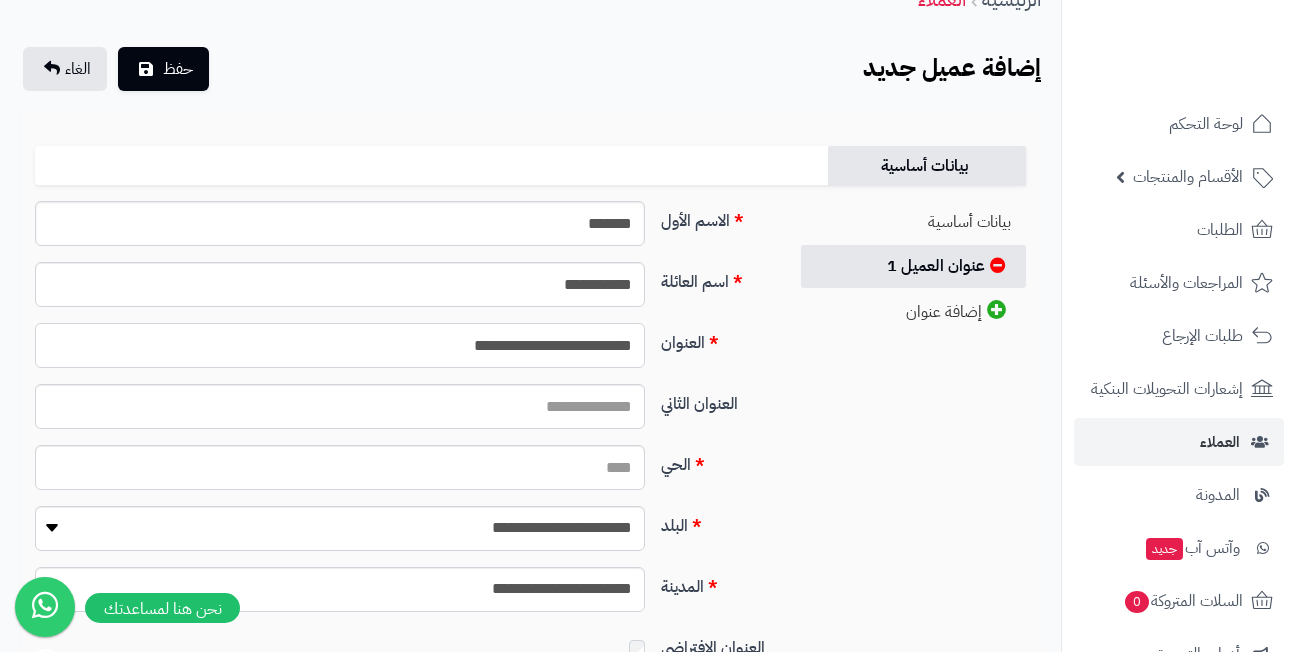 type on "**********" 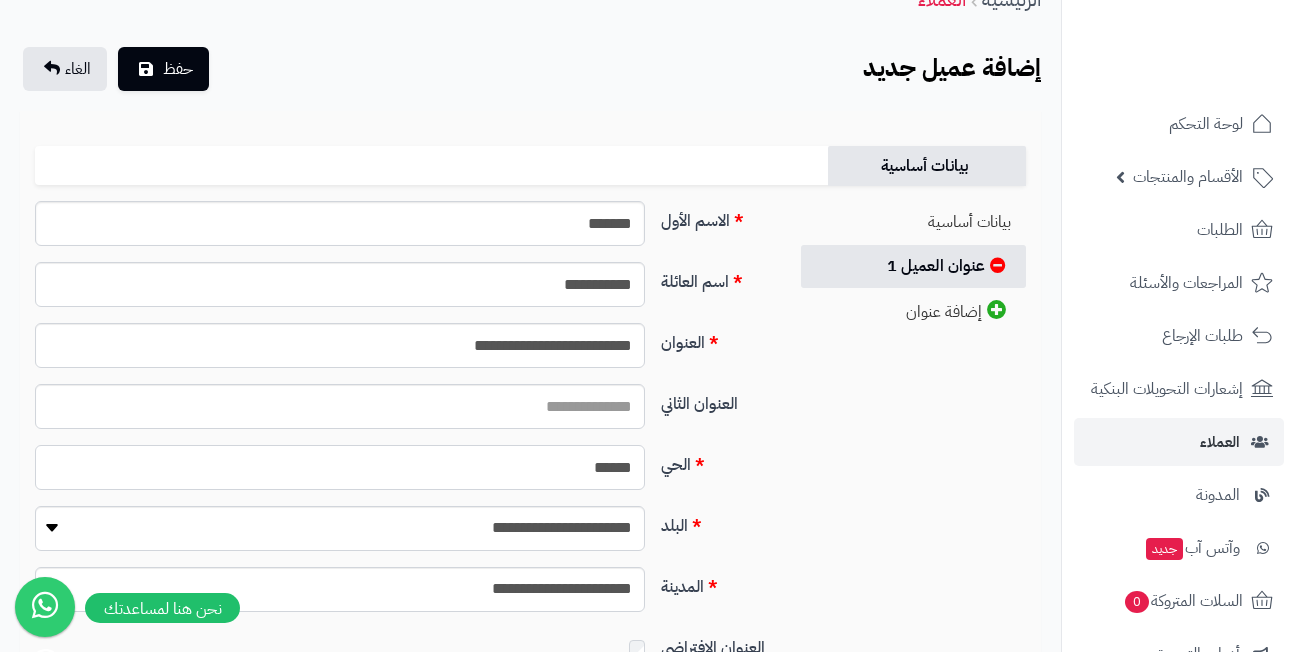 type on "******" 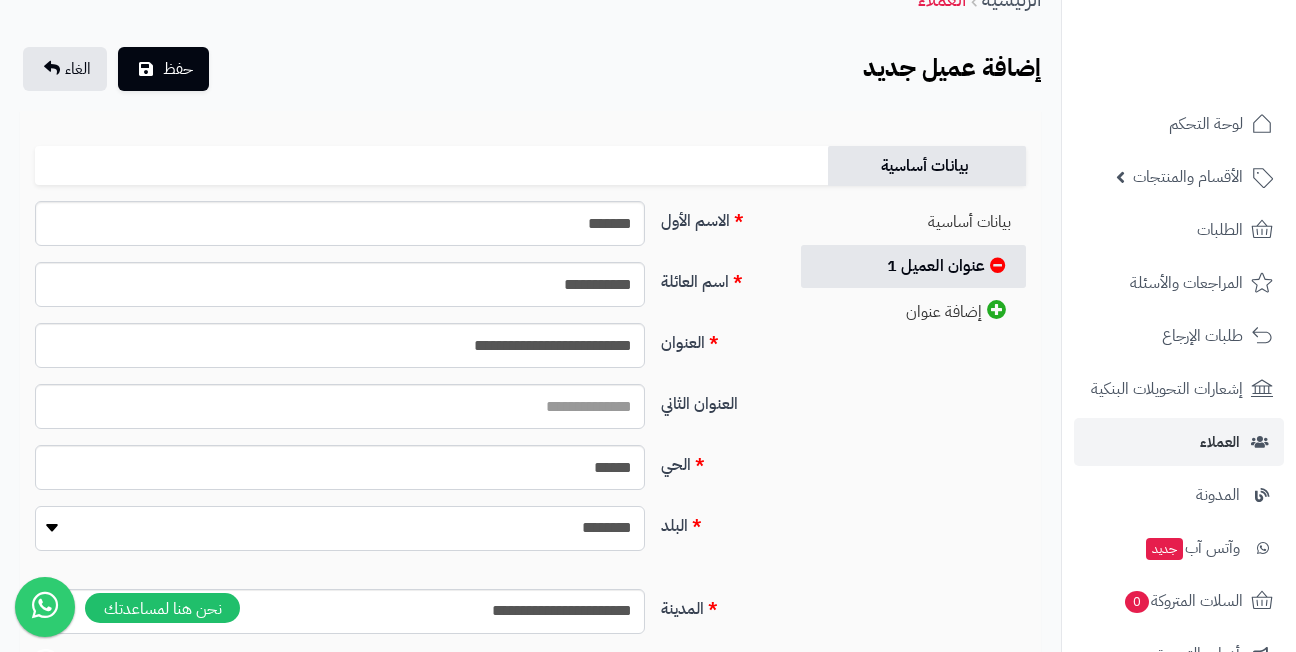 select on "***" 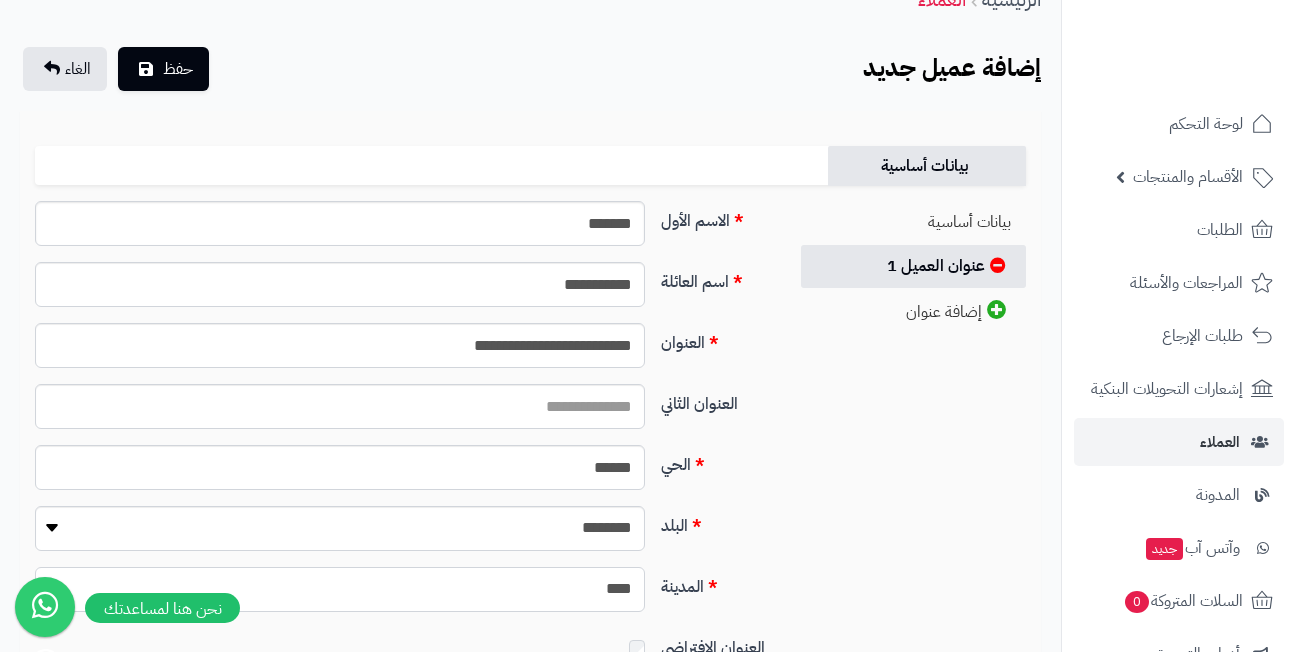 select on "***" 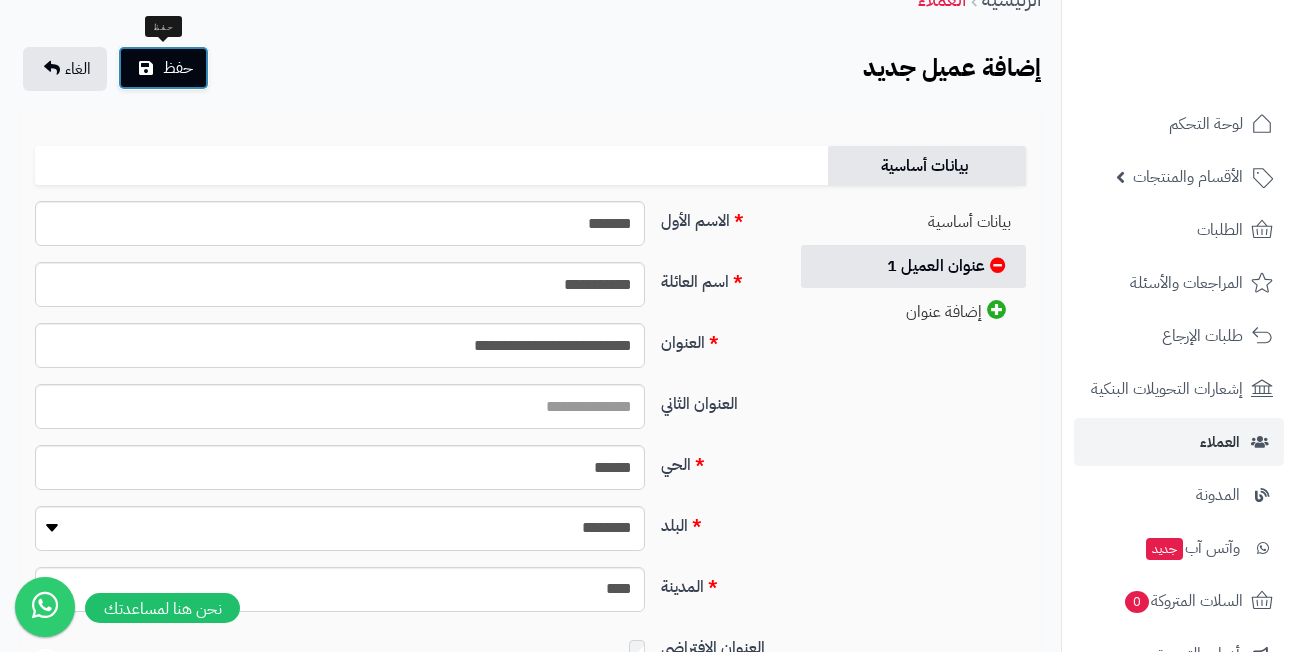 click on "حفظ" at bounding box center (178, 68) 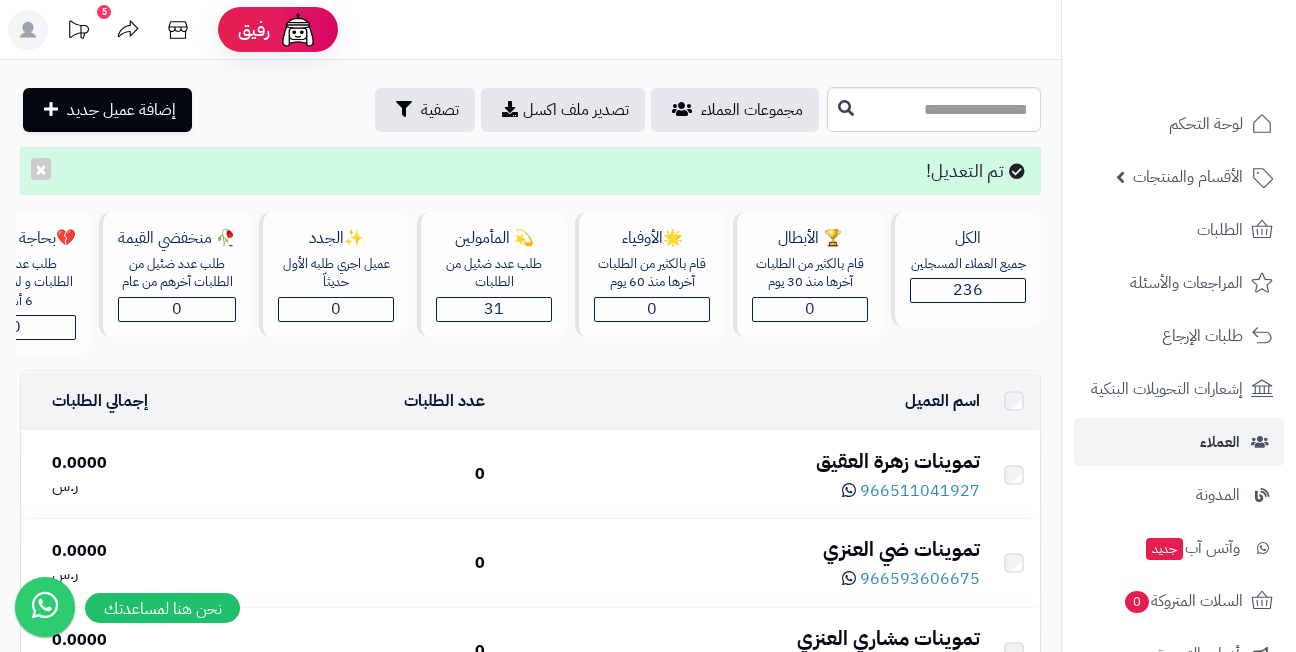 scroll, scrollTop: 0, scrollLeft: 0, axis: both 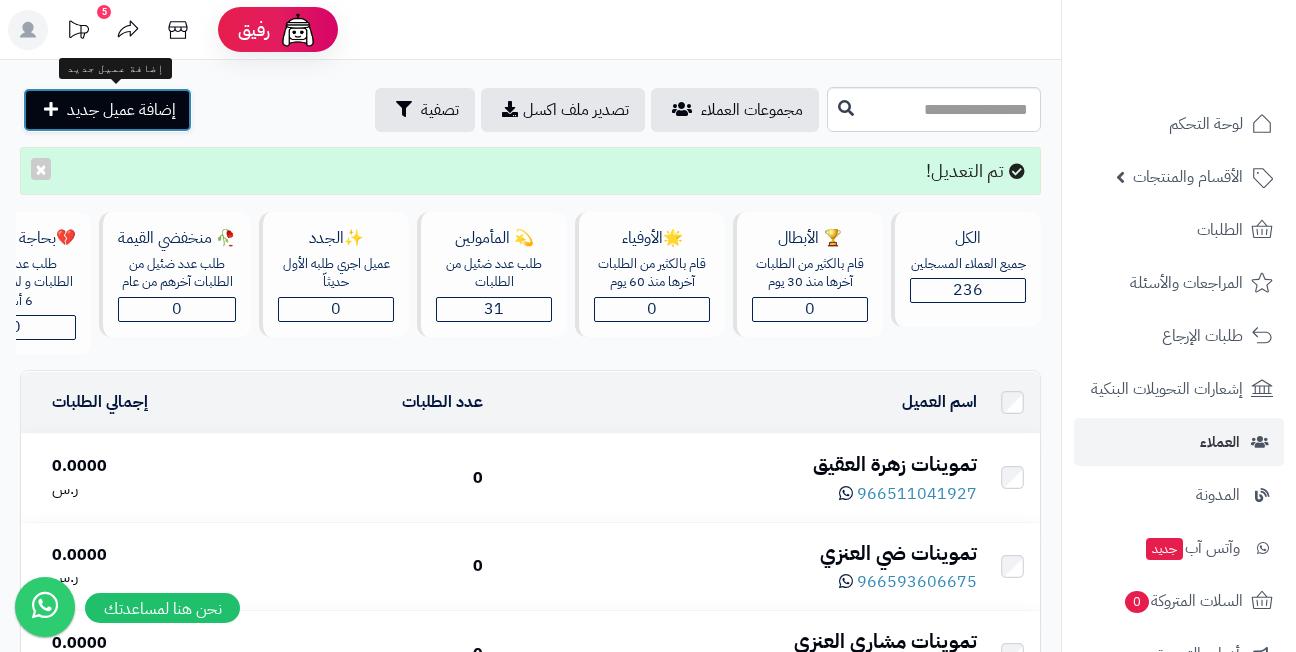 click on "إضافة عميل جديد" at bounding box center (121, 110) 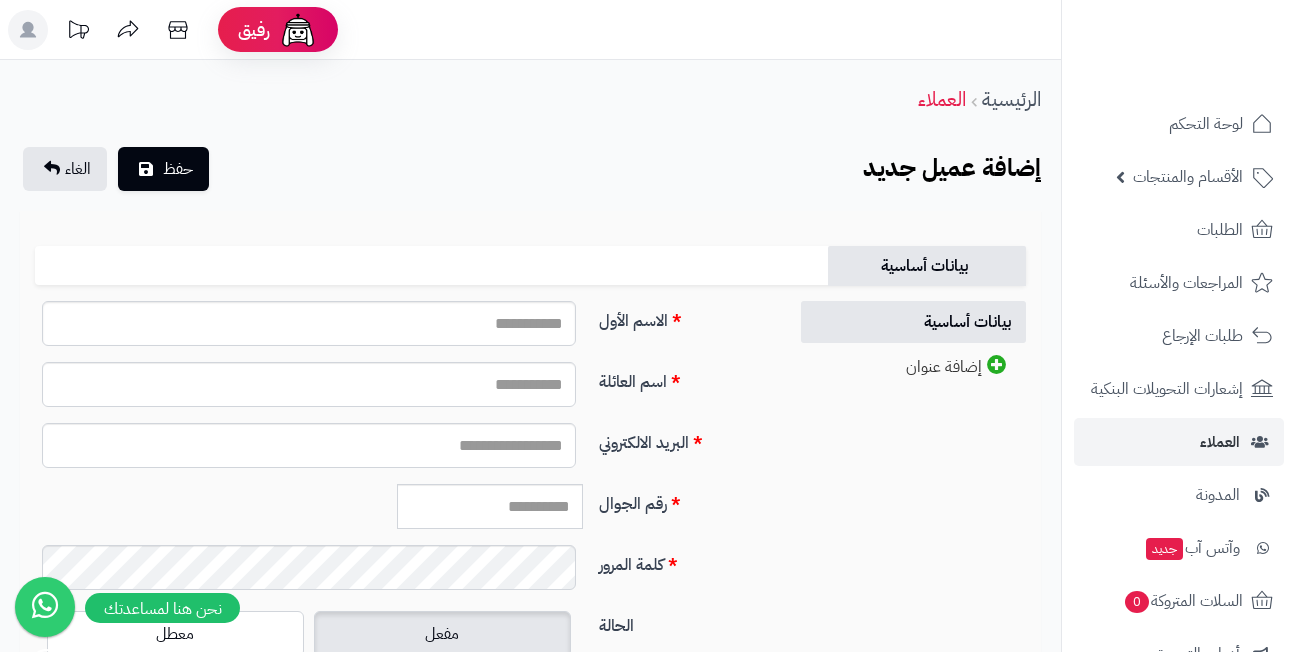 scroll, scrollTop: 0, scrollLeft: 0, axis: both 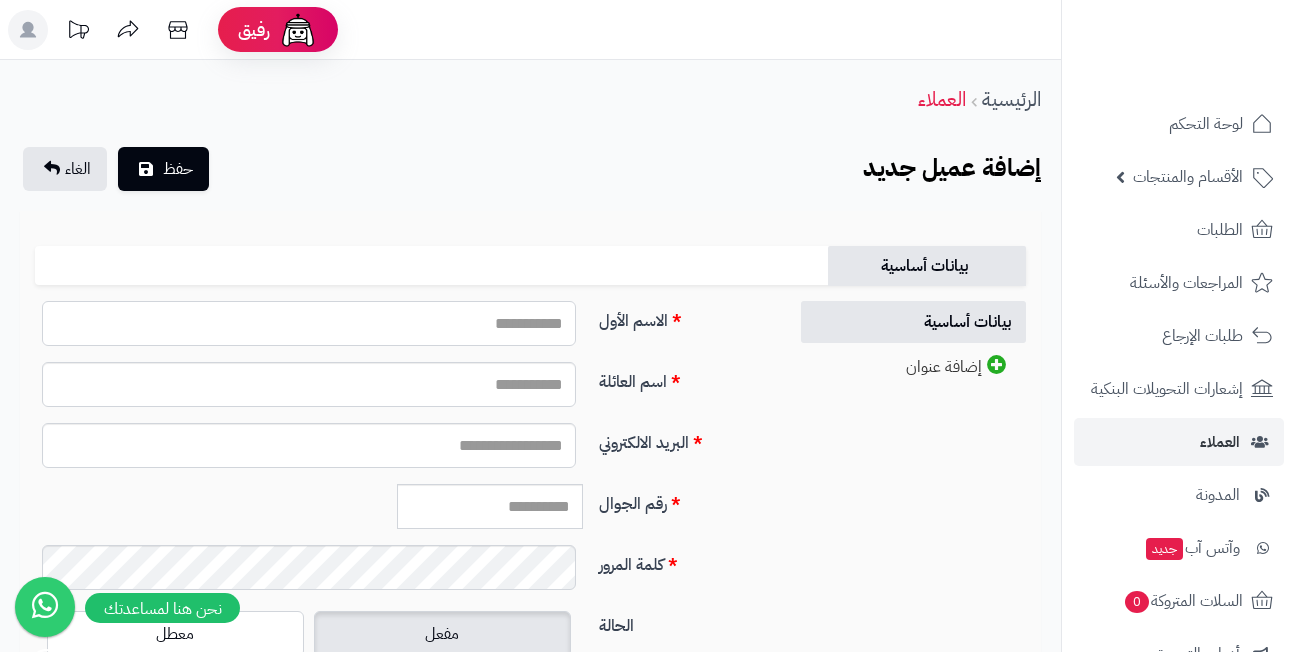 click on "الاسم الأول" at bounding box center [309, 323] 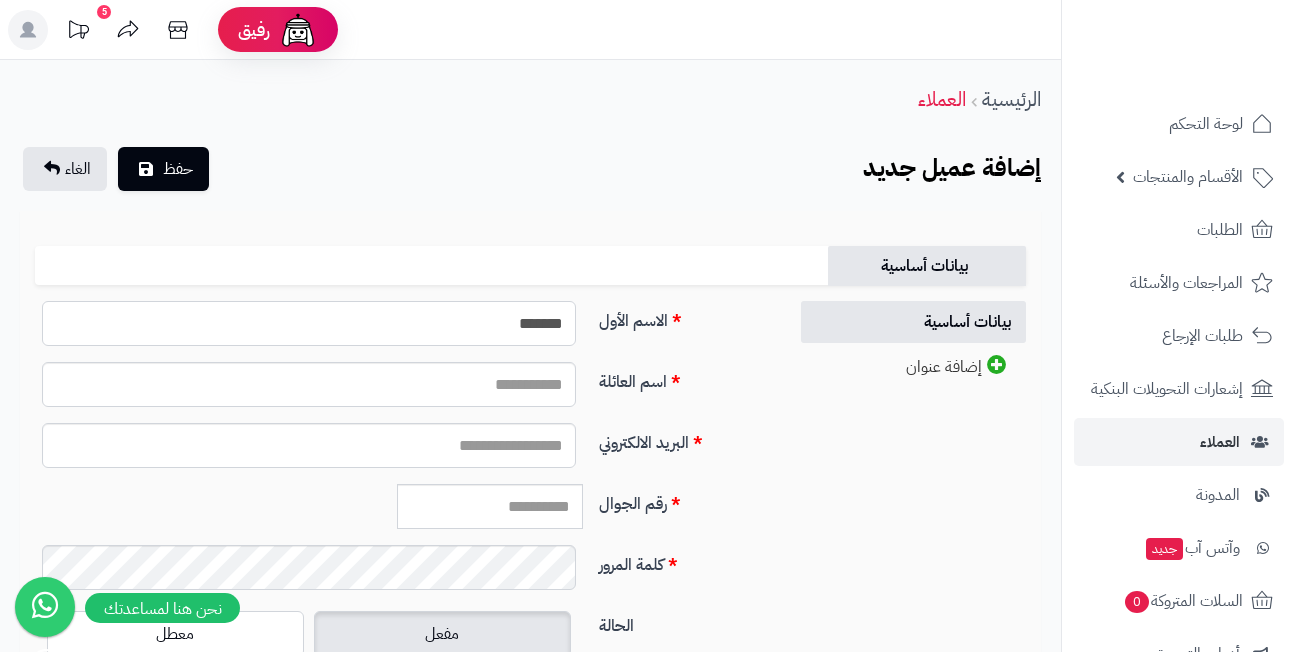 type on "*******" 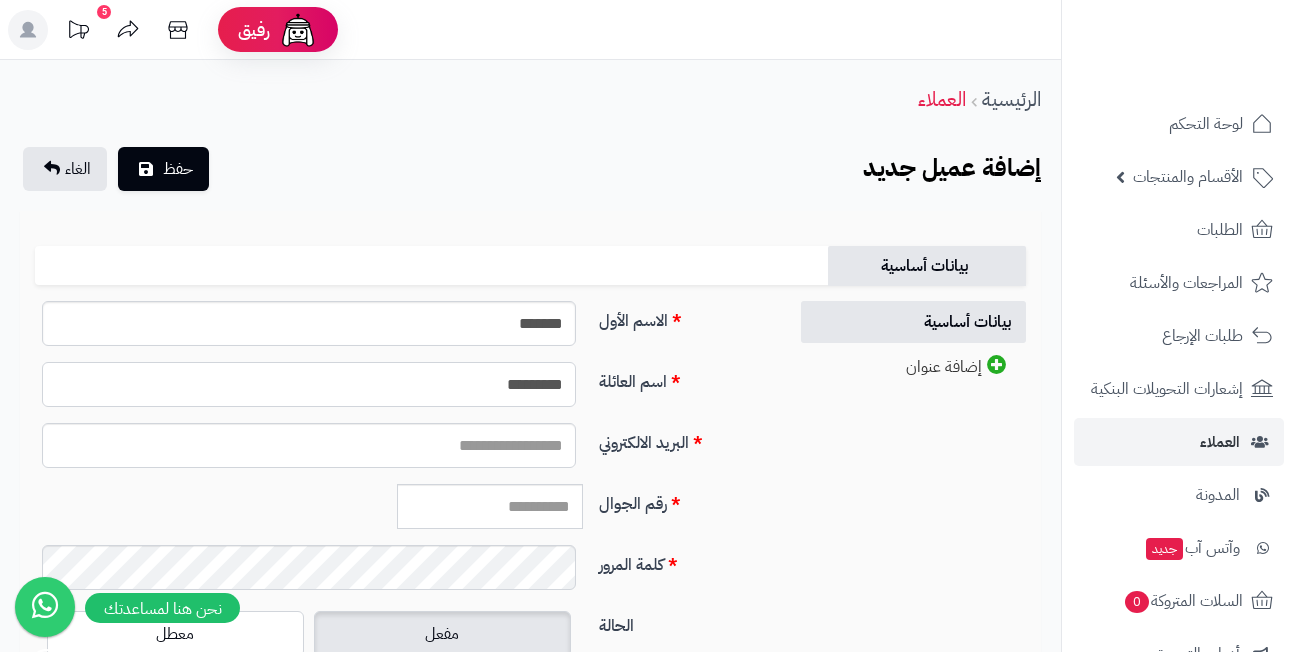 type on "*********" 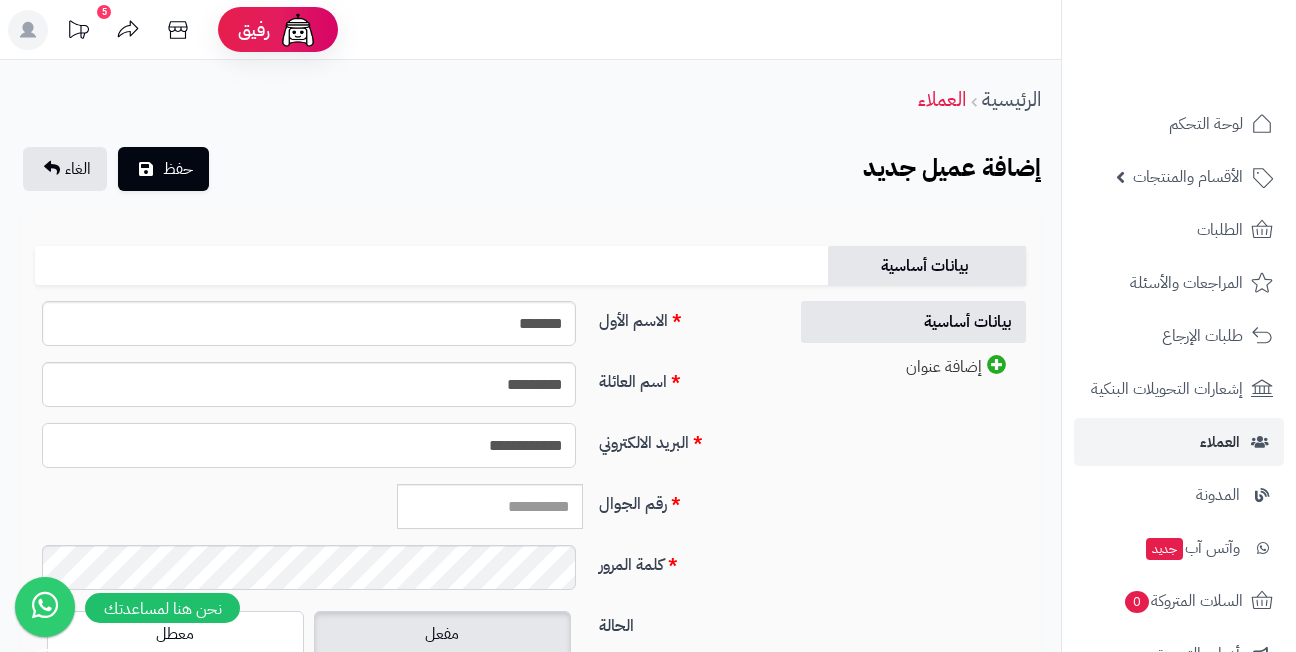 type on "**********" 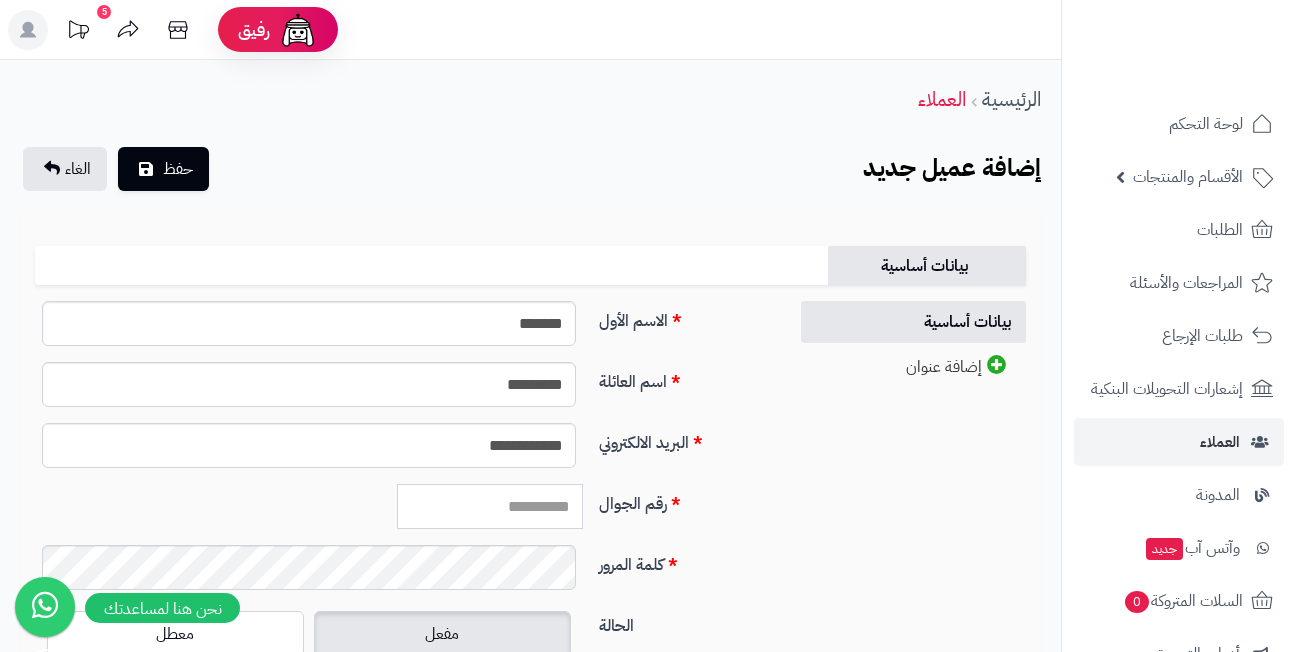 paste on "*********" 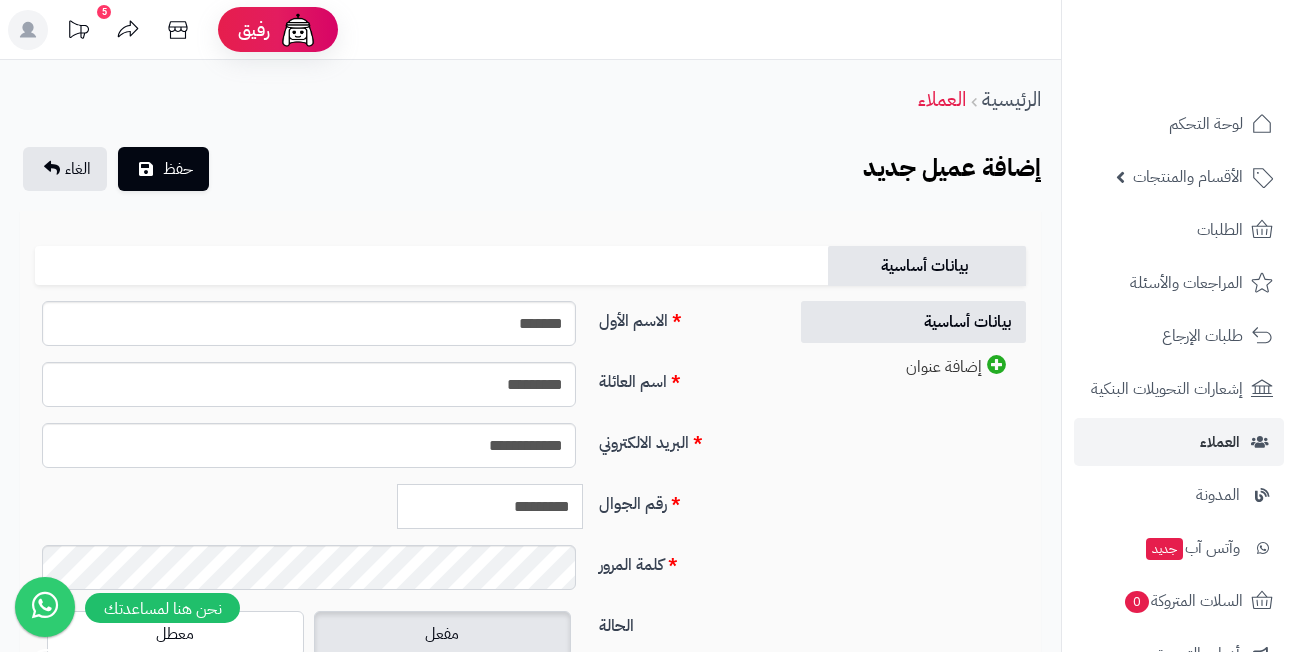 type on "*********" 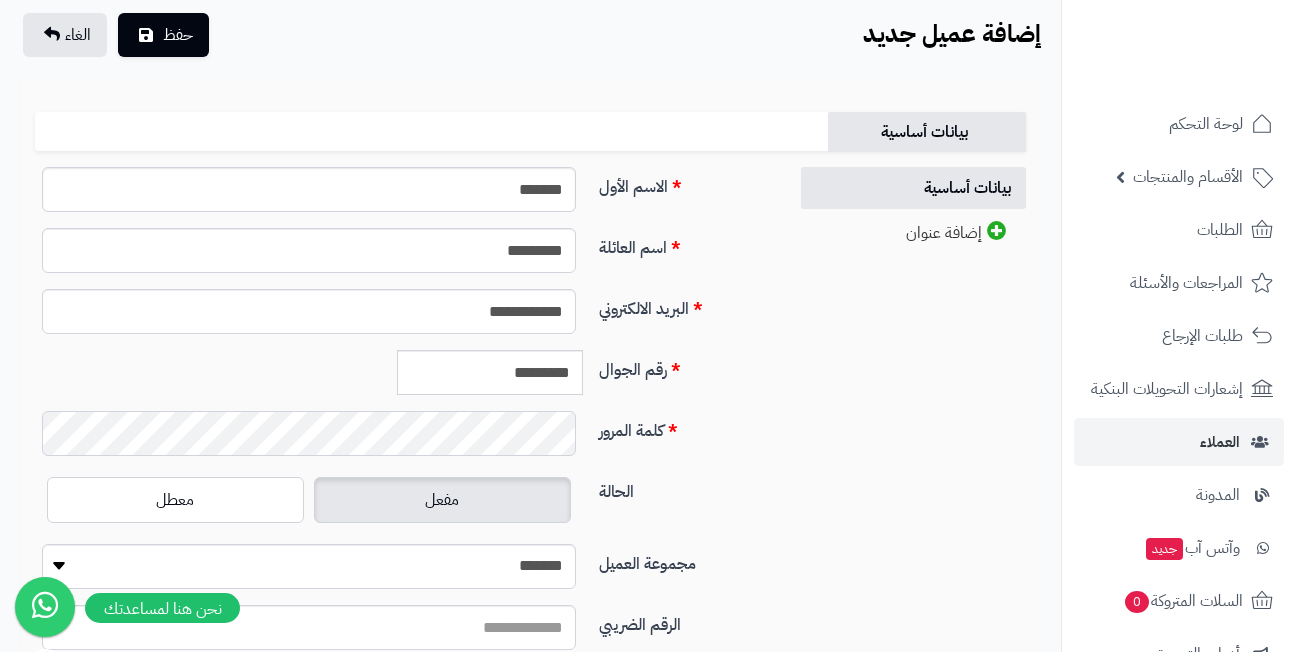 scroll, scrollTop: 200, scrollLeft: 0, axis: vertical 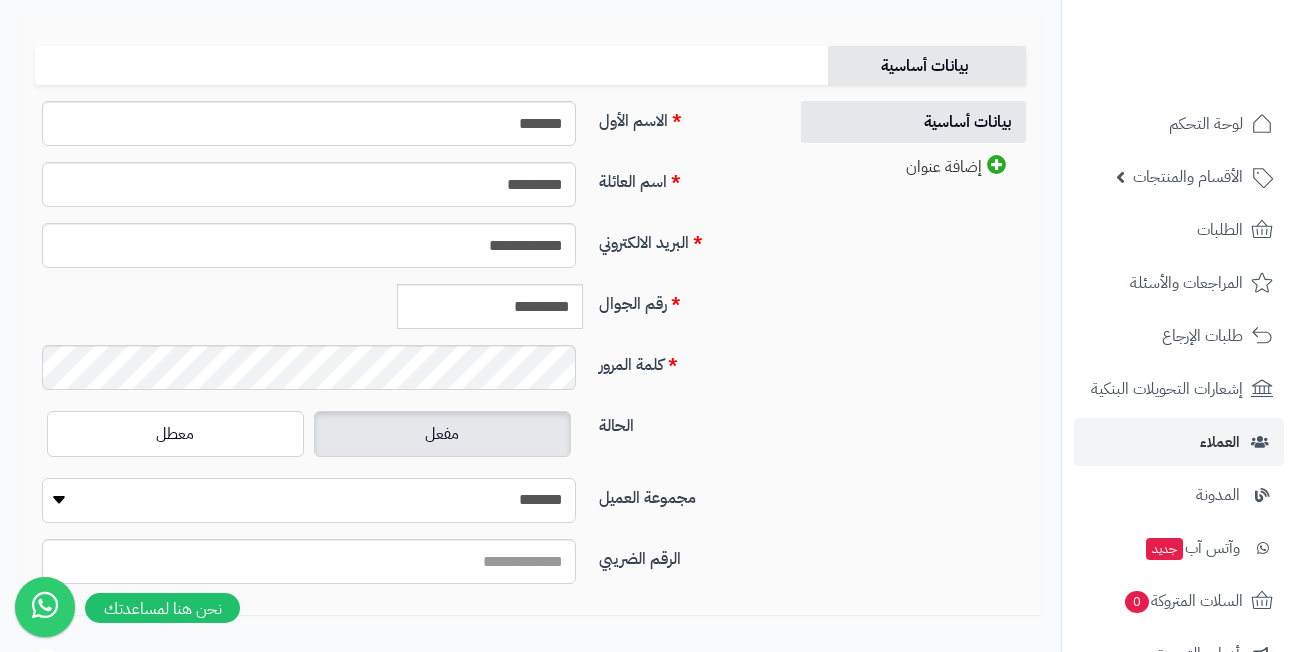 click on "**********" at bounding box center (309, 500) 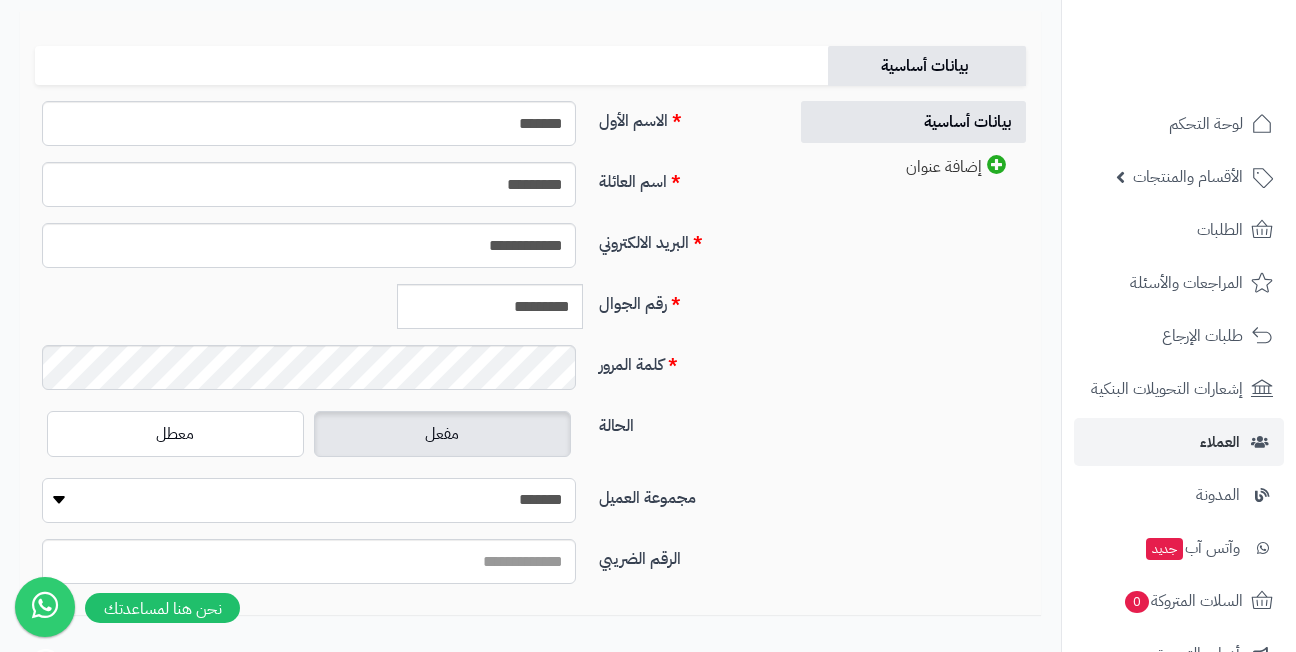 select on "*" 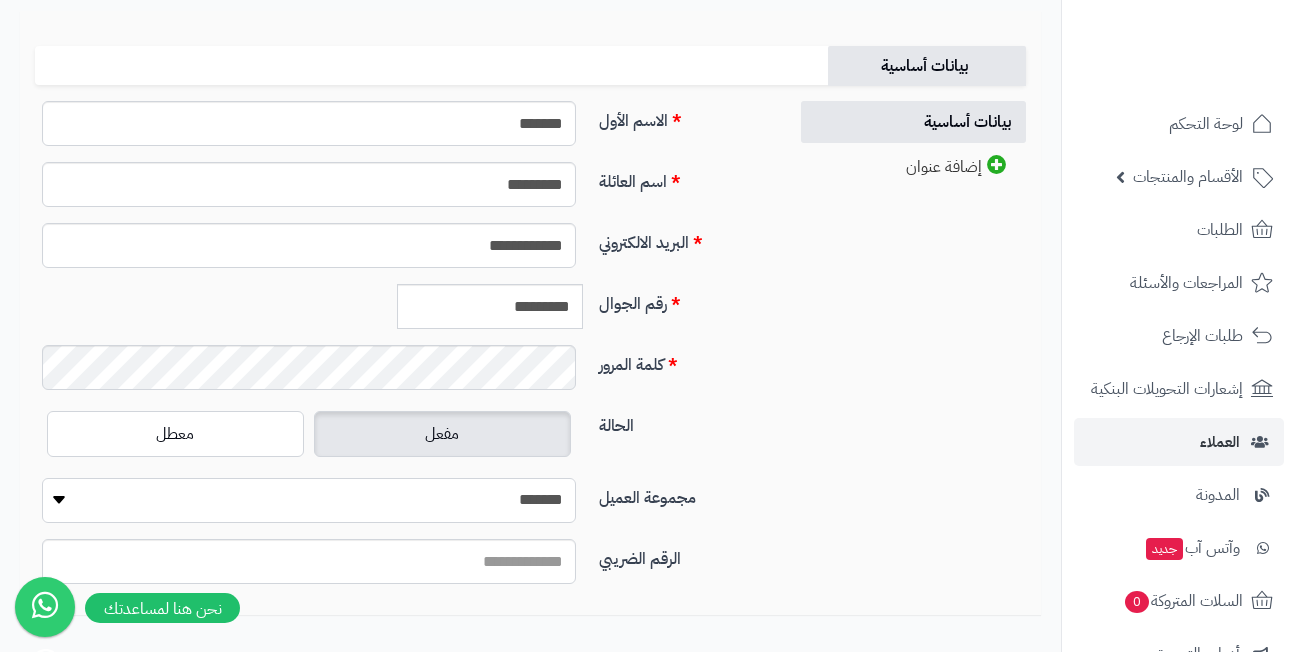 click on "**********" at bounding box center (309, 500) 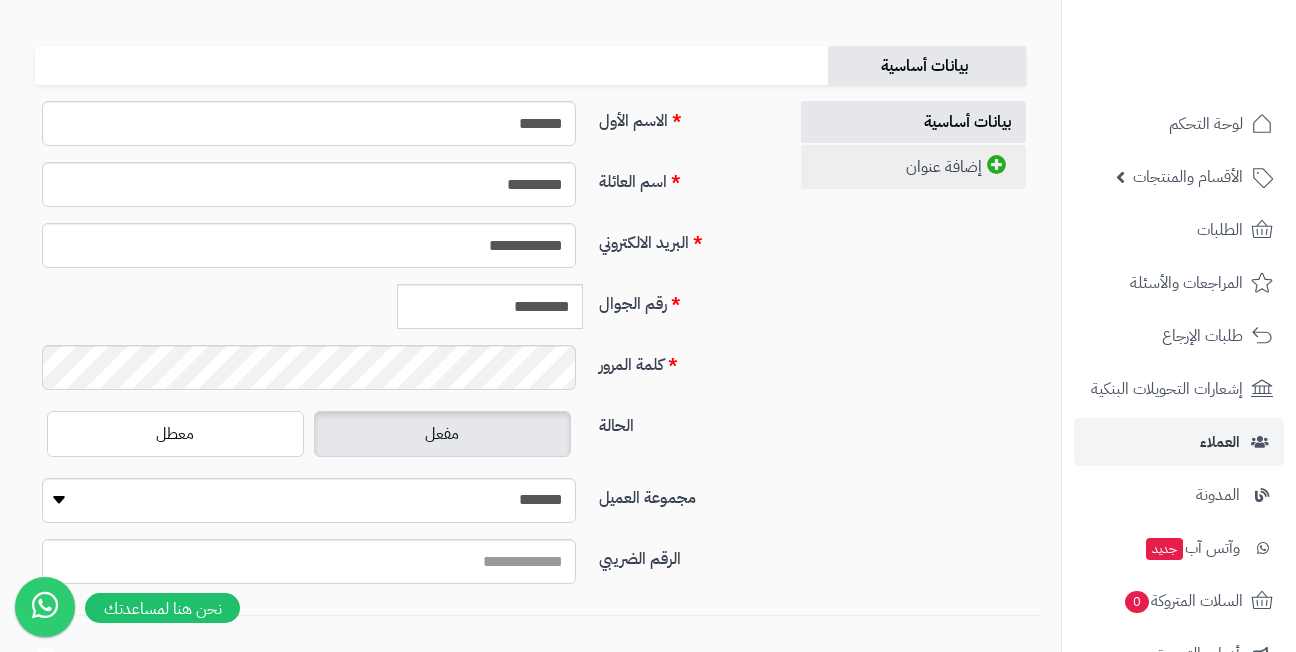 click on "إضافة عنوان" at bounding box center [913, 167] 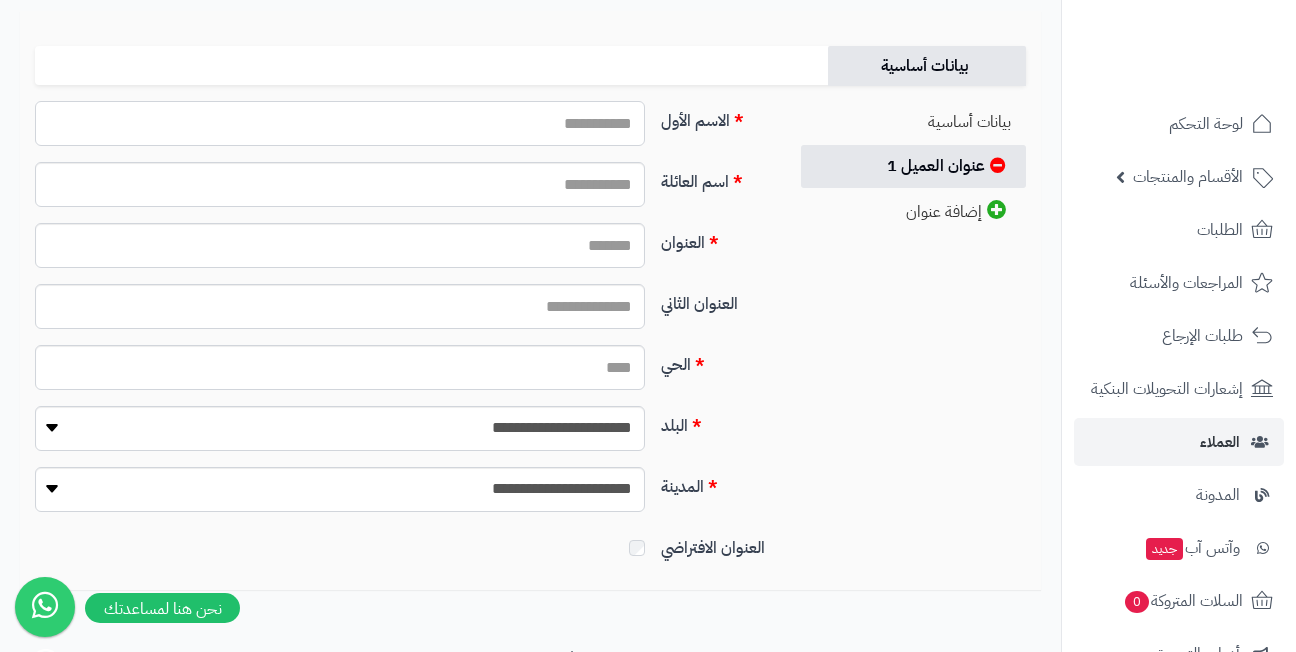 click on "الاسم الأول" at bounding box center (340, 123) 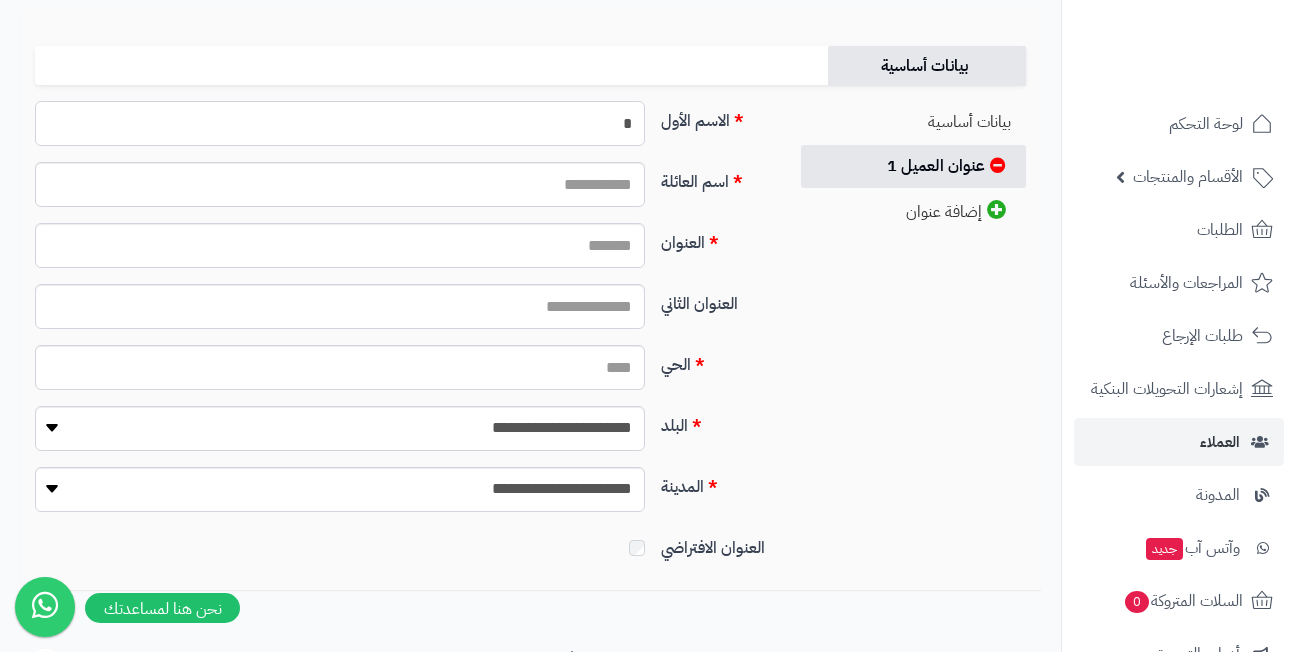 type on "*" 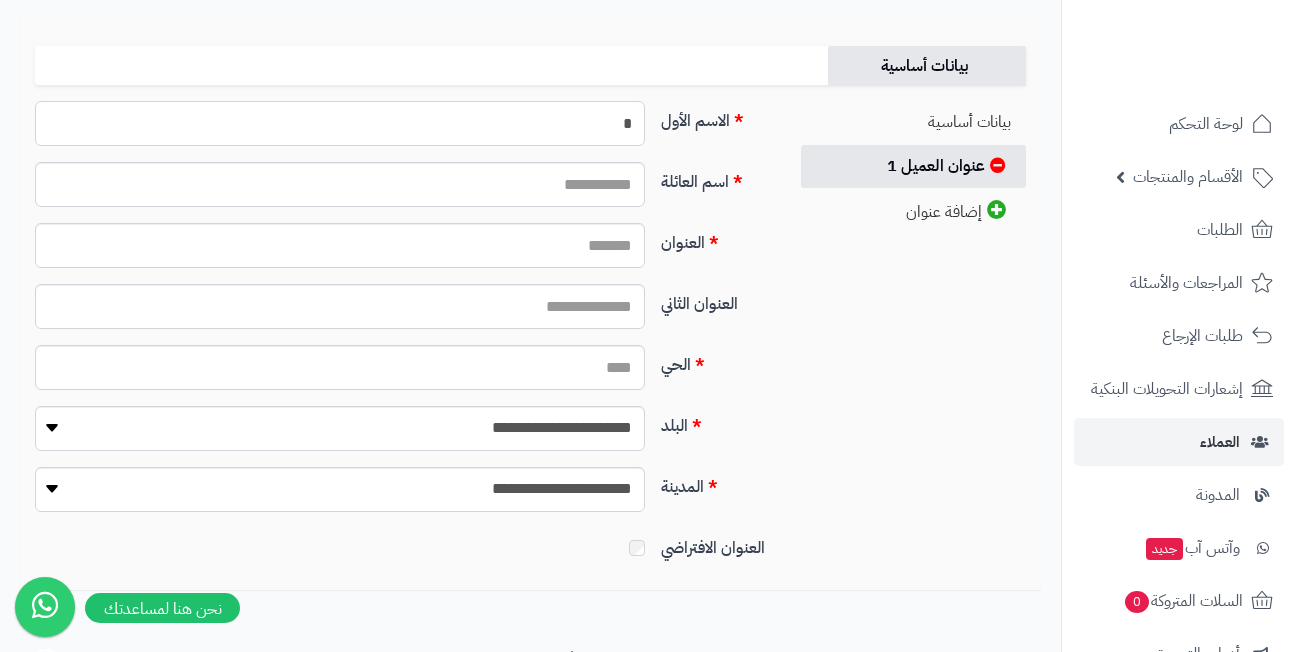 click on "*" at bounding box center (340, 123) 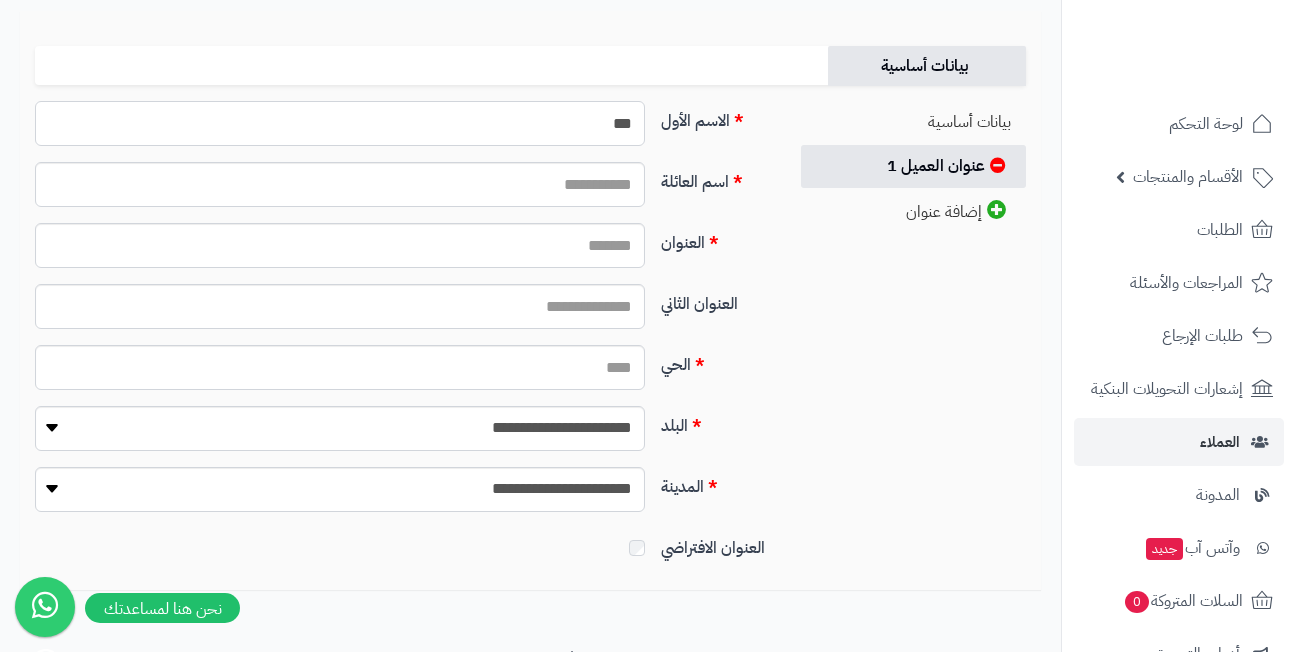 type on "*******" 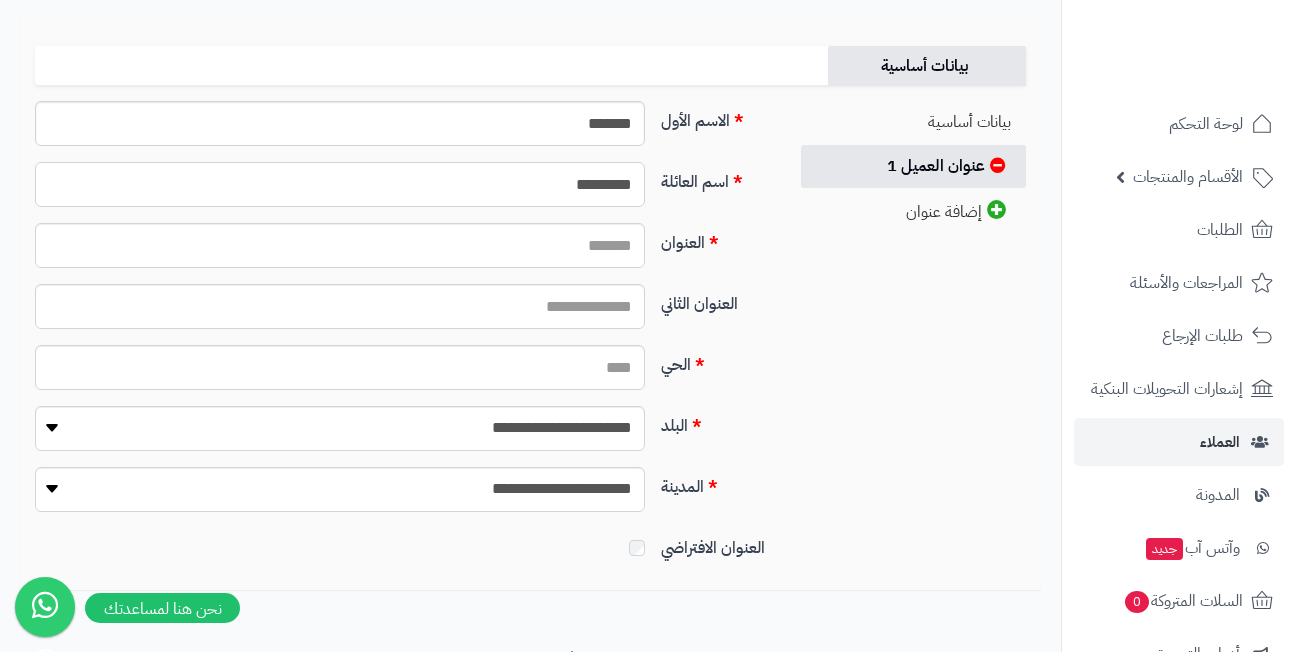 type on "*********" 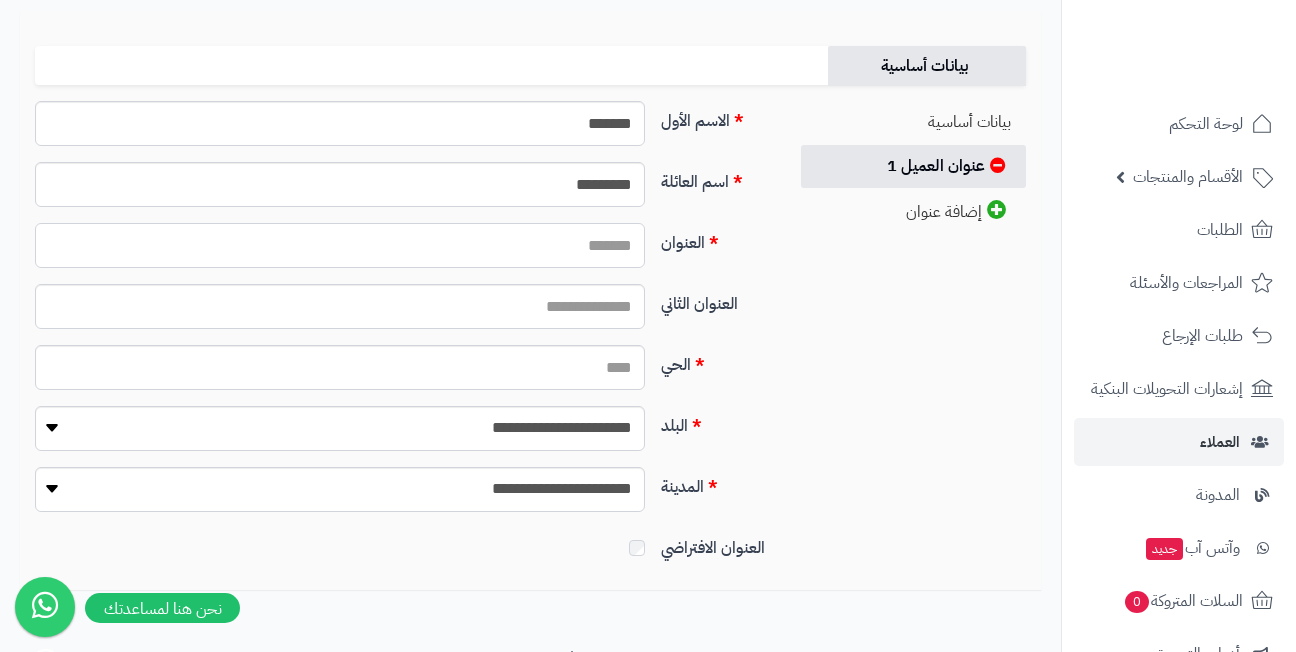 paste on "**********" 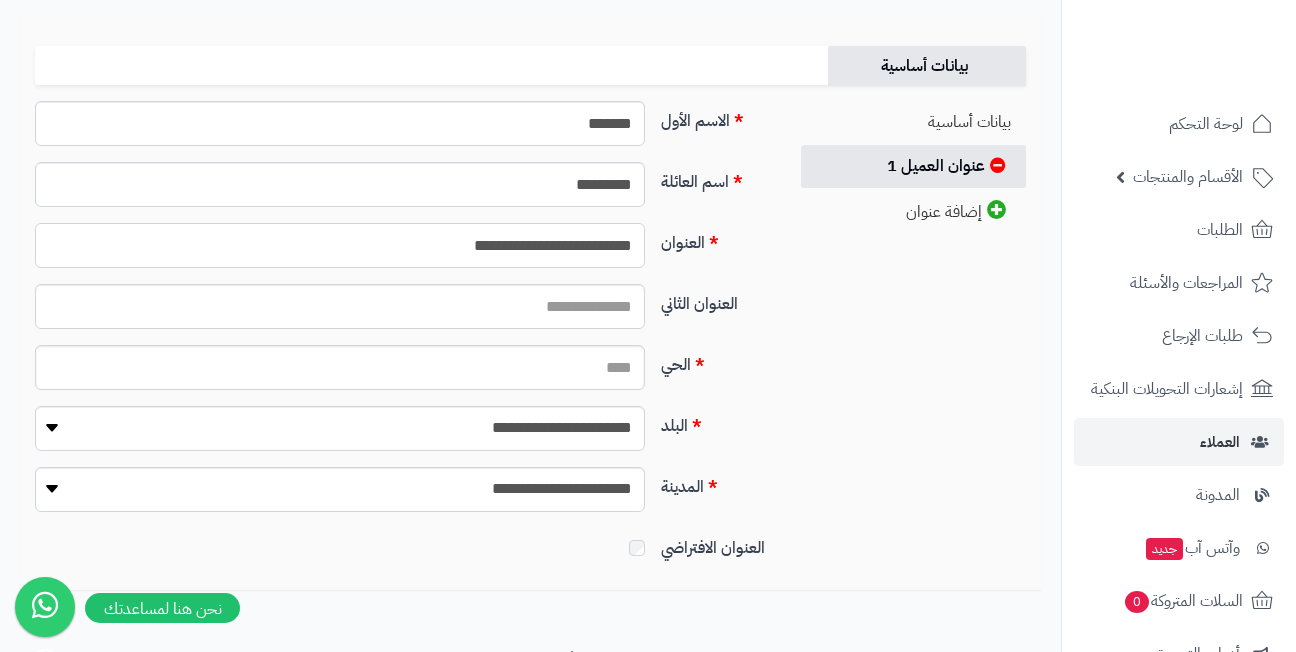 type on "**********" 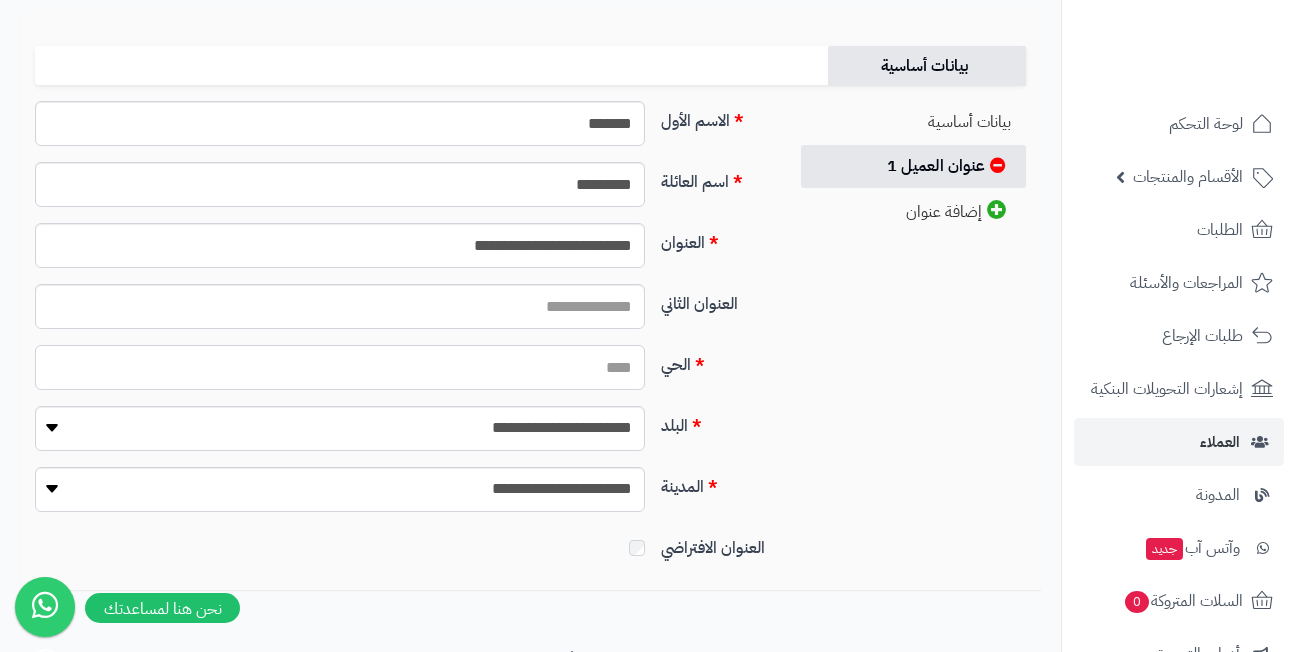 click on "الحي" at bounding box center (340, 367) 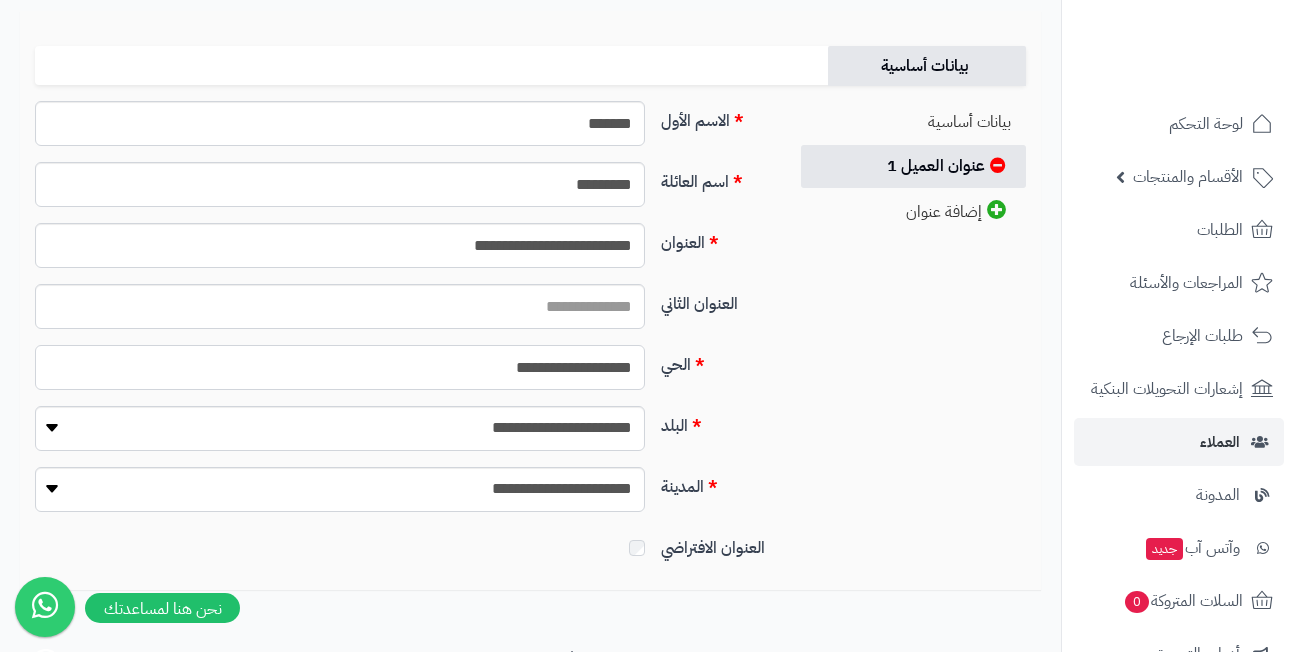 click on "**********" at bounding box center [340, 367] 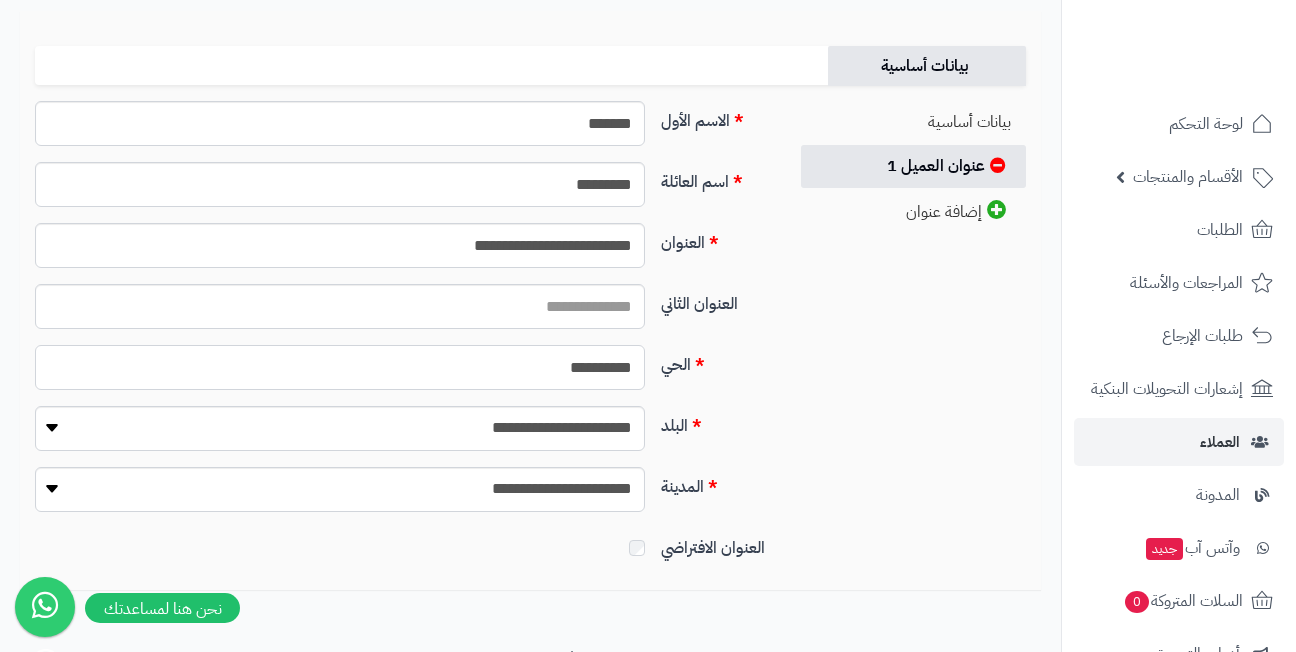type on "**********" 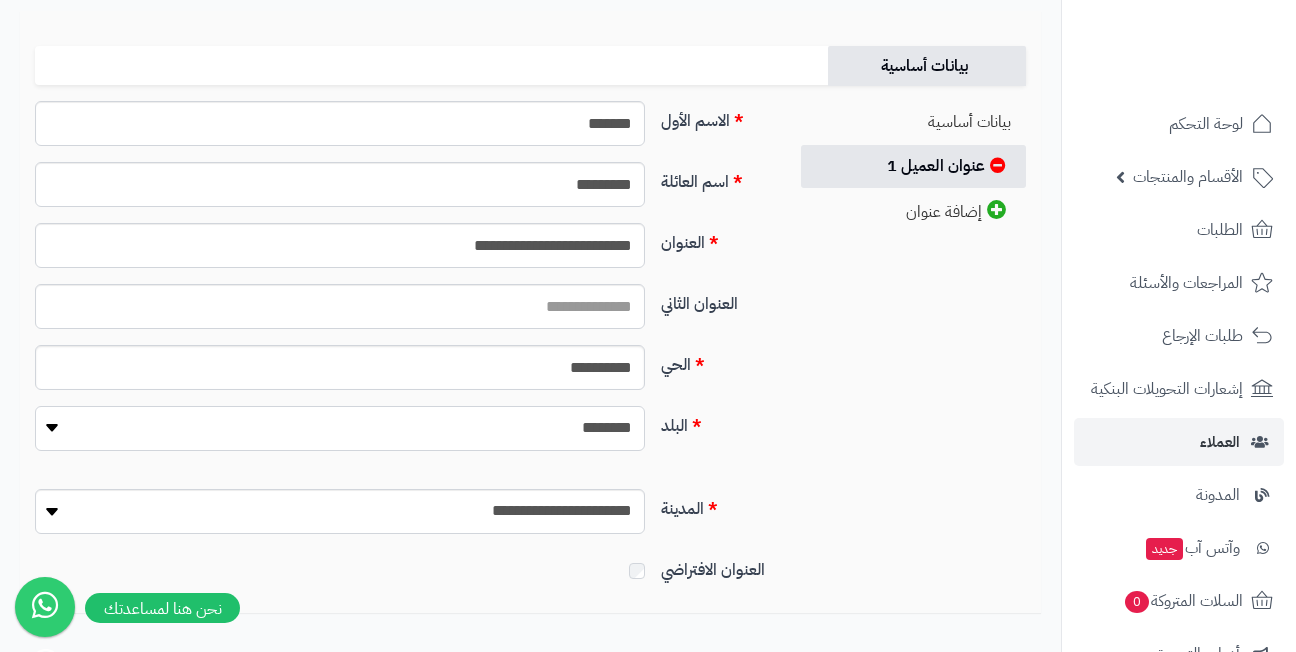 select on "***" 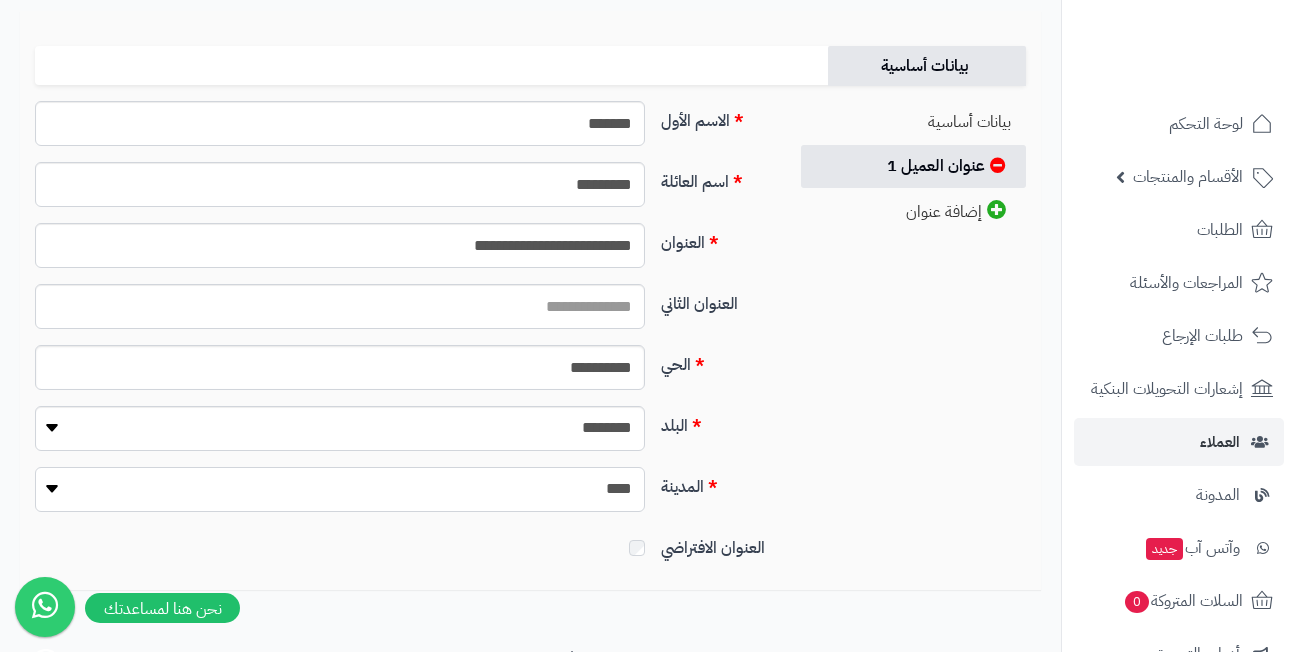 select on "***" 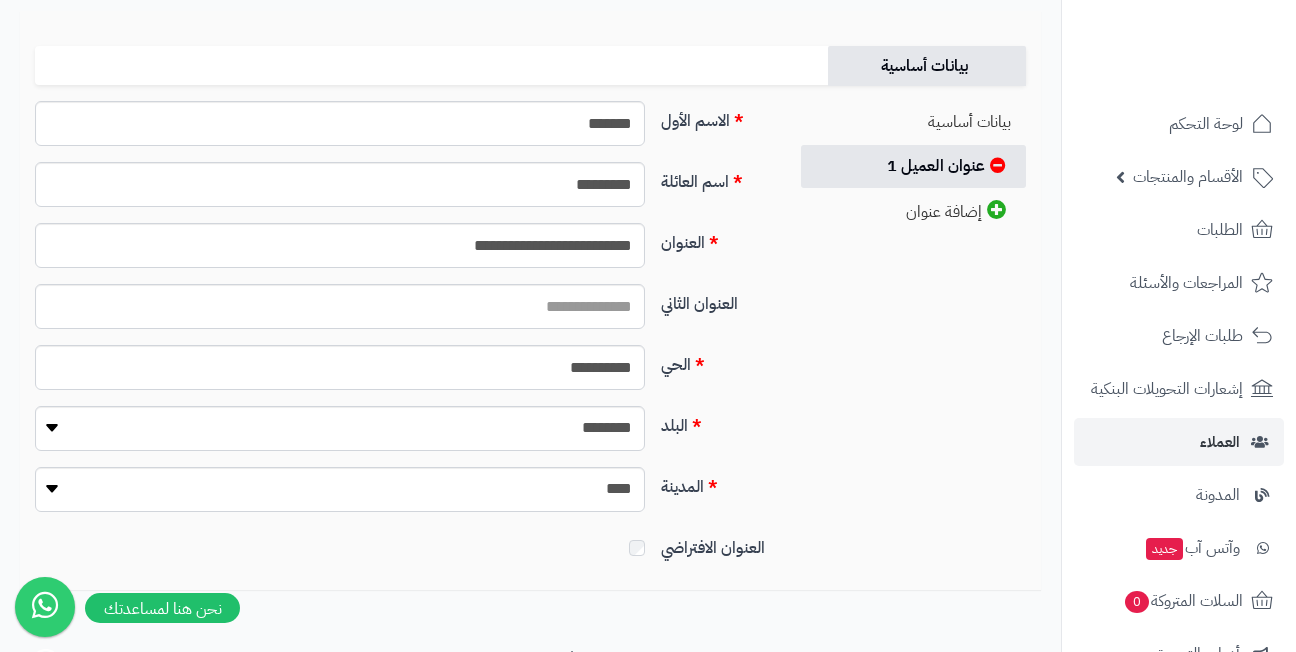click at bounding box center (340, 544) 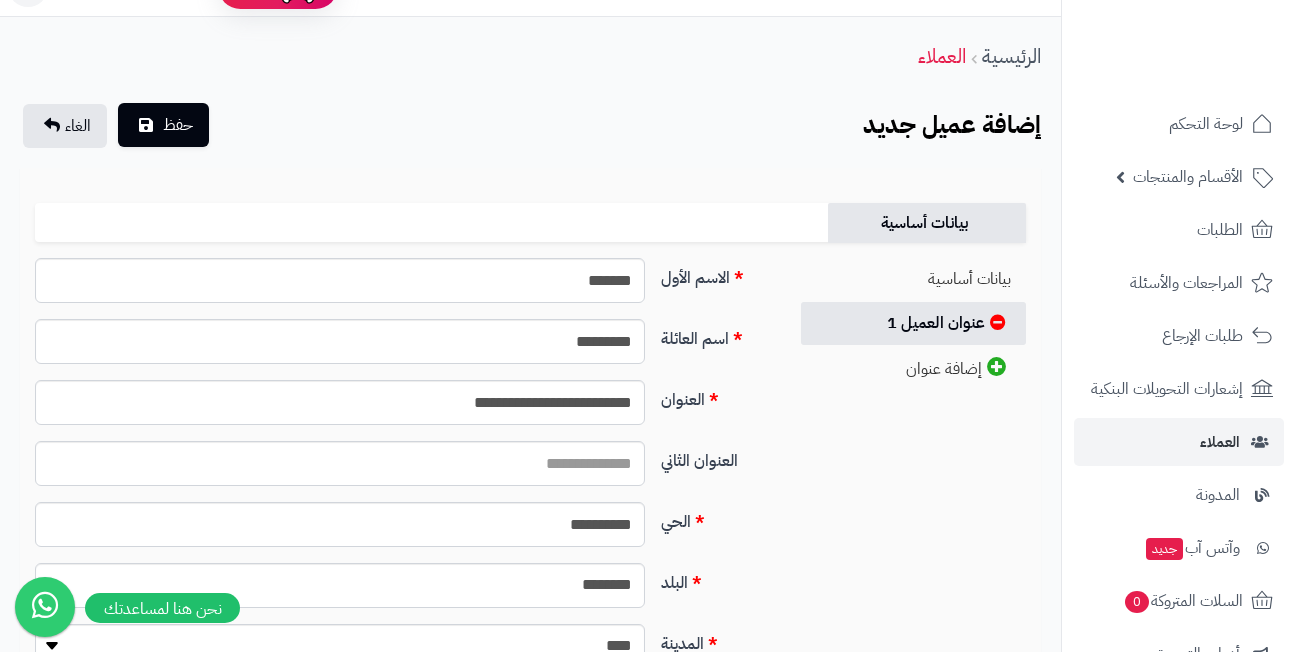 scroll, scrollTop: 0, scrollLeft: 0, axis: both 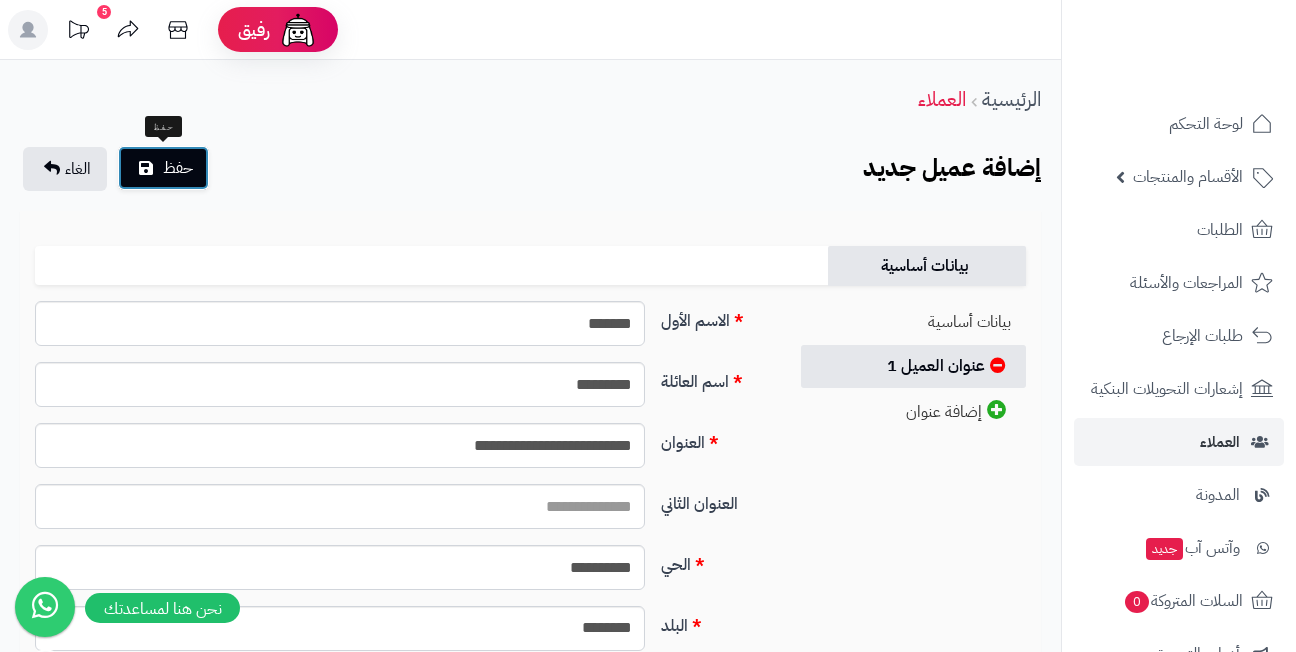 click on "حفظ" at bounding box center (163, 168) 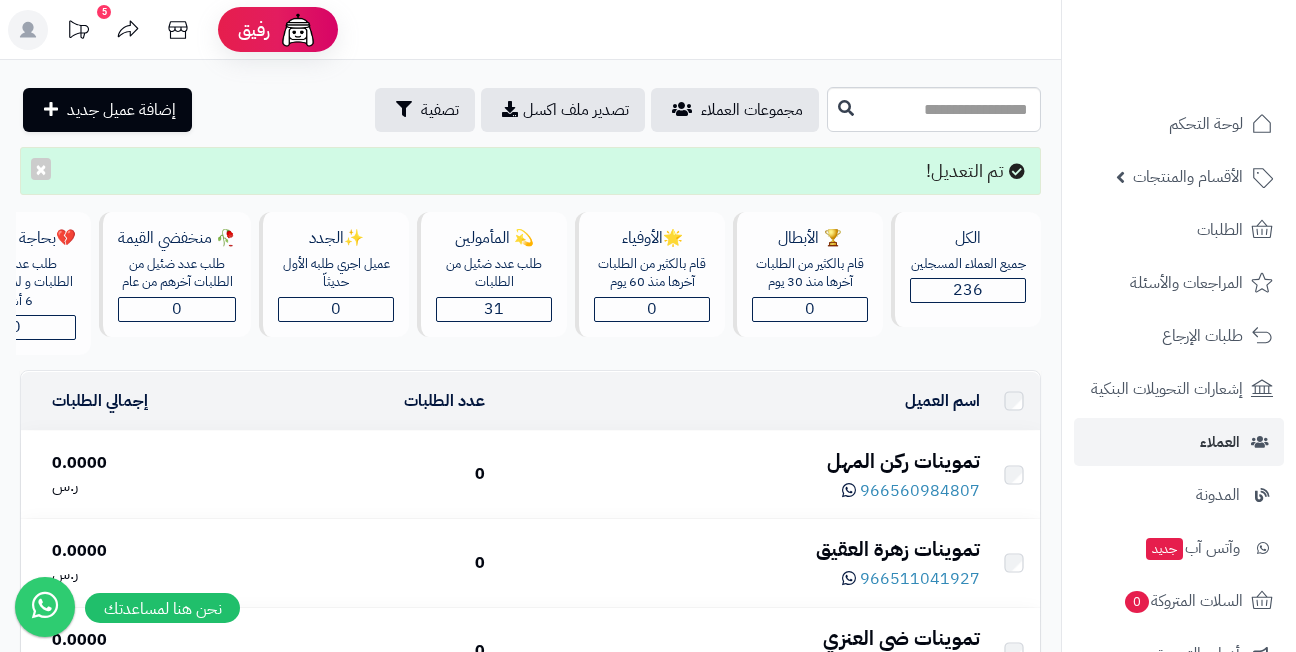 scroll, scrollTop: 0, scrollLeft: 0, axis: both 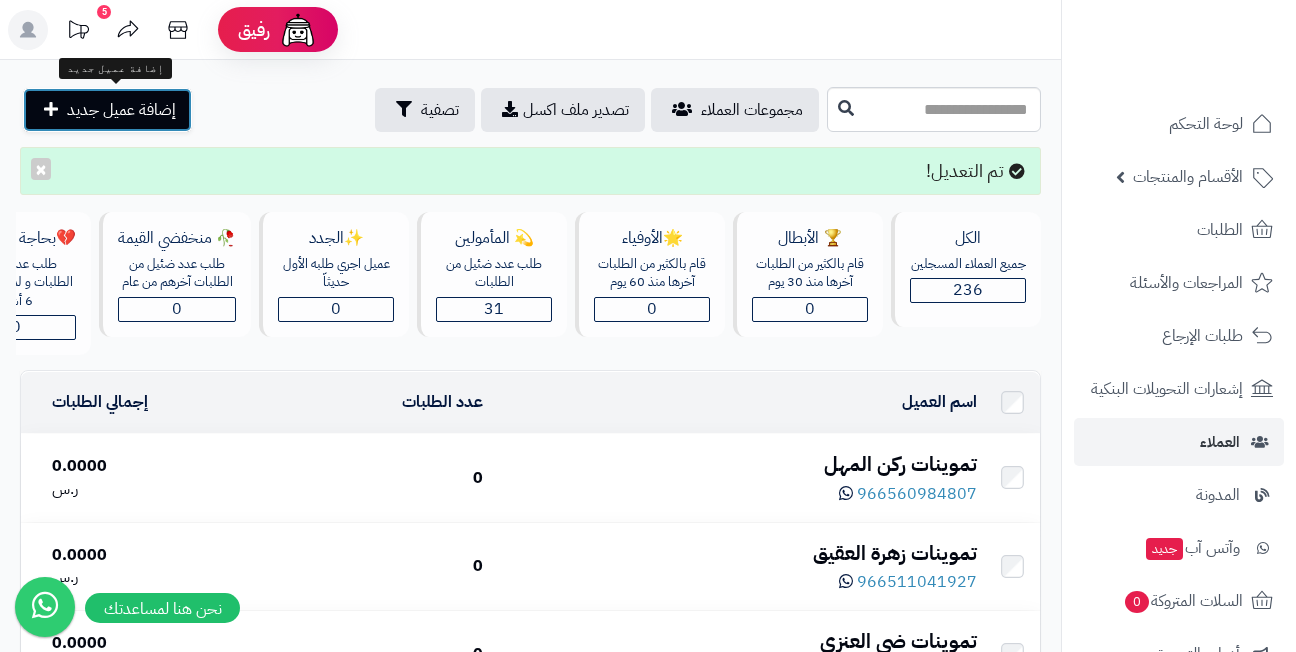 click on "إضافة عميل جديد" at bounding box center (121, 110) 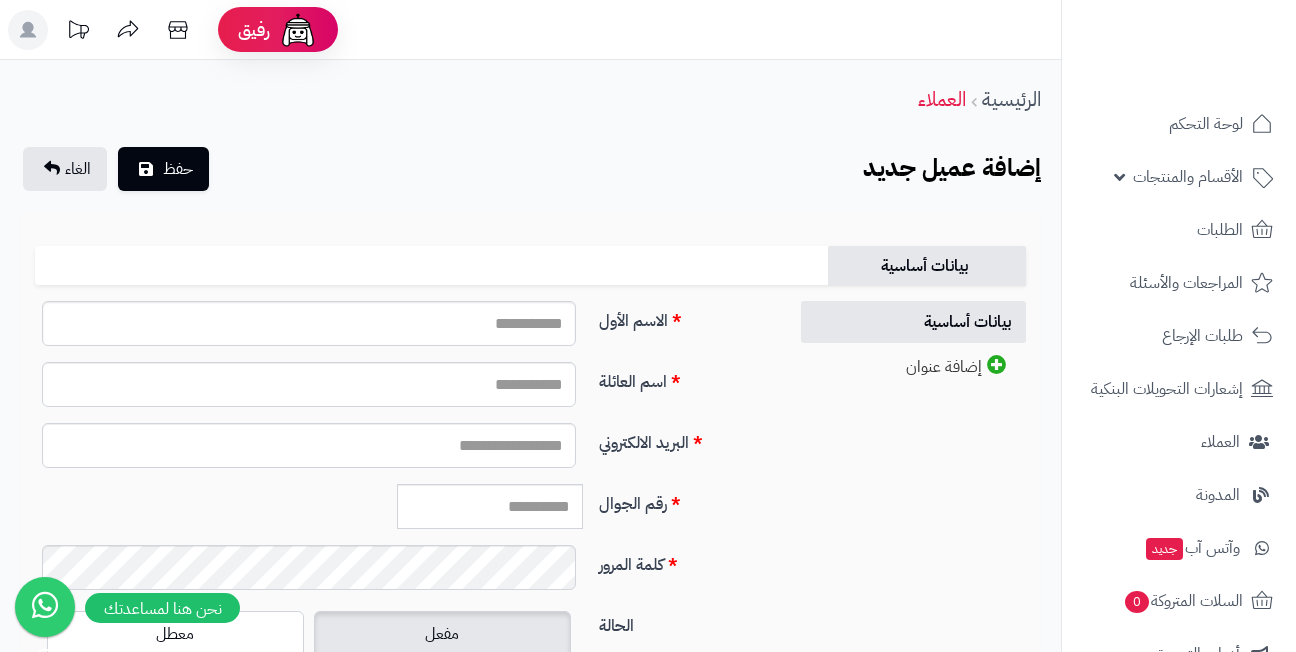 scroll, scrollTop: 0, scrollLeft: 0, axis: both 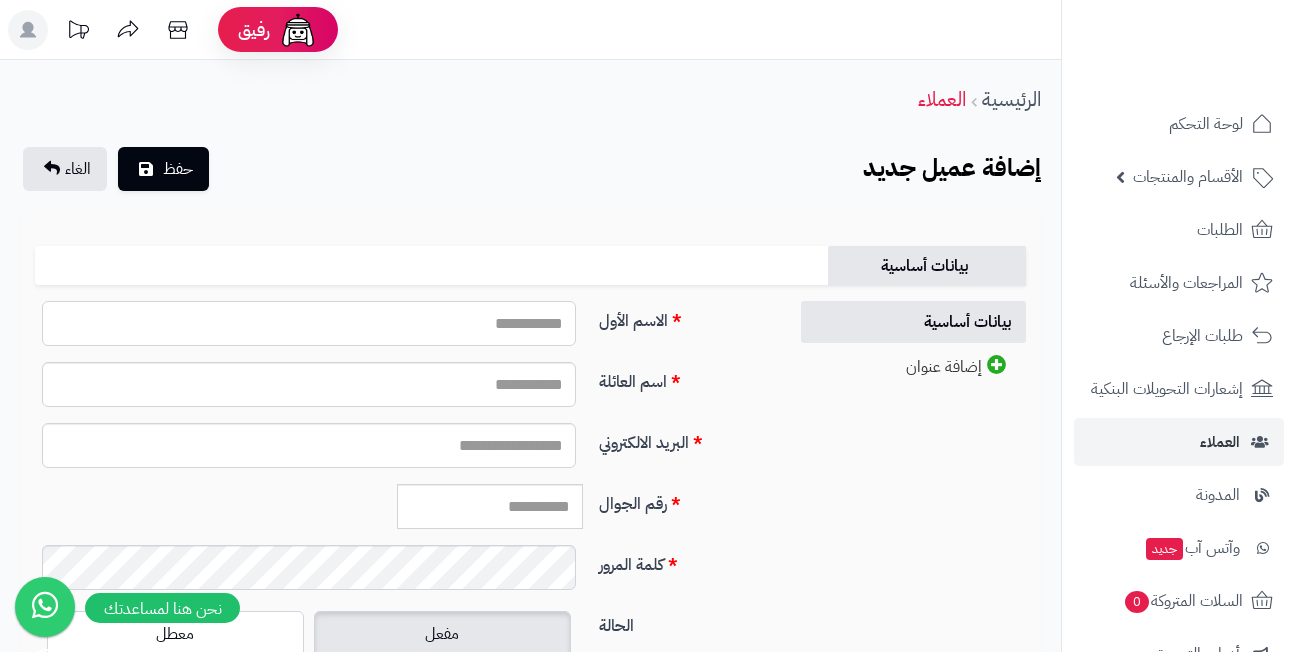 click on "الاسم الأول" at bounding box center (309, 323) 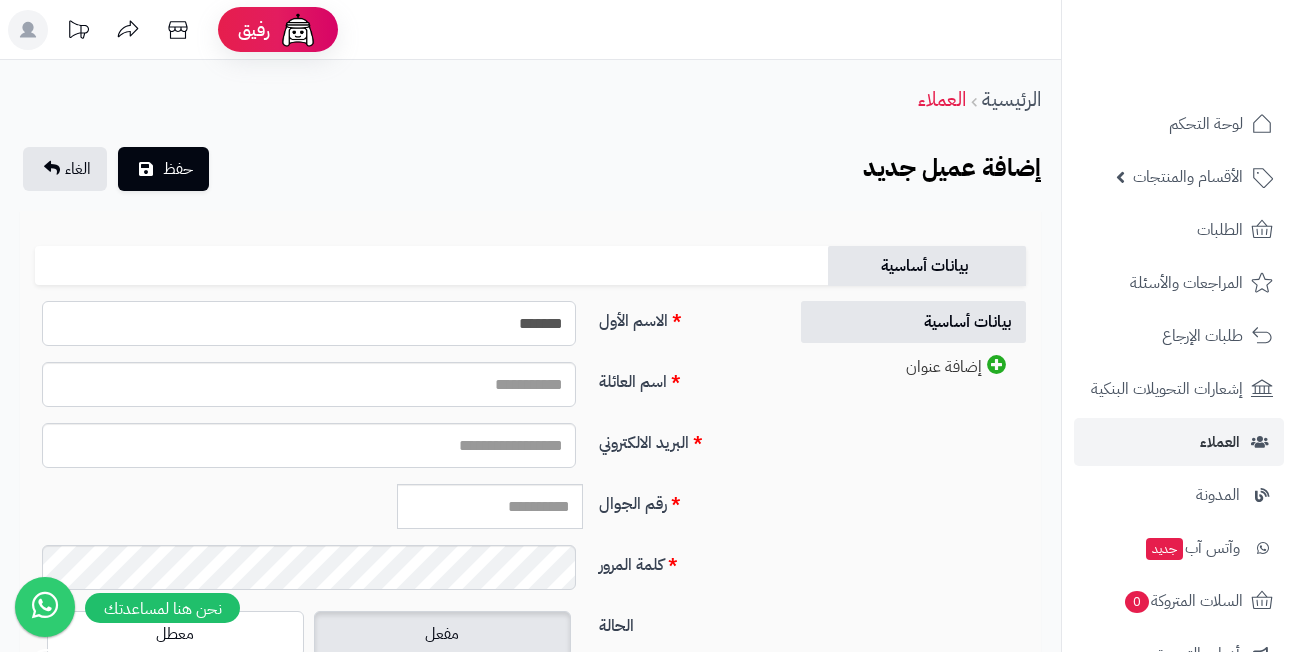 type on "*******" 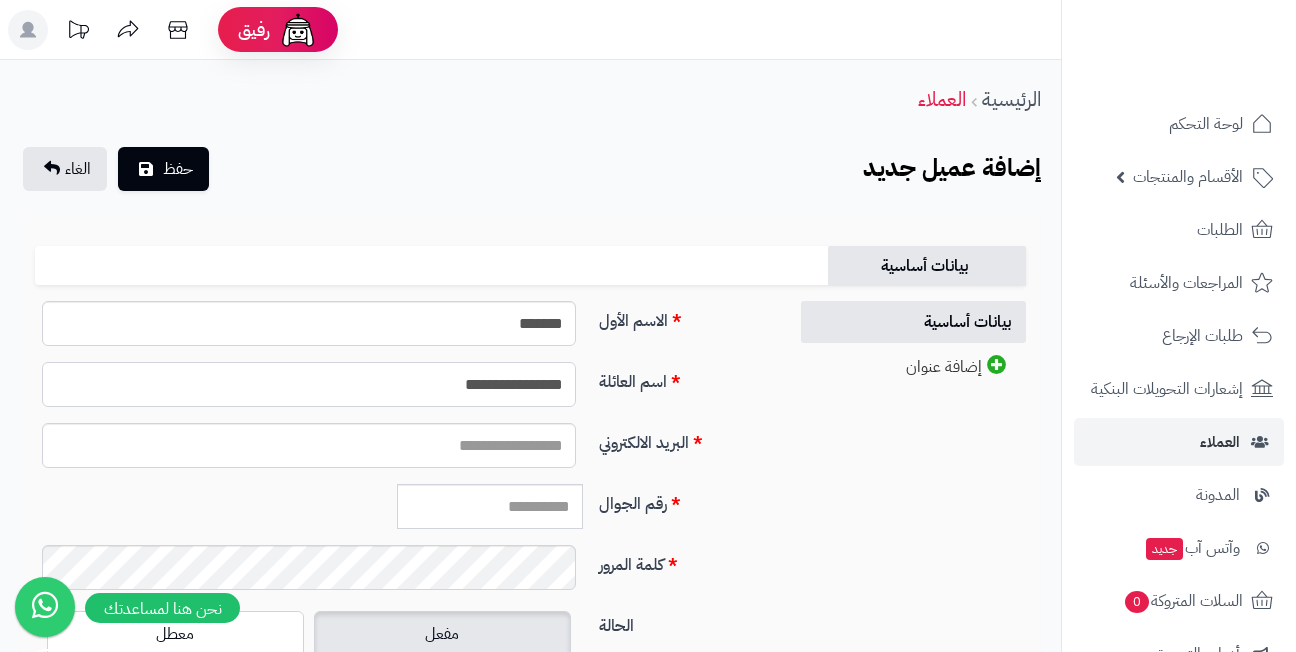 click on "**********" at bounding box center (309, 384) 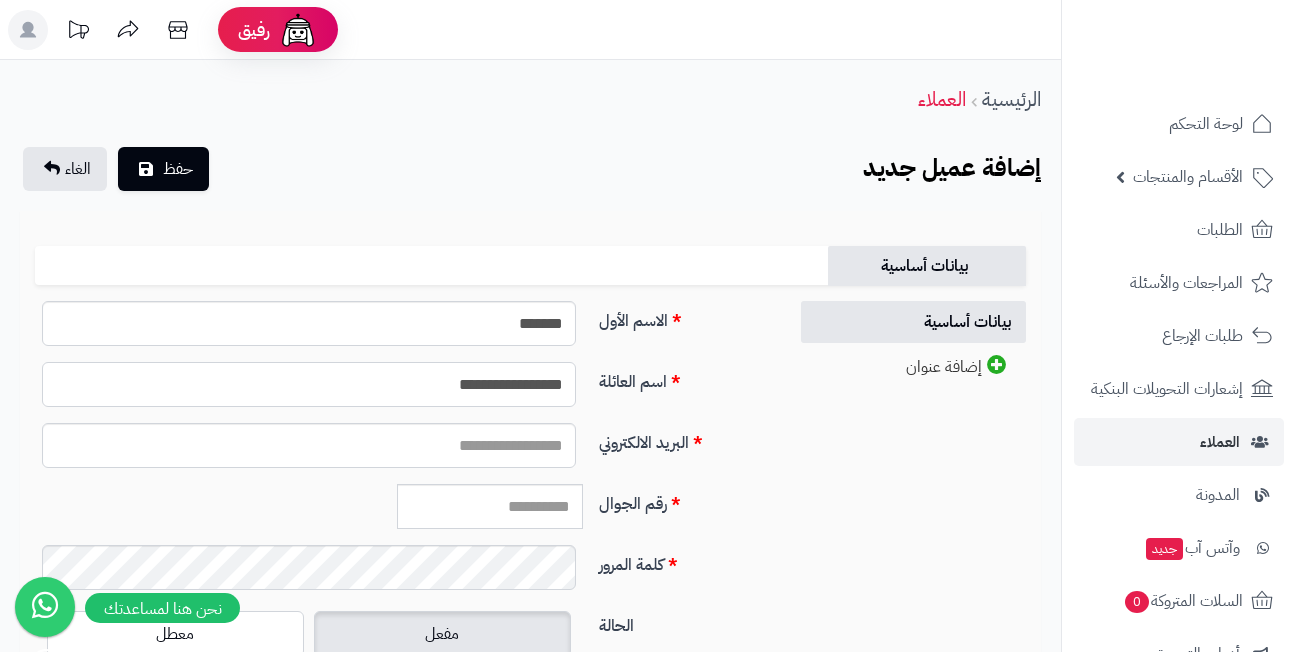 type on "**********" 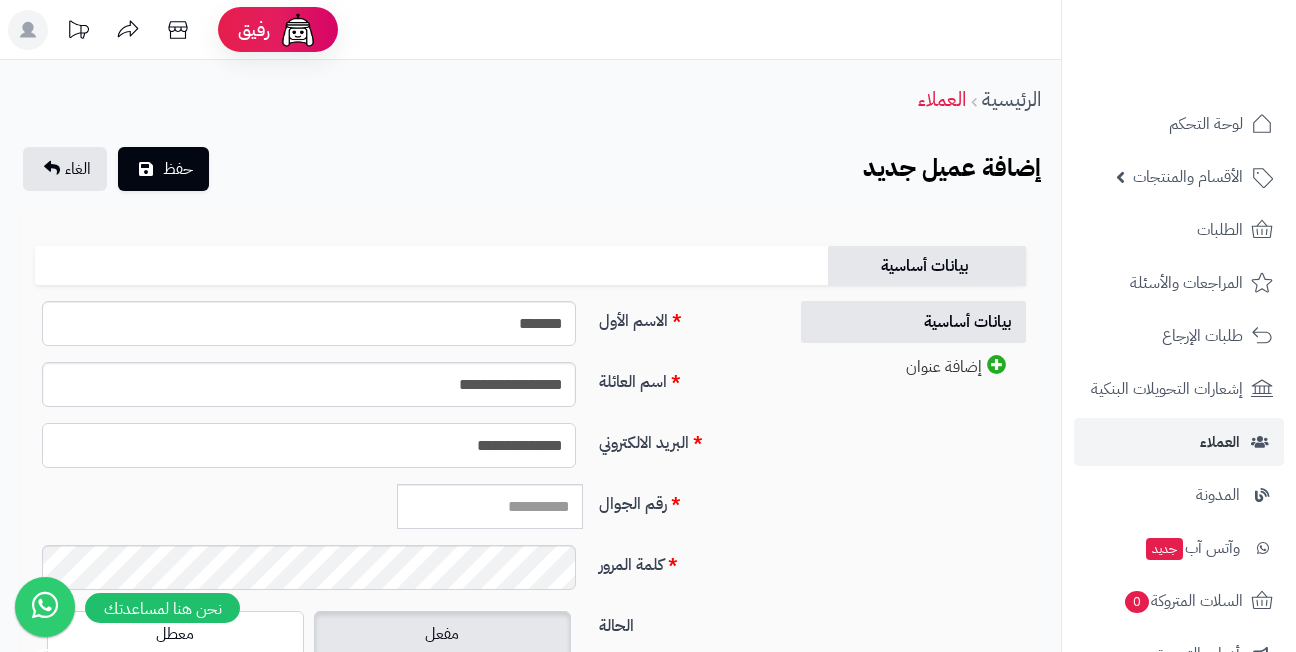 type on "**********" 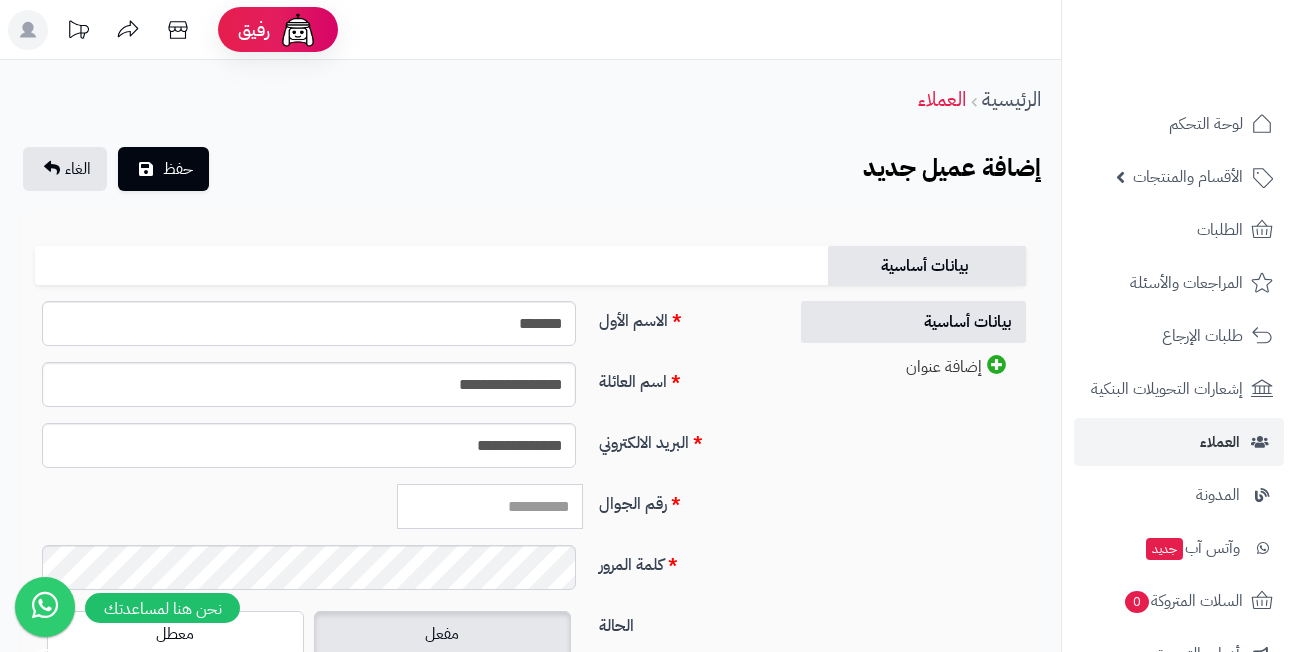 paste on "*********" 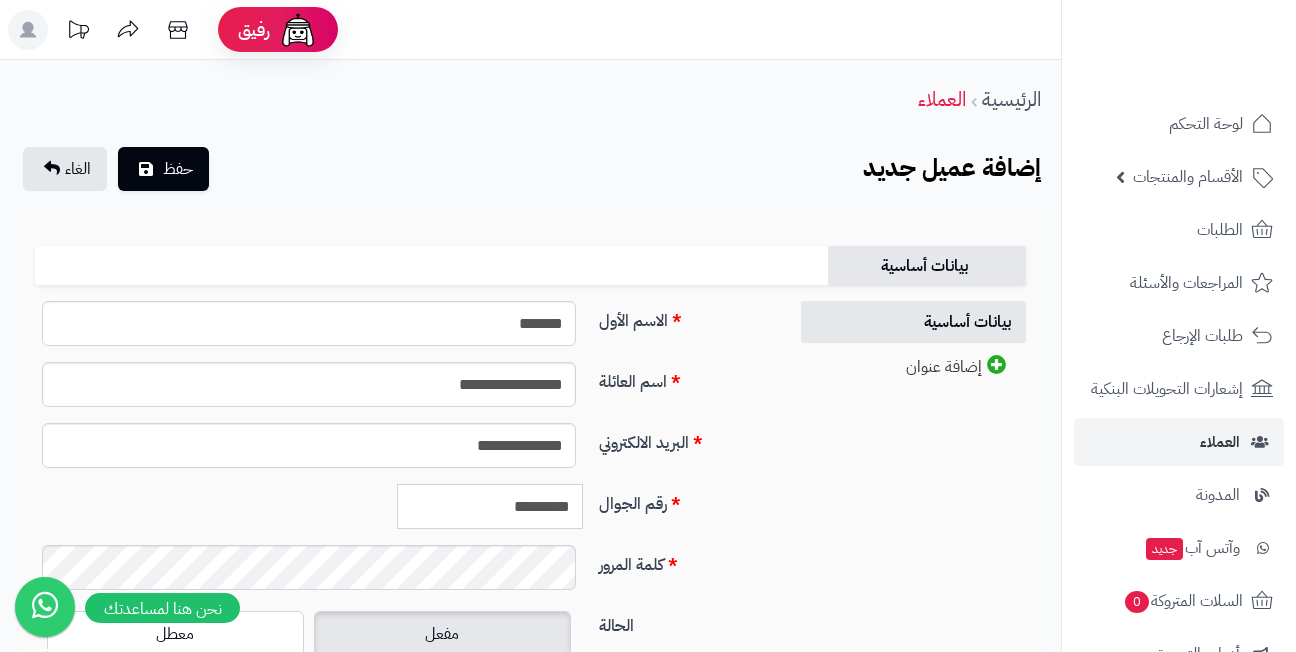 type on "*********" 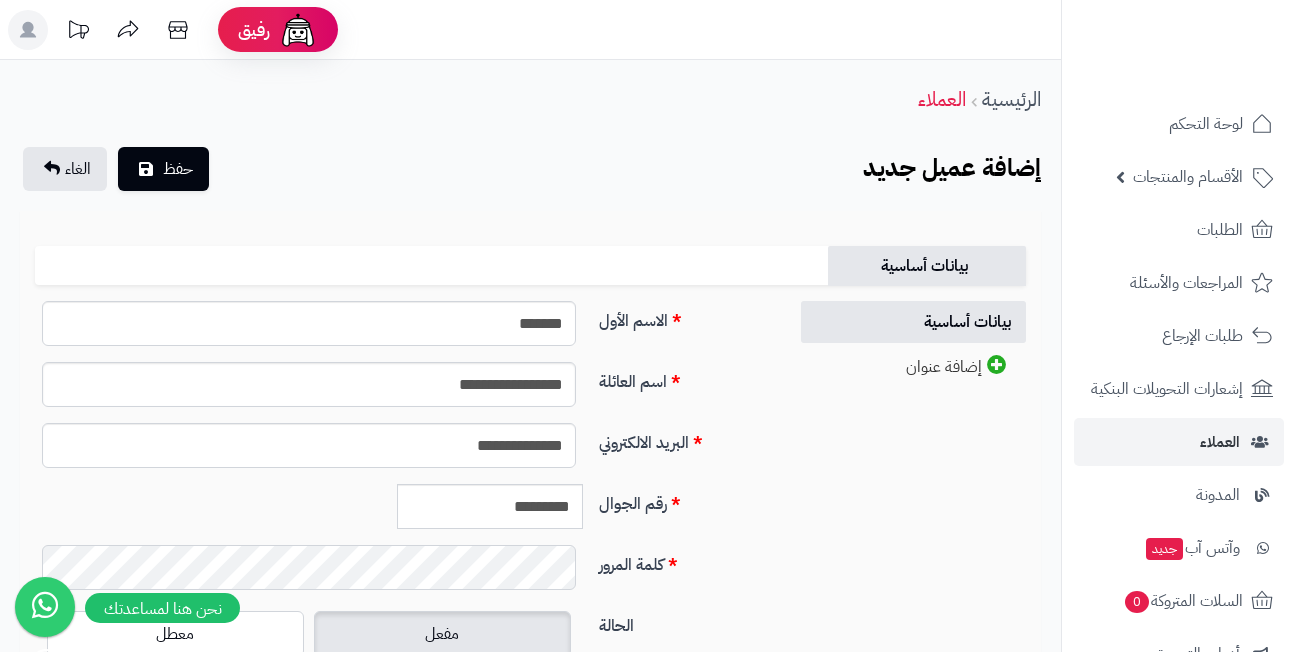 scroll, scrollTop: 200, scrollLeft: 0, axis: vertical 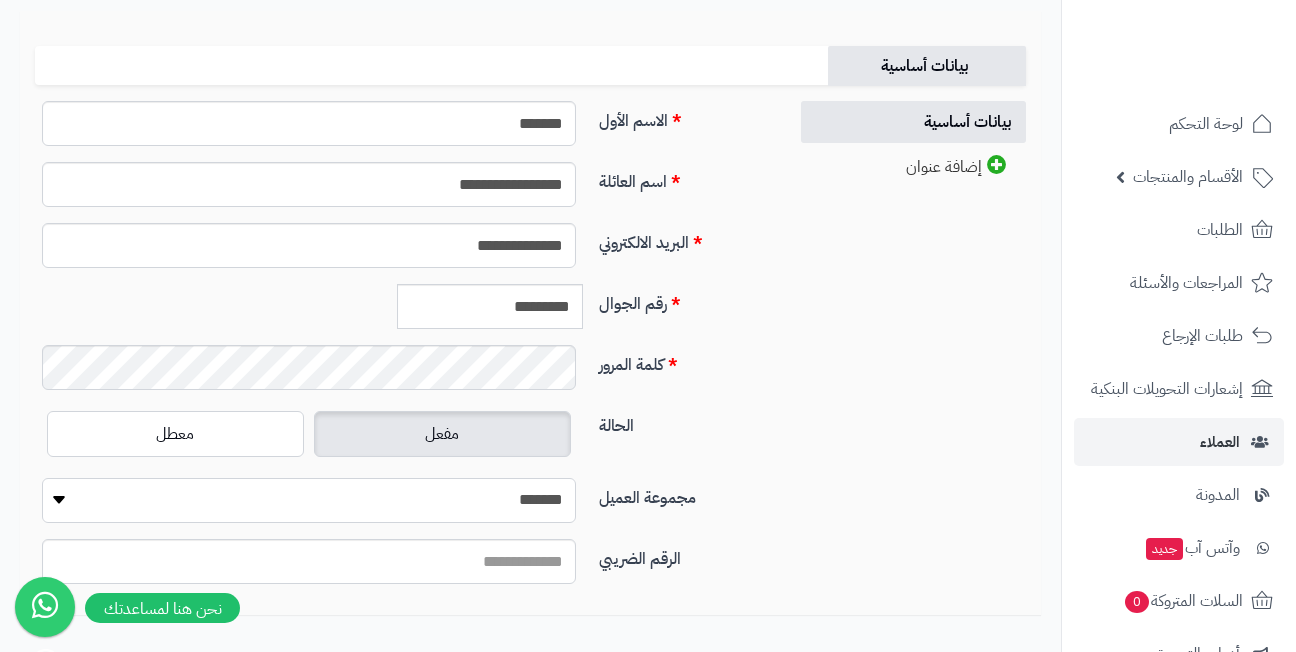 click on "**********" at bounding box center (309, 500) 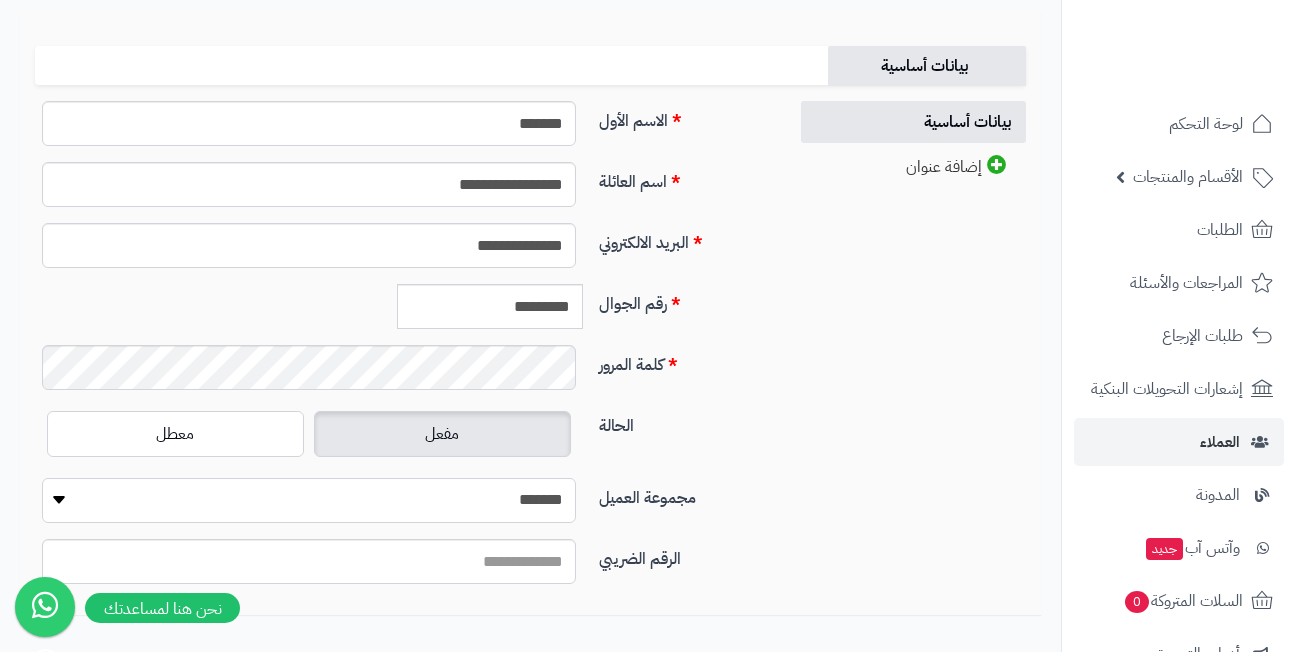 select on "*" 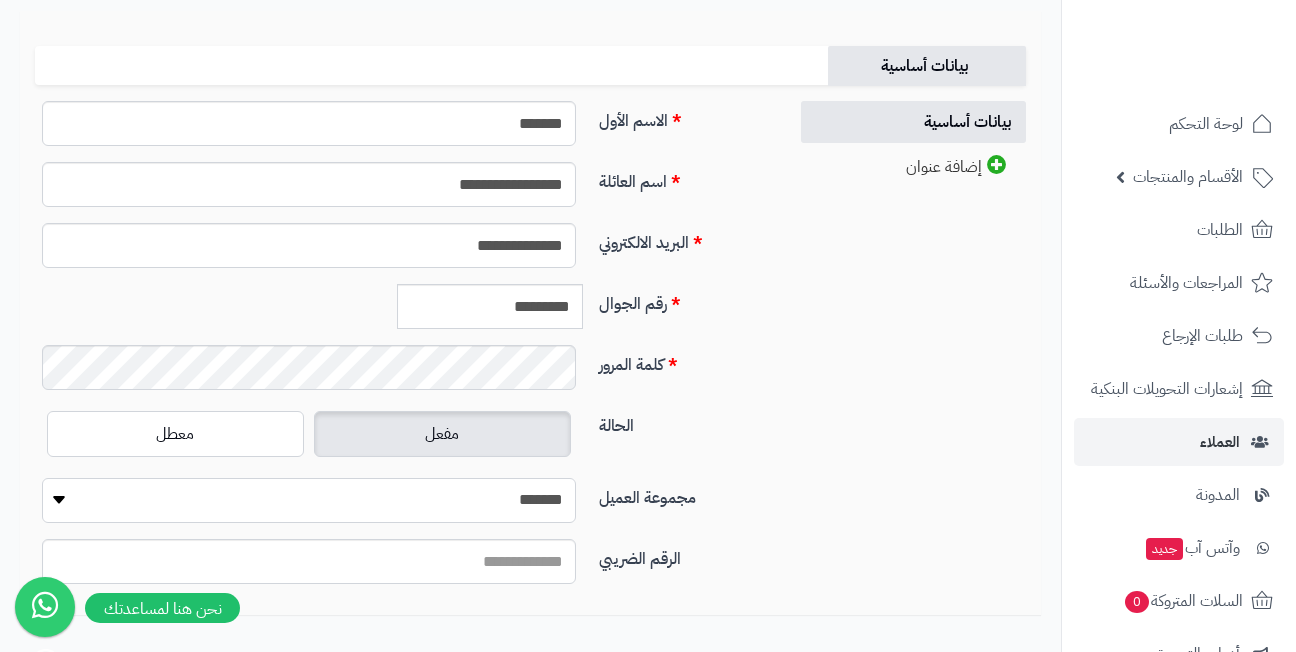 click on "**********" at bounding box center (309, 500) 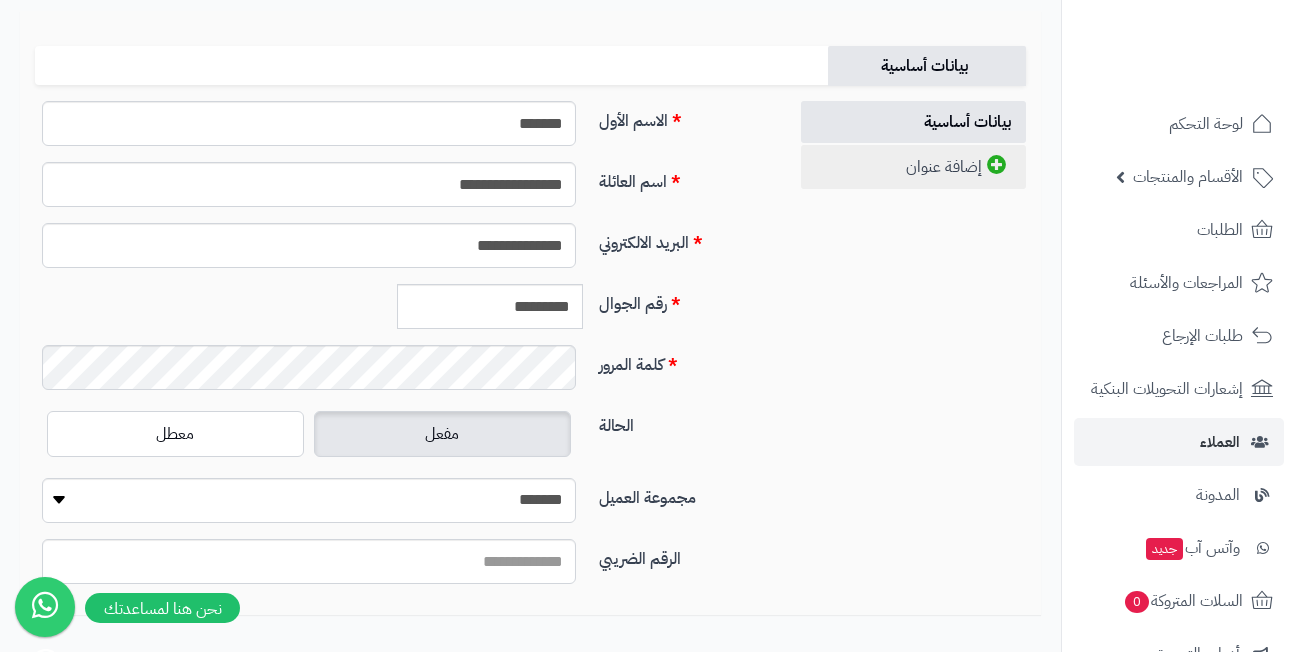click on "إضافة عنوان" at bounding box center (913, 167) 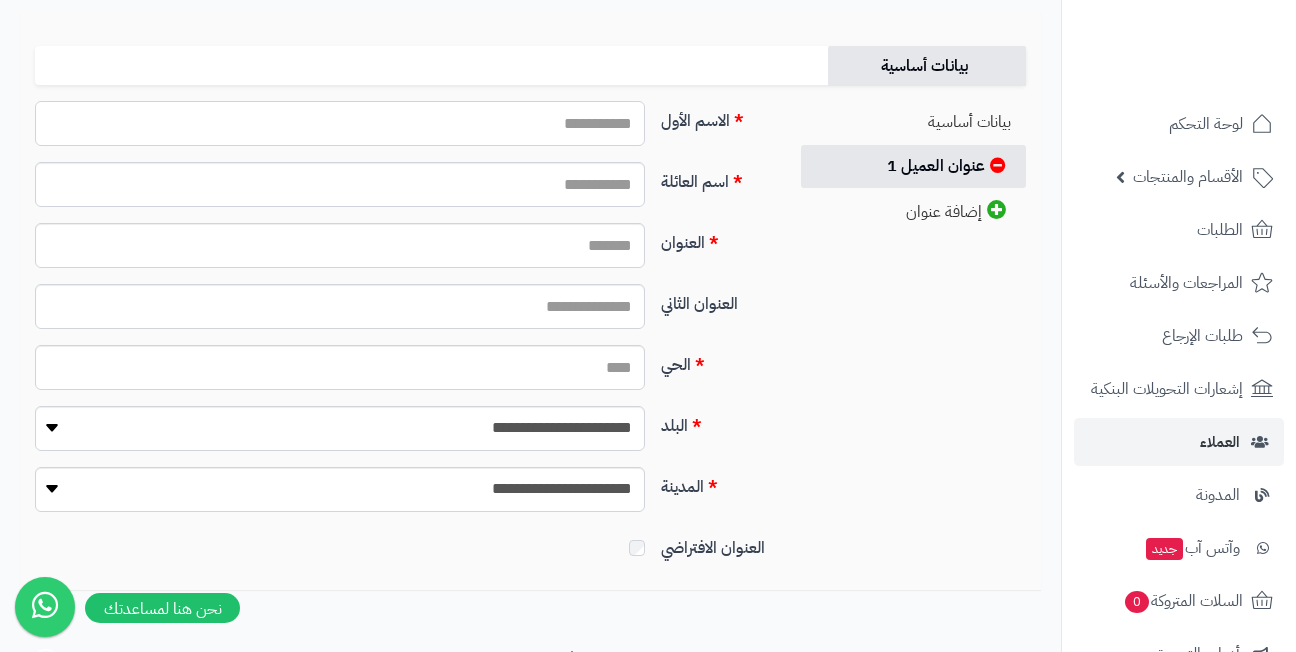 click on "الاسم الأول" at bounding box center [340, 123] 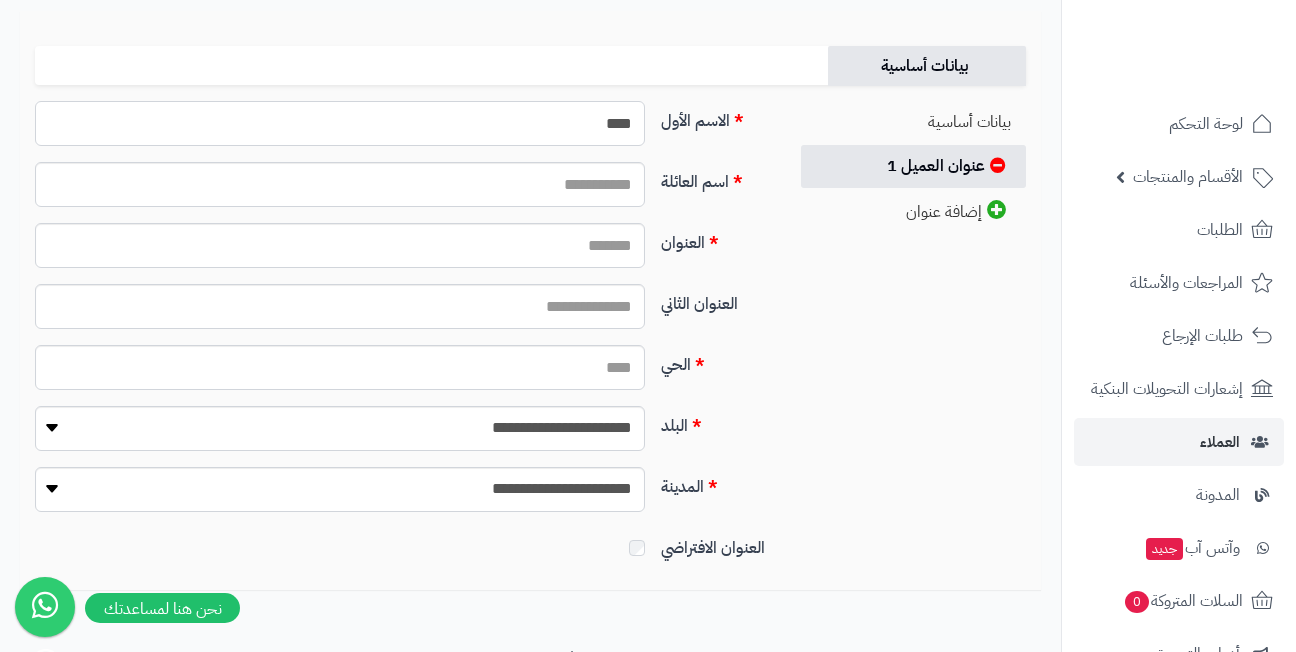 click on "****" at bounding box center (340, 123) 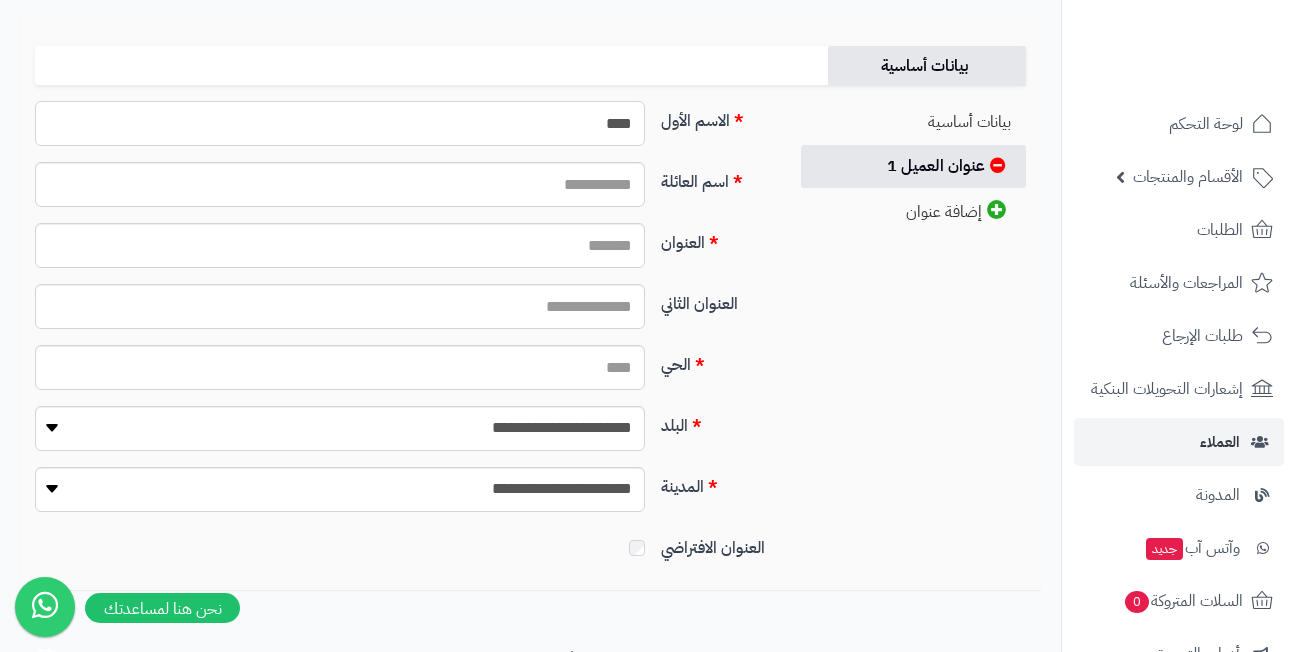 type on "*******" 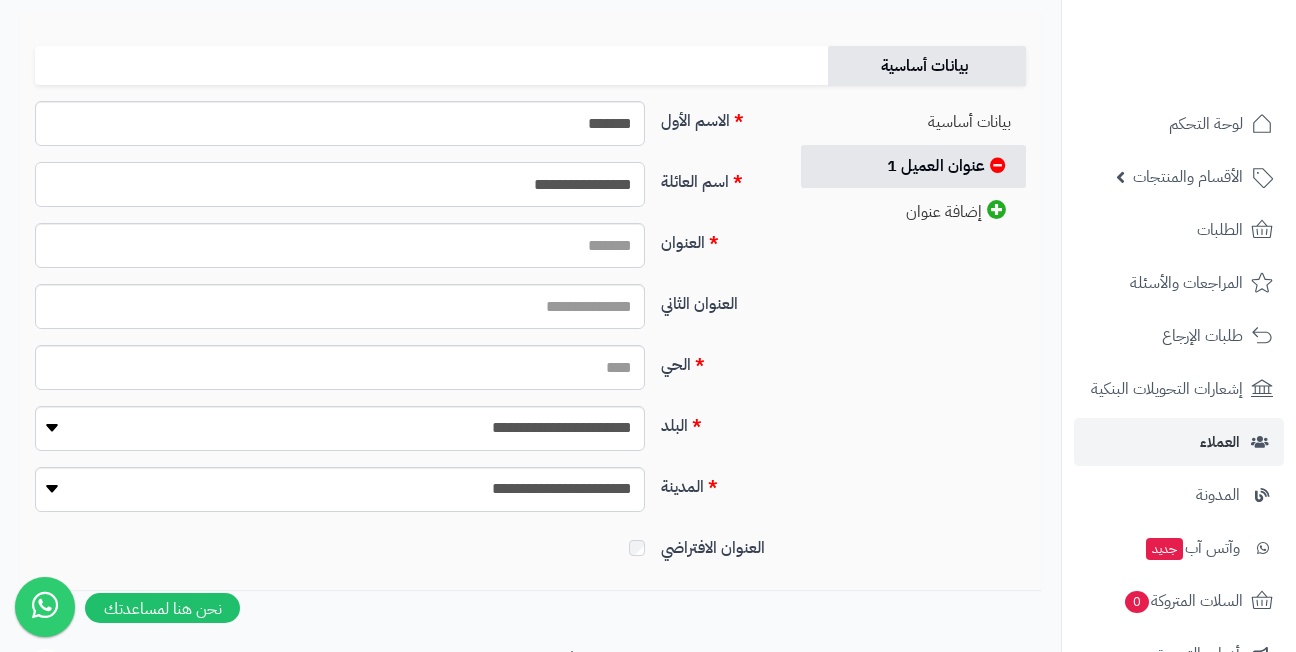 click on "**********" at bounding box center [340, 184] 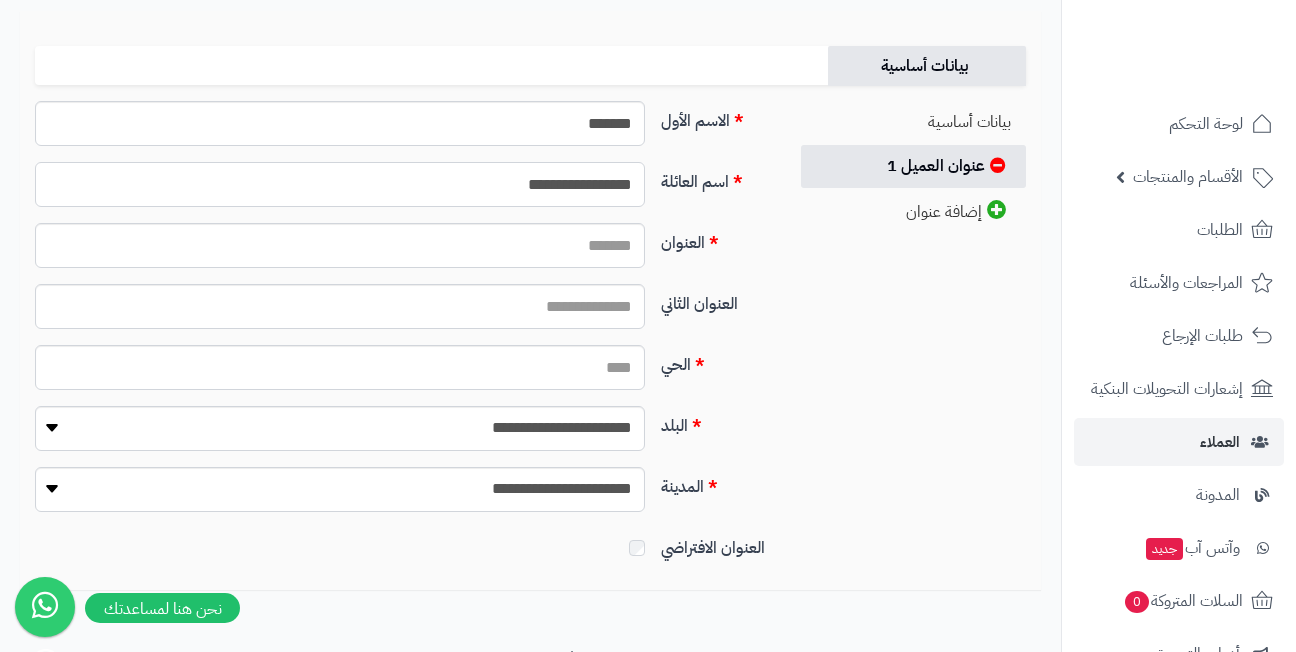 type on "**********" 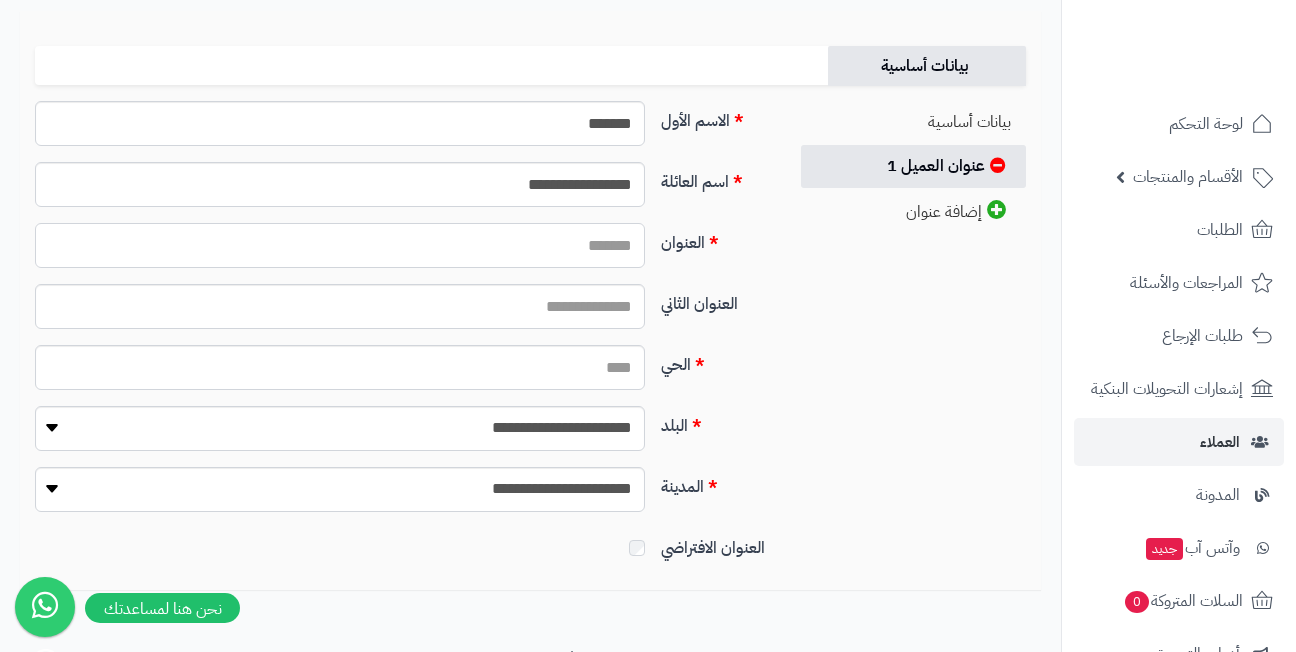 click on "العنوان" at bounding box center [340, 245] 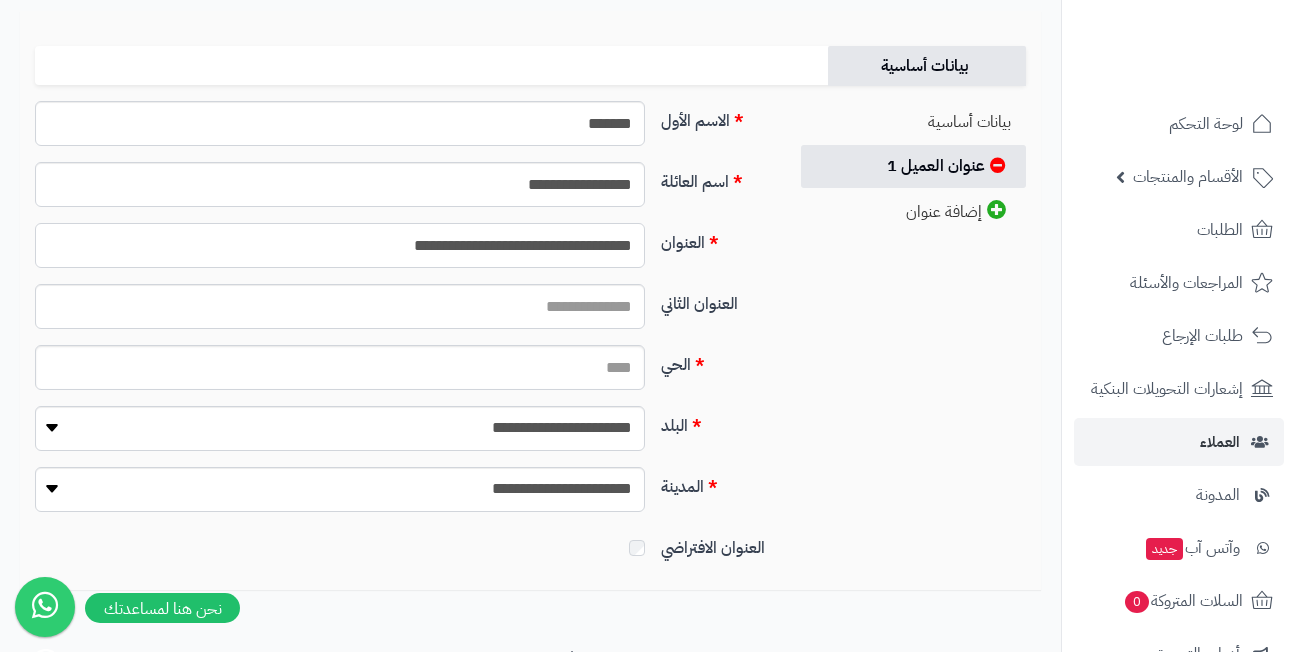 type on "**********" 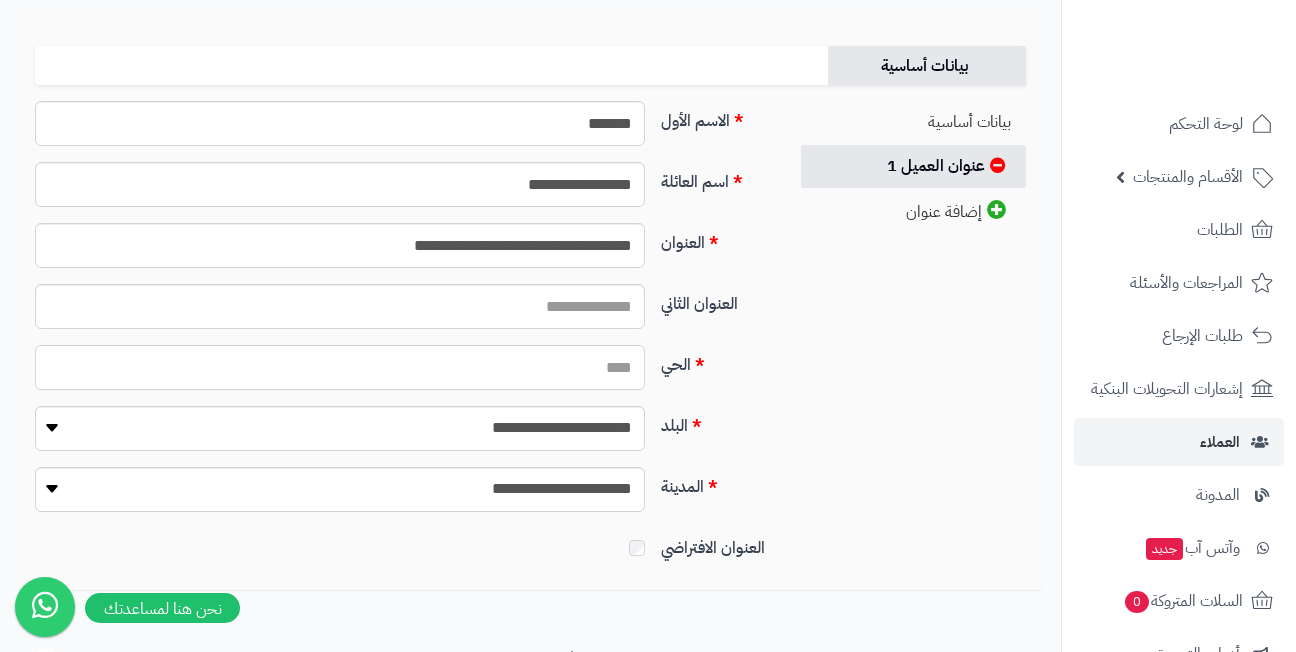 click on "الحي" at bounding box center [340, 367] 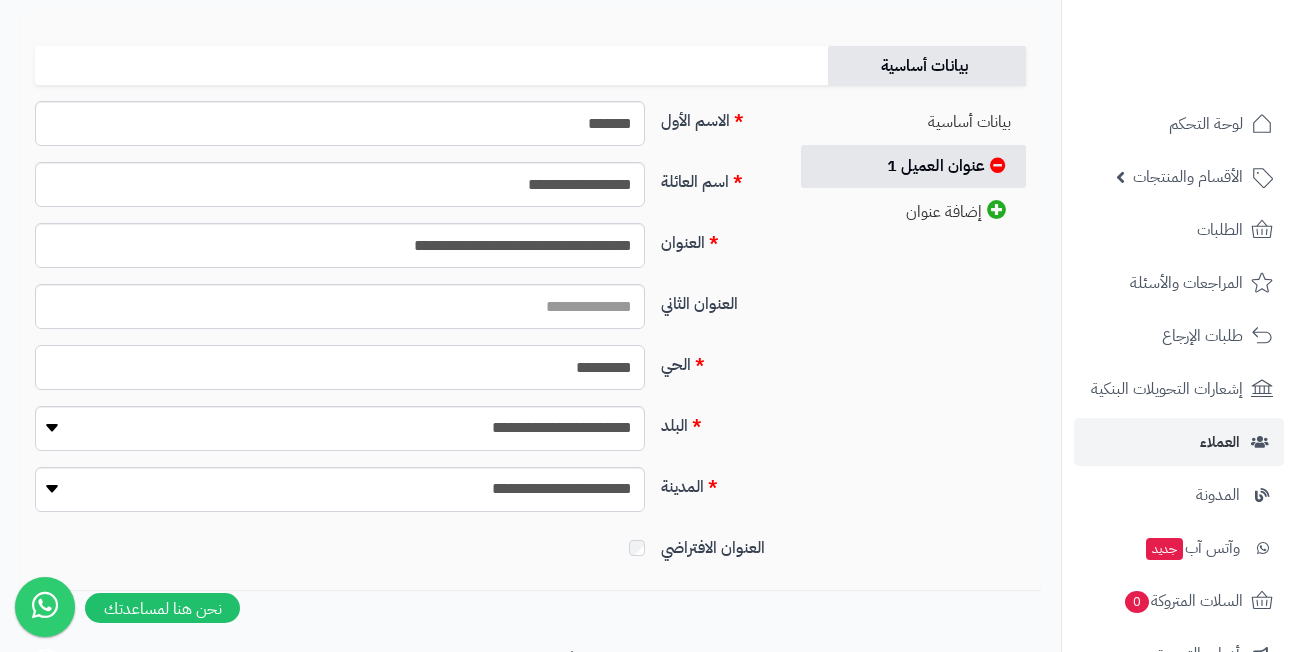 click on "*********" at bounding box center [340, 367] 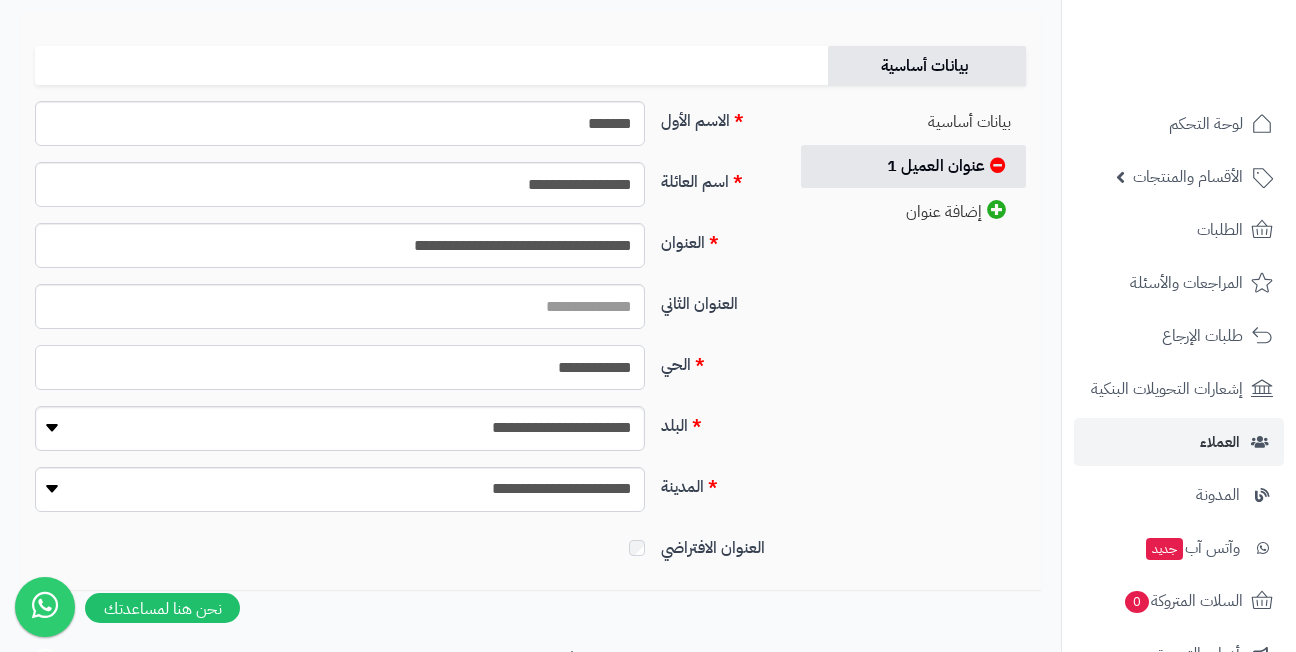 type on "**********" 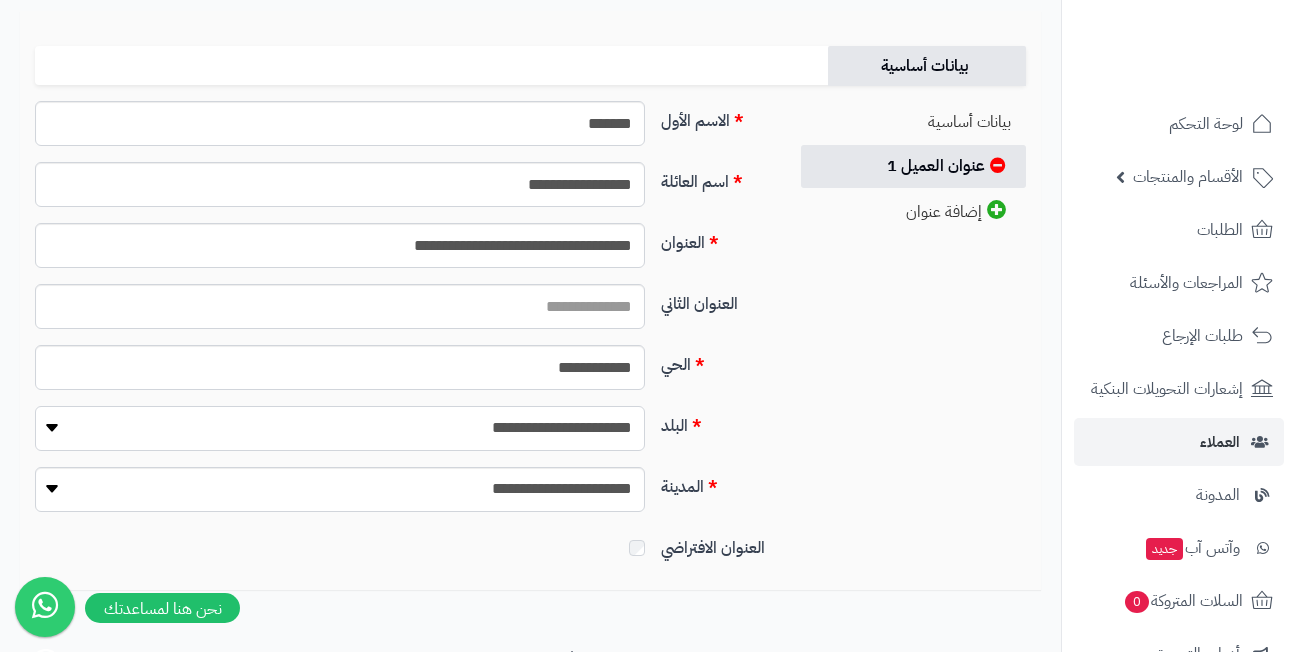 click on "**********" at bounding box center (340, 428) 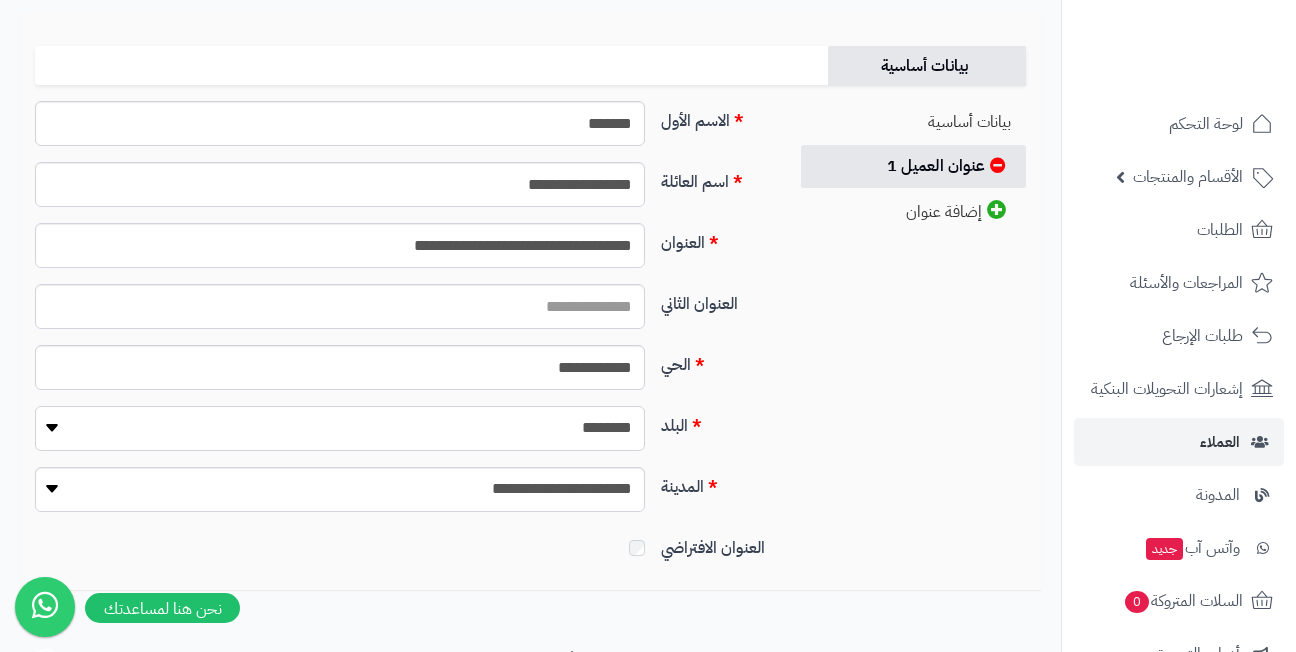 click on "**********" at bounding box center [340, 428] 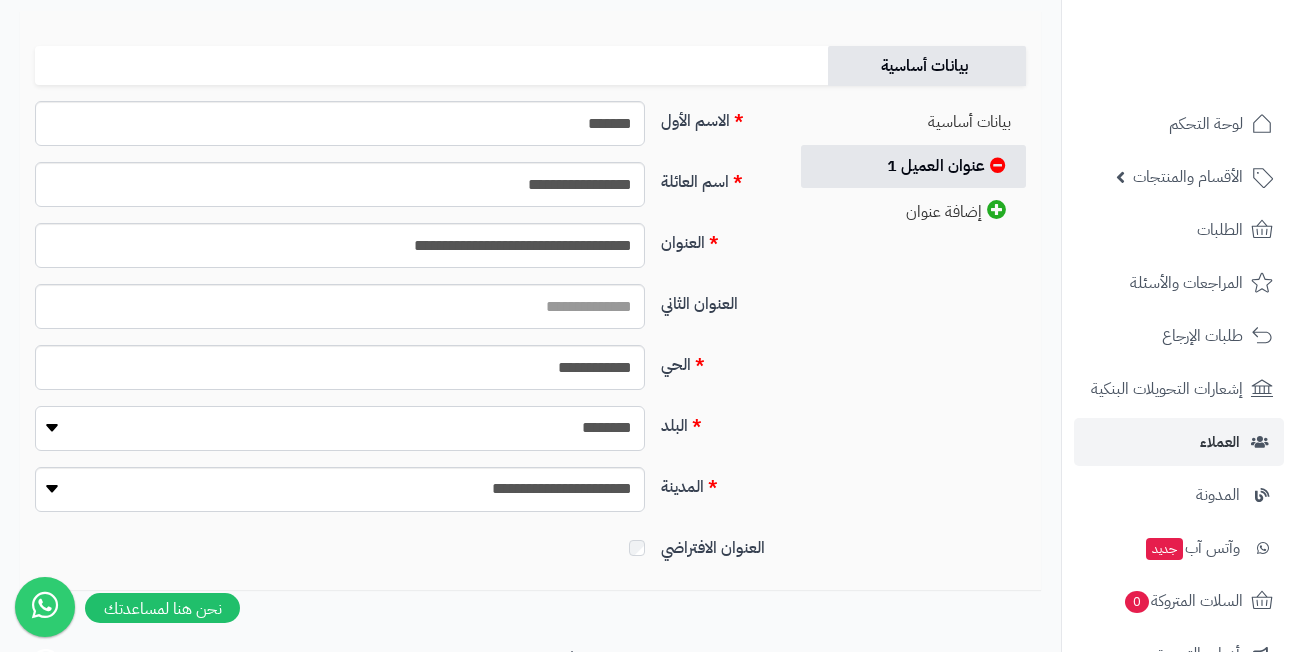 click on "**********" at bounding box center [340, 428] 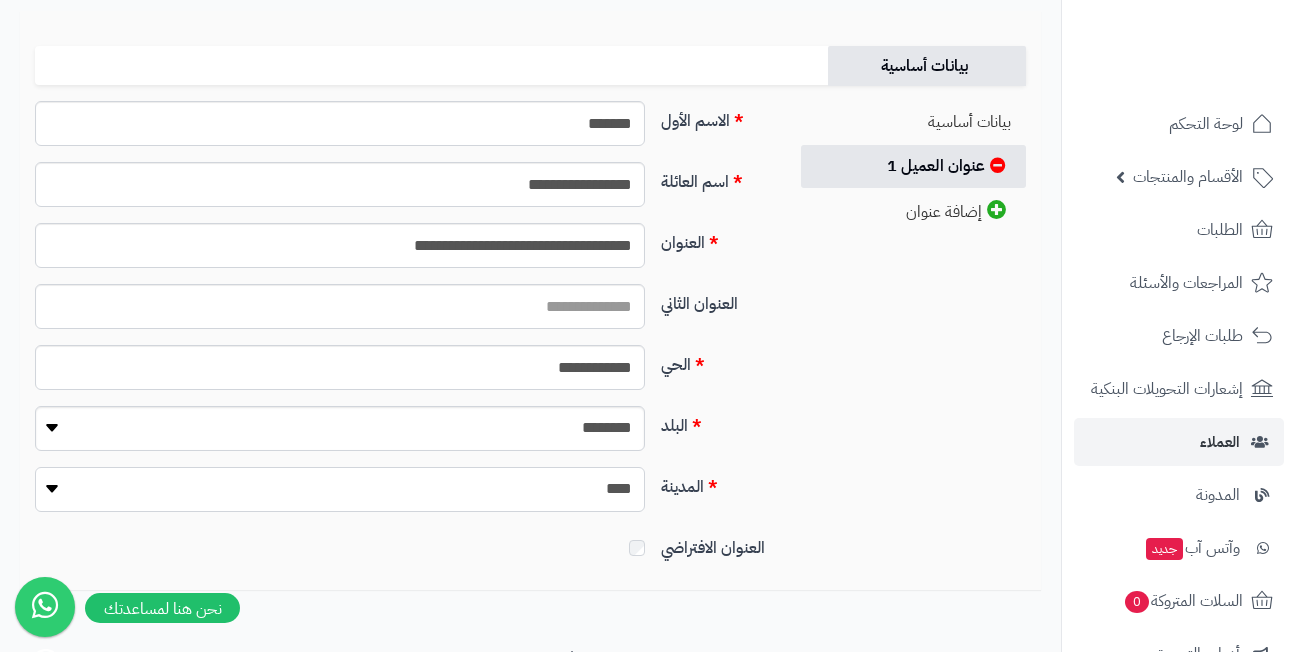 select on "***" 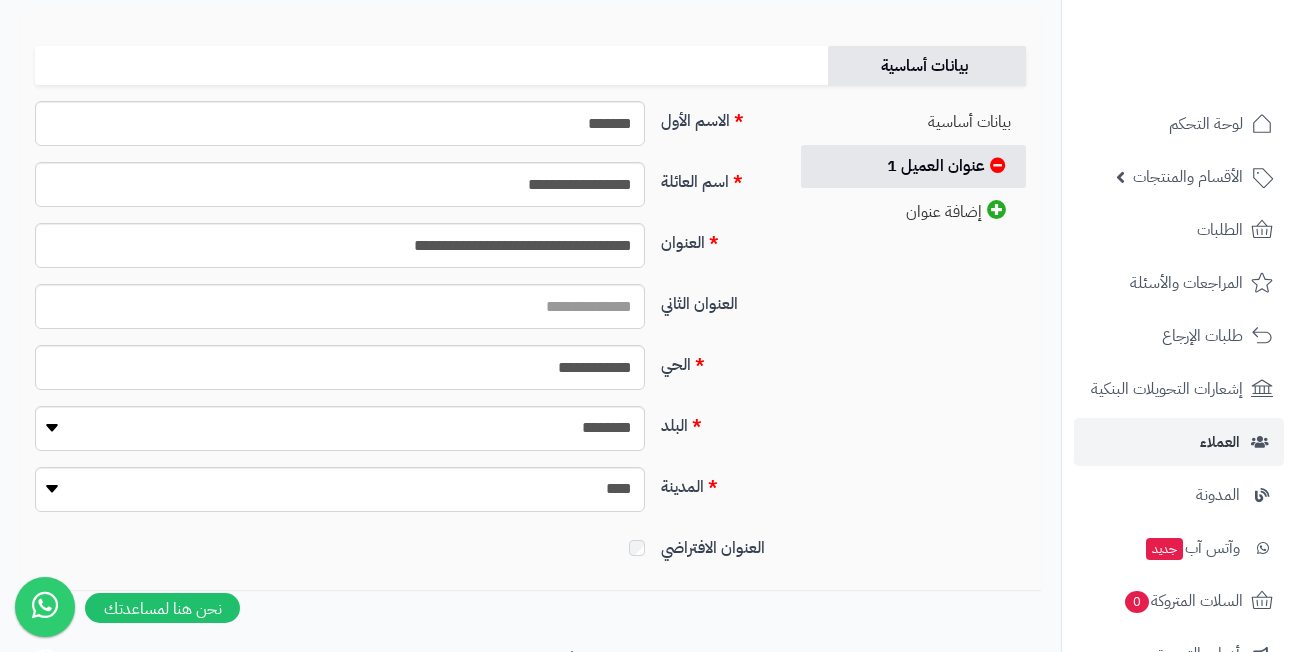 click at bounding box center [340, 544] 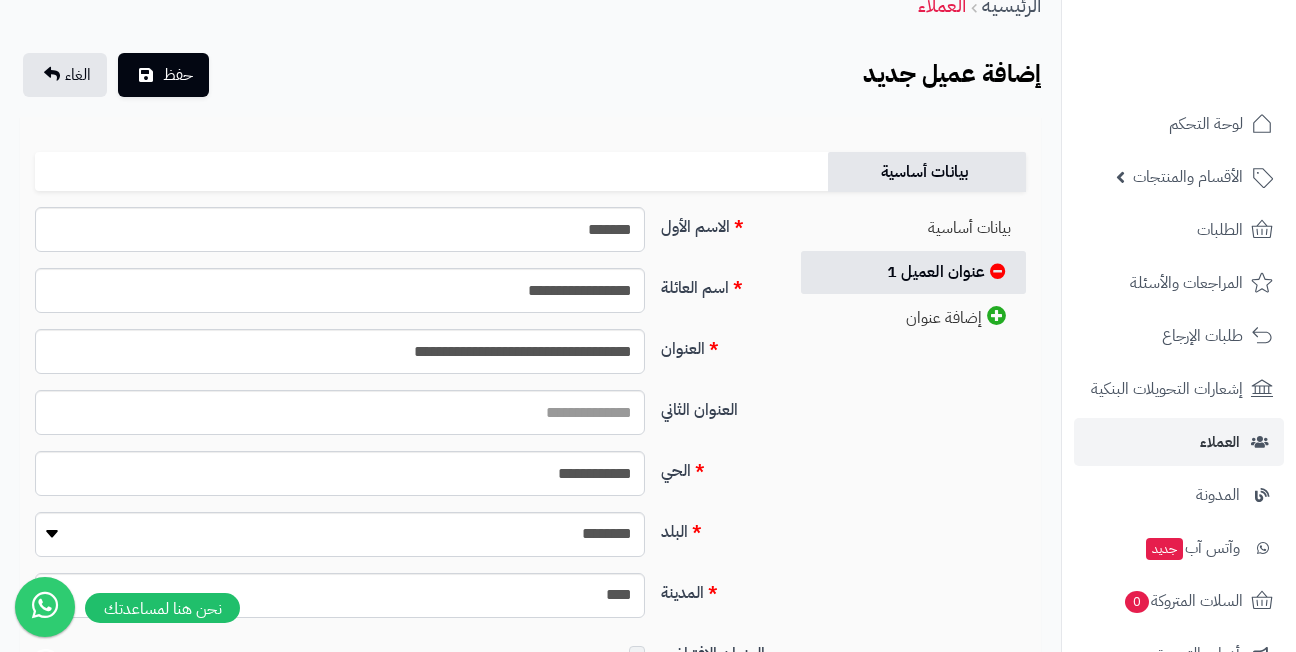scroll, scrollTop: 0, scrollLeft: 0, axis: both 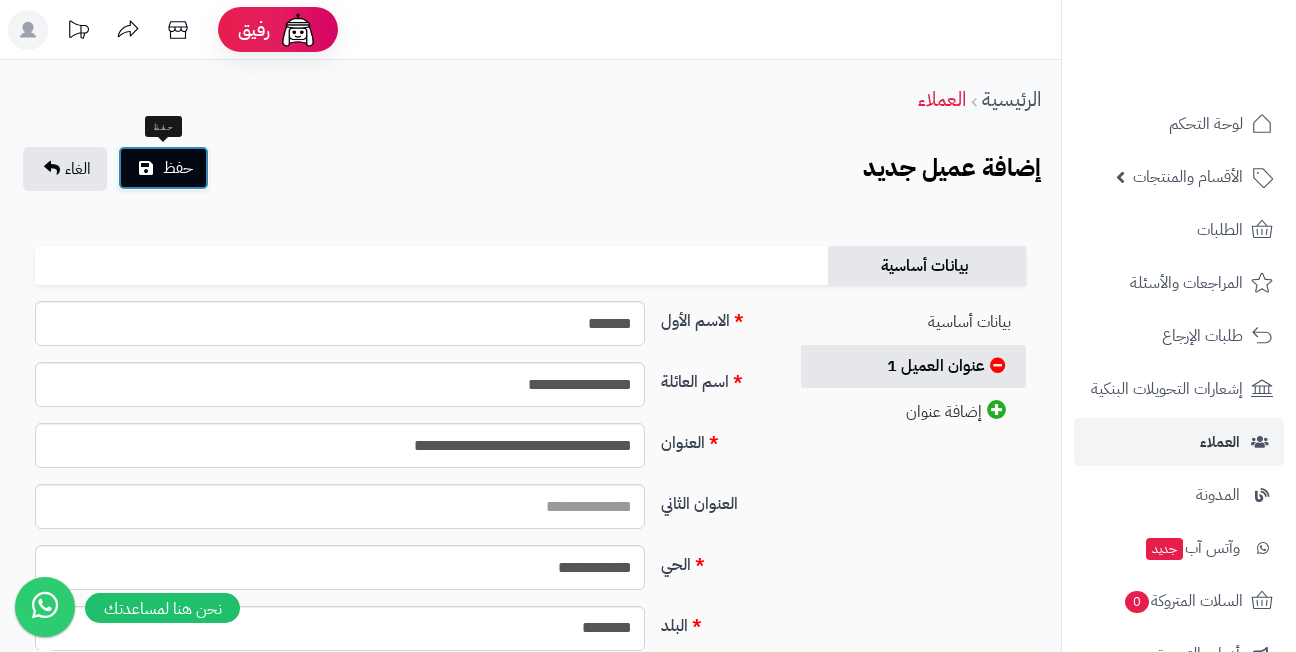 click on "حفظ" at bounding box center (178, 168) 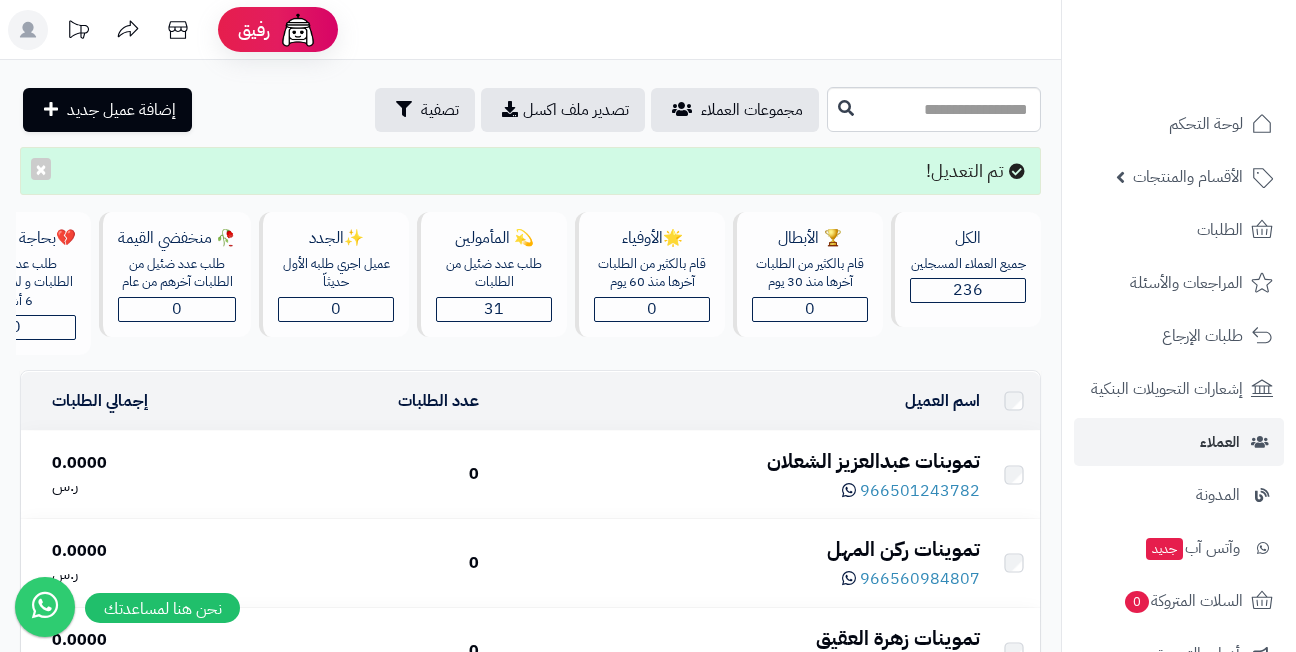 scroll, scrollTop: 0, scrollLeft: 0, axis: both 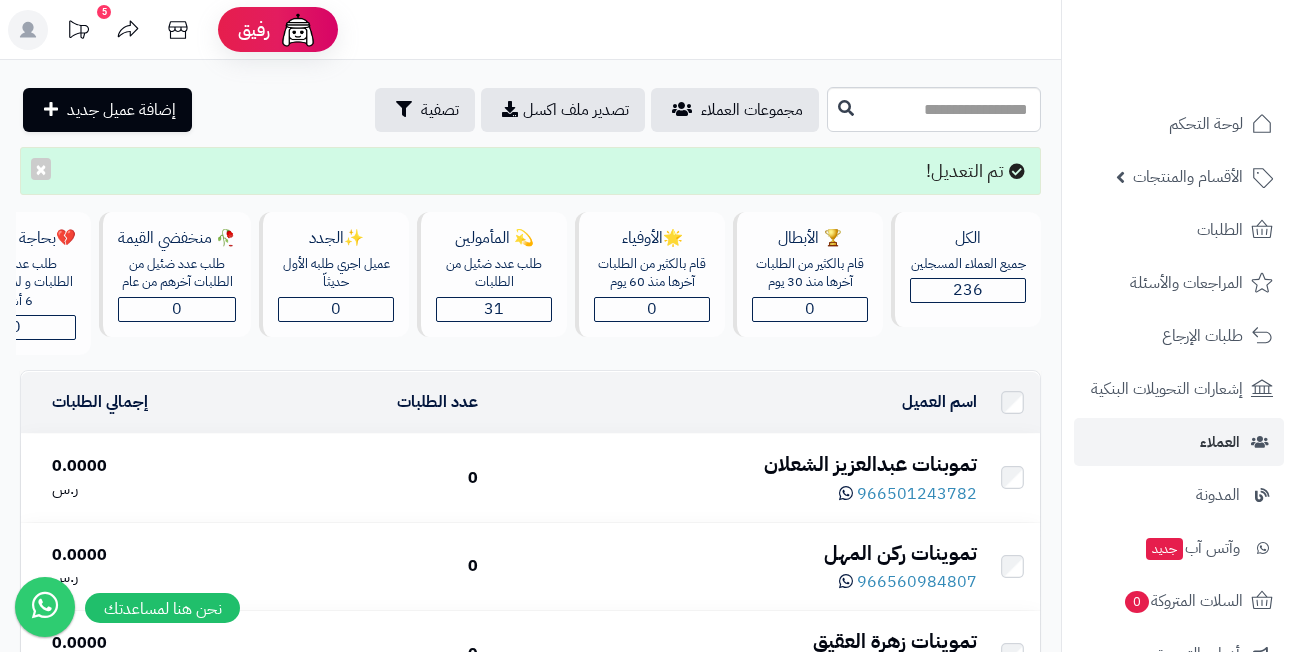 click on "رفيق !
5   الطلبات معالجة مكتمل إرجاع المنتجات العملاء المتواجدون الان 235 عملاء منتظرين موافقة التسجيل المنتجات غير متوفر
إدارة  المتجر الإدارة برجاء تجديد الاشتراك
الباقة المتقدمة
تسجيل الخروج" at bounding box center [648, 30] 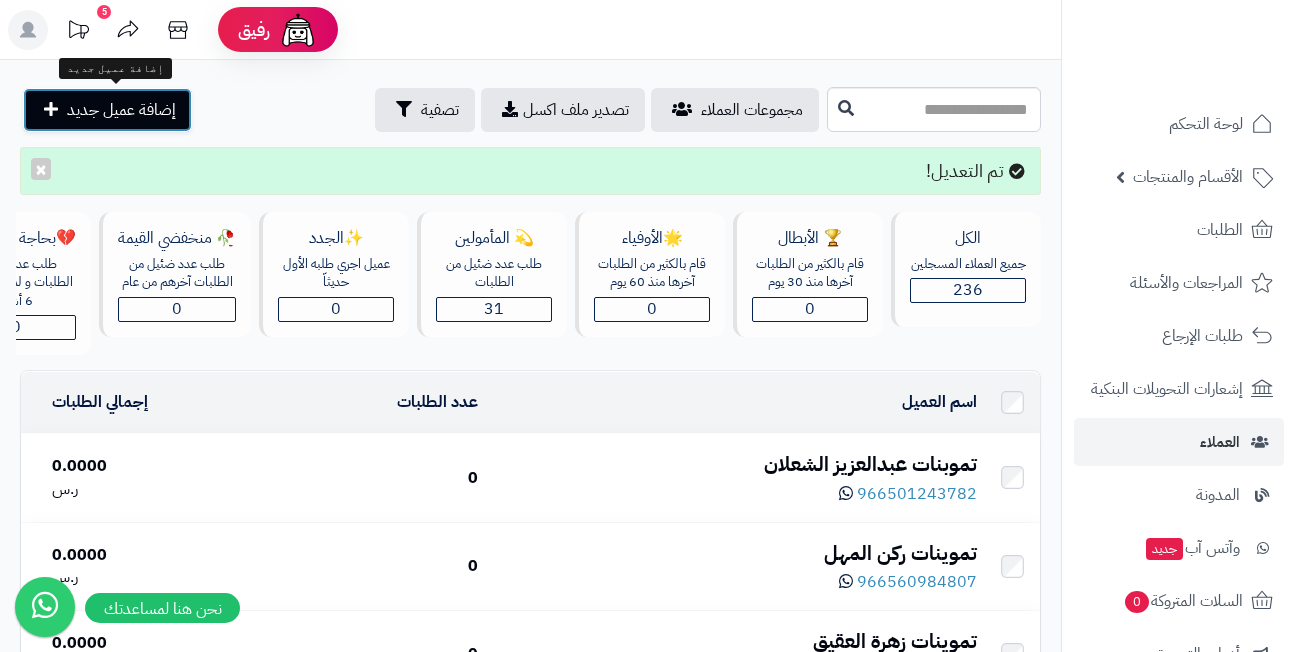 click on "إضافة عميل جديد" at bounding box center (121, 110) 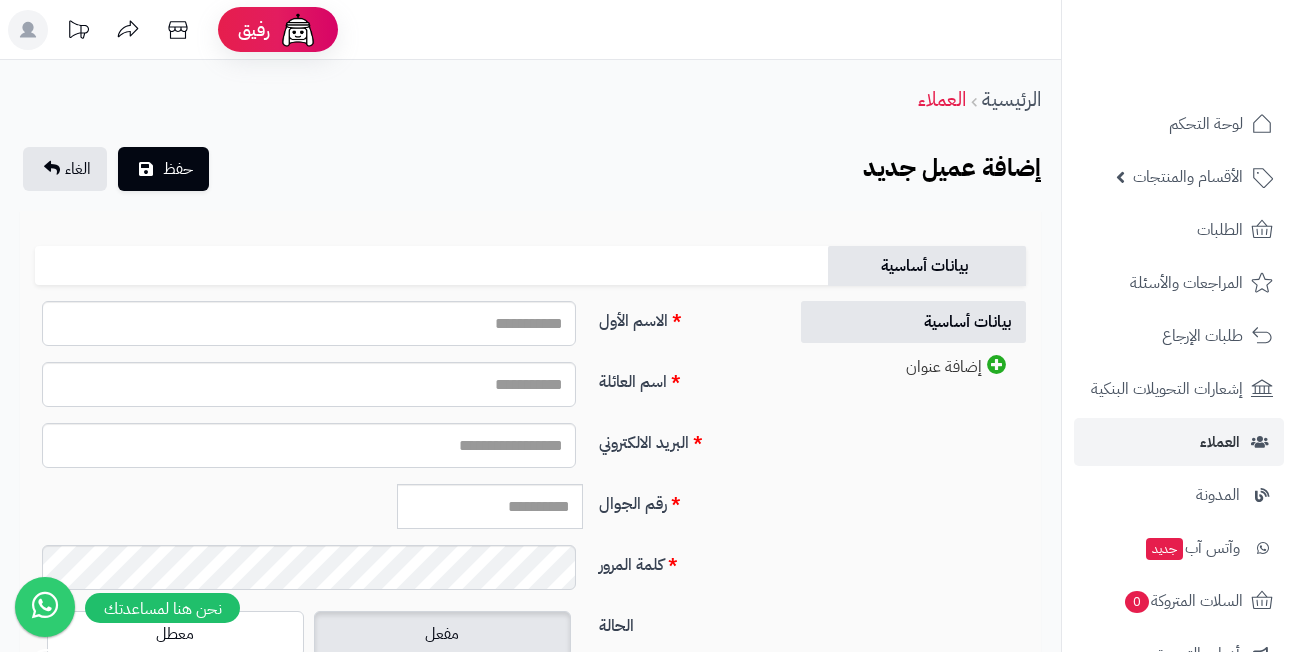 scroll, scrollTop: 0, scrollLeft: 0, axis: both 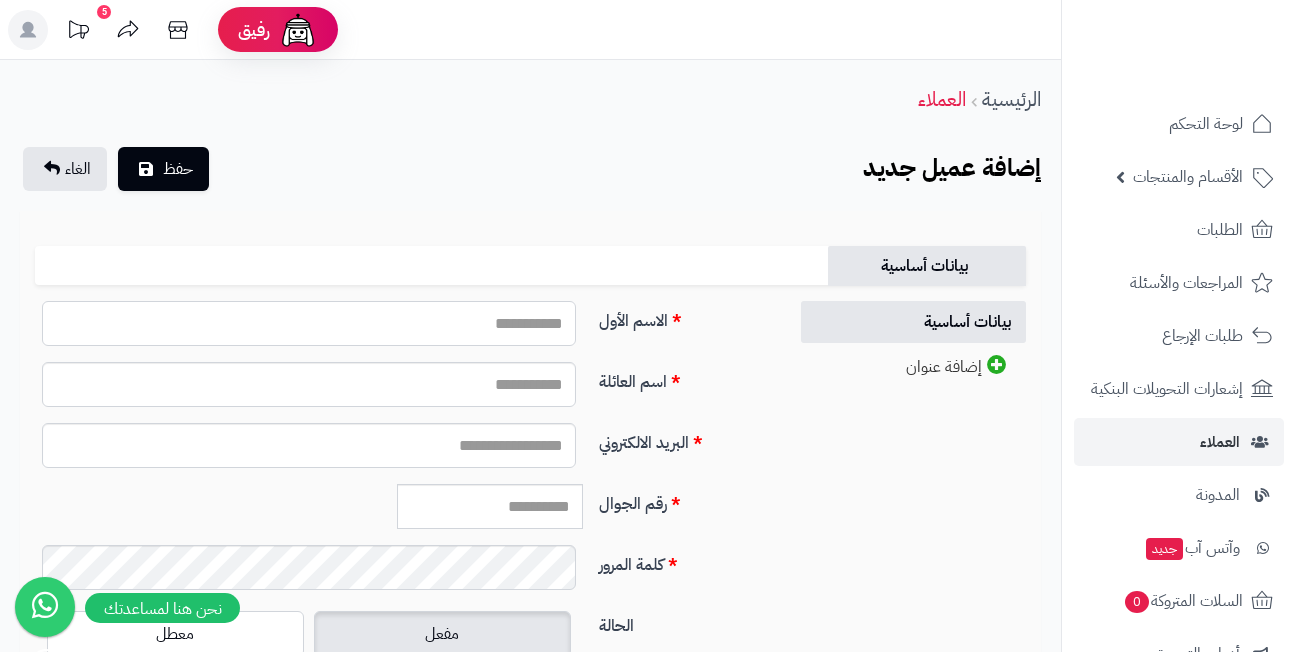 click on "الاسم الأول" at bounding box center (309, 323) 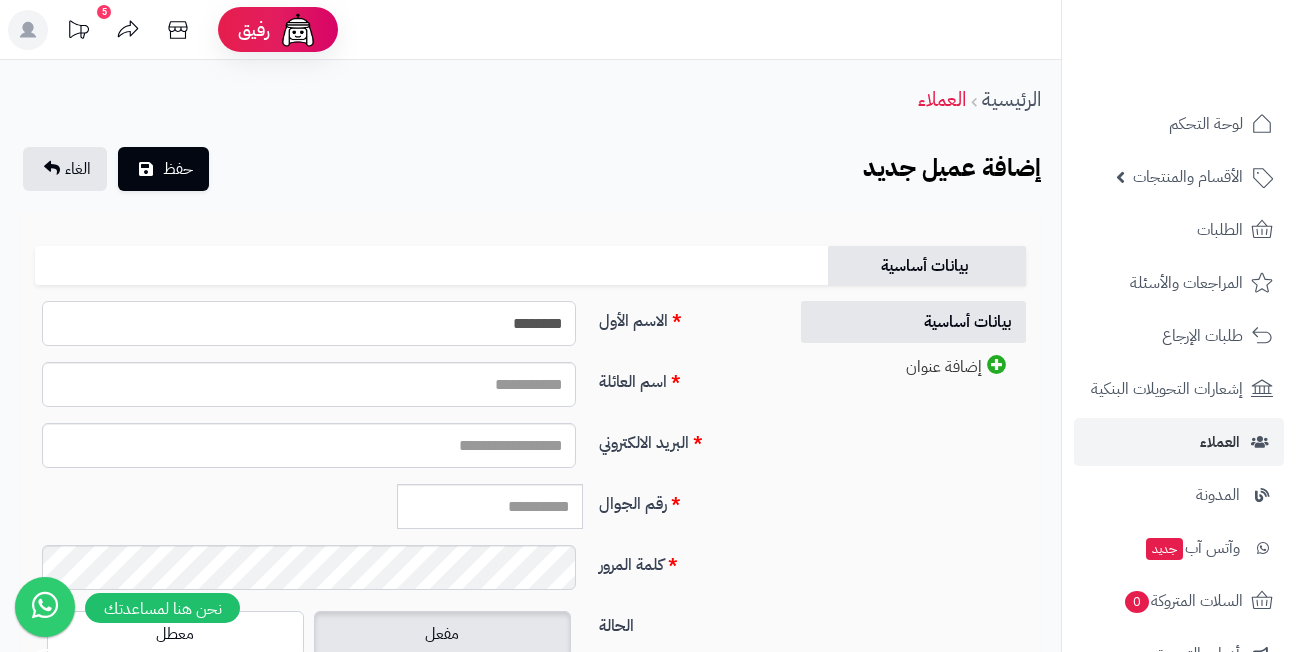 click on "********" at bounding box center [309, 323] 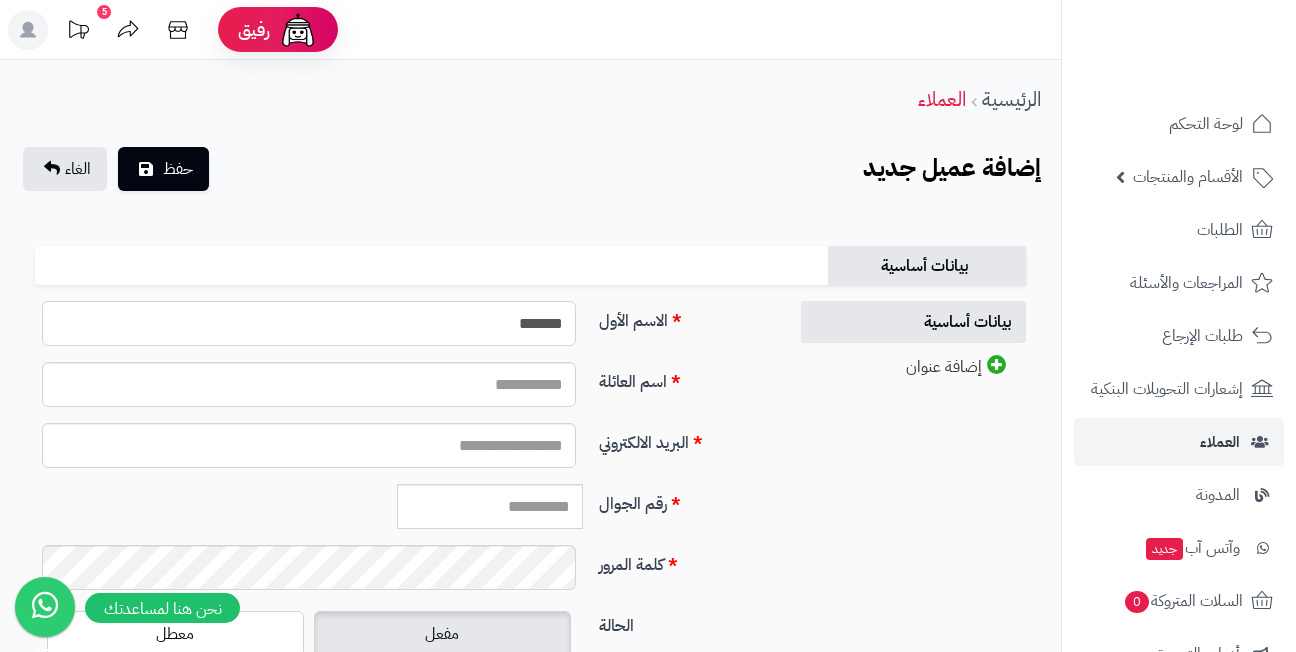 type on "*******" 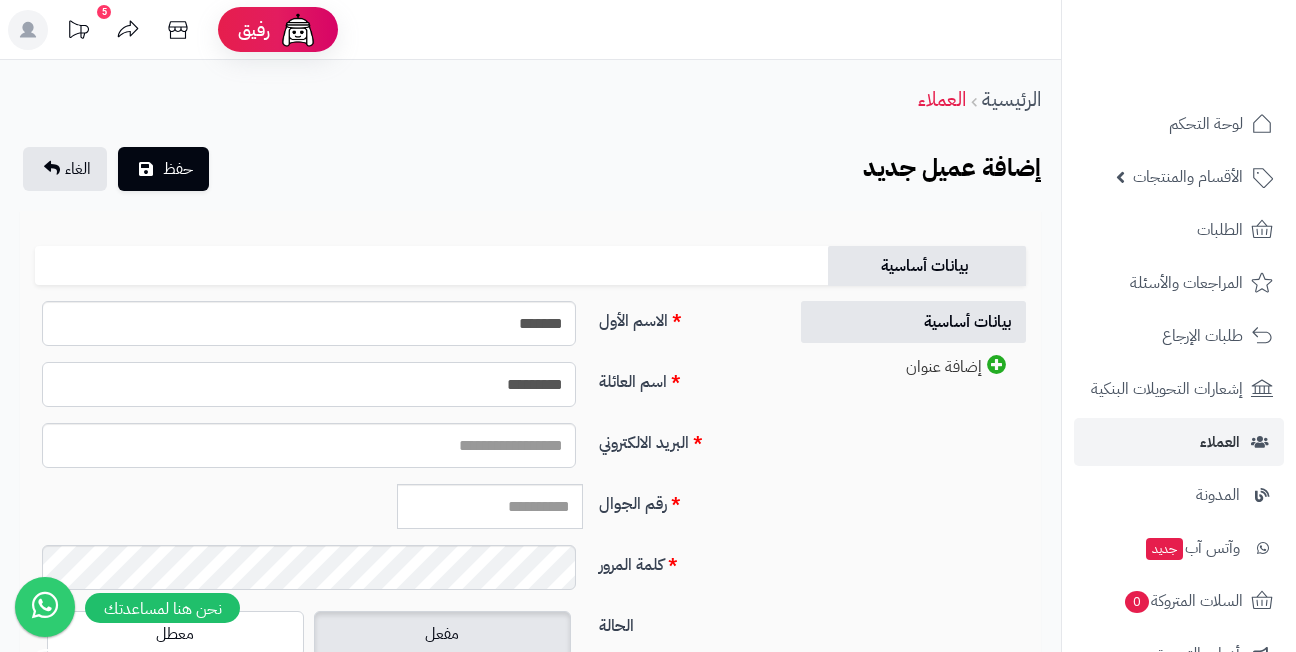 type on "*********" 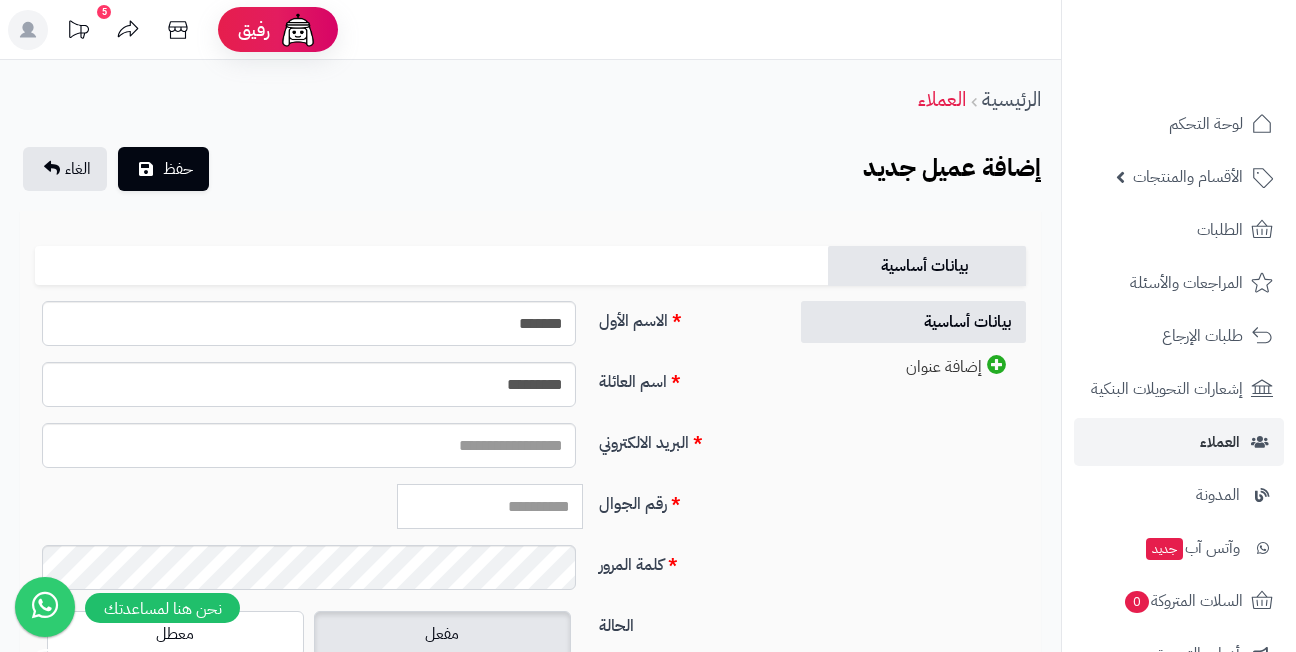 click on "رقم الجوال" at bounding box center [490, 506] 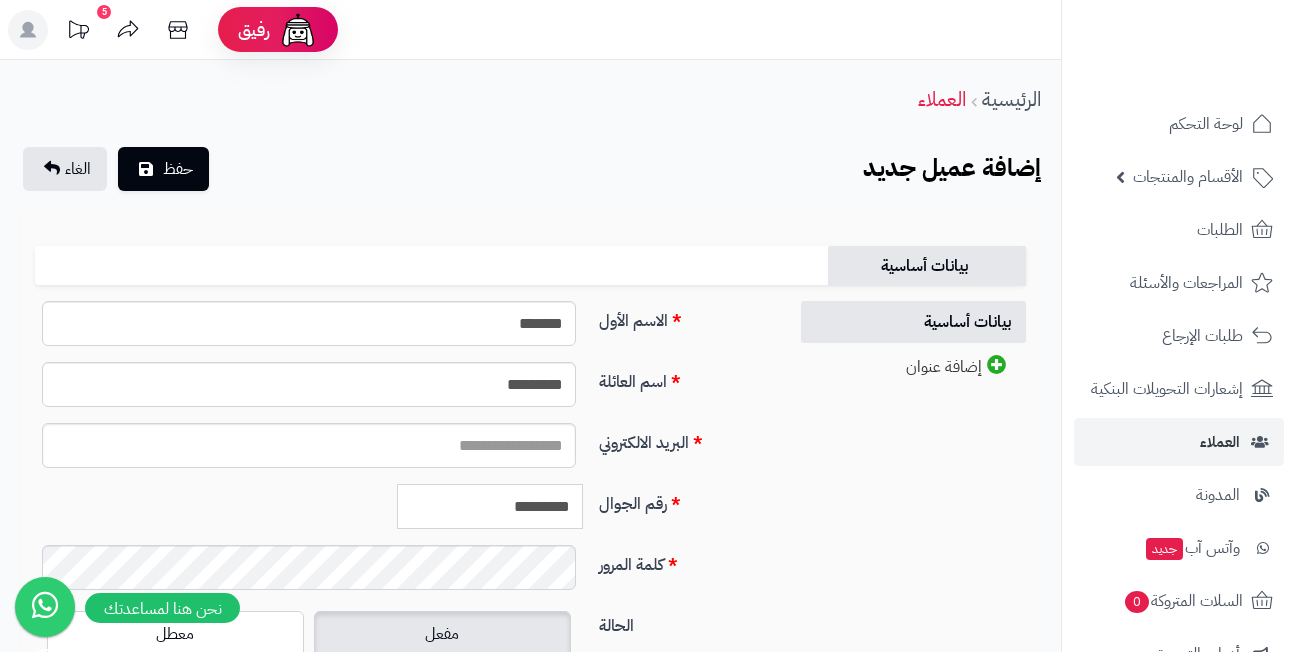 type on "*********" 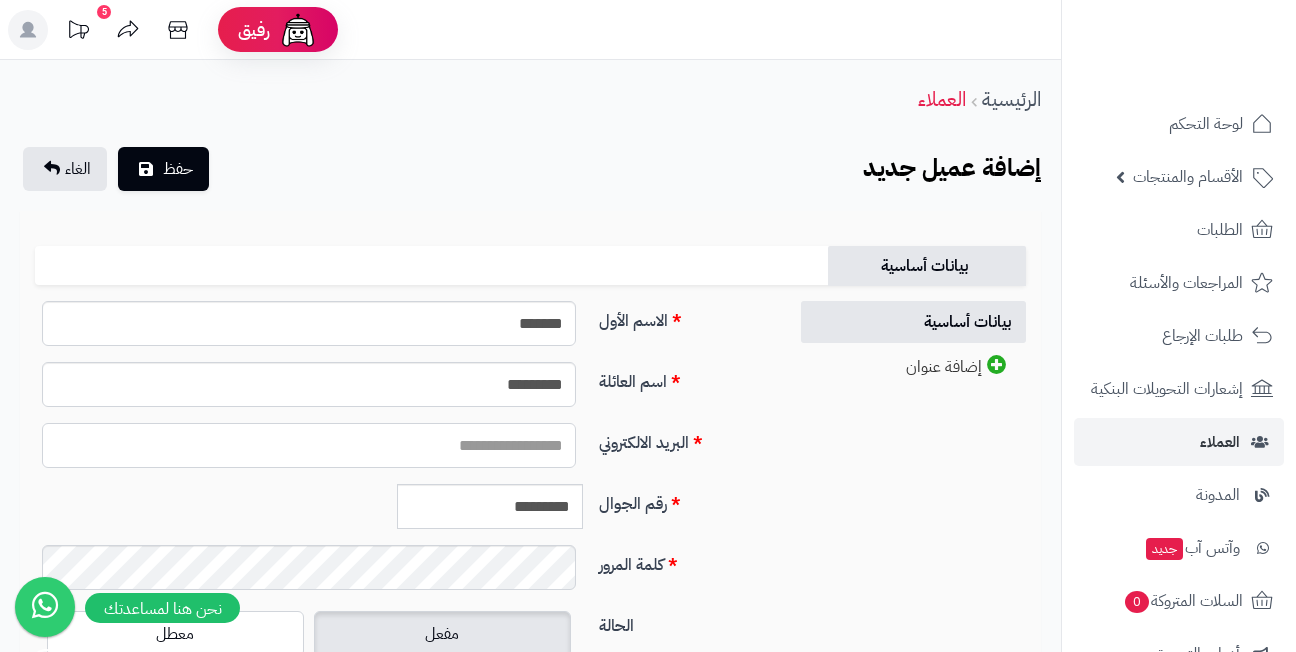 click on "البريد الالكتروني" at bounding box center [309, 445] 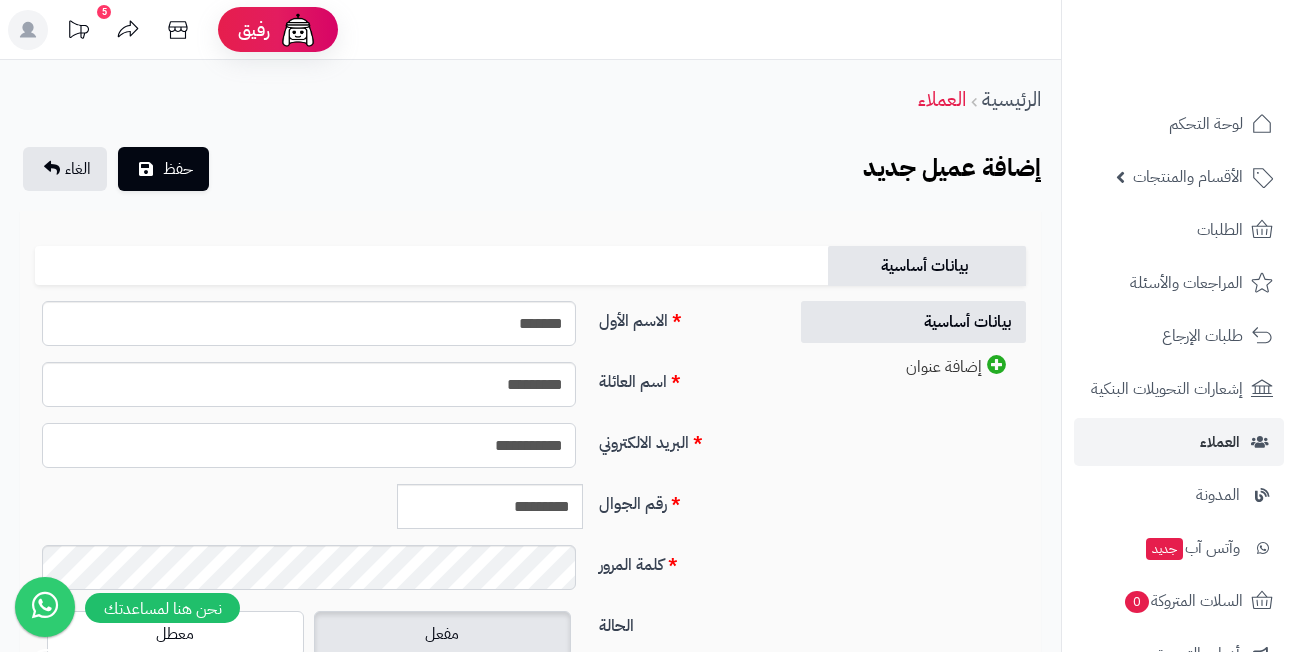 type on "**********" 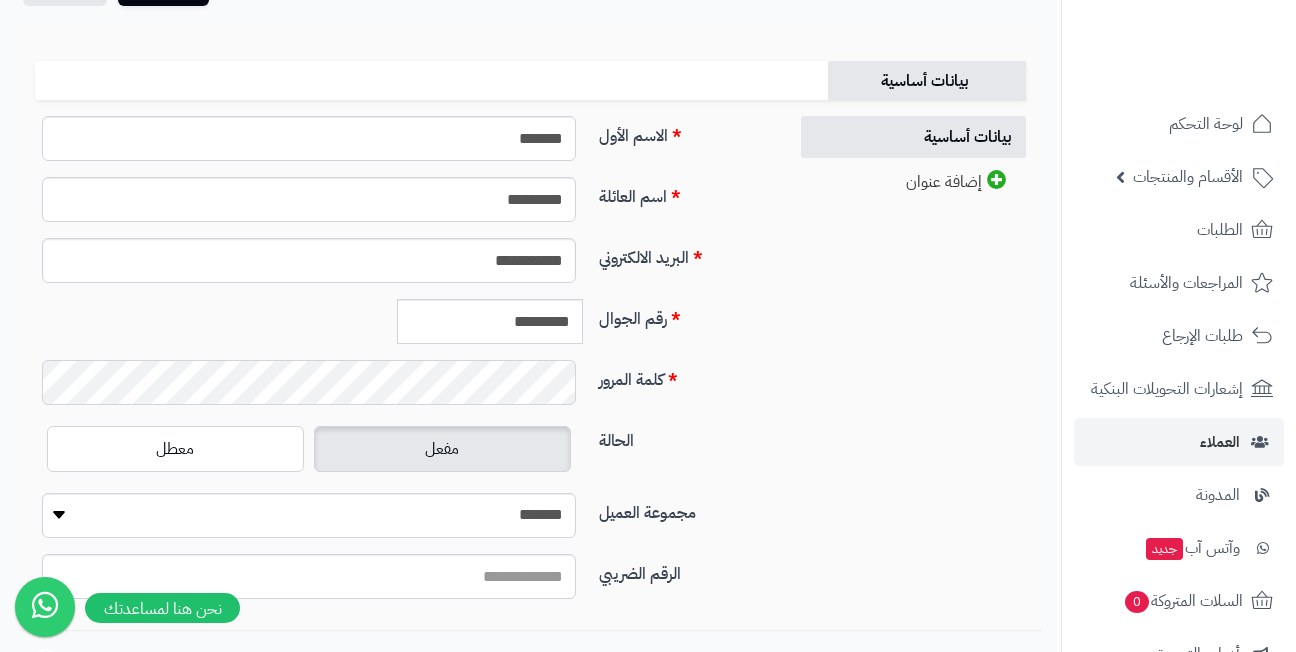 scroll, scrollTop: 300, scrollLeft: 0, axis: vertical 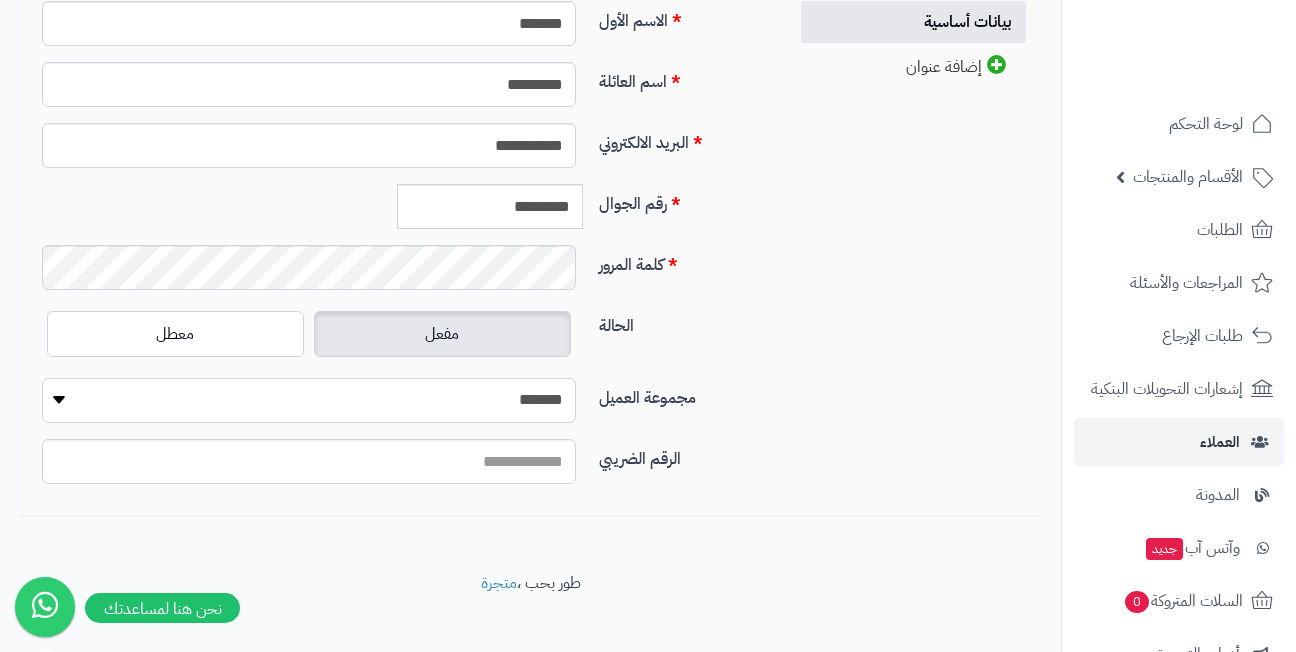 click on "**********" at bounding box center (309, 400) 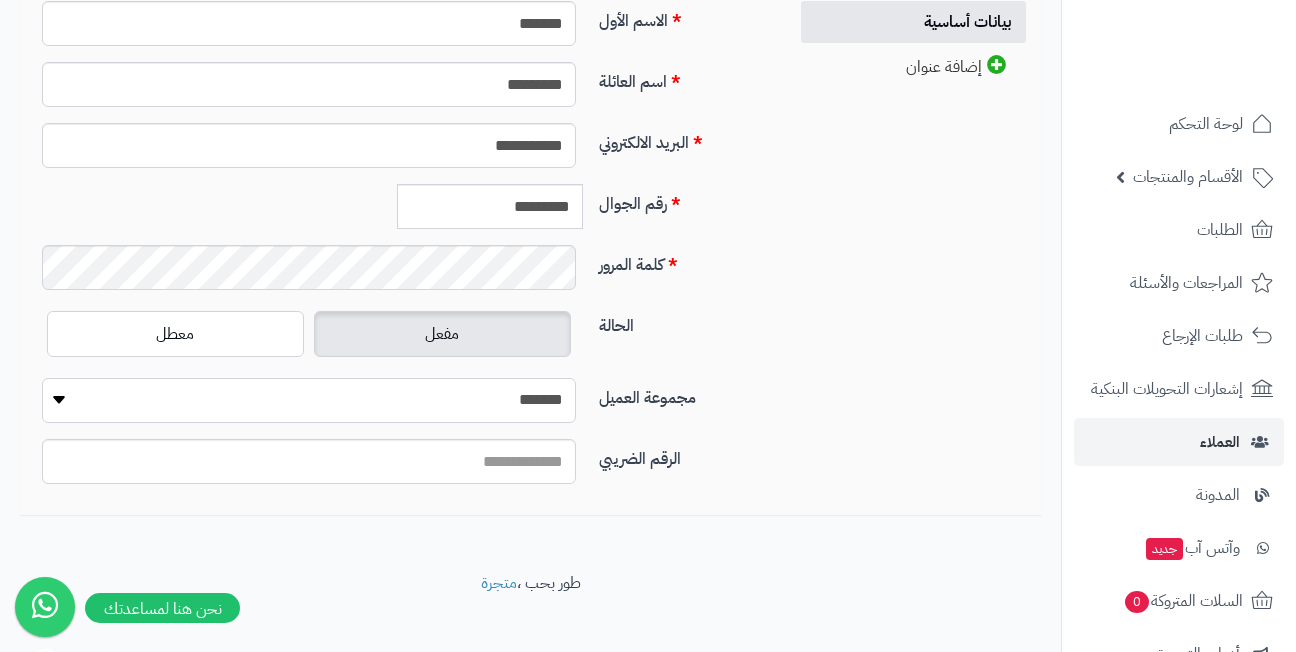 select on "*" 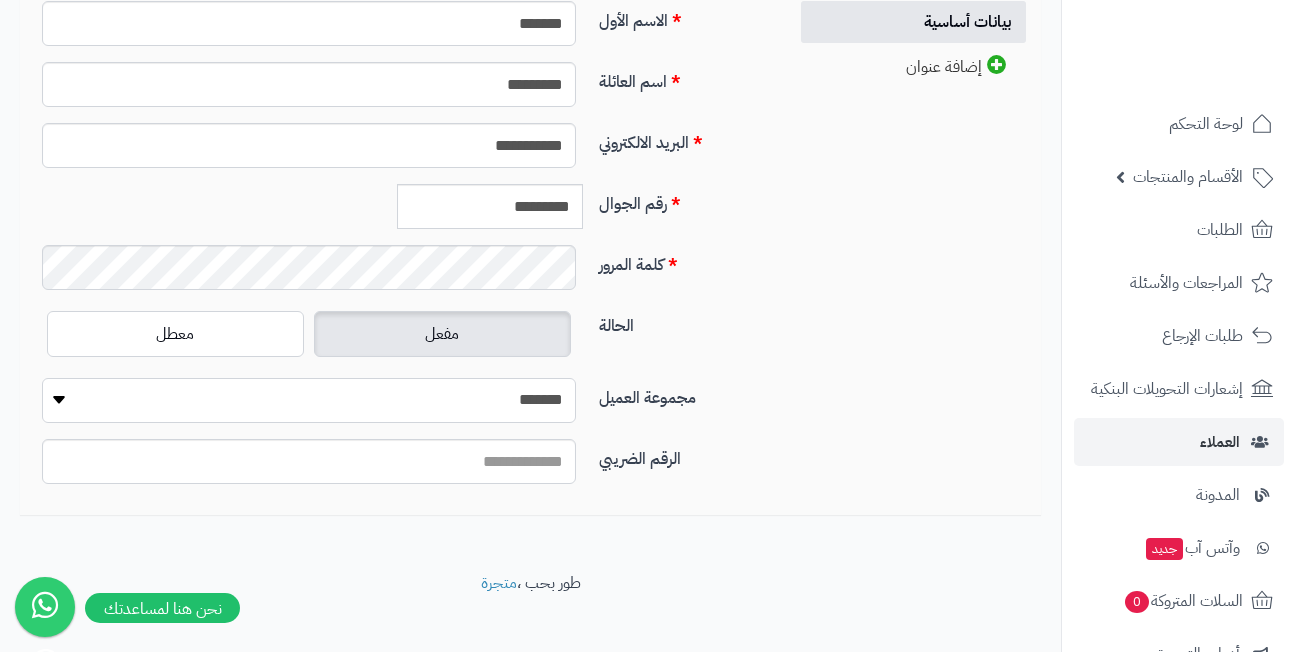 click on "**********" at bounding box center [309, 400] 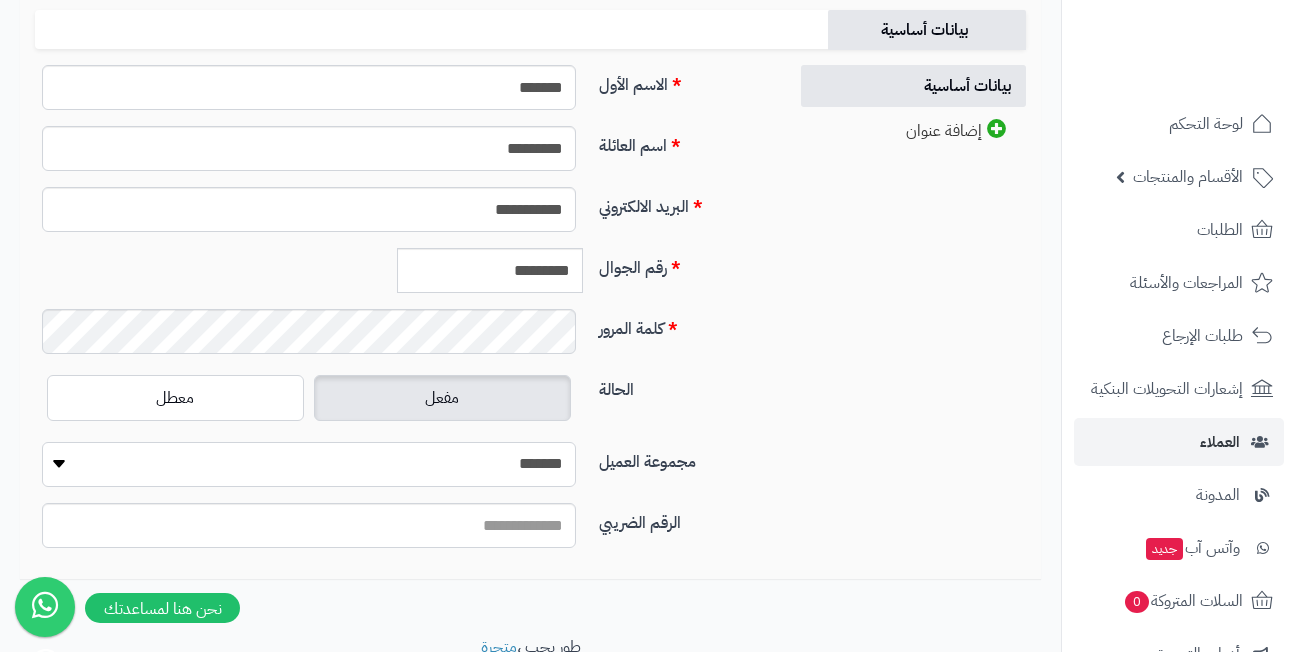 scroll, scrollTop: 200, scrollLeft: 0, axis: vertical 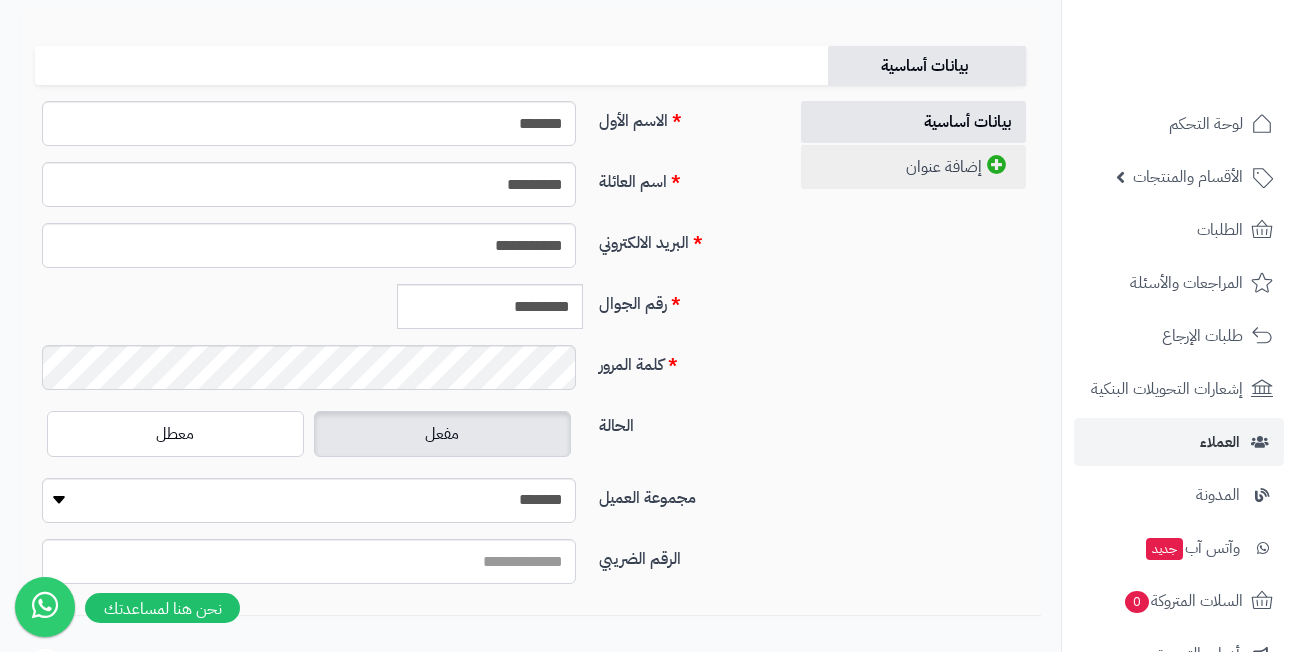 click on "إضافة عنوان" at bounding box center (913, 167) 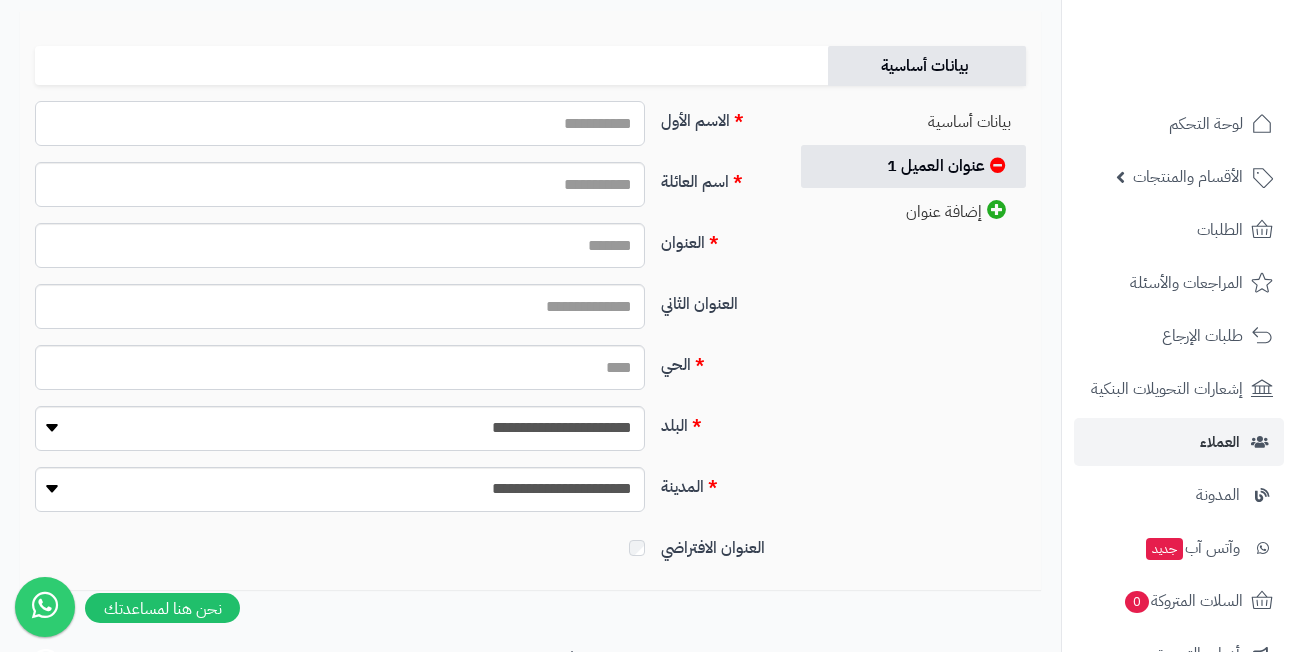 click on "الاسم الأول" at bounding box center [340, 123] 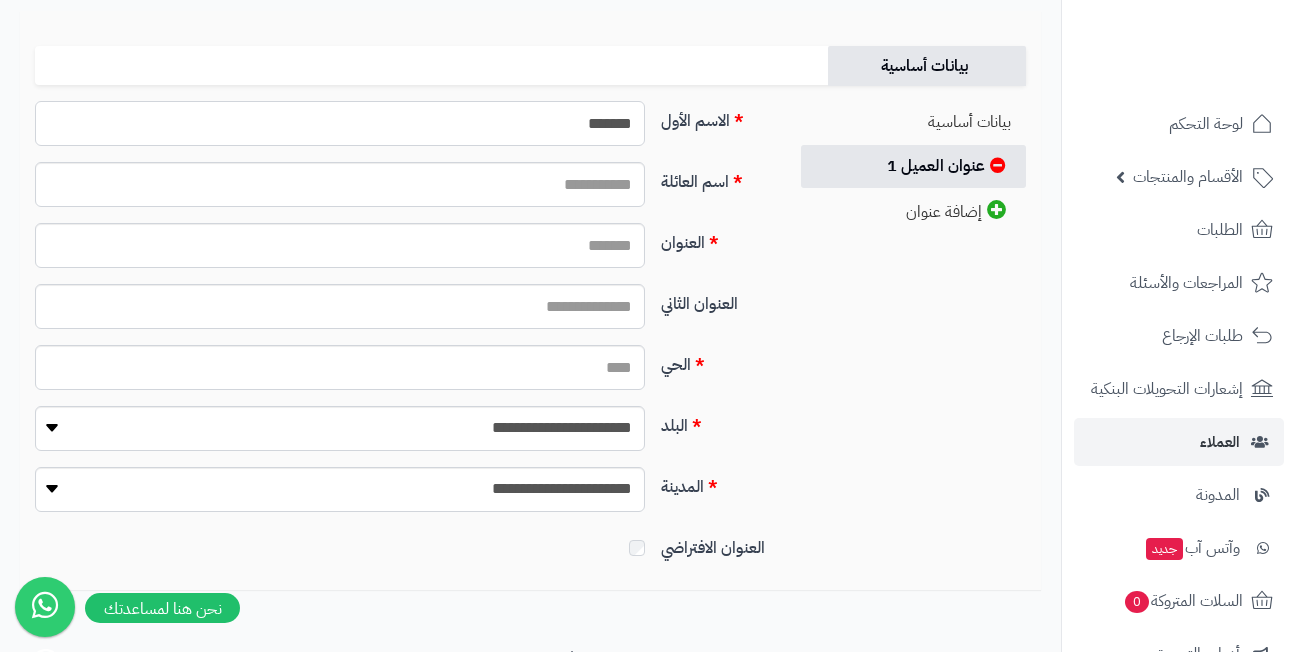 type on "*******" 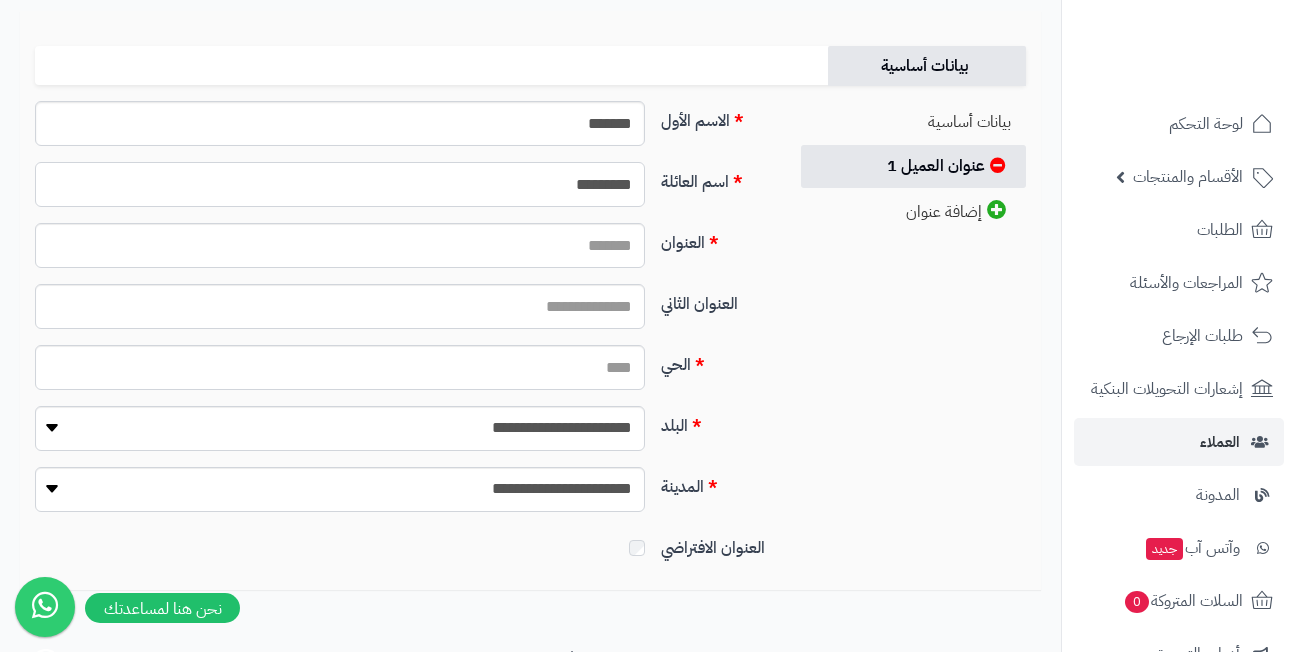 type on "*********" 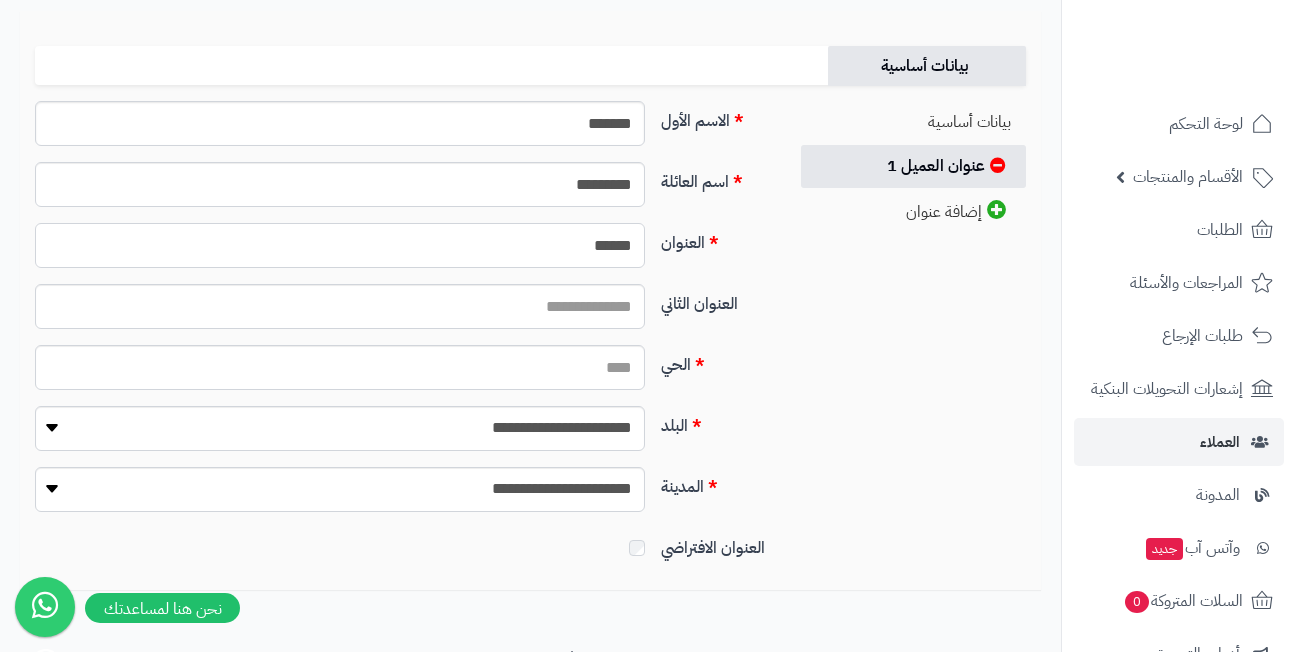 type on "******" 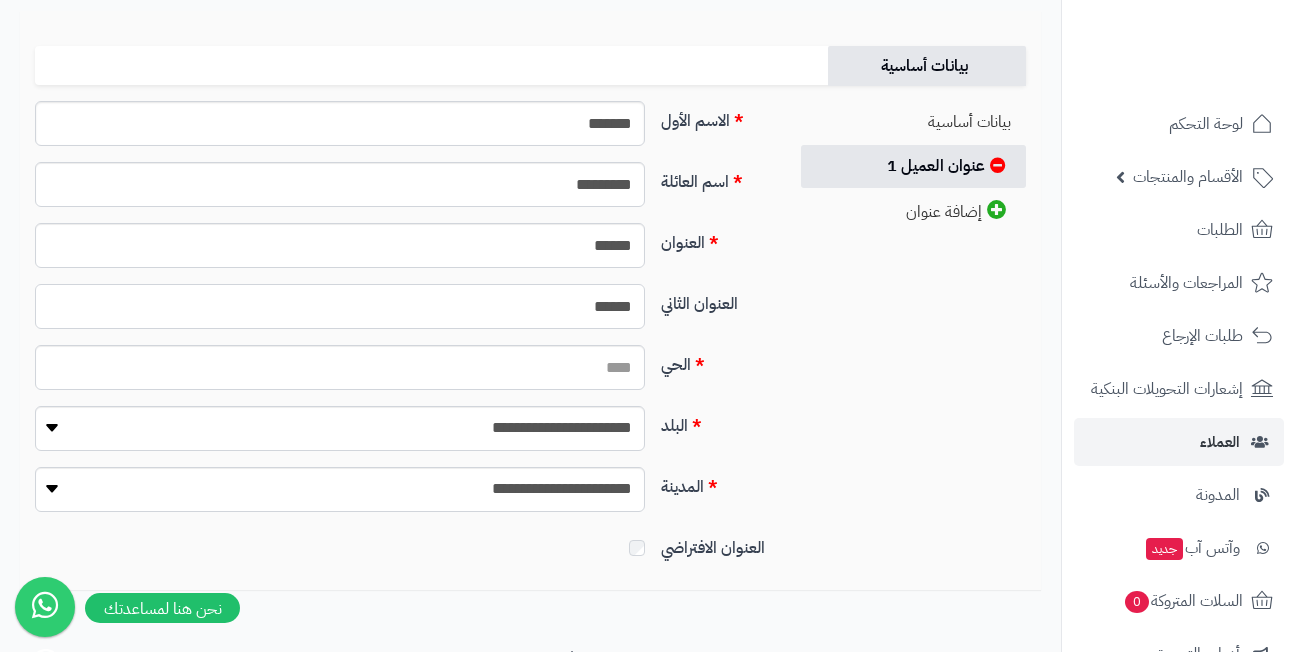 type on "******" 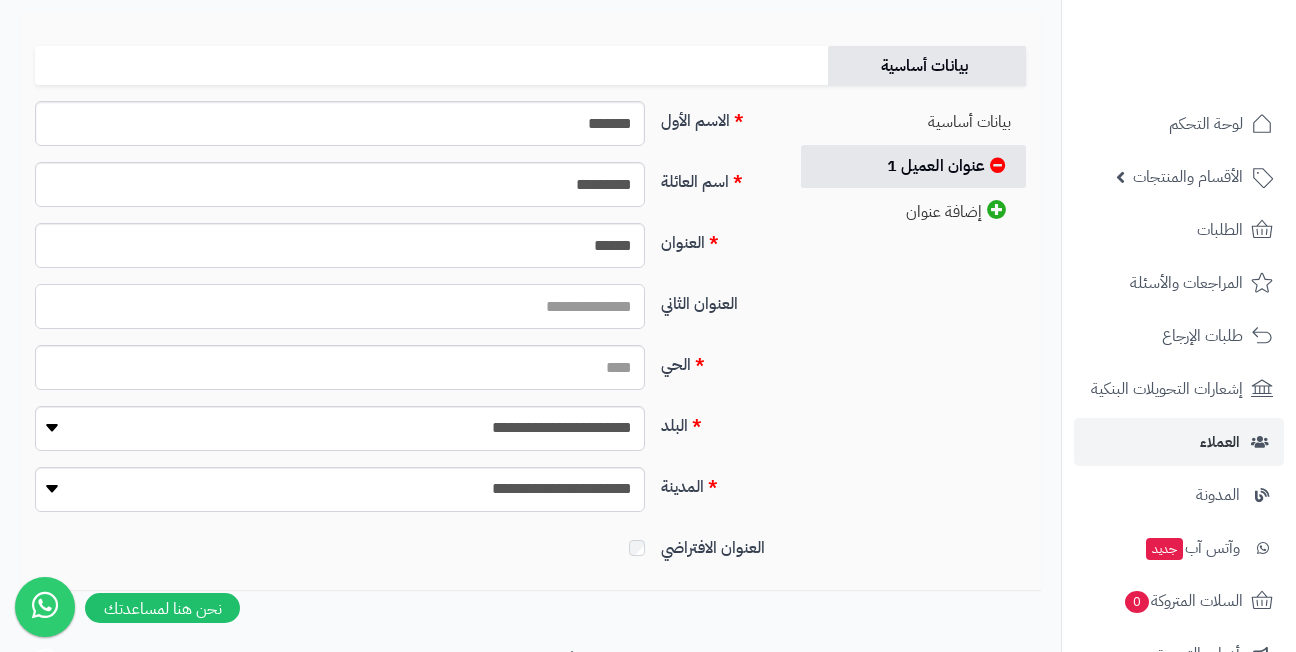 type 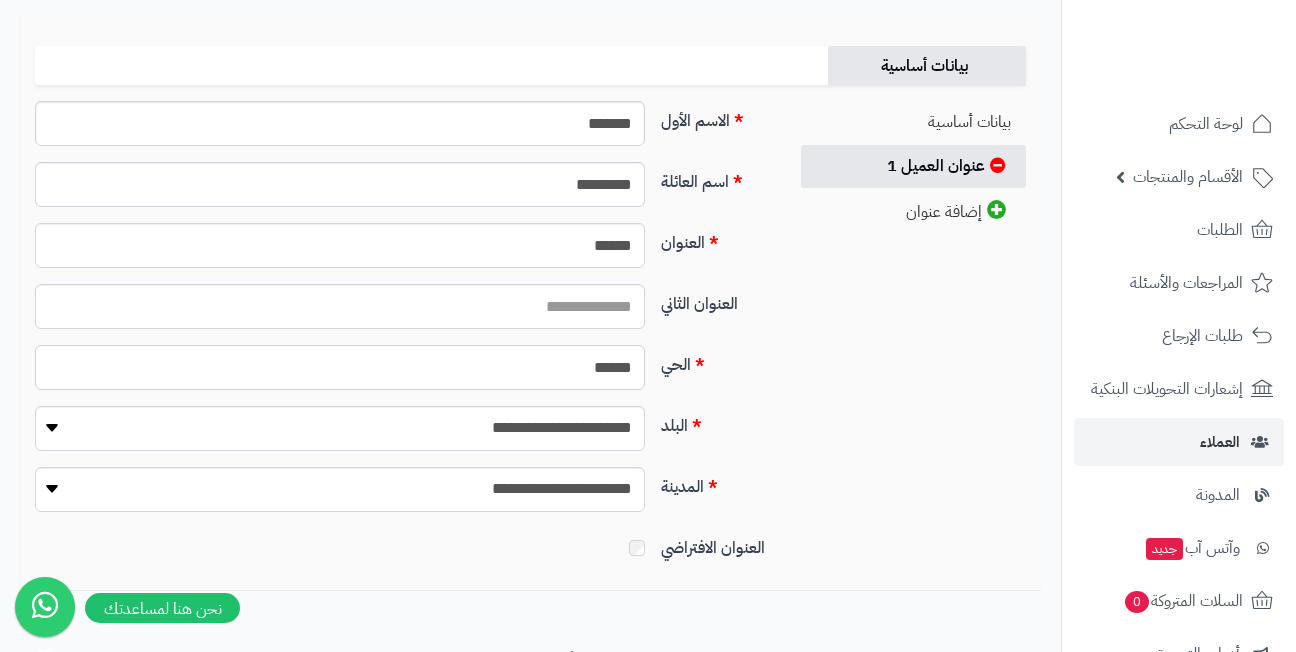 type on "******" 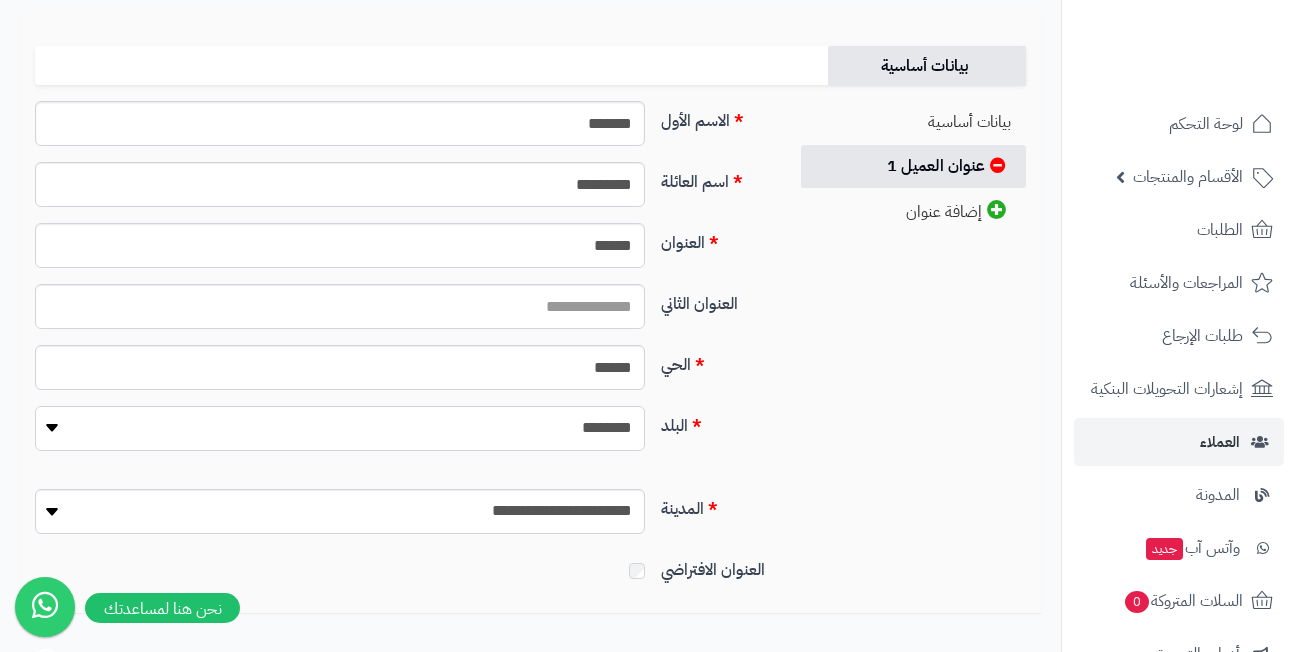 select on "***" 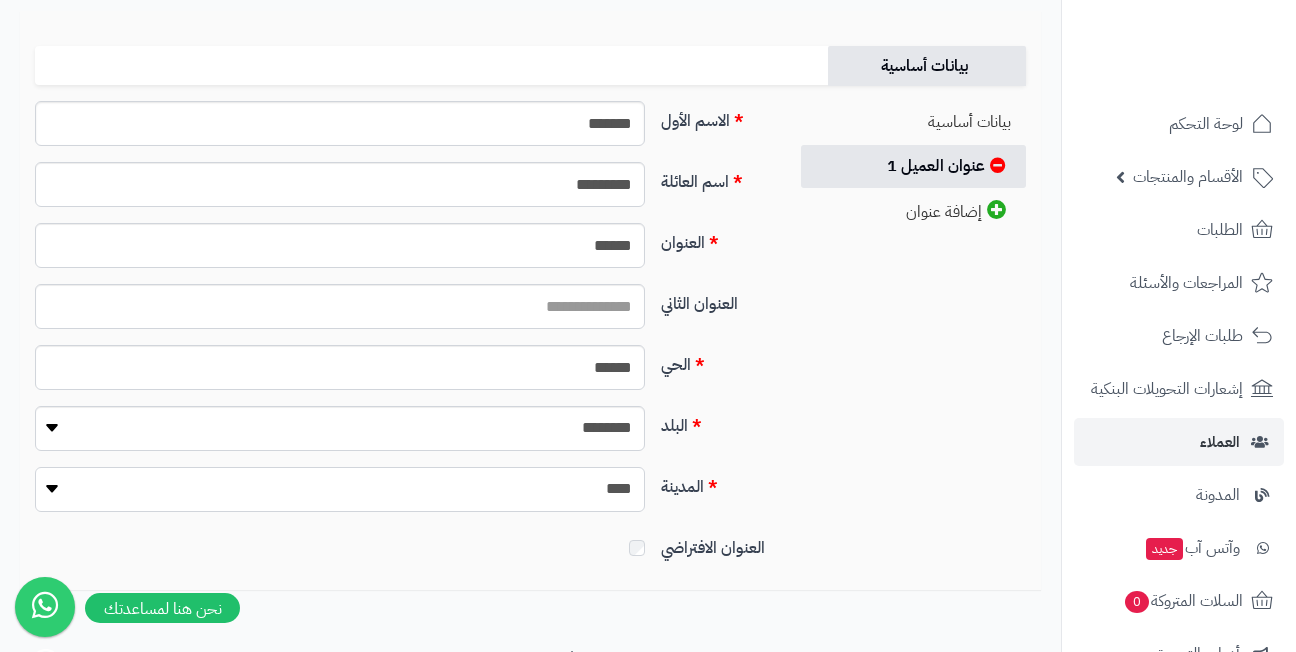 select on "***" 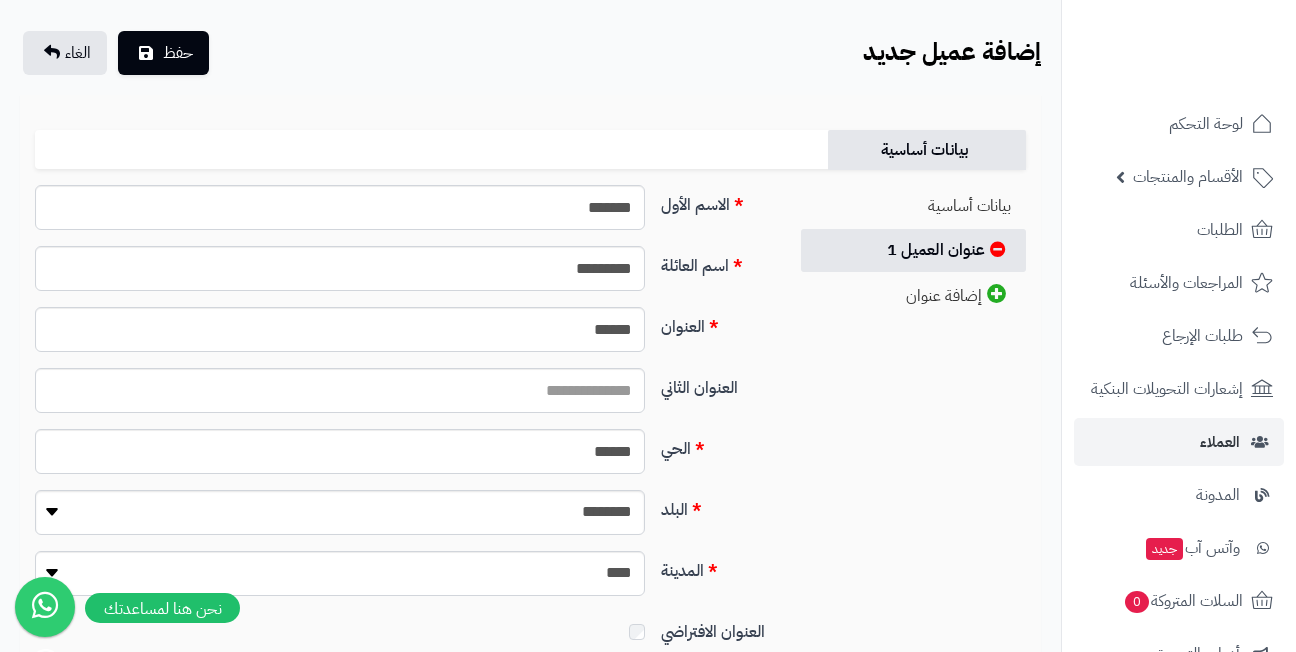 scroll, scrollTop: 0, scrollLeft: 0, axis: both 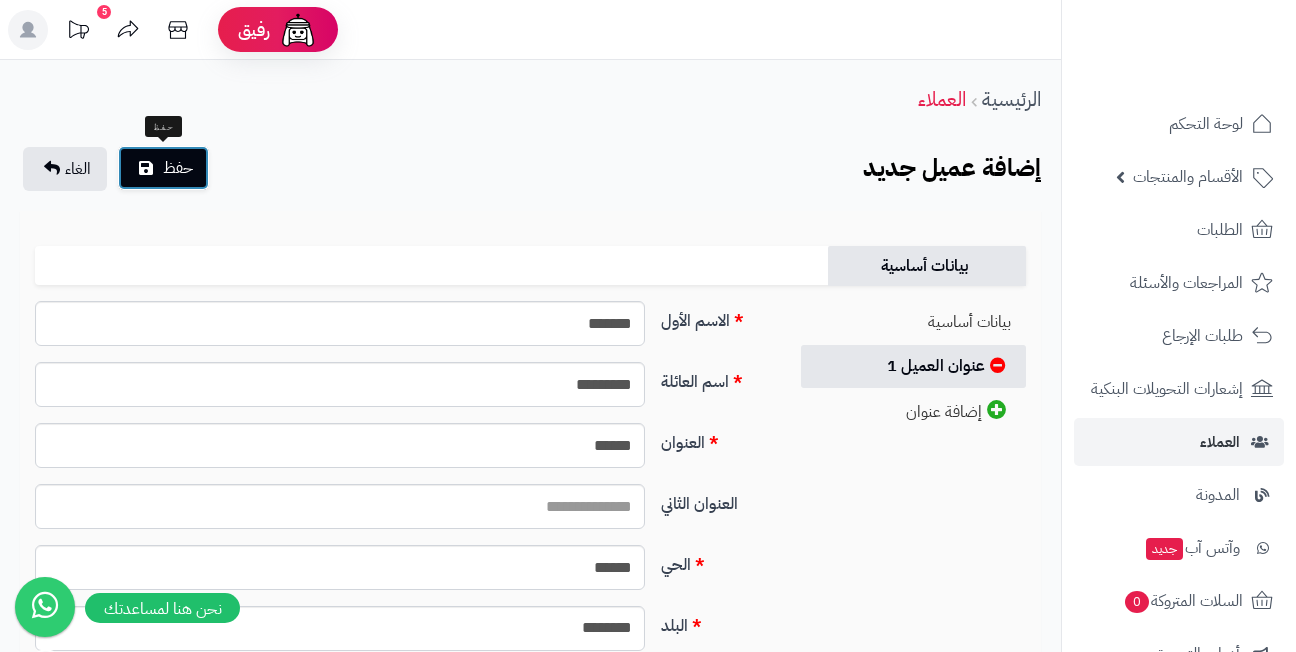 click on "حفظ" at bounding box center (178, 168) 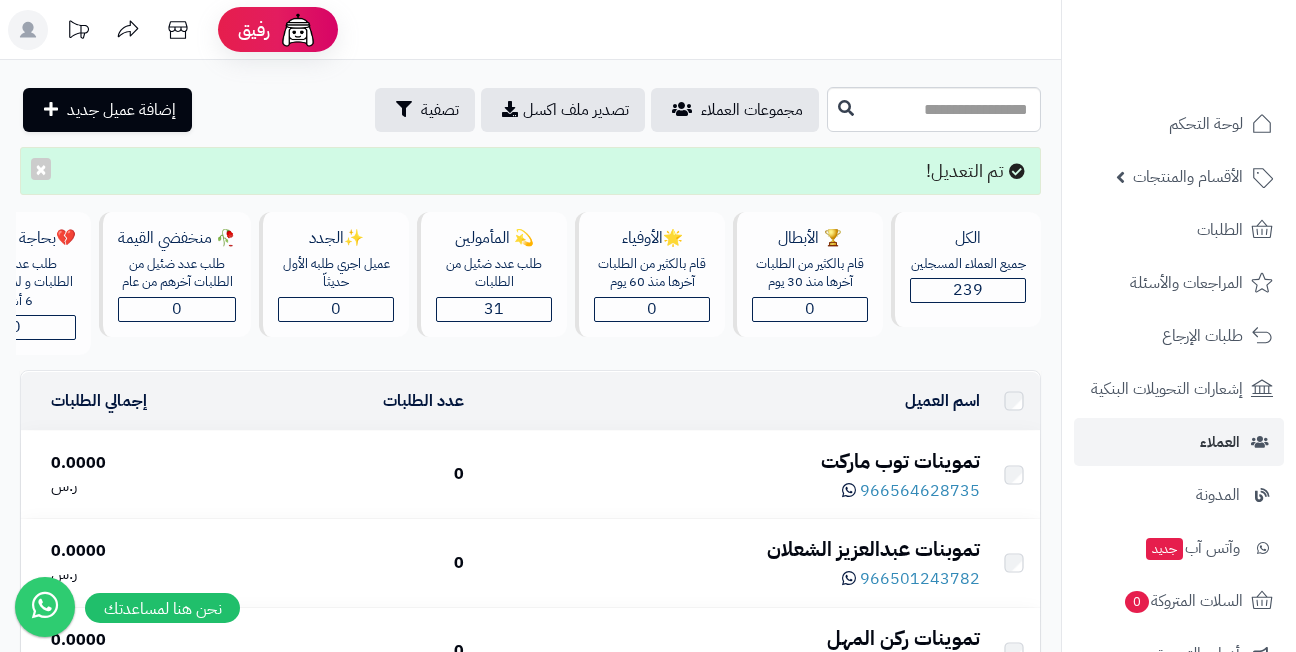 scroll, scrollTop: 0, scrollLeft: 0, axis: both 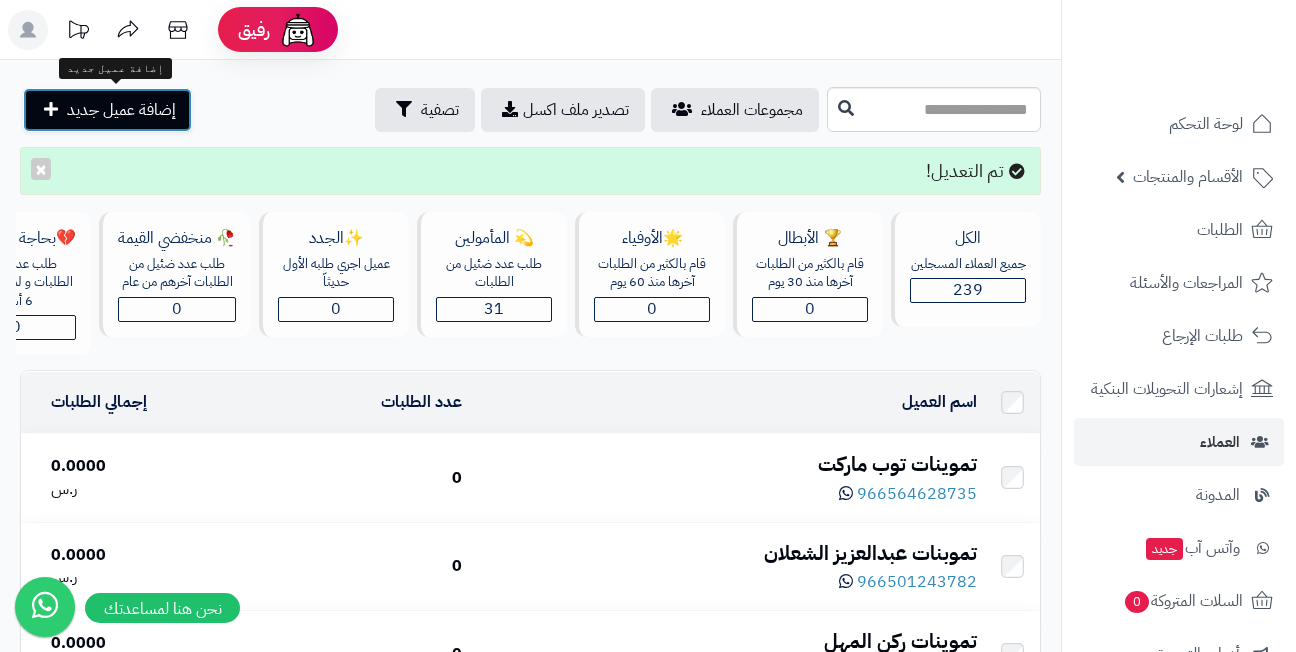 click on "إضافة عميل جديد" at bounding box center (121, 110) 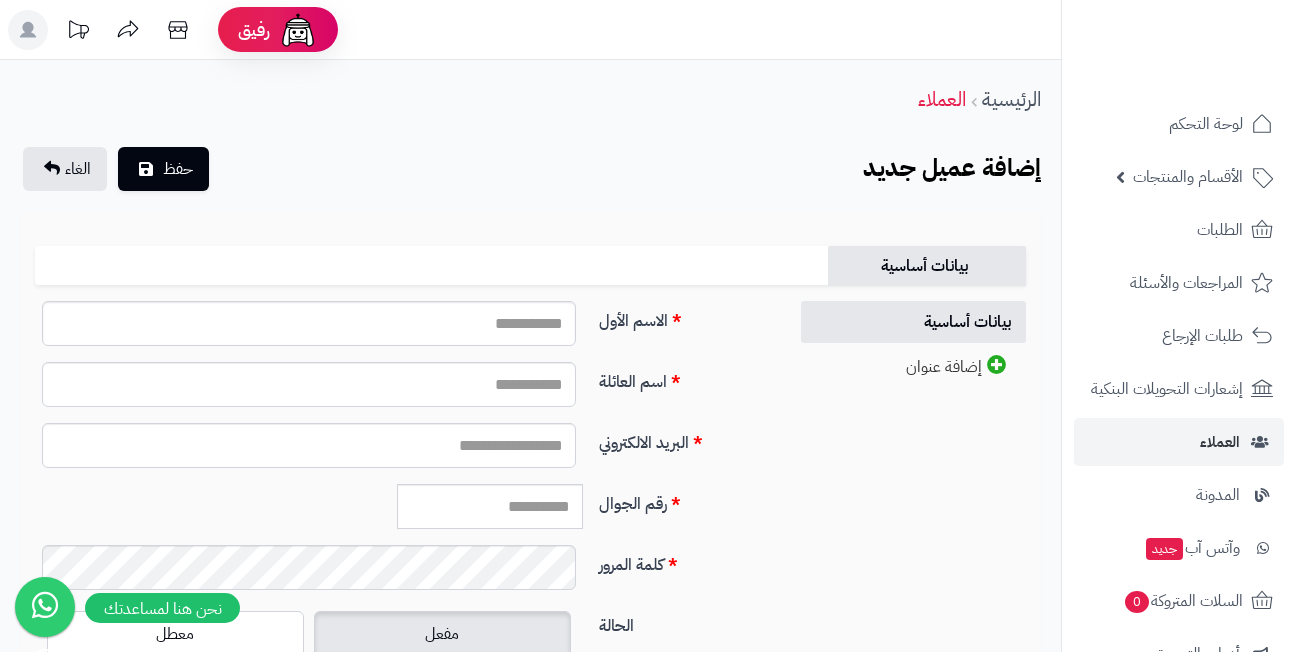 scroll, scrollTop: 0, scrollLeft: 0, axis: both 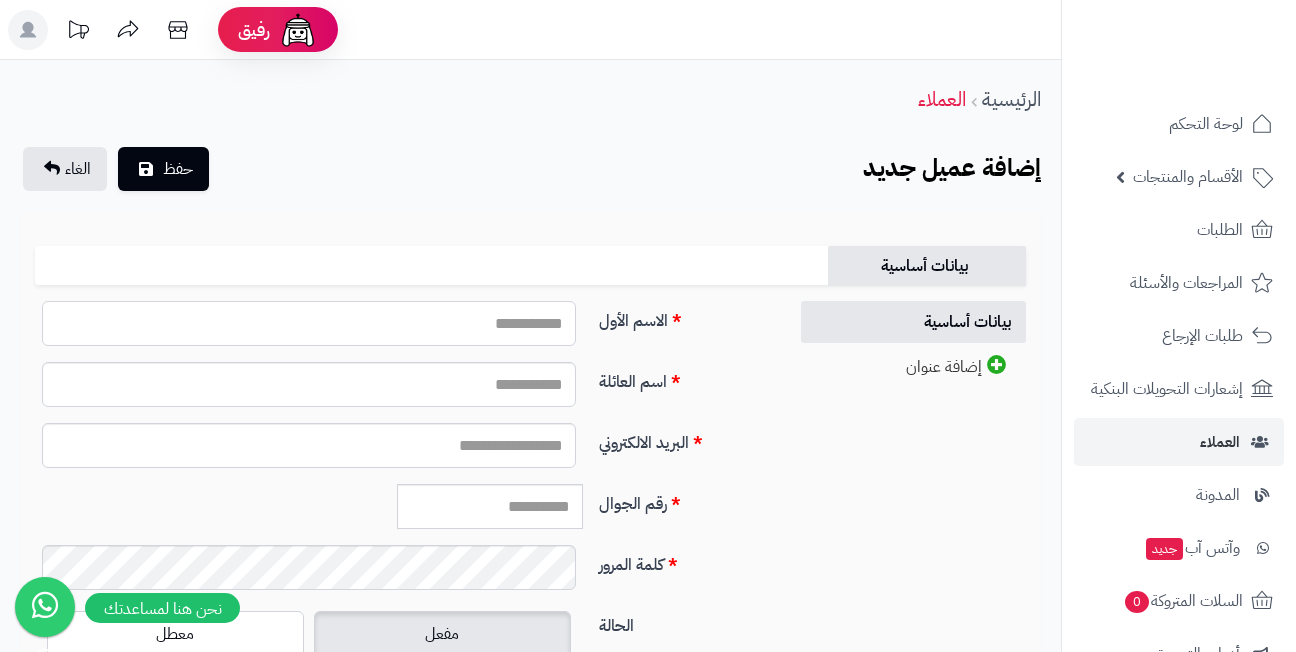 click on "الاسم الأول" at bounding box center [309, 323] 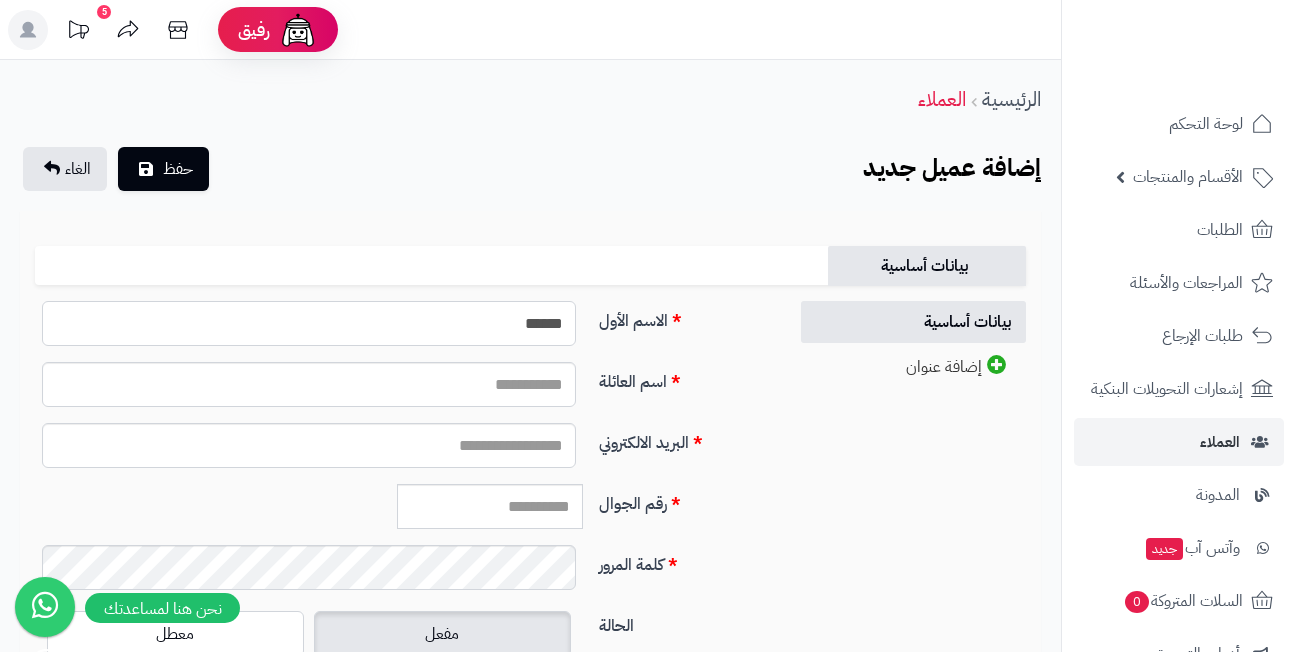 type on "*****" 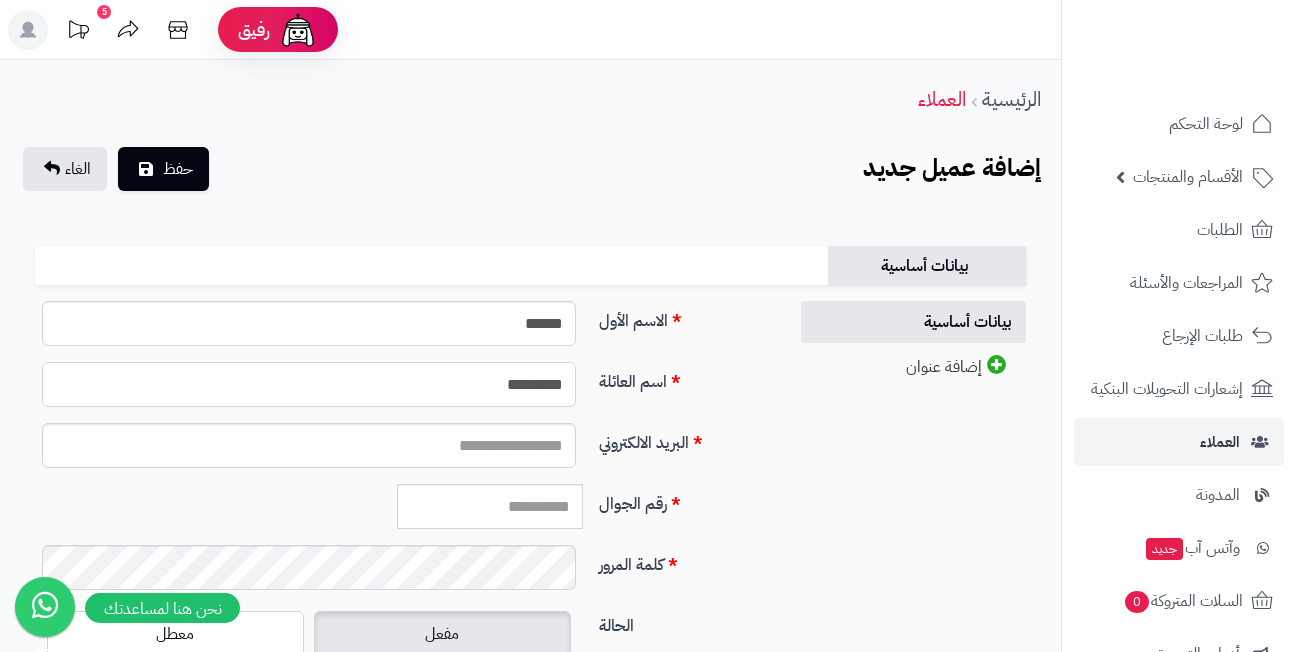 type on "*********" 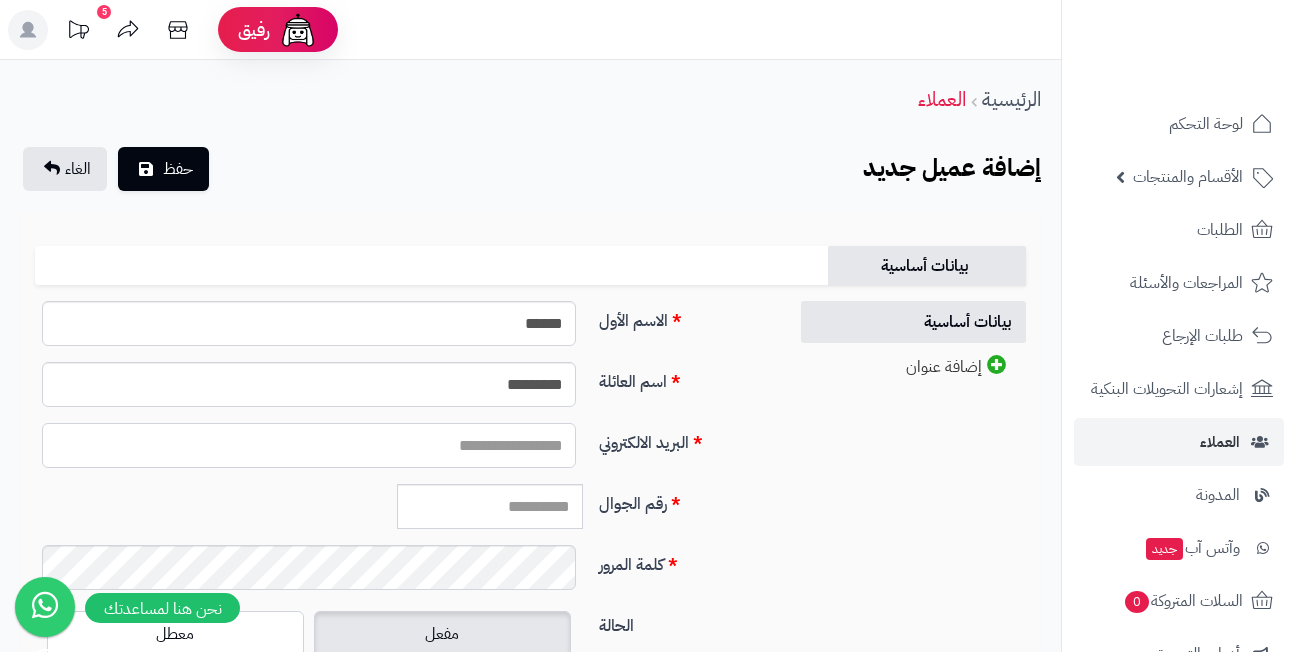 click on "البريد الالكتروني" at bounding box center (309, 445) 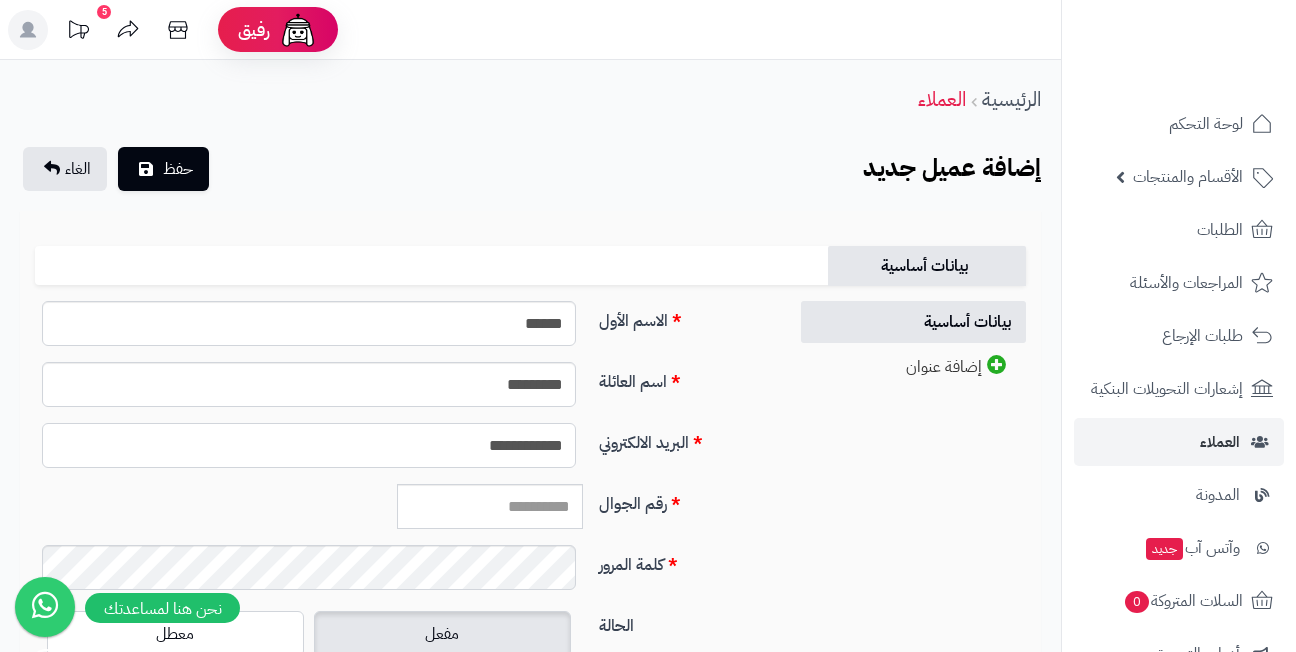 type on "**********" 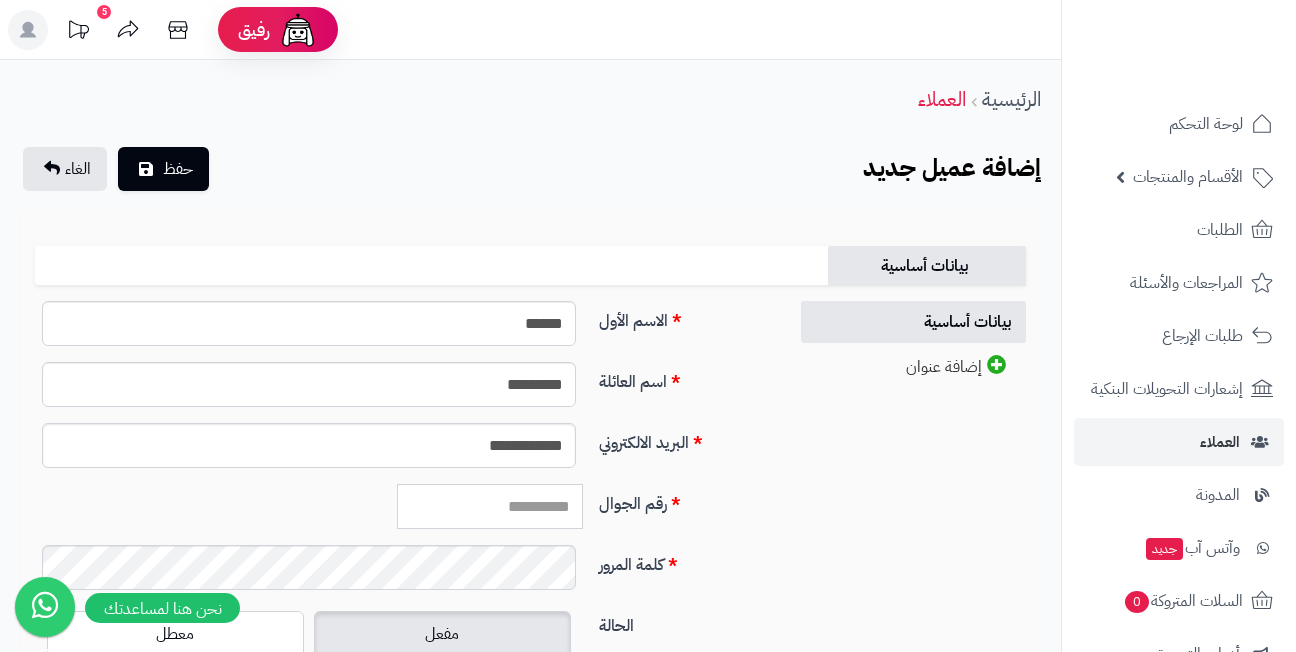 paste on "*********" 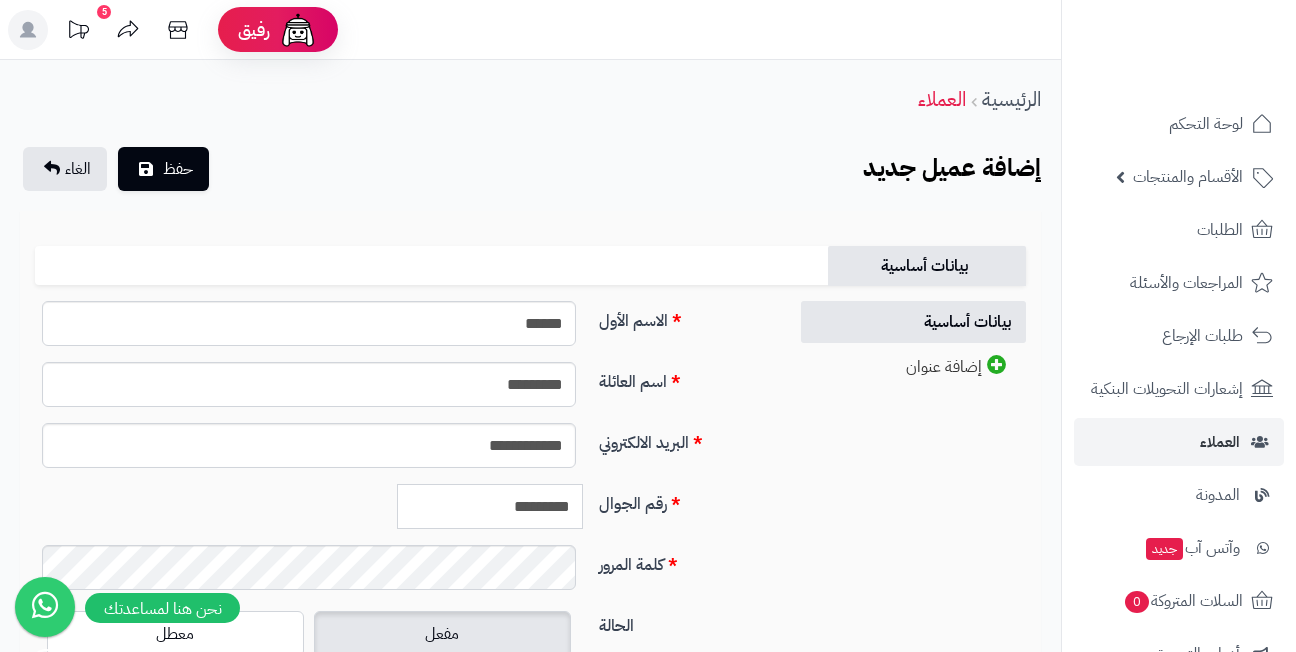 type on "*********" 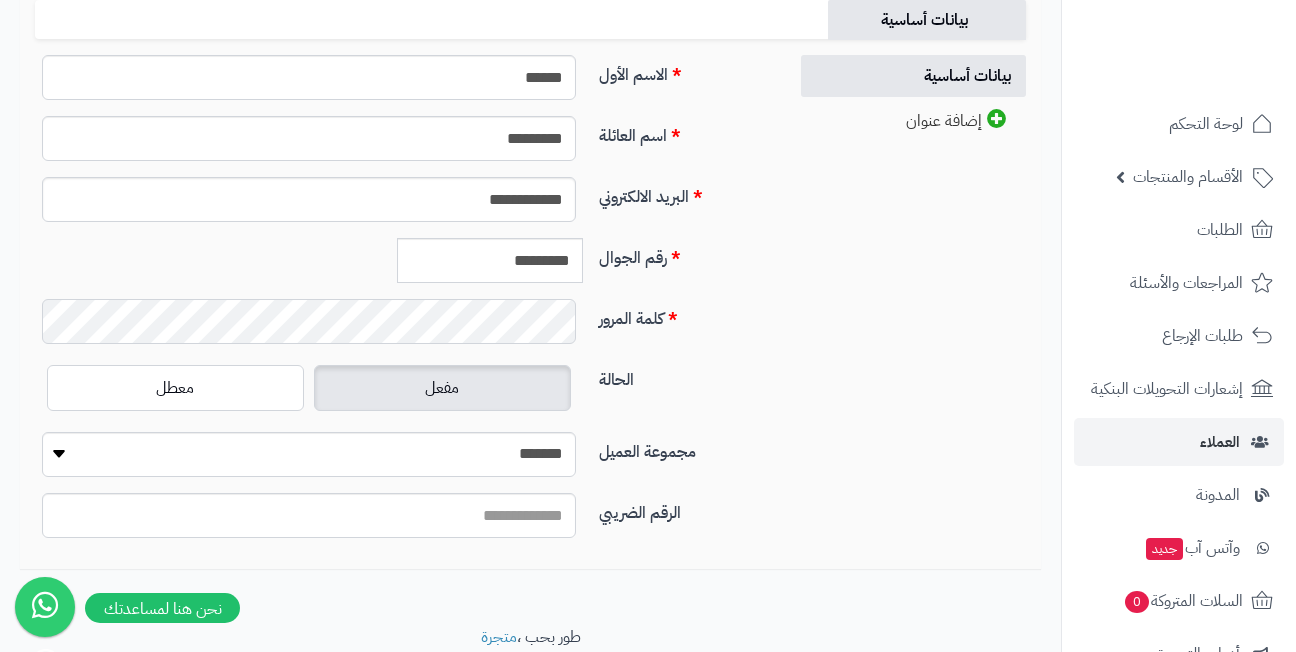 scroll, scrollTop: 300, scrollLeft: 0, axis: vertical 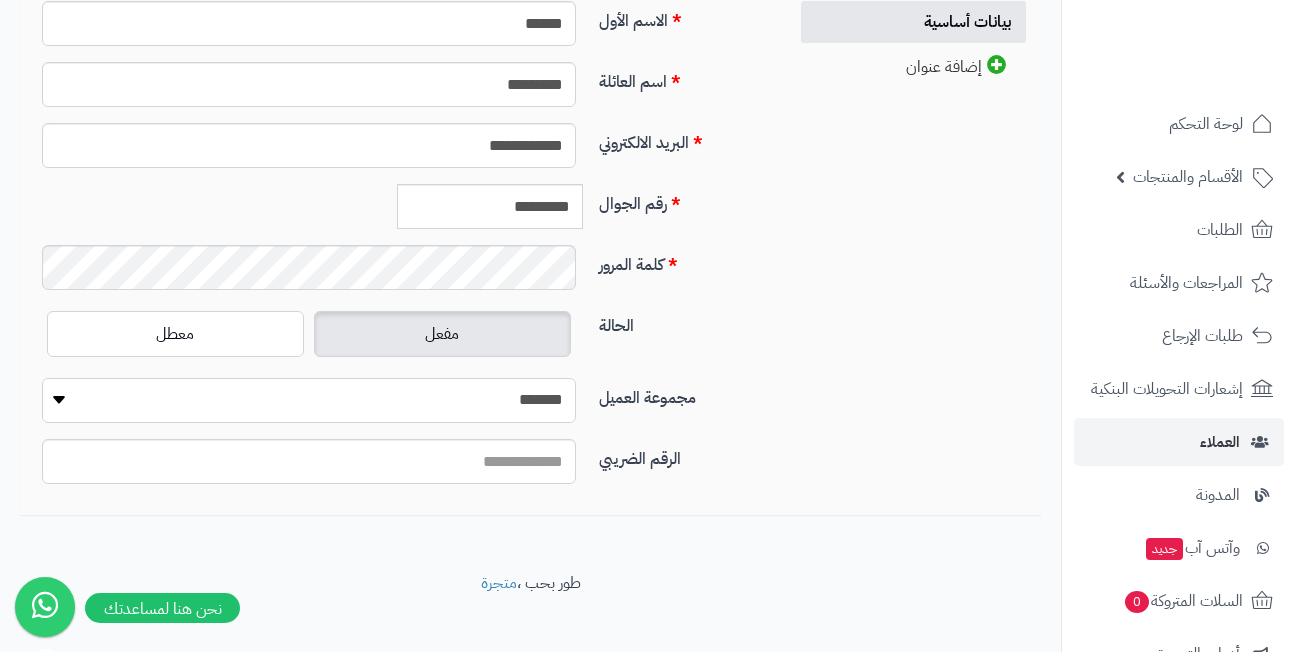 click on "**********" at bounding box center [309, 400] 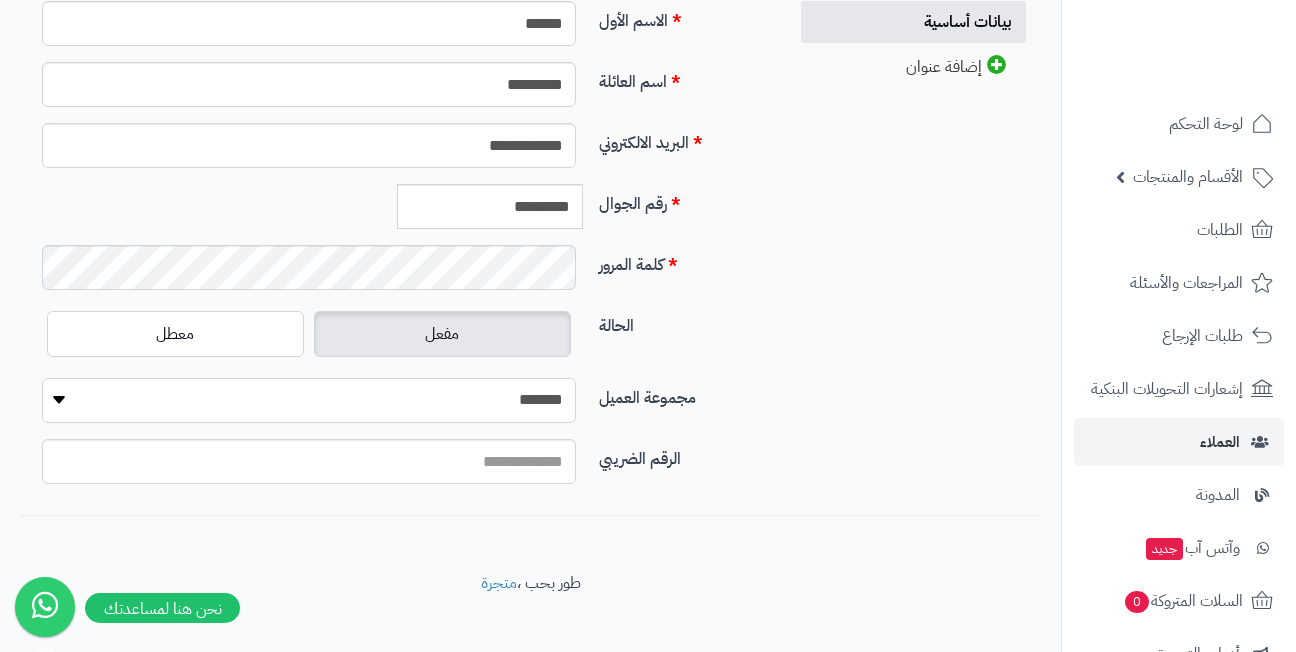 select on "*" 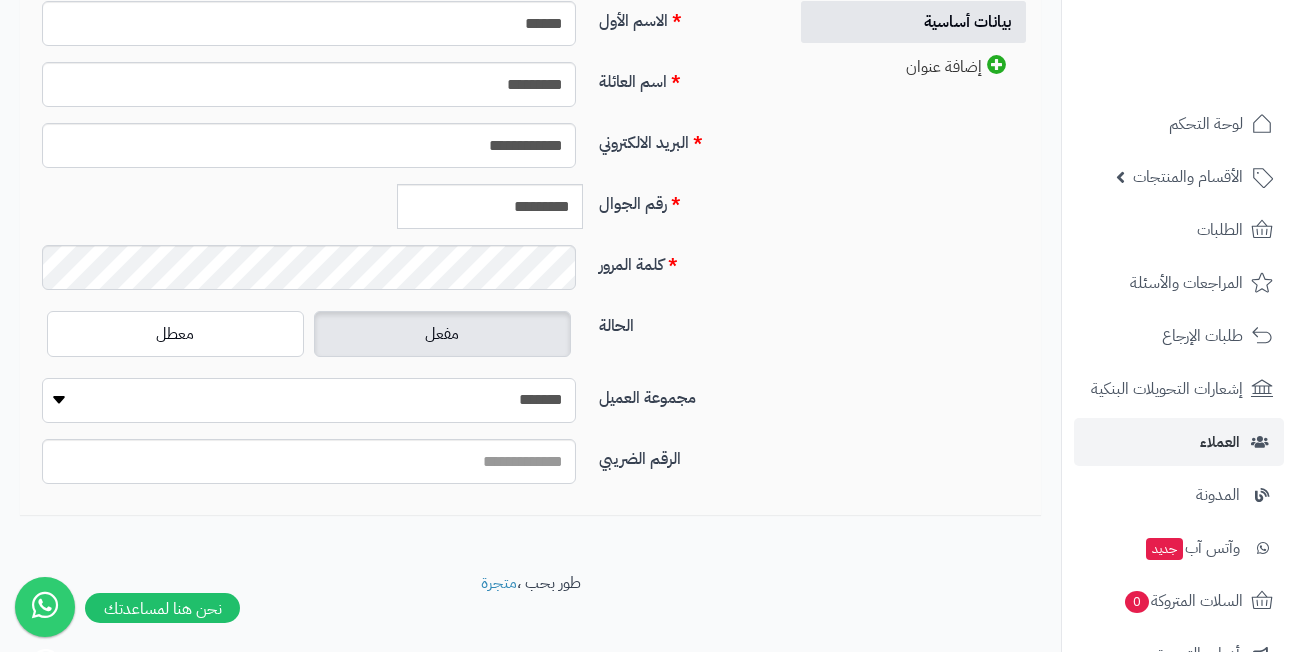 click on "**********" at bounding box center (309, 400) 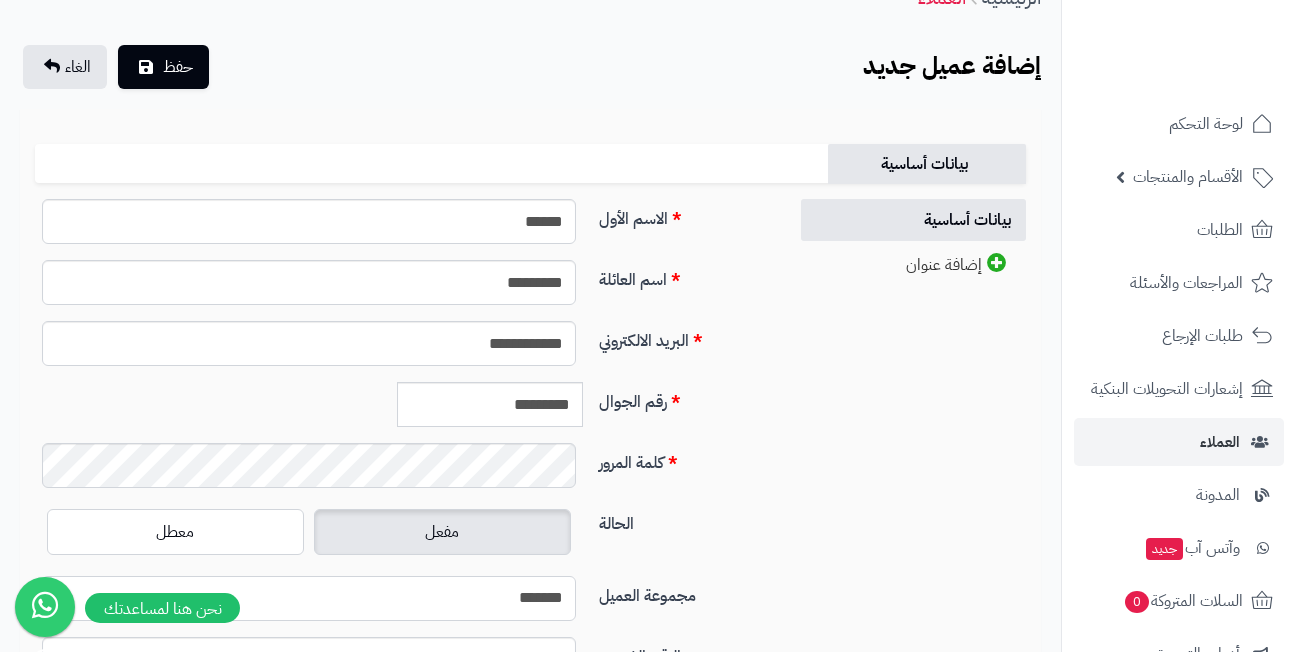 scroll, scrollTop: 100, scrollLeft: 0, axis: vertical 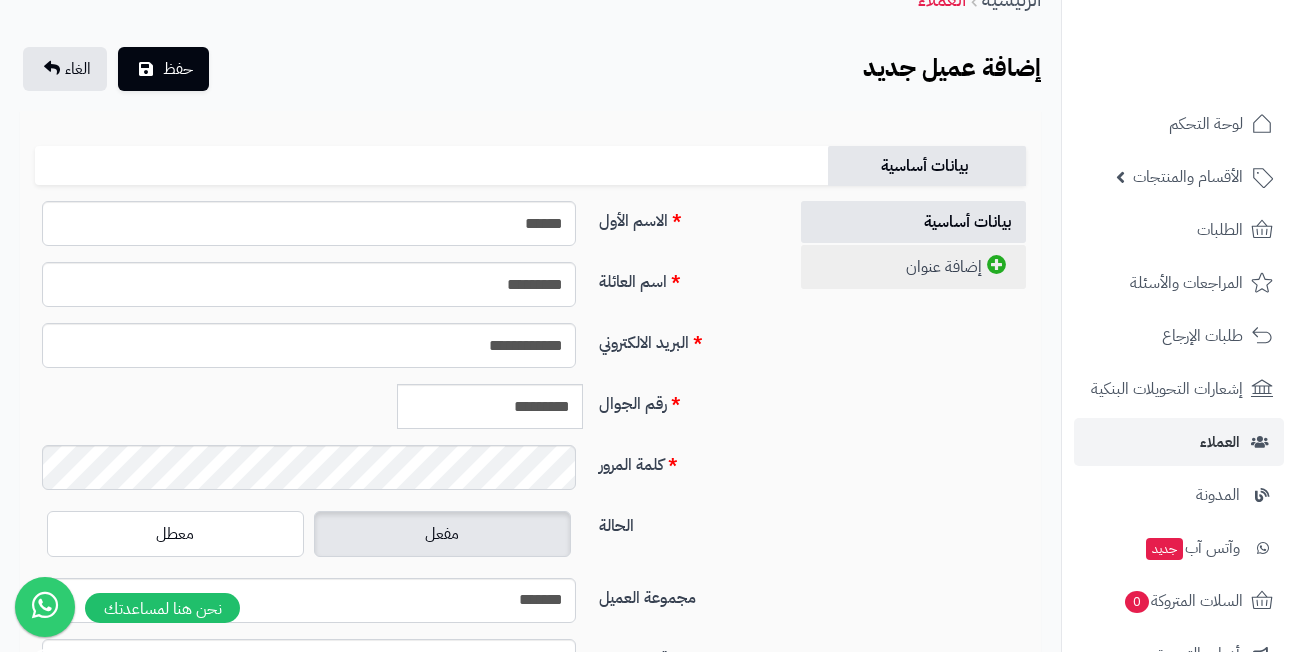 click on "إضافة عنوان" at bounding box center [913, 267] 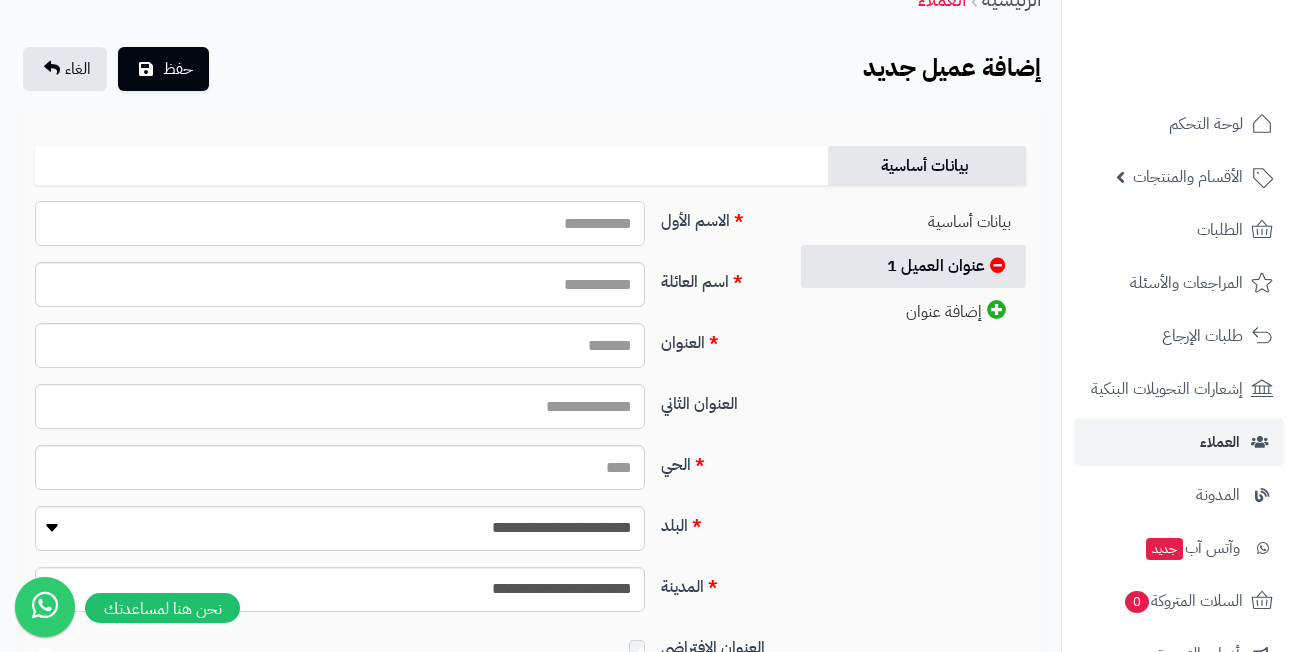 click on "الاسم الأول" at bounding box center [340, 223] 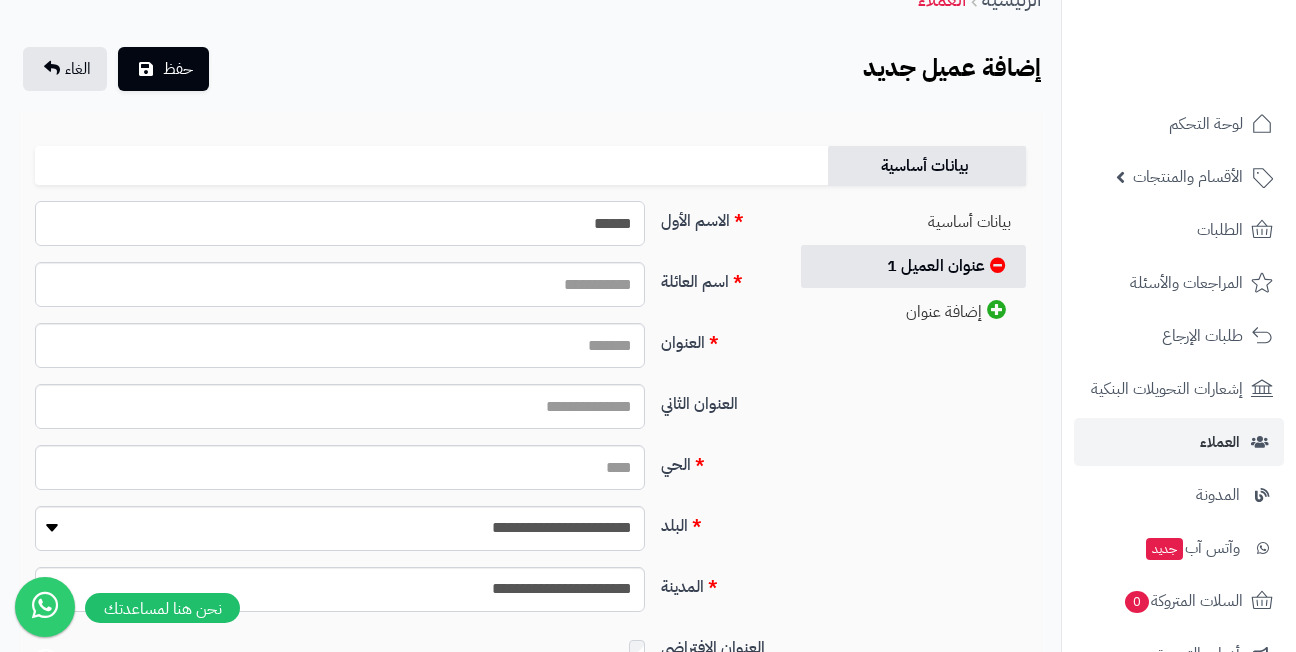 type on "*****" 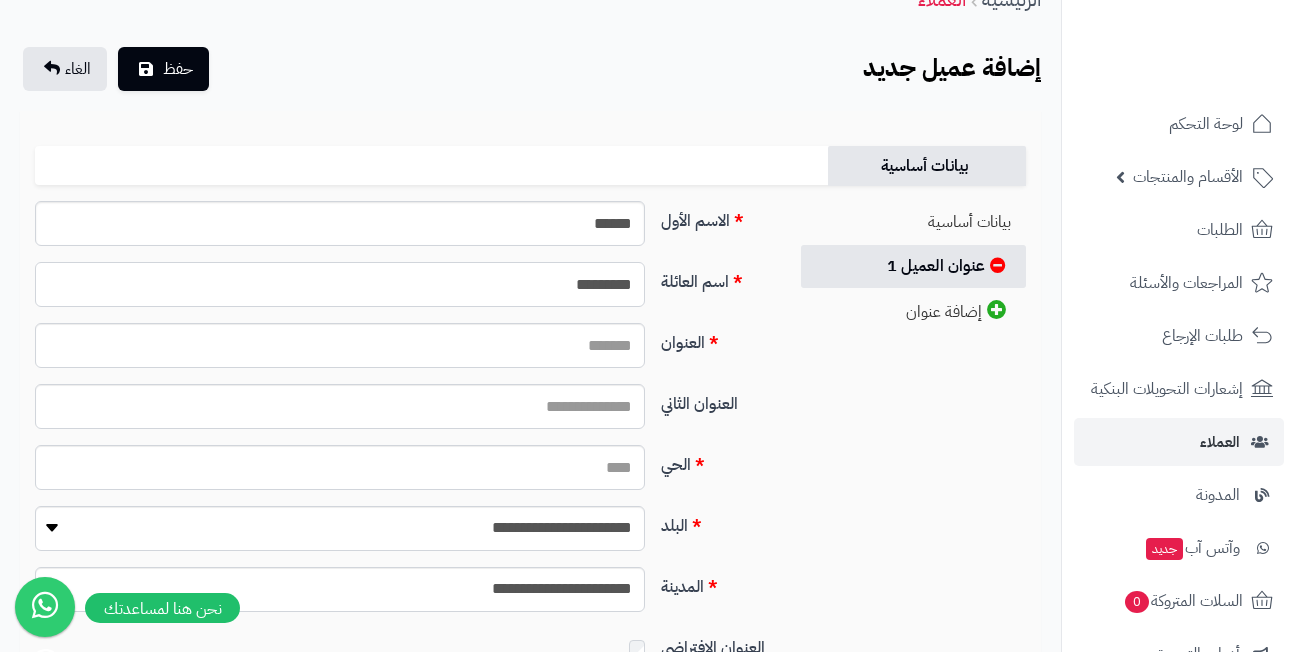type on "*********" 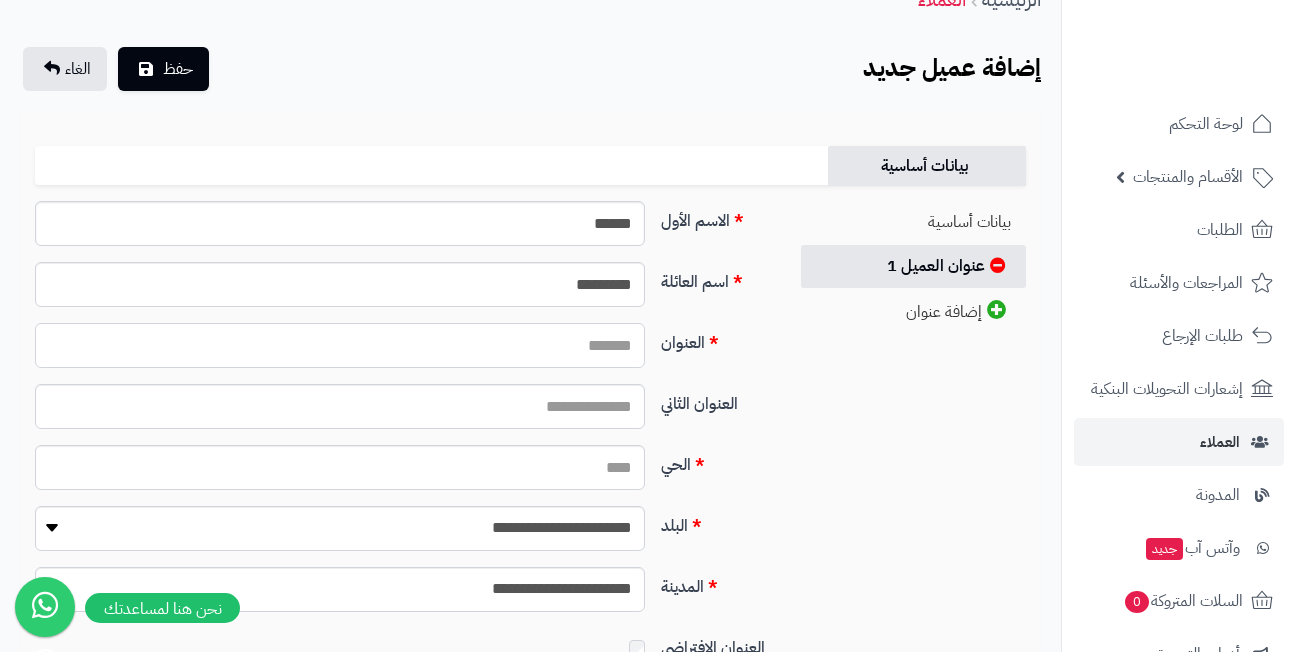 paste on "*********" 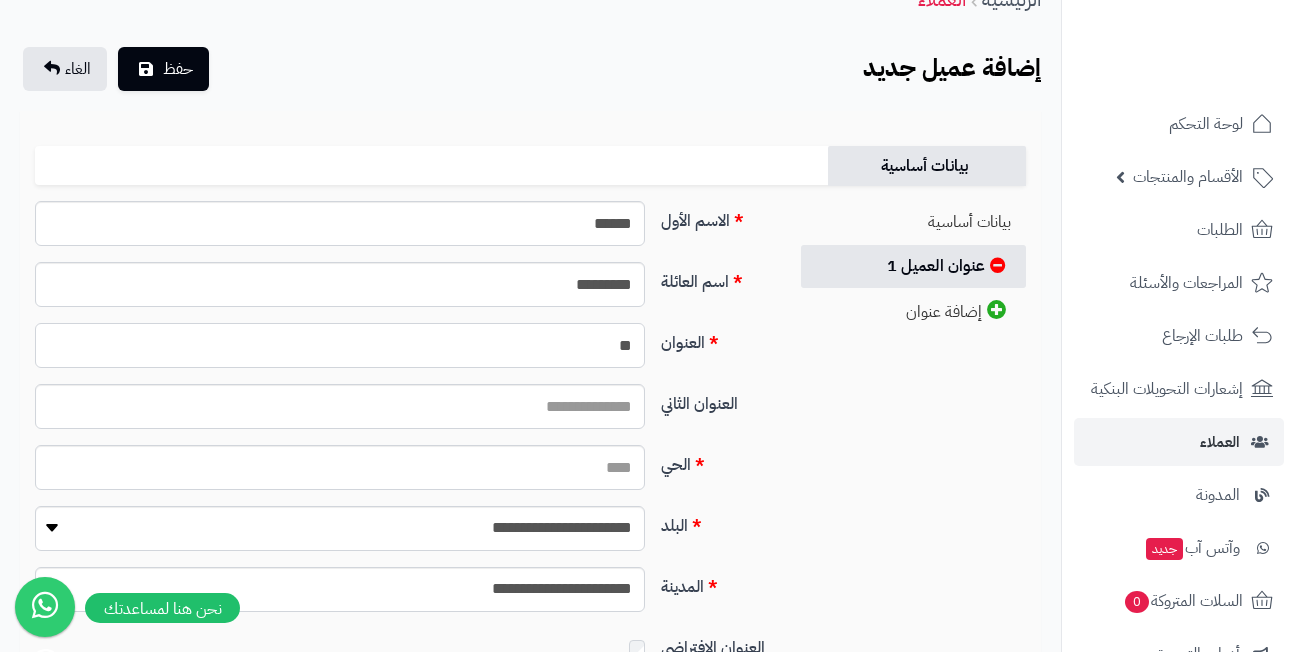 type on "*" 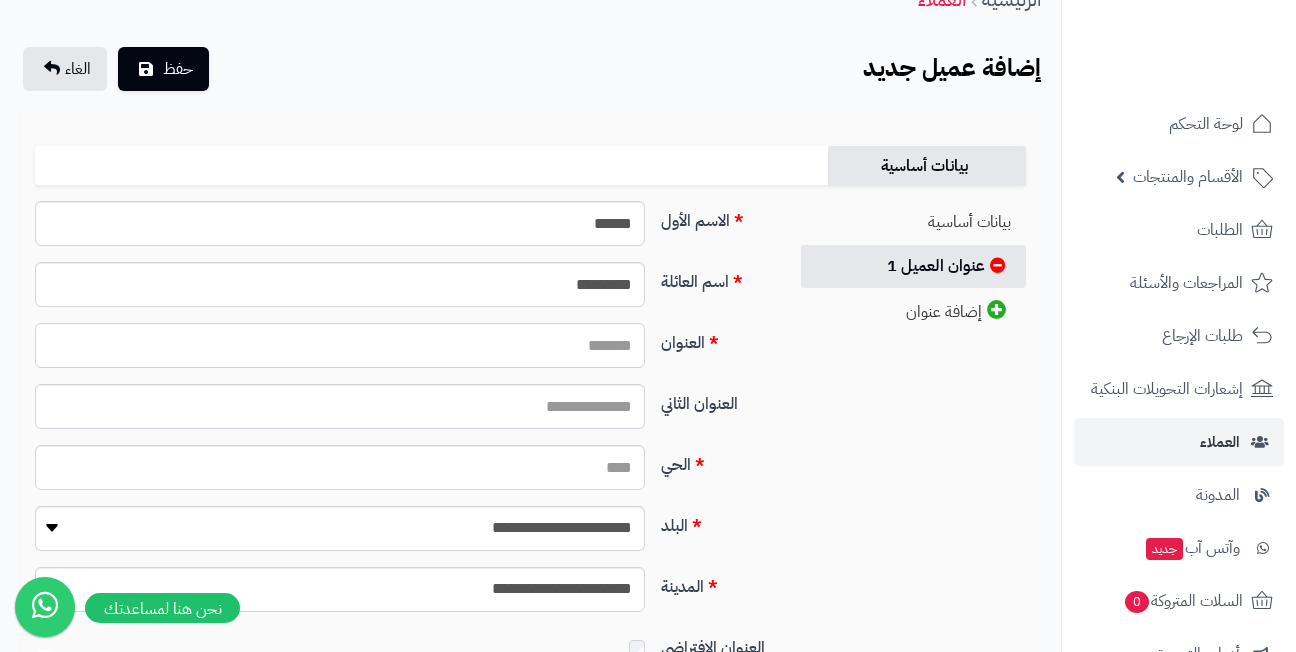 paste on "**********" 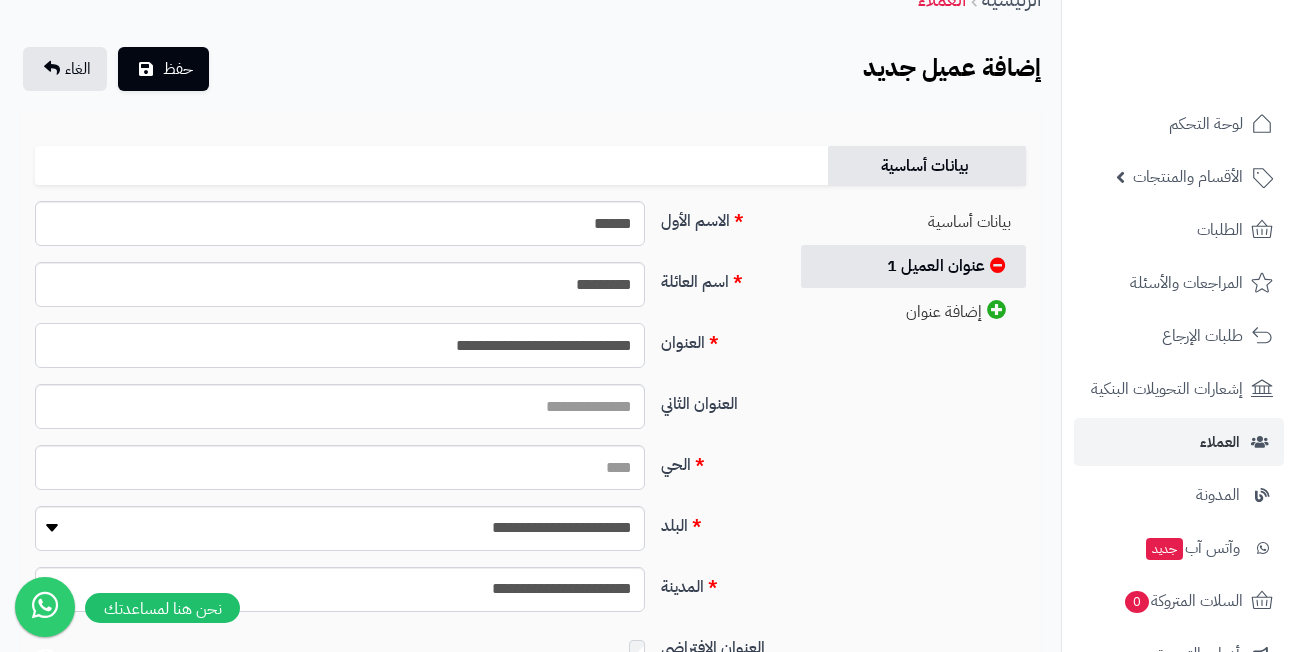 type on "**********" 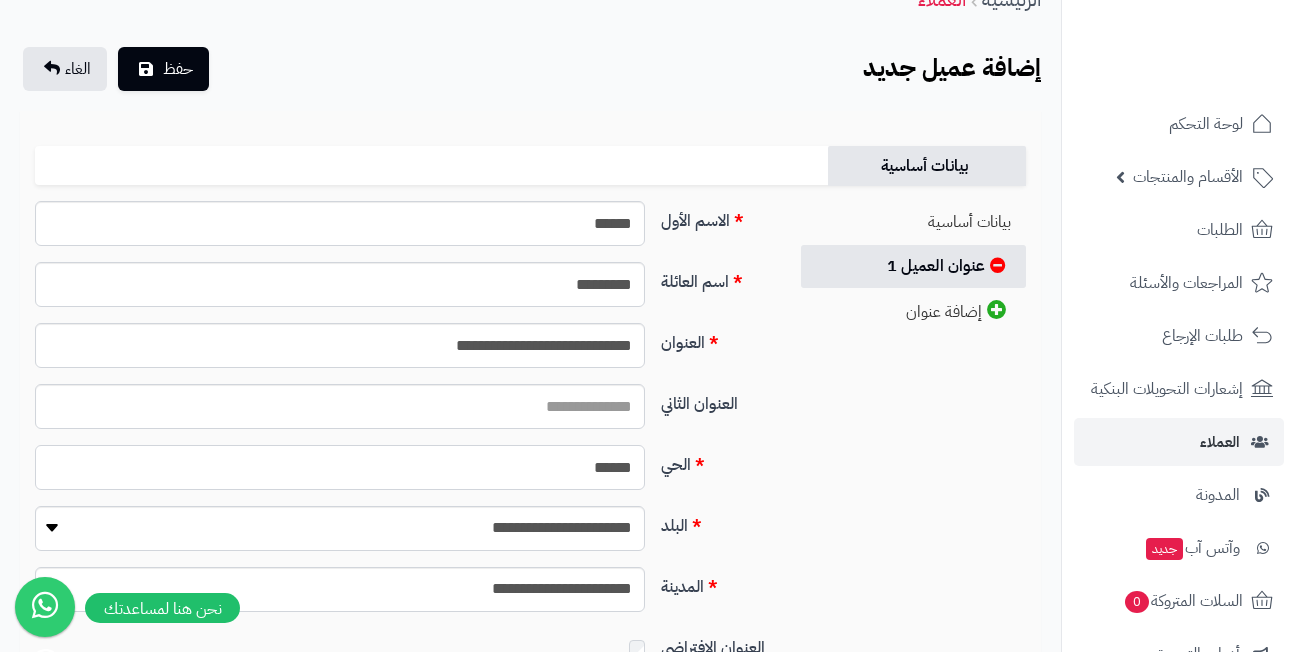 type on "******" 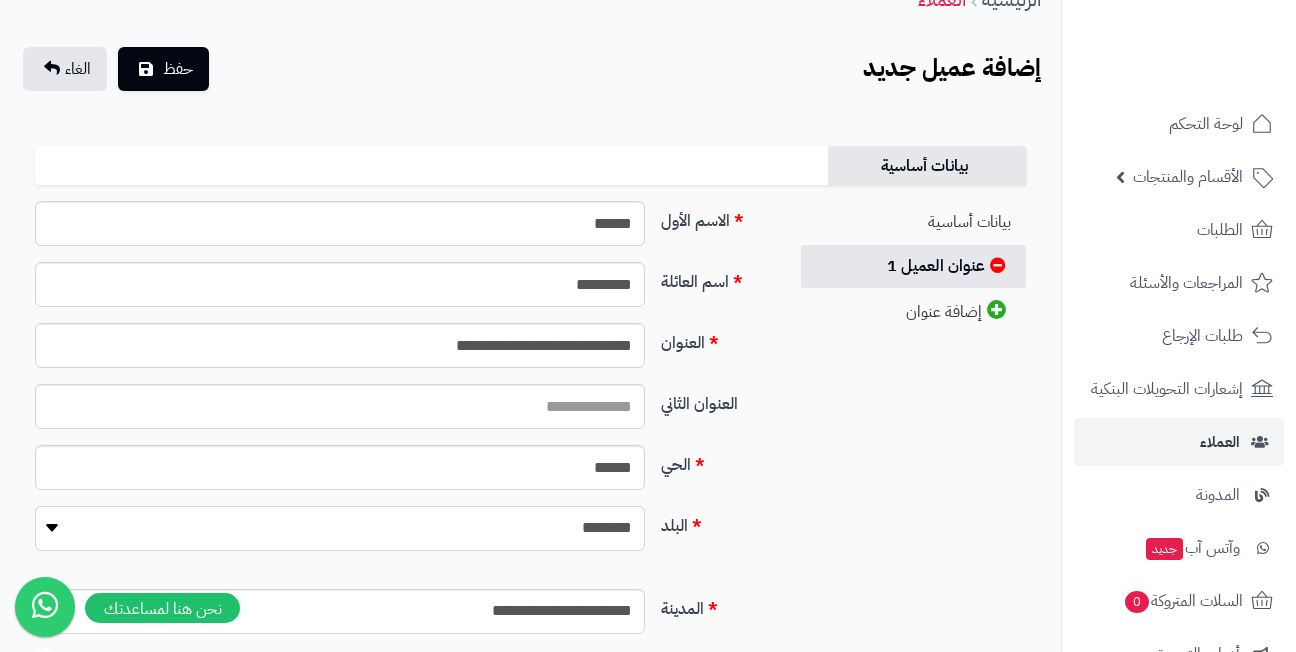 select on "***" 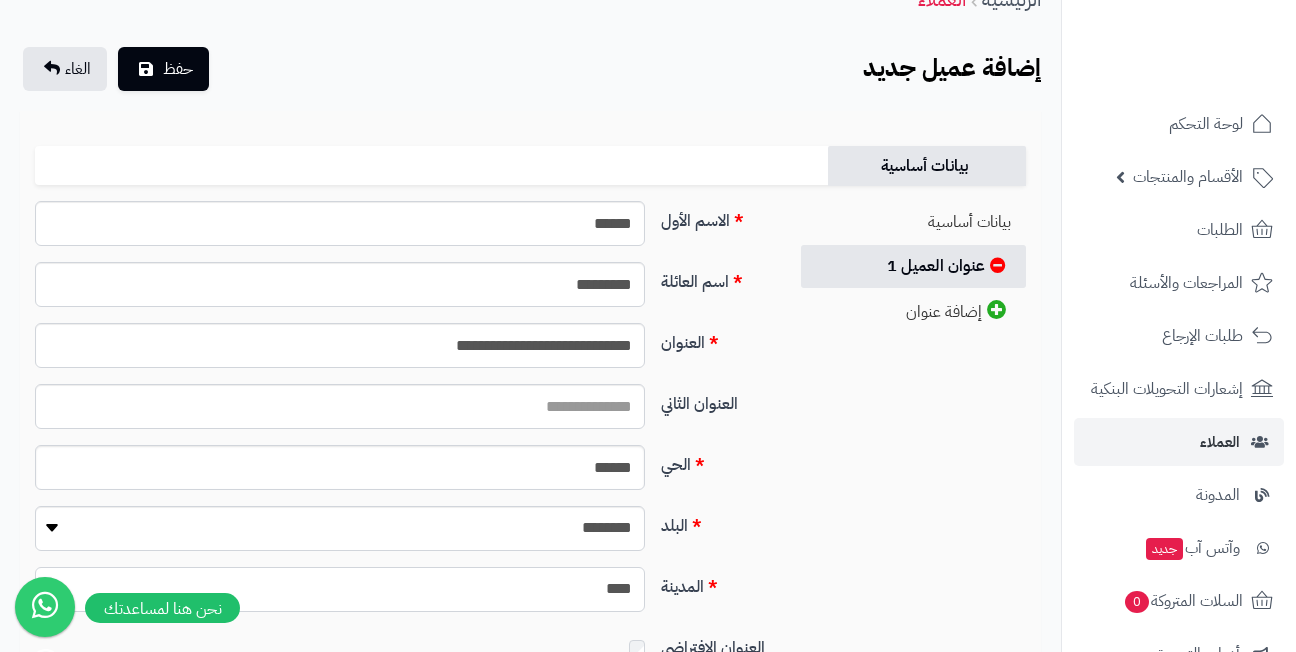 select on "***" 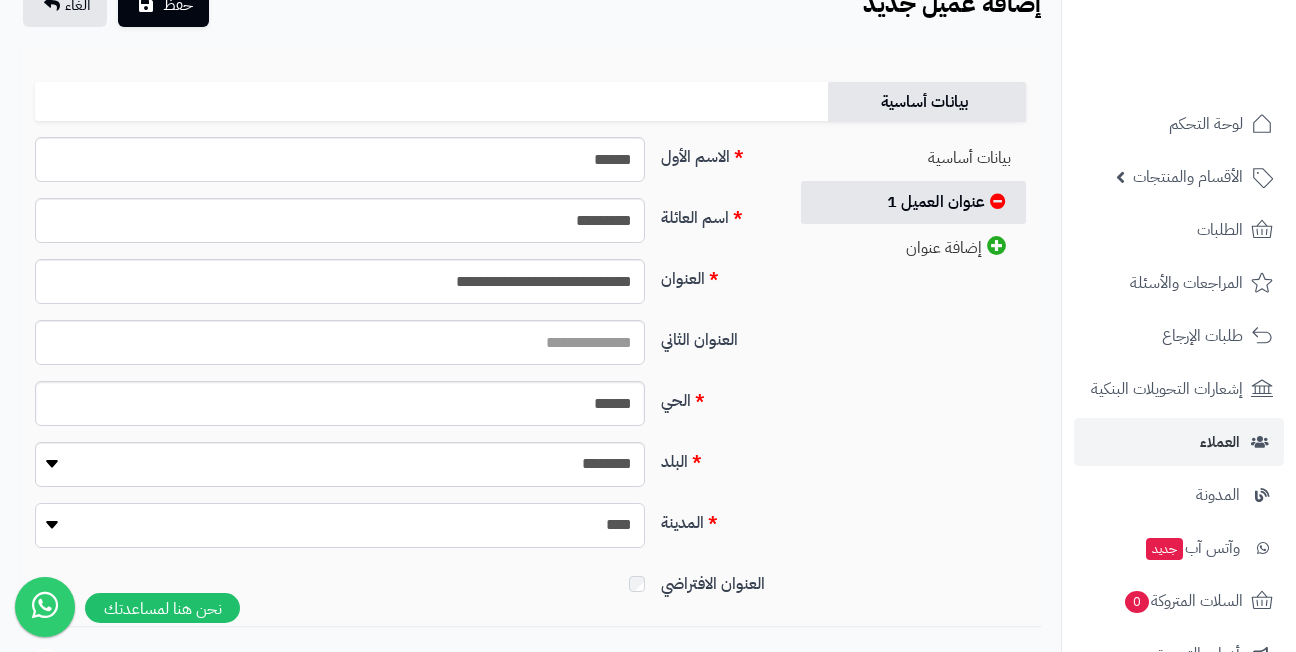 scroll, scrollTop: 200, scrollLeft: 0, axis: vertical 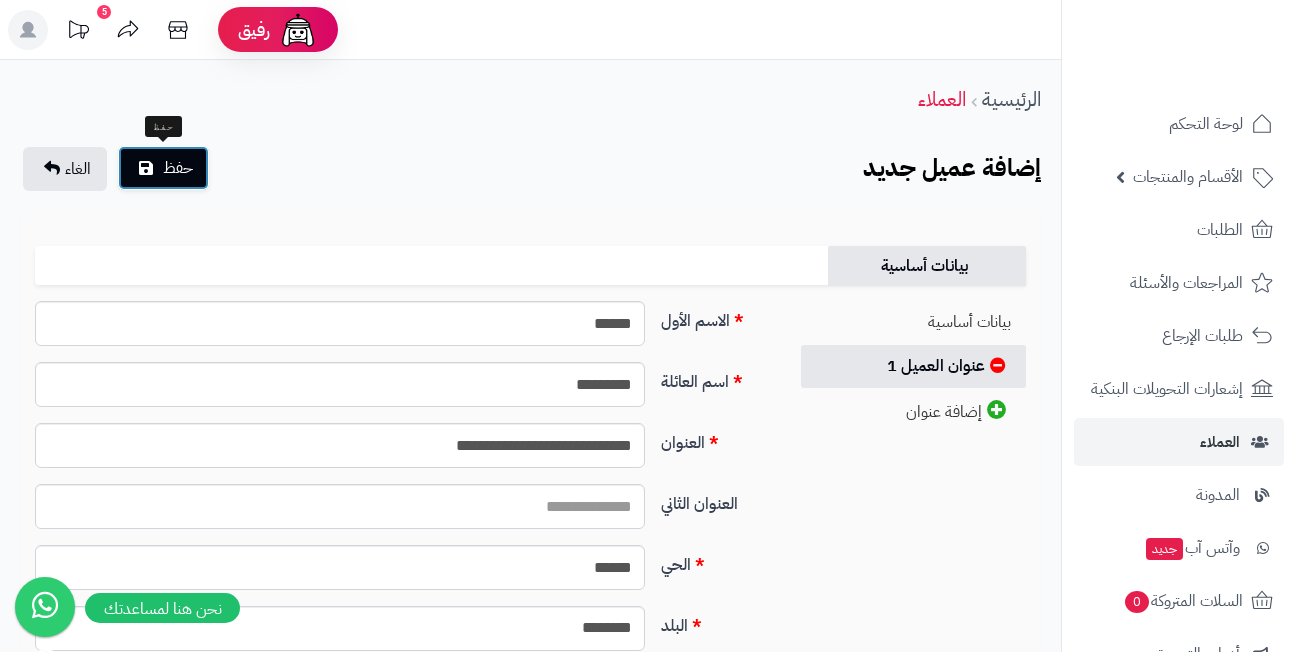 click on "حفظ" at bounding box center [178, 168] 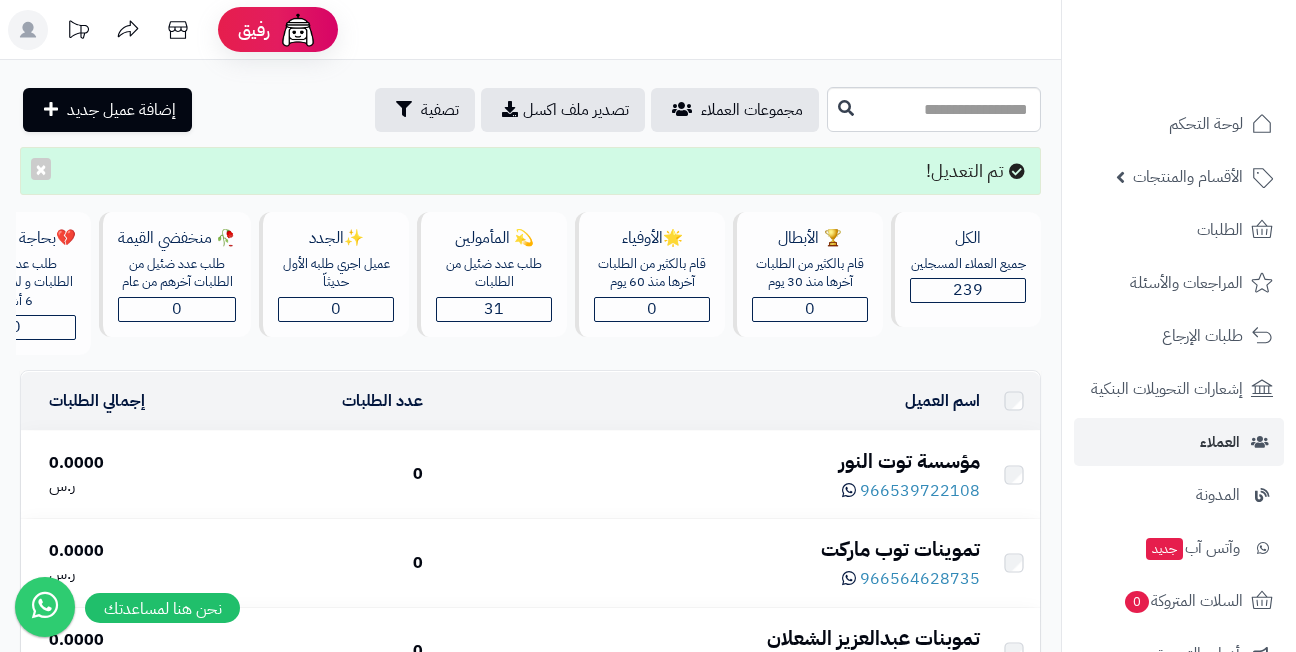 scroll, scrollTop: 0, scrollLeft: 0, axis: both 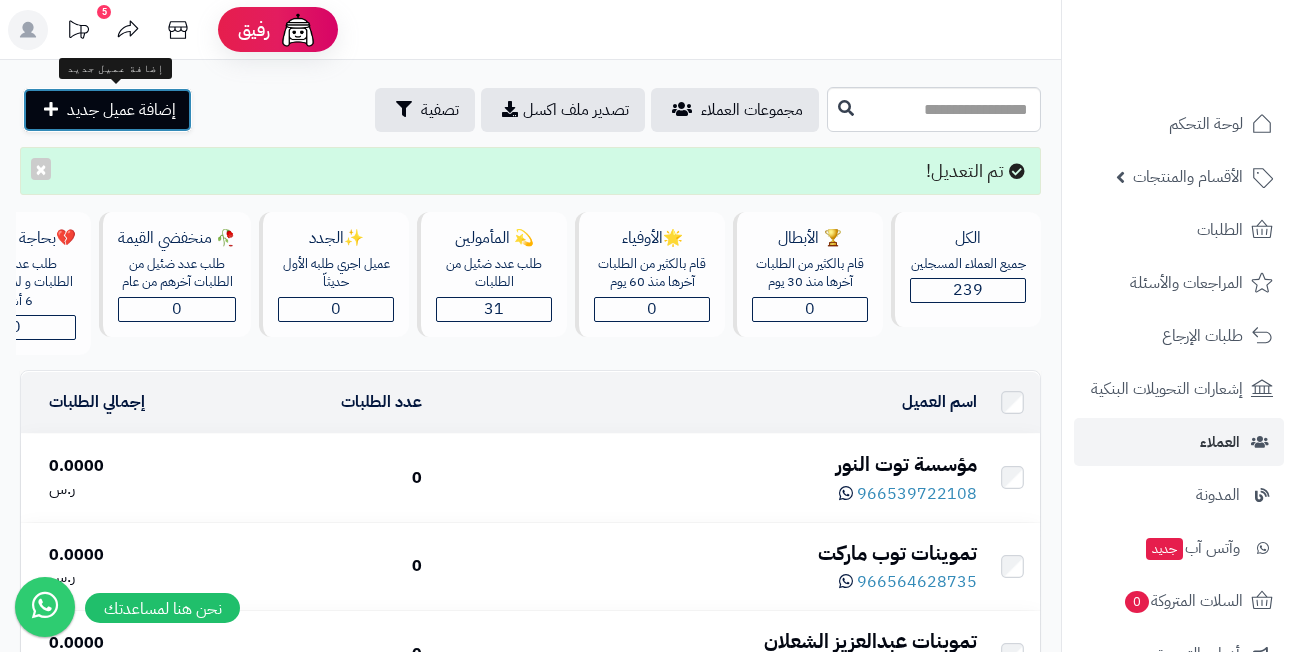 click on "إضافة عميل جديد" at bounding box center (121, 110) 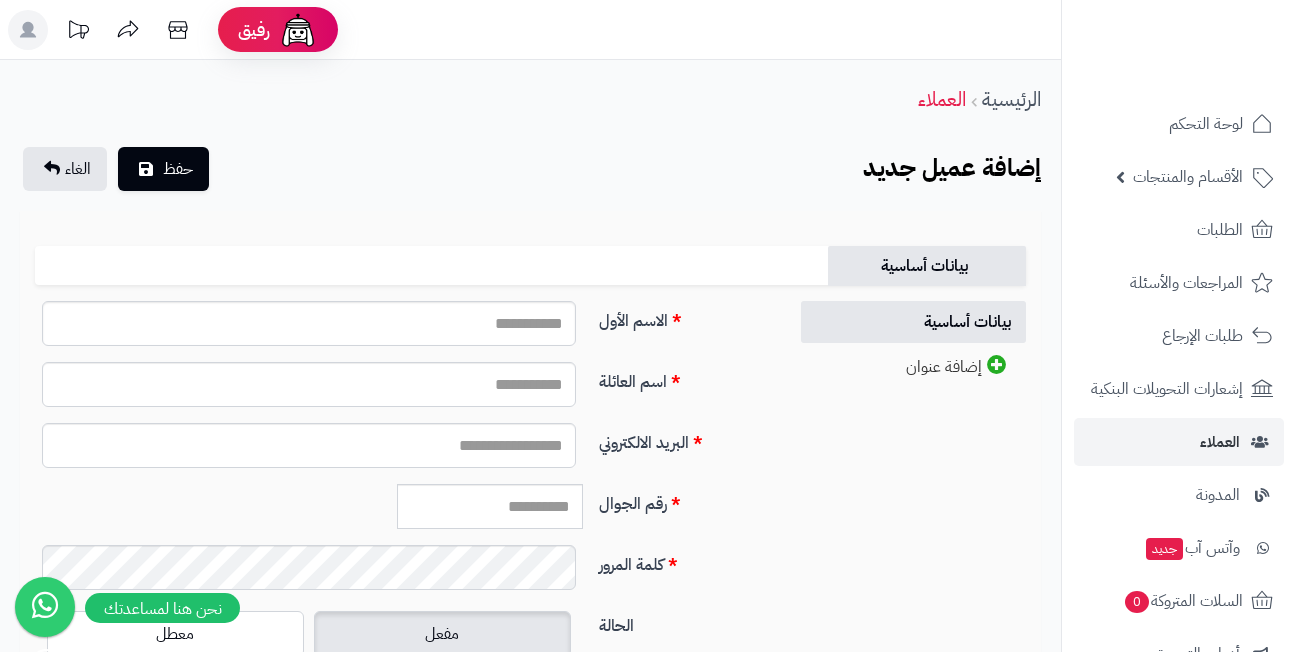 scroll, scrollTop: 0, scrollLeft: 0, axis: both 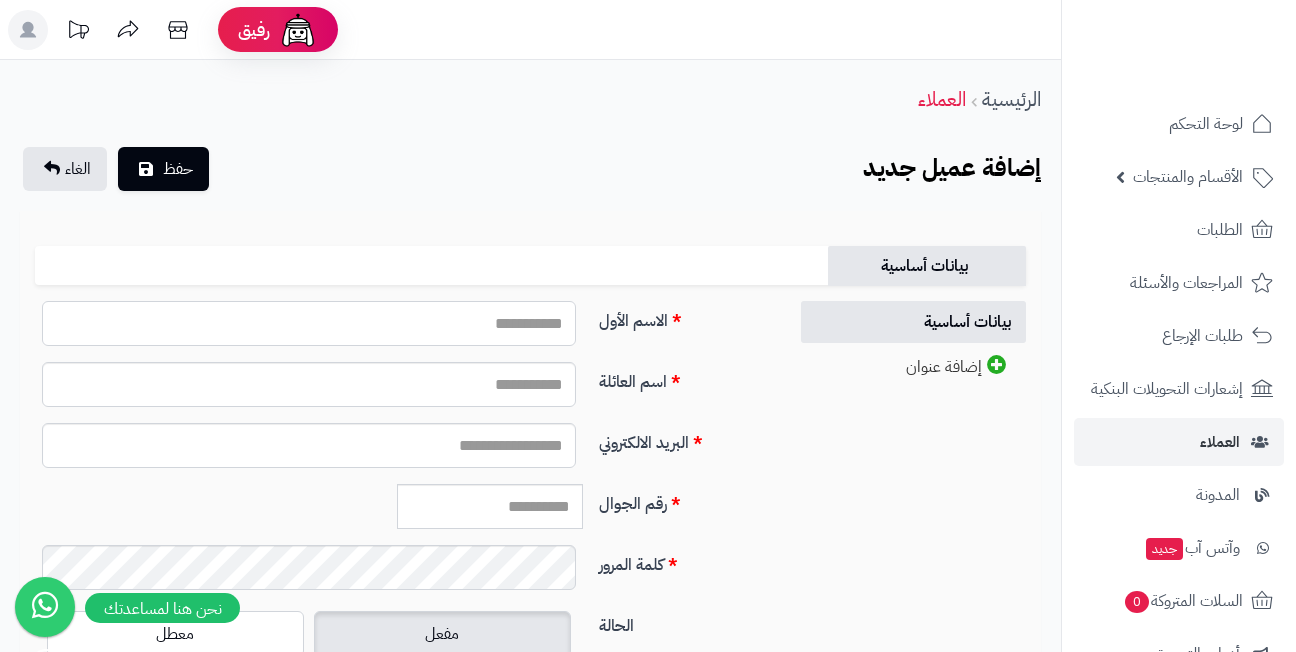 click on "الاسم الأول" at bounding box center (309, 323) 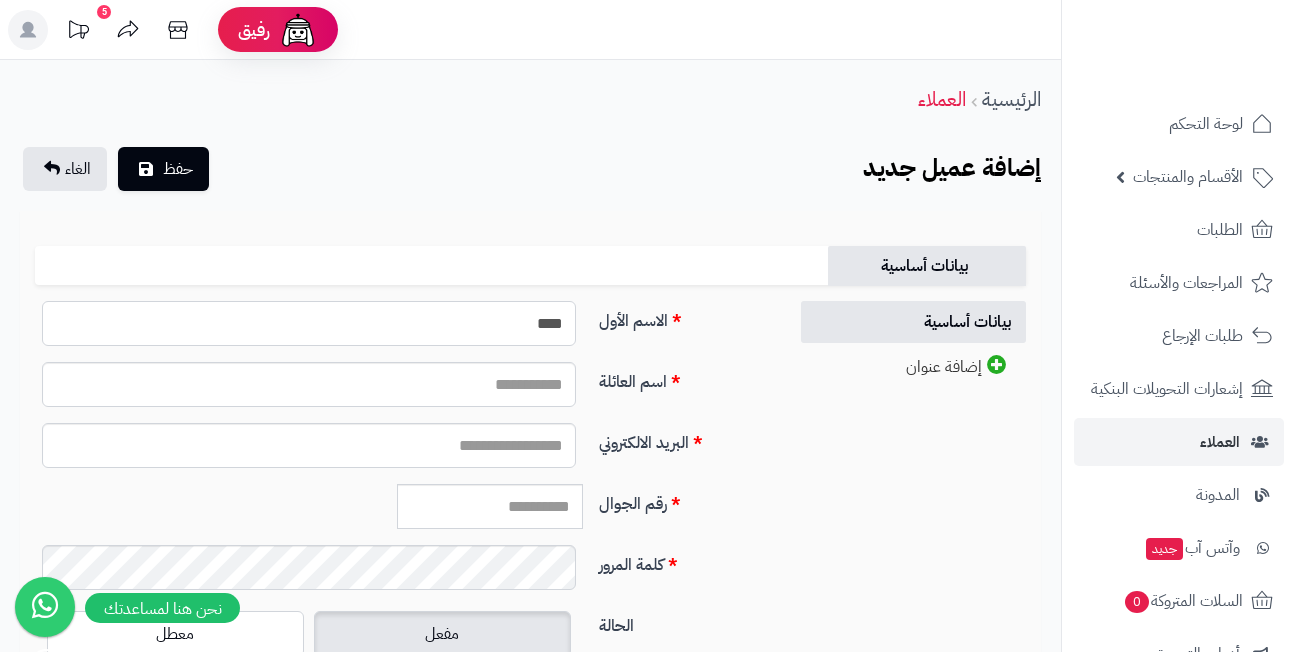type on "***" 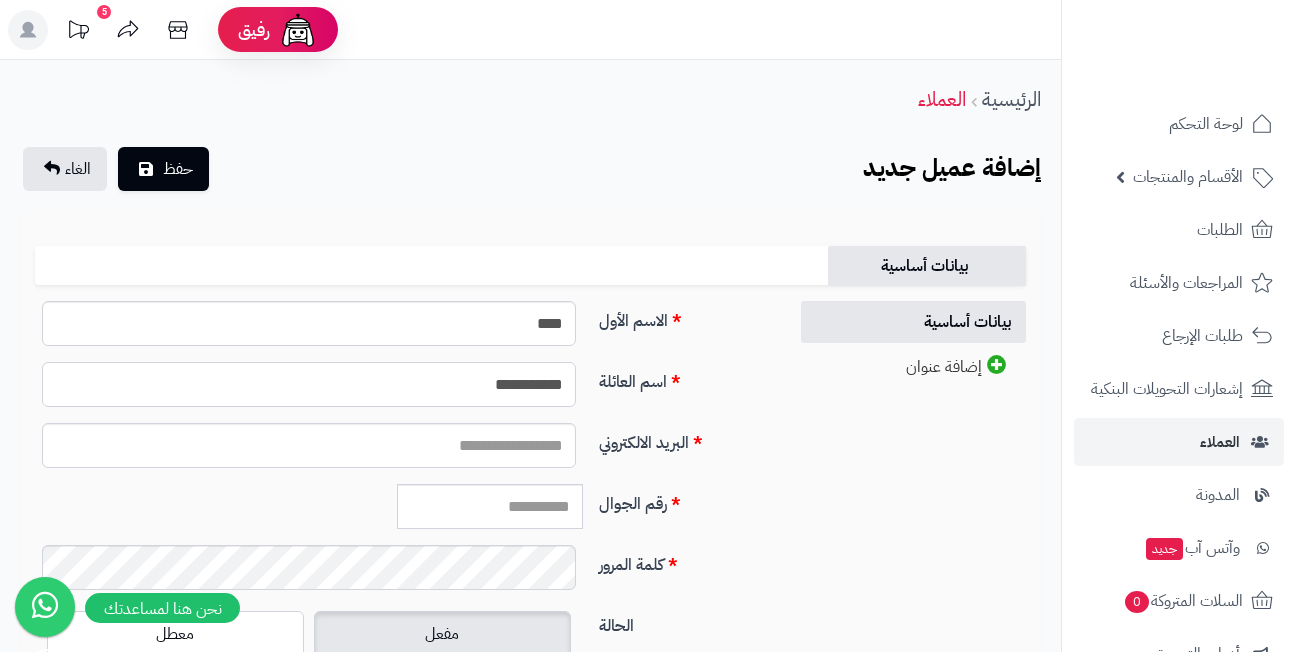 type on "**********" 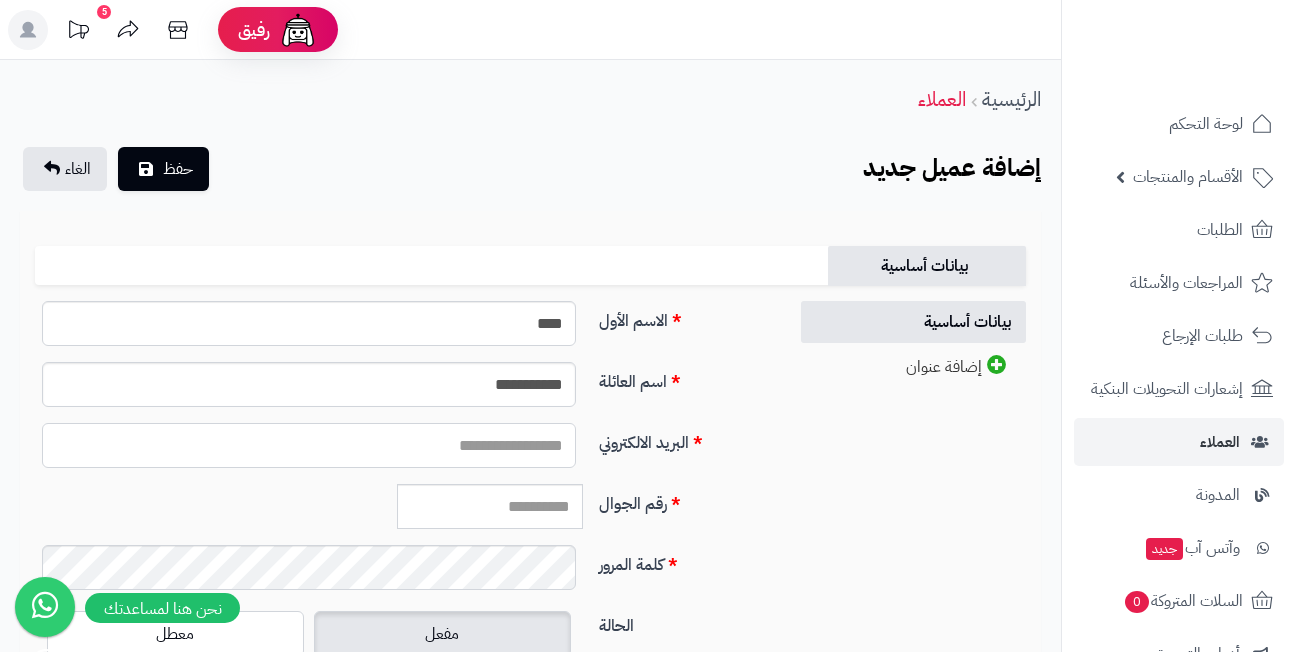 type on "*" 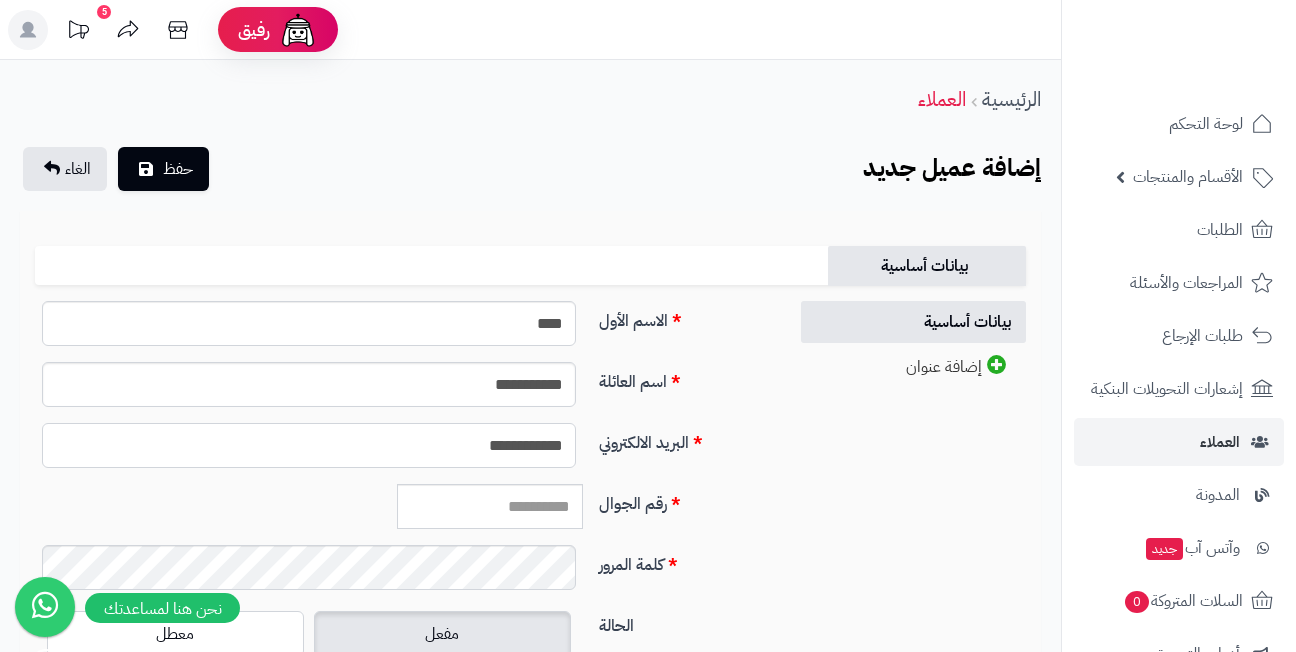 type on "**********" 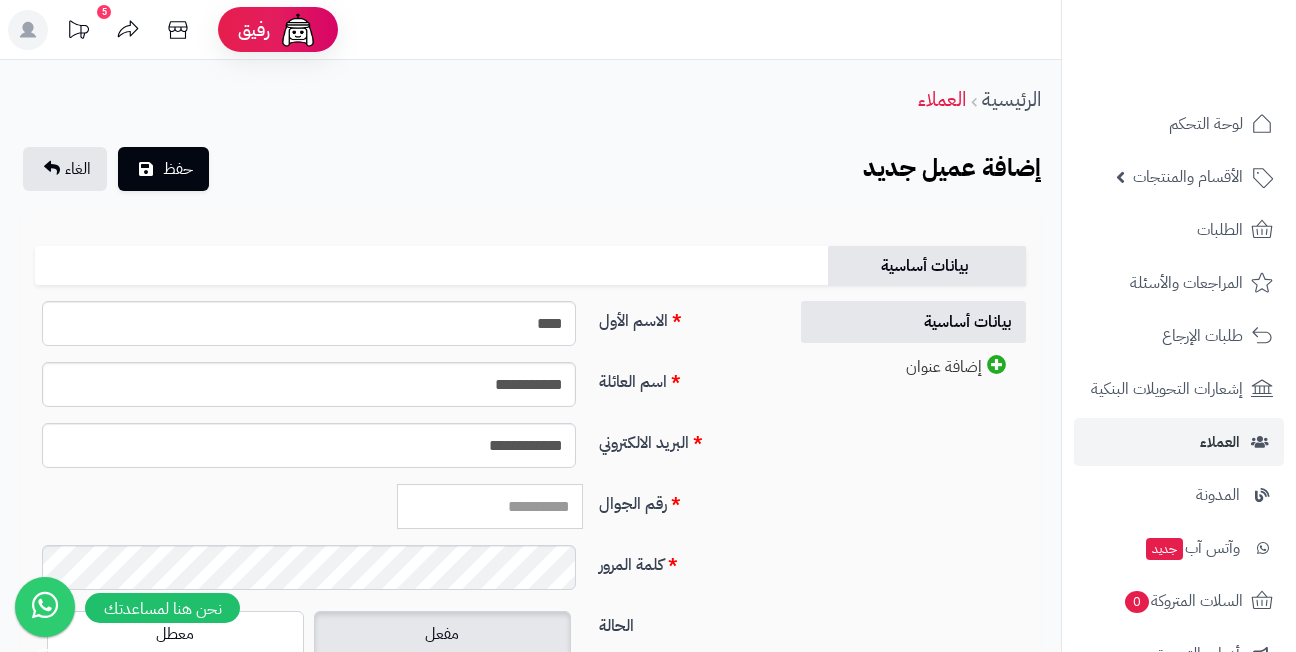 paste on "*********" 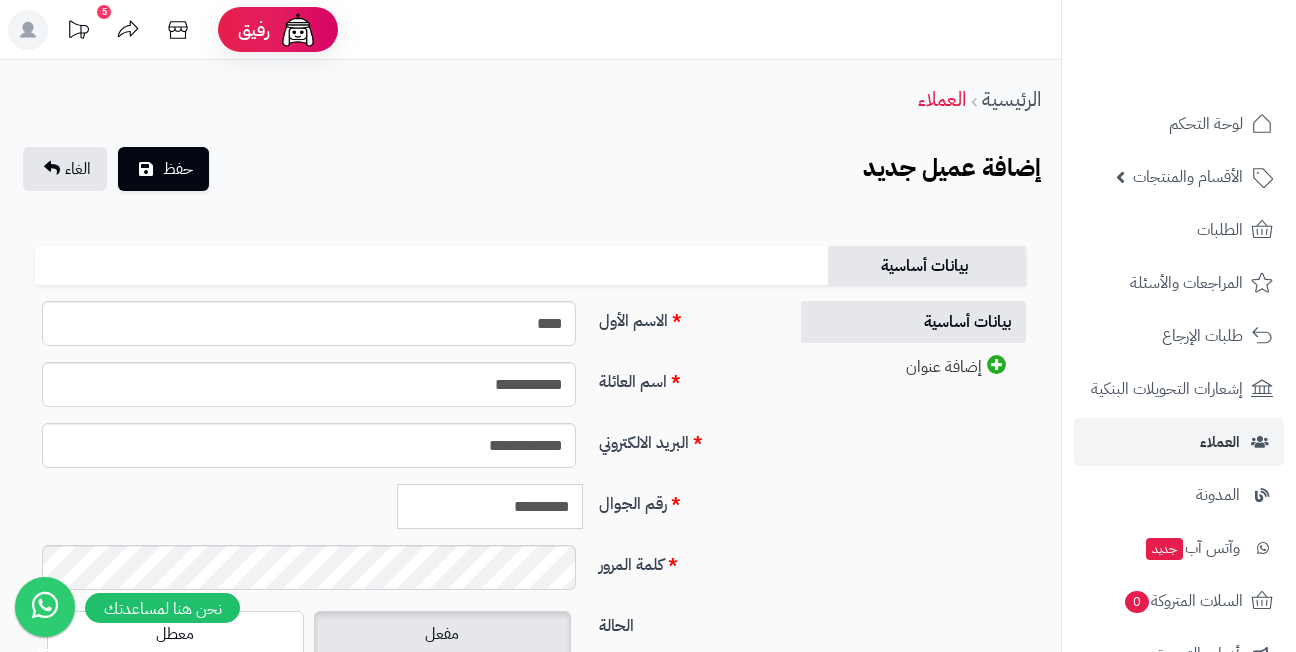 type on "*********" 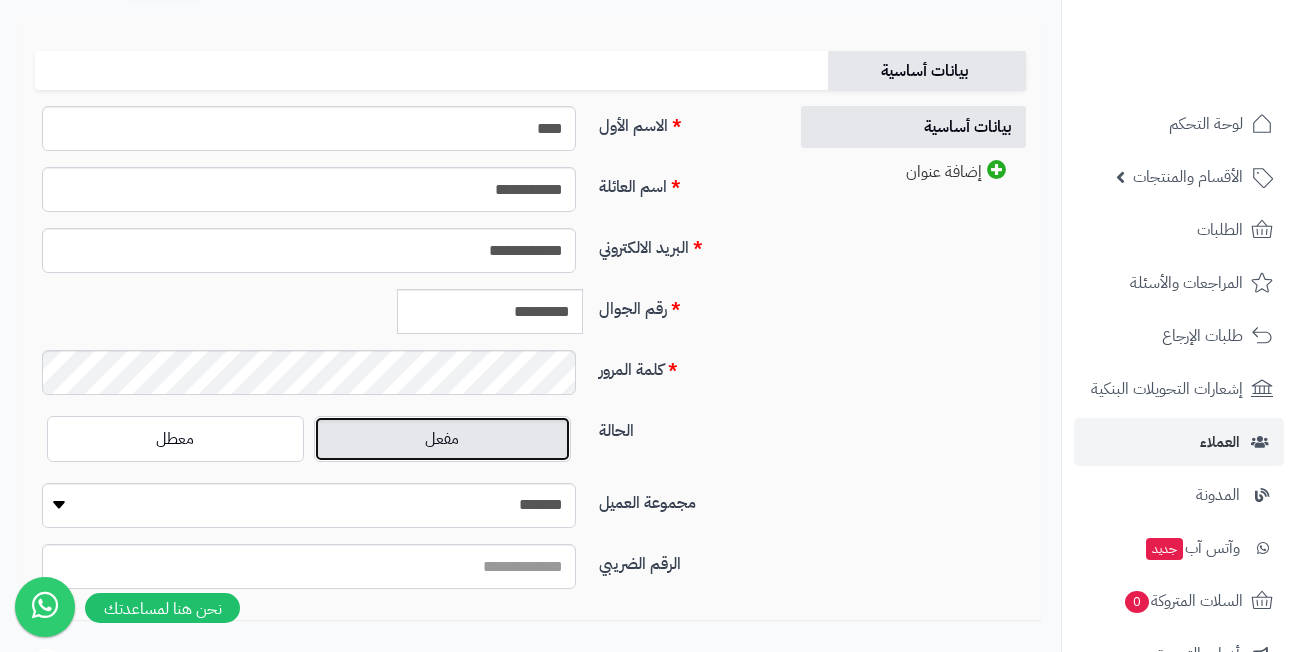 scroll, scrollTop: 200, scrollLeft: 0, axis: vertical 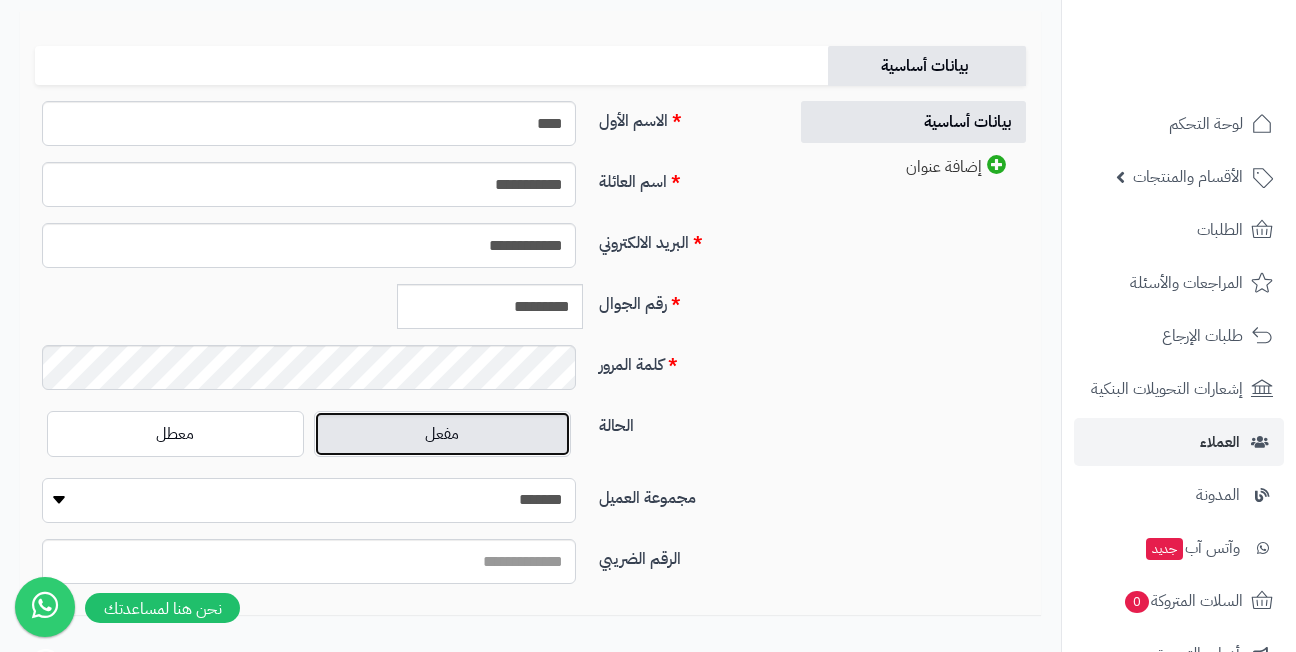 click on "**********" at bounding box center (309, 500) 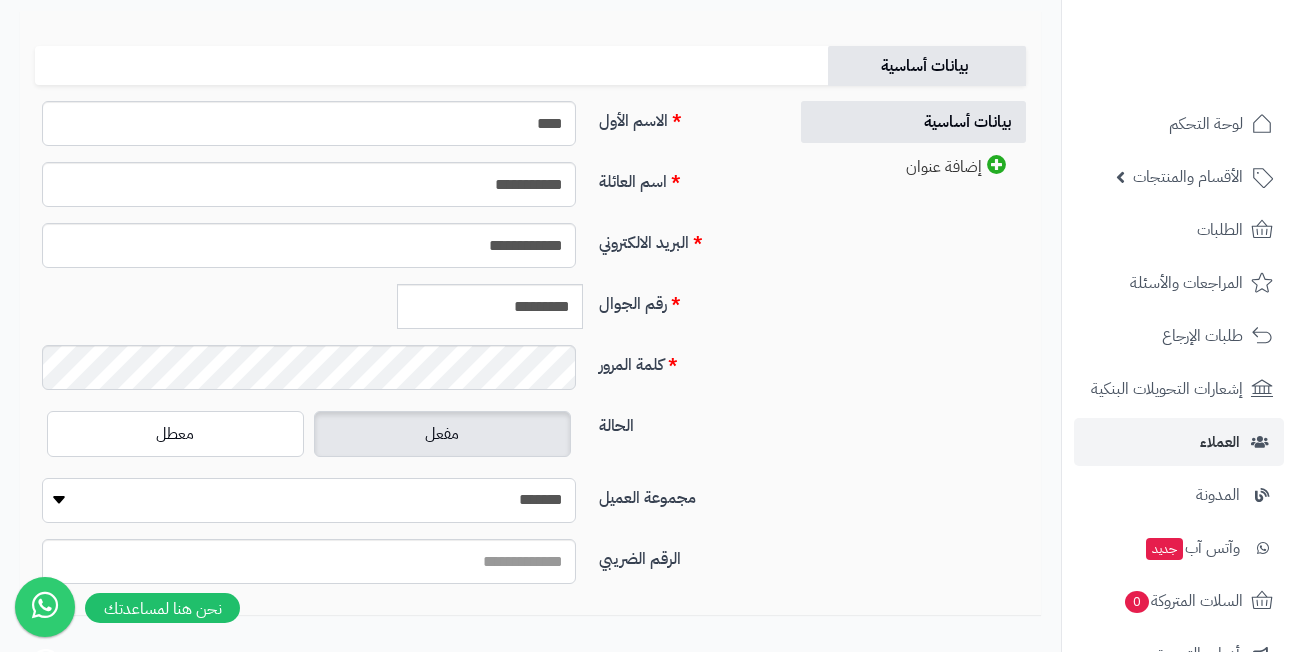 click on "**********" at bounding box center [309, 500] 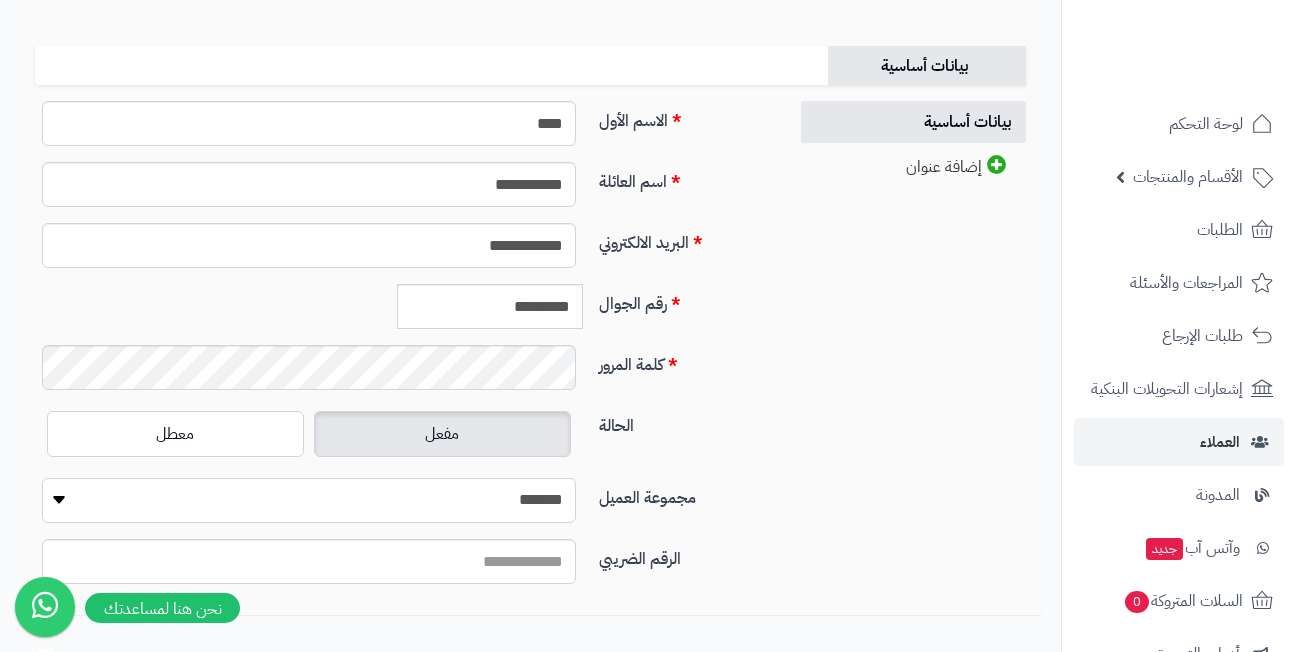 click on "**********" at bounding box center (309, 500) 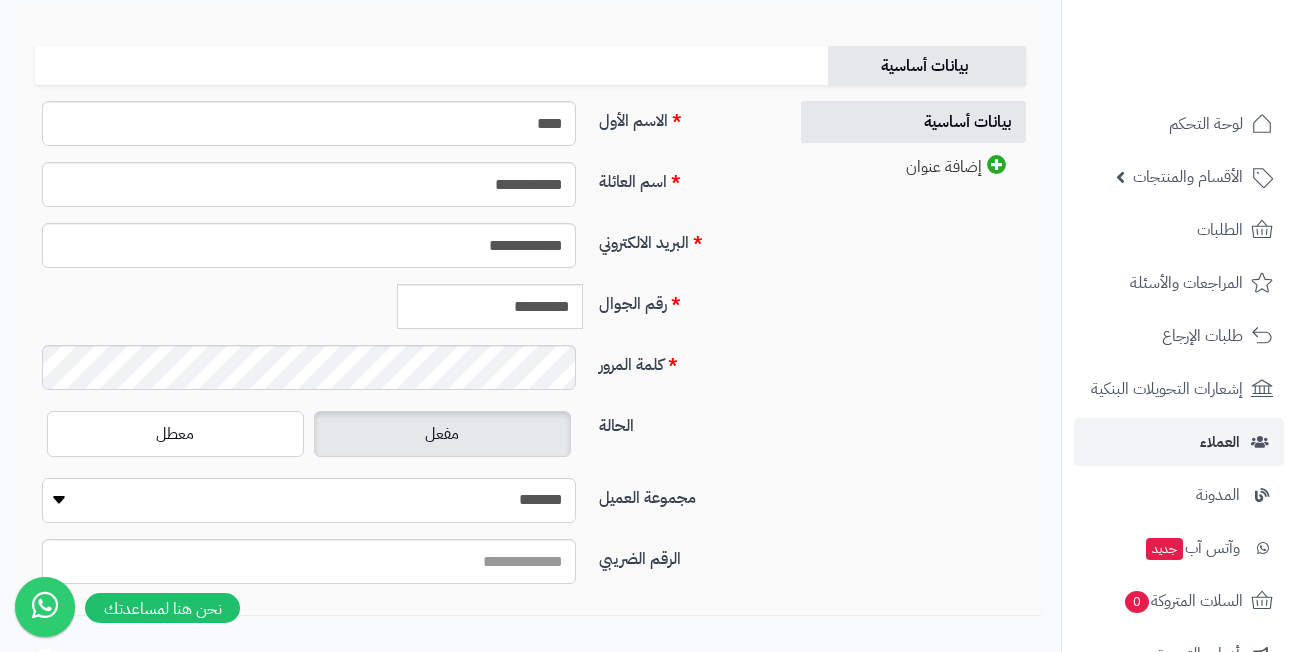 select on "*" 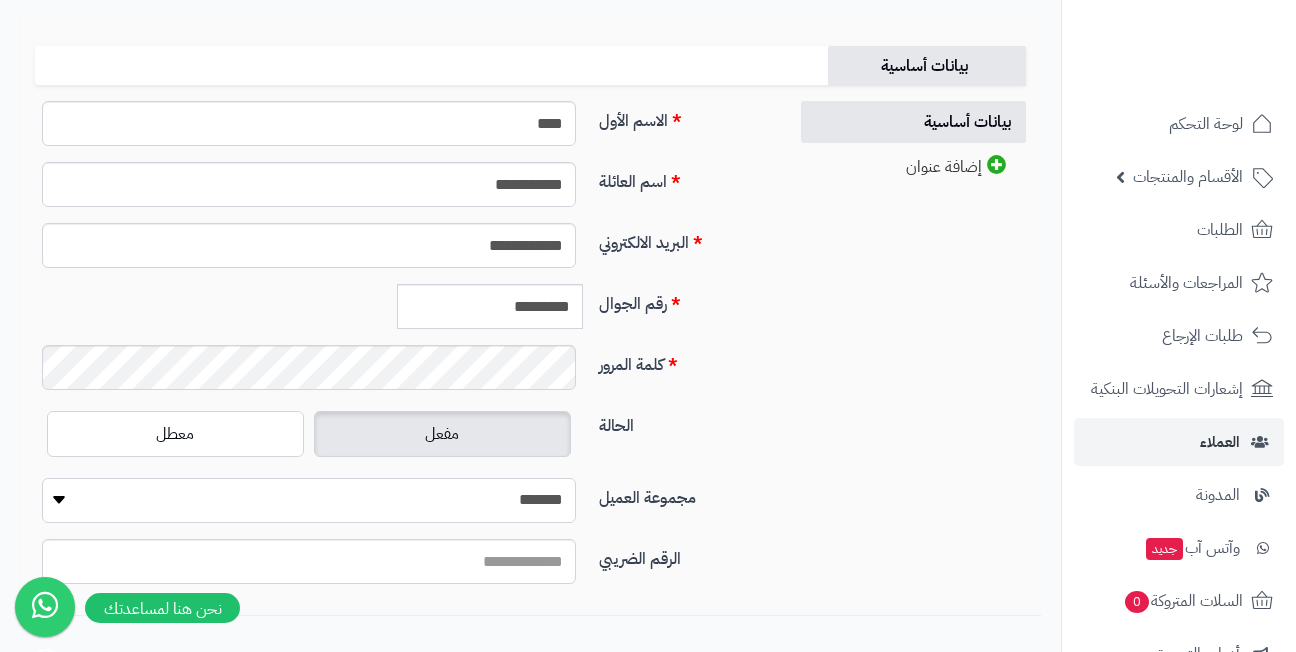 click on "**********" at bounding box center (309, 500) 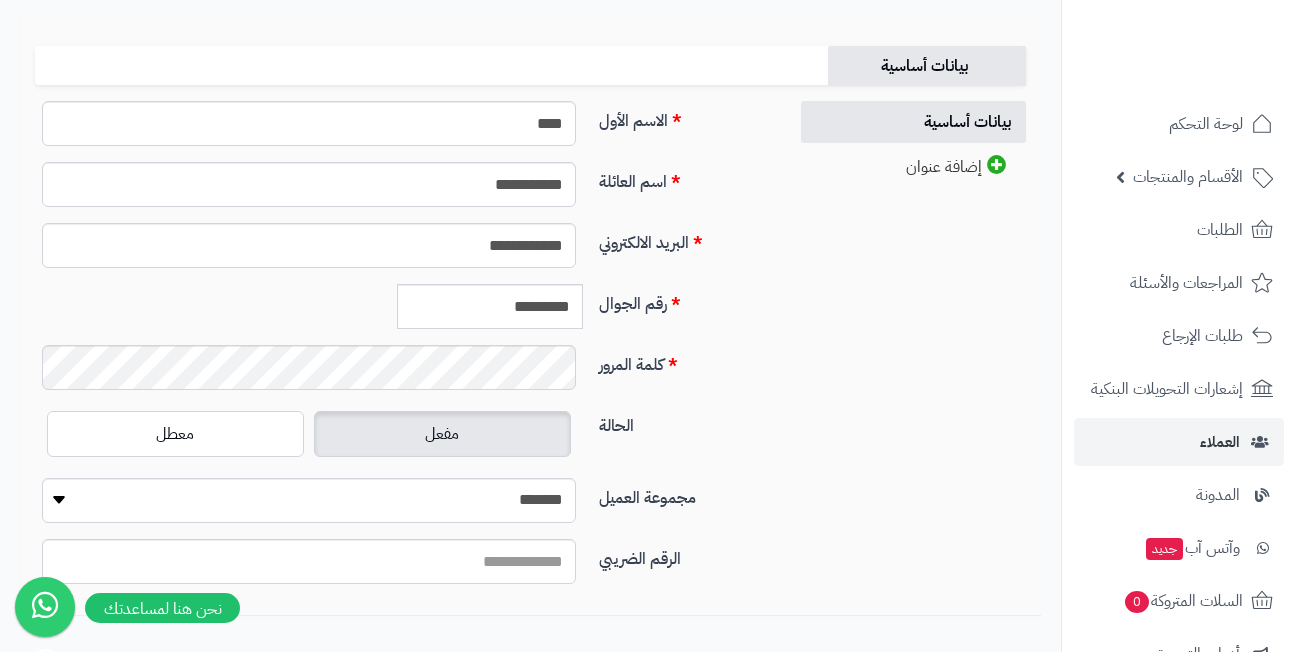 click on "الحالة
مفعل
معطل" at bounding box center (403, 442) 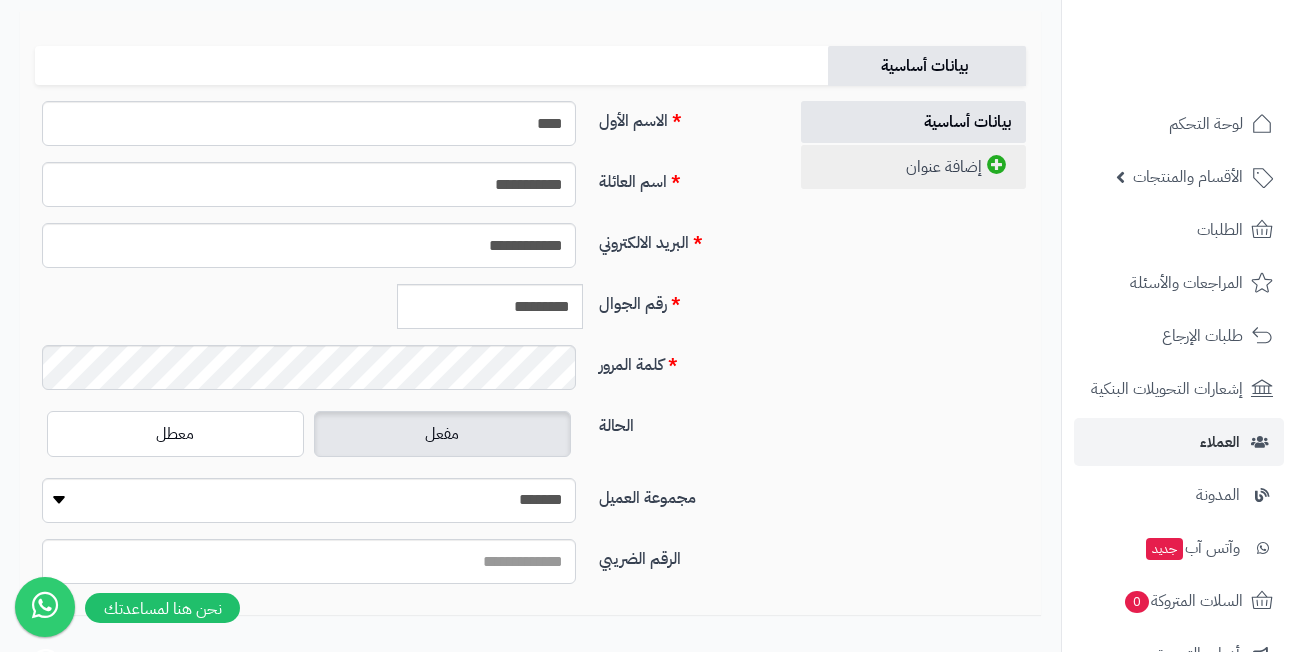 click on "إضافة عنوان" at bounding box center (913, 167) 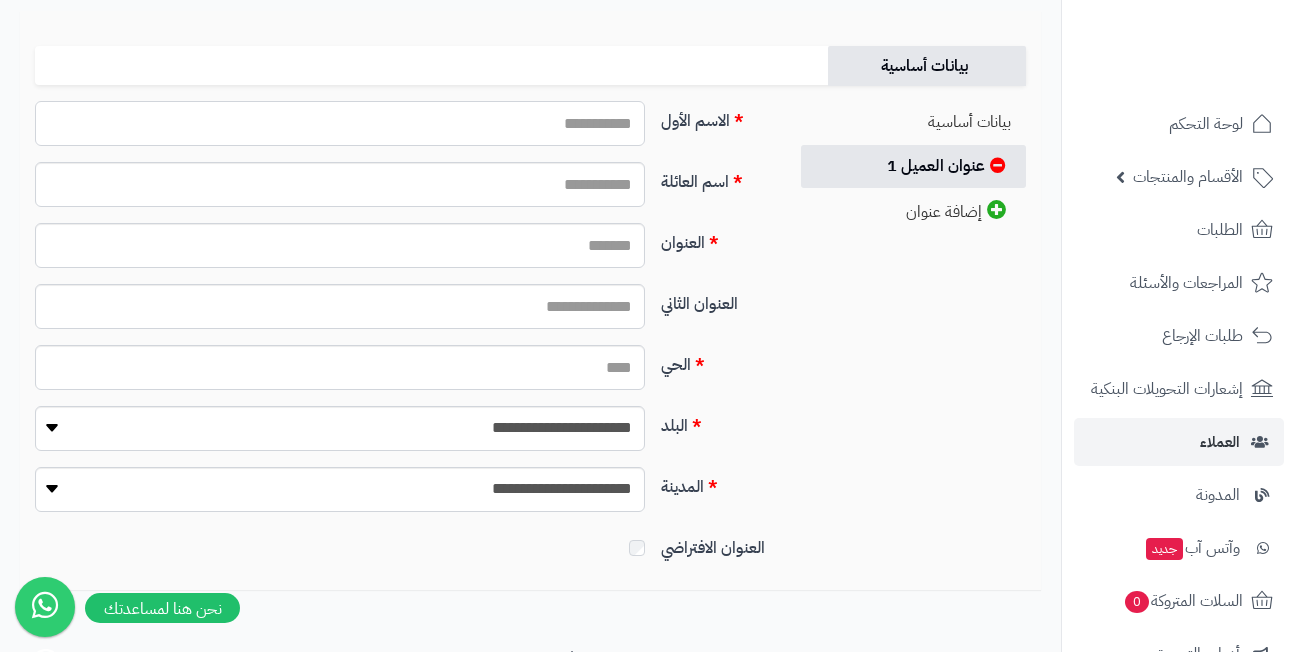 click on "الاسم الأول" at bounding box center (340, 123) 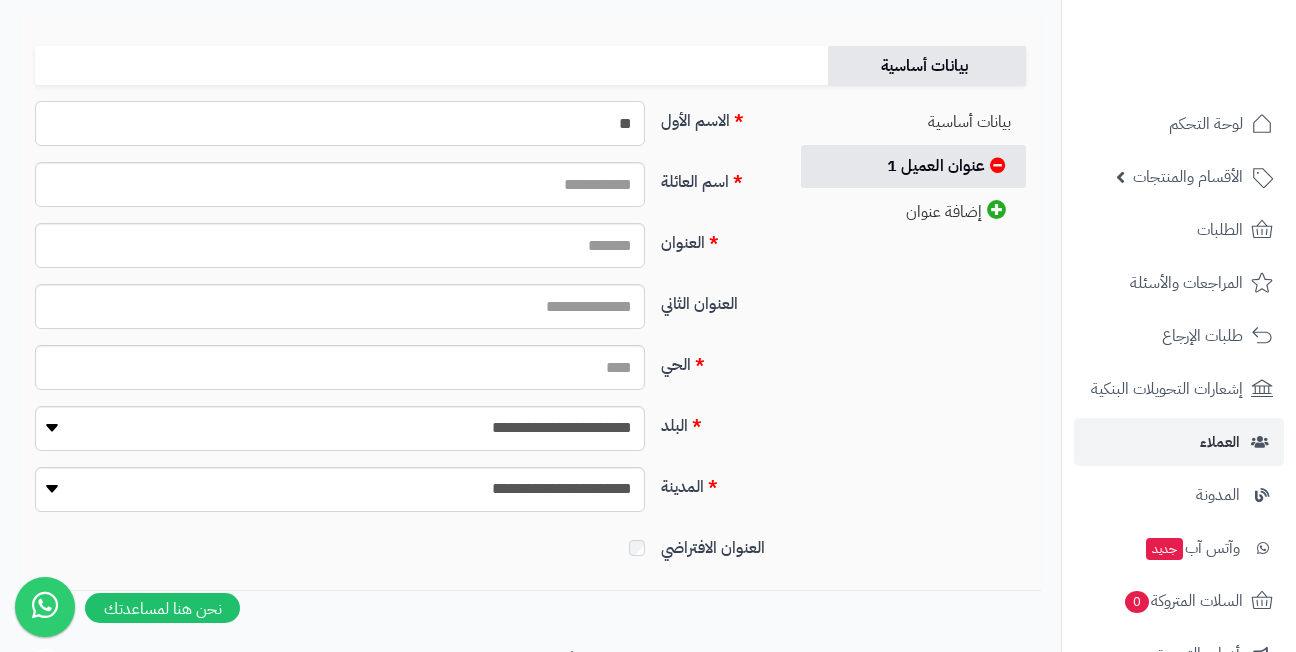 type on "*" 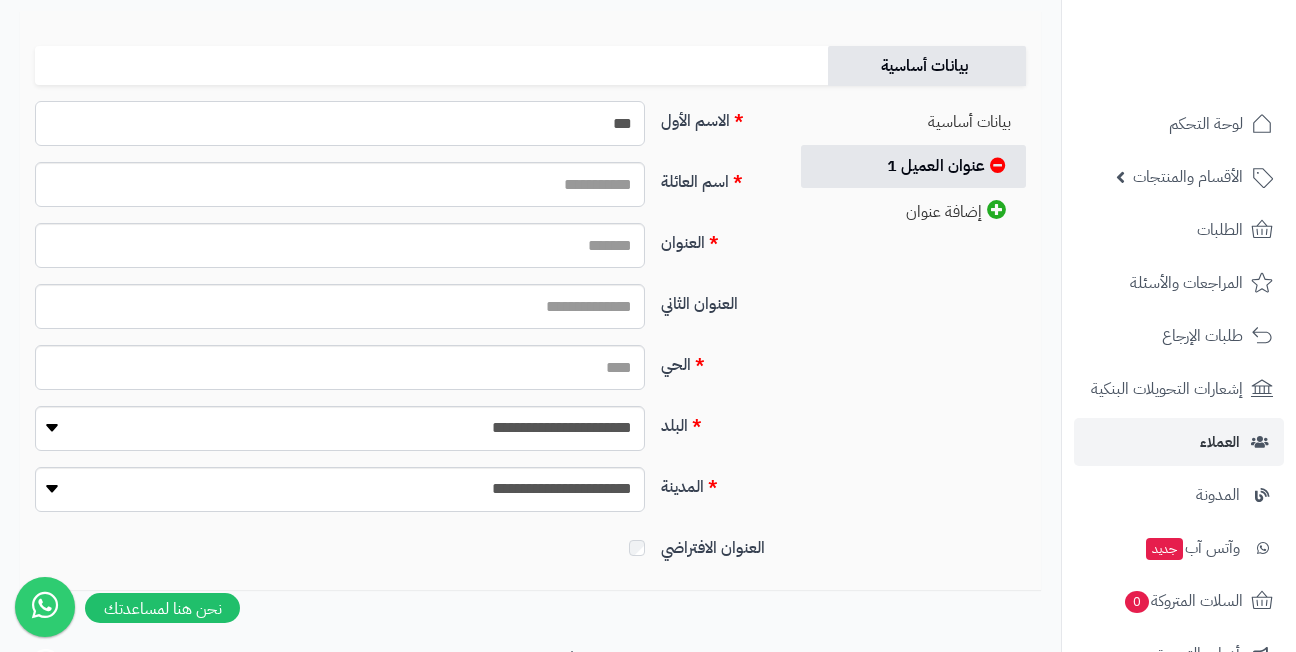 type on "***" 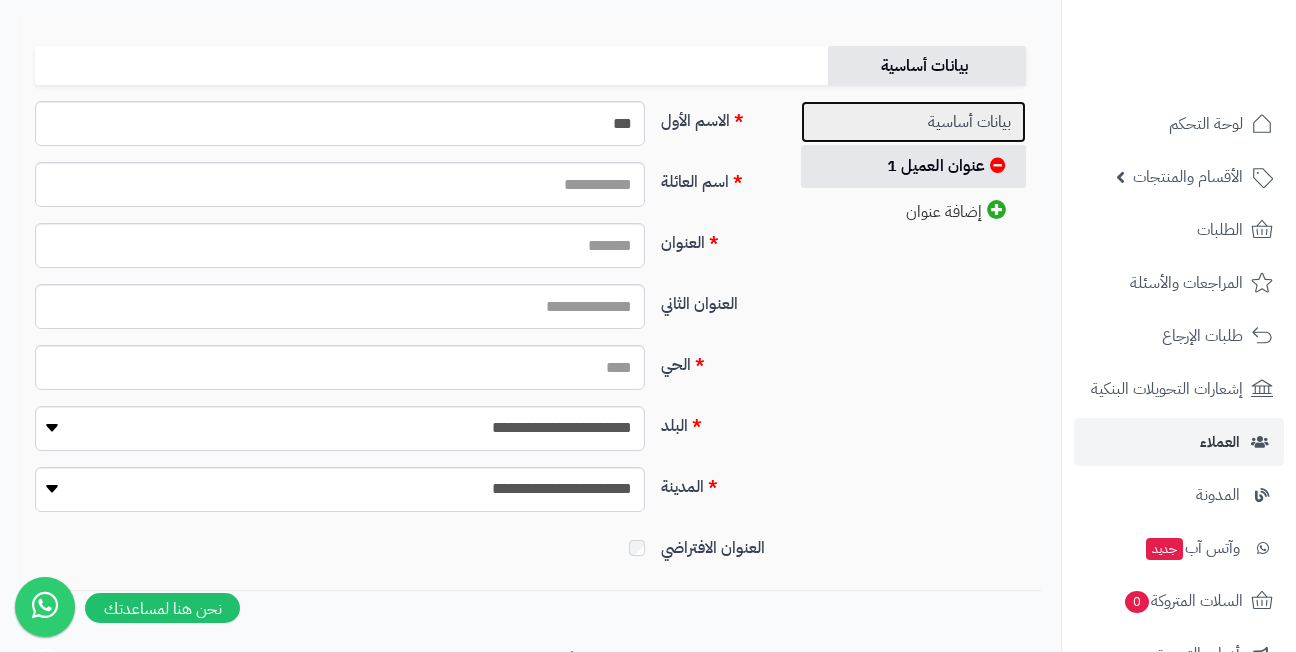 click on "بيانات أساسية" at bounding box center [913, 122] 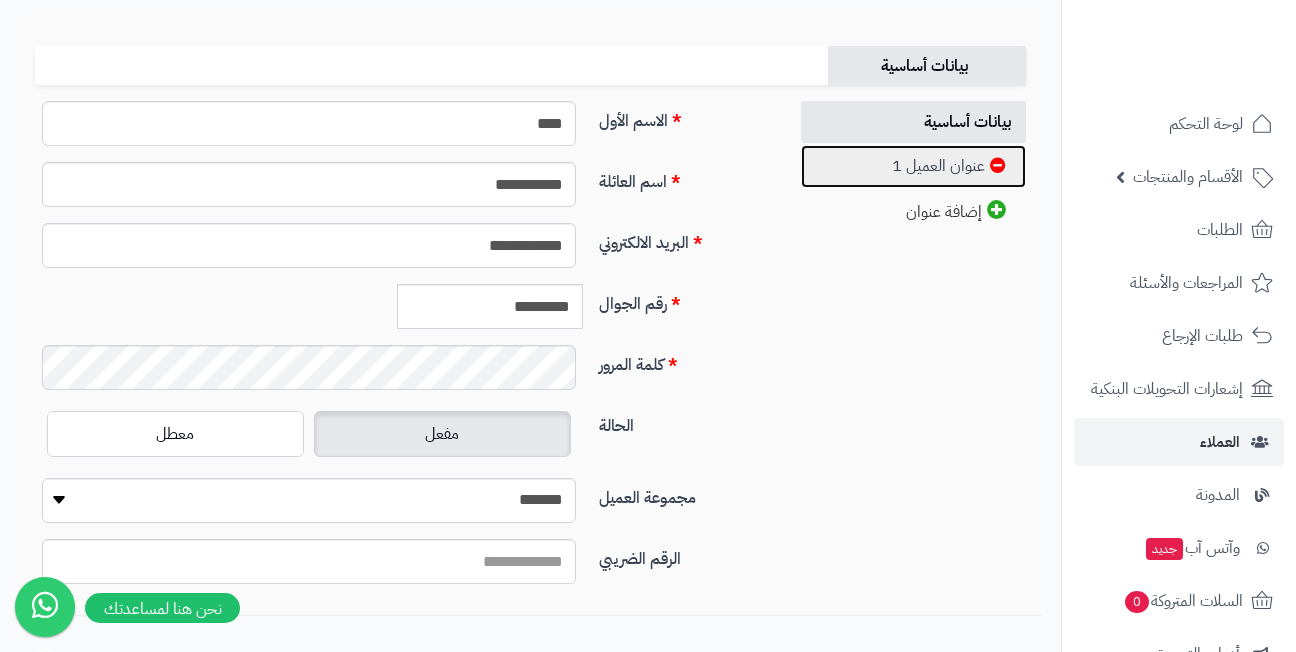 click on "عنوان العميل 1" at bounding box center [913, 166] 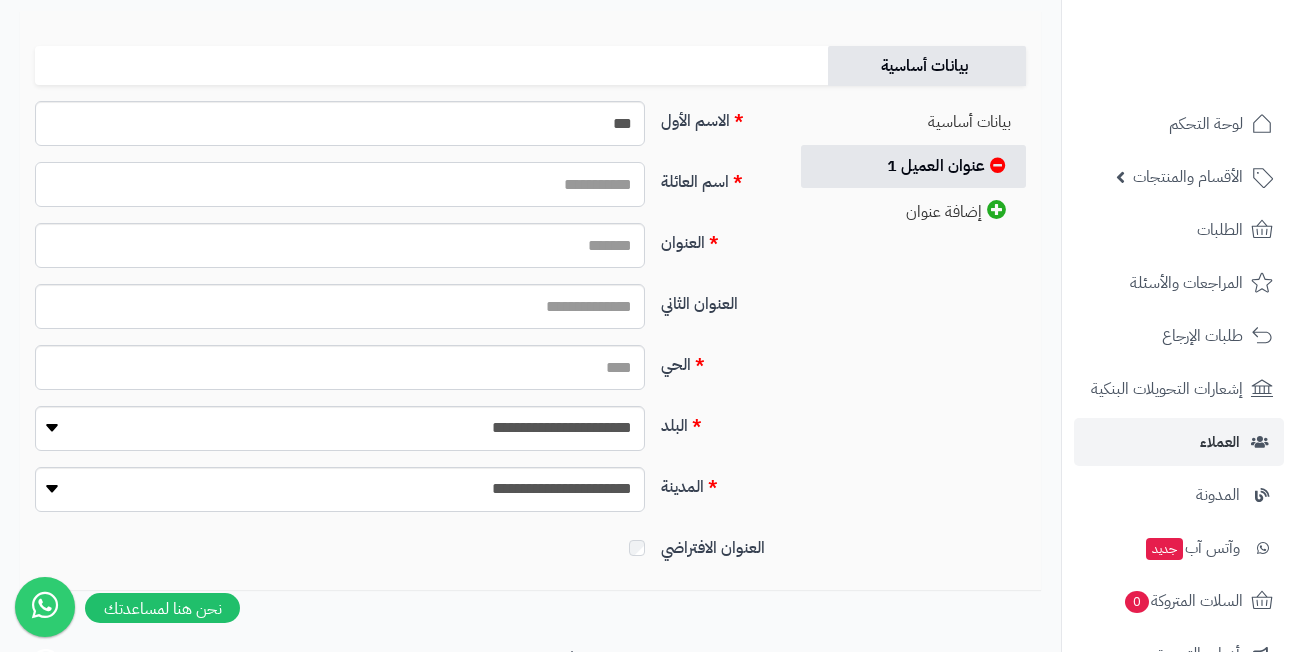 click on "اسم العائلة" at bounding box center (340, 184) 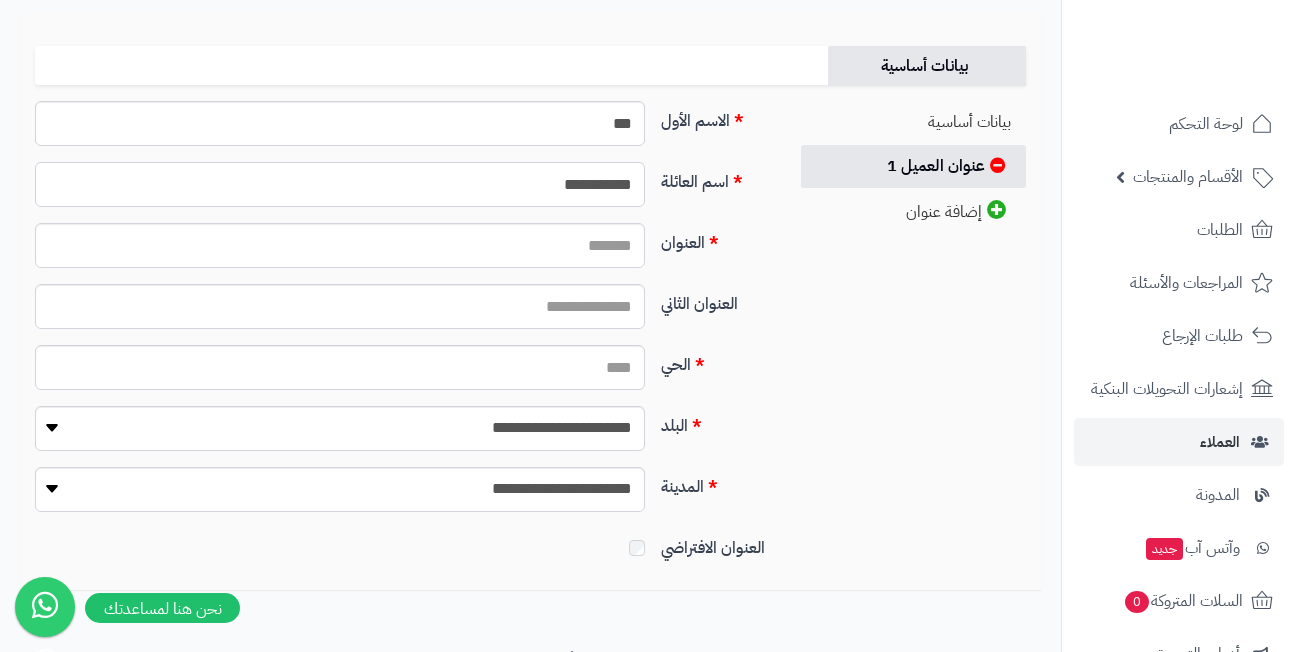 type on "**********" 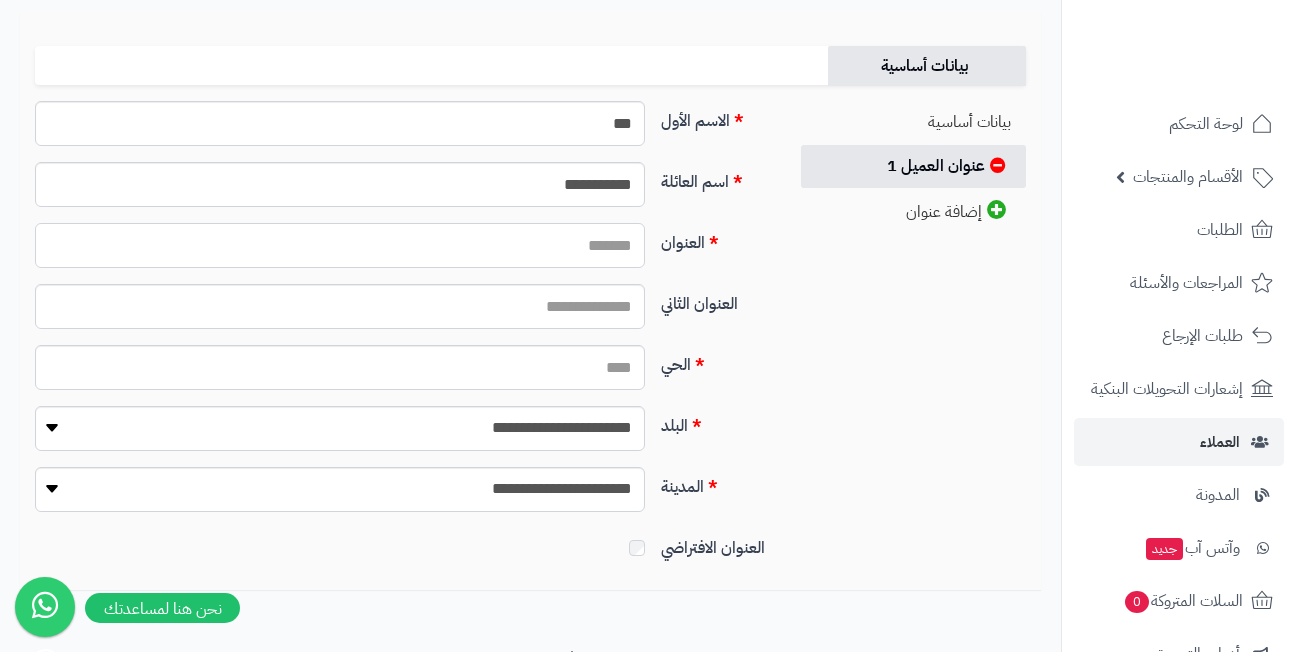 paste on "**********" 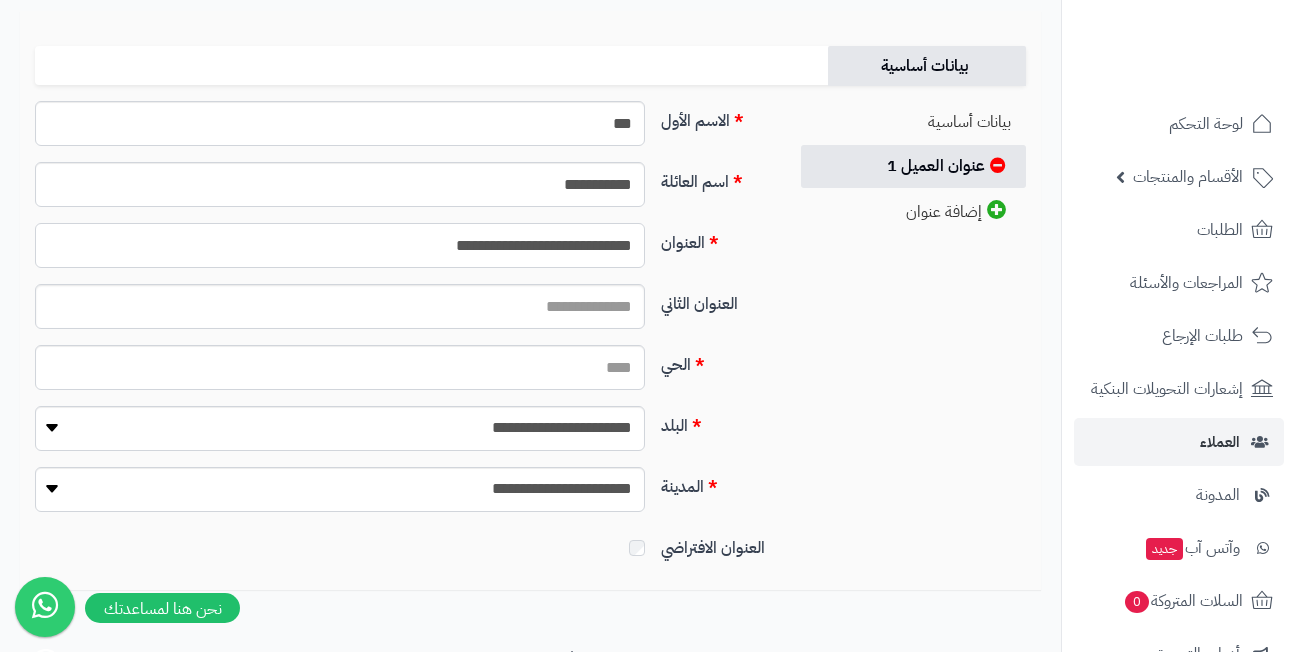 type on "**********" 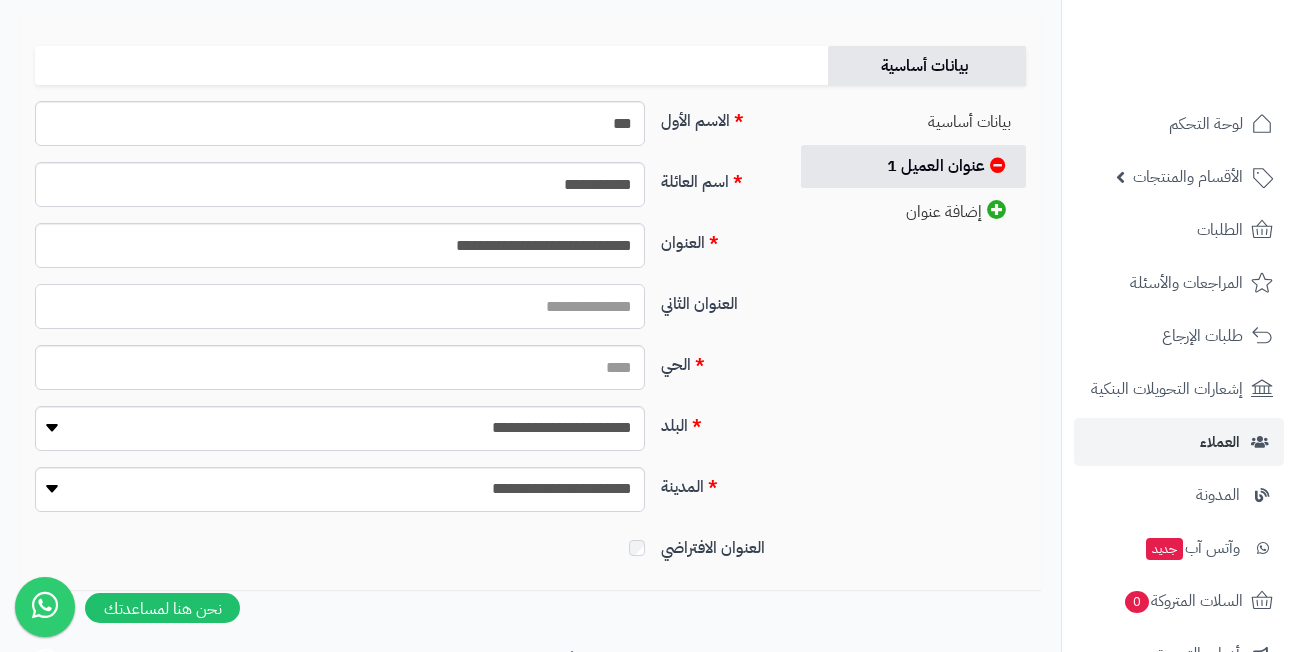 click on "العنوان الثاني" at bounding box center (340, 306) 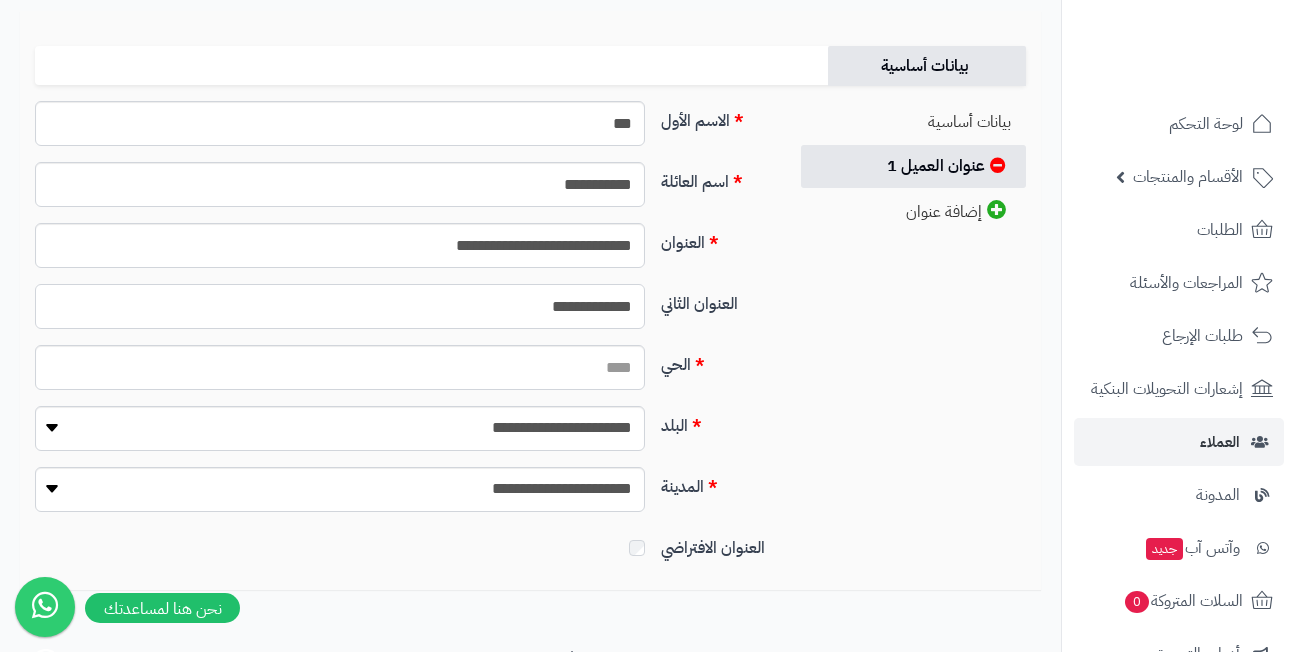 type on "**********" 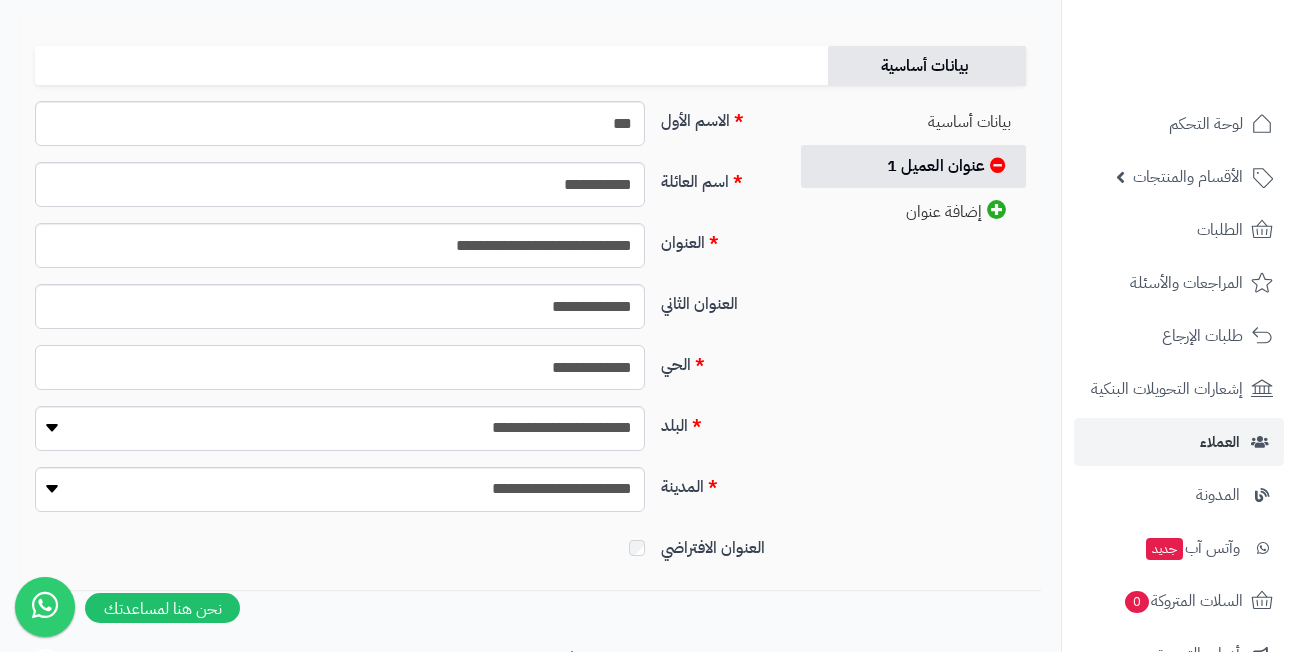 type on "**********" 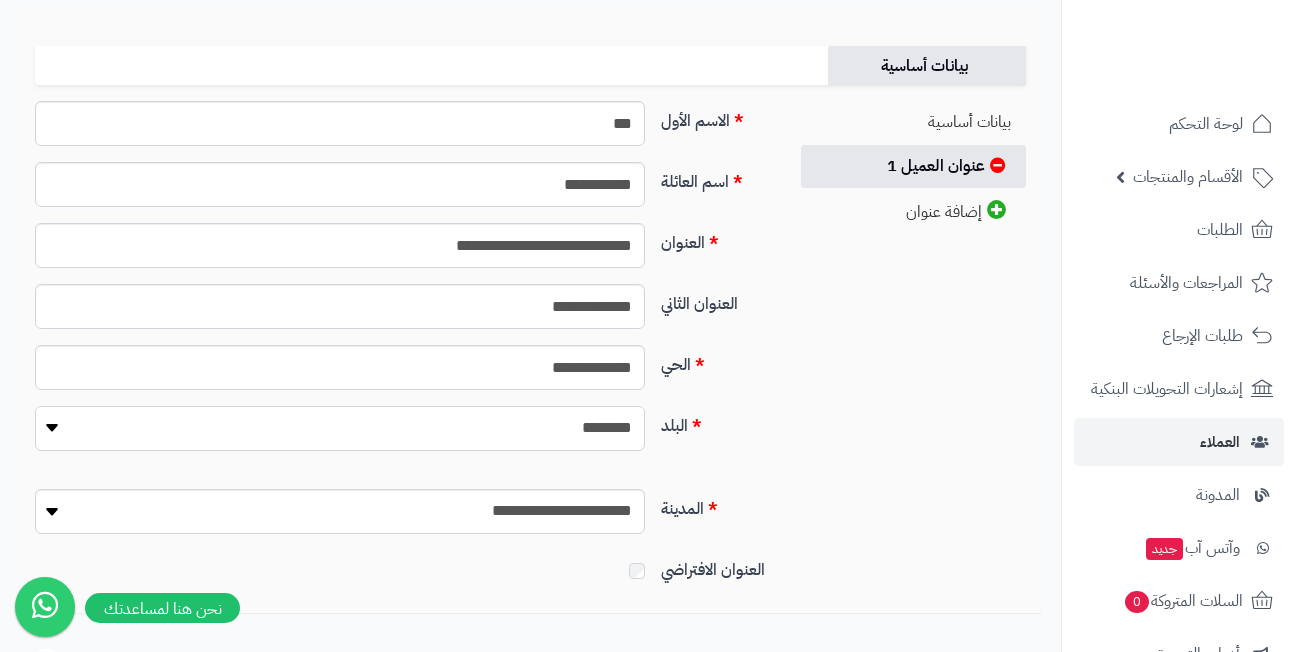 select on "***" 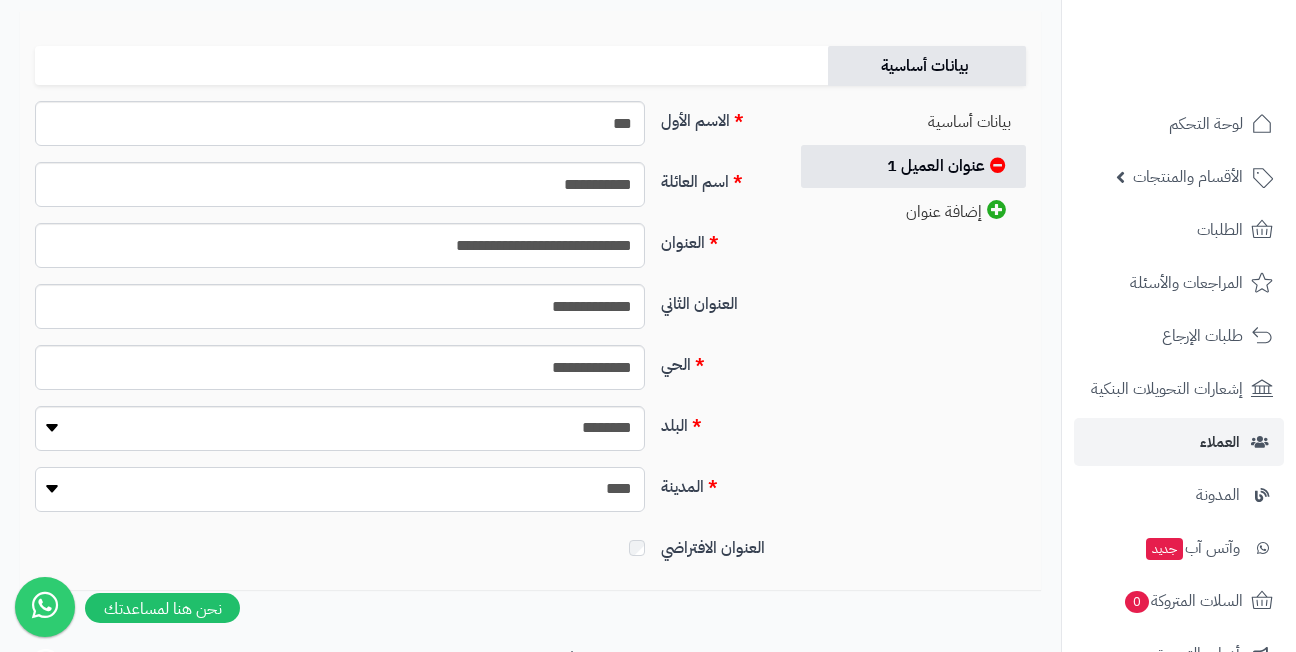 select on "***" 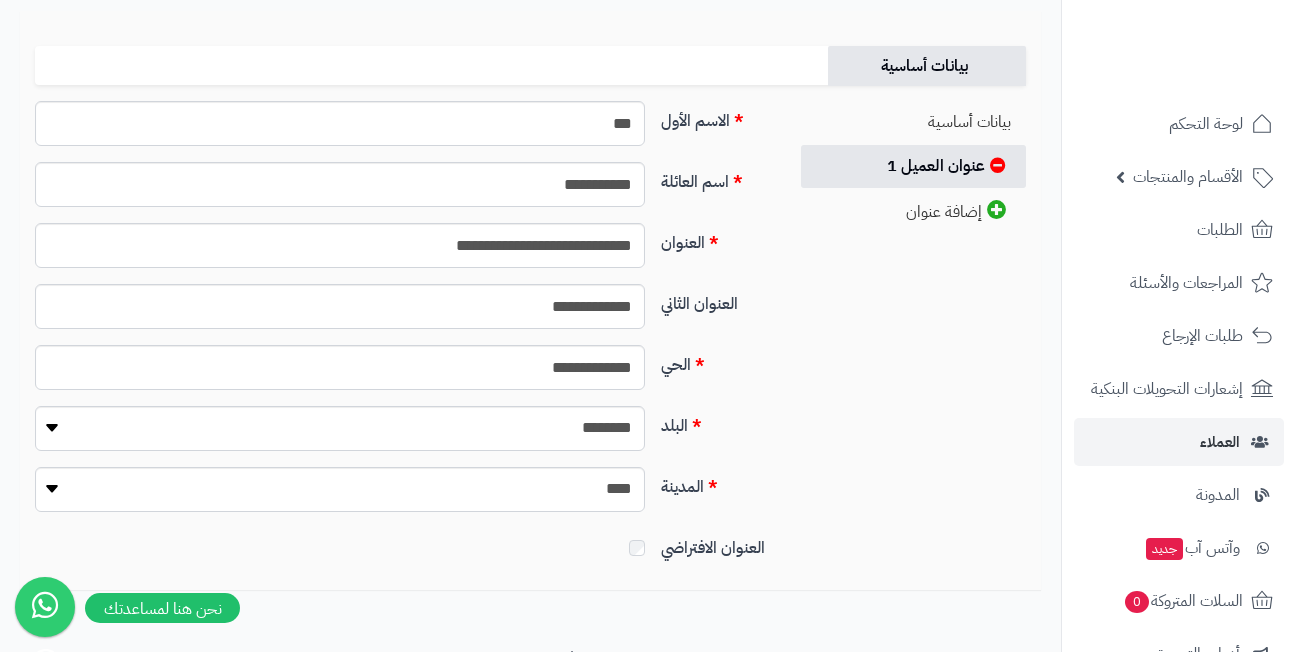 scroll, scrollTop: 0, scrollLeft: 0, axis: both 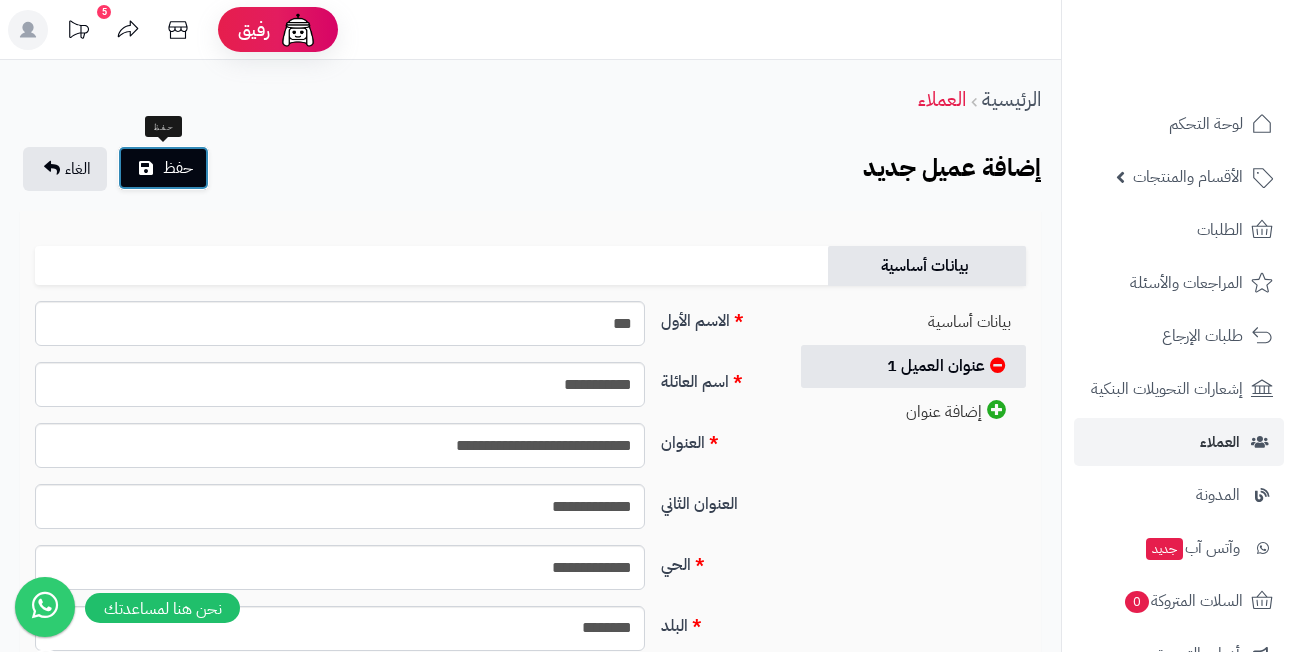 click on "حفظ" at bounding box center (178, 168) 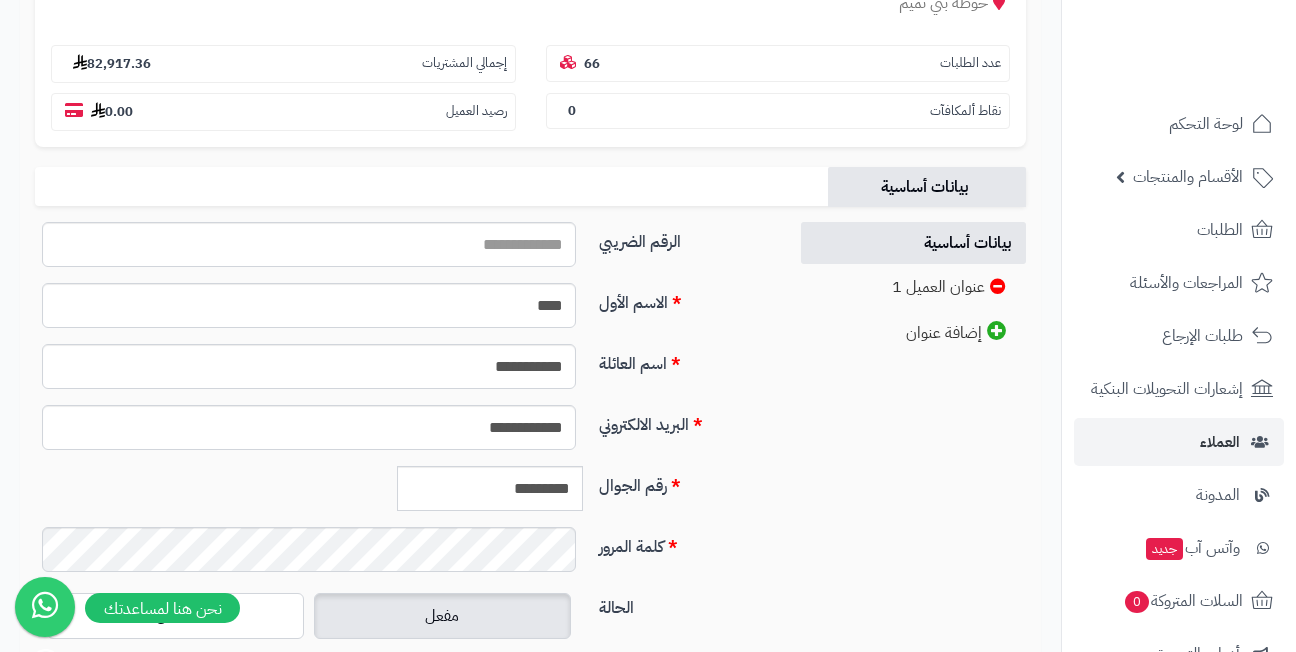 scroll, scrollTop: 400, scrollLeft: 0, axis: vertical 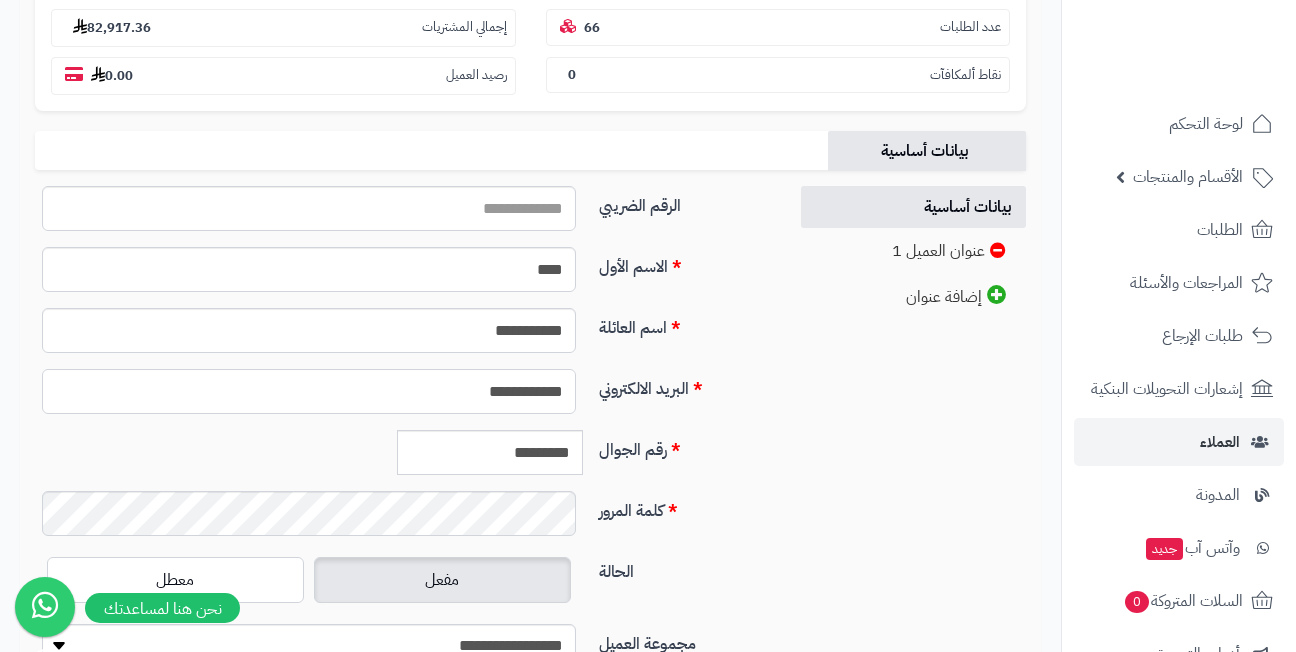 click on "**********" at bounding box center (309, 391) 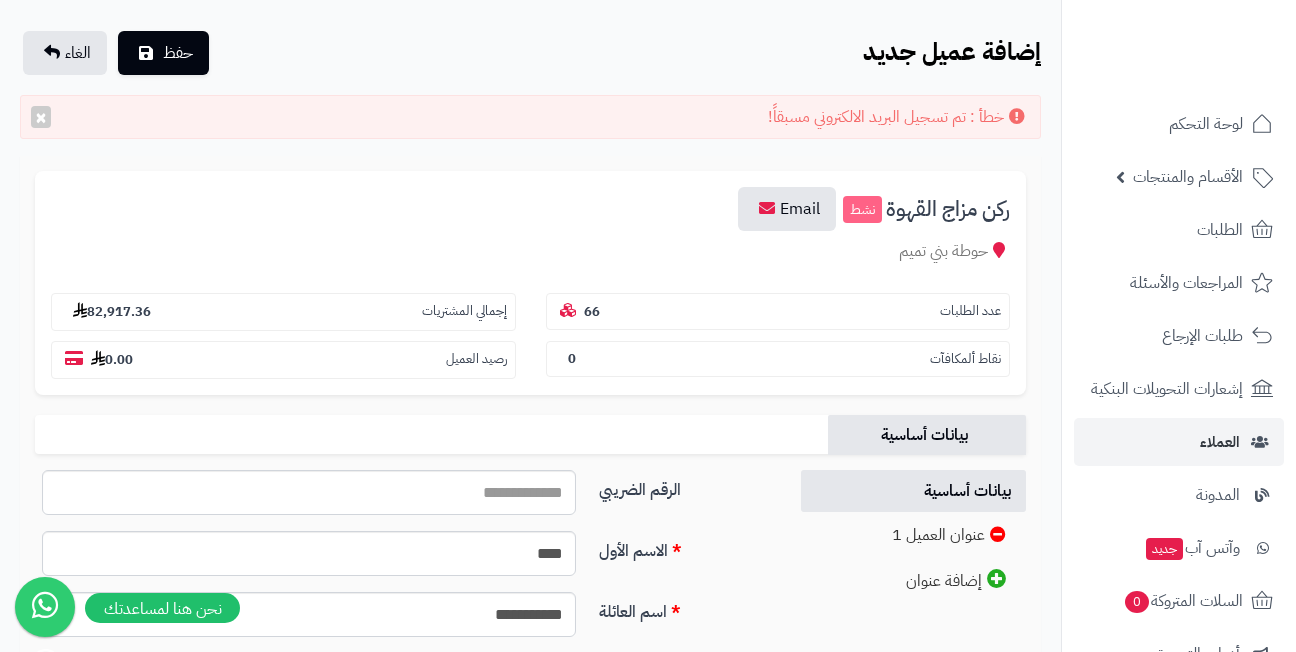 scroll, scrollTop: 0, scrollLeft: 0, axis: both 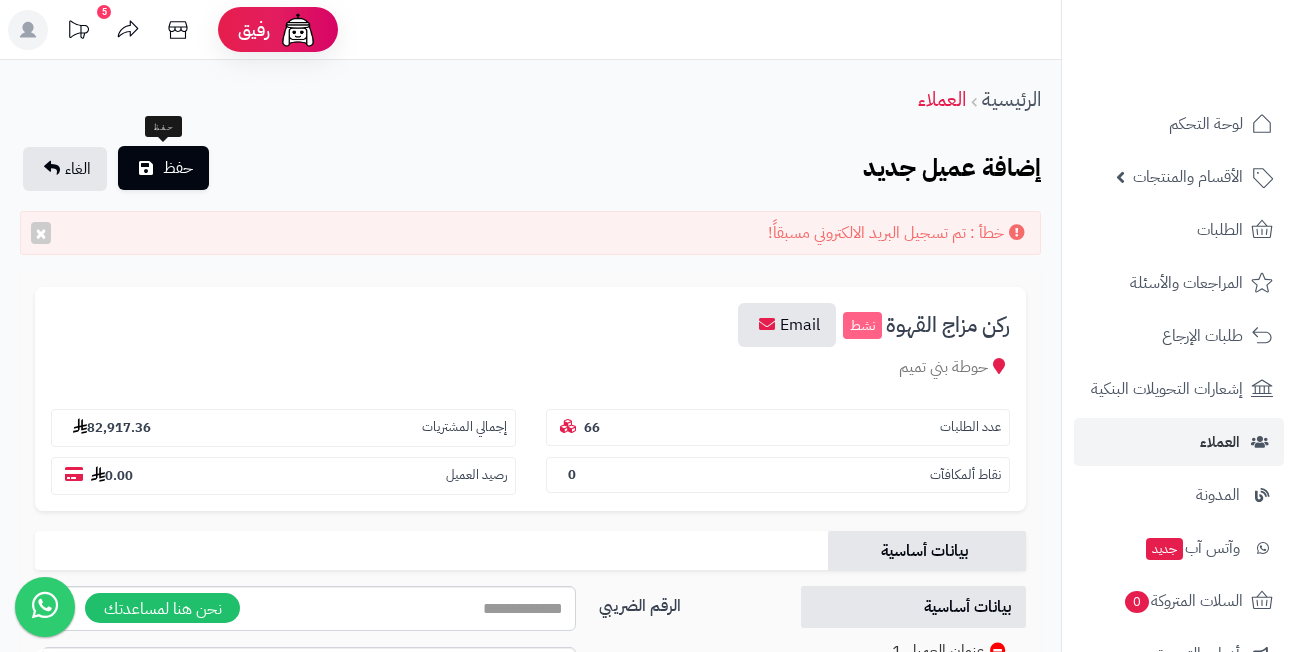 type on "**********" 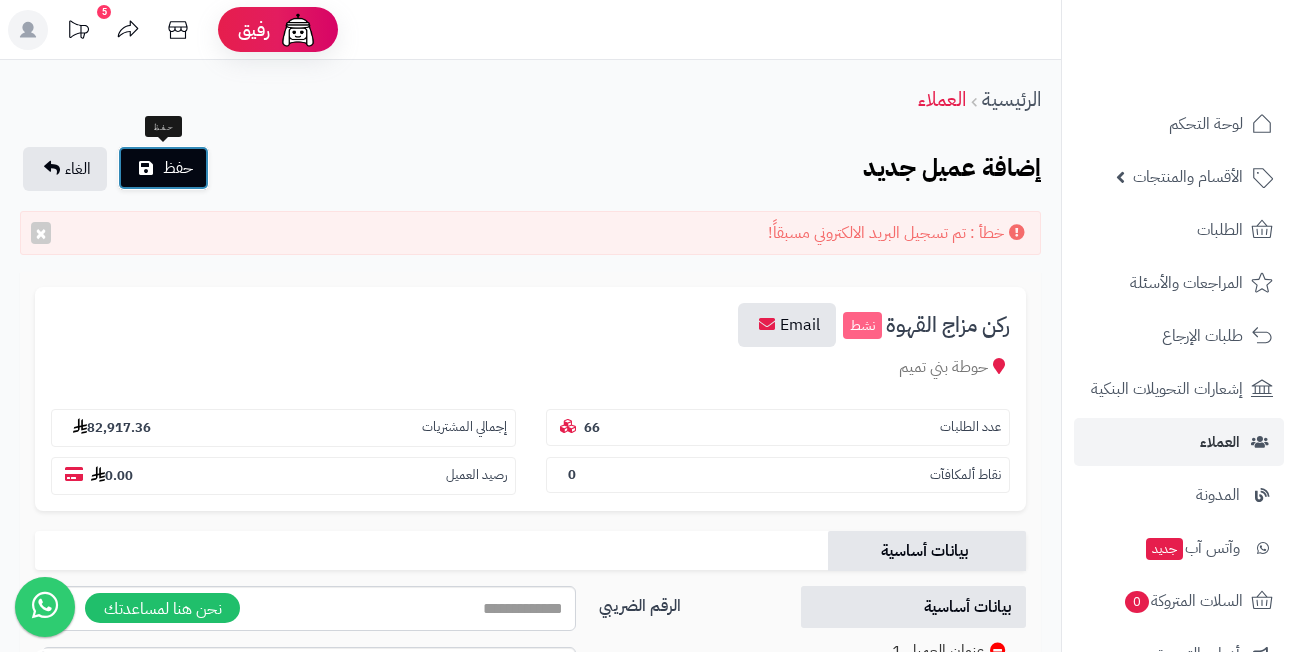 click on "حفظ" at bounding box center (178, 168) 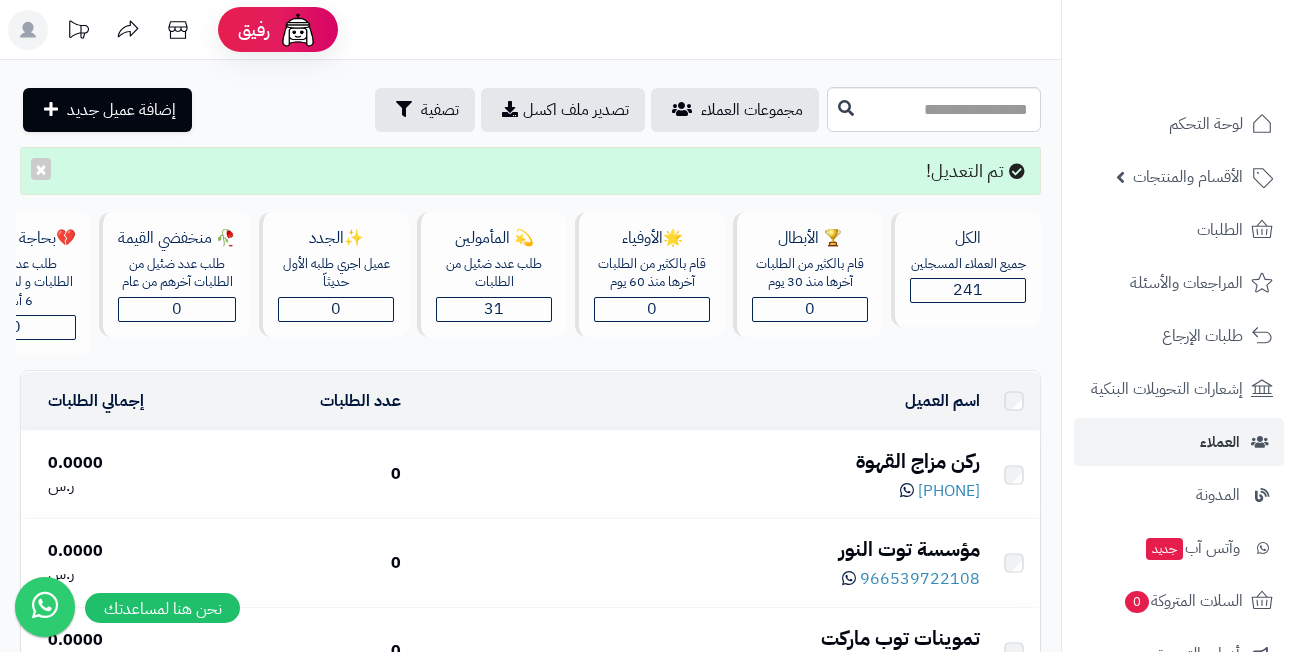 scroll, scrollTop: 0, scrollLeft: 0, axis: both 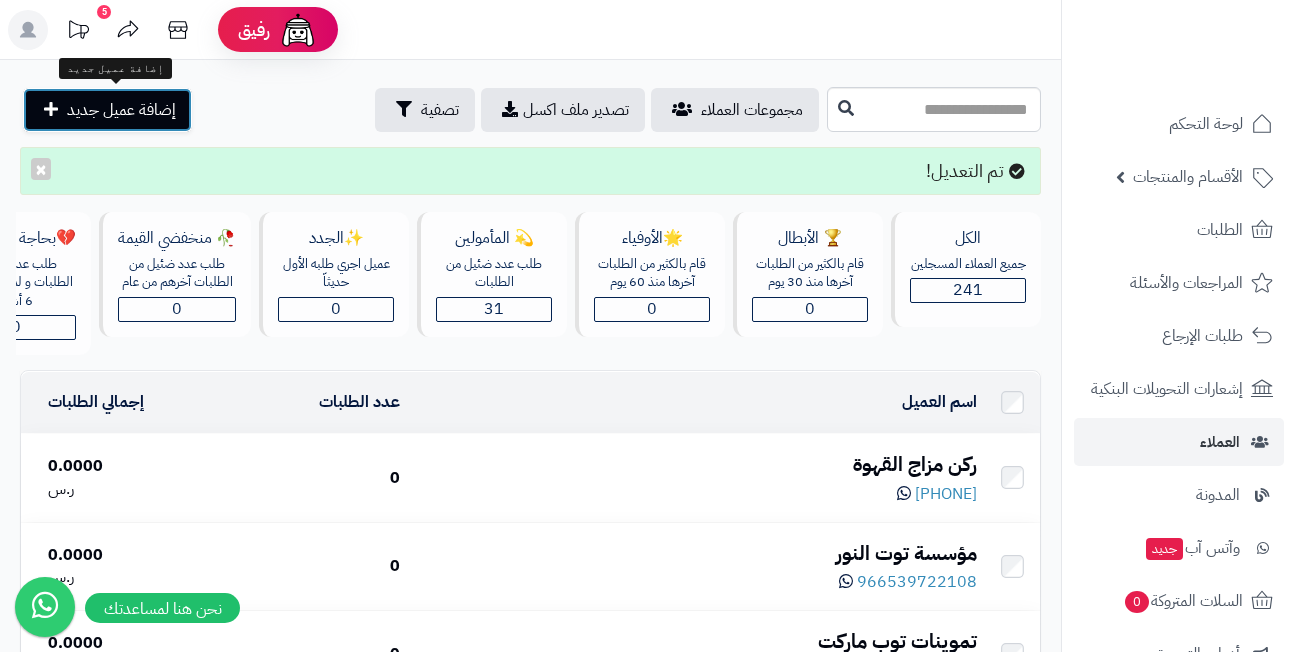 click on "إضافة عميل جديد" at bounding box center [121, 110] 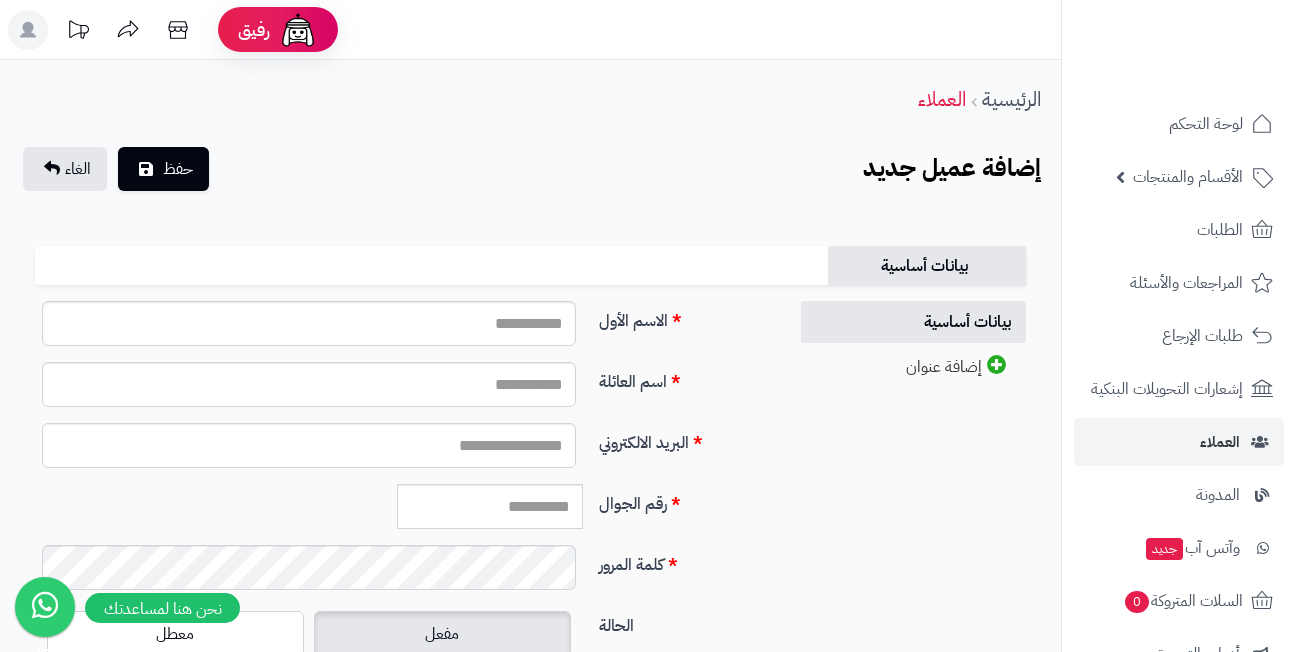 scroll, scrollTop: 0, scrollLeft: 0, axis: both 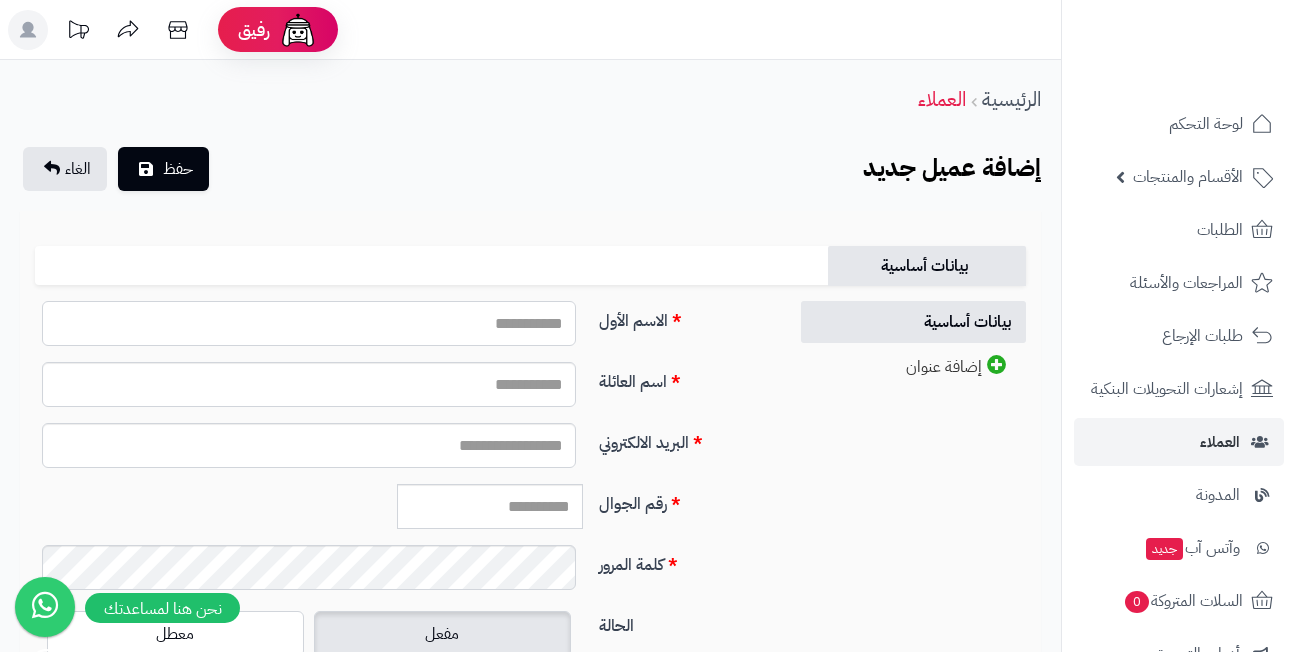 click on "الاسم الأول" at bounding box center (309, 323) 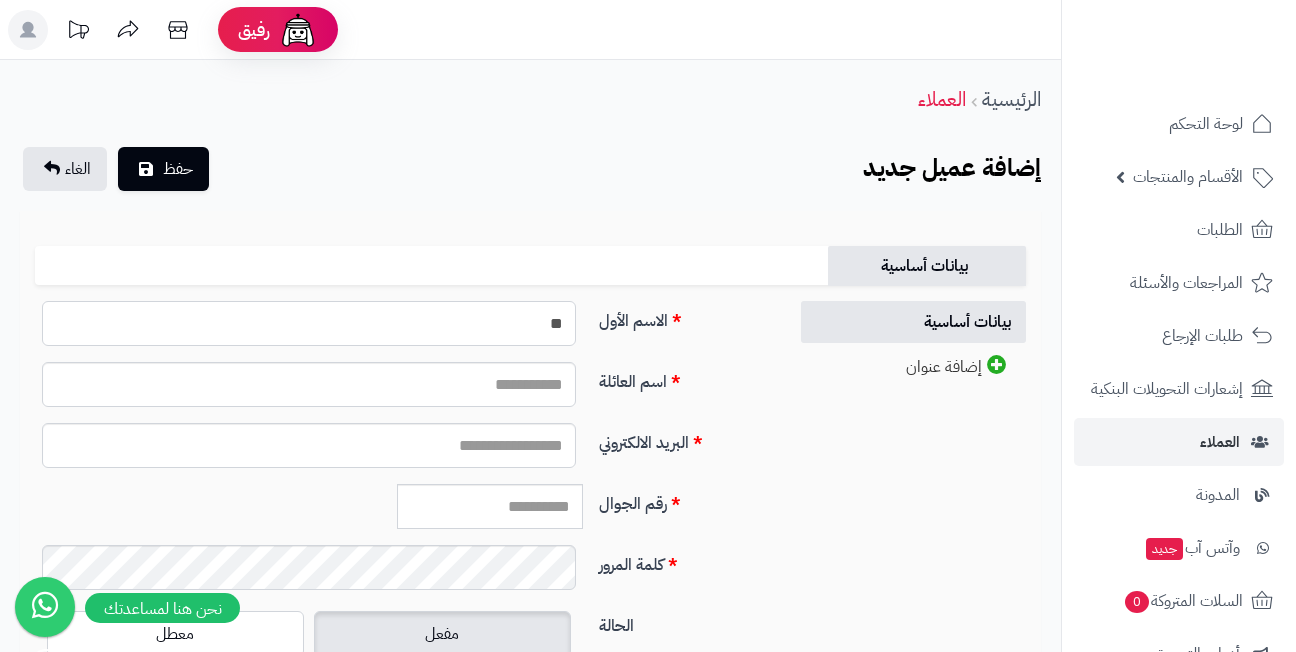 type on "*" 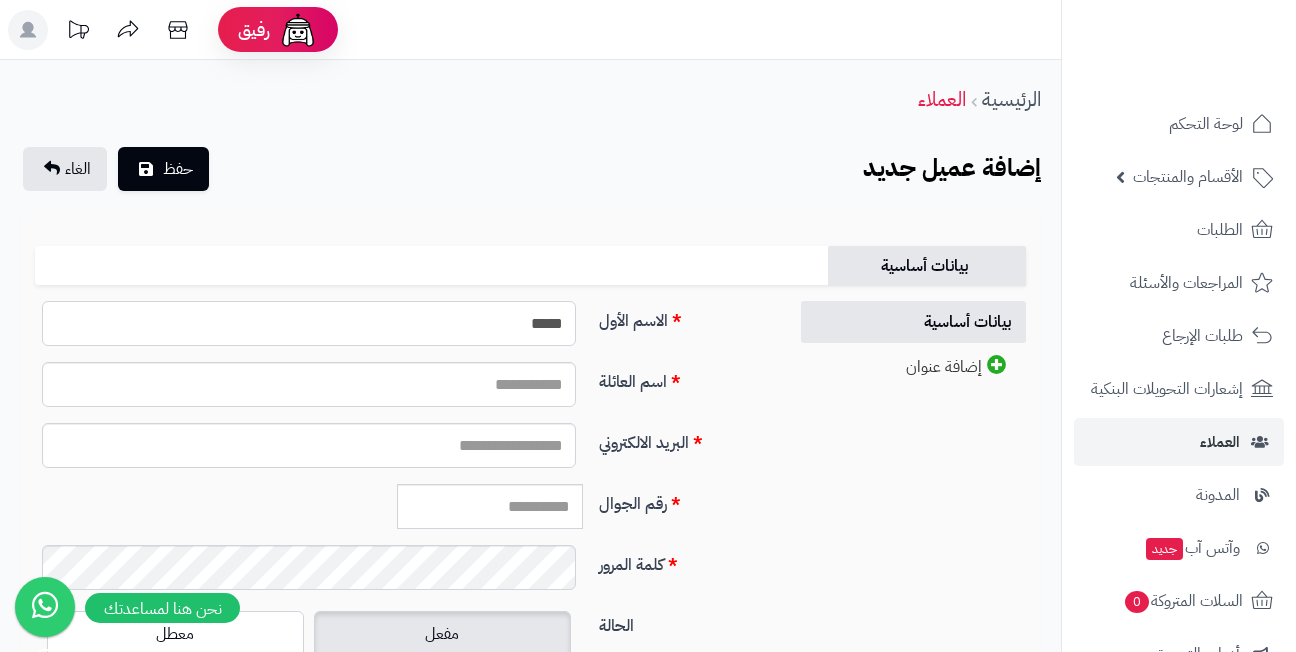 type on "****" 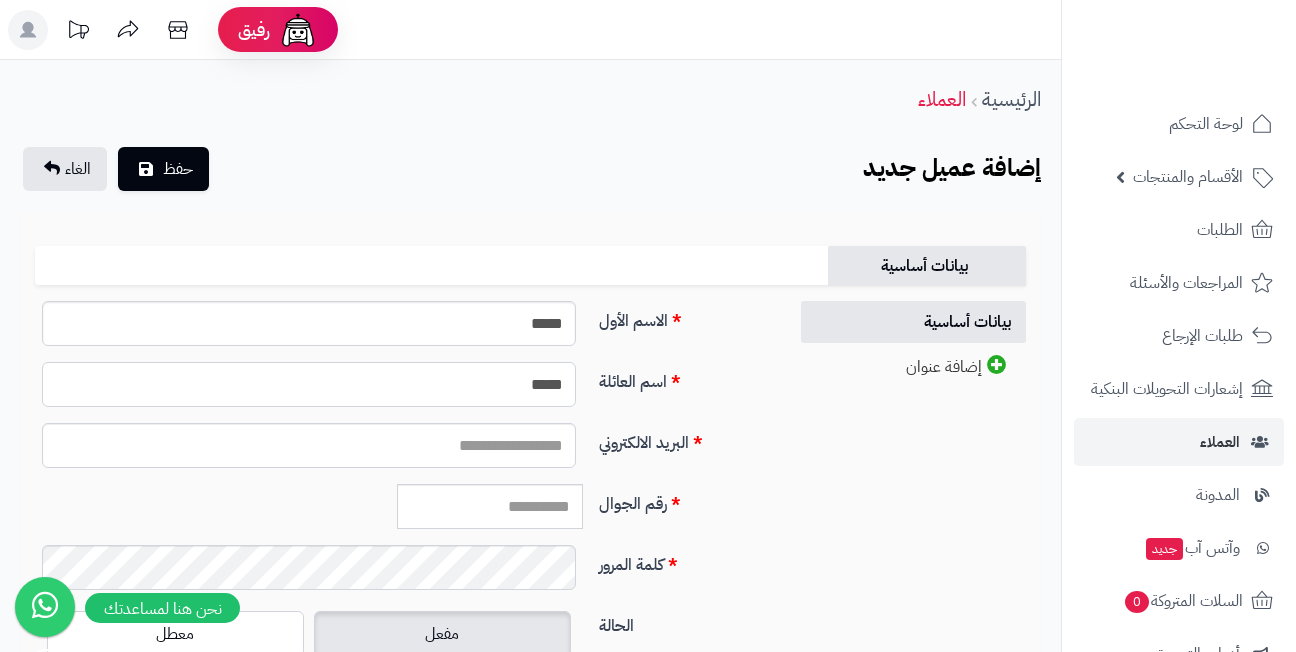 type on "*****" 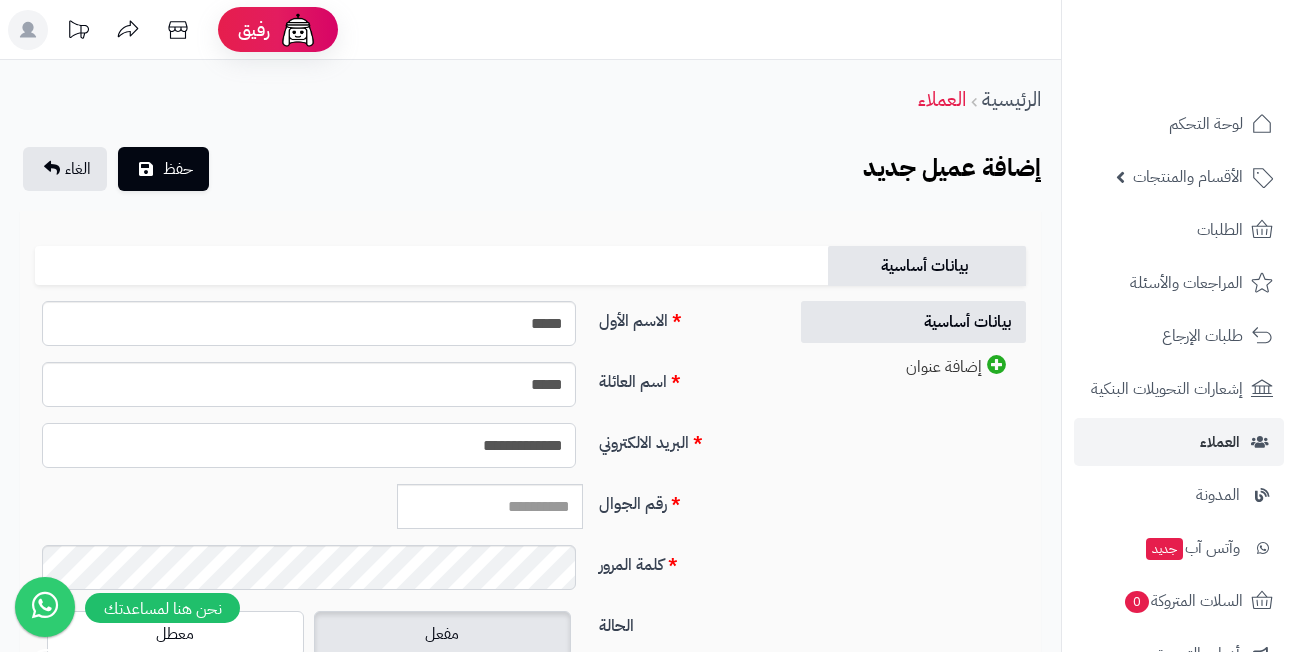 type on "**********" 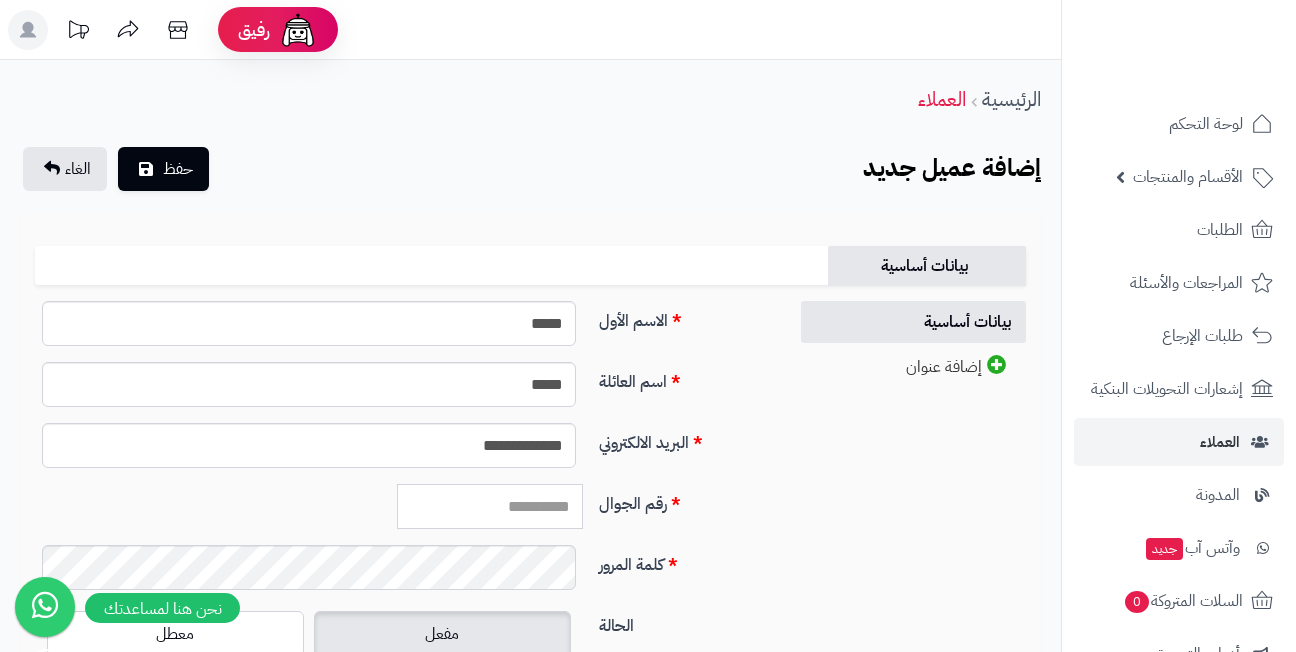 paste on "*********" 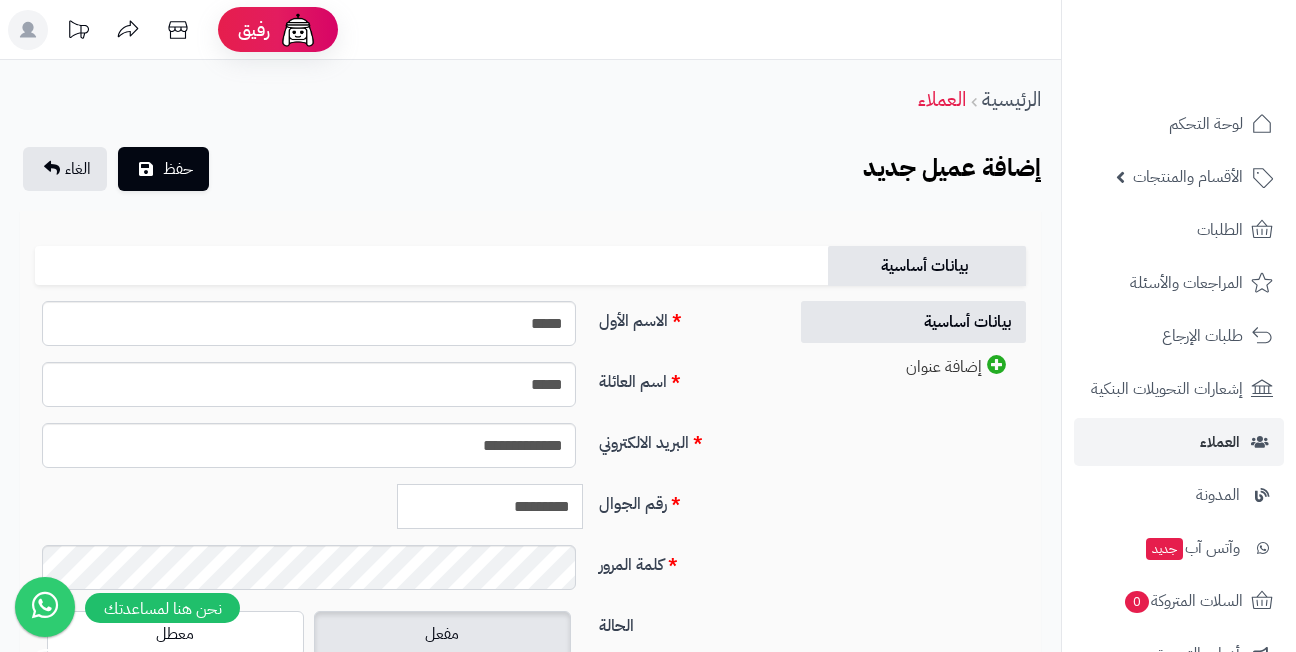 type on "*********" 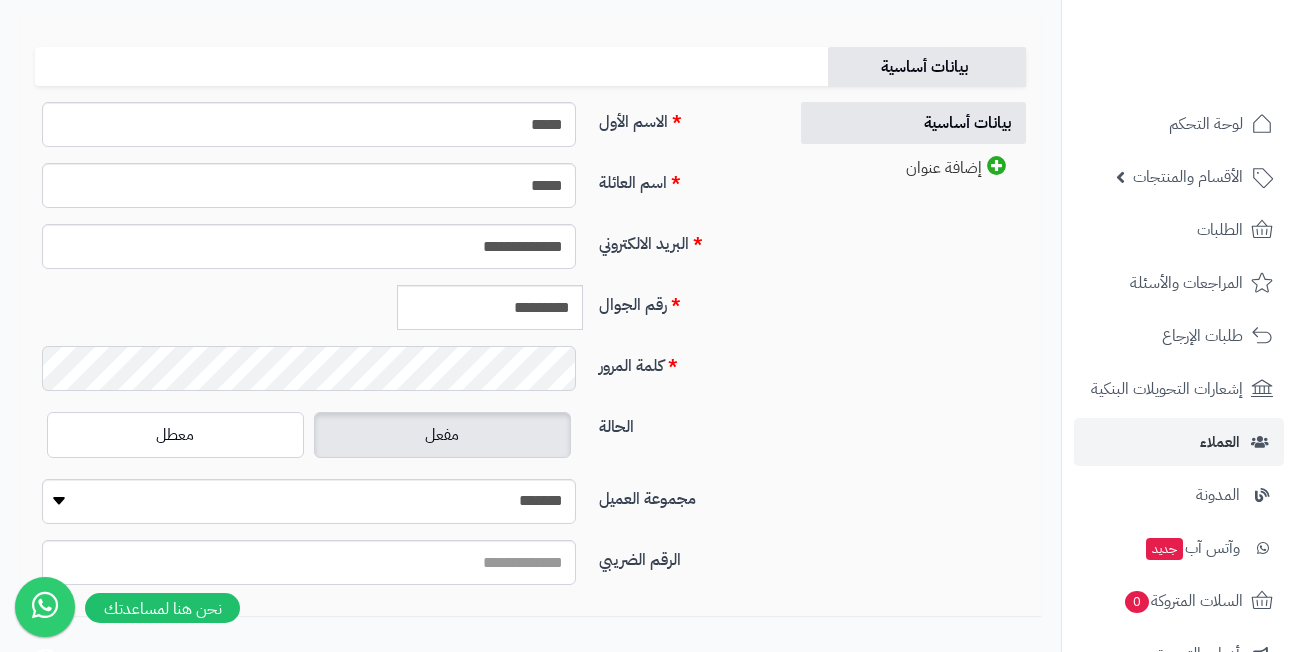 scroll, scrollTop: 200, scrollLeft: 0, axis: vertical 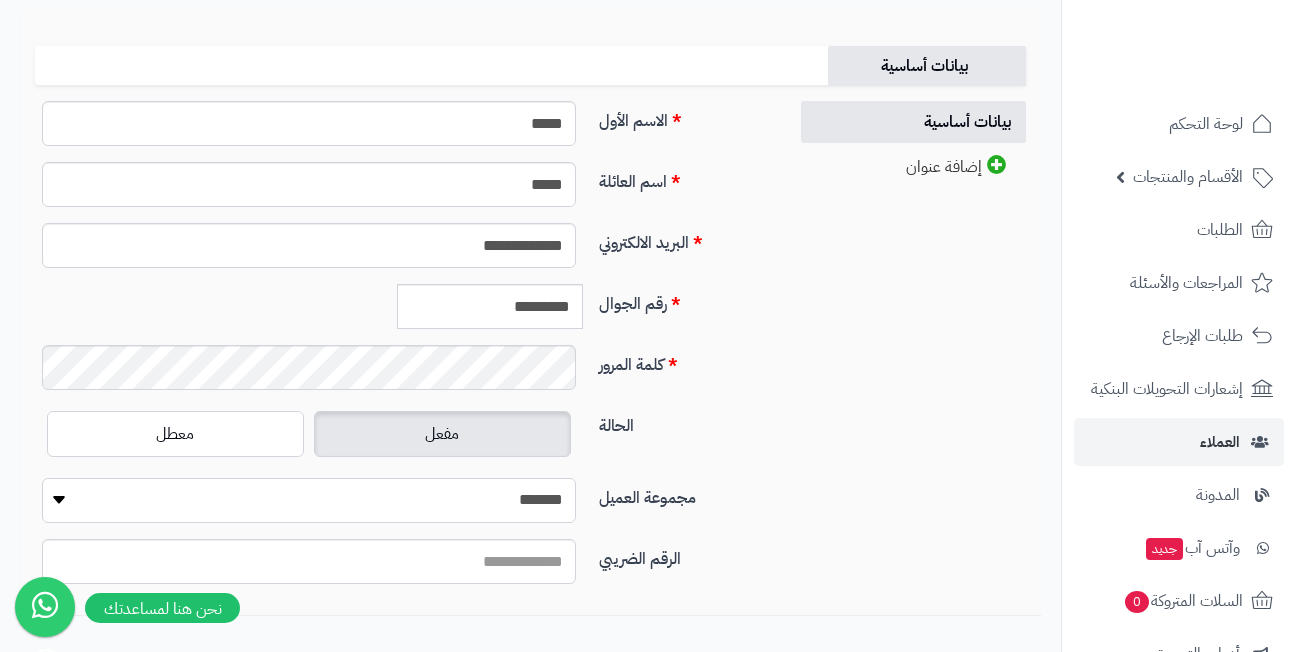 click on "**********" at bounding box center [309, 500] 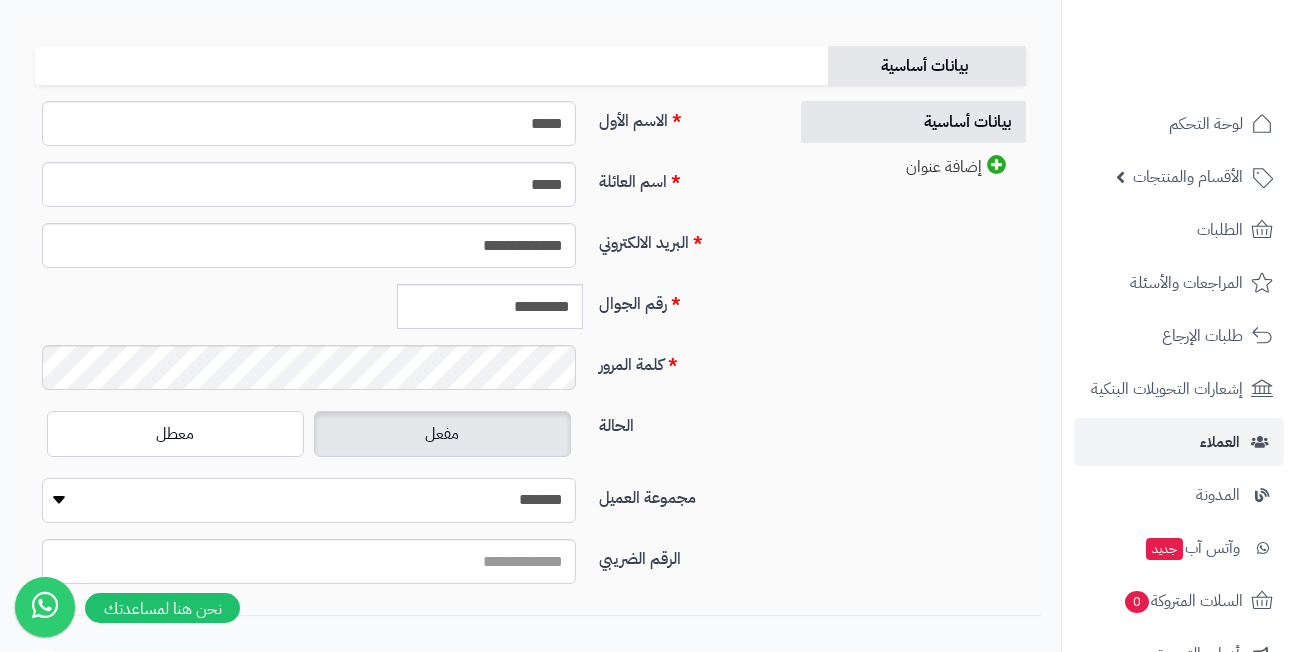 select on "*" 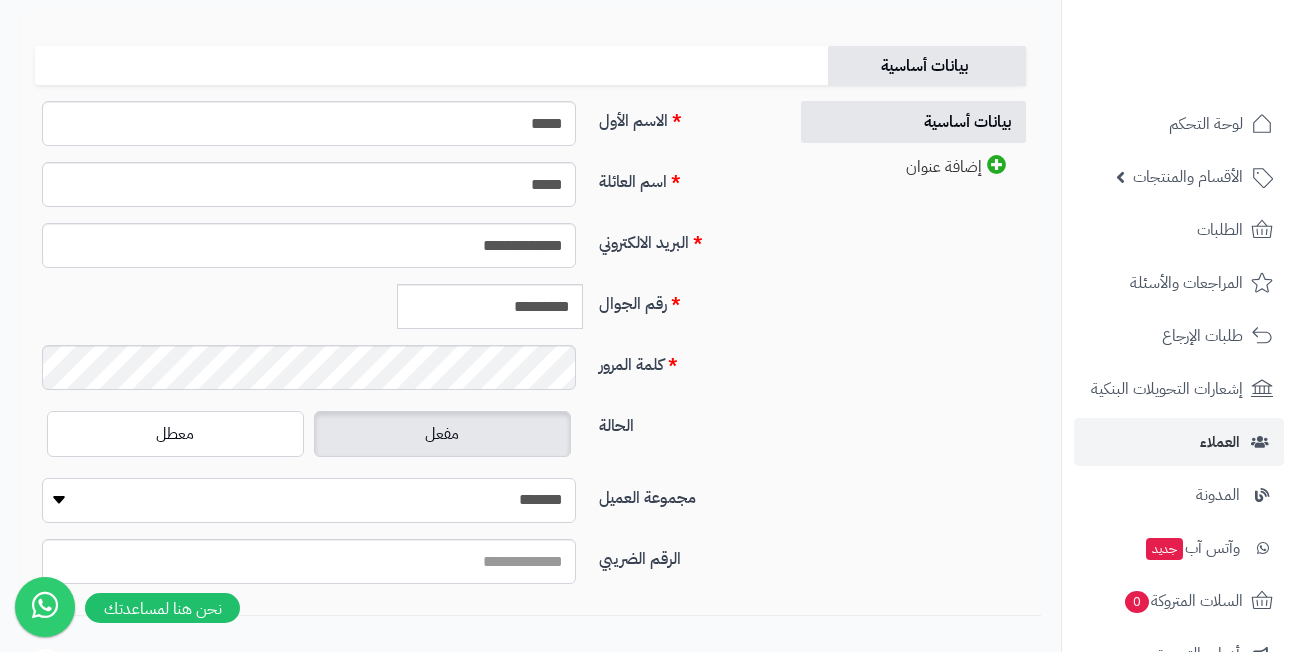 click on "**********" at bounding box center [309, 500] 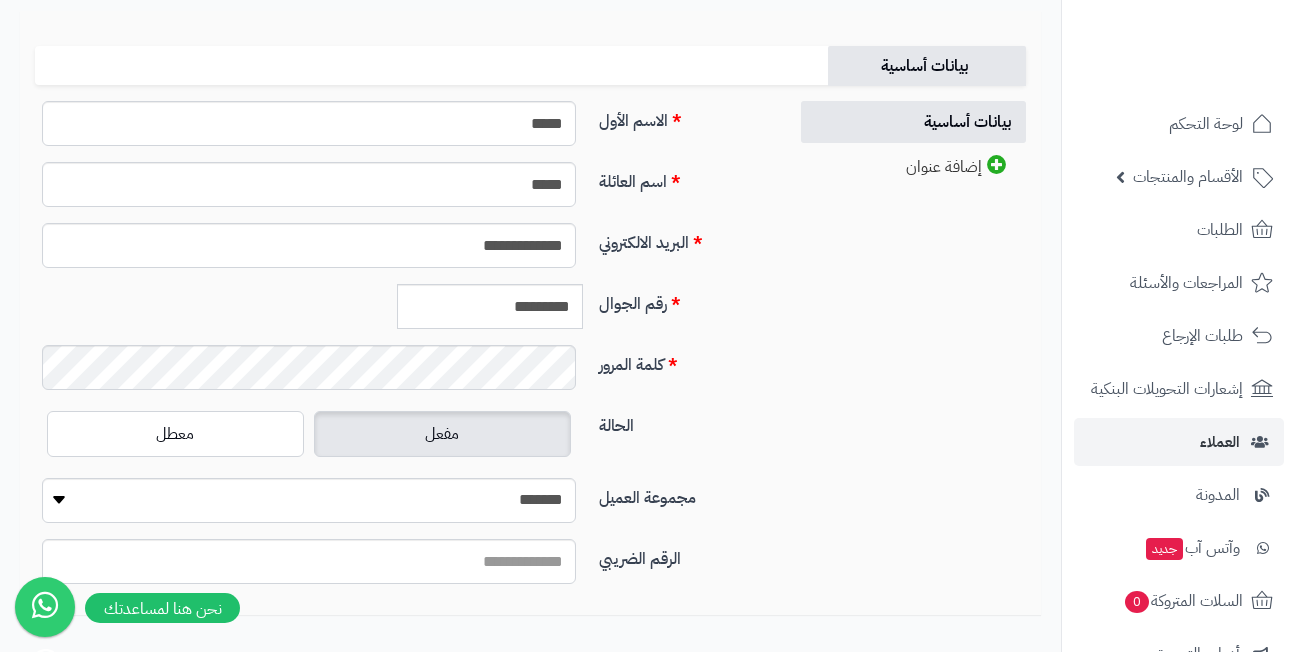 click on "الحالة" at bounding box center (685, 422) 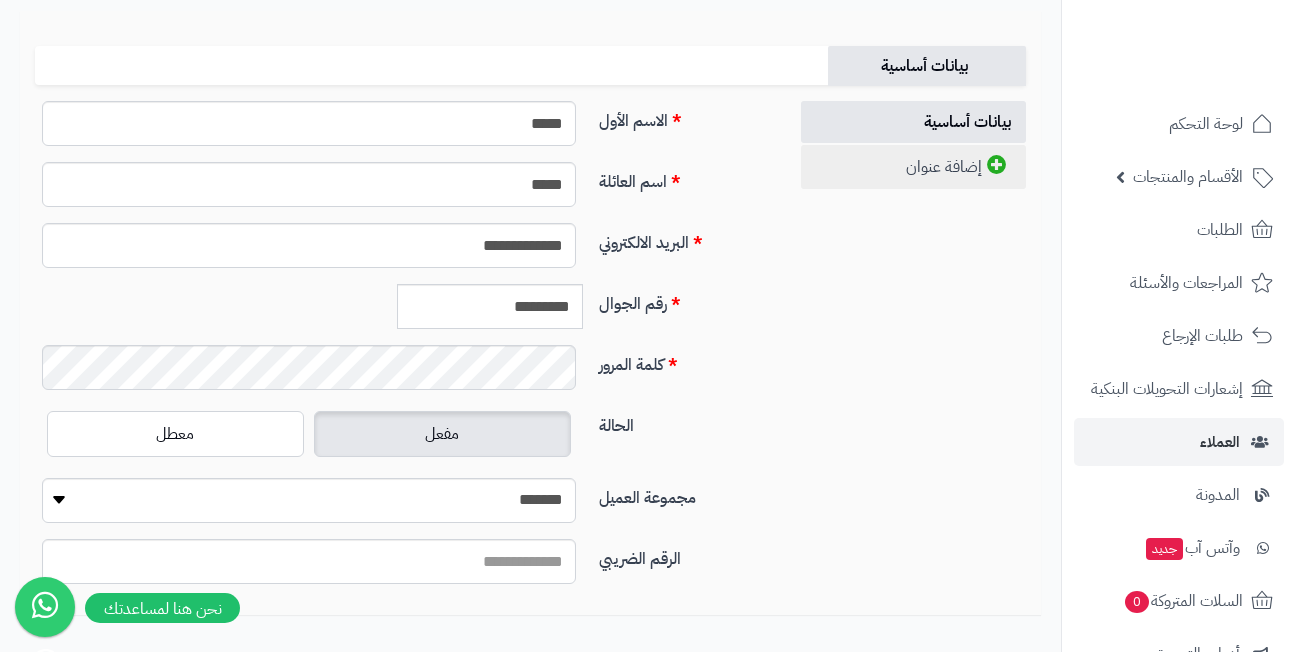 click on "إضافة عنوان" at bounding box center (913, 167) 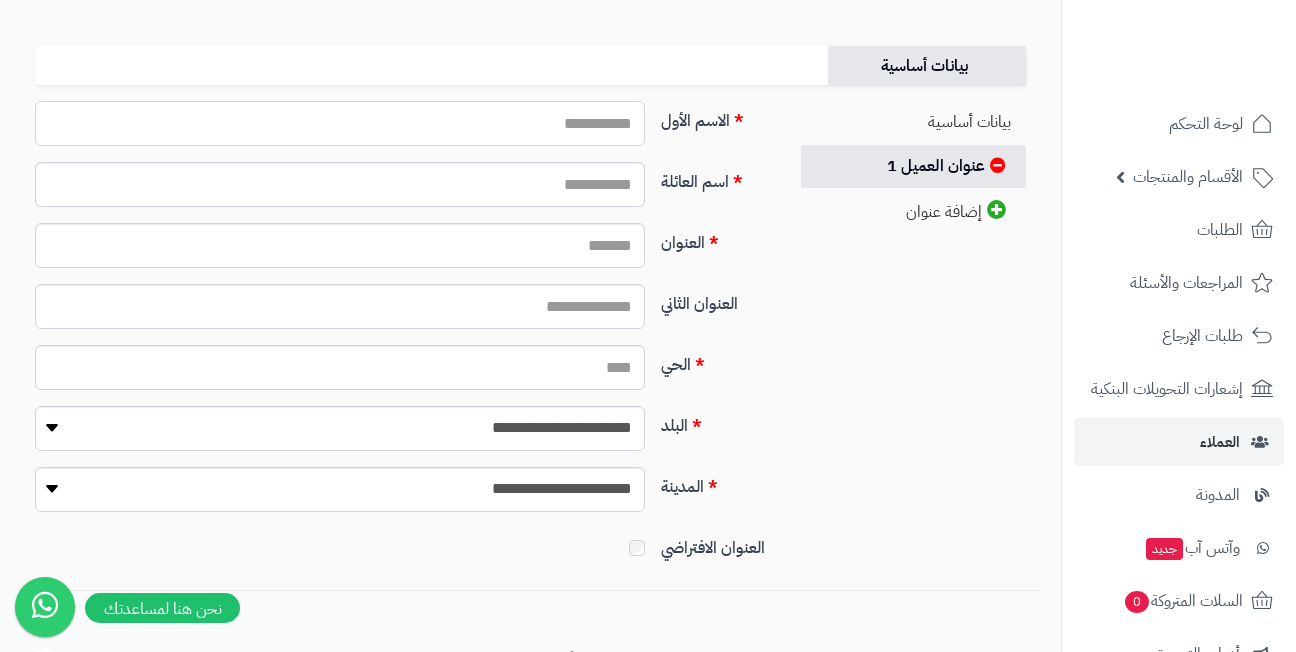 click on "الاسم الأول" at bounding box center (340, 123) 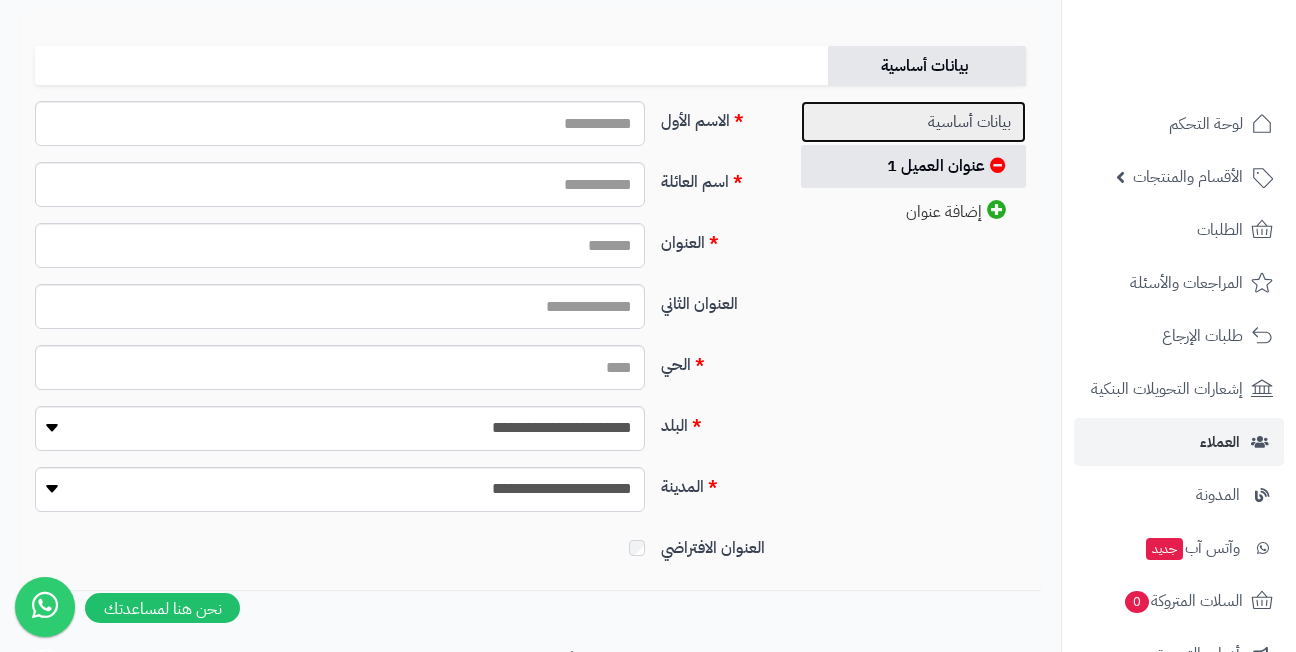 click on "بيانات أساسية" at bounding box center (913, 122) 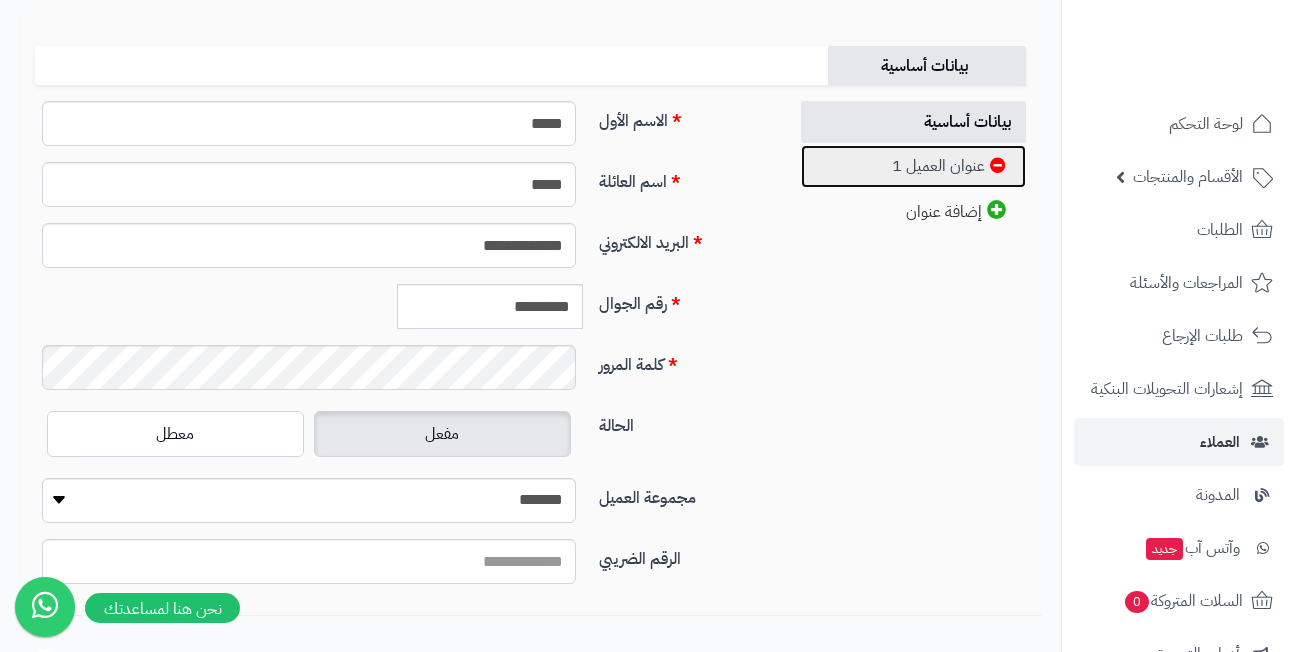 click on "عنوان العميل 1" at bounding box center [913, 166] 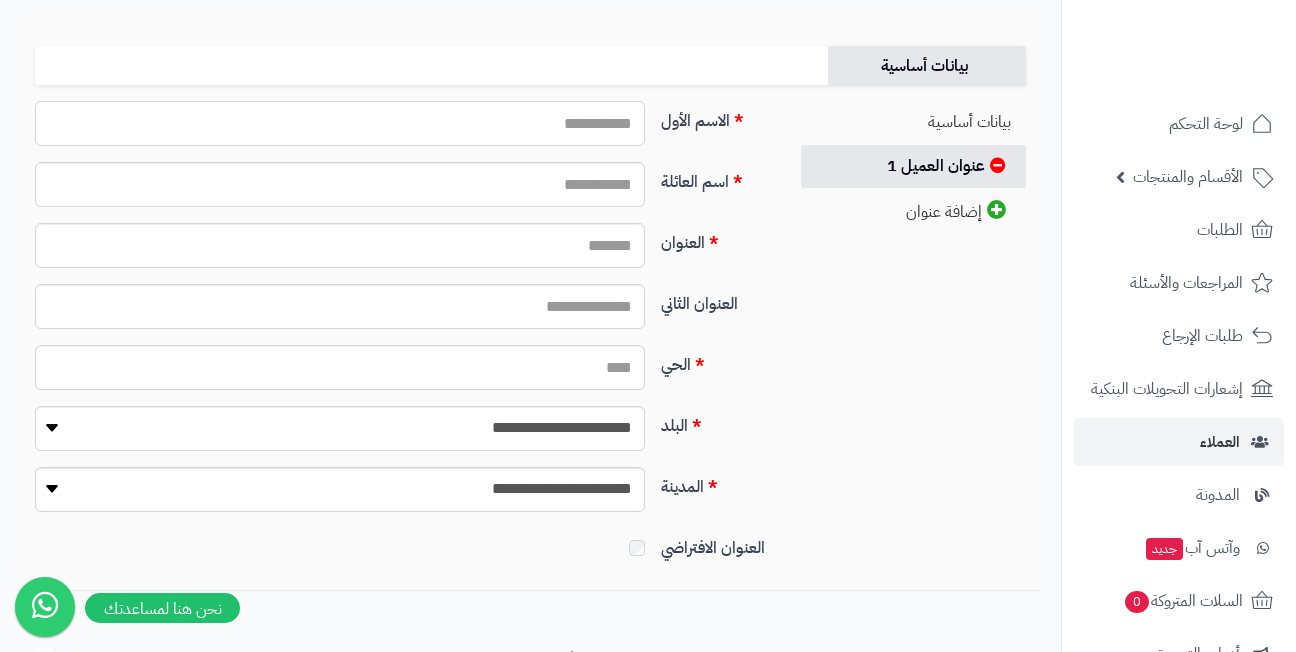 click on "الاسم الأول" at bounding box center (340, 123) 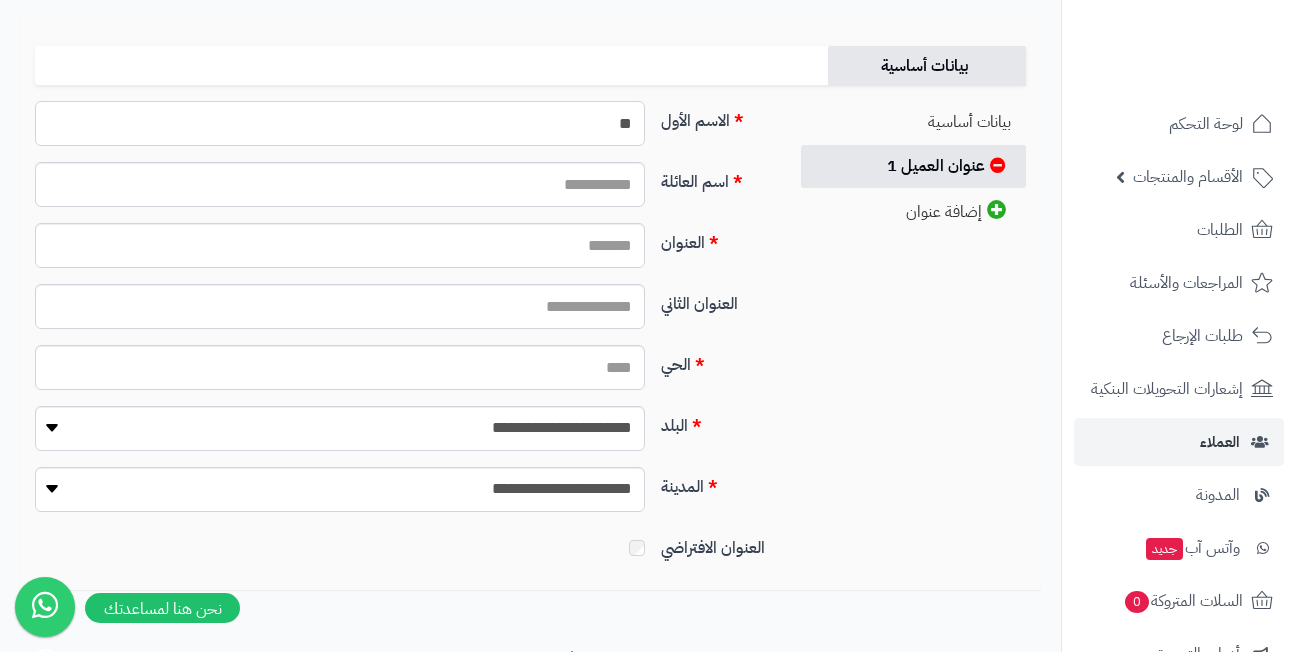 type on "*" 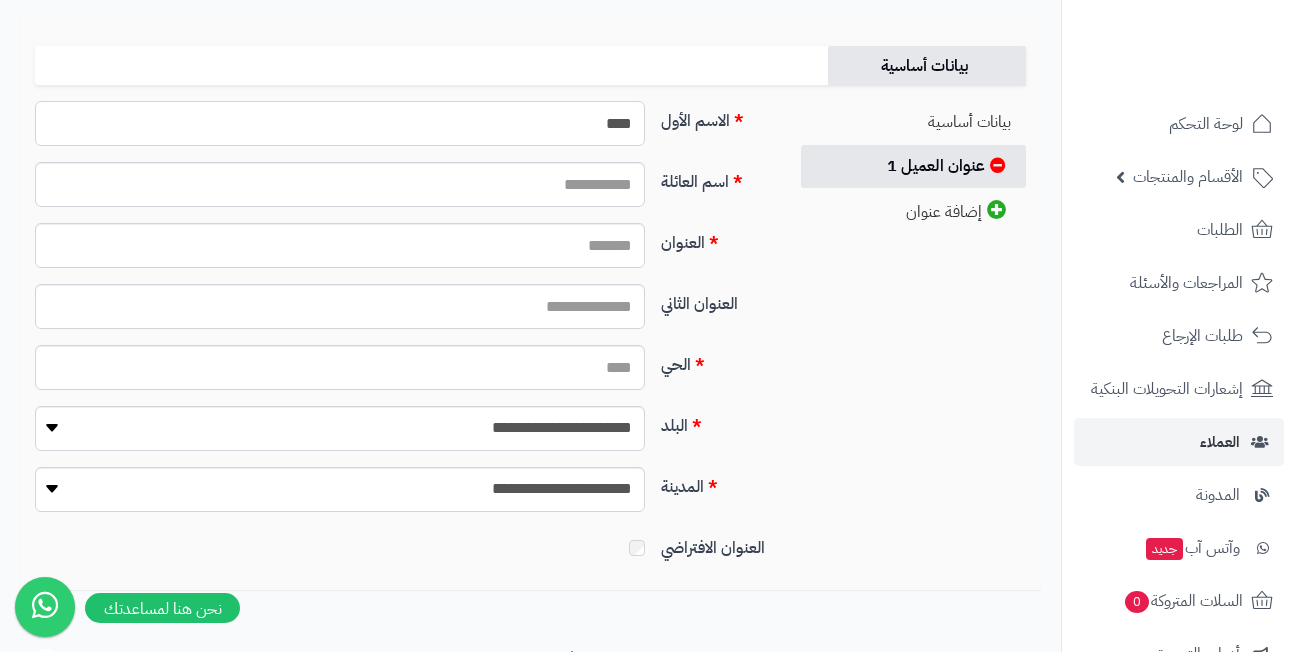 type on "****" 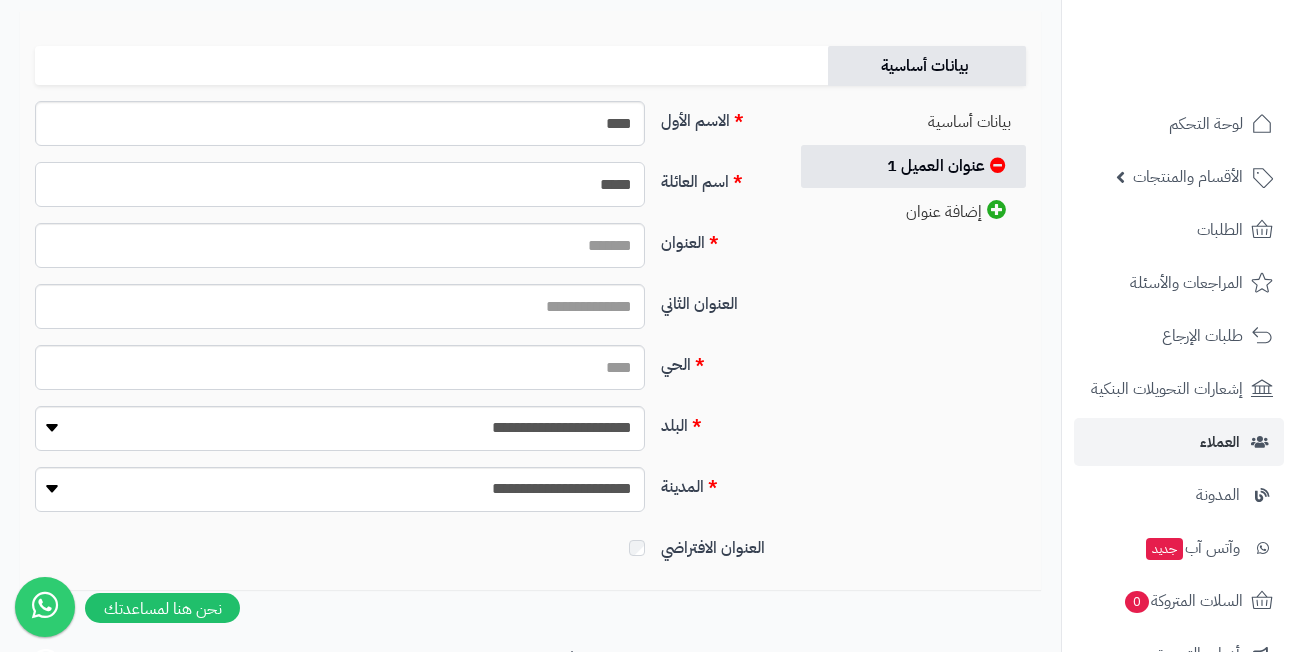 type on "*****" 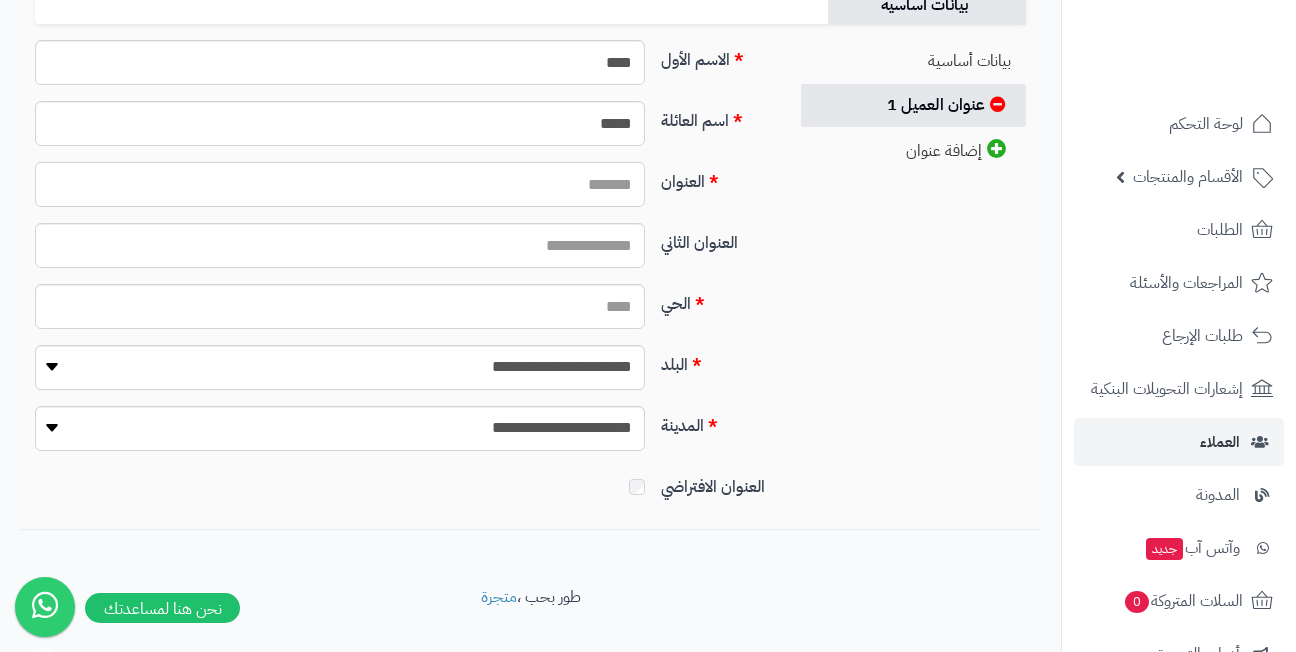 scroll, scrollTop: 295, scrollLeft: 0, axis: vertical 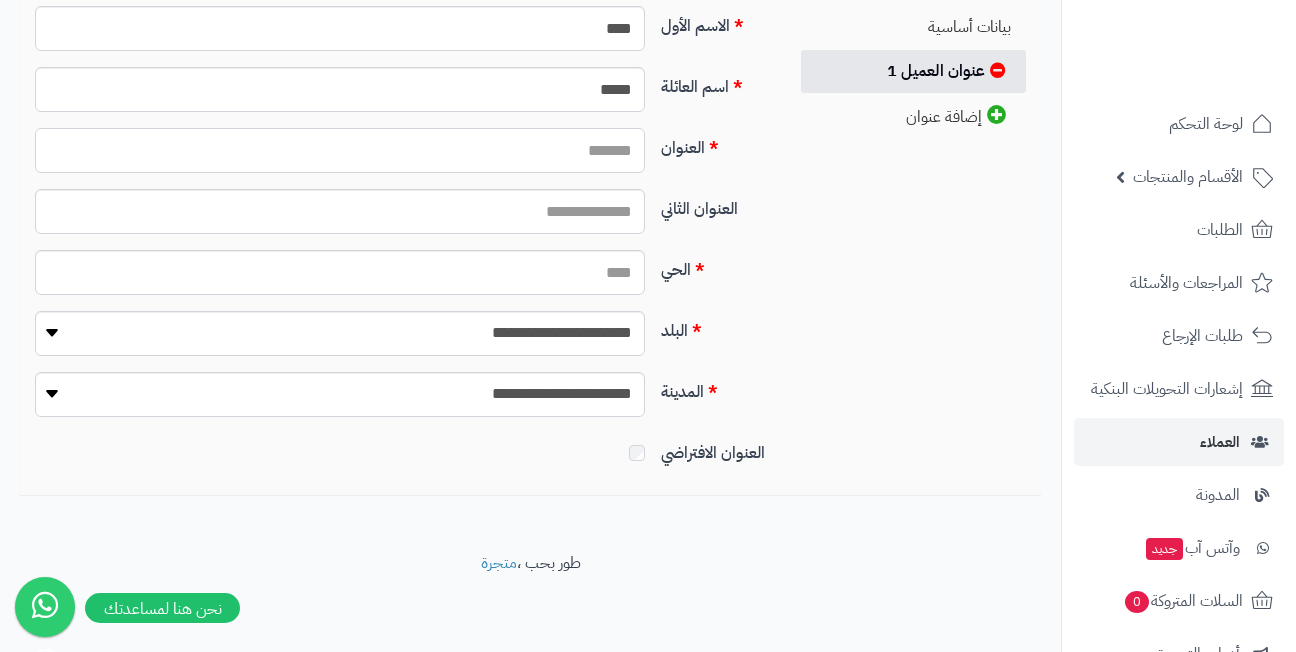 paste on "**********" 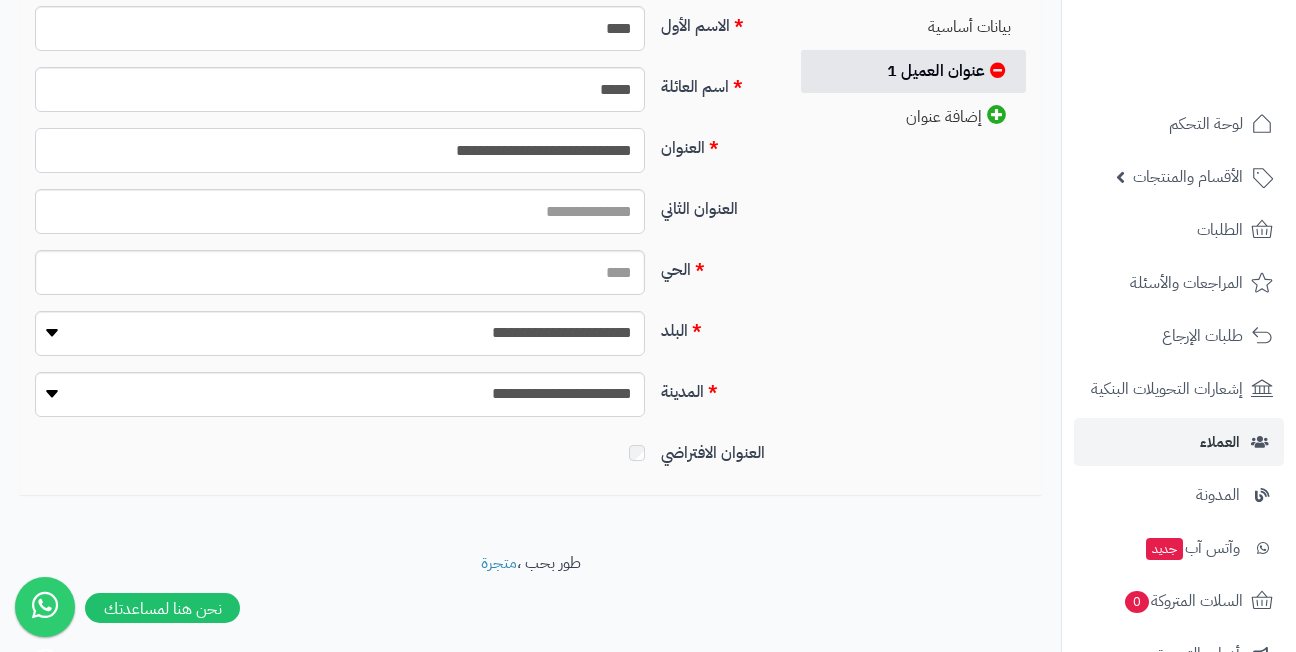 type on "**********" 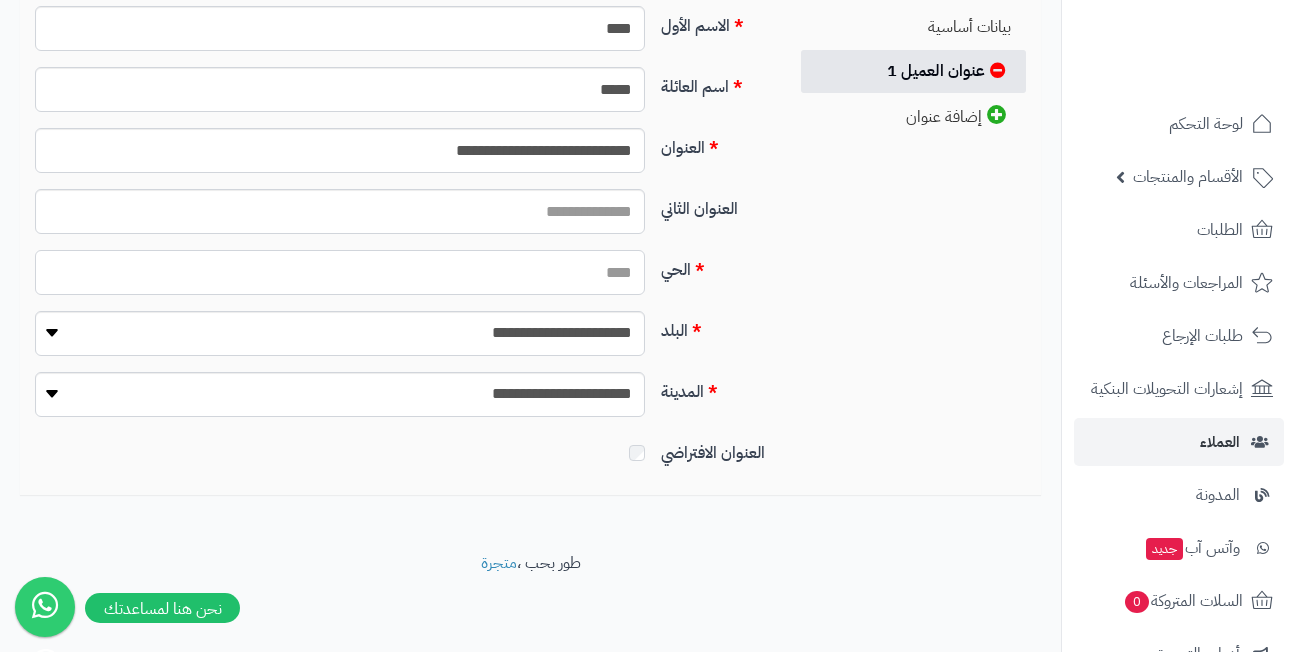 click on "الحي" at bounding box center [340, 272] 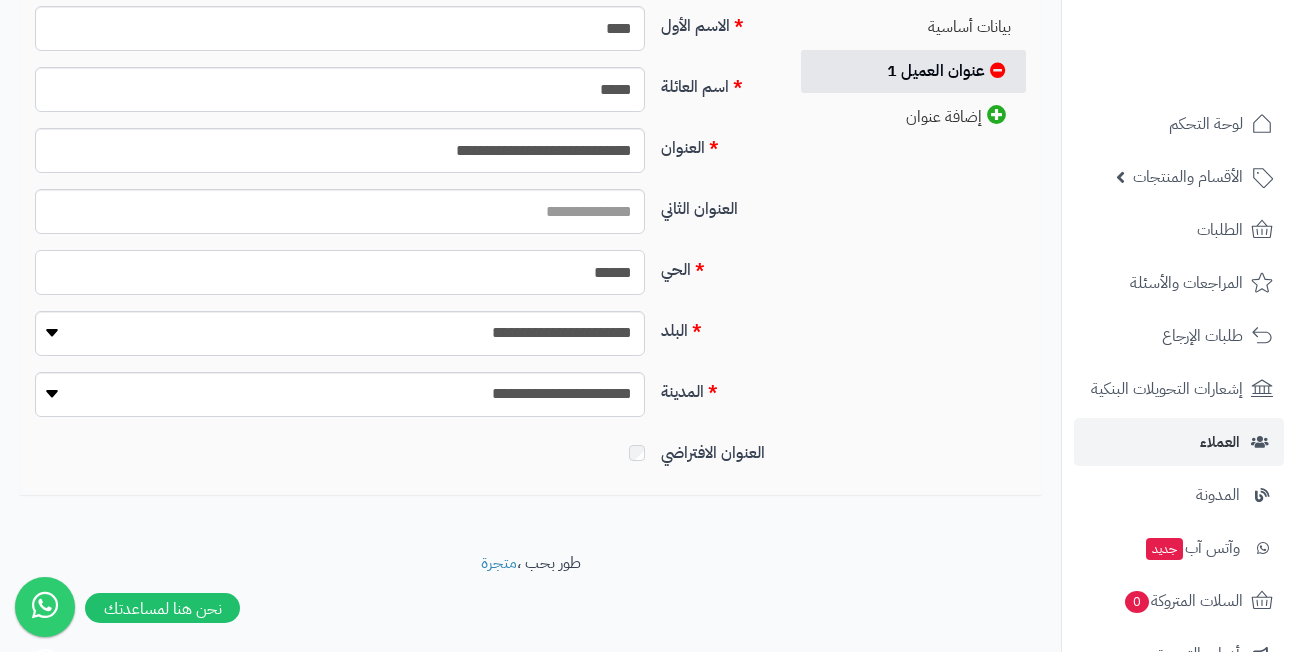 type on "******" 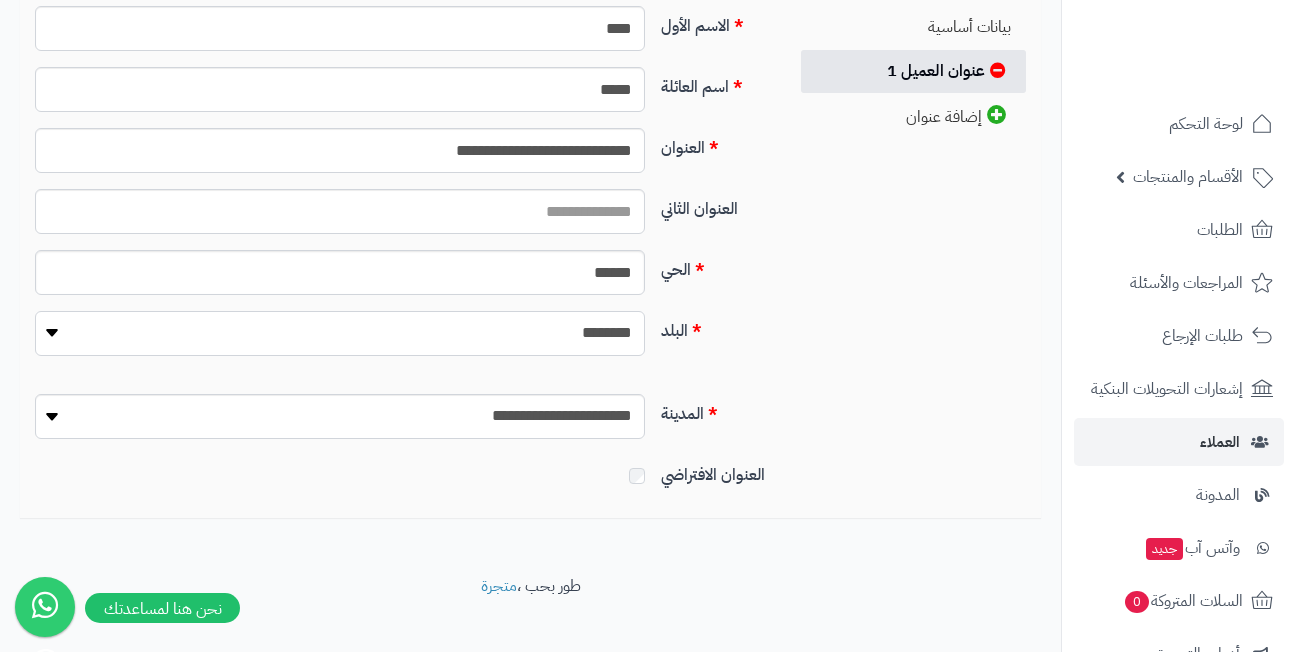 select on "***" 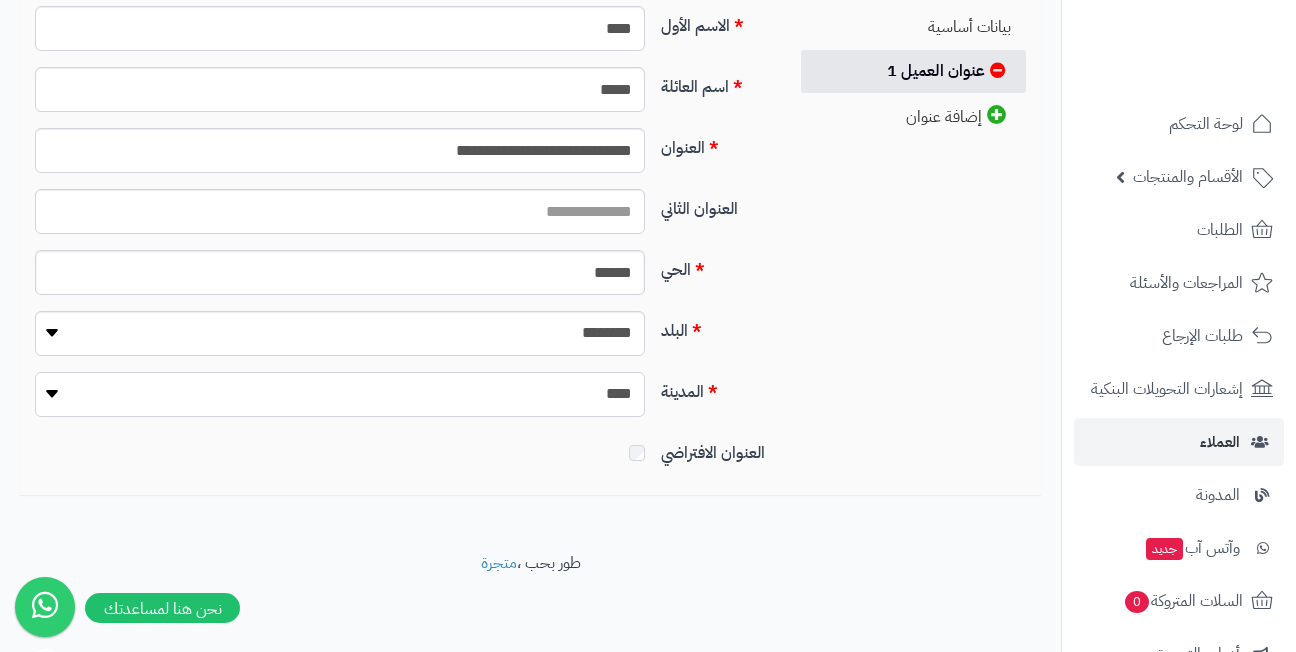 select on "***" 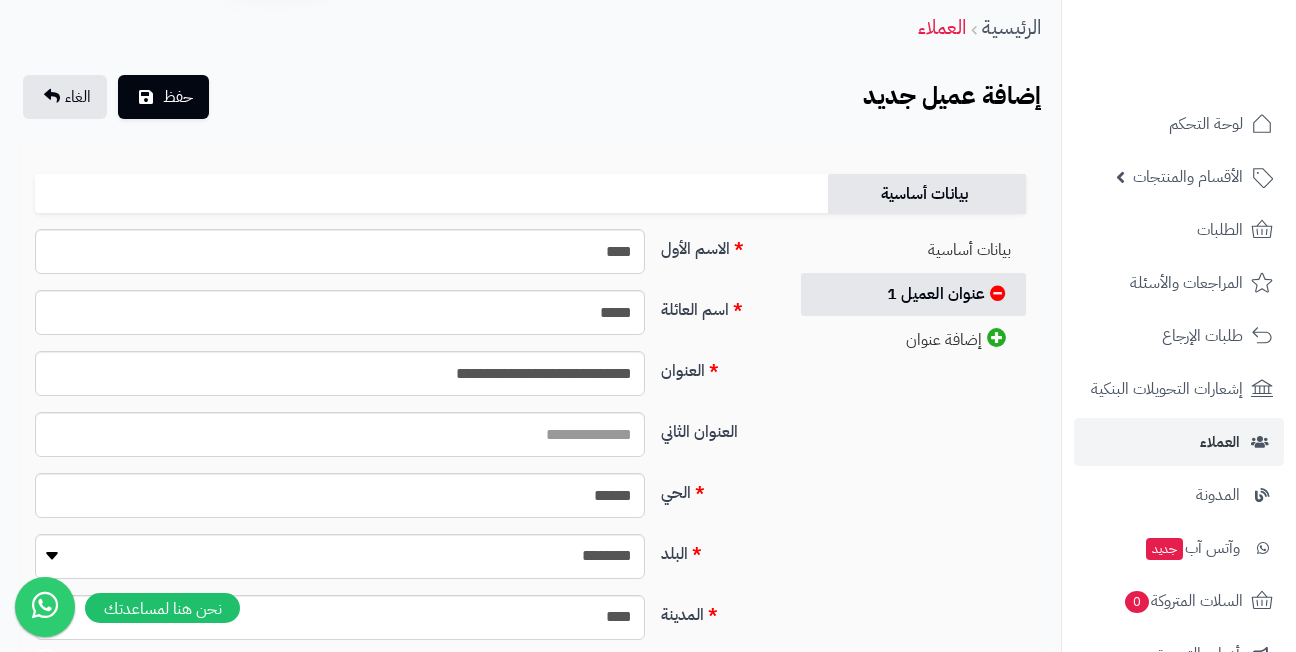 scroll, scrollTop: 0, scrollLeft: 0, axis: both 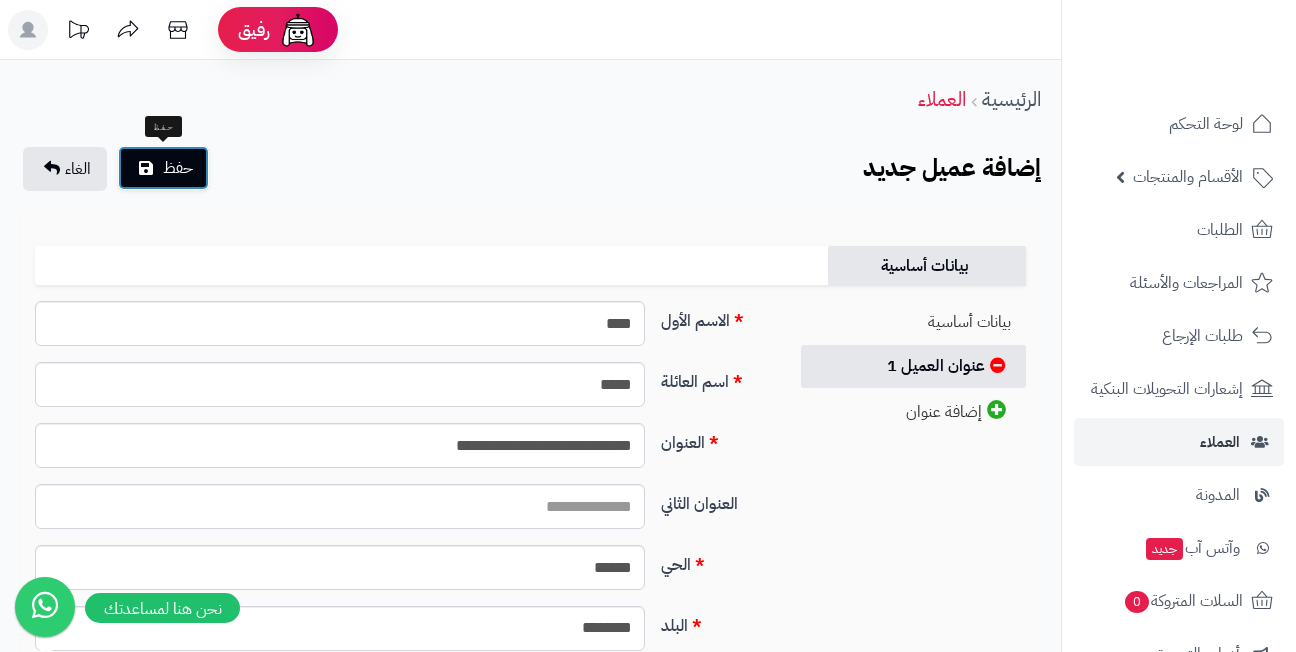 click on "حفظ" at bounding box center (178, 168) 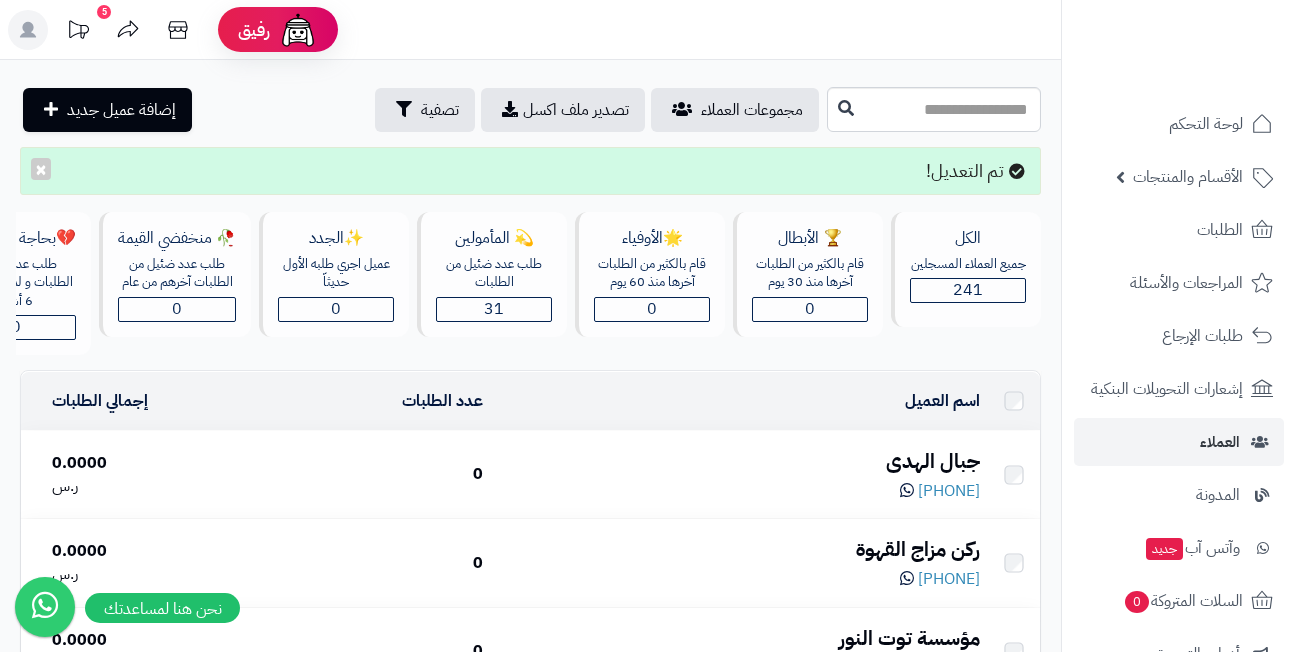 scroll, scrollTop: 0, scrollLeft: 0, axis: both 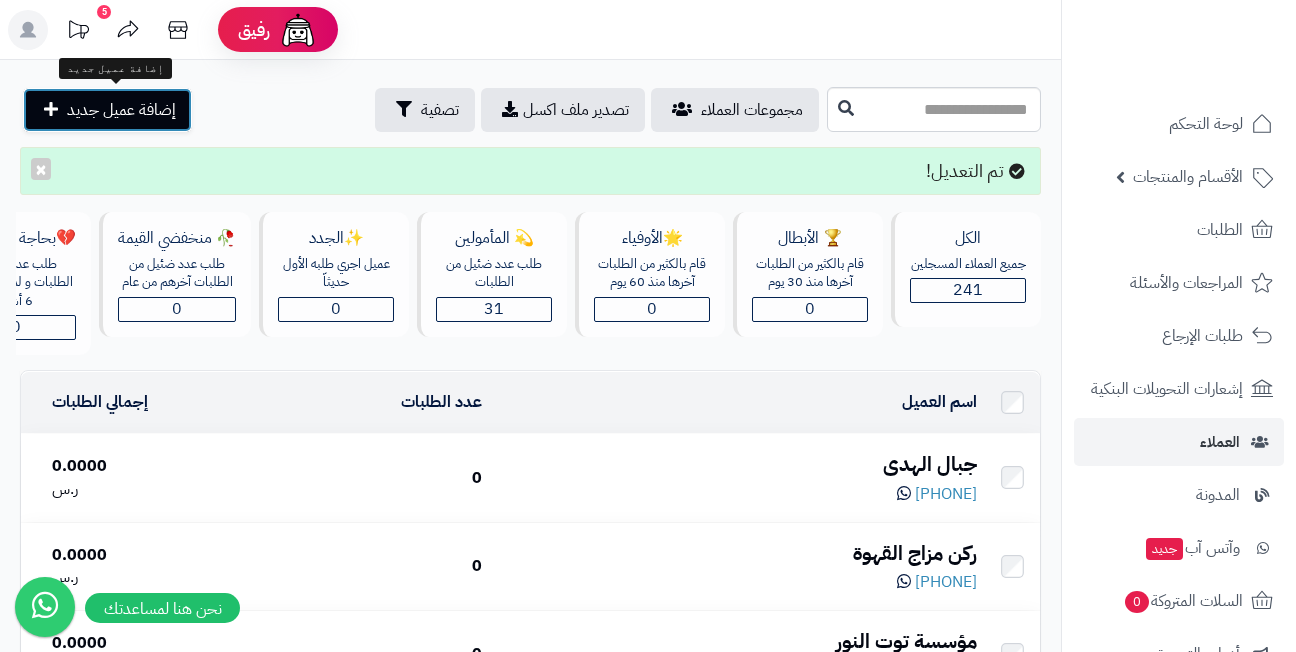 click on "إضافة عميل جديد" at bounding box center [107, 110] 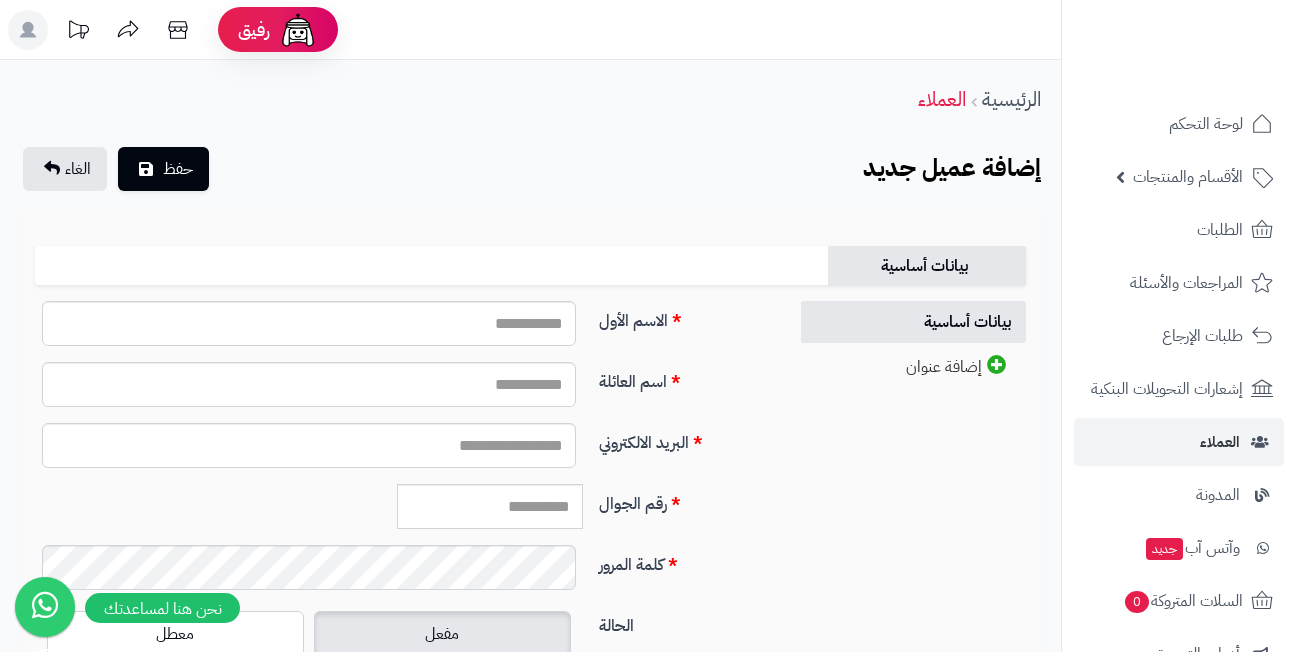 scroll, scrollTop: 0, scrollLeft: 0, axis: both 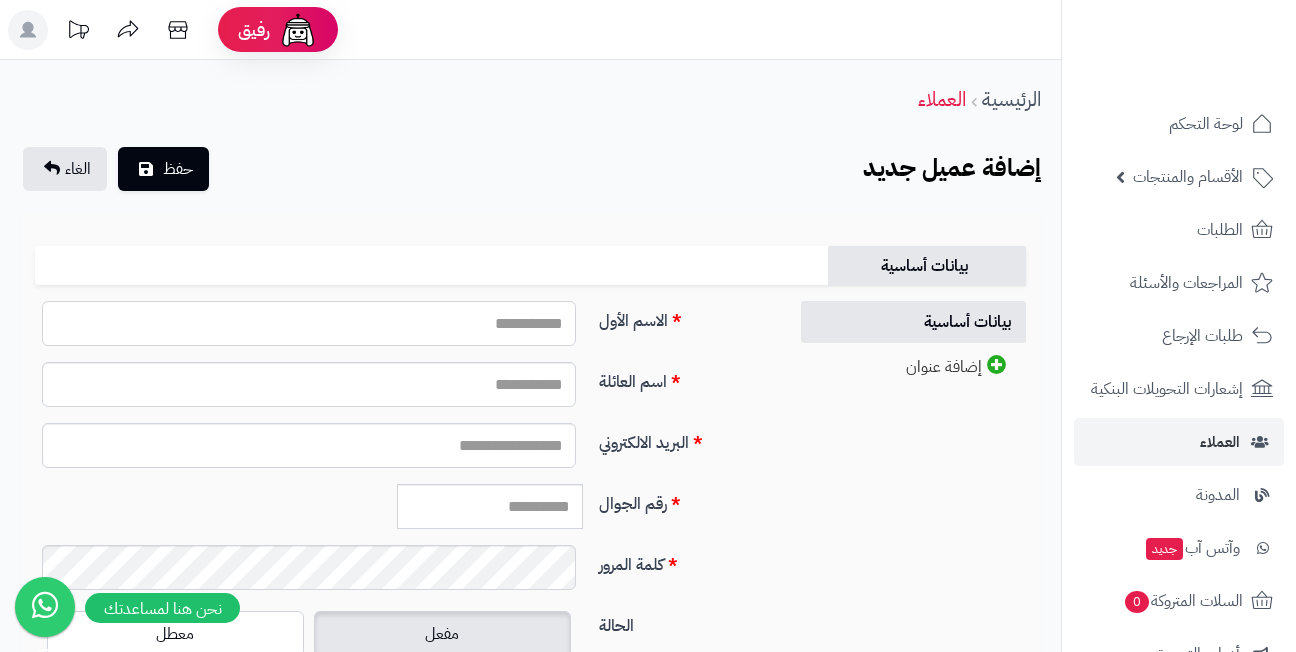 click on "الاسم الأول" at bounding box center (309, 323) 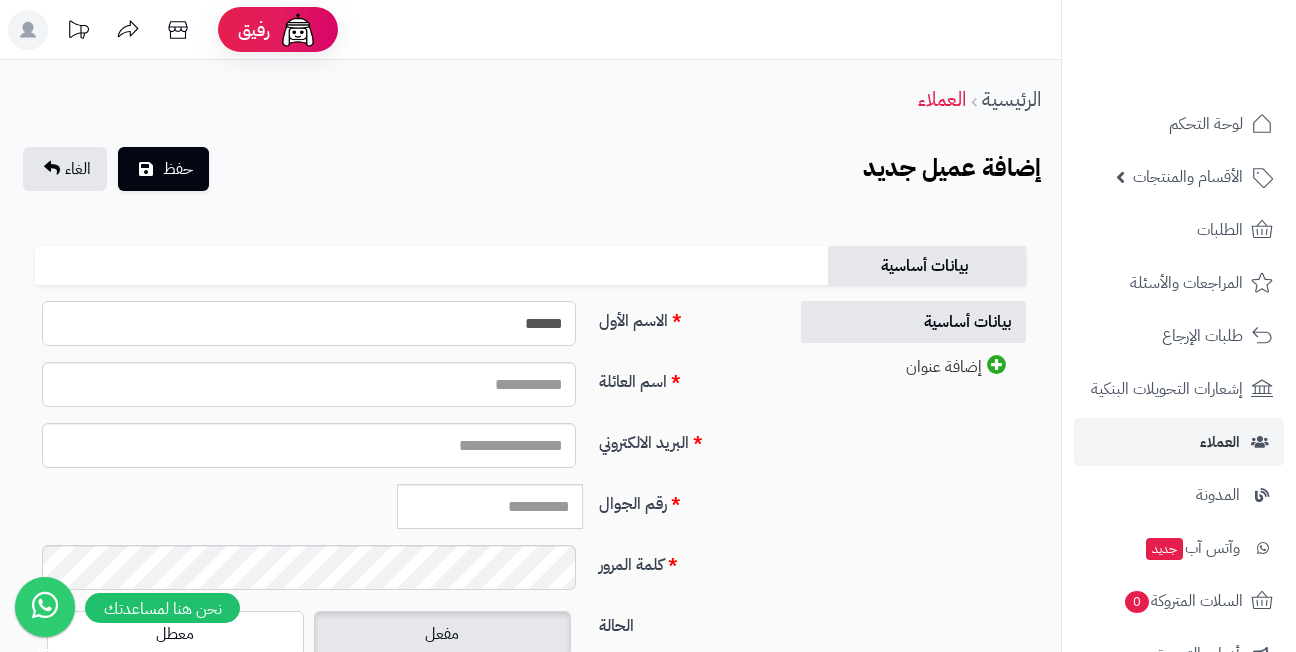 type on "*****" 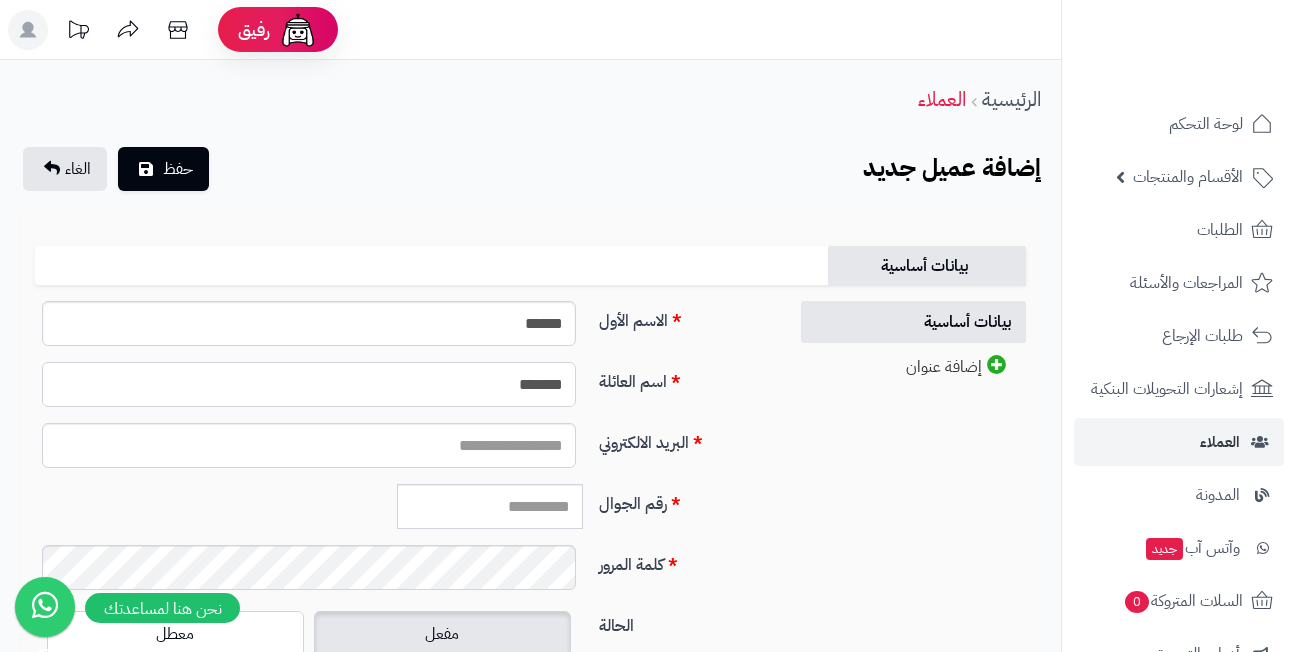 type on "*******" 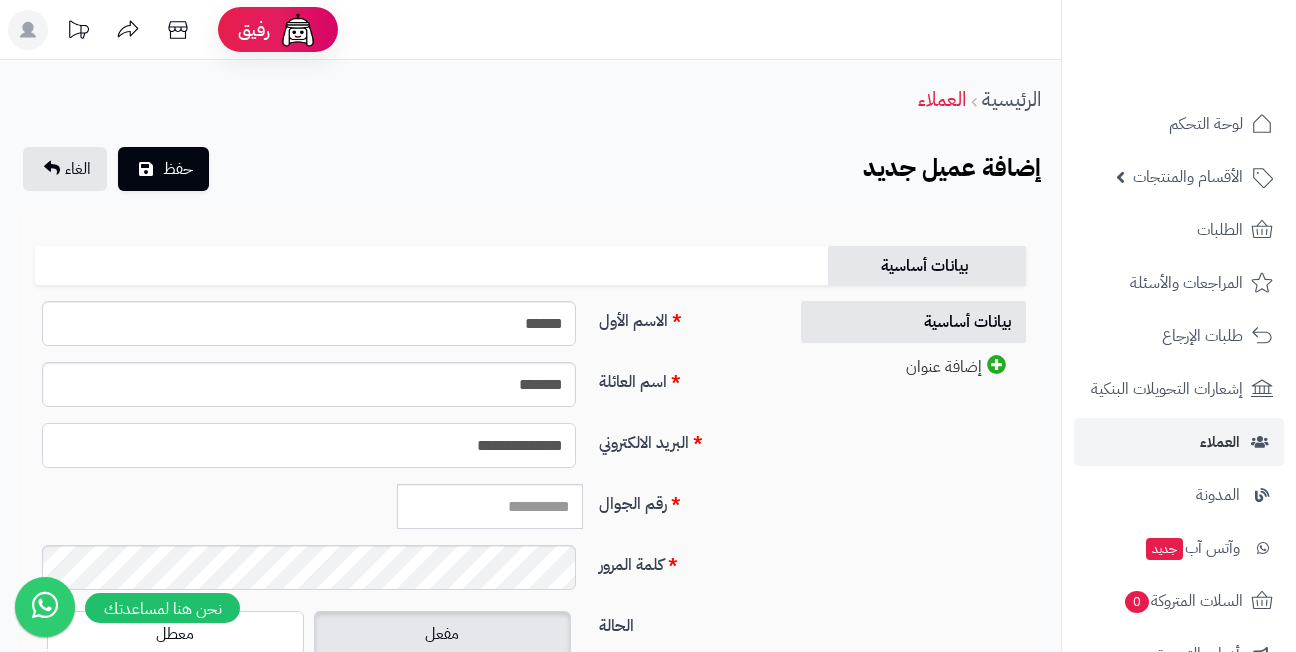 type on "**********" 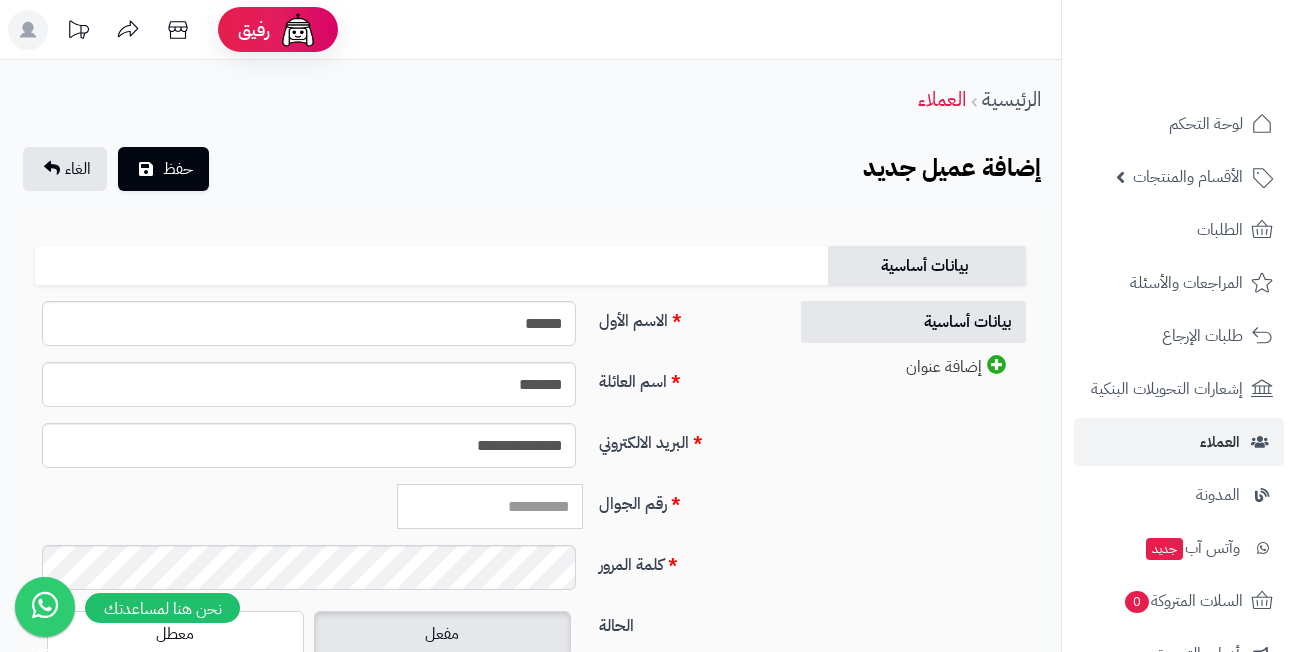paste on "*********" 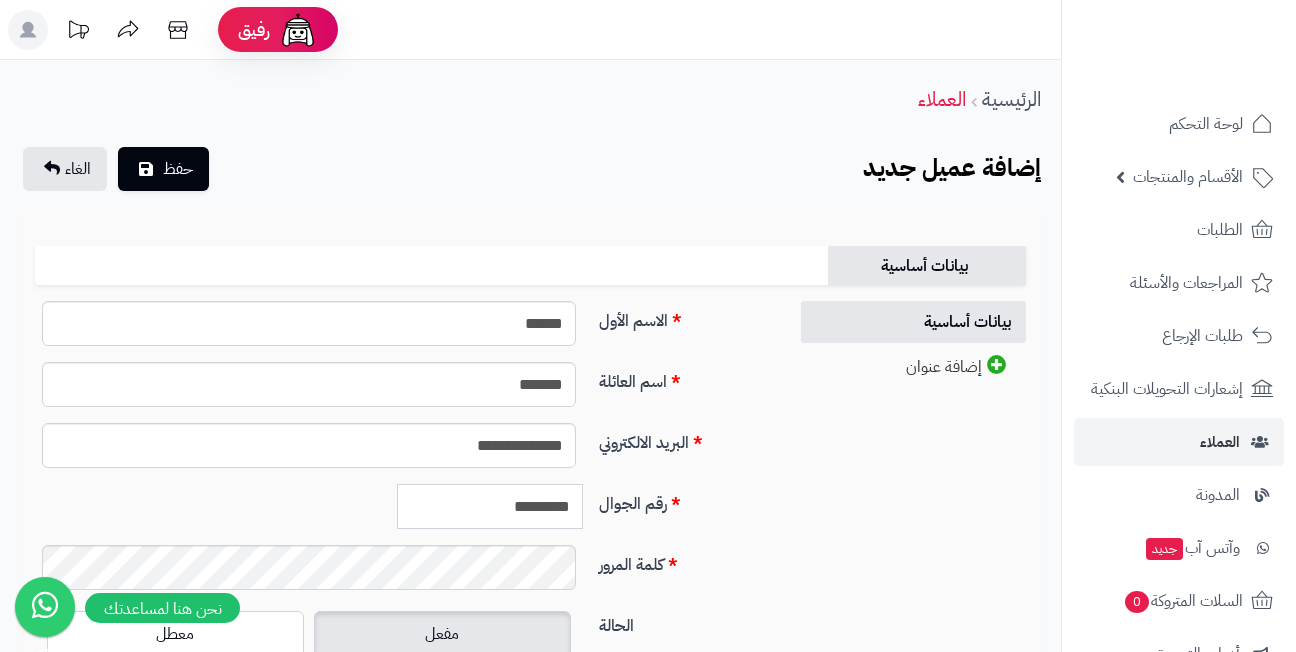 type on "*********" 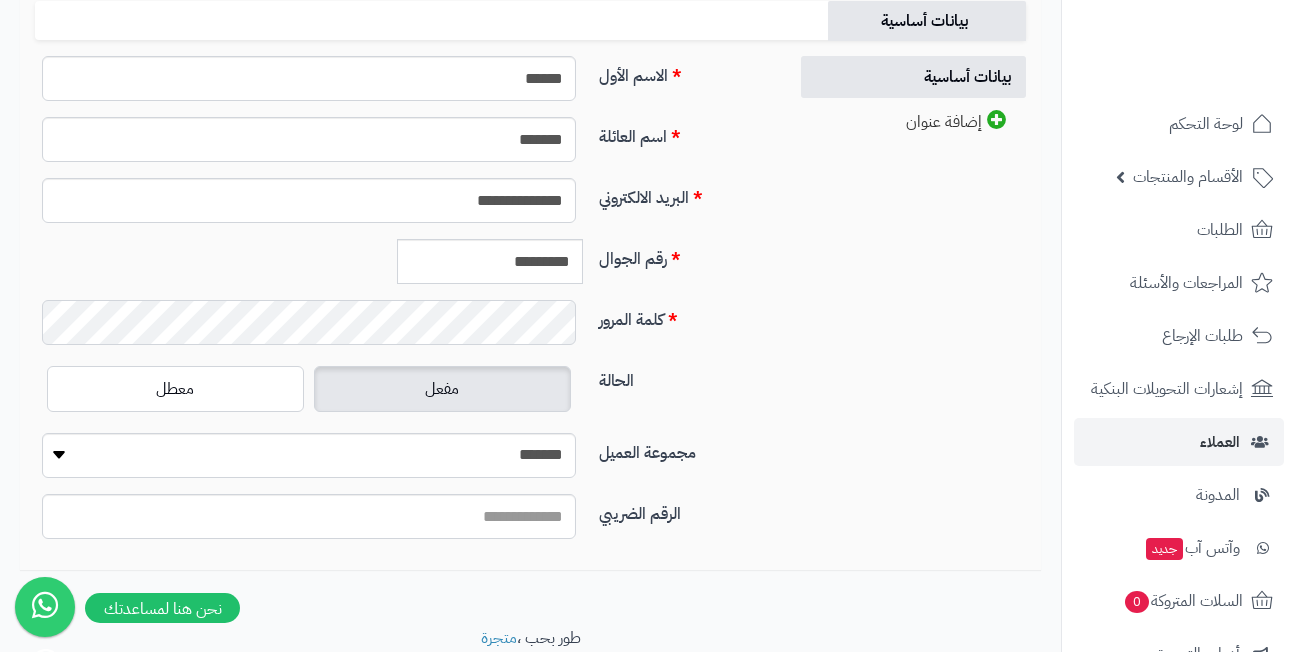 scroll, scrollTop: 300, scrollLeft: 0, axis: vertical 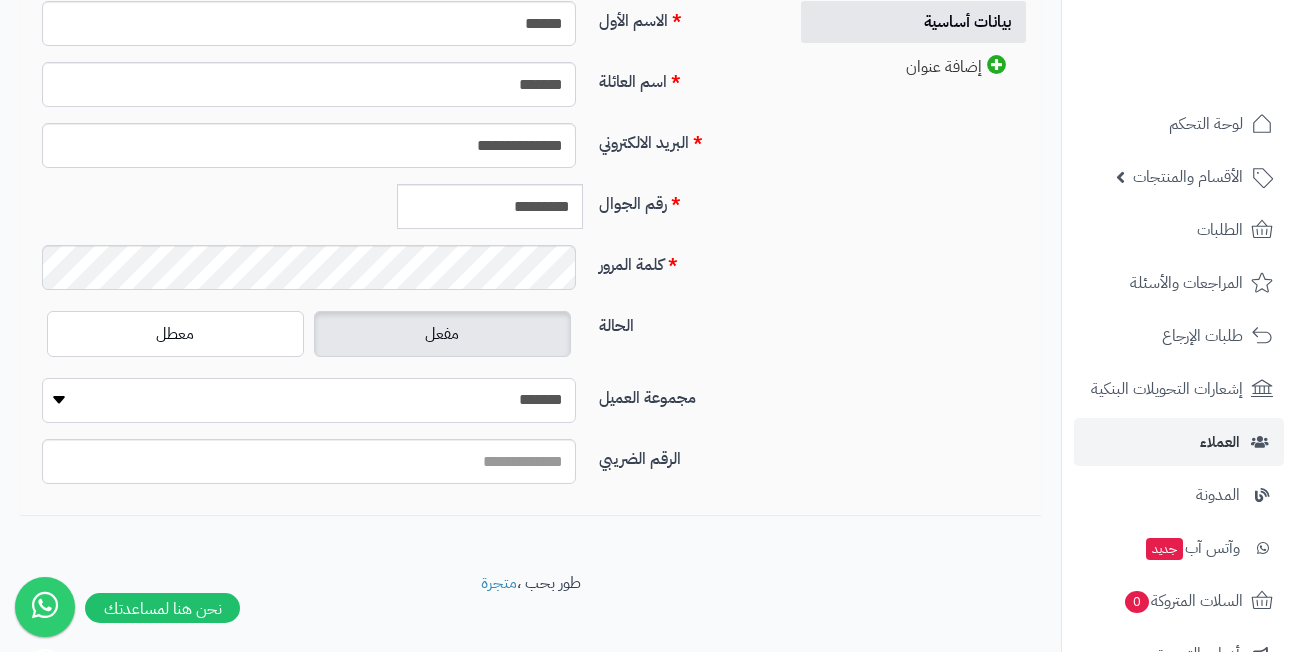 click on "**********" at bounding box center (309, 400) 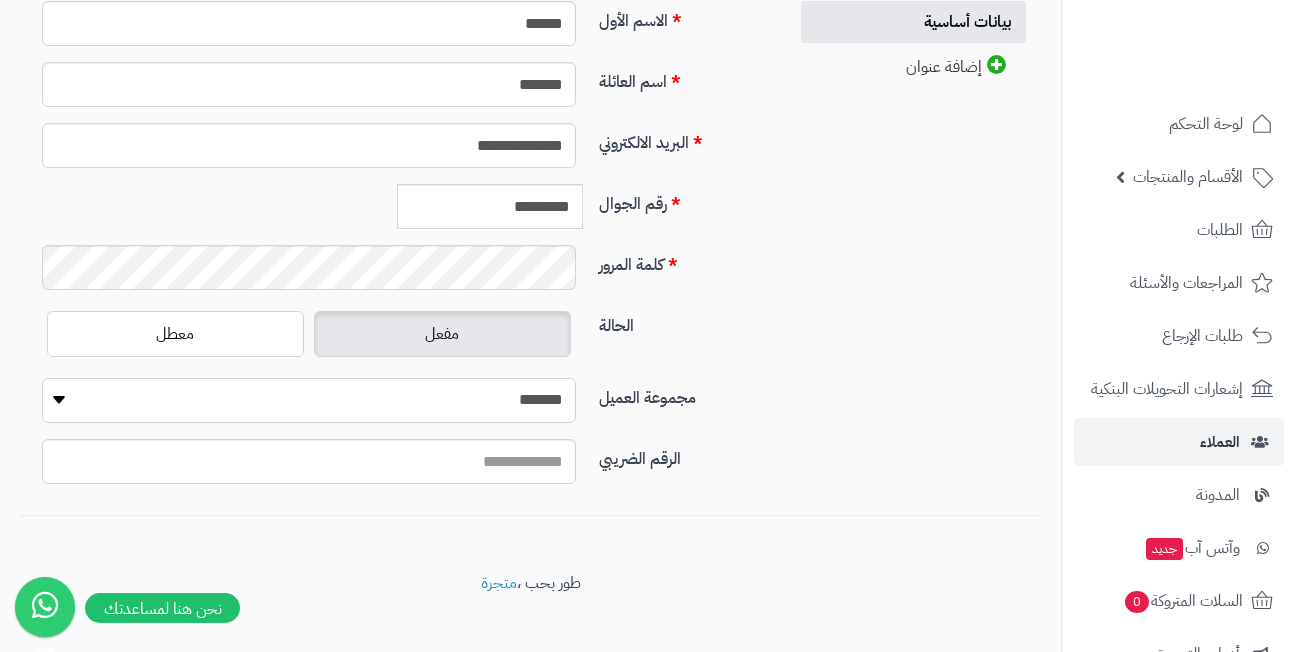 select on "*" 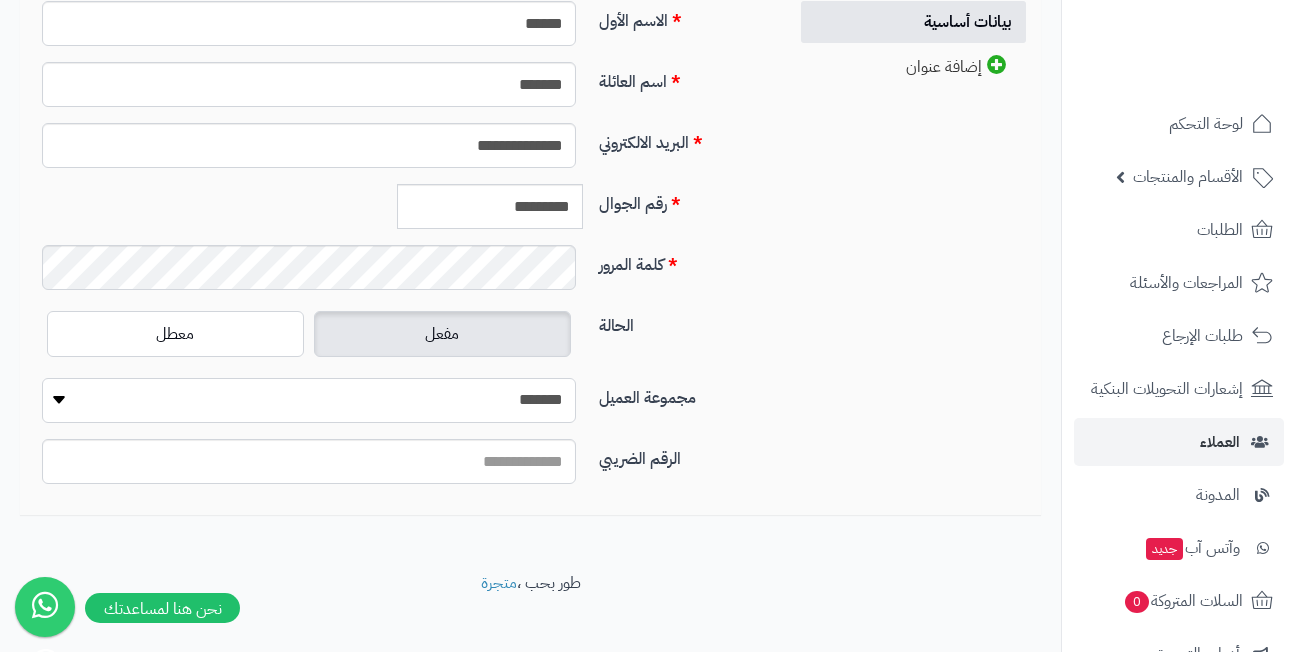 click on "**********" at bounding box center [309, 400] 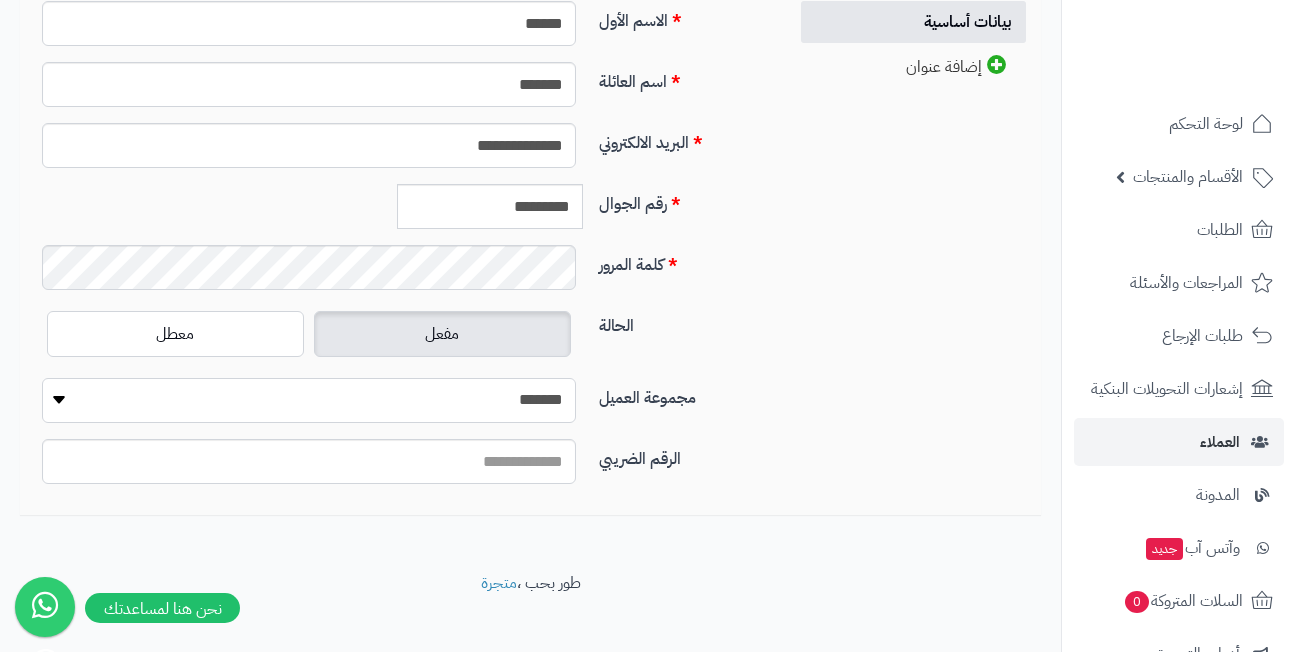 scroll, scrollTop: 200, scrollLeft: 0, axis: vertical 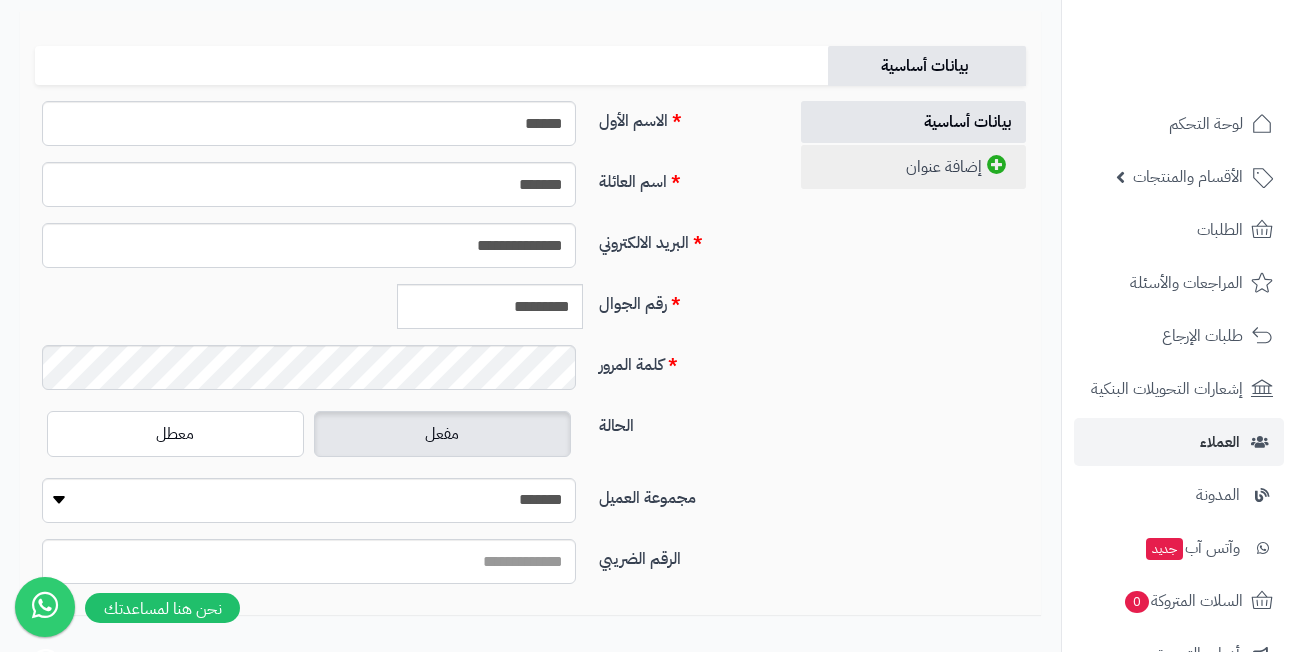 click on "إضافة عنوان" at bounding box center (913, 167) 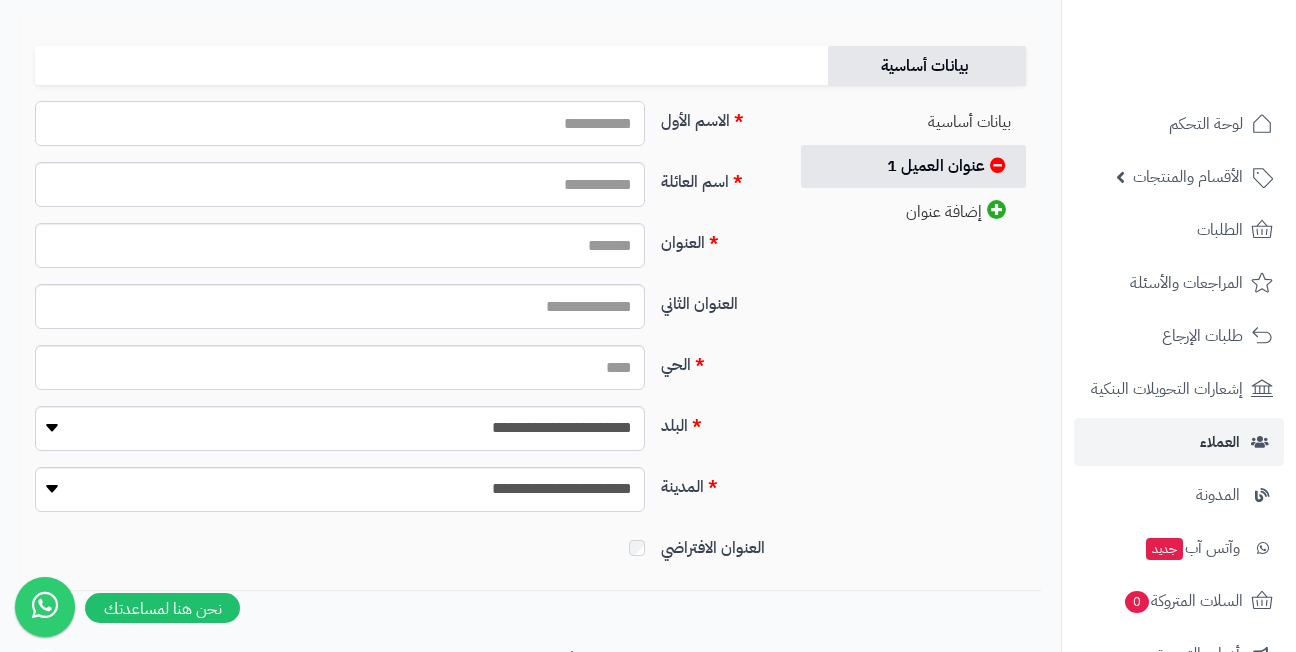 click on "الاسم الأول" at bounding box center (340, 123) 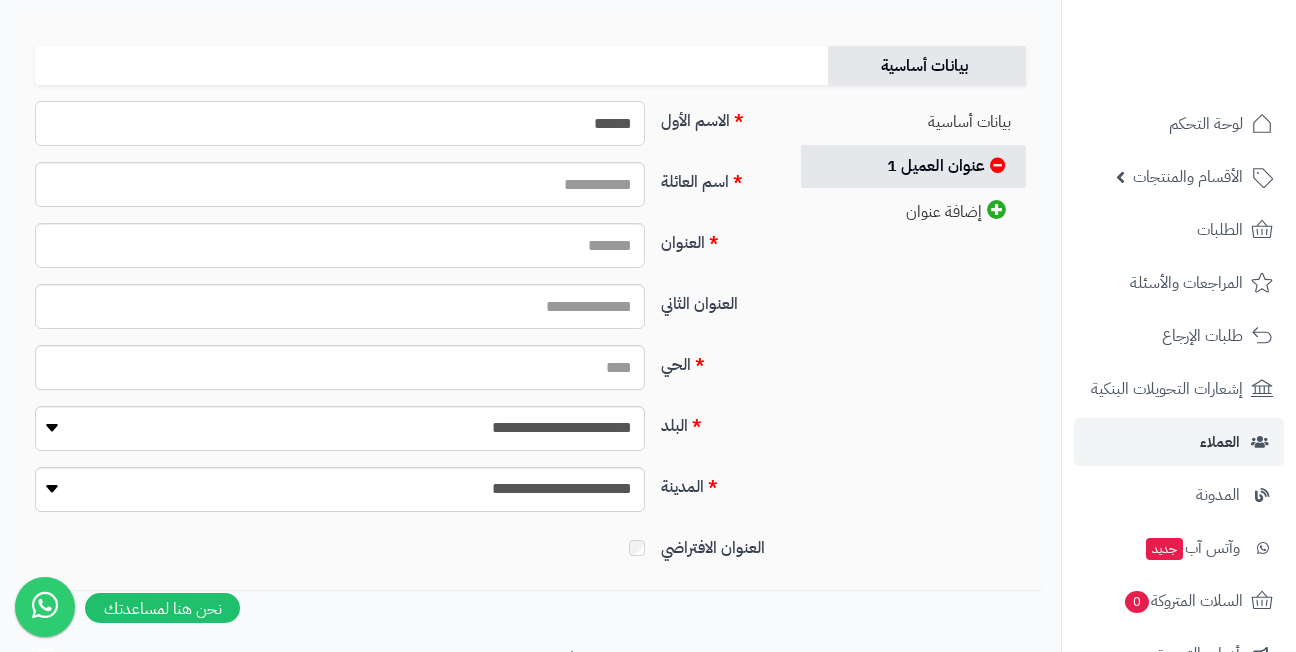 type on "*****" 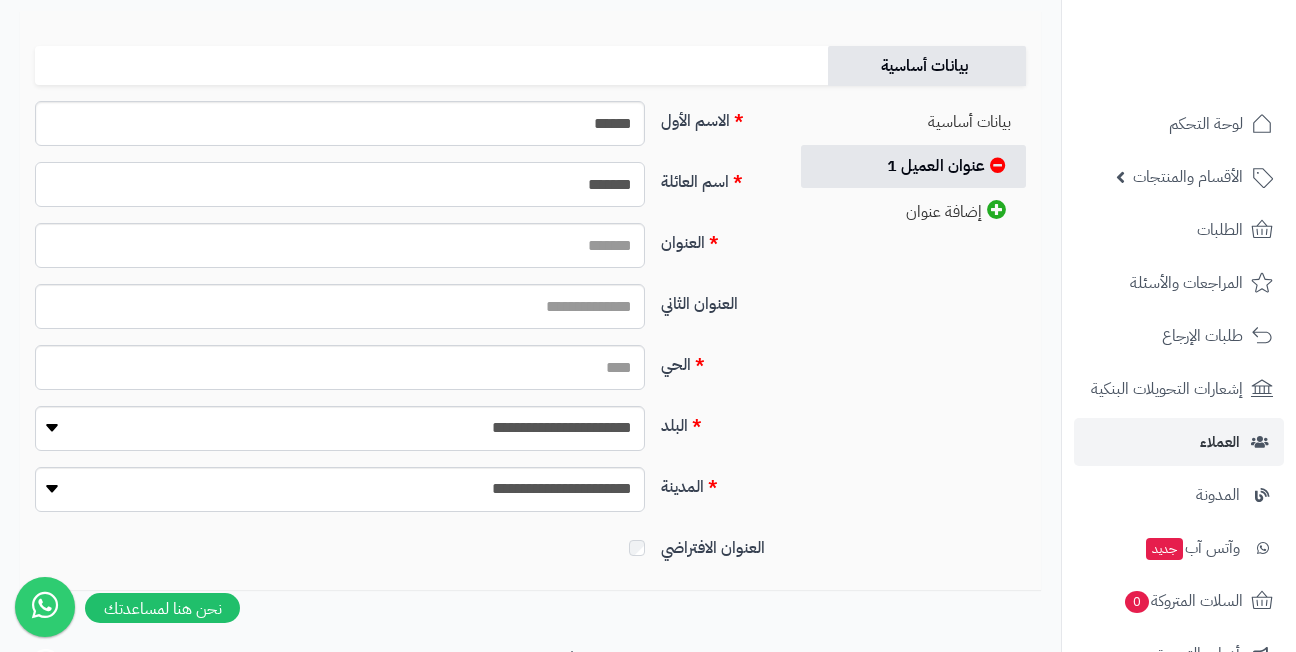 type on "*******" 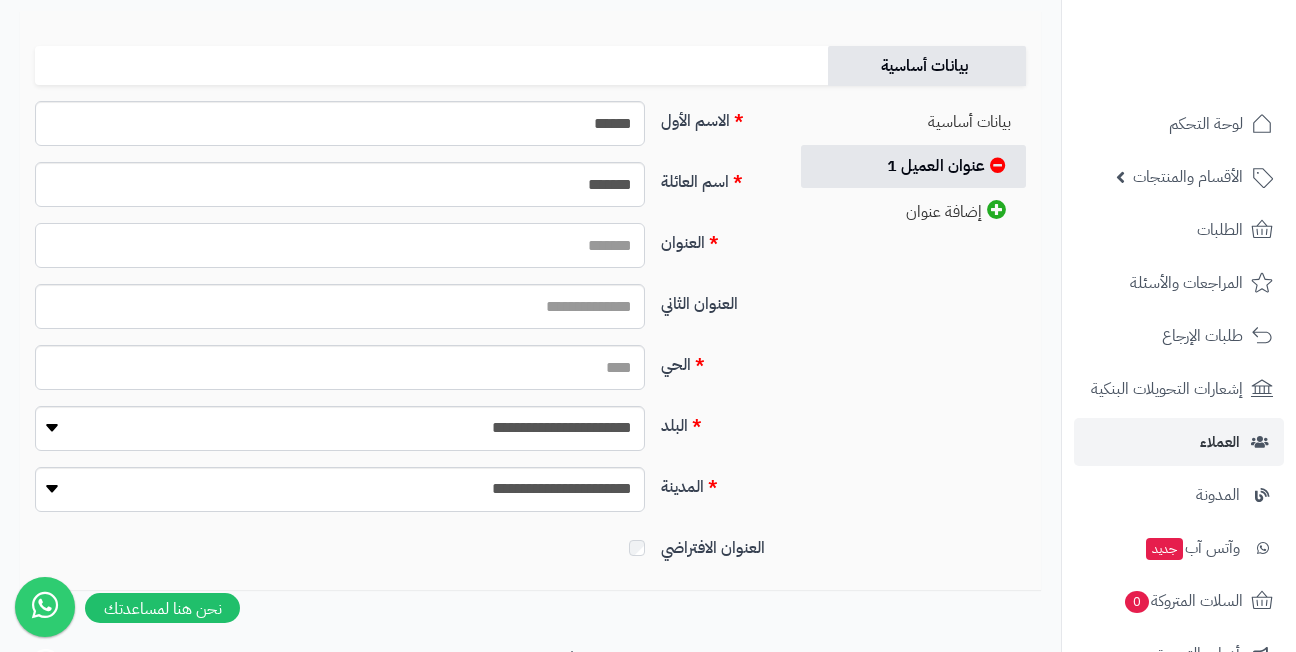 paste on "**********" 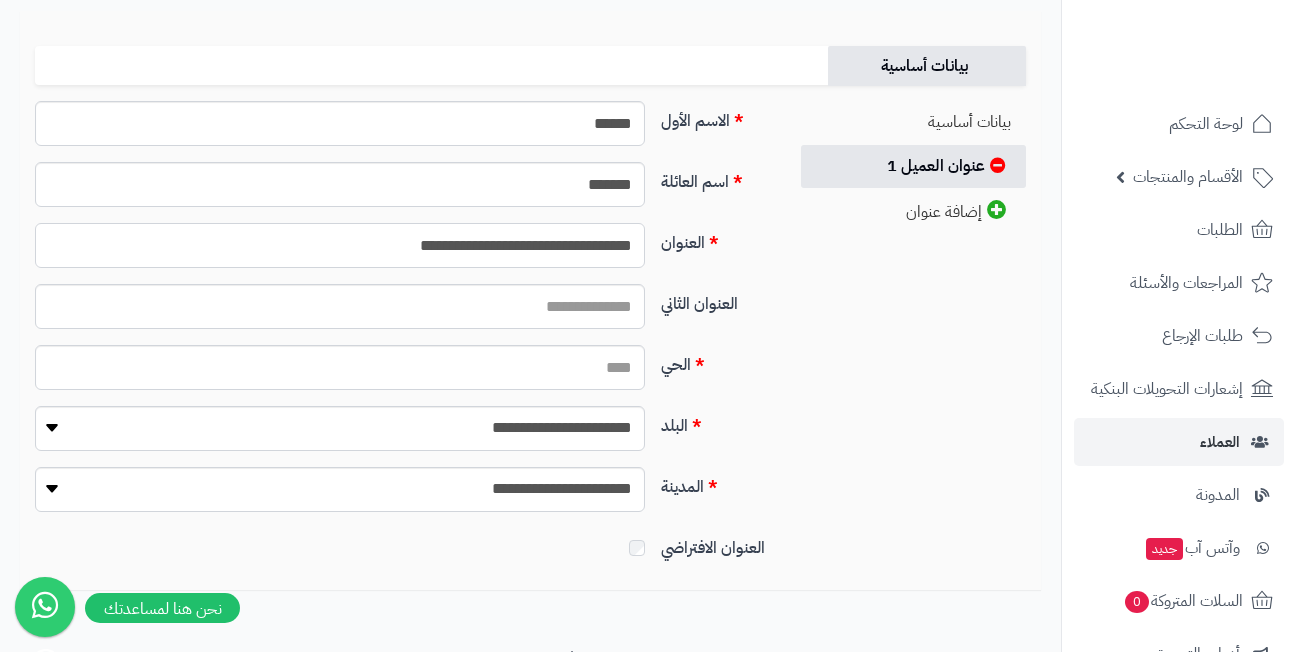 type on "**********" 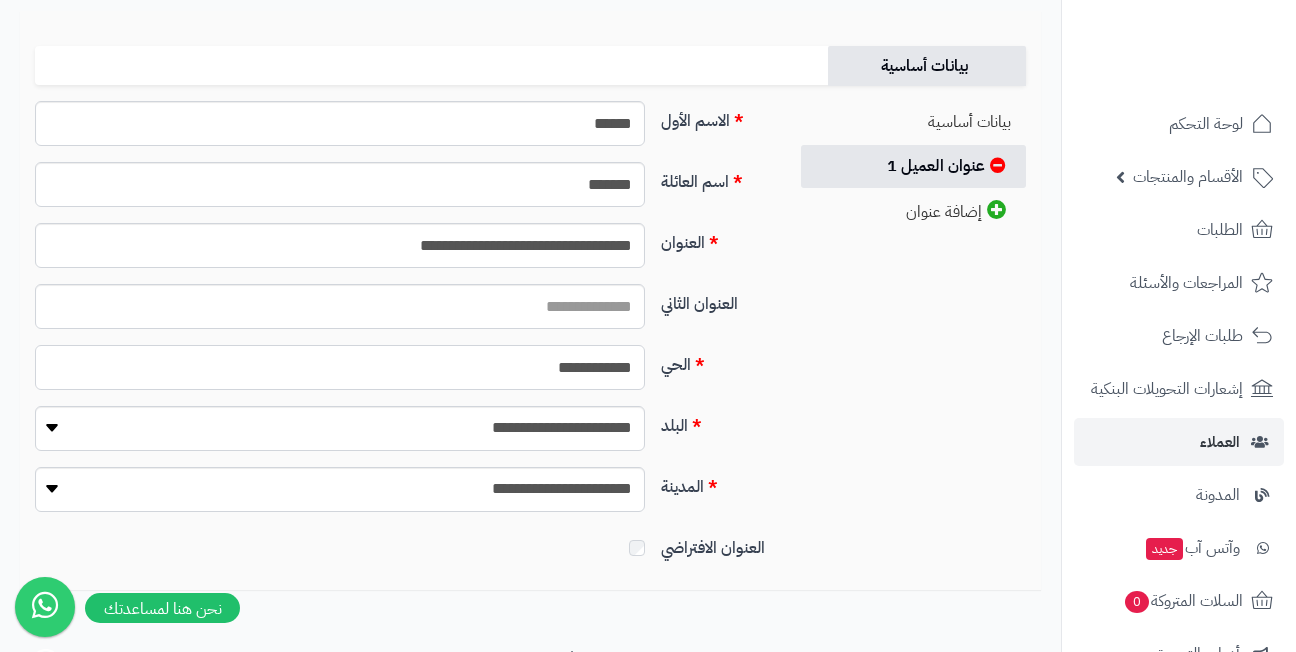 type on "**********" 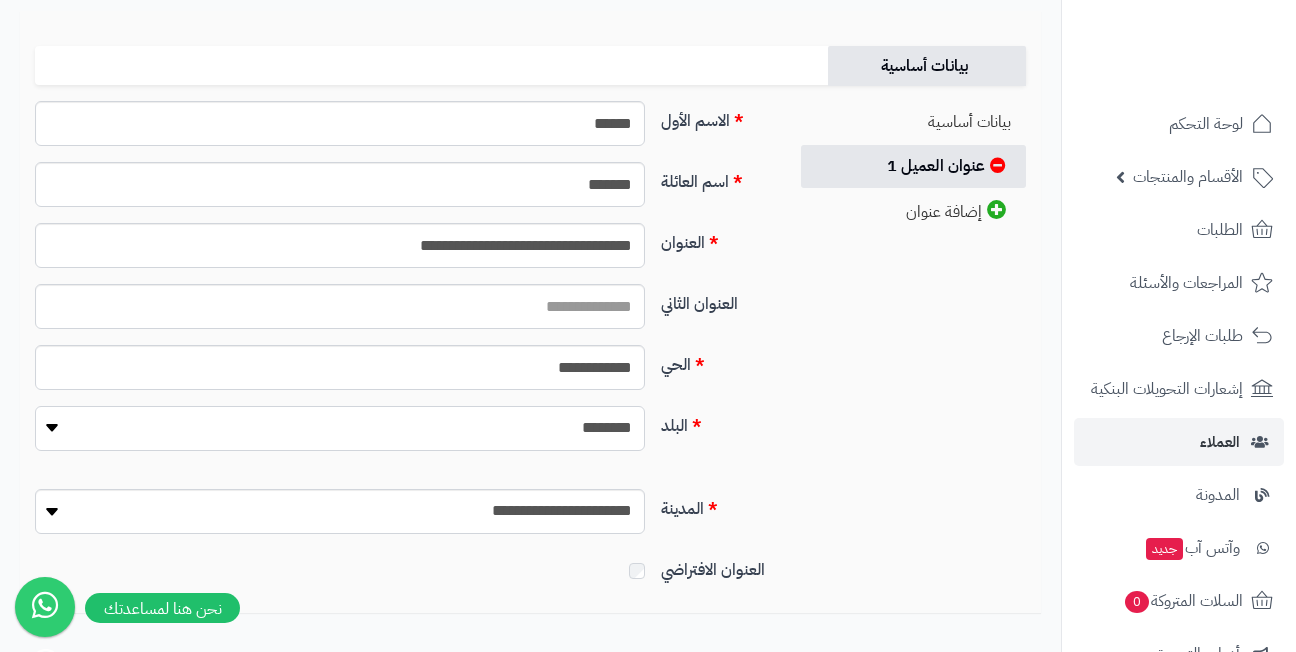 select on "***" 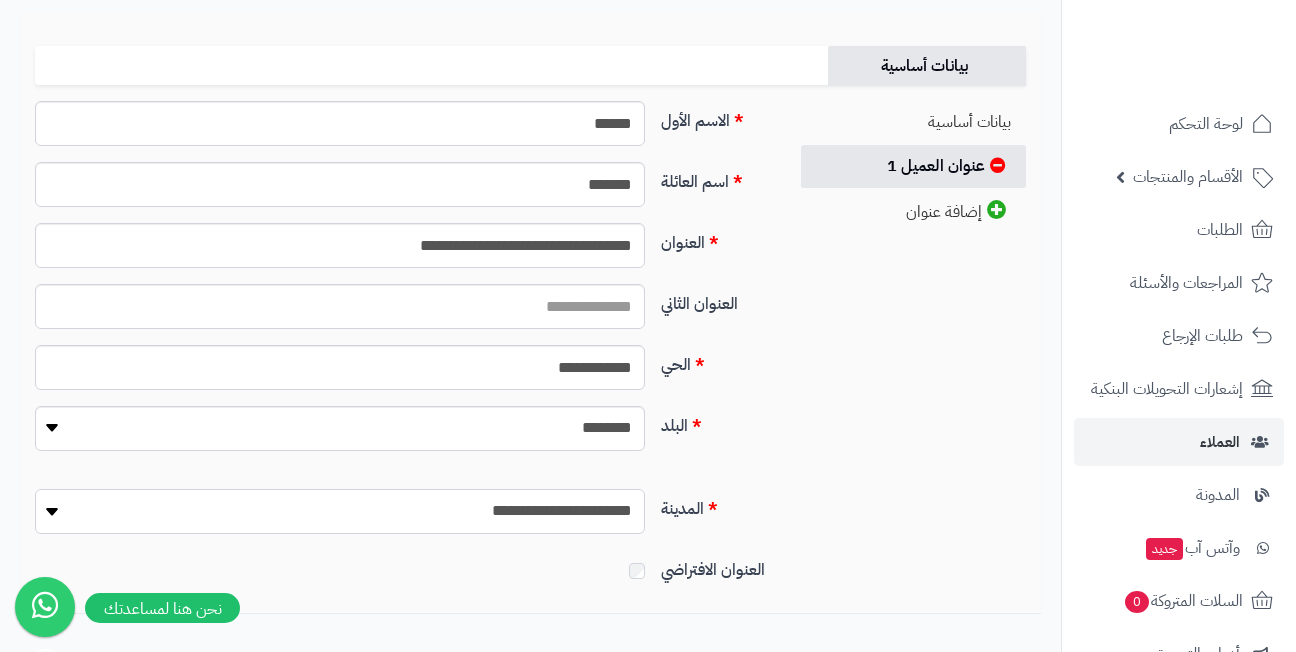 select on "****" 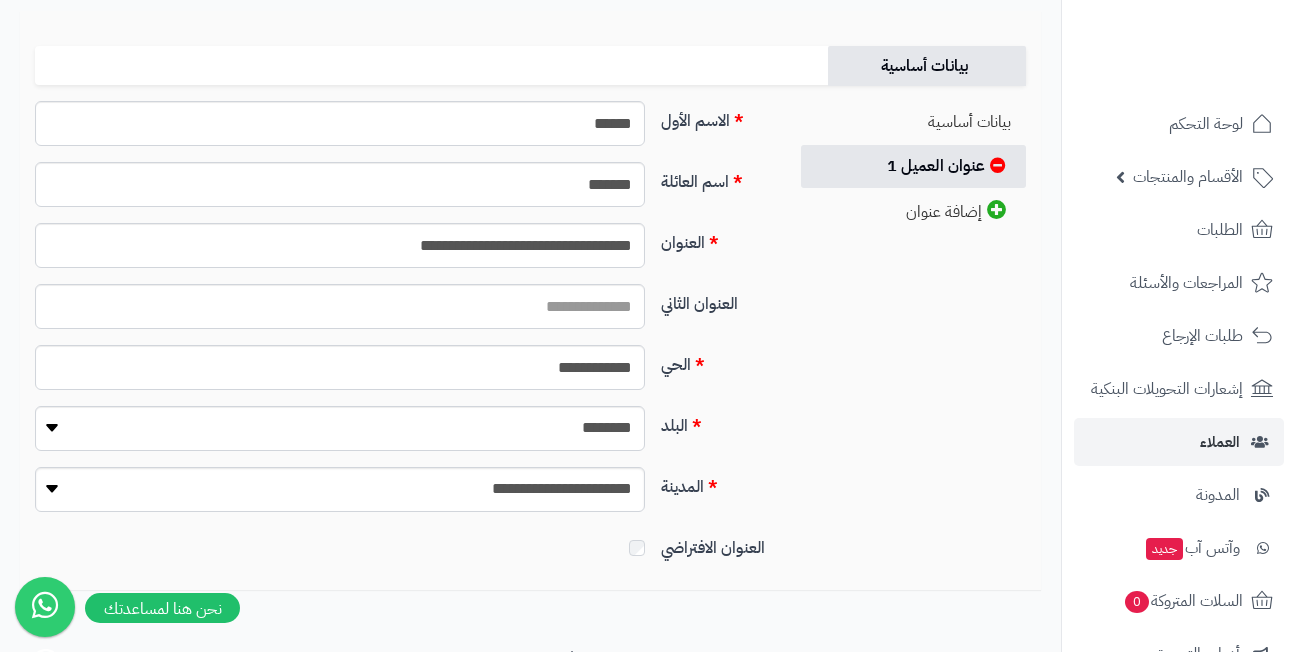 drag, startPoint x: 436, startPoint y: 276, endPoint x: 533, endPoint y: 491, distance: 235.8686 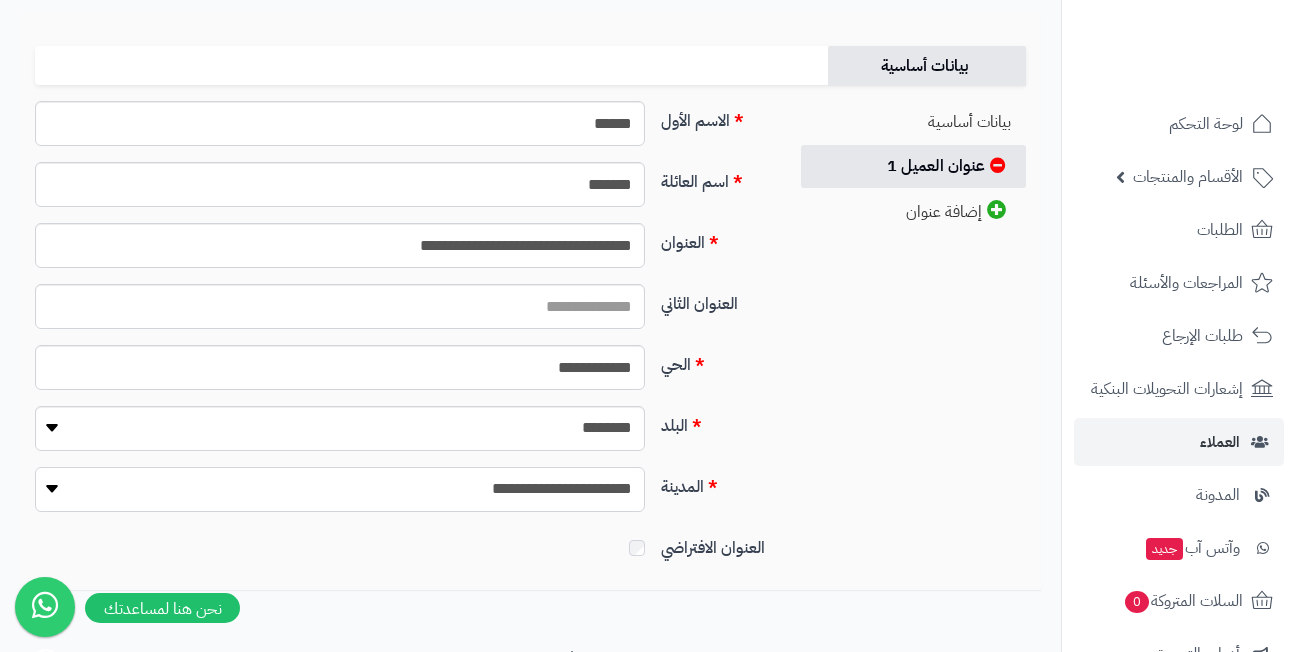 drag, startPoint x: 533, startPoint y: 491, endPoint x: 565, endPoint y: 487, distance: 32.24903 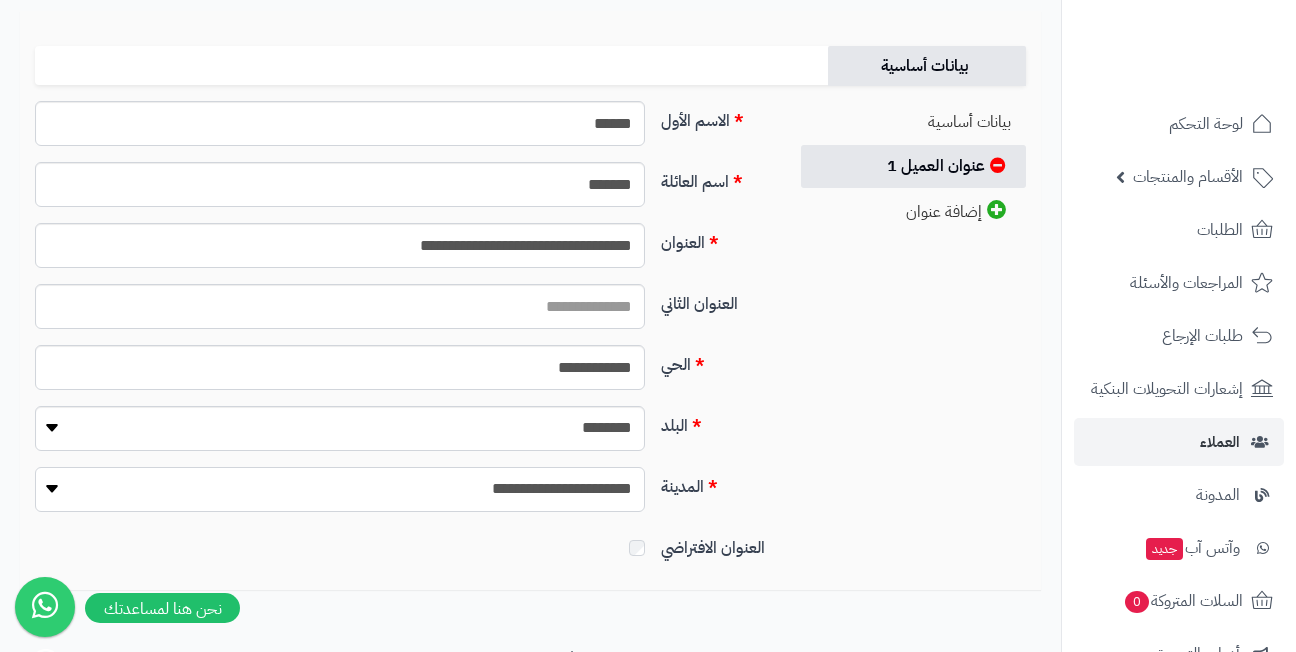 select on "***" 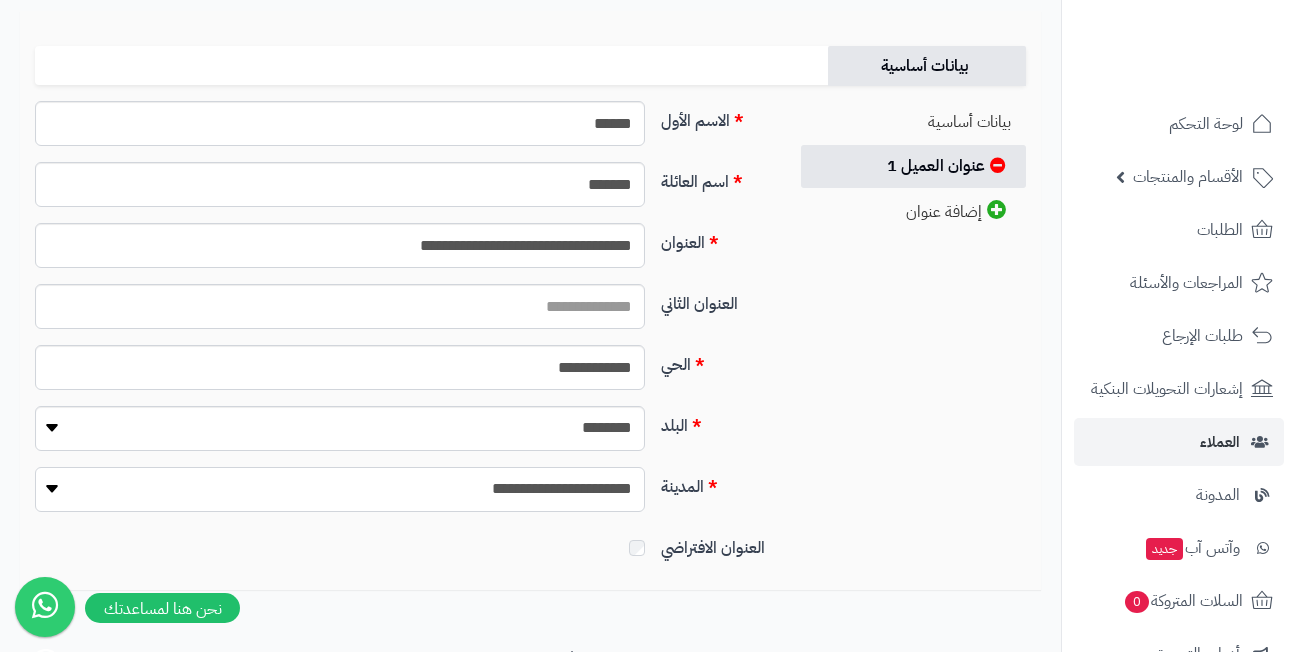 click on "**********" at bounding box center [340, 489] 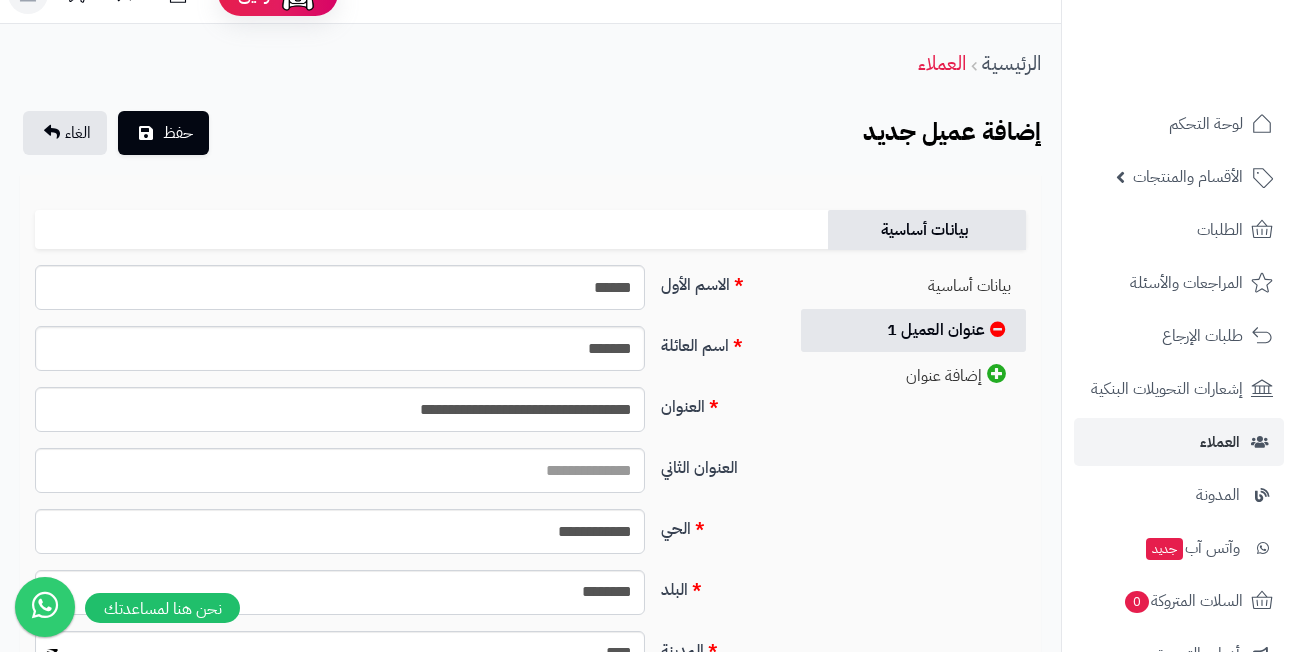scroll, scrollTop: 0, scrollLeft: 0, axis: both 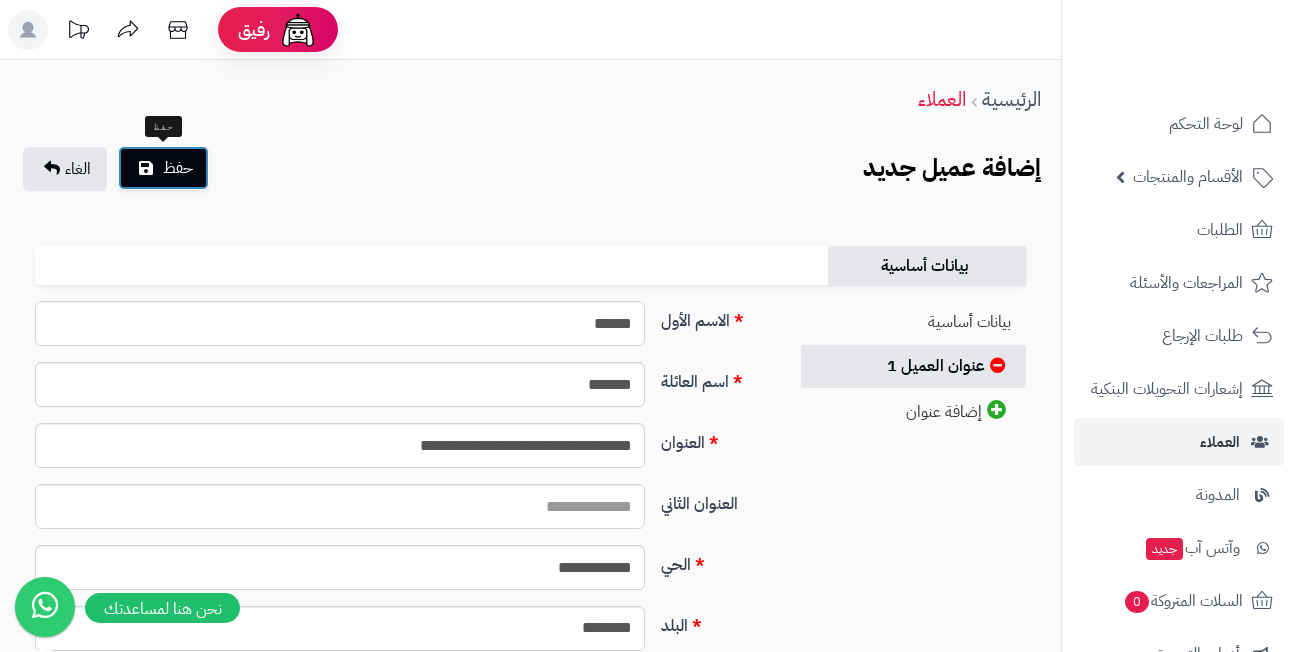 click on "حفظ" at bounding box center (178, 168) 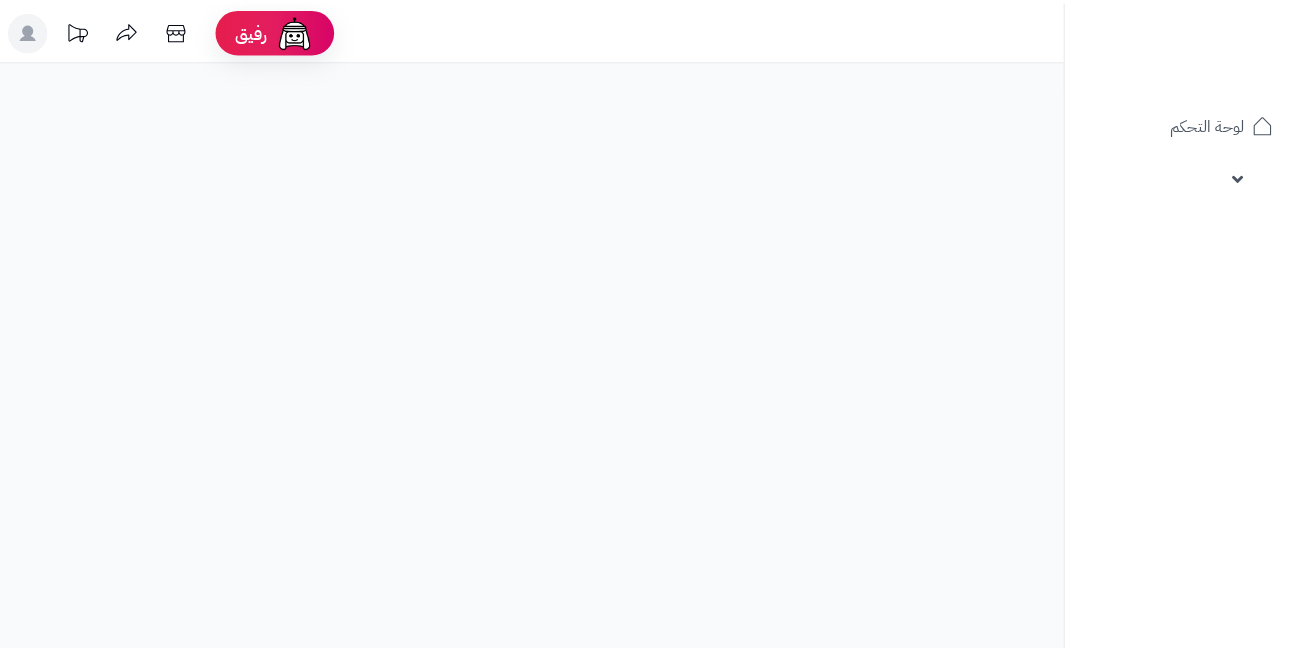 scroll, scrollTop: 0, scrollLeft: 0, axis: both 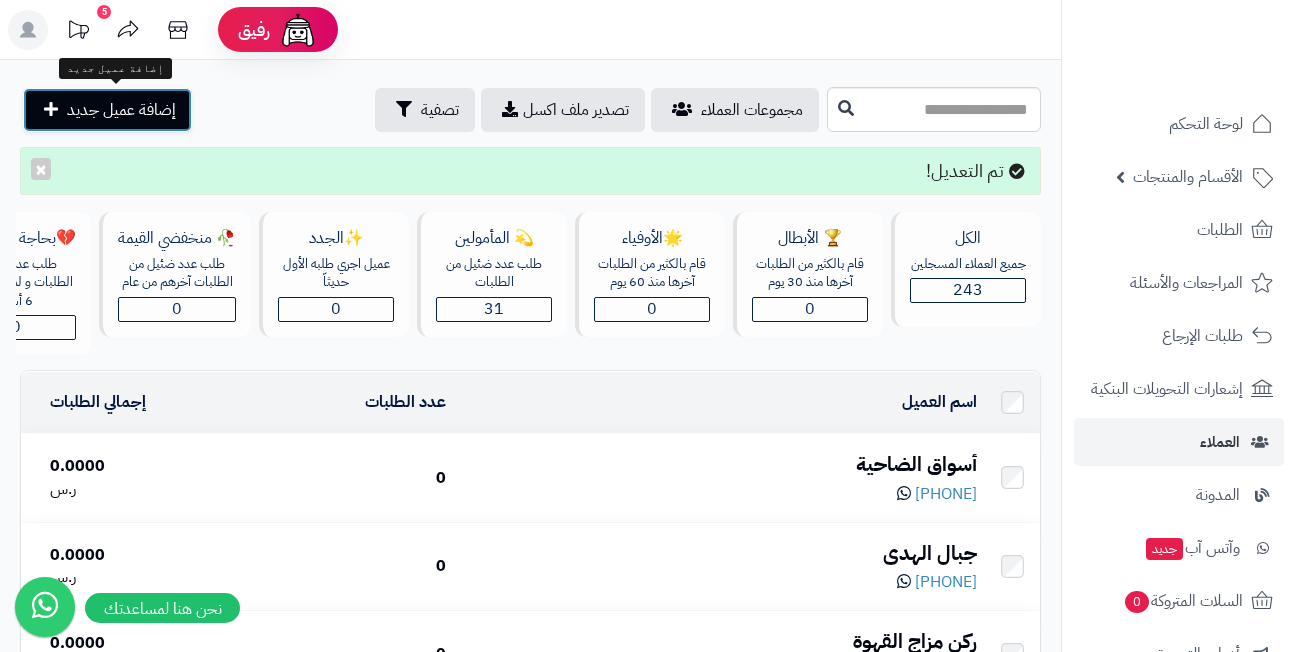 click on "إضافة عميل جديد" at bounding box center (121, 110) 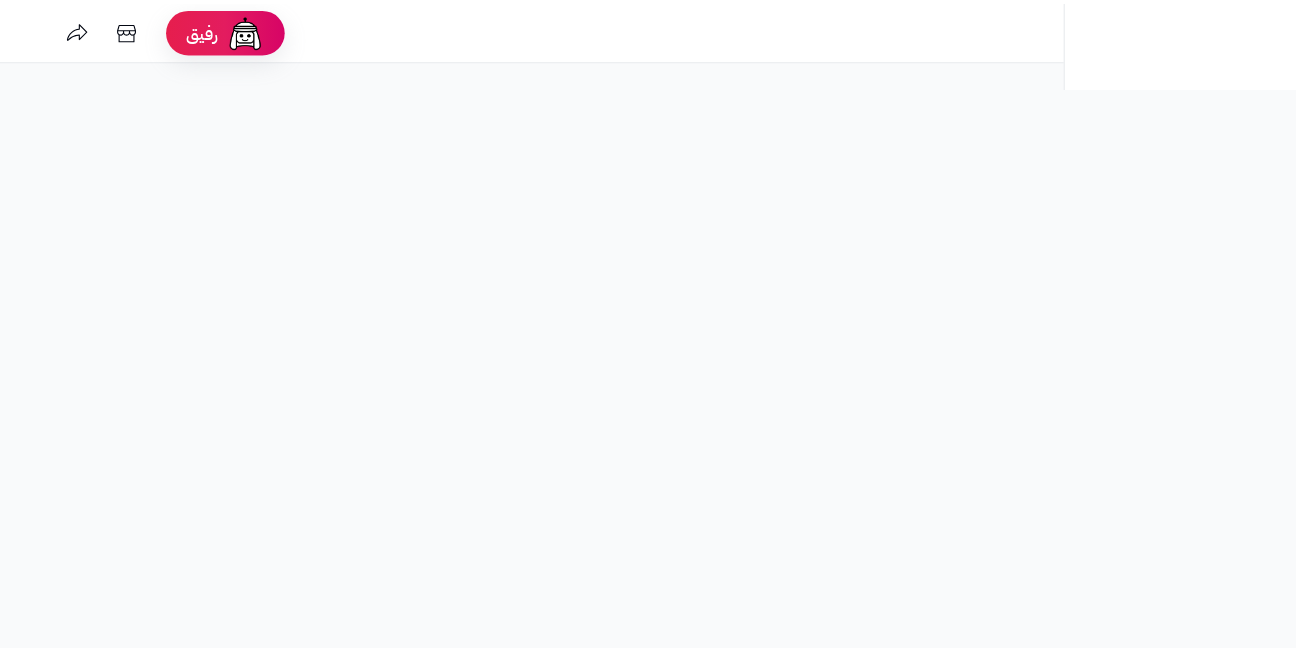 scroll, scrollTop: 0, scrollLeft: 0, axis: both 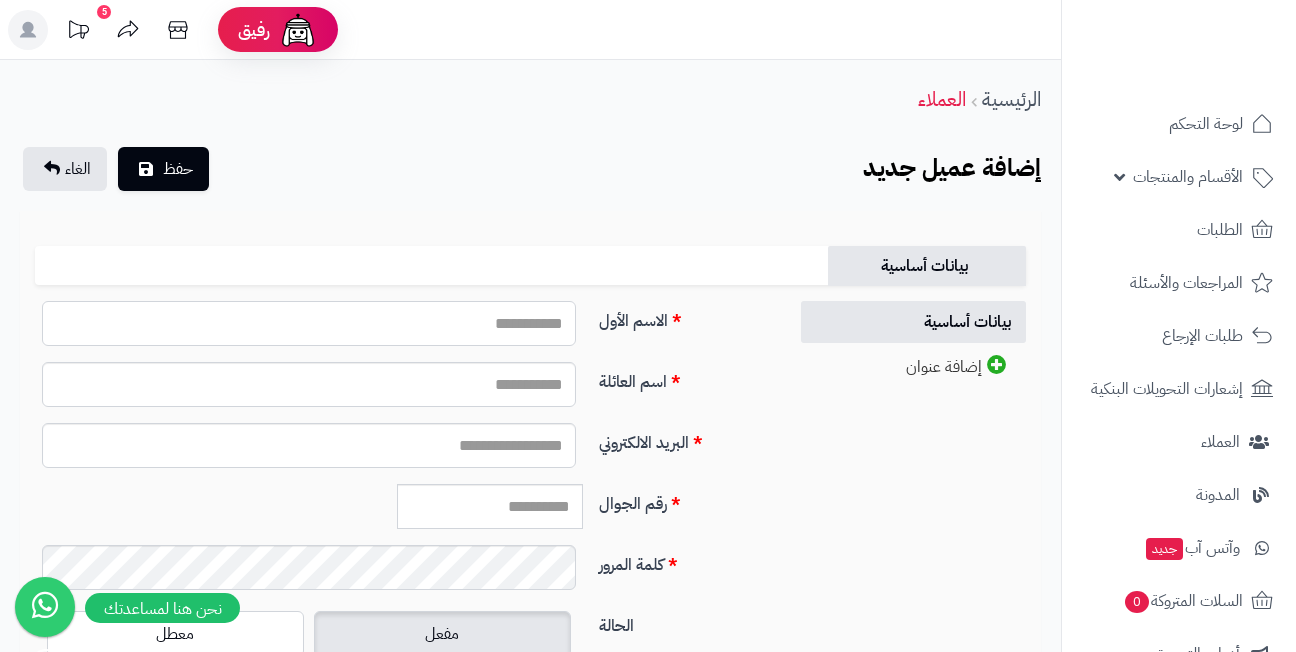click on "الاسم الأول" at bounding box center [309, 323] 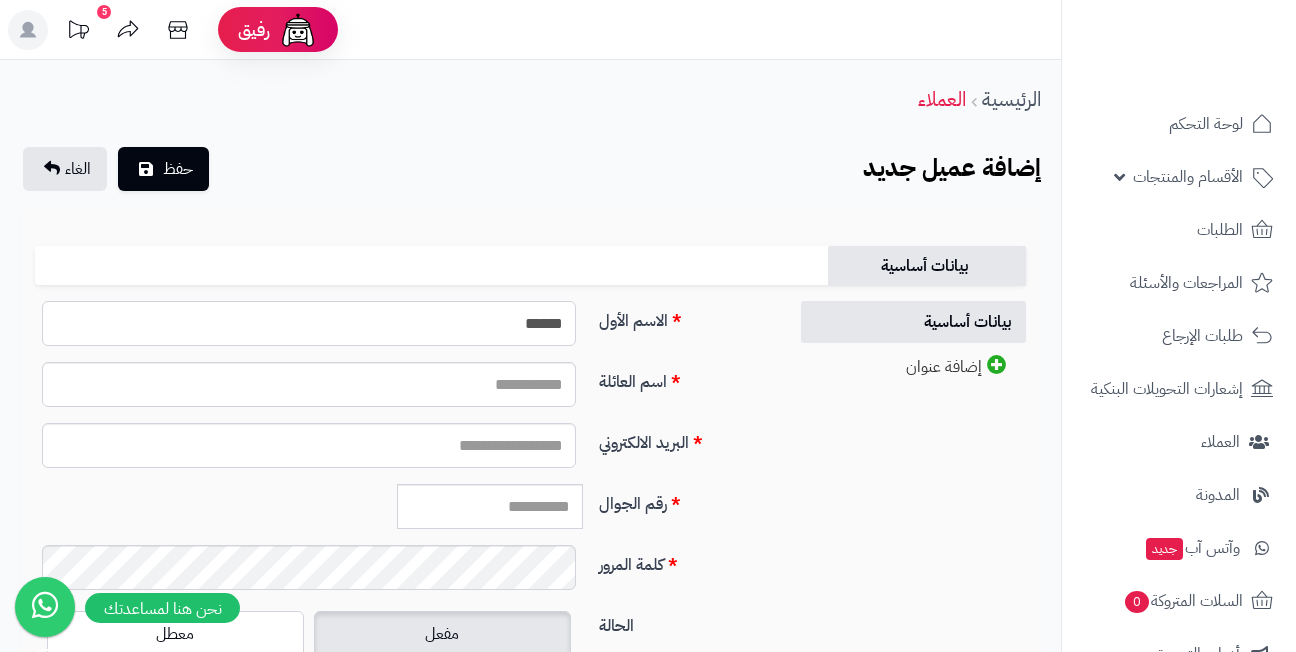 type on "*****" 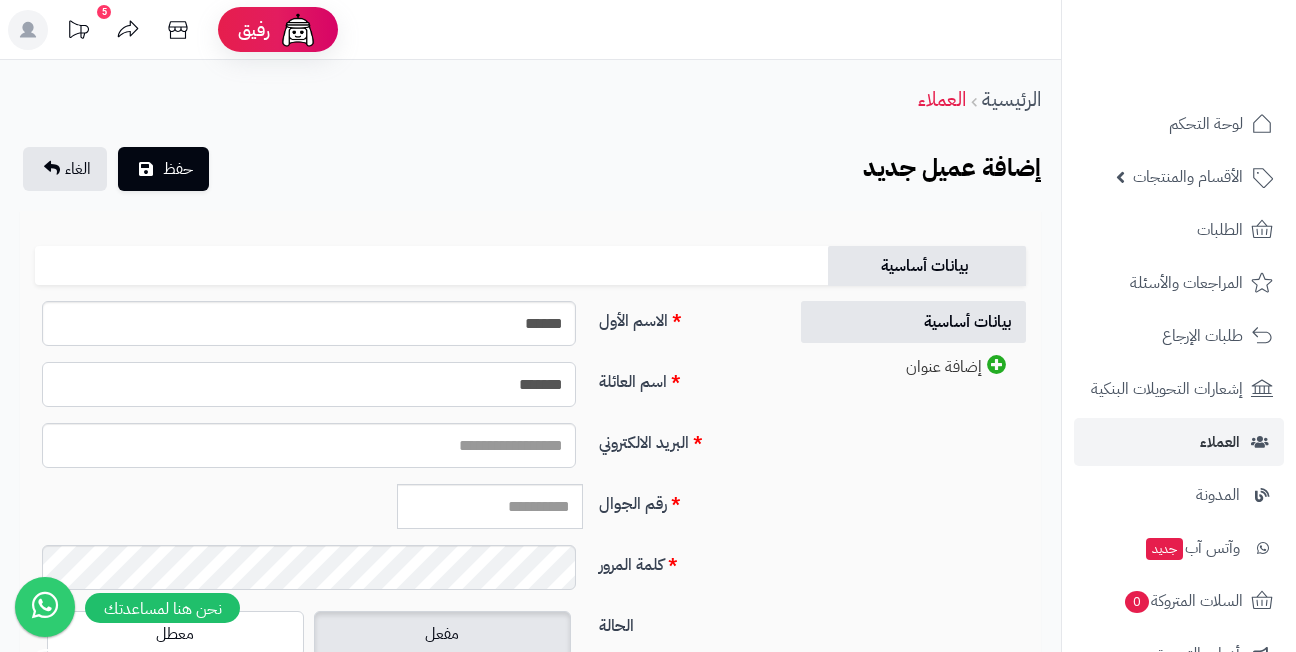 type on "*******" 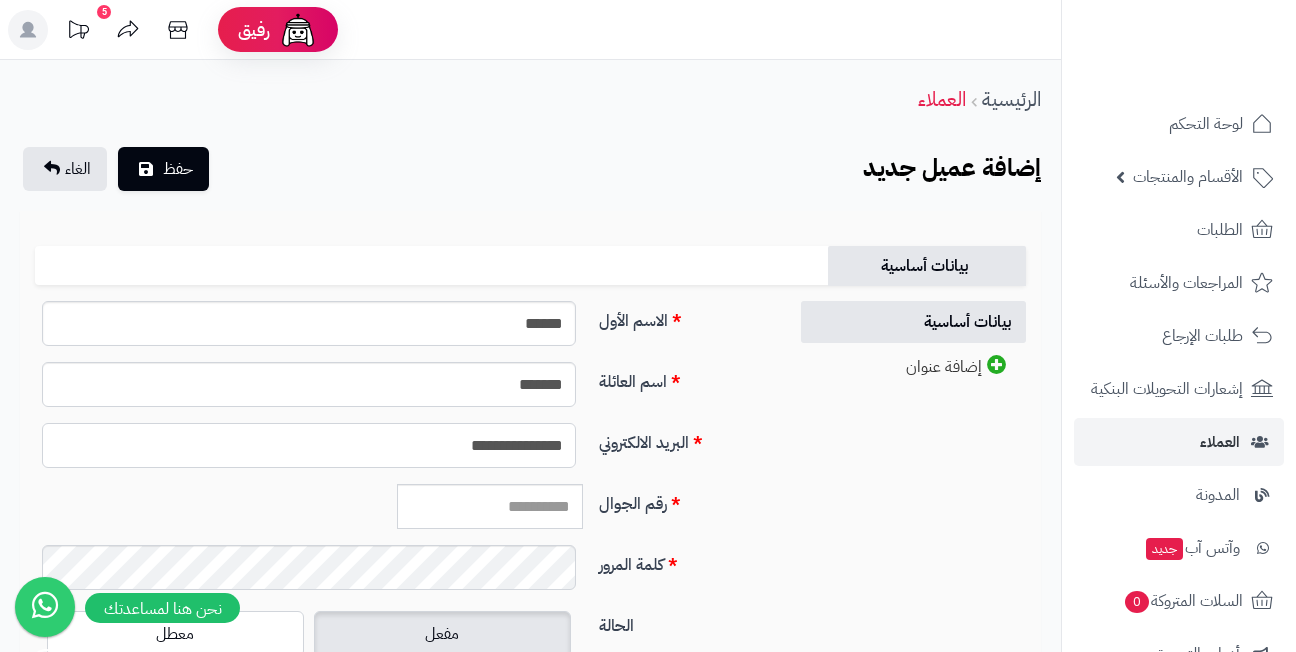 type on "**********" 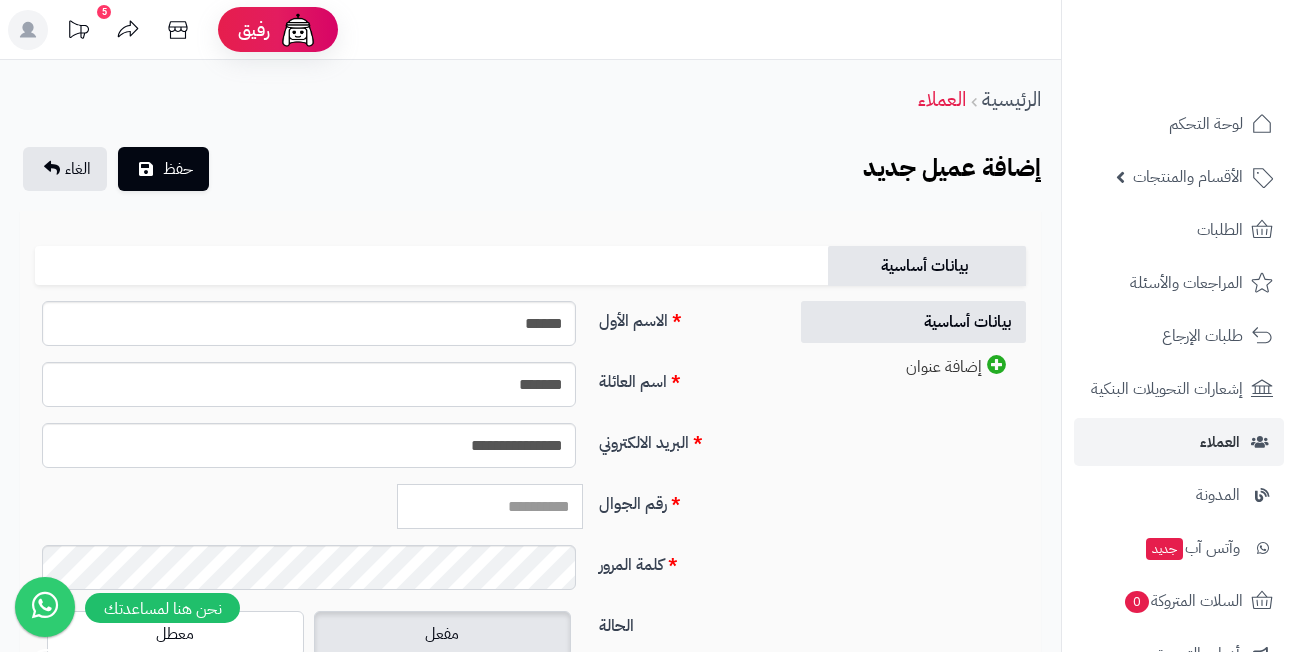 paste on "*********" 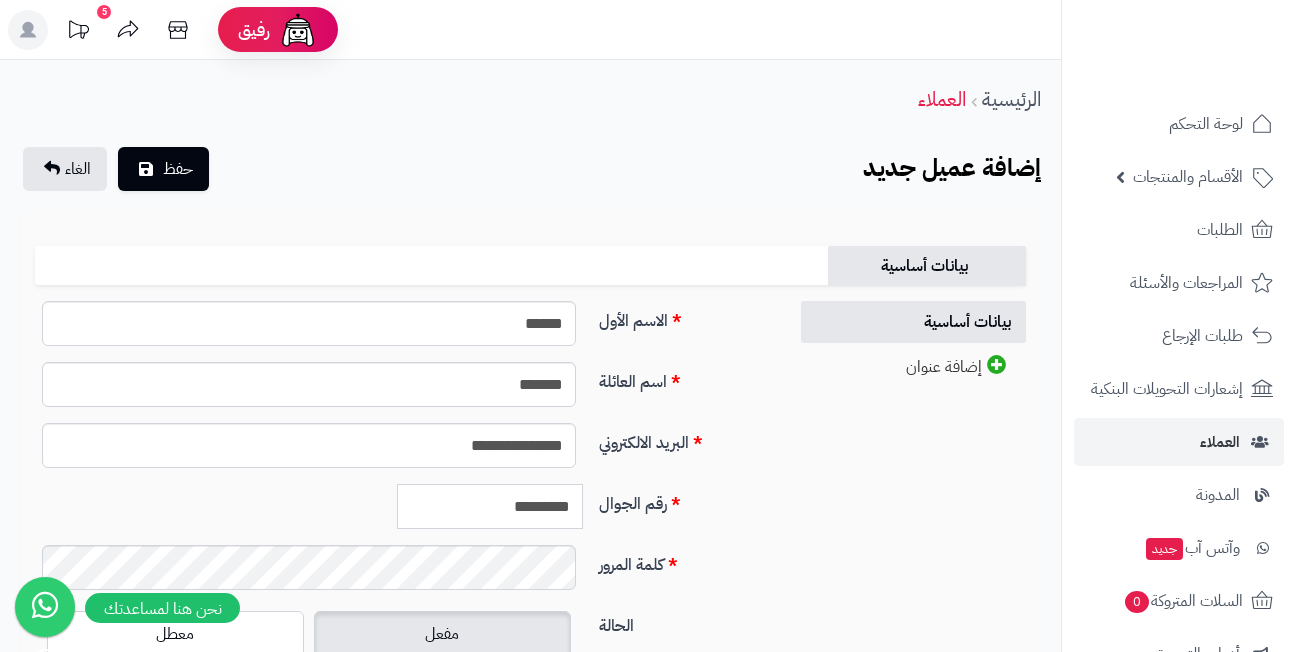 type on "*********" 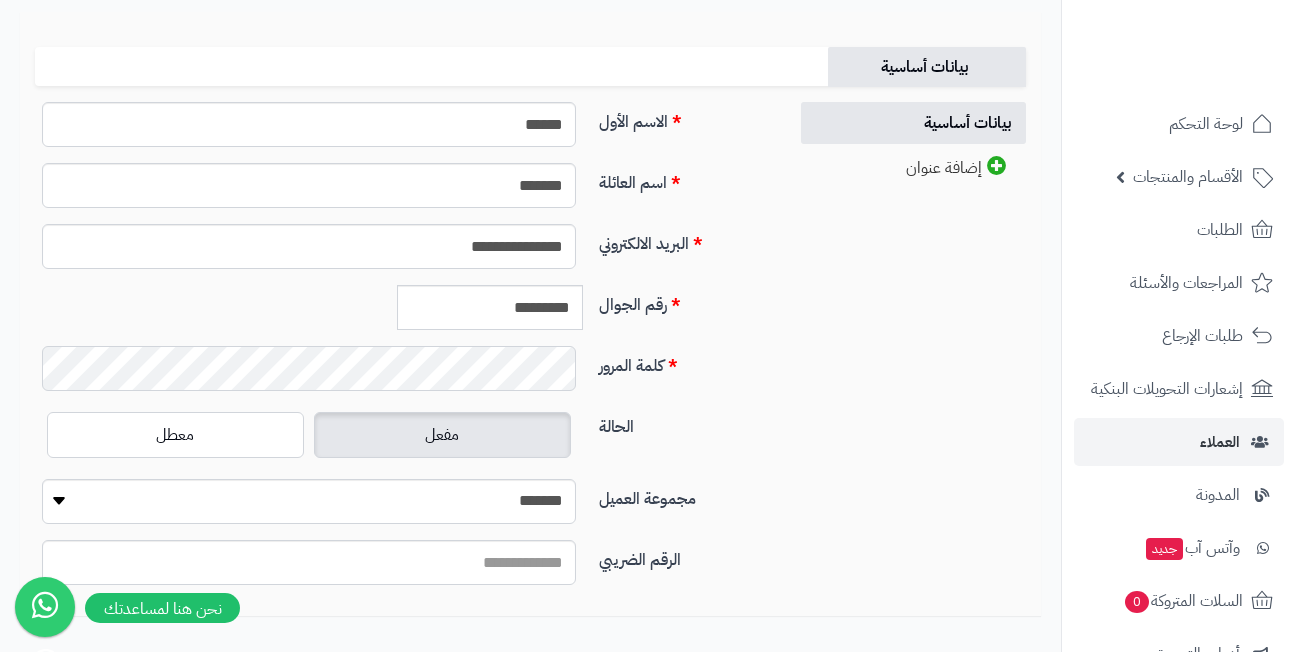 scroll, scrollTop: 200, scrollLeft: 0, axis: vertical 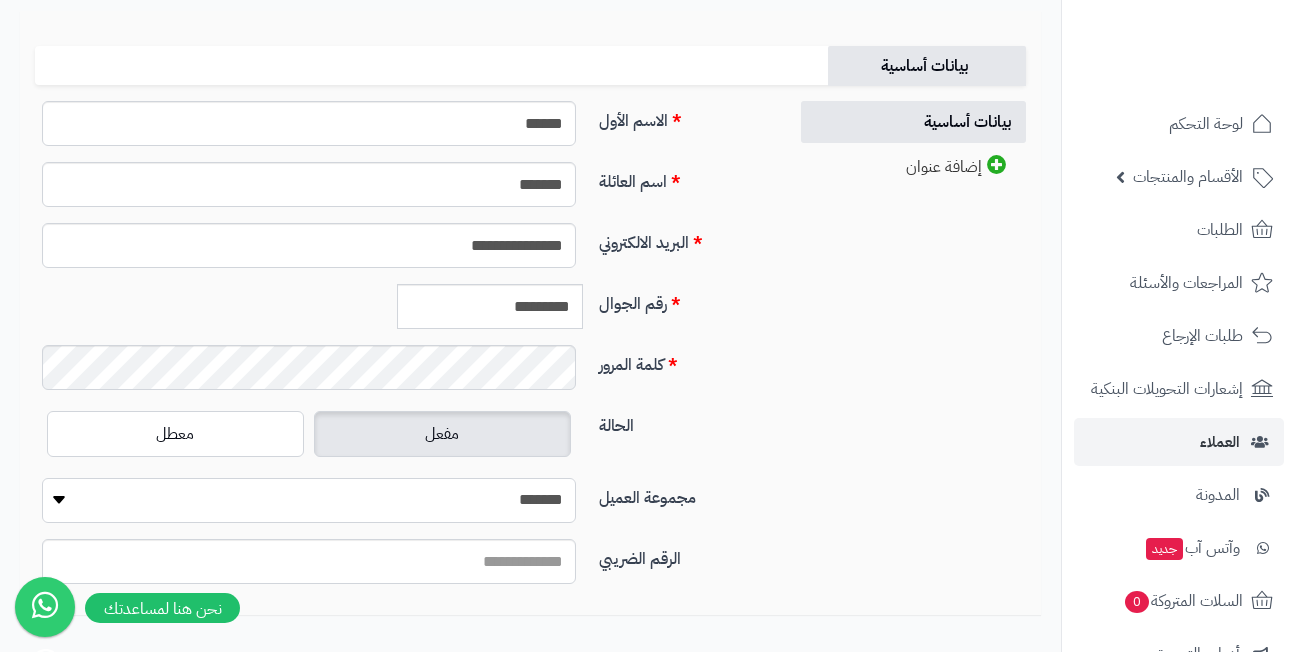 click on "**********" at bounding box center (309, 500) 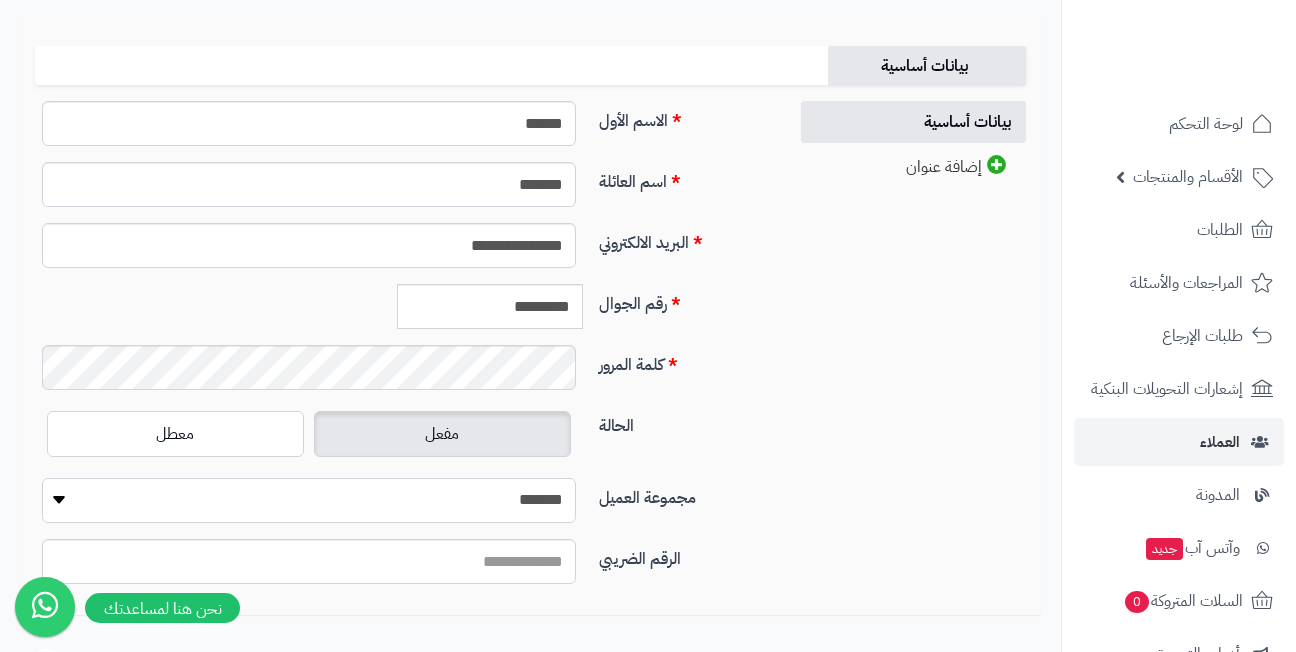 select on "*" 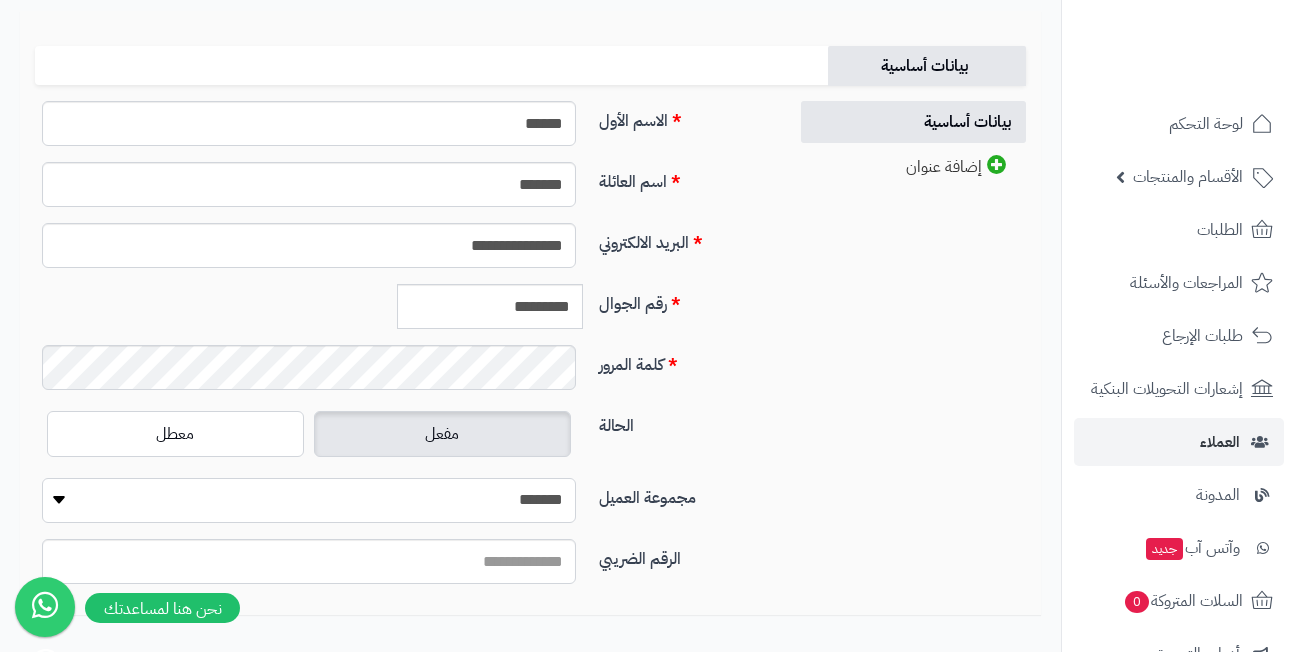click on "**********" at bounding box center (309, 500) 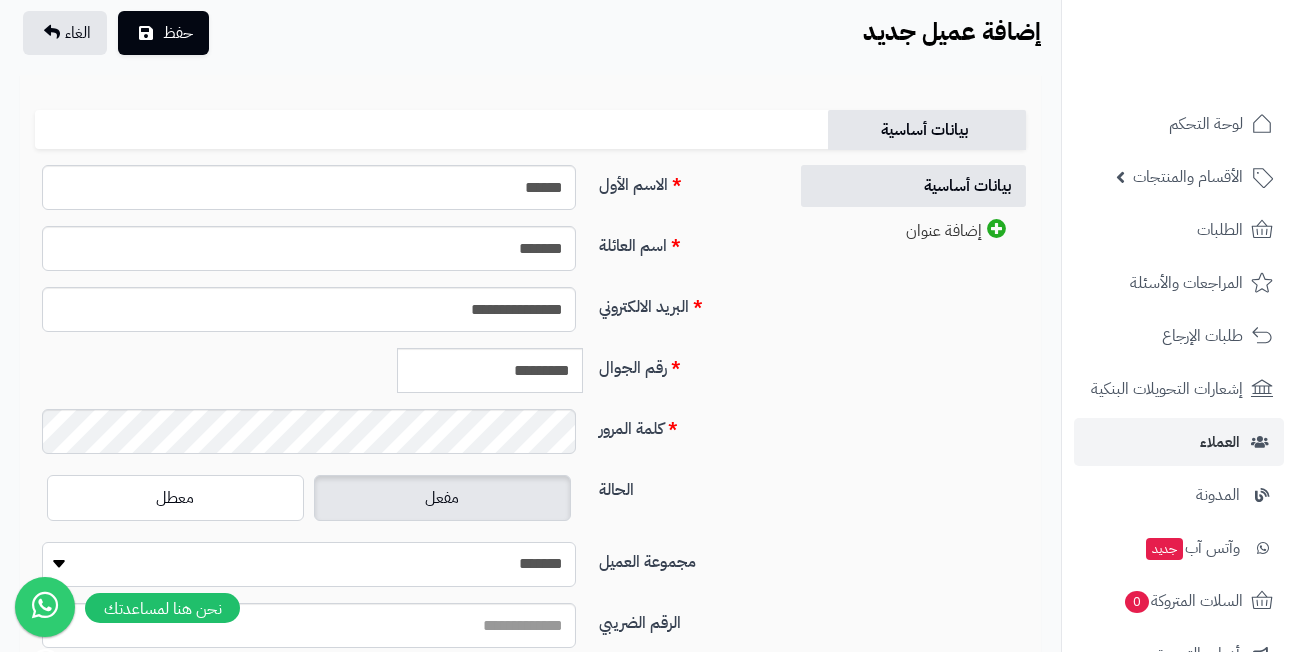 scroll, scrollTop: 100, scrollLeft: 0, axis: vertical 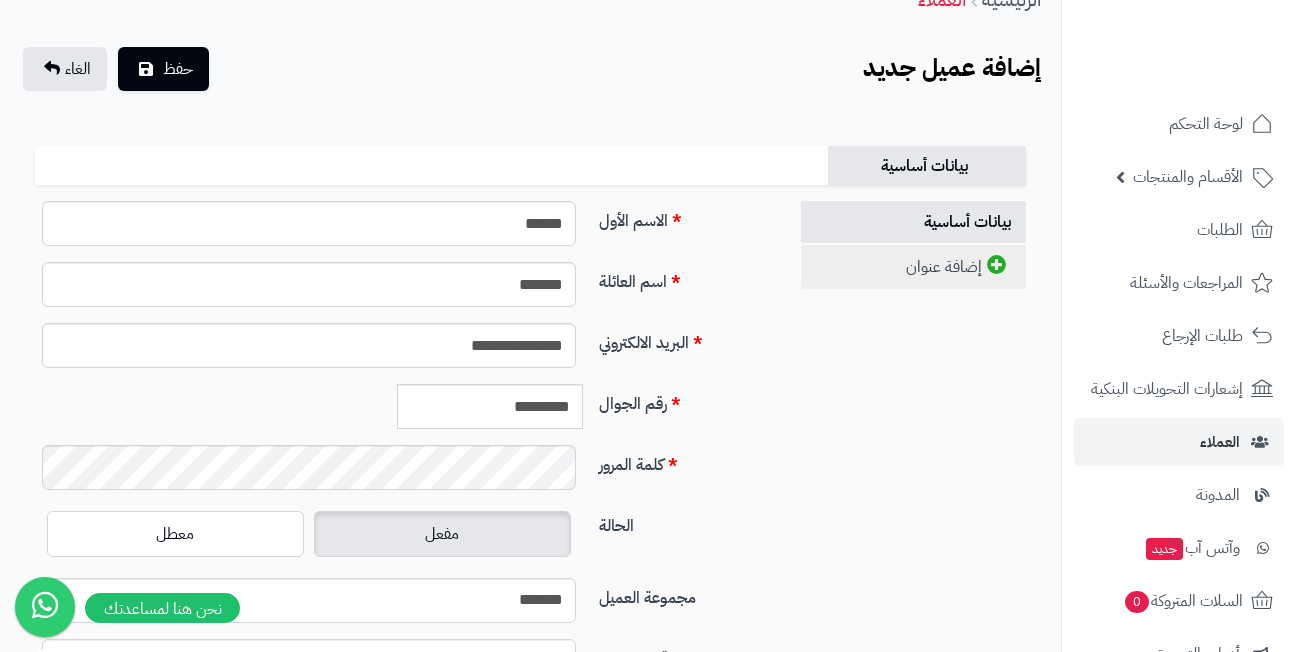 click on "إضافة عنوان" at bounding box center [913, 267] 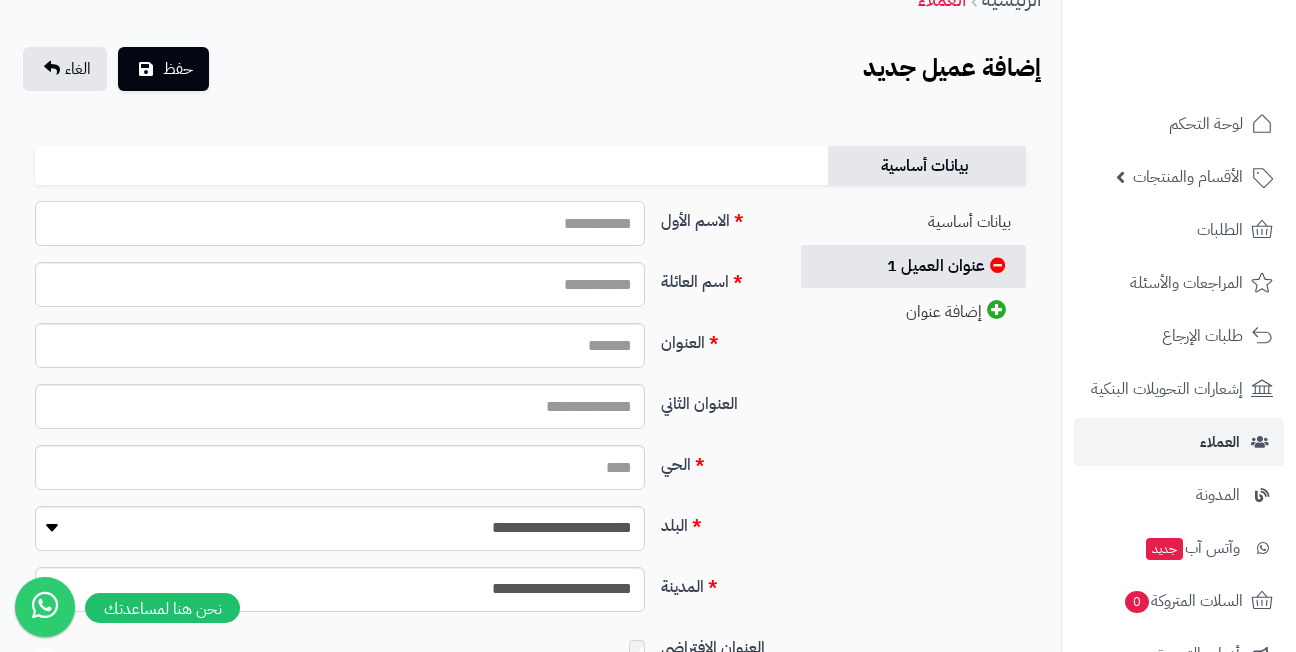 click on "الاسم الأول" at bounding box center [340, 223] 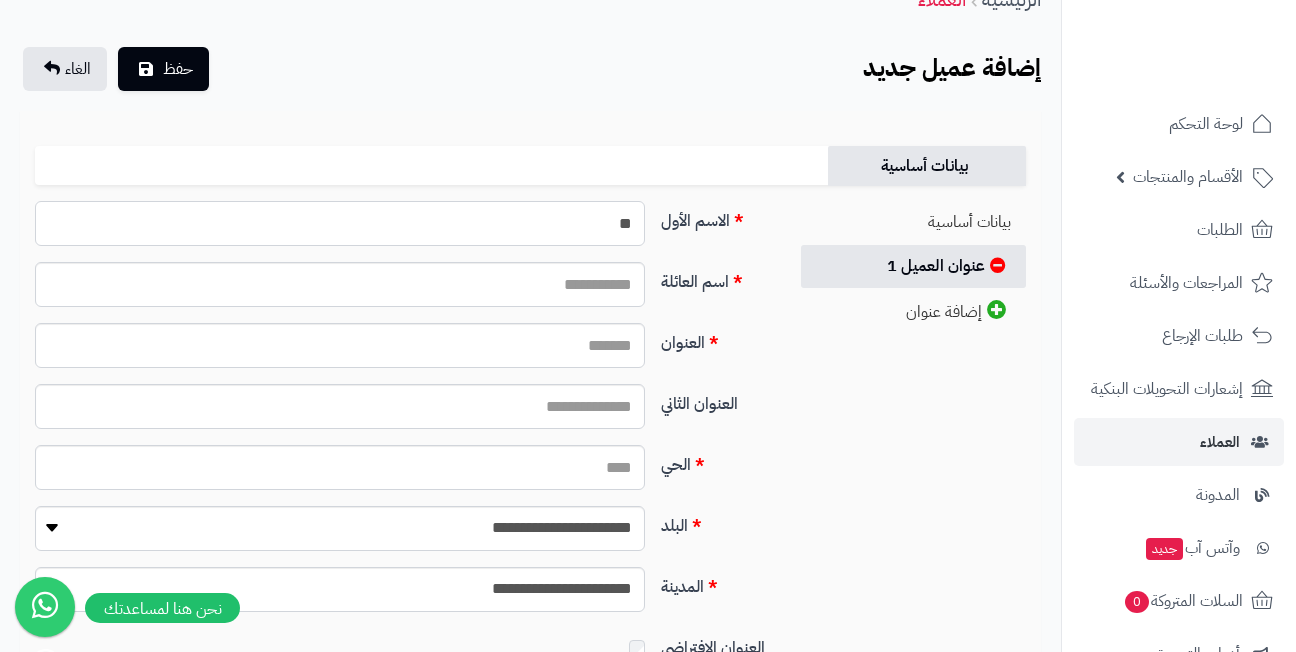 type on "*" 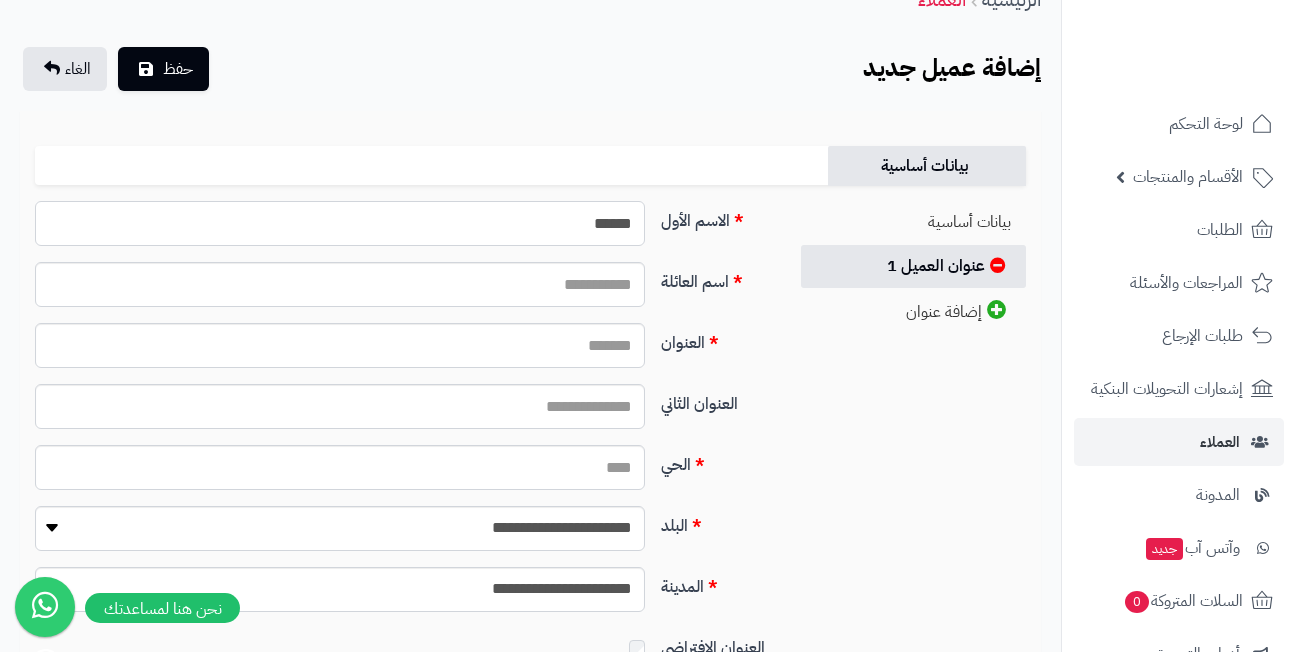 type on "*****" 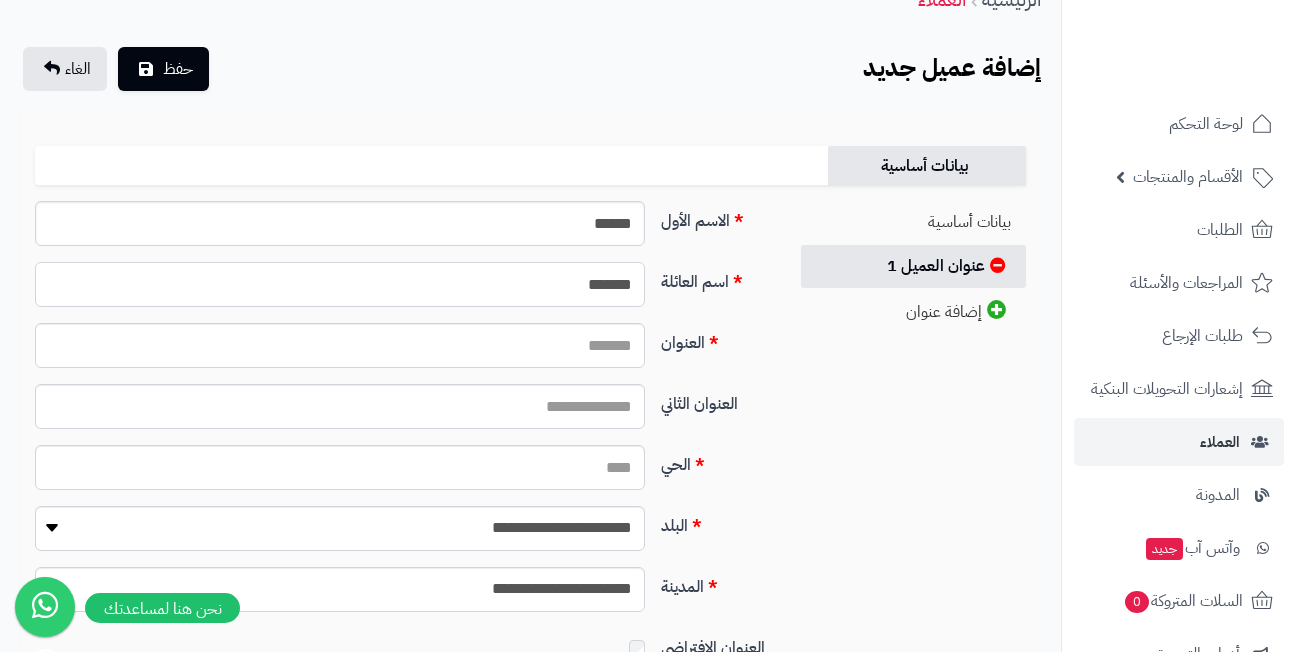 type on "*******" 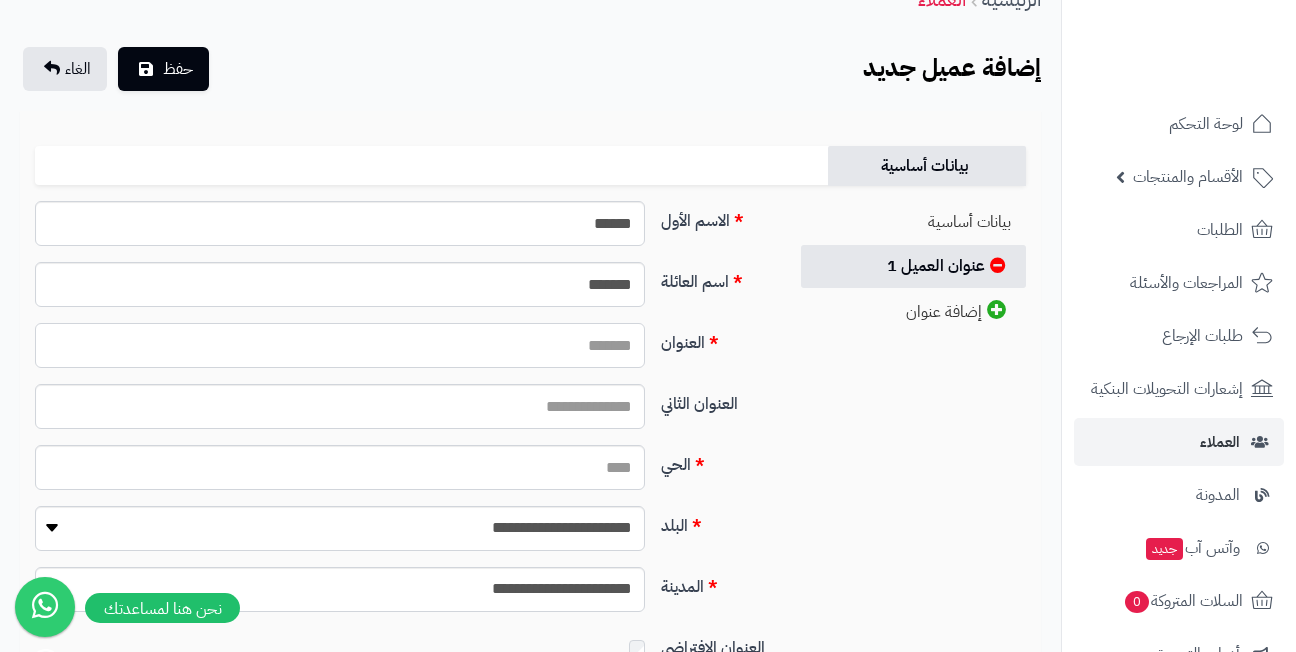 paste on "**********" 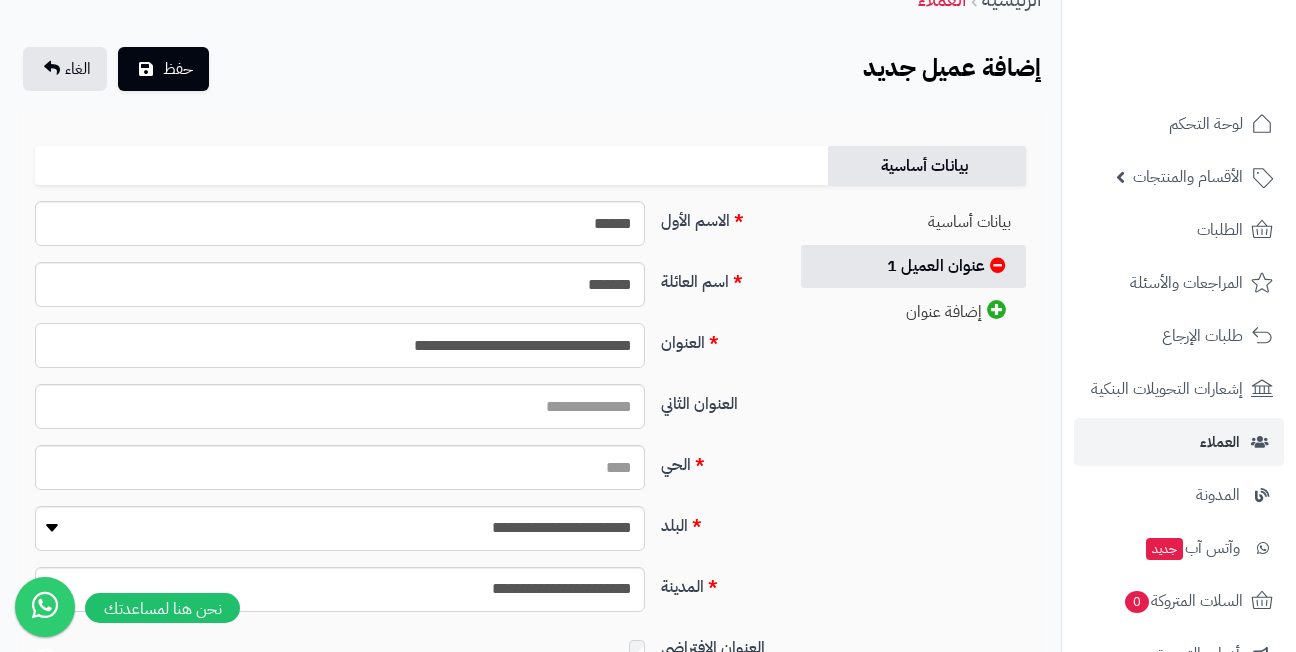 type on "**********" 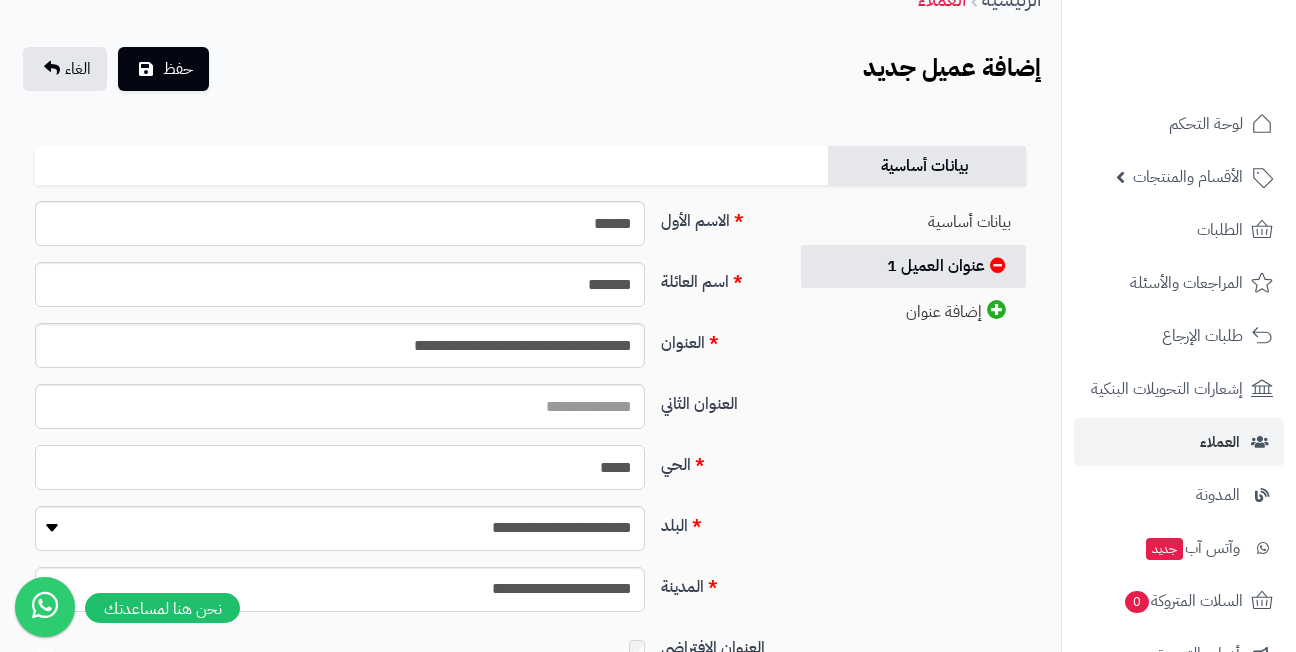type on "*****" 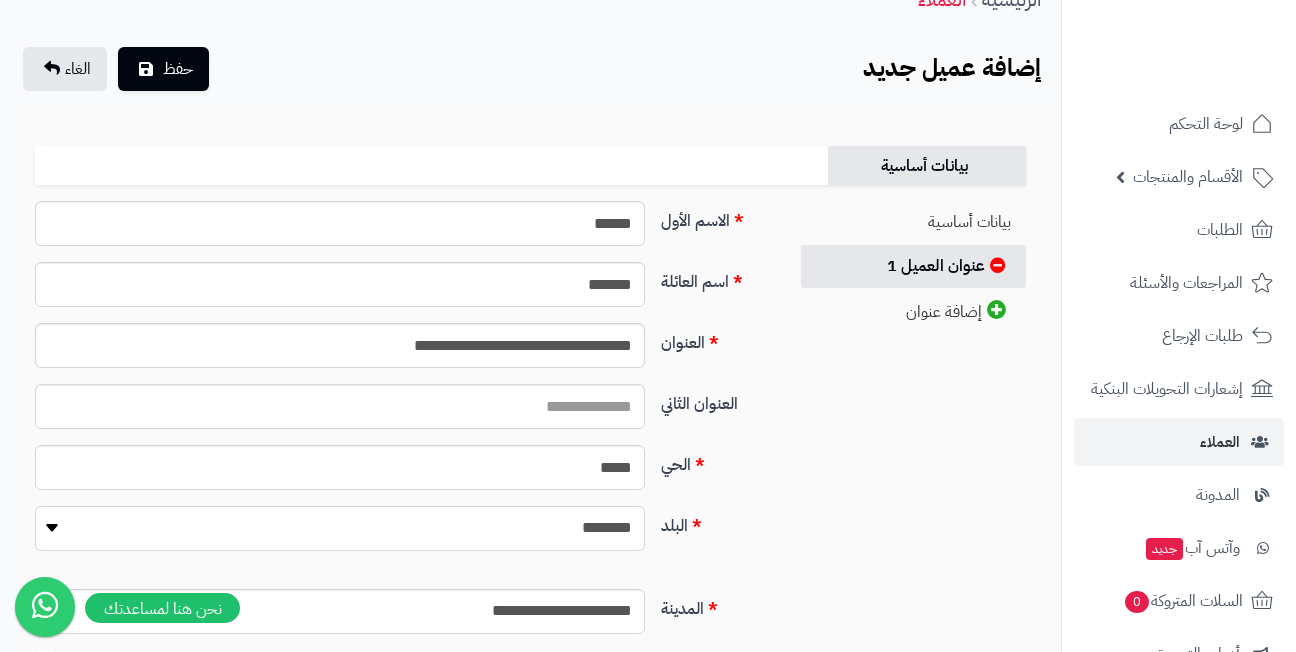select on "***" 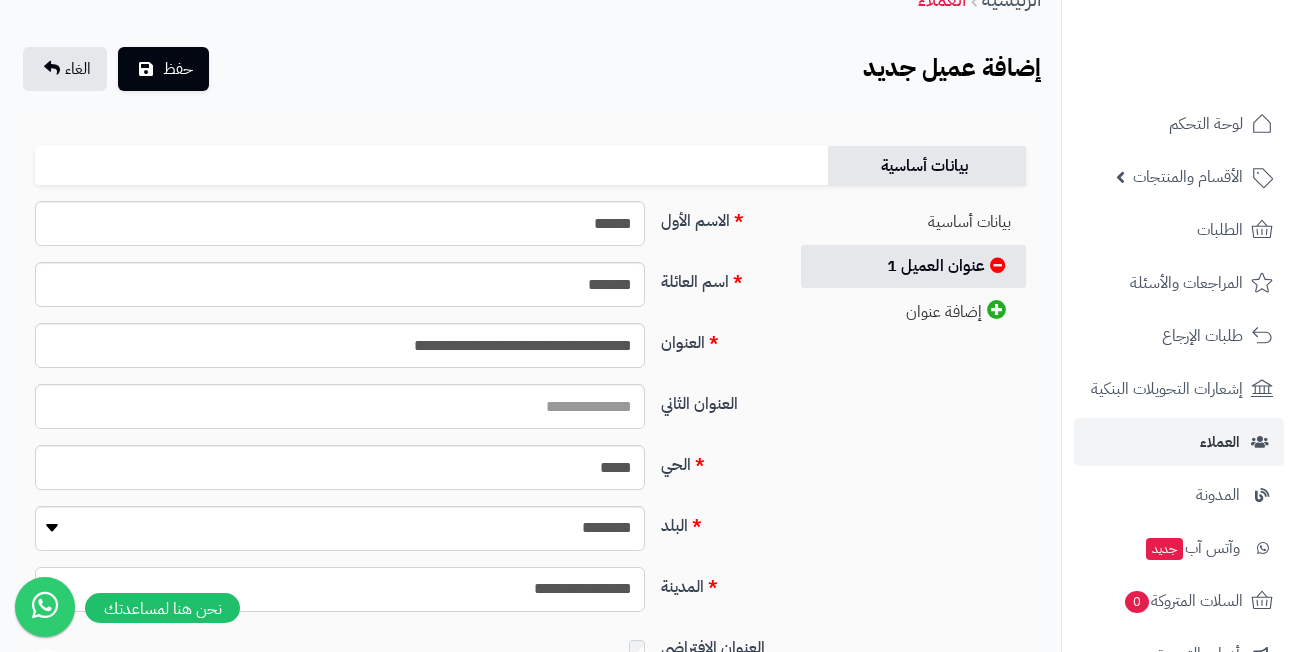 click on "**********" at bounding box center [340, 589] 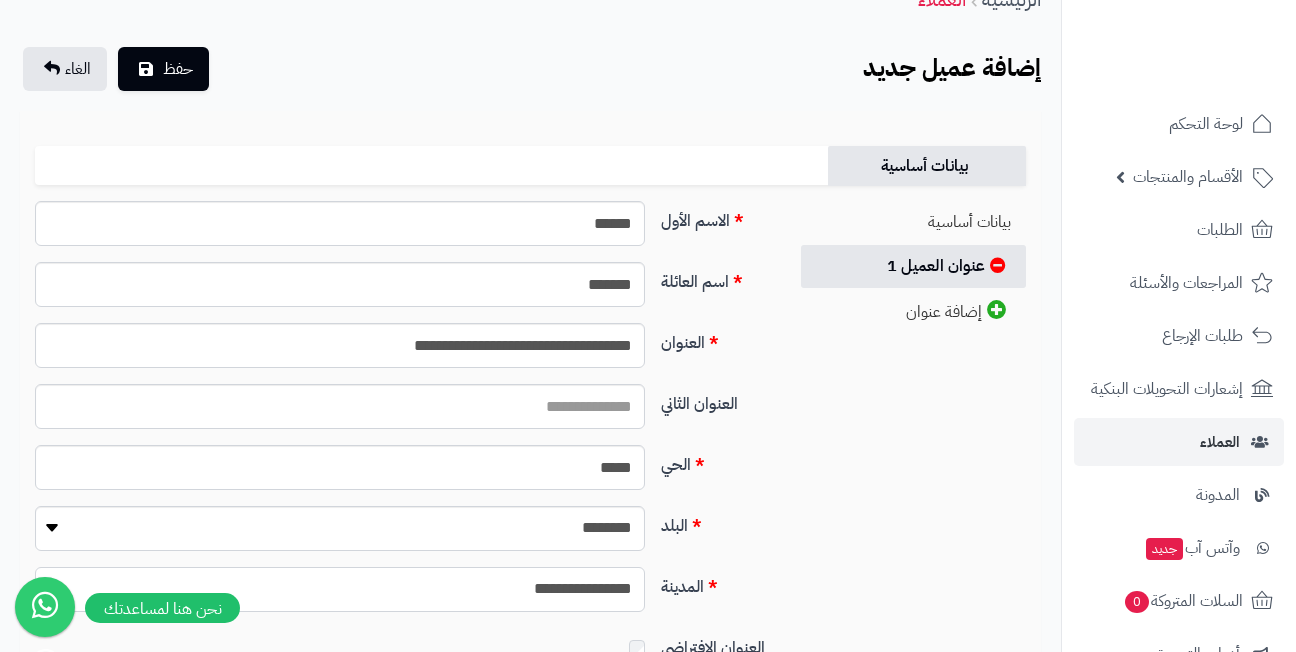 select on "***" 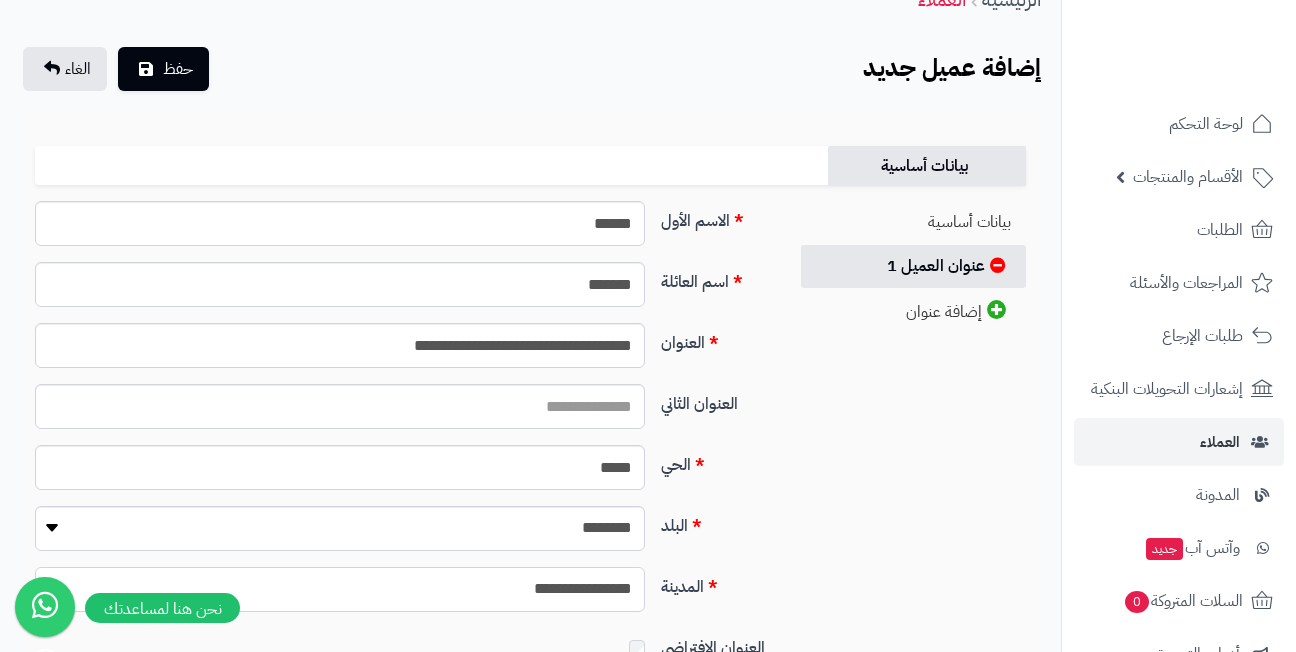 click on "**********" at bounding box center [340, 589] 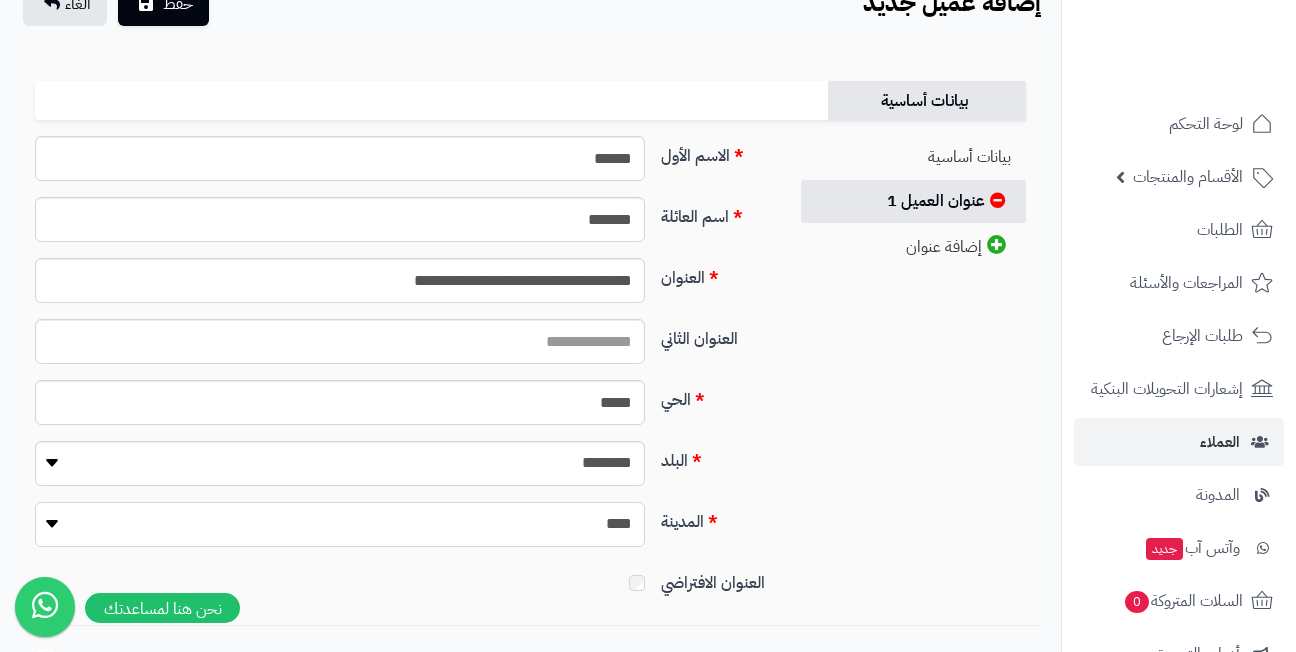 scroll, scrollTop: 200, scrollLeft: 0, axis: vertical 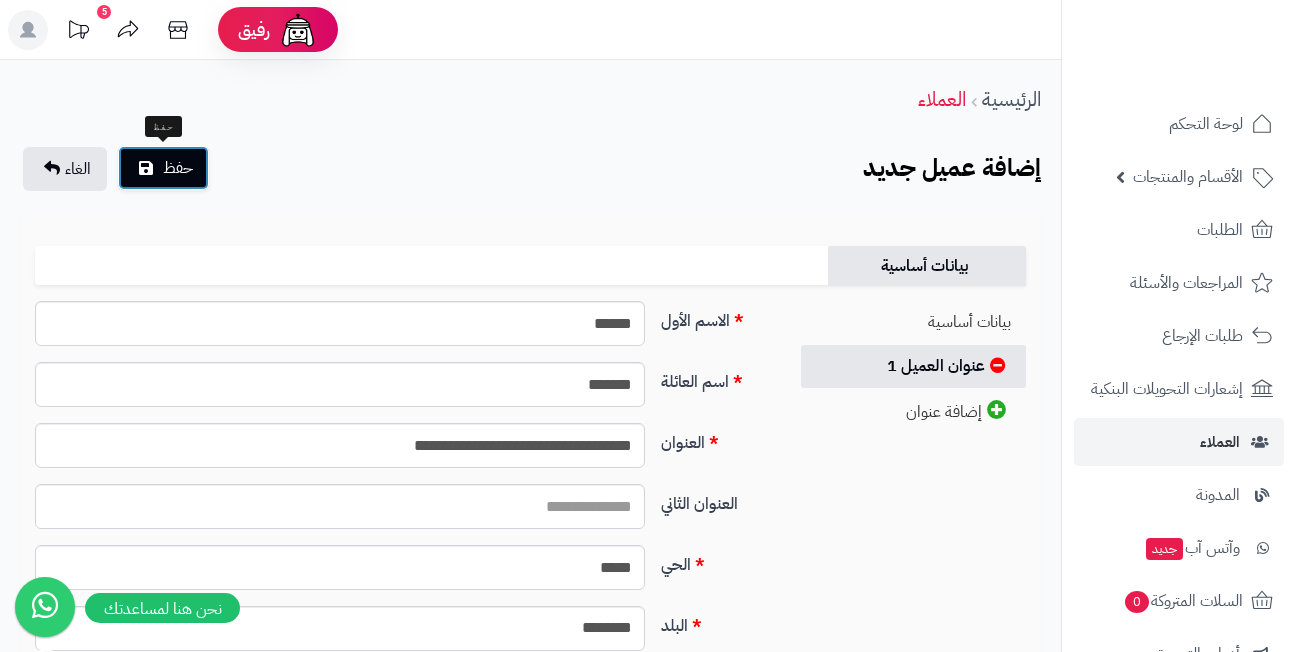 click on "حفظ" at bounding box center [178, 168] 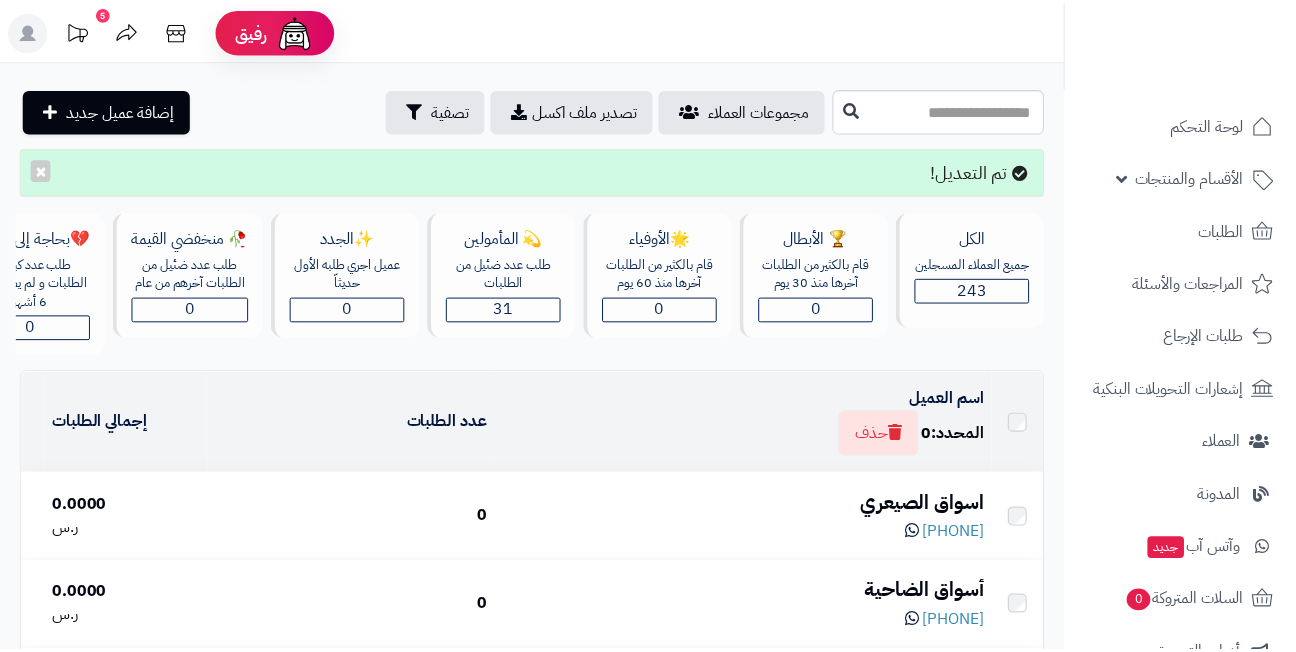 scroll, scrollTop: 0, scrollLeft: 0, axis: both 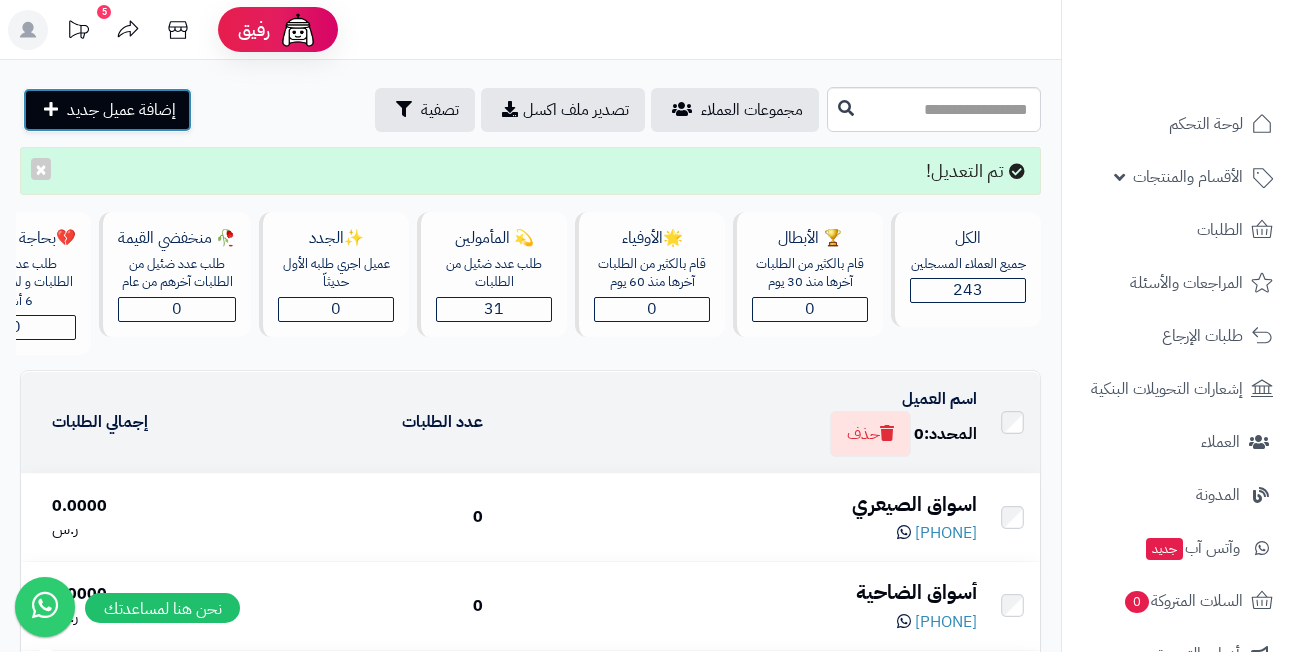 click on "إضافة عميل جديد" at bounding box center (121, 110) 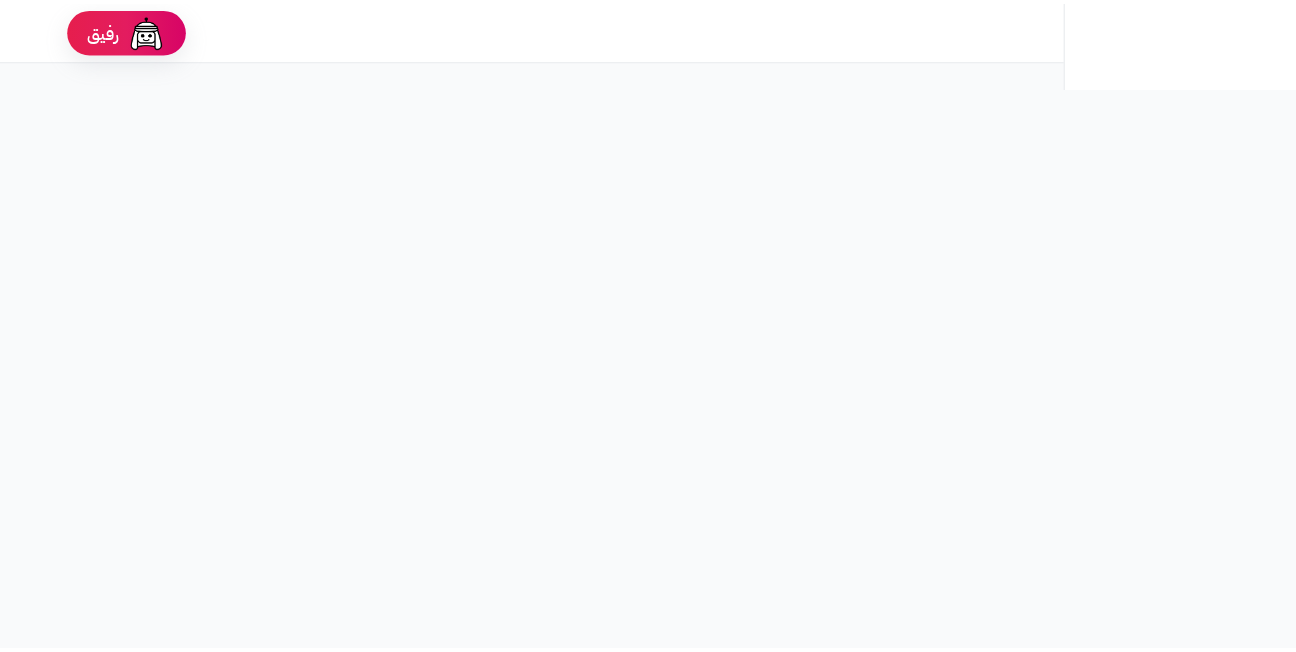 scroll, scrollTop: 0, scrollLeft: 0, axis: both 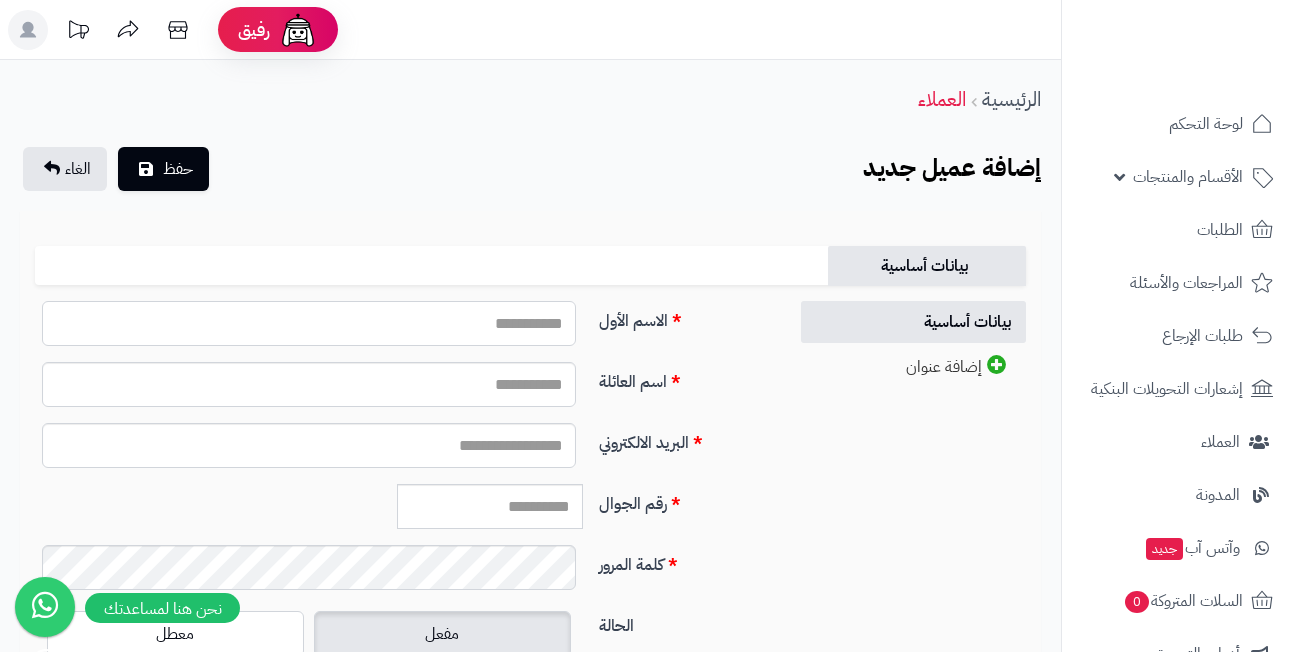 click on "الاسم الأول" at bounding box center [309, 323] 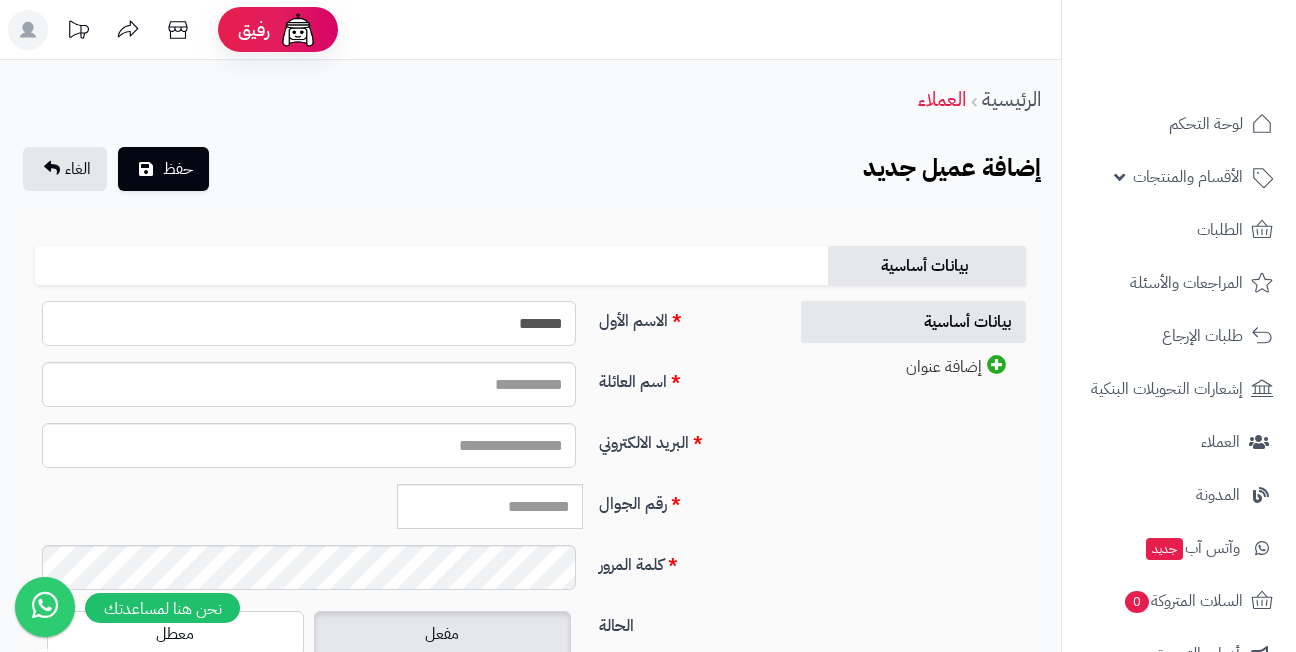 type on "*******" 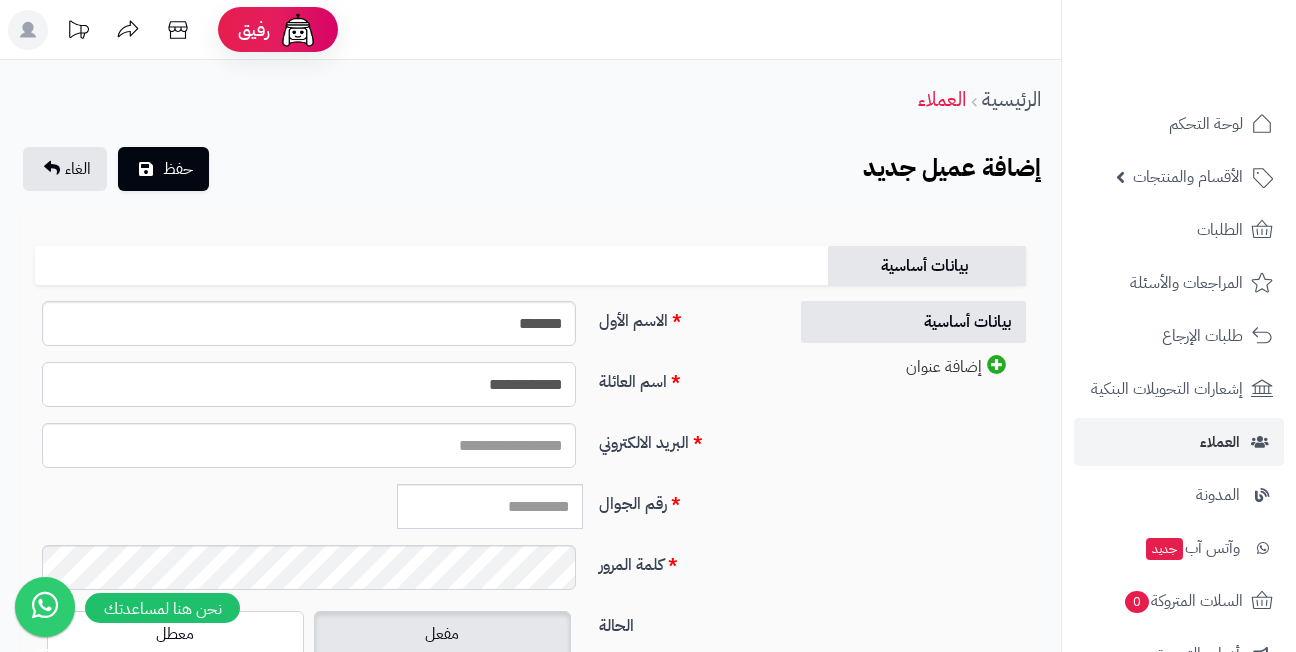type on "**********" 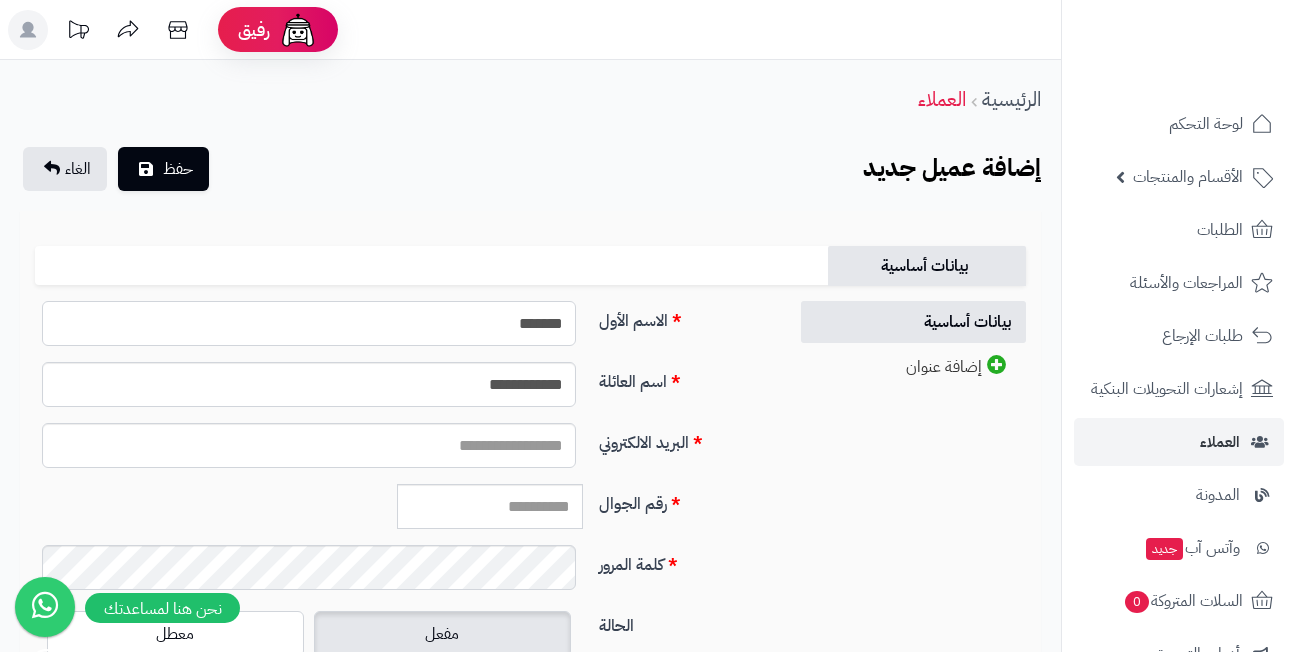 click on "*******" at bounding box center (309, 323) 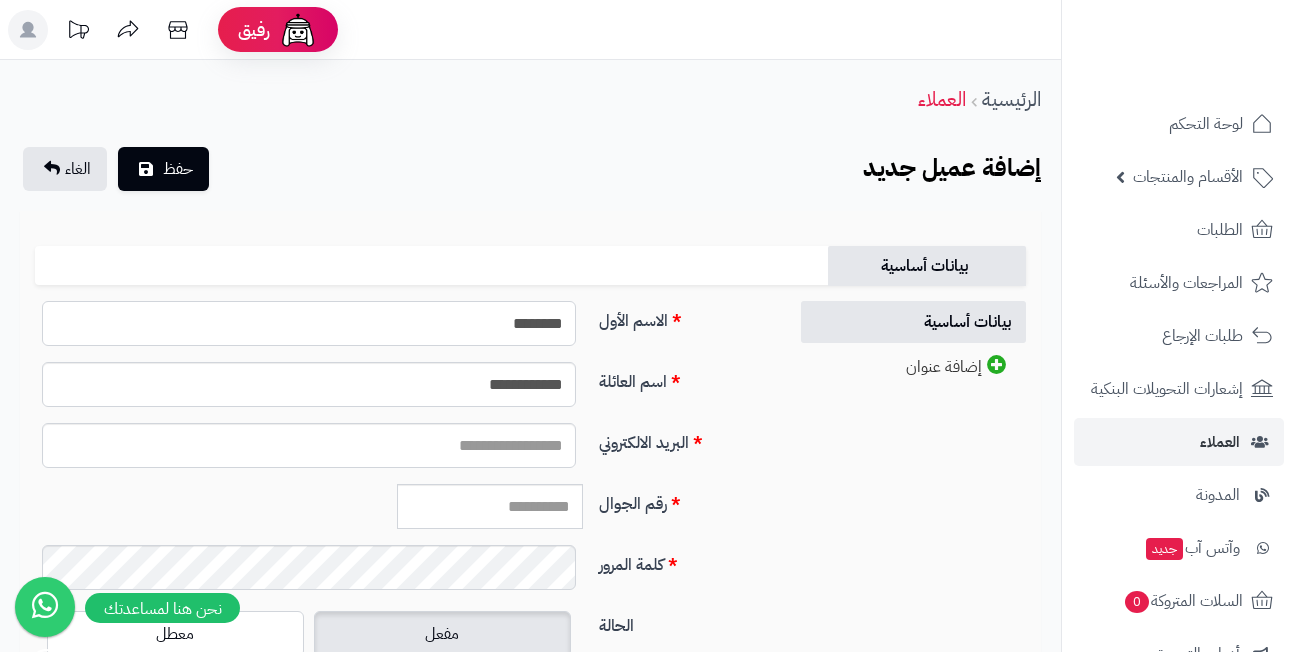 type on "*******" 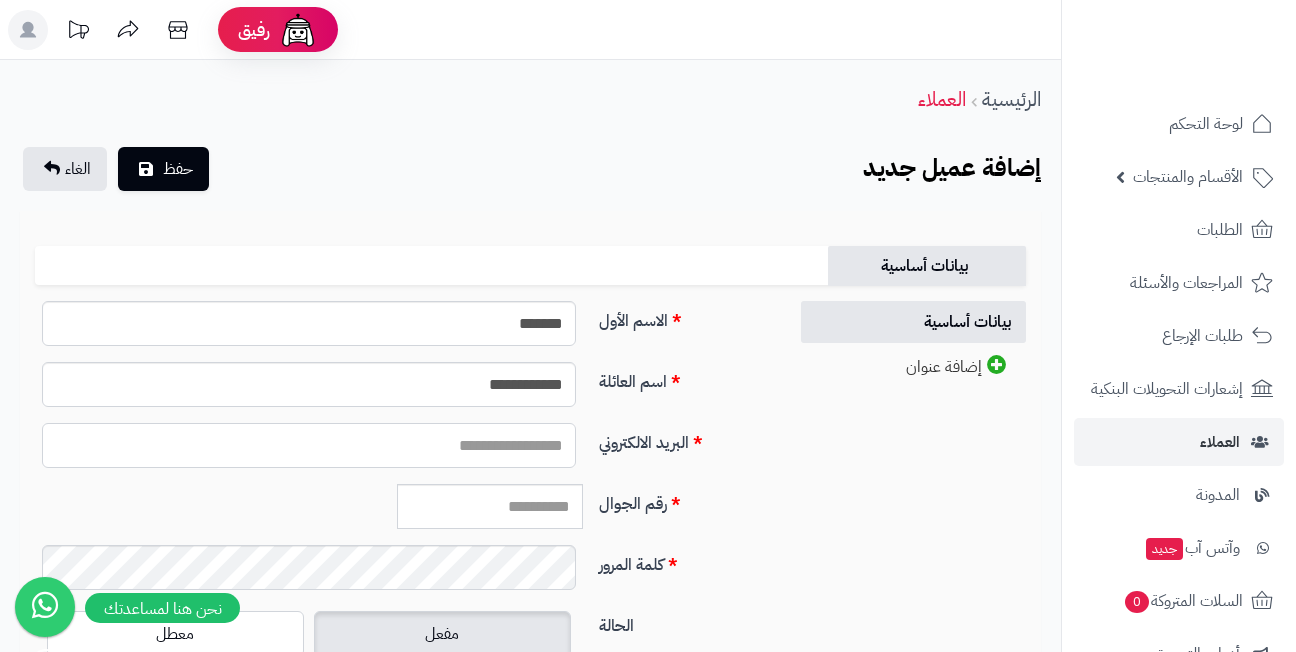 click on "البريد الالكتروني" at bounding box center [309, 445] 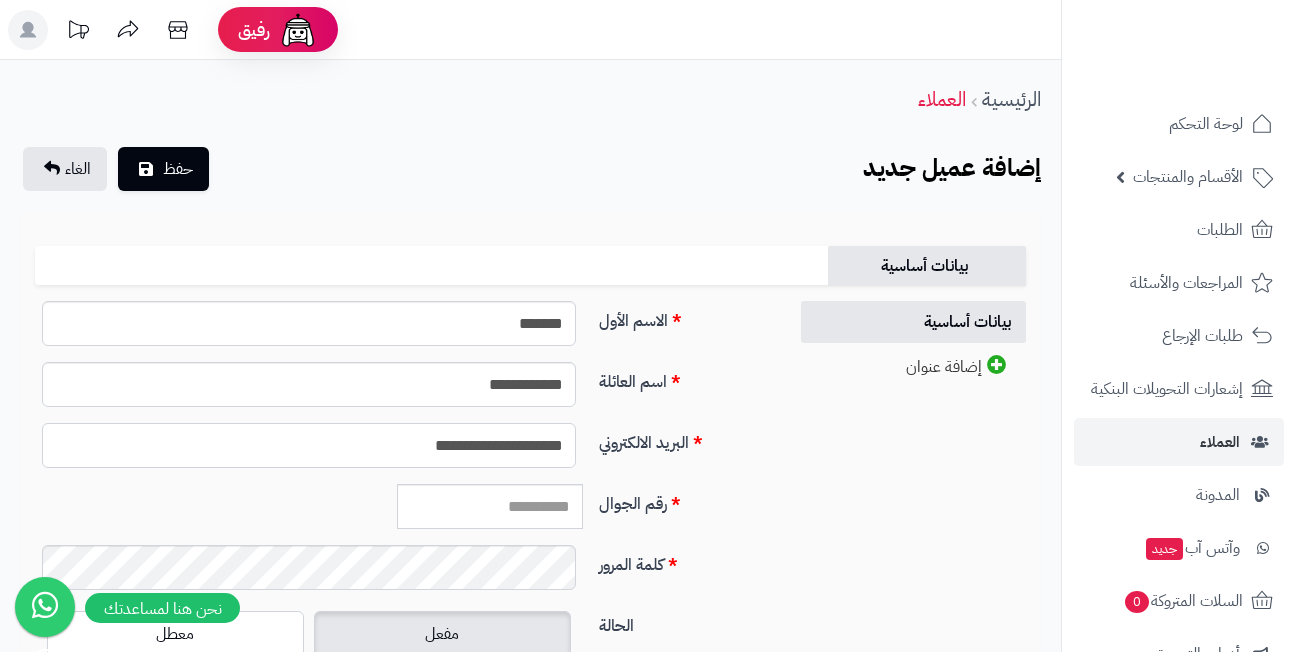 type on "**********" 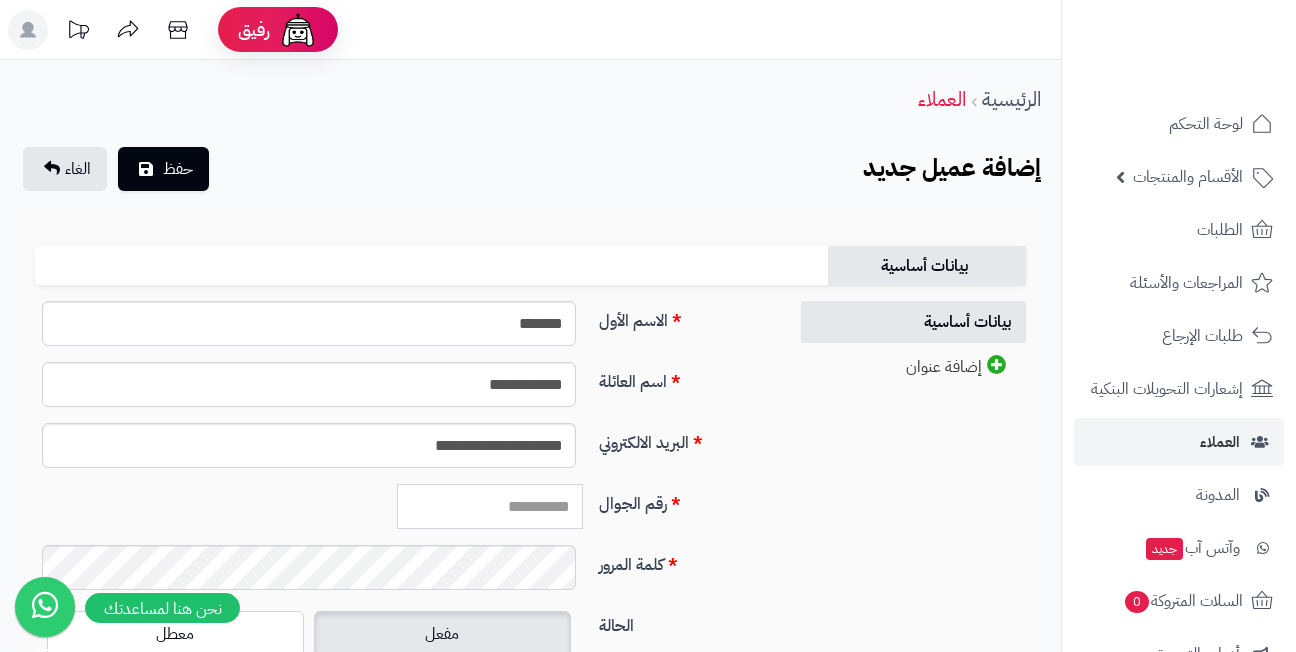 paste on "*********" 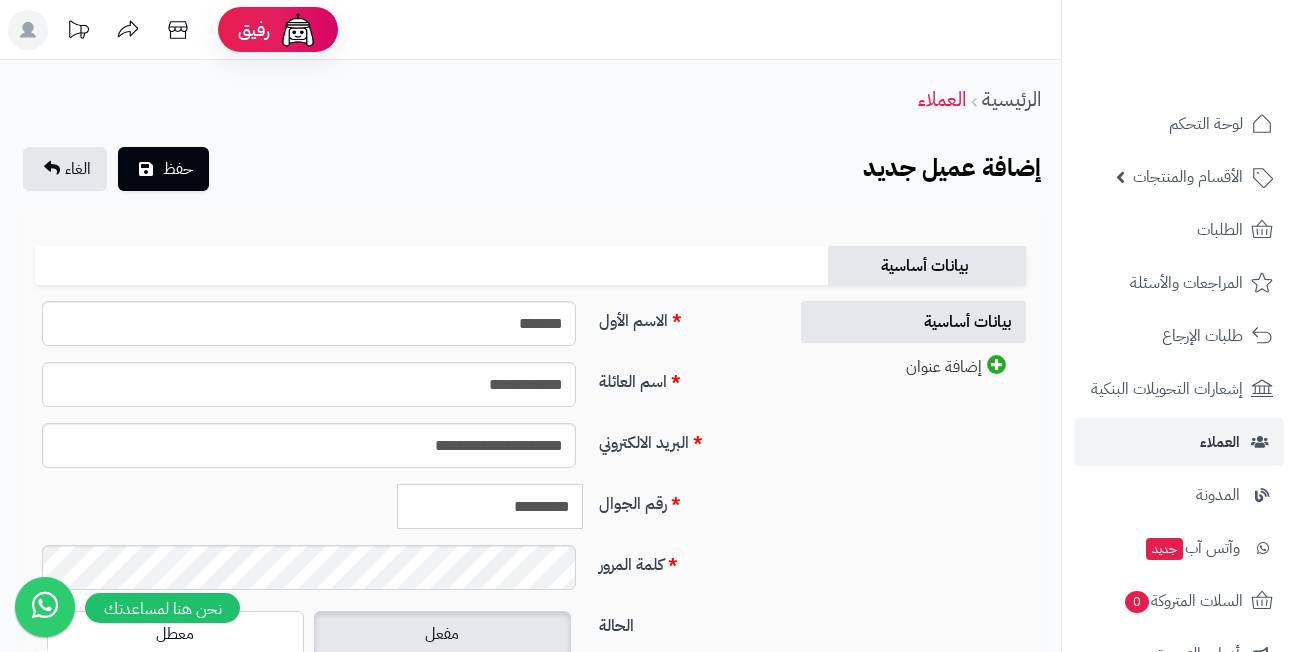 type on "*********" 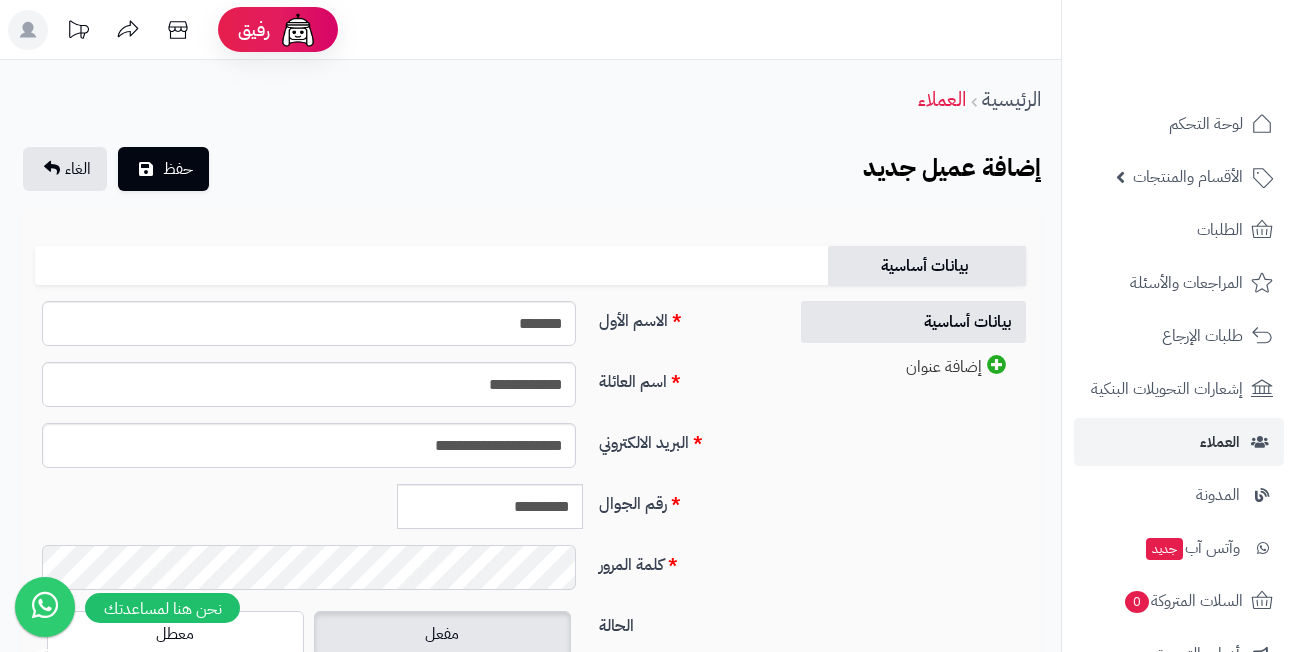 scroll, scrollTop: 200, scrollLeft: 0, axis: vertical 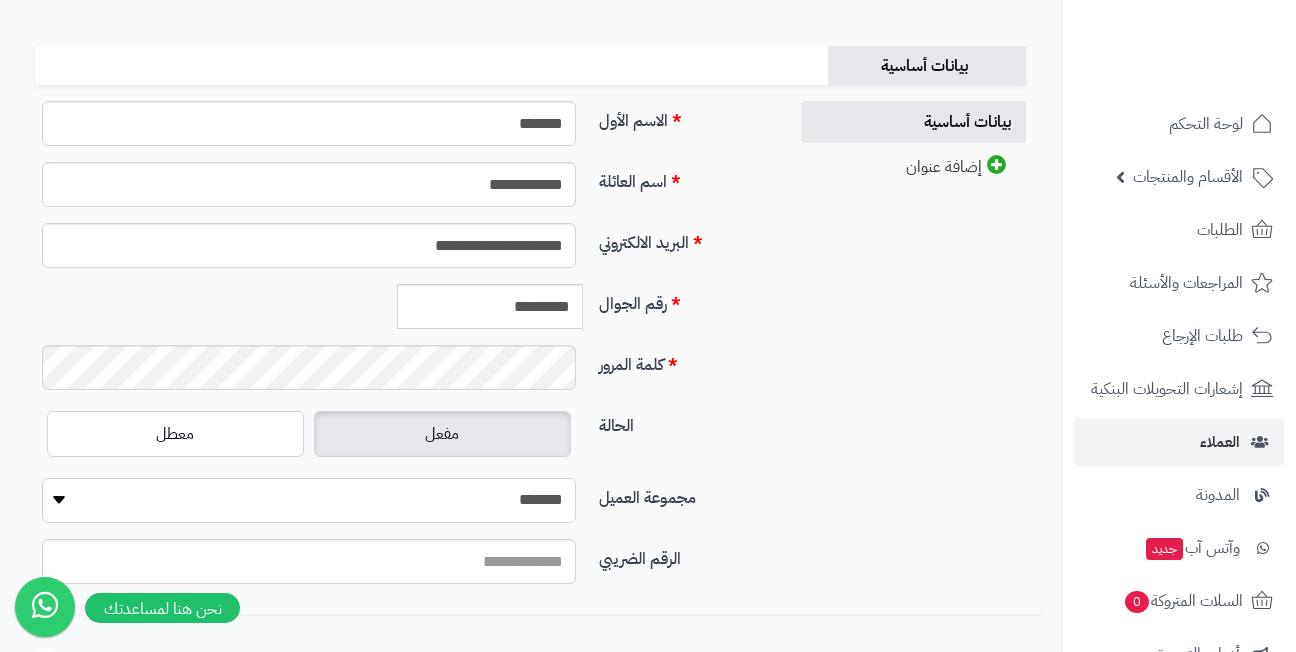 click on "**********" at bounding box center [309, 500] 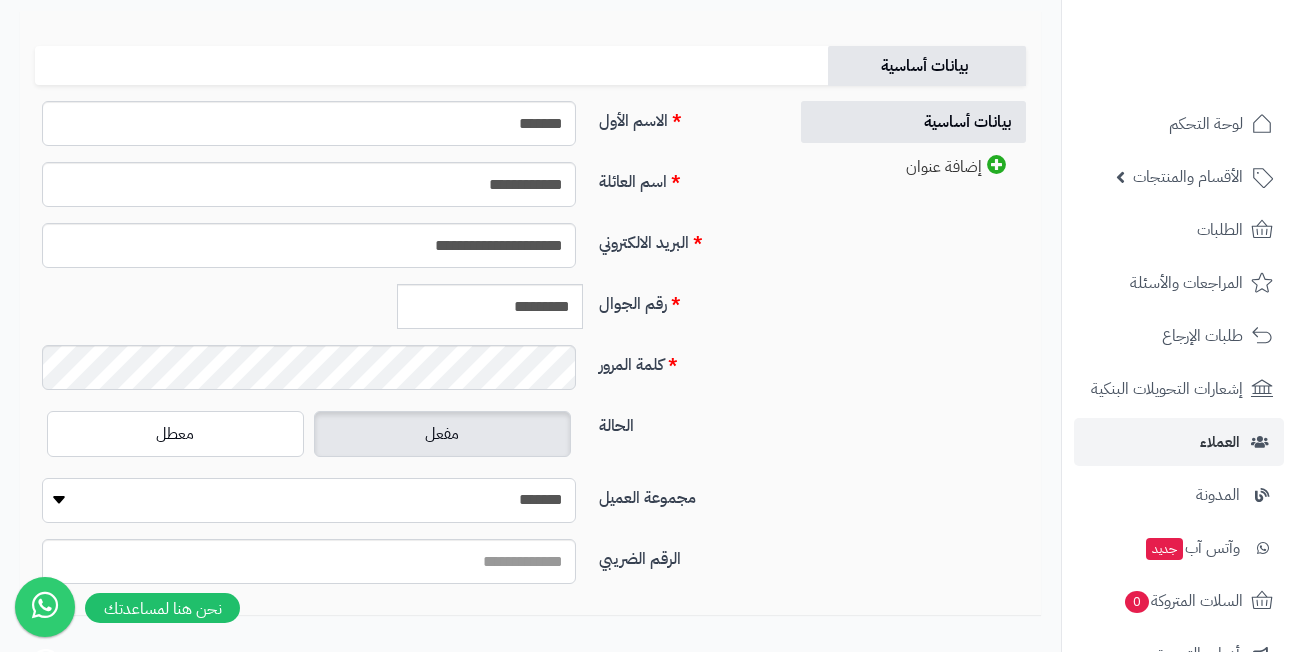 select on "*" 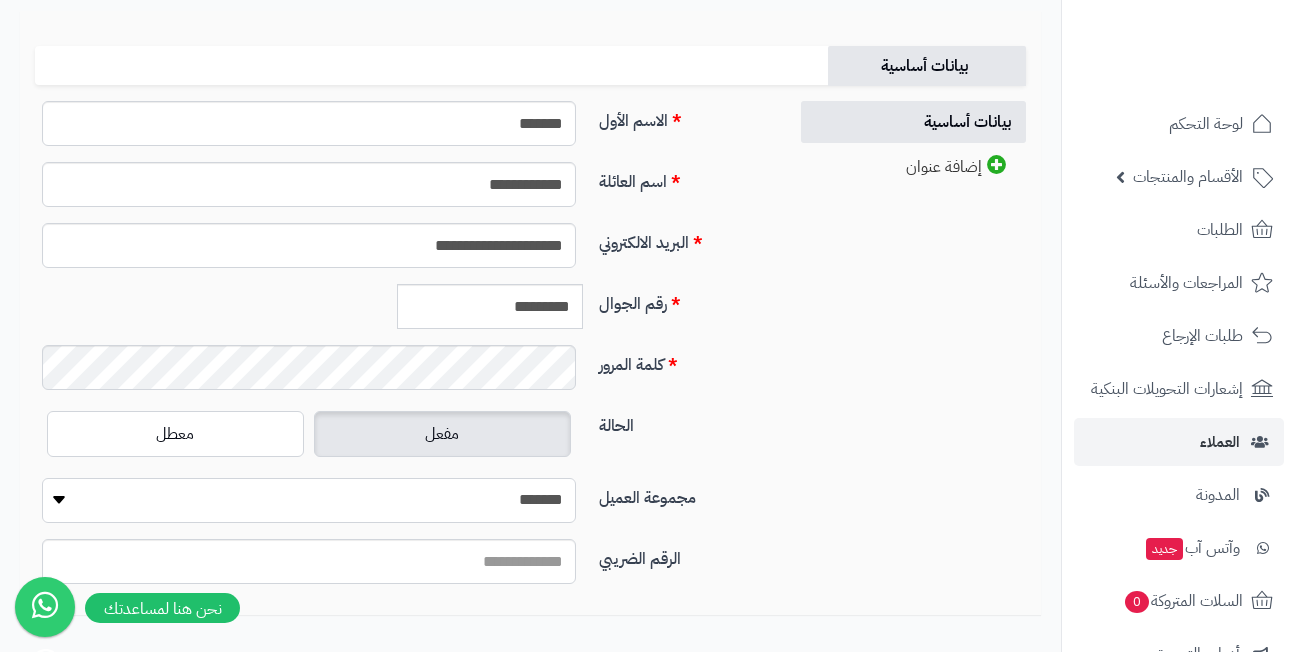 click on "**********" at bounding box center (309, 500) 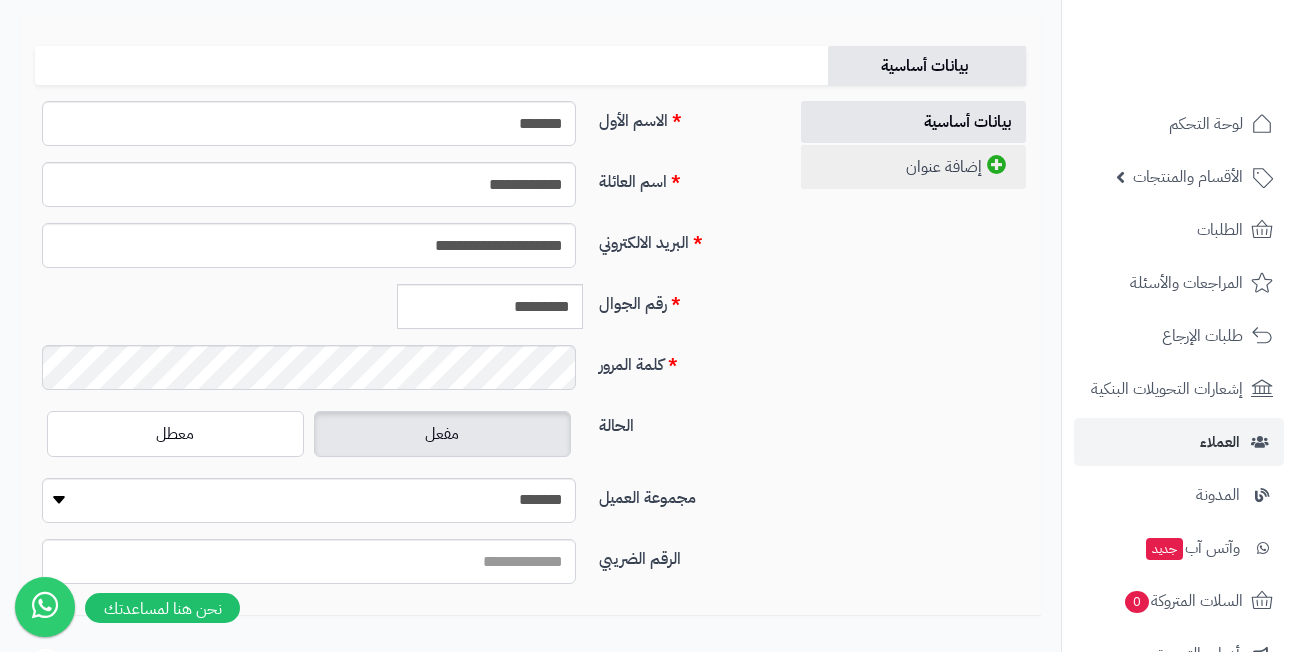 click on "إضافة عنوان" at bounding box center [913, 167] 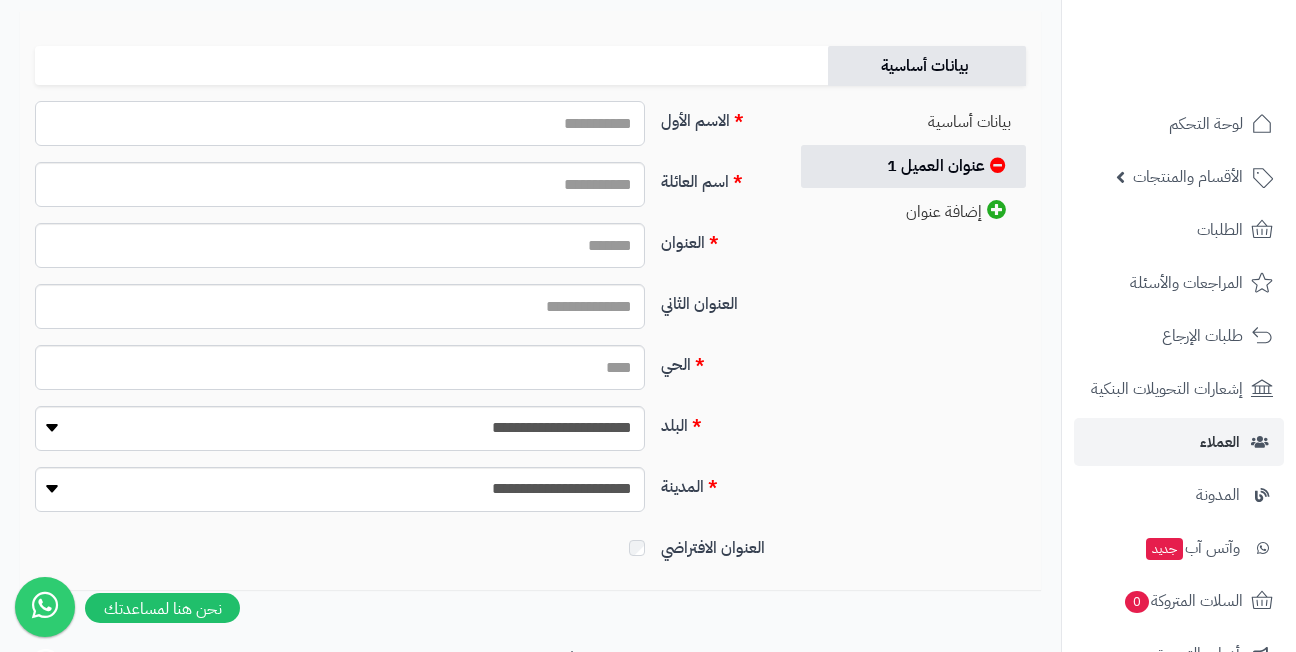 click on "الاسم الأول" at bounding box center (340, 123) 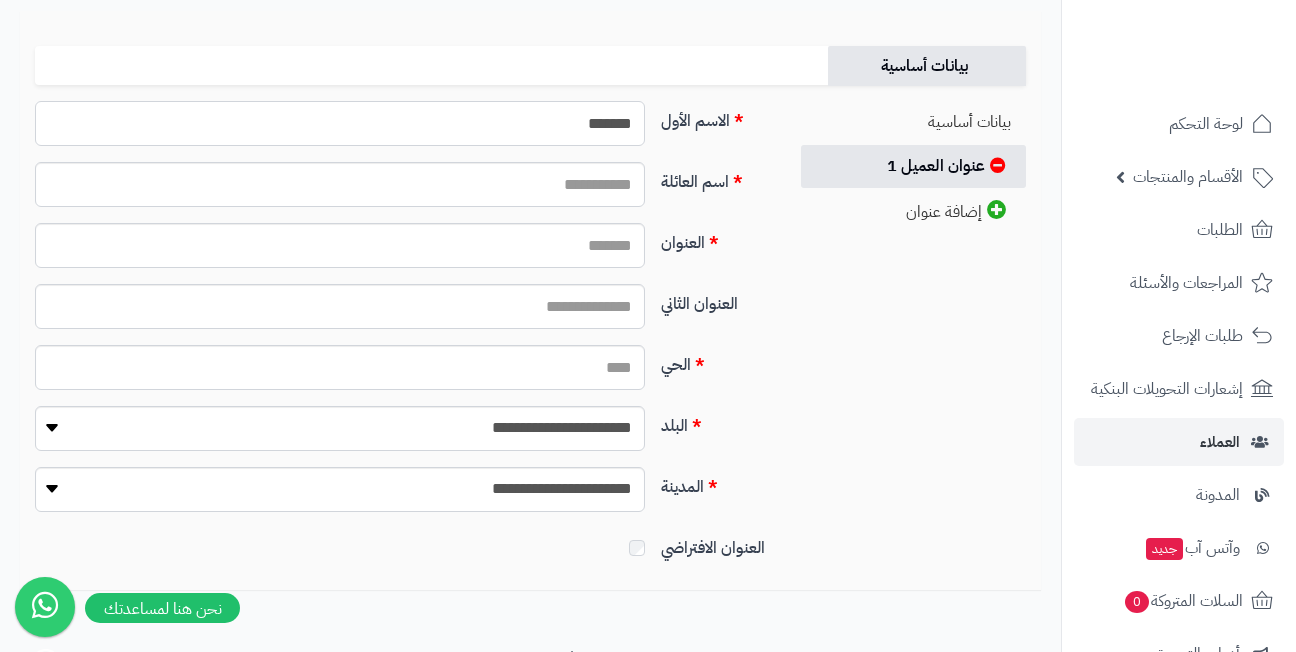 type on "*******" 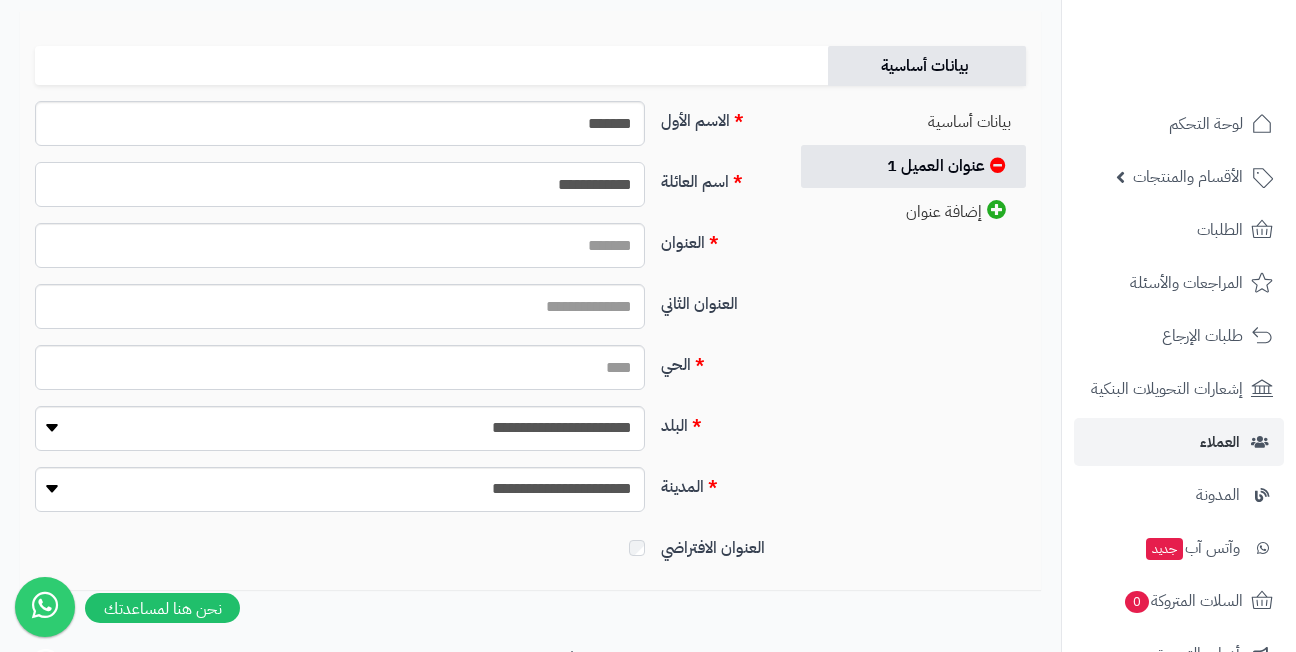 type on "**********" 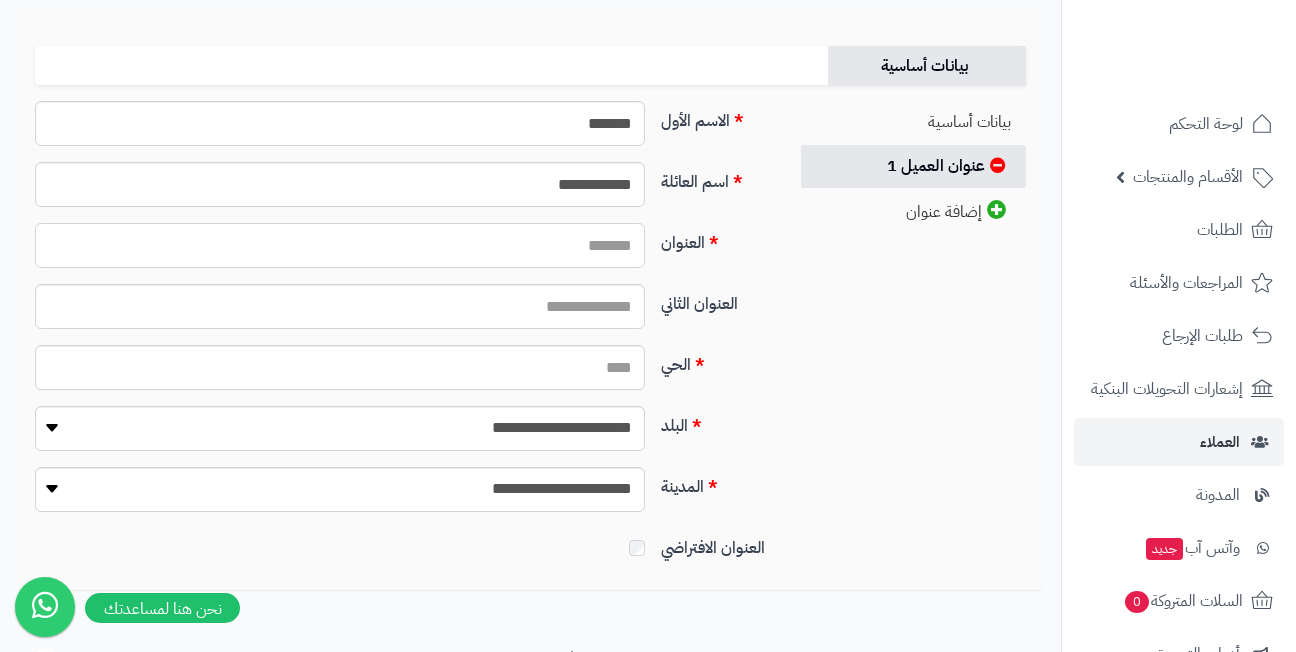 paste on "**********" 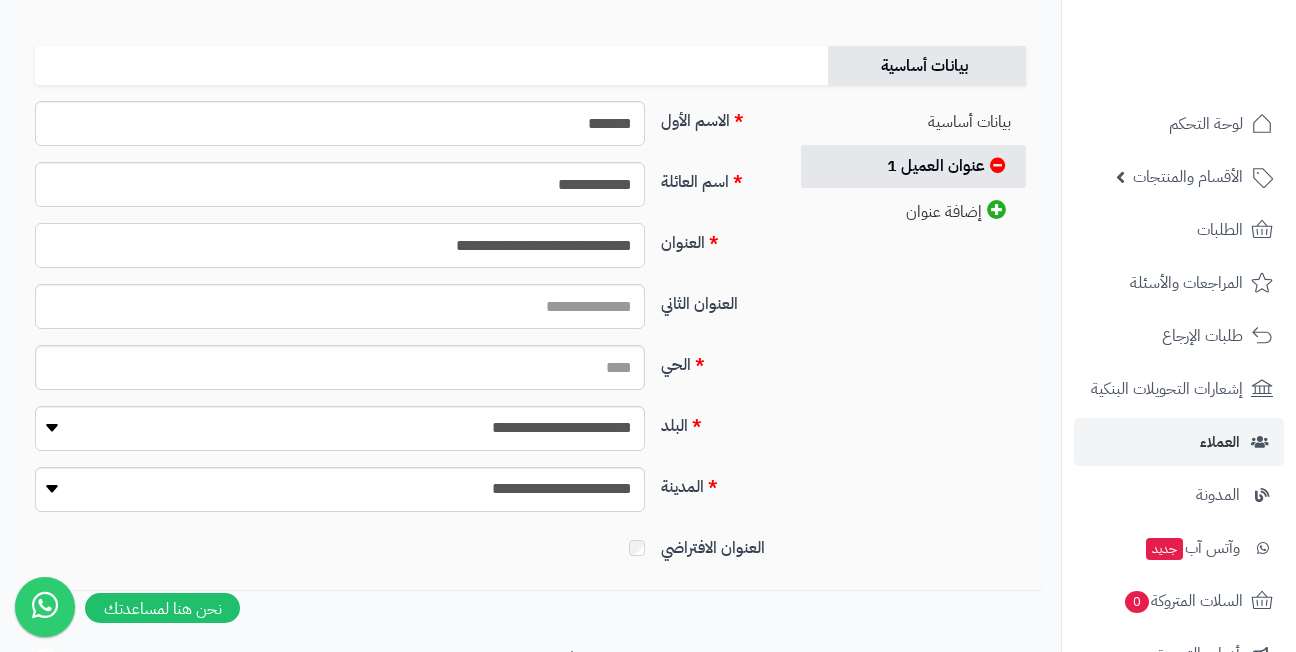 type on "**********" 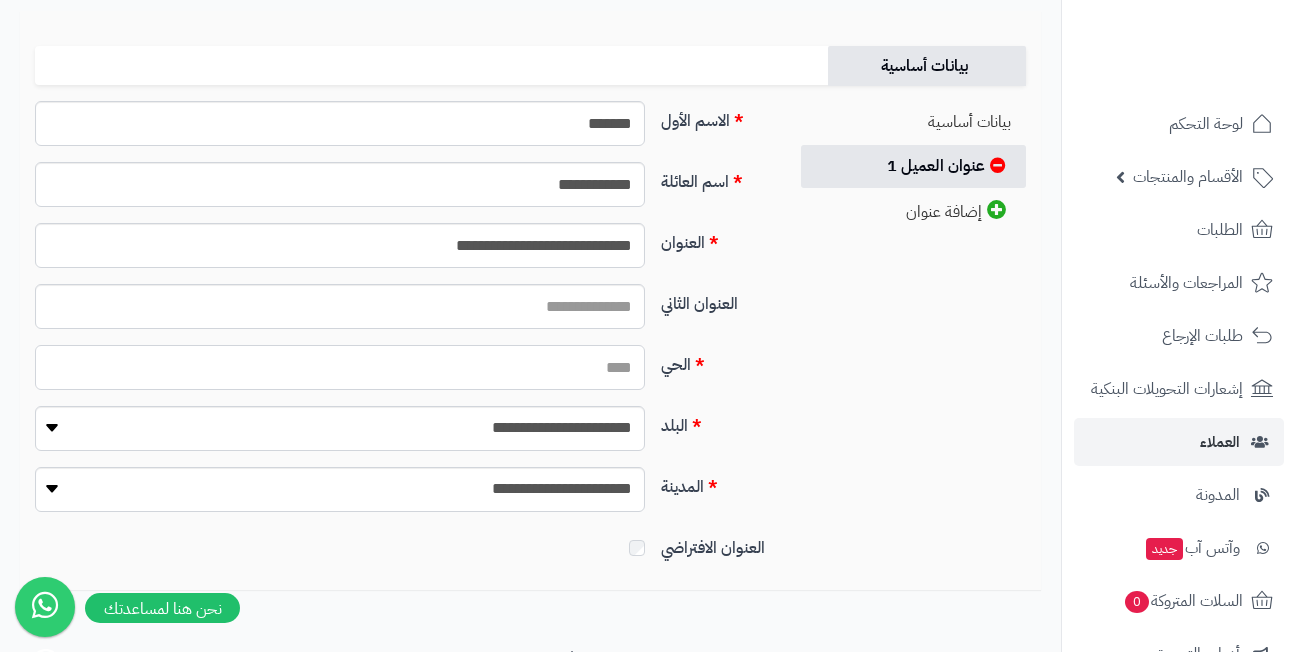 click on "الحي" at bounding box center (340, 367) 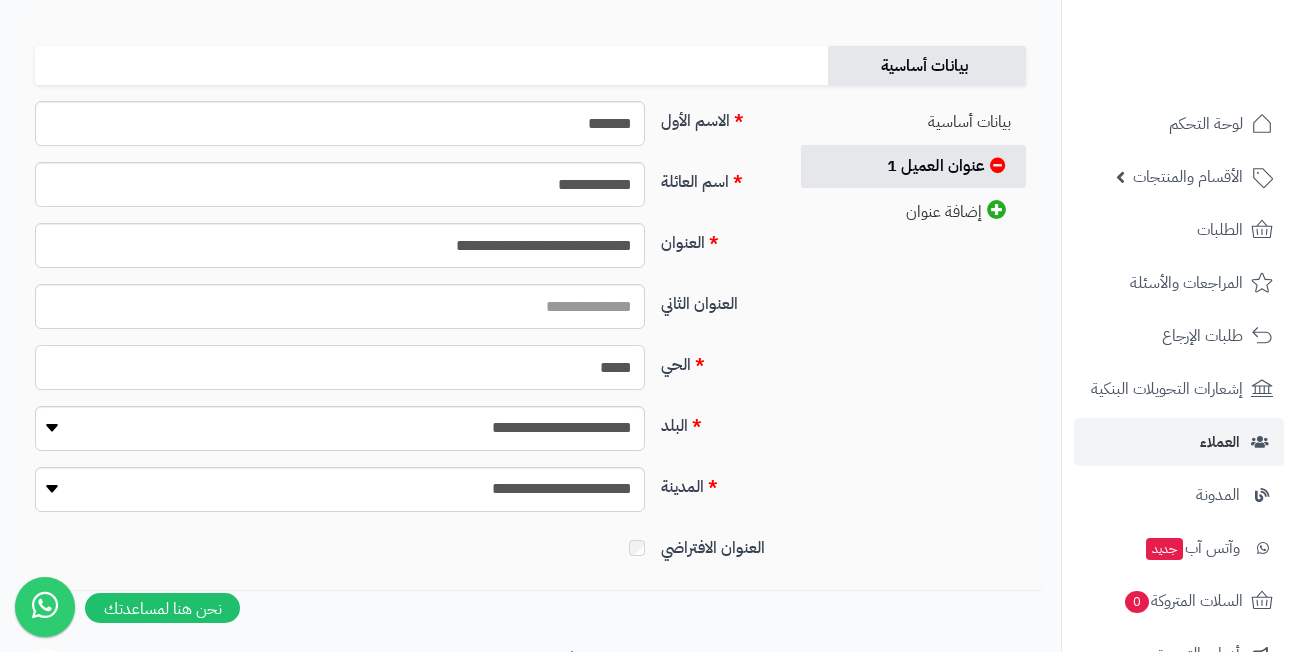 type on "*****" 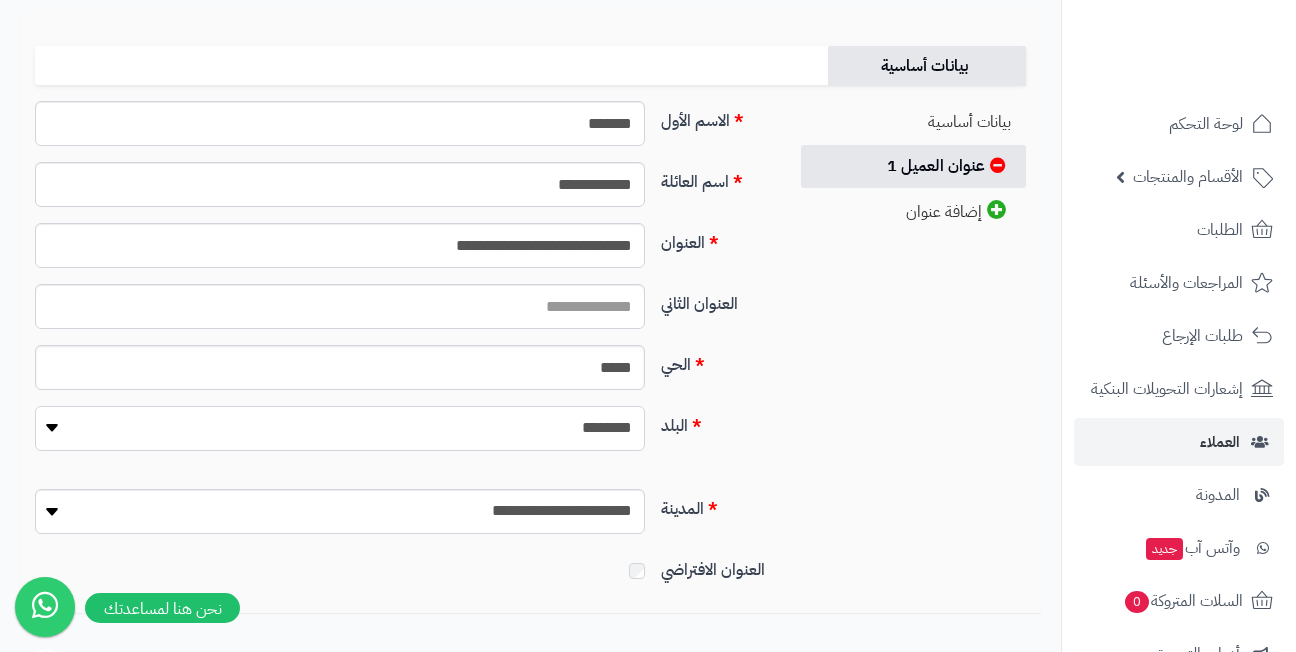 select on "***" 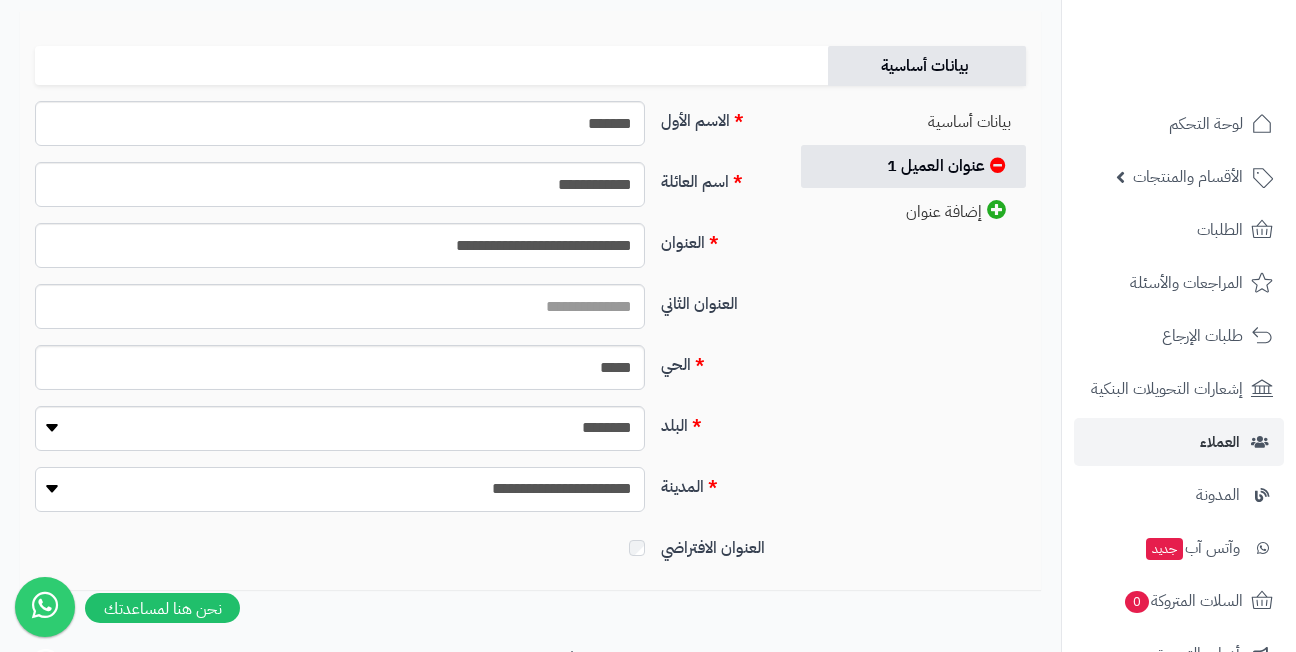 select on "****" 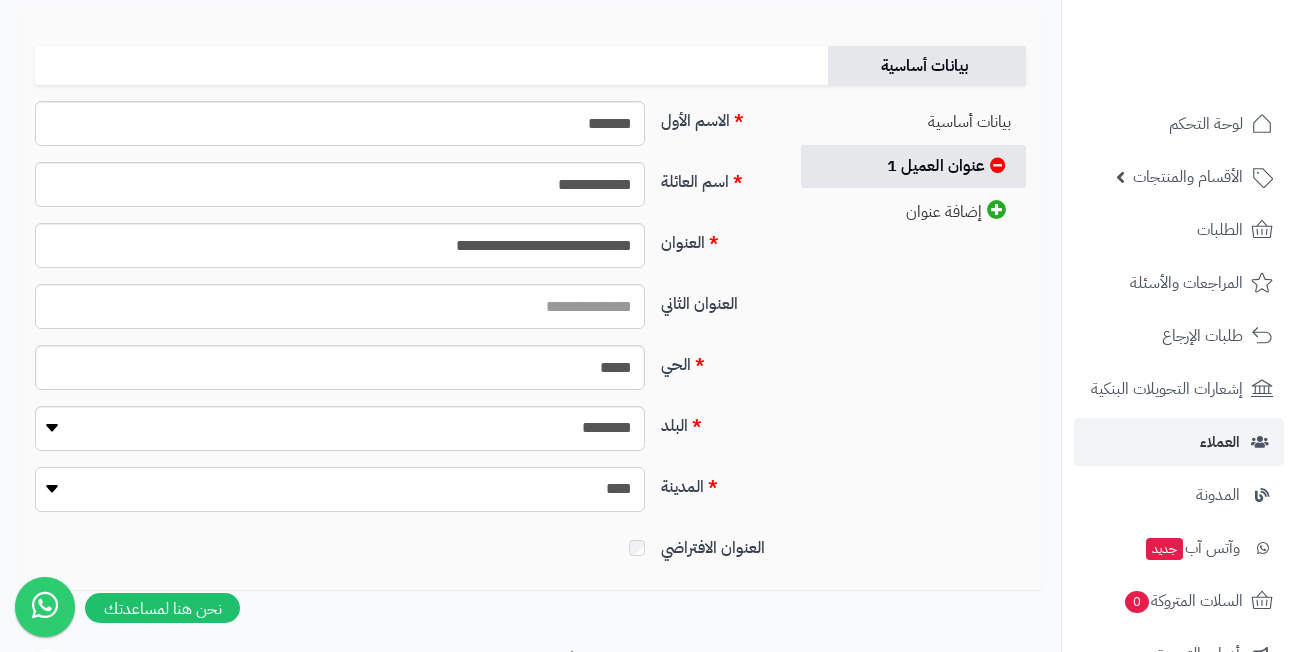 select on "***" 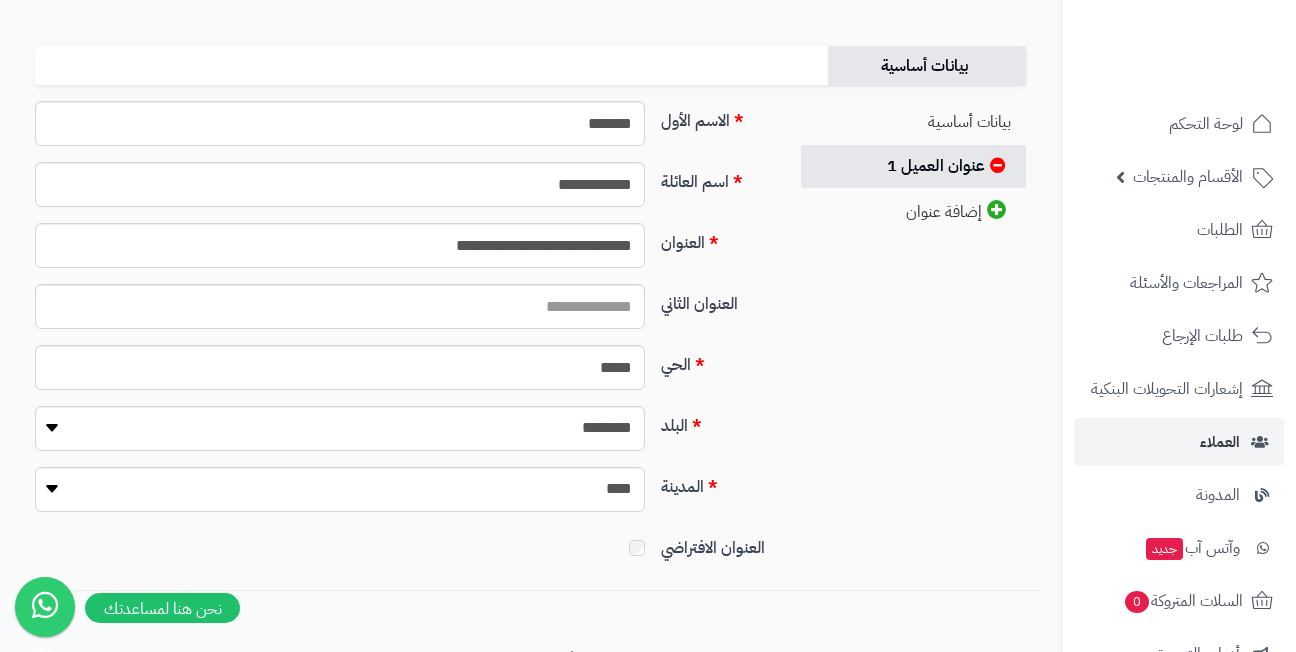 scroll, scrollTop: 0, scrollLeft: 0, axis: both 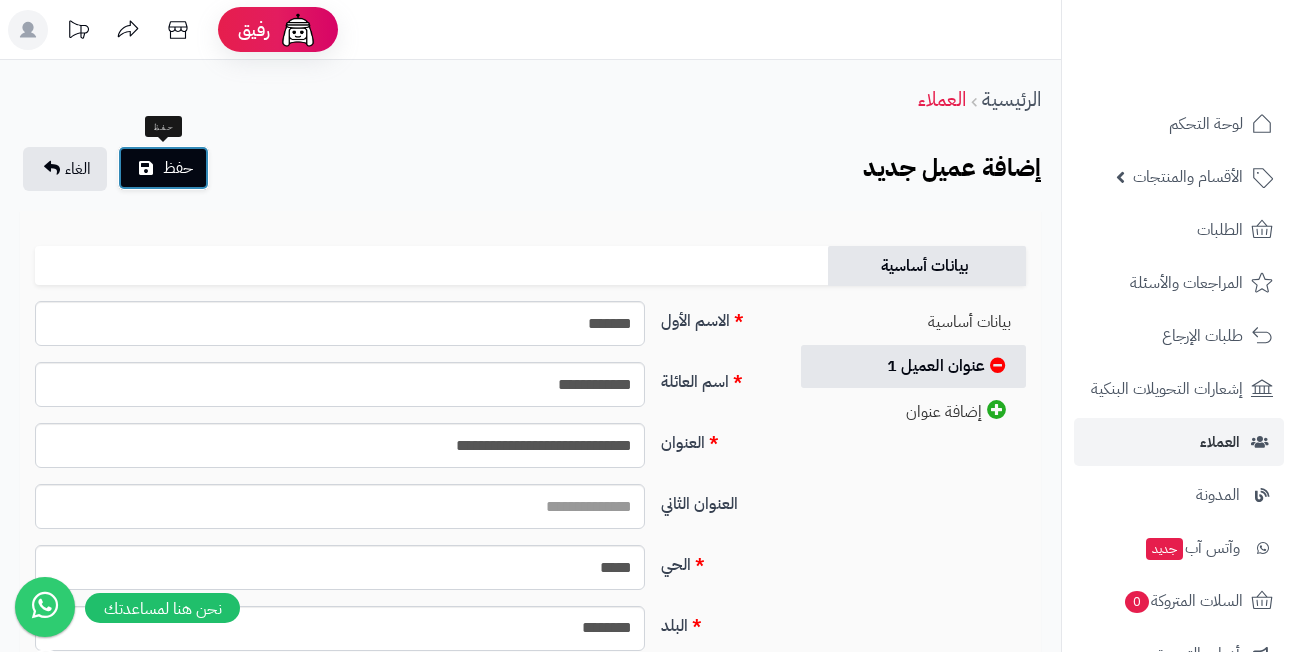 click on "حفظ" at bounding box center (178, 168) 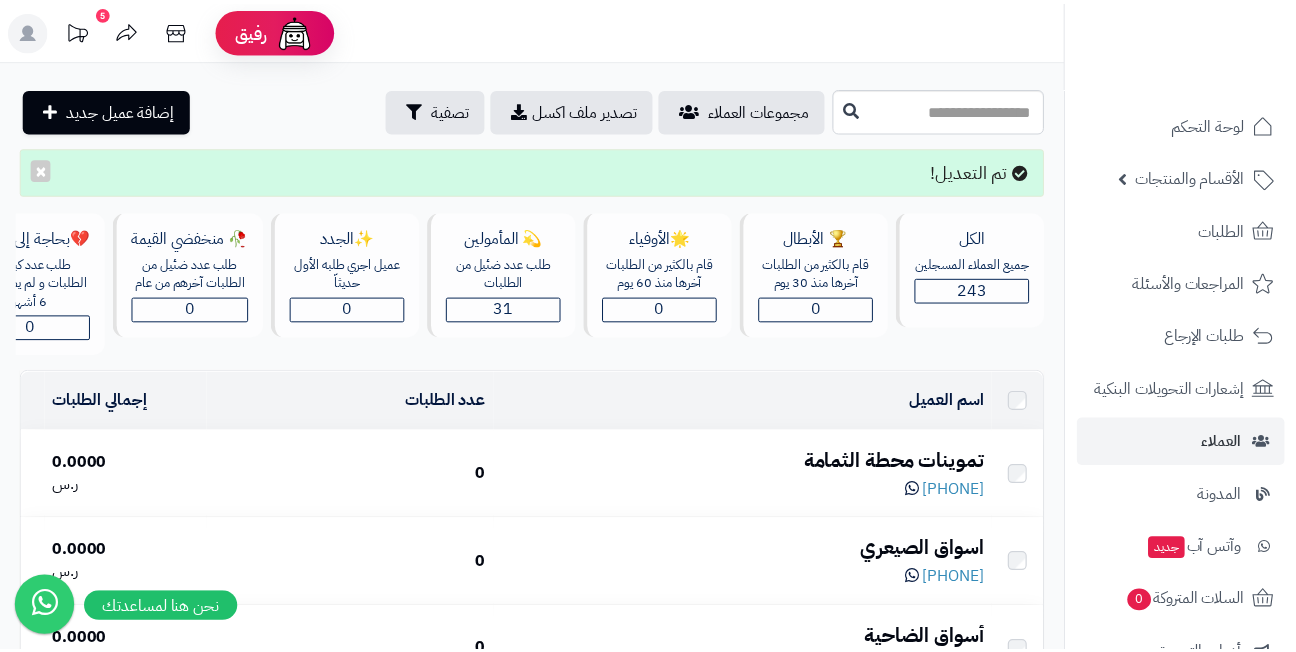 scroll, scrollTop: 0, scrollLeft: 0, axis: both 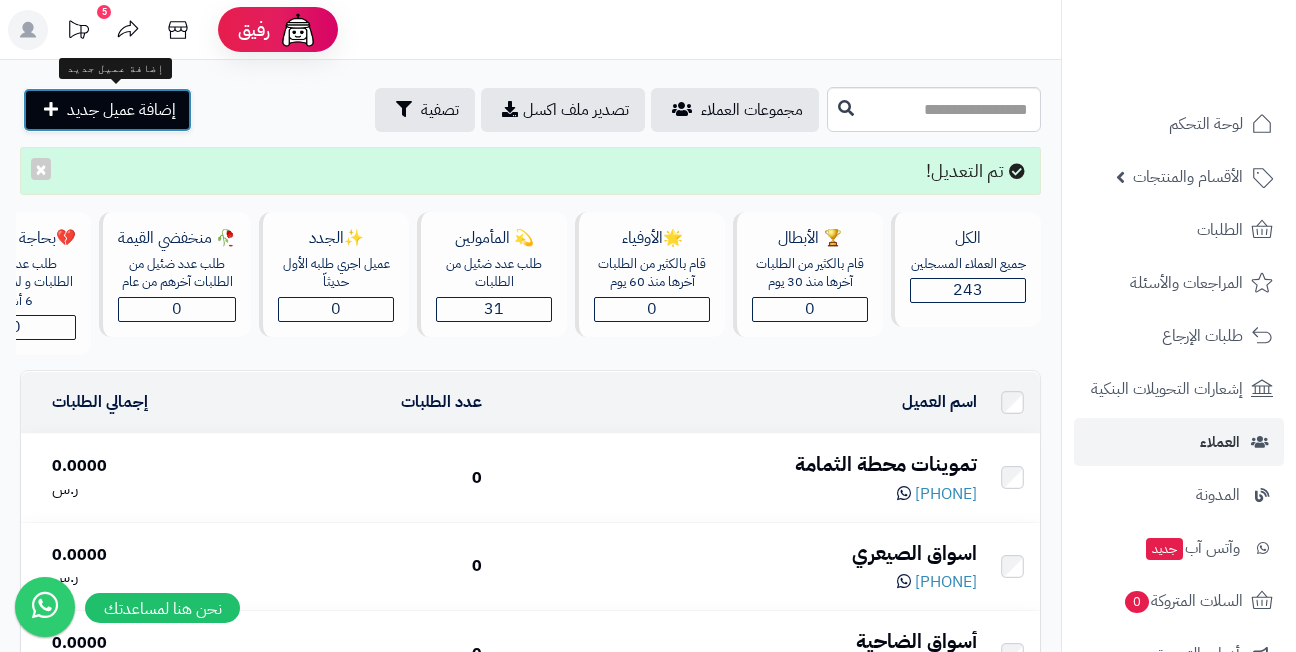 click on "إضافة عميل جديد" at bounding box center [121, 110] 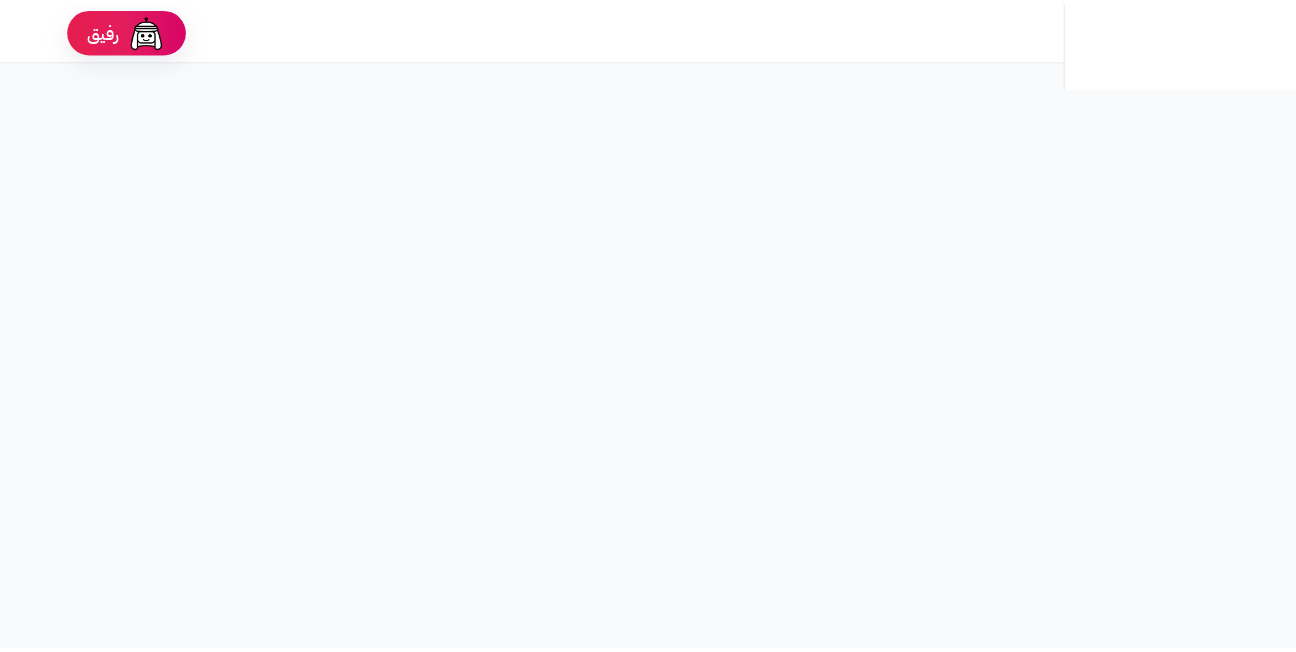 scroll, scrollTop: 0, scrollLeft: 0, axis: both 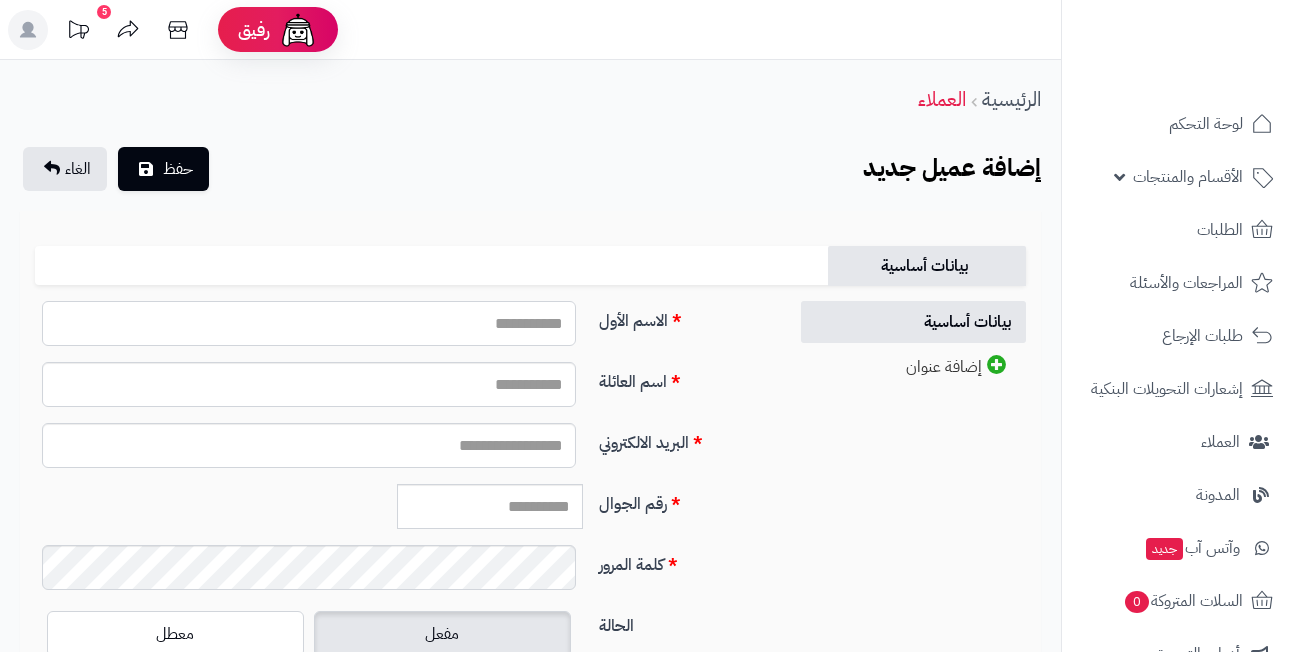 click on "الاسم الأول" at bounding box center [309, 323] 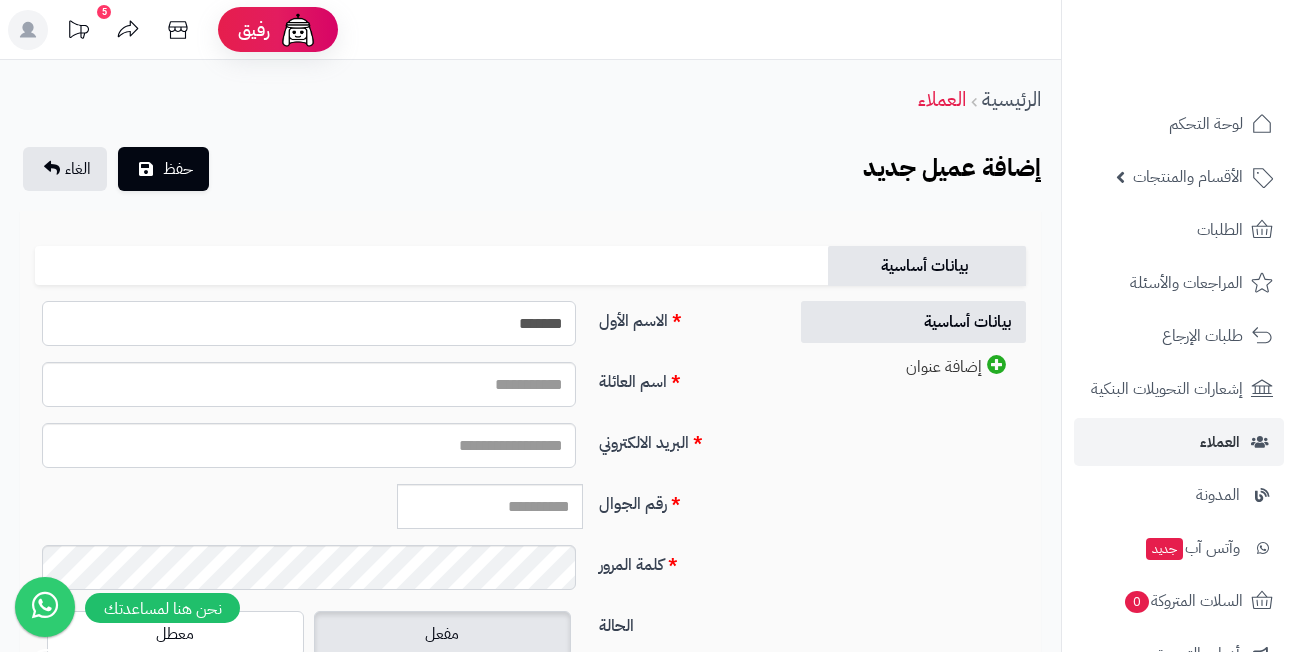 type on "*******" 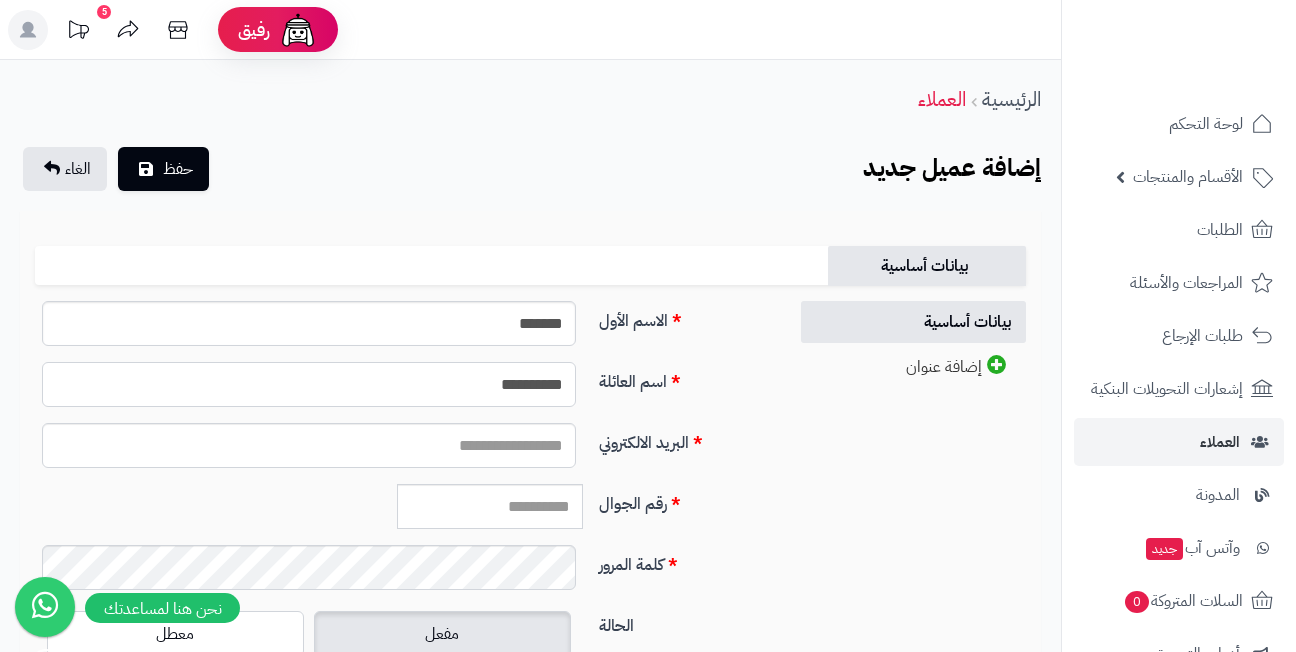type on "**********" 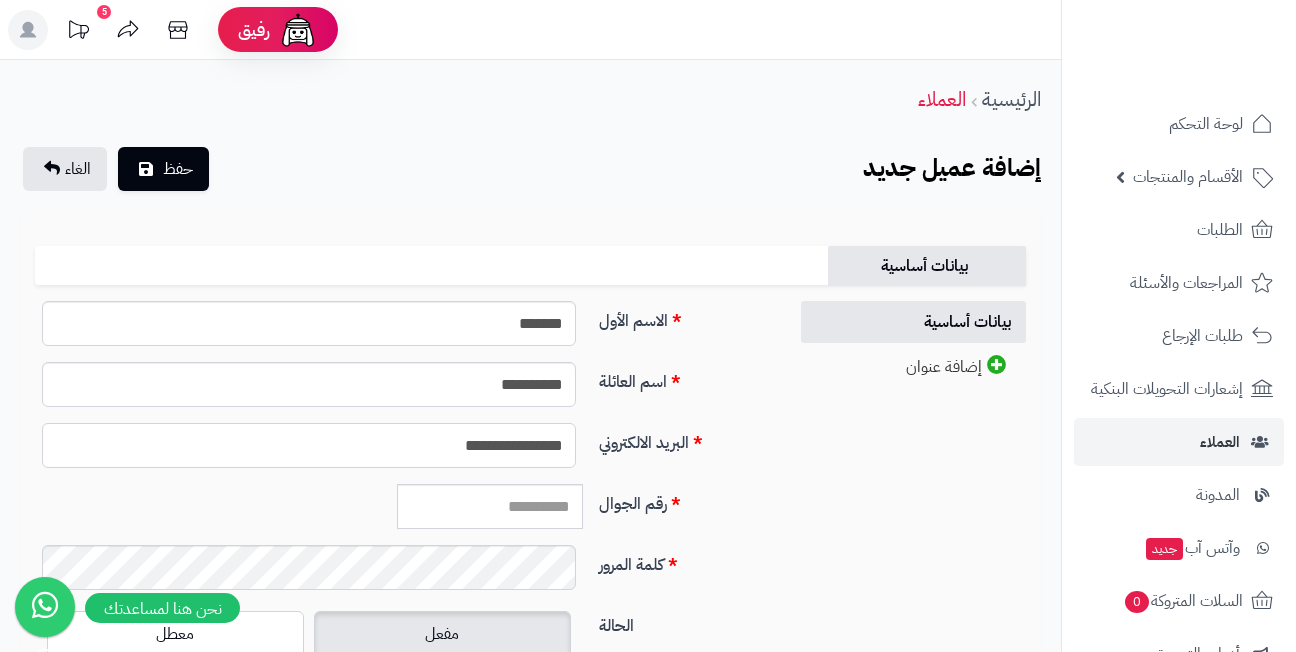 type on "**********" 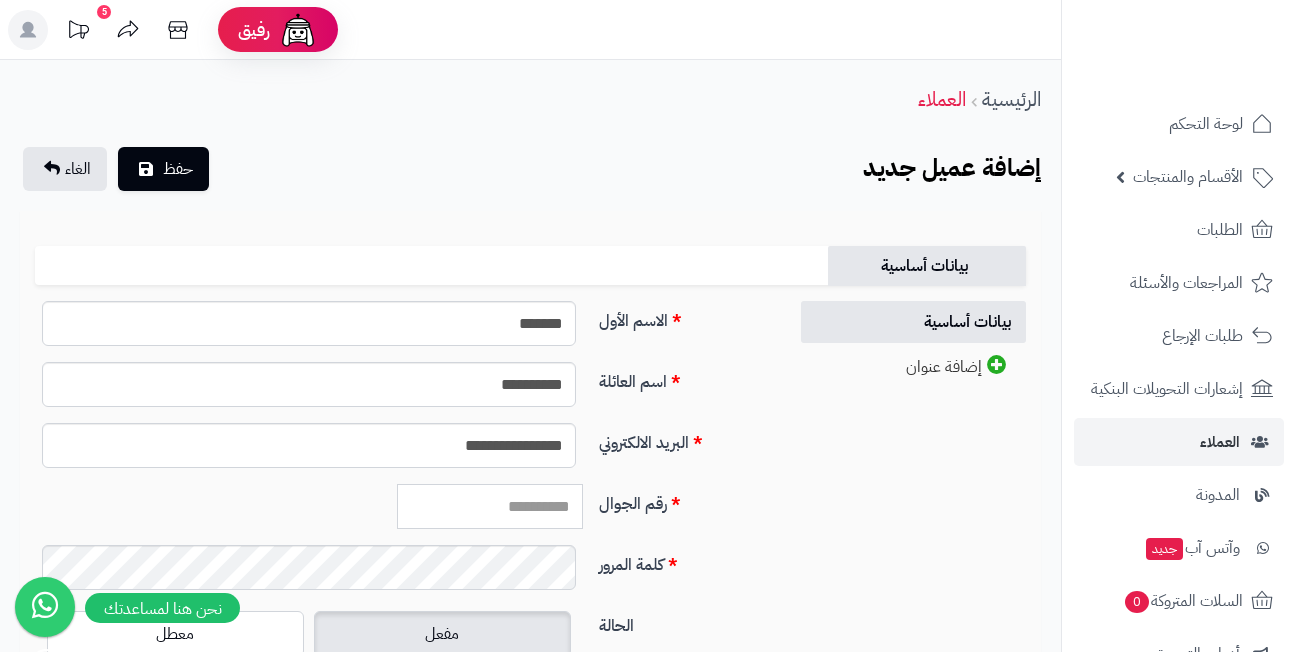 paste on "*********" 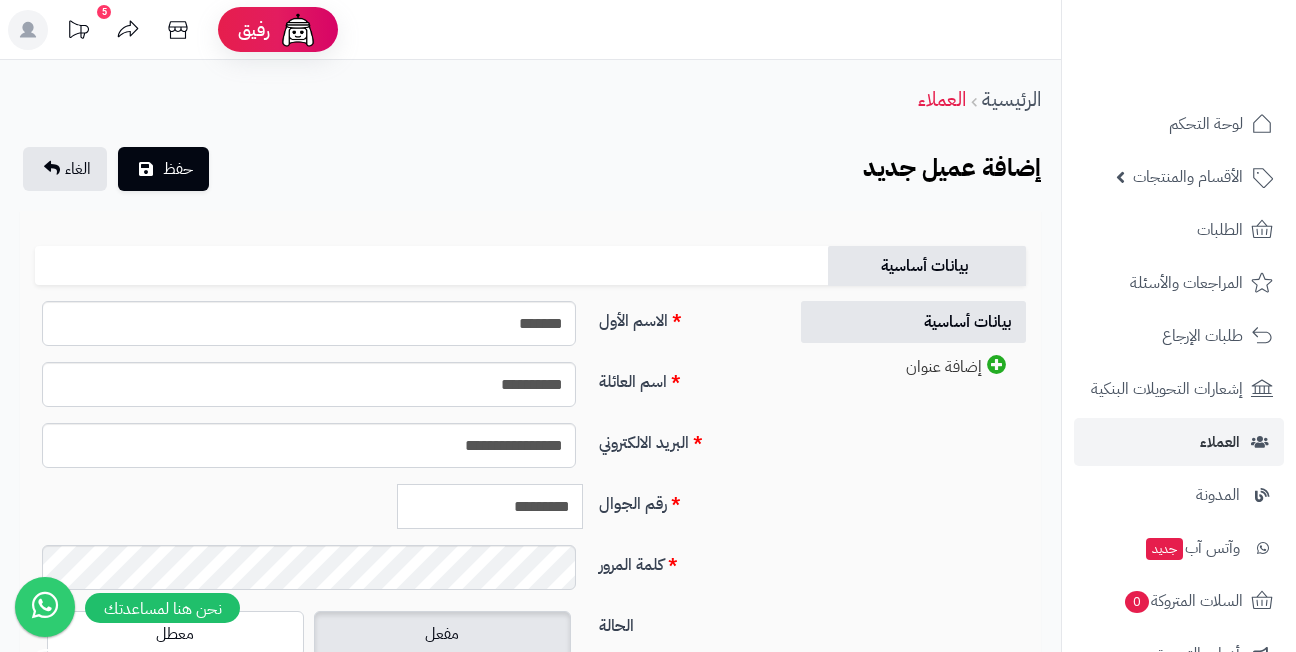 type on "*********" 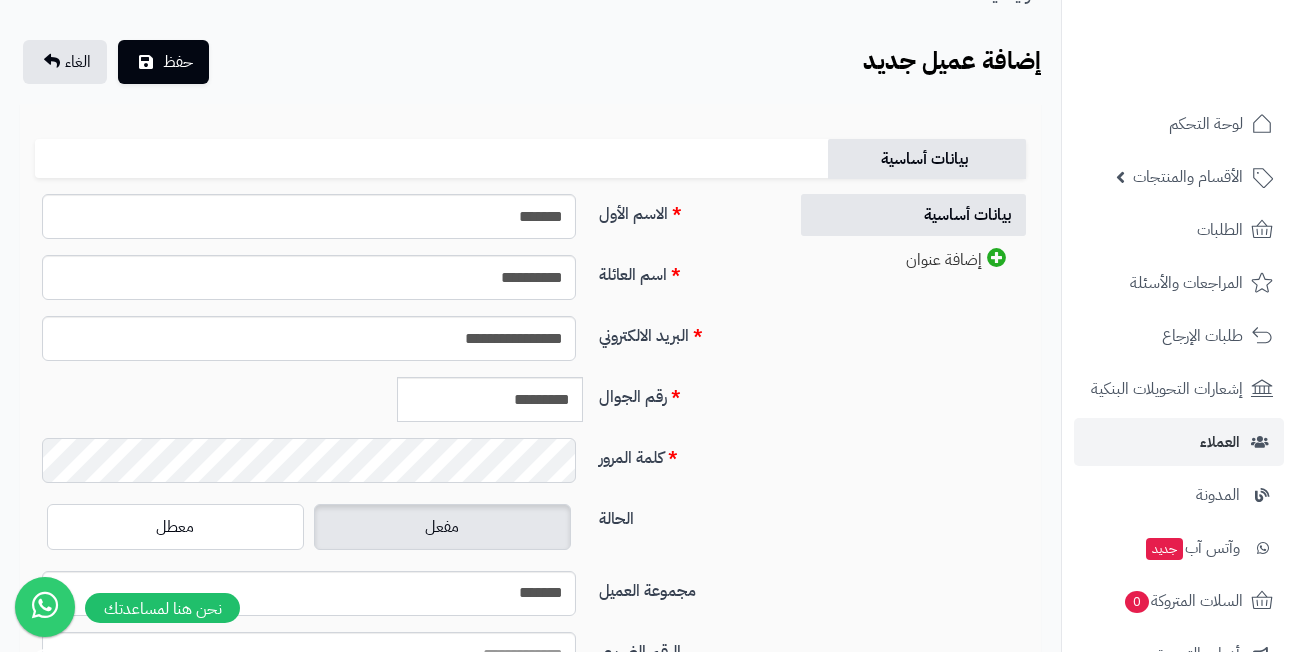scroll, scrollTop: 200, scrollLeft: 0, axis: vertical 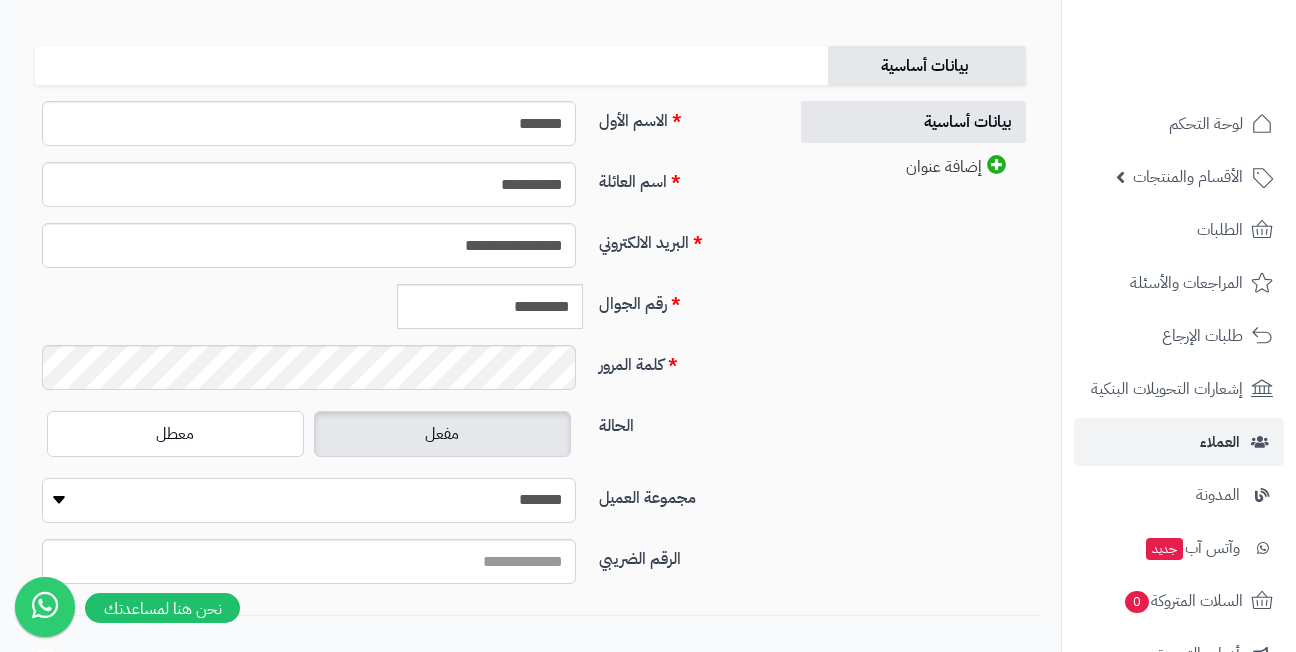 click on "**********" at bounding box center [309, 500] 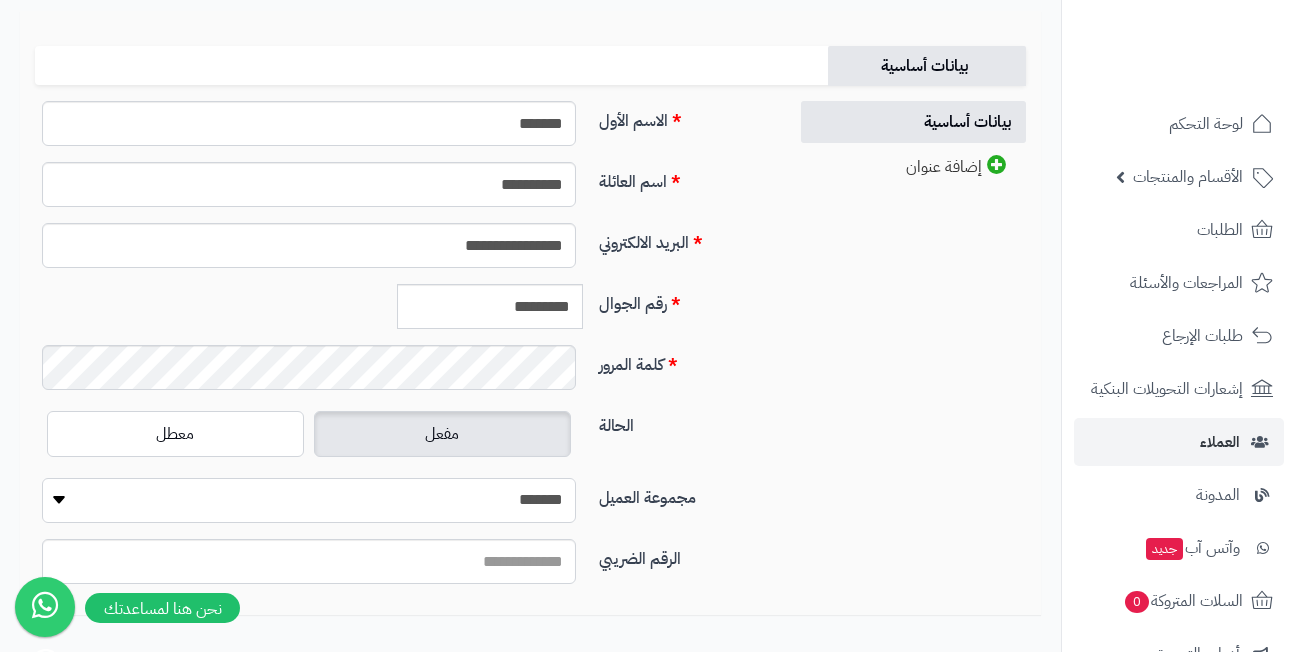 select on "*" 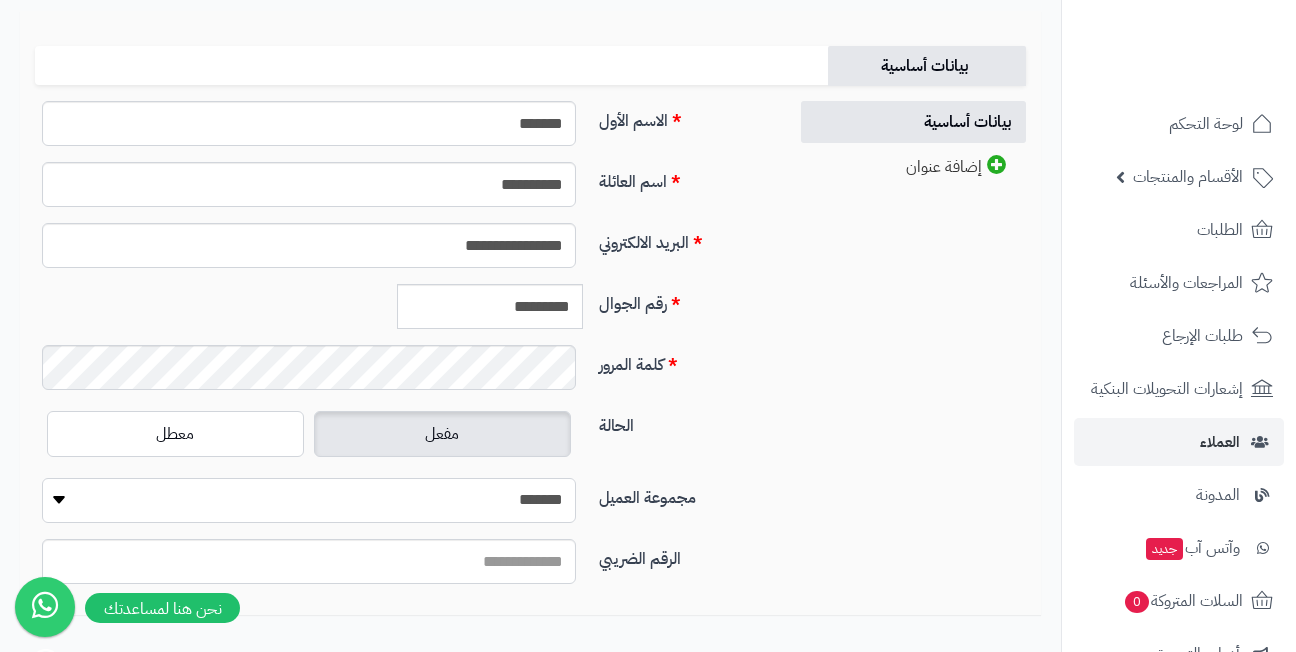 click on "**********" at bounding box center (309, 500) 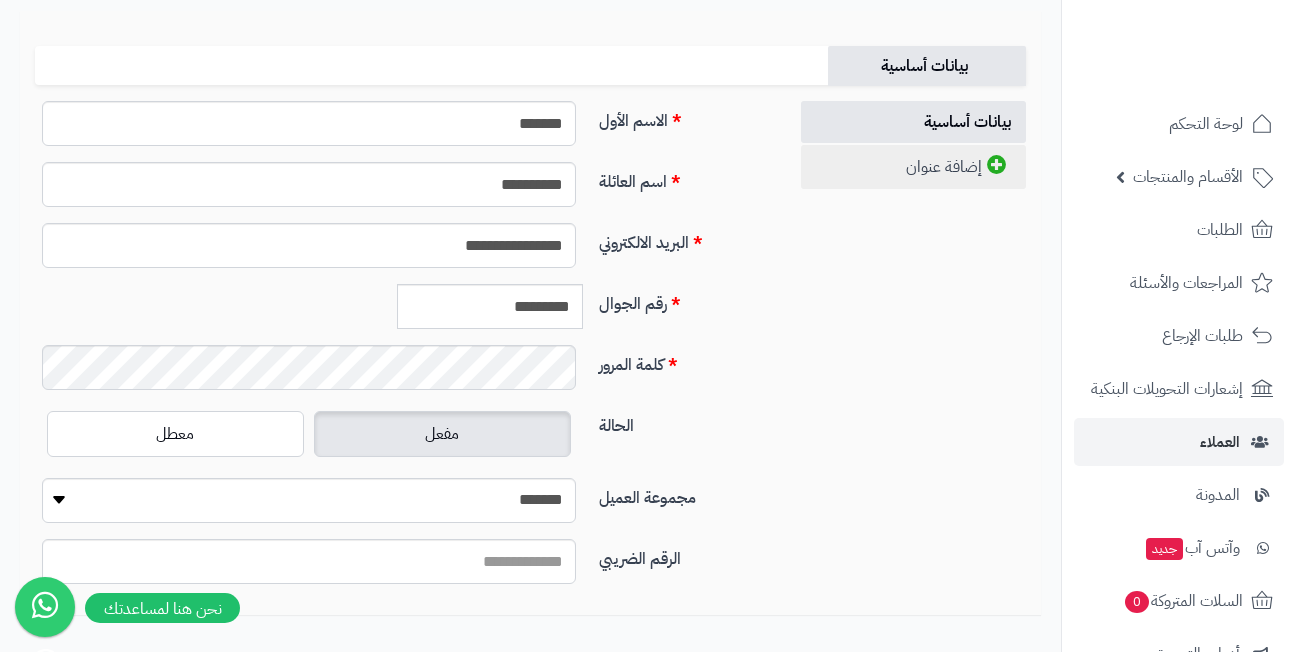click on "إضافة عنوان" at bounding box center (913, 167) 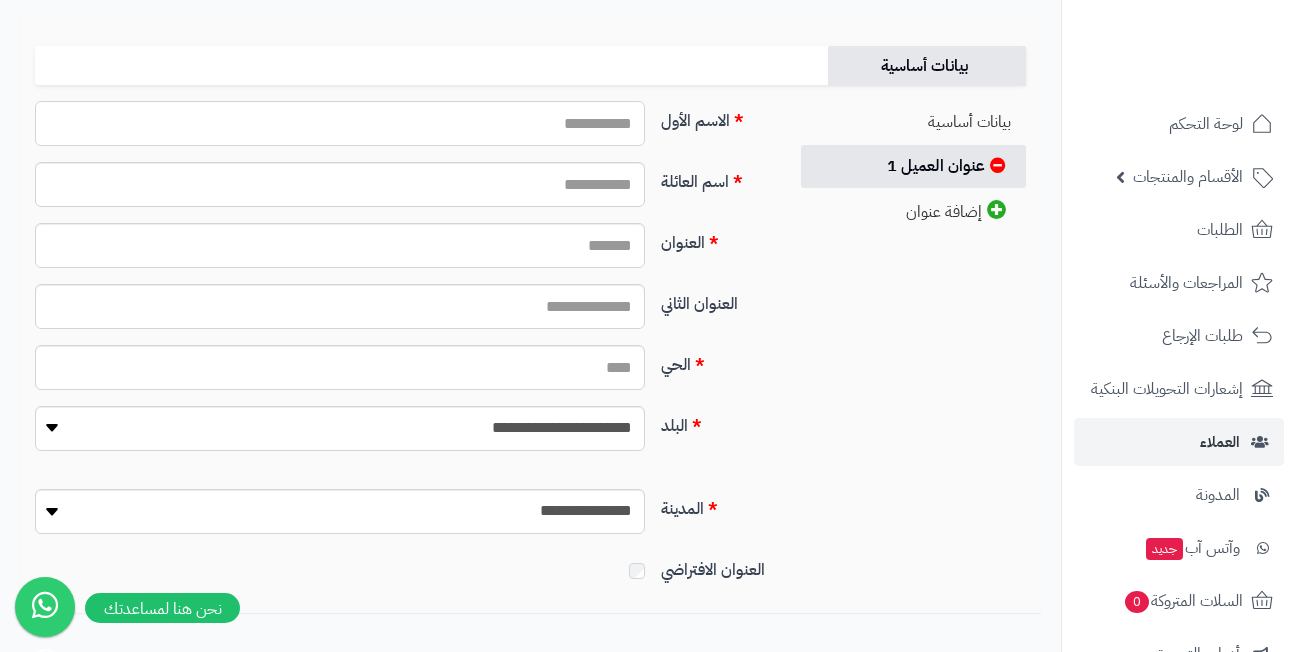 click on "الاسم الأول" at bounding box center (340, 123) 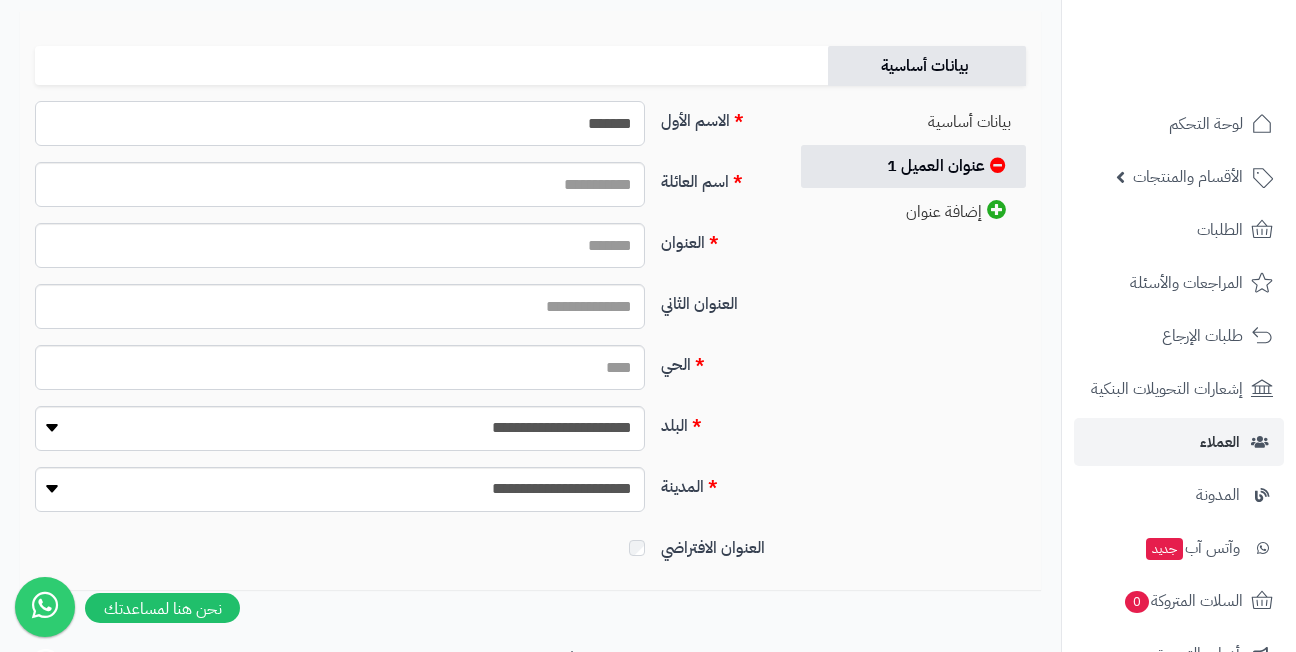 type on "*******" 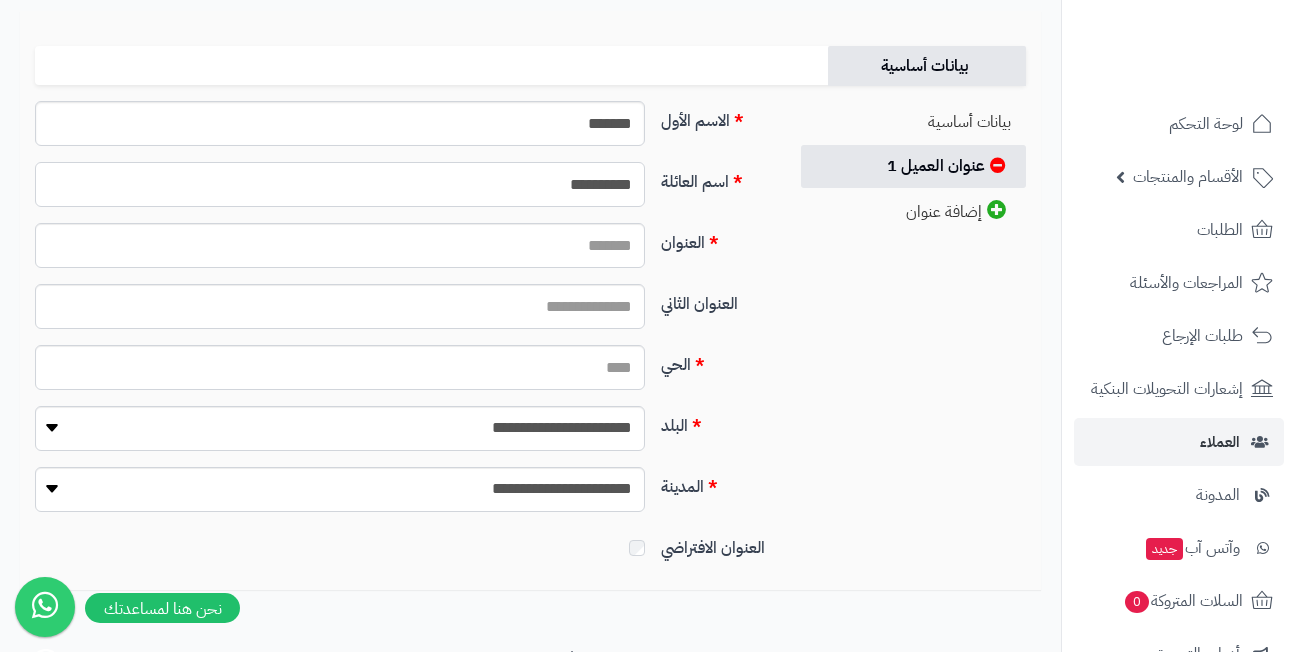 type on "**********" 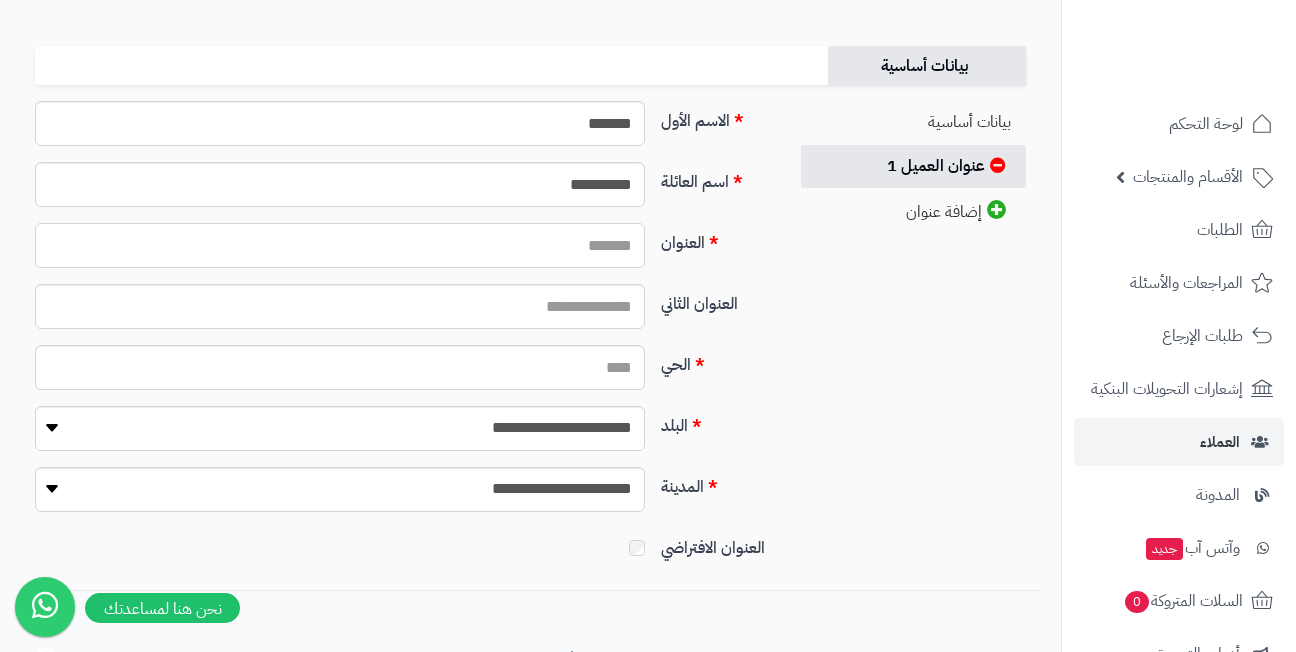 paste on "**********" 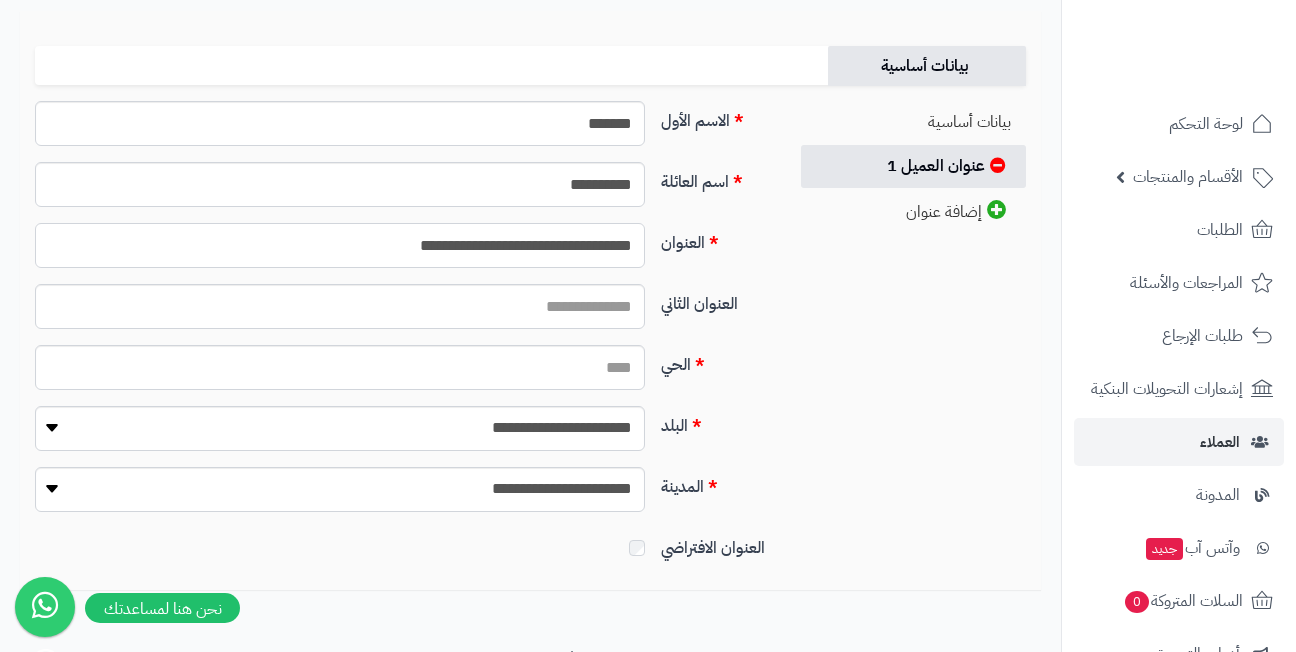 type on "**********" 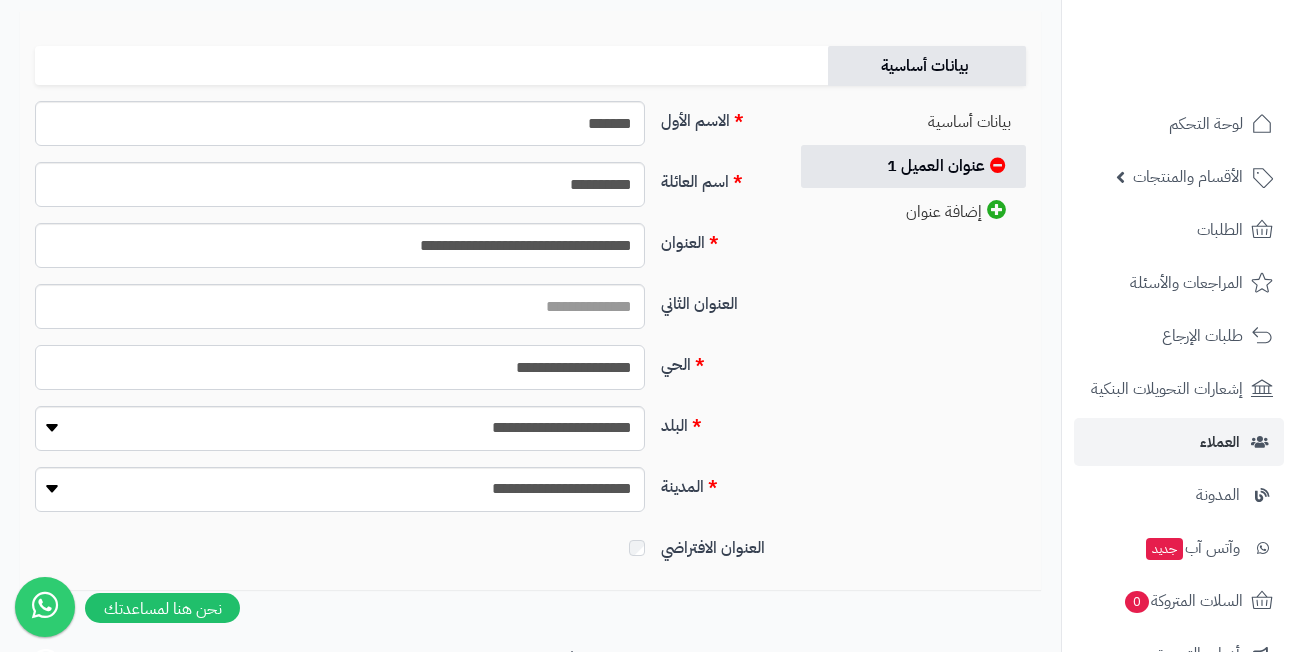click on "**********" at bounding box center (340, 367) 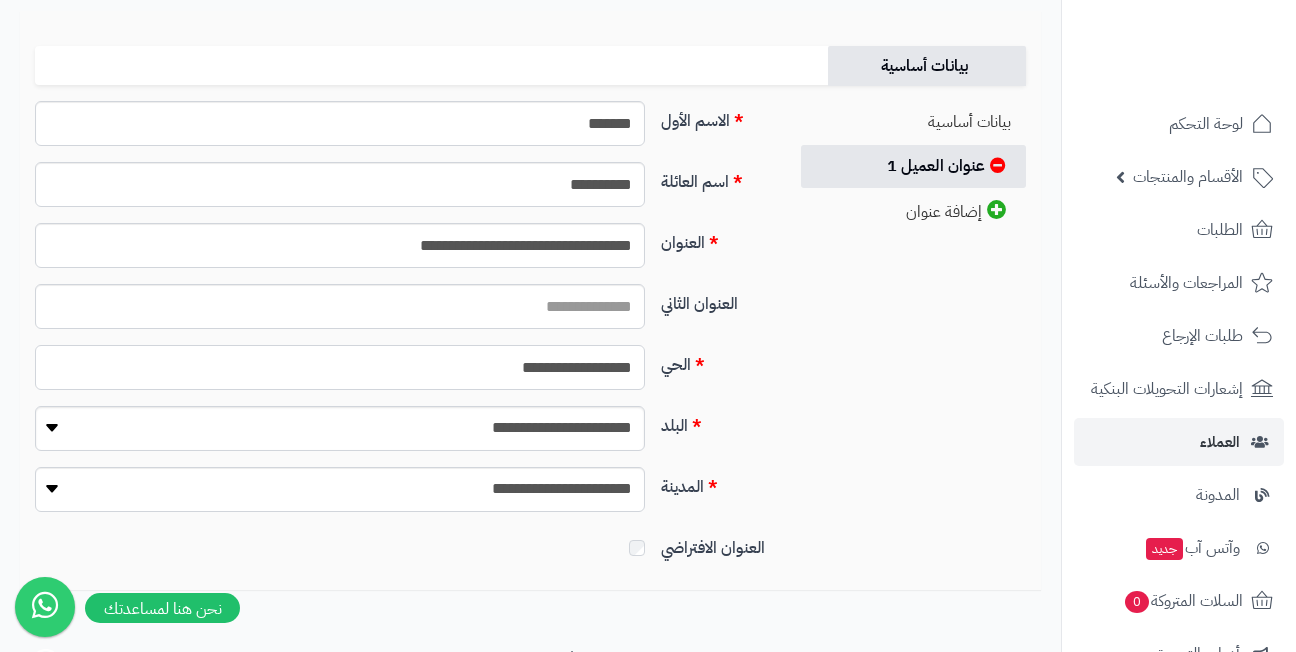 type on "**********" 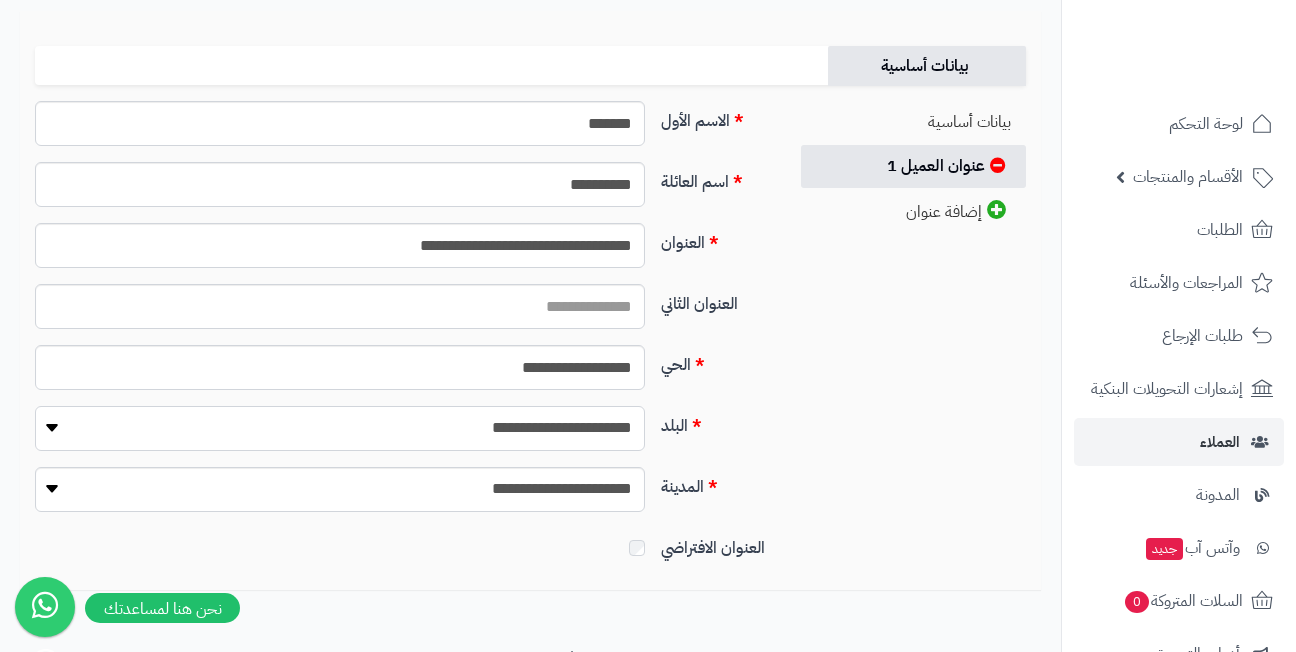 click on "**********" at bounding box center [340, 428] 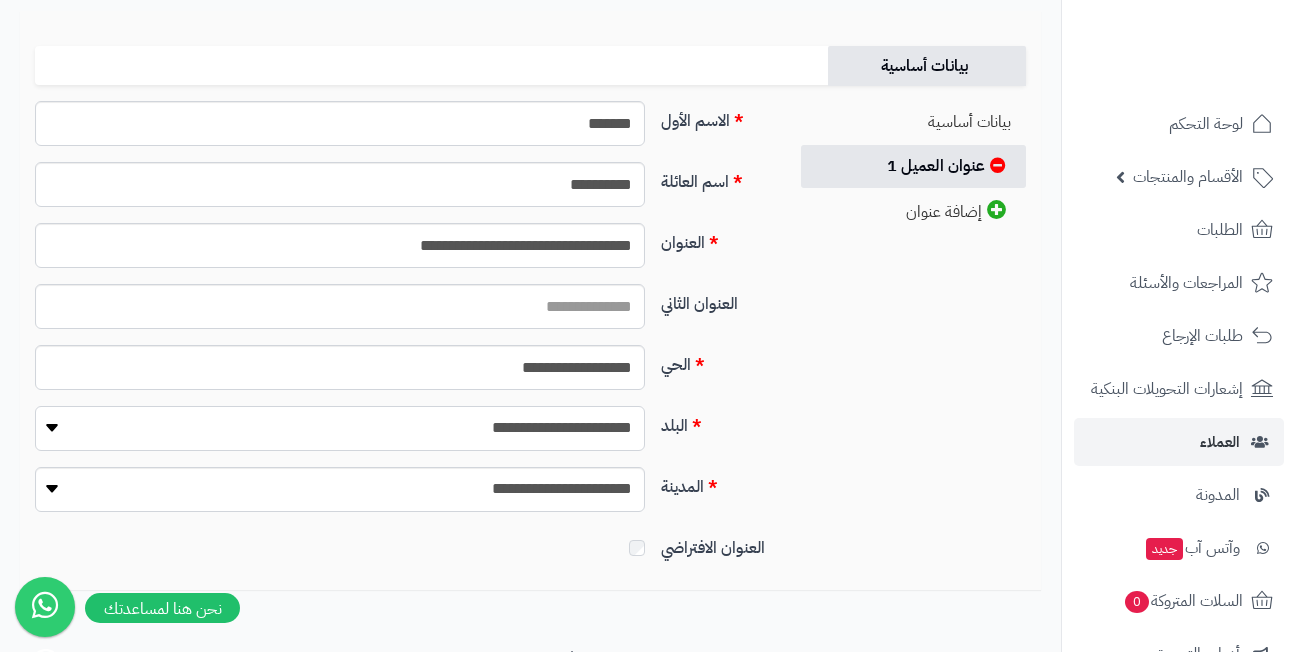 select on "***" 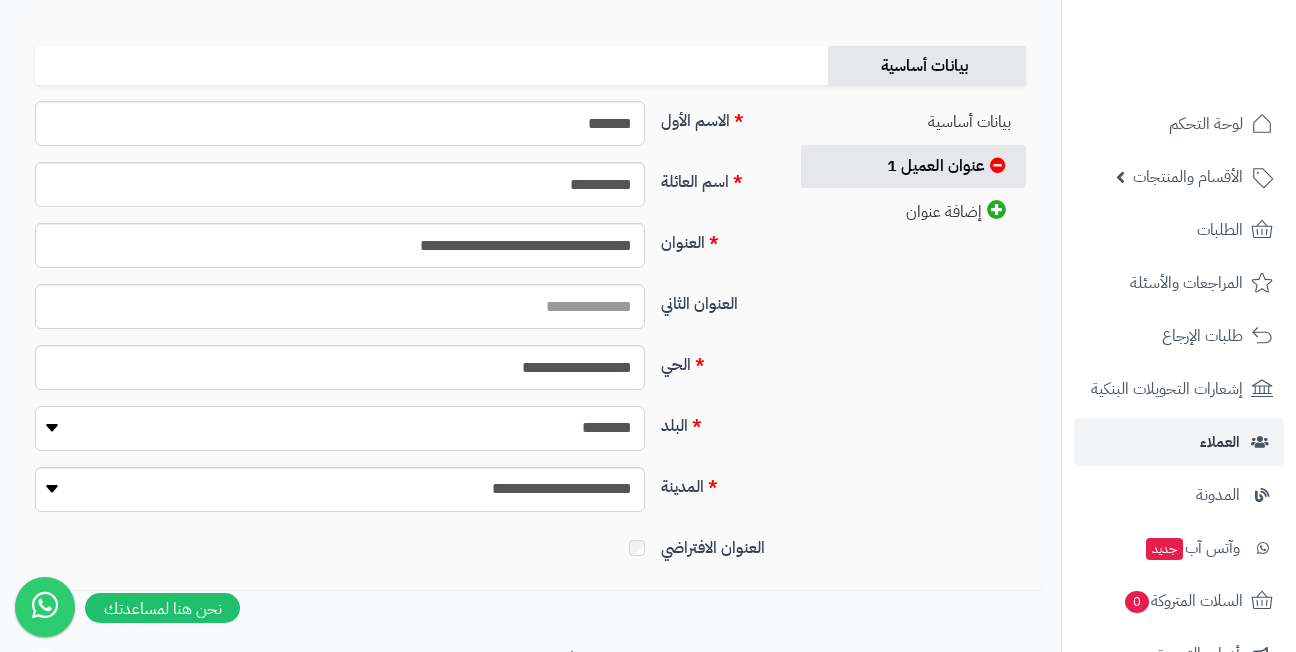 click on "**********" at bounding box center [340, 428] 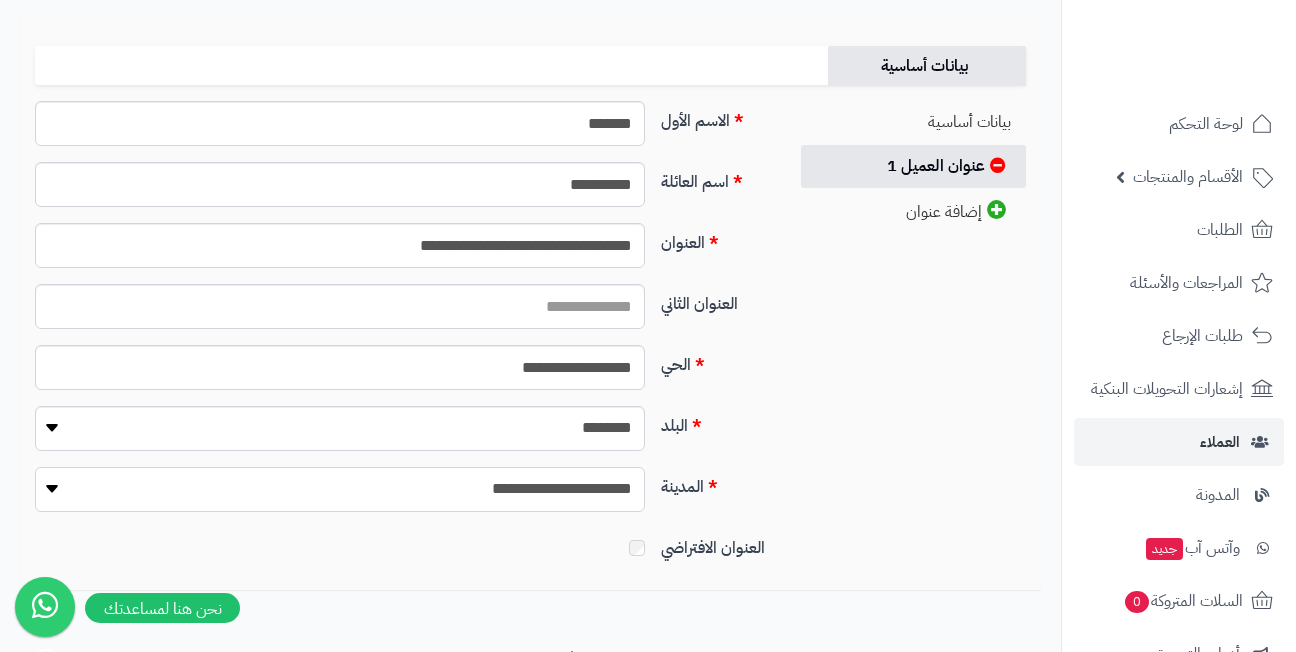 click on "**********" at bounding box center (340, 489) 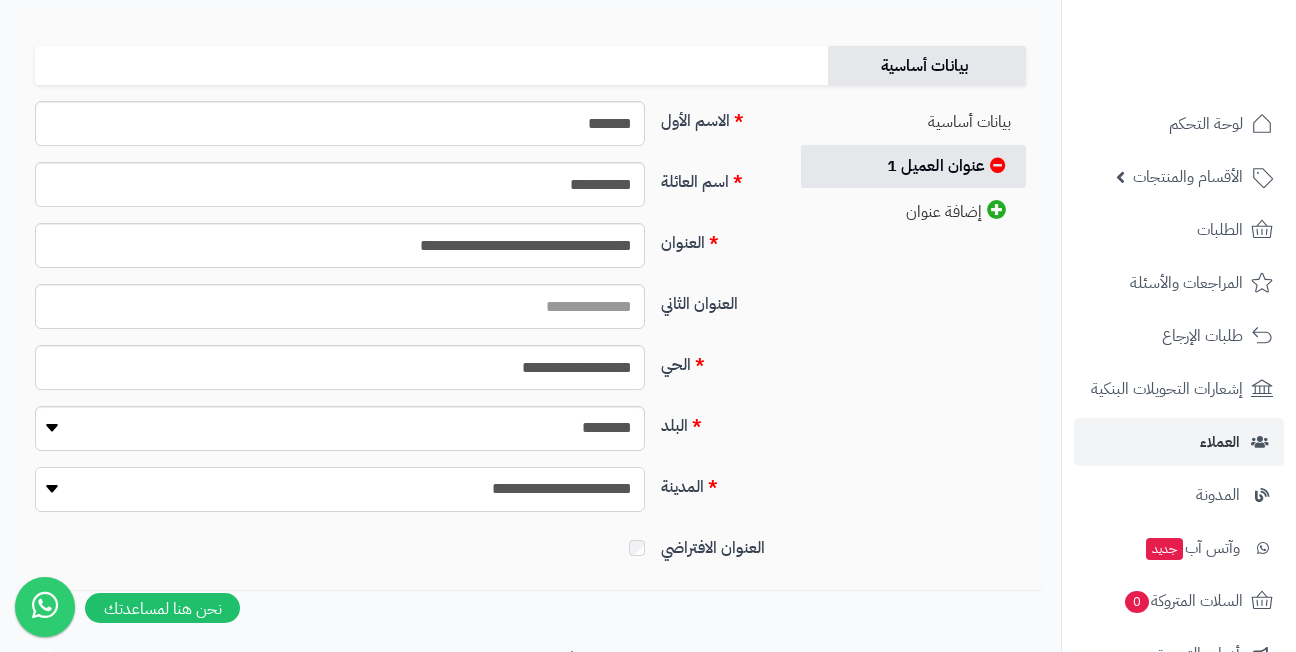 select on "***" 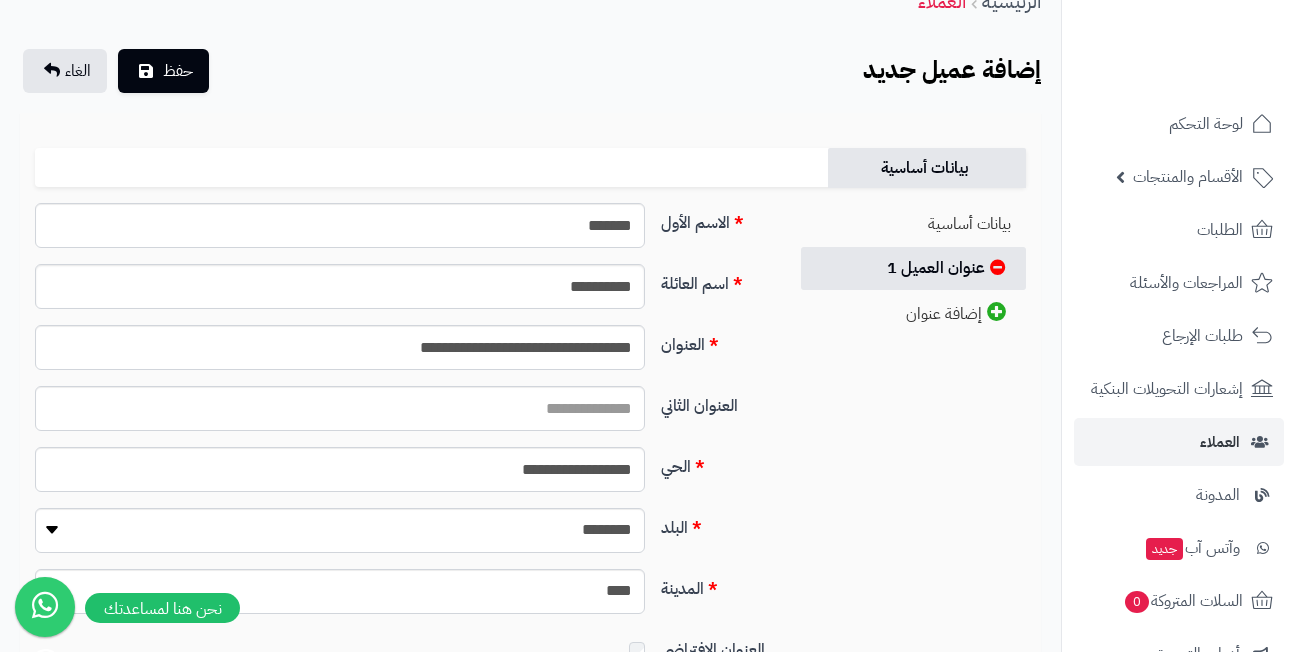 scroll, scrollTop: 0, scrollLeft: 0, axis: both 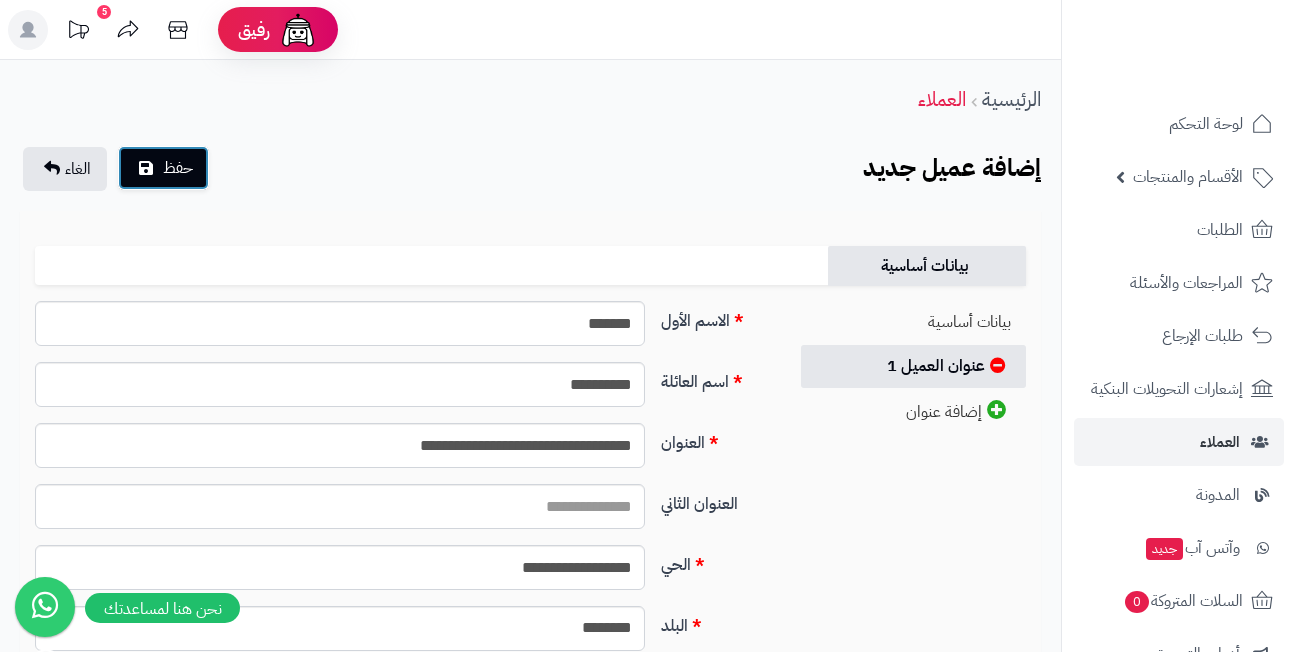 click on "حفظ" at bounding box center [178, 168] 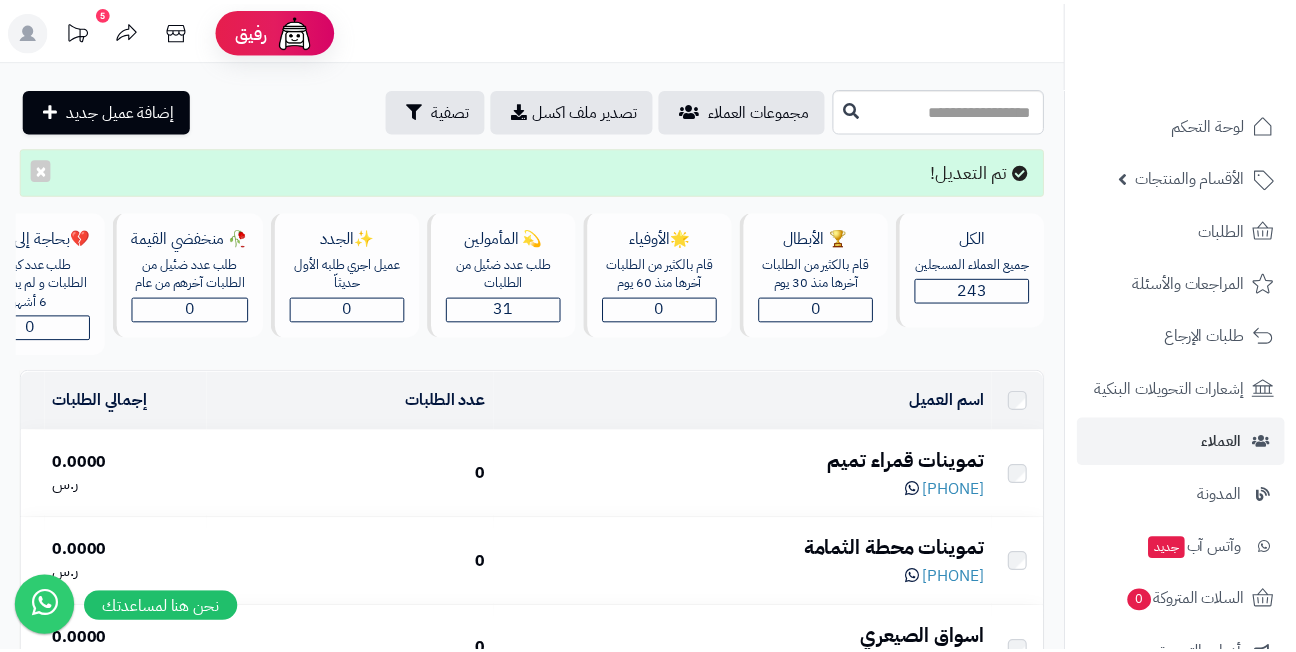 scroll, scrollTop: 0, scrollLeft: 0, axis: both 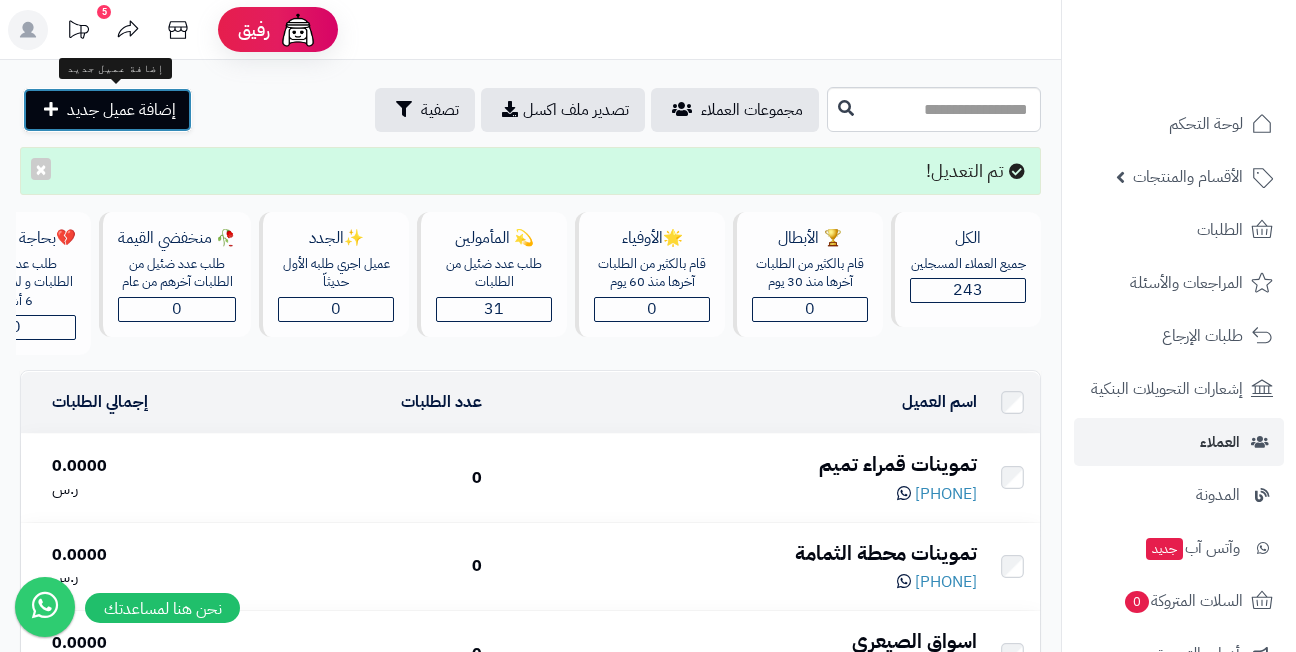 click on "إضافة عميل جديد" at bounding box center (107, 110) 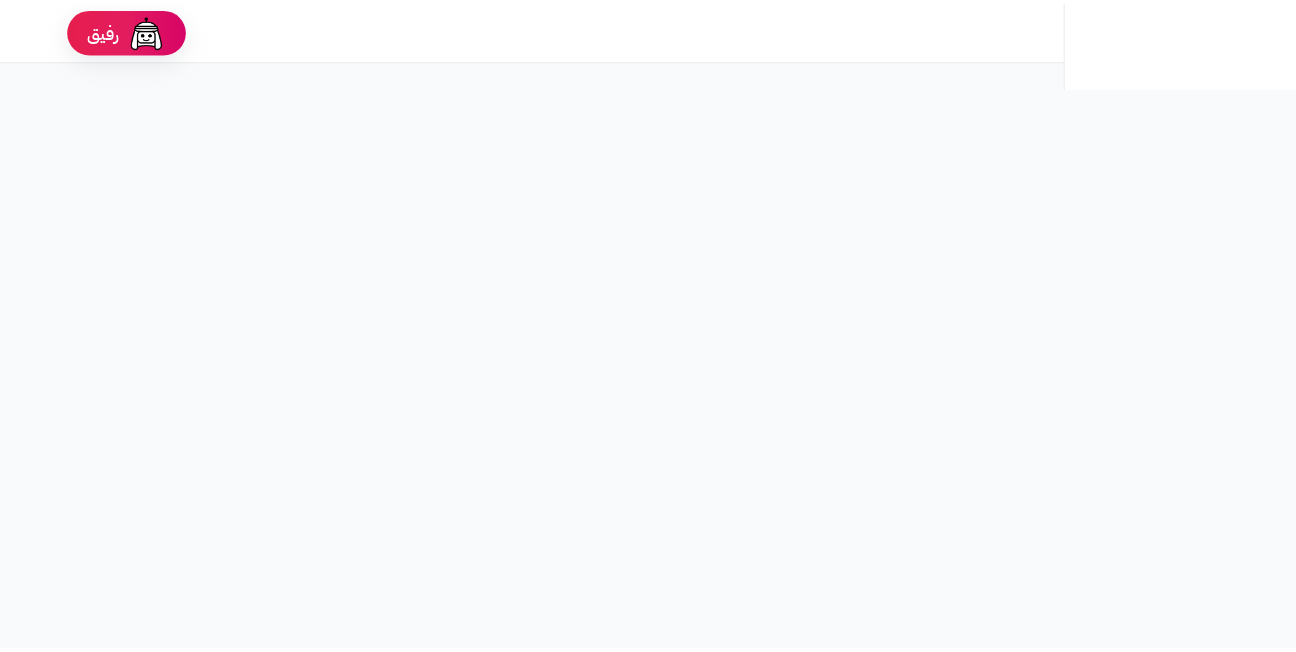 scroll, scrollTop: 0, scrollLeft: 0, axis: both 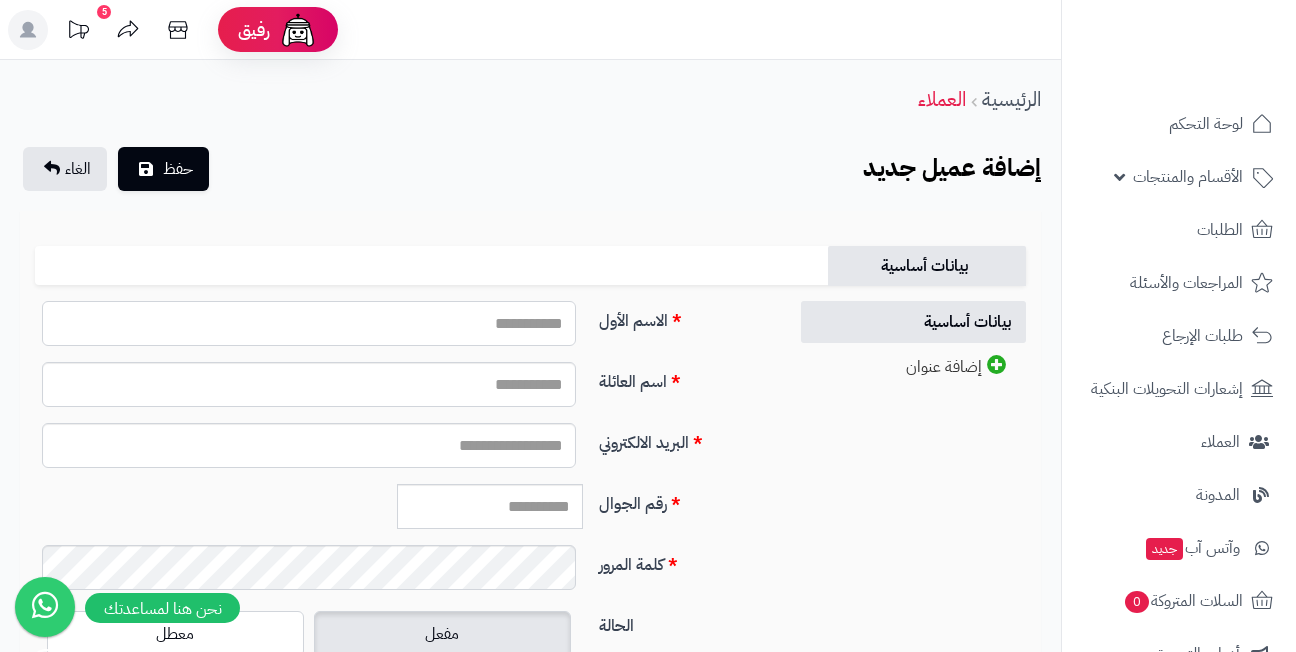 click on "الاسم الأول" at bounding box center [309, 323] 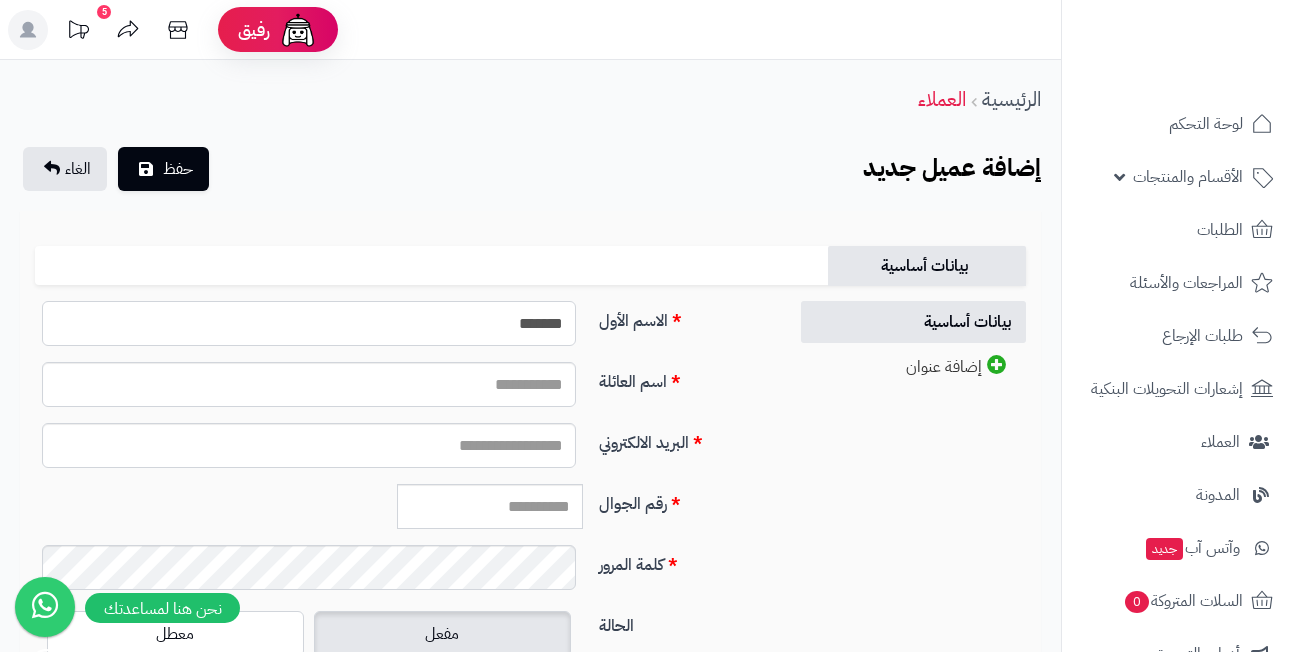 type on "*******" 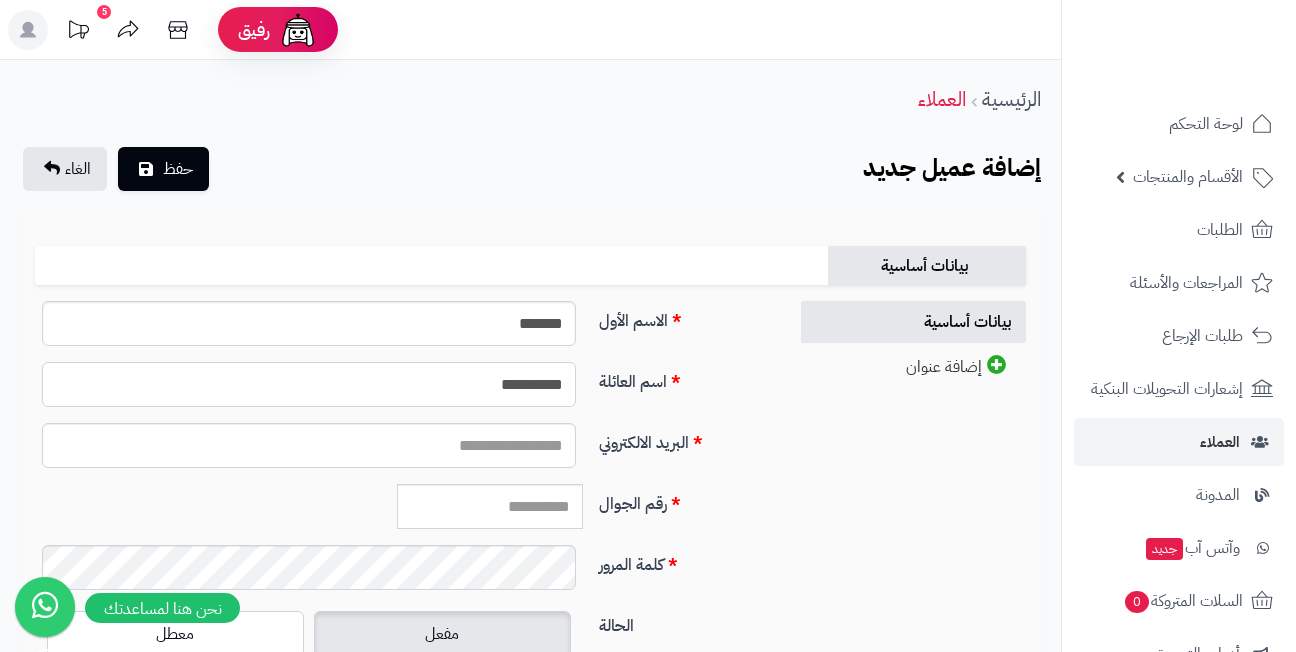 type on "**********" 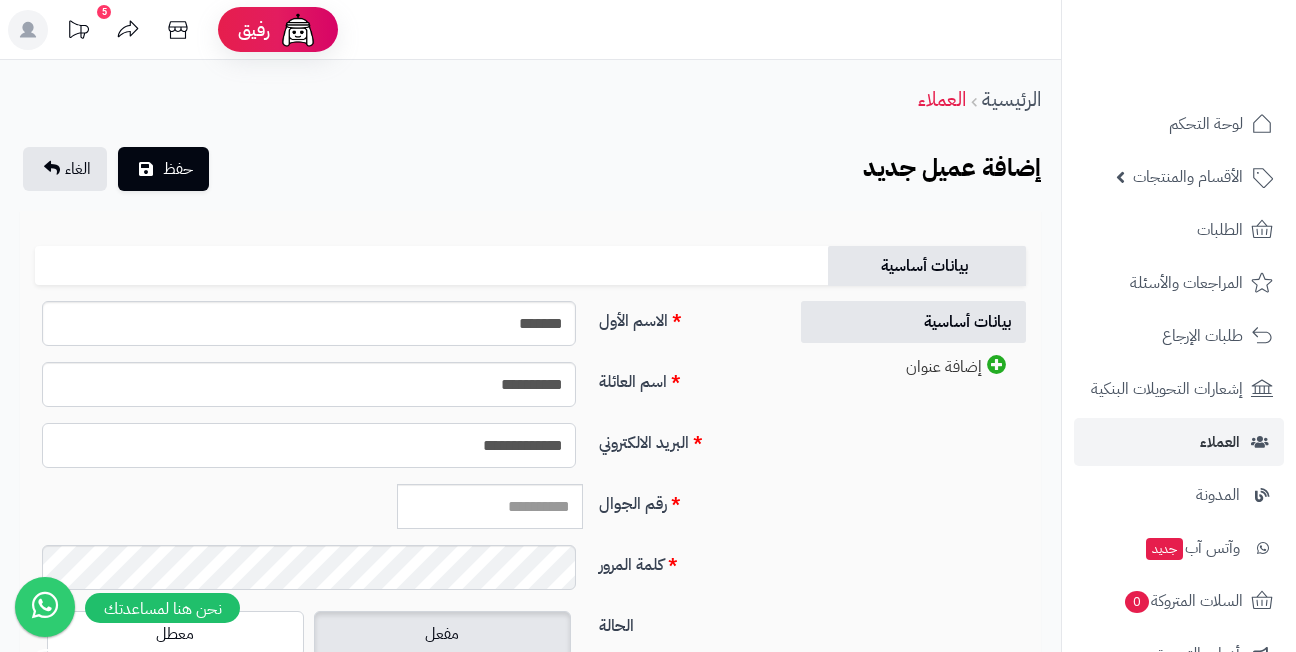 type on "**********" 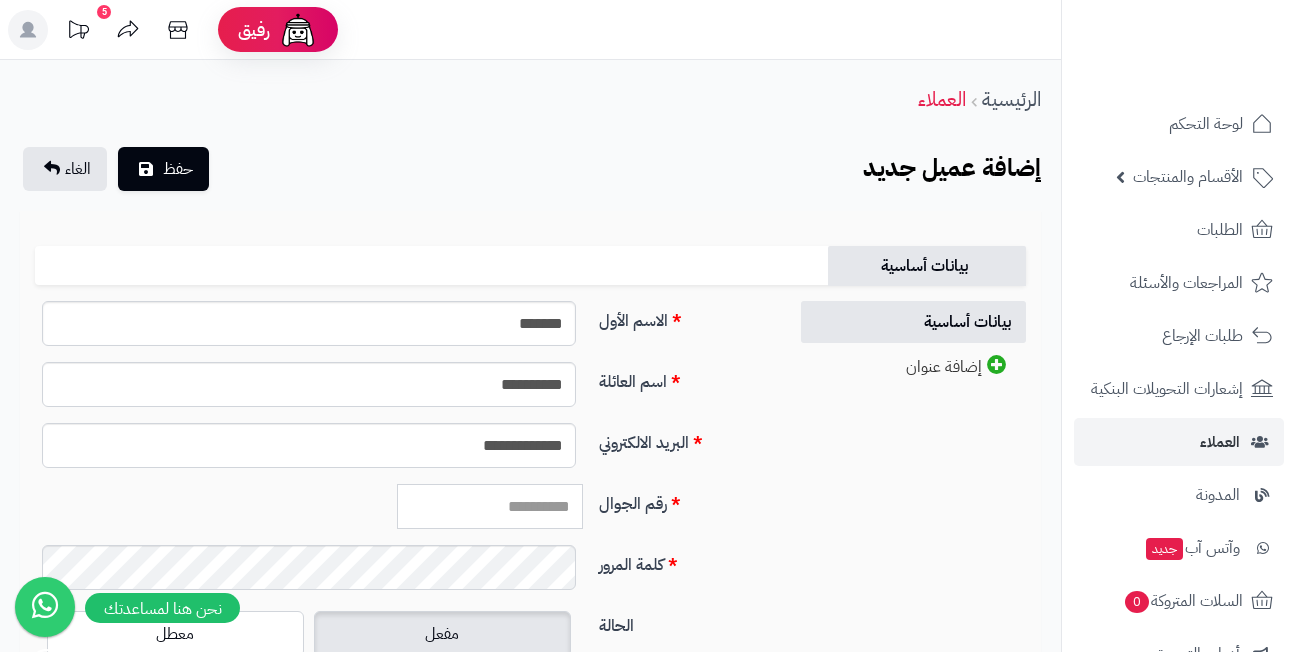 paste on "*********" 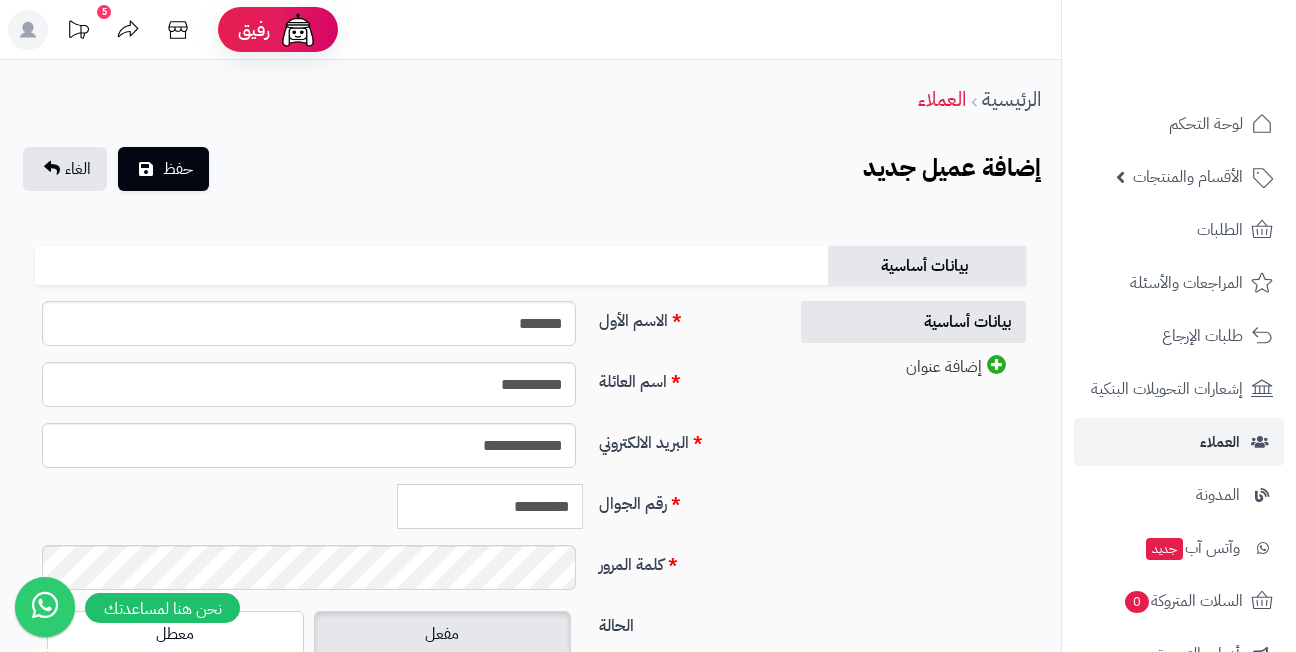 type on "*********" 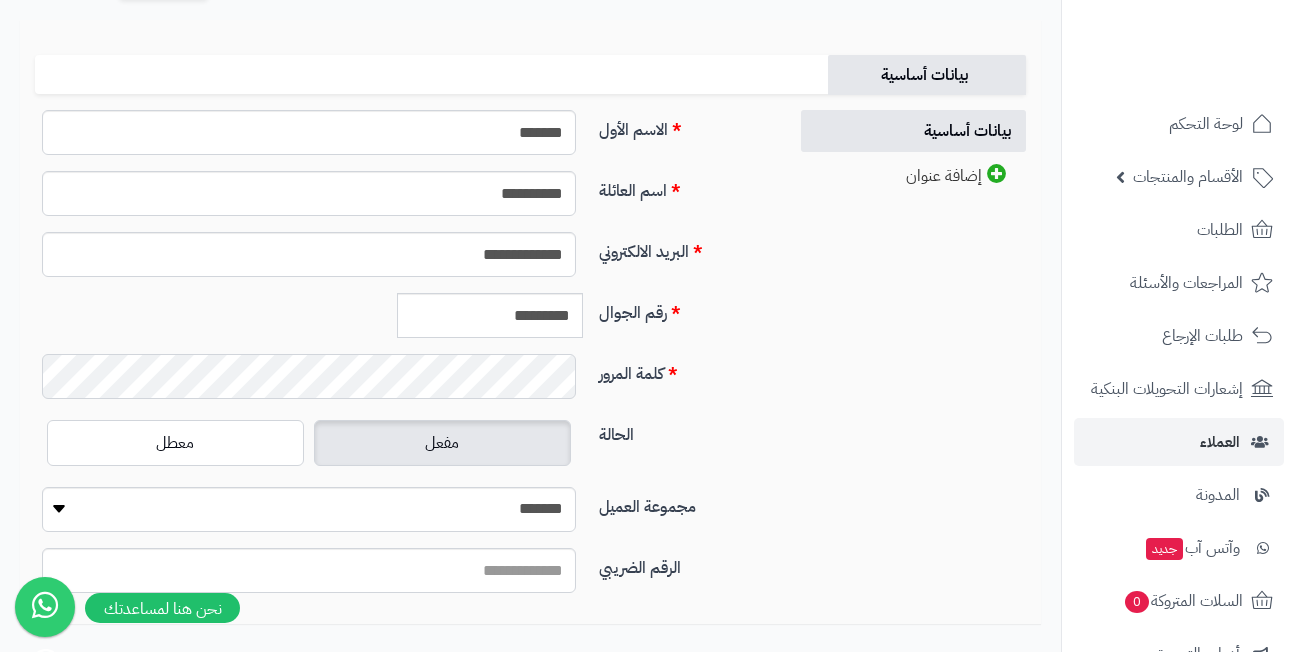 scroll, scrollTop: 200, scrollLeft: 0, axis: vertical 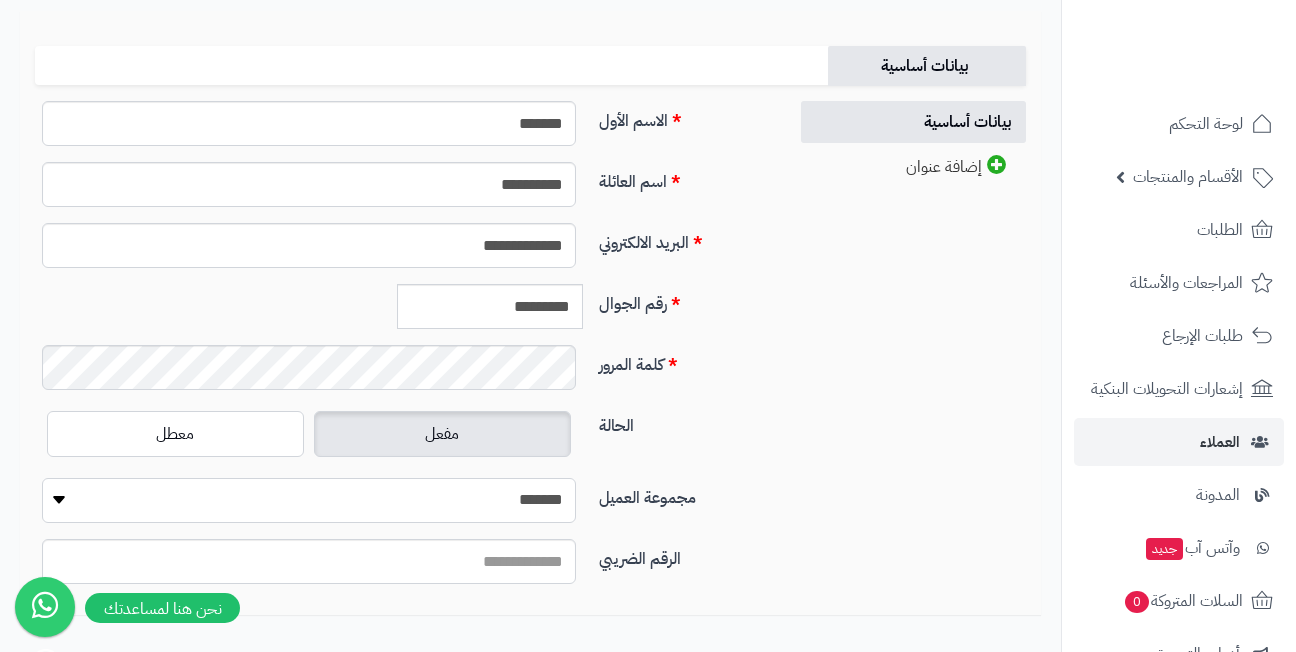 click on "**********" at bounding box center (309, 500) 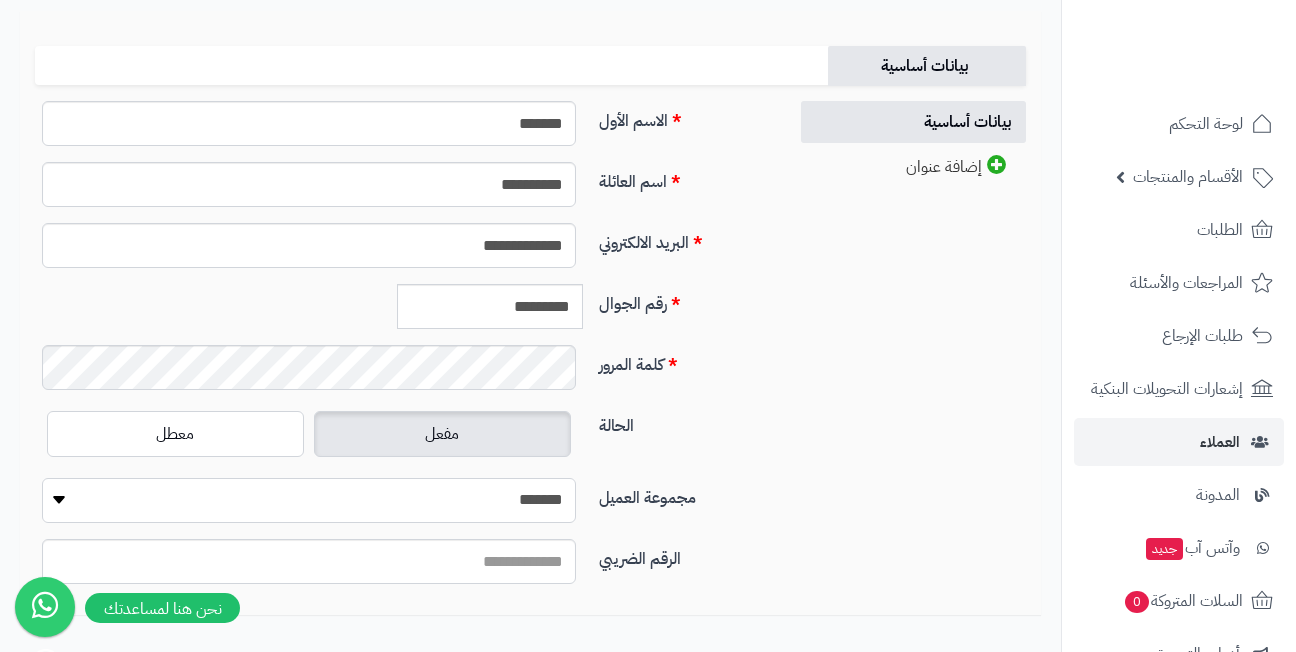 select on "*" 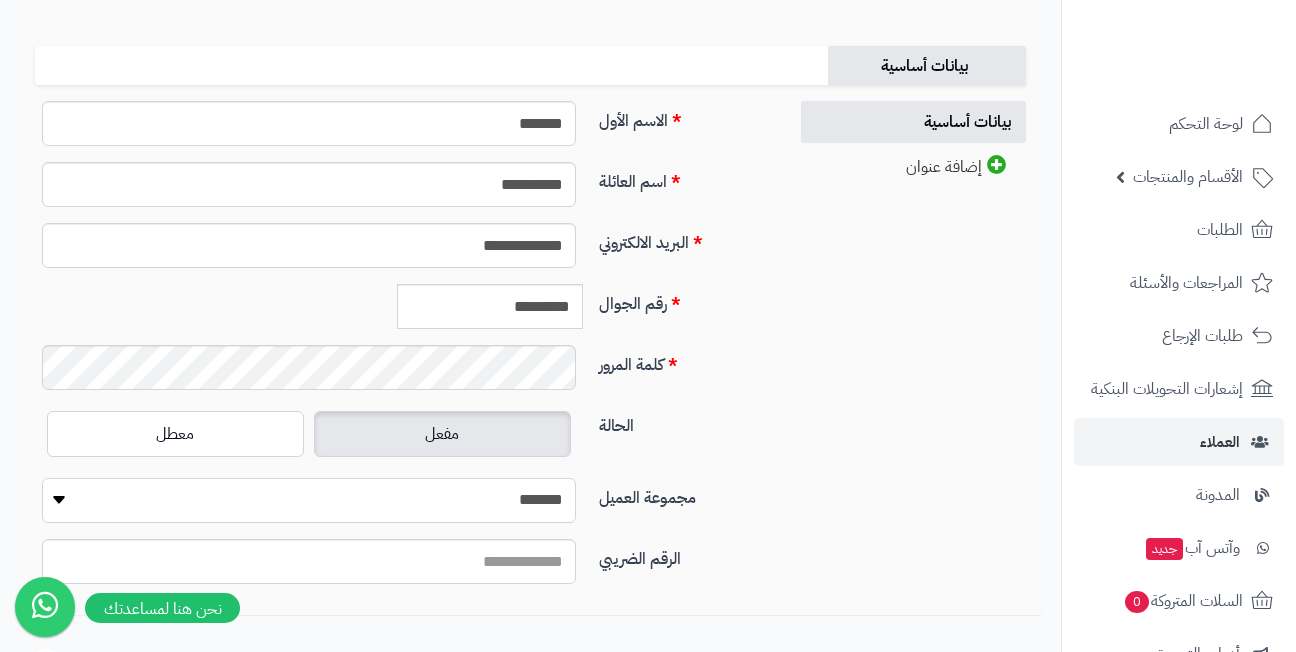 click on "**********" at bounding box center (309, 500) 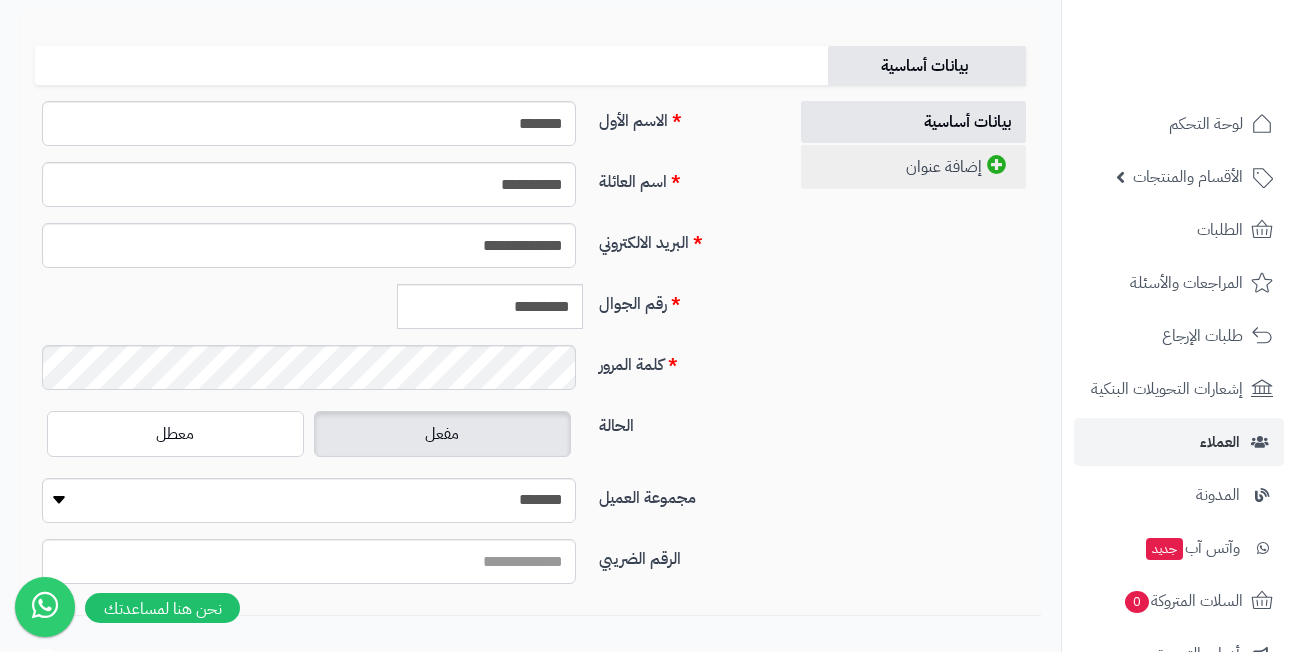 click on "إضافة عنوان" at bounding box center (913, 167) 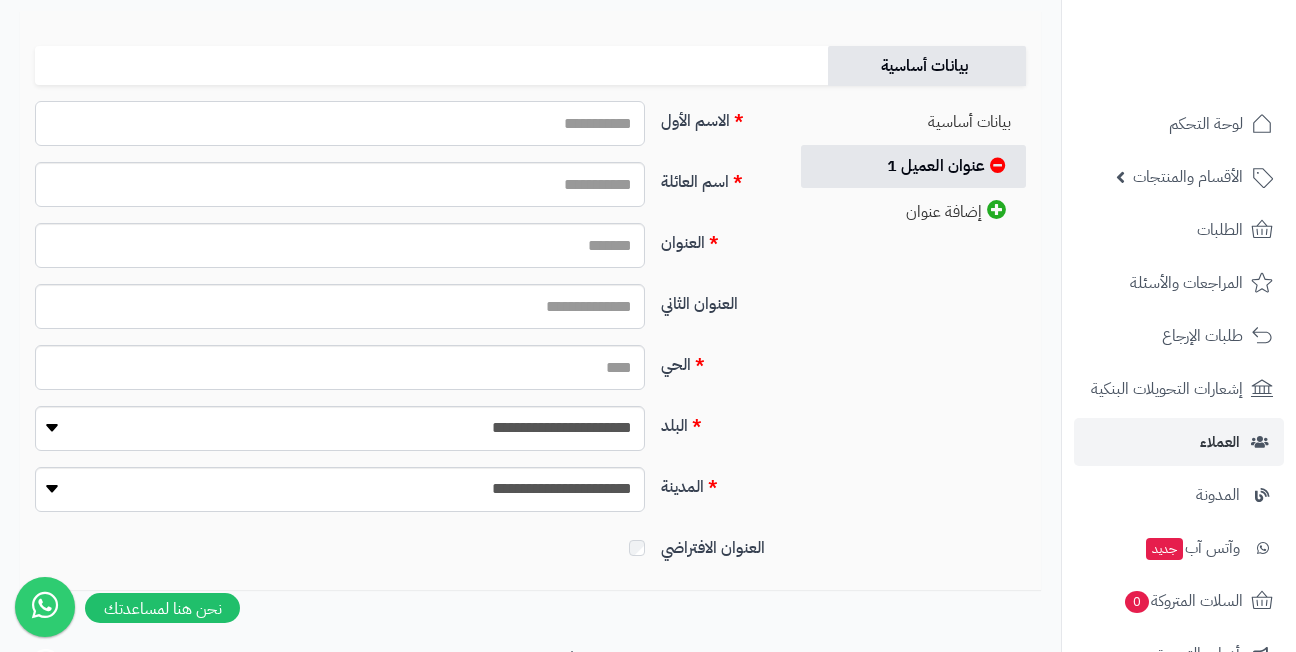click on "الاسم الأول" at bounding box center (340, 123) 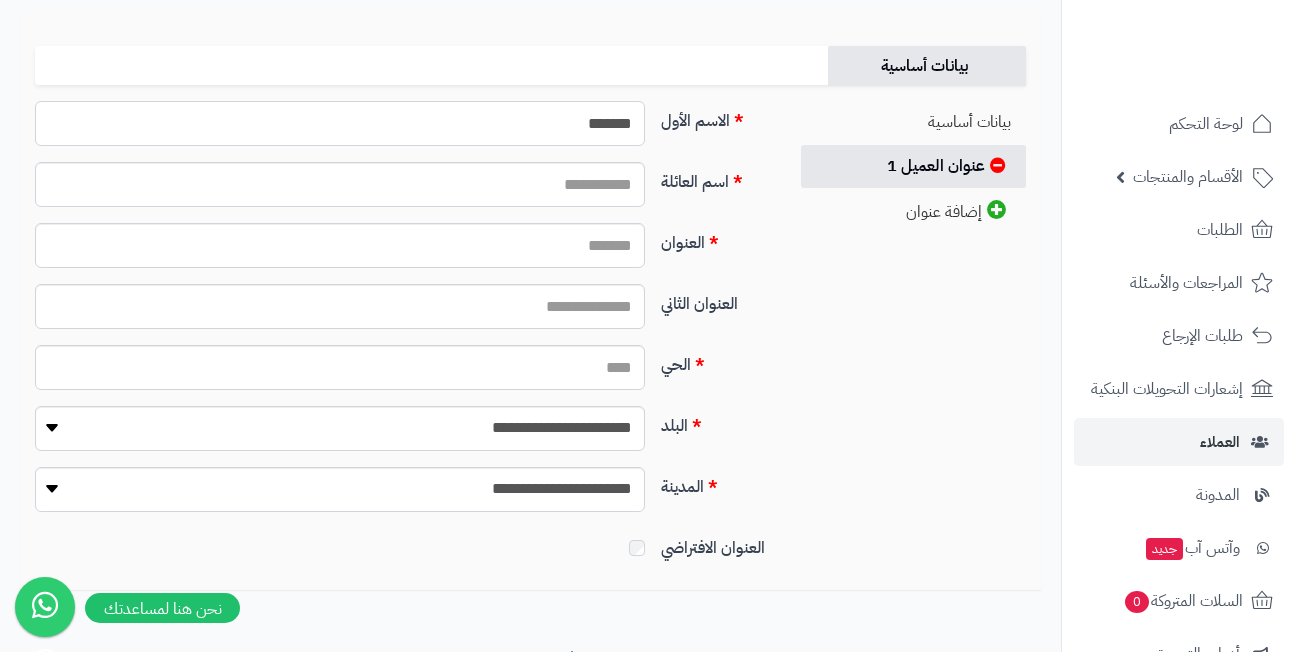 type on "*******" 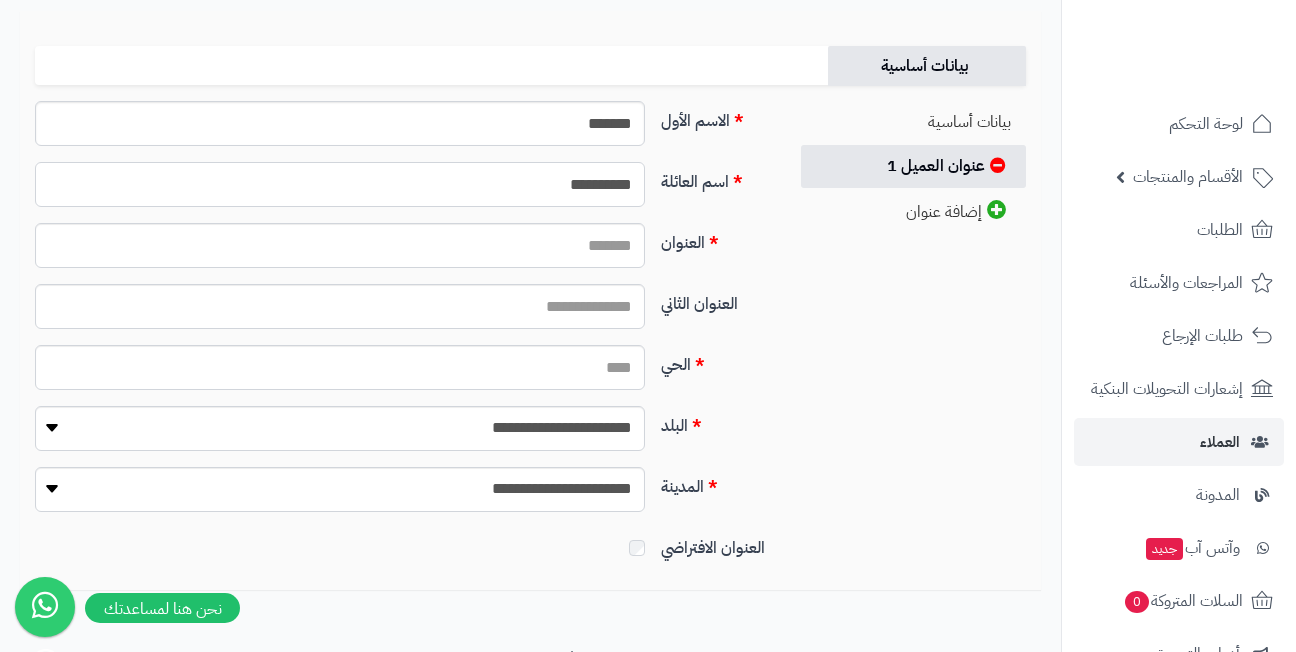type on "**********" 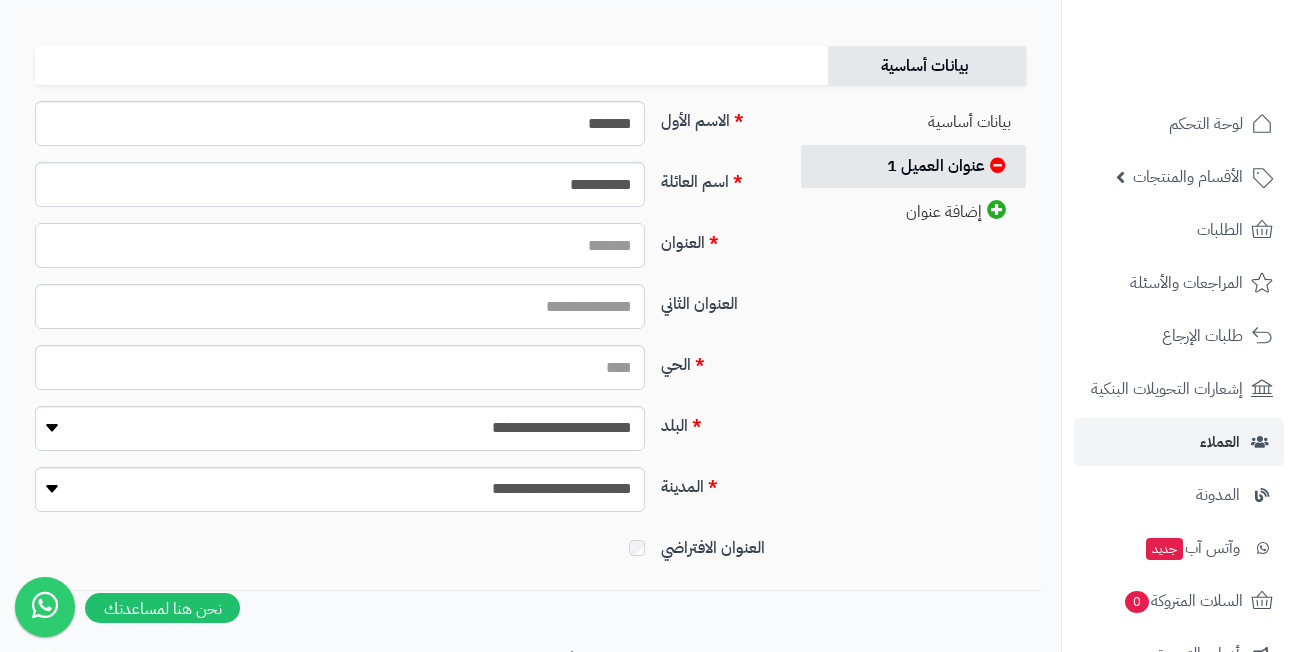 paste on "**********" 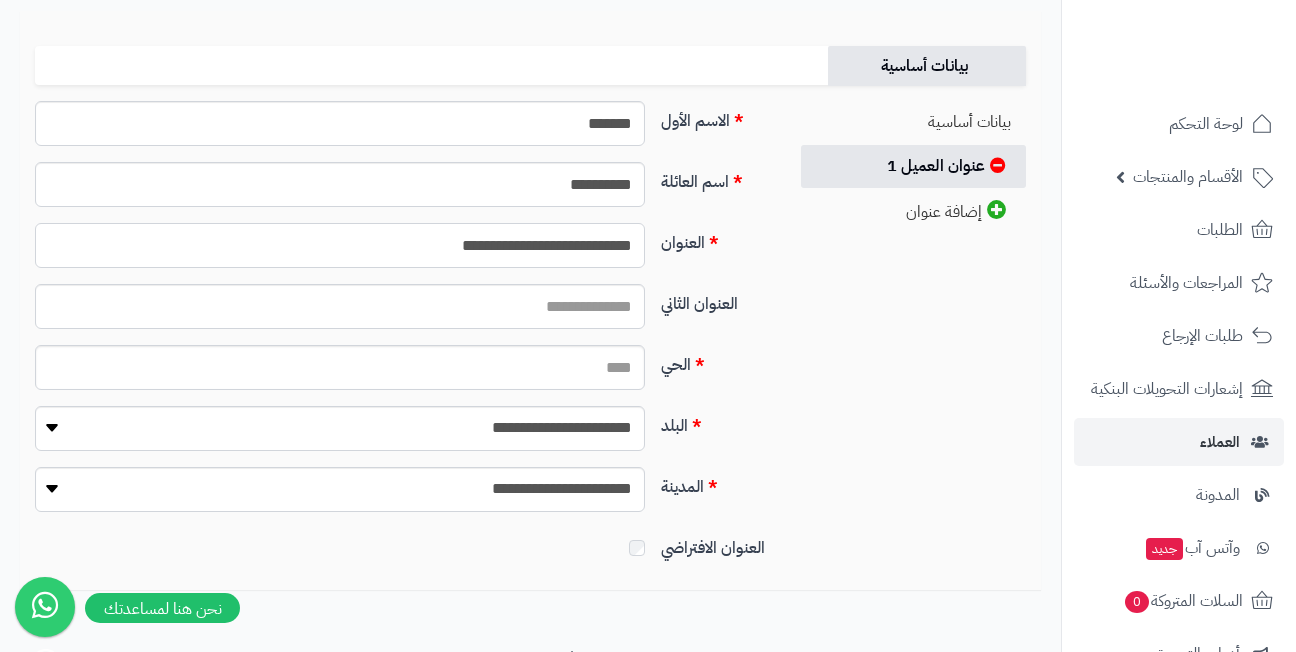 type on "**********" 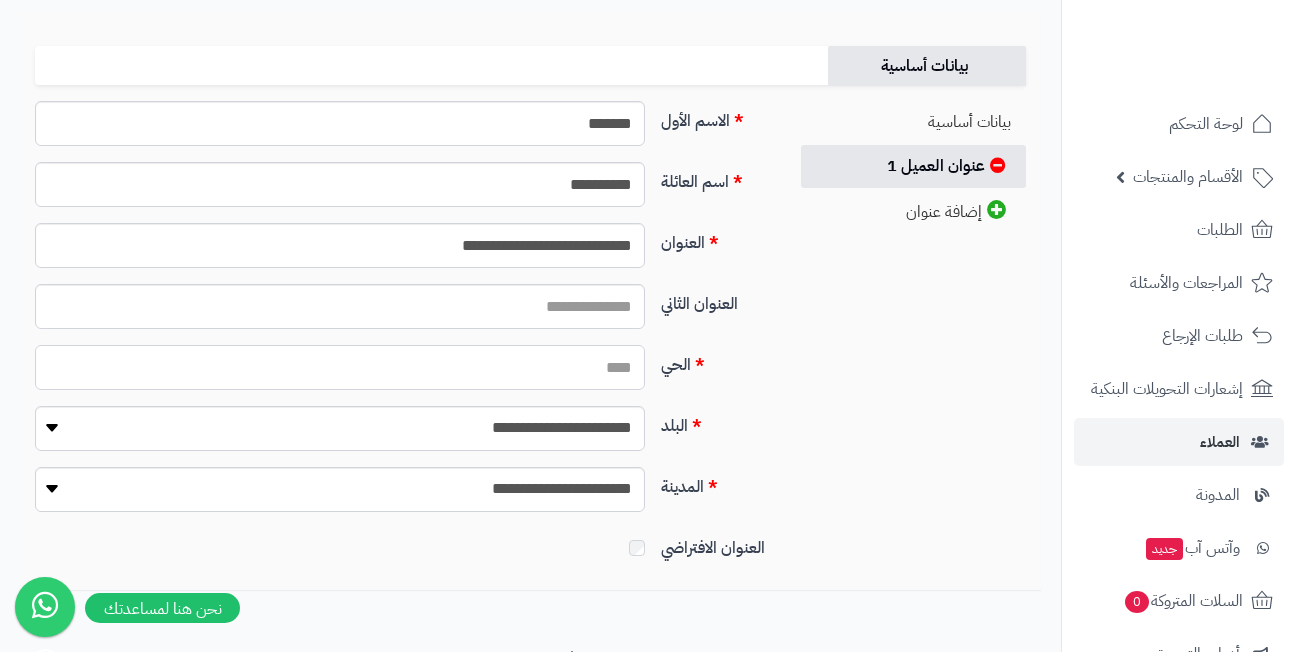click on "الحي" at bounding box center (340, 367) 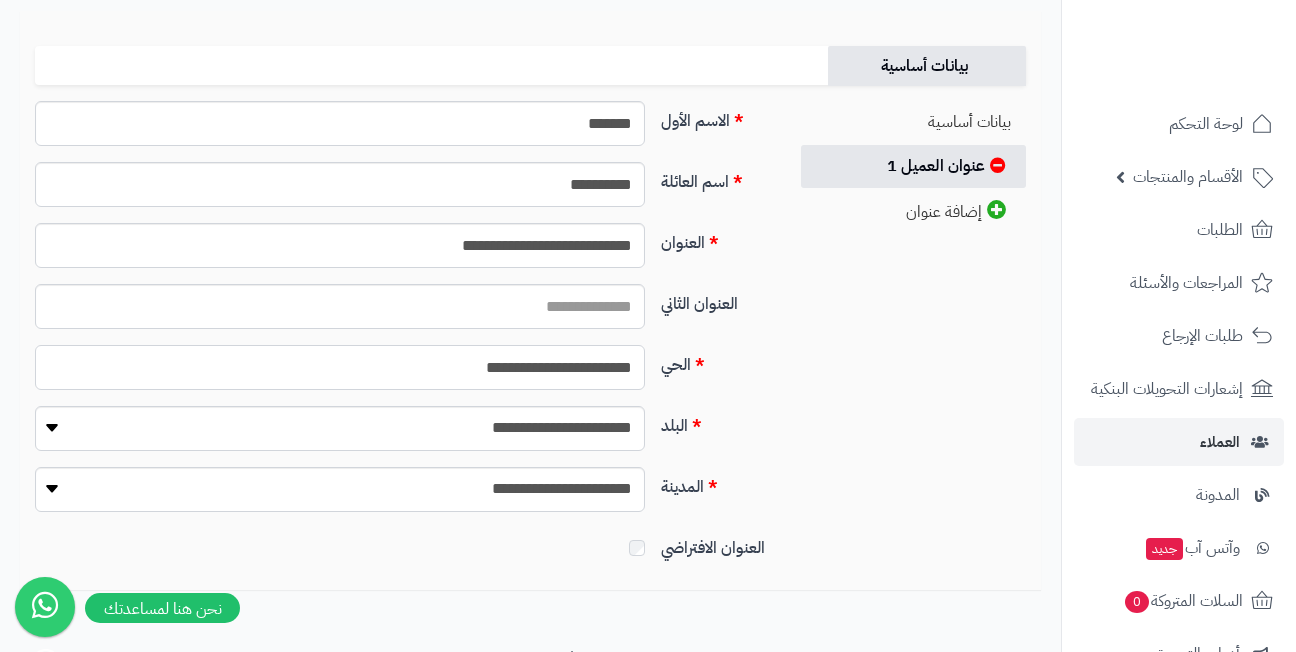type on "**********" 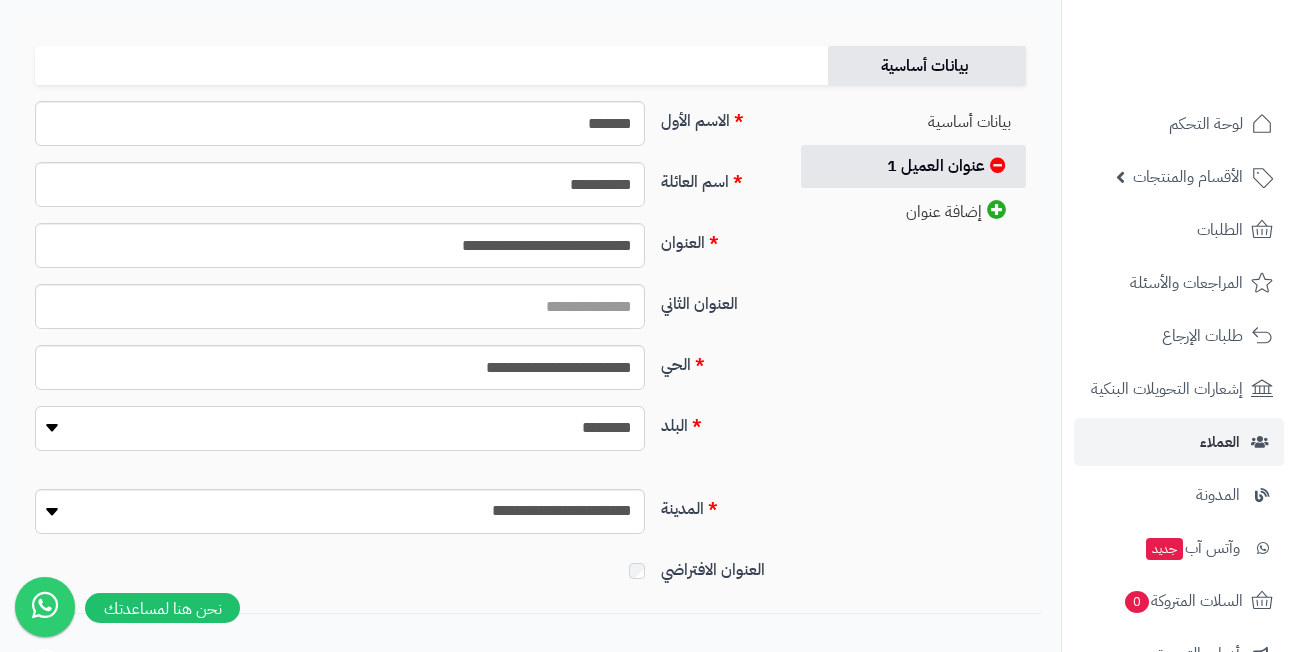 select on "***" 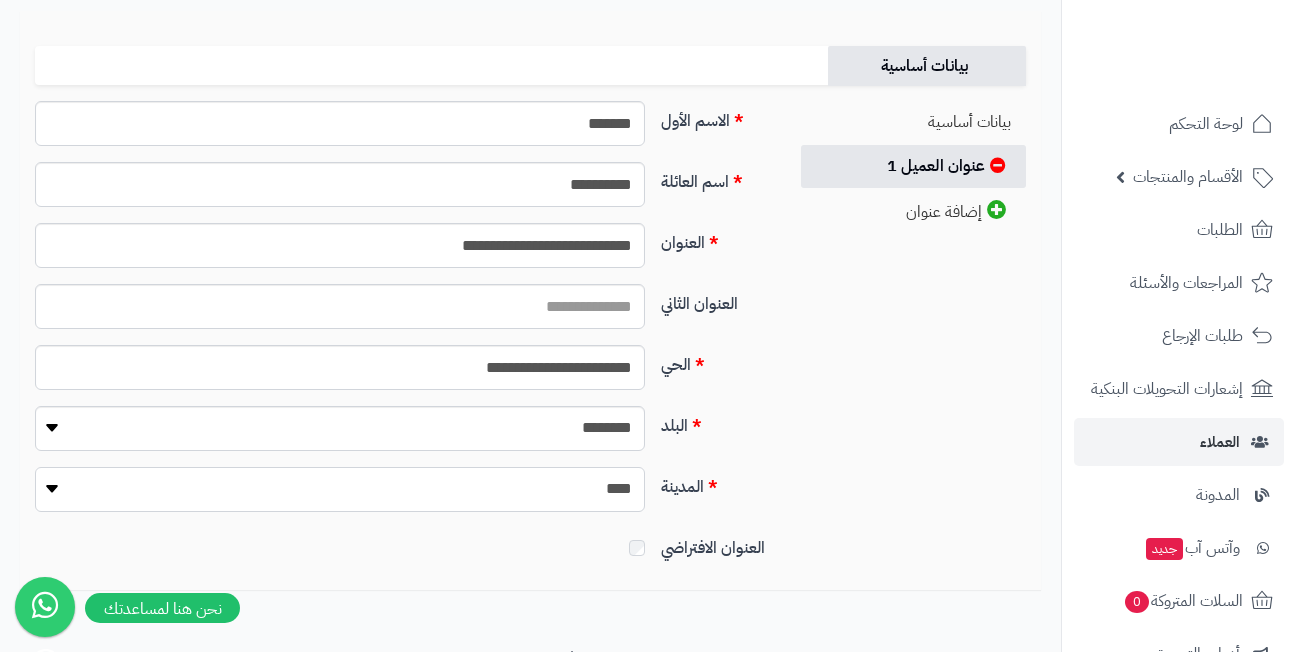 select on "***" 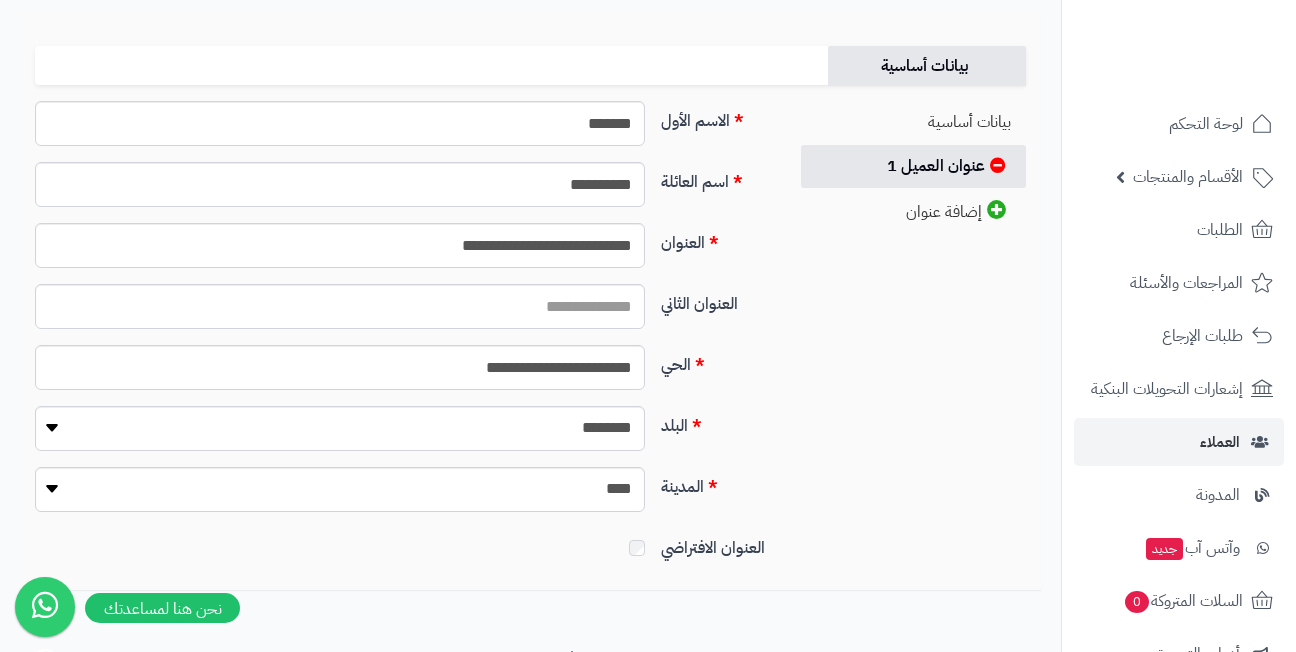 click at bounding box center [340, 544] 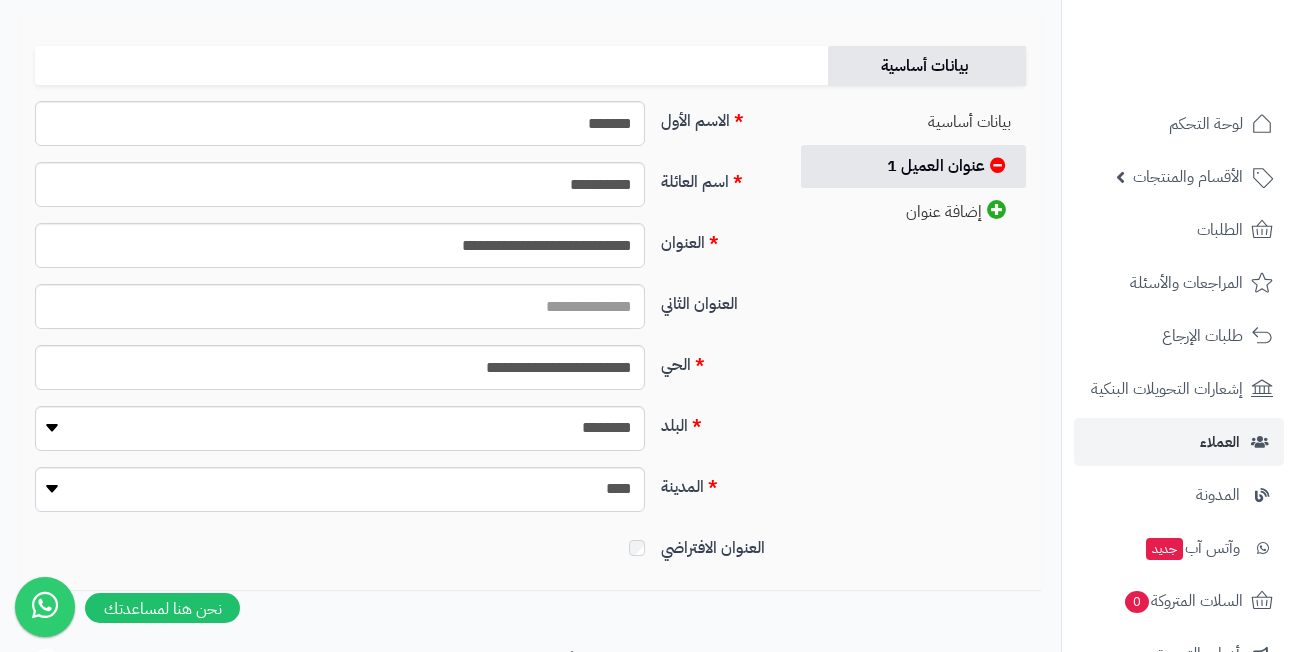 scroll, scrollTop: 100, scrollLeft: 0, axis: vertical 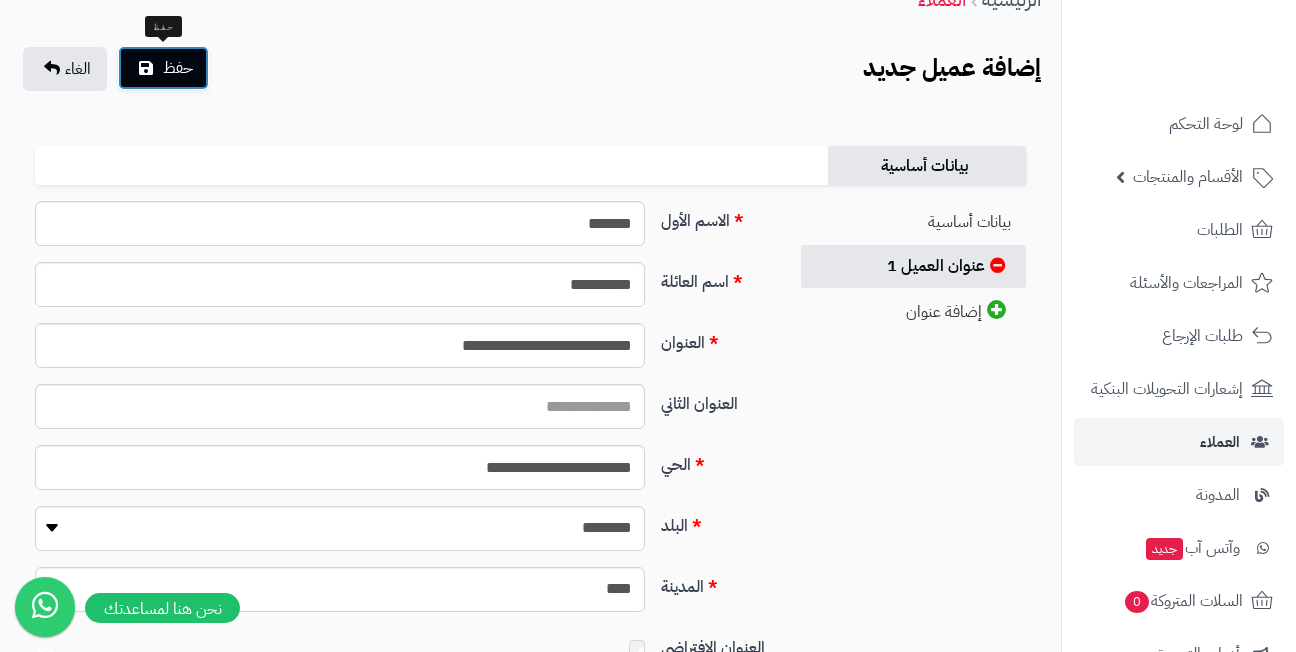 click on "حفظ" at bounding box center (178, 68) 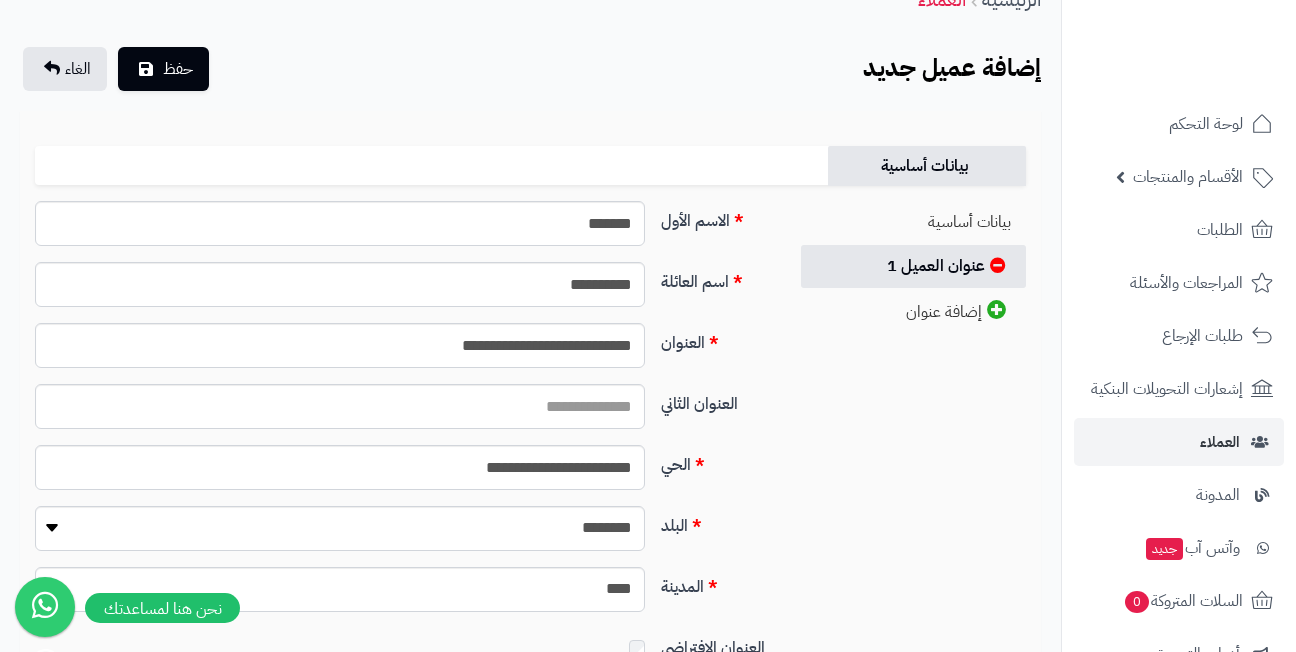 drag, startPoint x: 195, startPoint y: 111, endPoint x: 618, endPoint y: 495, distance: 571.30115 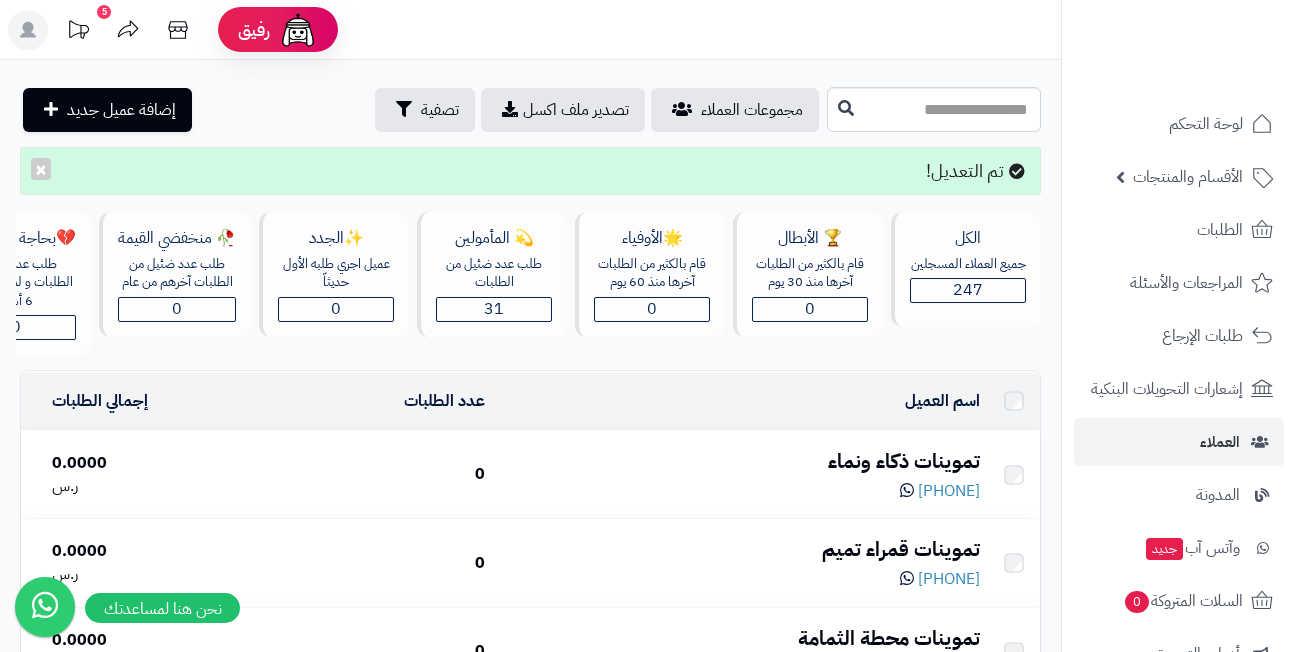 scroll, scrollTop: 0, scrollLeft: 0, axis: both 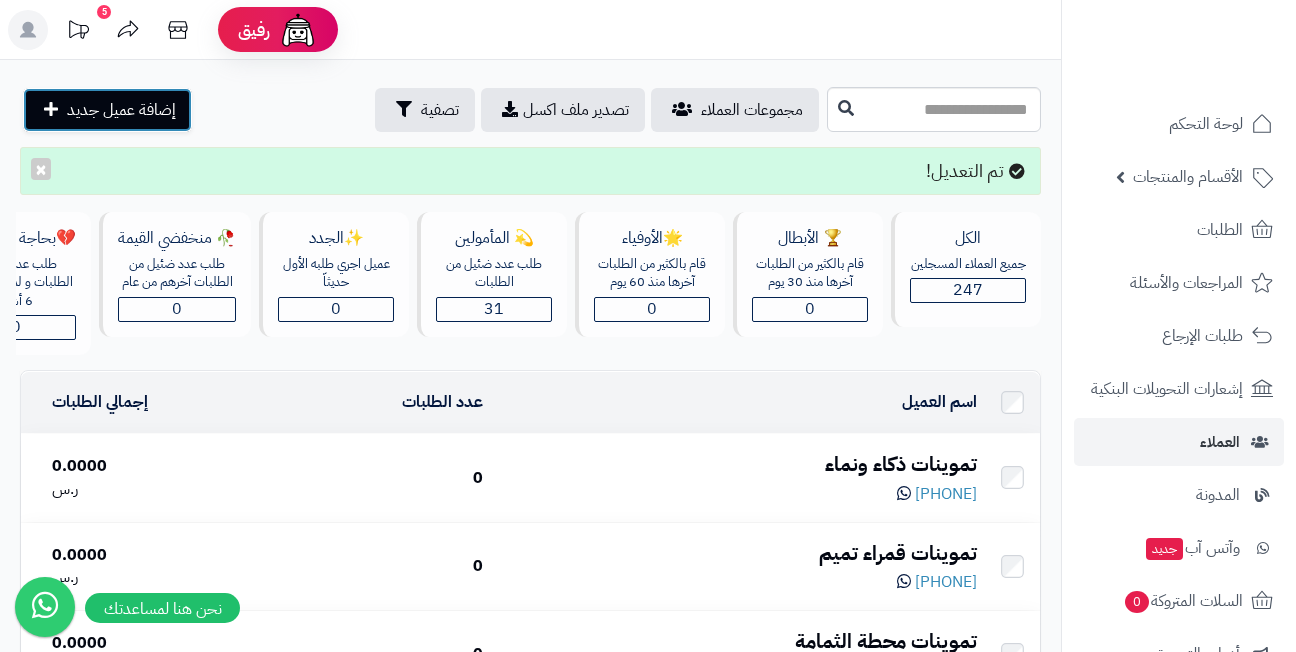 click on "إضافة عميل جديد" at bounding box center [121, 110] 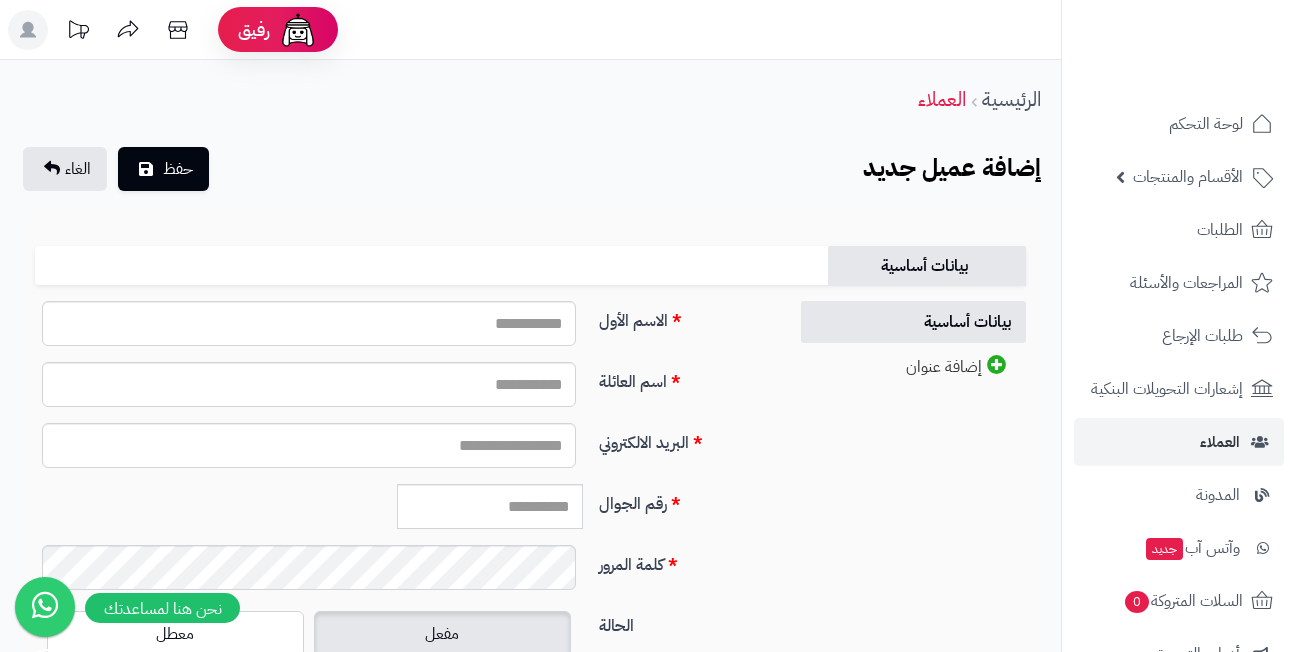 scroll, scrollTop: 0, scrollLeft: 0, axis: both 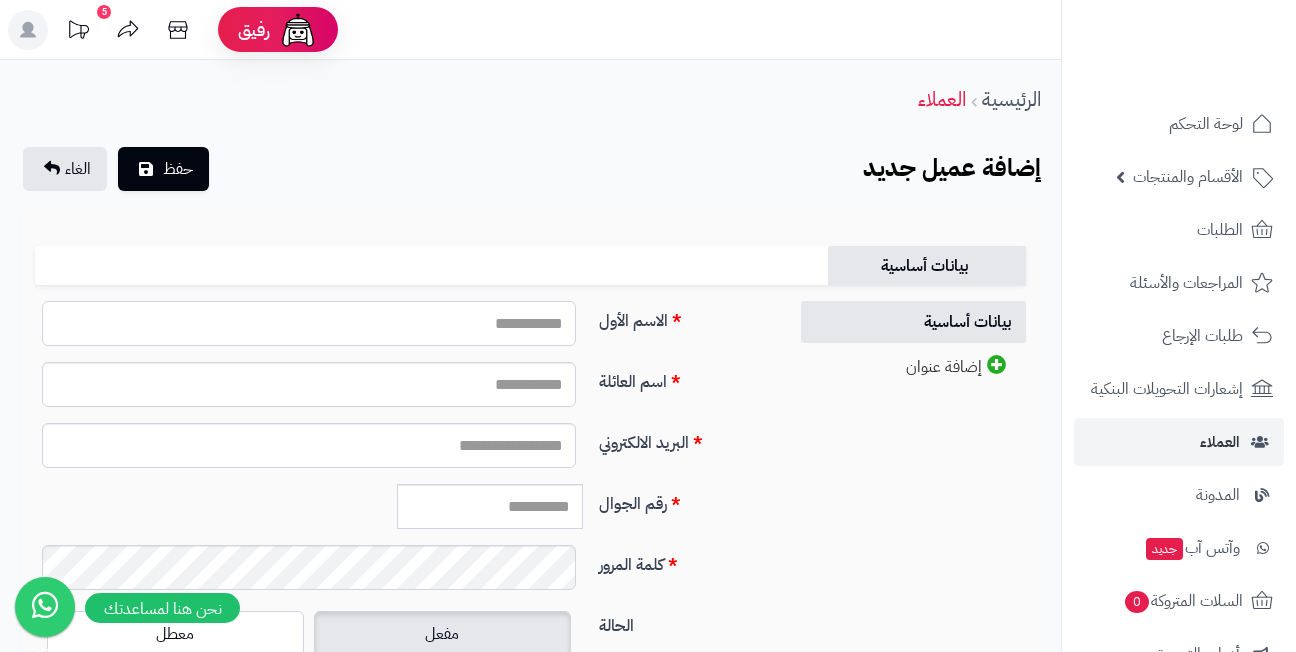 click on "الاسم الأول" at bounding box center [309, 323] 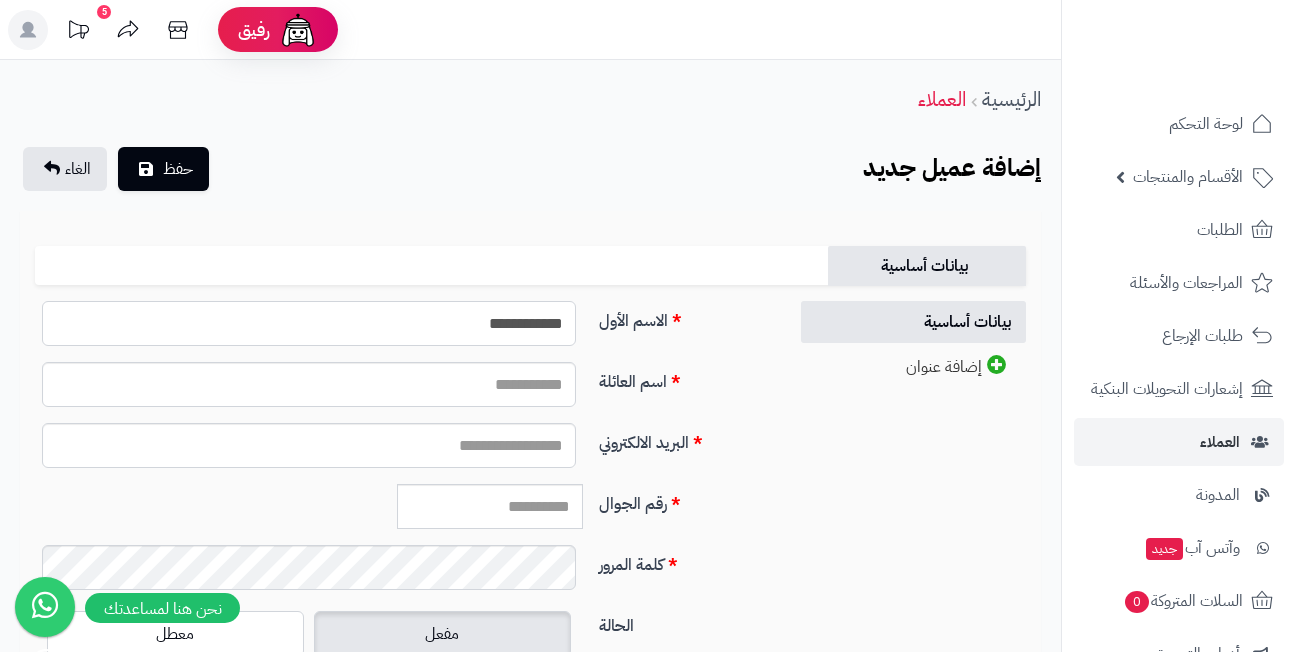 type on "**********" 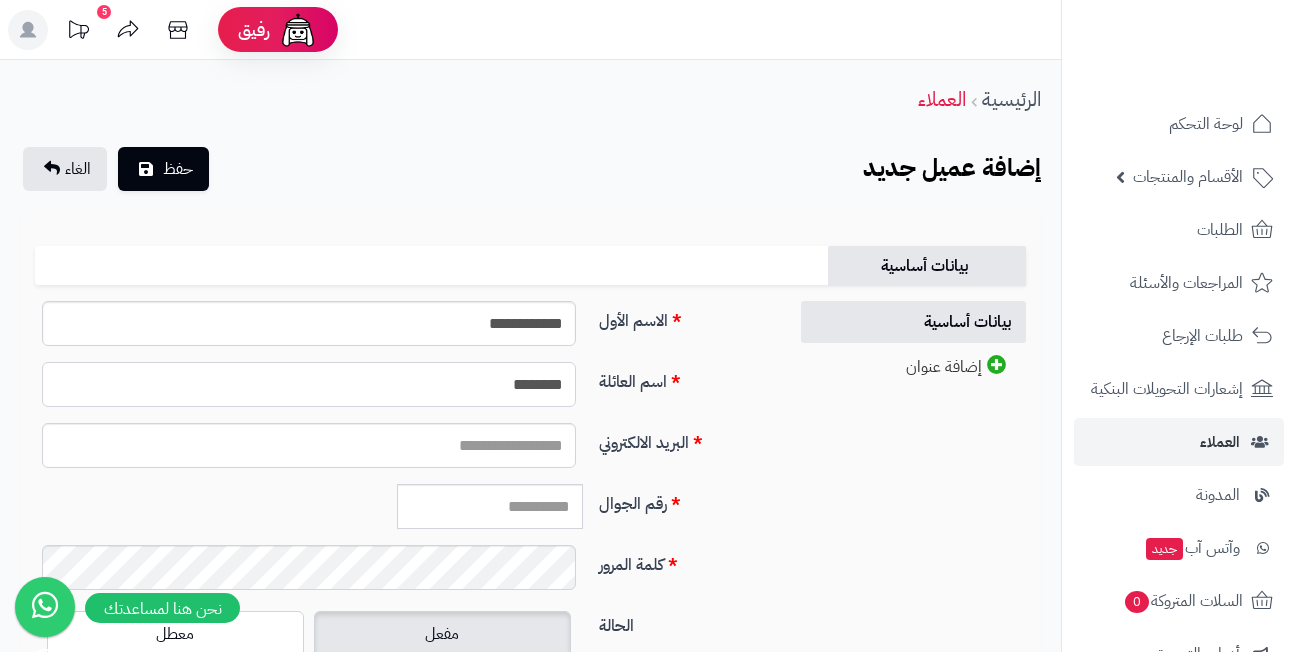 type on "********" 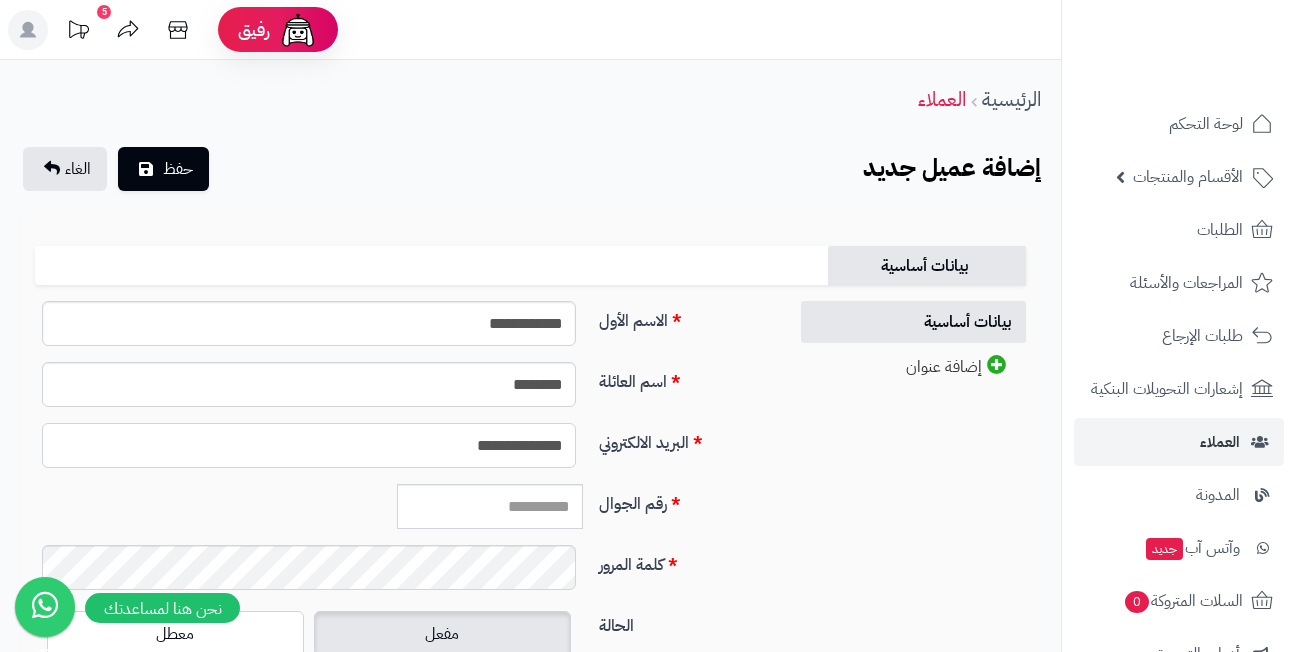type on "**********" 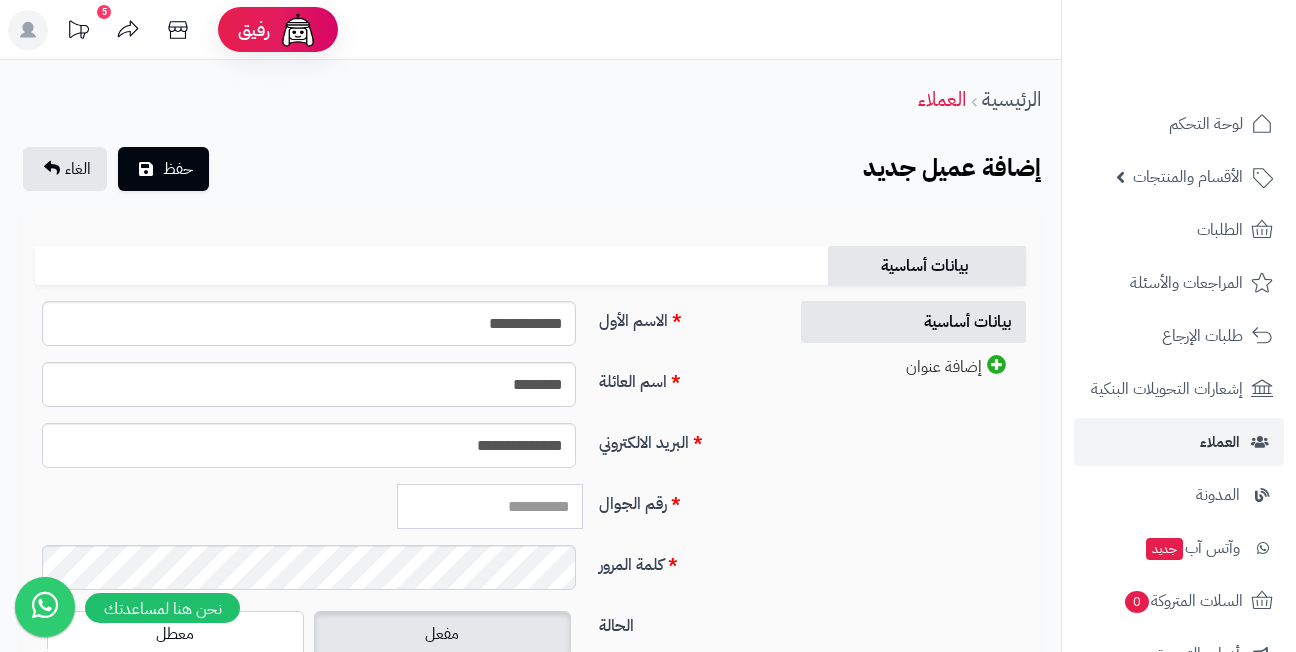 paste on "*********" 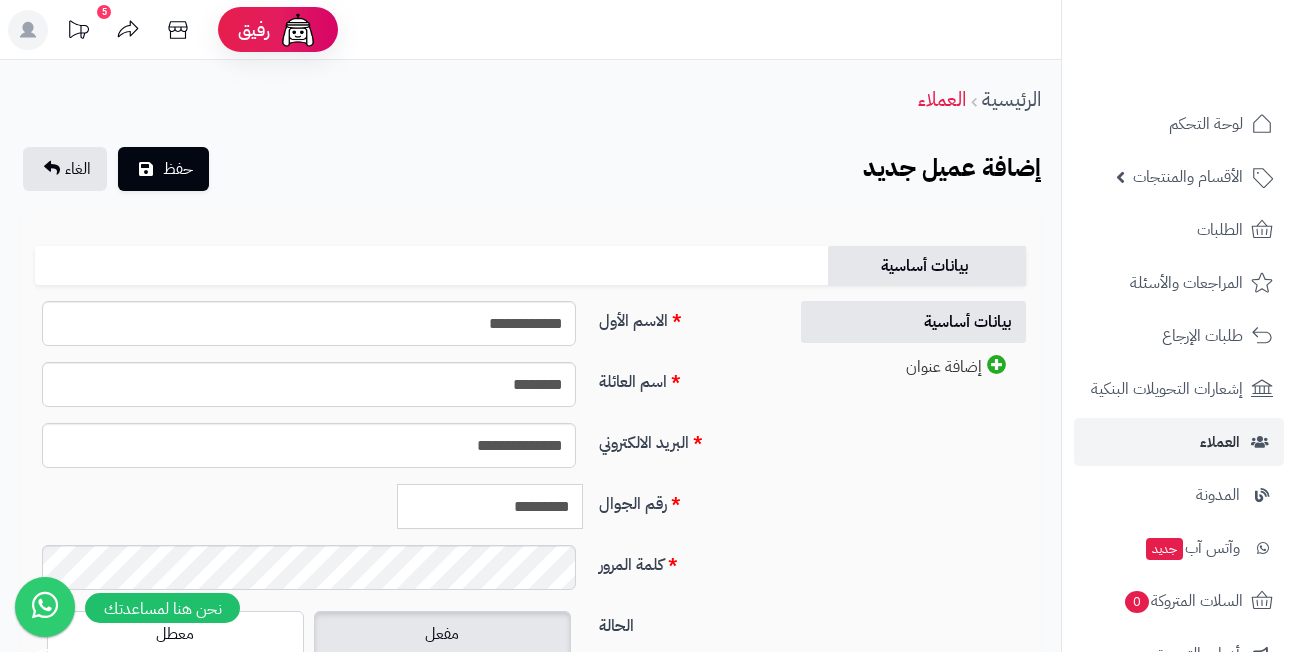 type on "*********" 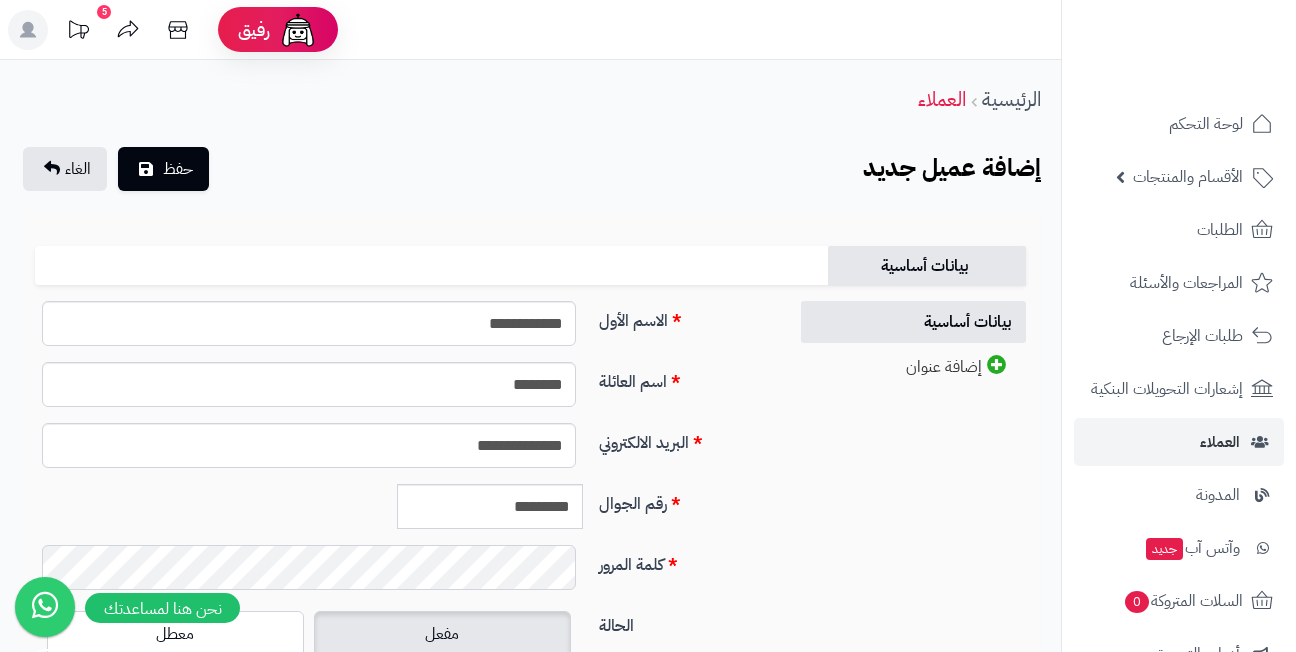 scroll, scrollTop: 200, scrollLeft: 0, axis: vertical 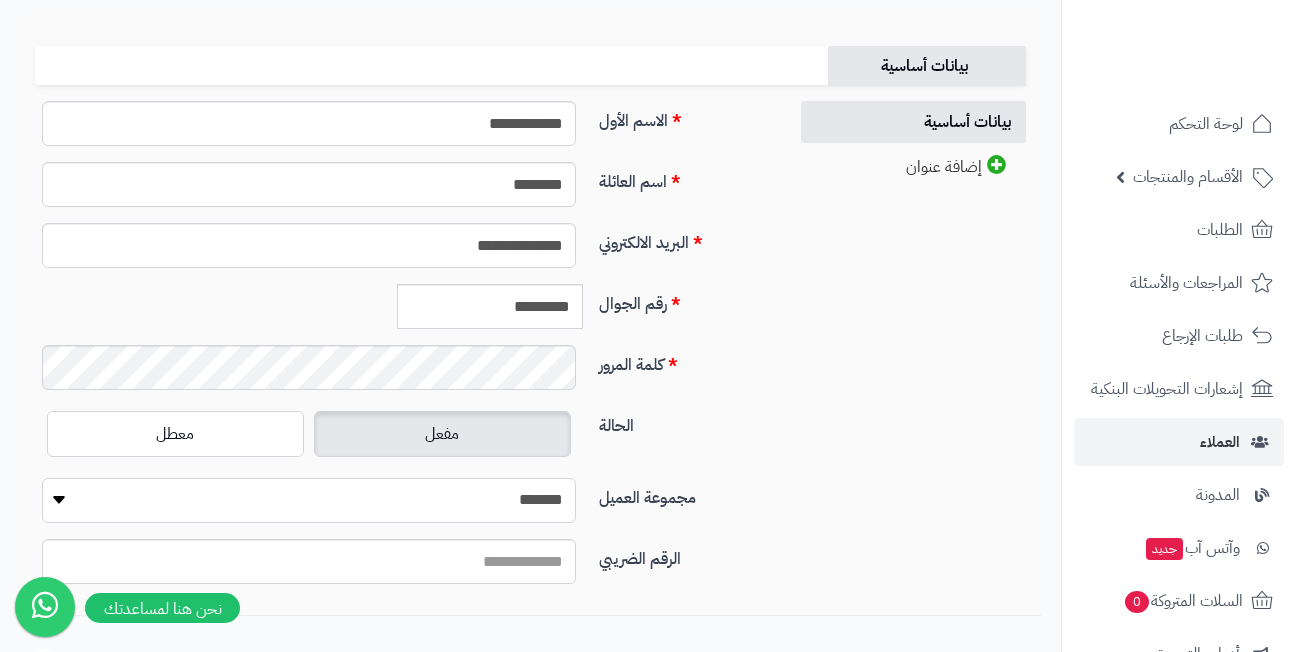 click on "**********" at bounding box center [309, 500] 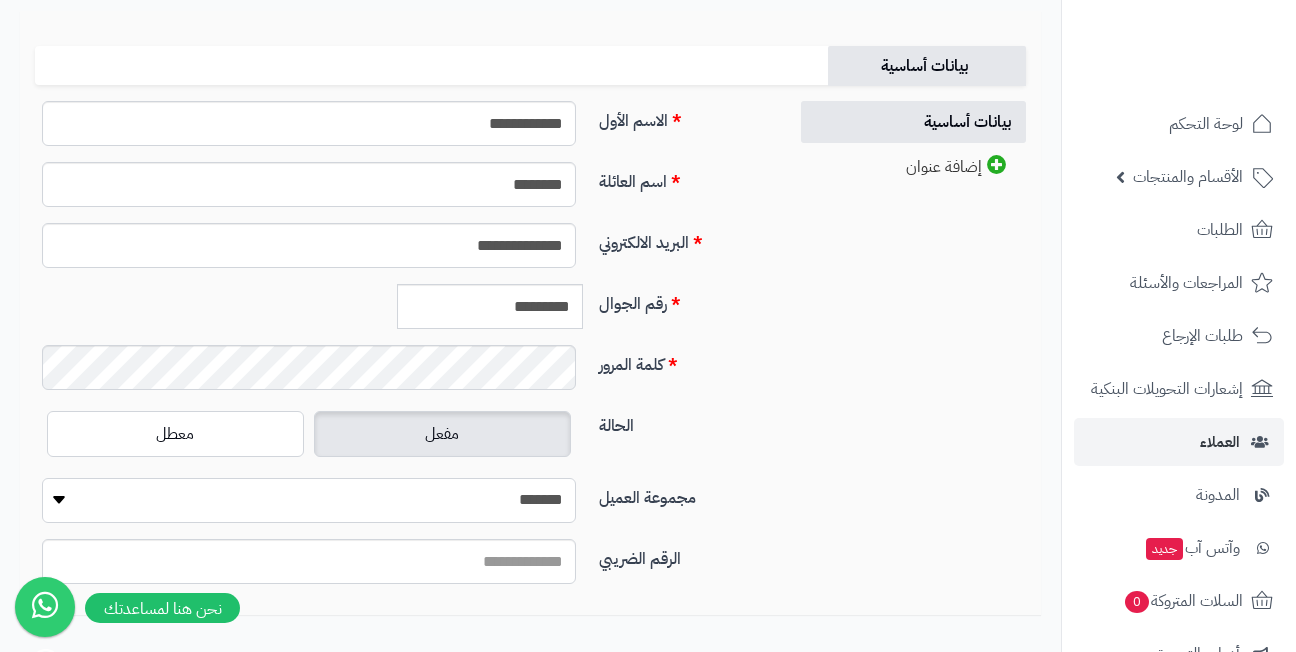 select on "*" 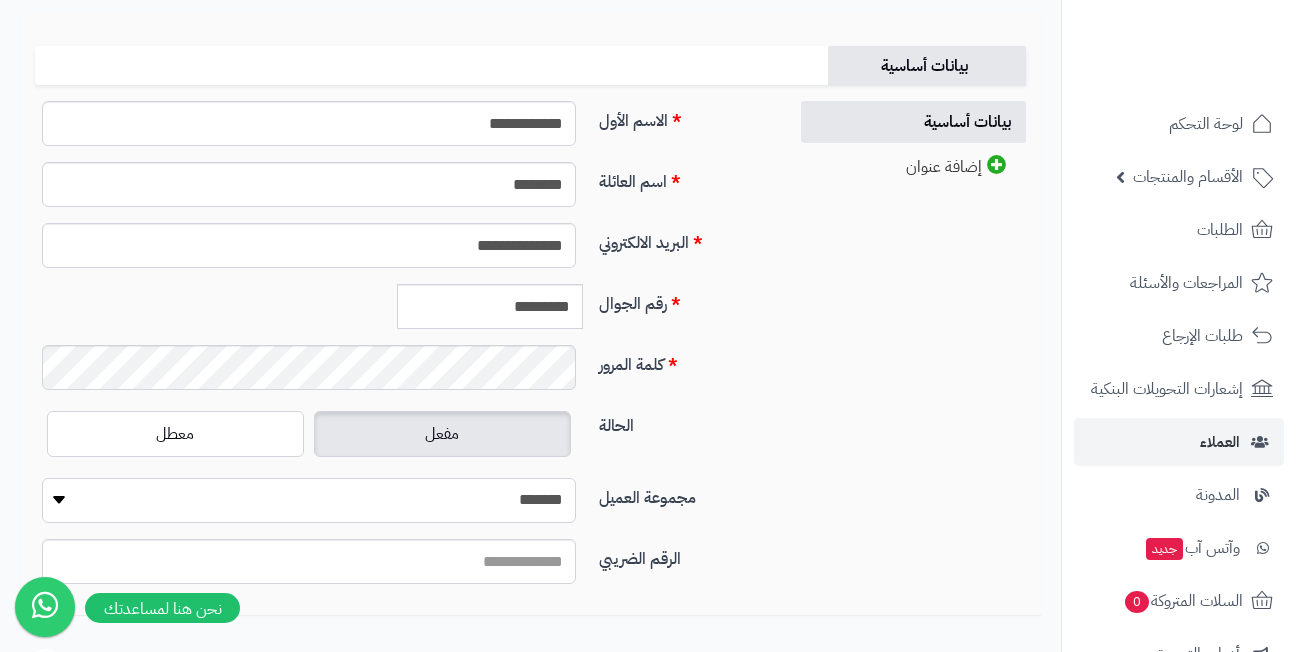 click on "**********" at bounding box center (309, 500) 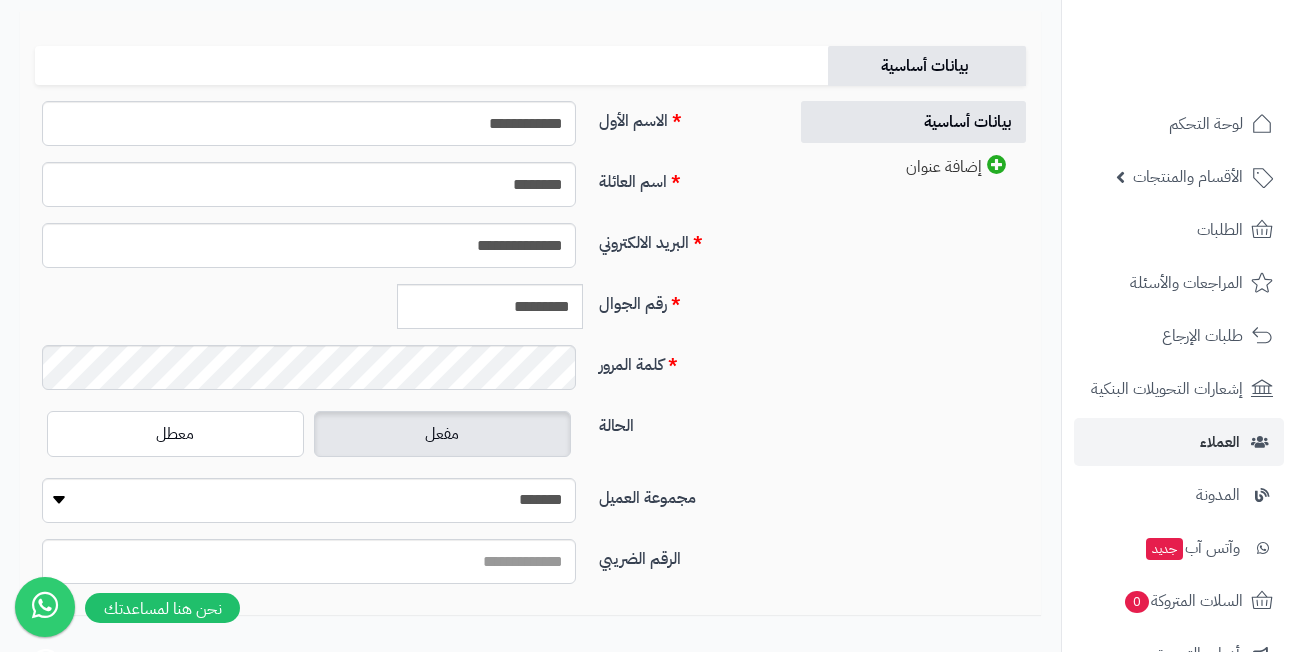 click on "الحالة
مفعل
معطل" at bounding box center (403, 442) 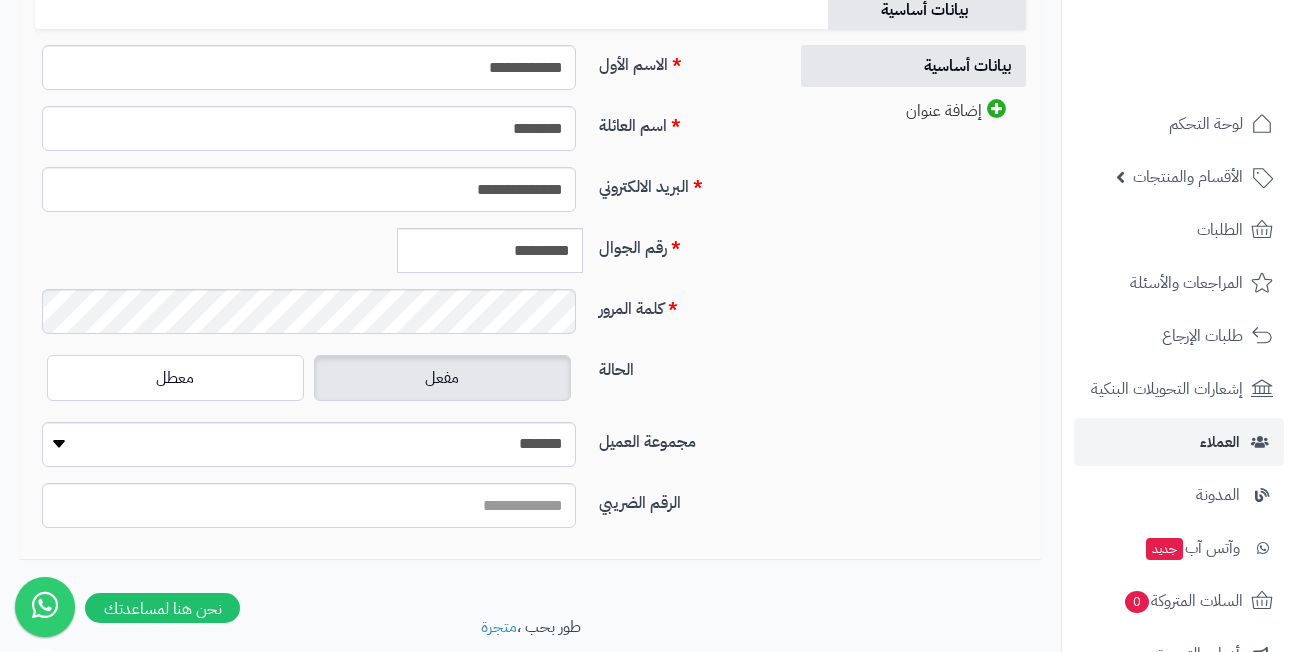 scroll, scrollTop: 220, scrollLeft: 0, axis: vertical 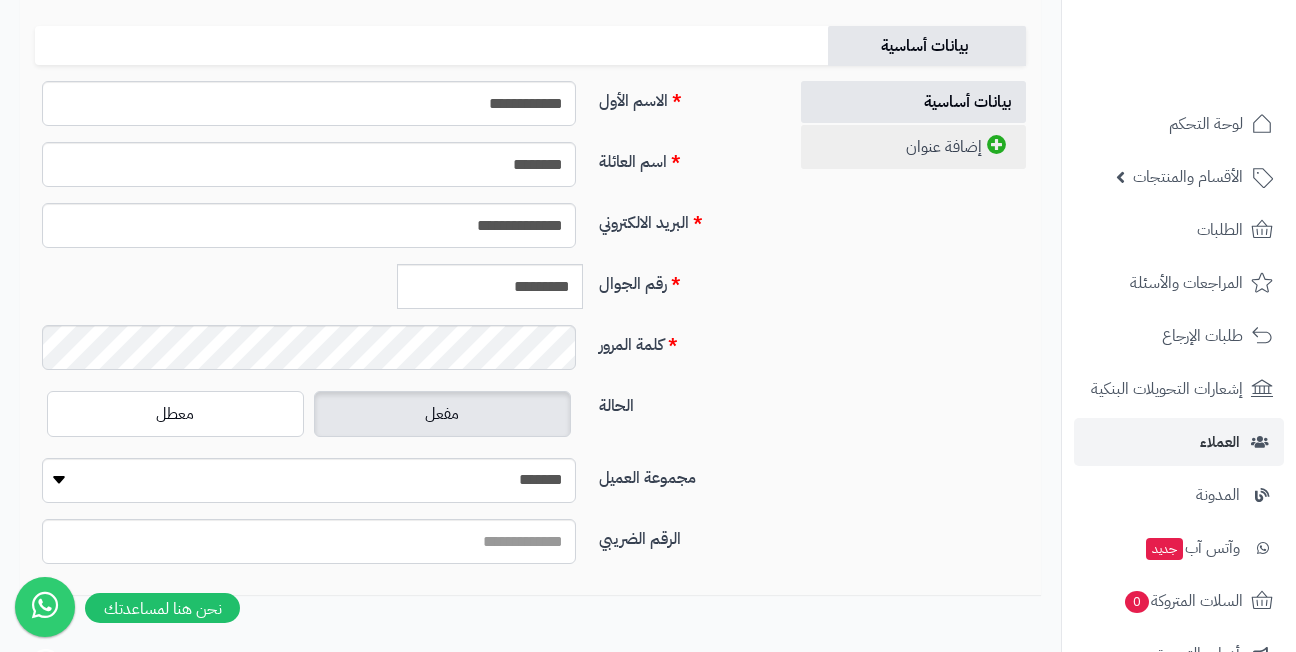 click on "إضافة عنوان" at bounding box center (913, 147) 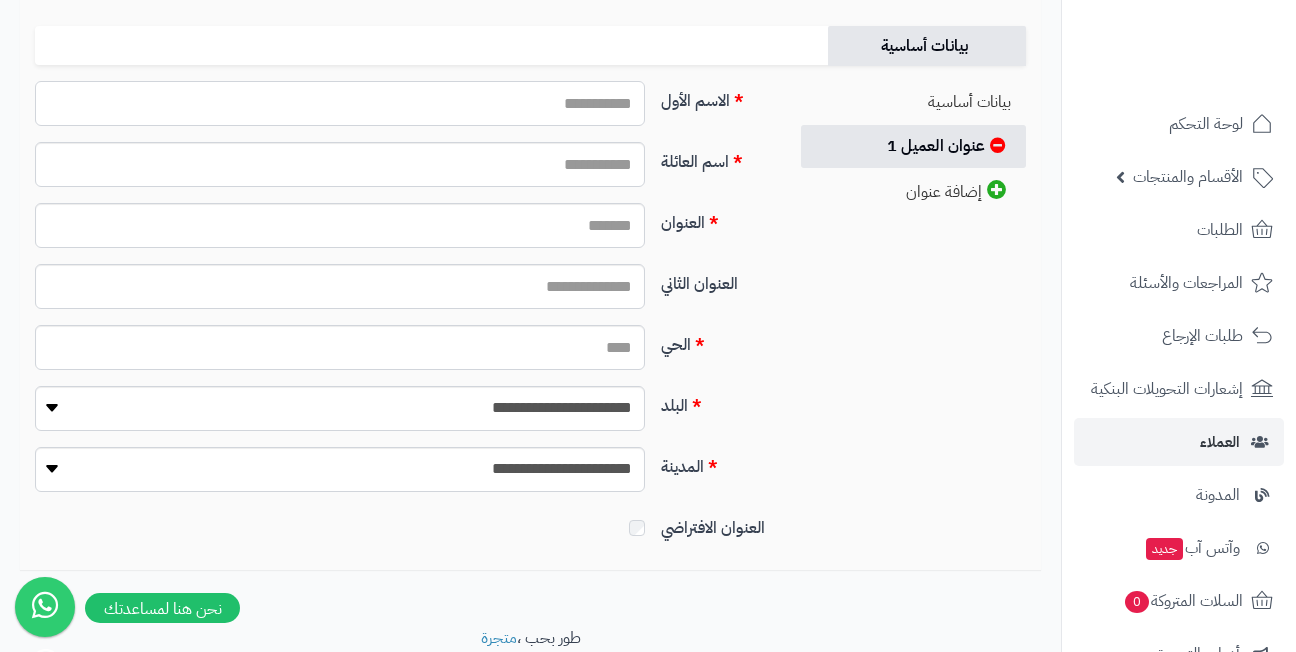 click on "الاسم الأول" at bounding box center (340, 103) 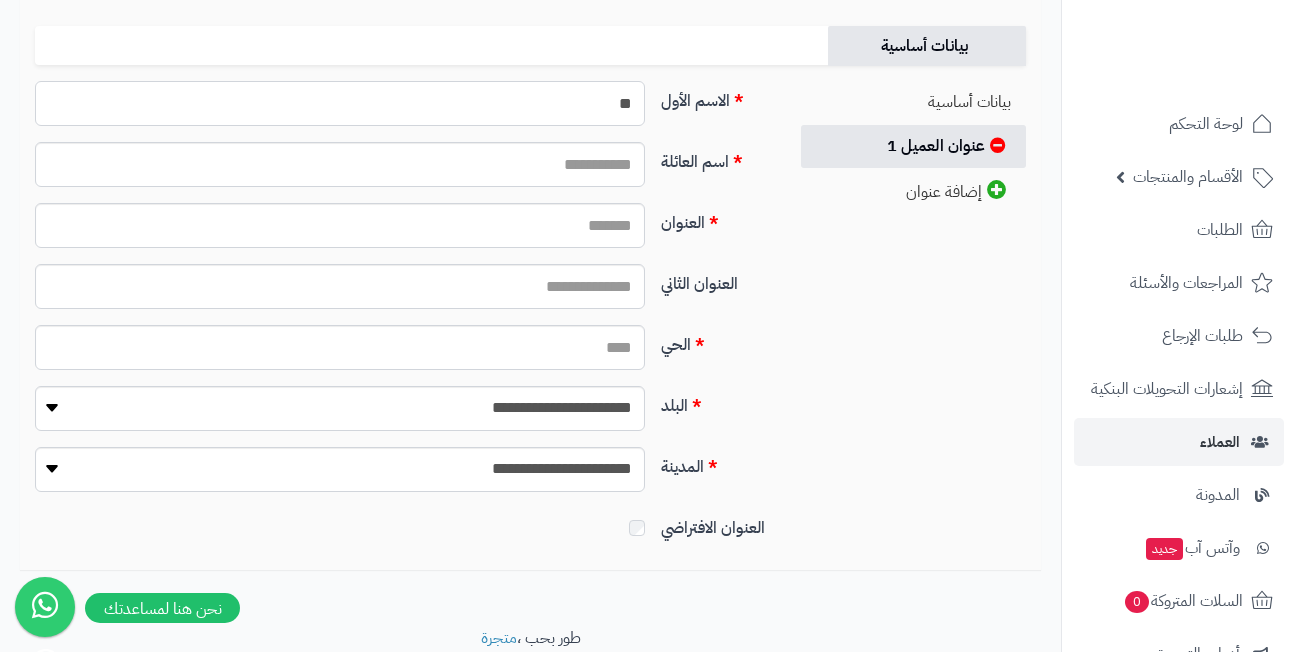 type on "*" 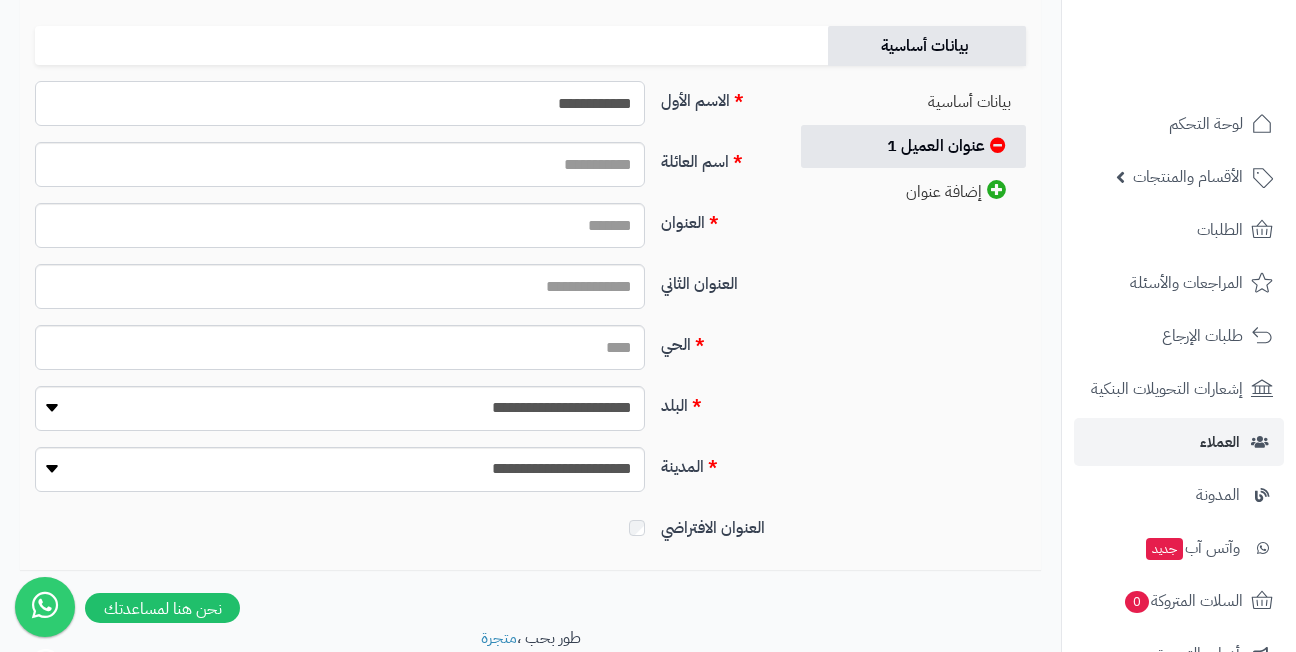 type on "**********" 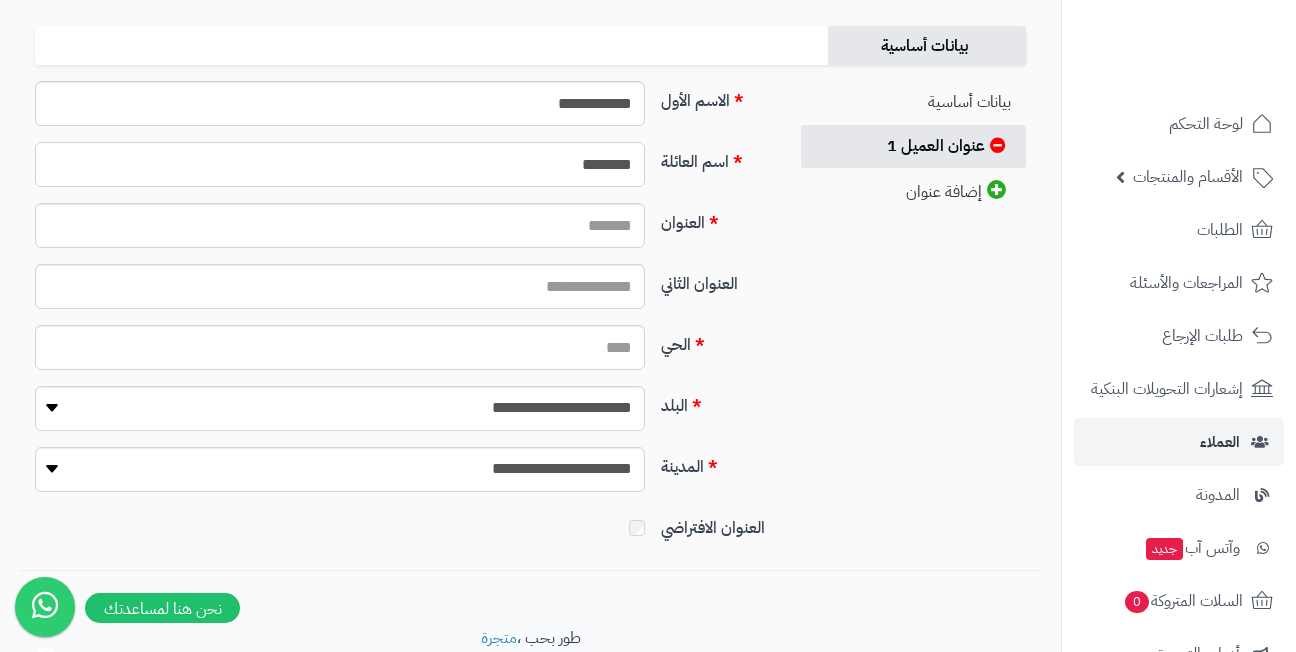 type on "********" 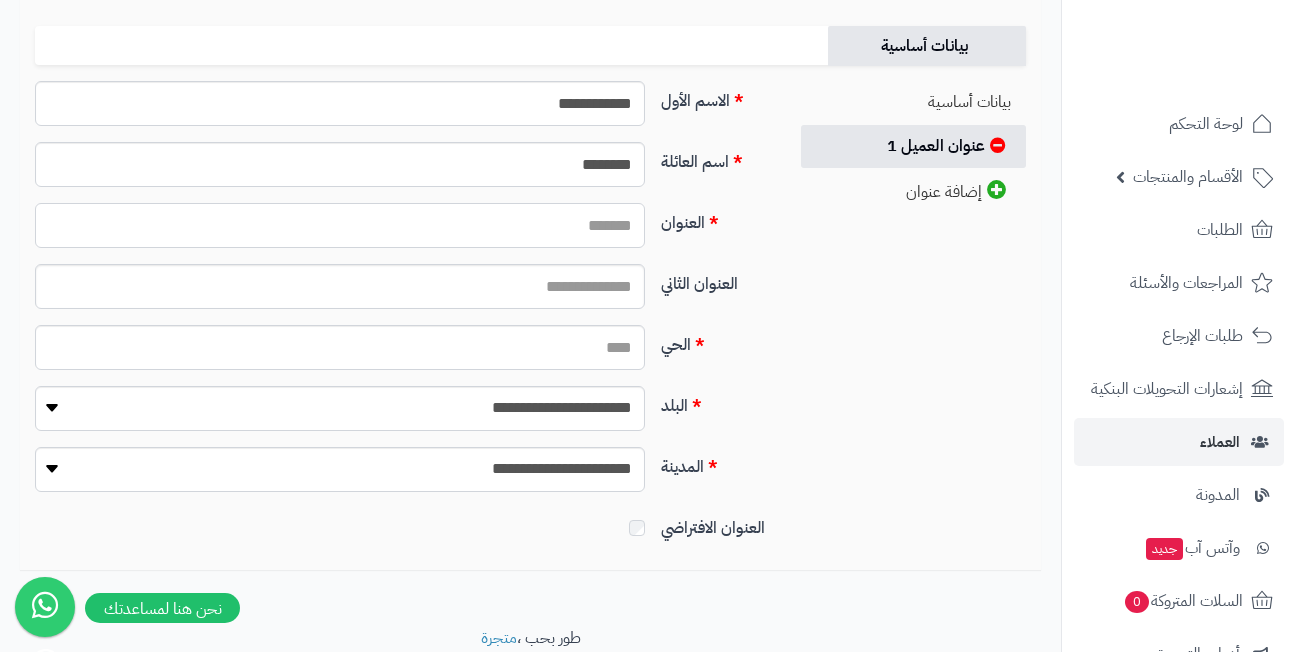 paste on "**********" 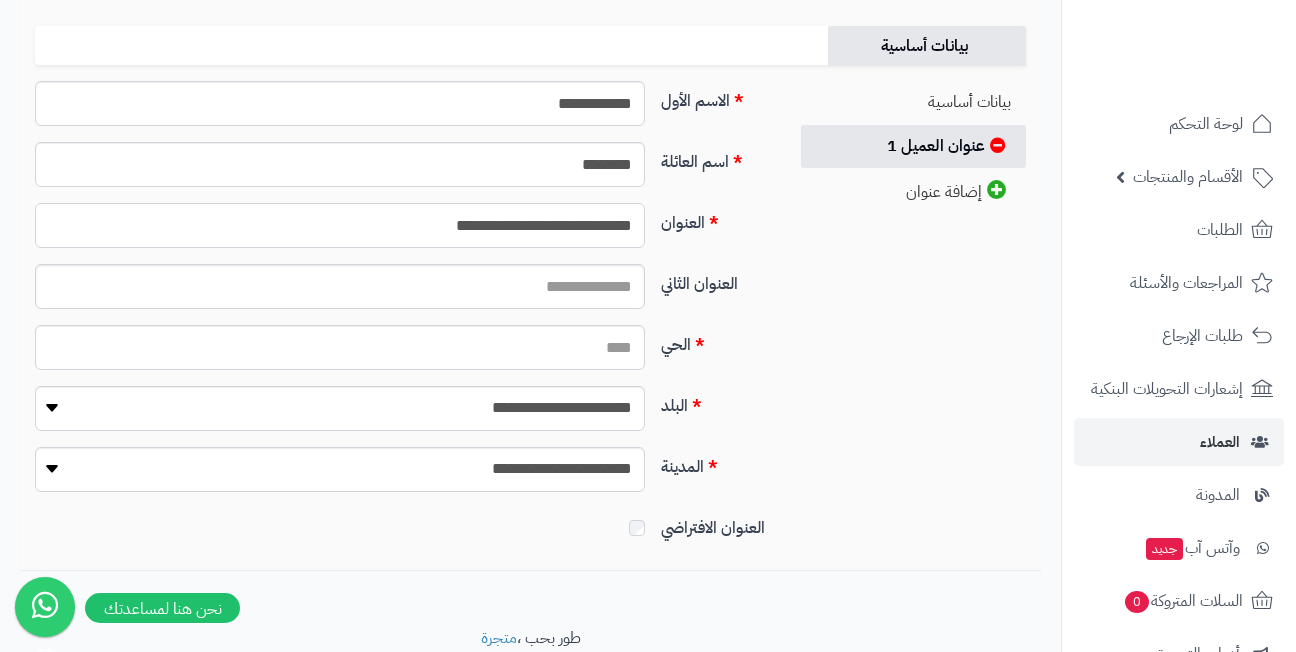 type on "**********" 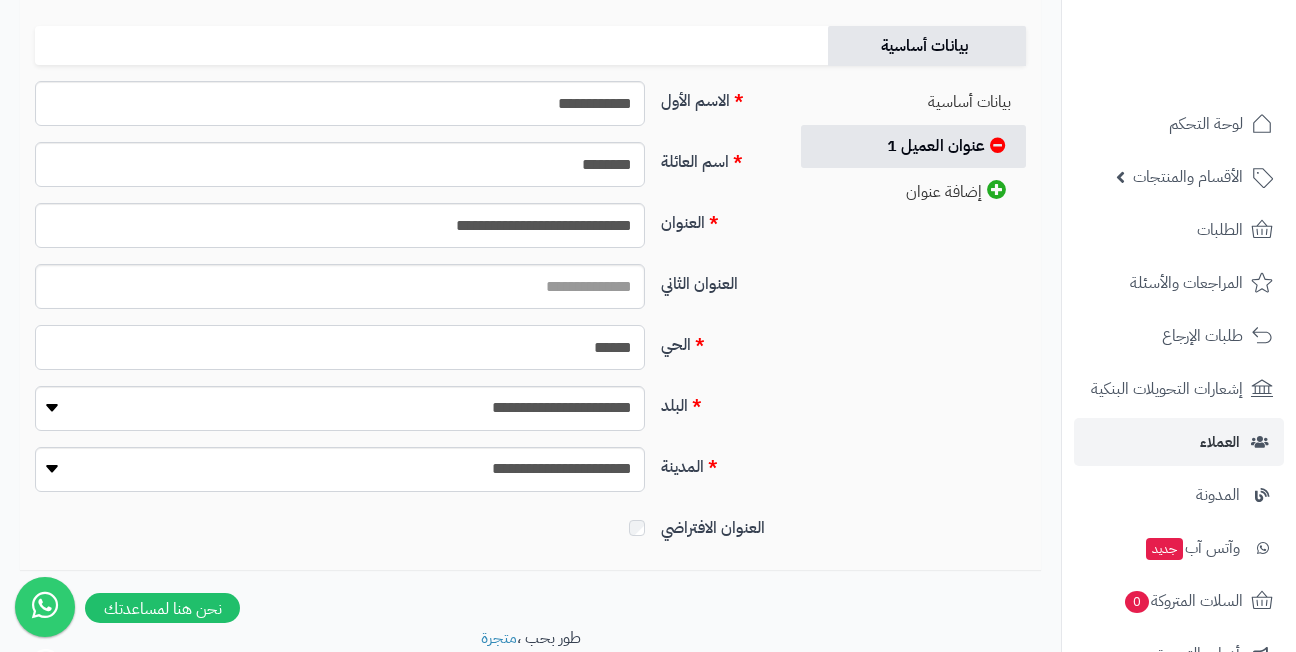 type on "******" 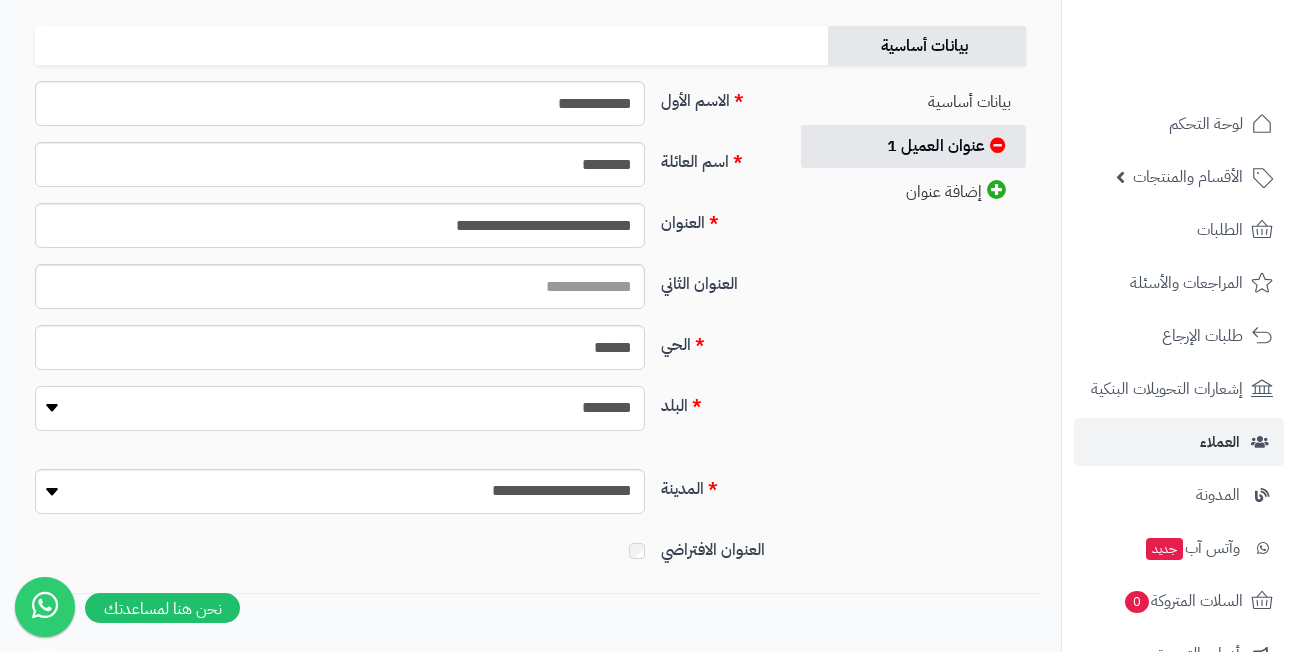 select on "***" 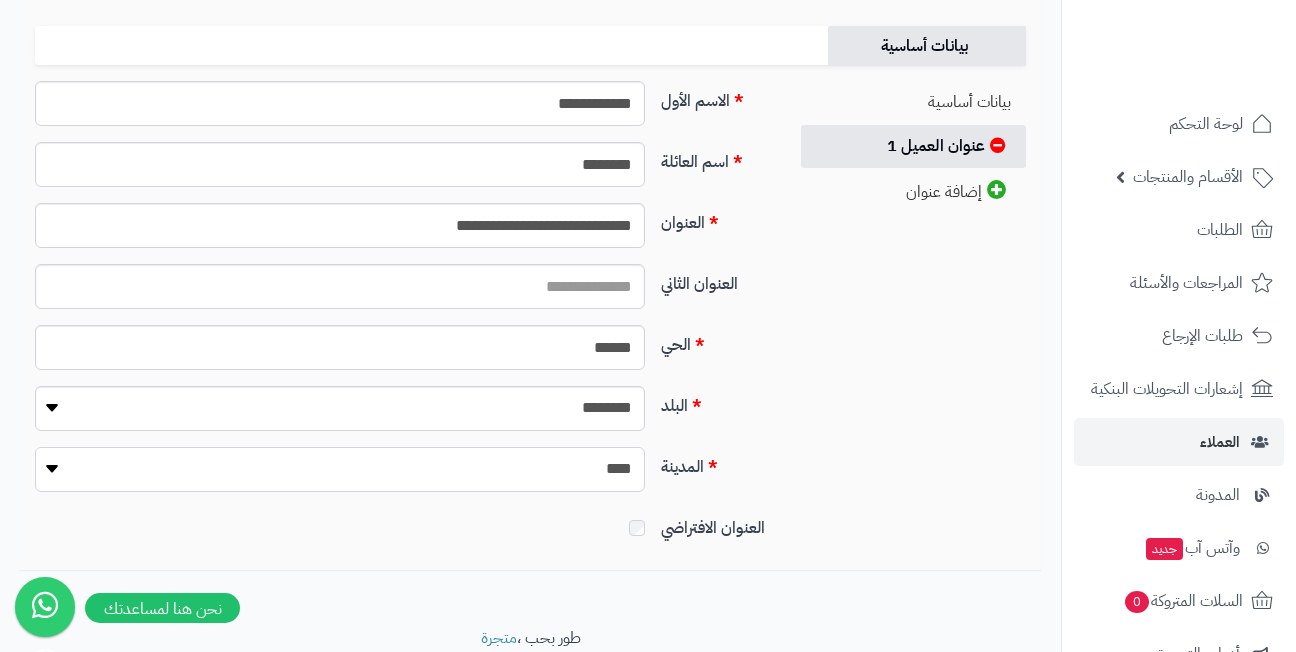 select on "***" 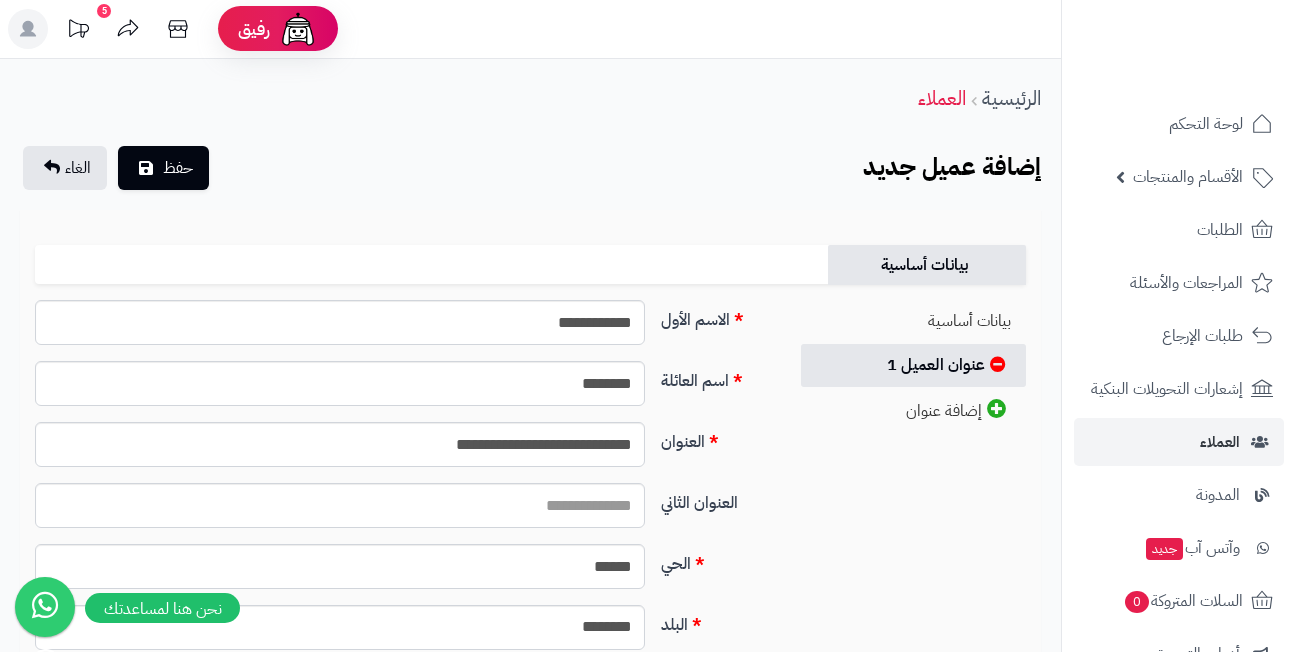 scroll, scrollTop: 0, scrollLeft: 0, axis: both 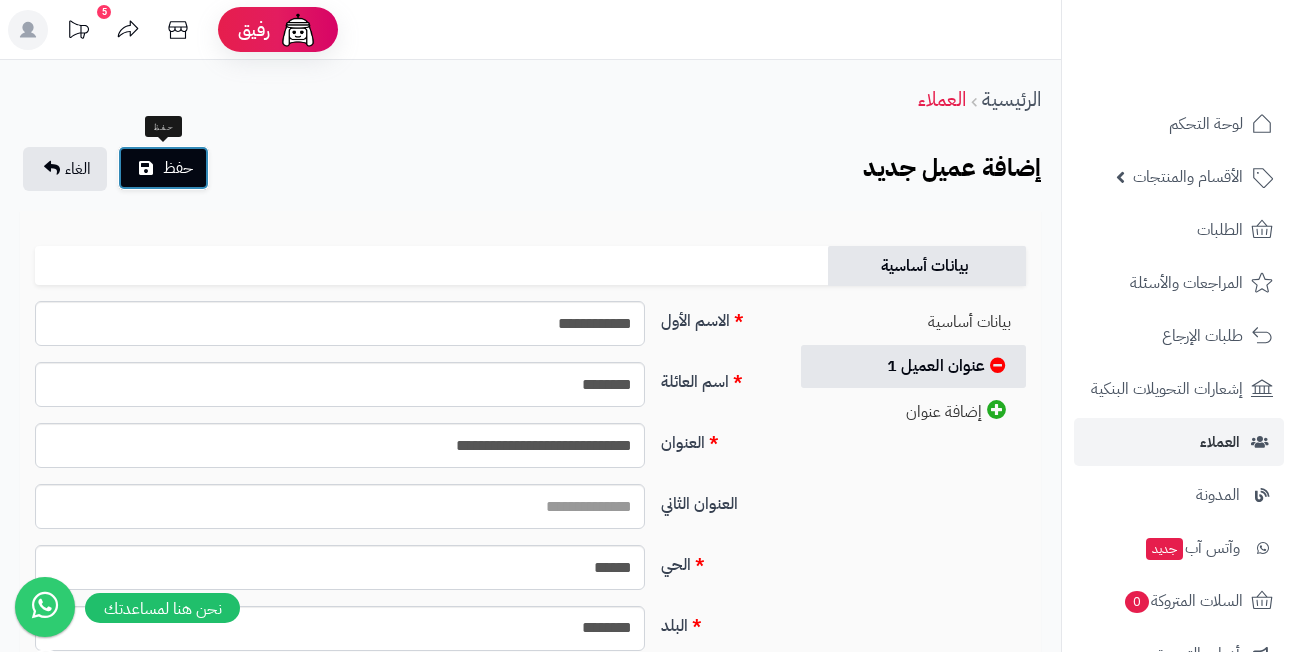 click on "حفظ" at bounding box center (178, 168) 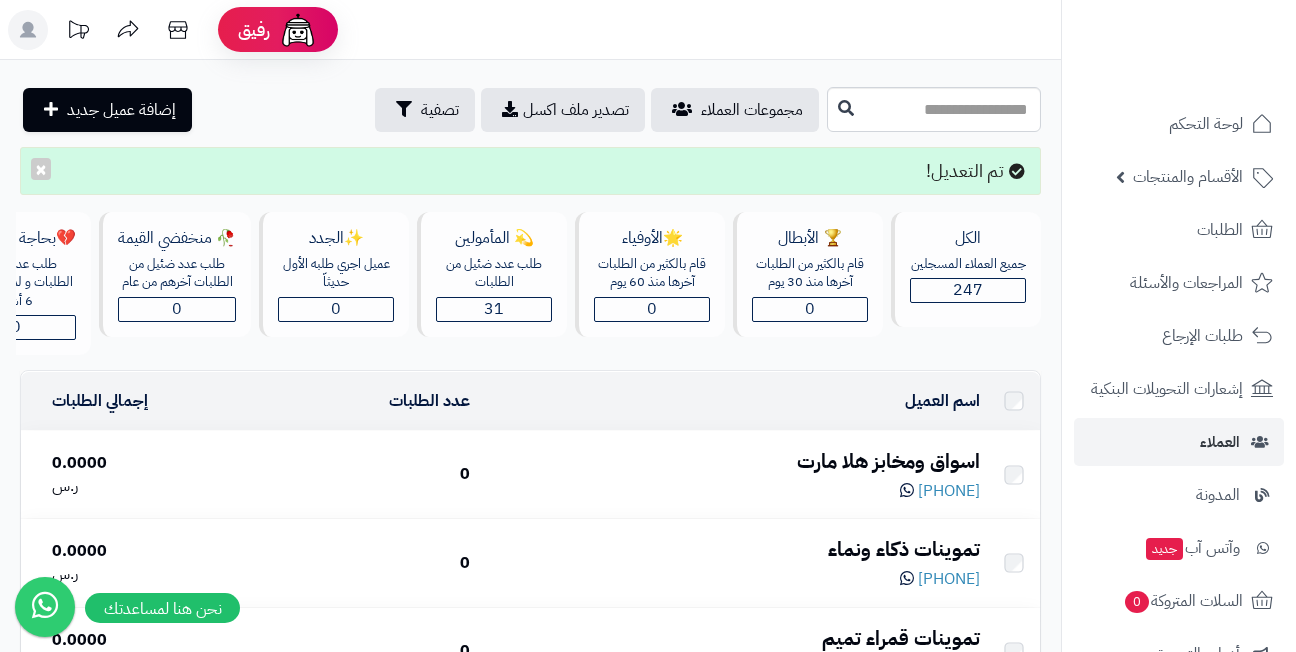 scroll, scrollTop: 0, scrollLeft: 0, axis: both 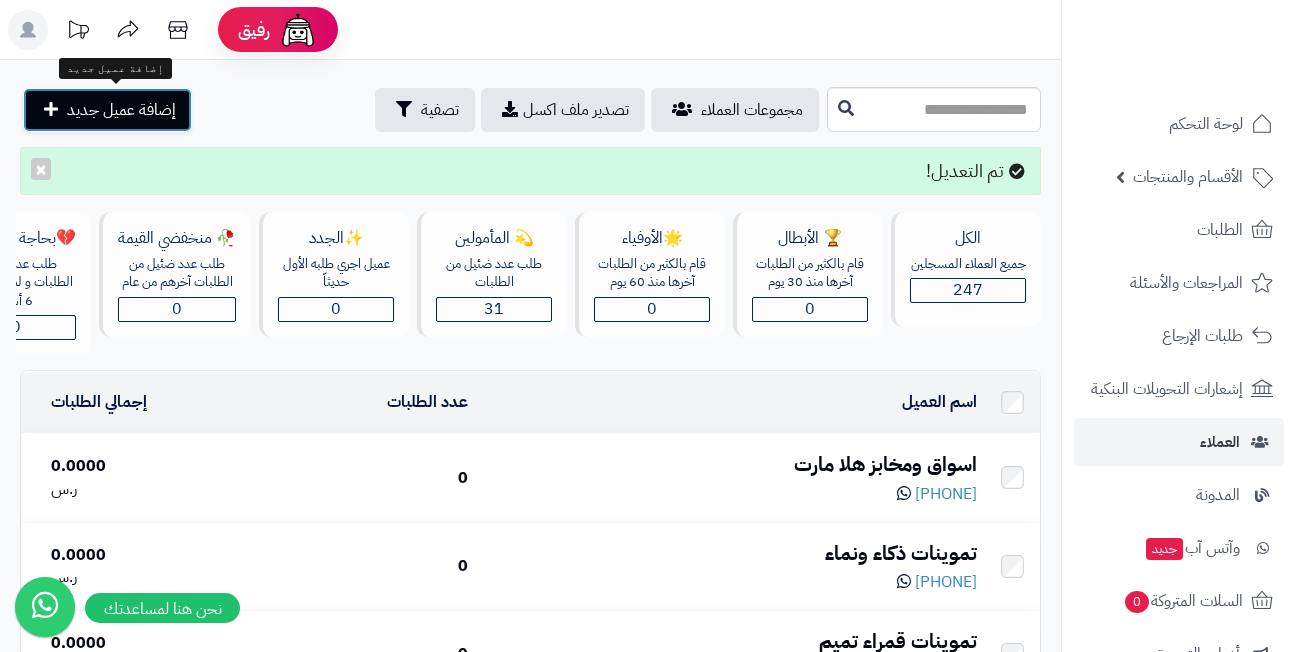 click on "إضافة عميل جديد" at bounding box center [121, 110] 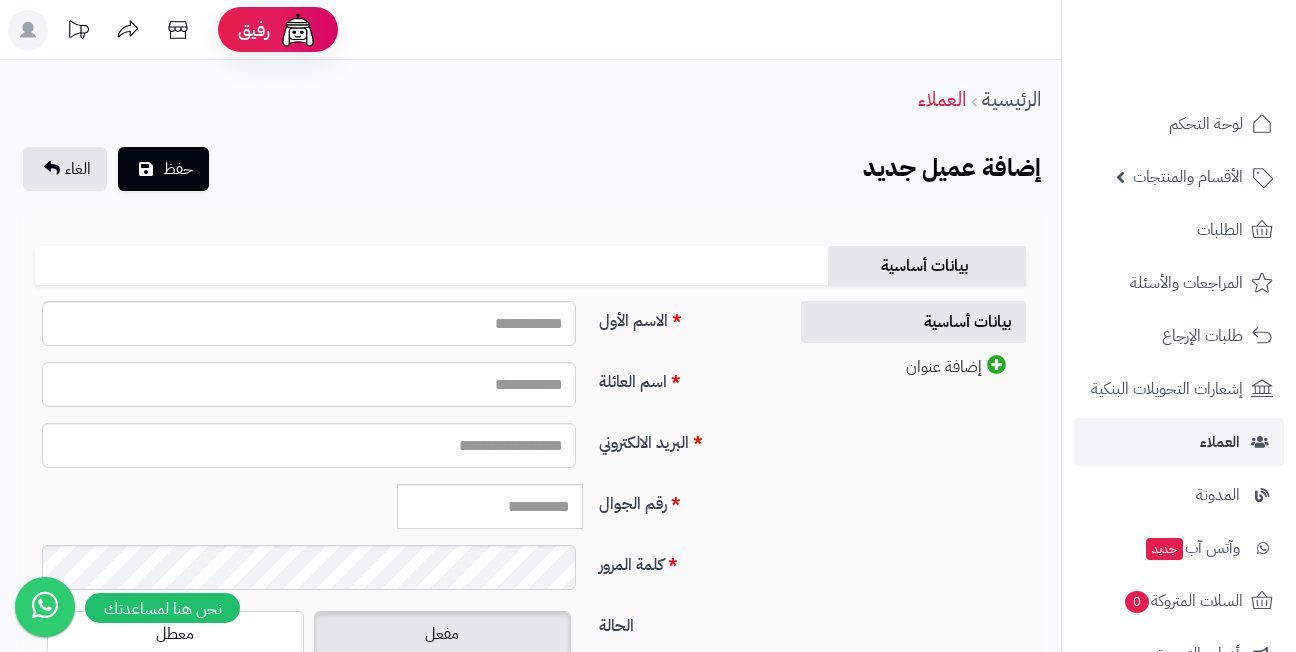 scroll, scrollTop: 0, scrollLeft: 0, axis: both 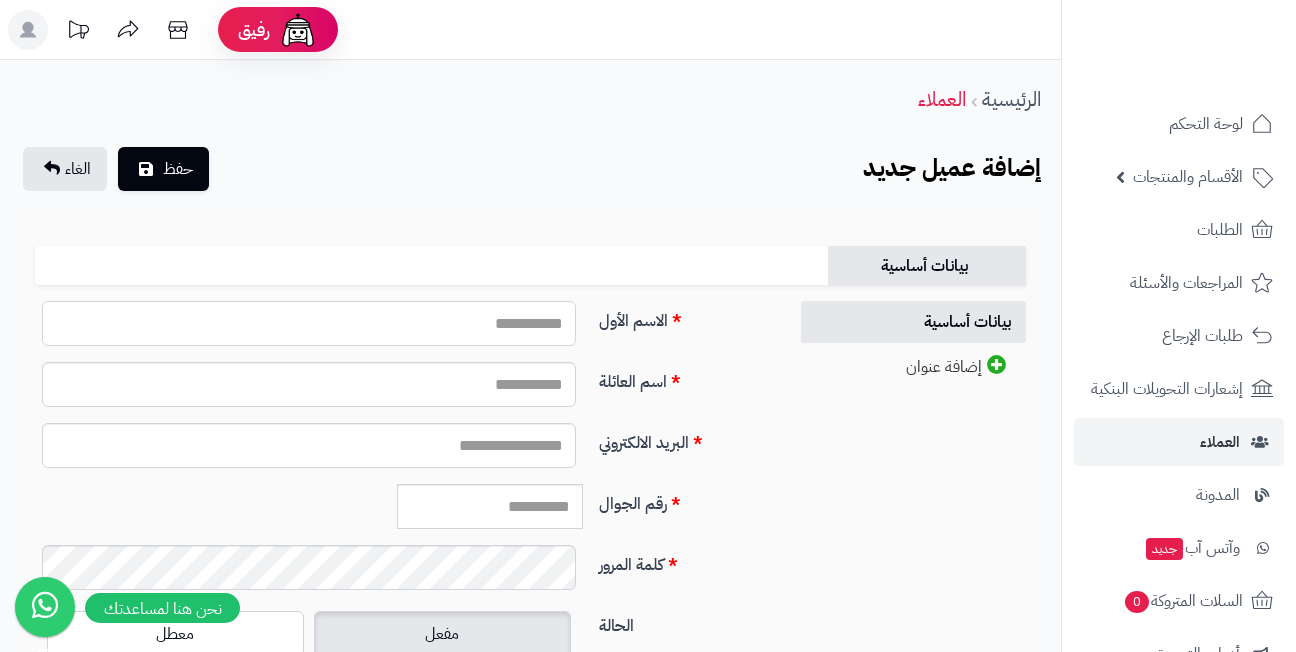 click on "الاسم الأول" at bounding box center [309, 323] 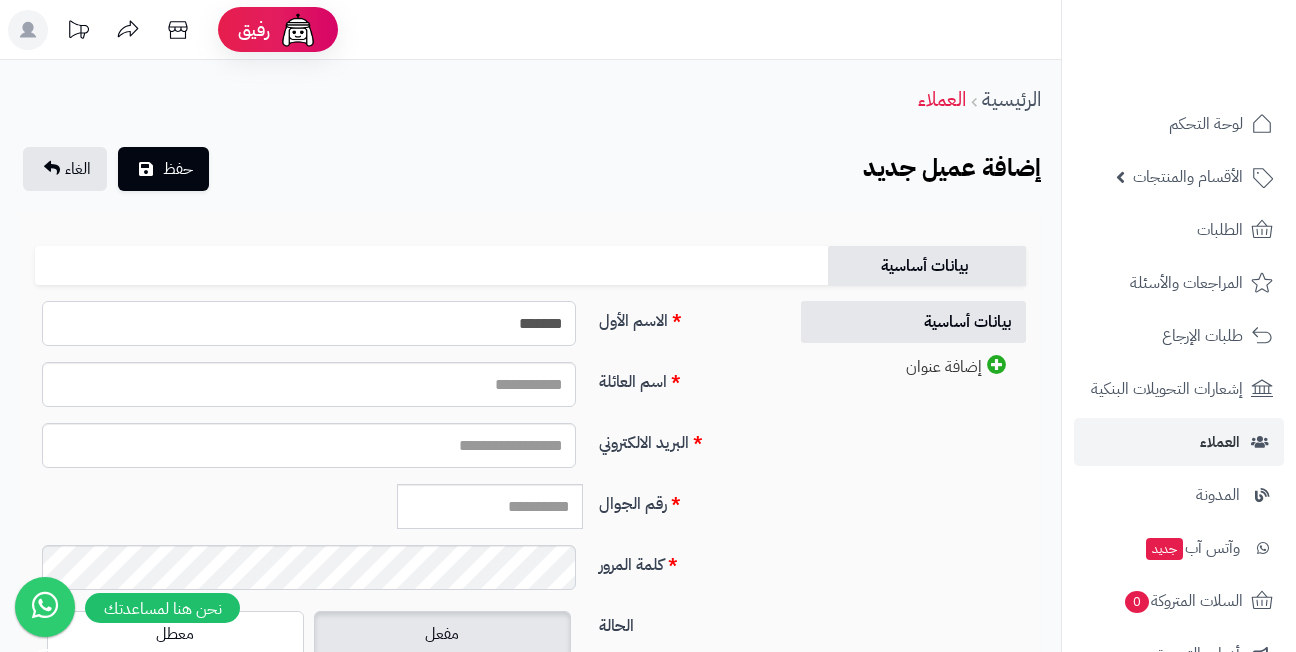 type on "*******" 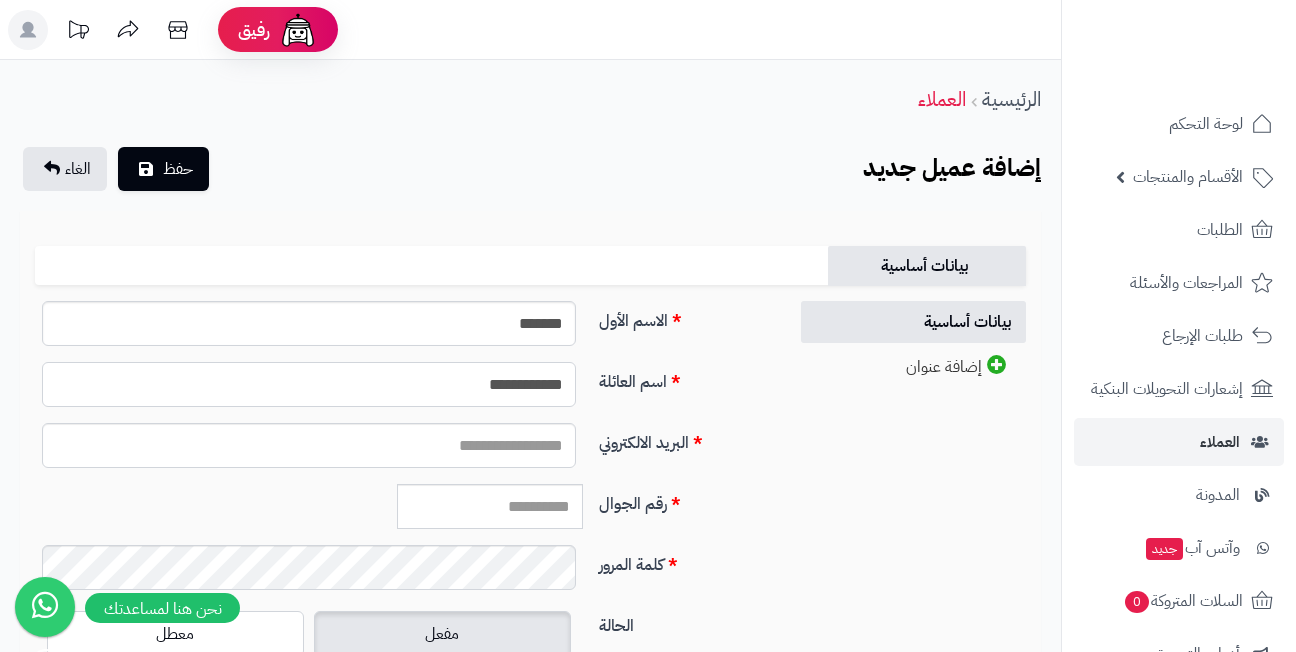 type on "**********" 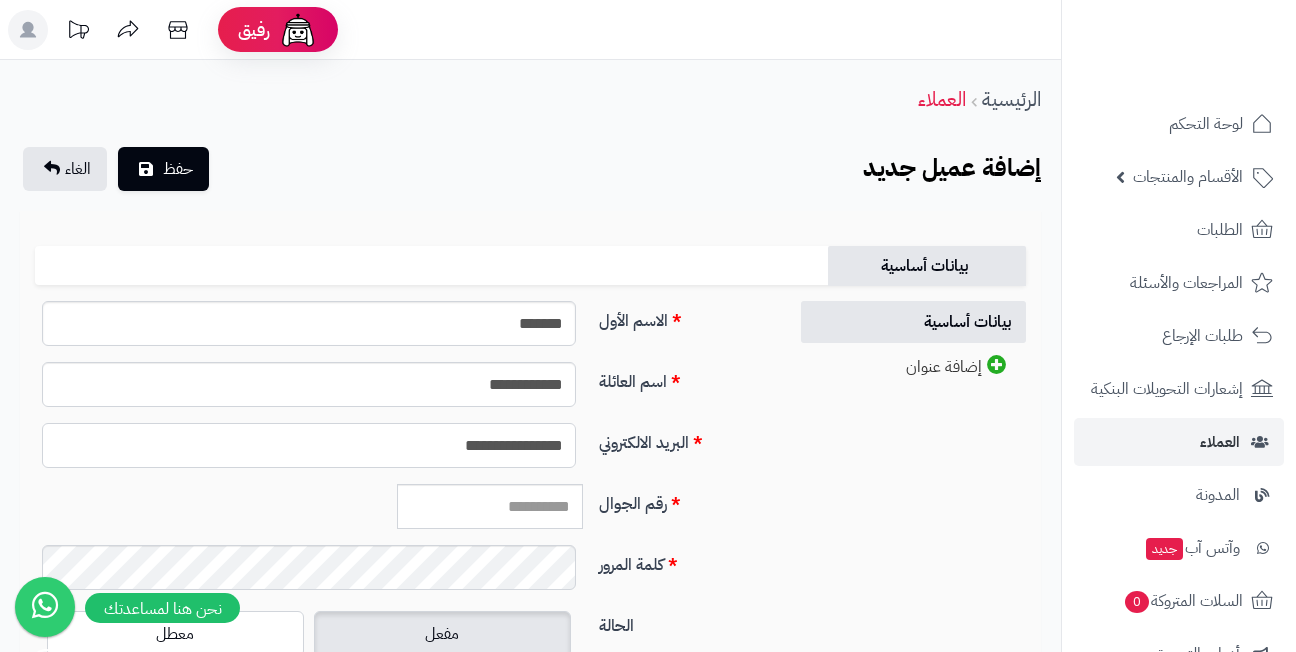 type on "**********" 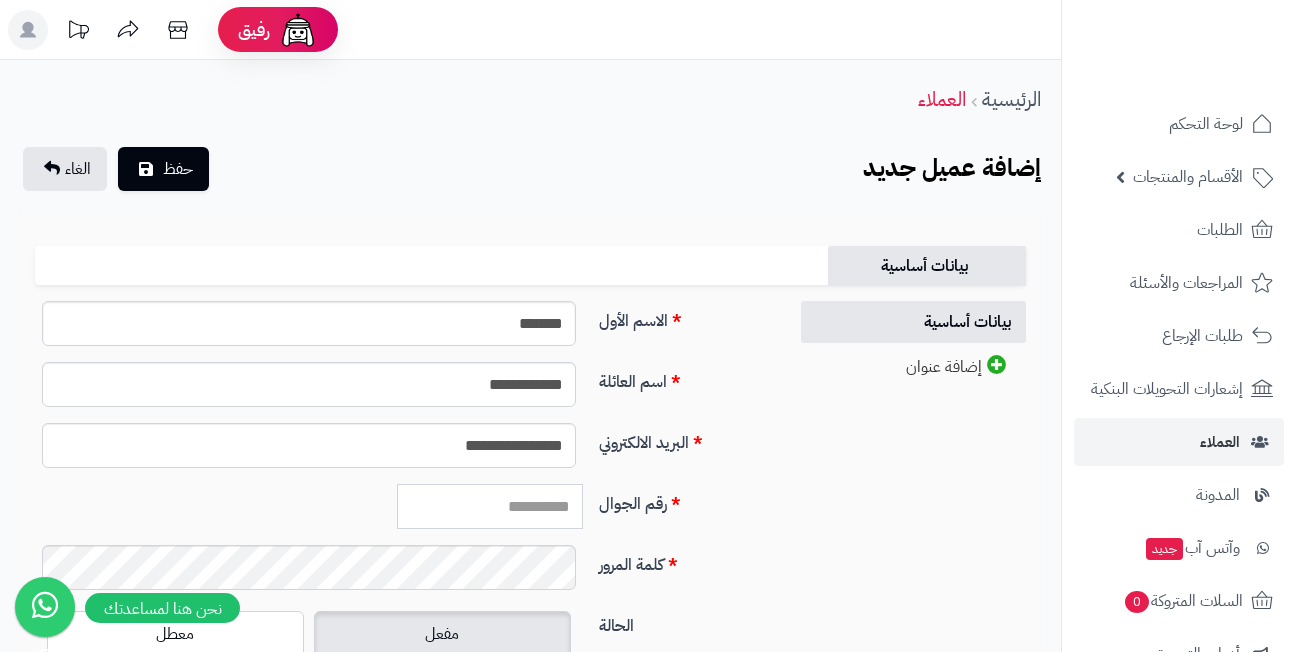 paste on "*********" 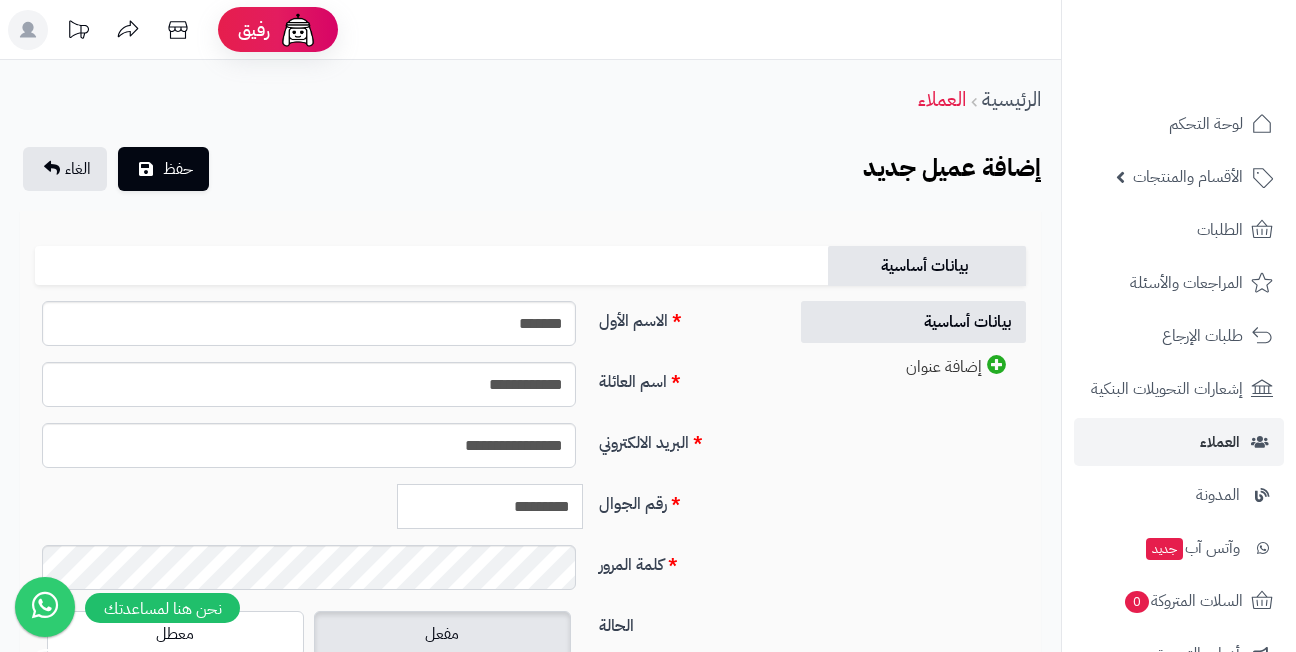 type on "*********" 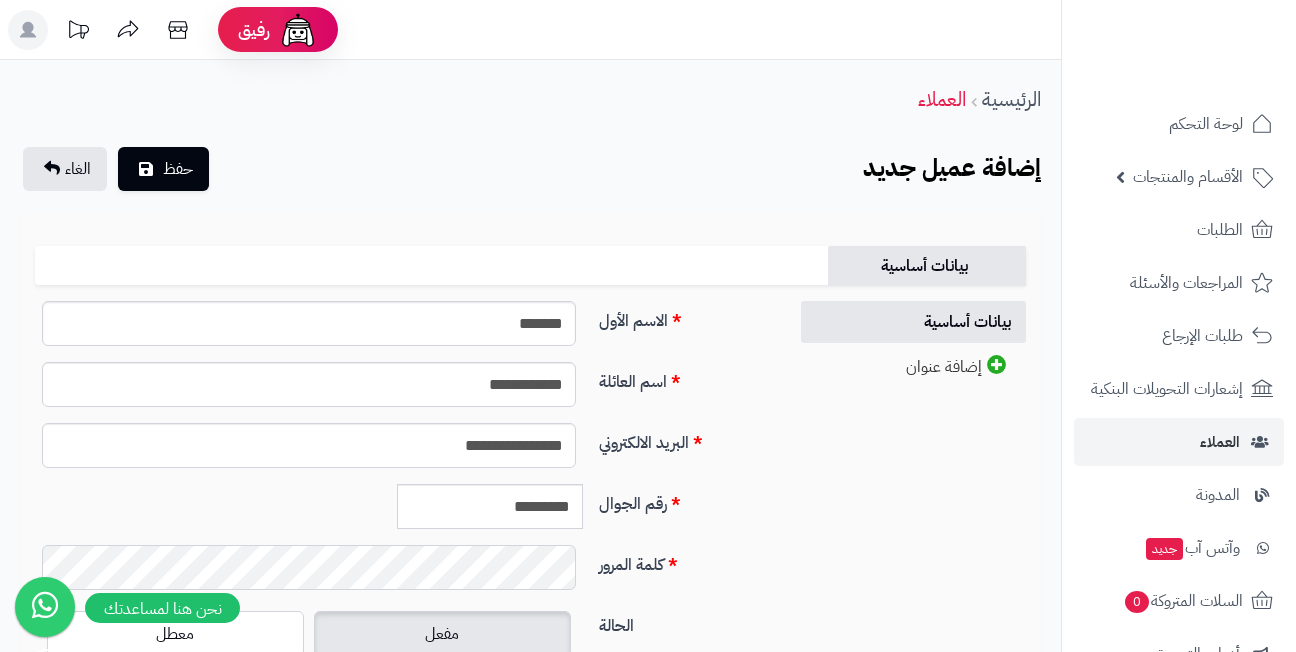 scroll, scrollTop: 320, scrollLeft: 0, axis: vertical 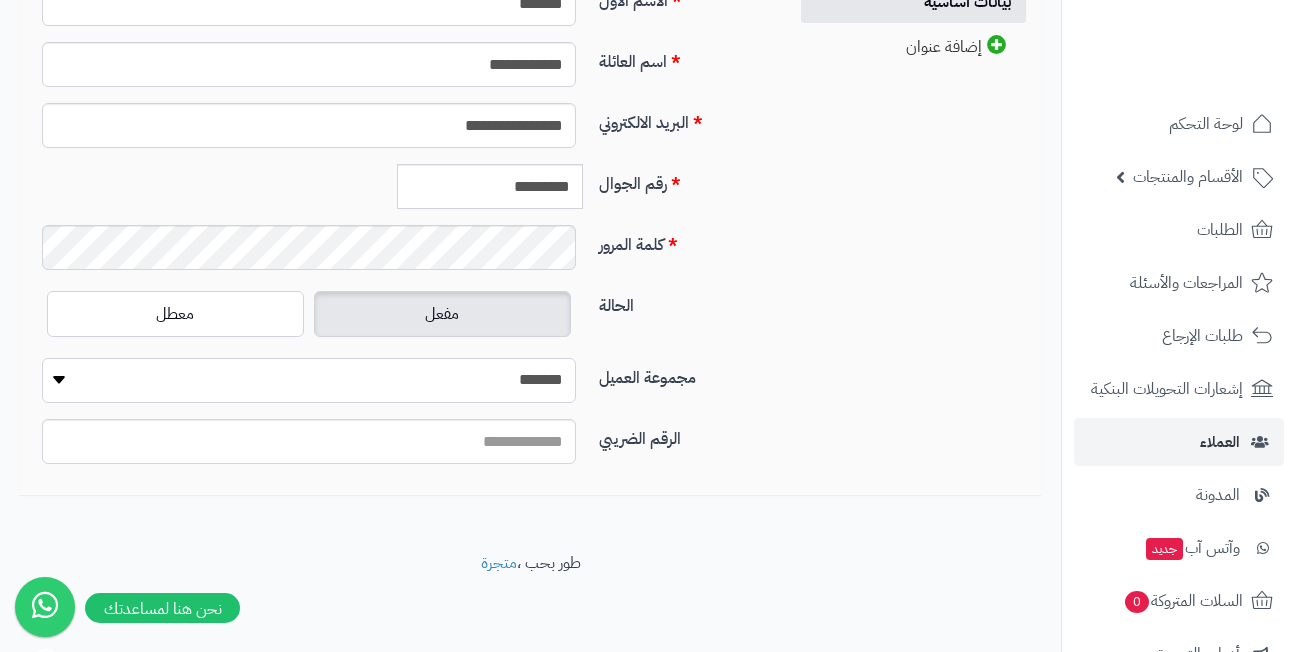 click on "**********" at bounding box center (309, 380) 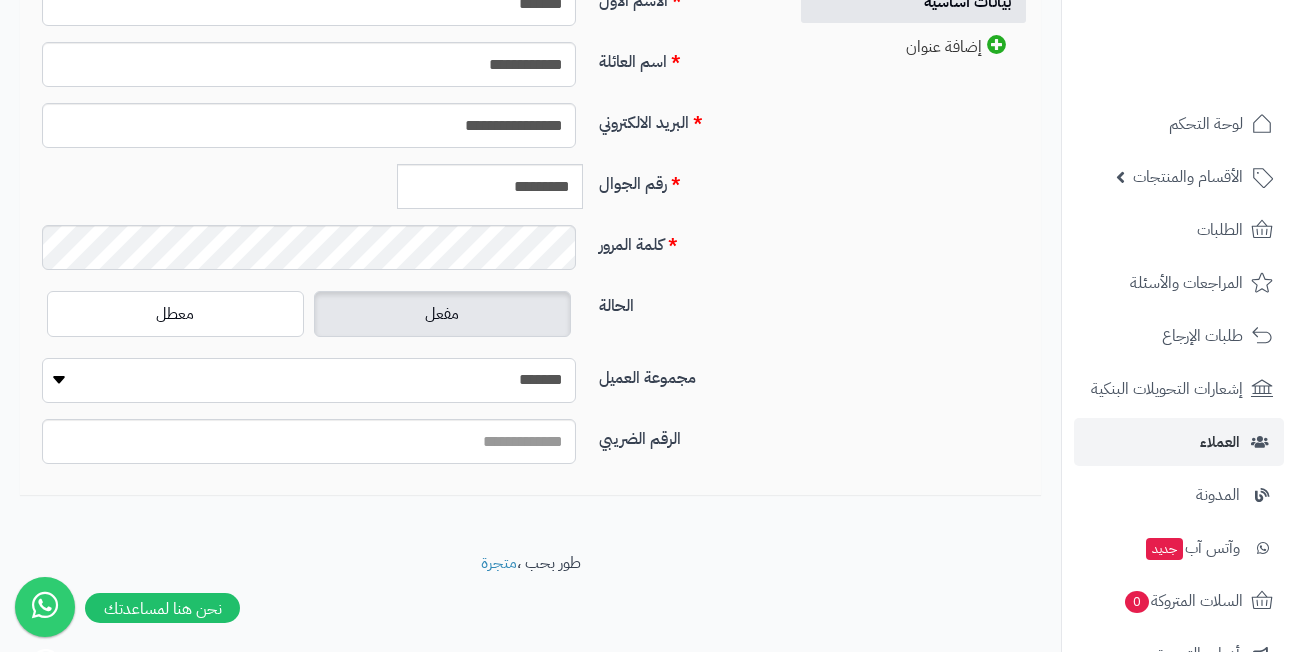 select on "*" 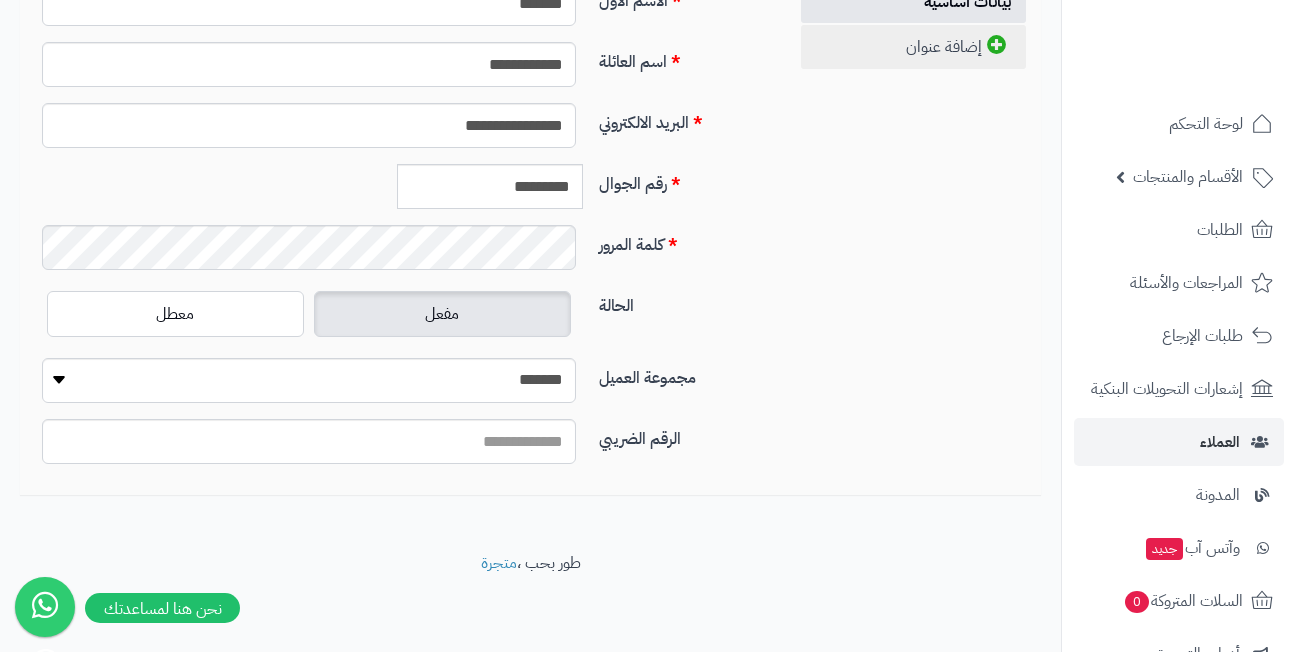 click on "إضافة عنوان" at bounding box center (913, 47) 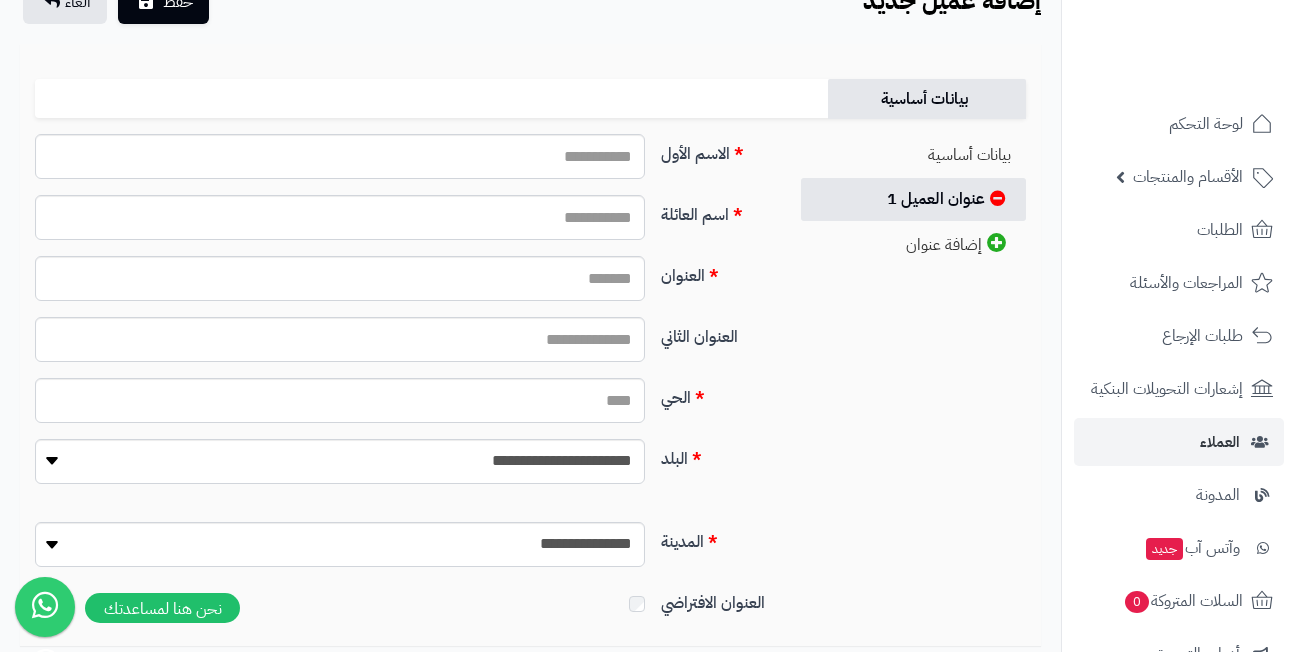 scroll, scrollTop: 118, scrollLeft: 0, axis: vertical 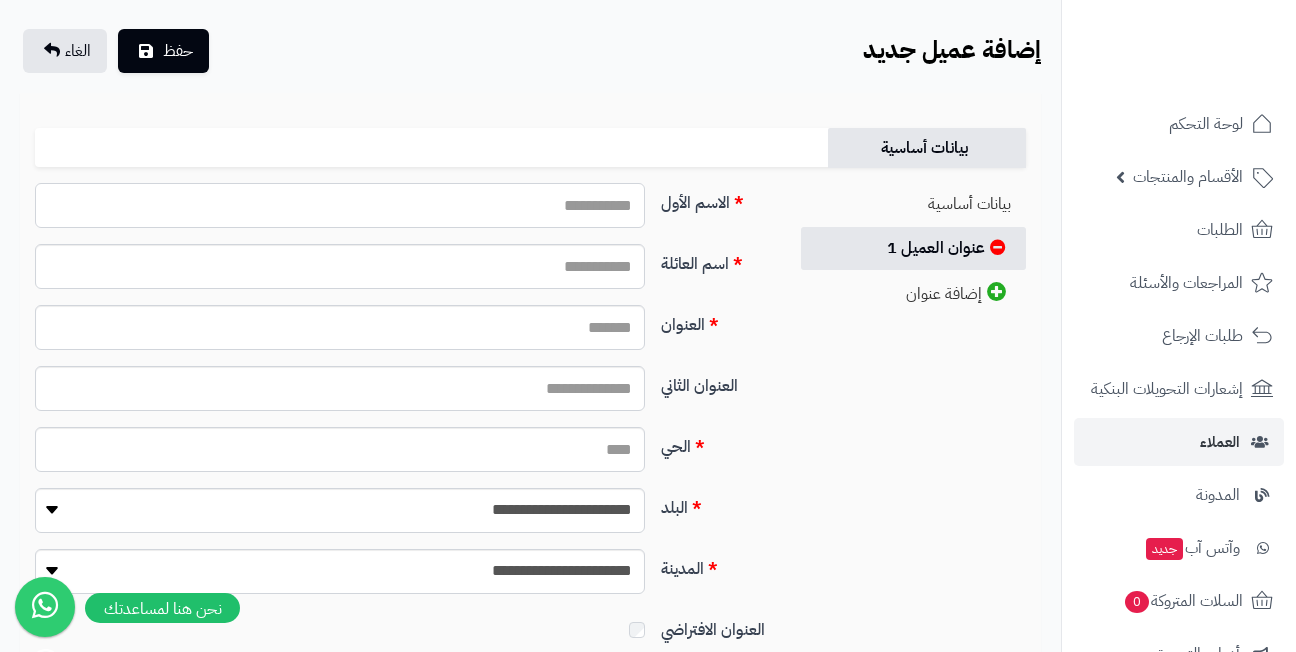click on "الاسم الأول" at bounding box center [340, 205] 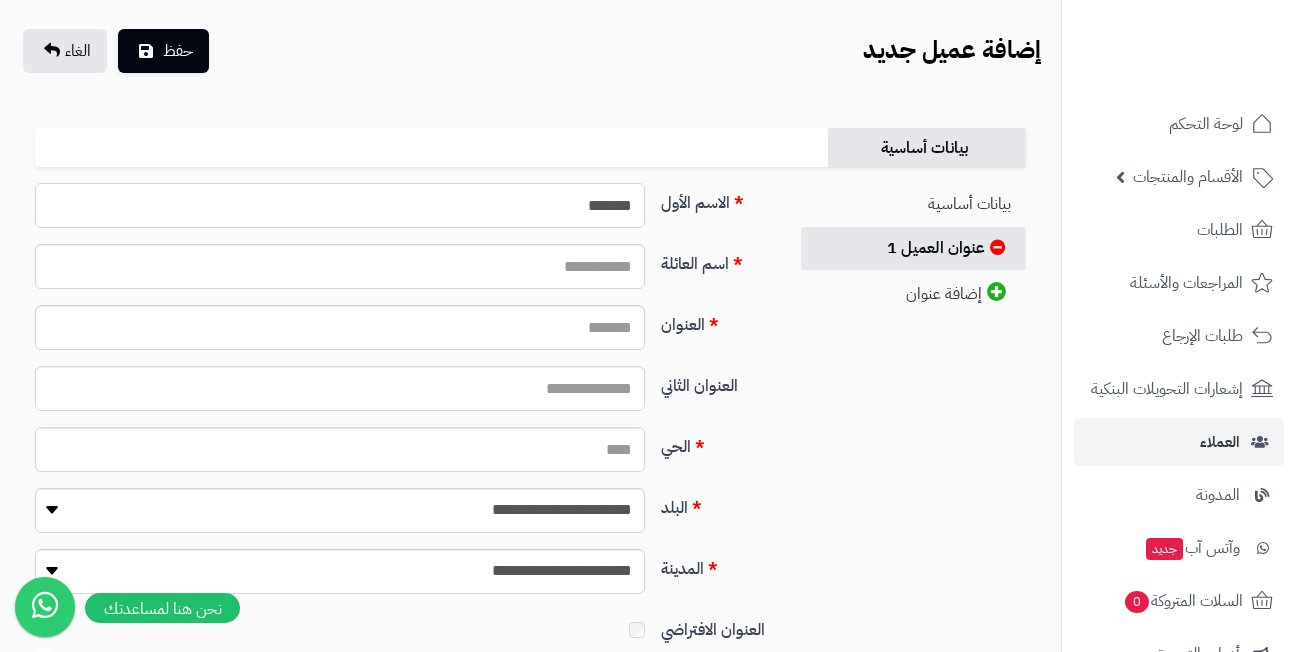 type on "*******" 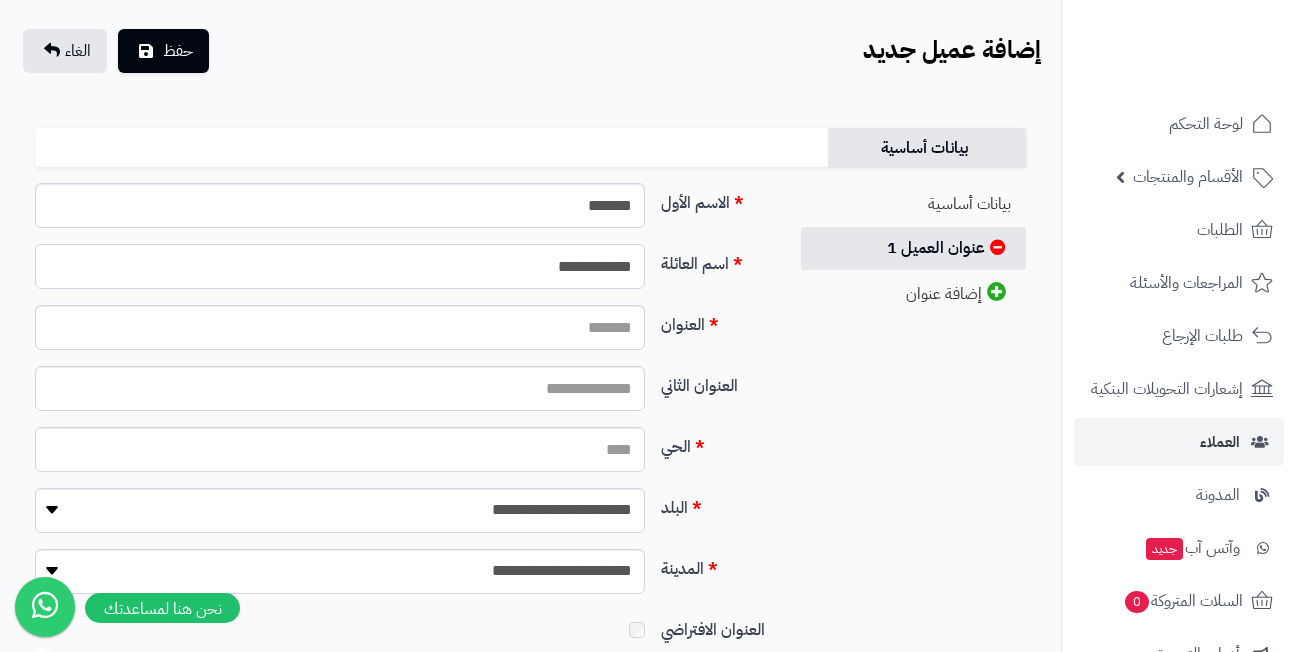 type on "**********" 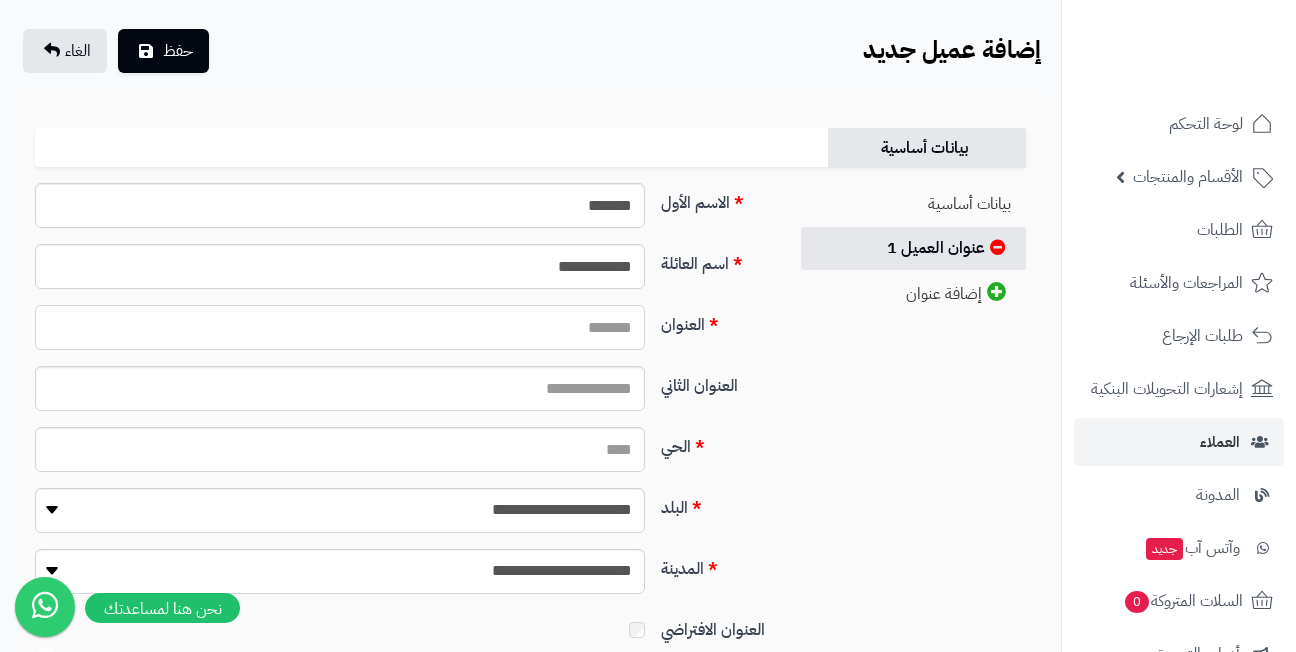 paste on "**********" 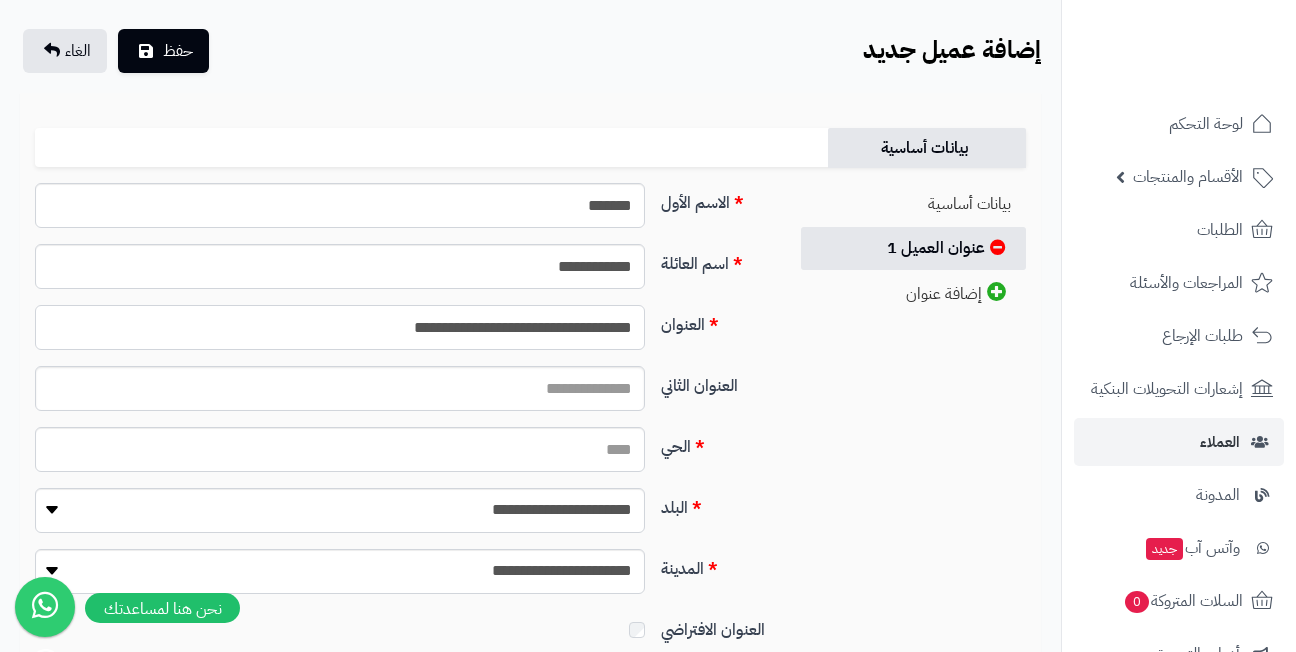 type on "**********" 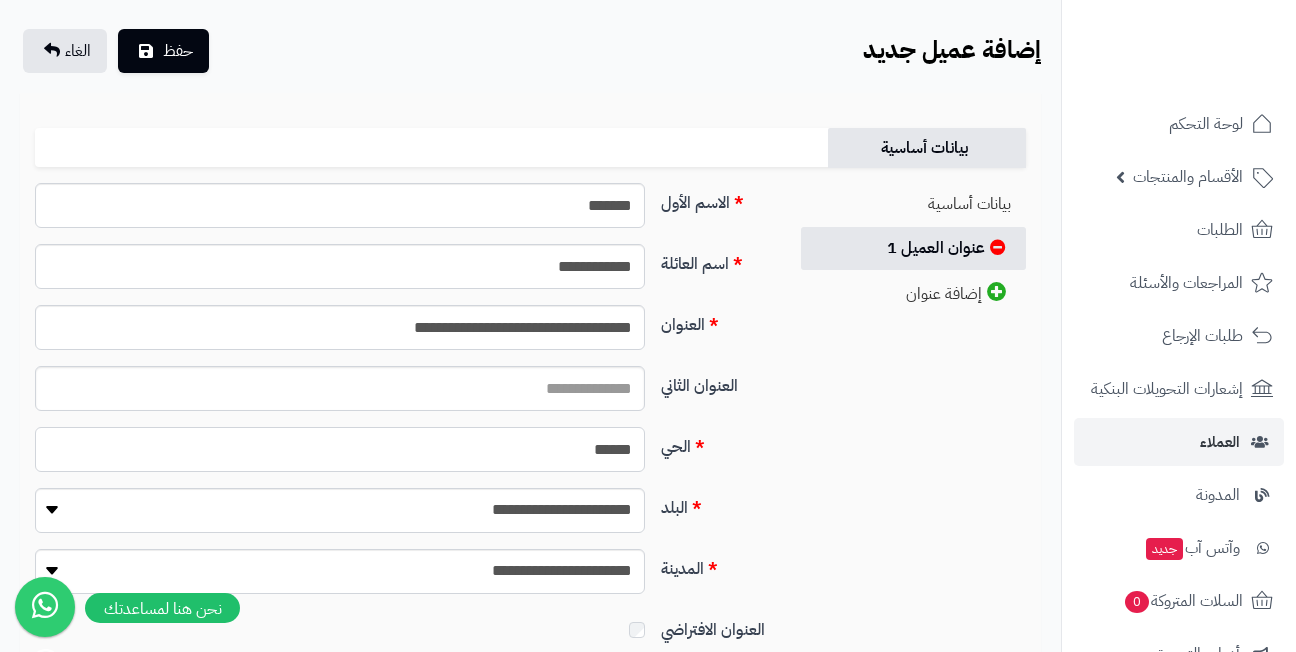 type on "******" 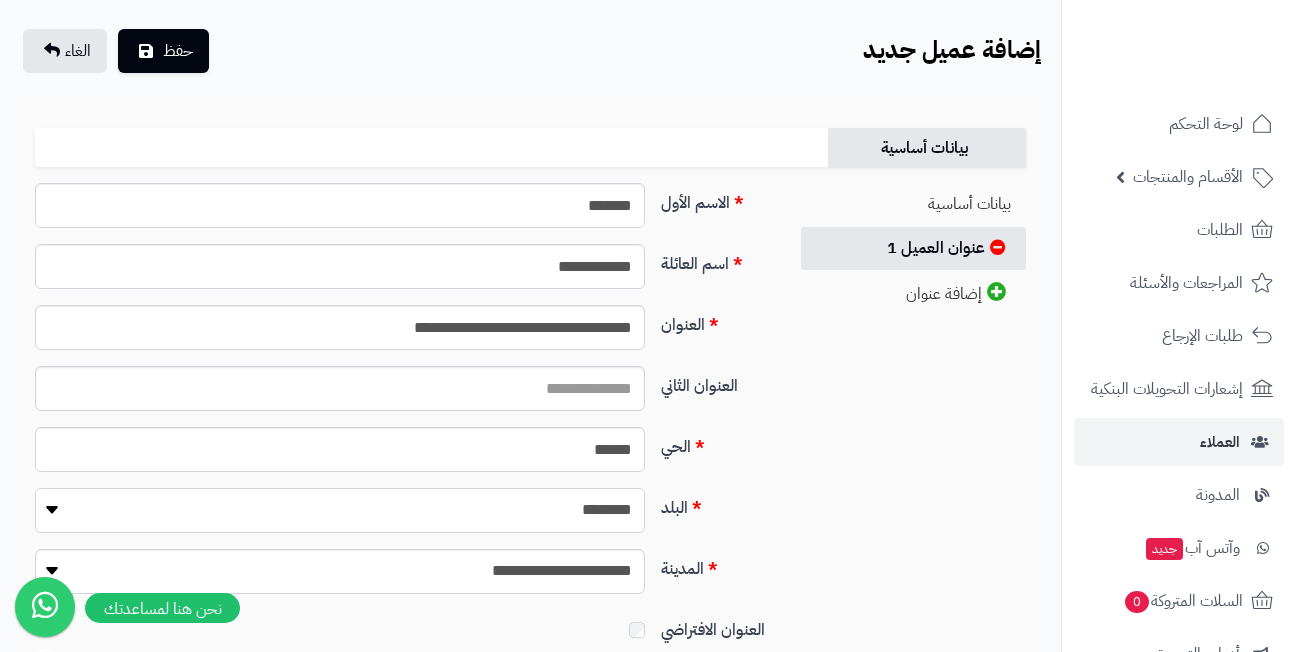 select on "***" 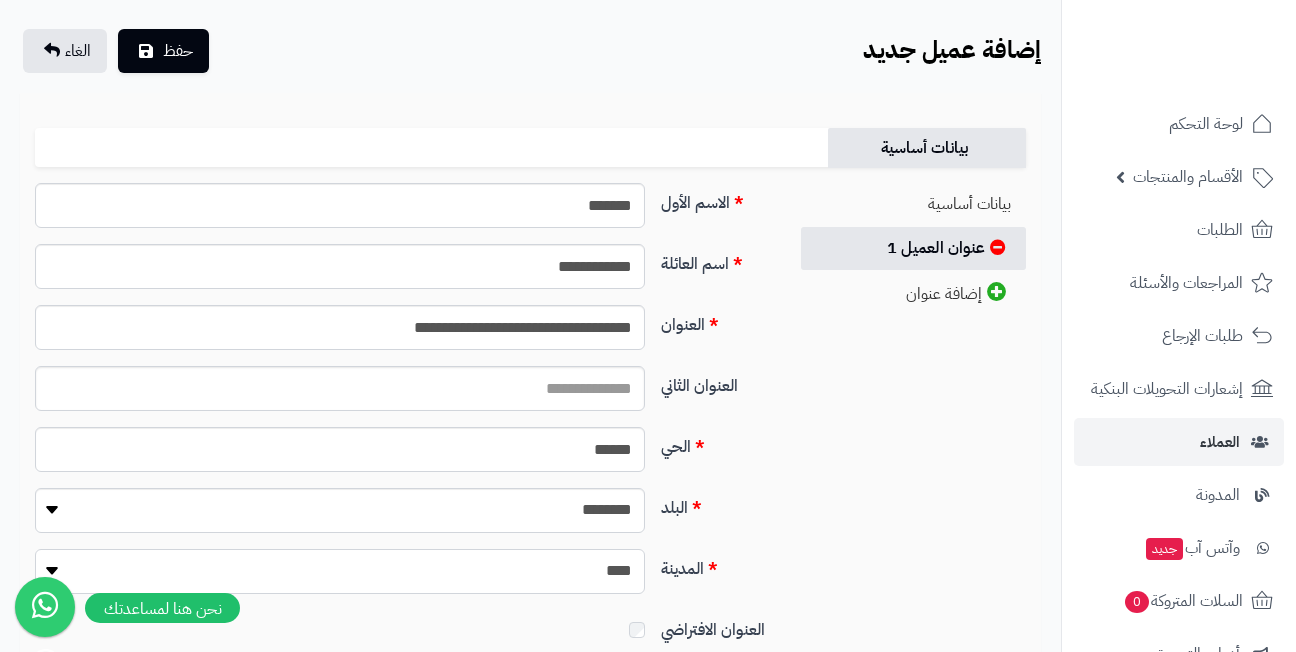 select on "***" 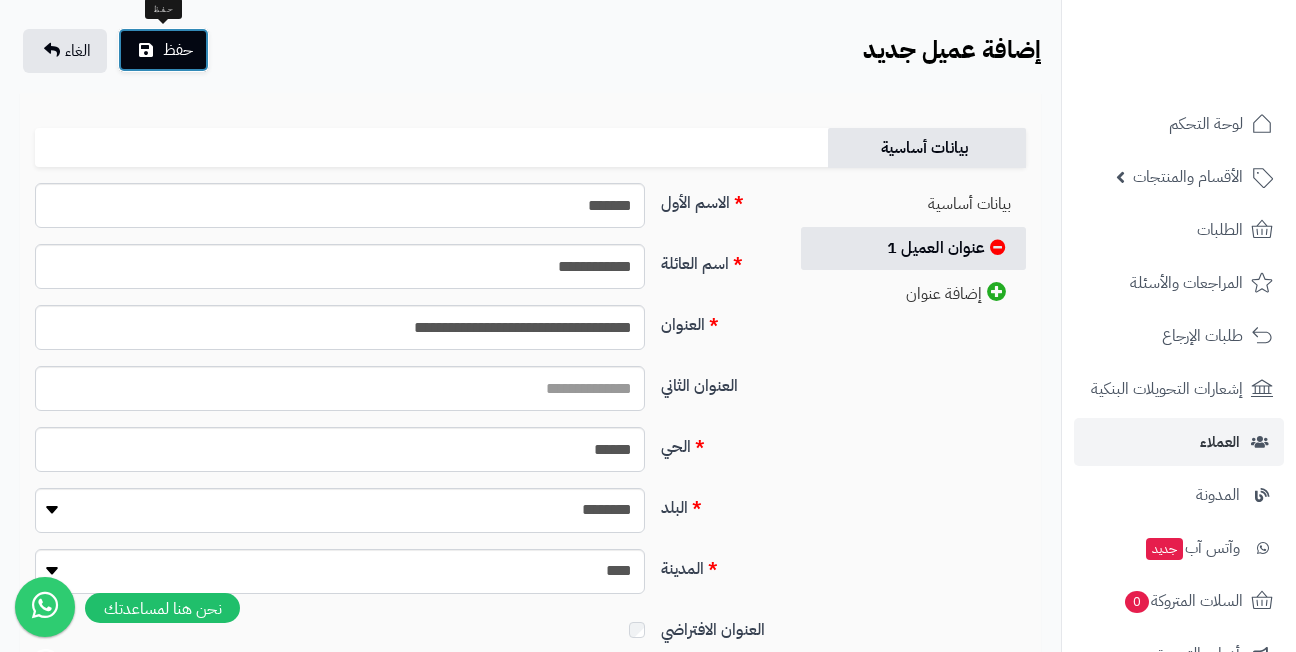 click on "حفظ" at bounding box center (178, 50) 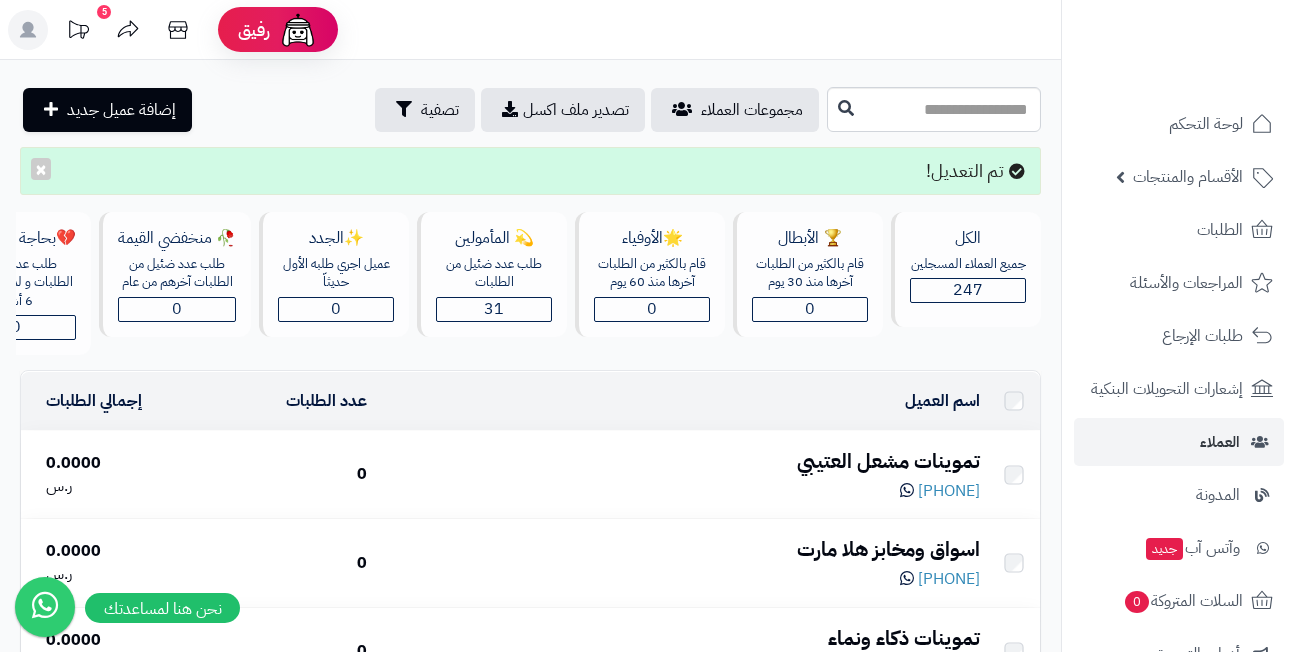 scroll, scrollTop: 0, scrollLeft: 0, axis: both 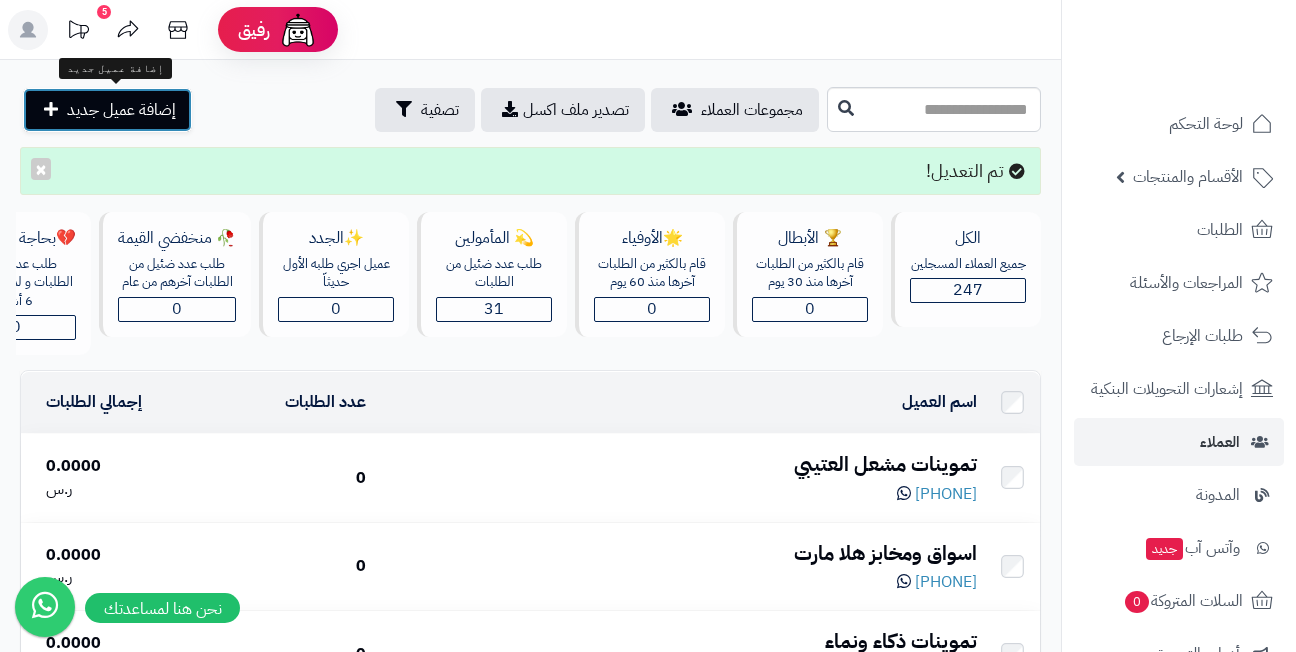 click on "إضافة عميل جديد" at bounding box center [121, 110] 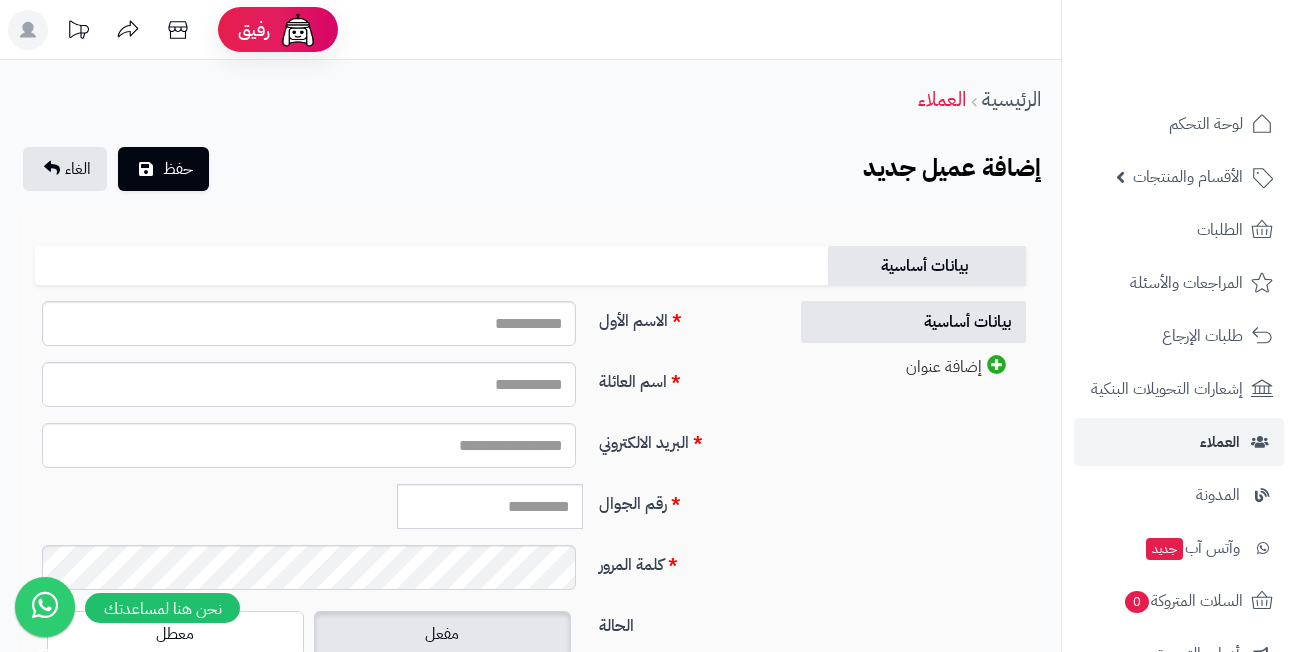 scroll, scrollTop: 0, scrollLeft: 0, axis: both 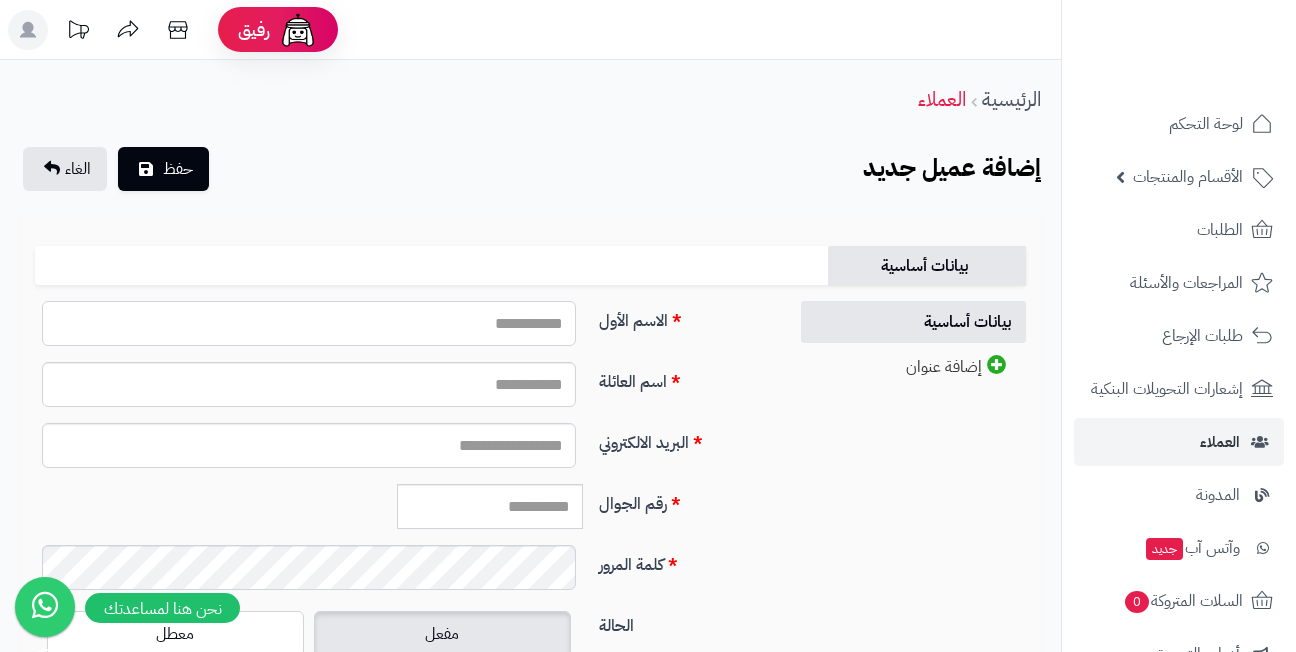click on "الاسم الأول" at bounding box center (309, 323) 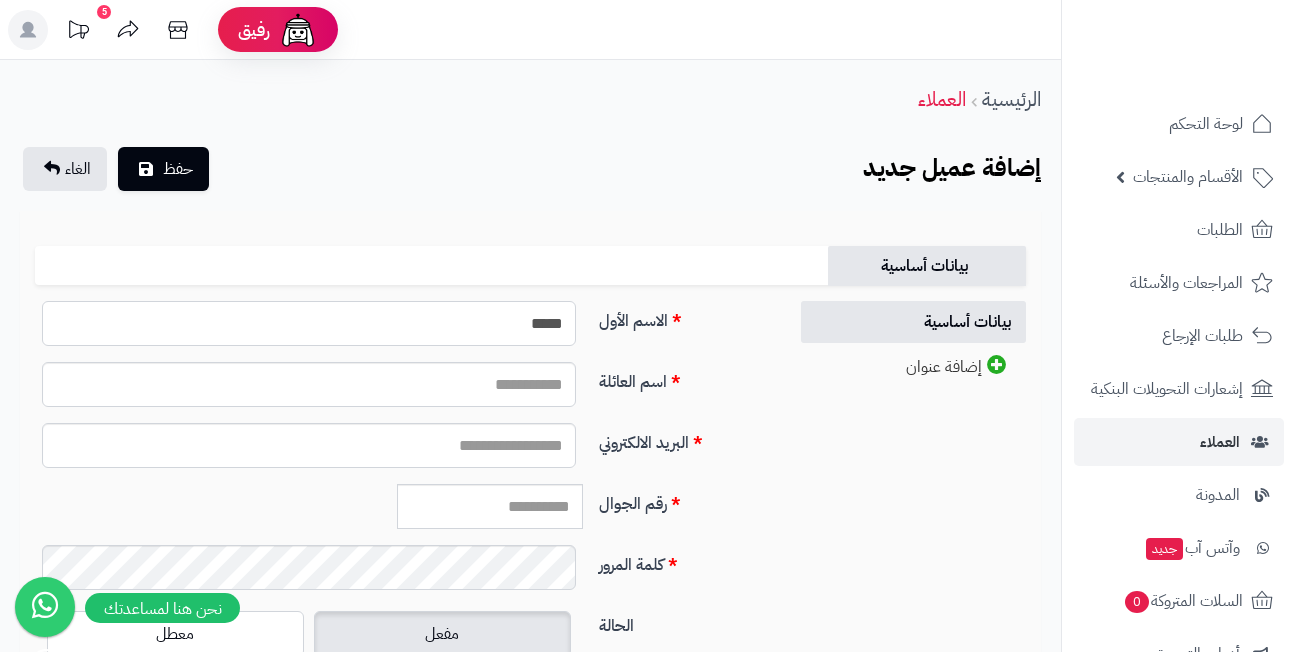 type on "*****" 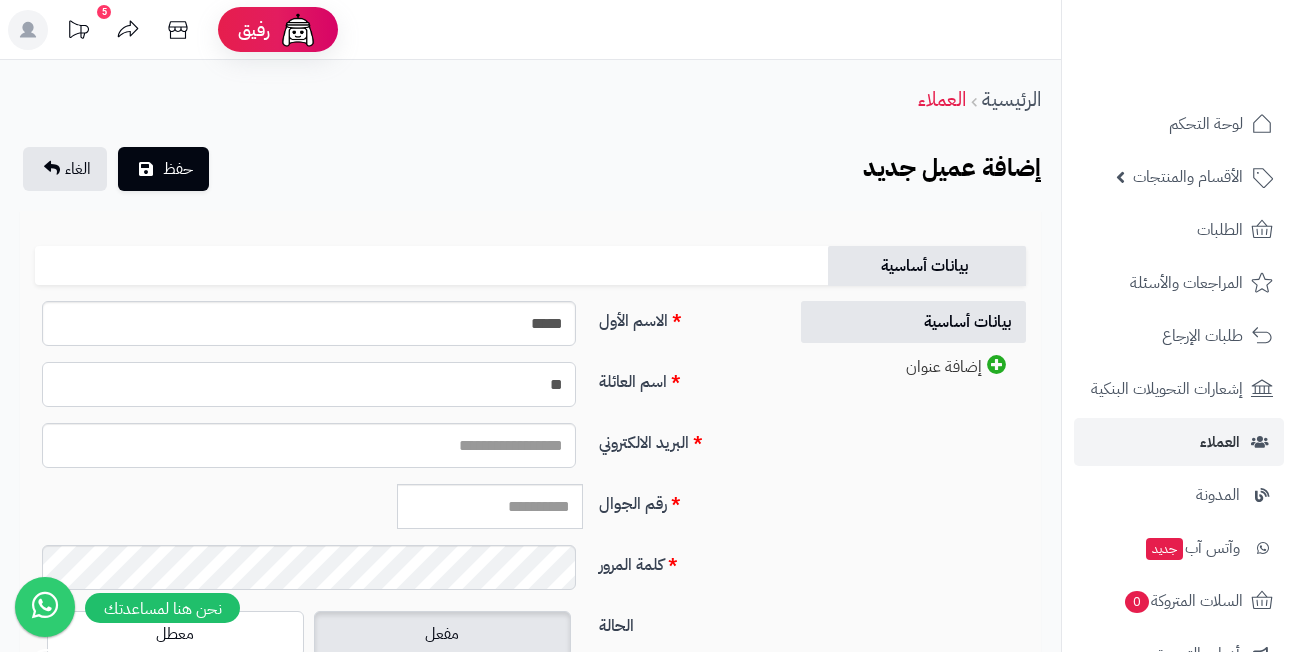 type on "*" 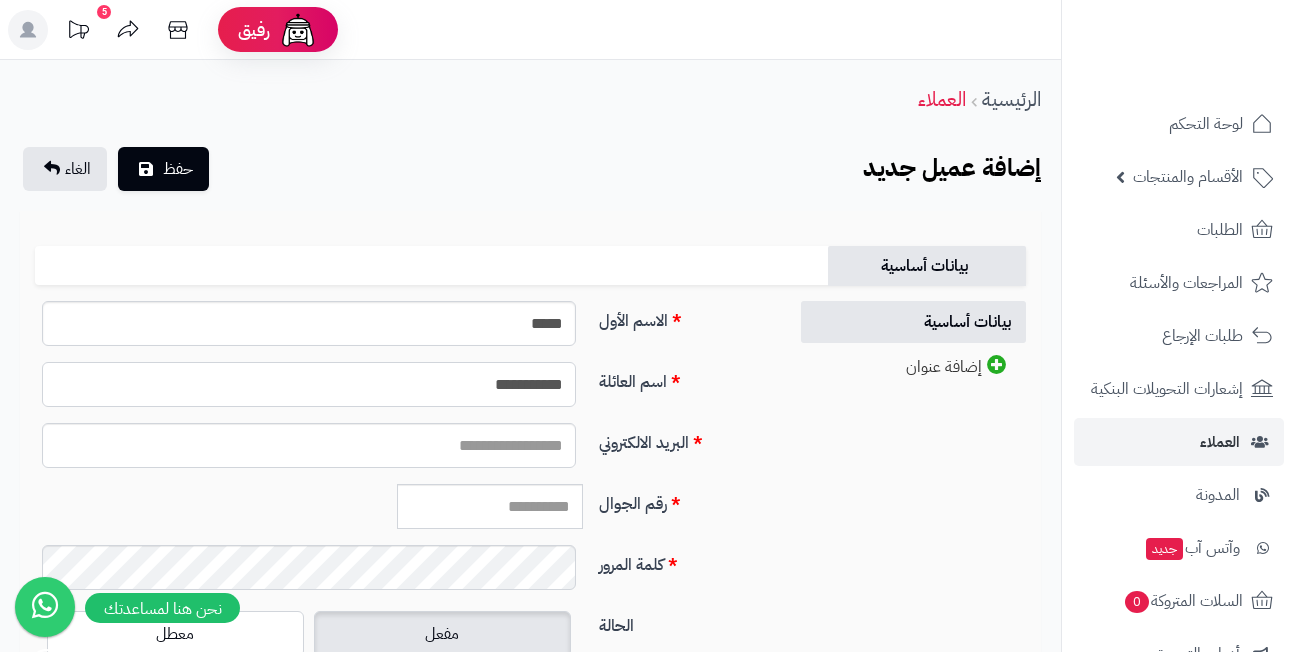 type on "**********" 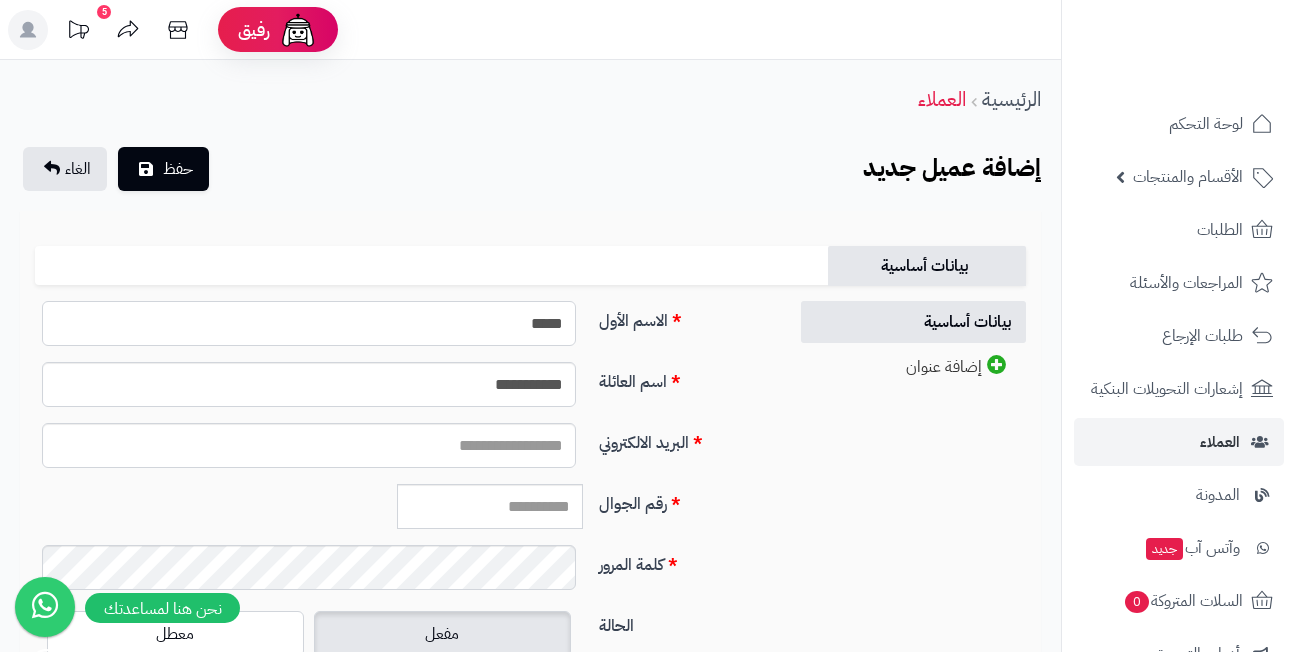 click on "*****" at bounding box center [309, 323] 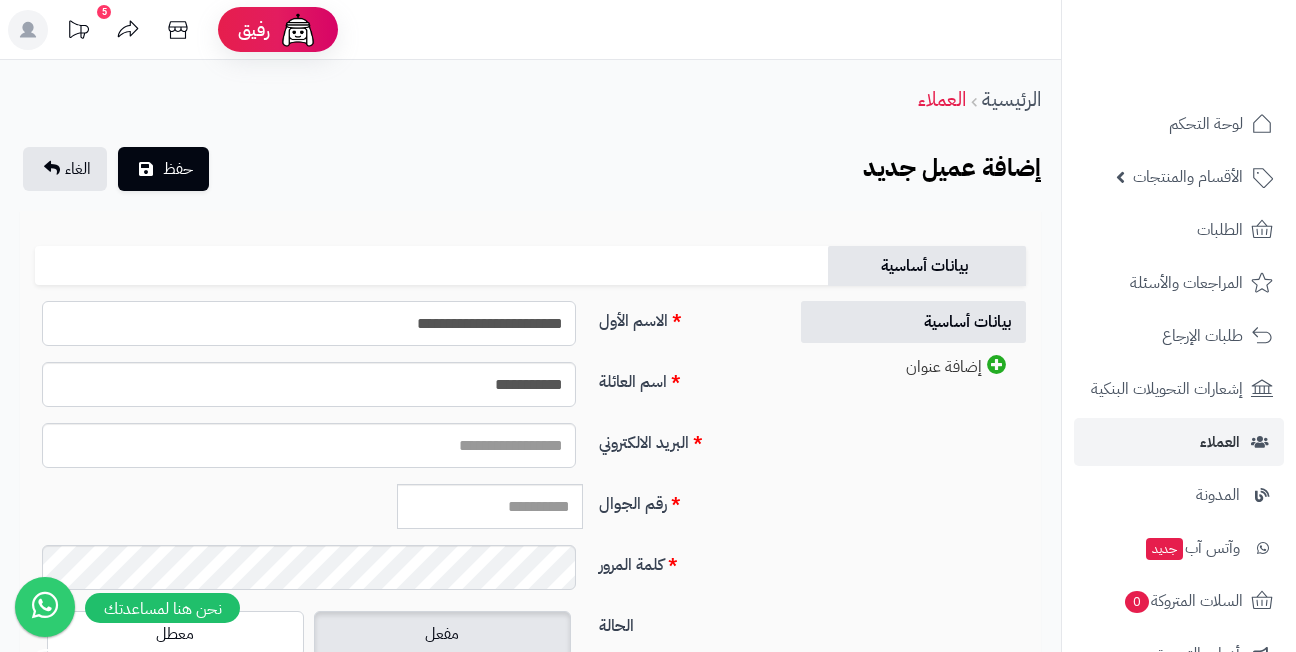 drag, startPoint x: 536, startPoint y: 328, endPoint x: 385, endPoint y: 331, distance: 151.0298 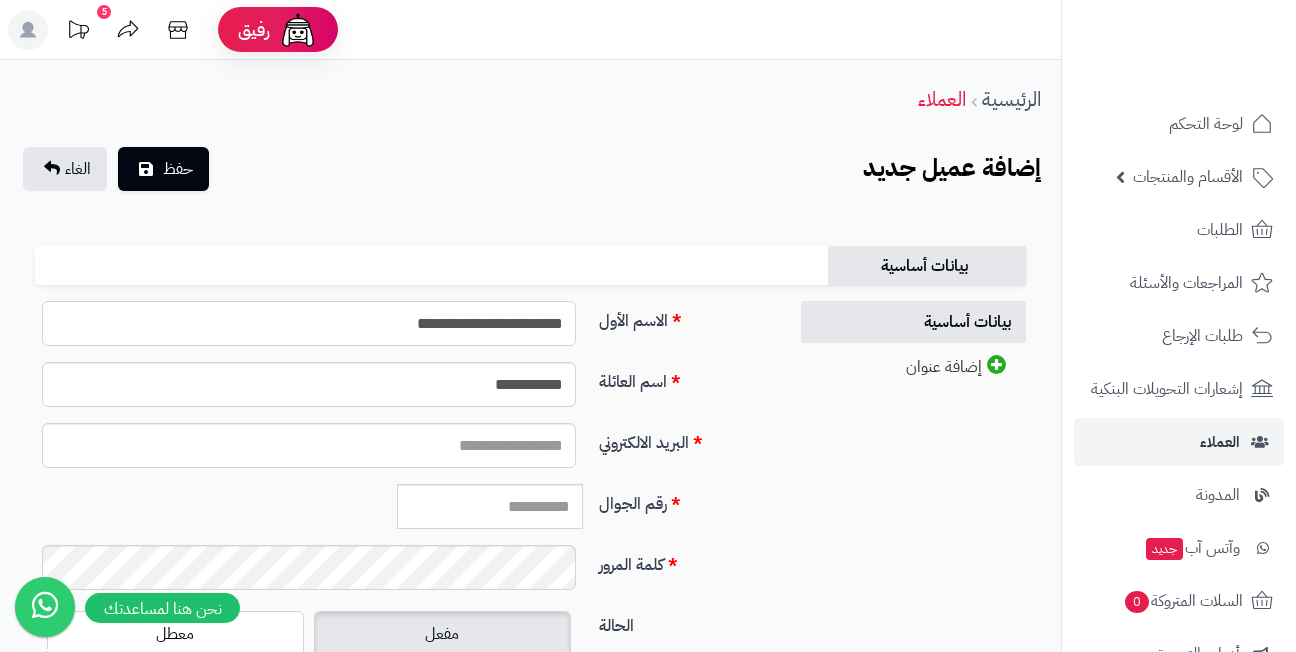 click on "**********" at bounding box center (309, 323) 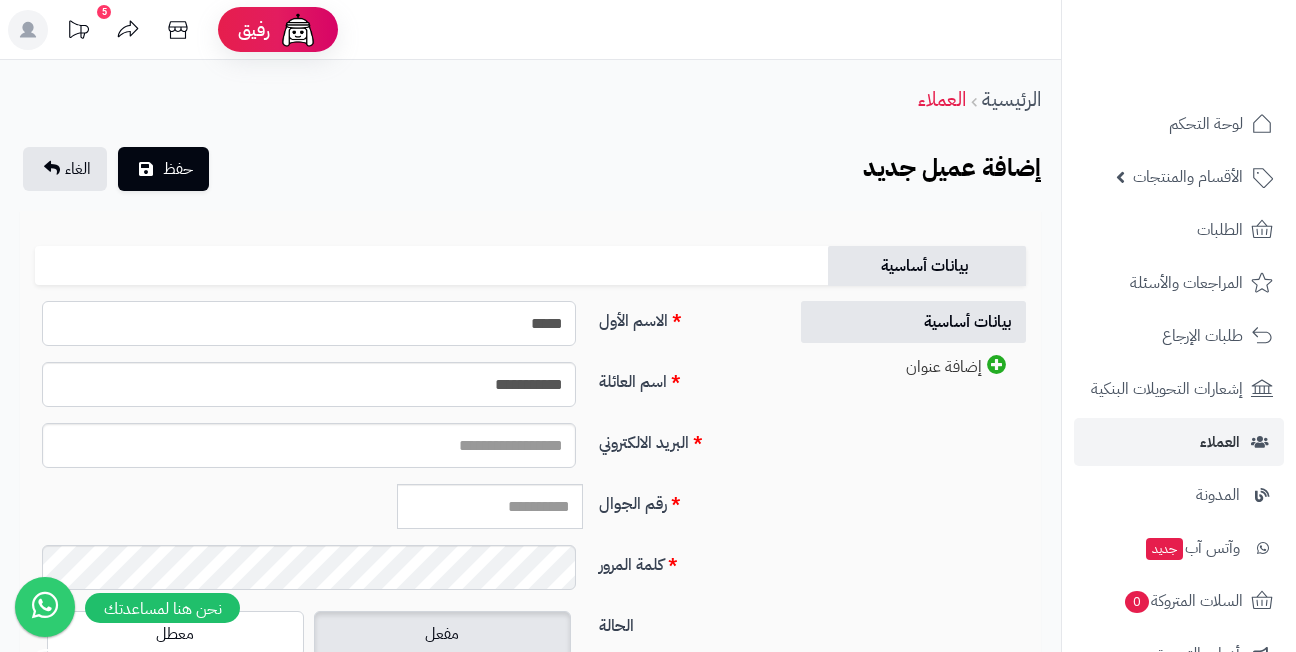 type on "*****" 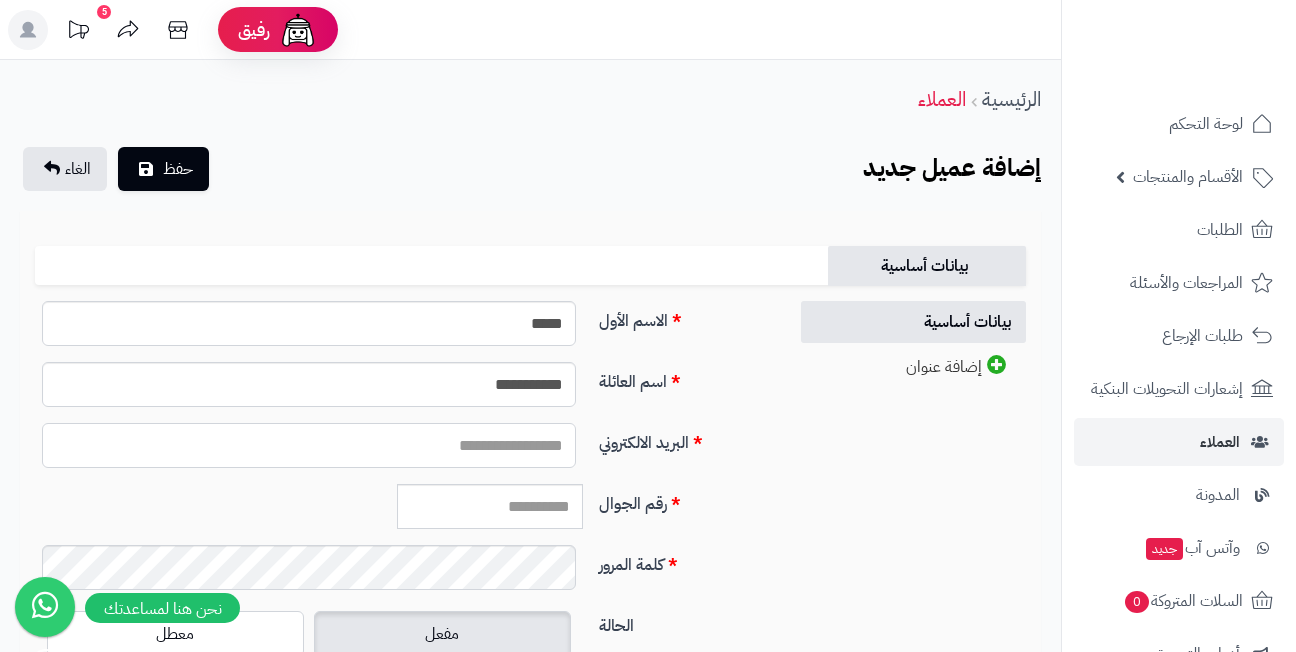 click on "البريد الالكتروني" at bounding box center [309, 445] 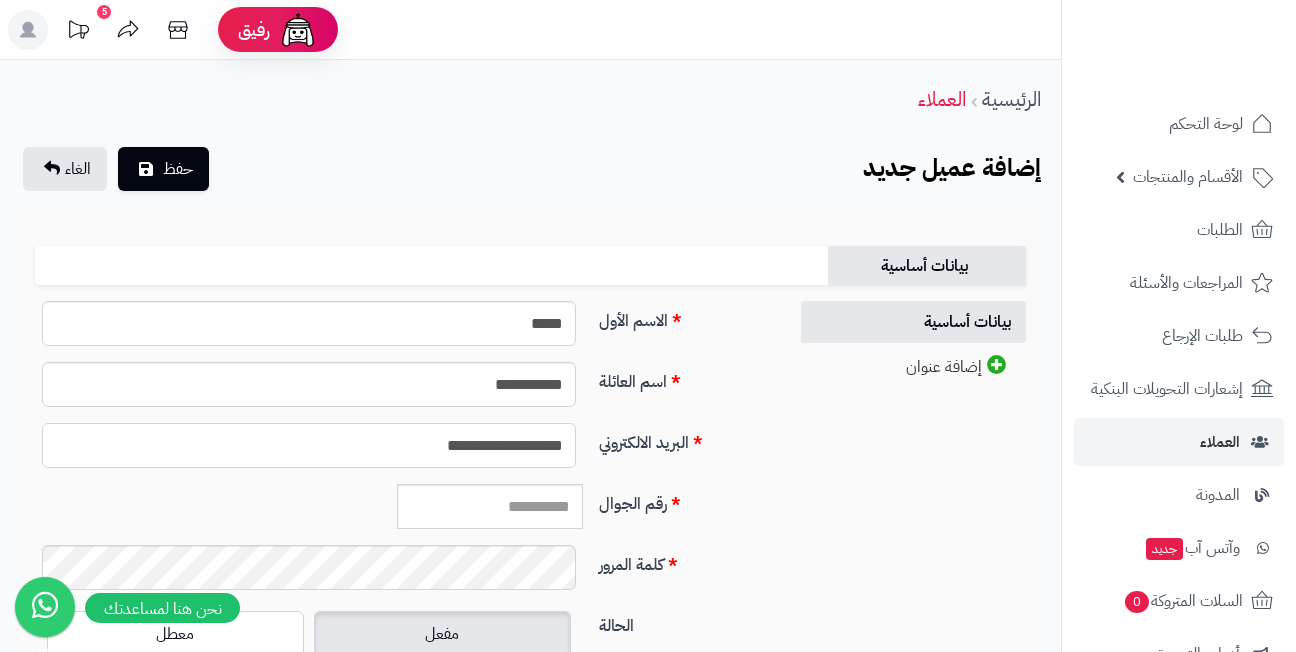 type on "**********" 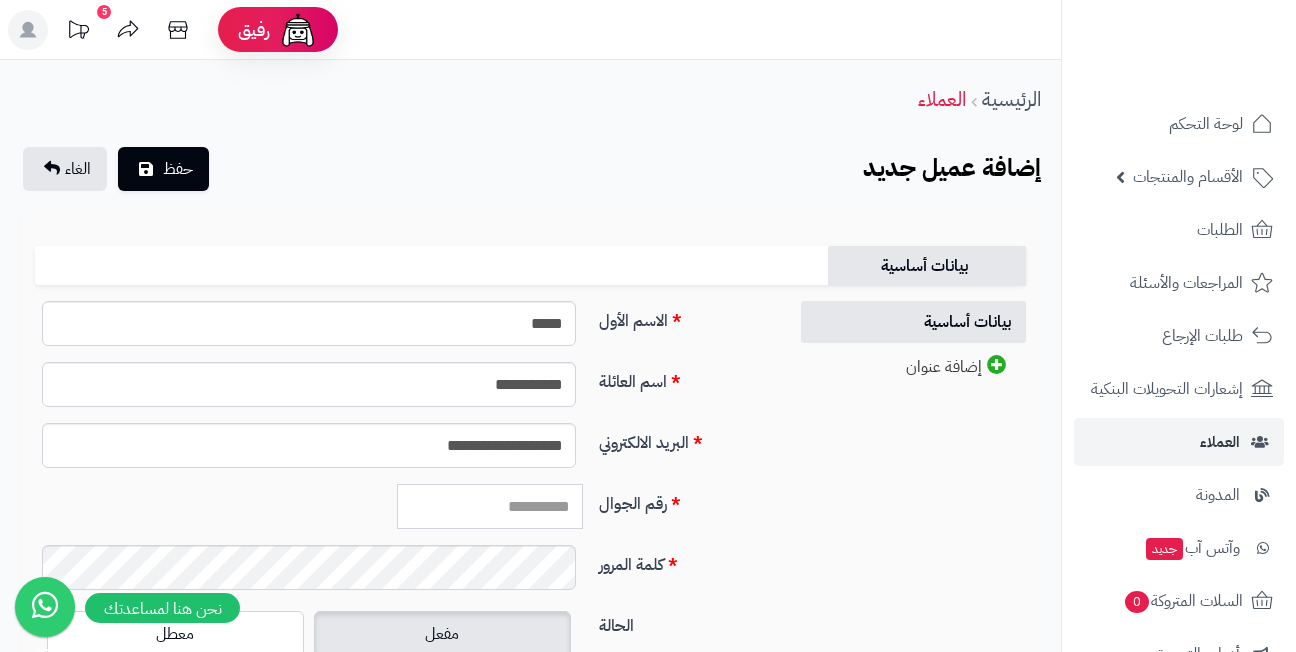 click on "رقم الجوال" at bounding box center [490, 506] 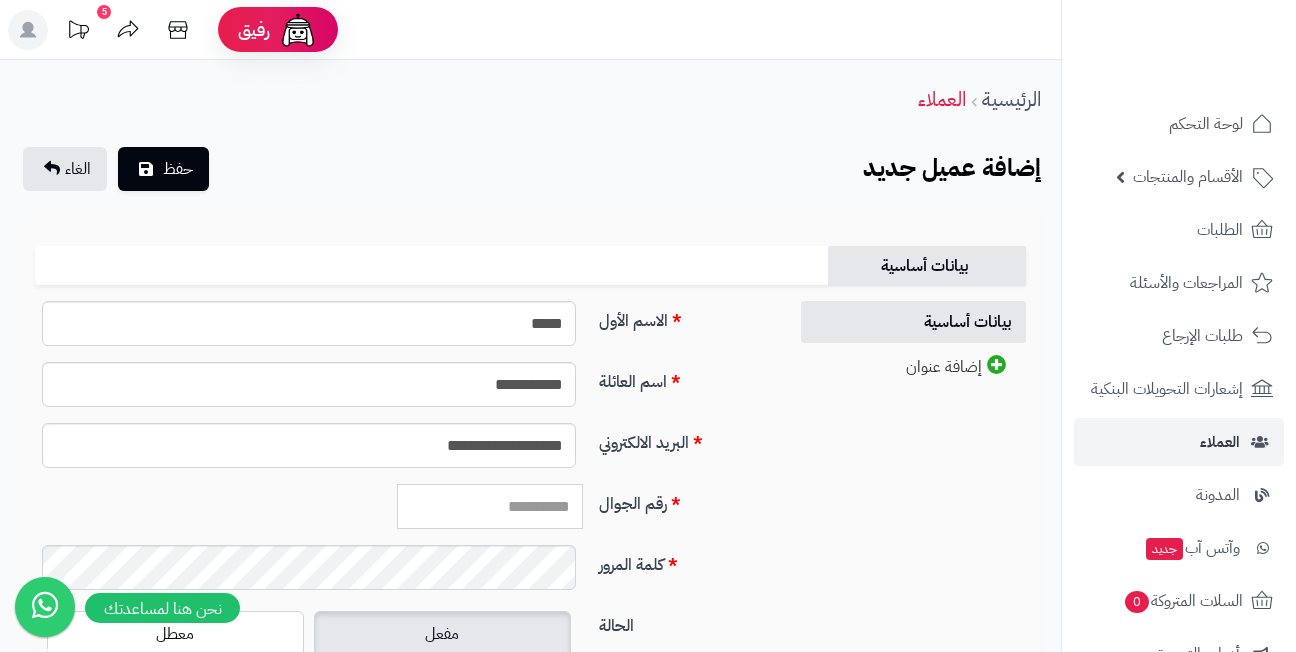 paste on "**********" 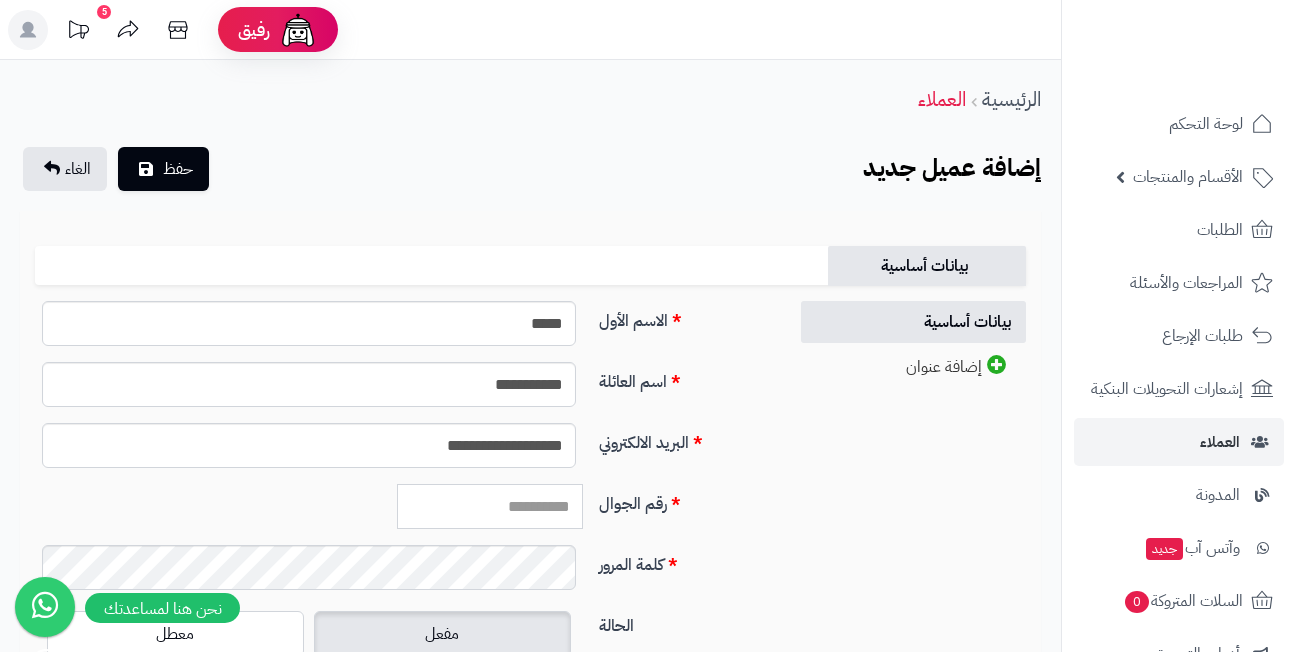 type on "**********" 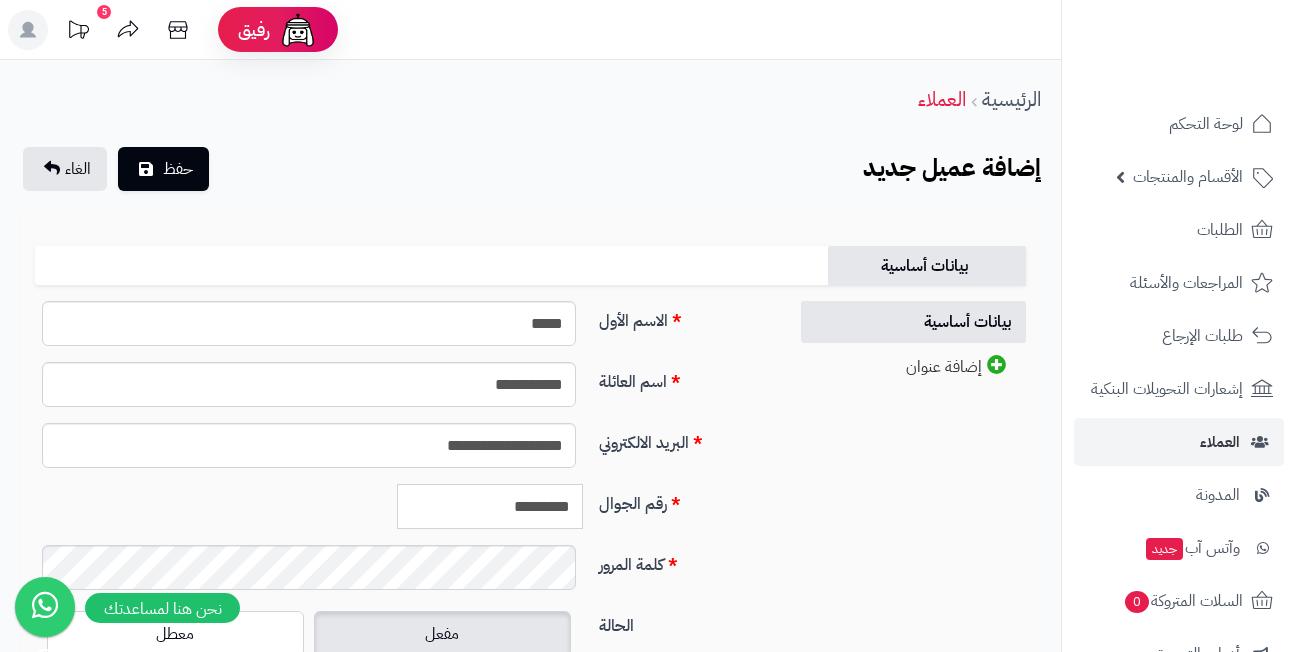 type on "*********" 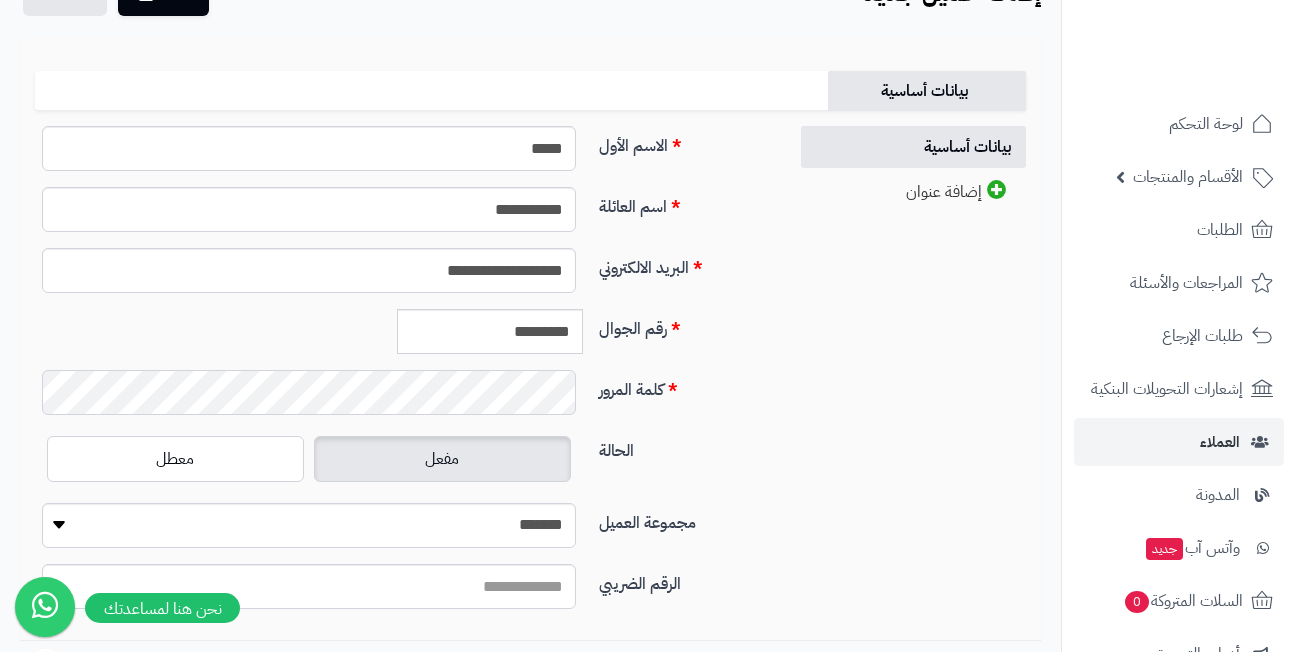 scroll, scrollTop: 200, scrollLeft: 0, axis: vertical 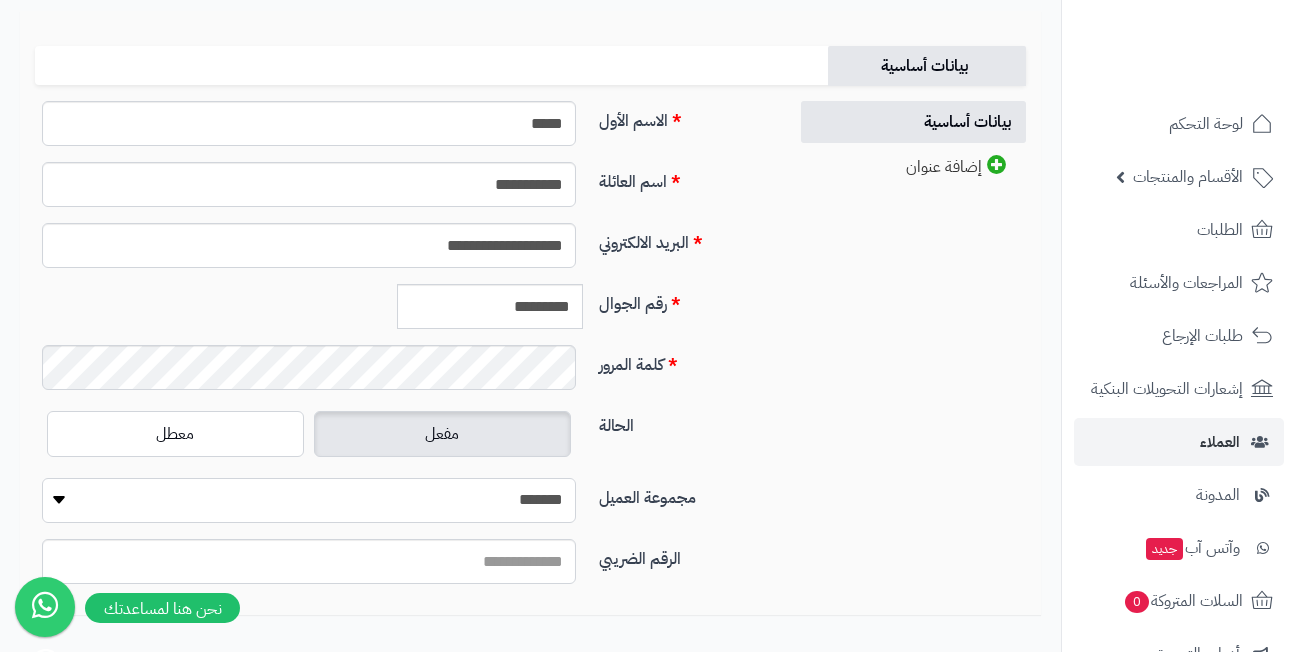 click on "**********" at bounding box center (309, 500) 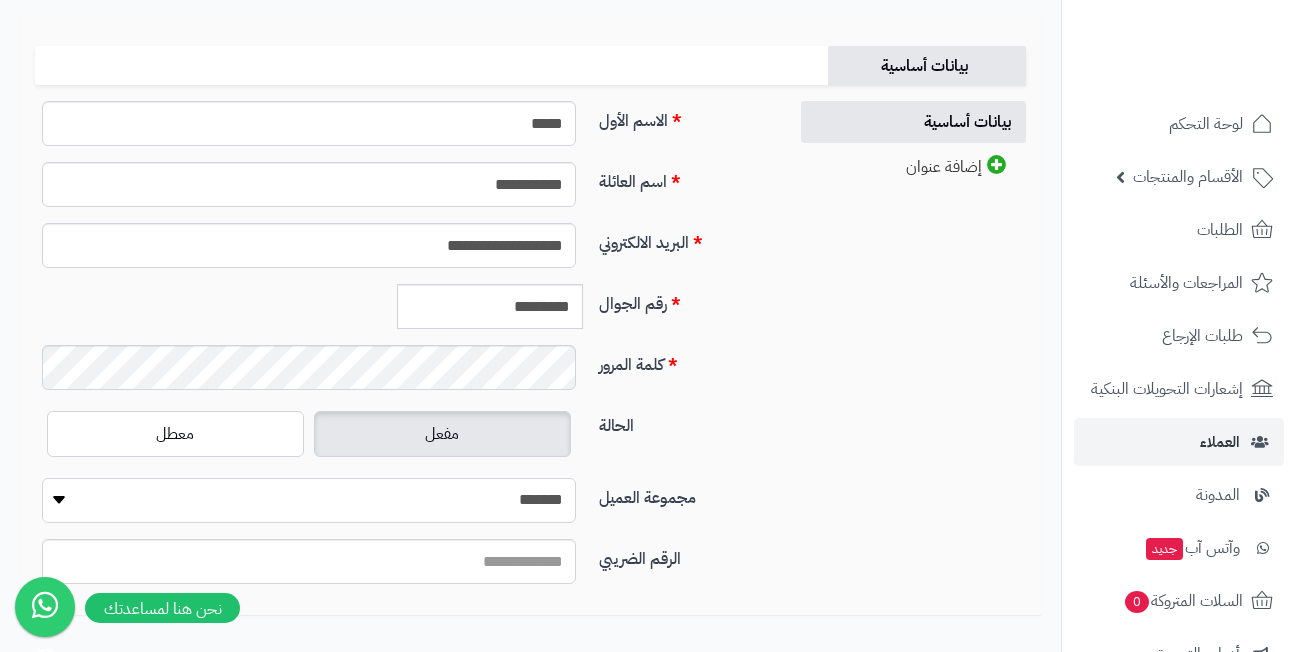 select on "*" 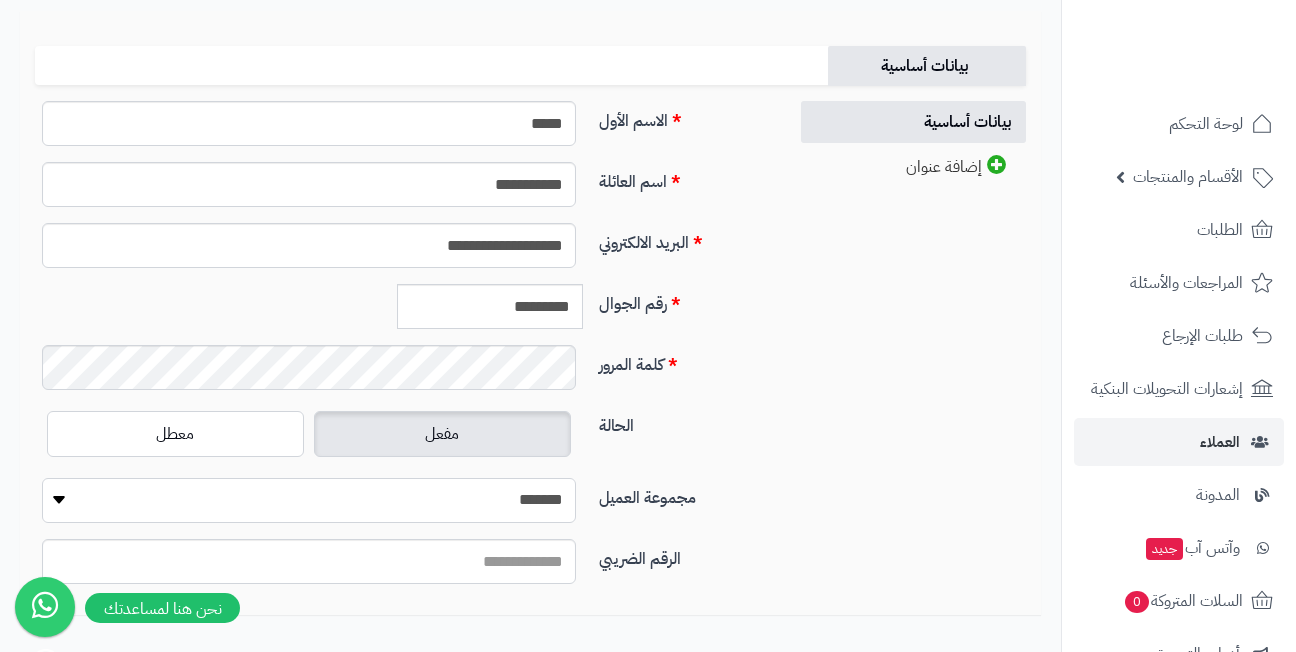 click on "**********" at bounding box center [309, 500] 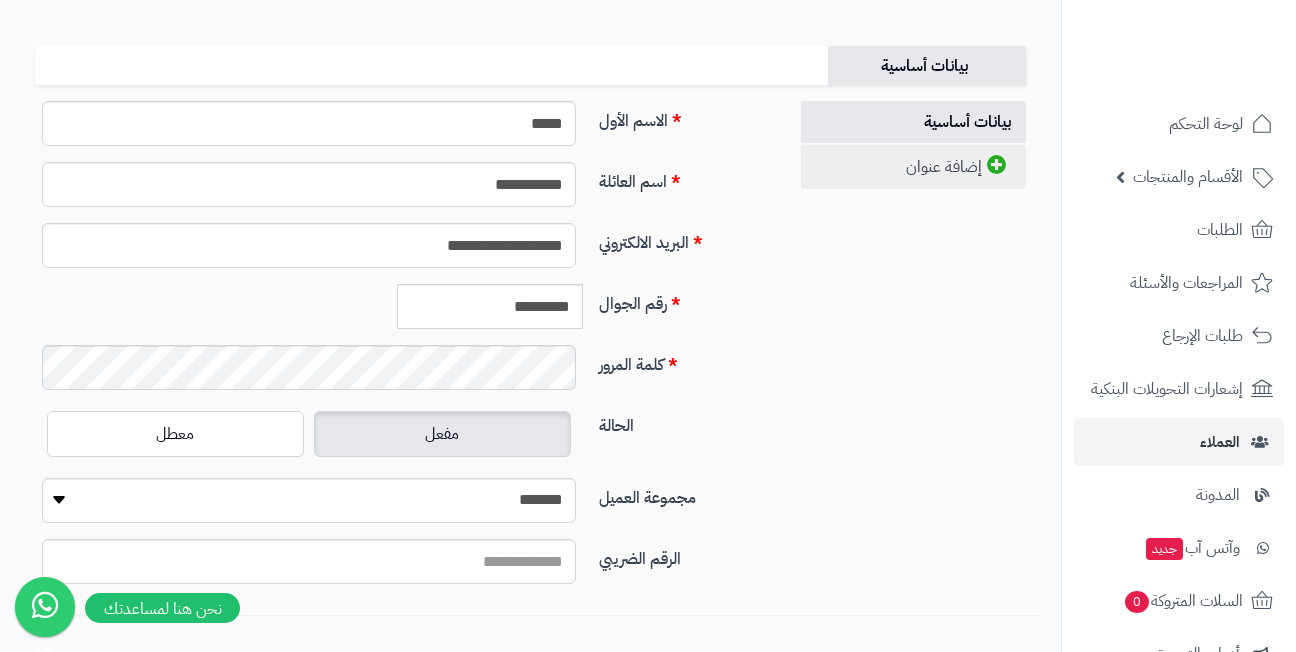 click on "إضافة عنوان" at bounding box center (913, 167) 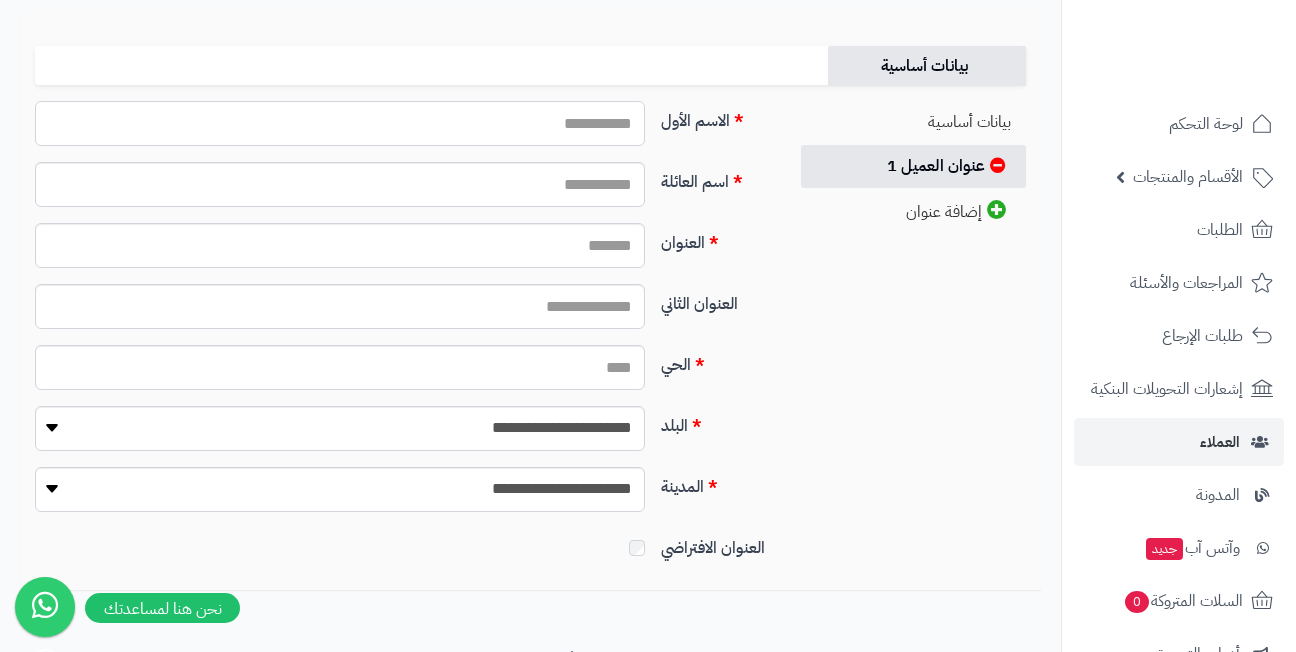 click on "الاسم الأول" at bounding box center [340, 123] 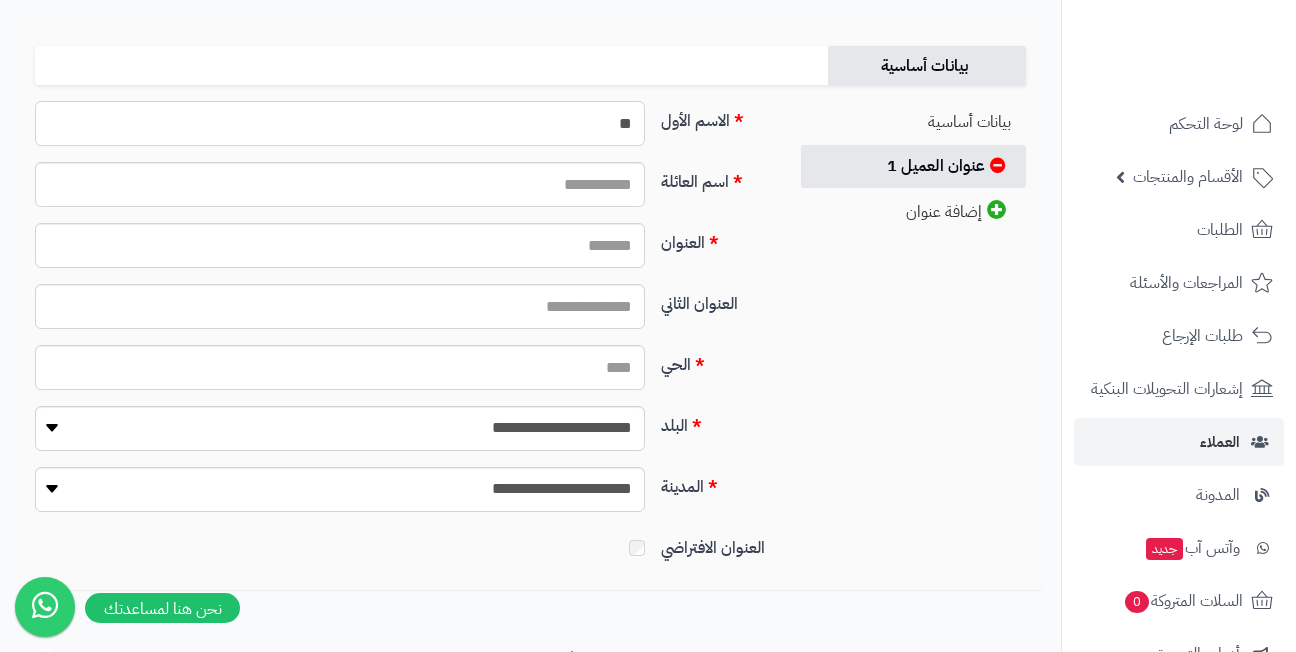 type on "*" 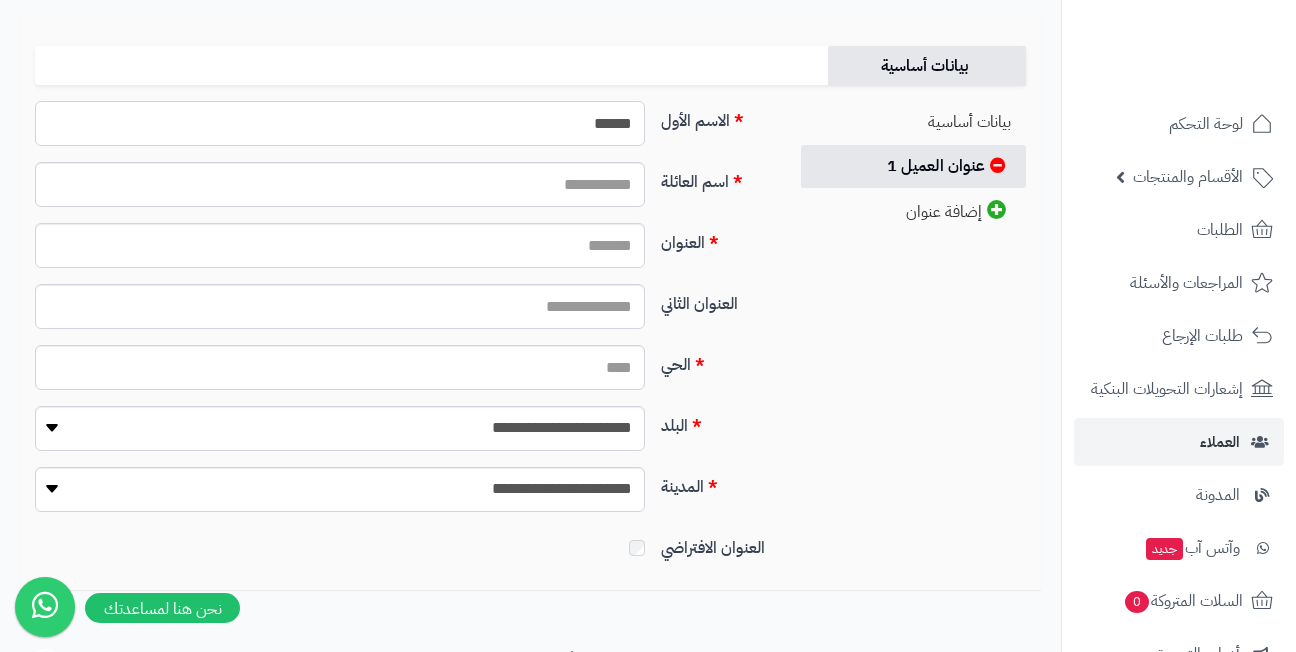 type on "*****" 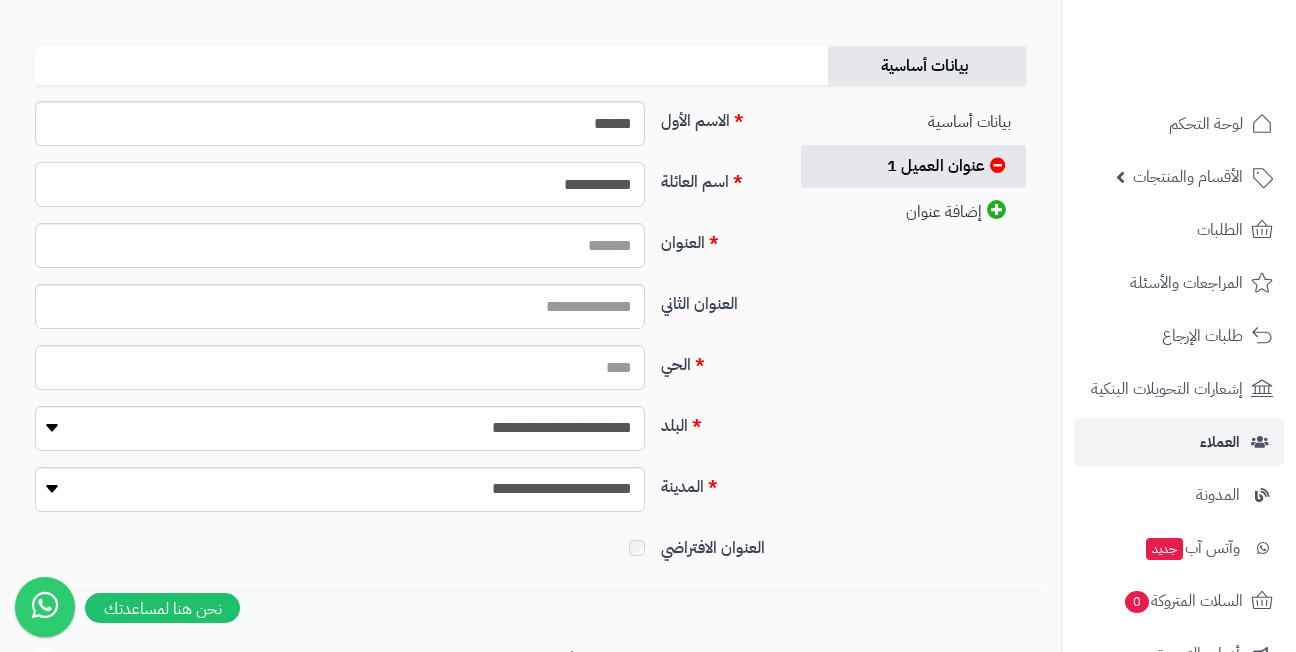type on "**********" 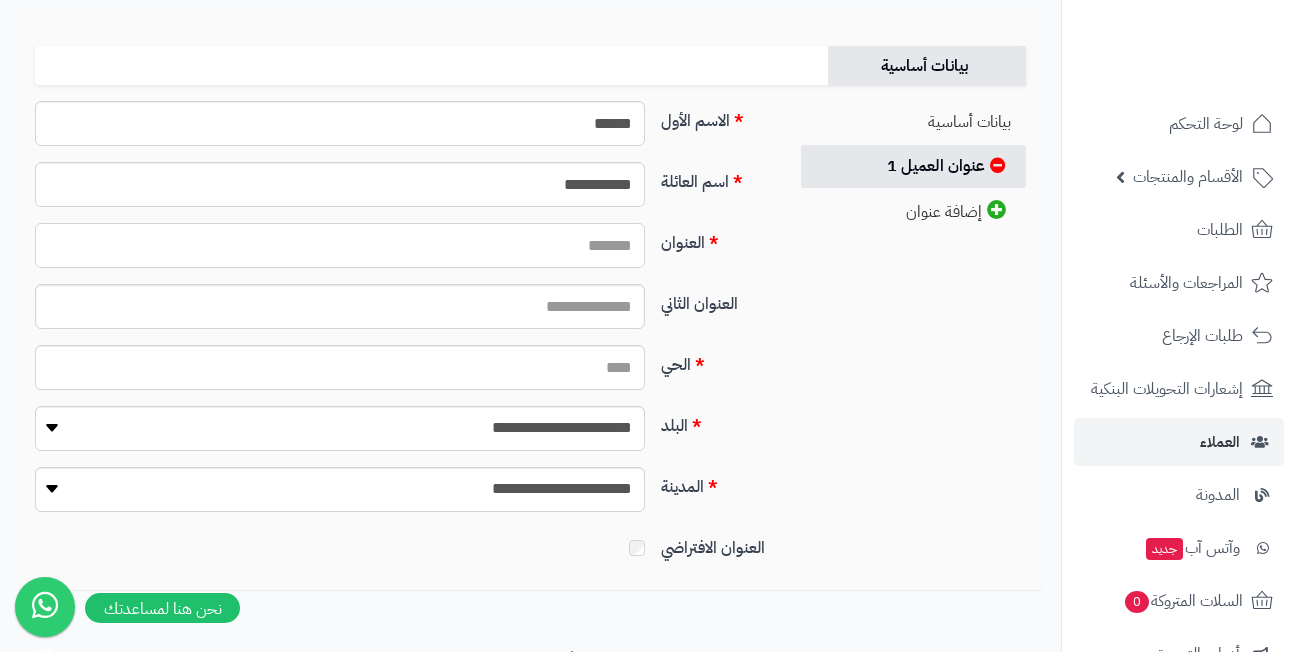 paste on "**********" 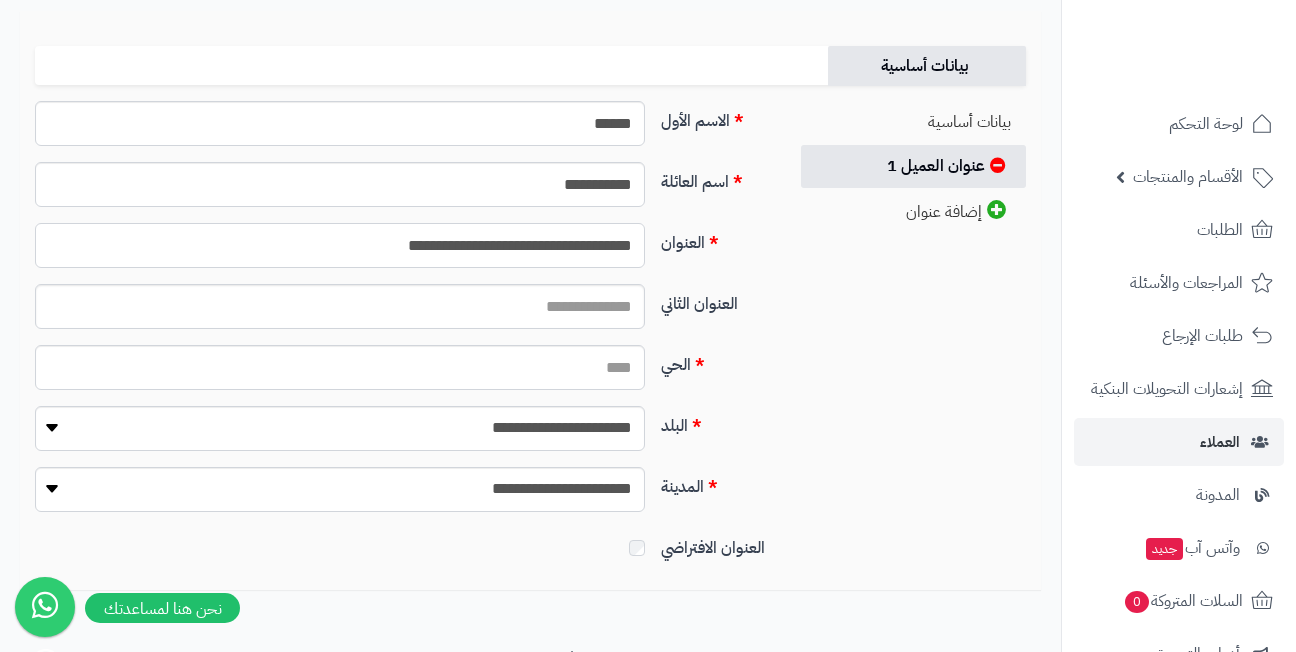 type on "**********" 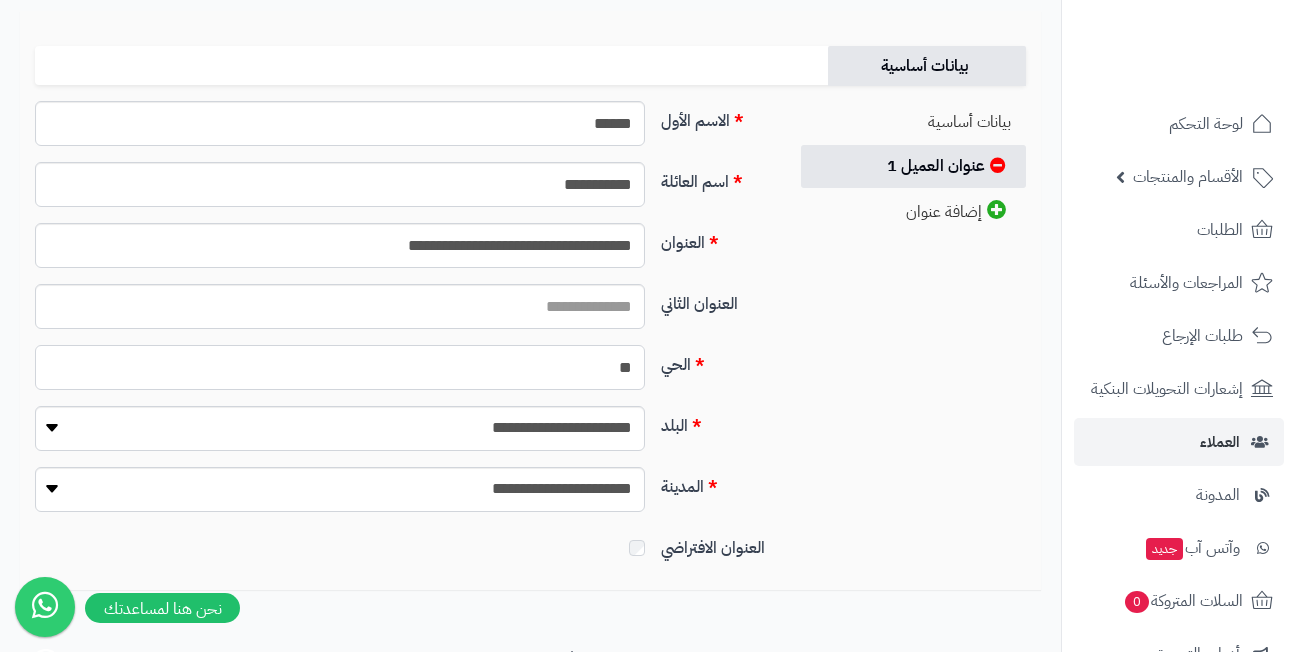 type on "*" 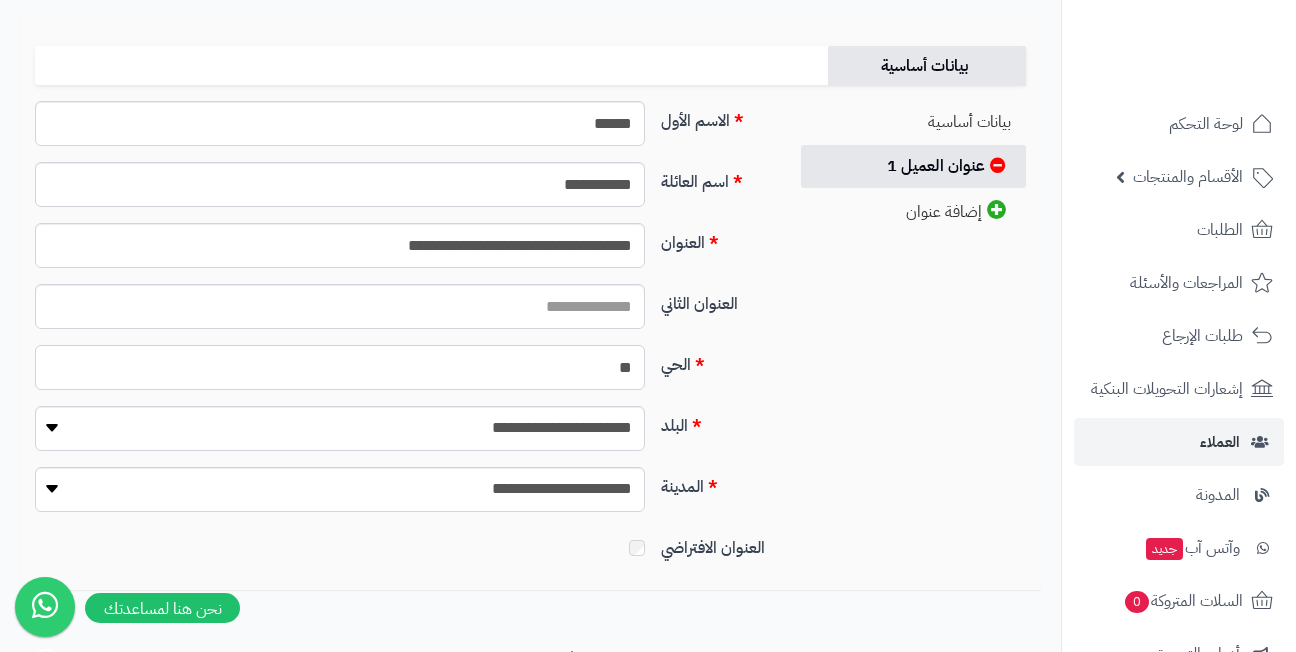 type on "*" 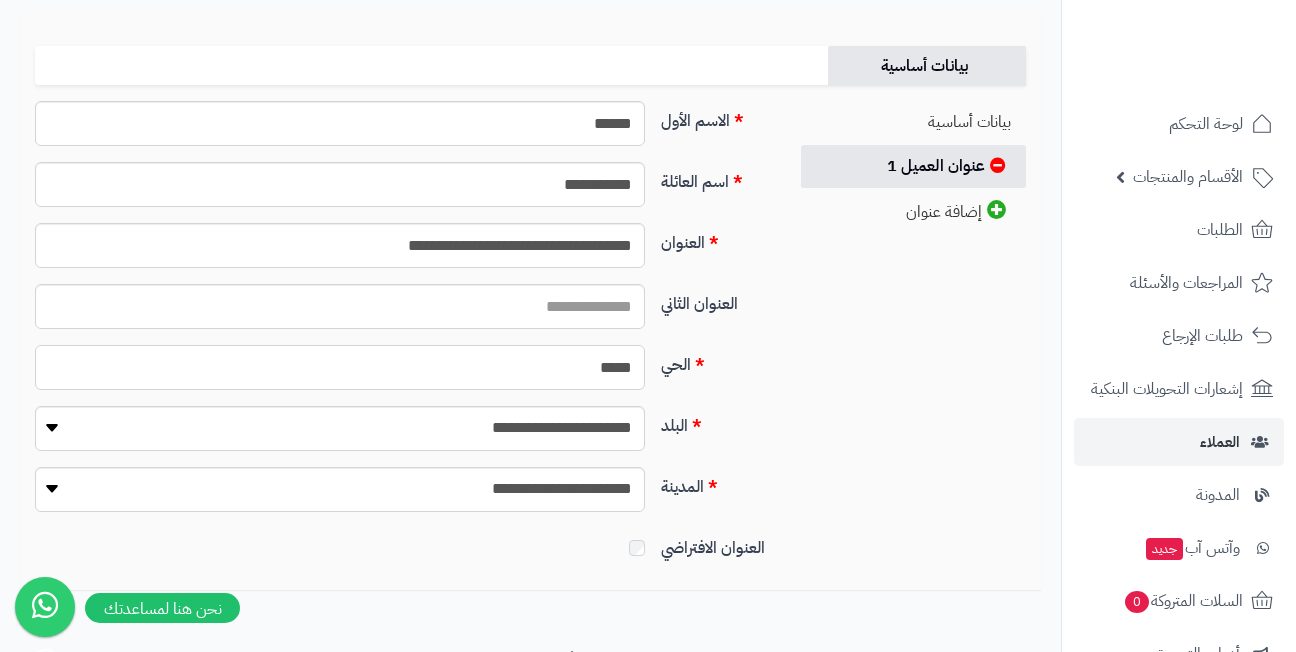 type on "*****" 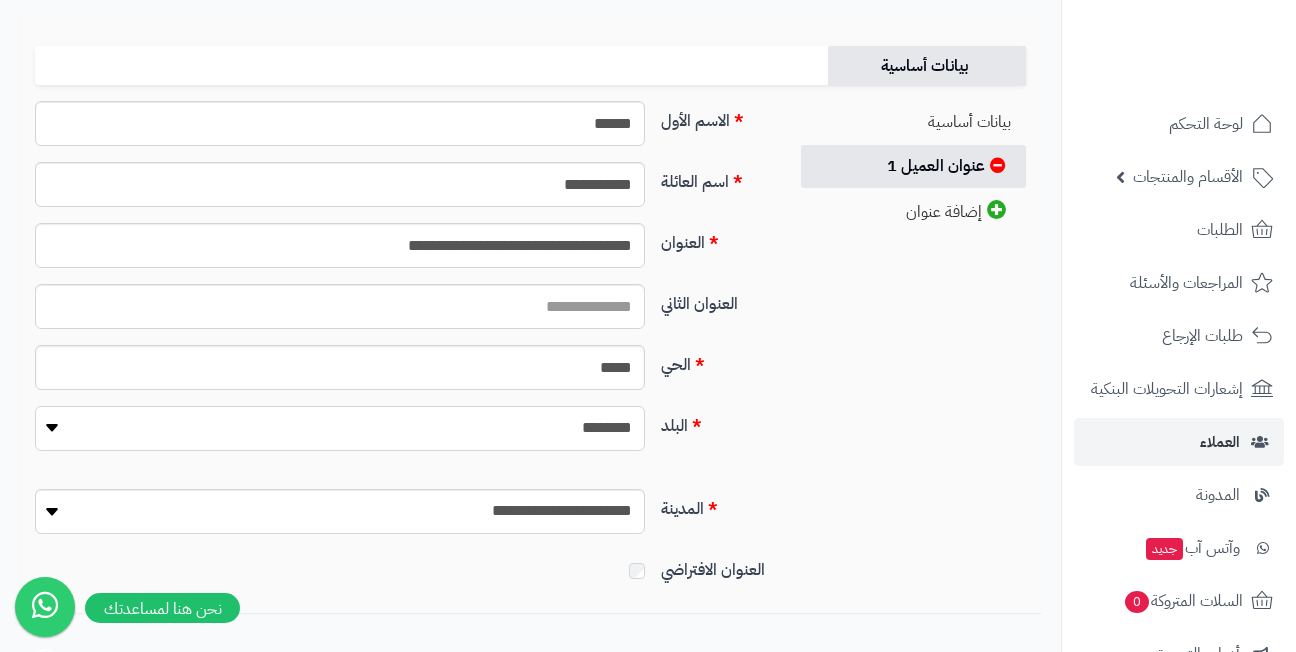select on "***" 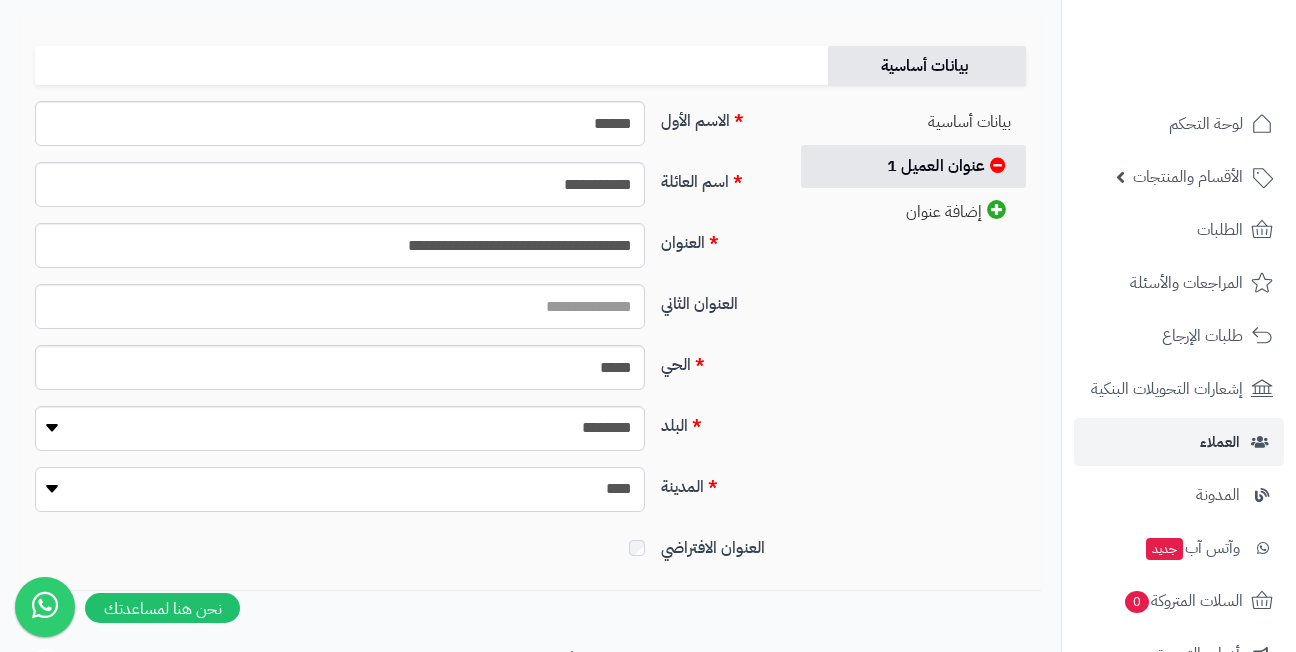 select on "***" 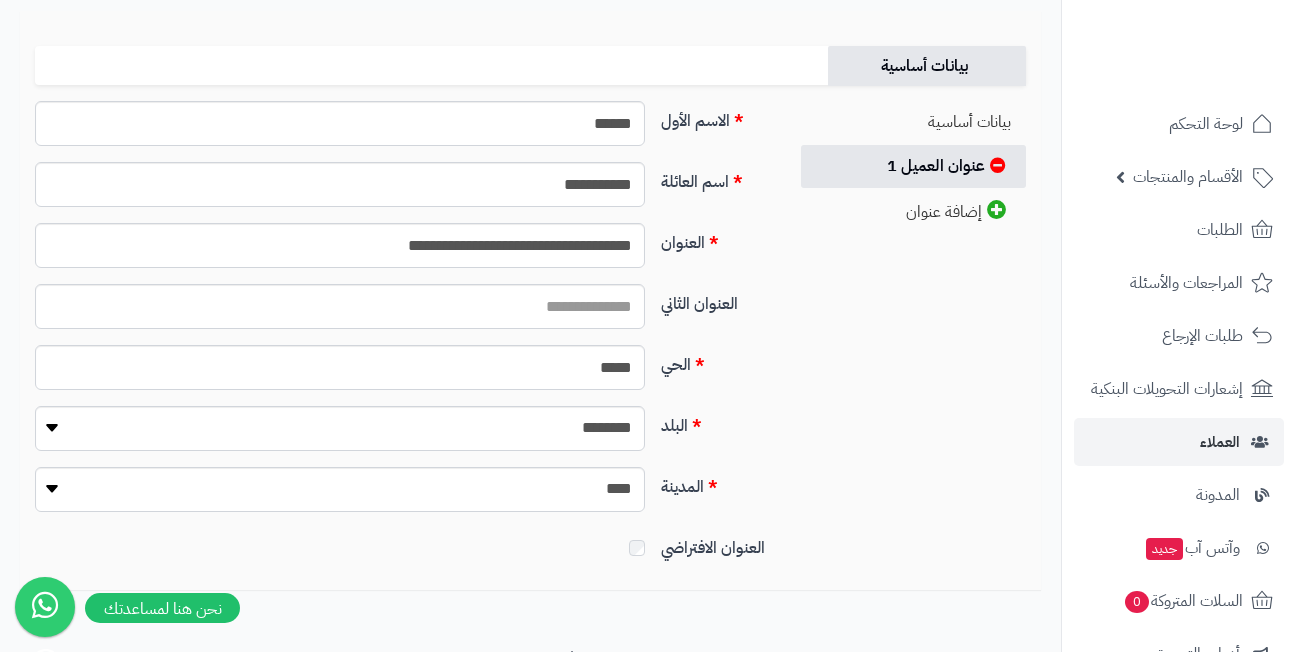 click at bounding box center (340, 544) 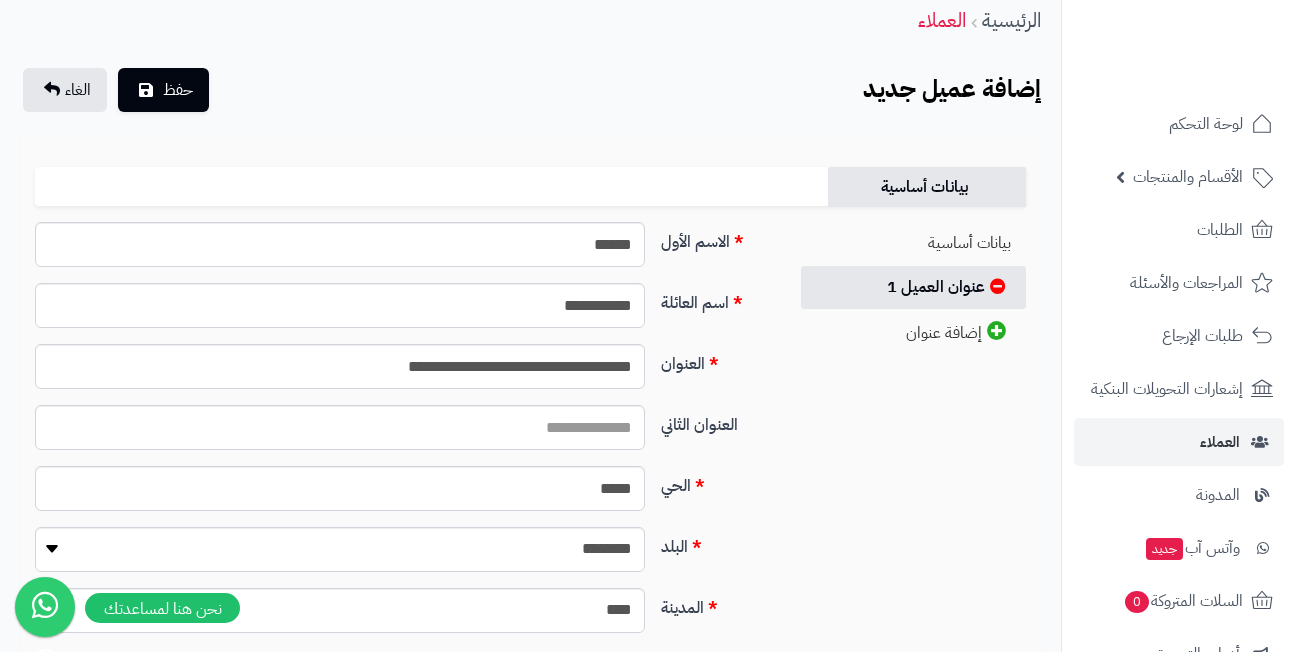 scroll, scrollTop: 0, scrollLeft: 0, axis: both 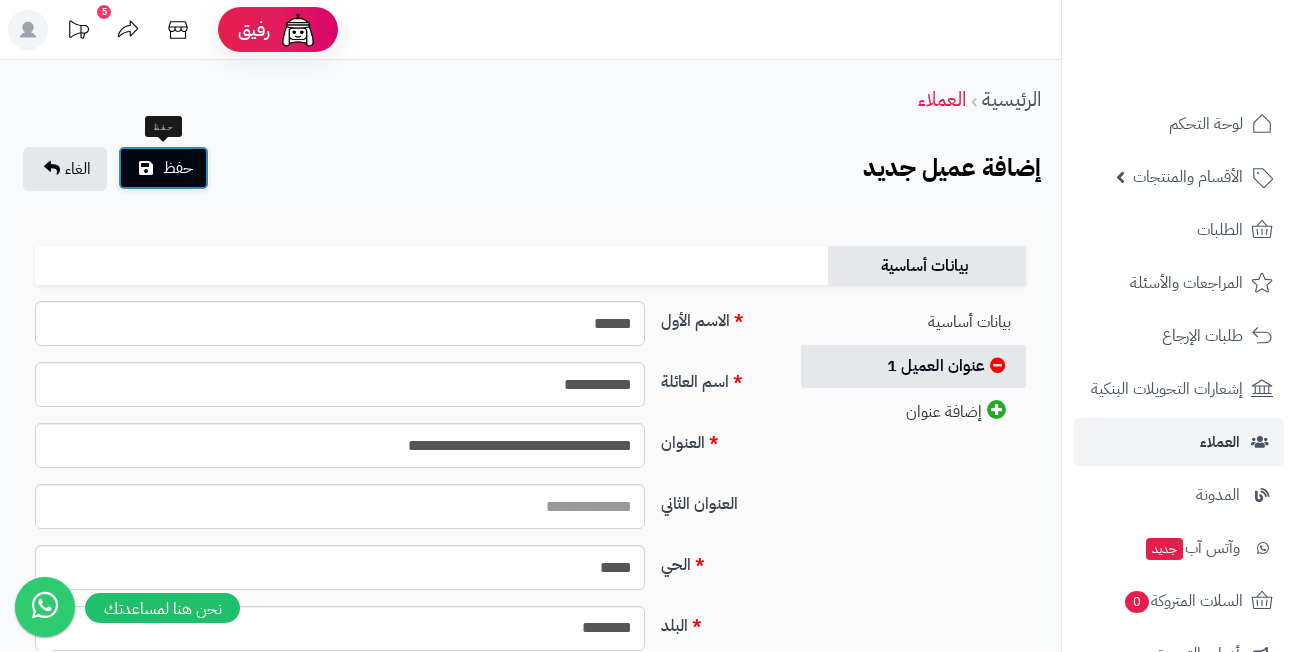 click on "حفظ" at bounding box center (163, 168) 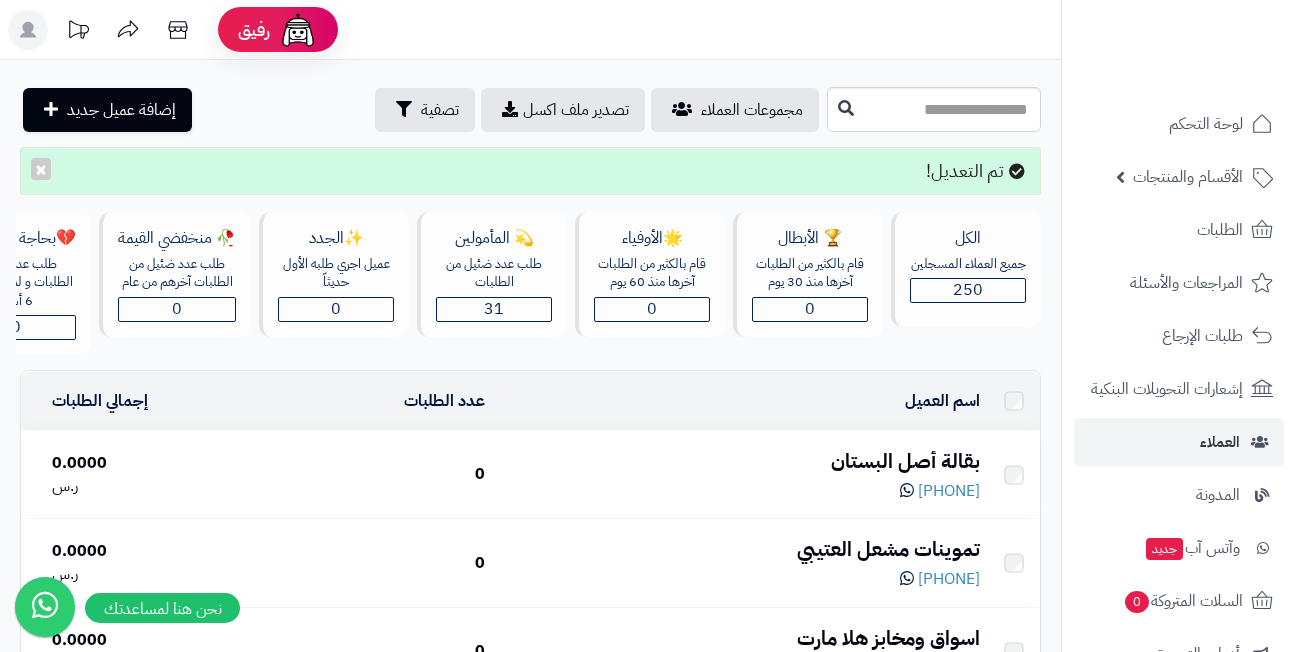 scroll, scrollTop: 0, scrollLeft: 0, axis: both 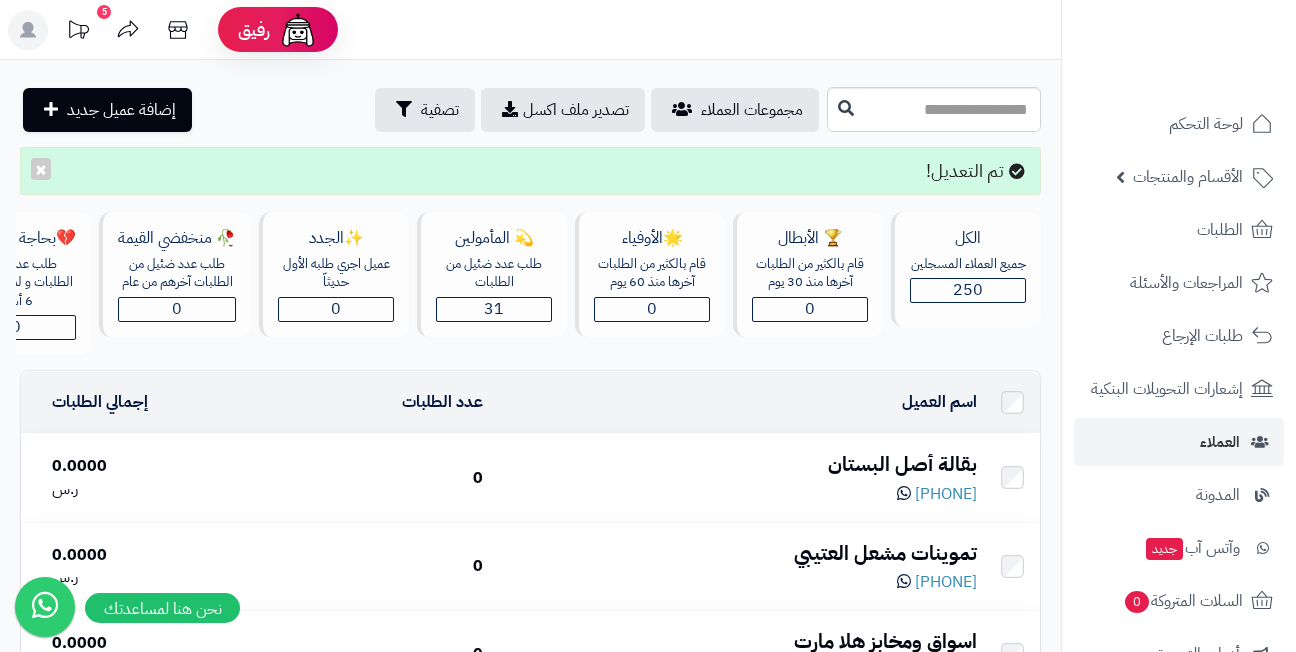 click on "تم التعديل!       ×" at bounding box center [530, 171] 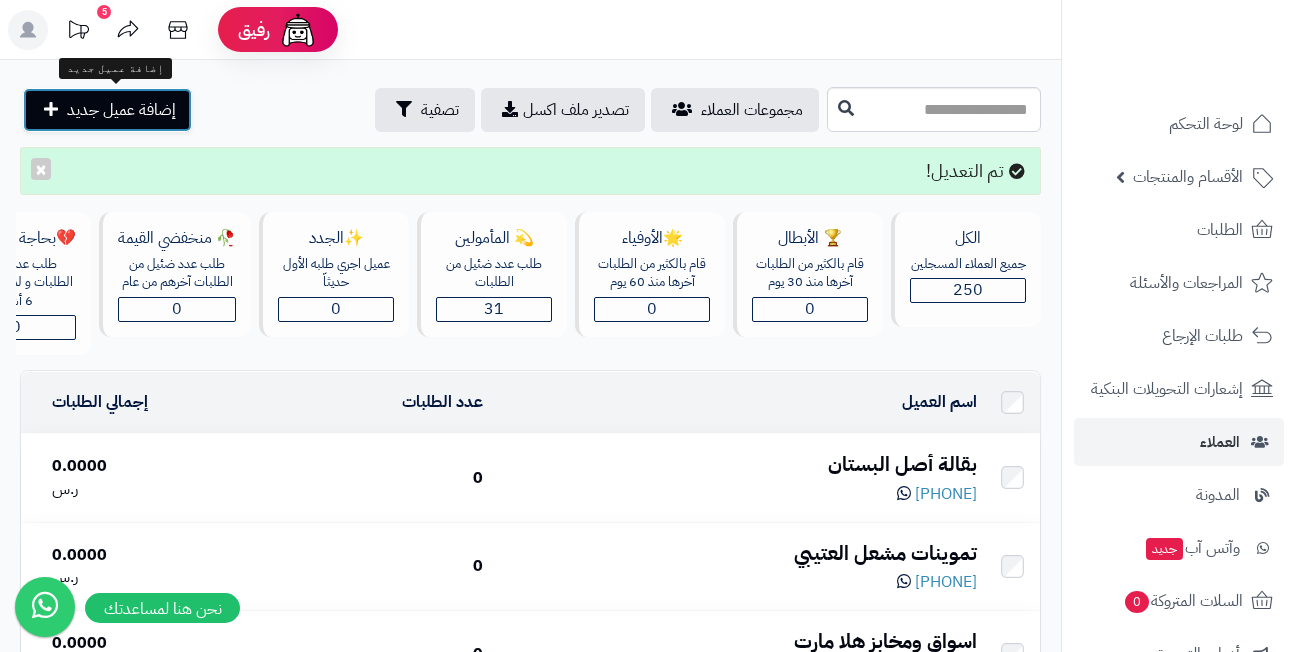 click on "إضافة عميل جديد" at bounding box center (121, 110) 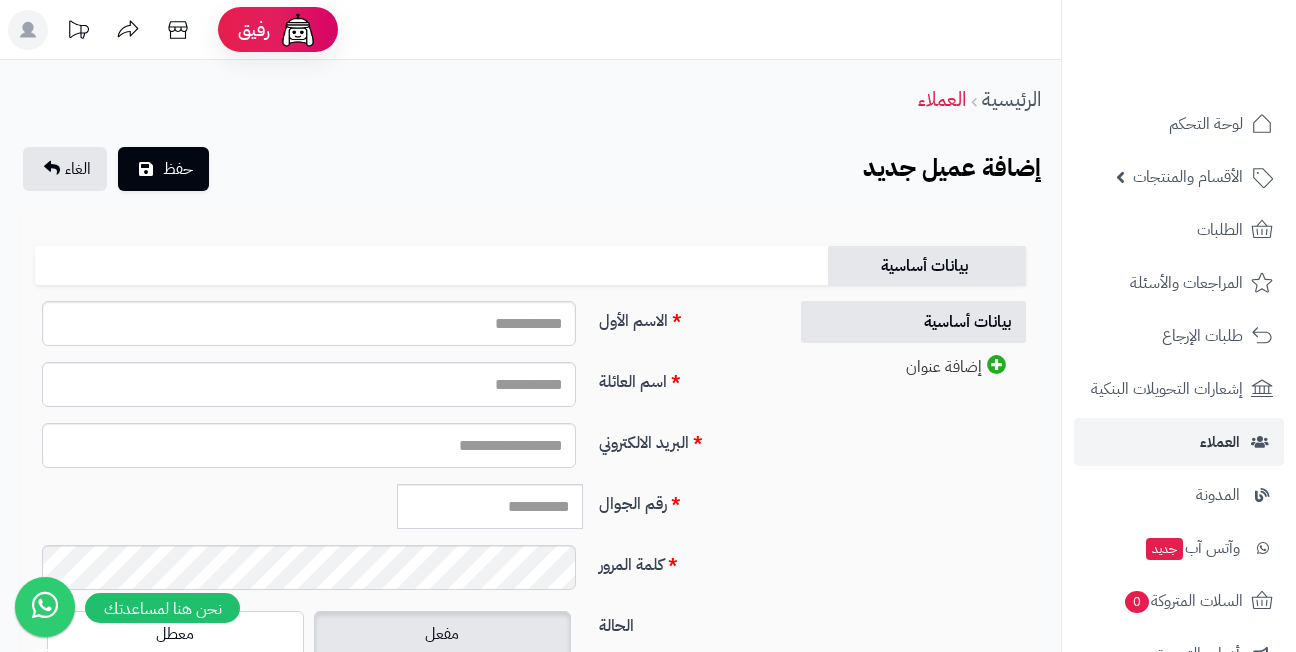 scroll, scrollTop: 0, scrollLeft: 0, axis: both 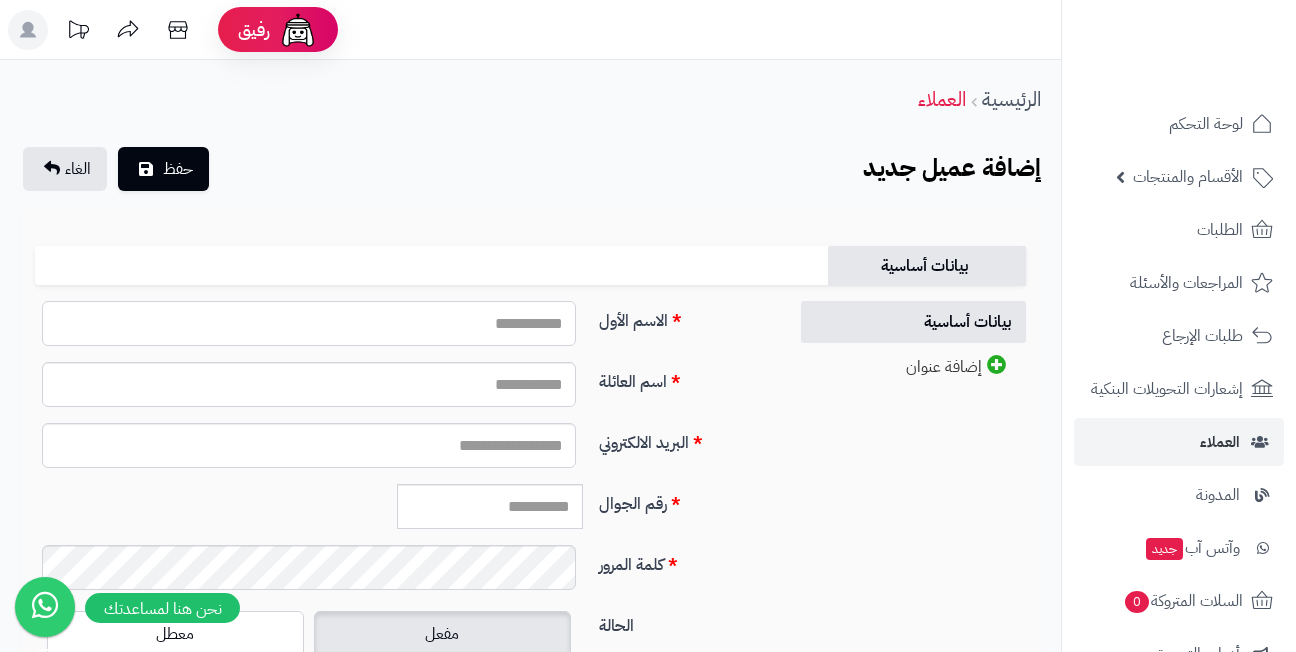 click on "الاسم الأول" at bounding box center [309, 323] 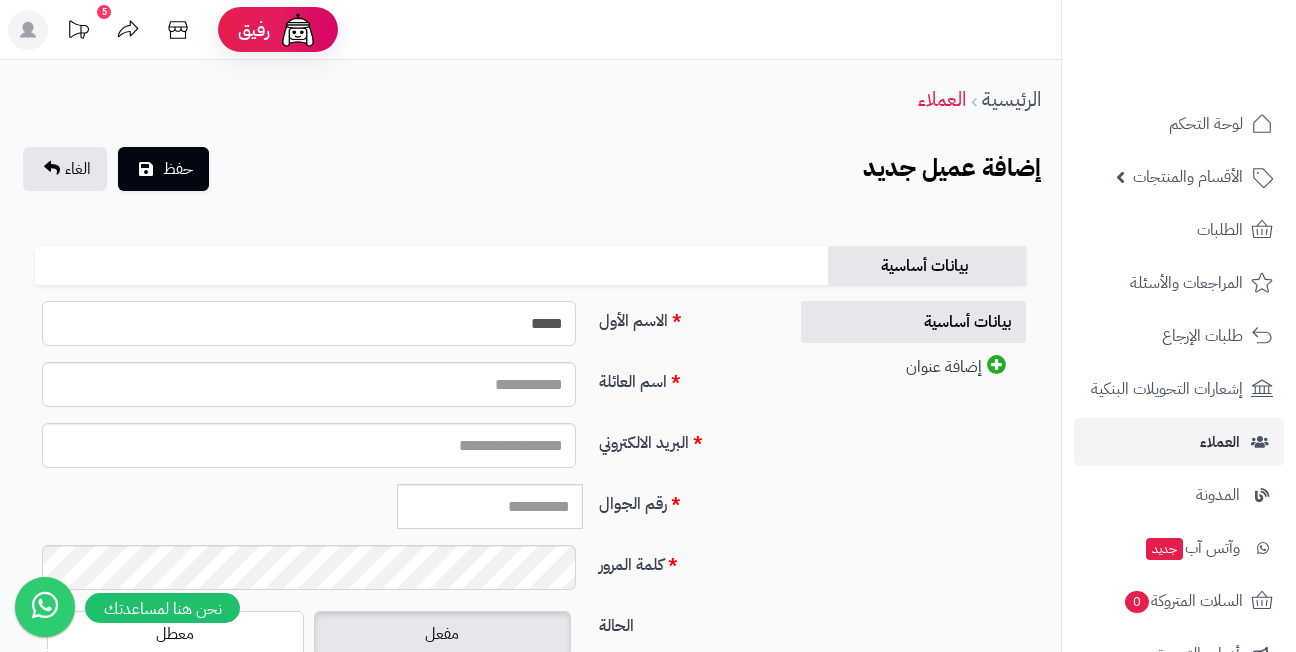 type on "*****" 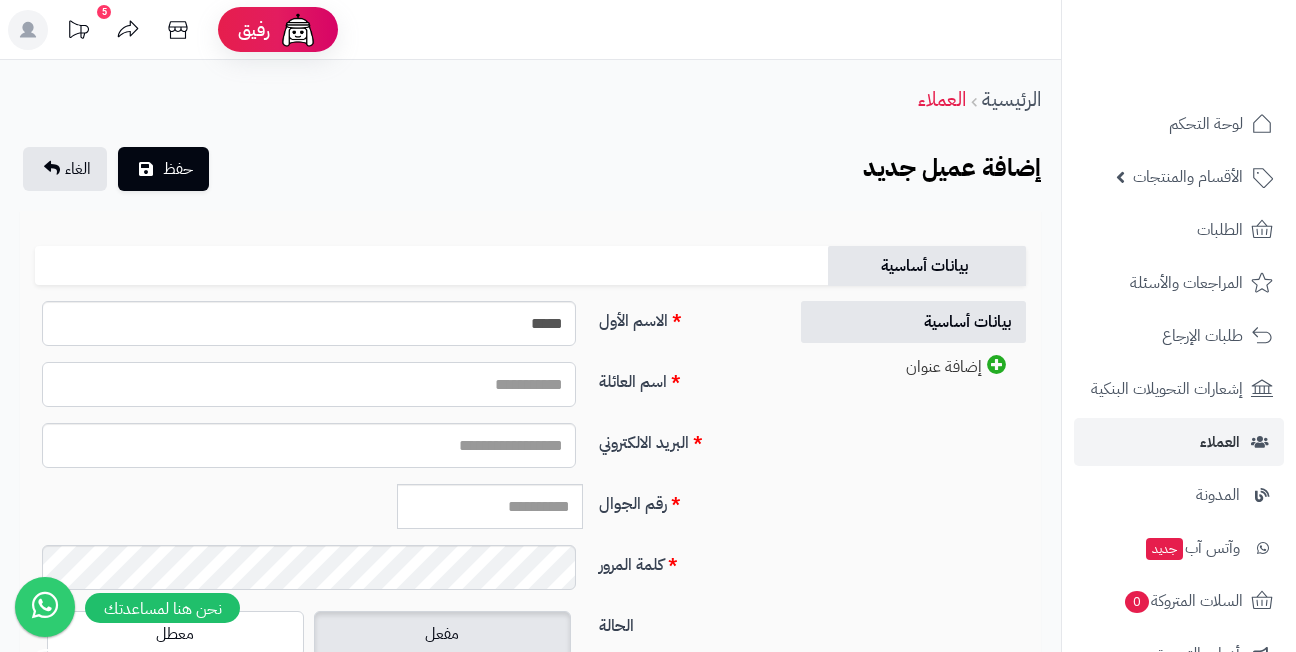 click on "اسم العائلة" at bounding box center [309, 384] 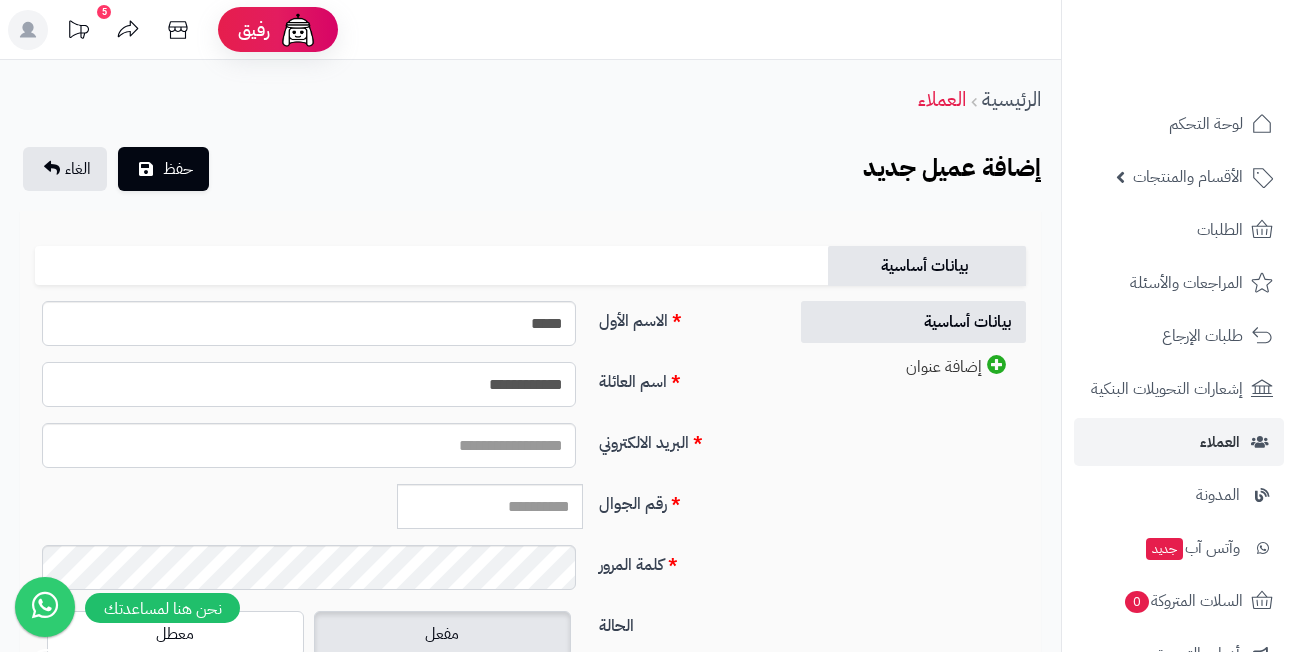 type on "**********" 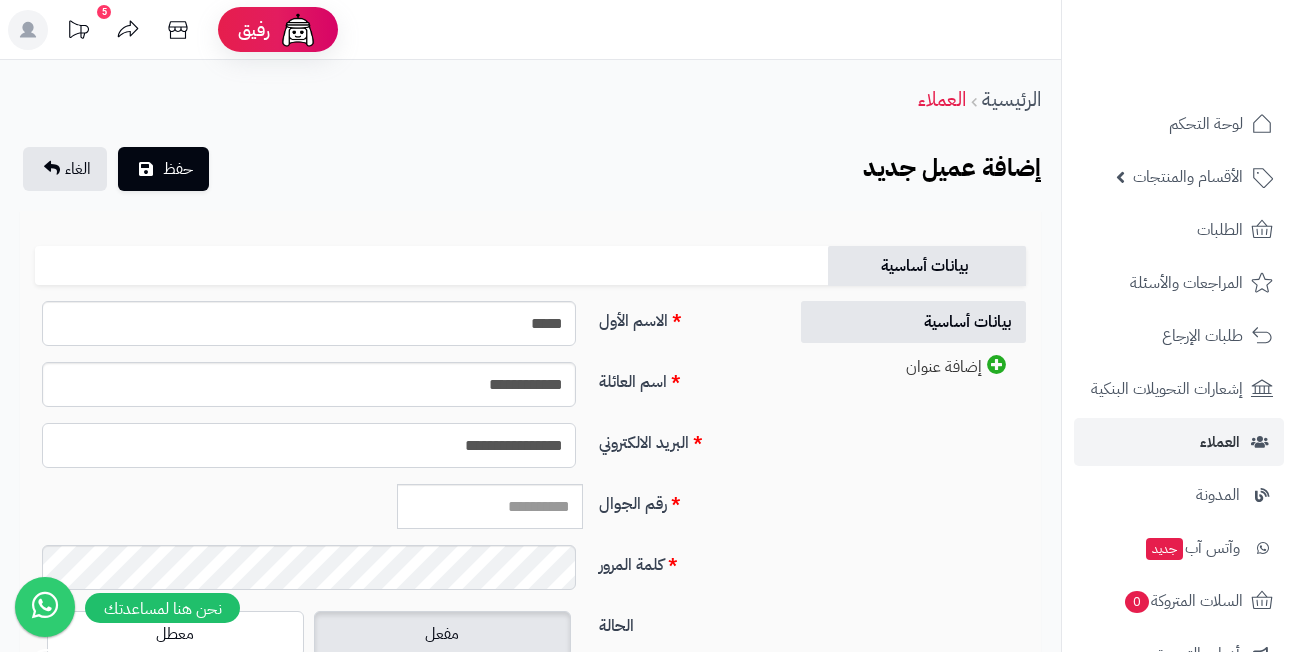 type on "**********" 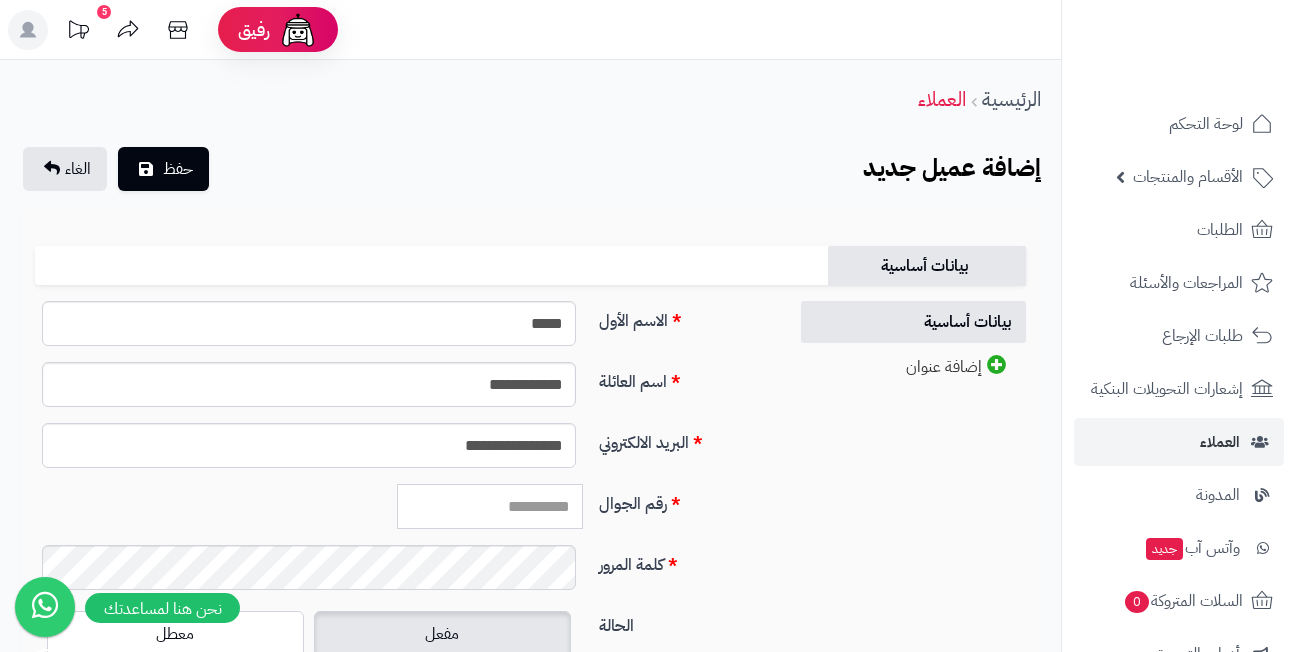 paste on "*********" 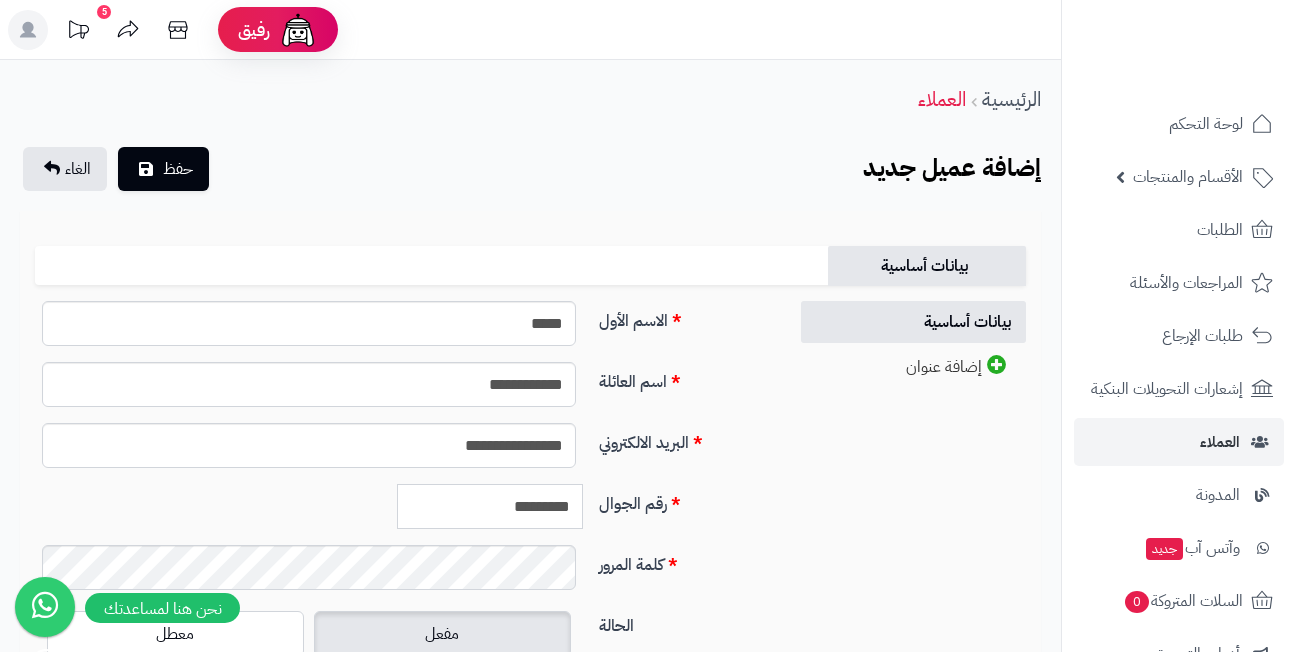 type on "*********" 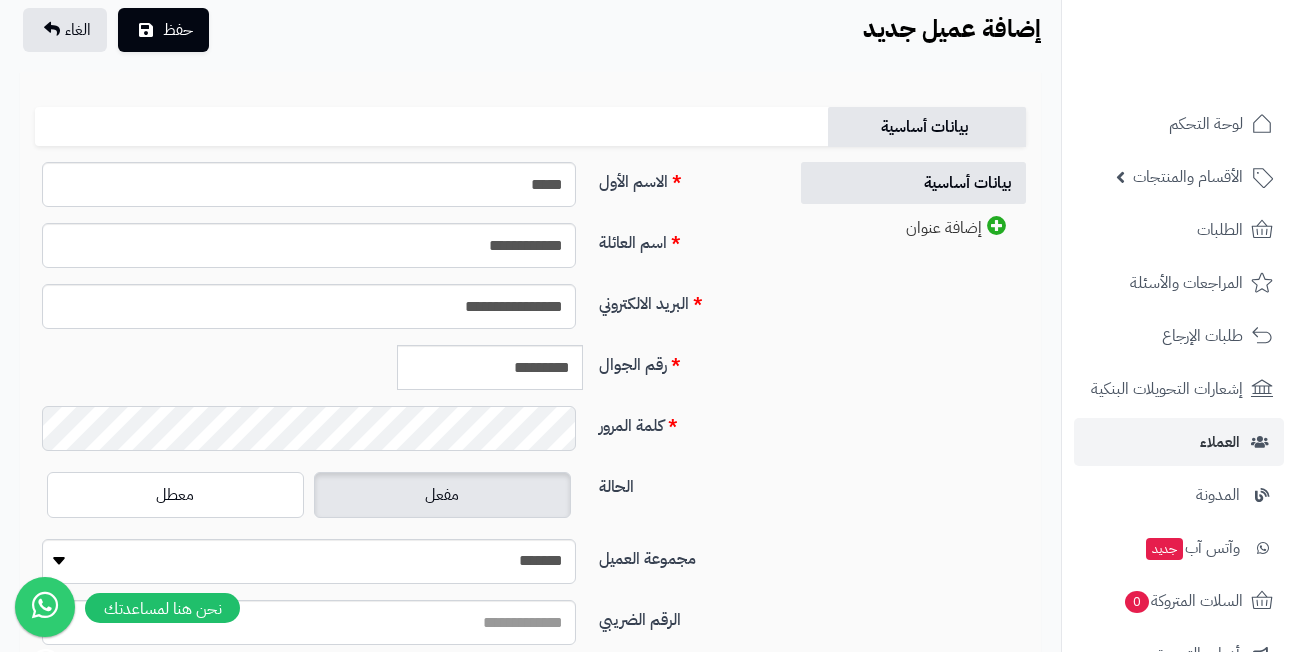 scroll, scrollTop: 320, scrollLeft: 0, axis: vertical 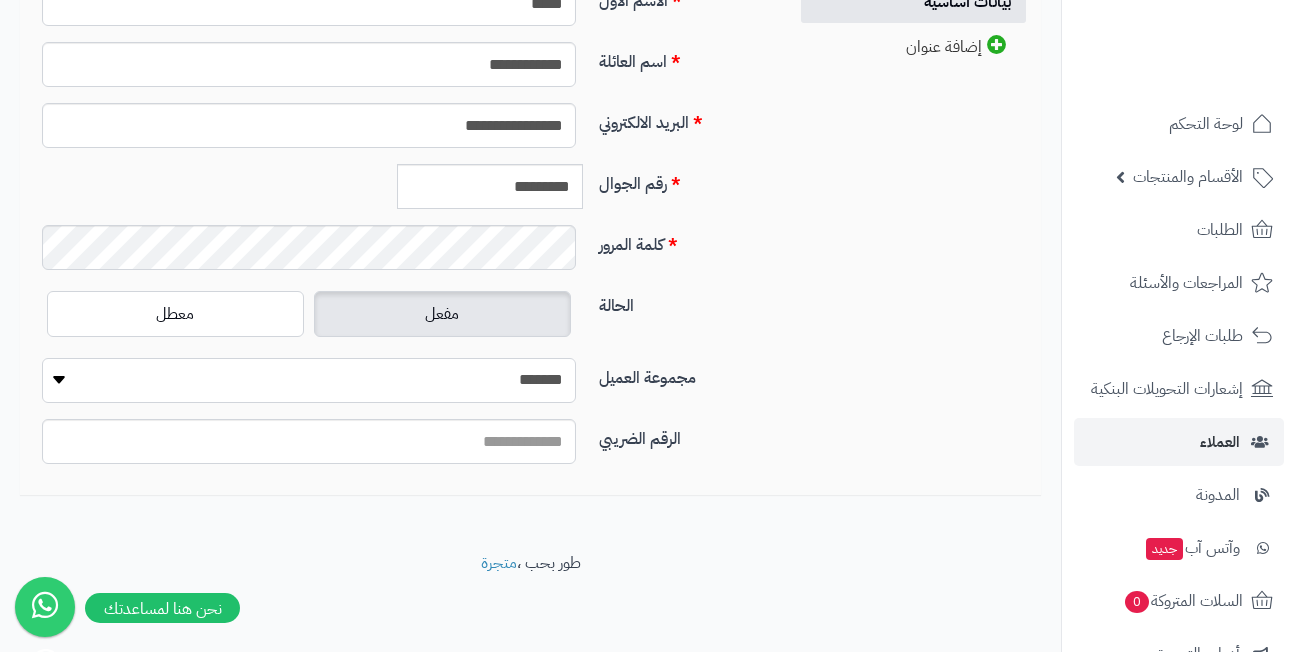 click on "**********" at bounding box center [309, 380] 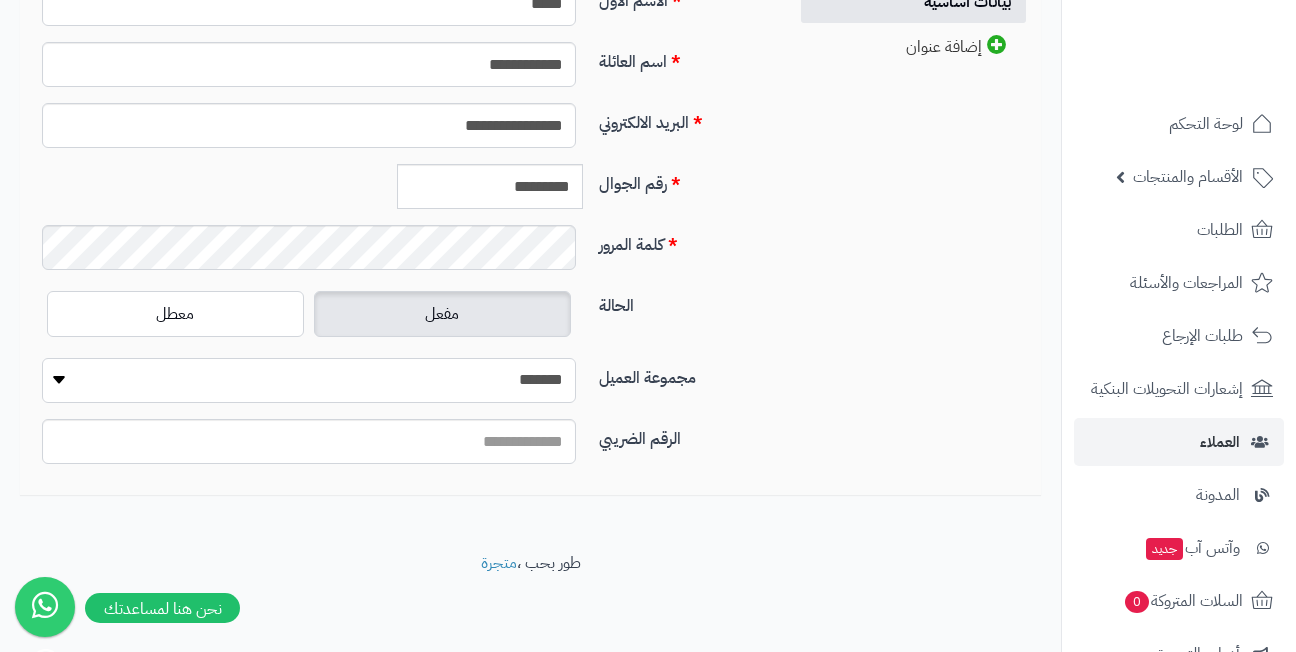 select on "*" 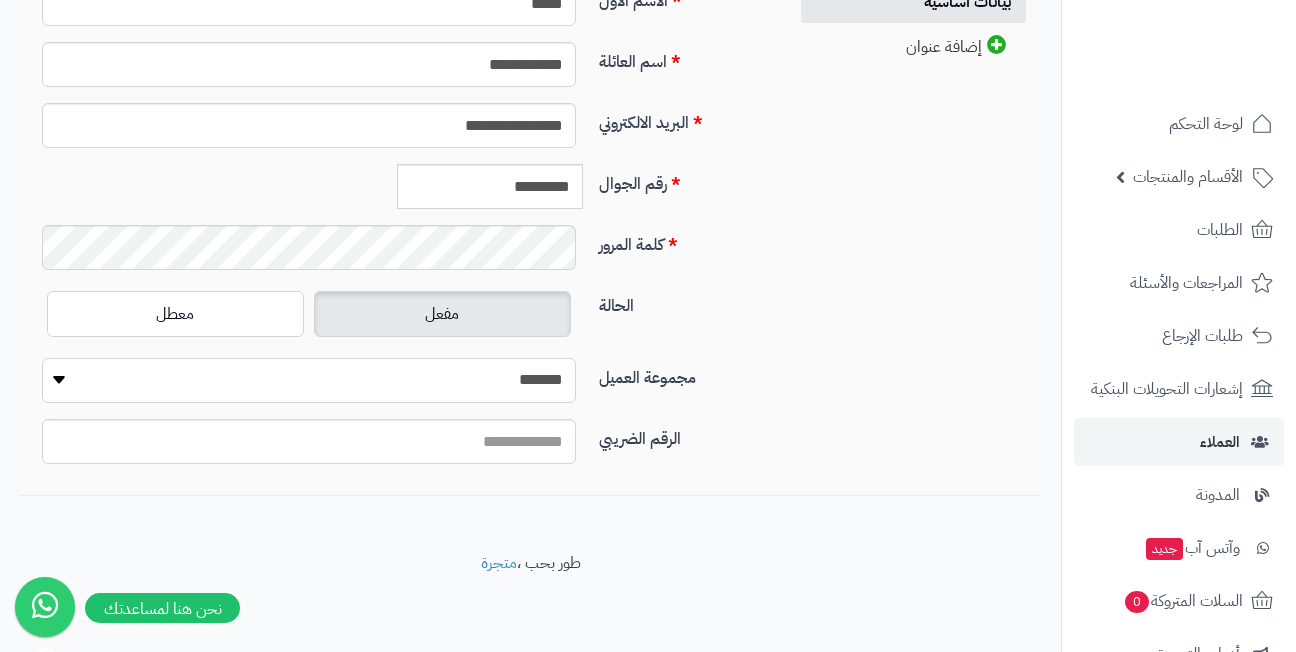 click on "**********" at bounding box center (309, 380) 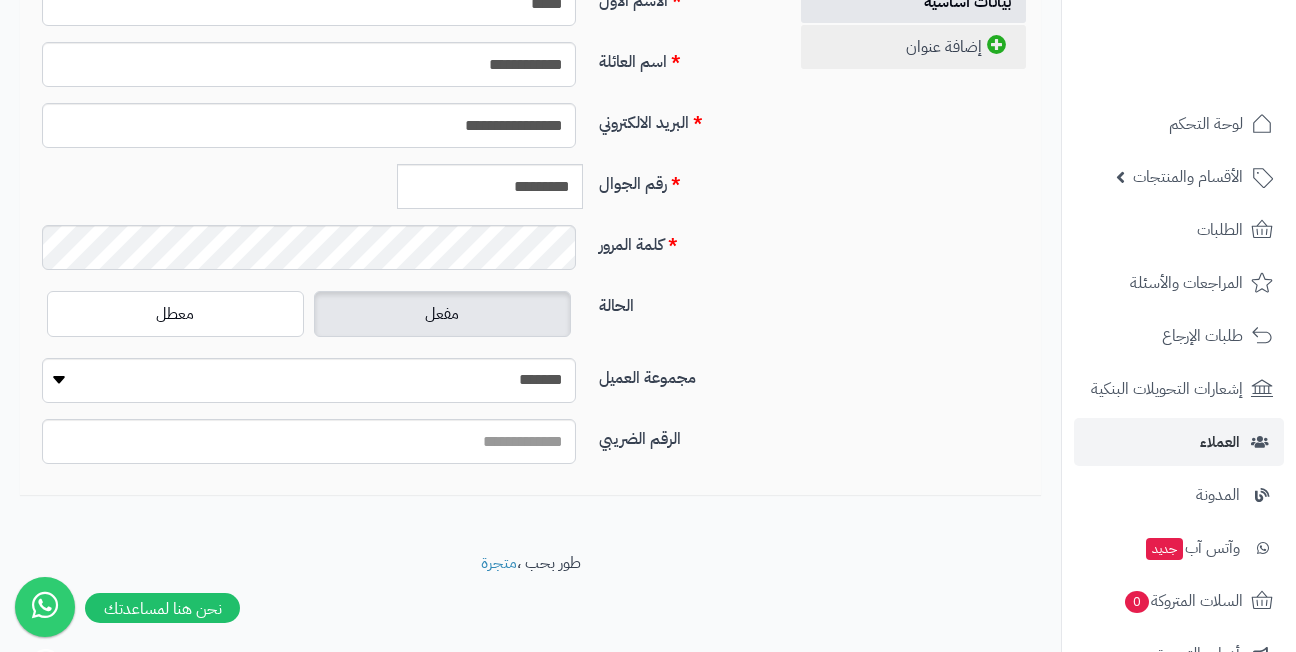 click on "إضافة عنوان" at bounding box center (913, 47) 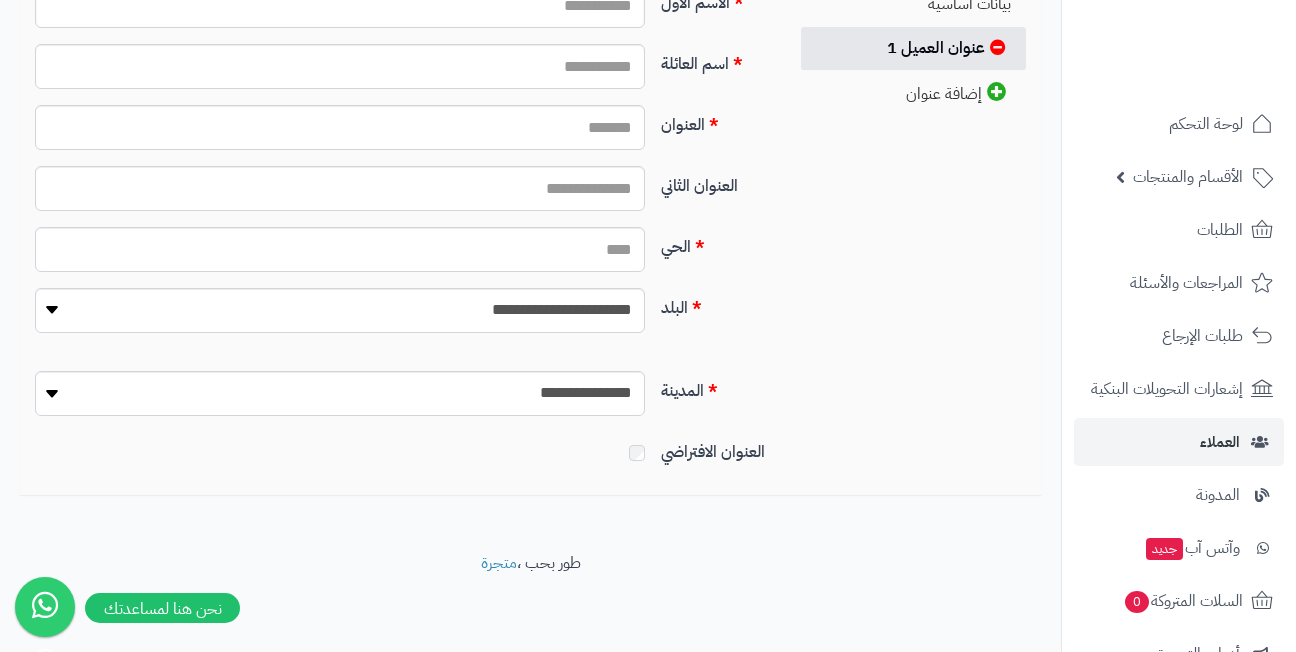 scroll, scrollTop: 295, scrollLeft: 0, axis: vertical 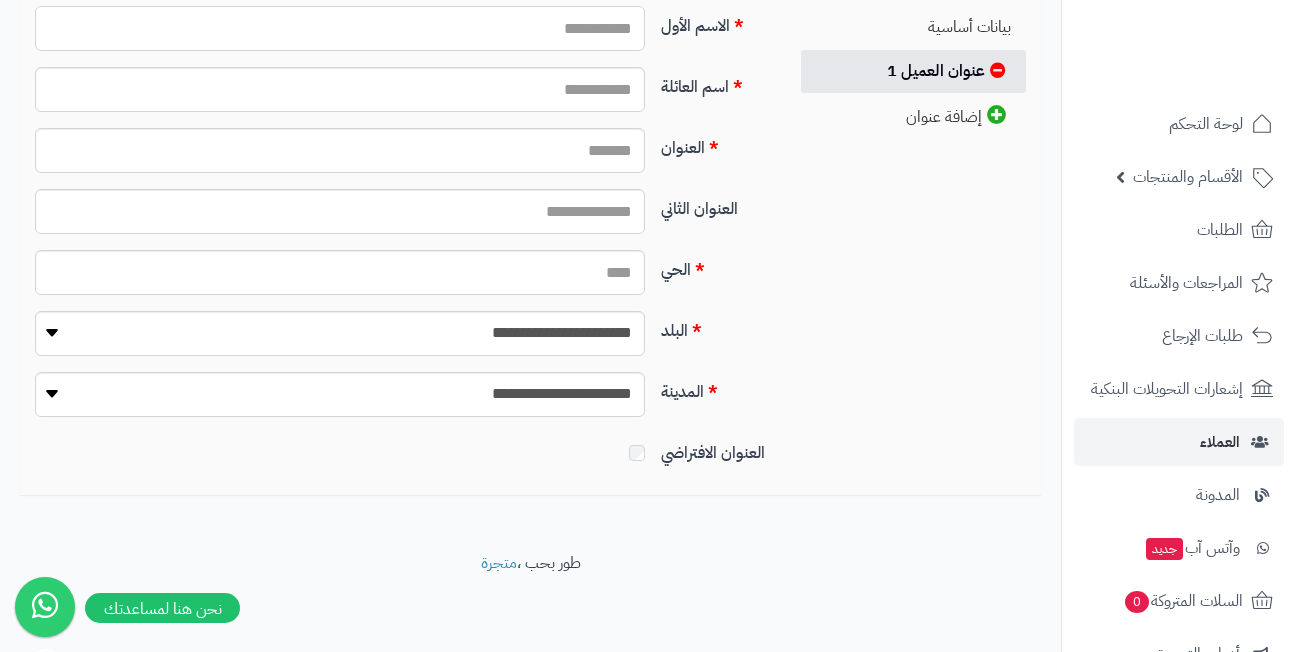 click on "الاسم الأول" at bounding box center [340, 28] 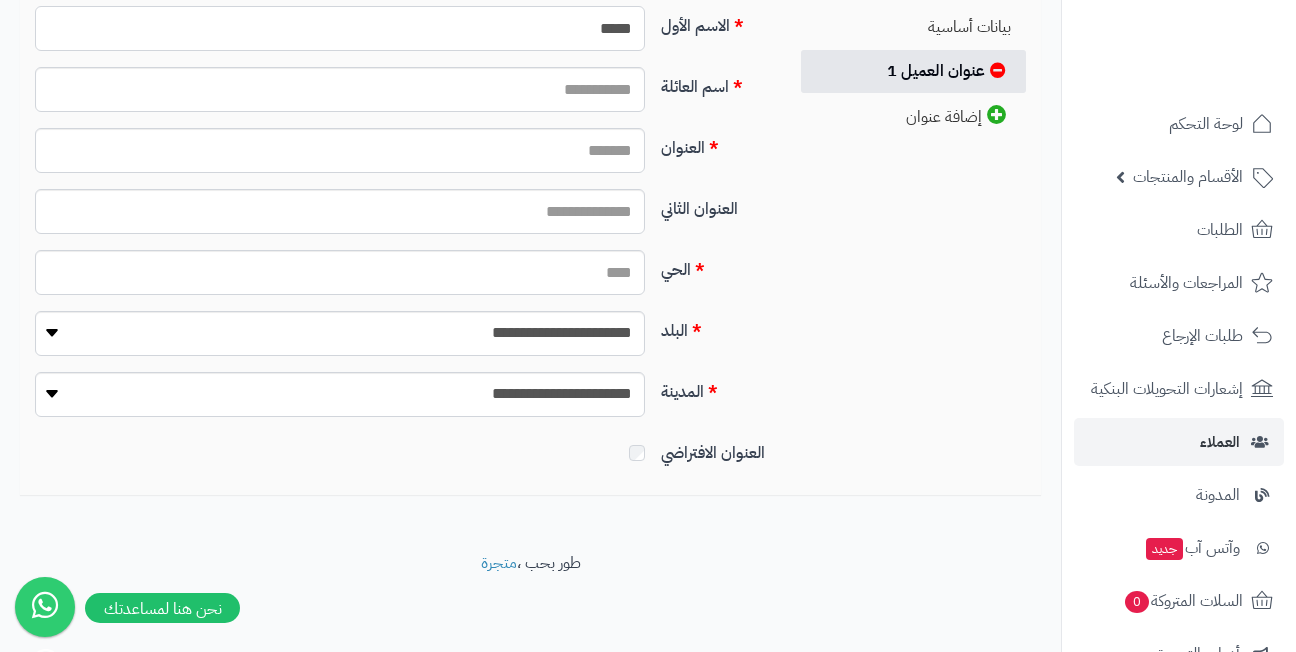type on "*****" 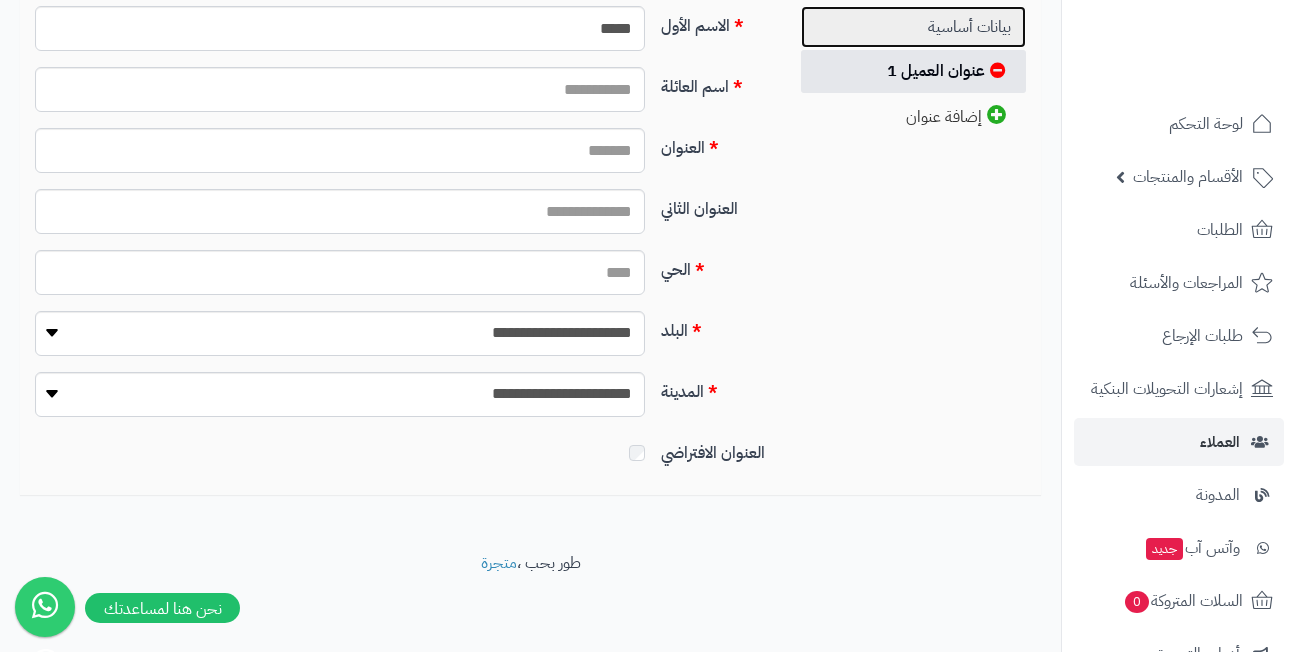 click on "بيانات أساسية" at bounding box center [913, 27] 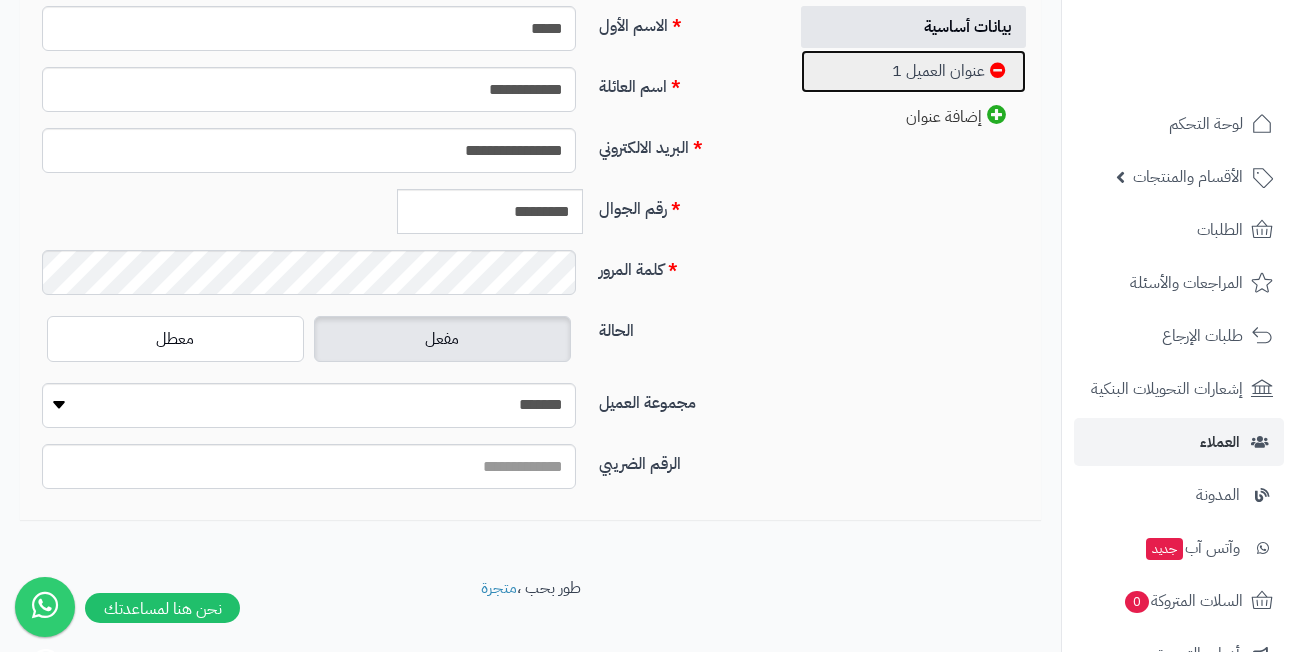 click on "عنوان العميل 1" at bounding box center (913, 71) 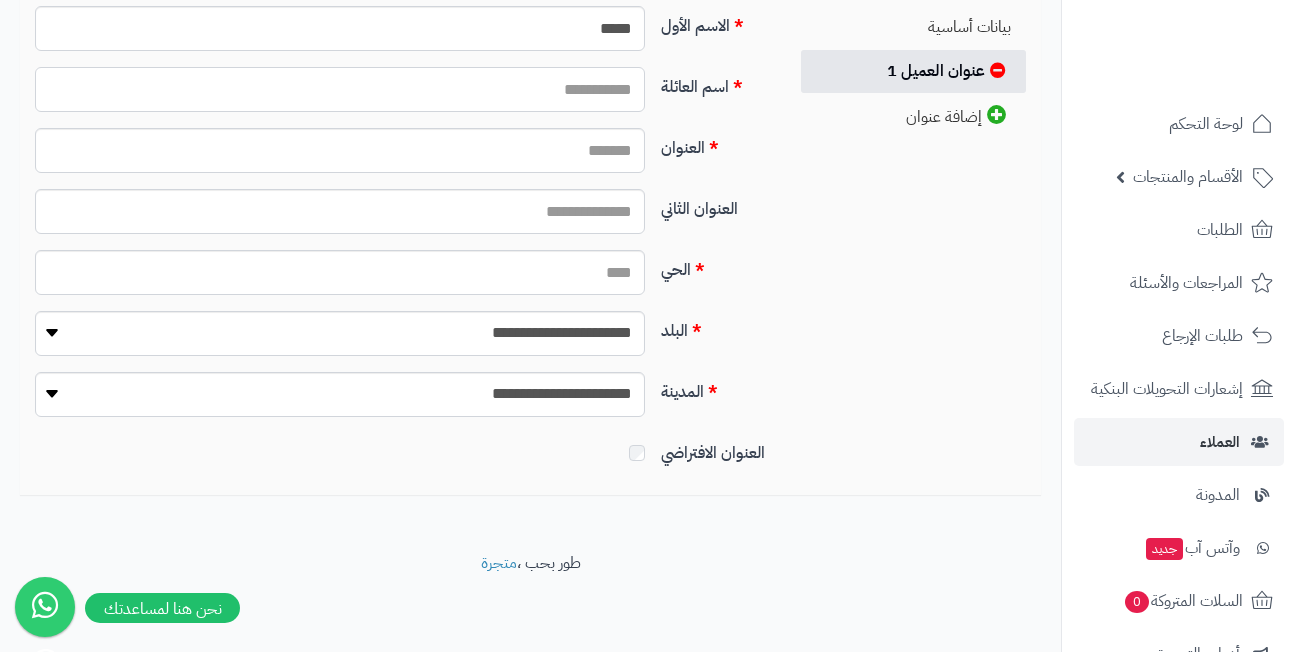 click on "اسم العائلة" at bounding box center [340, 89] 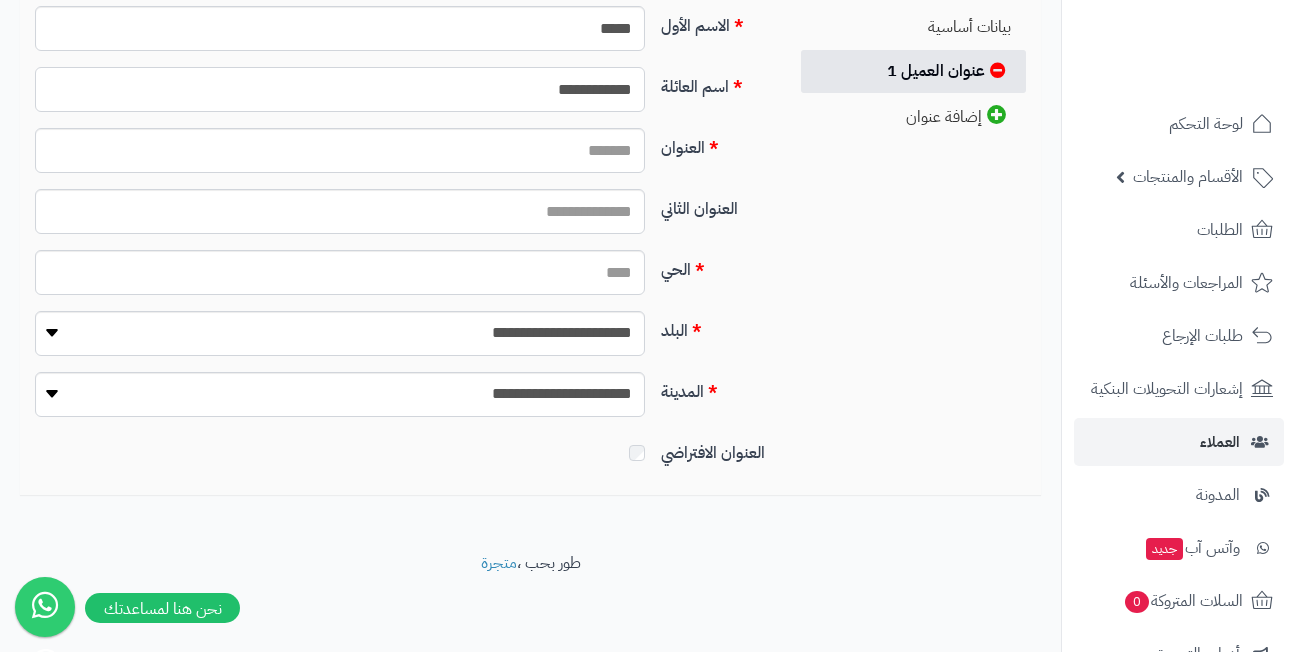 type on "**********" 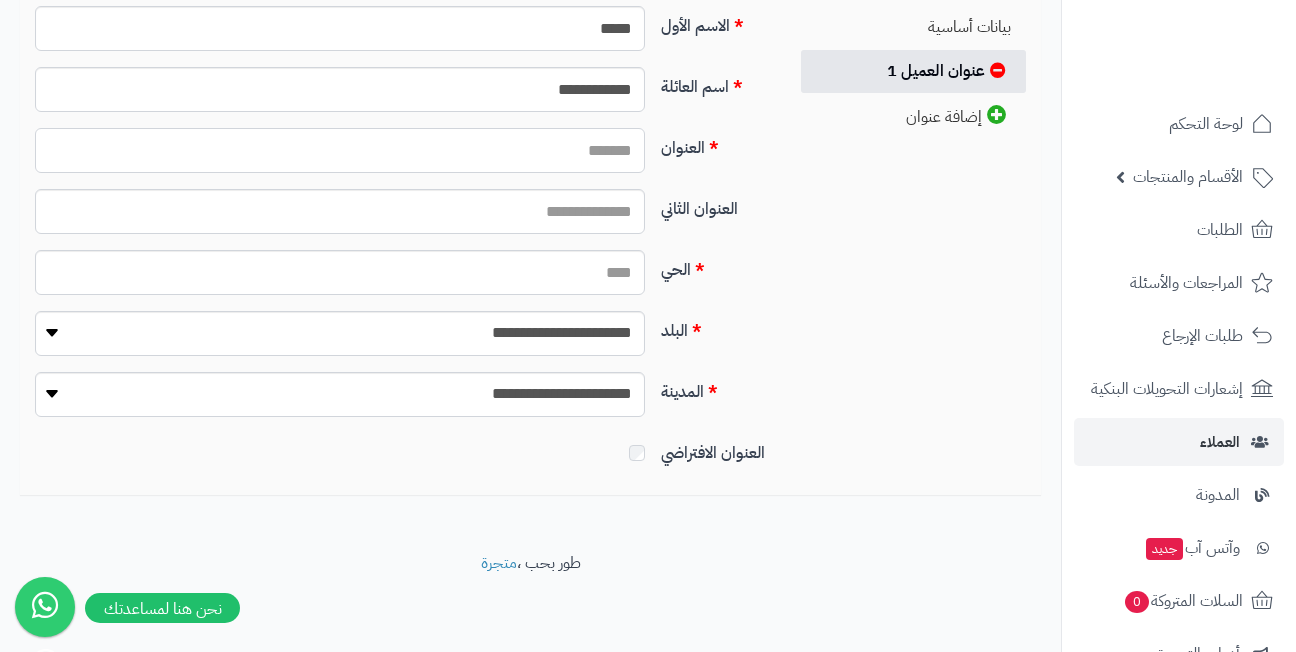 click on "العنوان" at bounding box center (340, 150) 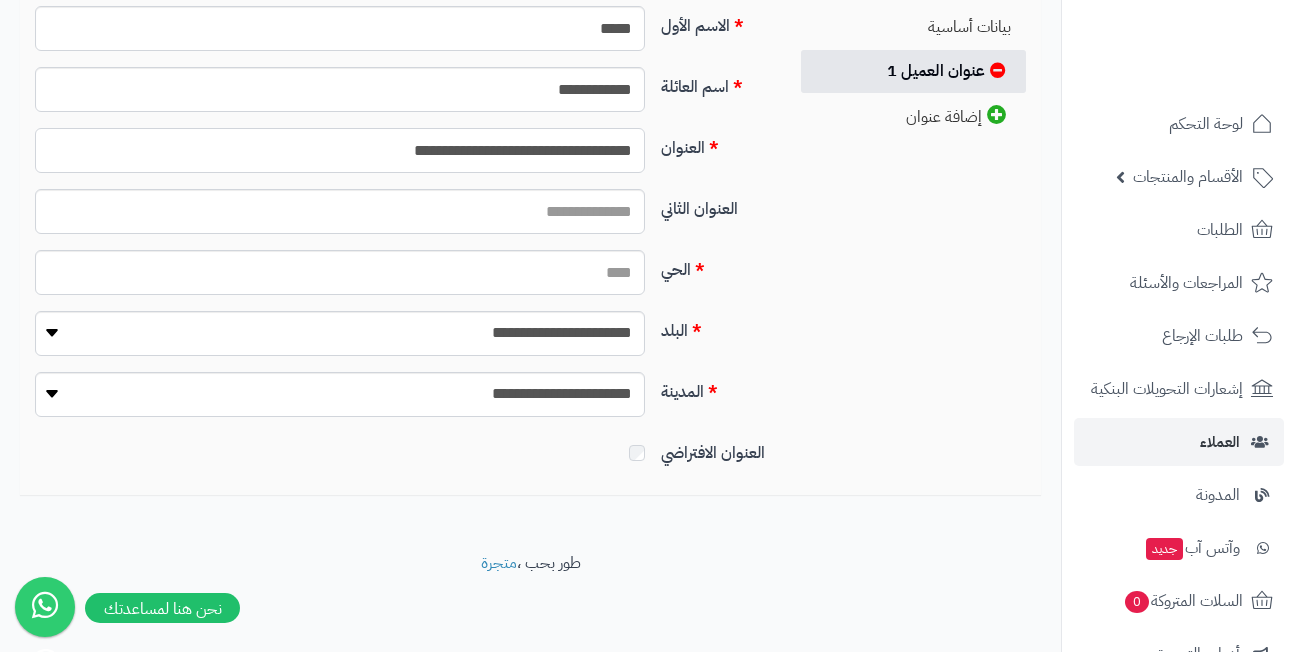 type on "**********" 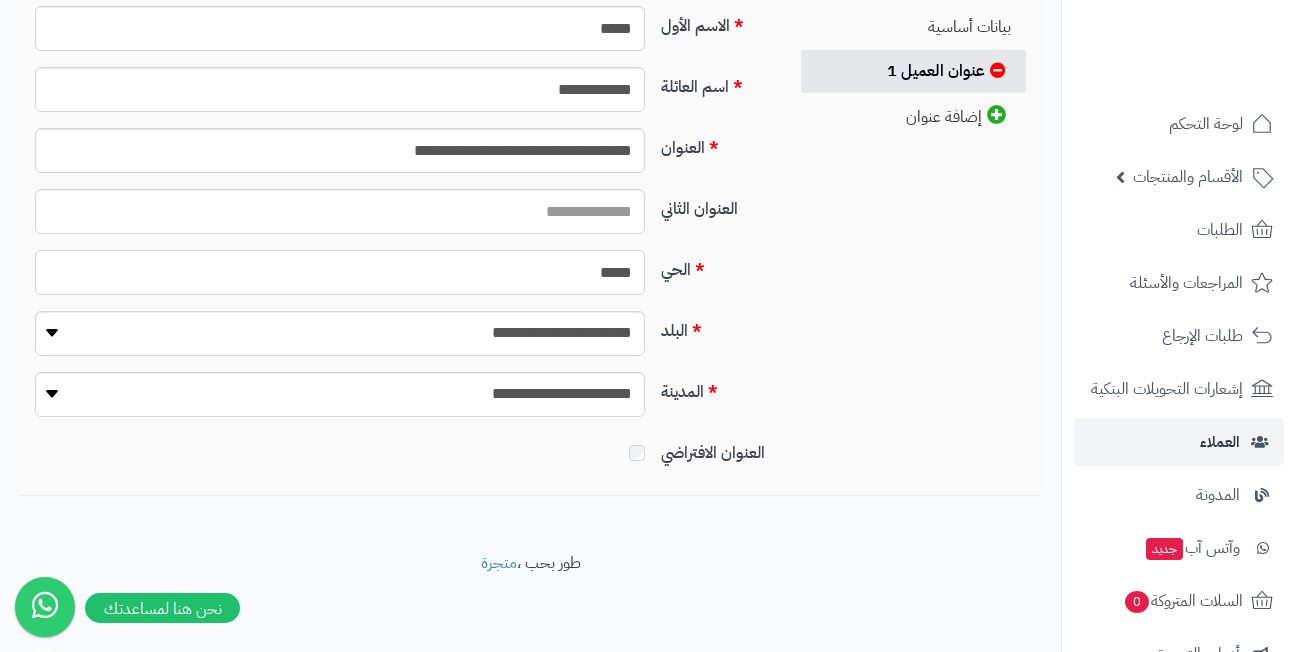 type on "*****" 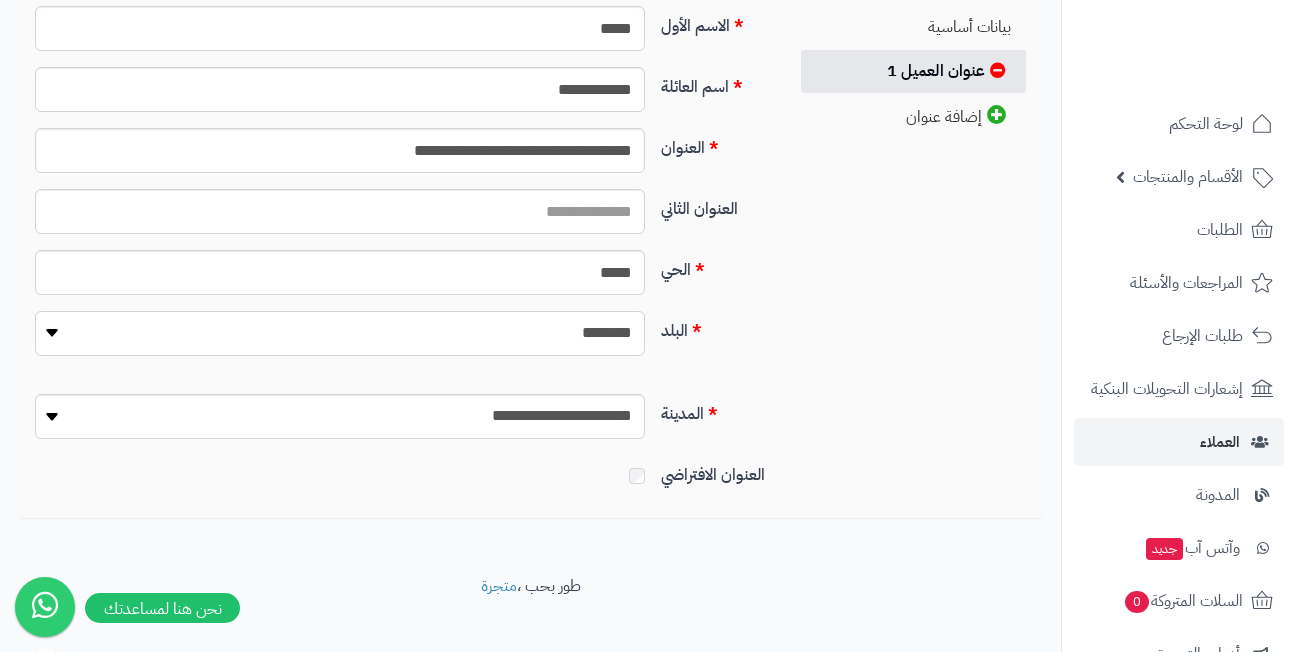select on "***" 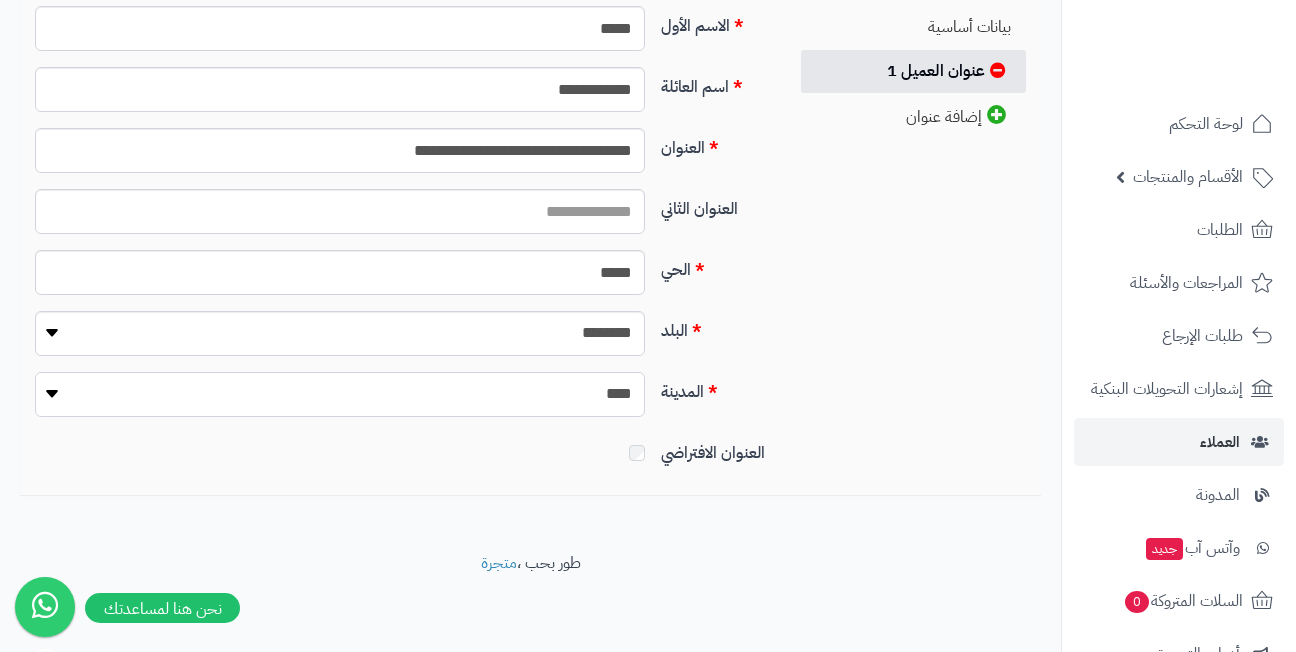 click on "**********" at bounding box center [340, 394] 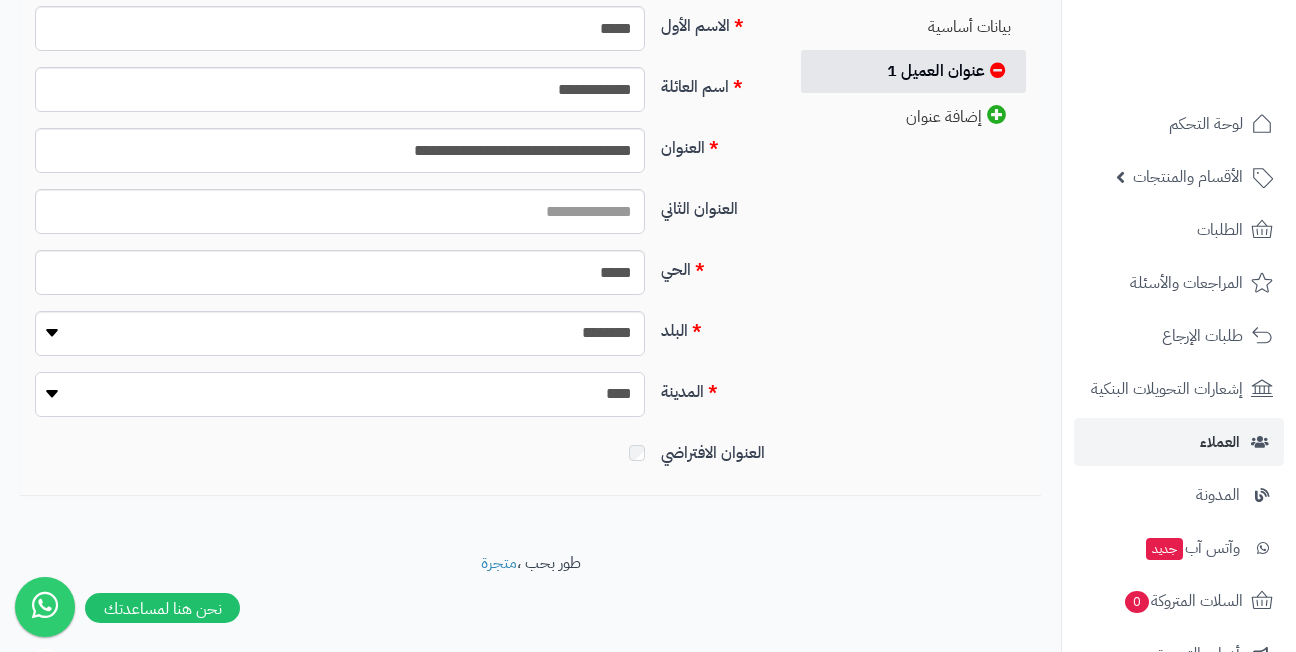 select on "***" 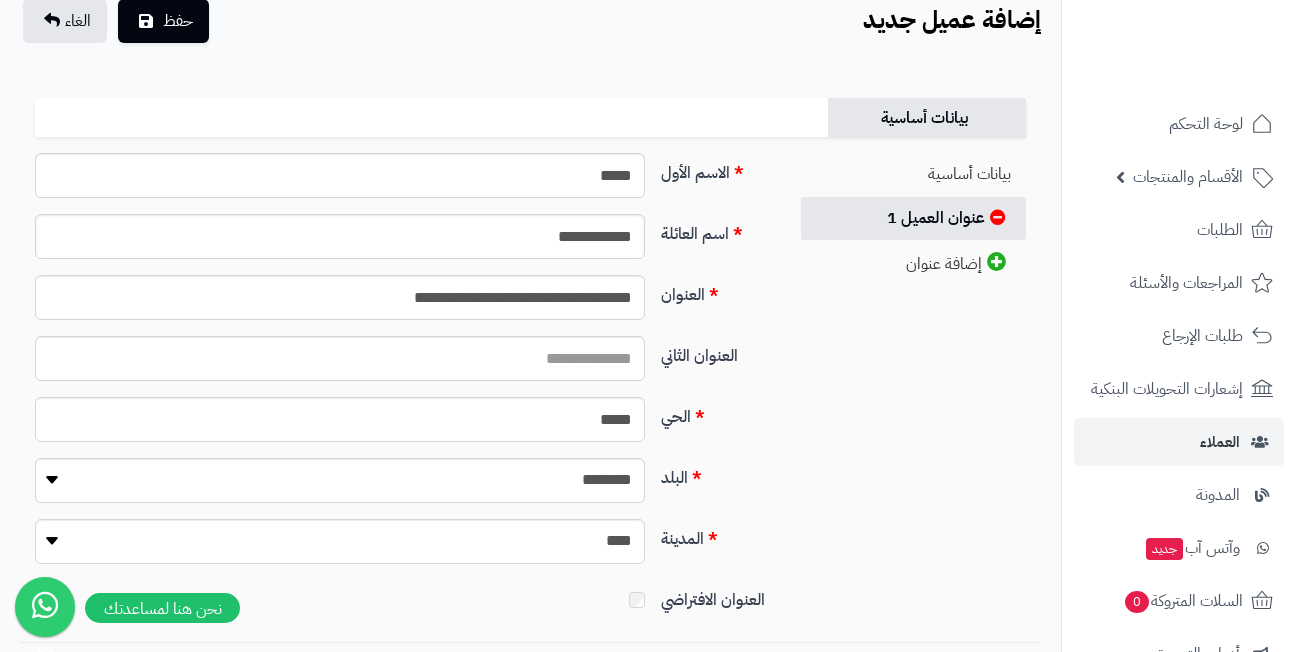 scroll, scrollTop: 0, scrollLeft: 0, axis: both 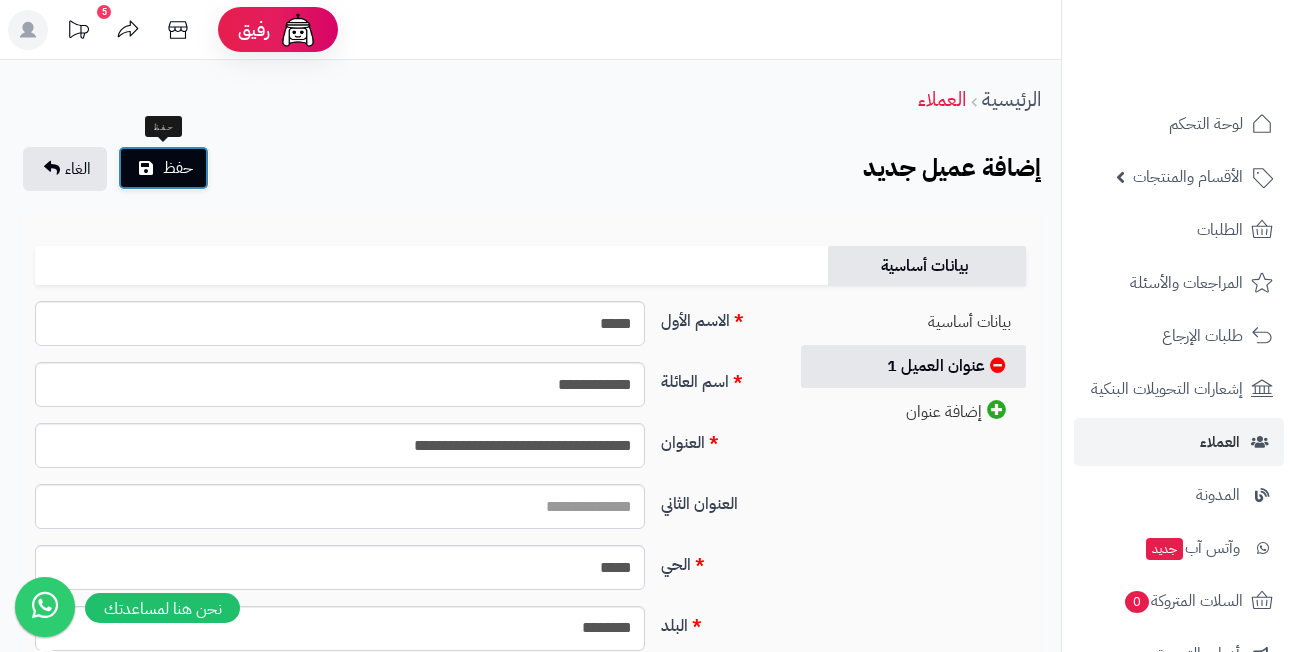 click on "حفظ" at bounding box center [178, 168] 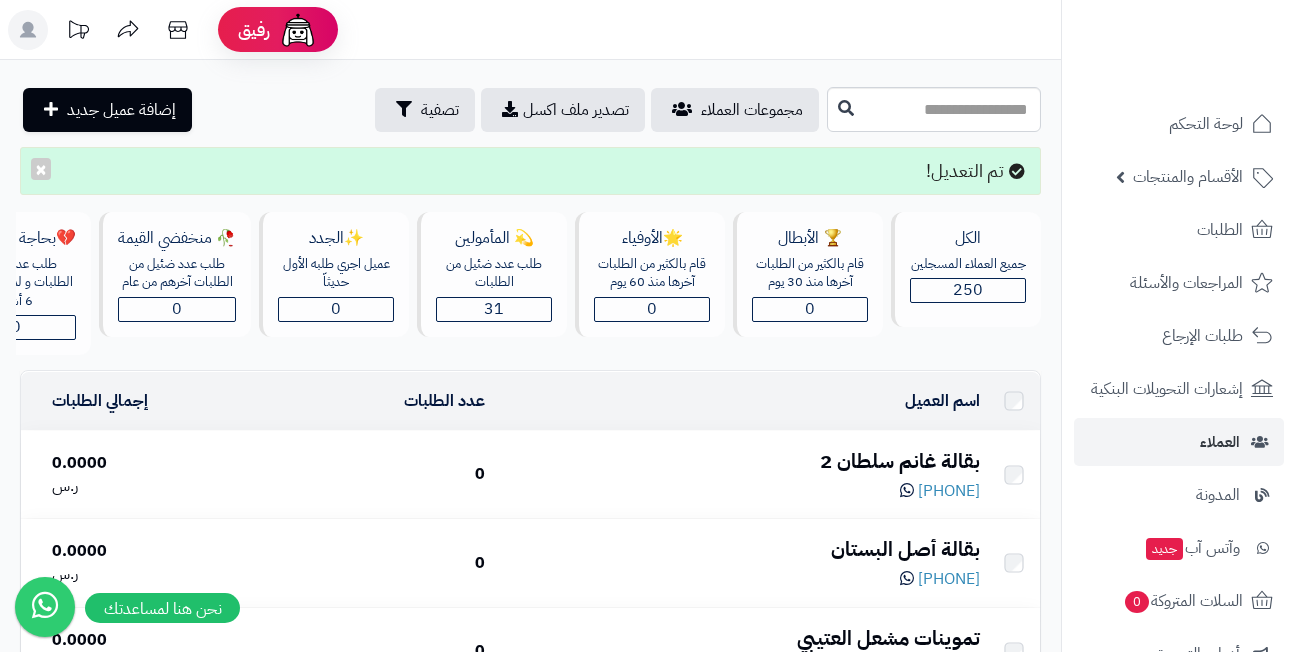 scroll, scrollTop: 0, scrollLeft: 0, axis: both 